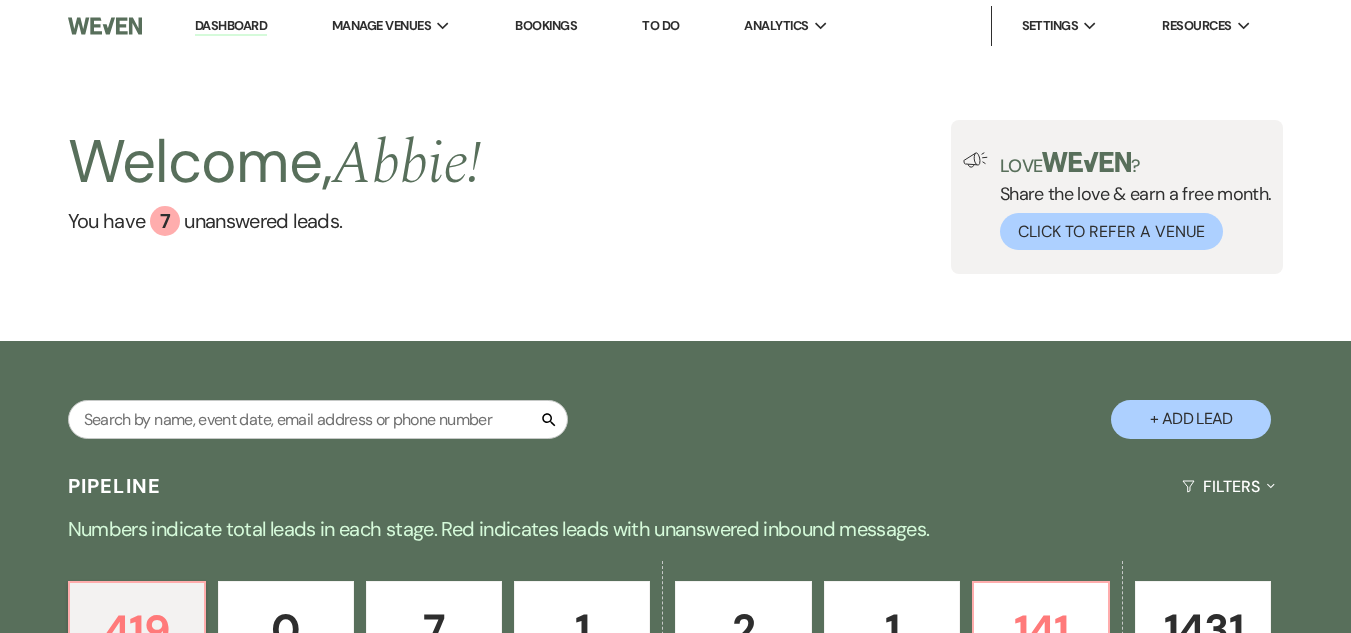 scroll, scrollTop: 0, scrollLeft: 0, axis: both 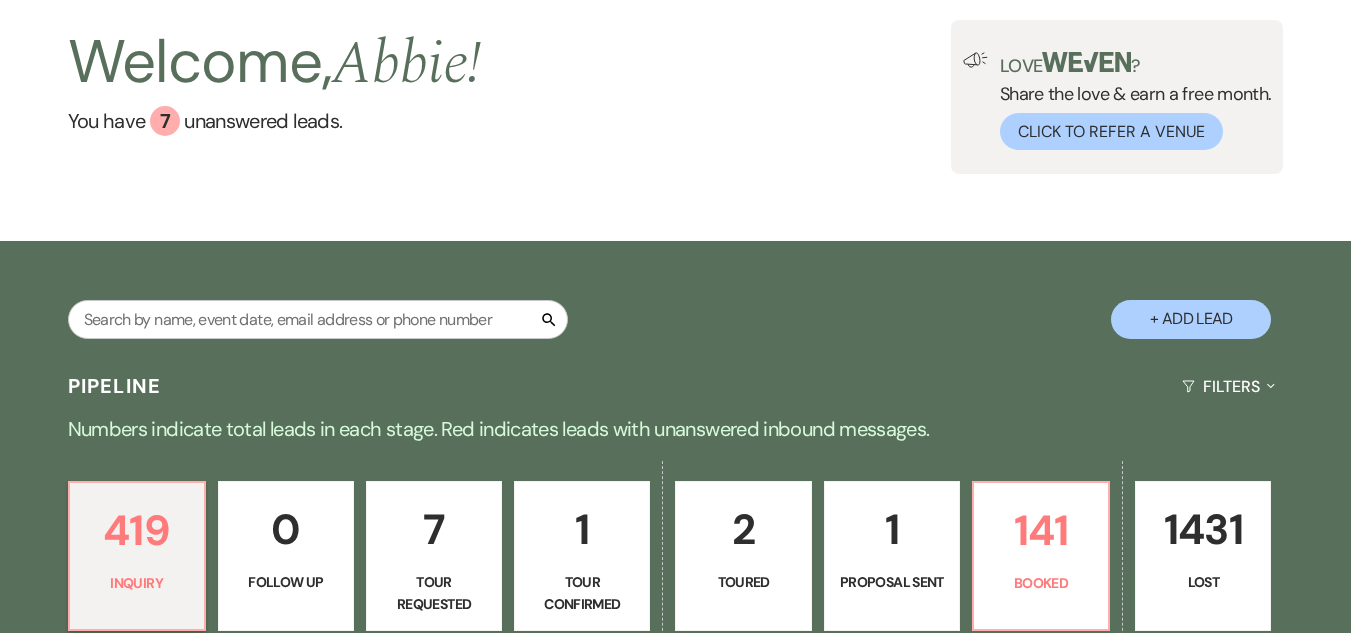 click on "+ Add Lead" at bounding box center [1191, 319] 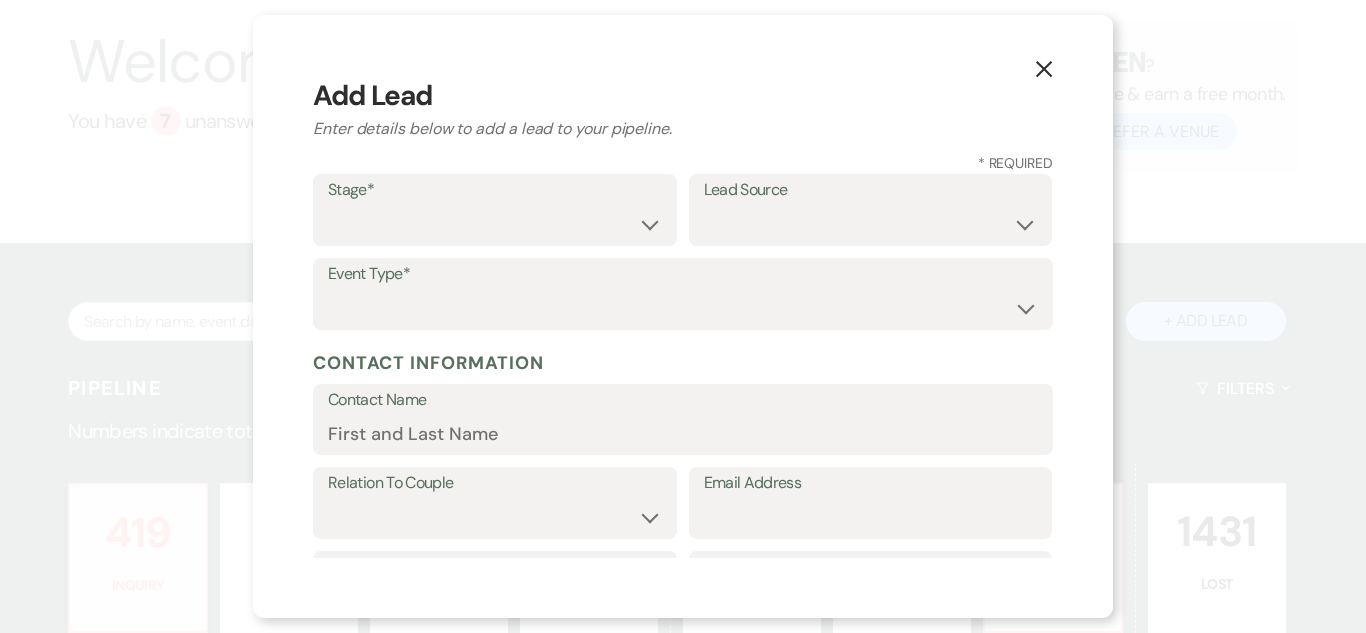 click on "X" 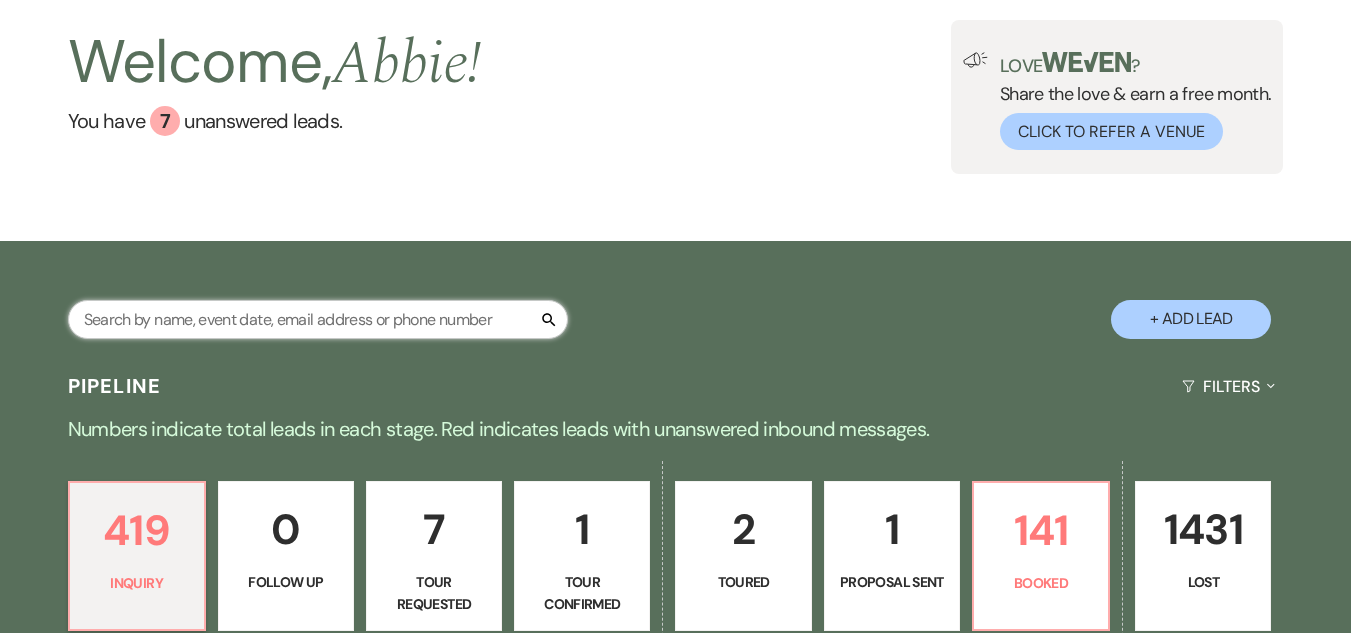 click at bounding box center [318, 319] 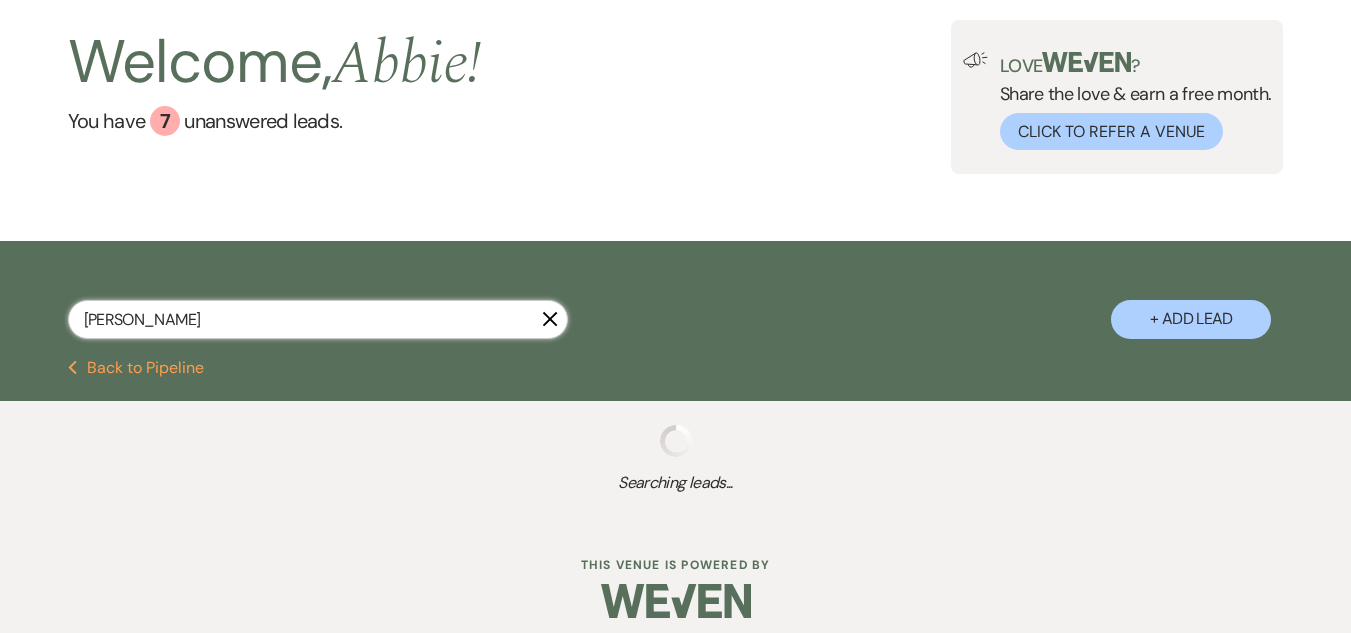select on "2" 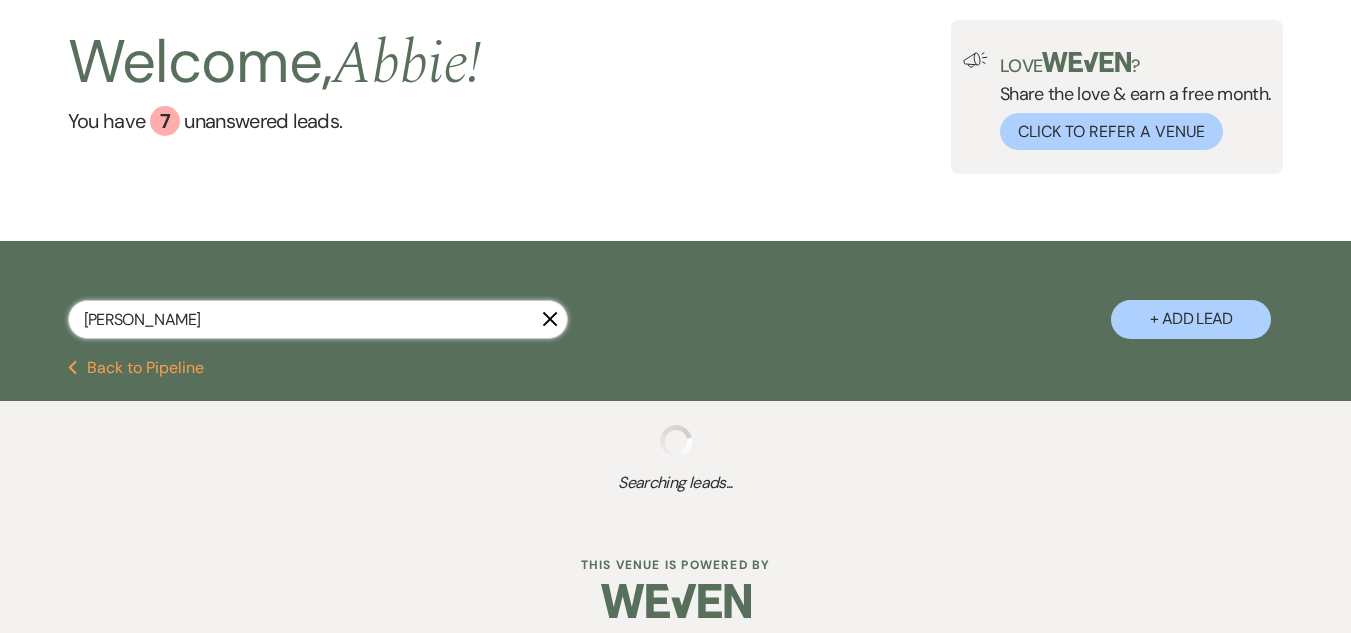 select on "8" 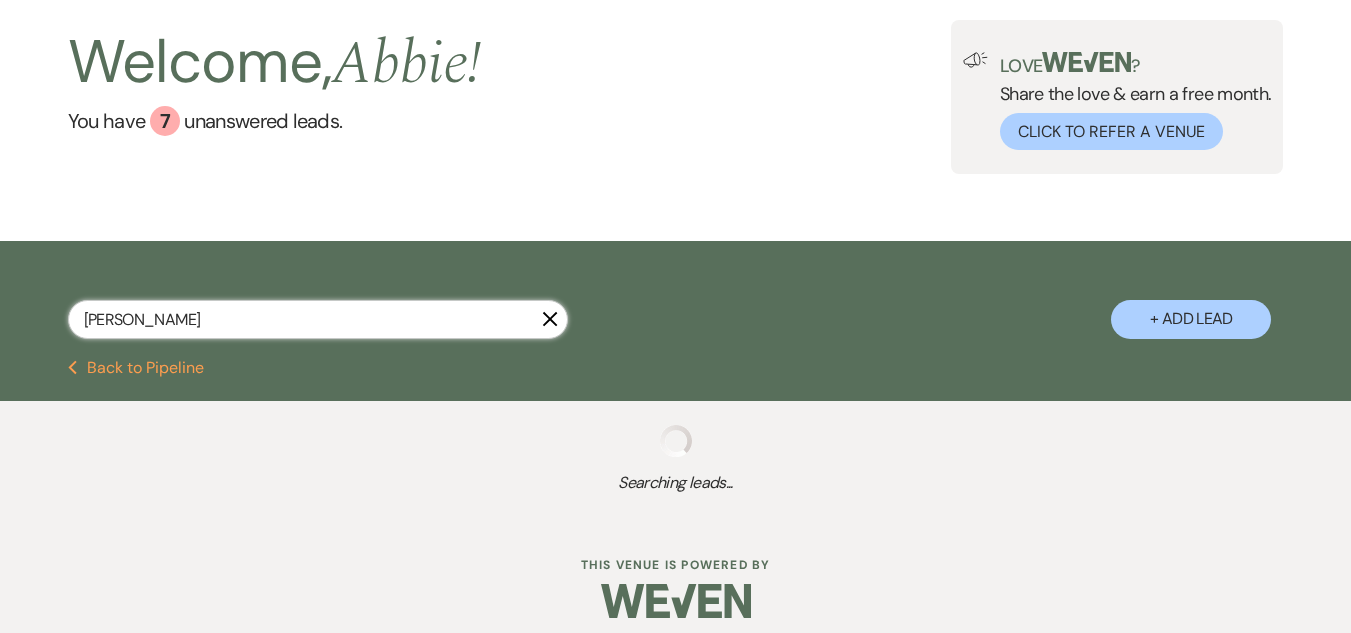 select on "8" 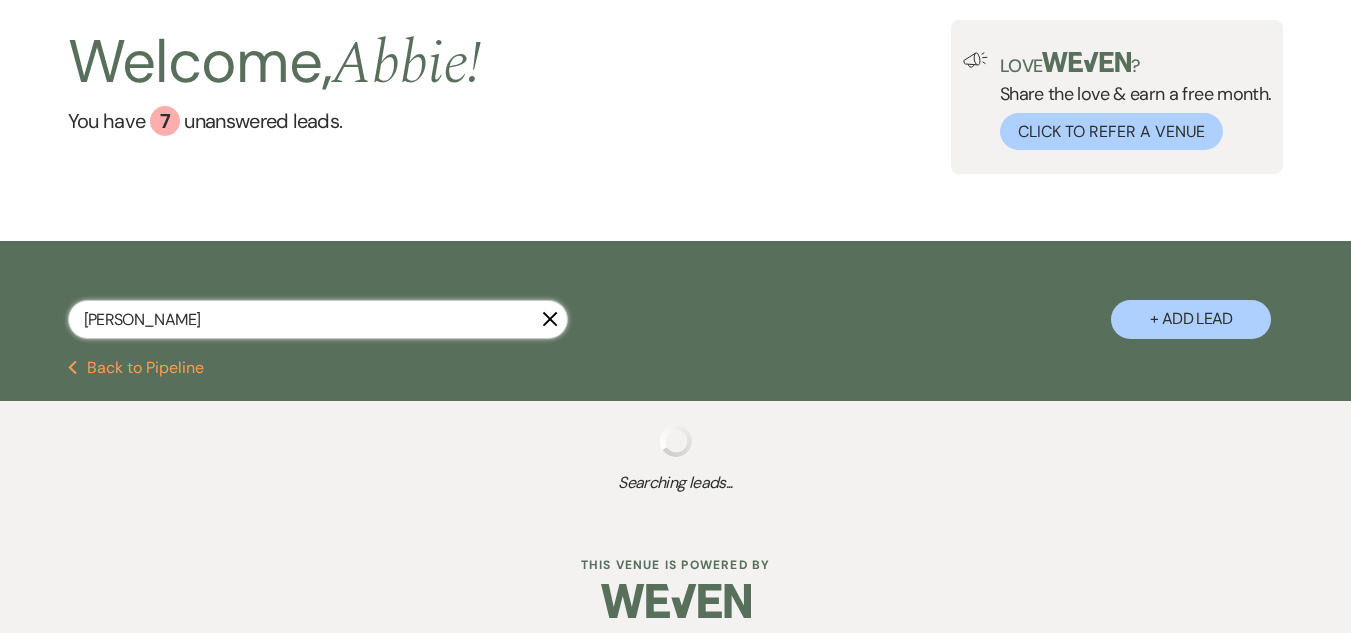select on "8" 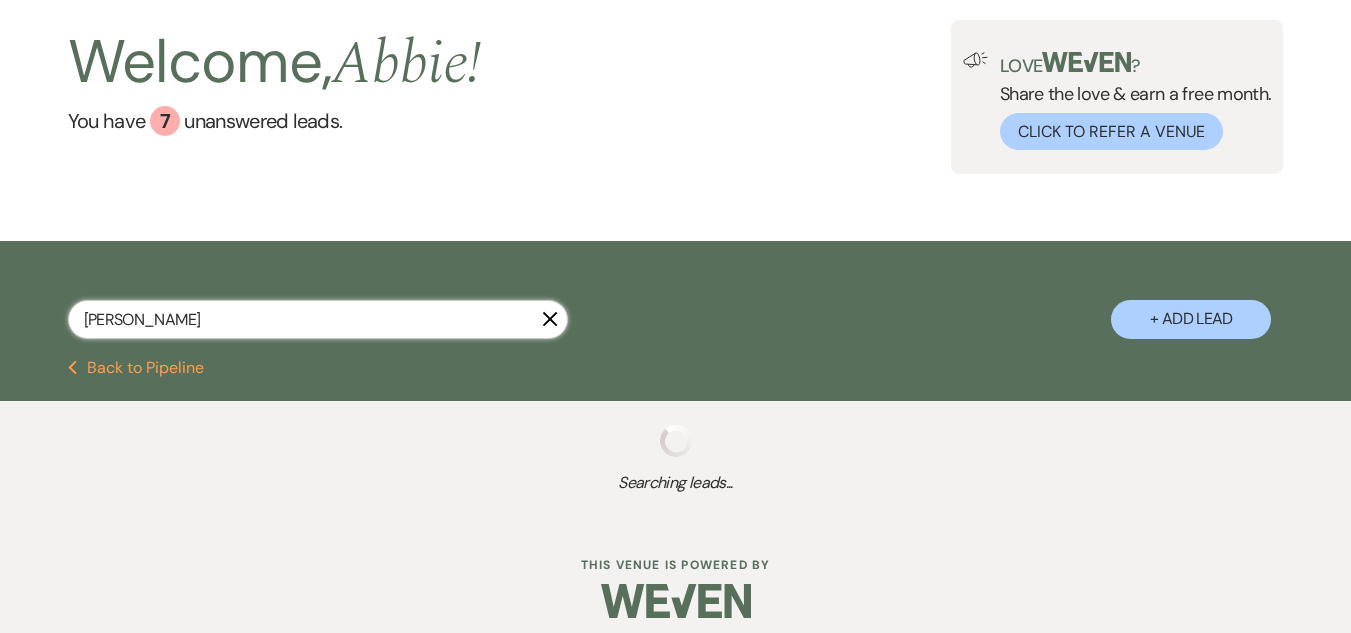 select on "8" 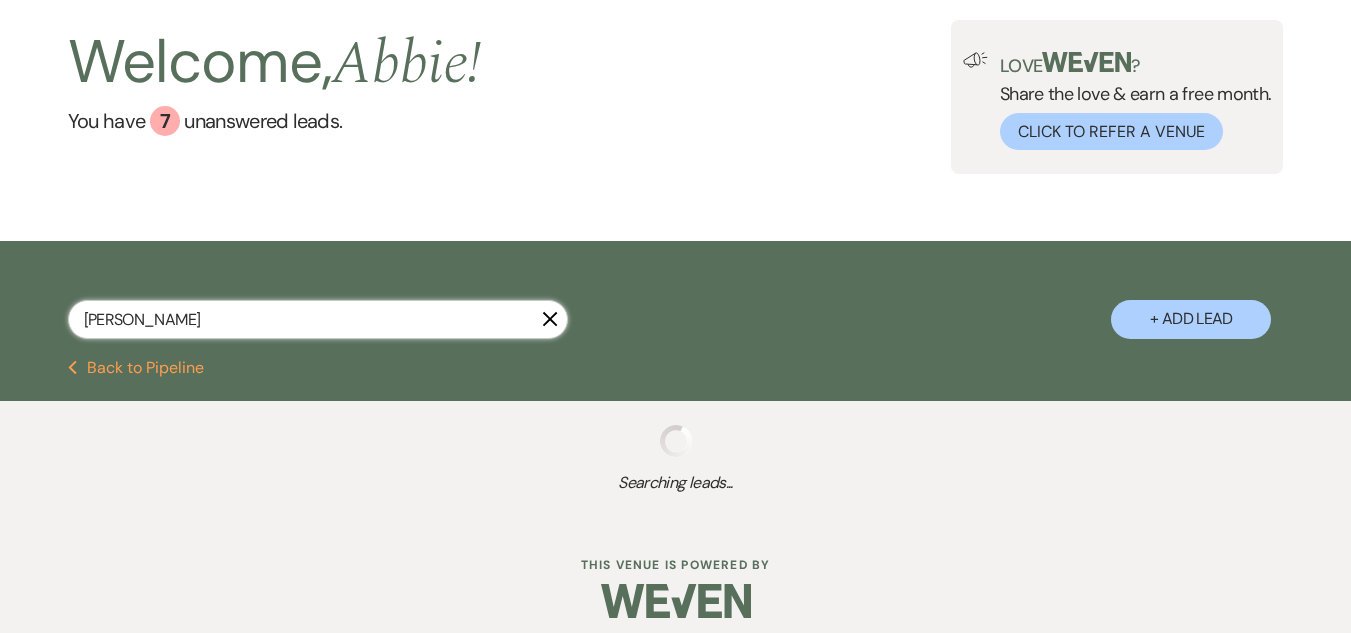 select on "8" 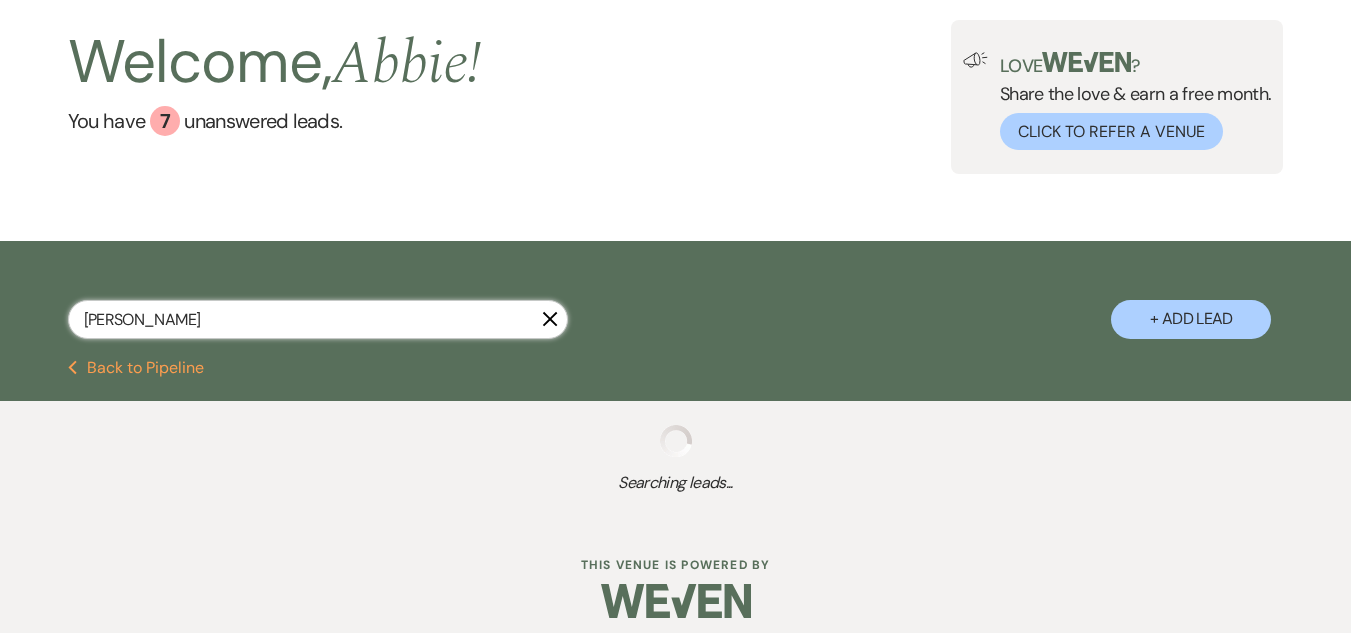 select on "8" 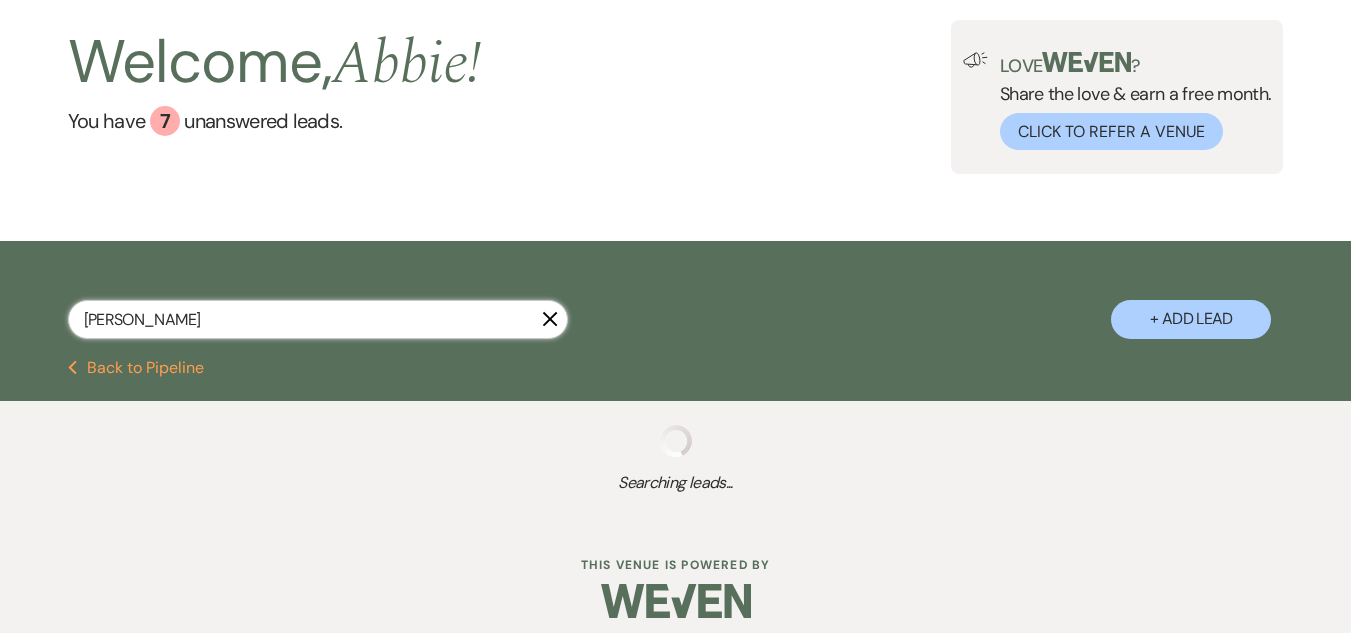 select on "8" 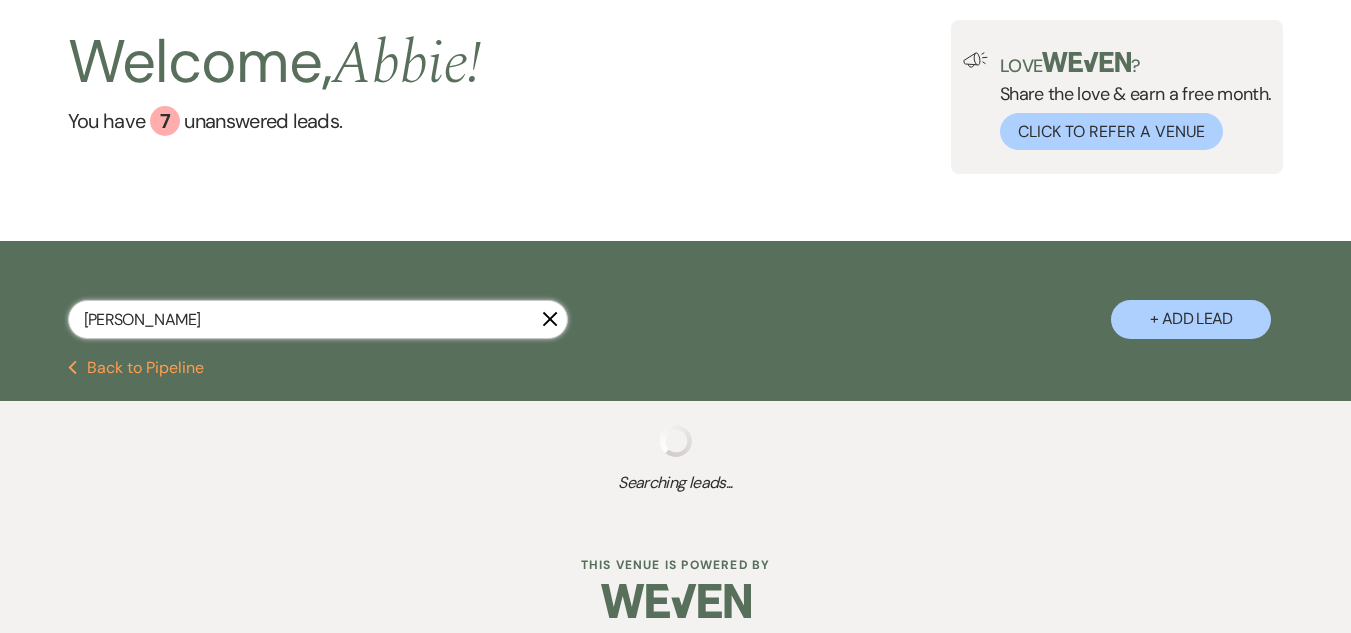 select on "5" 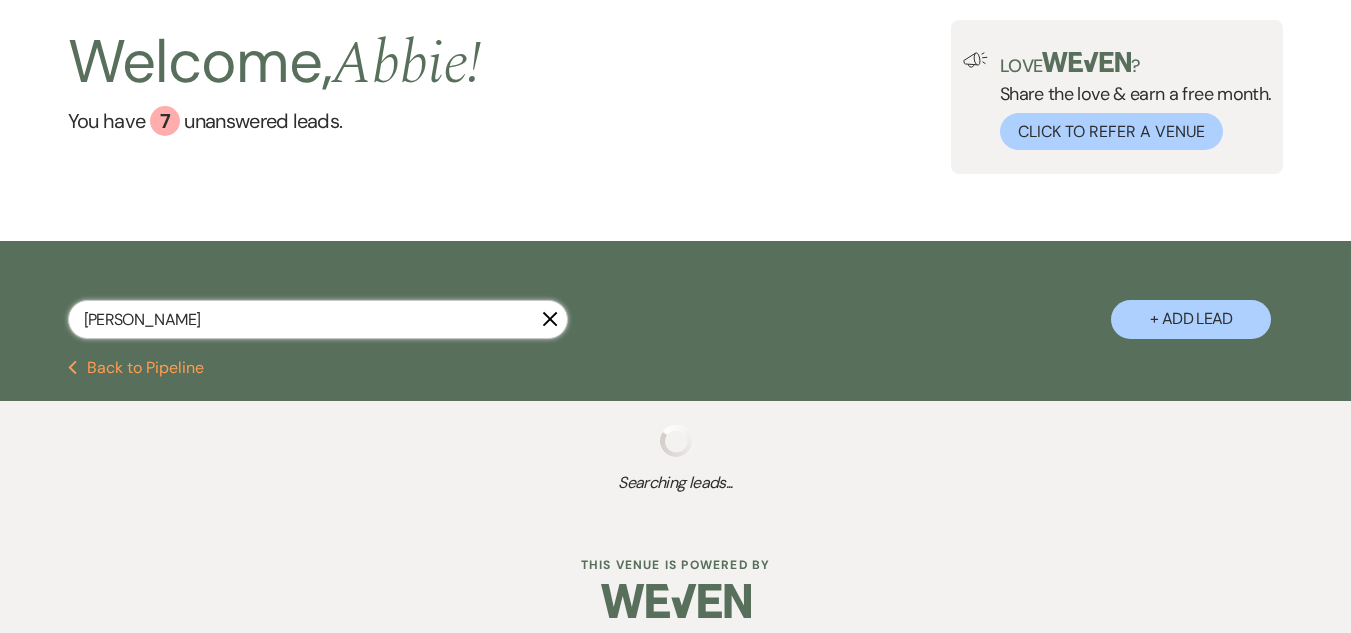 select on "8" 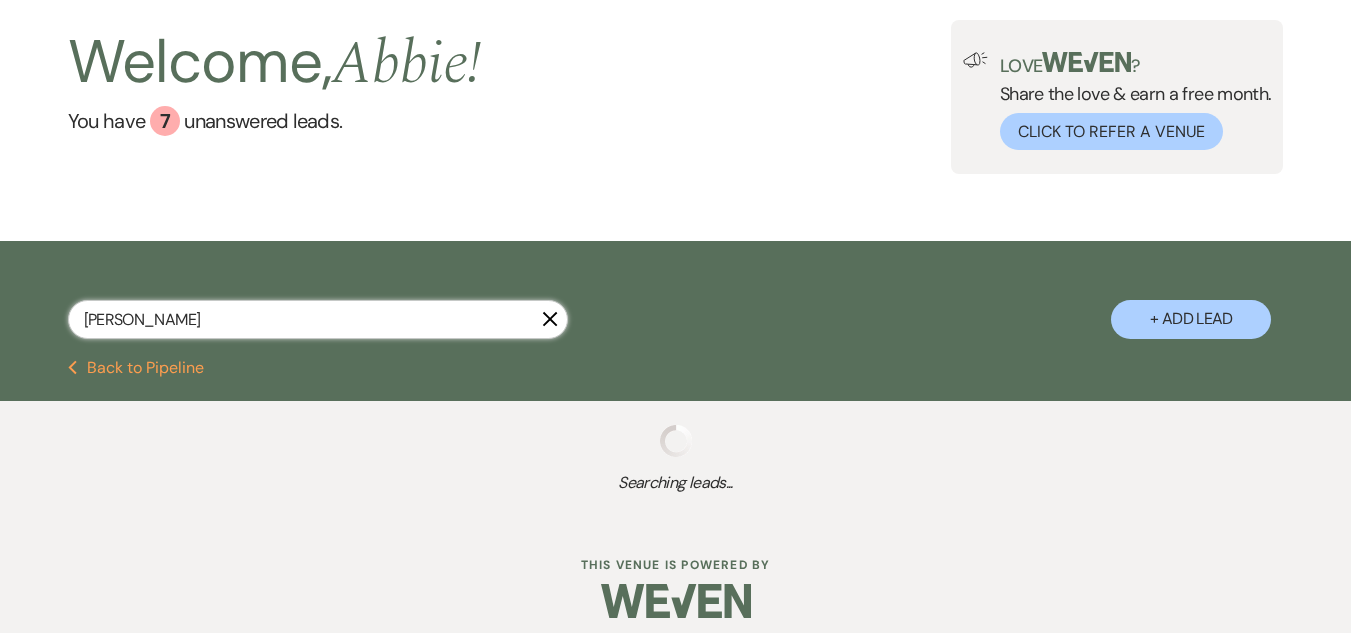 select on "5" 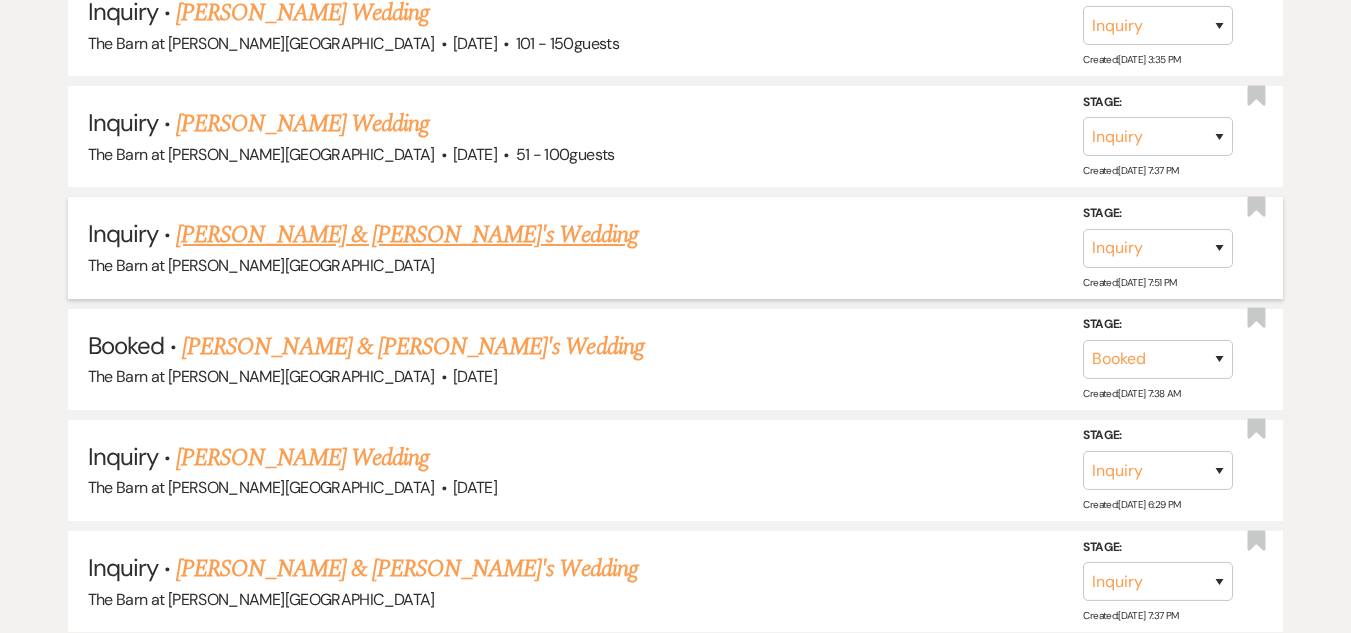 scroll, scrollTop: 800, scrollLeft: 0, axis: vertical 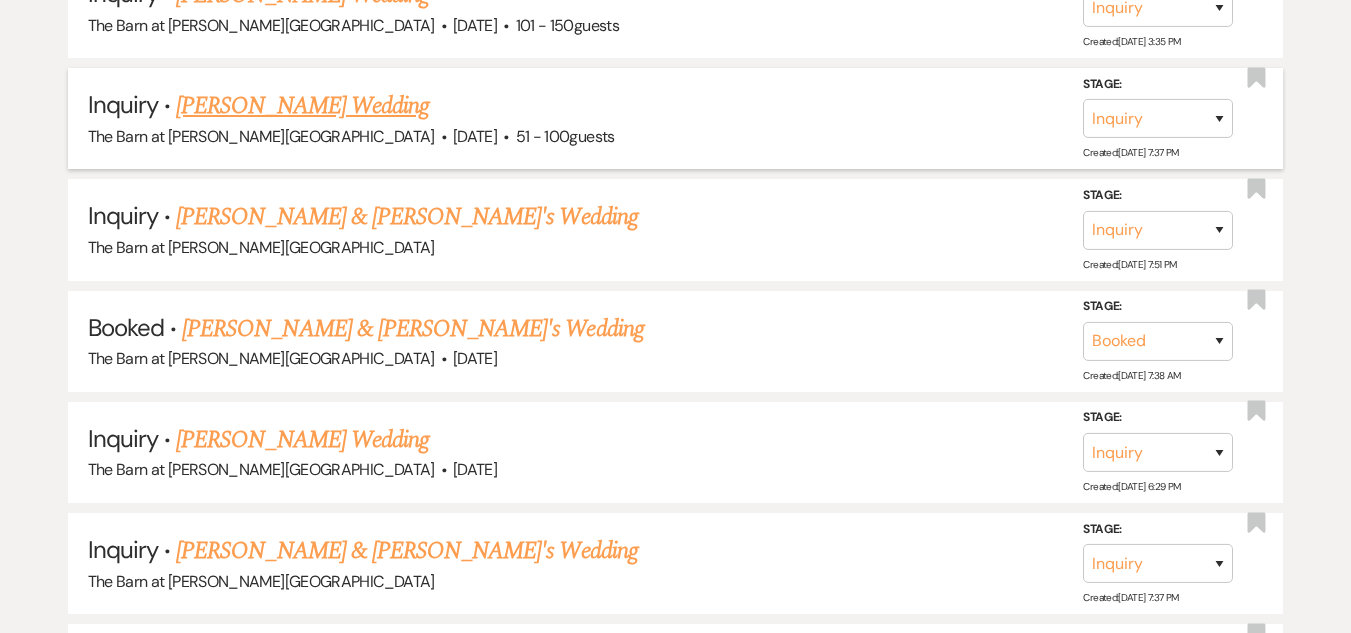 type on "[PERSON_NAME]" 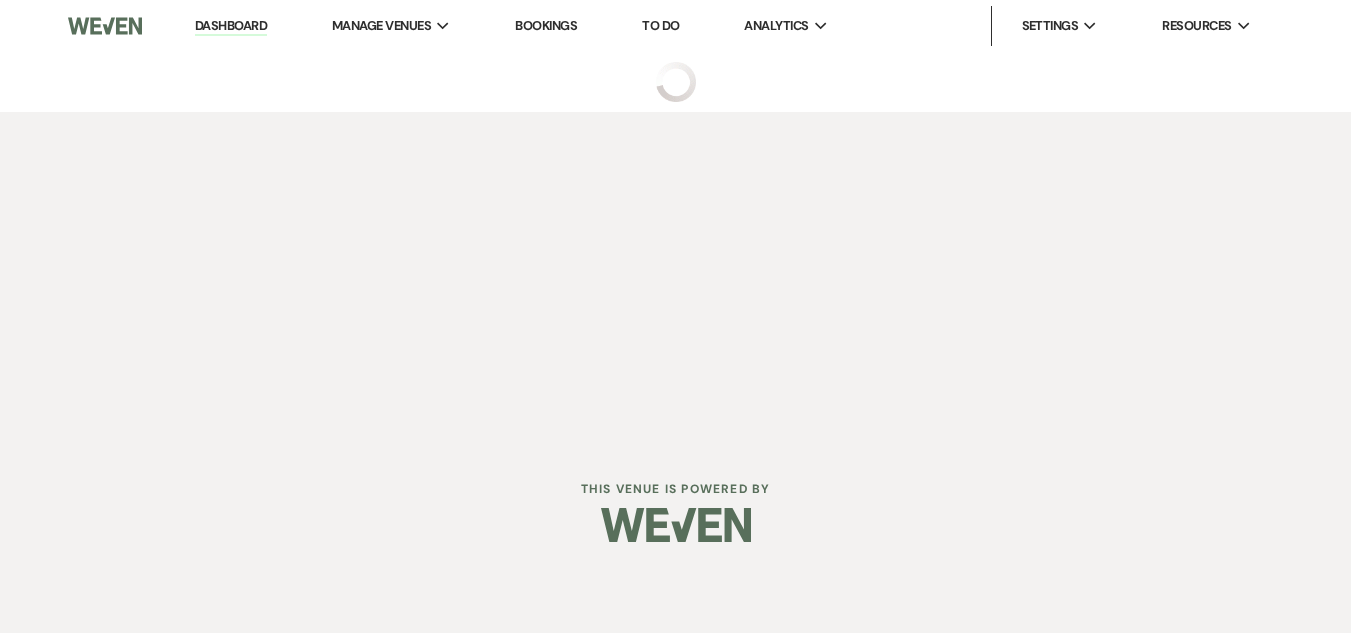 scroll, scrollTop: 0, scrollLeft: 0, axis: both 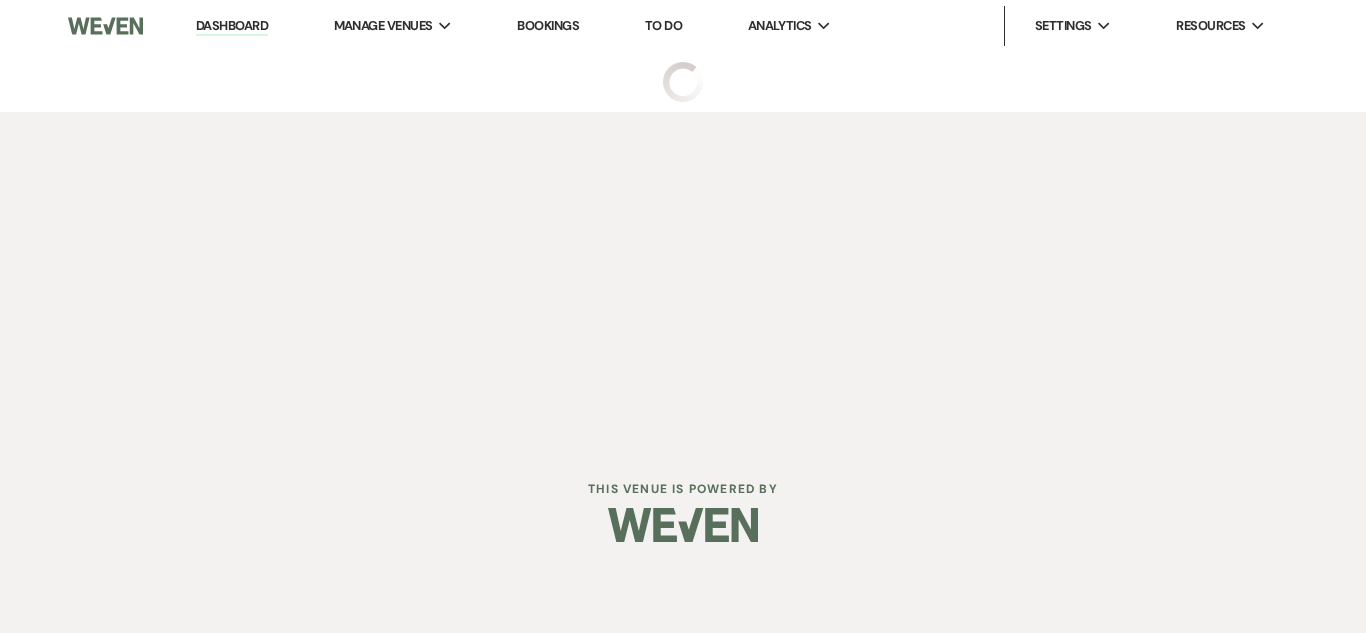 select on "2" 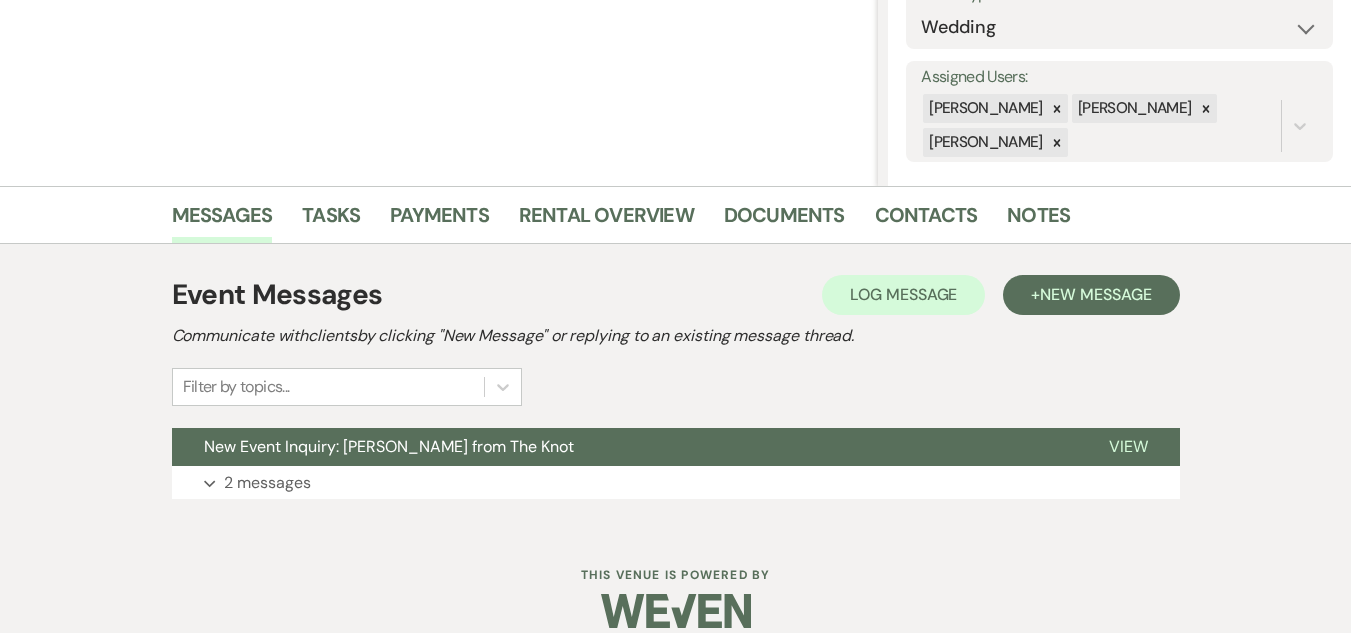 scroll, scrollTop: 341, scrollLeft: 0, axis: vertical 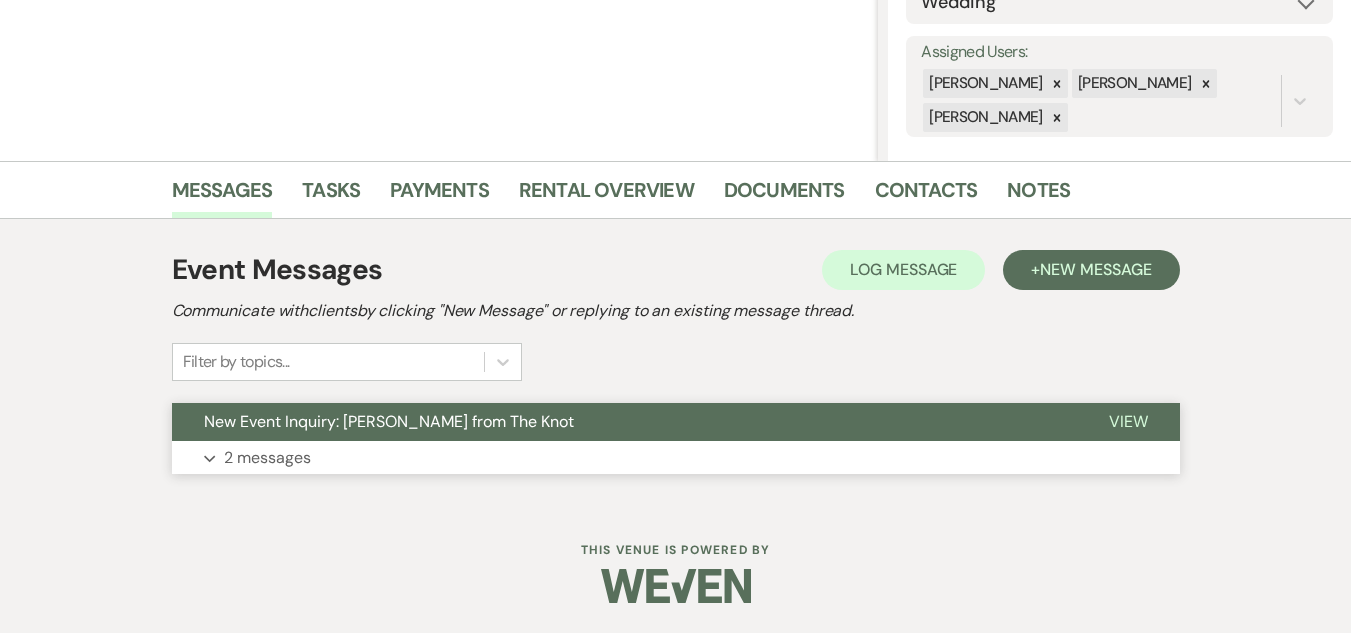 click on "Expand 2 messages" at bounding box center (676, 458) 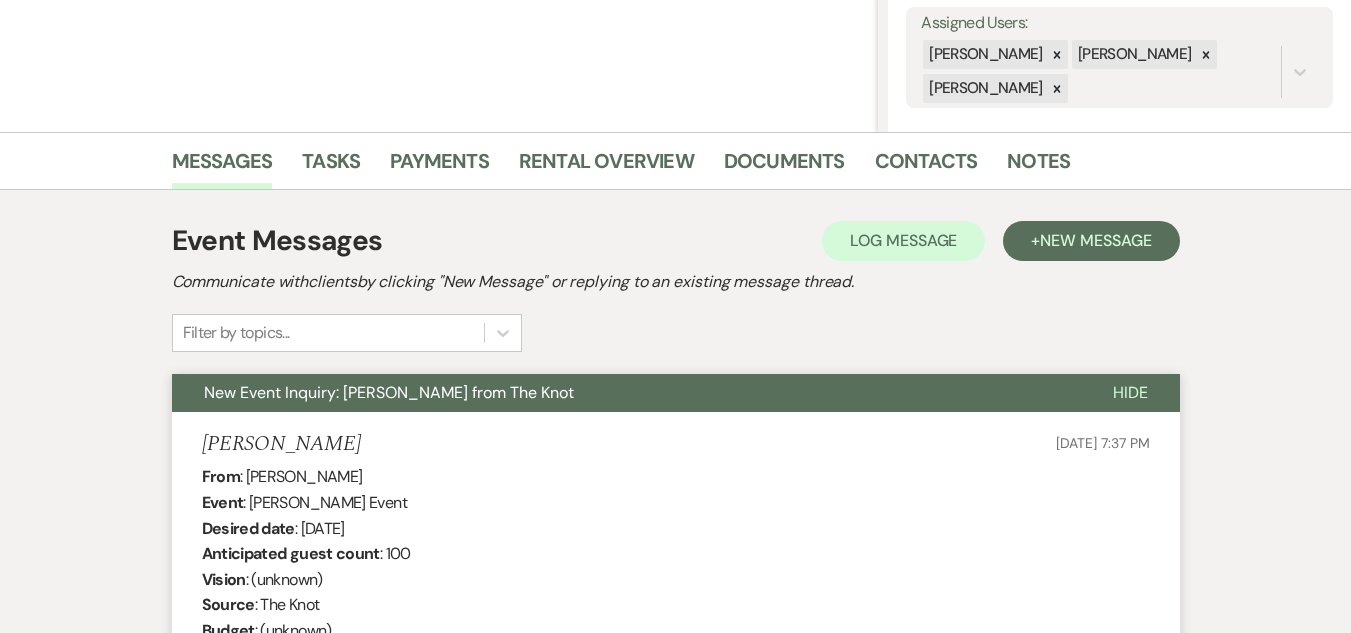 scroll, scrollTop: 0, scrollLeft: 0, axis: both 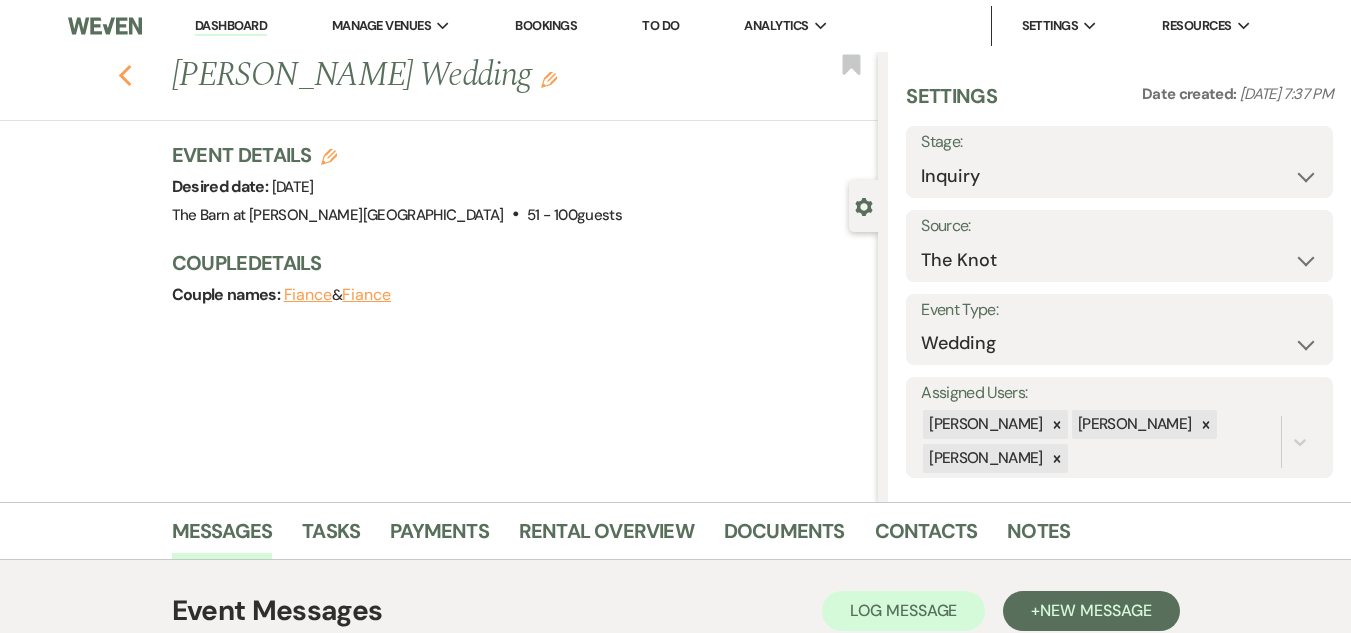 click on "Previous" 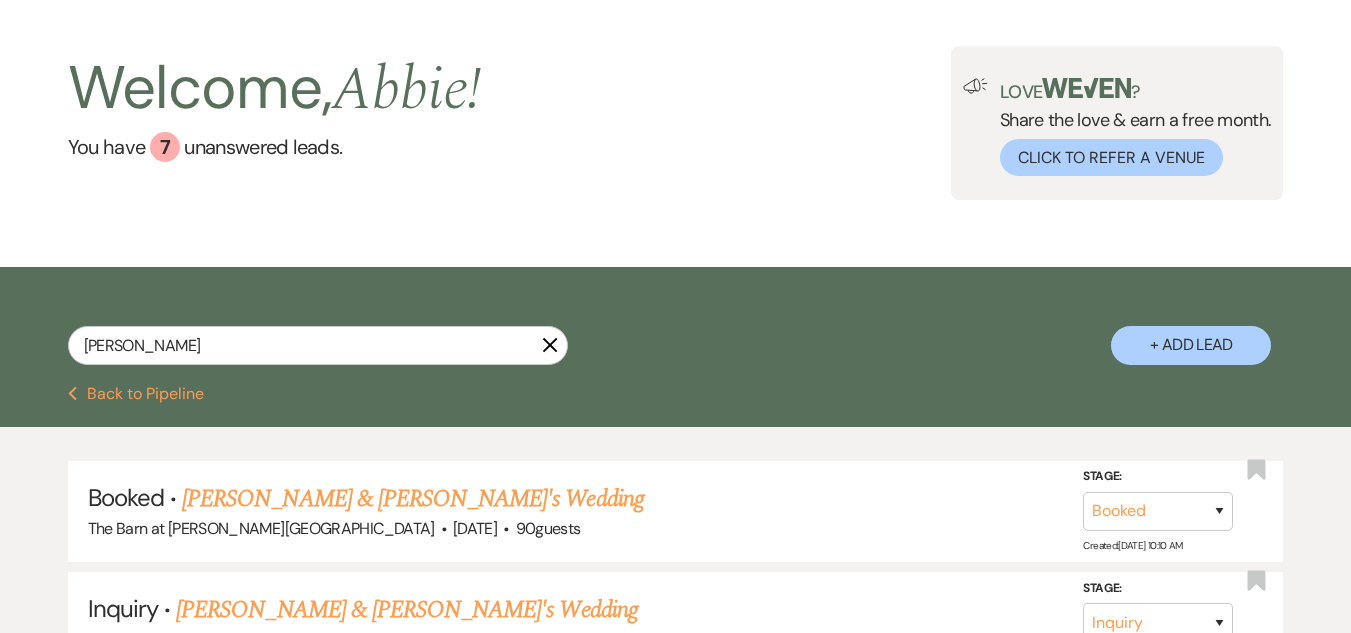 scroll, scrollTop: 0, scrollLeft: 0, axis: both 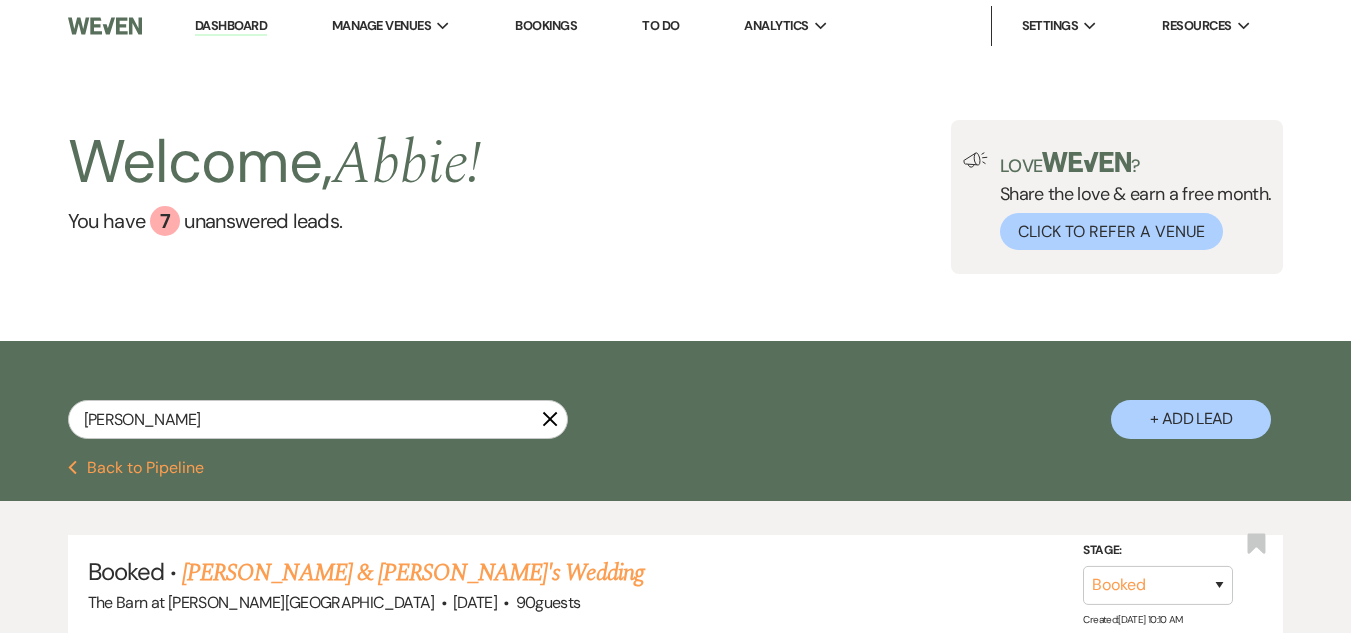 click on "Previous  Back to Pipeline" at bounding box center [136, 468] 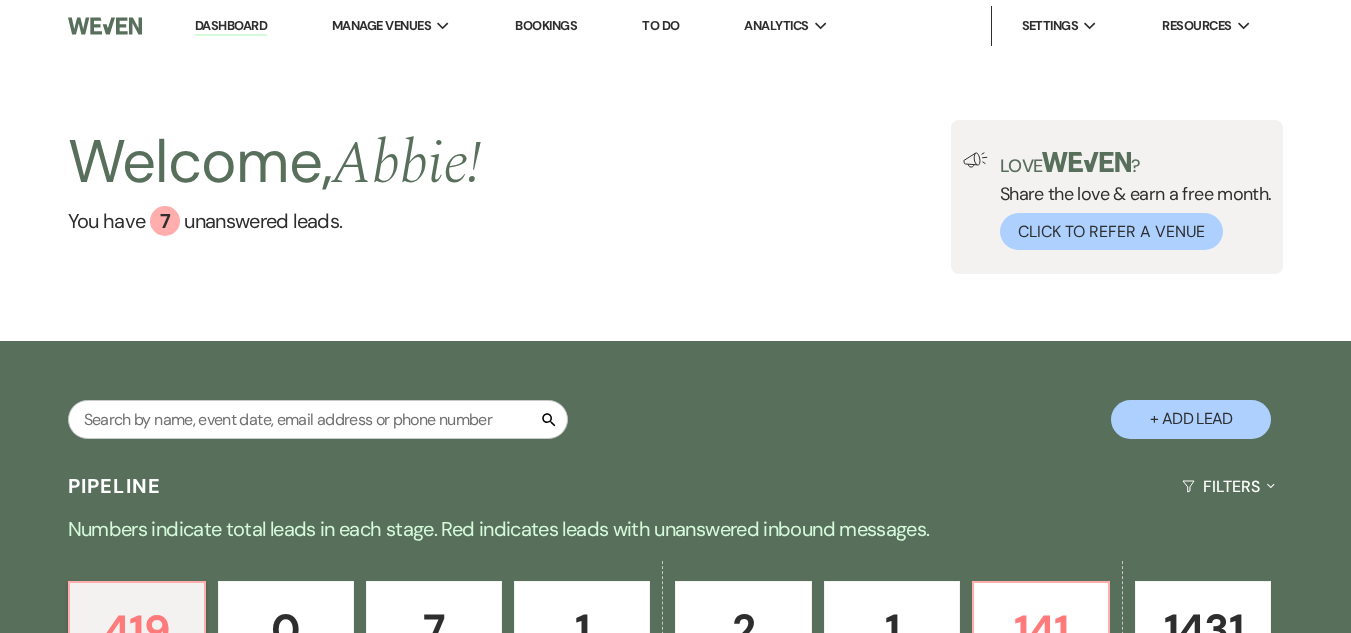 type 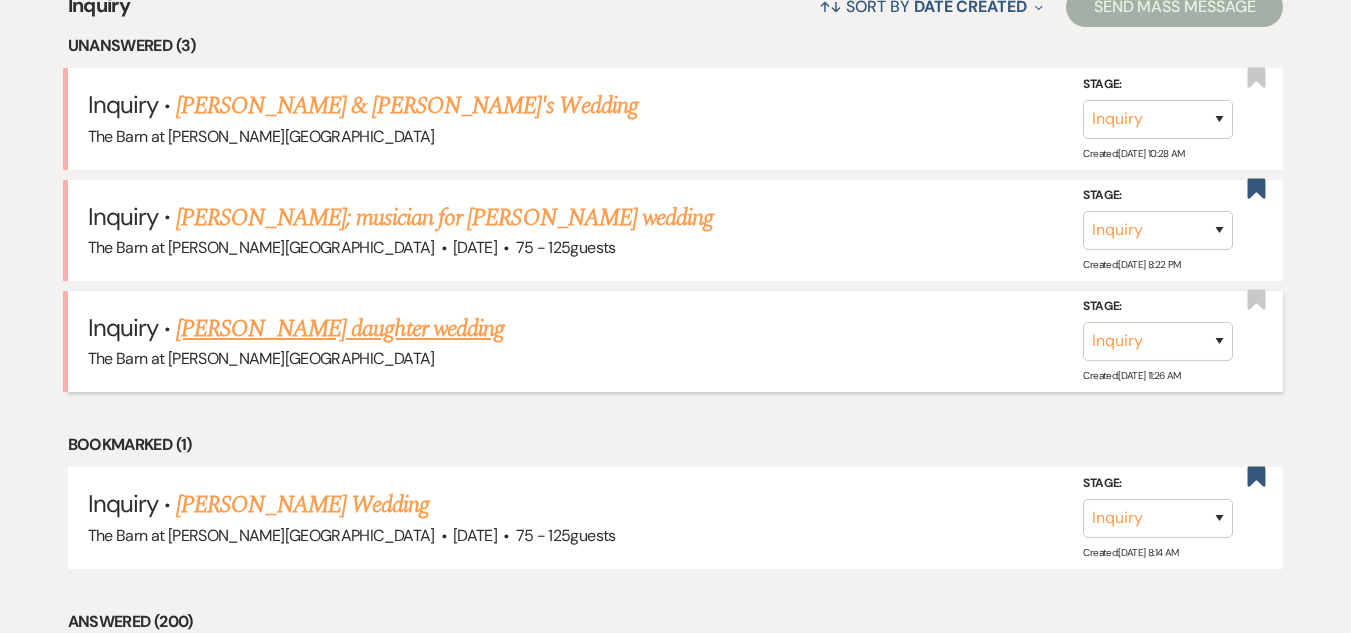 scroll, scrollTop: 600, scrollLeft: 0, axis: vertical 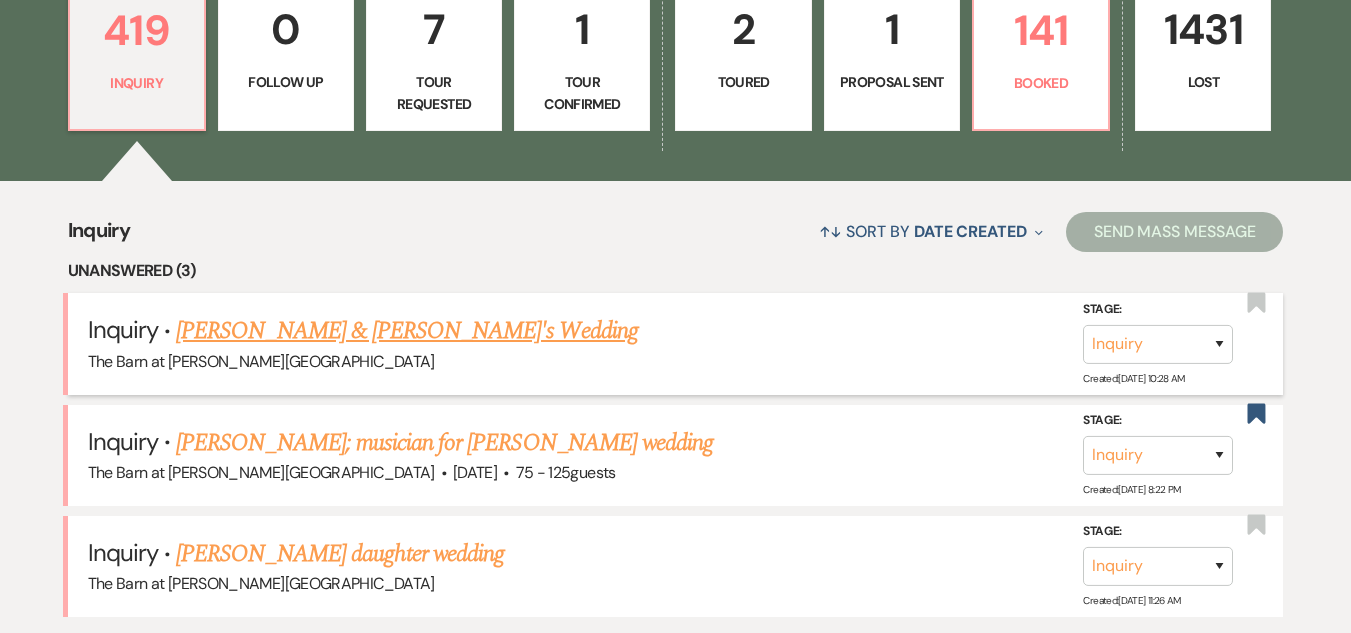 click on "[PERSON_NAME] & [PERSON_NAME]'s Wedding" at bounding box center (407, 331) 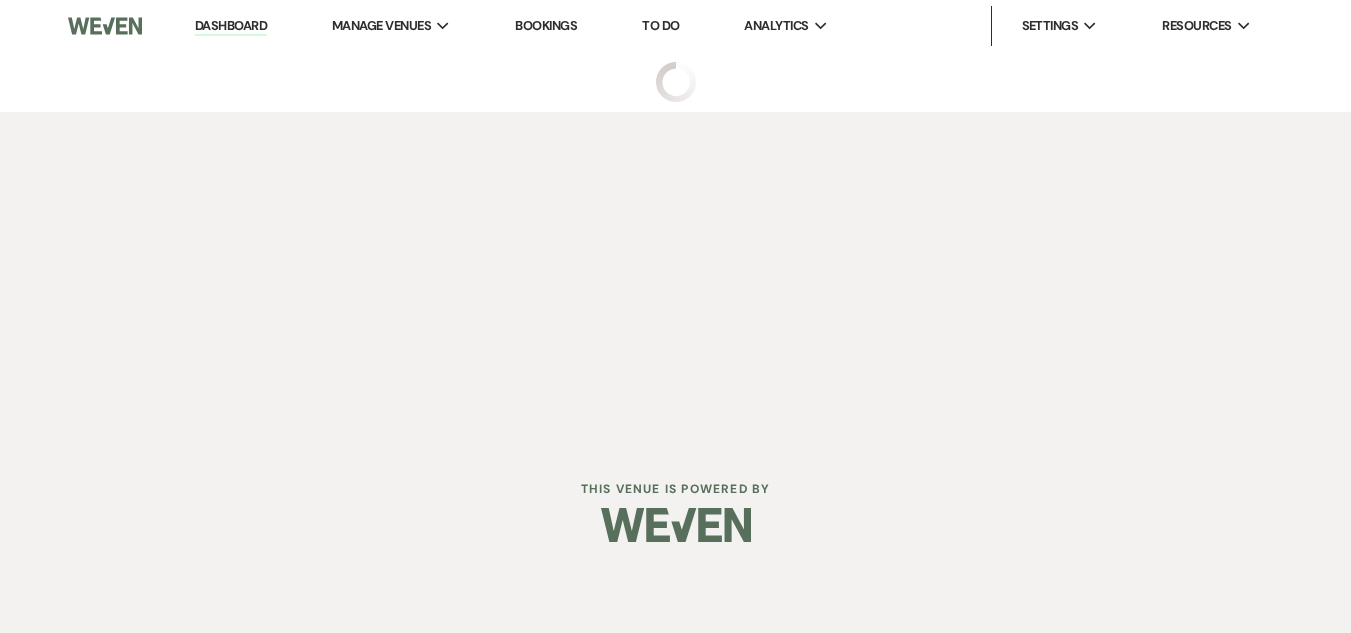 scroll, scrollTop: 0, scrollLeft: 0, axis: both 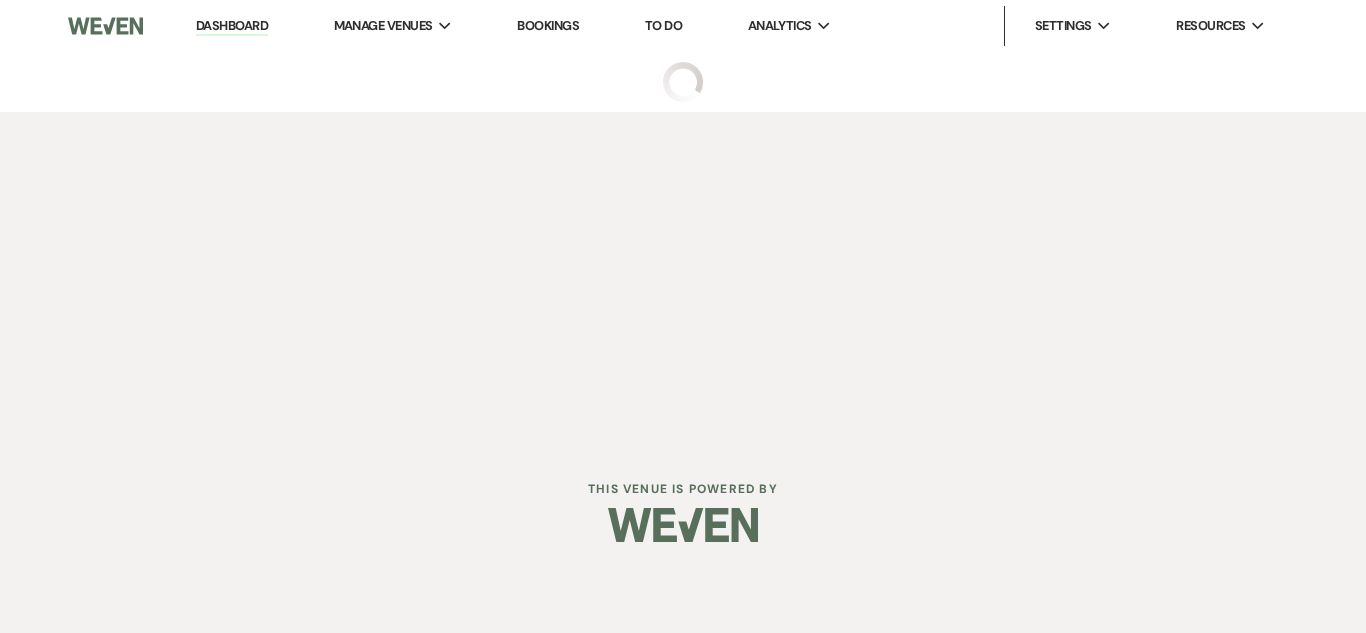 select on "5" 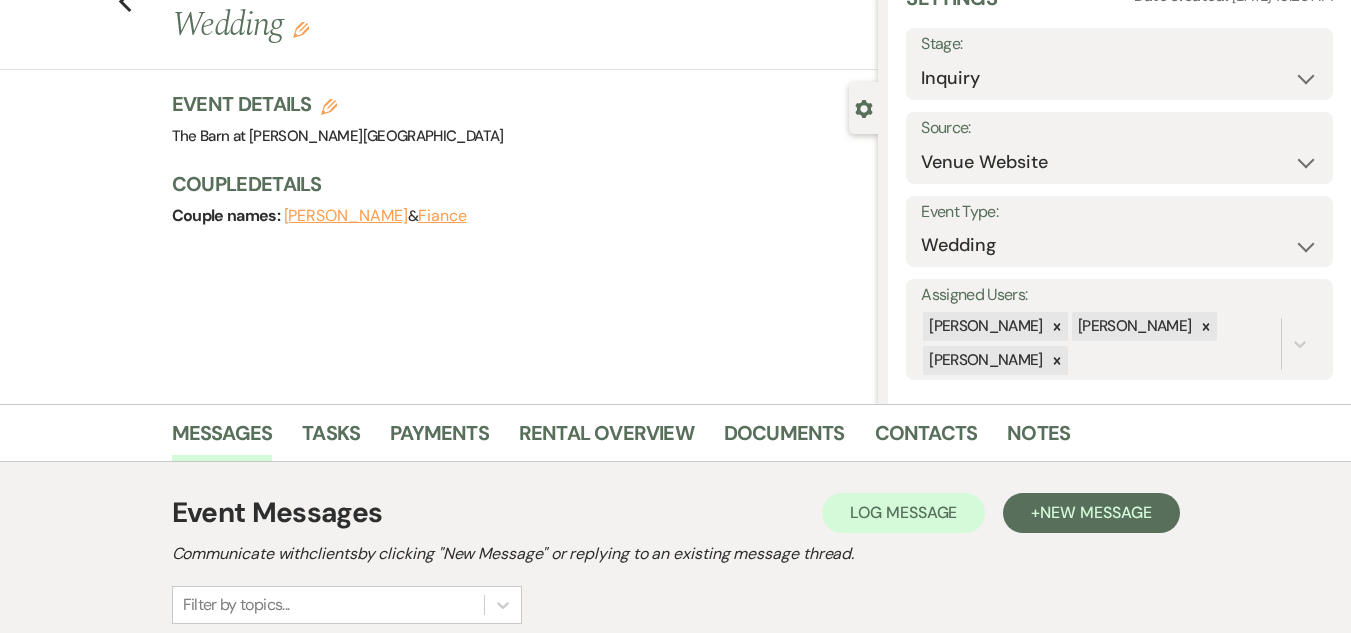 scroll, scrollTop: 0, scrollLeft: 0, axis: both 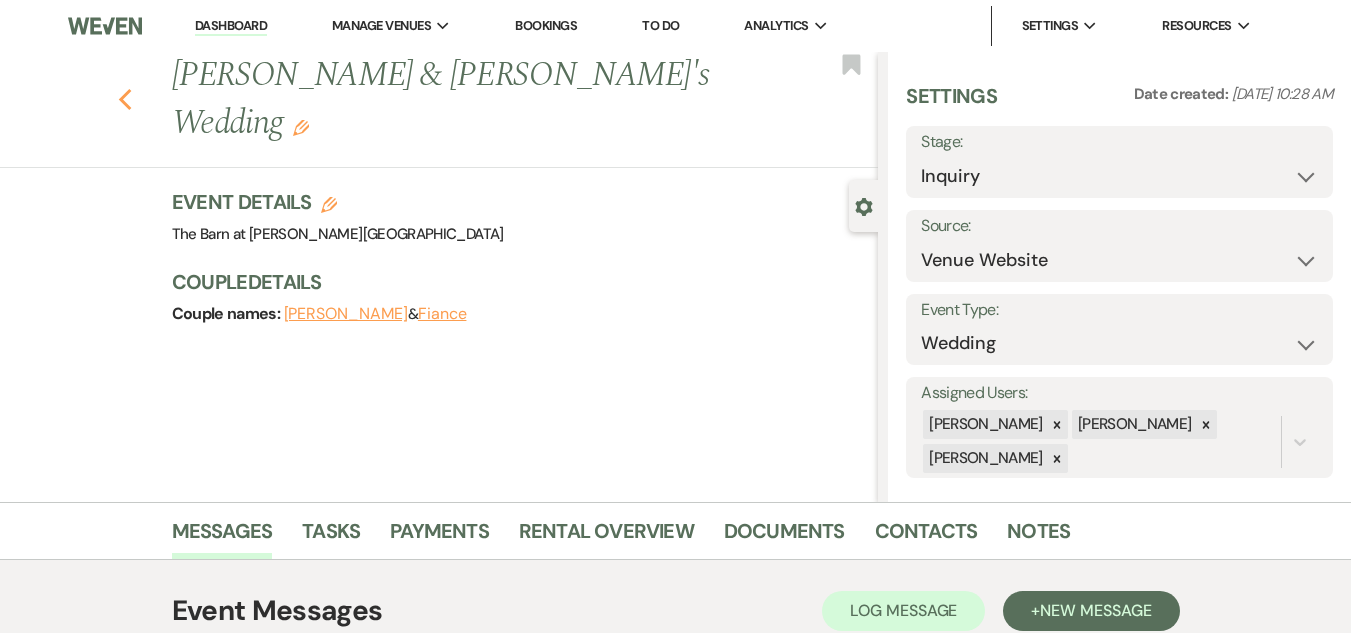 click 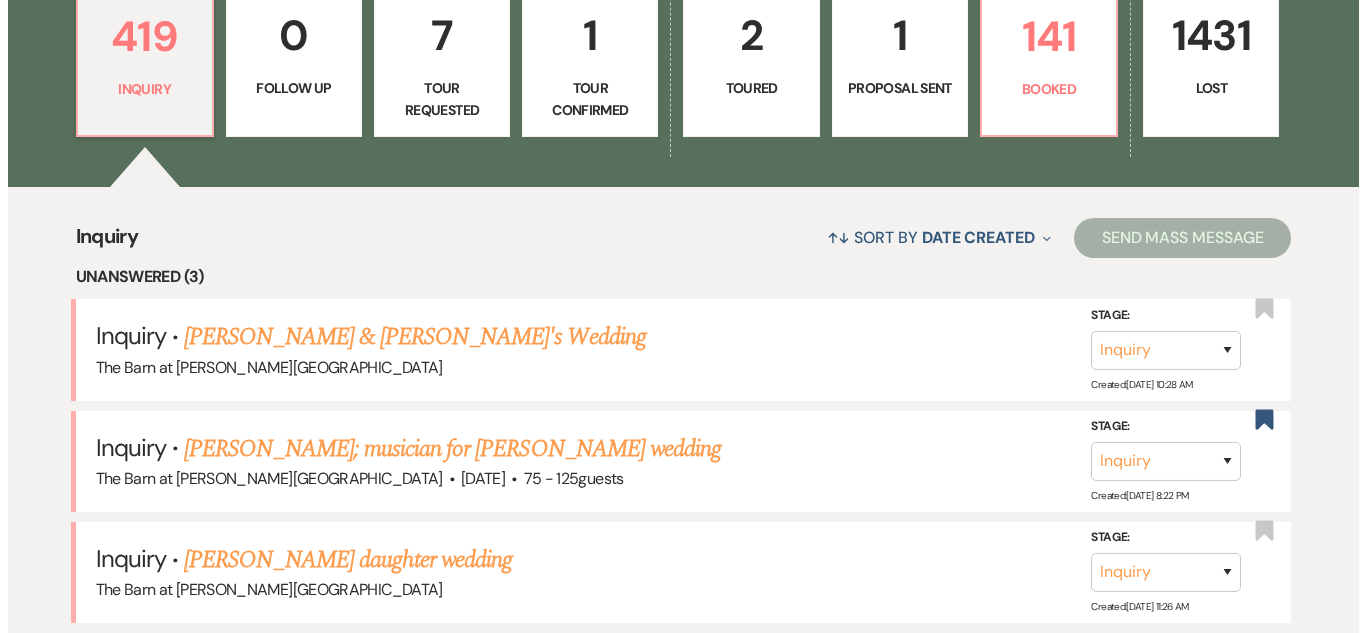 scroll, scrollTop: 200, scrollLeft: 0, axis: vertical 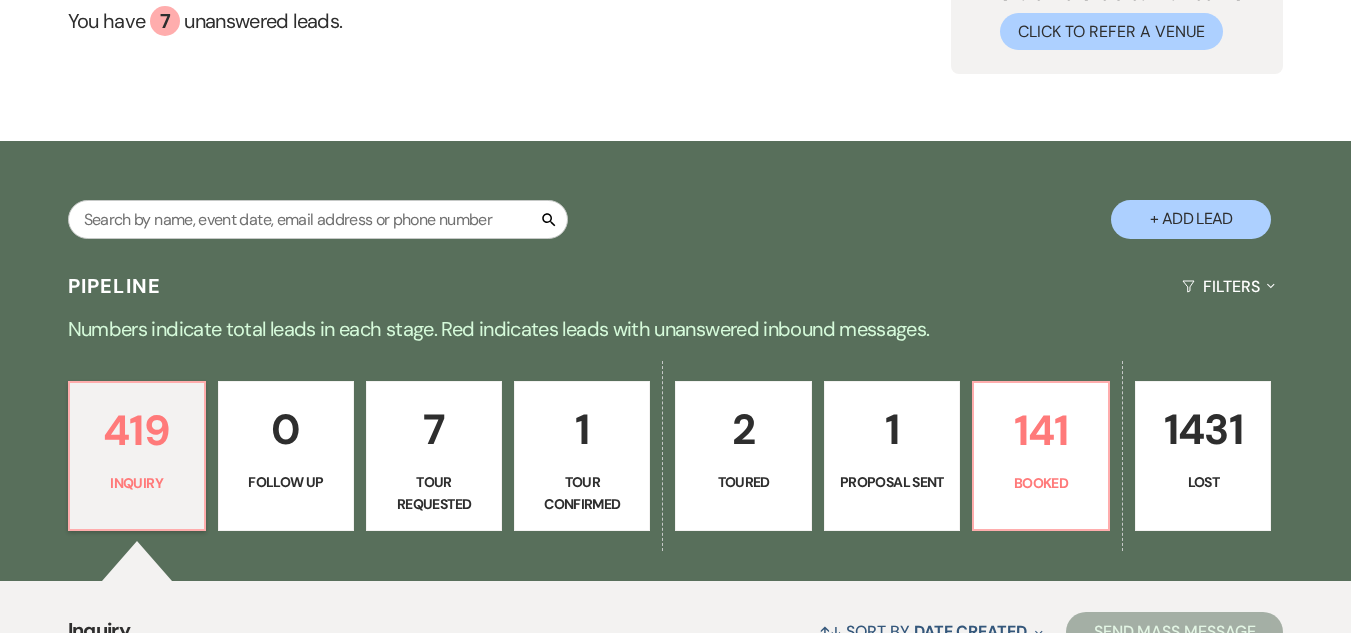 click on "+ Add Lead" at bounding box center (1191, 219) 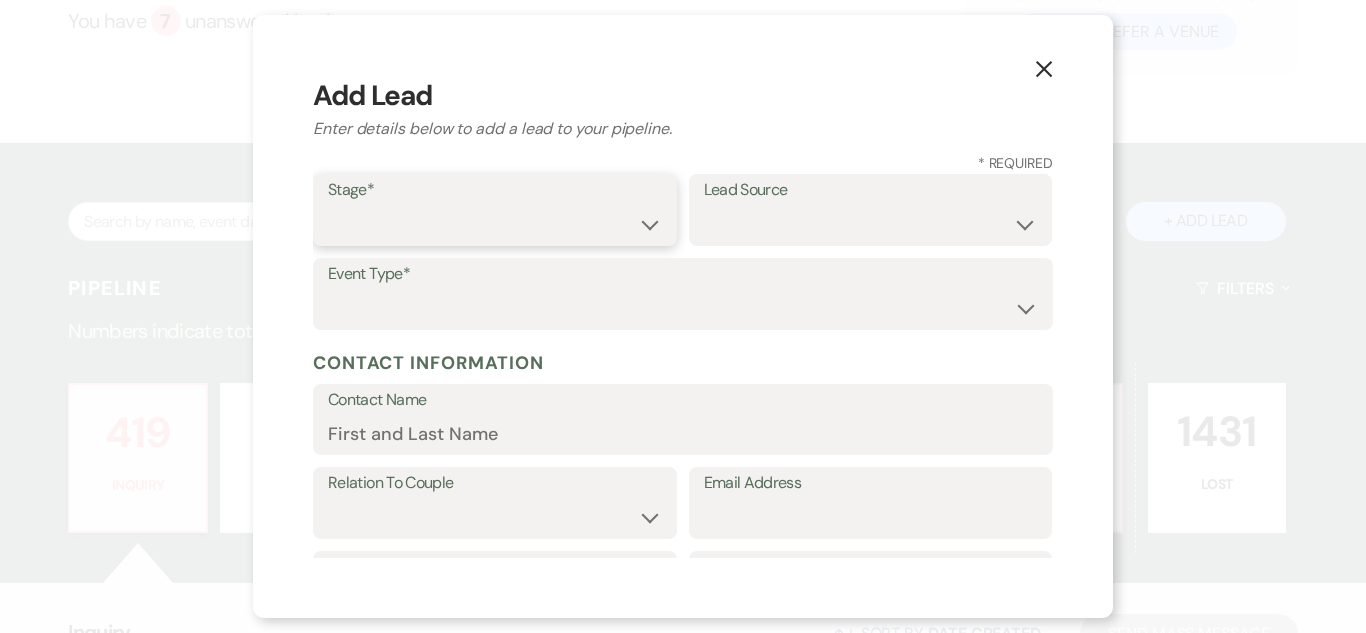 click on "Inquiry Follow Up Tour Requested Tour Confirmed Toured Proposal Sent Booked Lost" at bounding box center [495, 224] 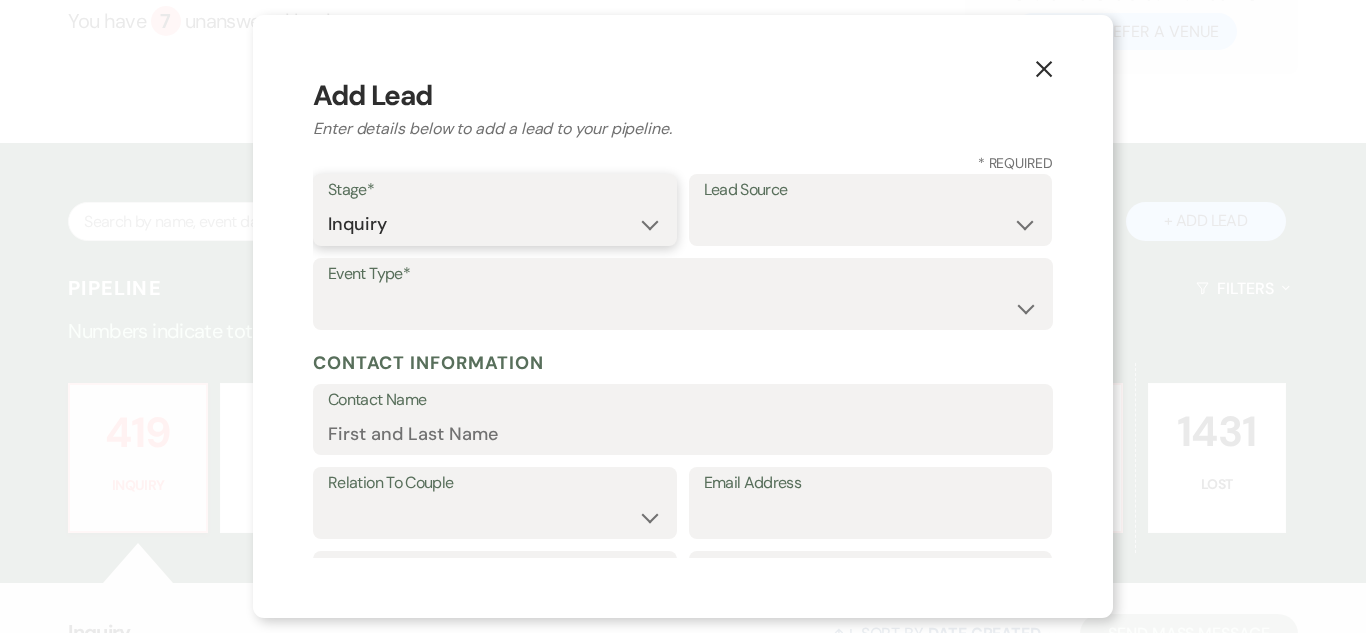 click on "Inquiry Follow Up Tour Requested Tour Confirmed Toured Proposal Sent Booked Lost" at bounding box center (495, 224) 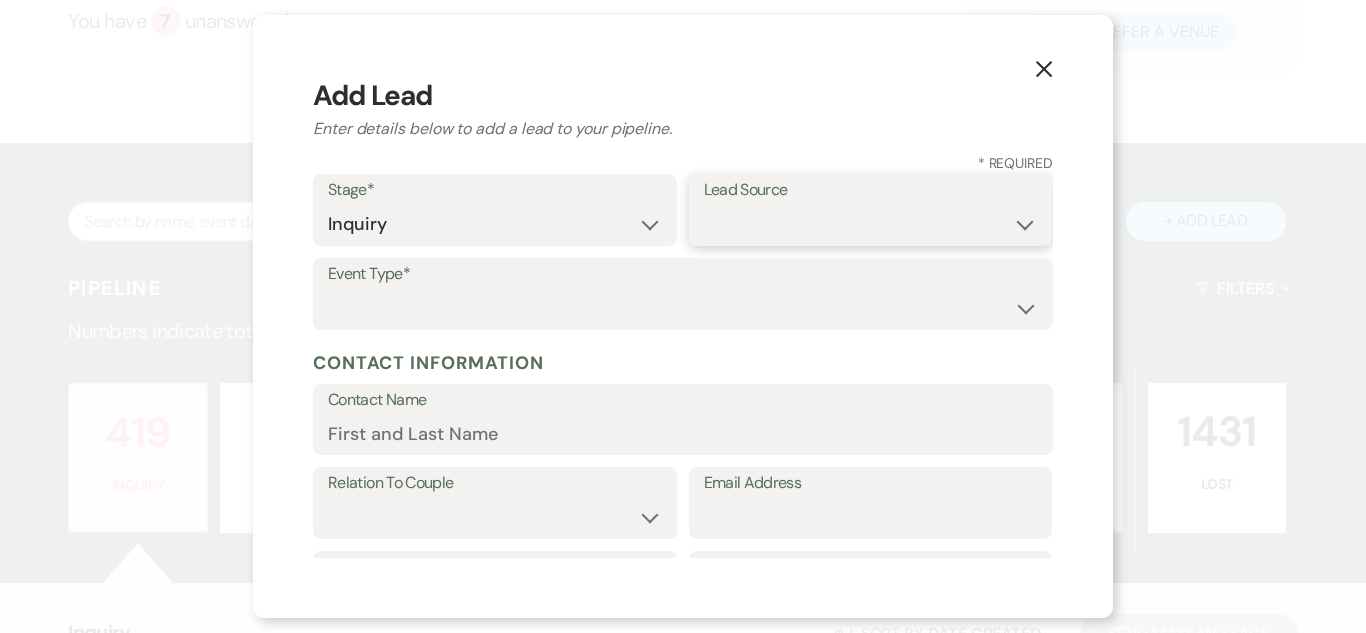 click on "Weven Venue Website Instagram Facebook Pinterest Google The Knot Wedding Wire Here Comes the Guide Wedding Spot Eventective [PERSON_NAME] The Venue Report PartySlate VRBO / Homeaway Airbnb Wedding Show TikTok X / Twitter Phone Call Walk-in Vendor Referral Advertising Personal Referral Local Referral Other" at bounding box center (871, 224) 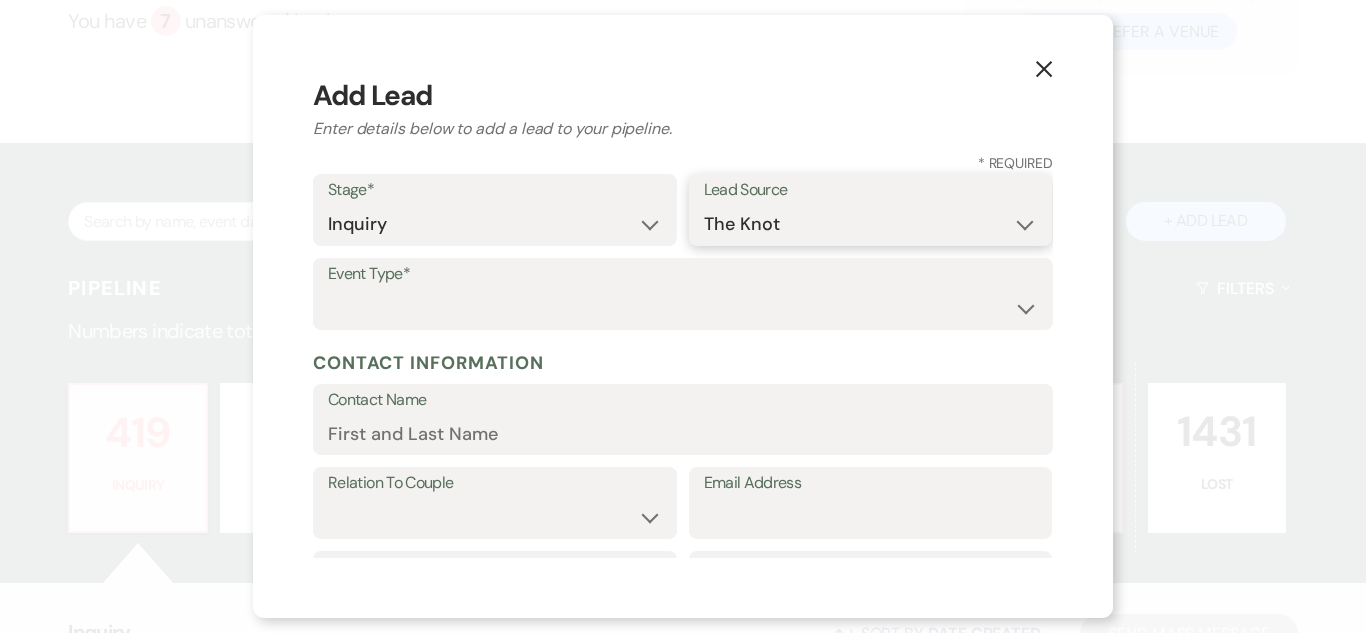 click on "Weven Venue Website Instagram Facebook Pinterest Google The Knot Wedding Wire Here Comes the Guide Wedding Spot Eventective [PERSON_NAME] The Venue Report PartySlate VRBO / Homeaway Airbnb Wedding Show TikTok X / Twitter Phone Call Walk-in Vendor Referral Advertising Personal Referral Local Referral Other" at bounding box center [871, 224] 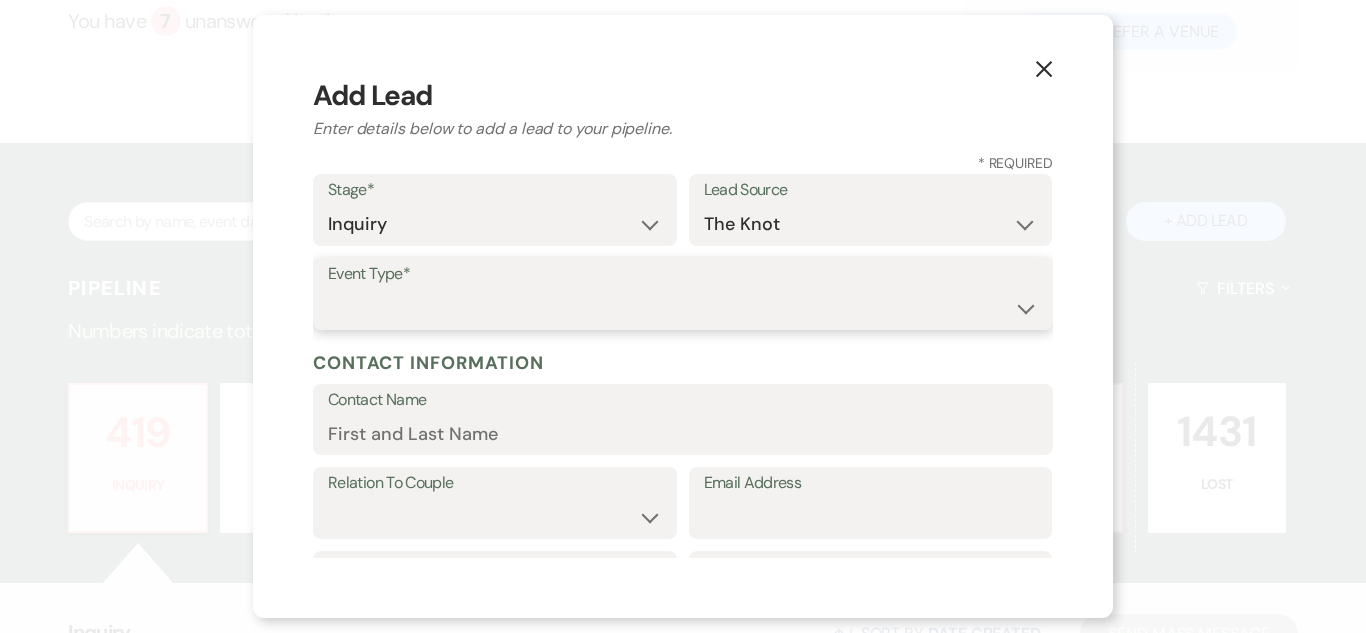 drag, startPoint x: 725, startPoint y: 311, endPoint x: 712, endPoint y: 314, distance: 13.341664 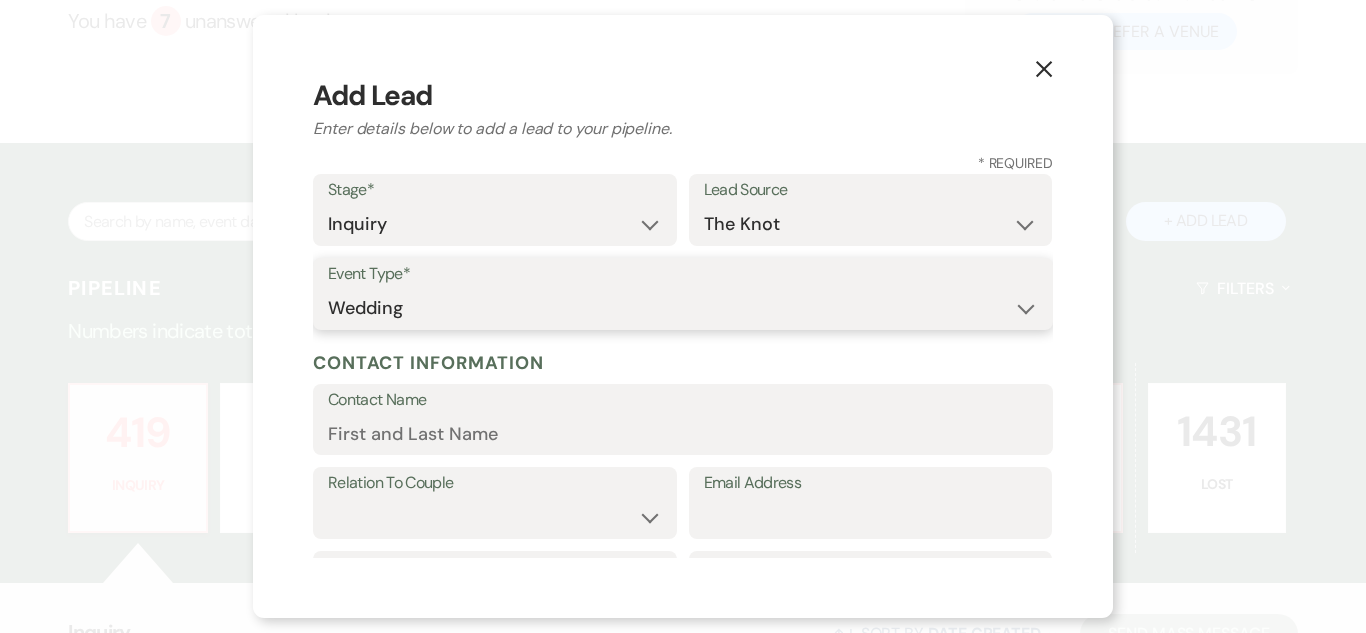 click on "Wedding Anniversary Party Baby Shower Bachelorette / Bachelor Party Birthday Party Bridal Shower Brunch Community Event Concert Corporate Event Elopement End of Life Celebration Engagement Party Fundraiser Graduation Party Micro Wedding Prom Quinceañera Rehearsal Dinner Religious Event Retreat Other" at bounding box center (683, 308) 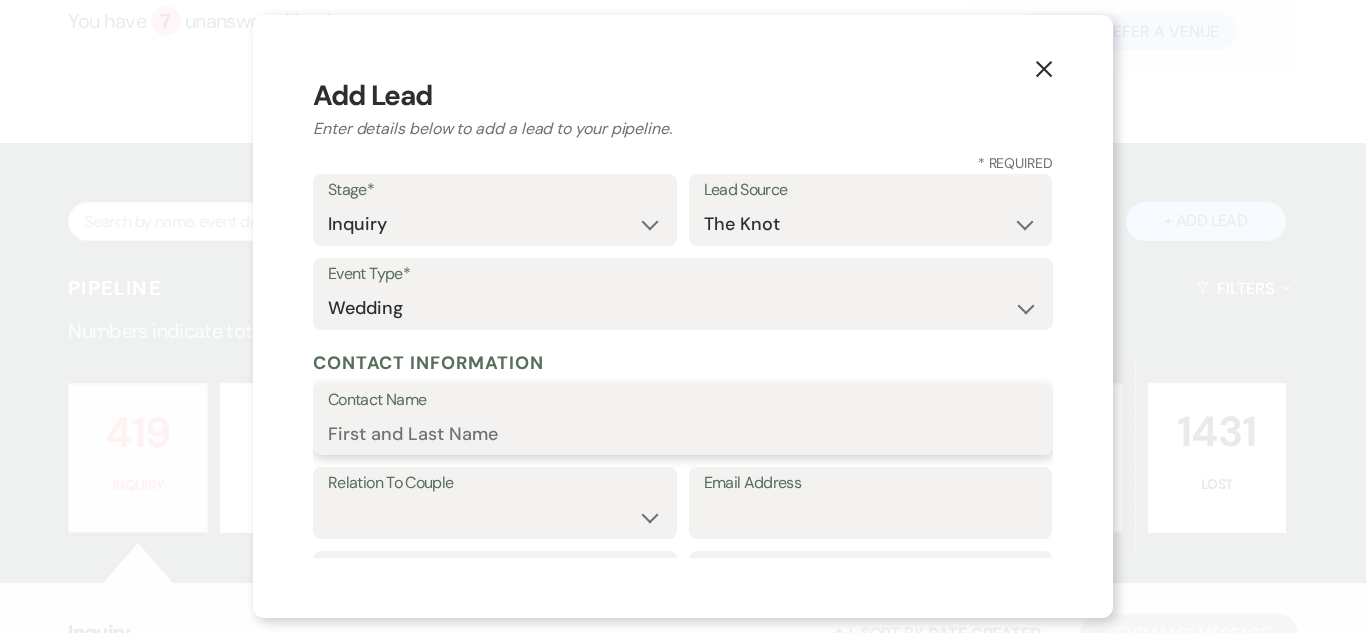 click on "Contact Name" at bounding box center (683, 433) 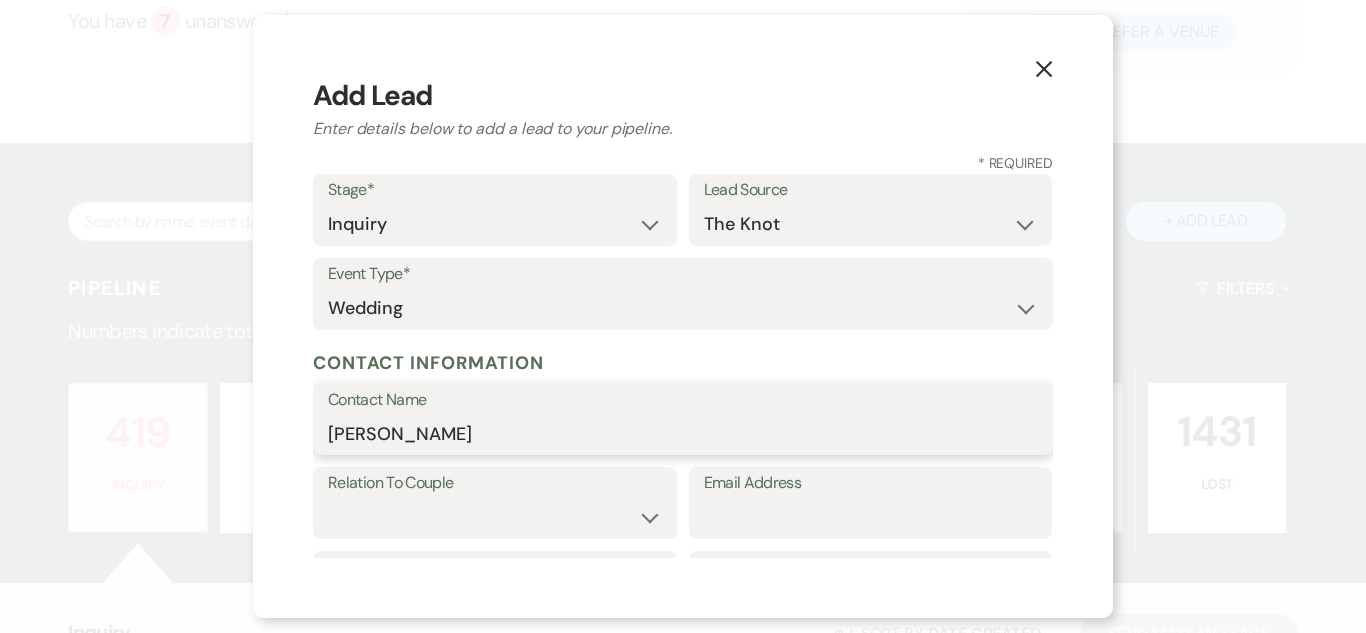 type on "[PERSON_NAME]" 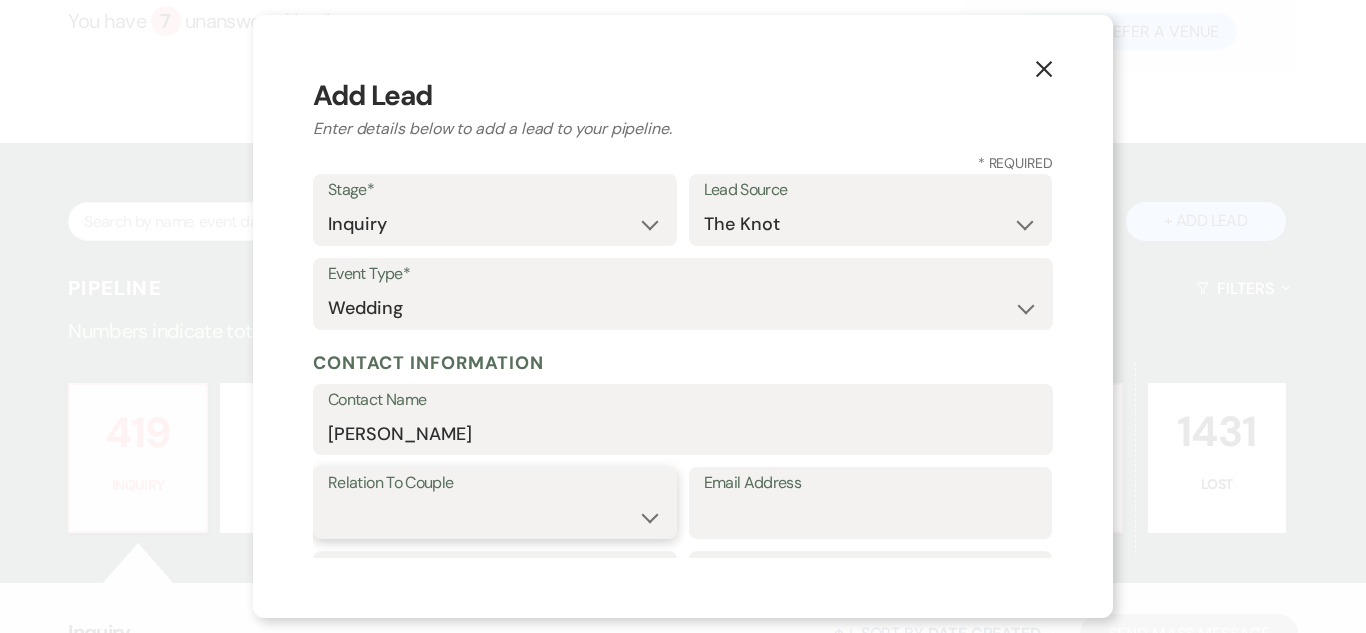 click on "Couple Planner Parent of Couple Family Member Friend Other" at bounding box center (495, 517) 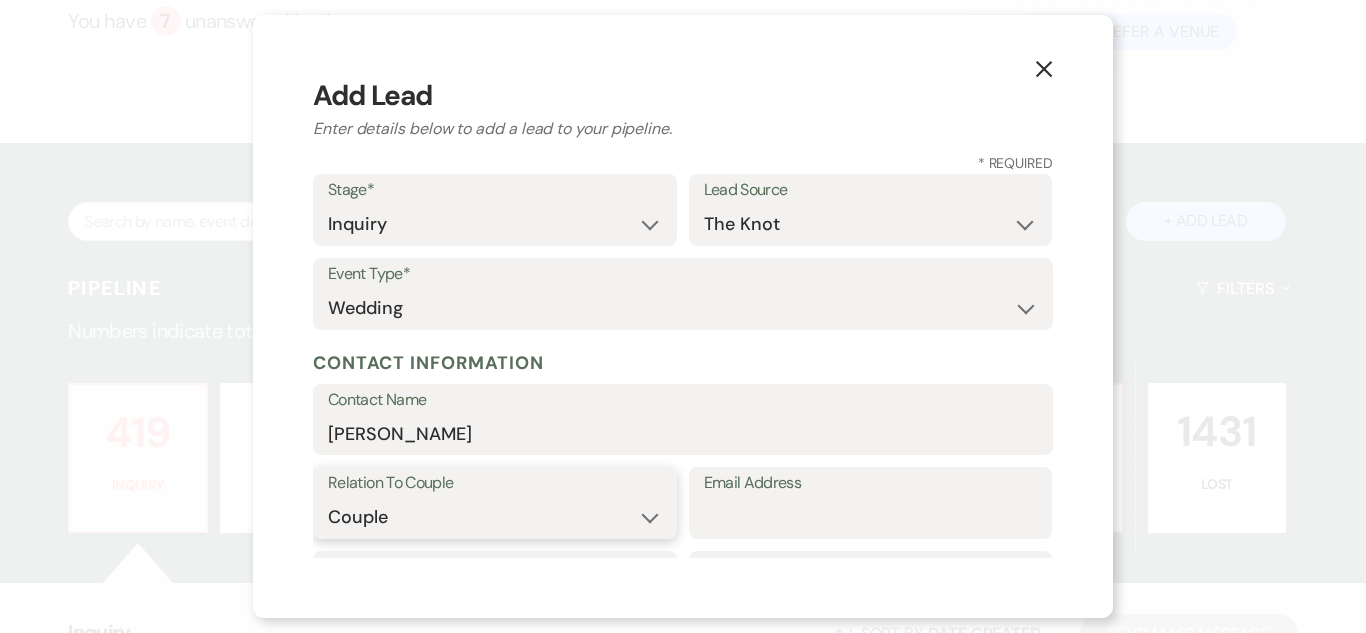 click on "Couple Planner Parent of Couple Family Member Friend Other" at bounding box center (495, 517) 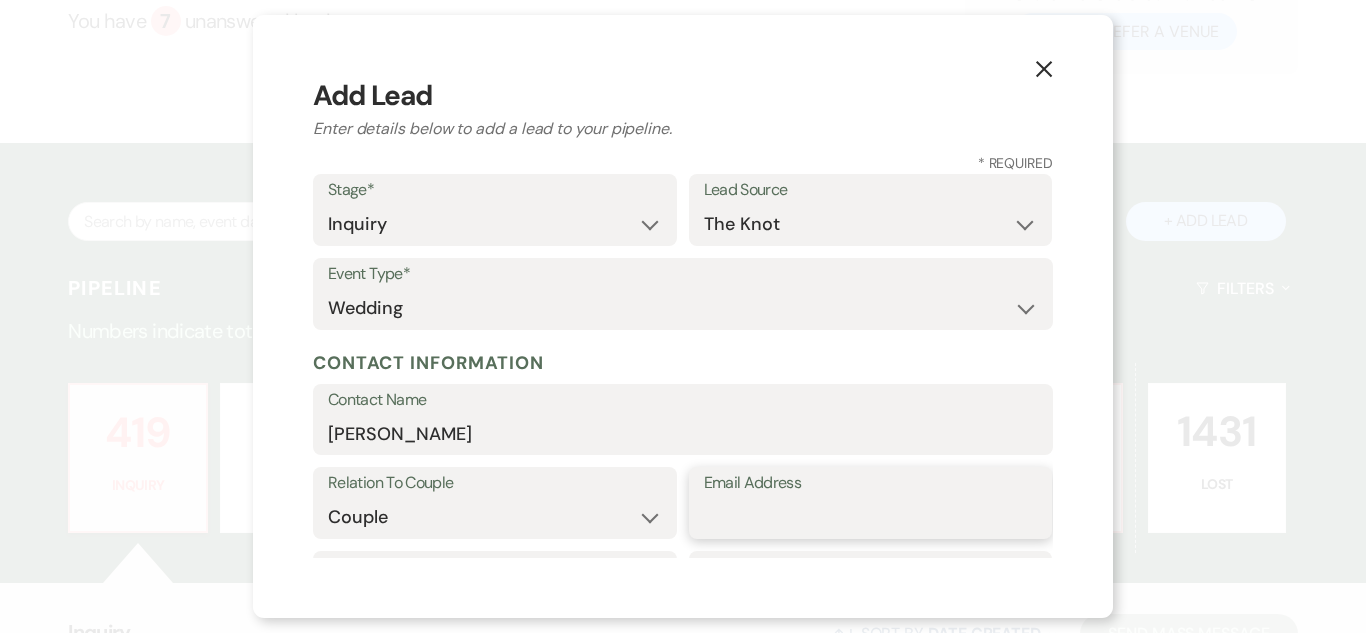 click on "Email Address" at bounding box center [871, 517] 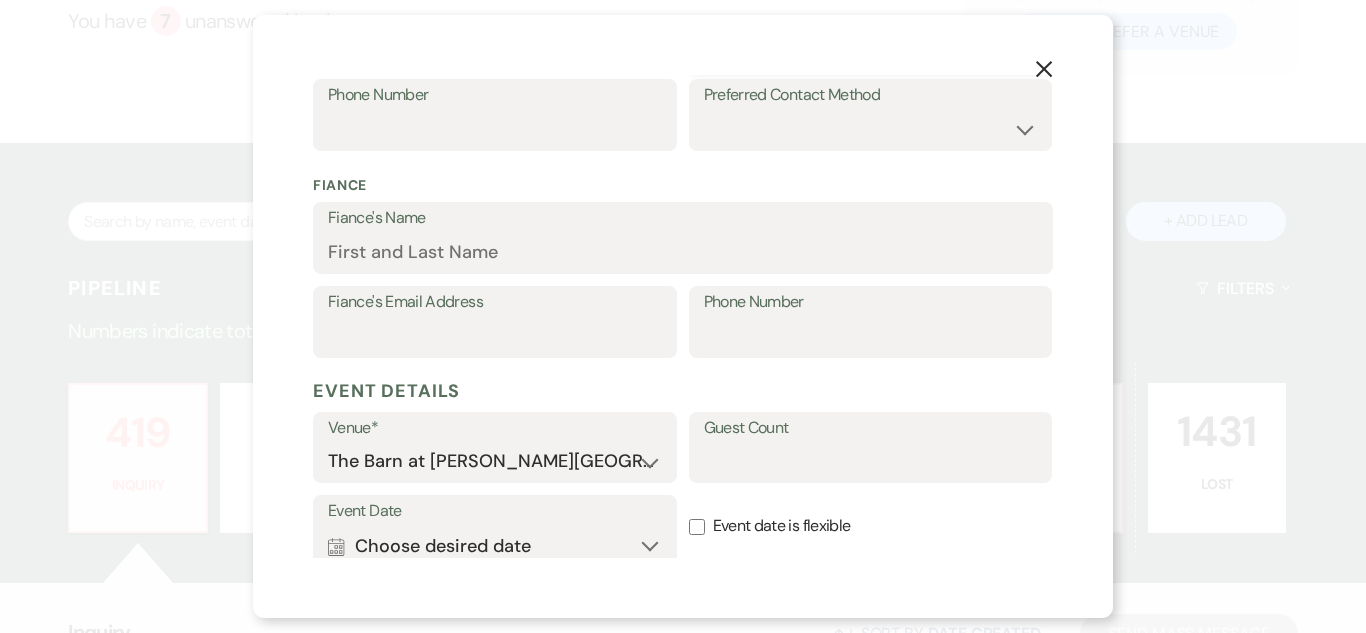 scroll, scrollTop: 500, scrollLeft: 0, axis: vertical 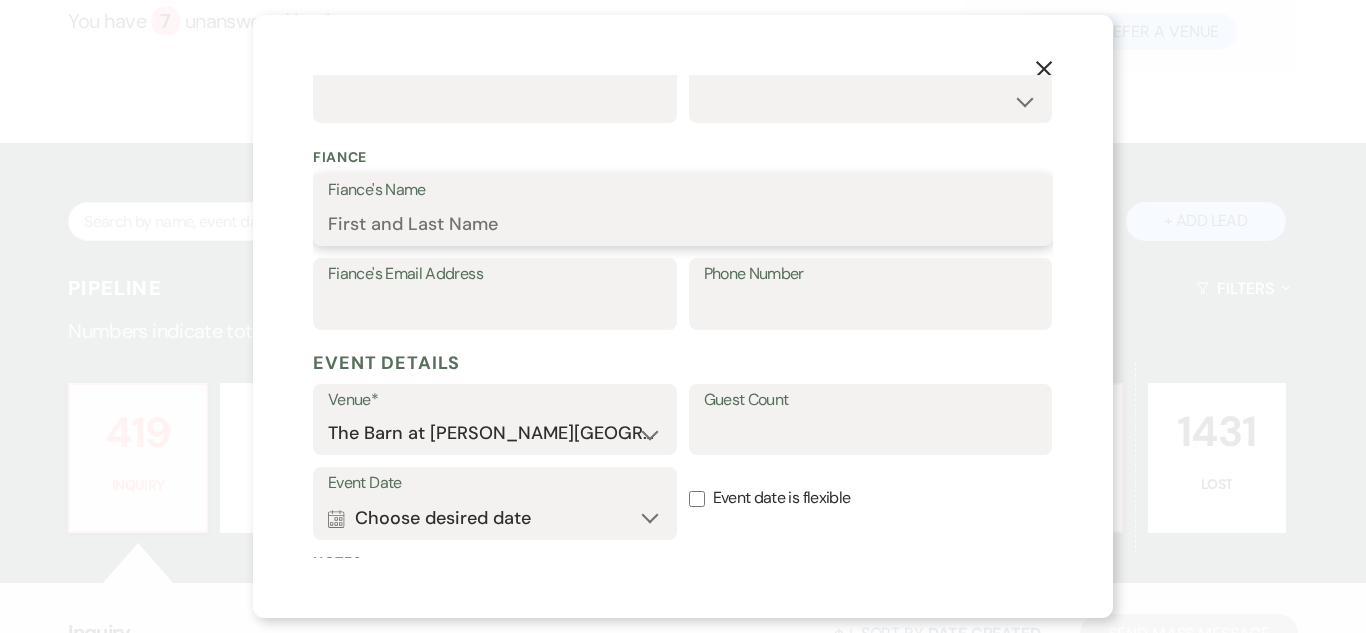 click on "Fiance's Name" at bounding box center [683, 224] 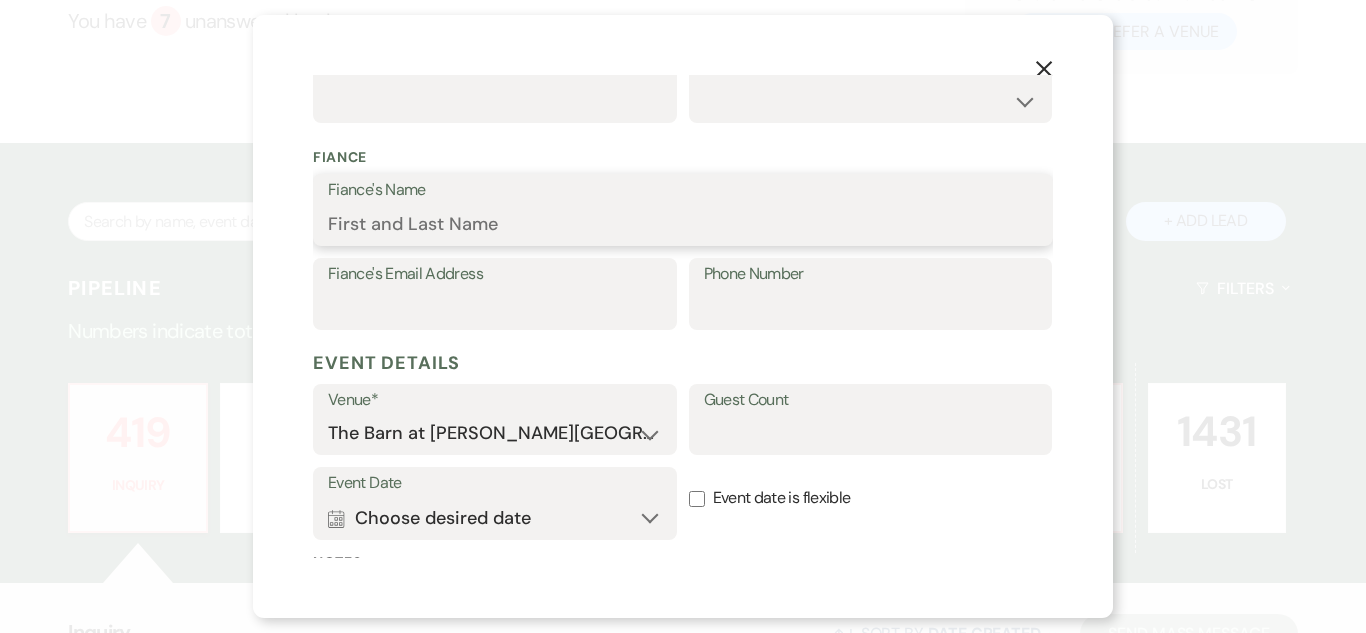 paste on "[PERSON_NAME]" 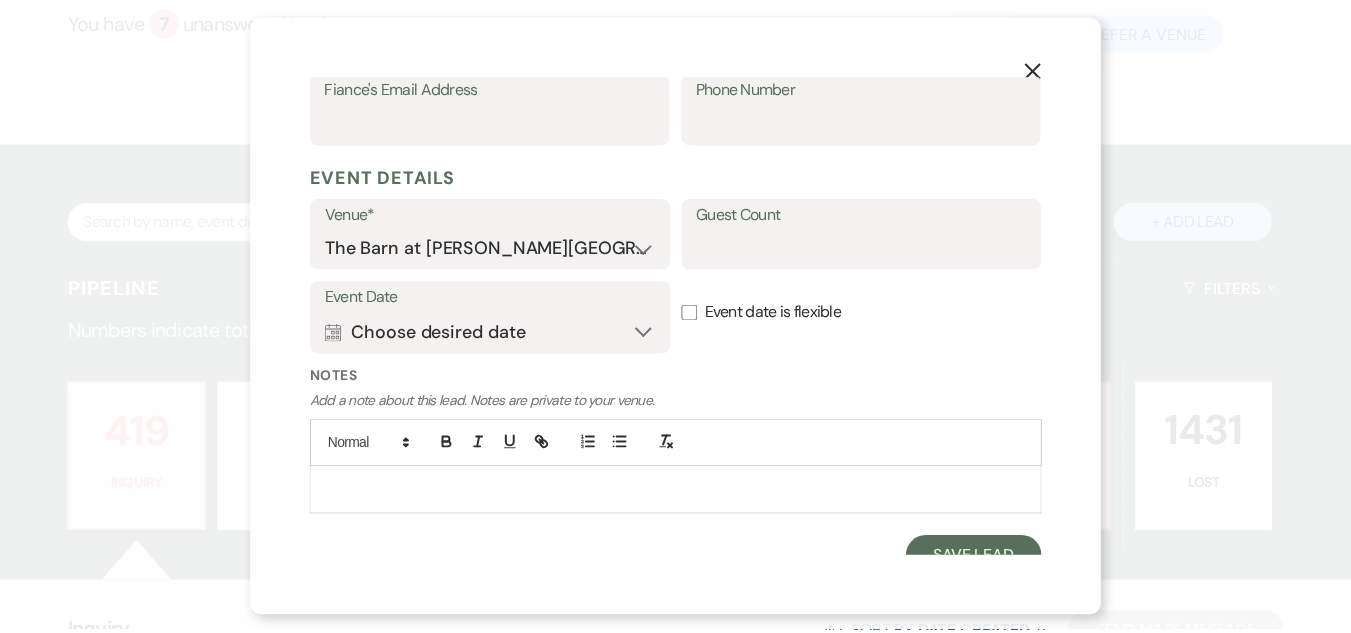 scroll, scrollTop: 706, scrollLeft: 0, axis: vertical 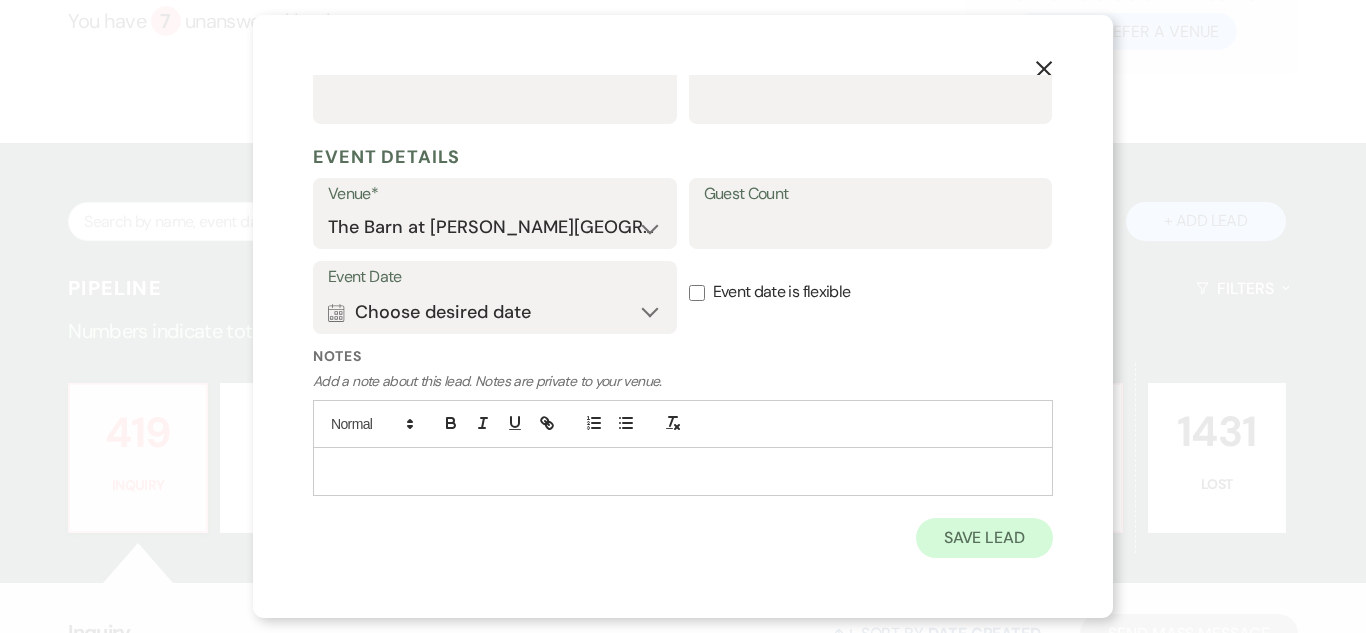 type on "[PERSON_NAME]" 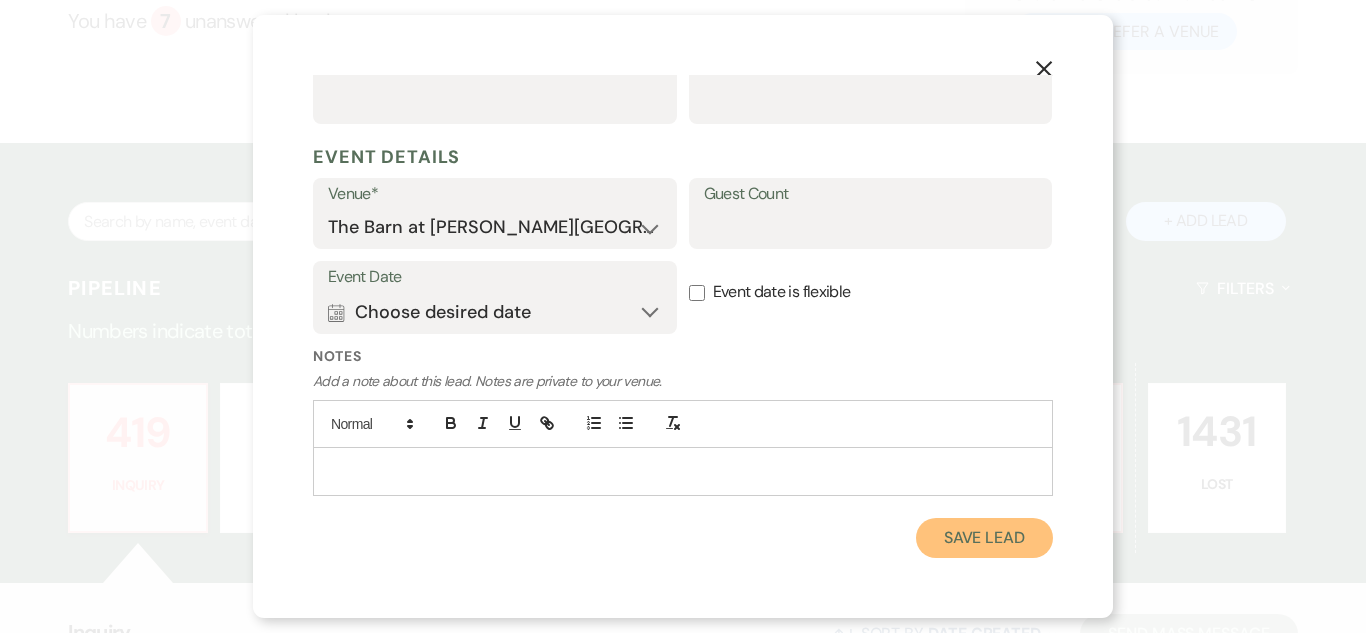 click on "Save Lead" at bounding box center (984, 538) 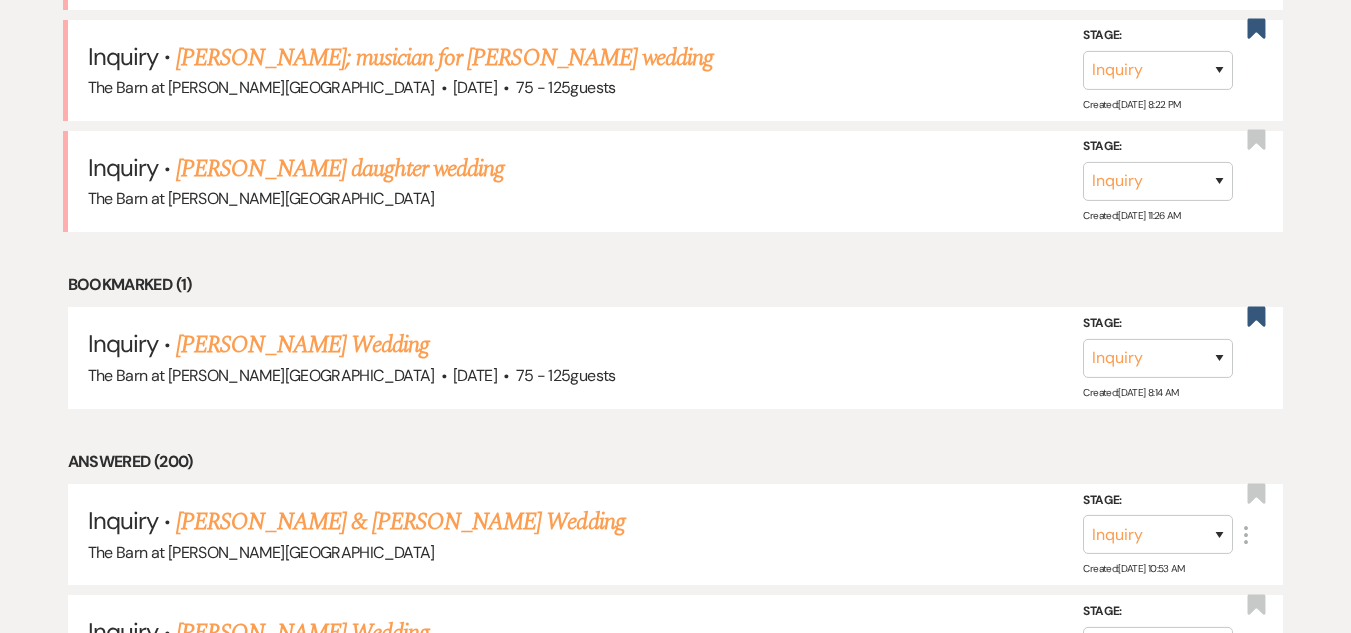 scroll, scrollTop: 1100, scrollLeft: 0, axis: vertical 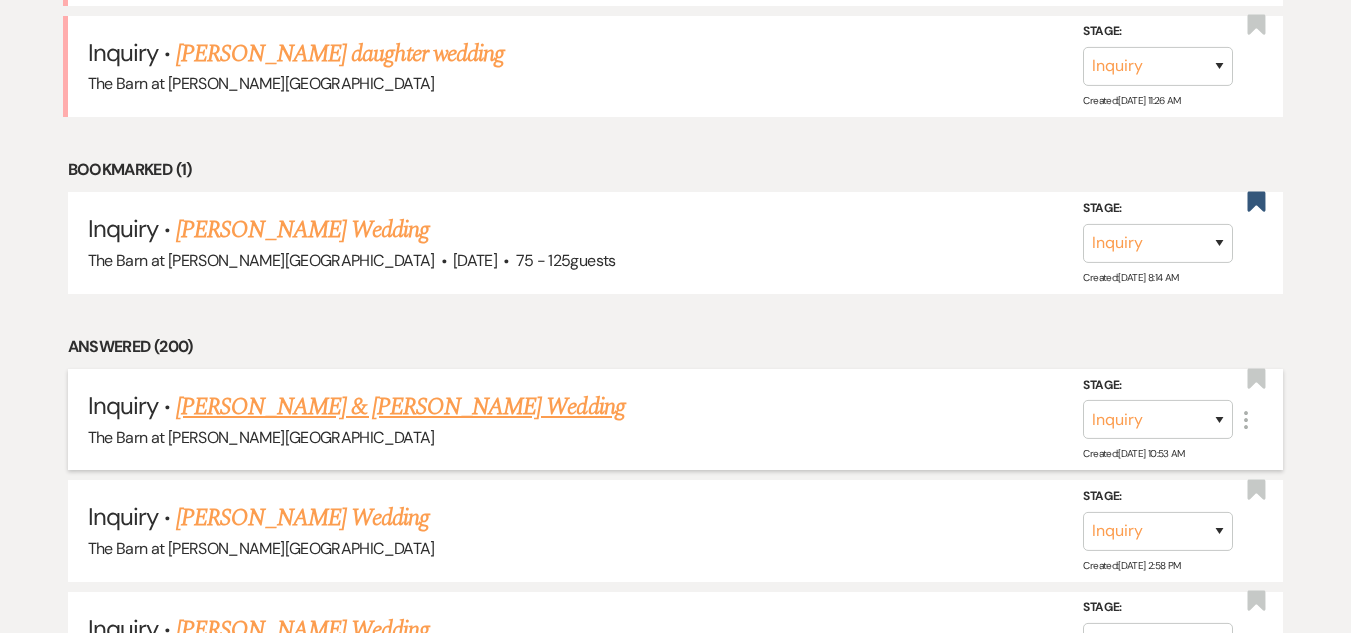 click on "[PERSON_NAME] & [PERSON_NAME] Wedding" at bounding box center (400, 407) 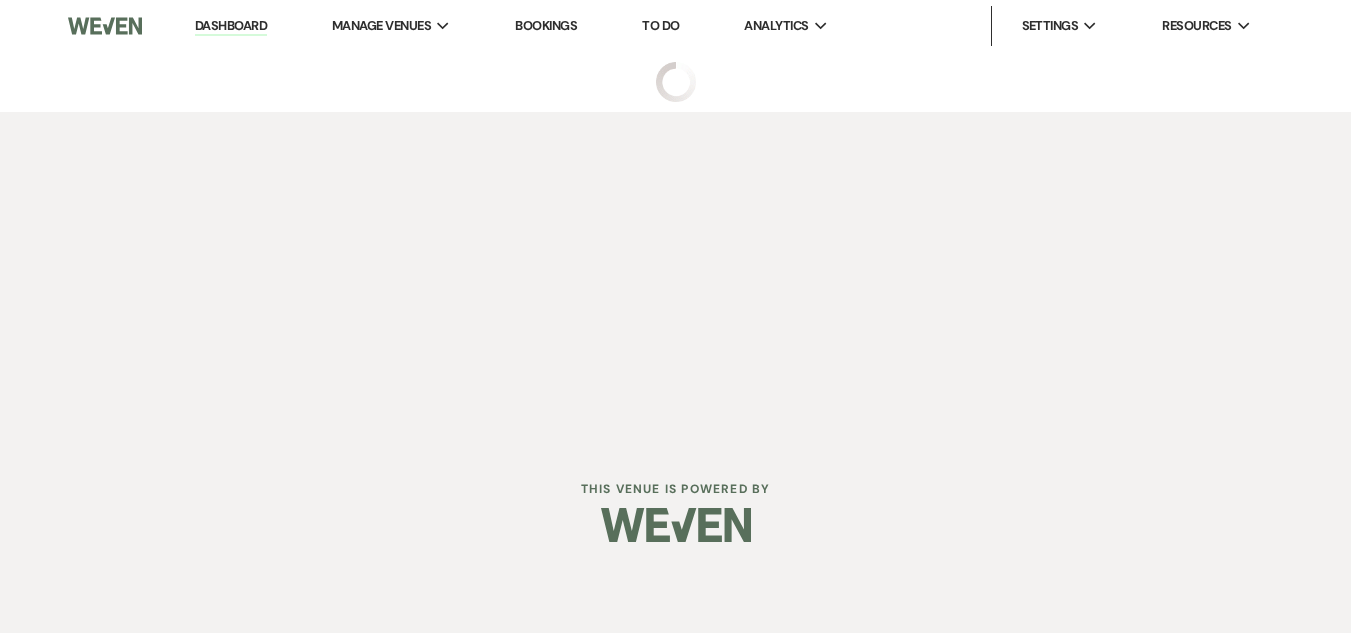 scroll, scrollTop: 0, scrollLeft: 0, axis: both 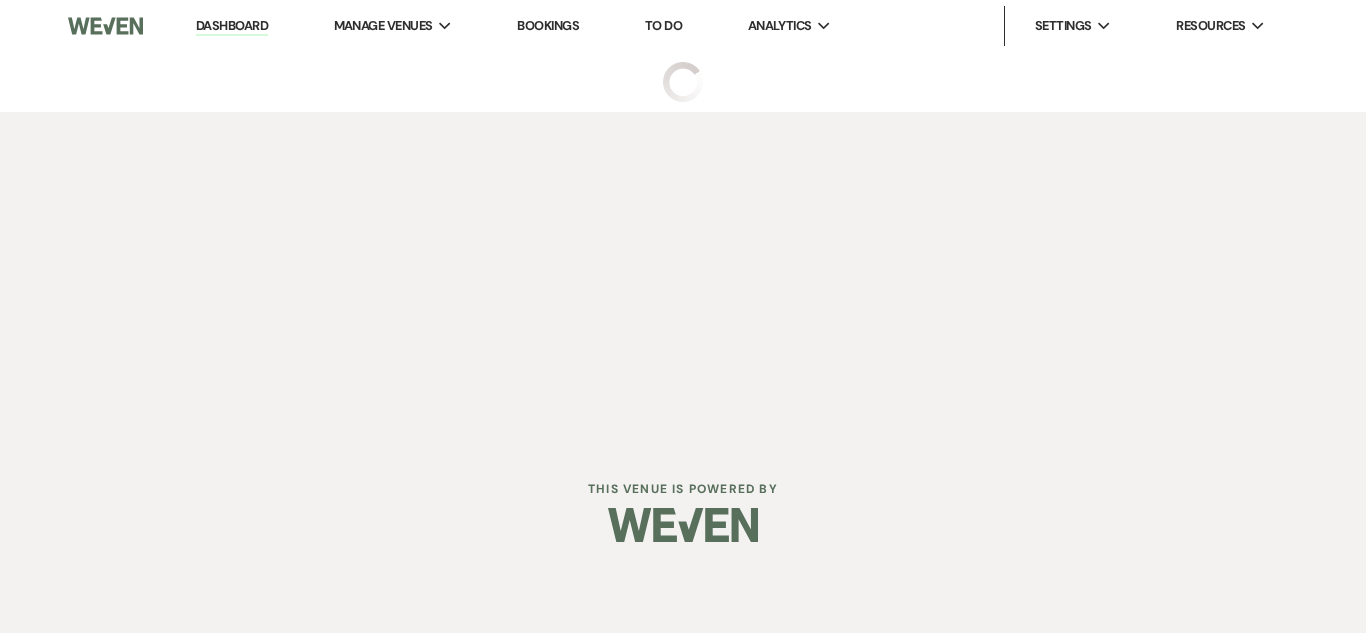 select on "2" 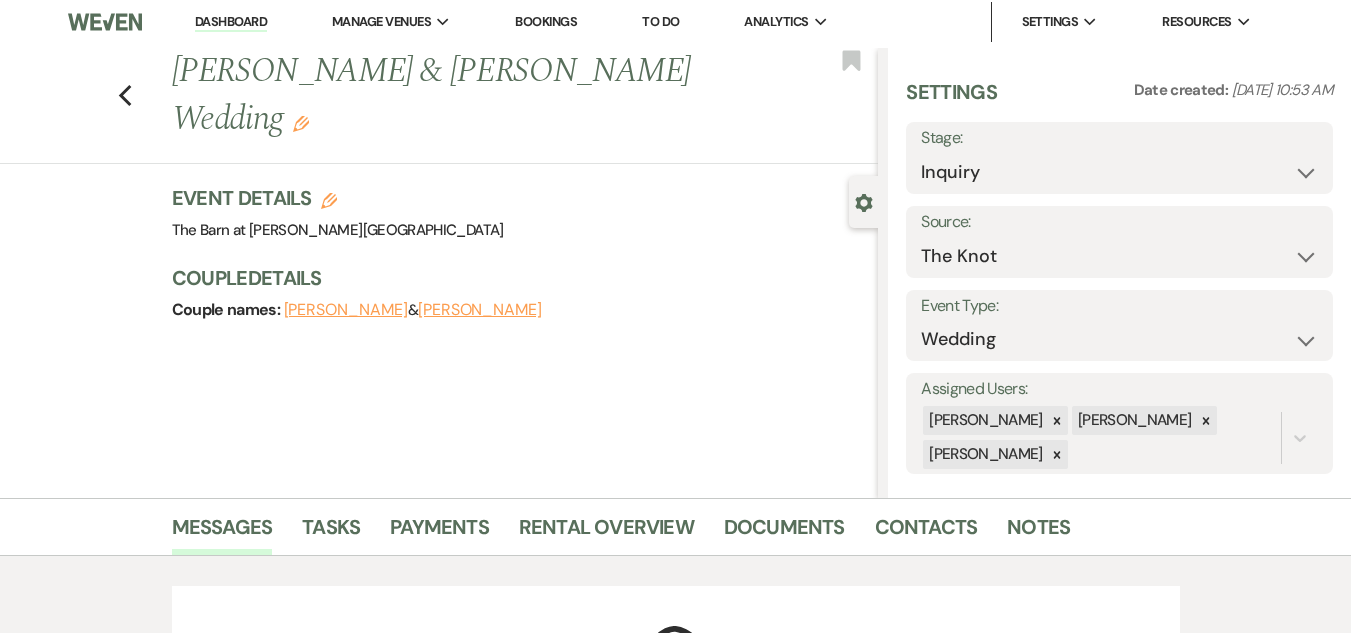 scroll, scrollTop: 0, scrollLeft: 0, axis: both 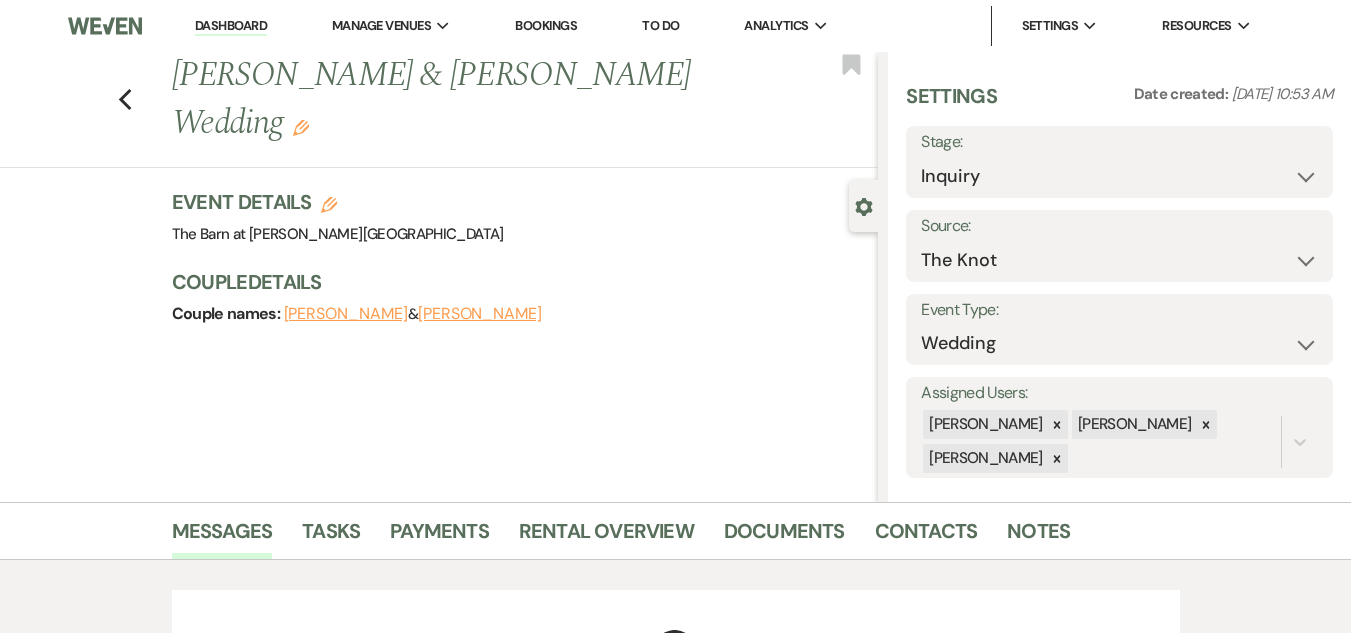 click on "[PERSON_NAME] & [PERSON_NAME] Wedding Edit" at bounding box center [450, 99] 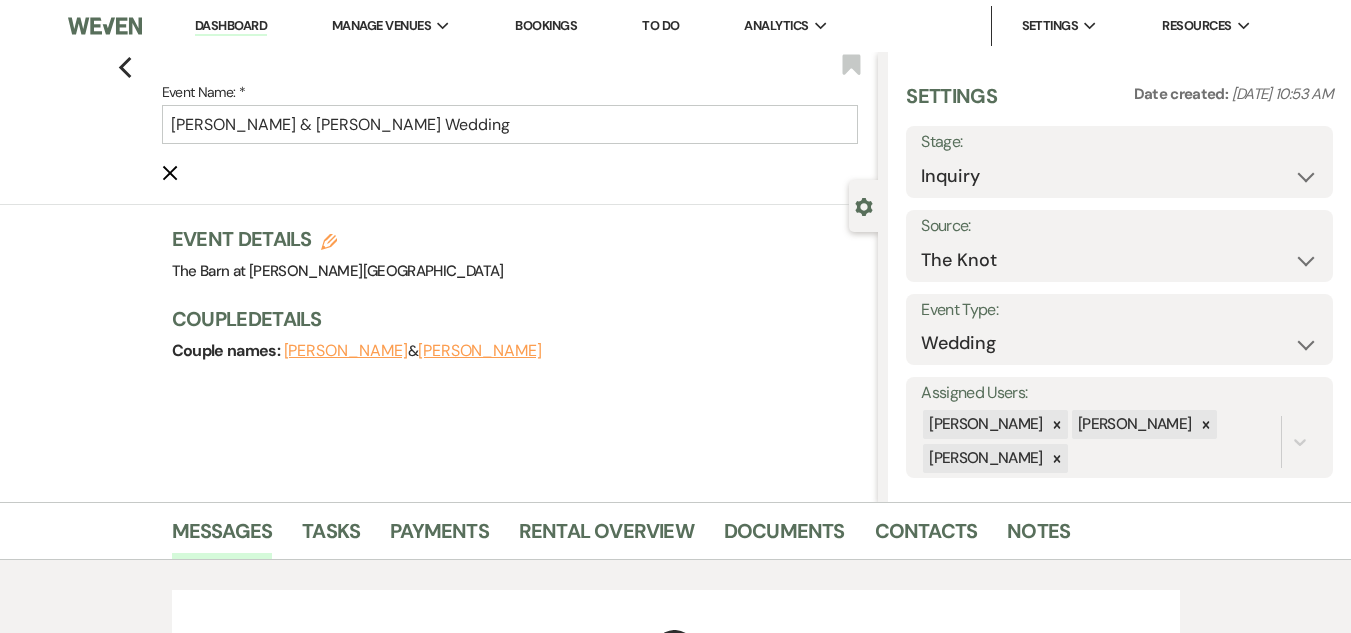 click on "Cancel Edit" 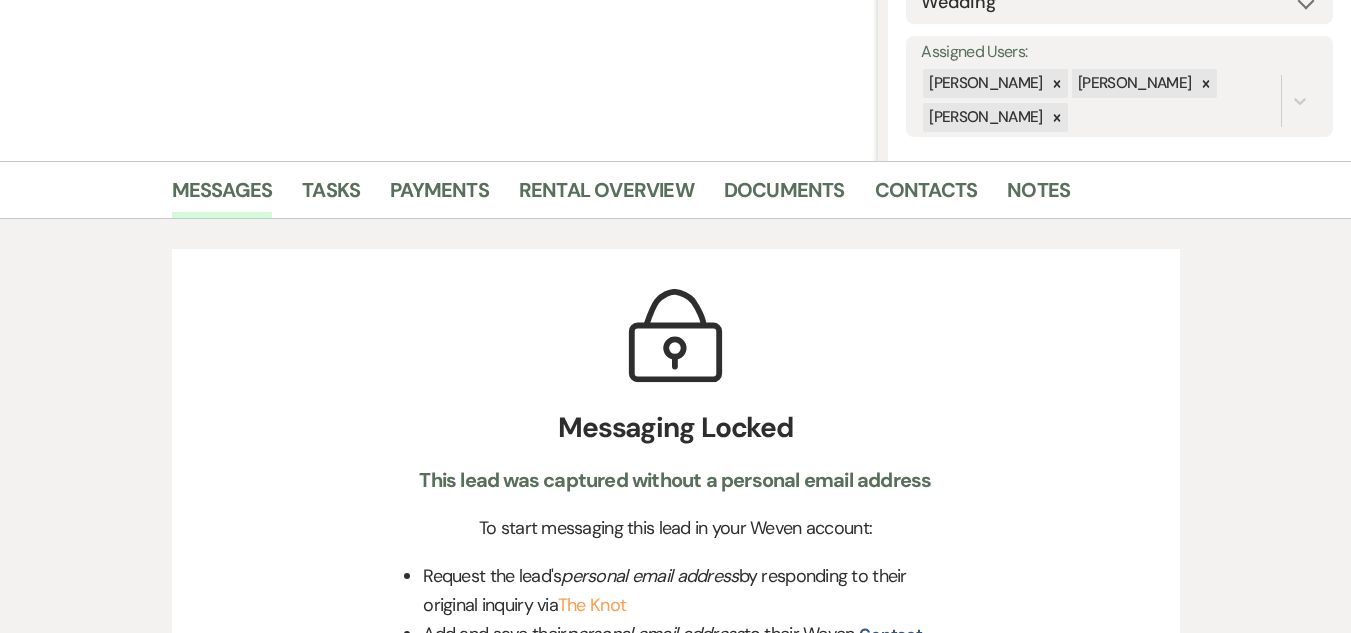 scroll, scrollTop: 400, scrollLeft: 0, axis: vertical 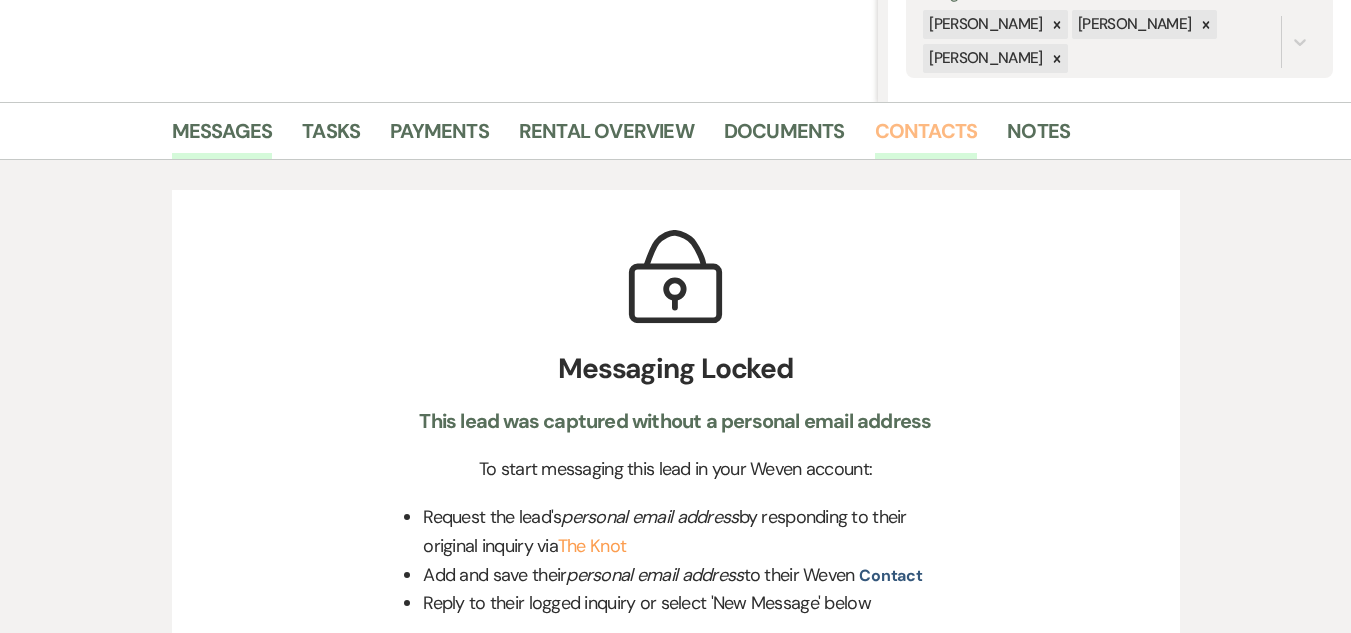 click on "Contacts" at bounding box center (926, 137) 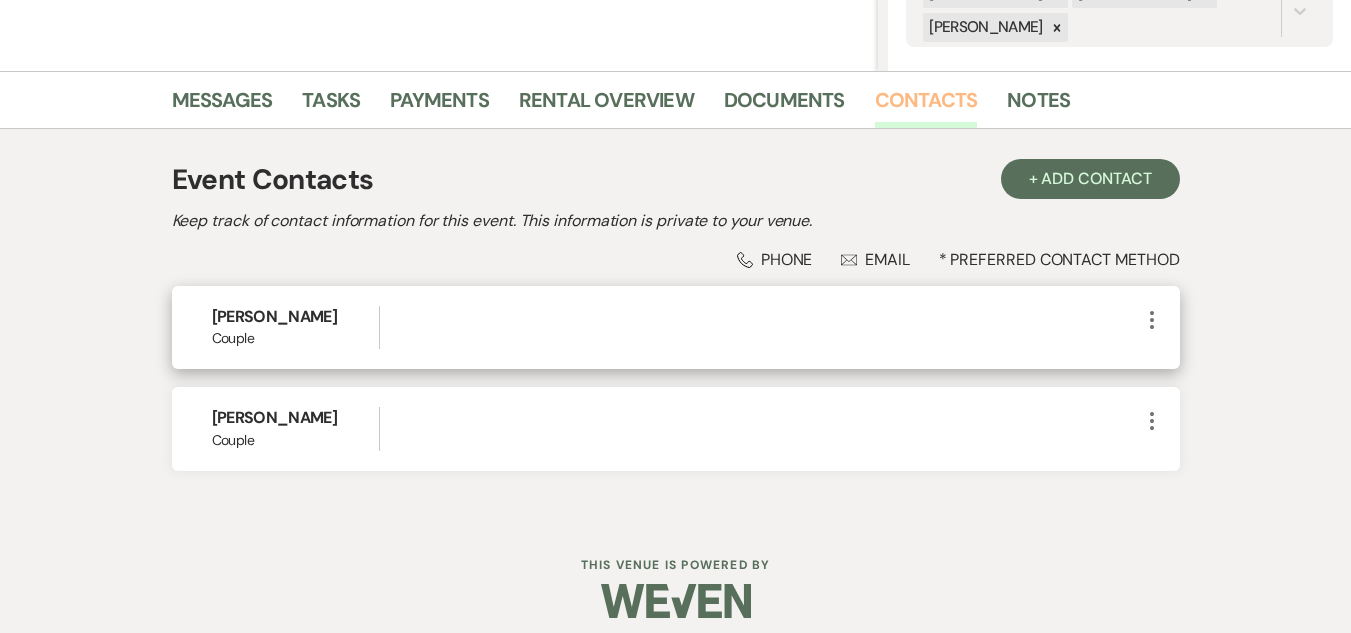 scroll, scrollTop: 446, scrollLeft: 0, axis: vertical 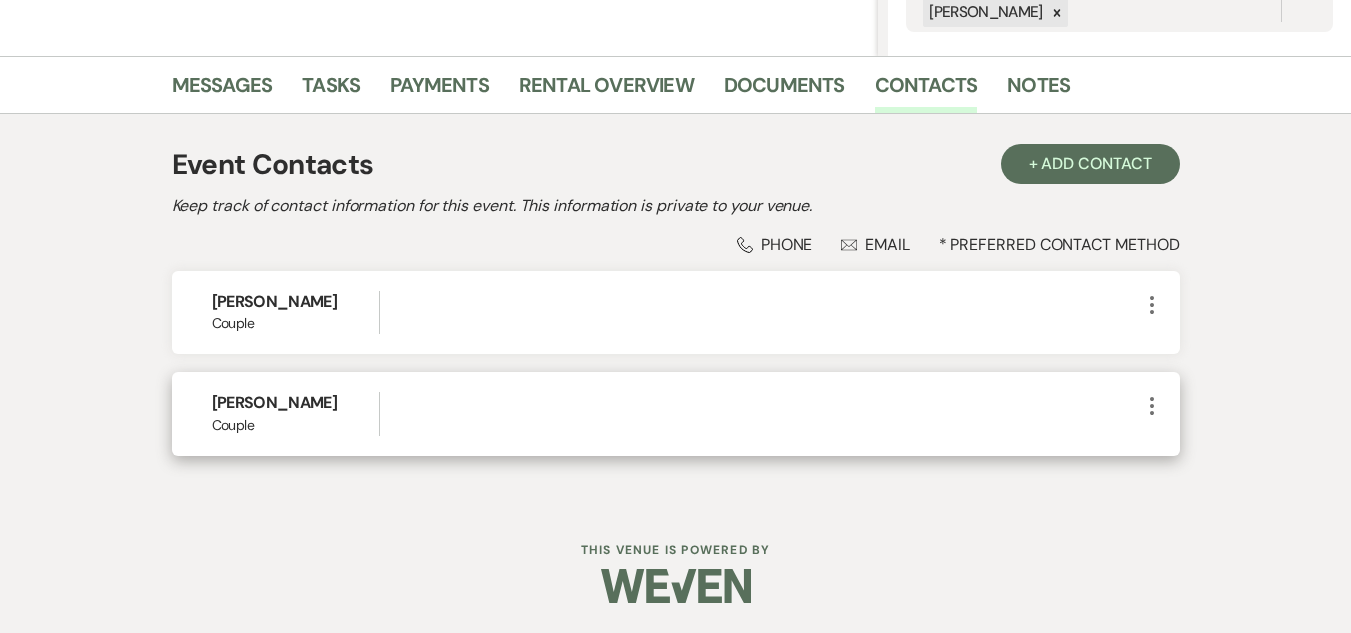 click on "More" 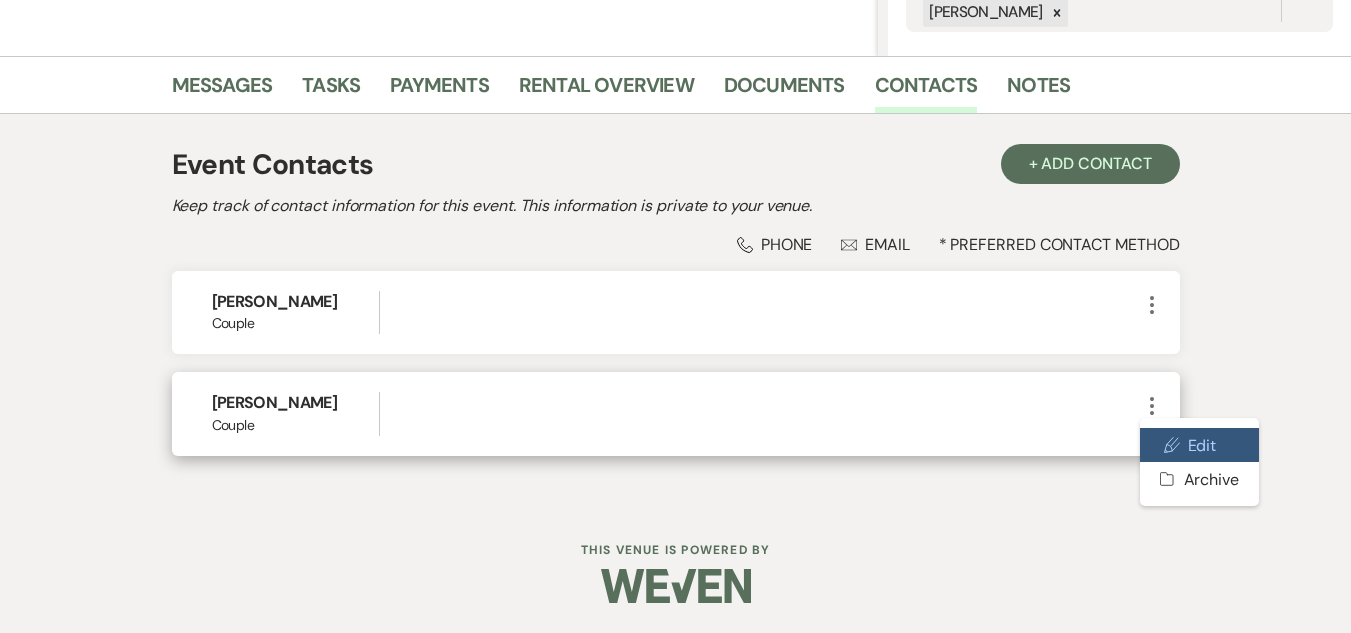 click on "Pencil Edit" at bounding box center (1199, 445) 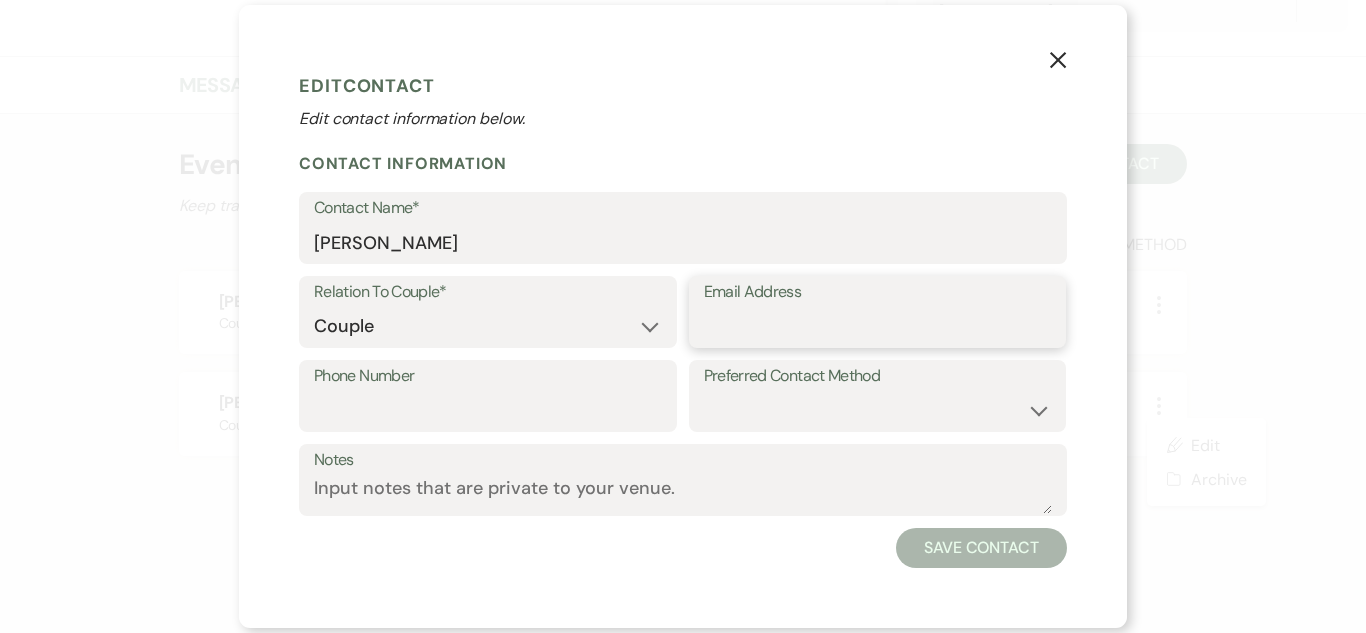 click on "Email Address" at bounding box center (878, 326) 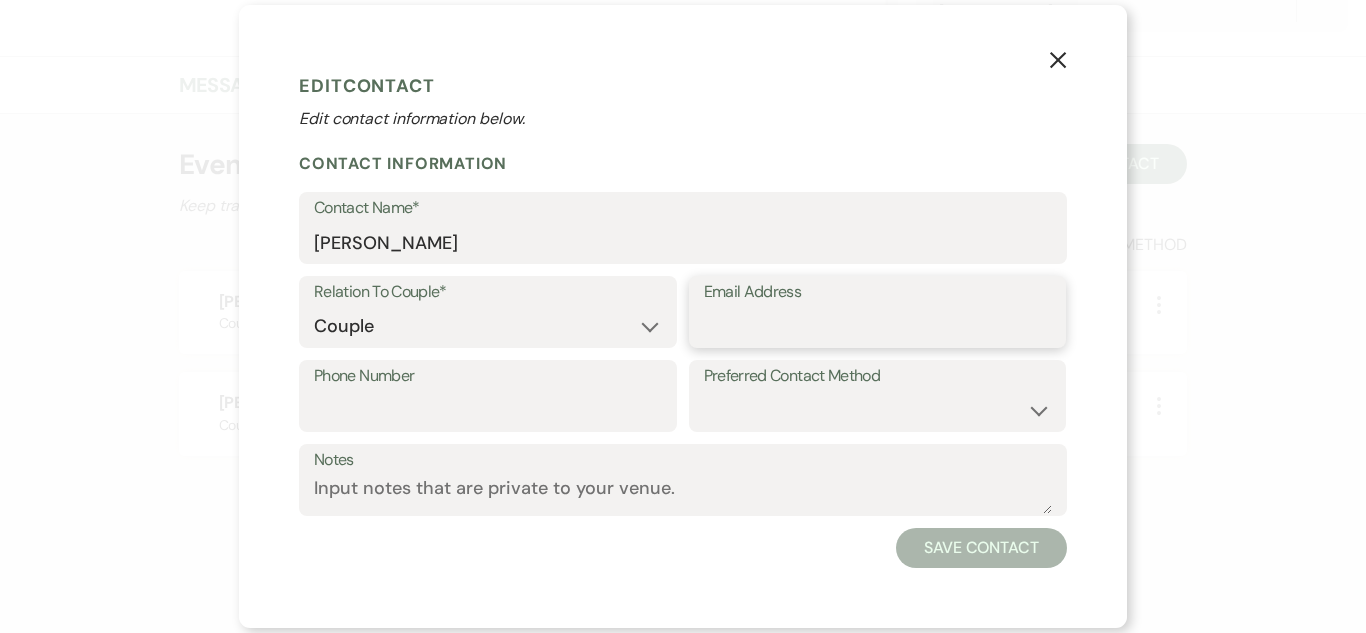 paste on "[EMAIL_ADDRESS][DOMAIN_NAME]" 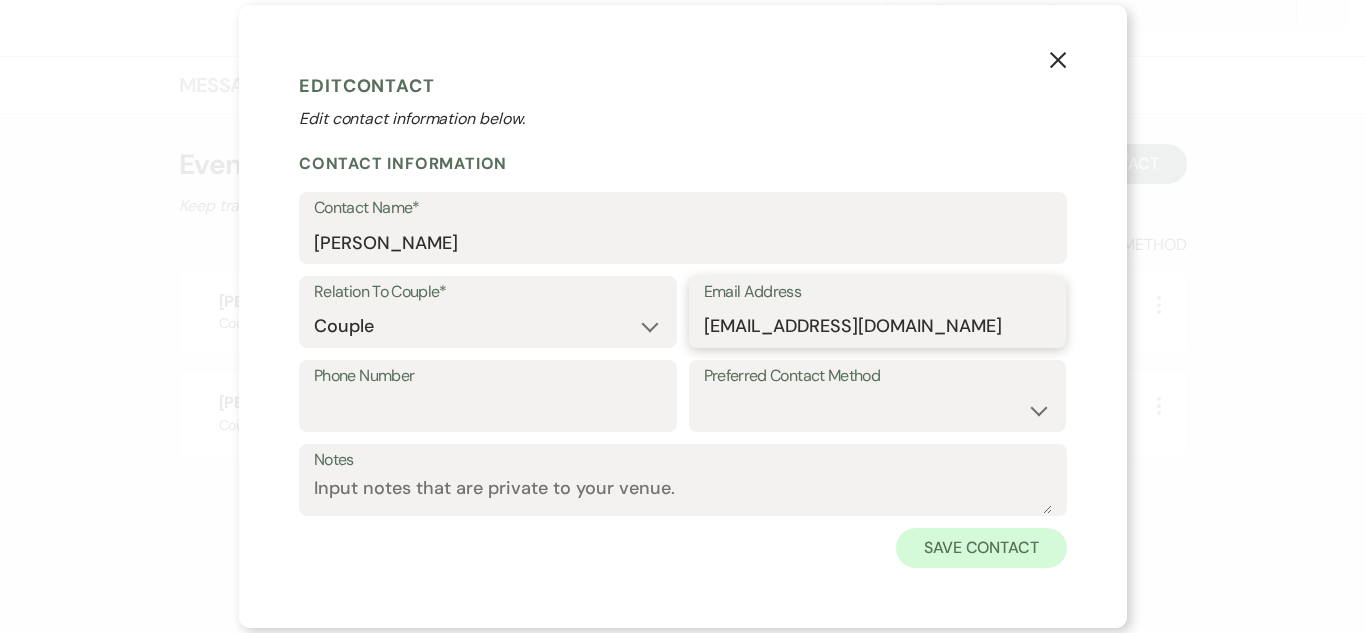 type on "[EMAIL_ADDRESS][DOMAIN_NAME]" 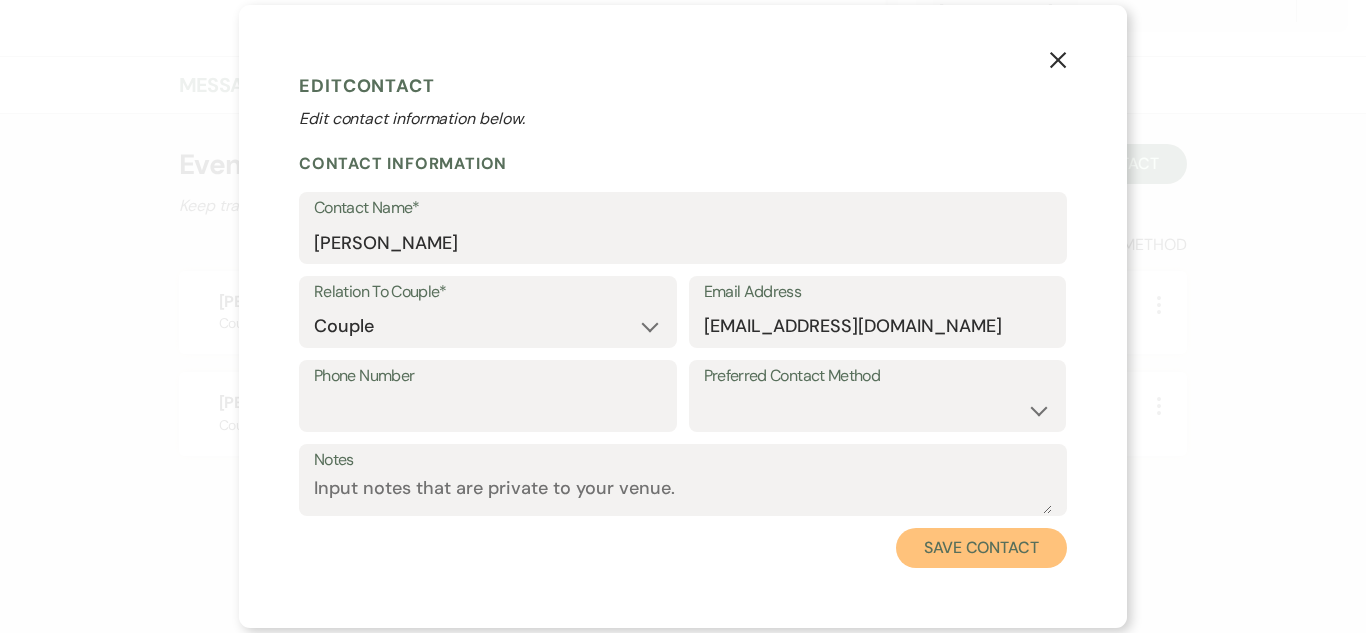 click on "Save Contact" at bounding box center [981, 548] 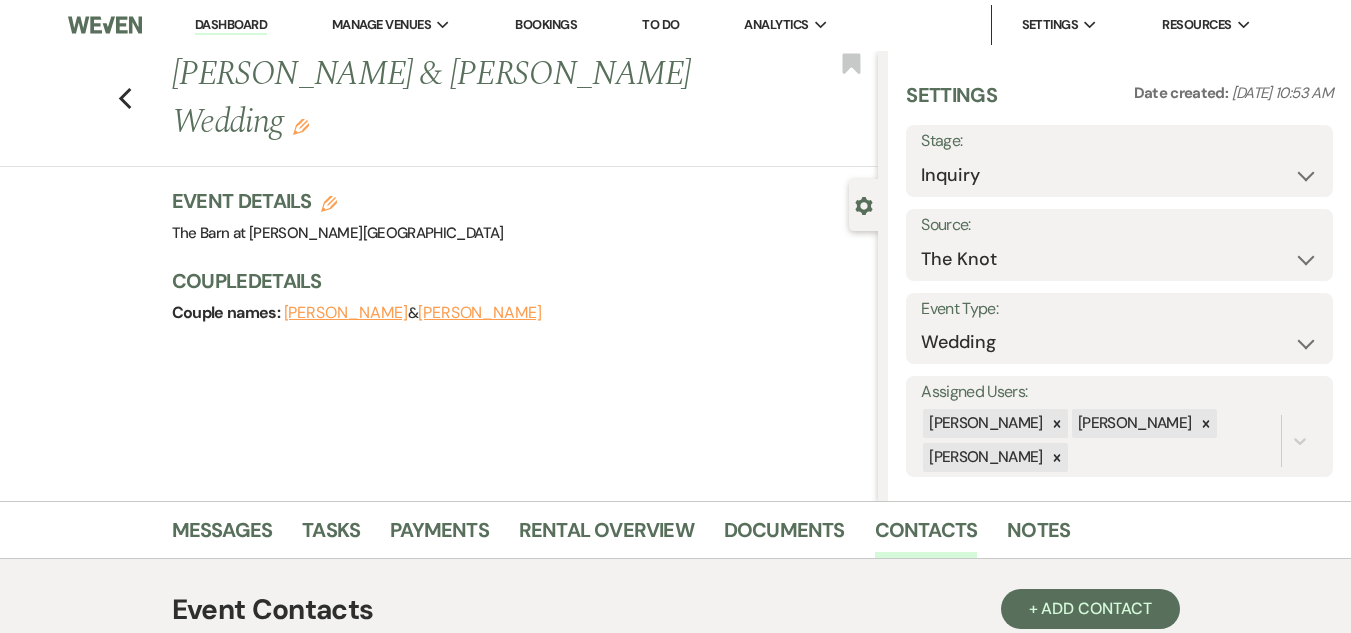 scroll, scrollTop: 0, scrollLeft: 0, axis: both 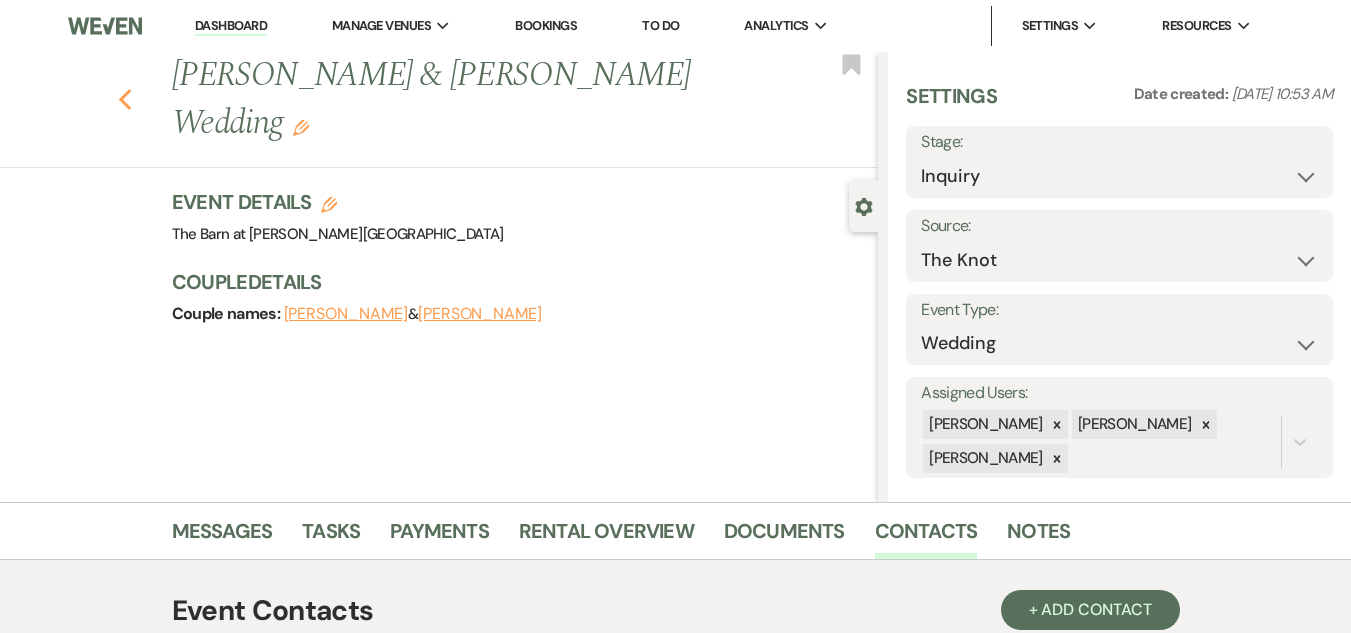 click on "Previous" 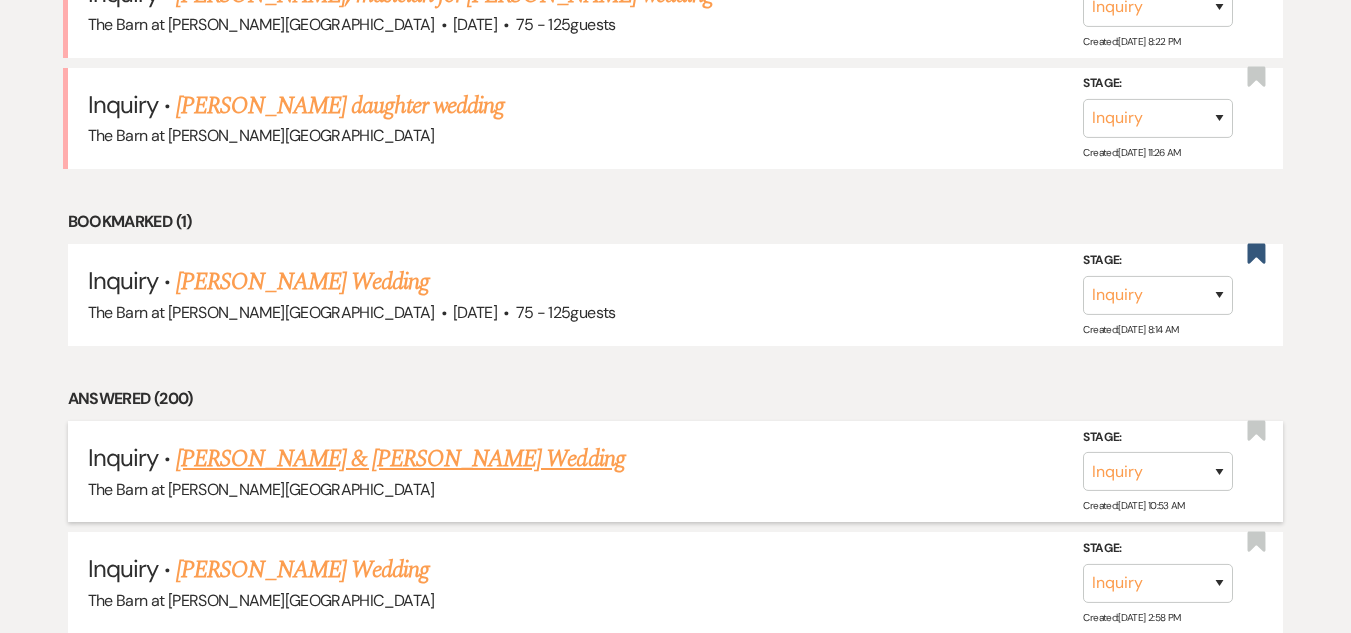 scroll, scrollTop: 1200, scrollLeft: 0, axis: vertical 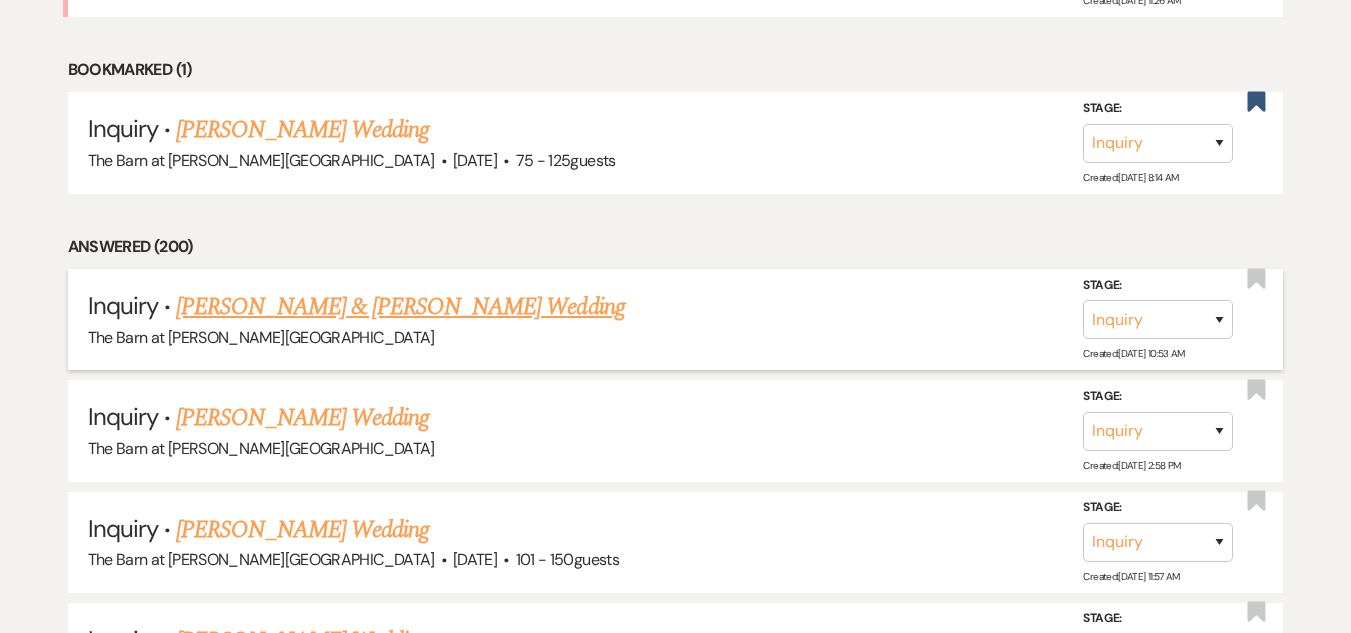 click on "[PERSON_NAME] & [PERSON_NAME] Wedding" at bounding box center (400, 307) 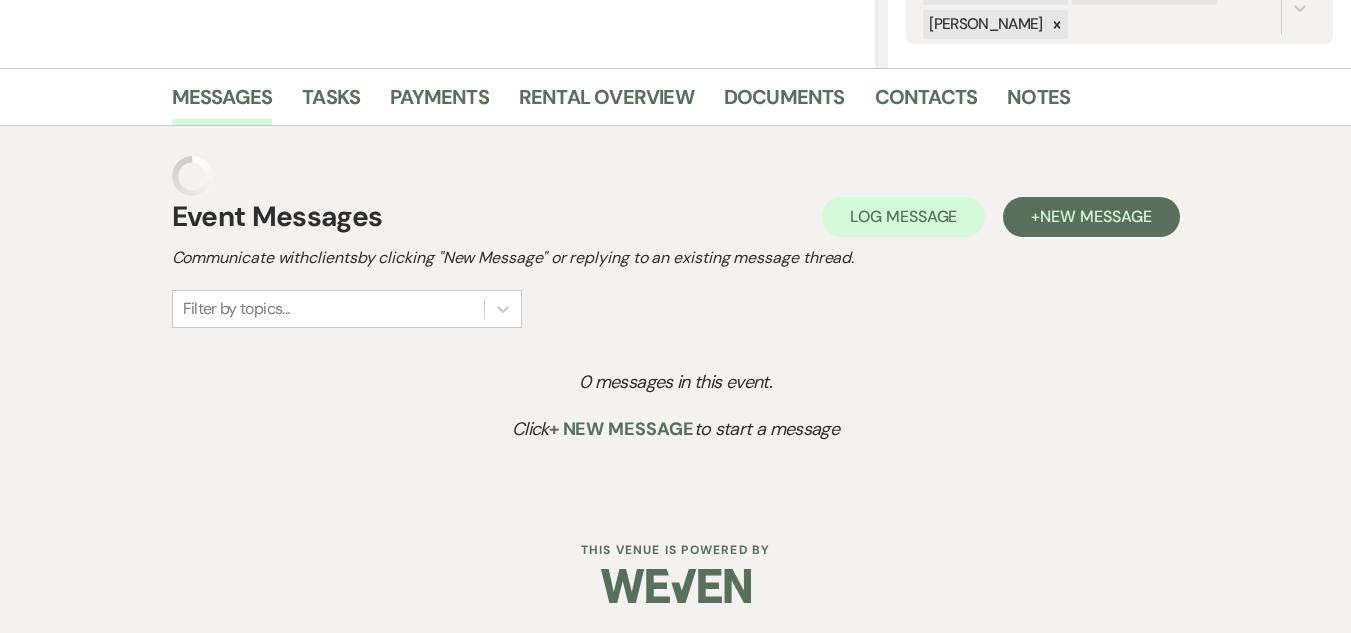 scroll, scrollTop: 394, scrollLeft: 0, axis: vertical 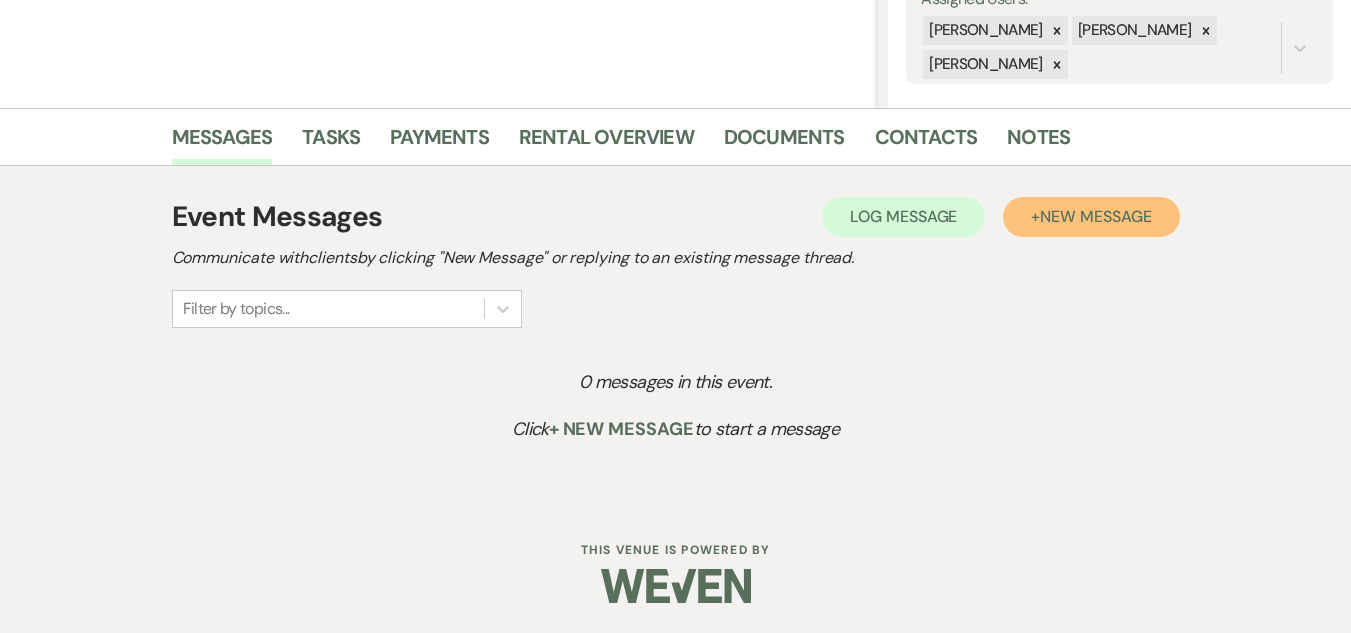 click on "New Message" at bounding box center (1095, 216) 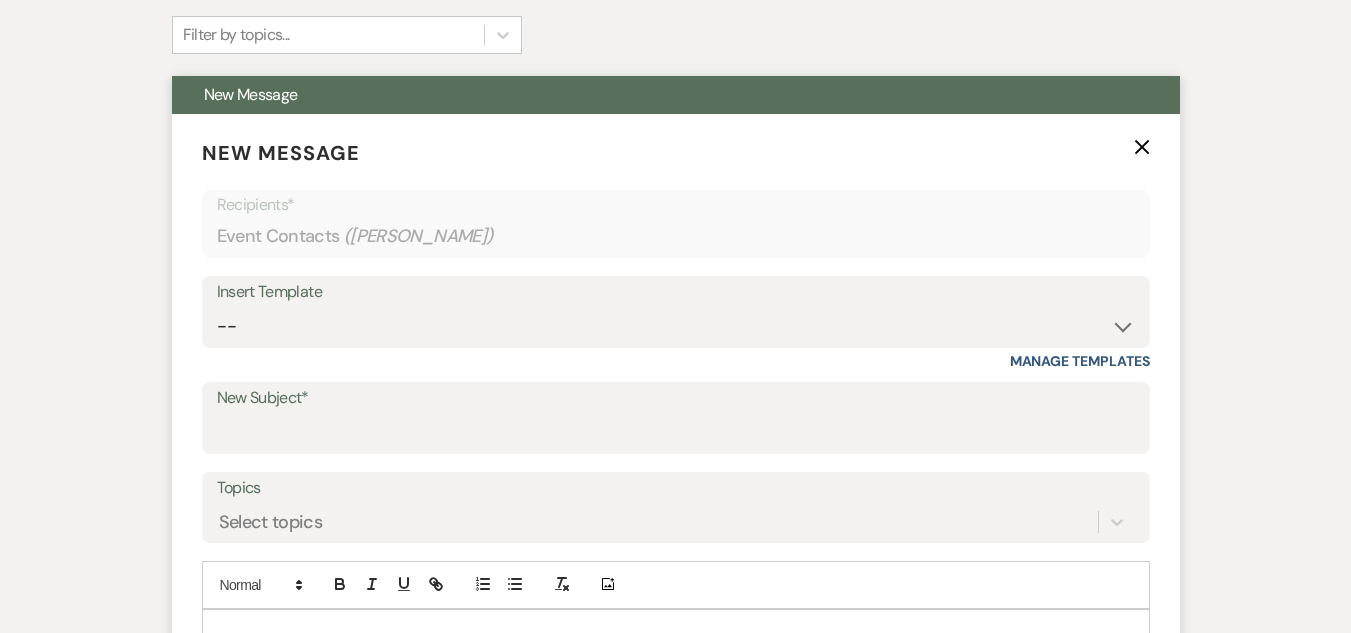 scroll, scrollTop: 694, scrollLeft: 0, axis: vertical 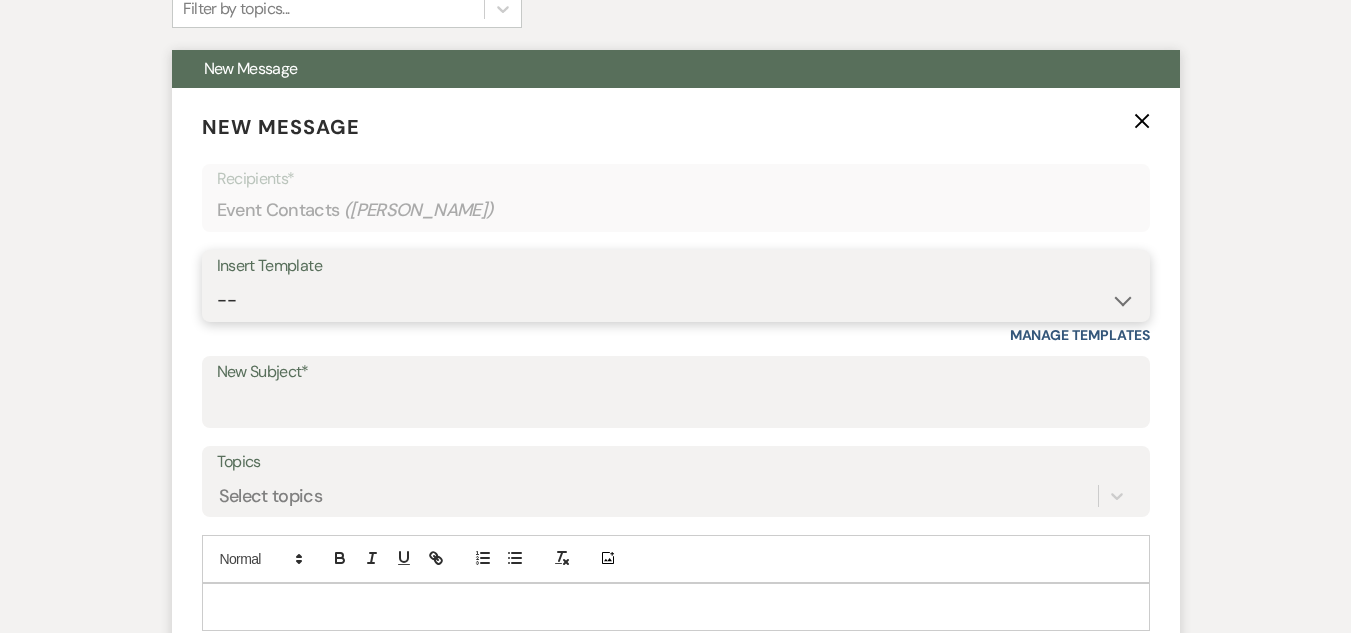 click on "-- Weven Planning Portal Introduction (Booked Events) Welcome Email Offboarding Email Event Insurance - Follow up  Venue Contract and Documents to Sign The Barn at [PERSON_NAME][GEOGRAPHIC_DATA] - Event Manager Deposit Info  The Barn at [PERSON_NAME][GEOGRAPHIC_DATA] - Inquiry 2026 Lodging Arrangement Form - 2026 newest Lodging Arrangement Form - 2025/2026  The Barn at [PERSON_NAME][GEOGRAPHIC_DATA] - Inquiry 2027 Add-on & Rental Promotion" at bounding box center (676, 300) 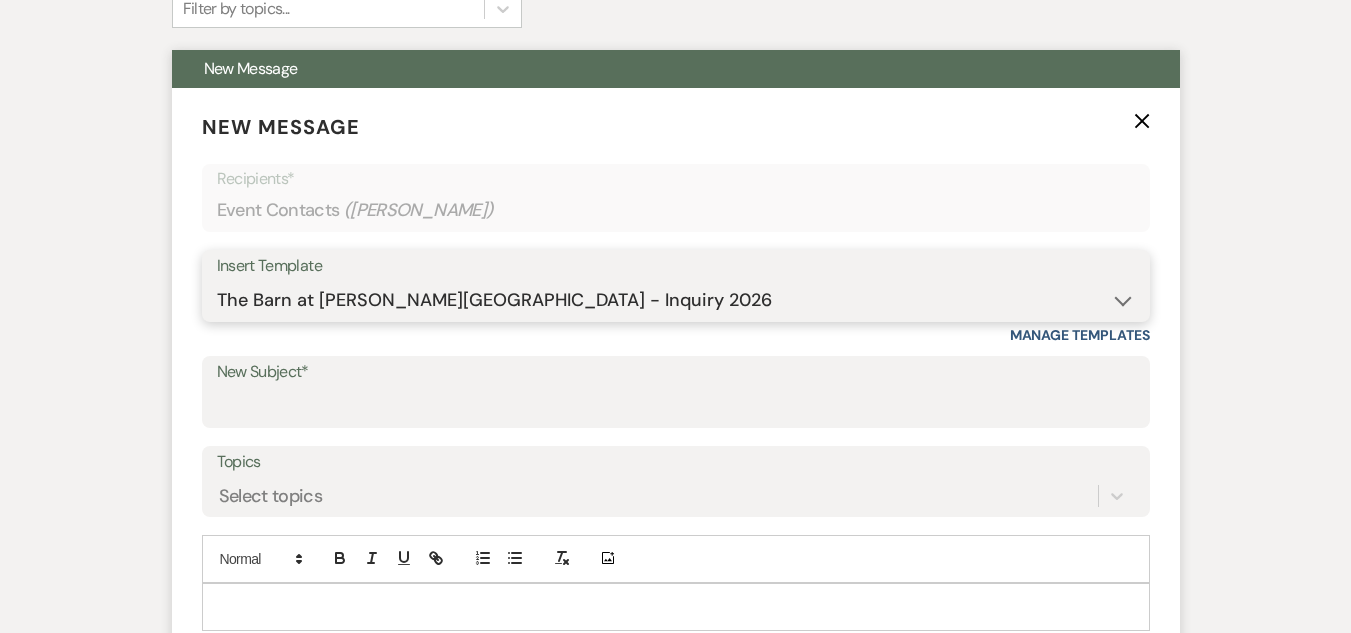 click on "-- Weven Planning Portal Introduction (Booked Events) Welcome Email Offboarding Email Event Insurance - Follow up  Venue Contract and Documents to Sign The Barn at [PERSON_NAME][GEOGRAPHIC_DATA] - Event Manager Deposit Info  The Barn at [PERSON_NAME][GEOGRAPHIC_DATA] - Inquiry 2026 Lodging Arrangement Form - 2026 newest Lodging Arrangement Form - 2025/2026  The Barn at [PERSON_NAME][GEOGRAPHIC_DATA] - Inquiry 2027 Add-on & Rental Promotion" at bounding box center (676, 300) 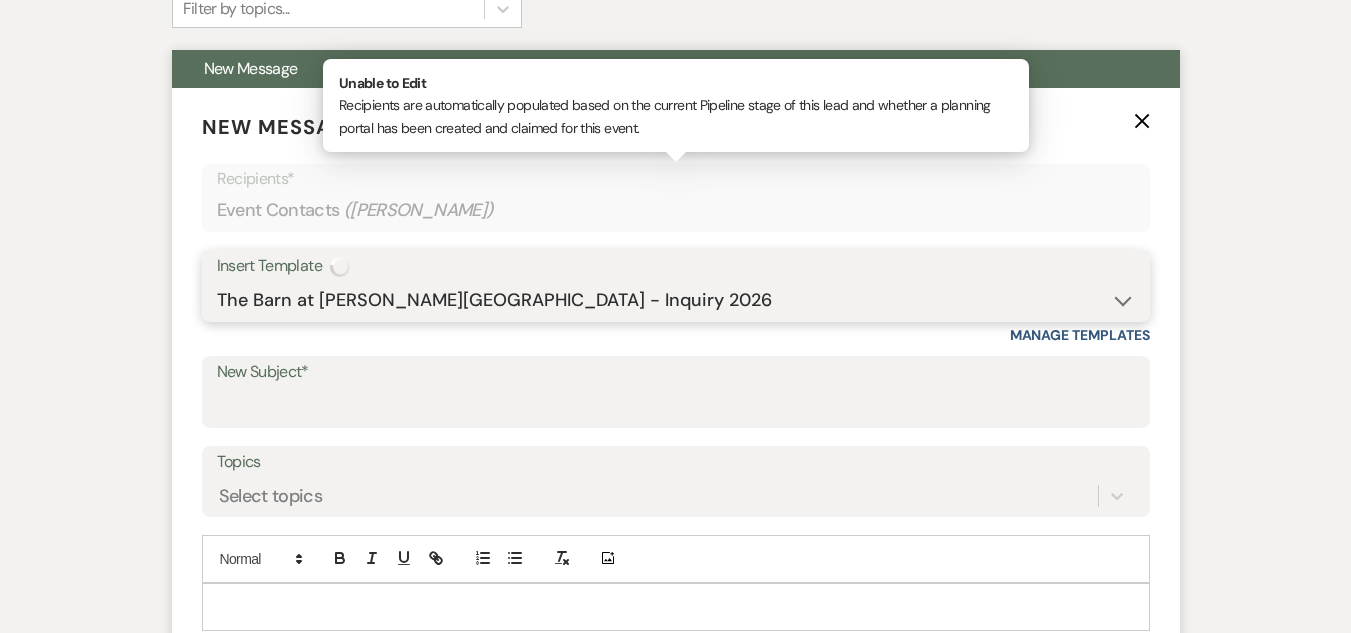 type on "The Barn at [PERSON_NAME][GEOGRAPHIC_DATA] - Inquiry" 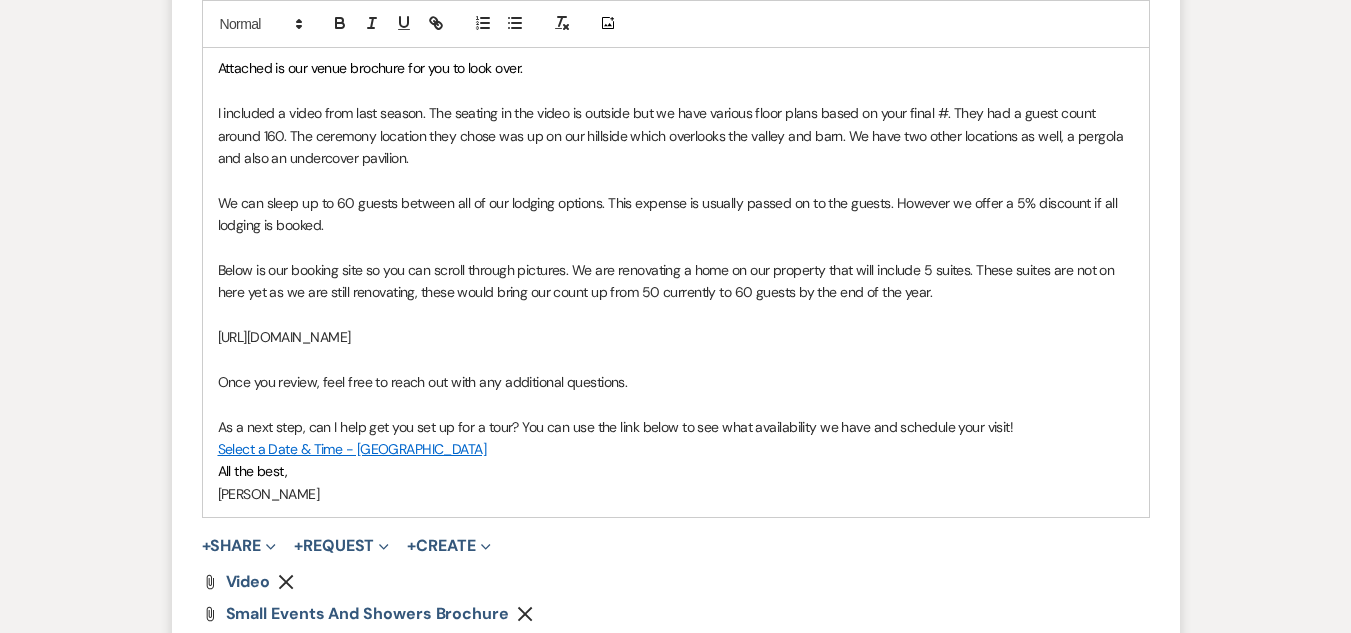 scroll, scrollTop: 1394, scrollLeft: 0, axis: vertical 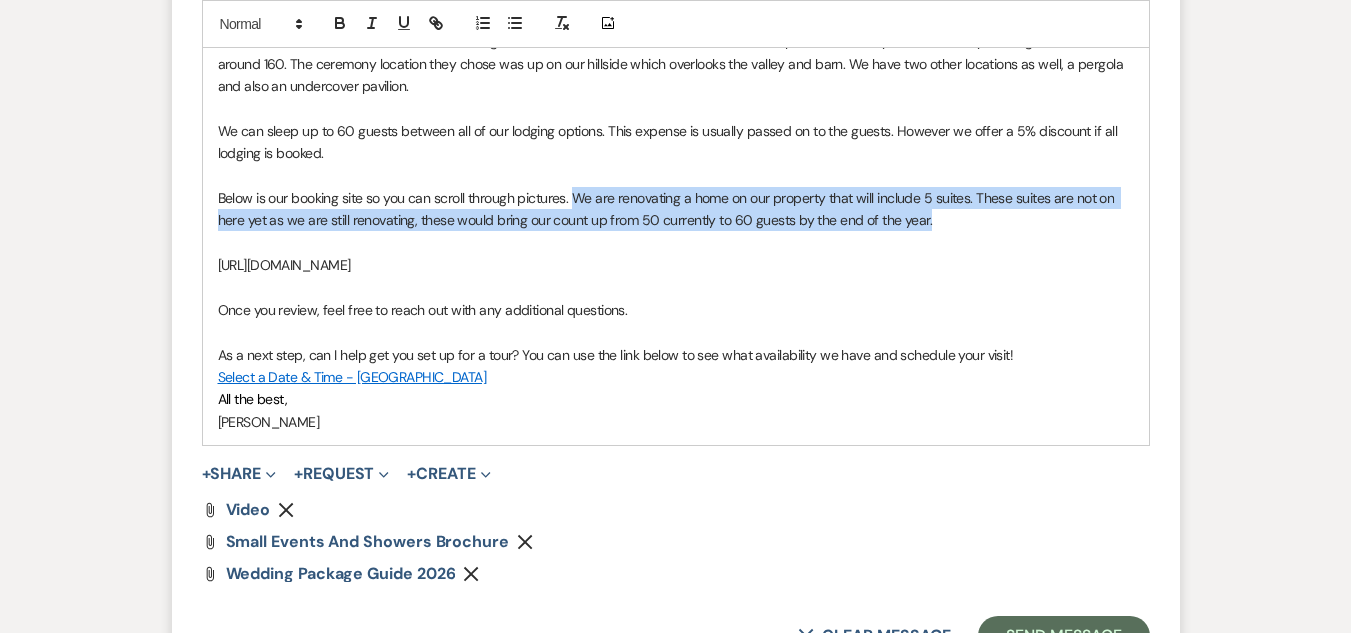 drag, startPoint x: 954, startPoint y: 221, endPoint x: 575, endPoint y: 204, distance: 379.38107 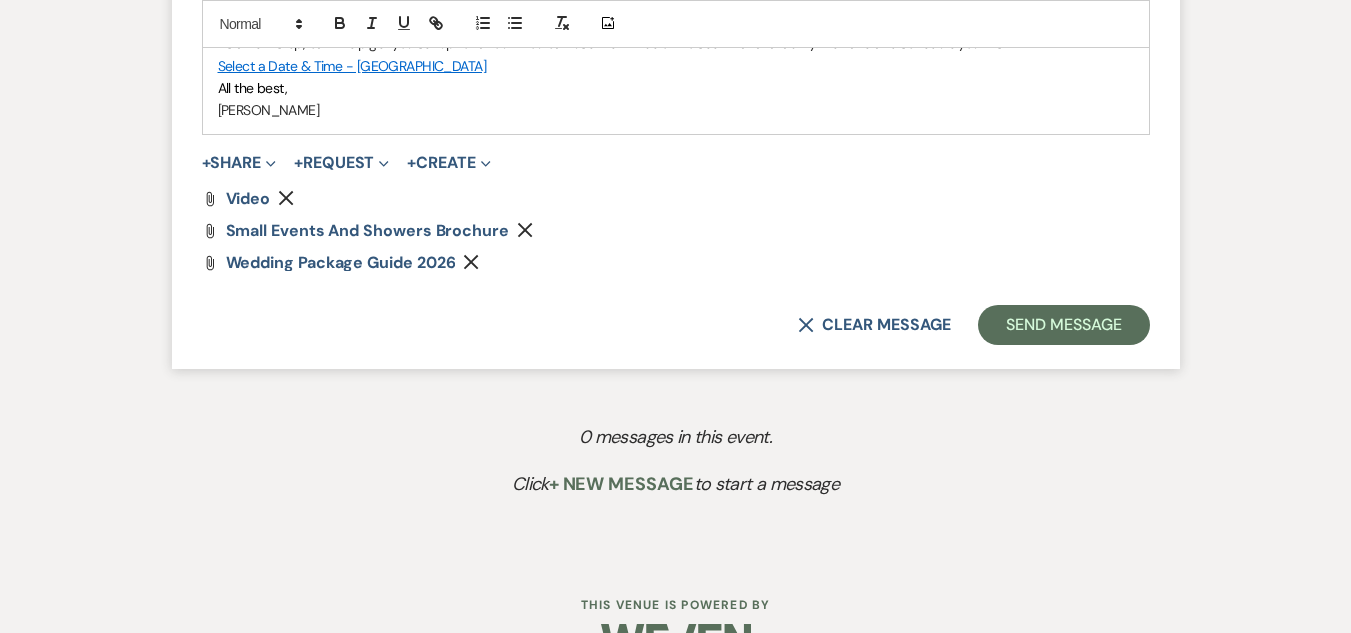 scroll, scrollTop: 1694, scrollLeft: 0, axis: vertical 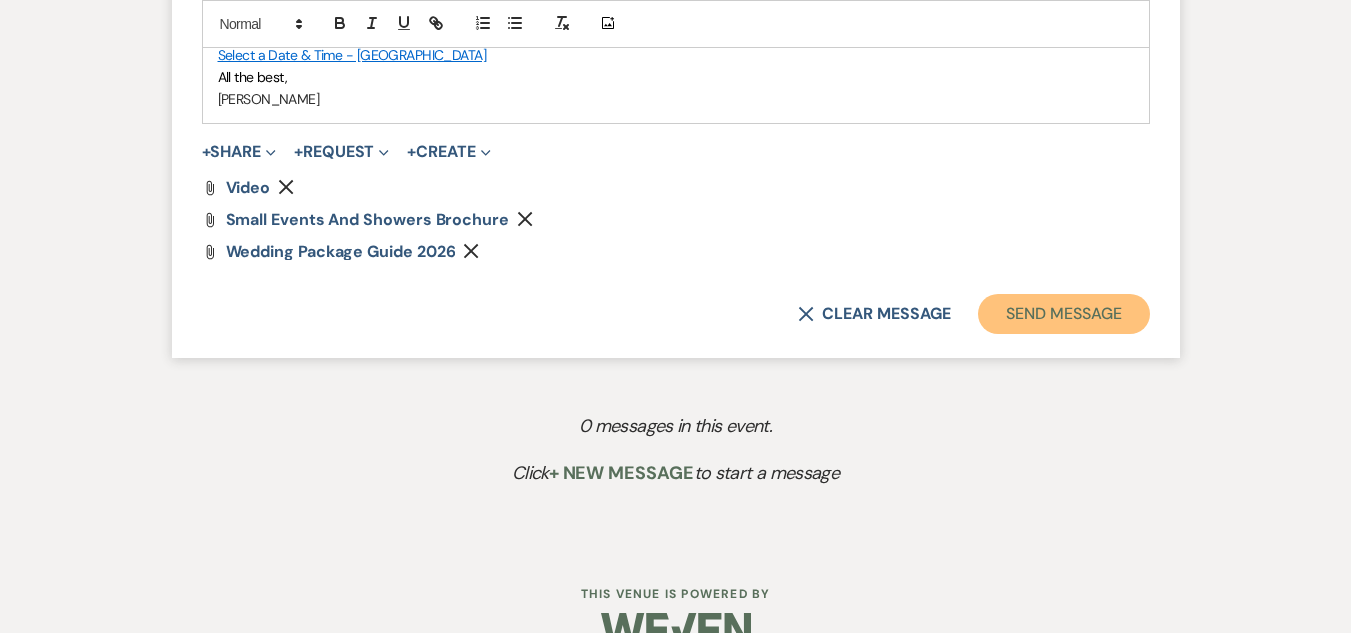 click on "Send Message" at bounding box center (1063, 314) 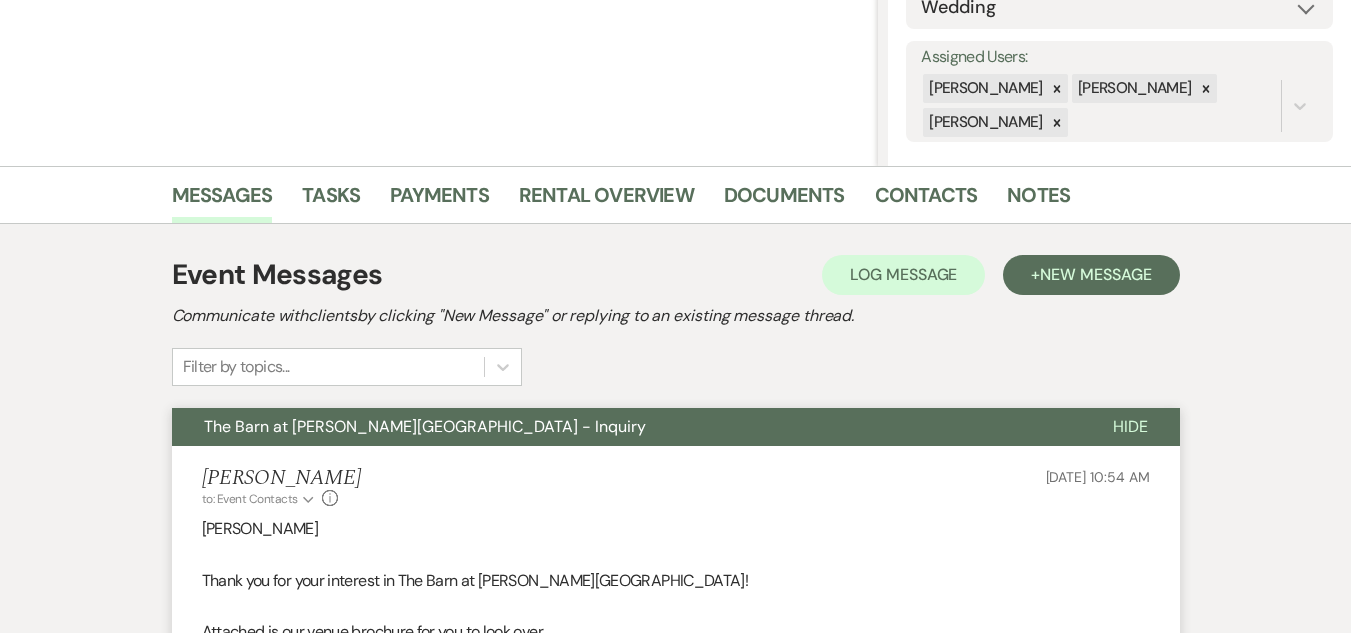 scroll, scrollTop: 56, scrollLeft: 0, axis: vertical 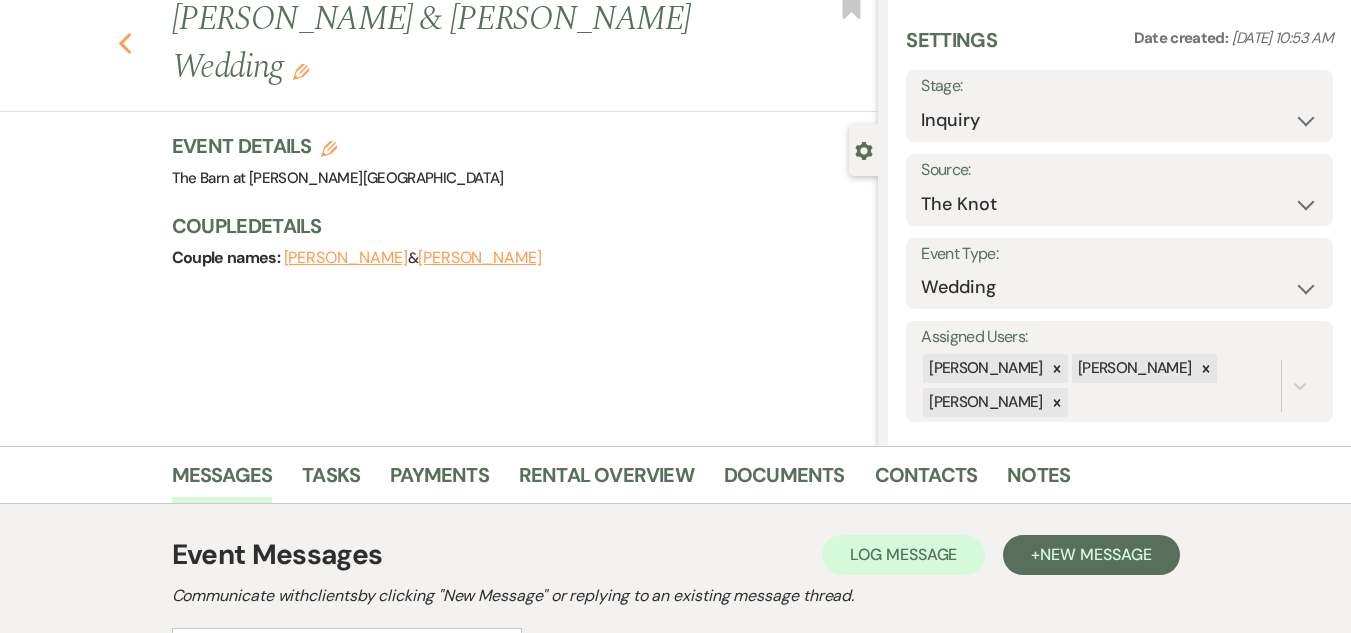 click on "Previous" 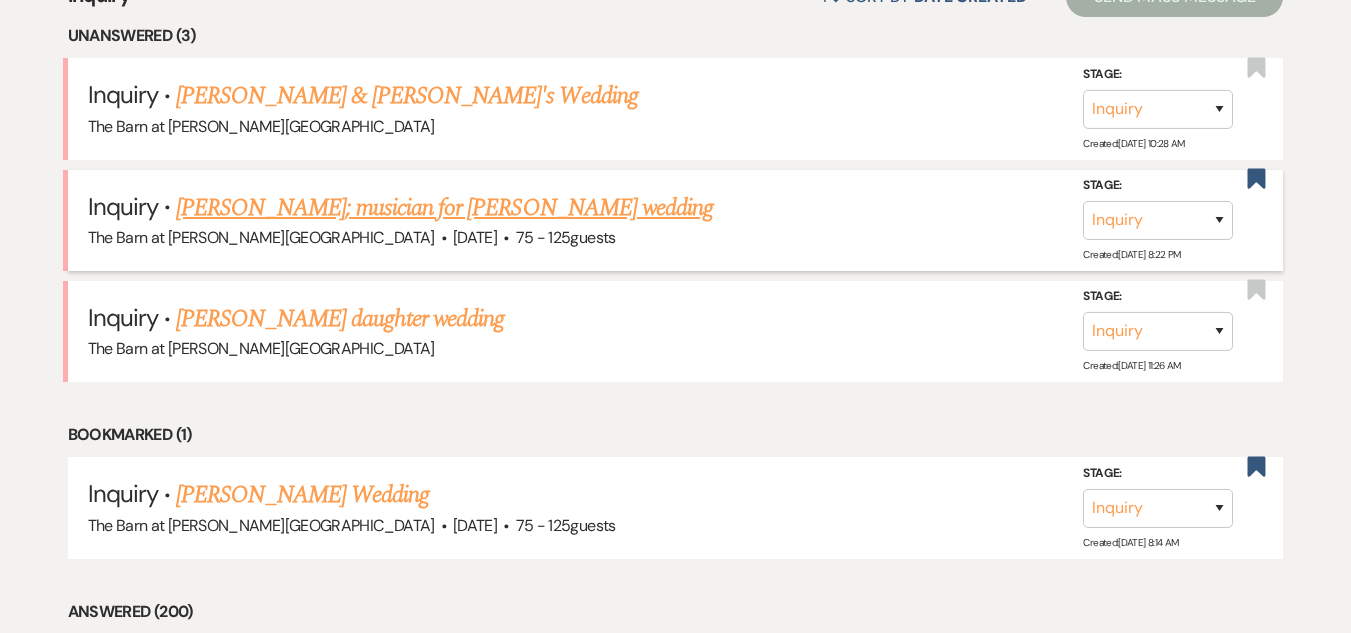 scroll, scrollTop: 800, scrollLeft: 0, axis: vertical 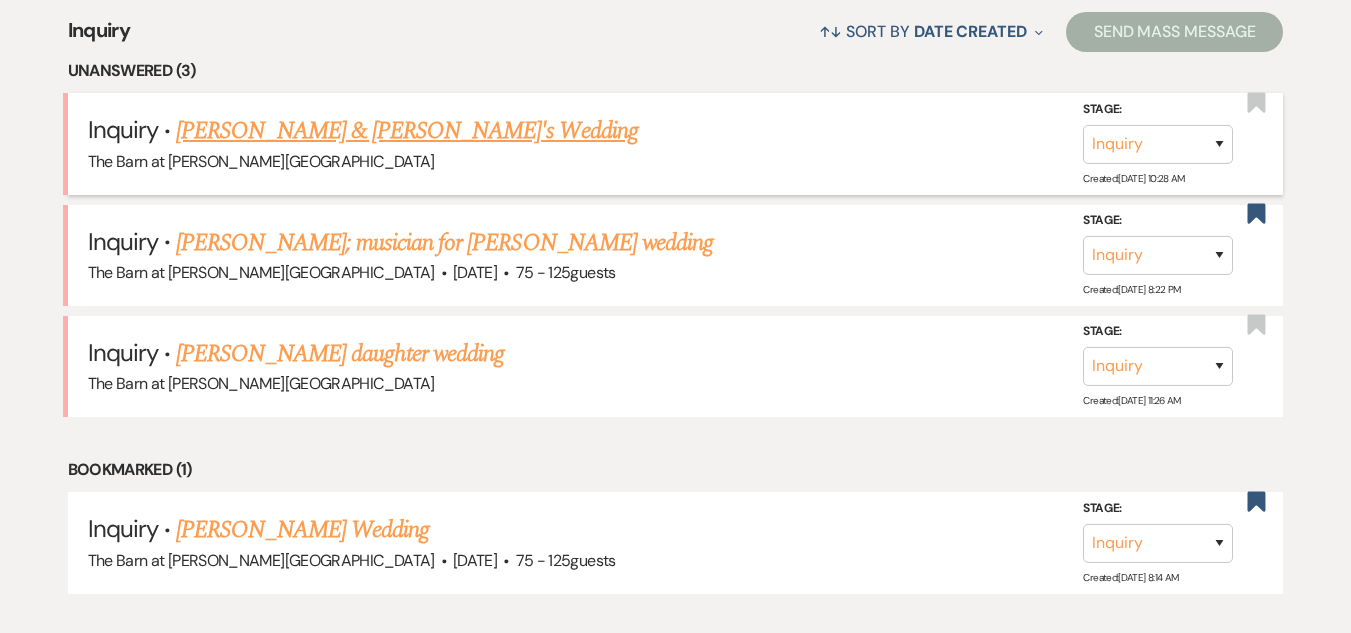 click on "[PERSON_NAME] & [PERSON_NAME]'s Wedding" at bounding box center [407, 131] 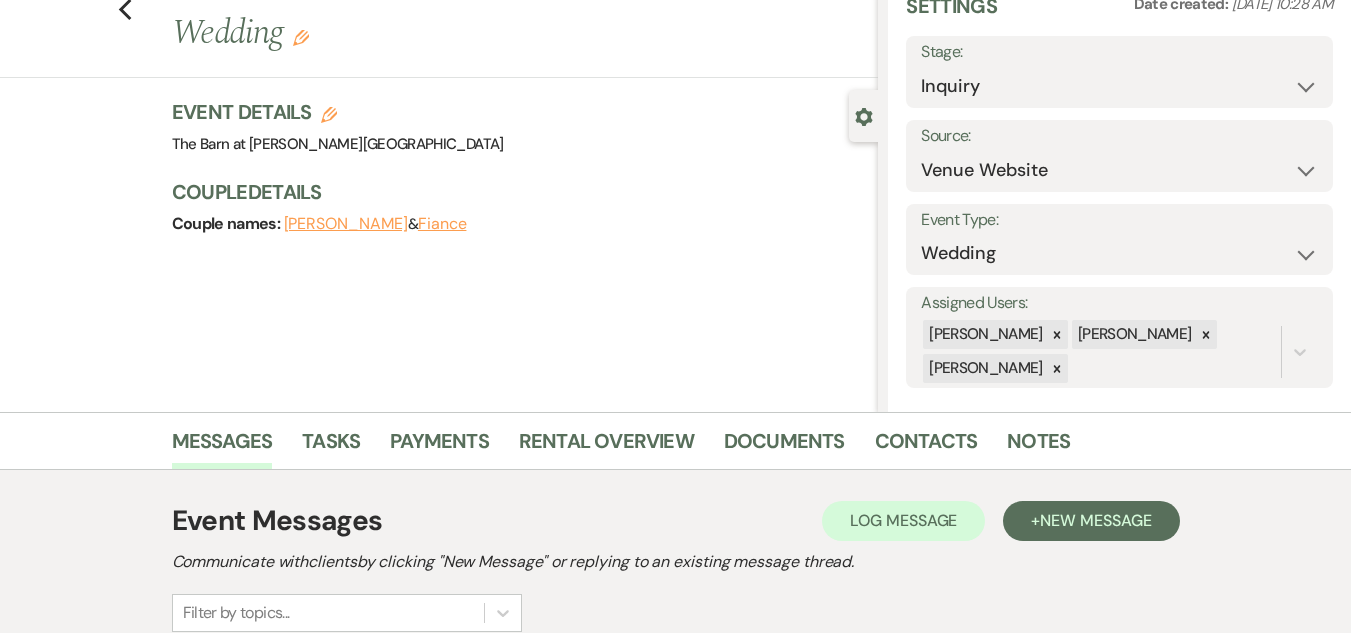 scroll, scrollTop: 0, scrollLeft: 0, axis: both 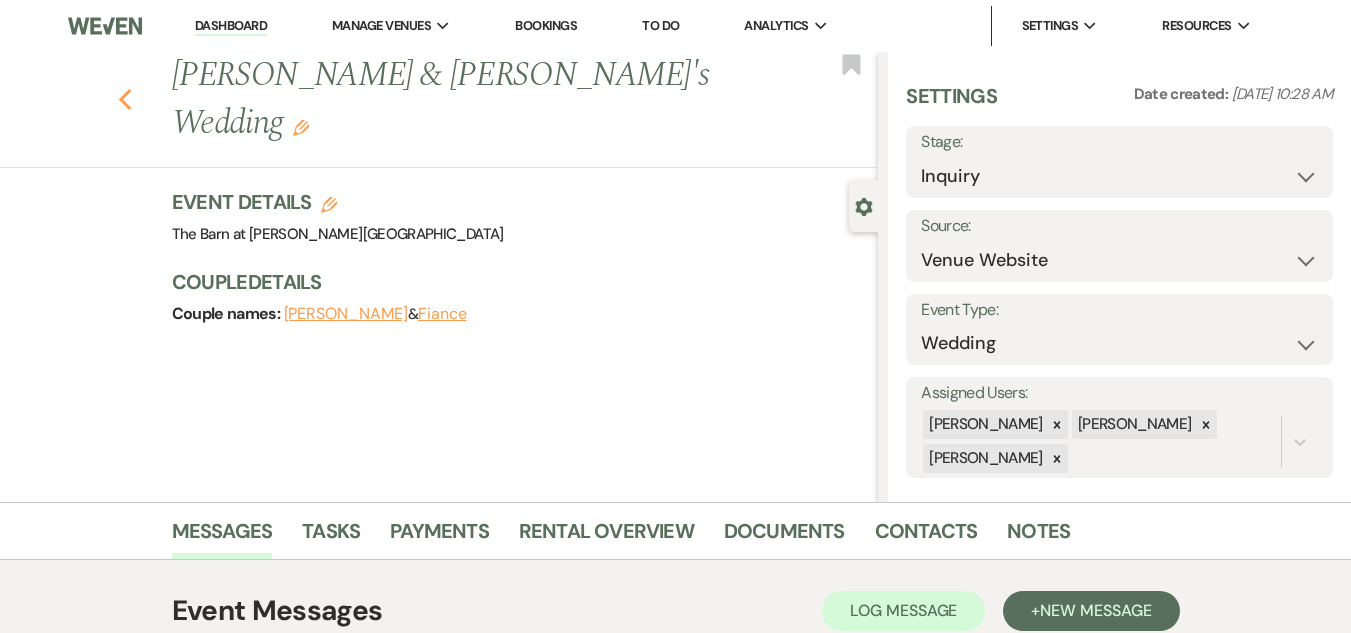 click 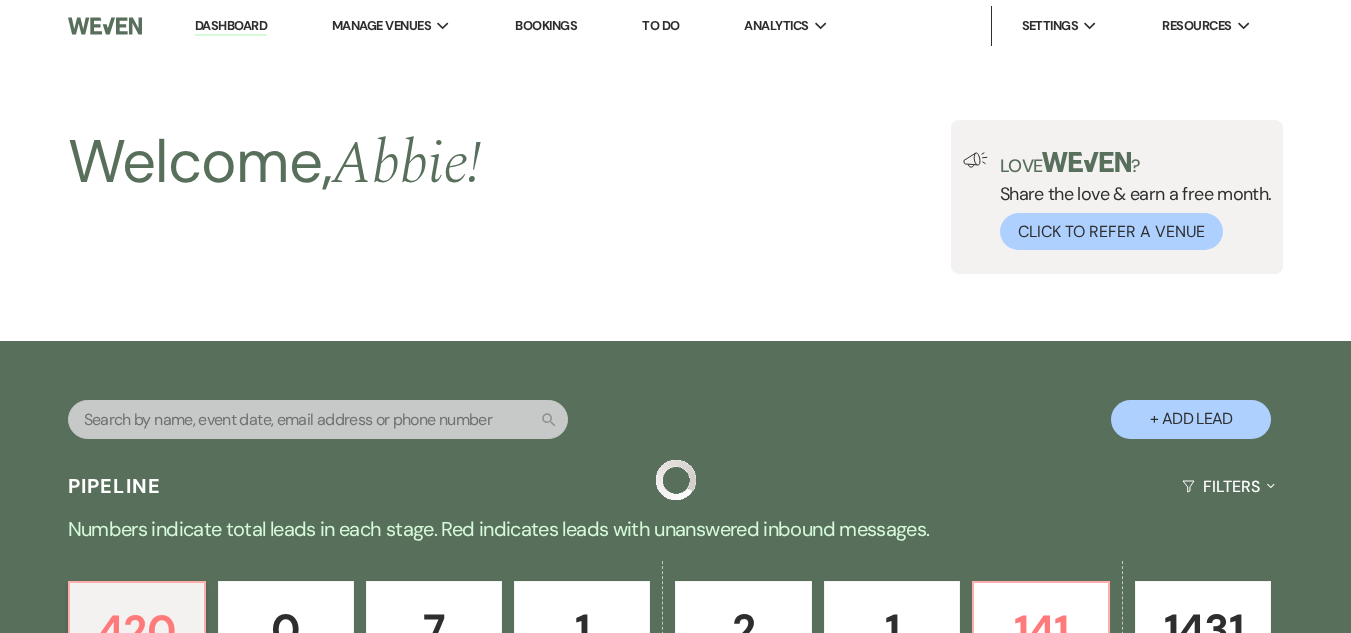 scroll, scrollTop: 800, scrollLeft: 0, axis: vertical 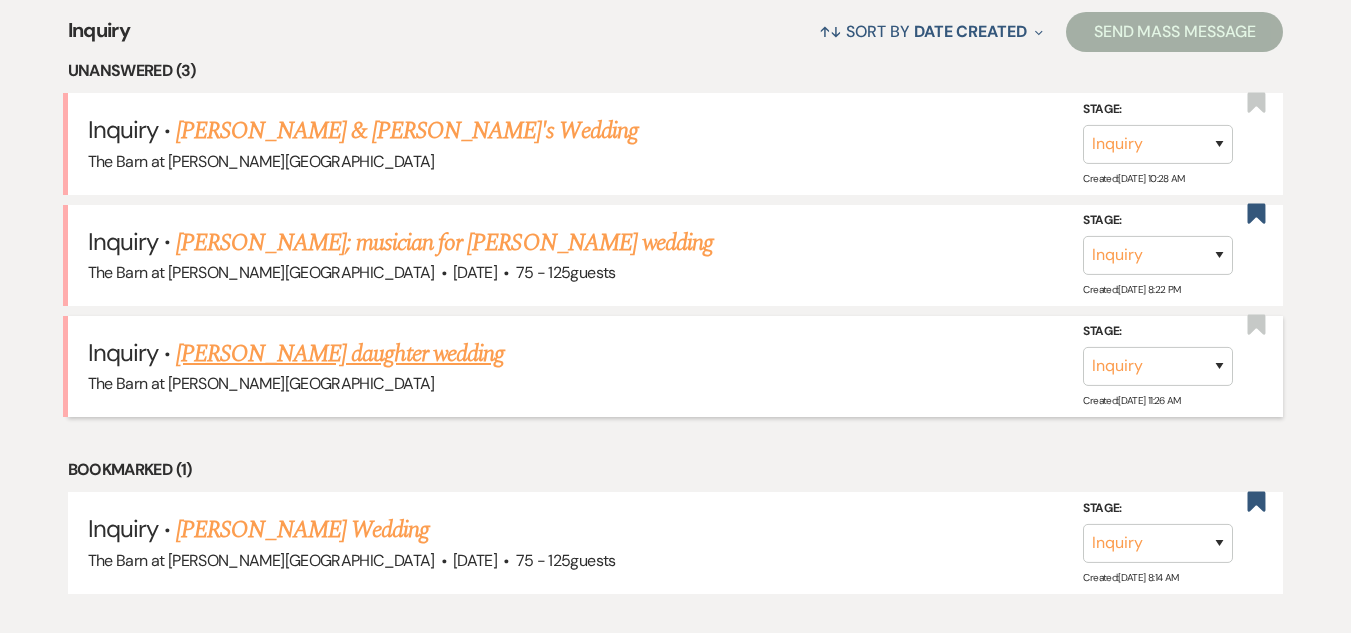 click on "[PERSON_NAME] daughter wedding" at bounding box center [340, 354] 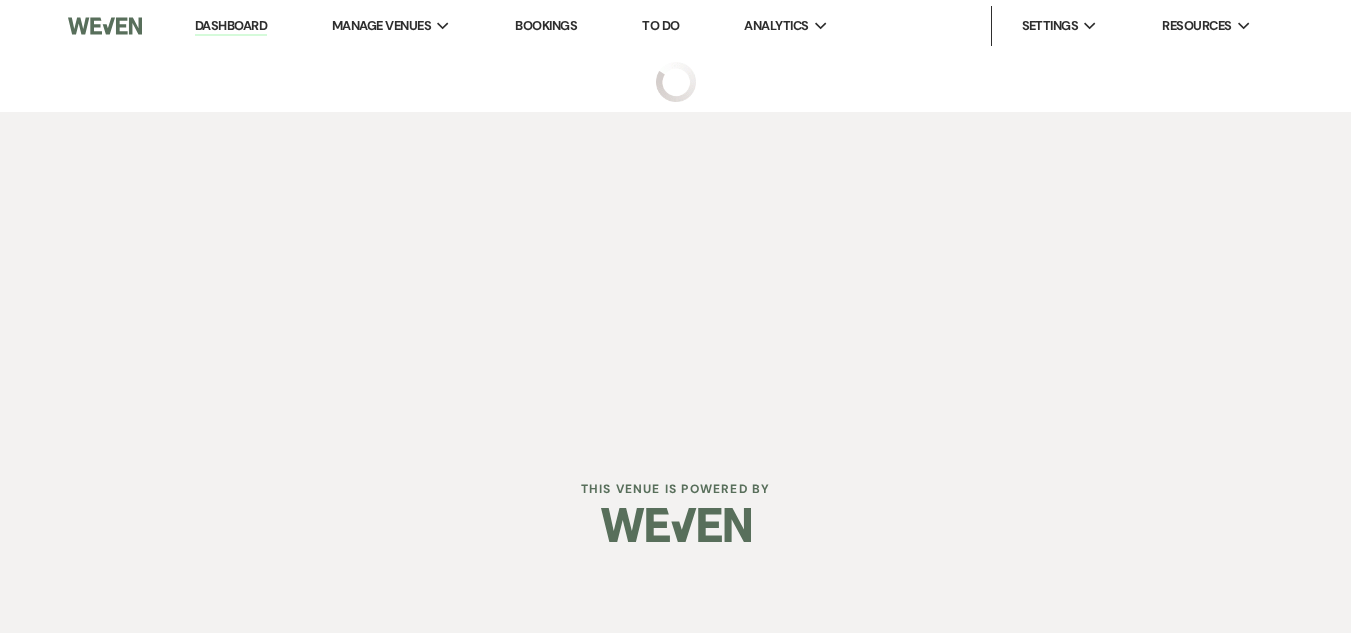 scroll, scrollTop: 0, scrollLeft: 0, axis: both 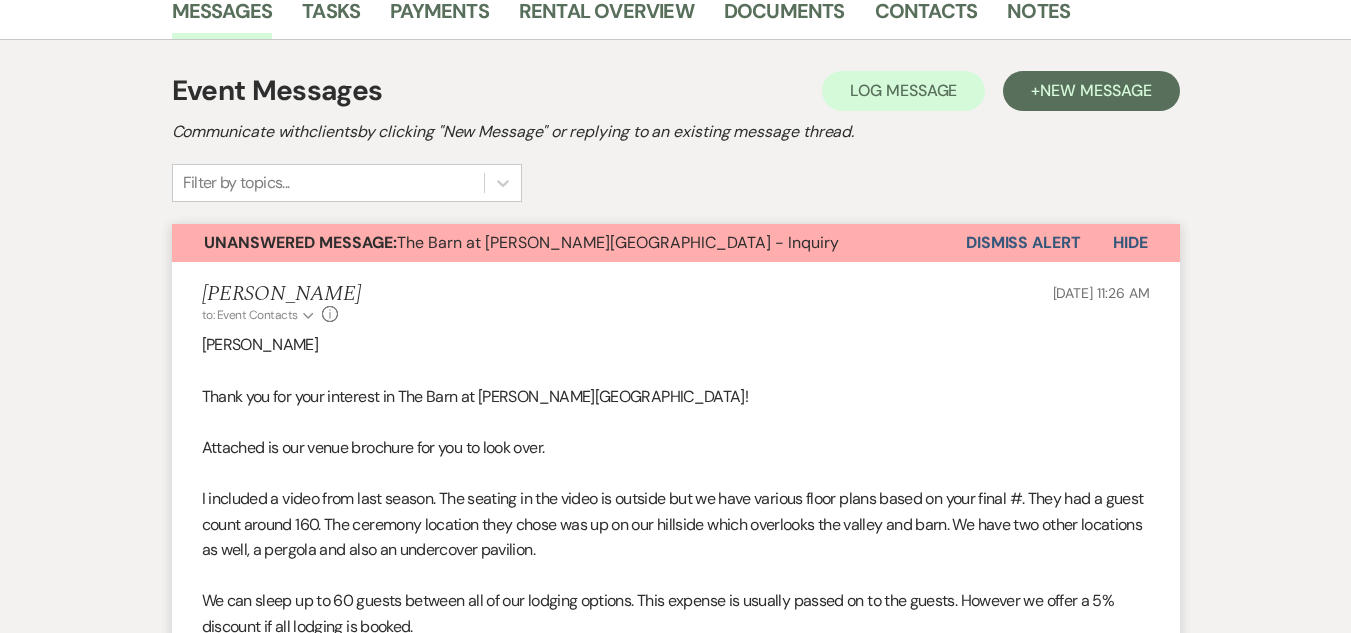 select on "5" 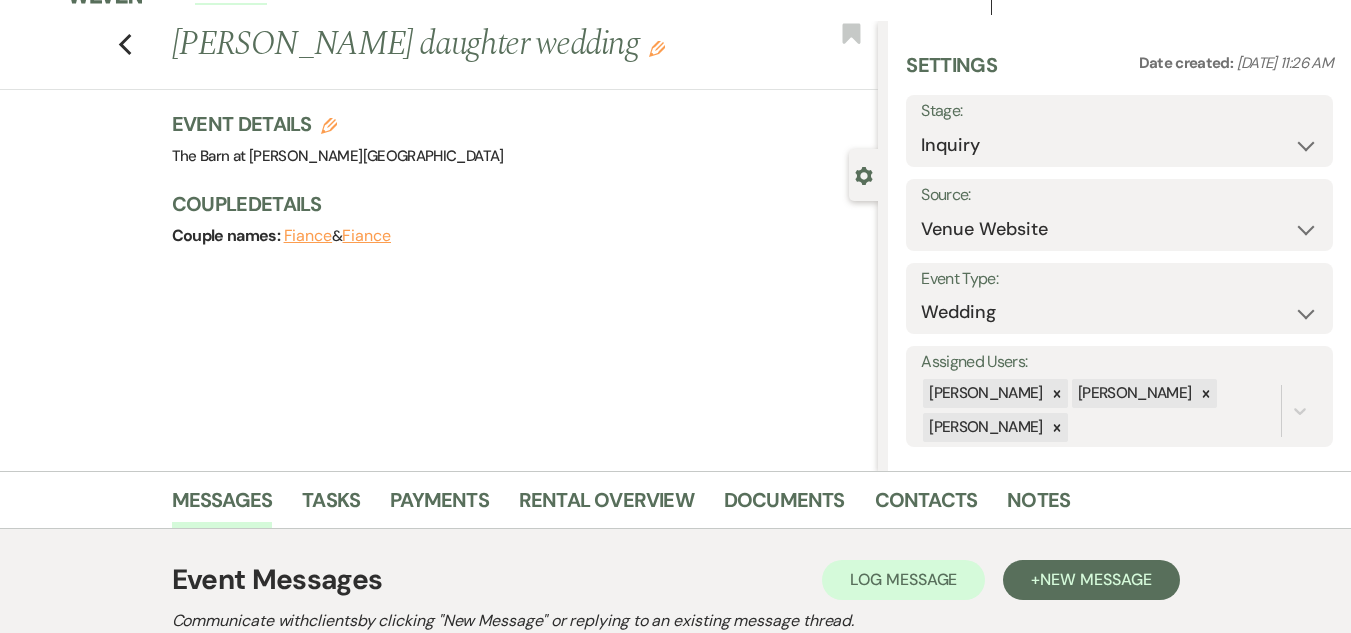scroll, scrollTop: 0, scrollLeft: 0, axis: both 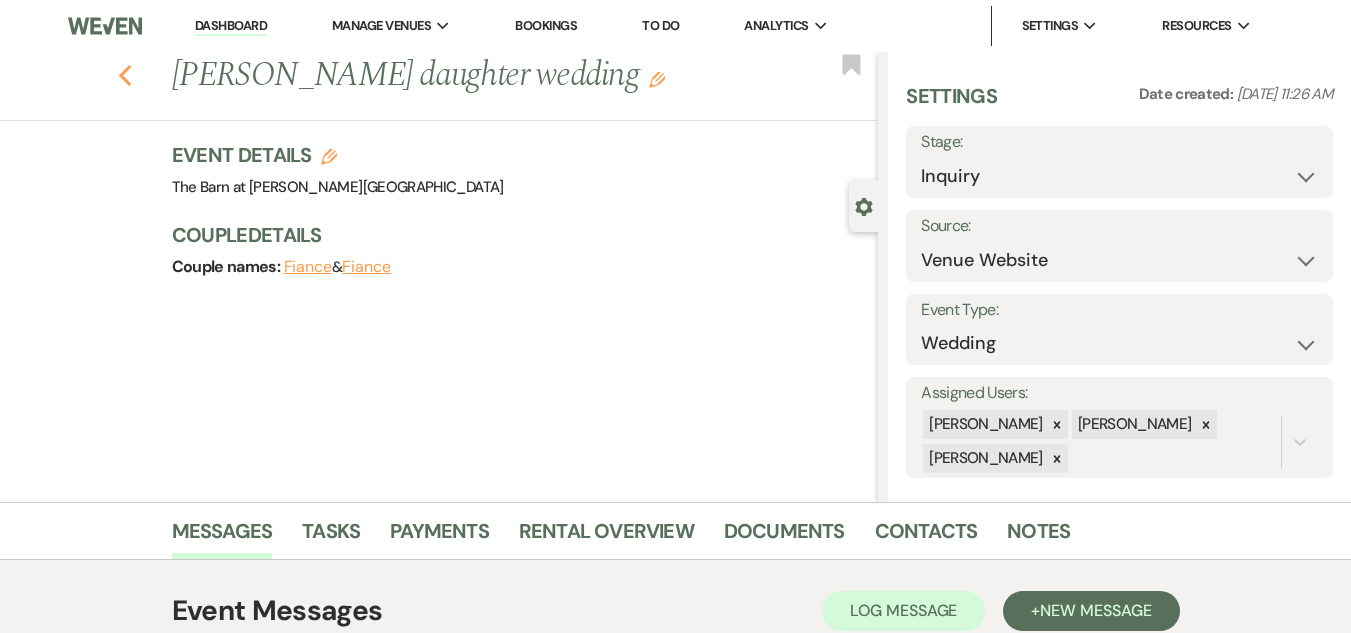 click on "Previous" 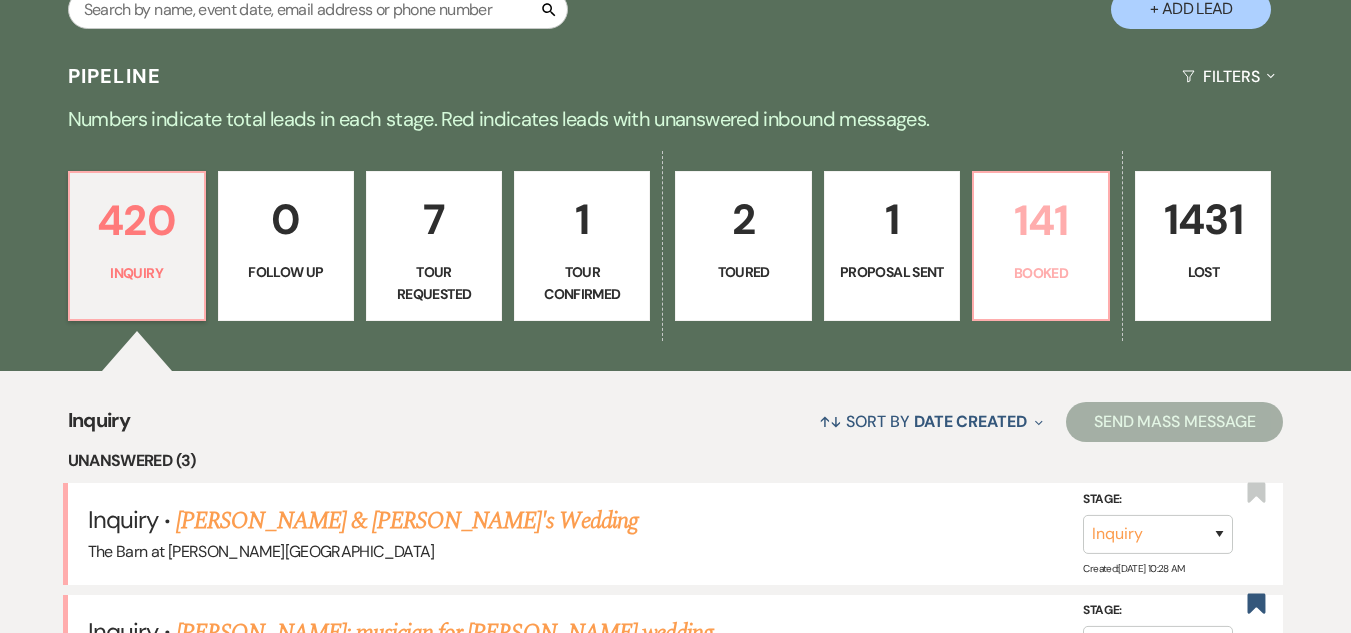 scroll, scrollTop: 400, scrollLeft: 0, axis: vertical 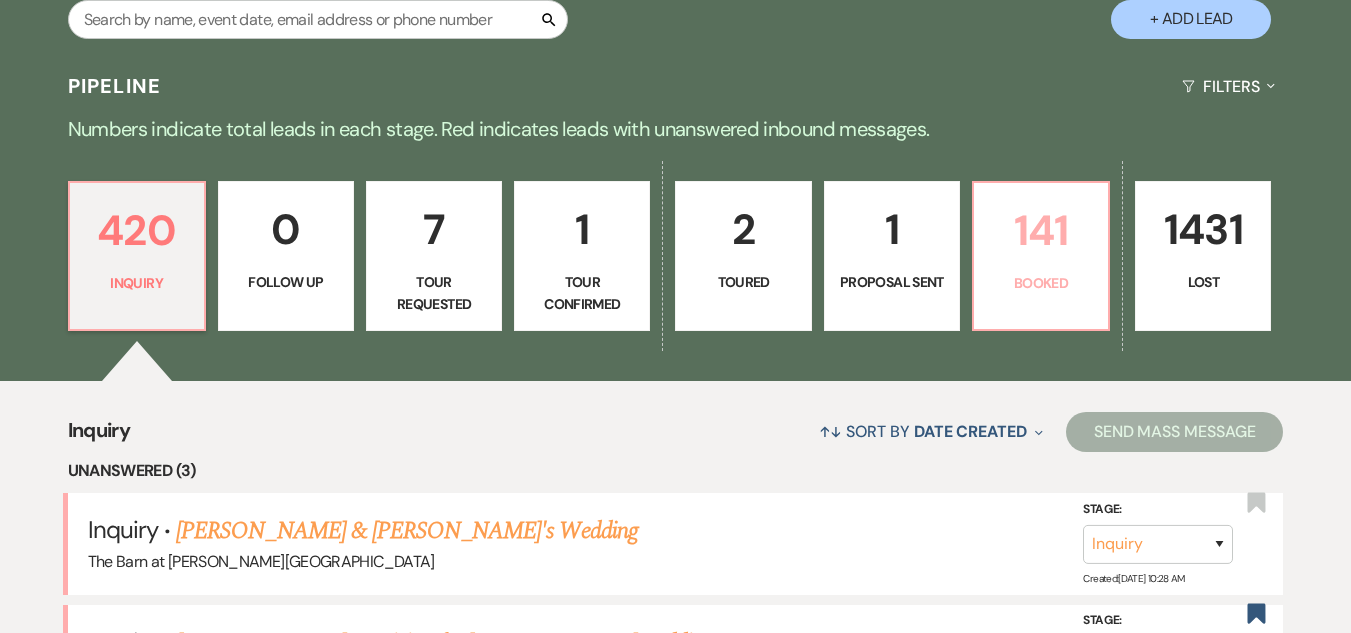 click on "141" at bounding box center [1041, 230] 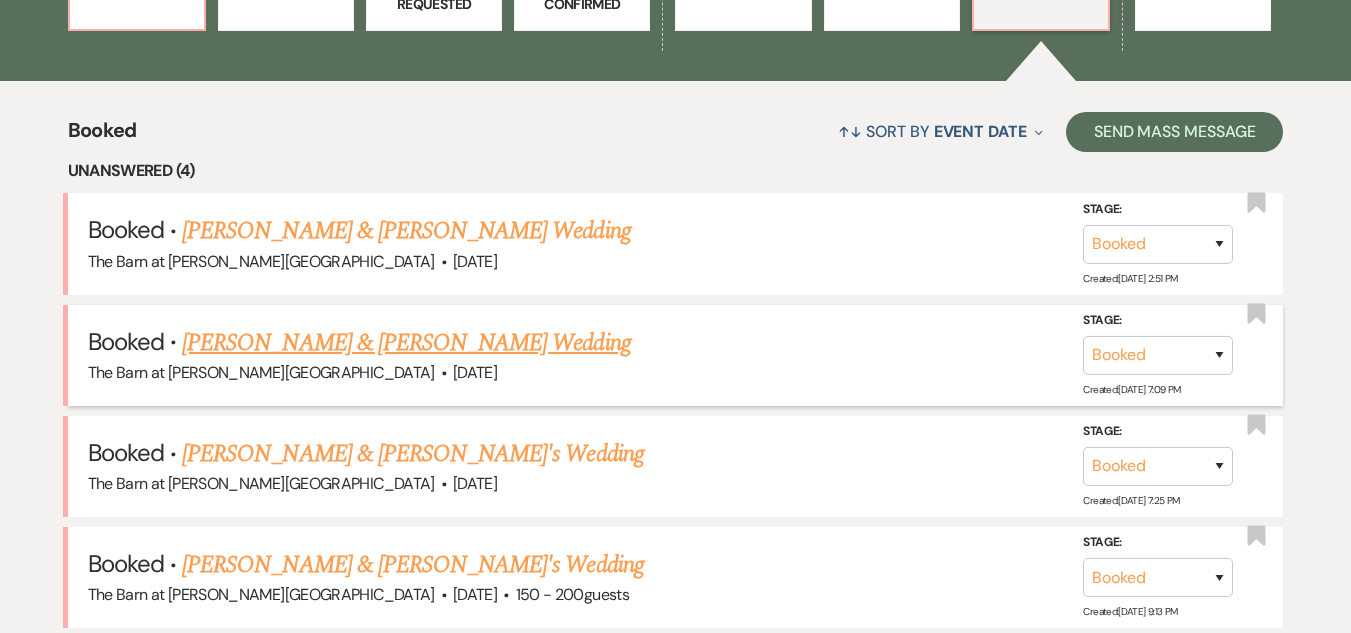scroll, scrollTop: 800, scrollLeft: 0, axis: vertical 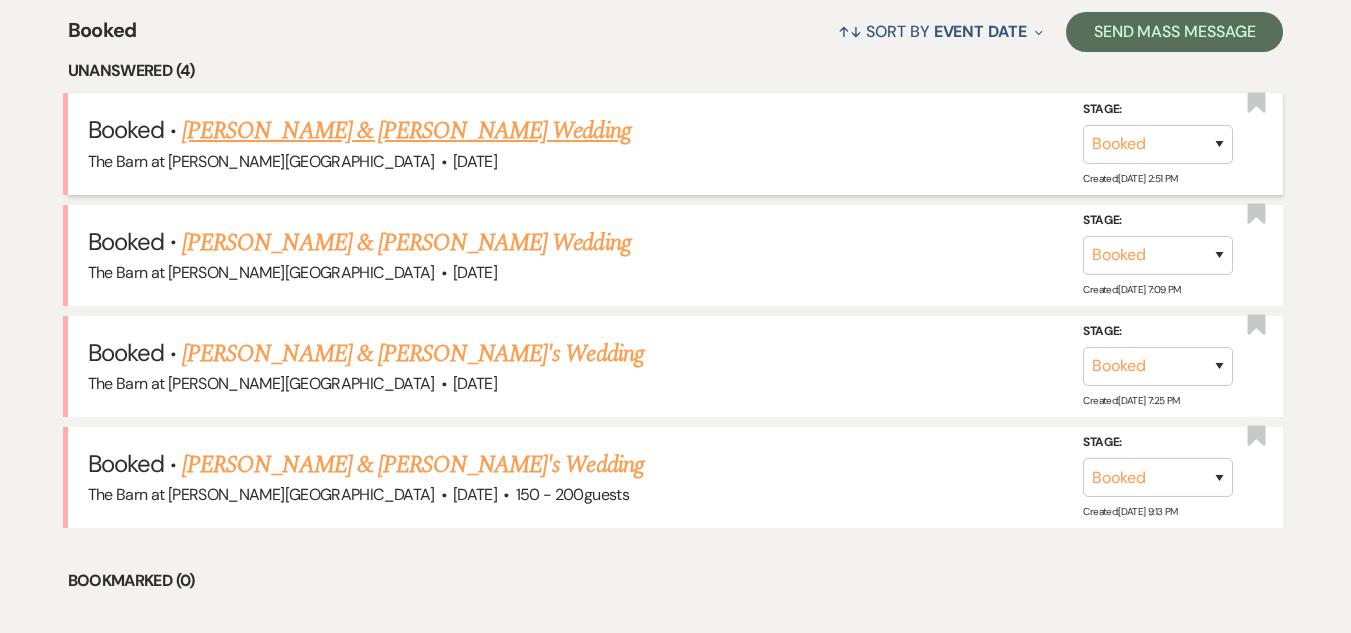 click on "[PERSON_NAME] & [PERSON_NAME] Wedding" at bounding box center (406, 131) 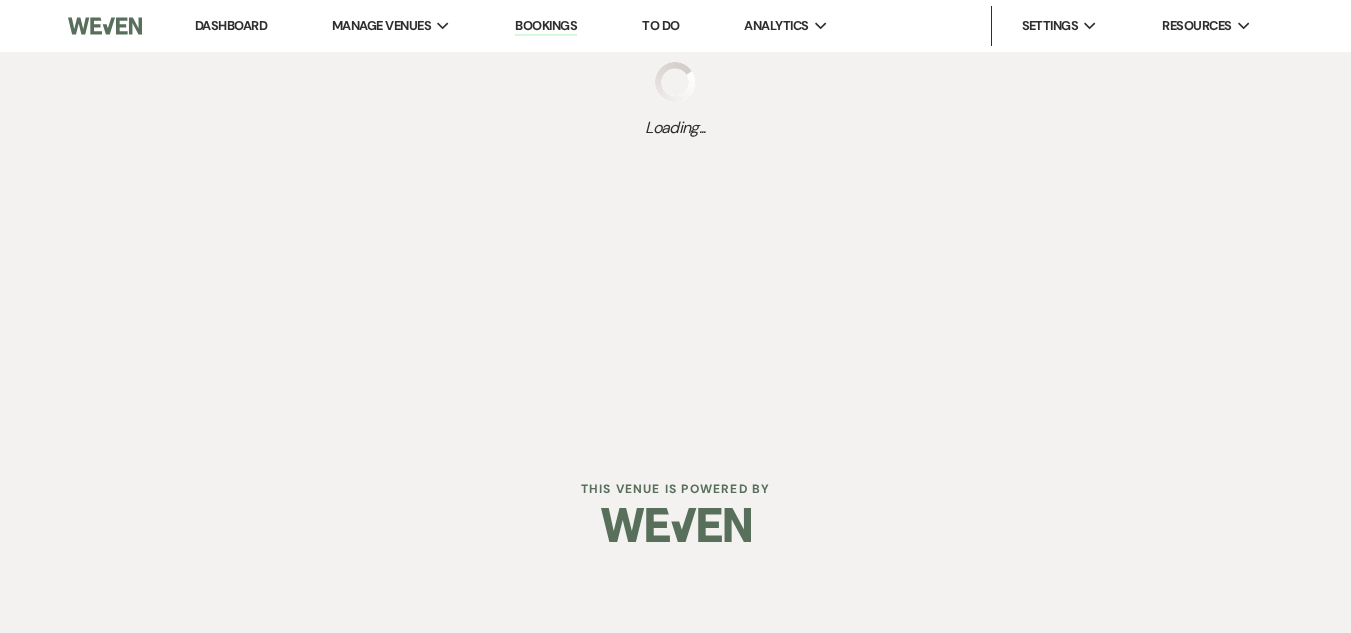 scroll, scrollTop: 0, scrollLeft: 0, axis: both 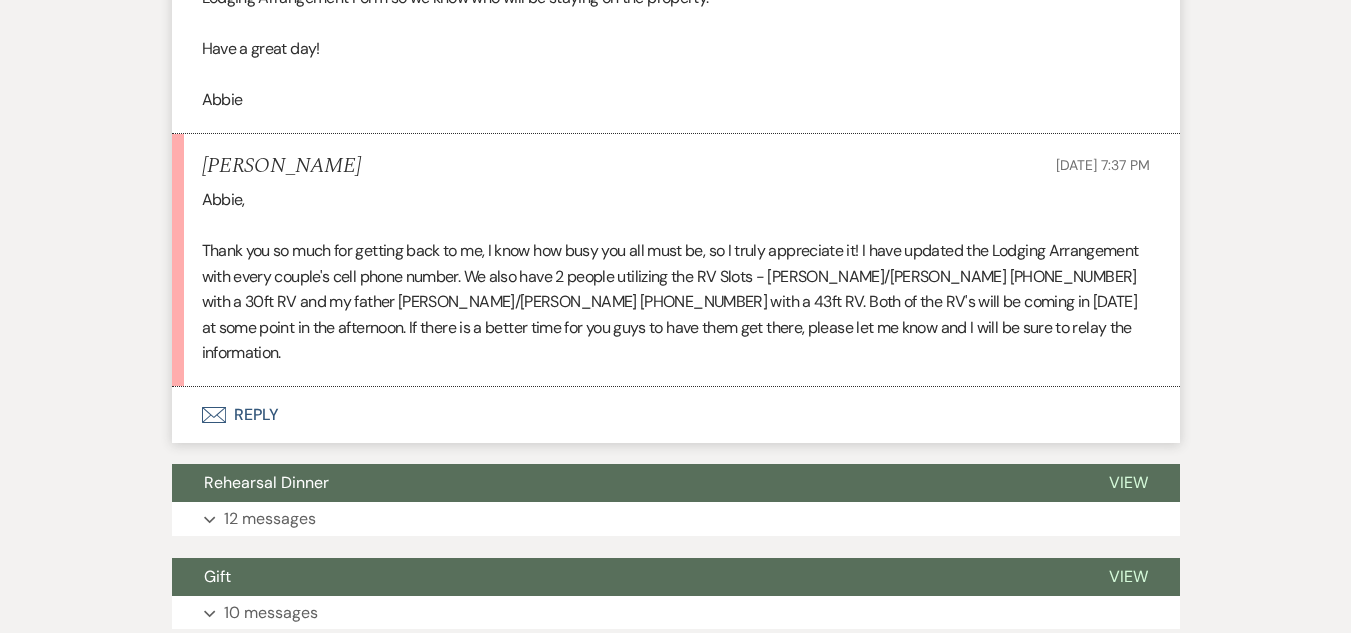 click on "Envelope Reply" at bounding box center (676, 415) 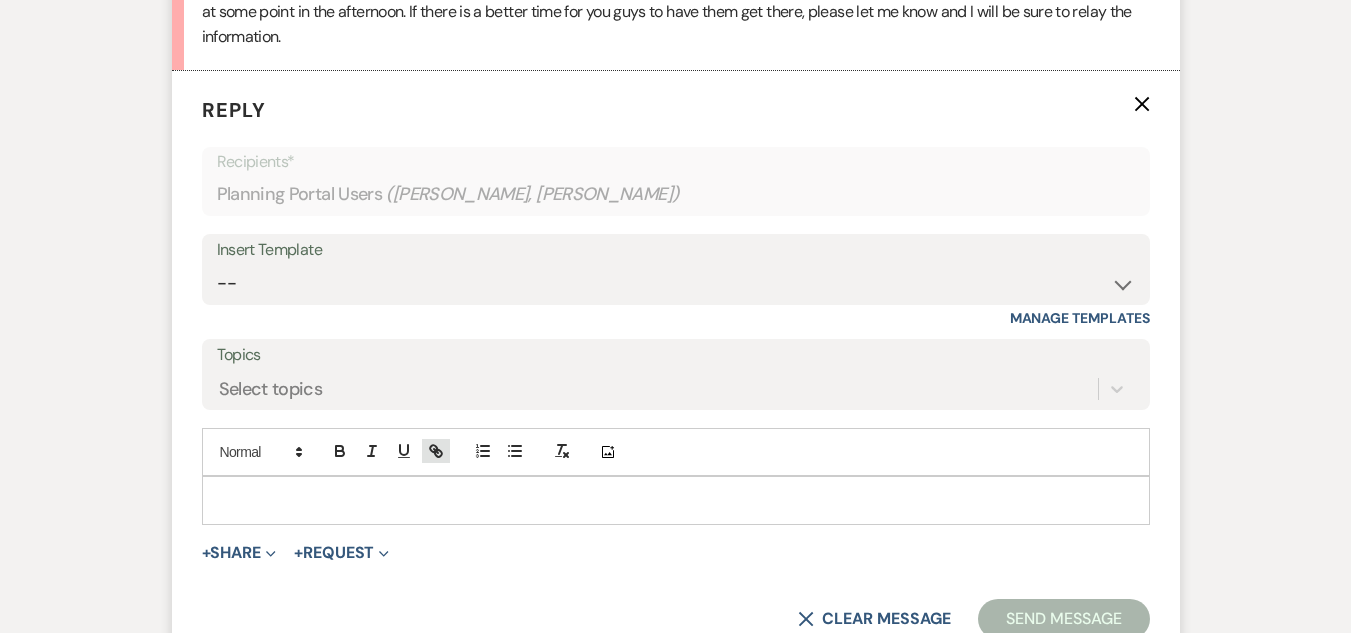 scroll, scrollTop: 6642, scrollLeft: 0, axis: vertical 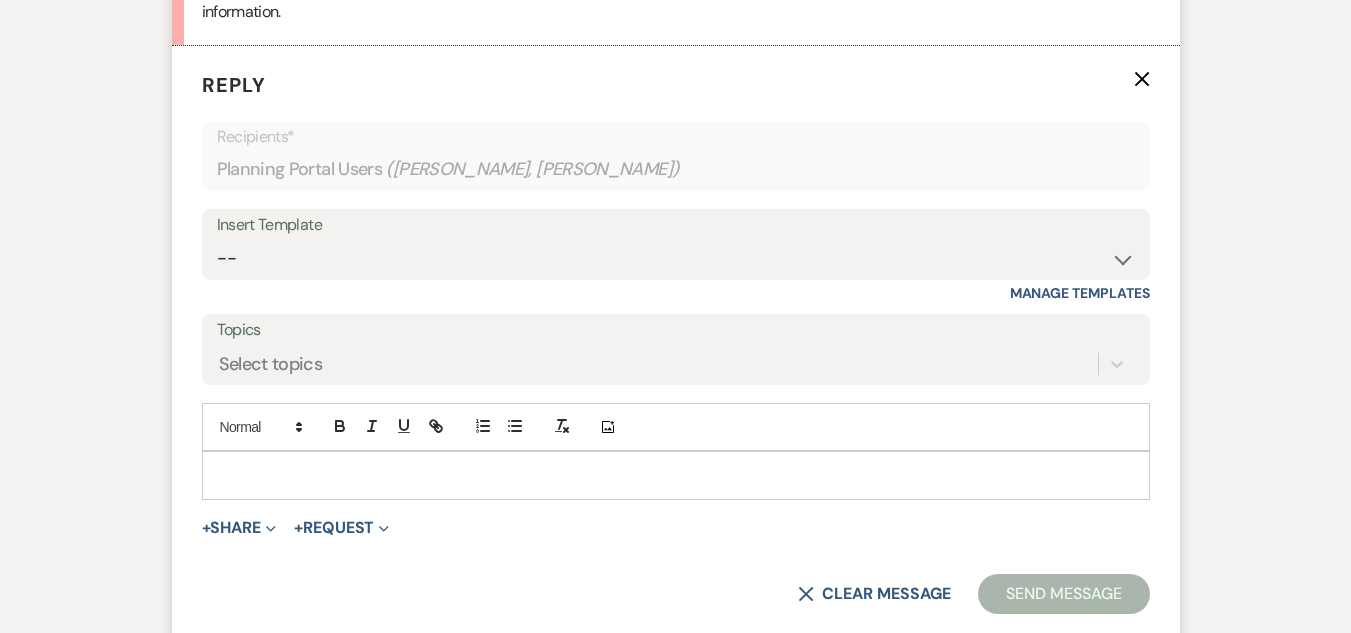 click at bounding box center (676, 475) 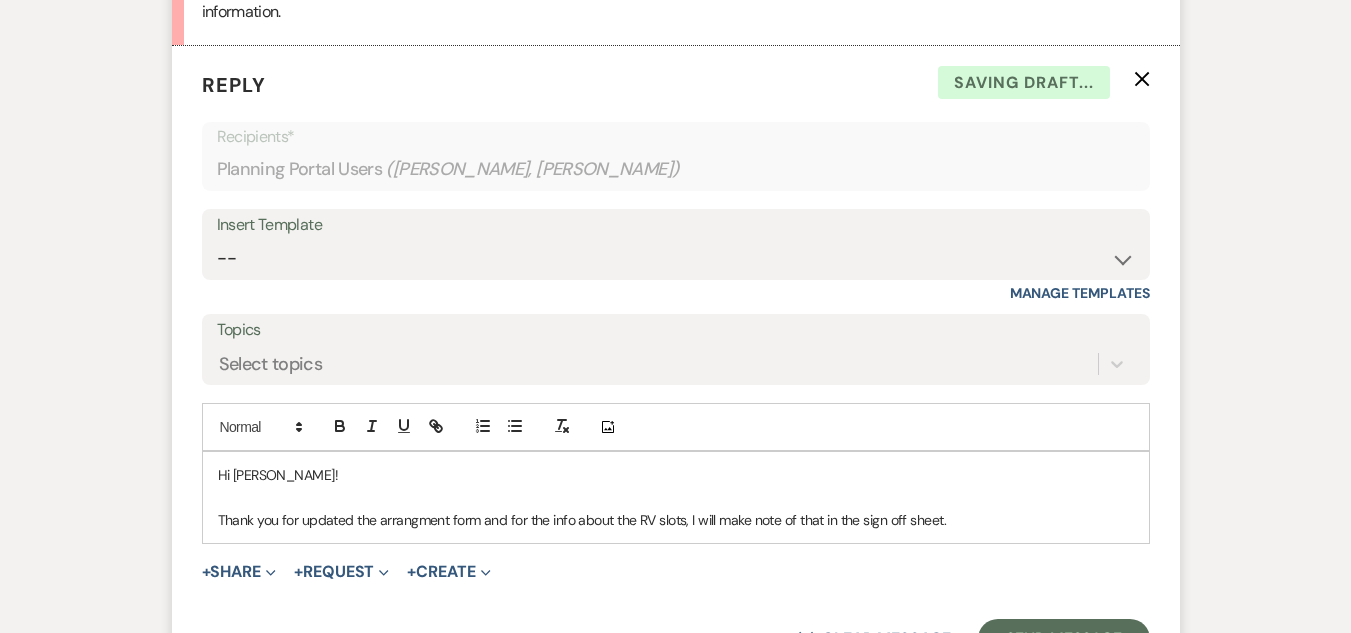 click on "Hi [PERSON_NAME]! Thank you for updated the arrangment form and for the info about the RV slots, I will make note of that in the sign off sheet." at bounding box center [676, 497] 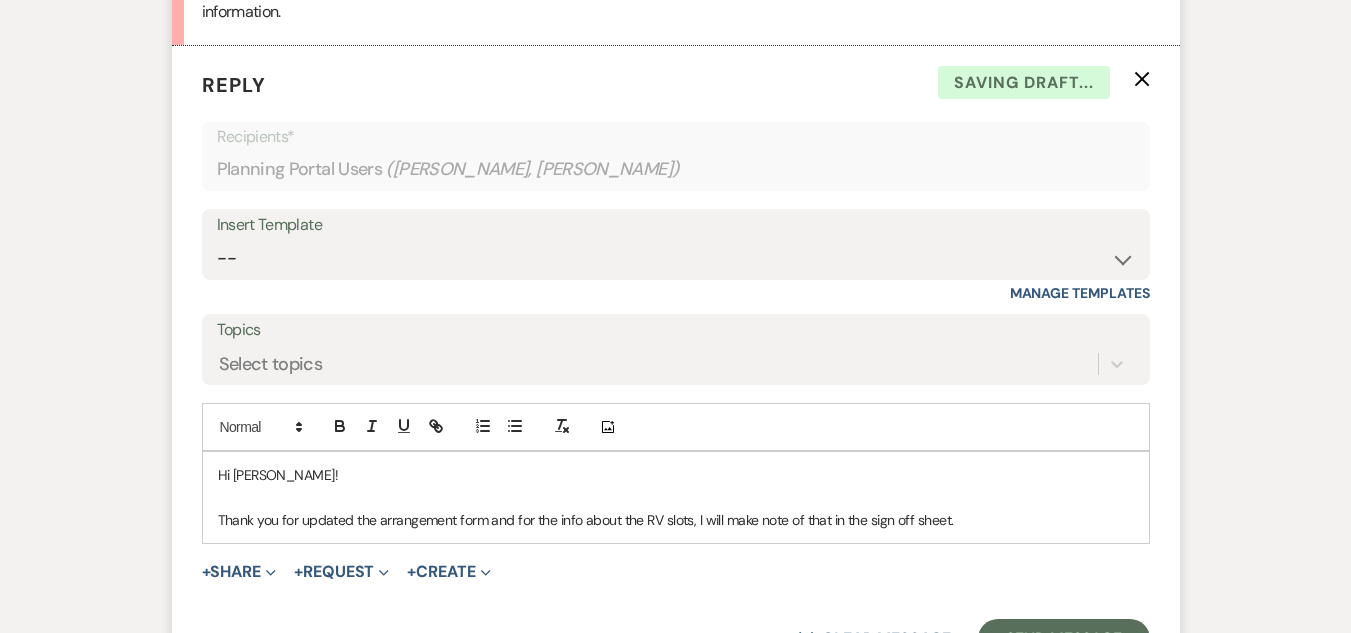 click on "Thank you for updated the arrangement form and for the info about the RV slots, I will make note of that in the sign off sheet." at bounding box center [676, 520] 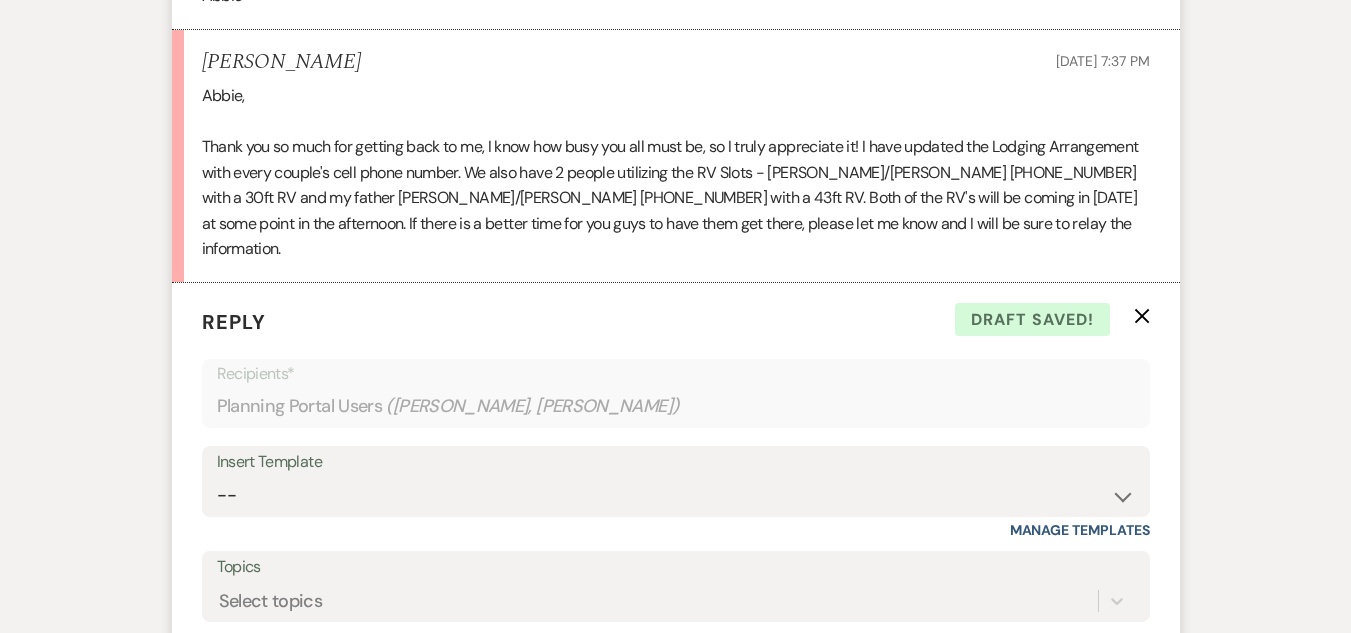 scroll, scrollTop: 6642, scrollLeft: 0, axis: vertical 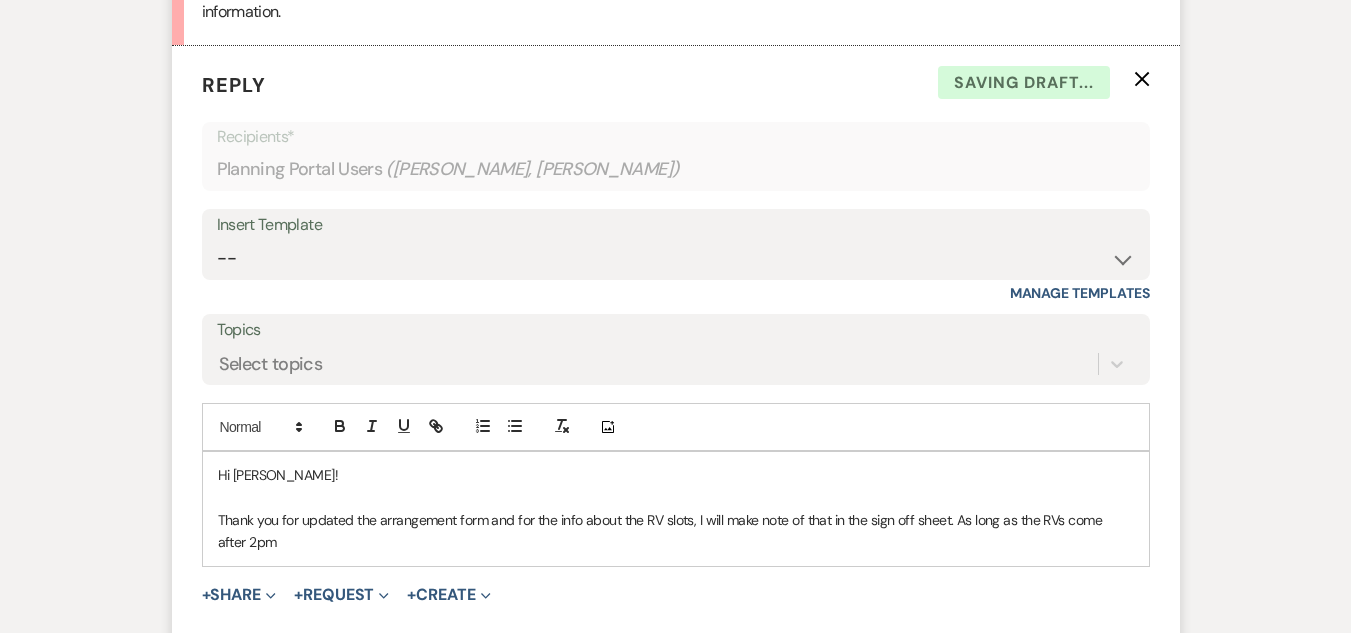 drag, startPoint x: 1074, startPoint y: 498, endPoint x: 1029, endPoint y: 511, distance: 46.840153 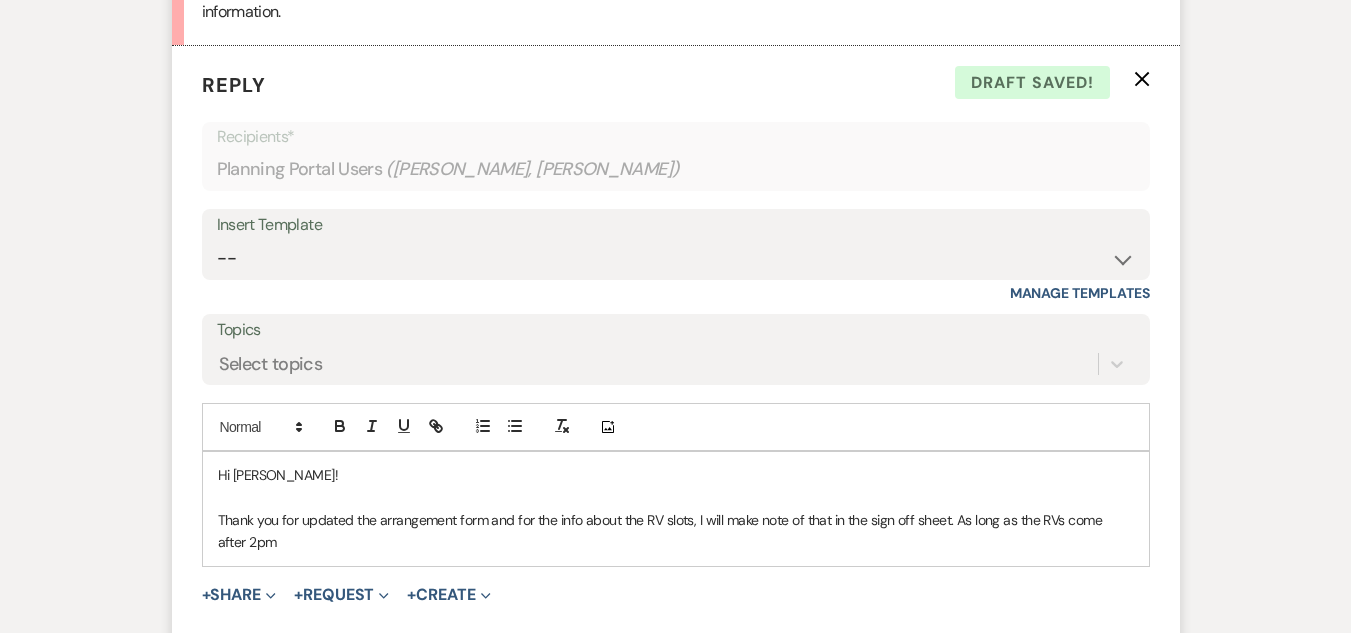 click on "Thank you for updated the arrangement form and for the info about the RV slots, I will make note of that in the sign off sheet. As long as the RVs come after 2pm" at bounding box center (676, 531) 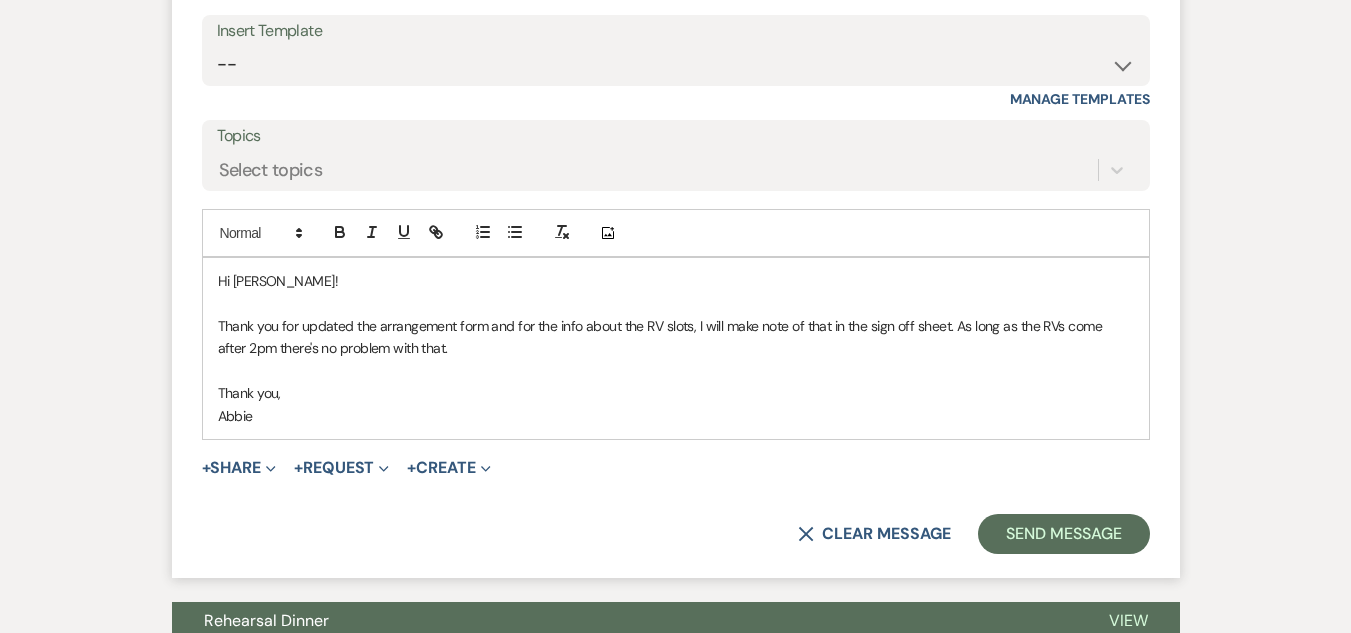 scroll, scrollTop: 6849, scrollLeft: 0, axis: vertical 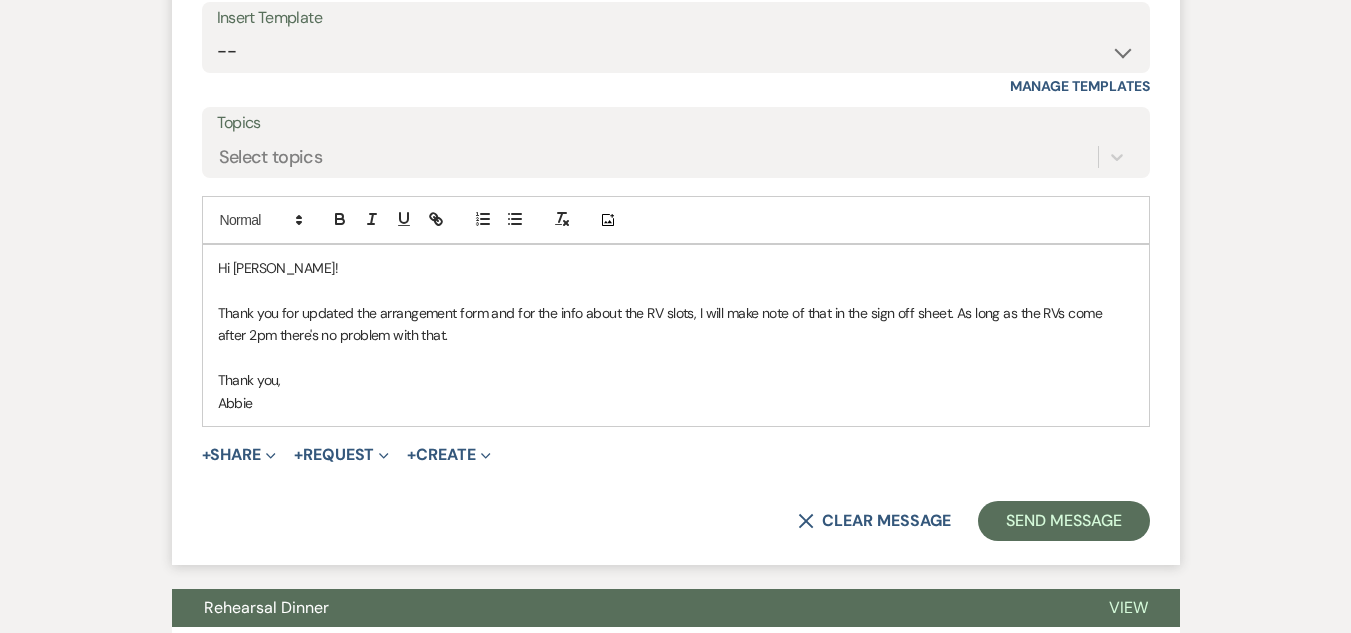 click on "Thank you for updated the arrangement form and for the info about the RV slots, I will make note of that in the sign off sheet. As long as the RVs come after 2pm there's no problem with that." at bounding box center [676, 324] 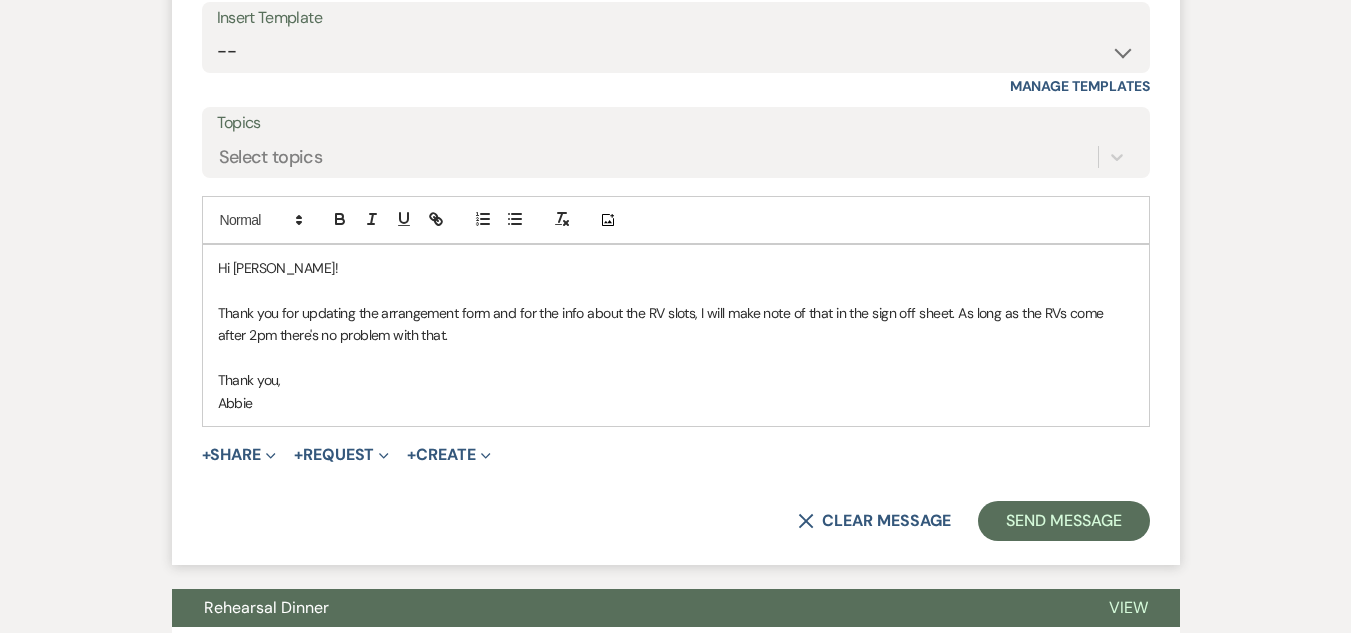 click at bounding box center (676, 358) 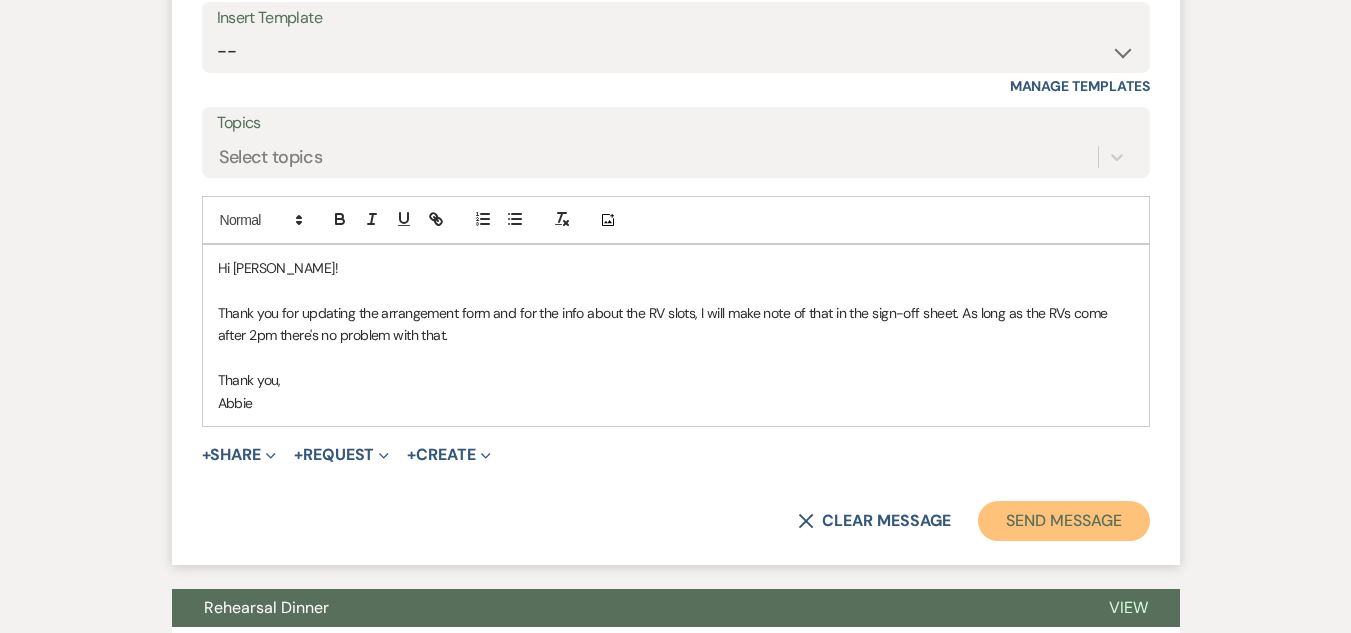 click on "Send Message" at bounding box center [1063, 521] 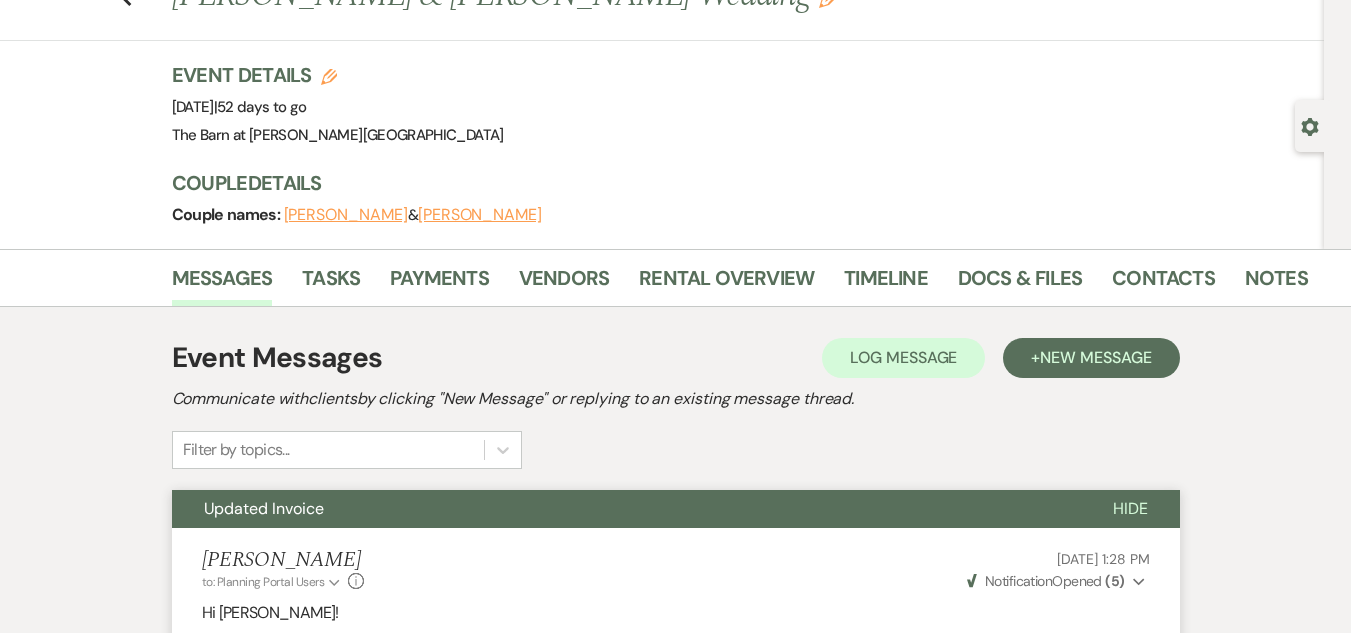 scroll, scrollTop: 0, scrollLeft: 0, axis: both 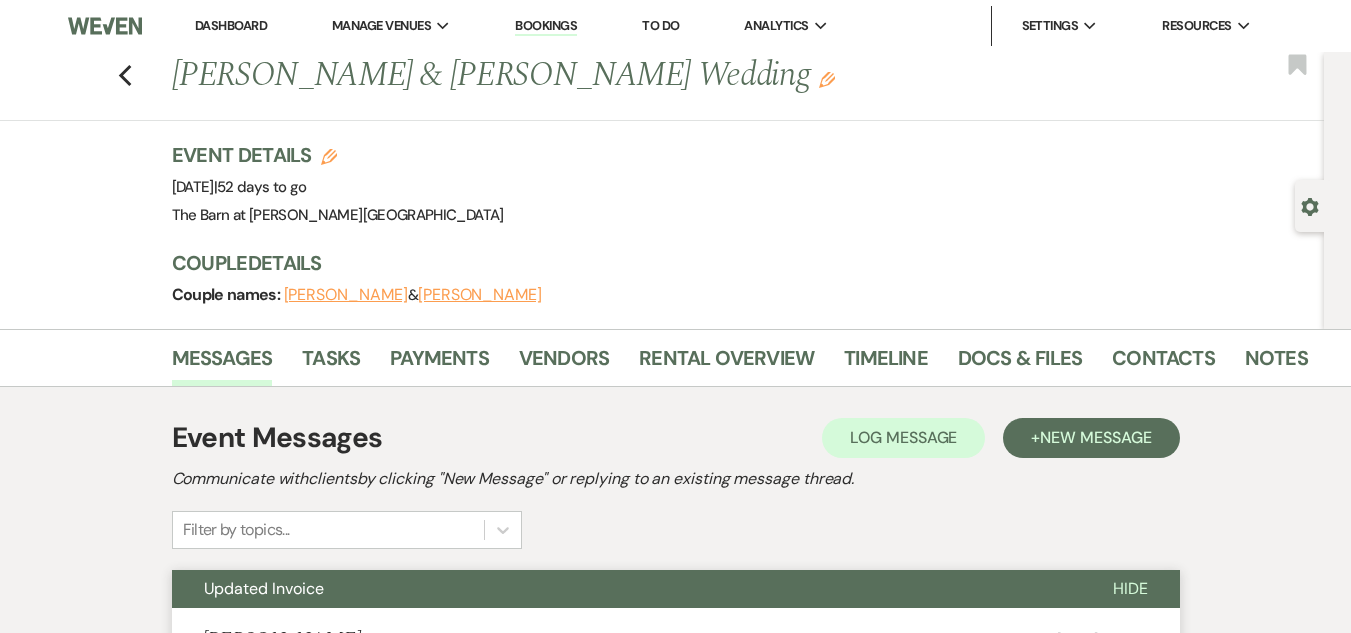 click on "Previous [PERSON_NAME] & [PERSON_NAME] Wedding Edit Bookmark" at bounding box center (657, 86) 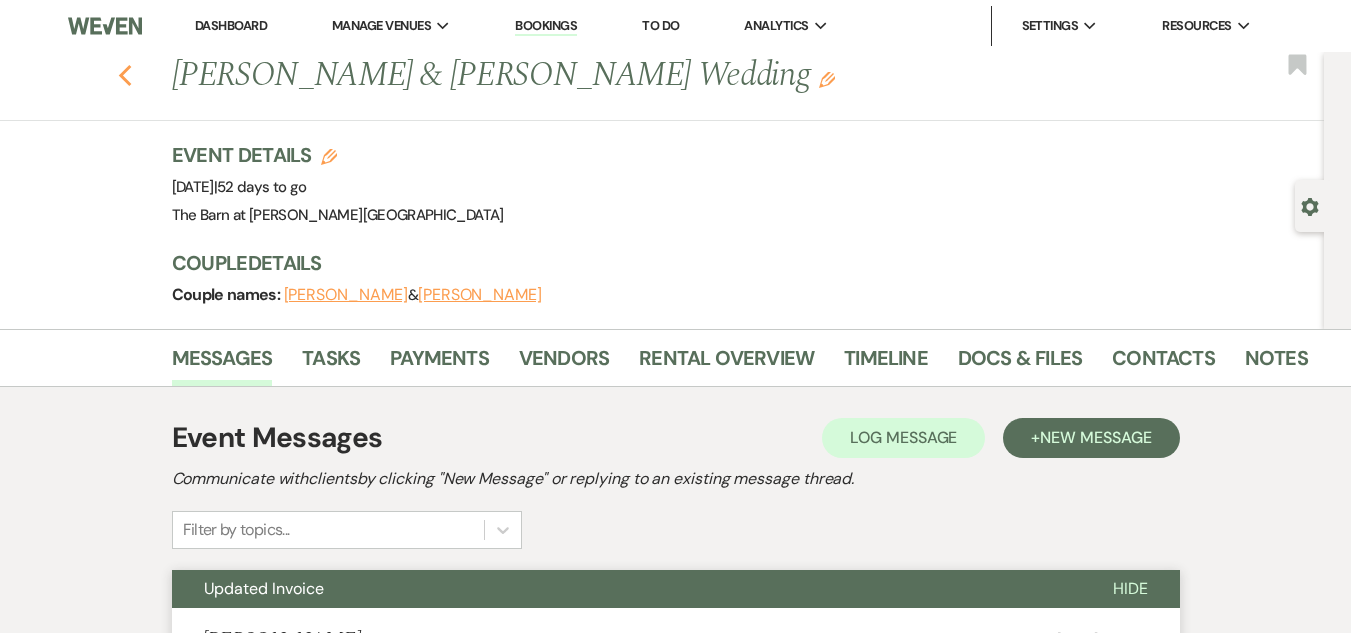 click on "Previous" 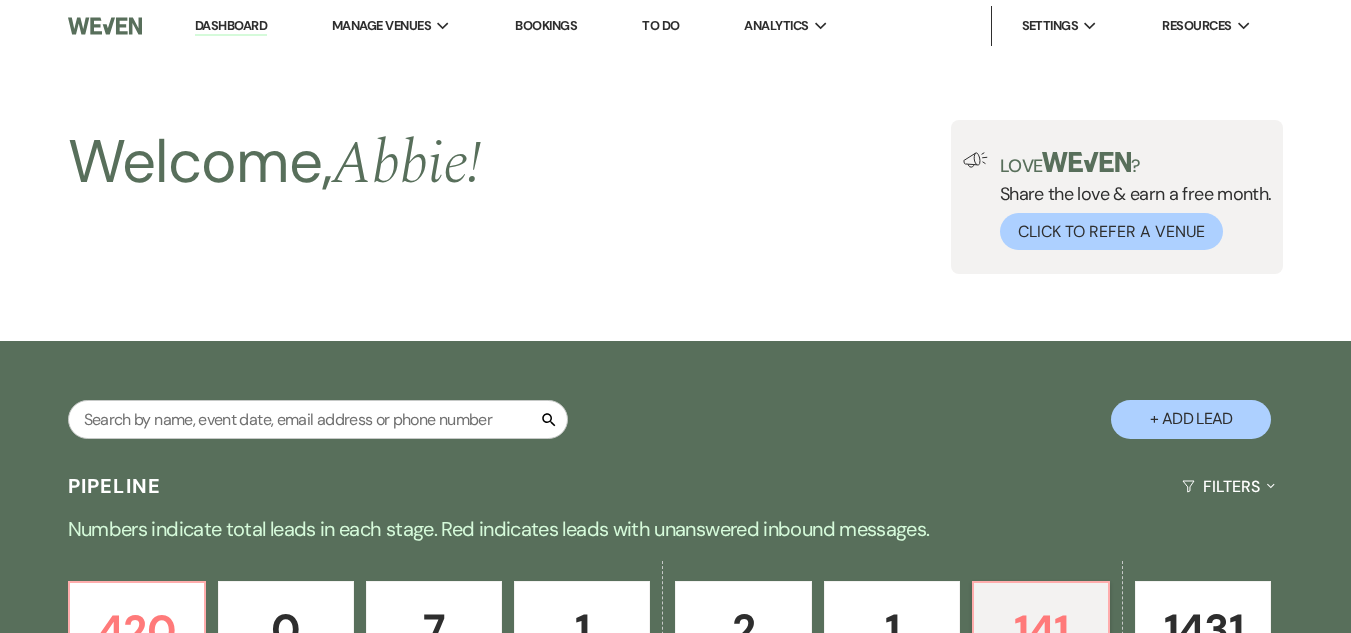 scroll, scrollTop: 800, scrollLeft: 0, axis: vertical 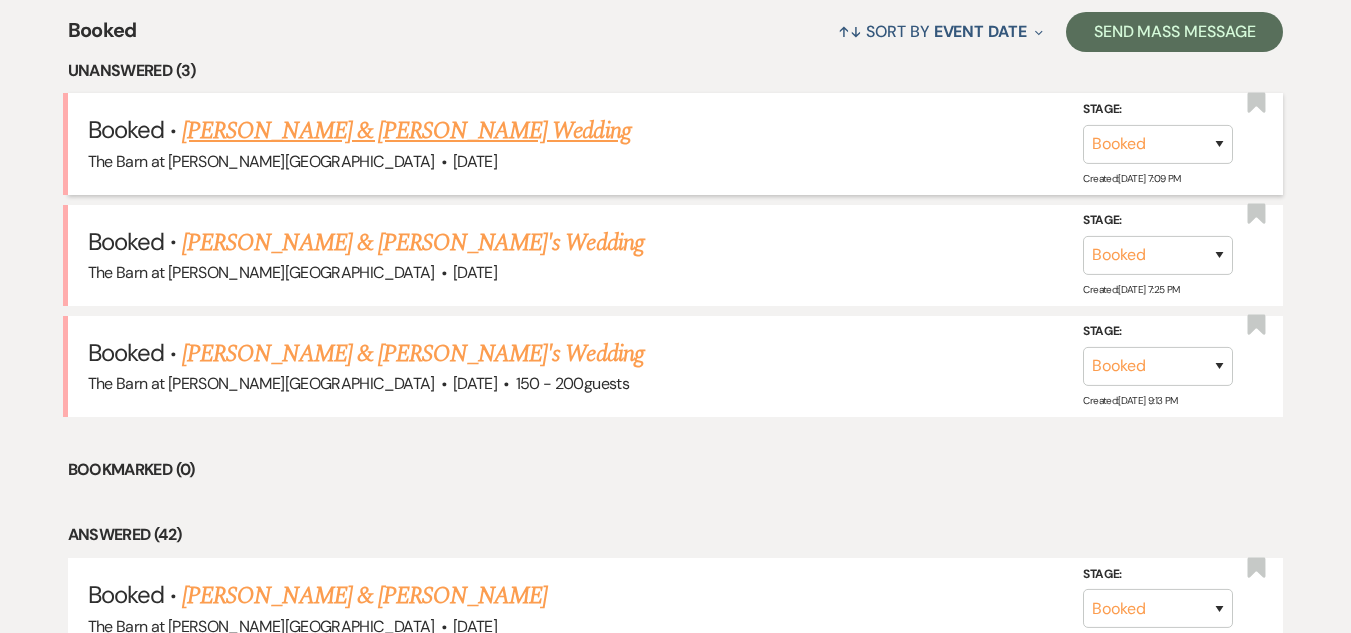 click on "[PERSON_NAME] & [PERSON_NAME] Wedding" at bounding box center [406, 131] 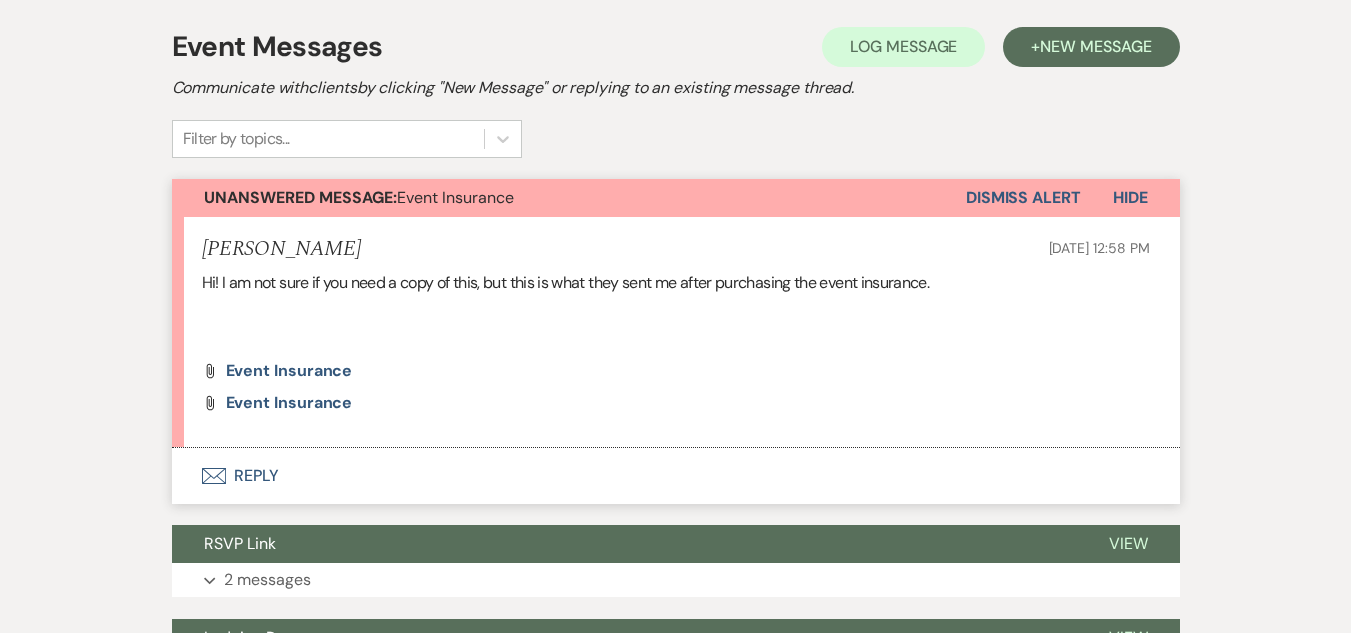 scroll, scrollTop: 400, scrollLeft: 0, axis: vertical 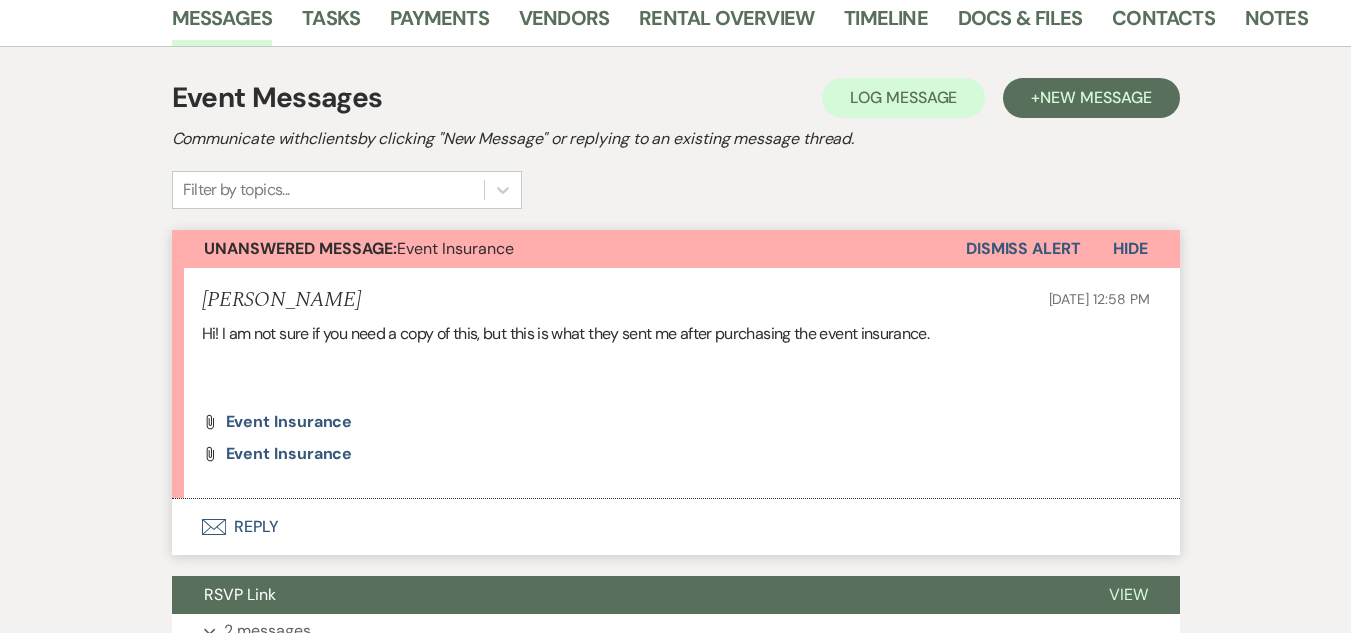click on "Envelope Reply" at bounding box center (676, 527) 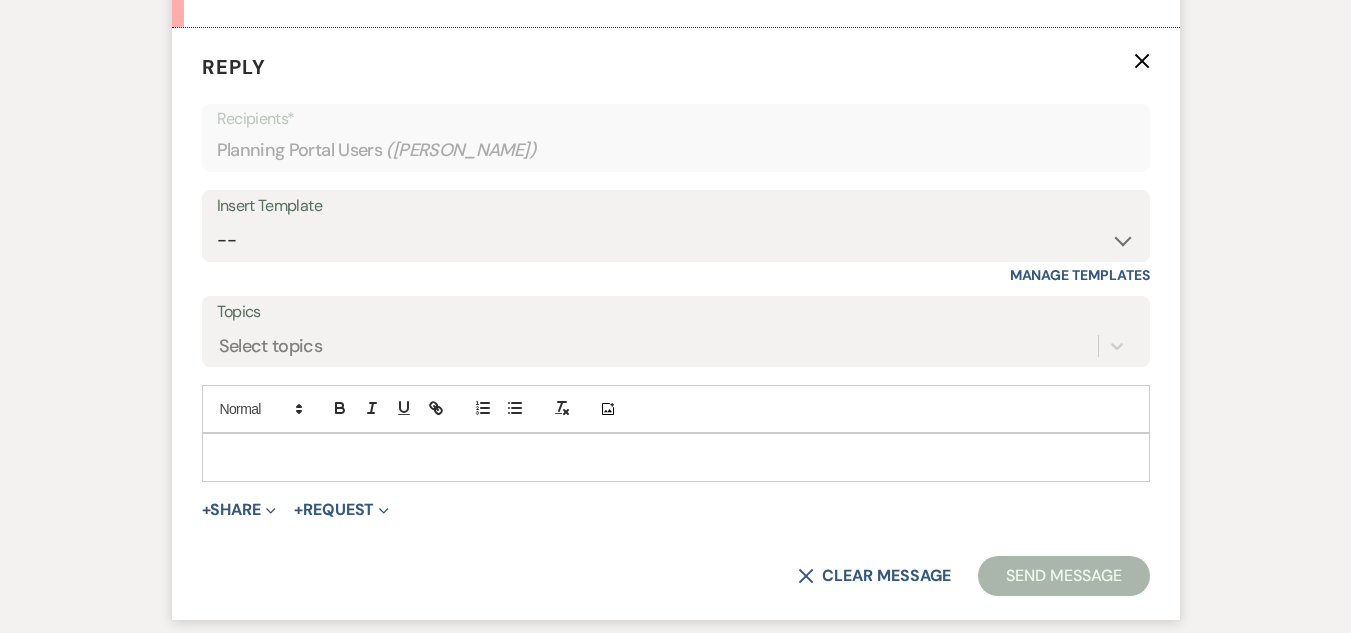 scroll, scrollTop: 879, scrollLeft: 0, axis: vertical 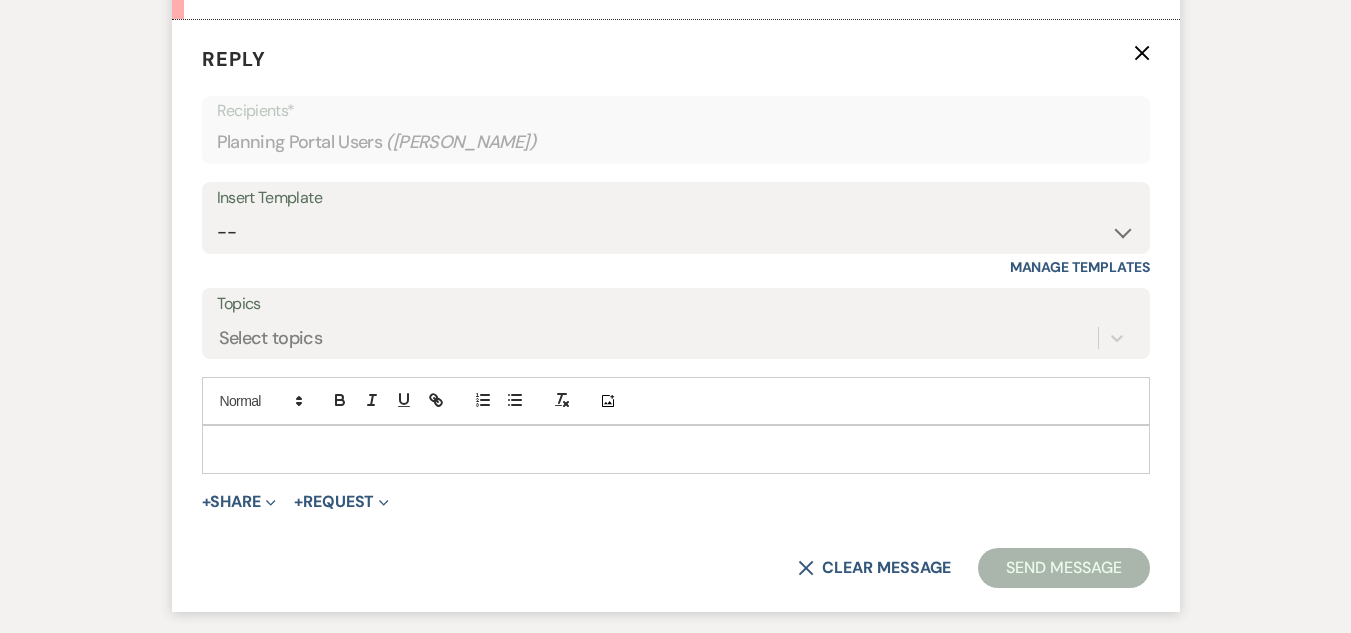 click at bounding box center (676, 449) 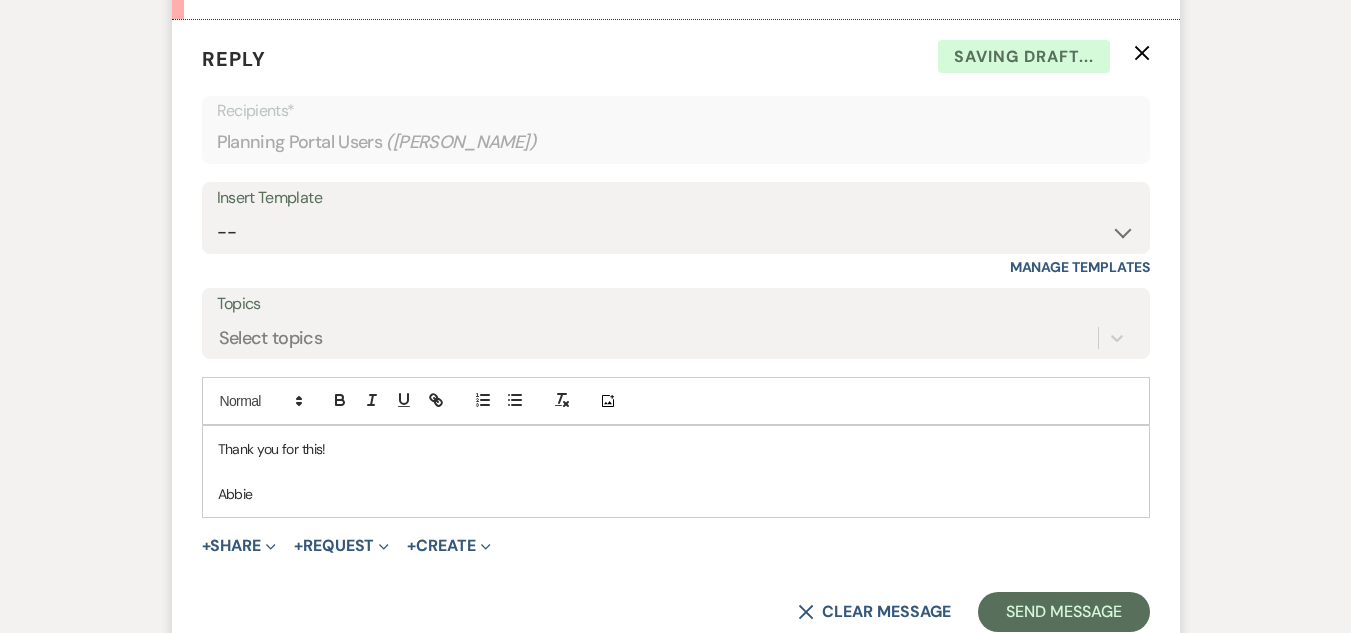 click on "Thank you for this!" at bounding box center (676, 449) 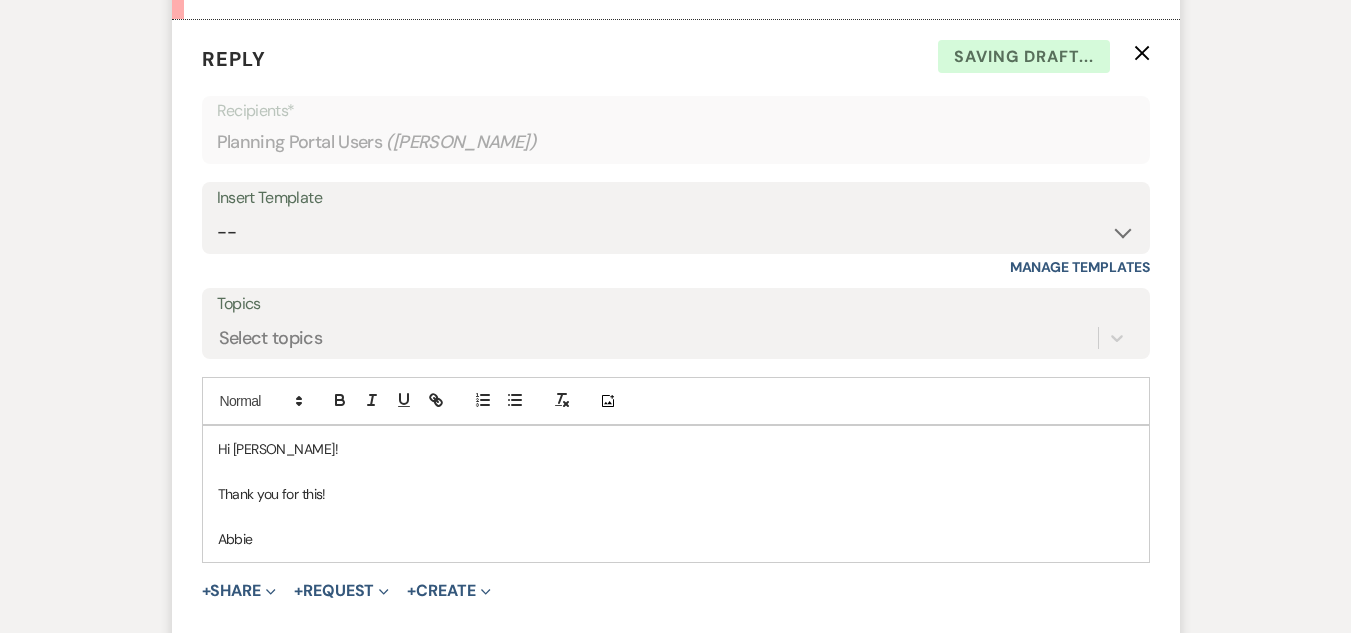 click on "Thank you for this!" at bounding box center (676, 494) 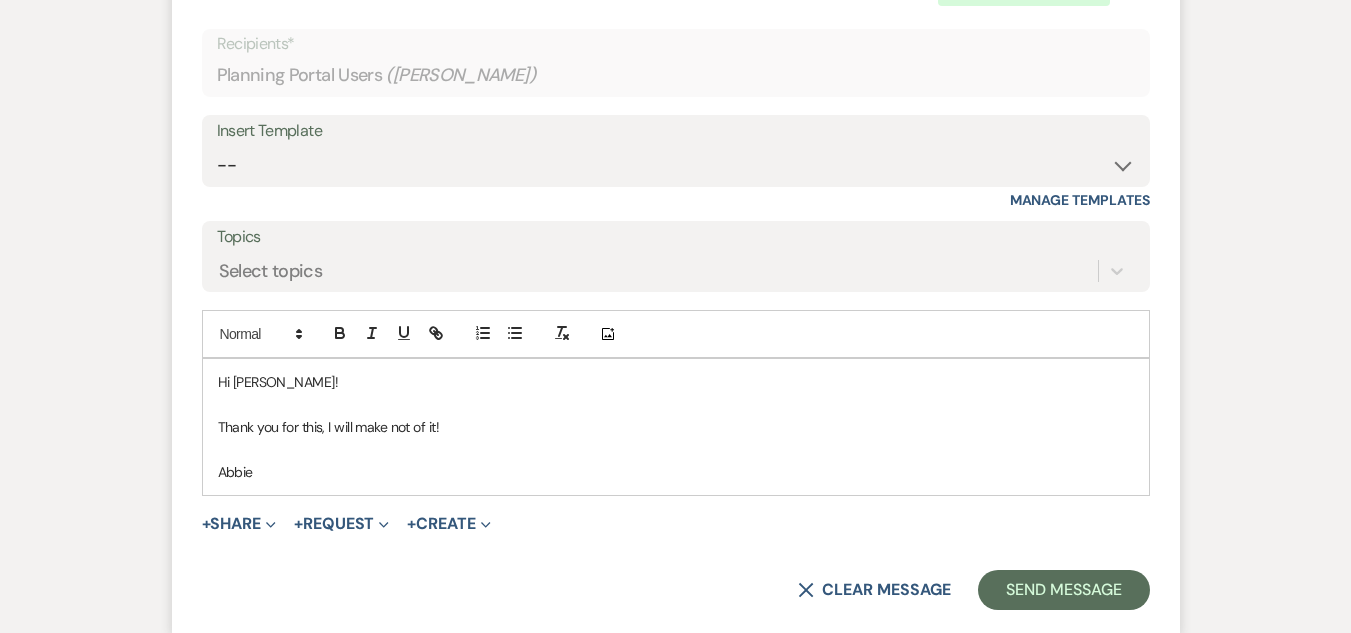 scroll, scrollTop: 979, scrollLeft: 0, axis: vertical 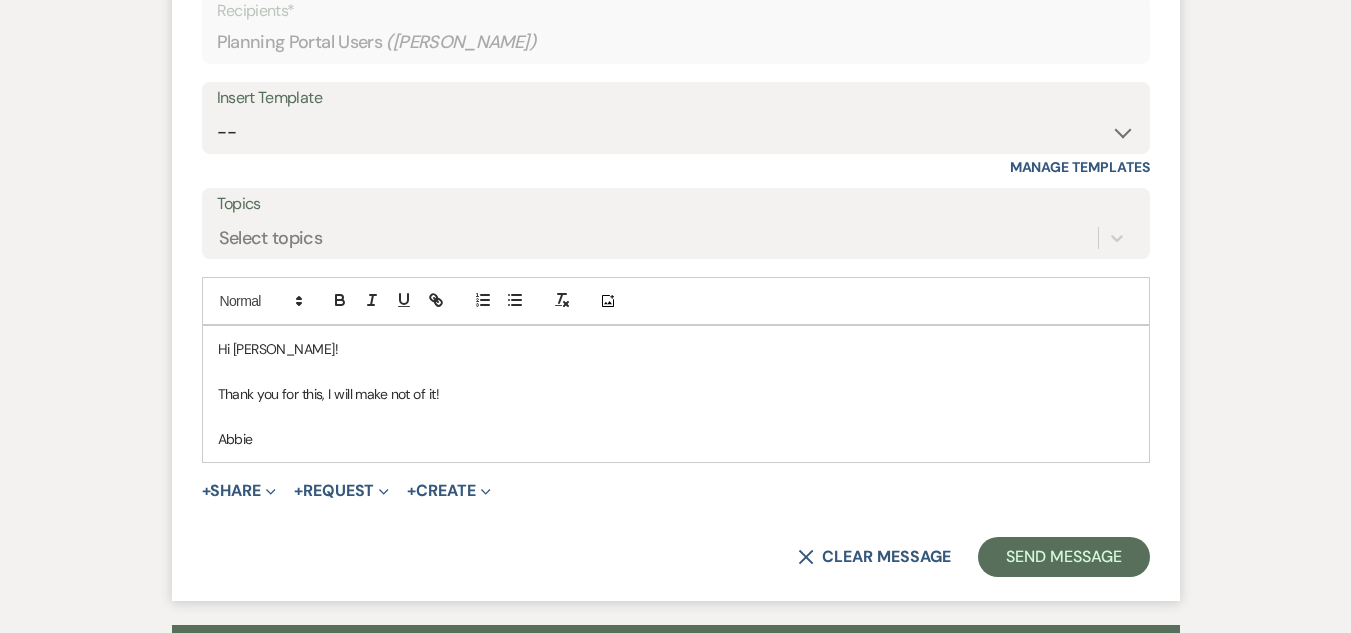 click on "Thank you for this, I will make not of it!" at bounding box center [676, 394] 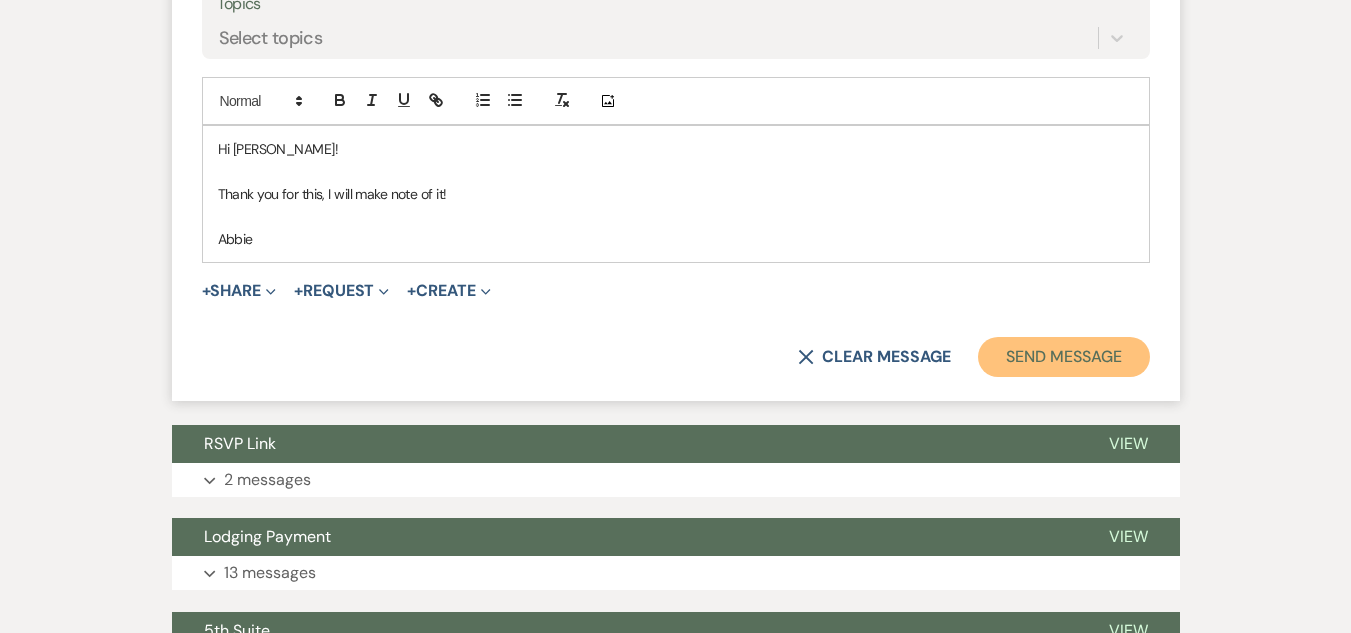click on "Send Message" at bounding box center [1063, 357] 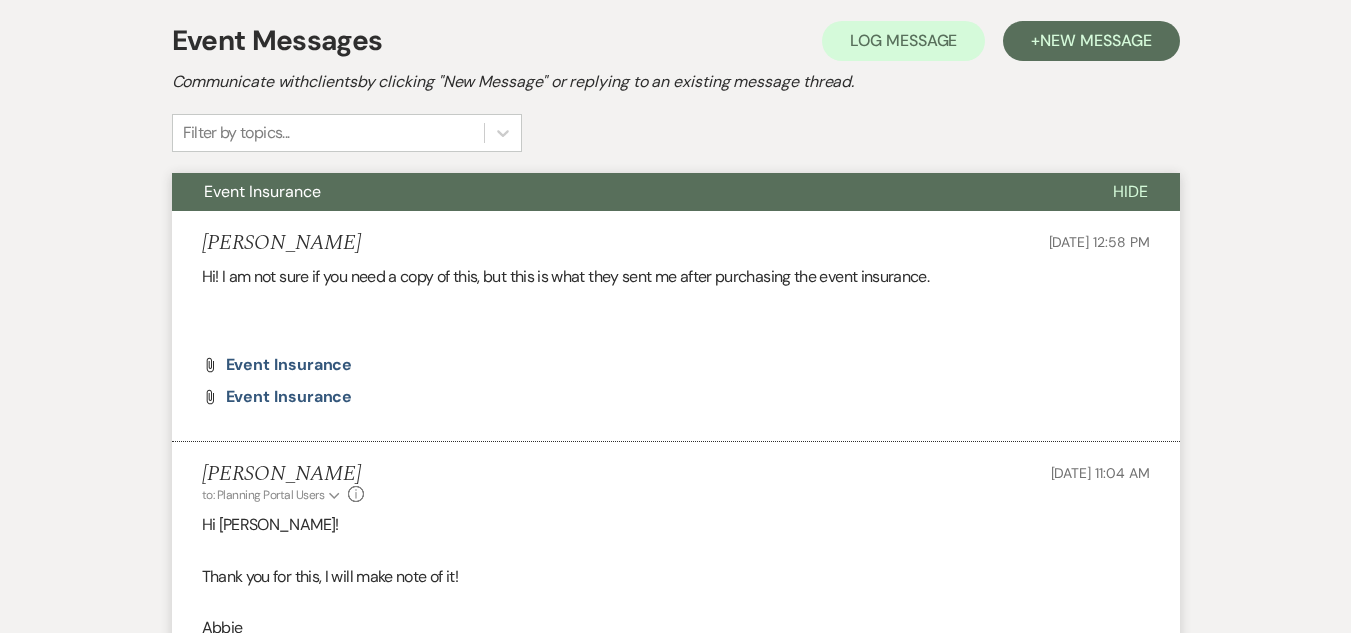 scroll, scrollTop: 441, scrollLeft: 0, axis: vertical 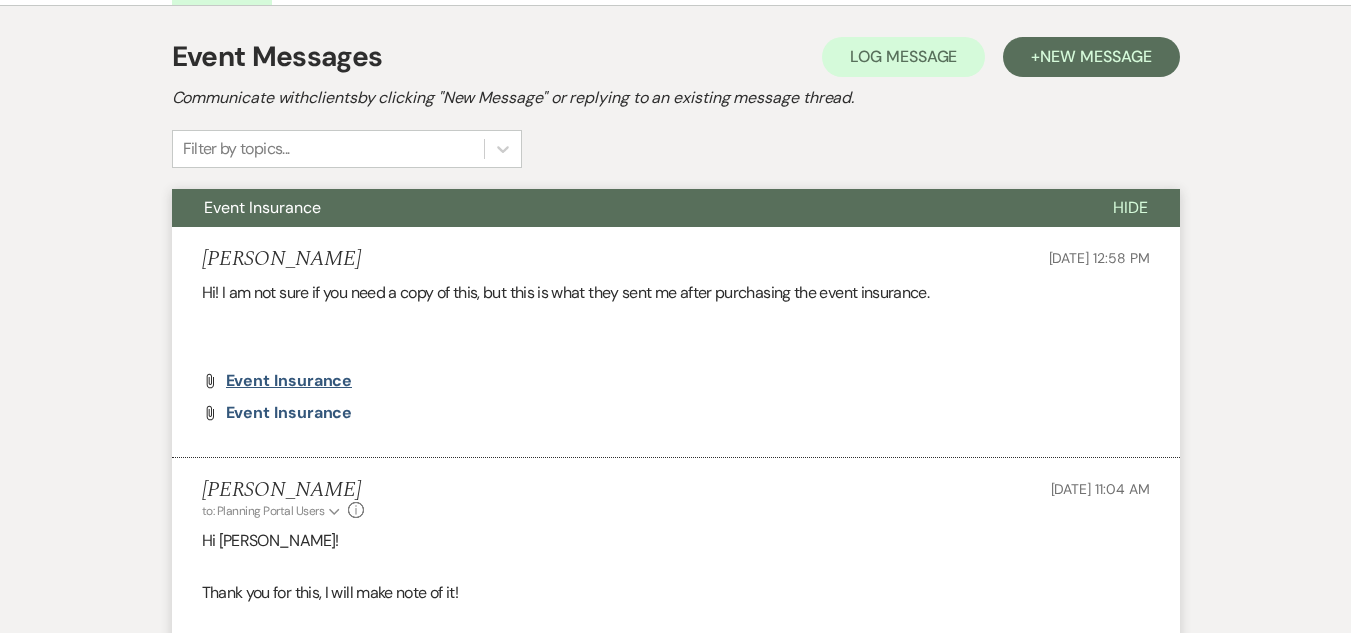 click on "Event Insurance" at bounding box center (289, 380) 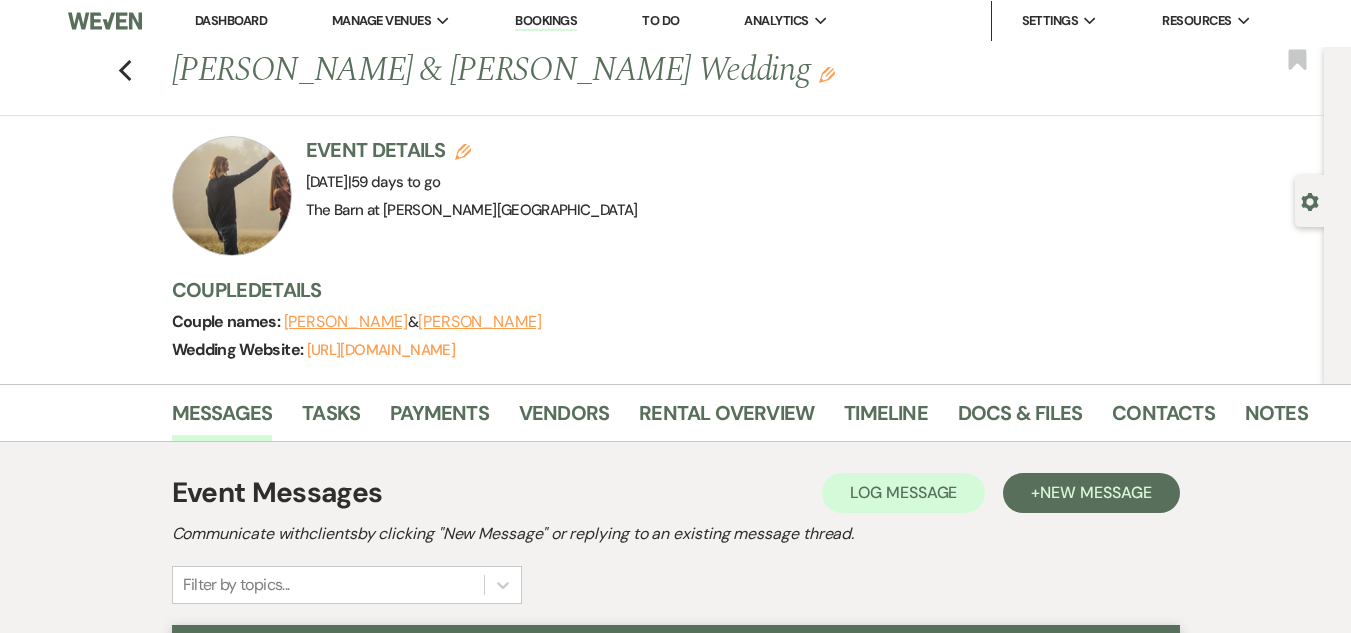 scroll, scrollTop: 0, scrollLeft: 0, axis: both 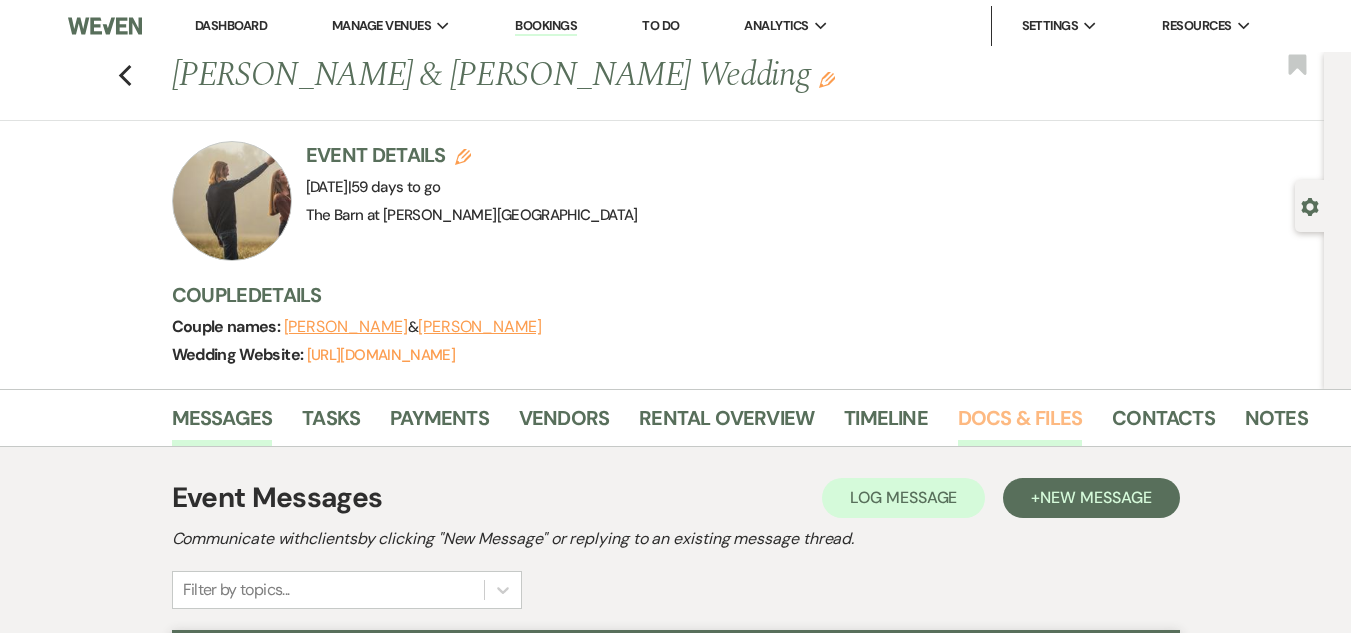 click on "Docs & Files" at bounding box center (1020, 424) 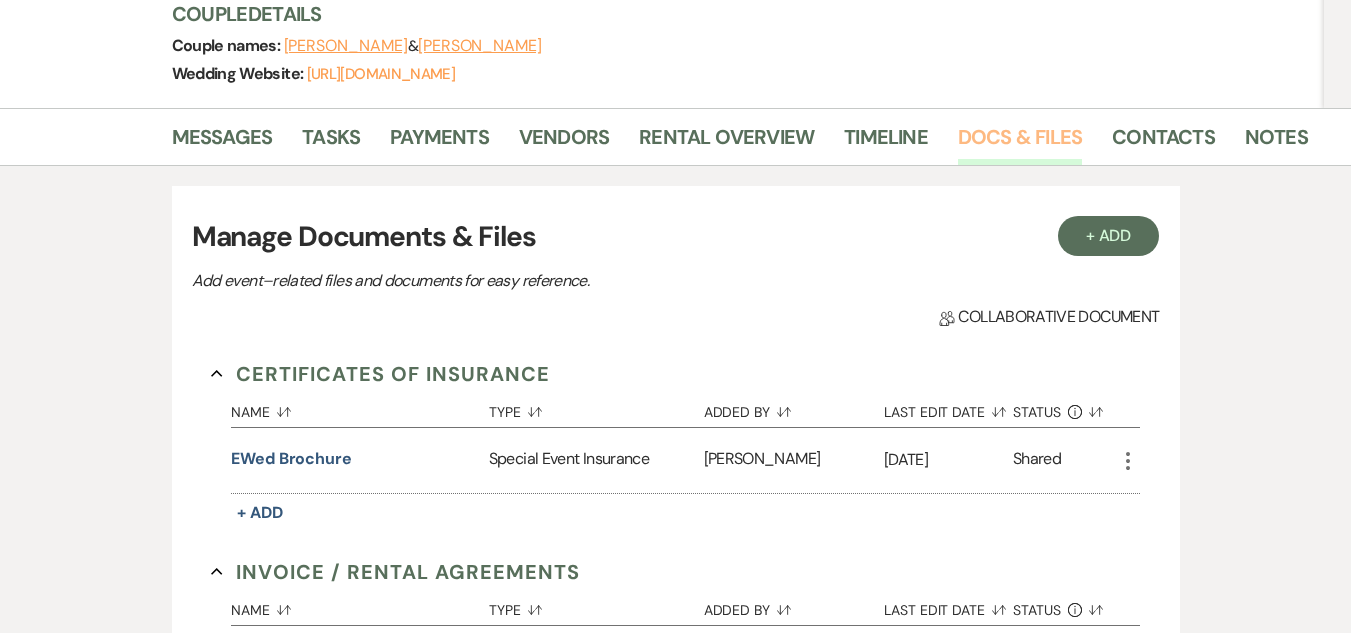 scroll, scrollTop: 0, scrollLeft: 0, axis: both 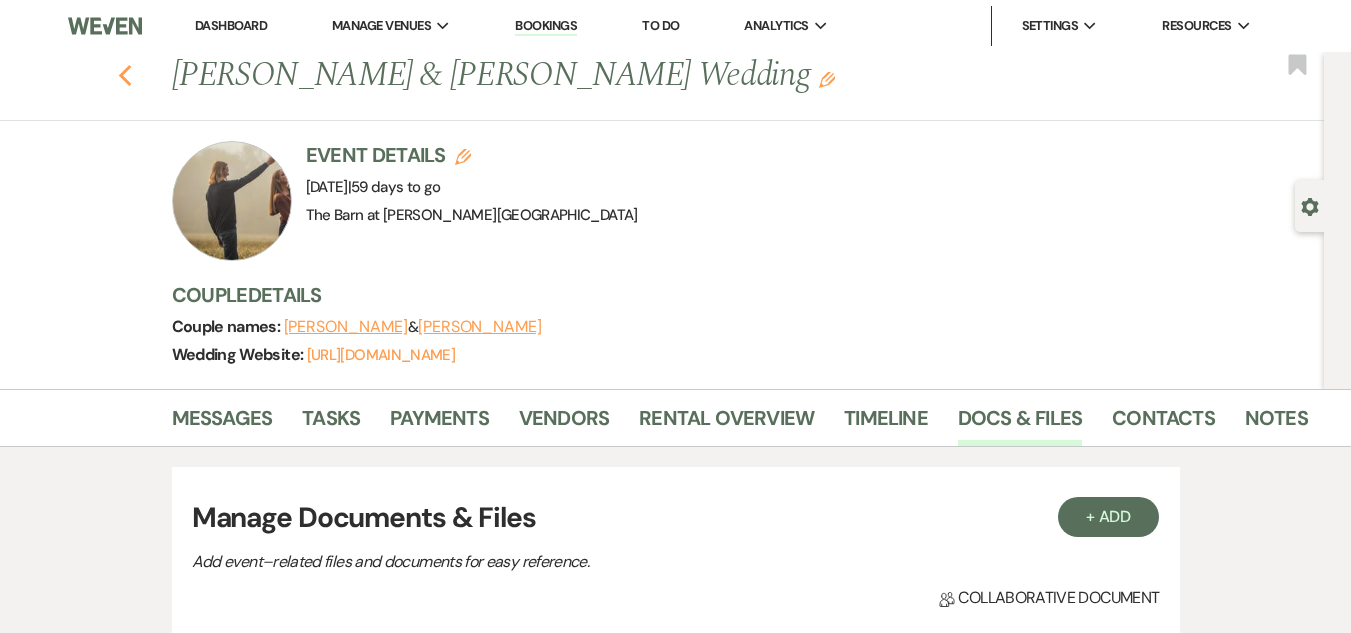 click on "Previous" 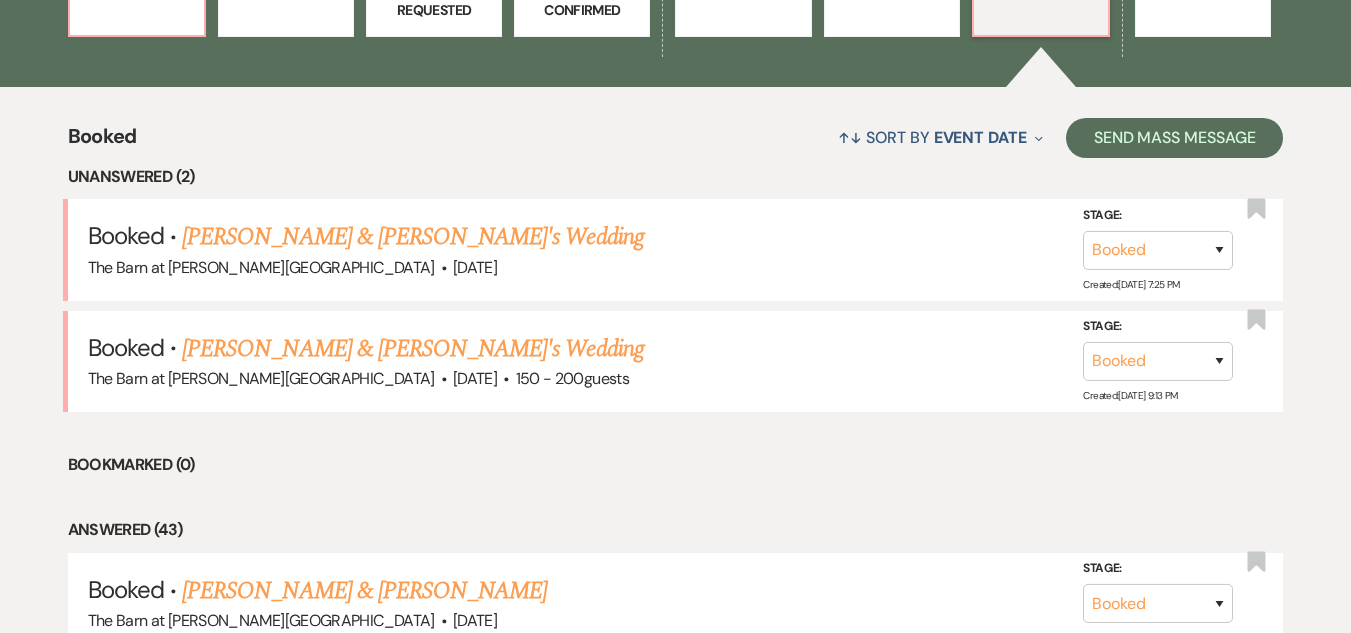 scroll, scrollTop: 700, scrollLeft: 0, axis: vertical 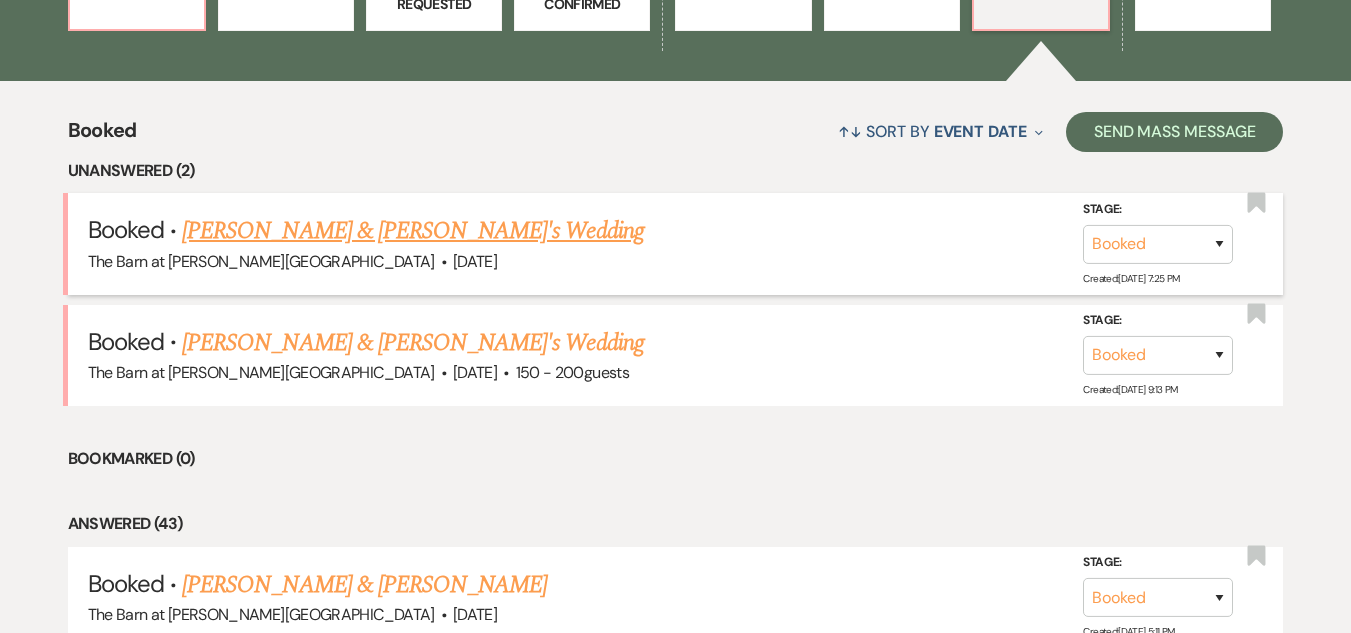 click on "[PERSON_NAME] & [PERSON_NAME]'s Wedding" at bounding box center [413, 231] 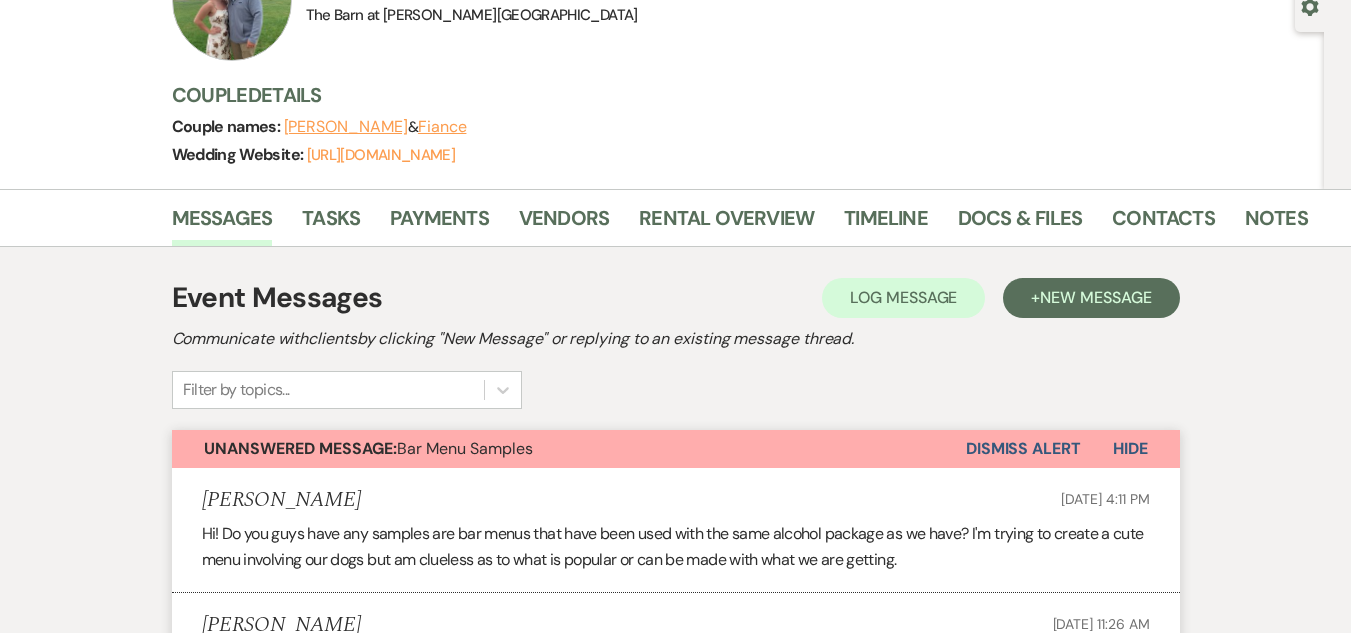 scroll, scrollTop: 0, scrollLeft: 0, axis: both 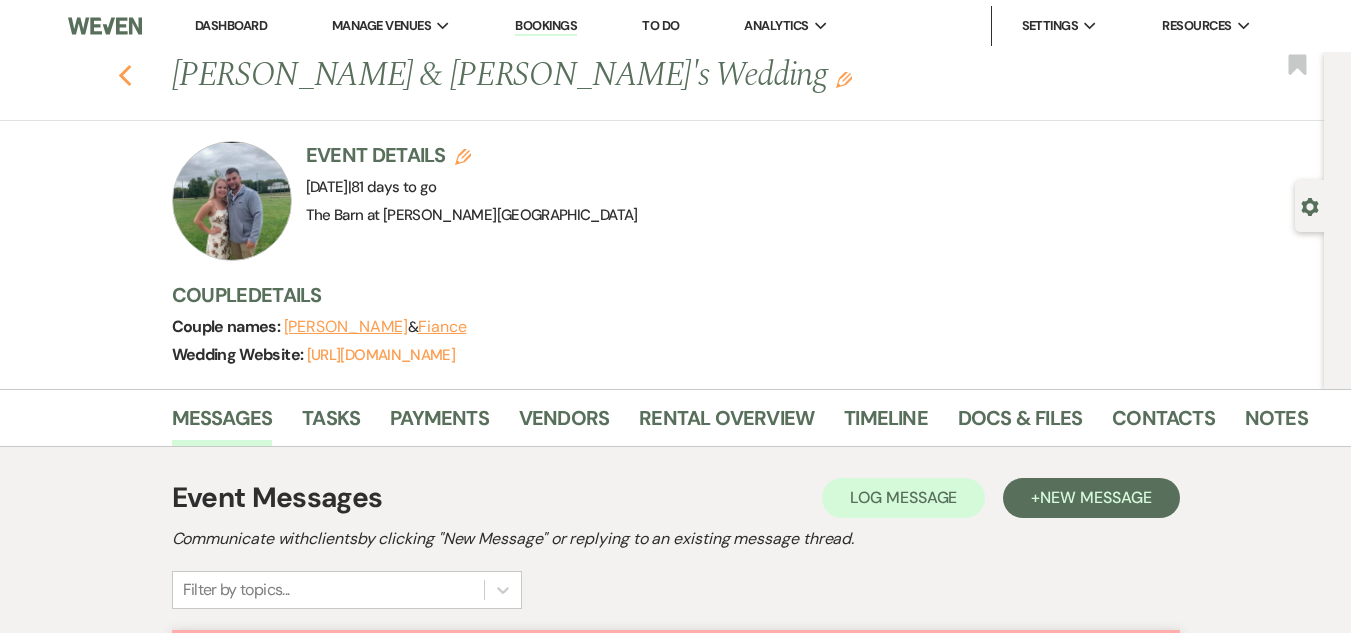 click on "Previous" 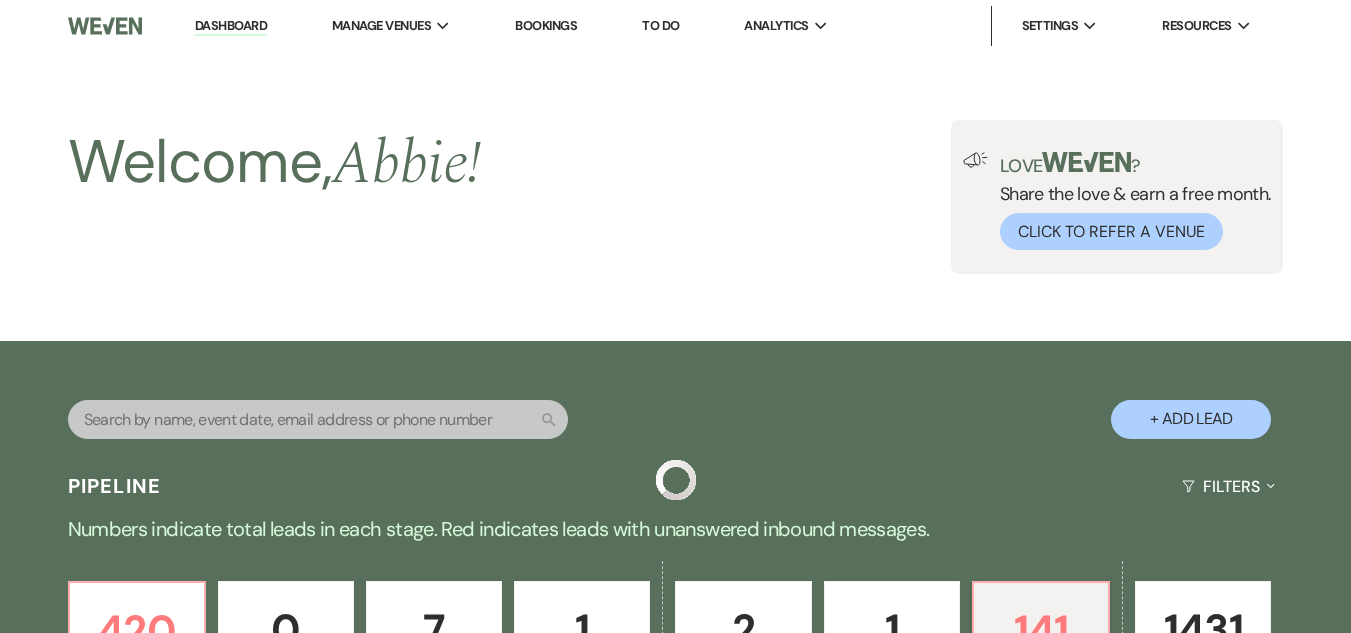 scroll, scrollTop: 700, scrollLeft: 0, axis: vertical 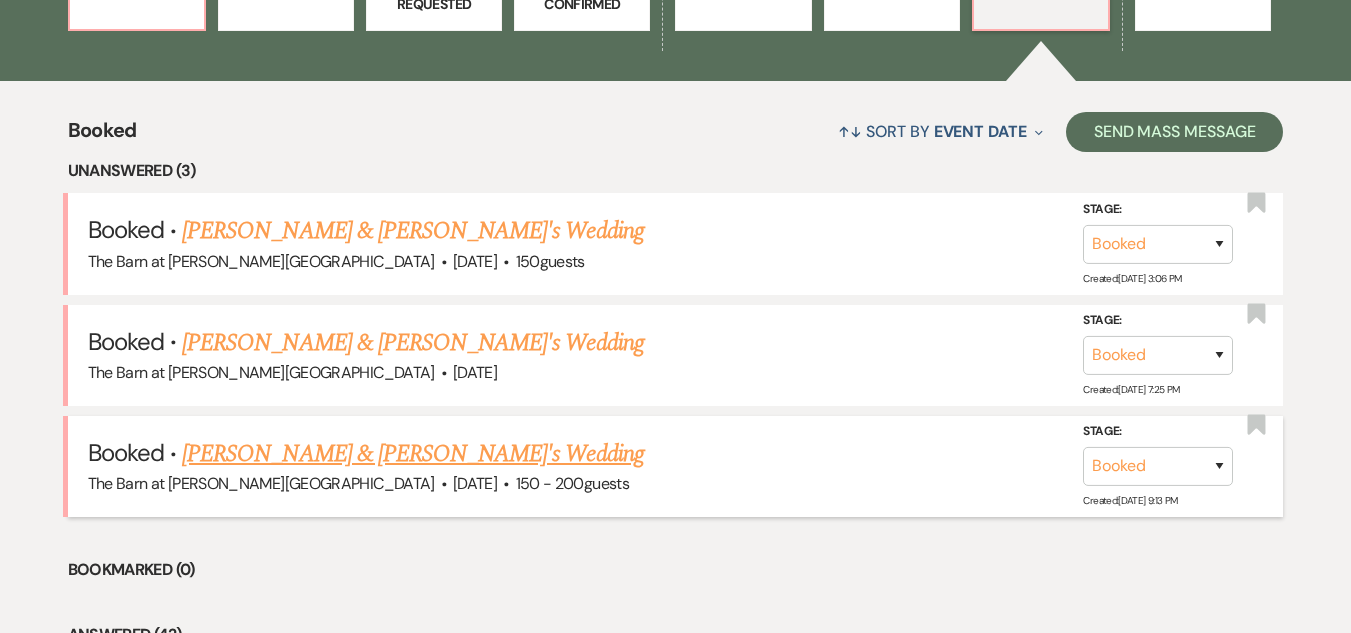 click on "[PERSON_NAME] & [PERSON_NAME]'s Wedding" at bounding box center (413, 454) 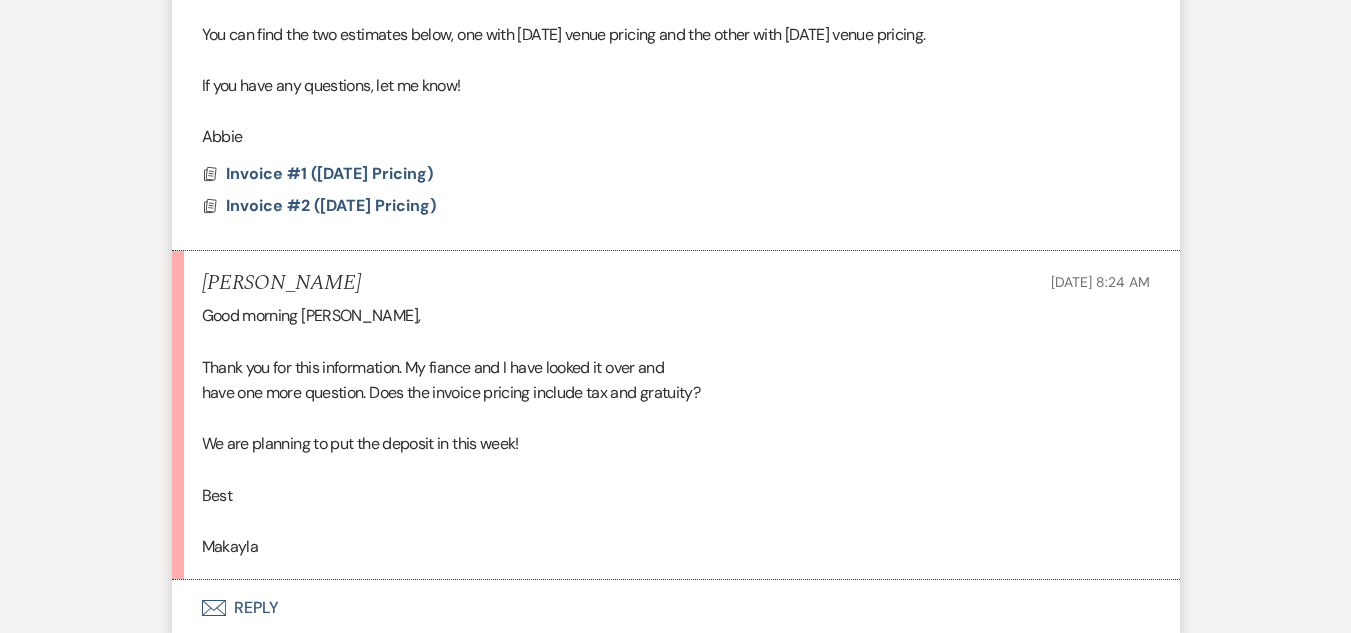 scroll, scrollTop: 701, scrollLeft: 0, axis: vertical 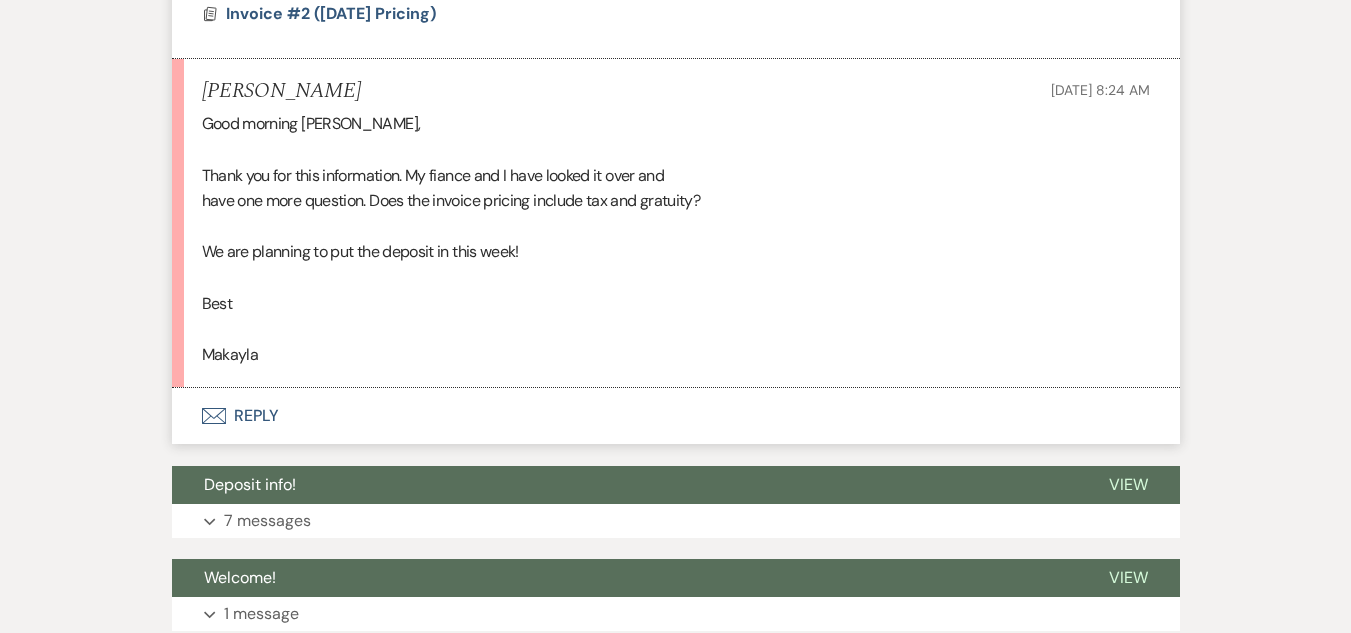 click on "Envelope Reply" at bounding box center [676, 416] 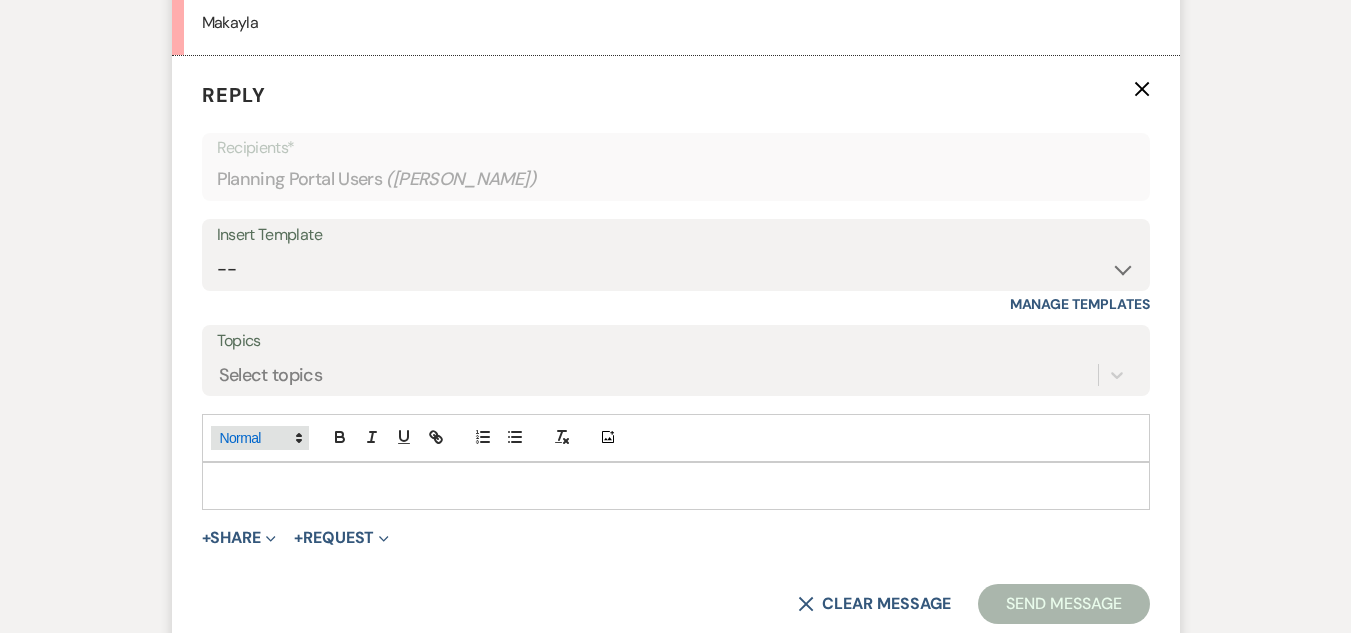 scroll, scrollTop: 1269, scrollLeft: 0, axis: vertical 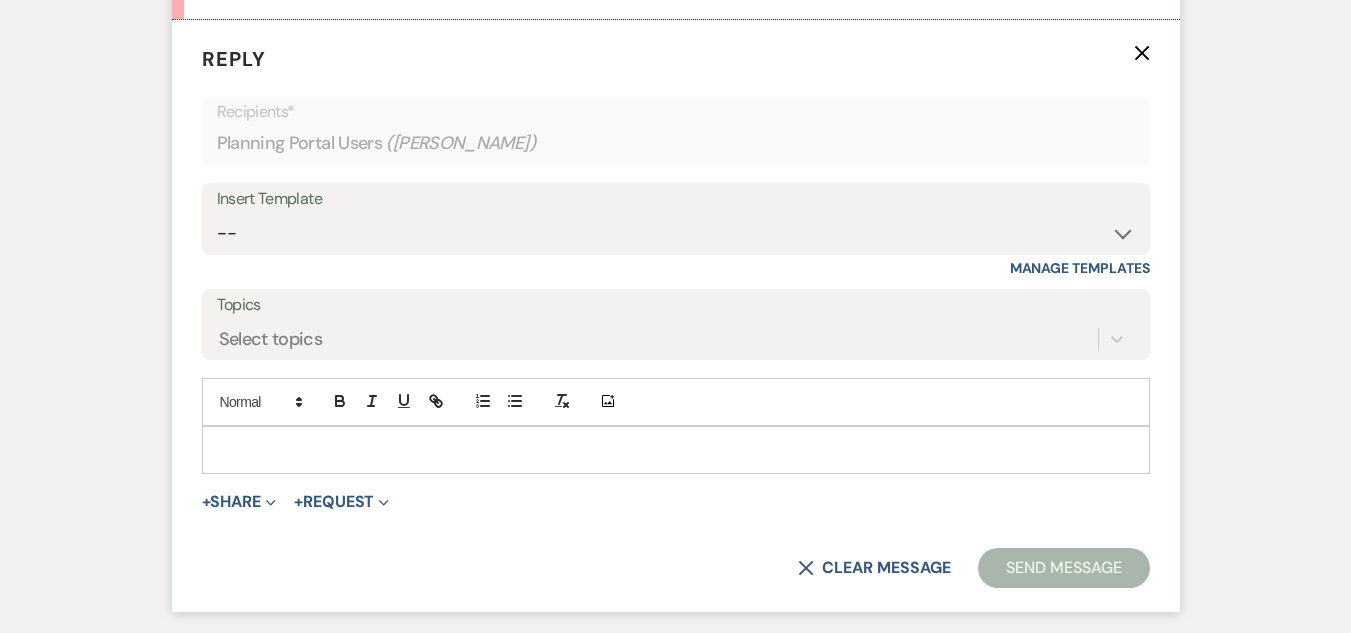 click at bounding box center (676, 450) 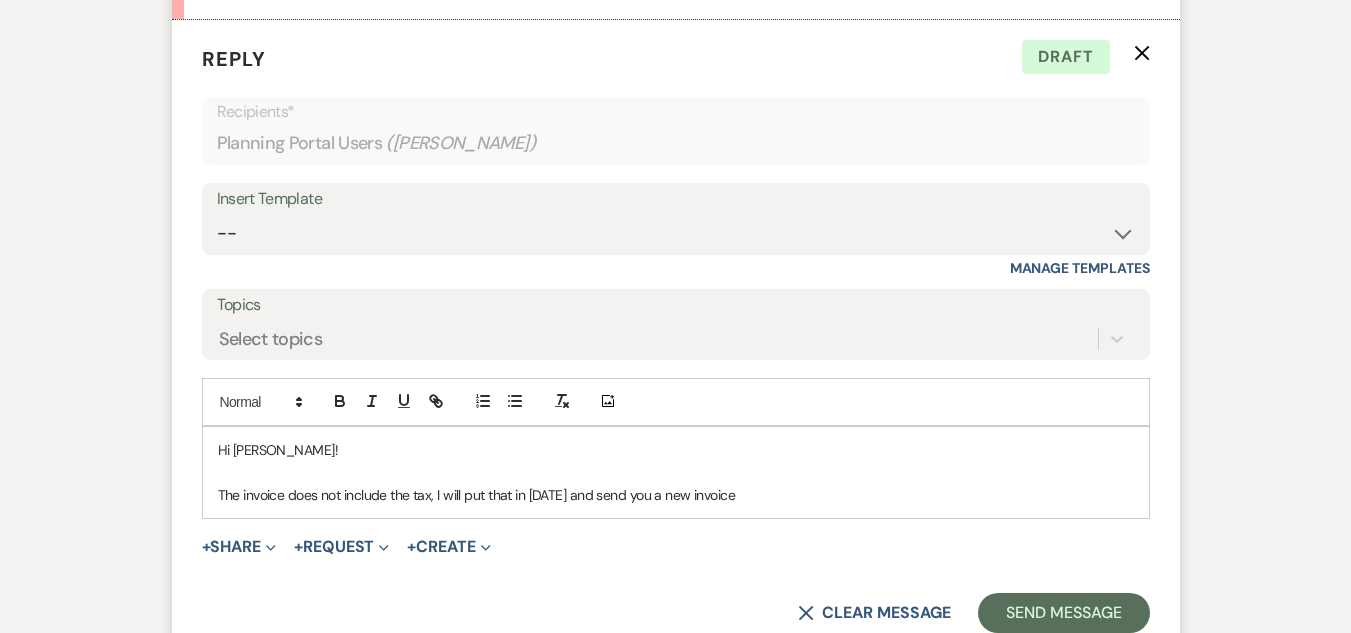click on "The invoice does not include the tax, I will put that in [DATE] and send you a new invoice" at bounding box center (676, 495) 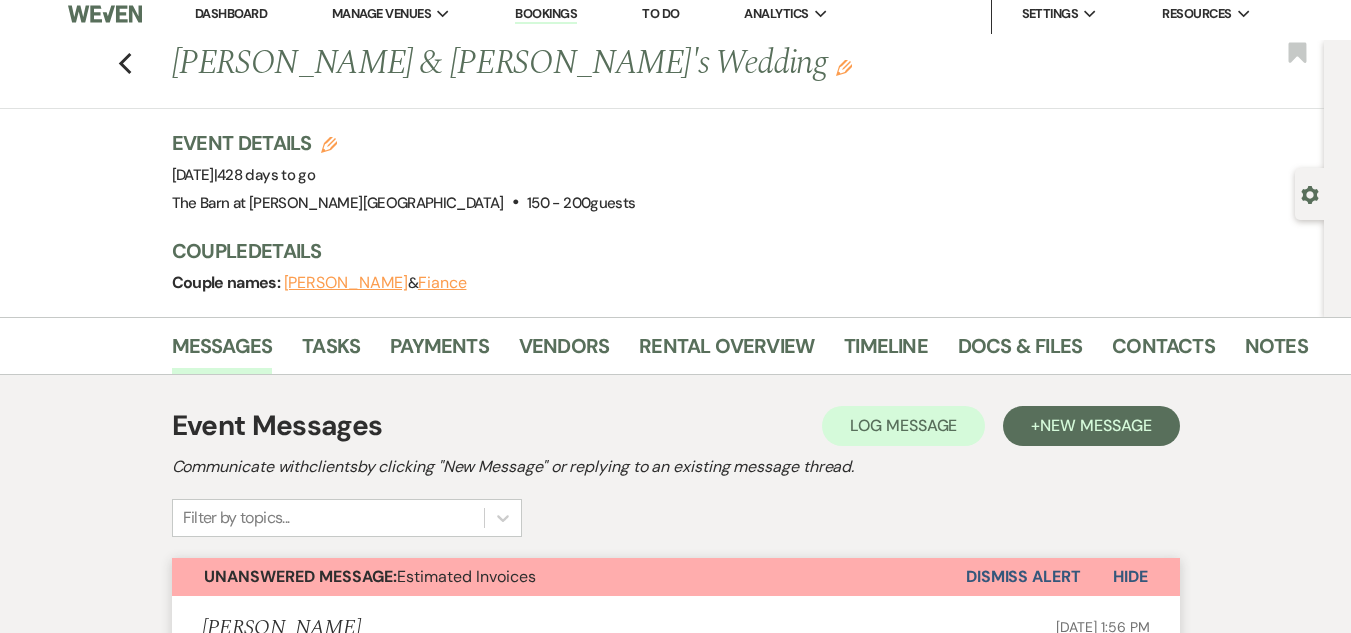 scroll, scrollTop: 0, scrollLeft: 0, axis: both 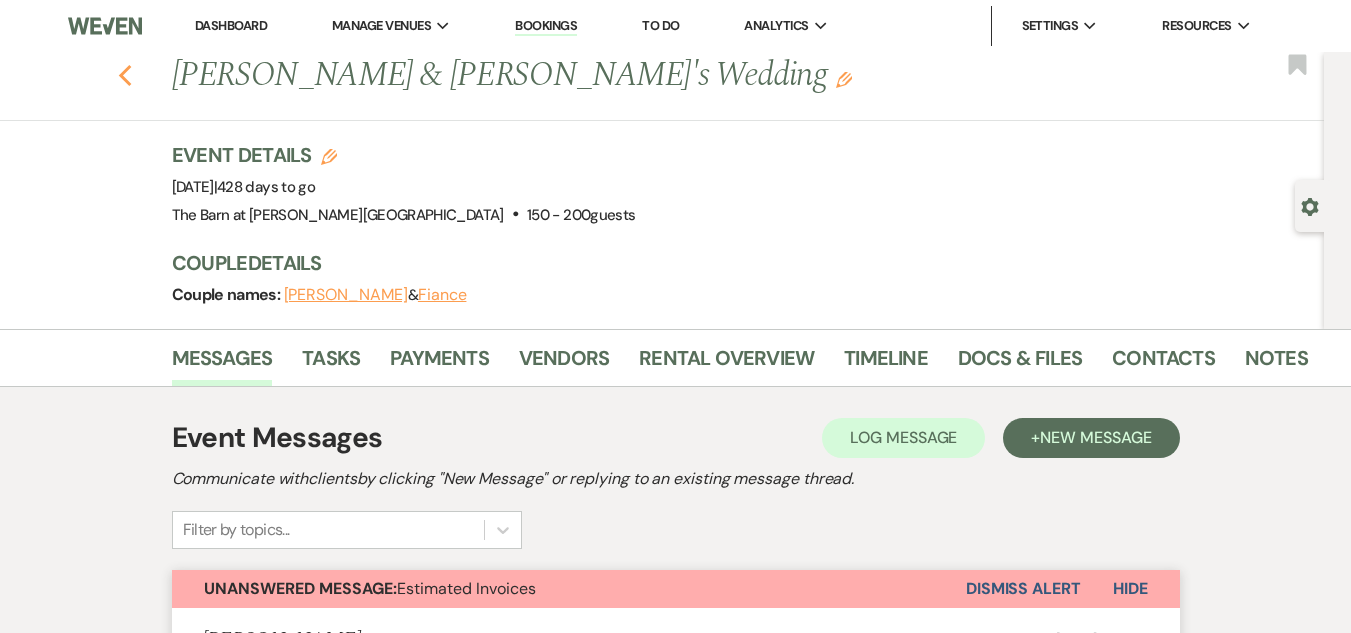 click on "Previous" 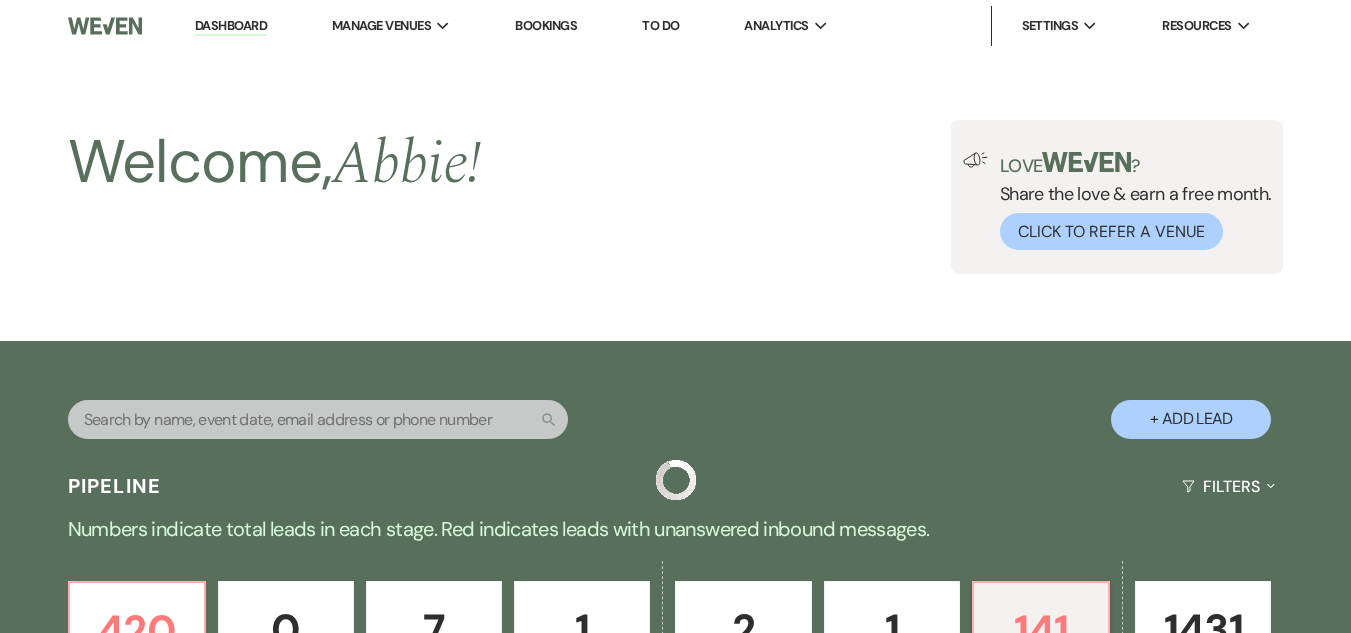 scroll, scrollTop: 700, scrollLeft: 0, axis: vertical 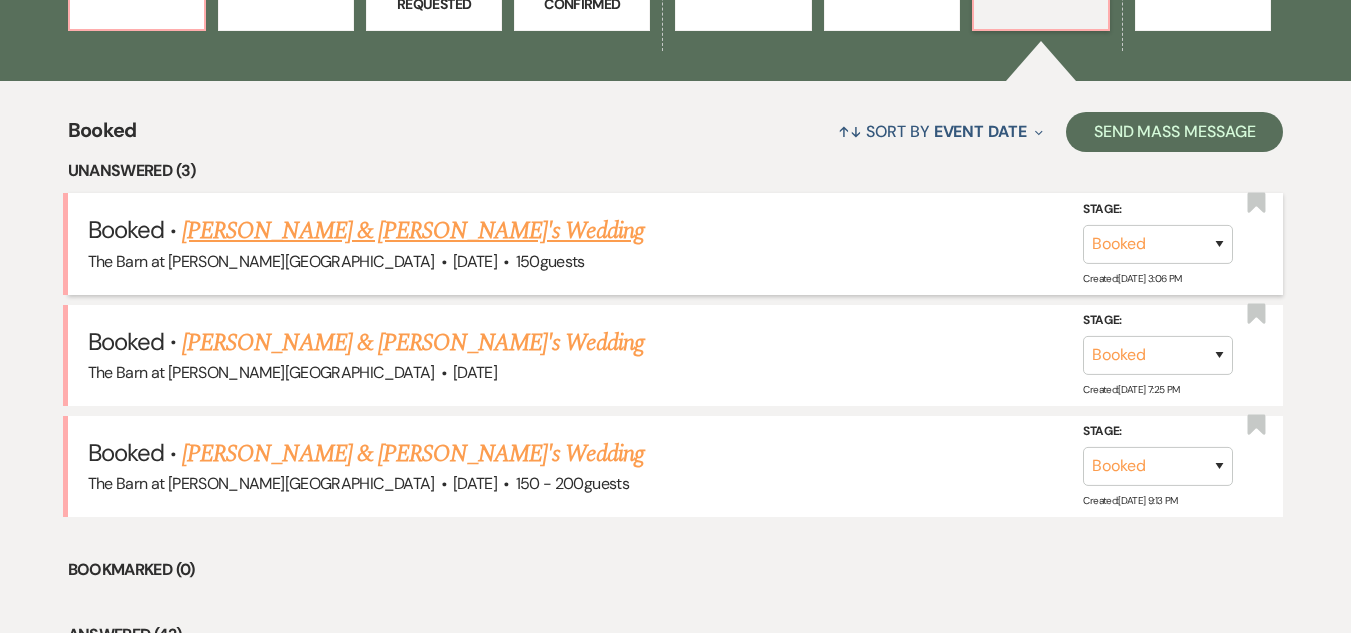 click on "[PERSON_NAME] & [PERSON_NAME]'s Wedding" at bounding box center (413, 231) 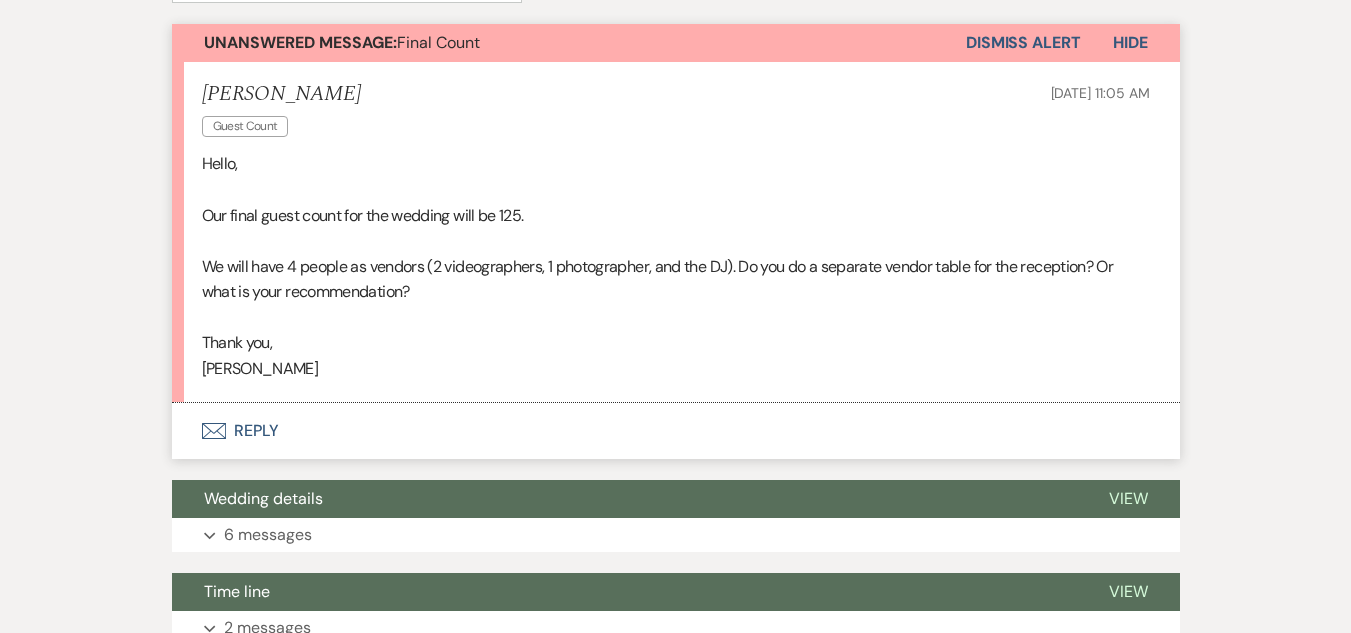 scroll, scrollTop: 500, scrollLeft: 0, axis: vertical 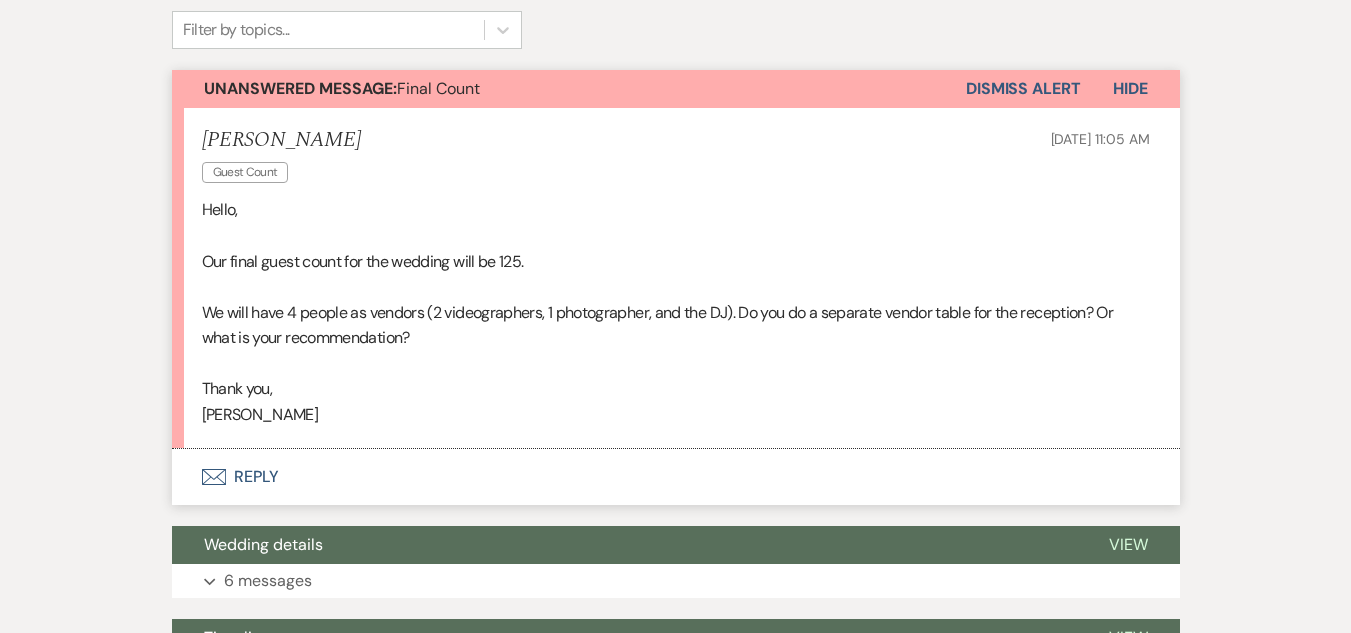 click on "Envelope Reply" at bounding box center (676, 477) 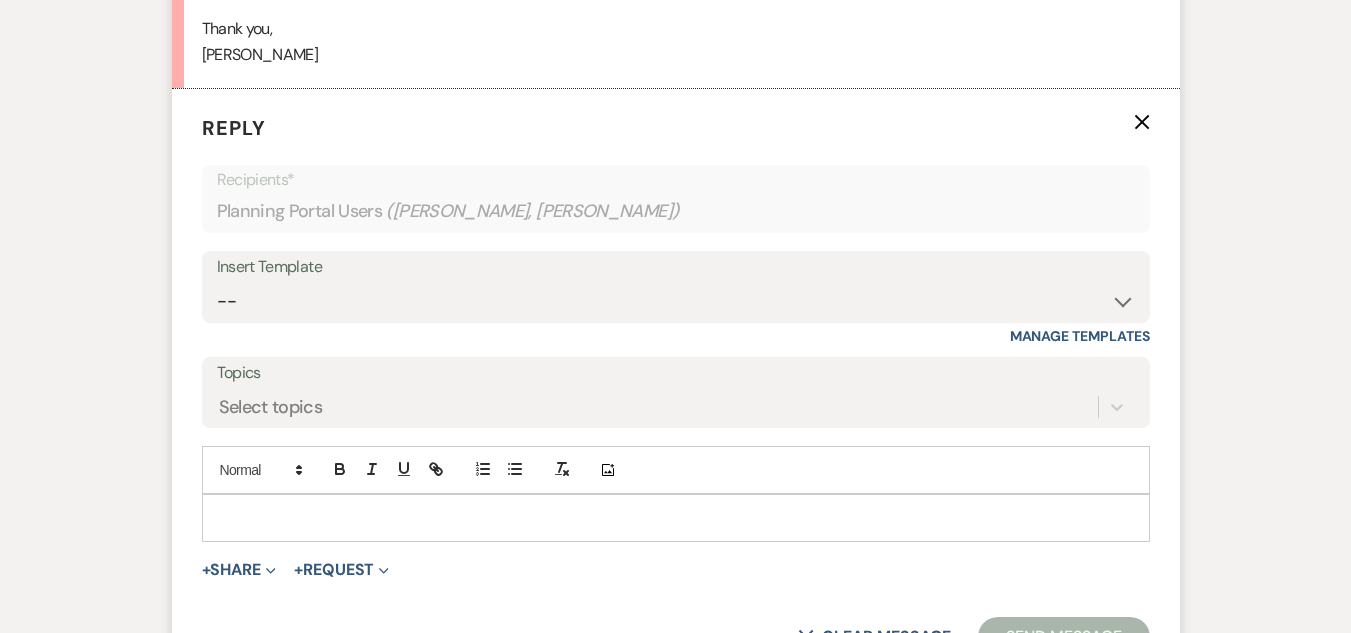 scroll, scrollTop: 929, scrollLeft: 0, axis: vertical 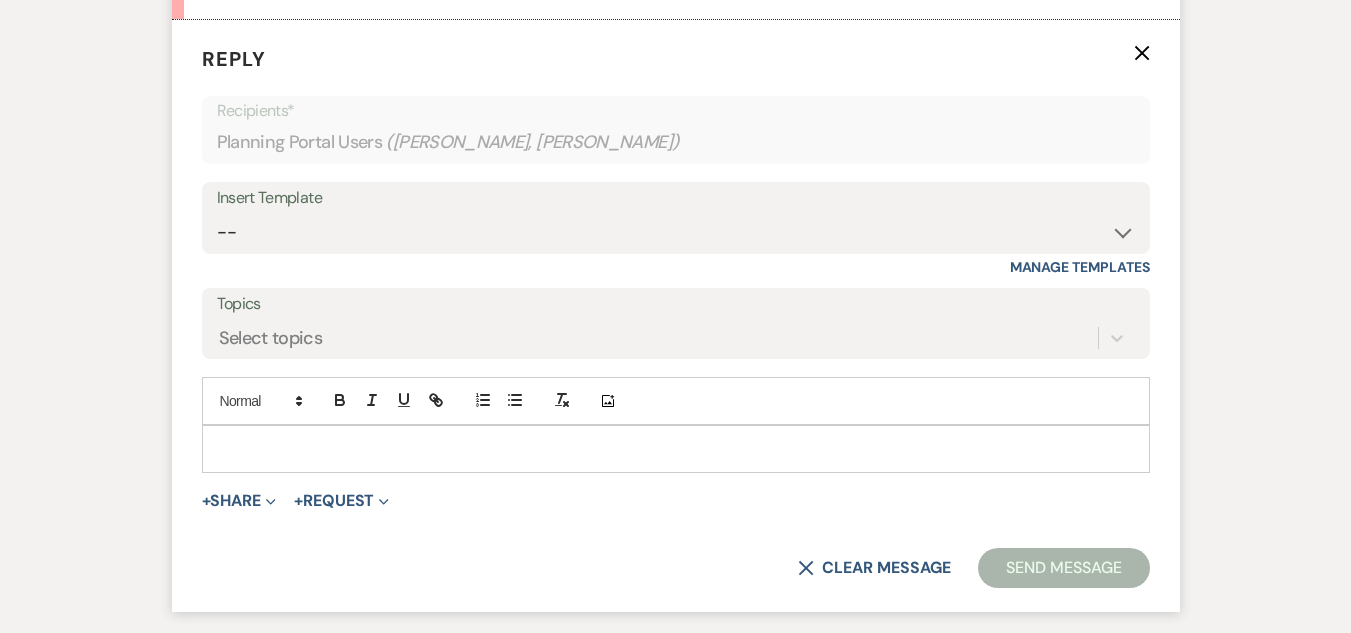 click at bounding box center (676, 449) 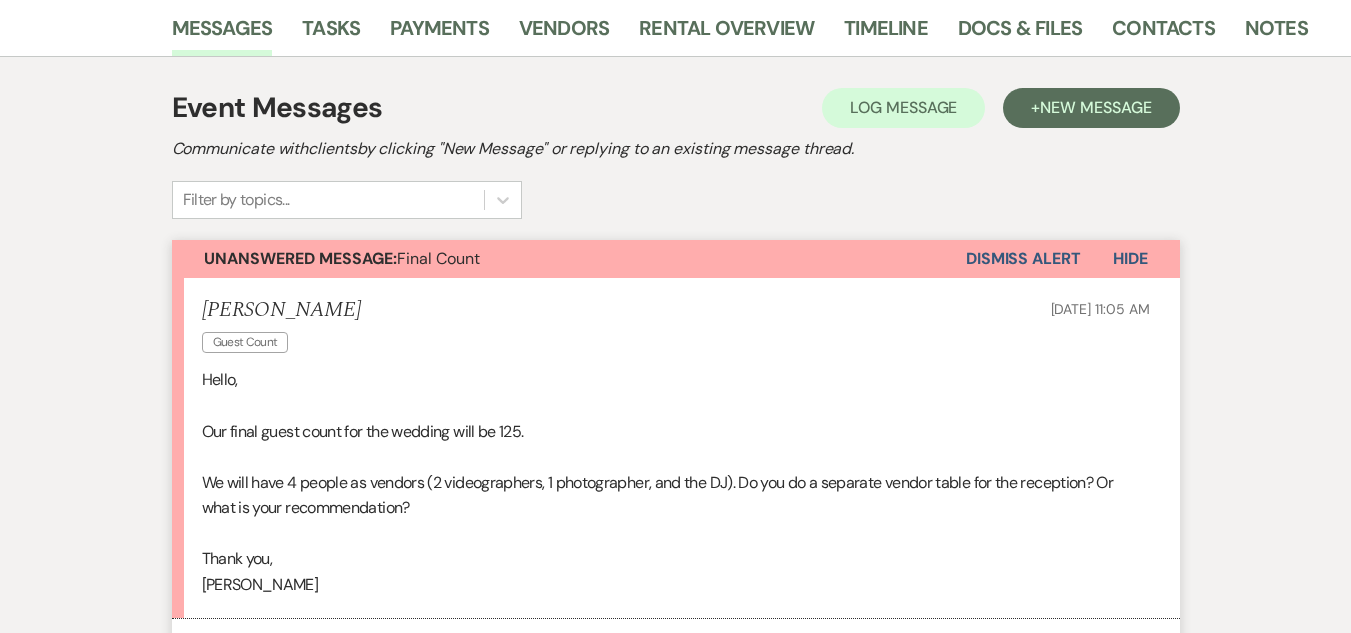 scroll, scrollTop: 329, scrollLeft: 0, axis: vertical 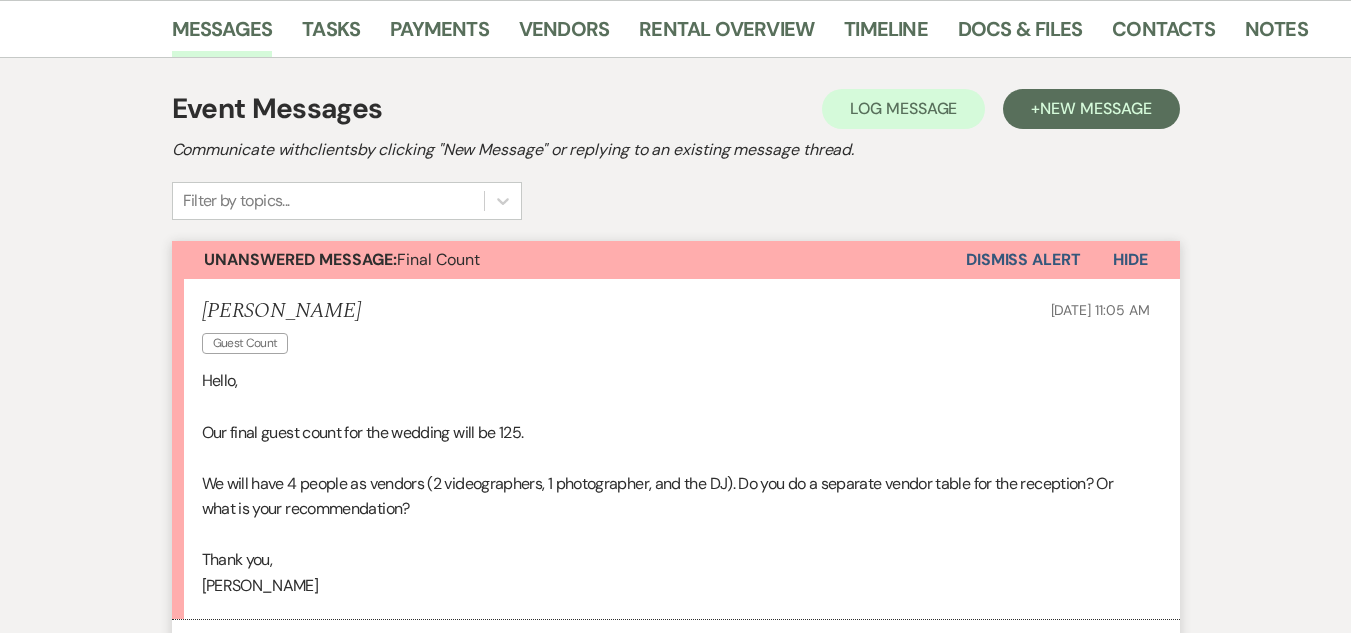 click on "Our final guest count for the wedding will be 125." at bounding box center (676, 433) 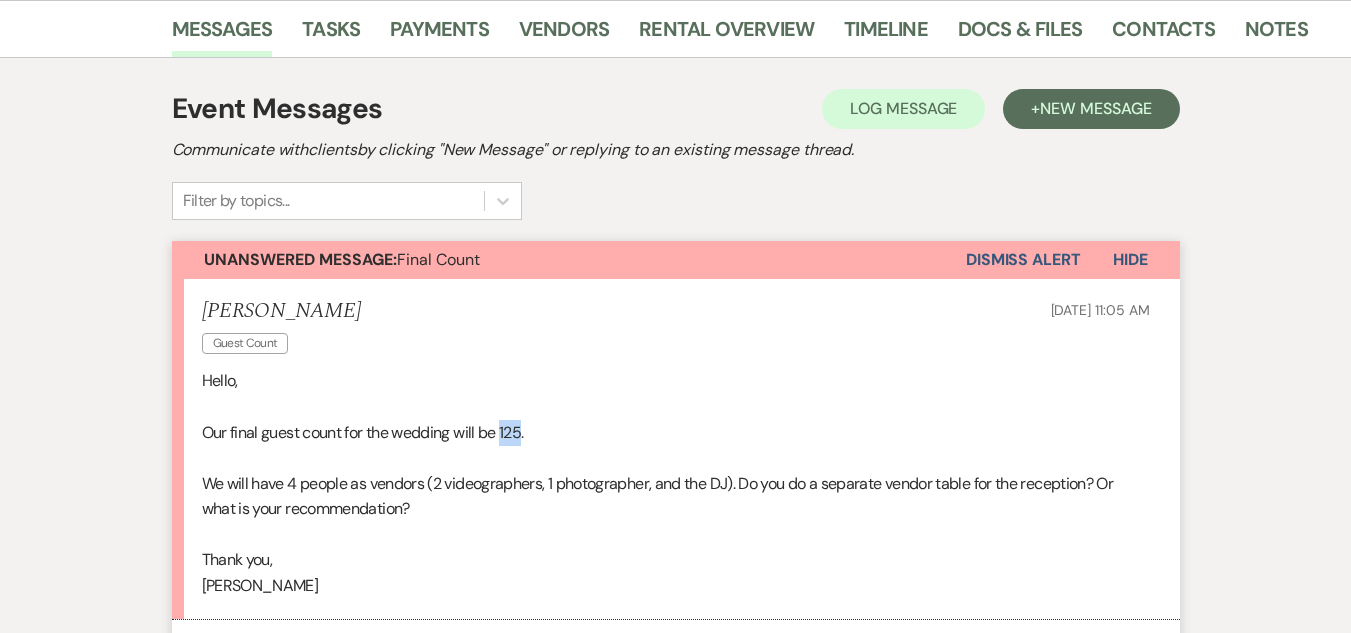 click on "Our final guest count for the wedding will be 125." at bounding box center (676, 433) 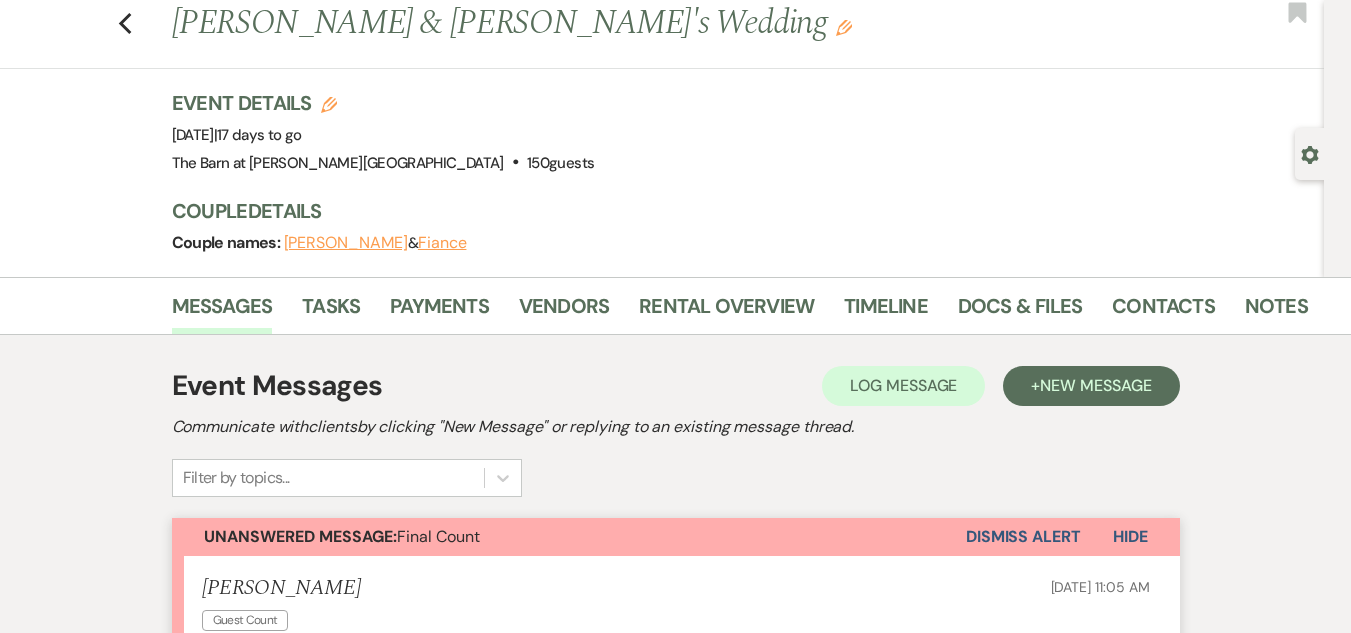 scroll, scrollTop: 0, scrollLeft: 0, axis: both 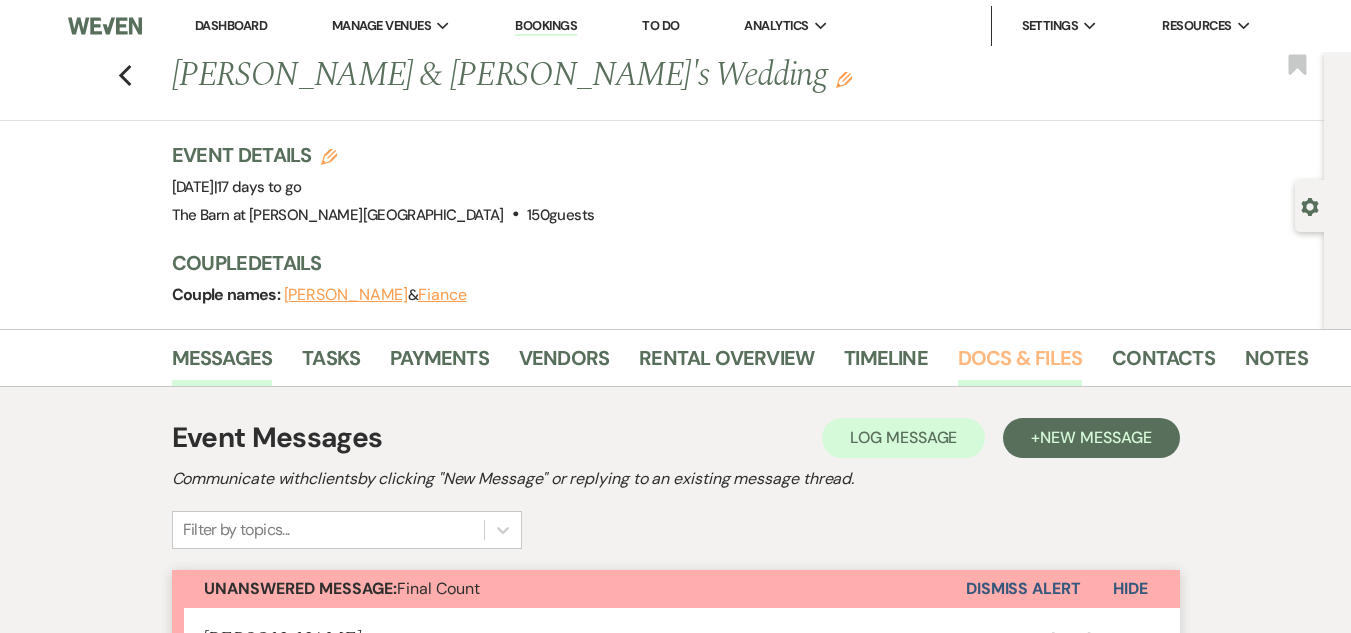 click on "Docs & Files" at bounding box center (1020, 364) 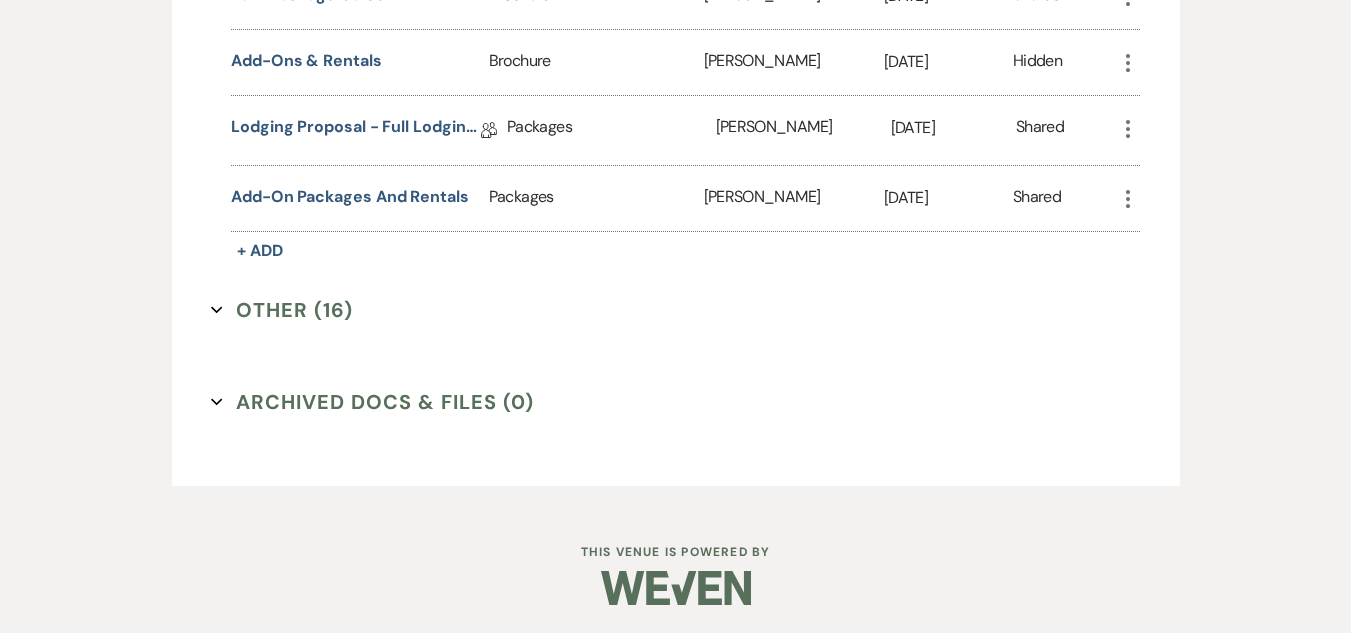 scroll, scrollTop: 2229, scrollLeft: 0, axis: vertical 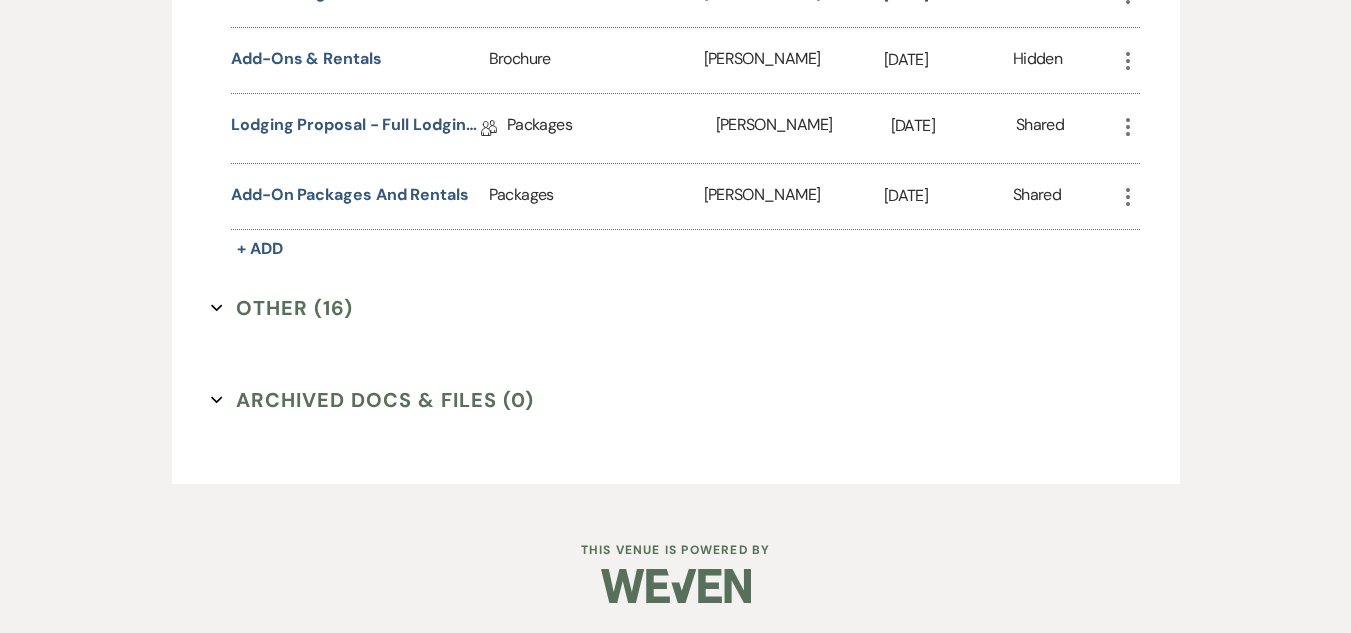 click on "Other (16) Expand" at bounding box center [282, 308] 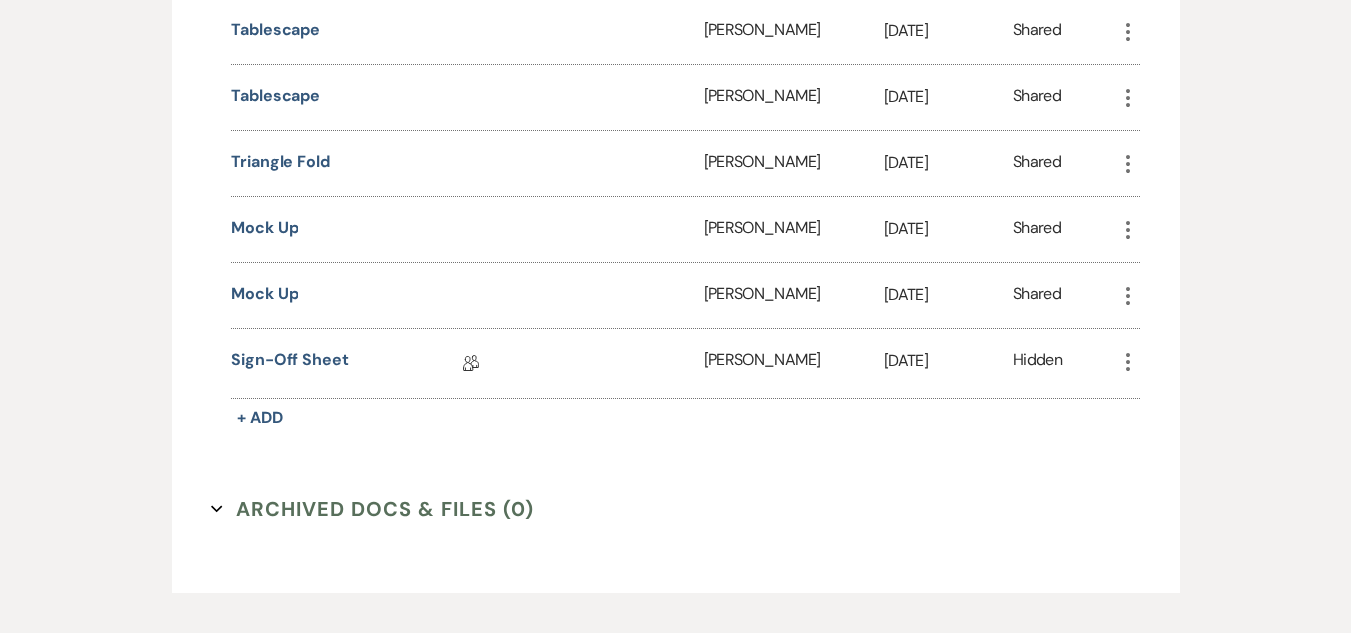 scroll, scrollTop: 3361, scrollLeft: 0, axis: vertical 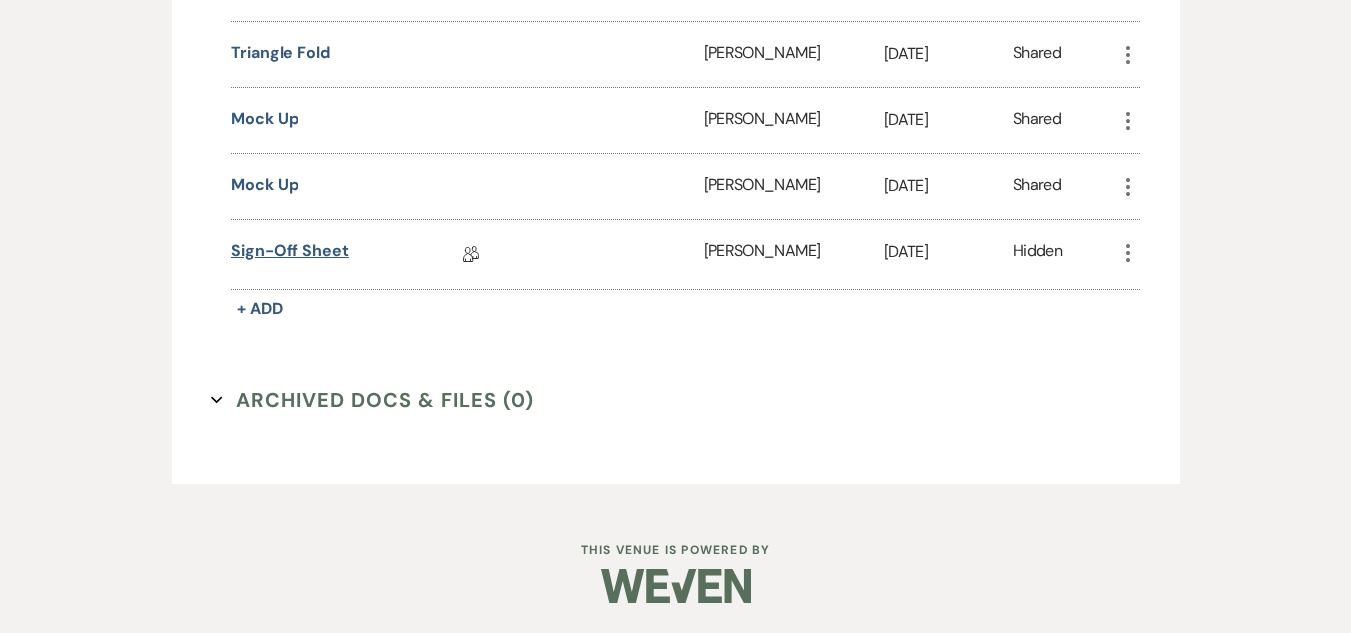 click on "Sign-off Sheet" at bounding box center [290, 254] 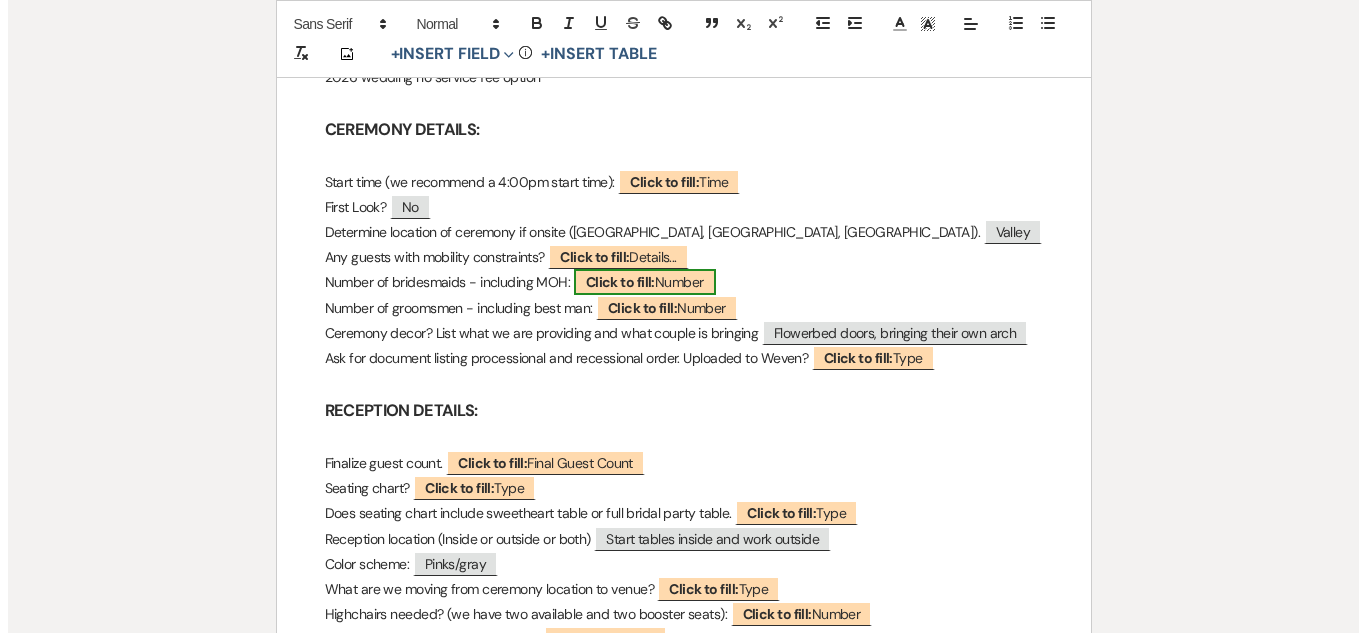 scroll, scrollTop: 1000, scrollLeft: 0, axis: vertical 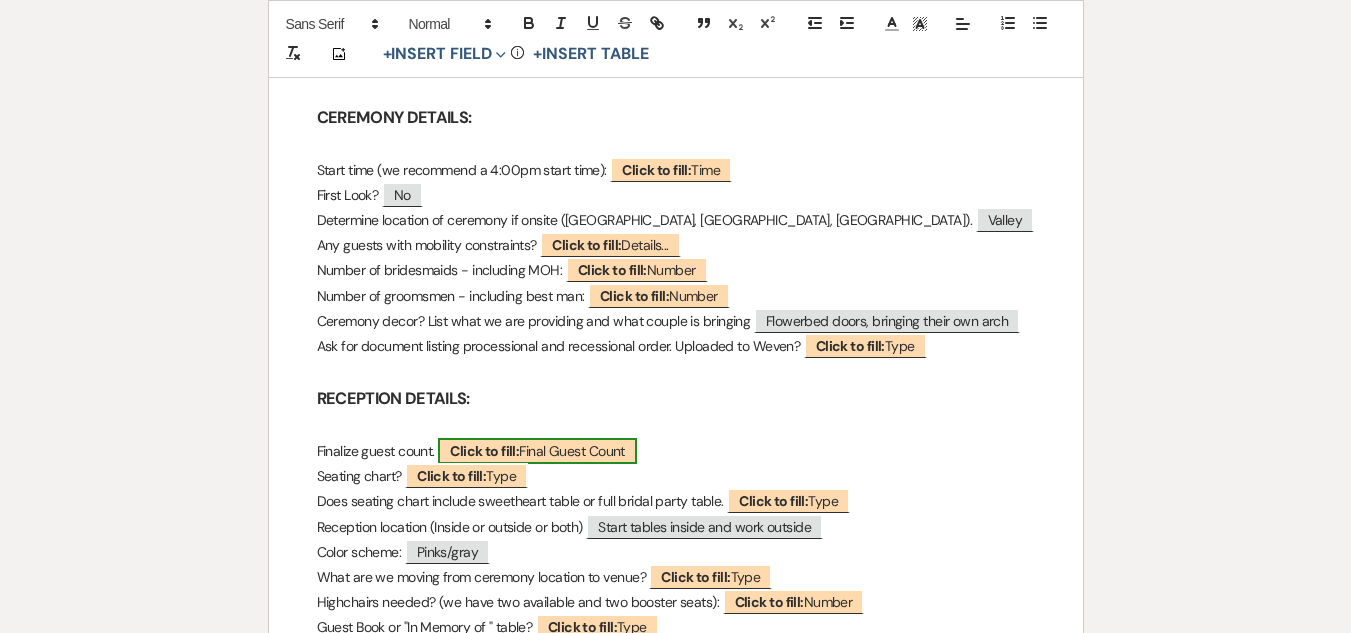 click on "Click to fill:
Final Guest Count" at bounding box center [537, 451] 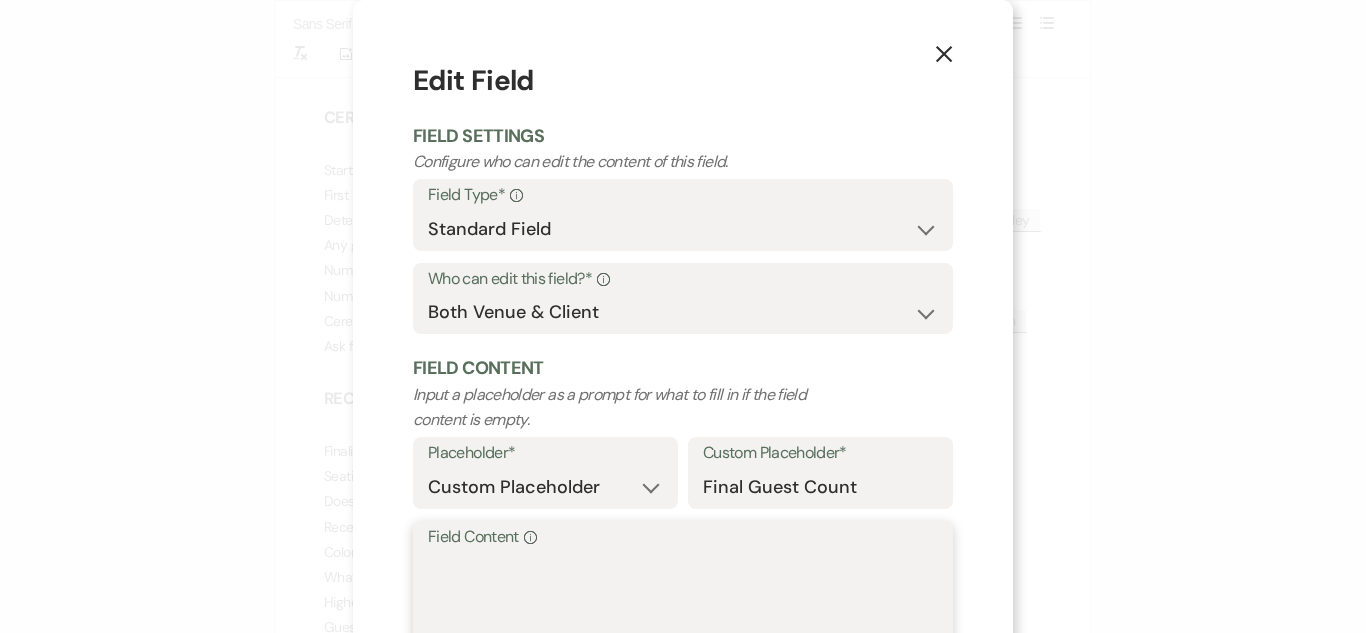 click on "Field Content Info" at bounding box center [683, 601] 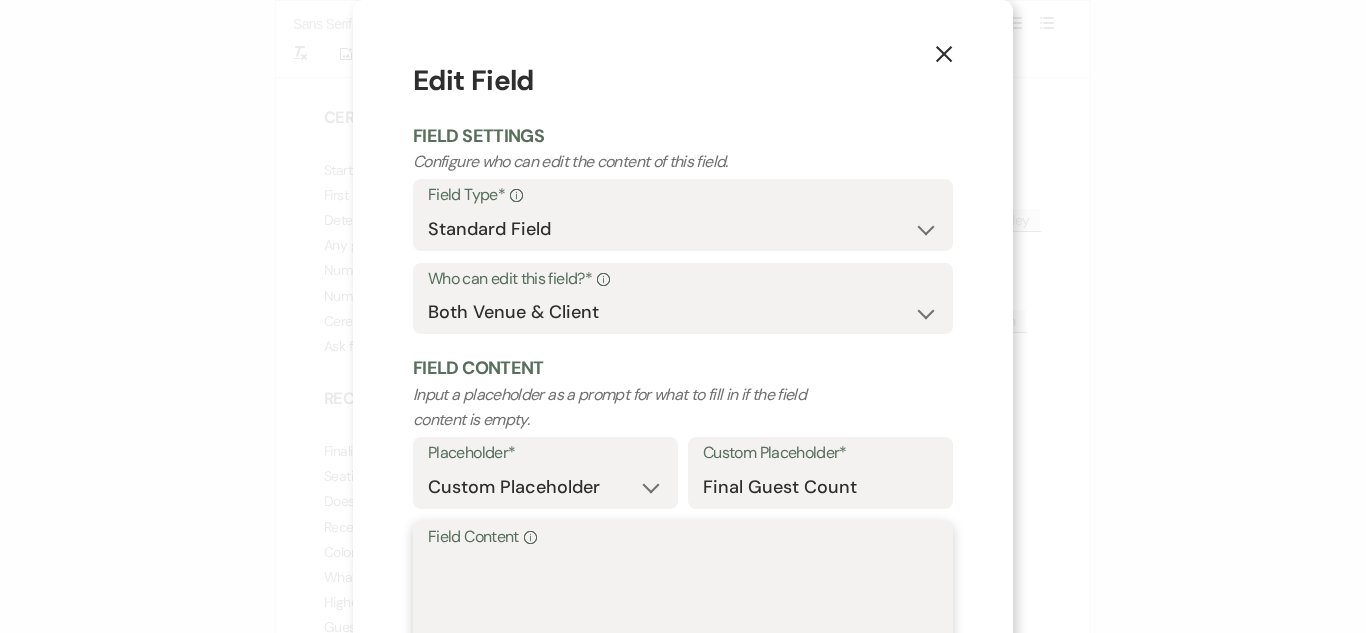 paste on "125" 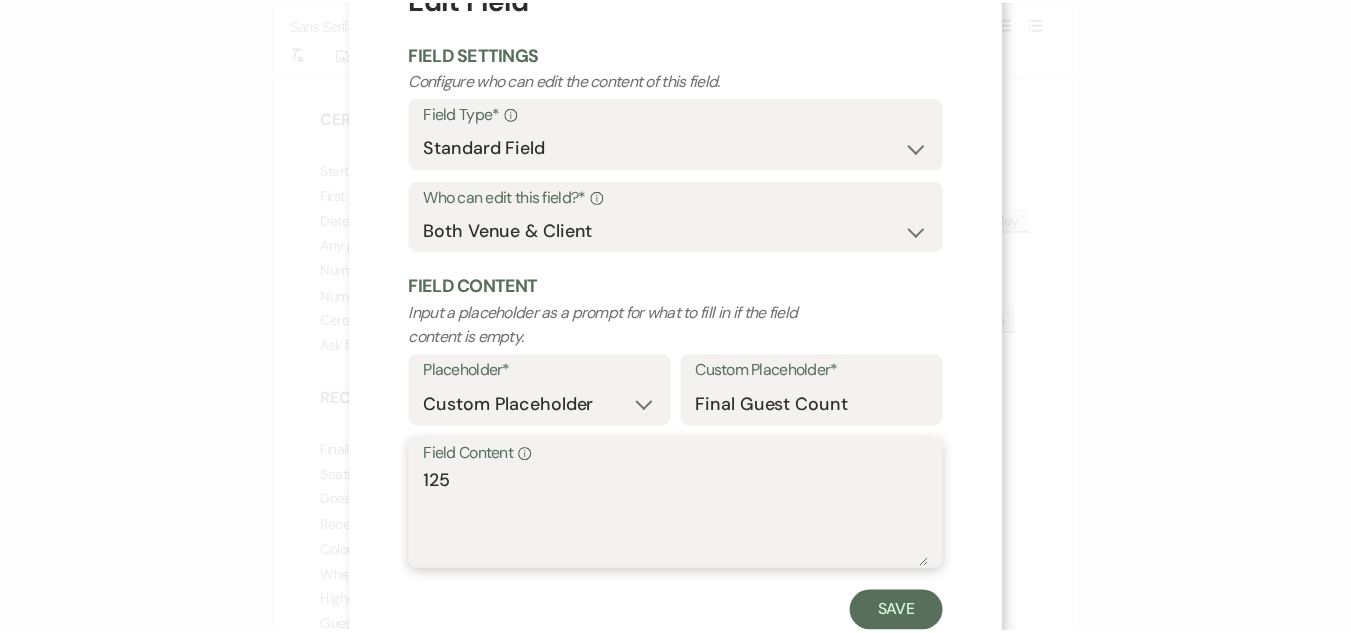 scroll, scrollTop: 142, scrollLeft: 0, axis: vertical 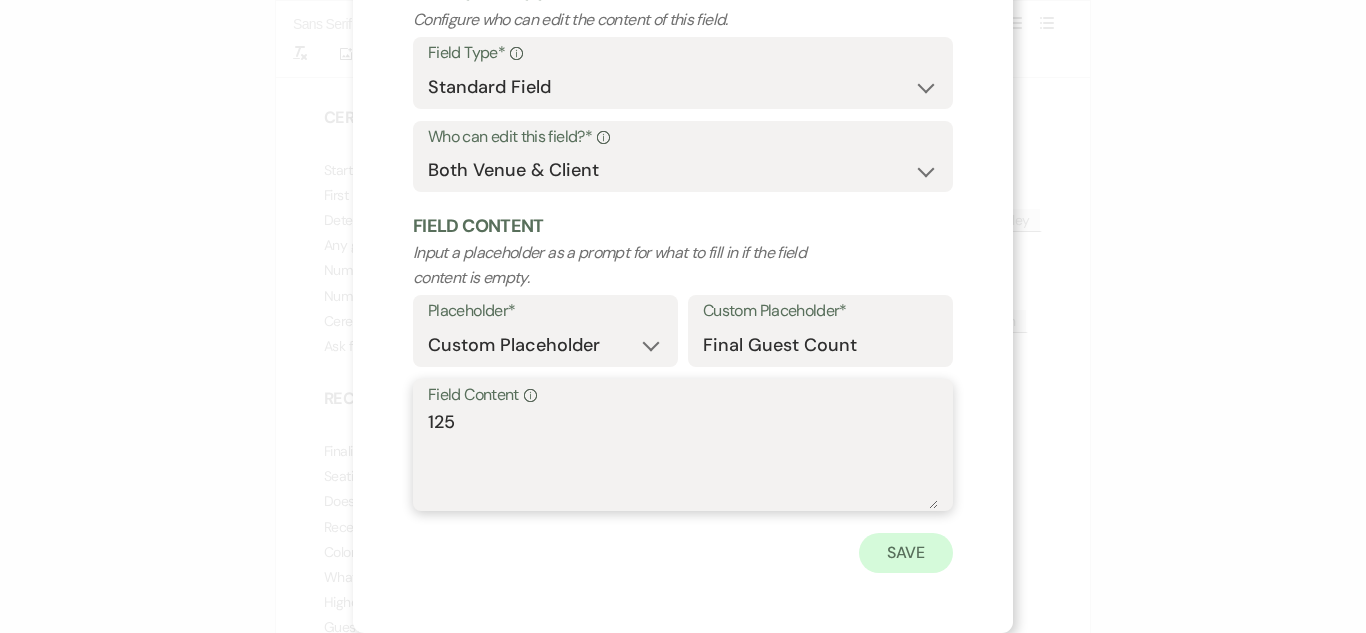 type on "125" 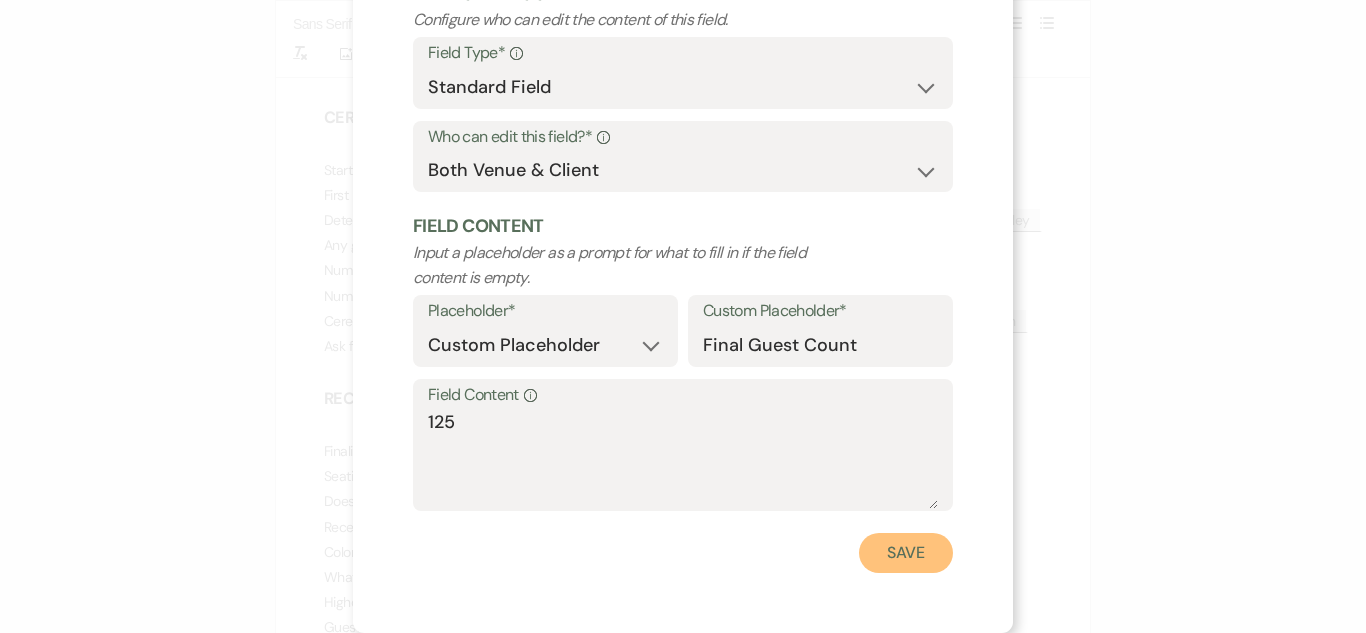 click on "Save" at bounding box center [906, 553] 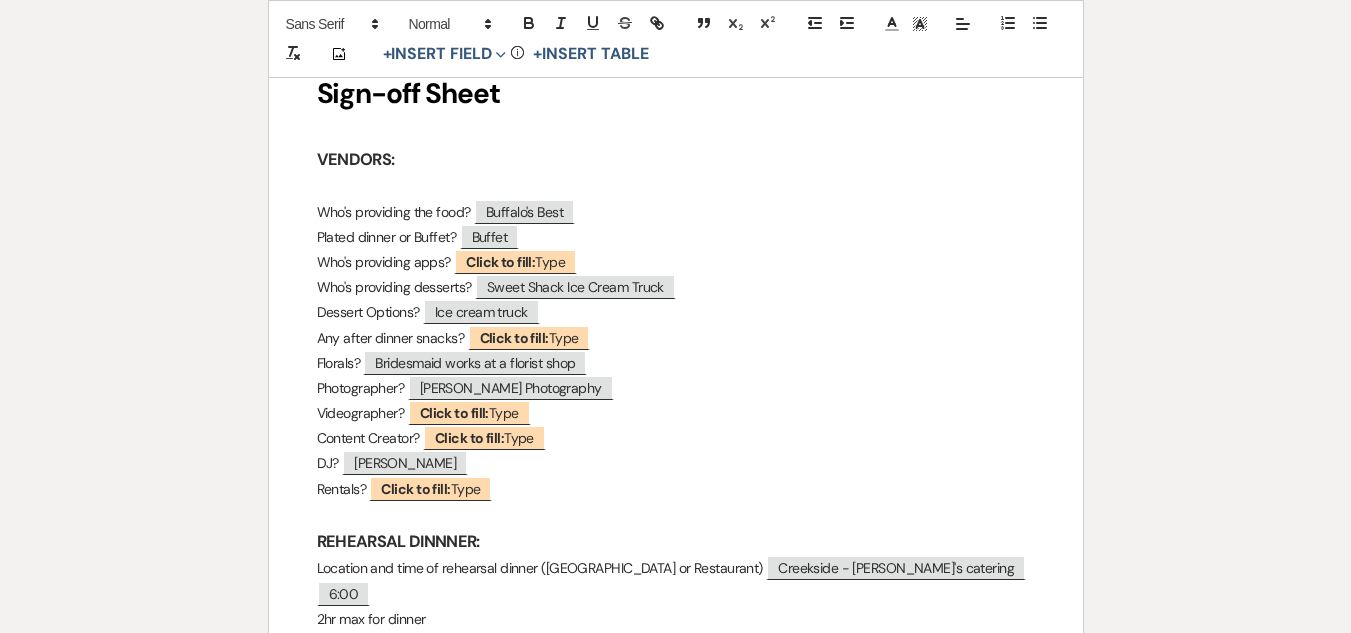 scroll, scrollTop: 0, scrollLeft: 0, axis: both 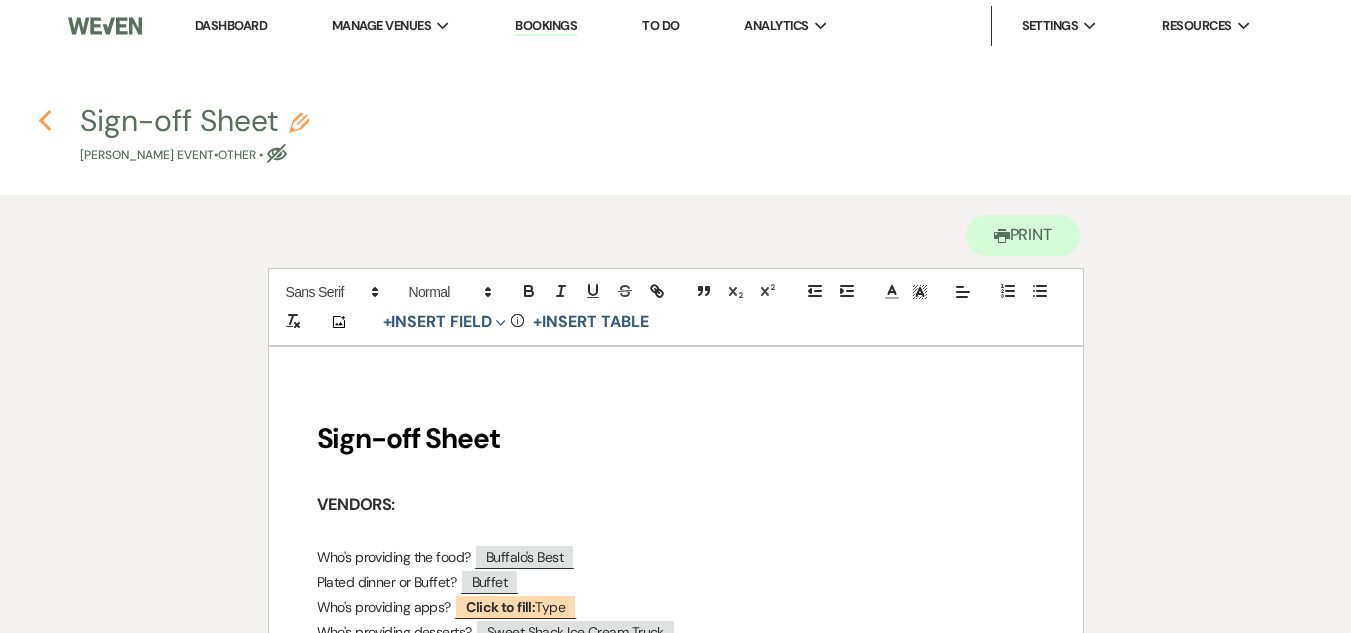 click 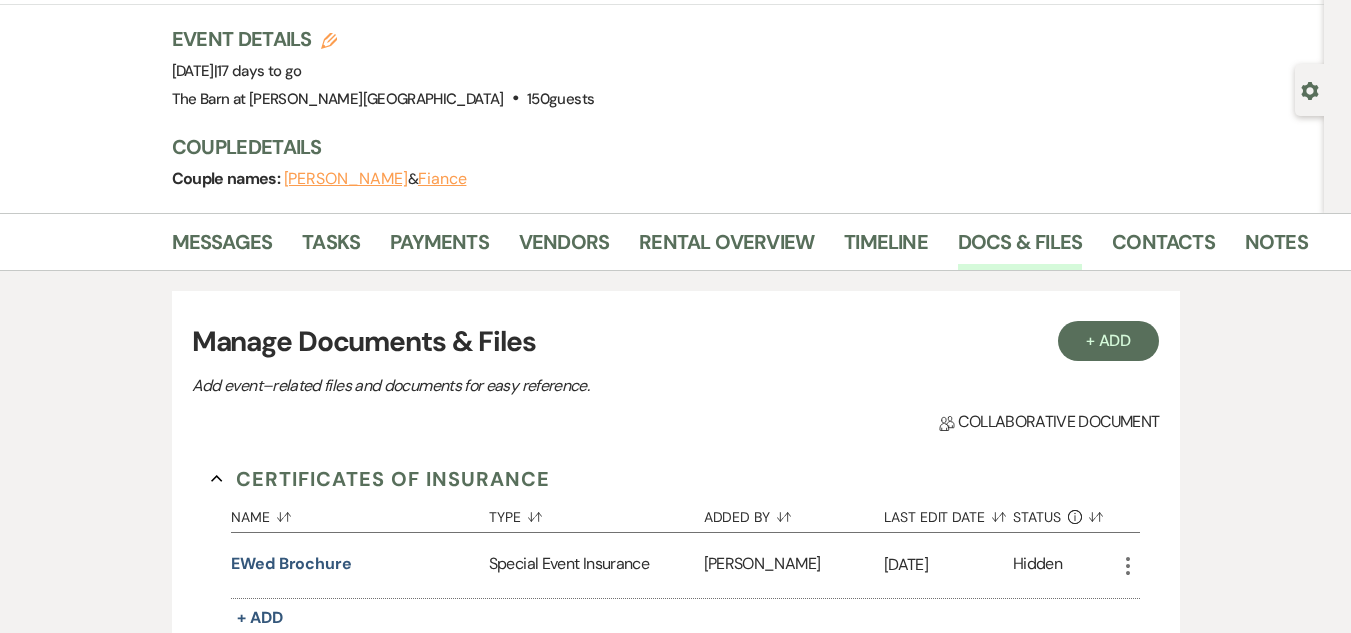 scroll, scrollTop: 0, scrollLeft: 0, axis: both 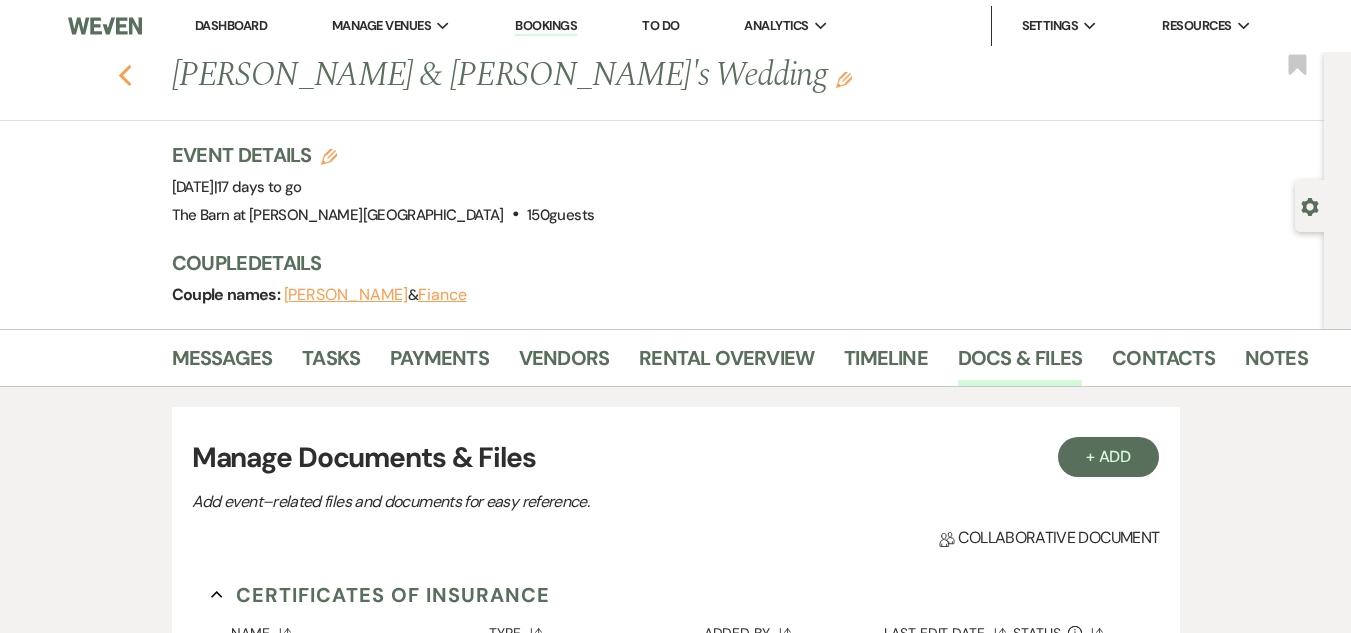 click 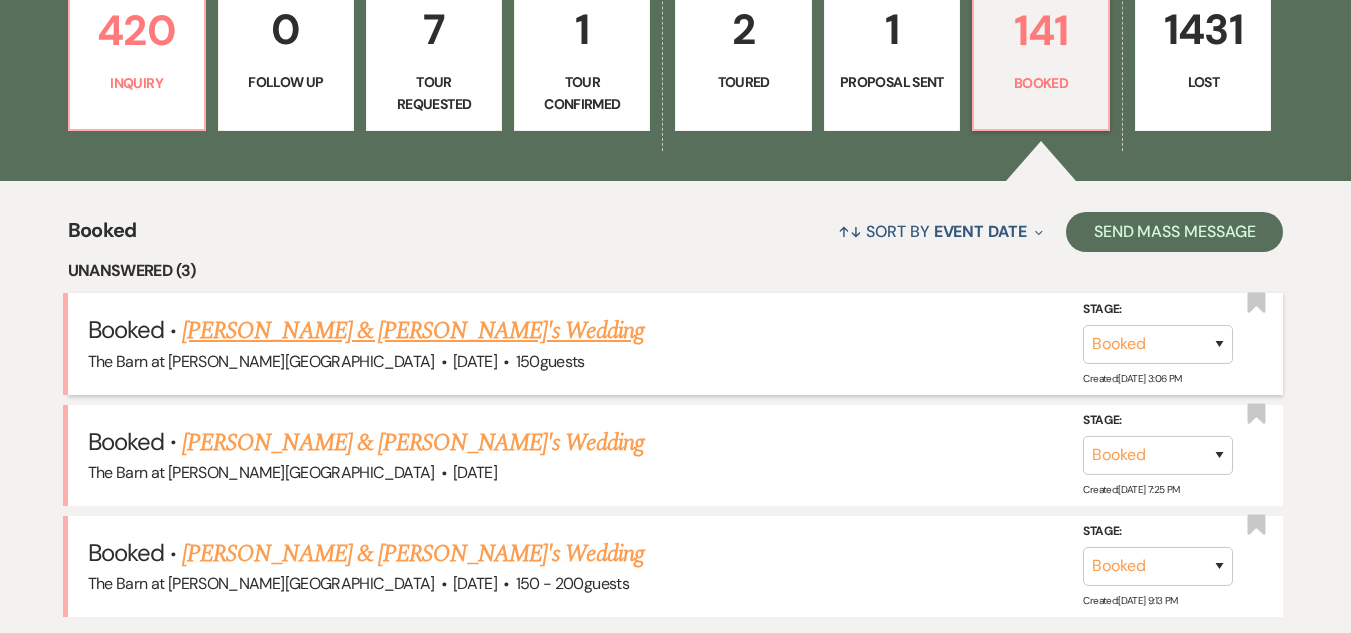 scroll, scrollTop: 500, scrollLeft: 0, axis: vertical 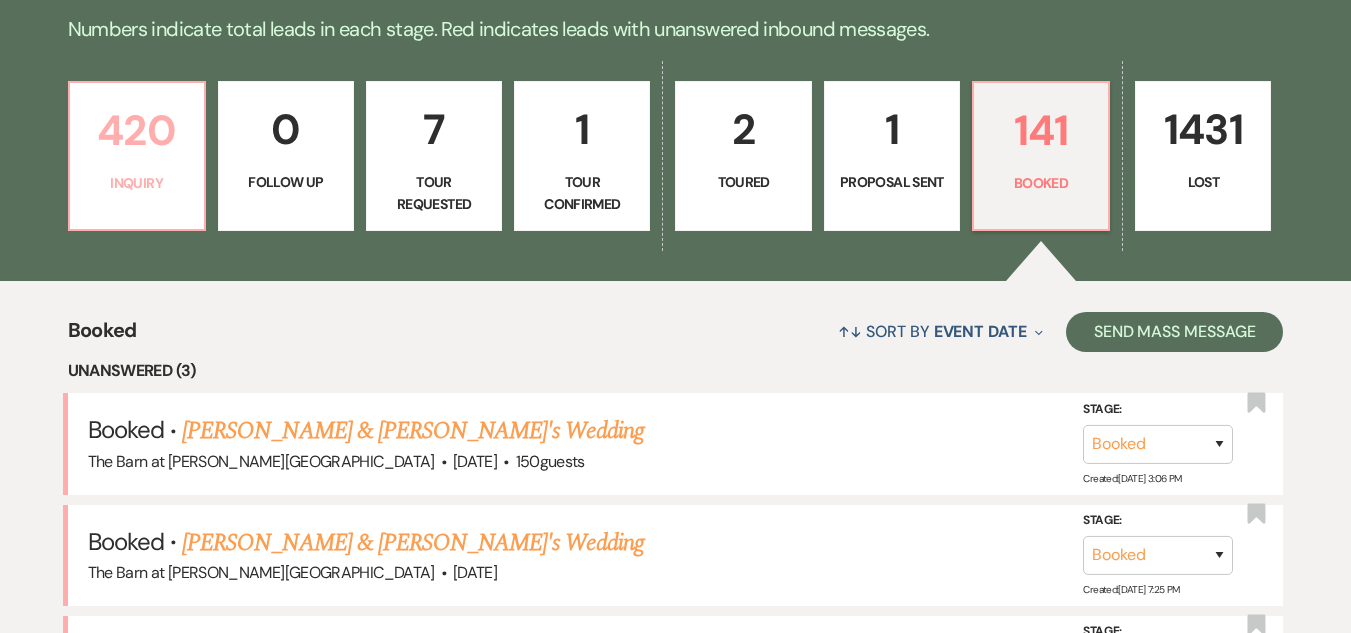 click on "420" at bounding box center (137, 130) 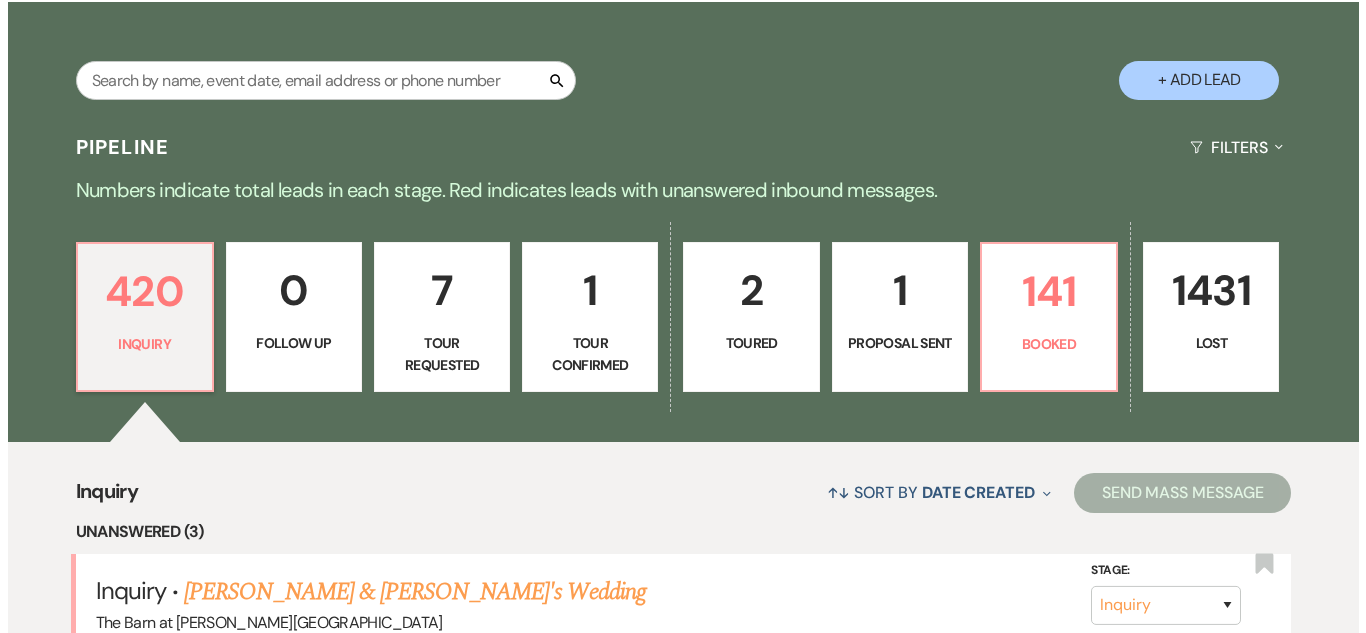 scroll, scrollTop: 300, scrollLeft: 0, axis: vertical 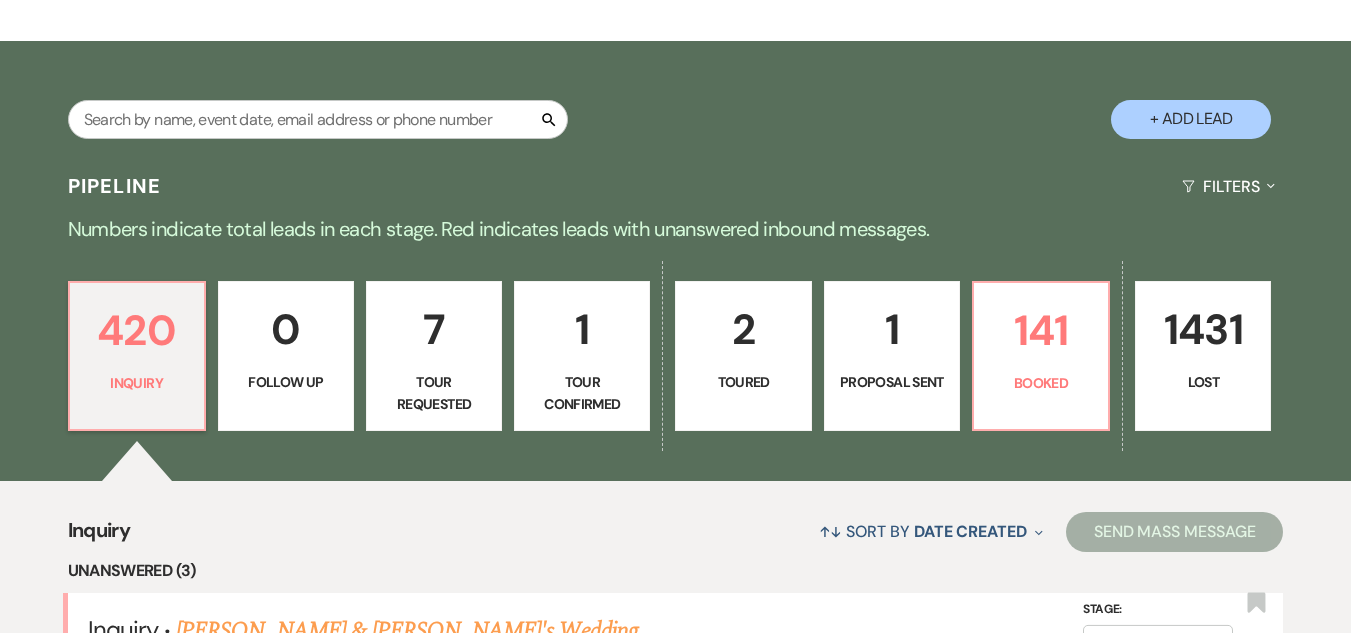 click on "+ Add Lead" at bounding box center [1191, 119] 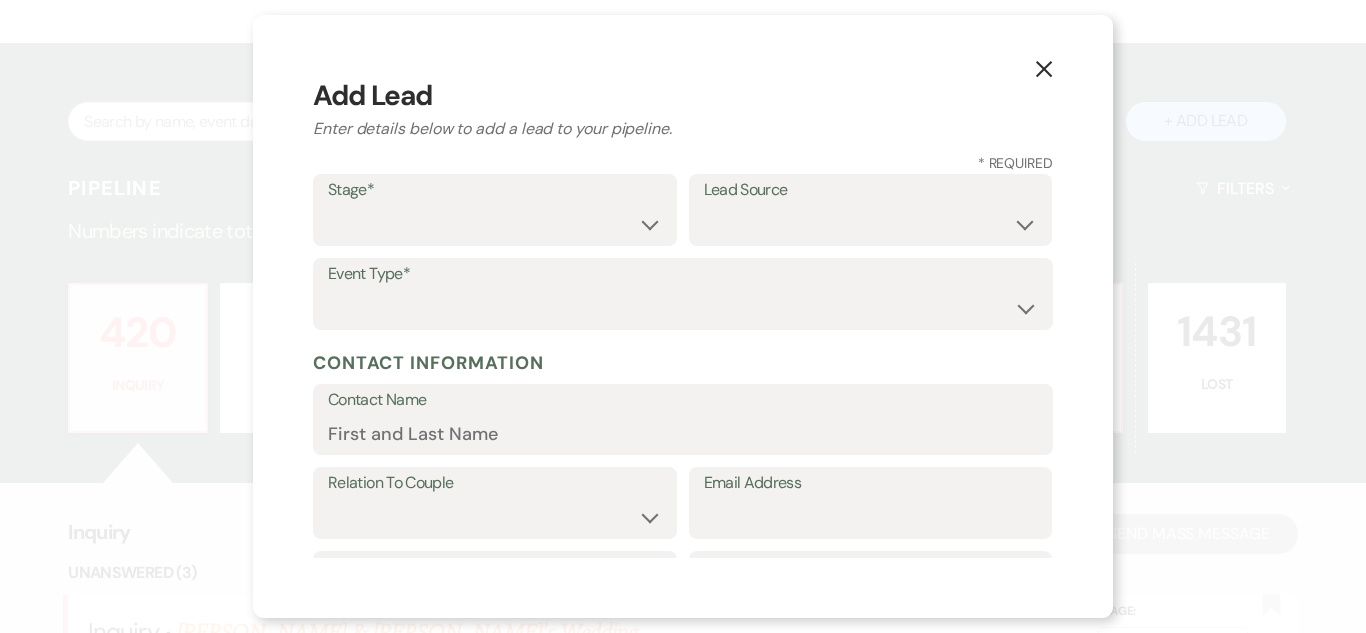 click on "Stage*" at bounding box center [495, 190] 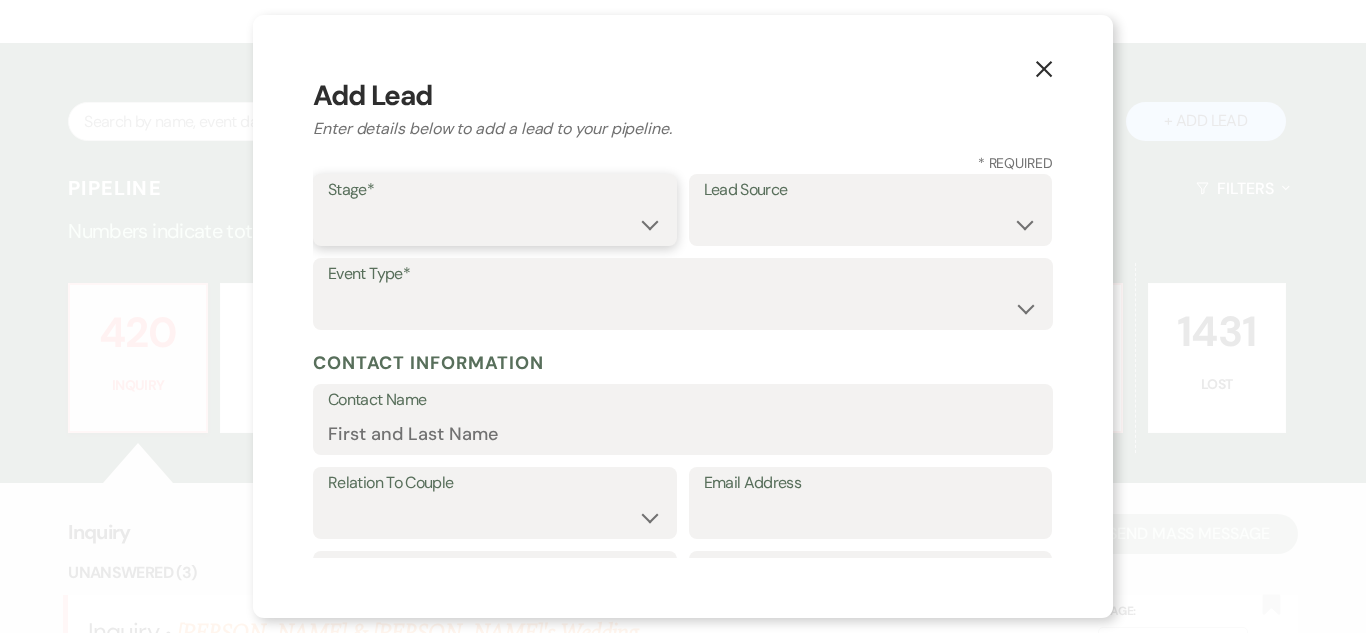 click on "Inquiry Follow Up Tour Requested Tour Confirmed Toured Proposal Sent Booked Lost" at bounding box center (495, 224) 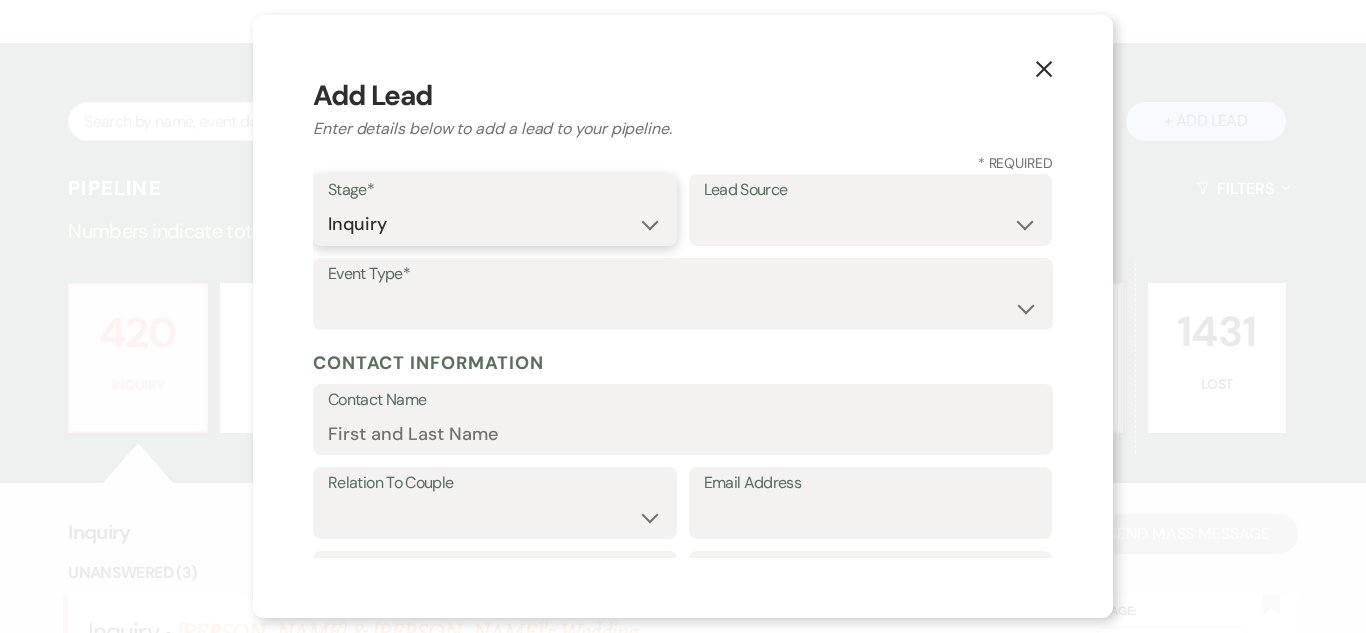 click on "Inquiry Follow Up Tour Requested Tour Confirmed Toured Proposal Sent Booked Lost" at bounding box center (495, 224) 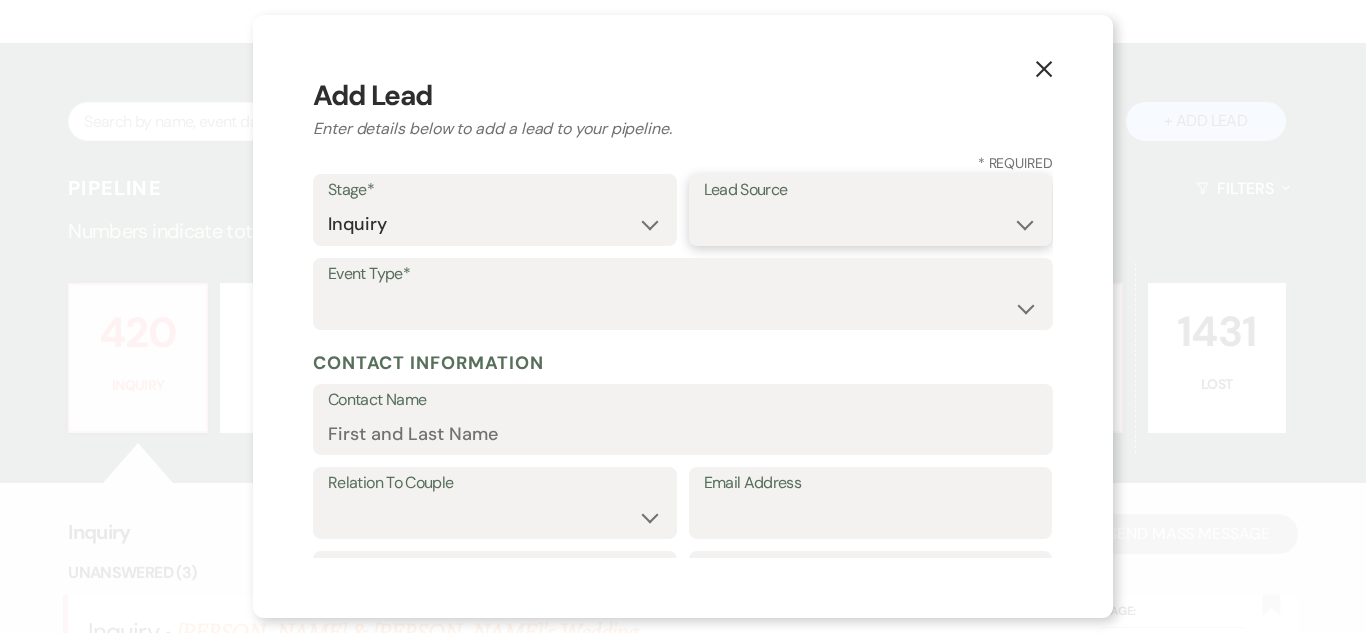 click on "Weven Venue Website Instagram Facebook Pinterest Google The Knot Wedding Wire Here Comes the Guide Wedding Spot Eventective [PERSON_NAME] The Venue Report PartySlate VRBO / Homeaway Airbnb Wedding Show TikTok X / Twitter Phone Call Walk-in Vendor Referral Advertising Personal Referral Local Referral Other" at bounding box center (871, 224) 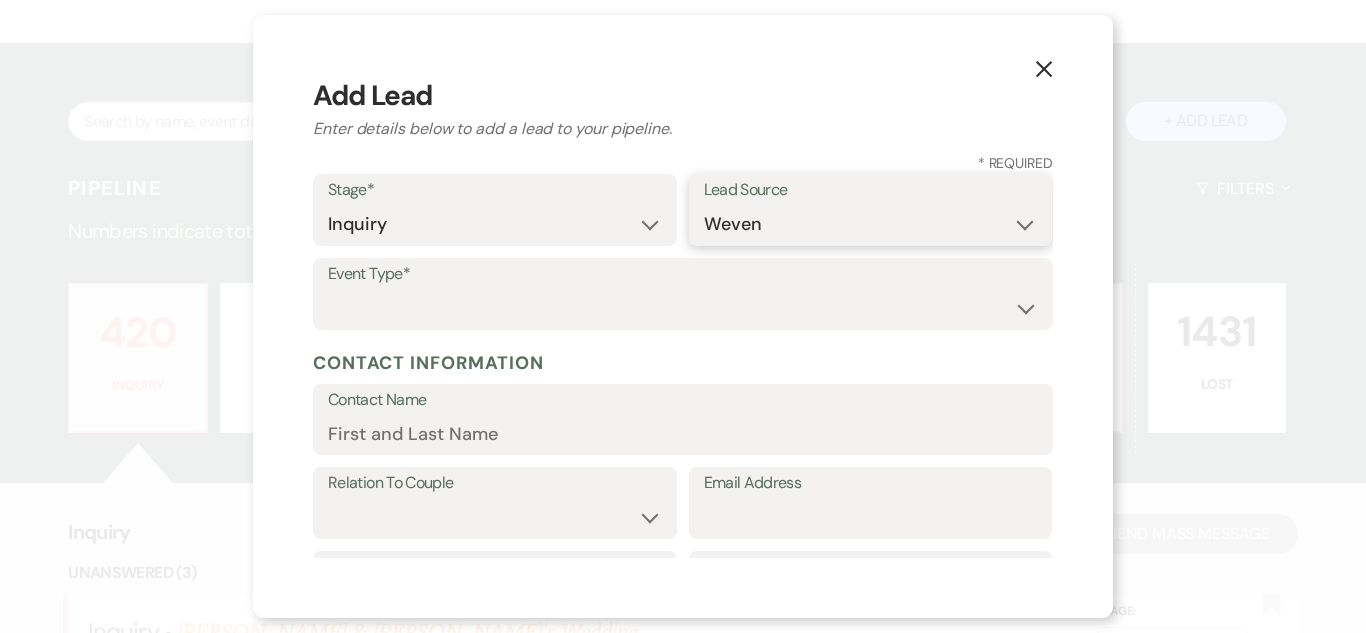 click on "Weven Venue Website Instagram Facebook Pinterest Google The Knot Wedding Wire Here Comes the Guide Wedding Spot Eventective [PERSON_NAME] The Venue Report PartySlate VRBO / Homeaway Airbnb Wedding Show TikTok X / Twitter Phone Call Walk-in Vendor Referral Advertising Personal Referral Local Referral Other" at bounding box center [871, 224] 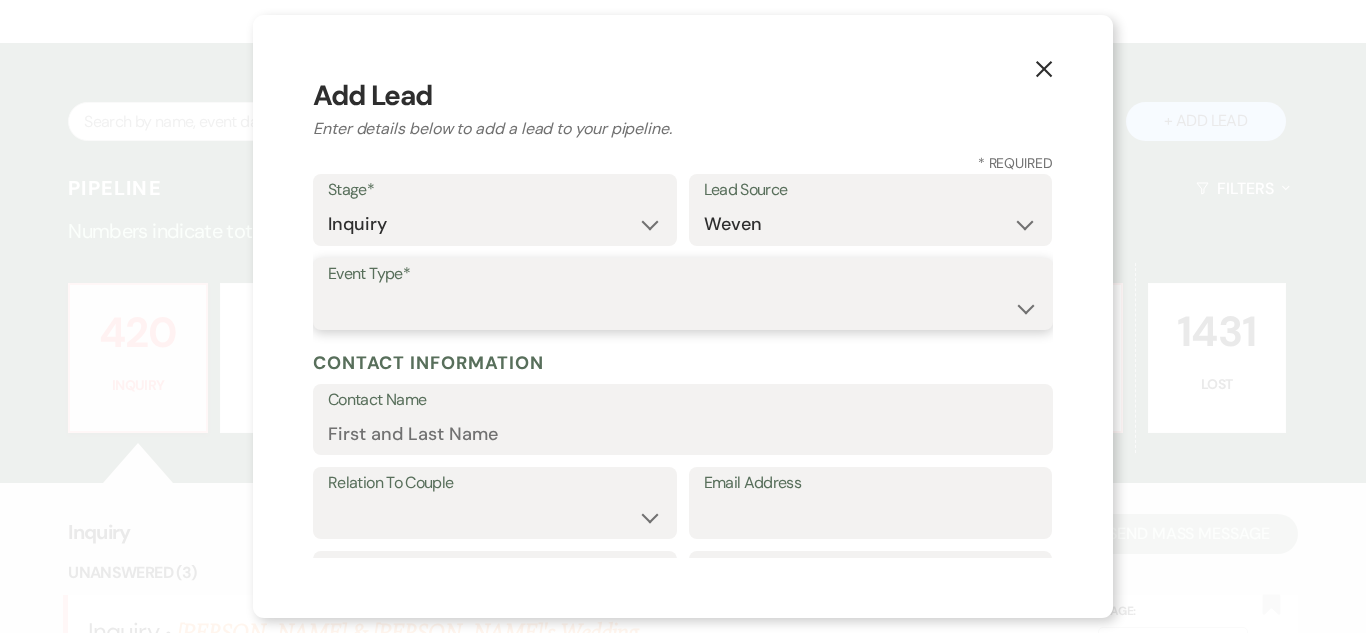 click on "Wedding Anniversary Party Baby Shower Bachelorette / Bachelor Party Birthday Party Bridal Shower Brunch Community Event Concert Corporate Event Elopement End of Life Celebration Engagement Party Fundraiser Graduation Party Micro Wedding Prom Quinceañera Rehearsal Dinner Religious Event Retreat Other" at bounding box center (683, 308) 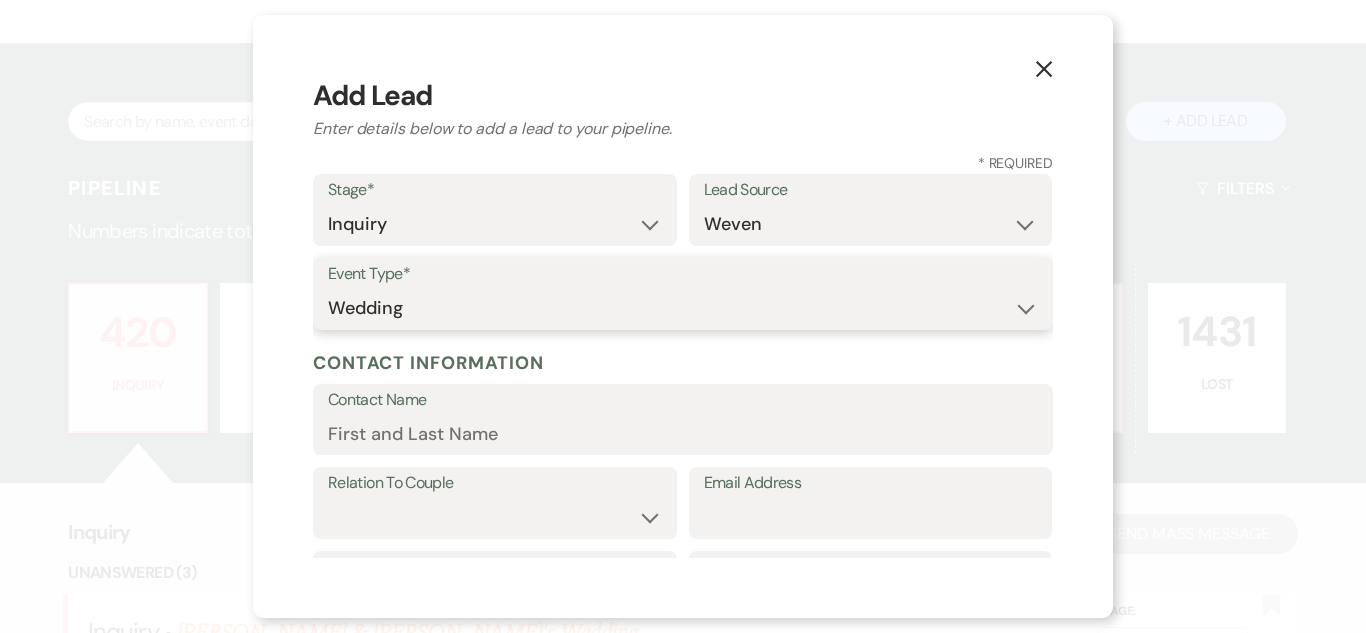 click on "Wedding Anniversary Party Baby Shower Bachelorette / Bachelor Party Birthday Party Bridal Shower Brunch Community Event Concert Corporate Event Elopement End of Life Celebration Engagement Party Fundraiser Graduation Party Micro Wedding Prom Quinceañera Rehearsal Dinner Religious Event Retreat Other" at bounding box center (683, 308) 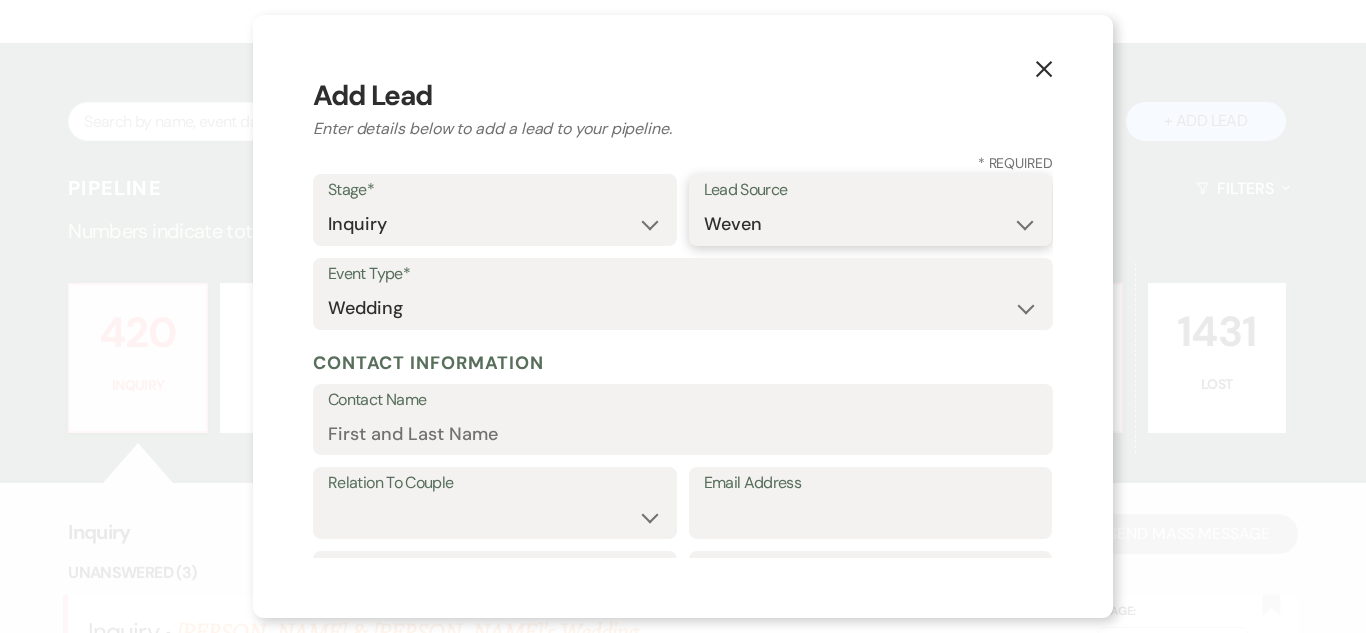 click on "Weven Venue Website Instagram Facebook Pinterest Google The Knot Wedding Wire Here Comes the Guide Wedding Spot Eventective [PERSON_NAME] The Venue Report PartySlate VRBO / Homeaway Airbnb Wedding Show TikTok X / Twitter Phone Call Walk-in Vendor Referral Advertising Personal Referral Local Referral Other" at bounding box center (871, 224) 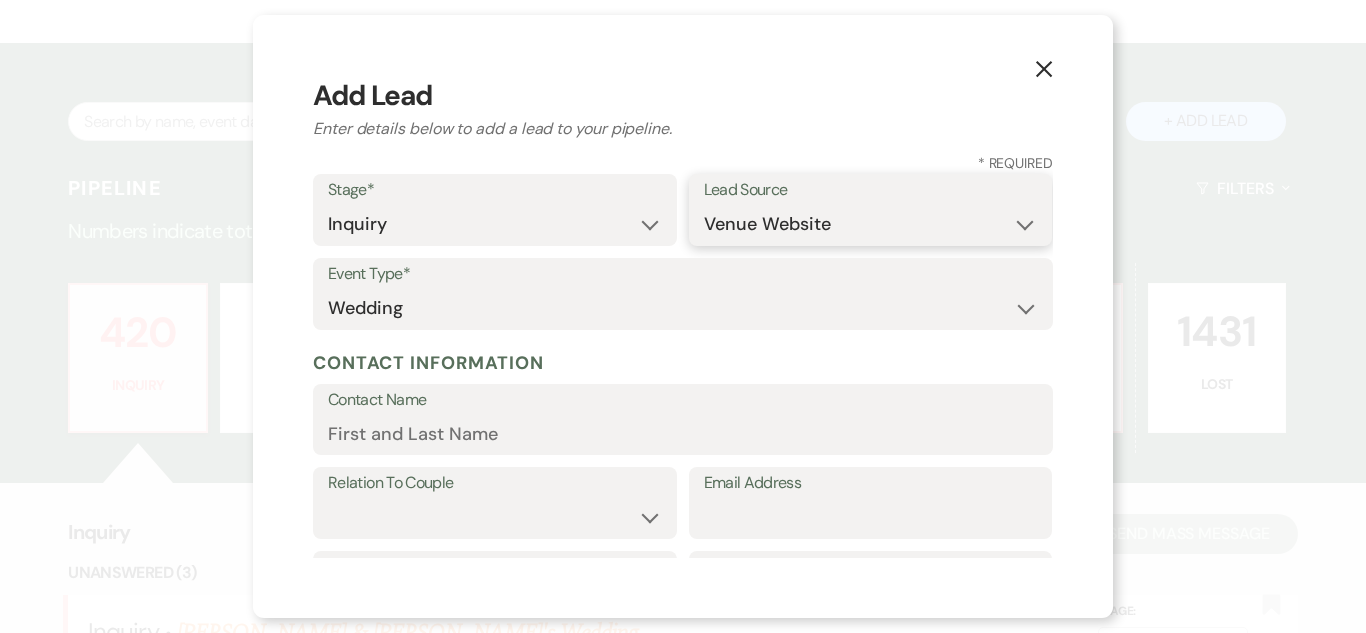click on "Weven Venue Website Instagram Facebook Pinterest Google The Knot Wedding Wire Here Comes the Guide Wedding Spot Eventective [PERSON_NAME] The Venue Report PartySlate VRBO / Homeaway Airbnb Wedding Show TikTok X / Twitter Phone Call Walk-in Vendor Referral Advertising Personal Referral Local Referral Other" at bounding box center (871, 224) 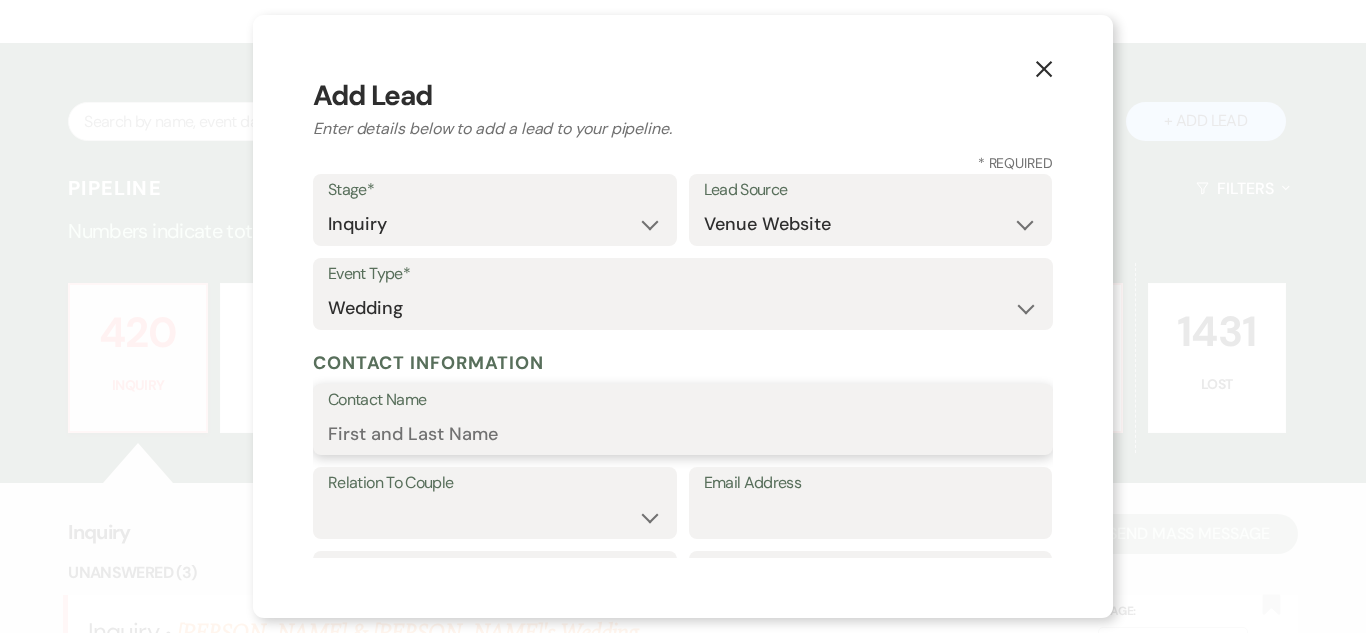 click on "Contact Name" at bounding box center (683, 433) 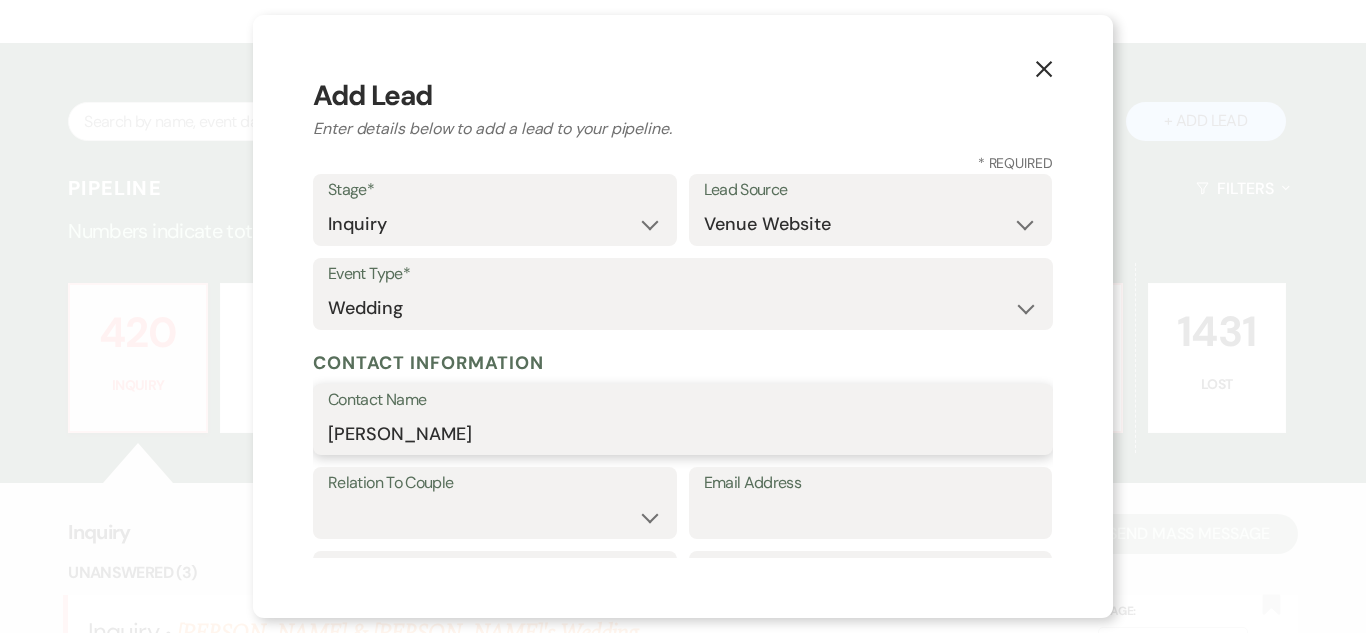 type on "[PERSON_NAME]" 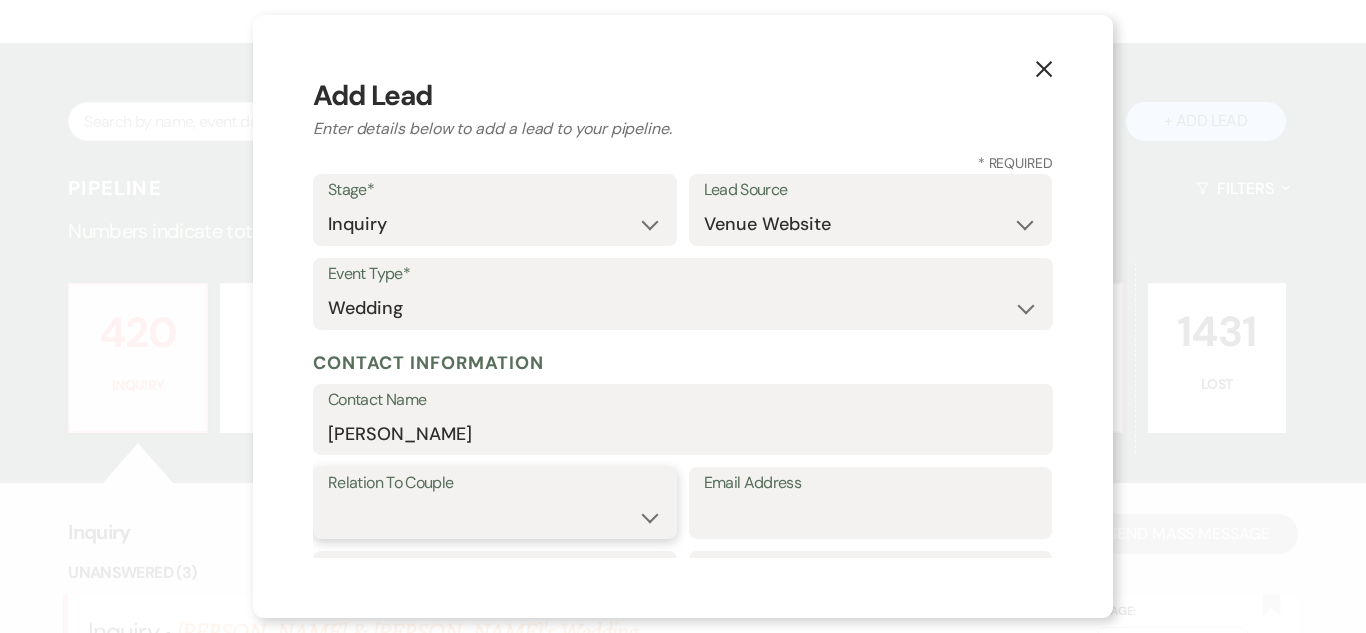 click on "Couple Planner Parent of Couple Family Member Friend Other" at bounding box center [495, 517] 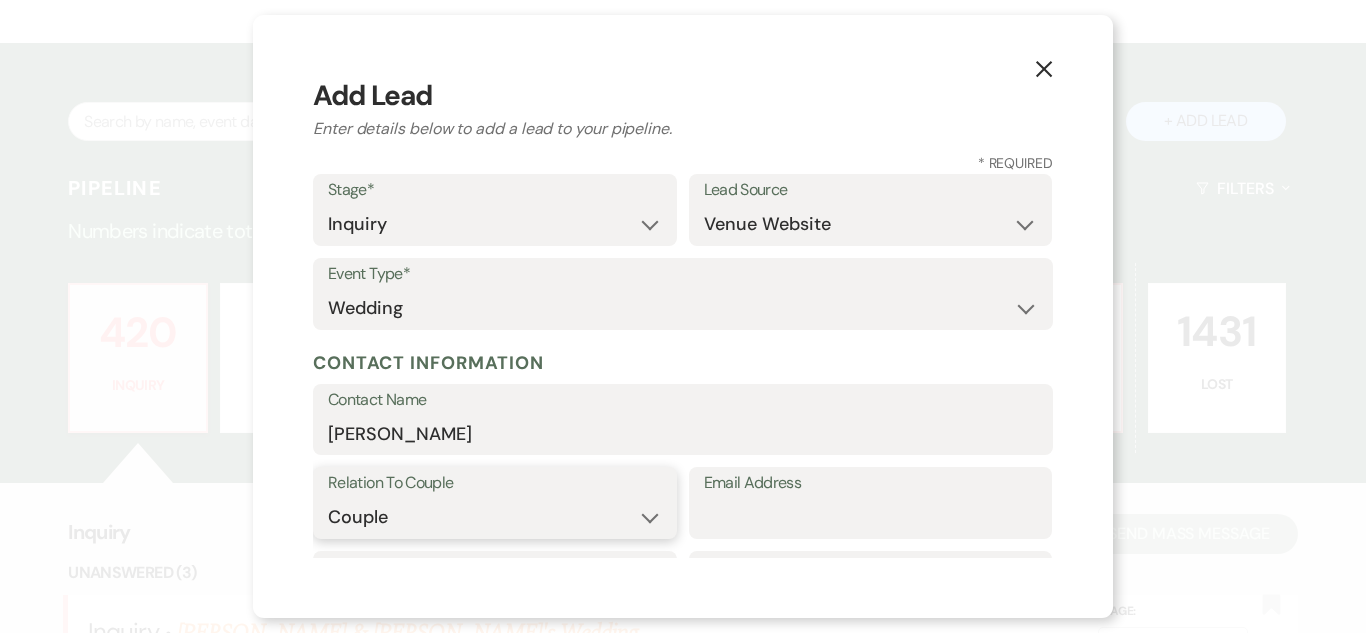 click on "Couple Planner Parent of Couple Family Member Friend Other" at bounding box center [495, 517] 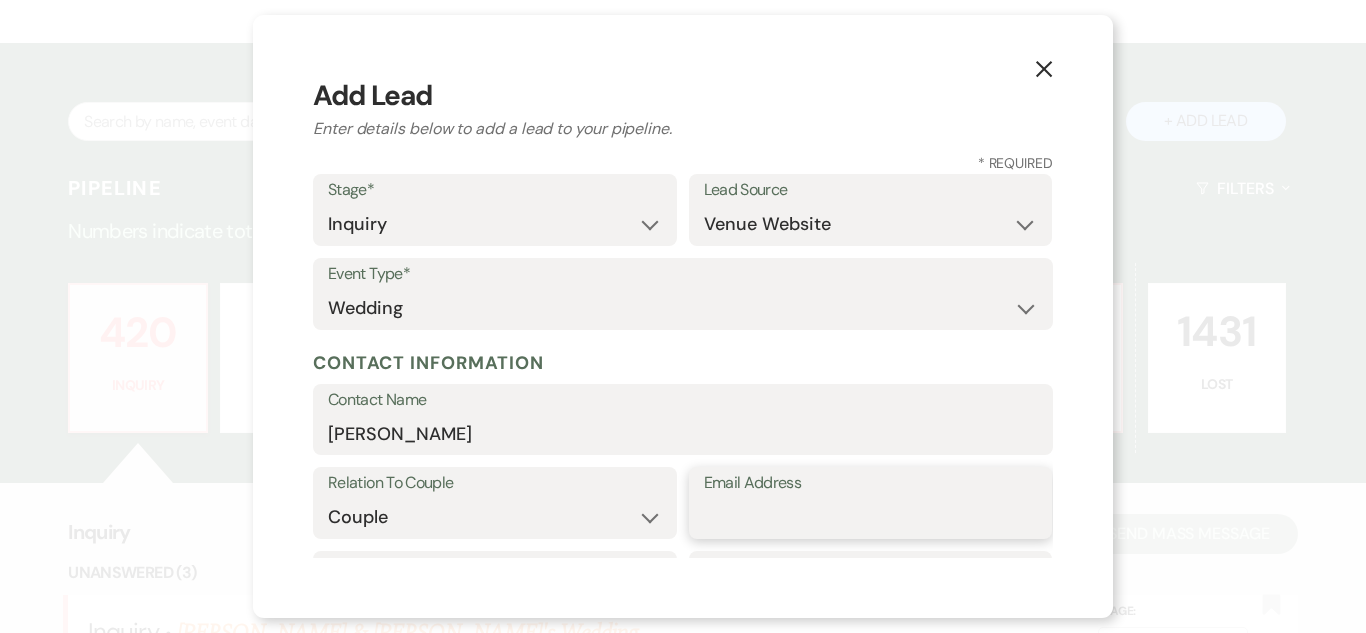 click on "Email Address" at bounding box center [871, 517] 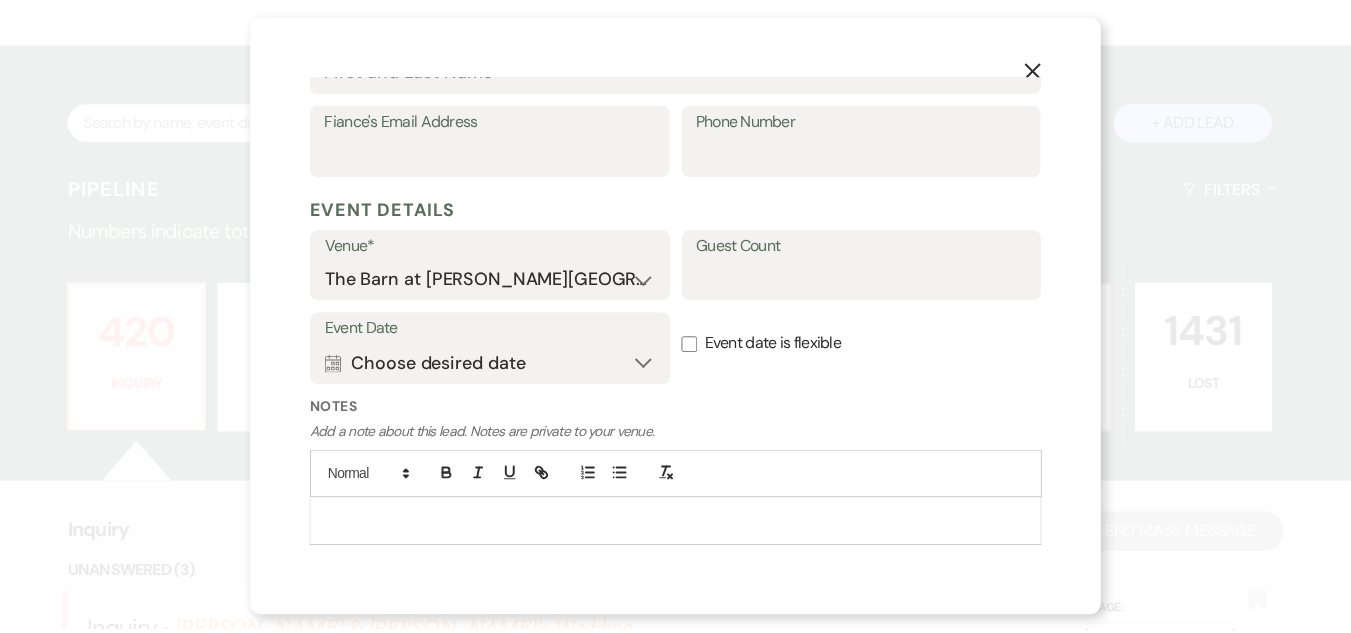 scroll, scrollTop: 706, scrollLeft: 0, axis: vertical 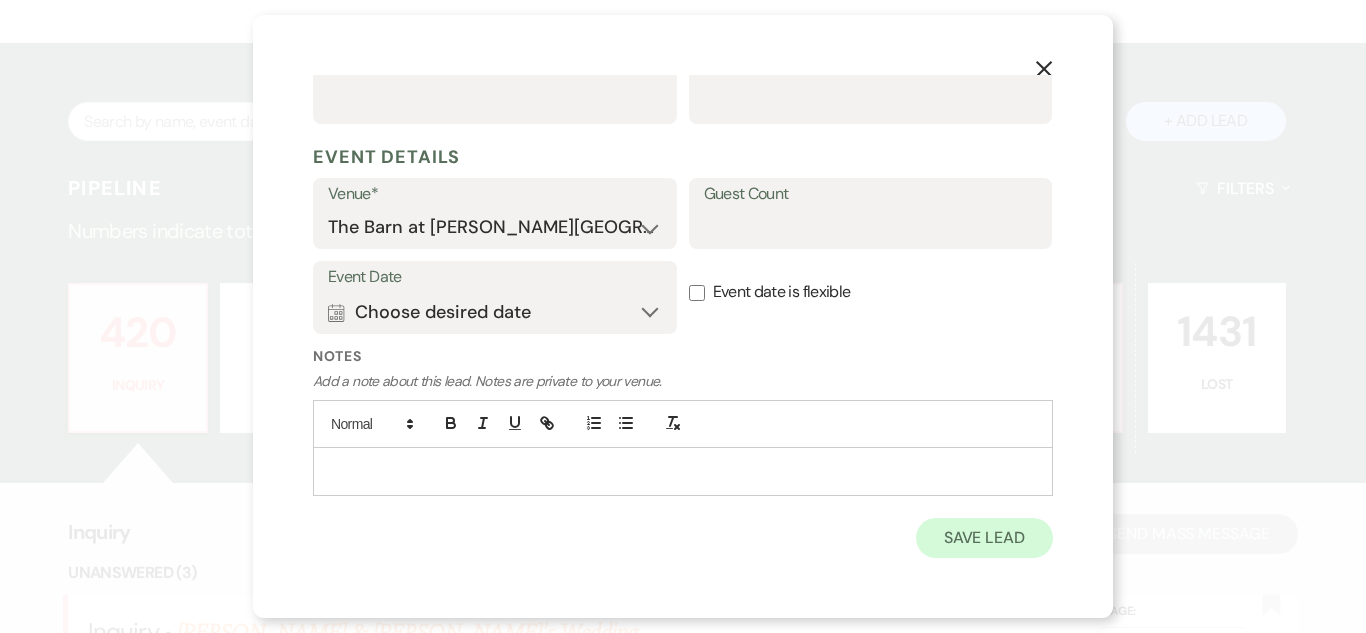 type on "[EMAIL_ADDRESS][DOMAIN_NAME]" 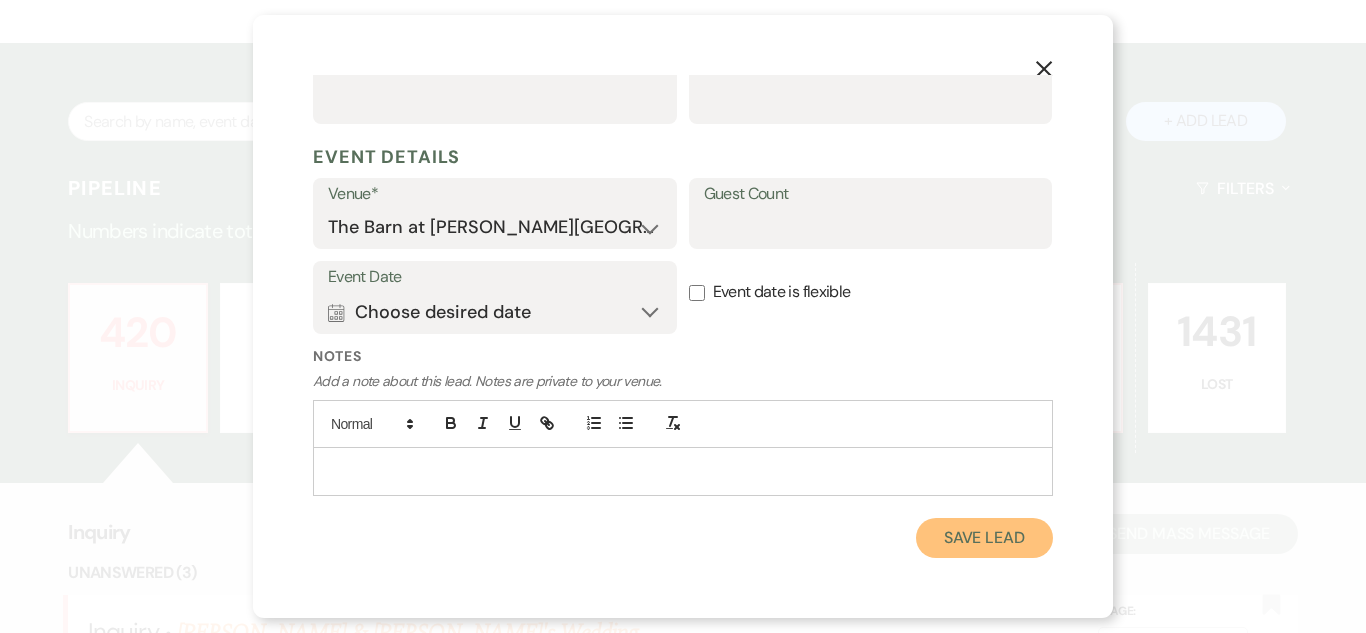 click on "Save Lead" at bounding box center (984, 538) 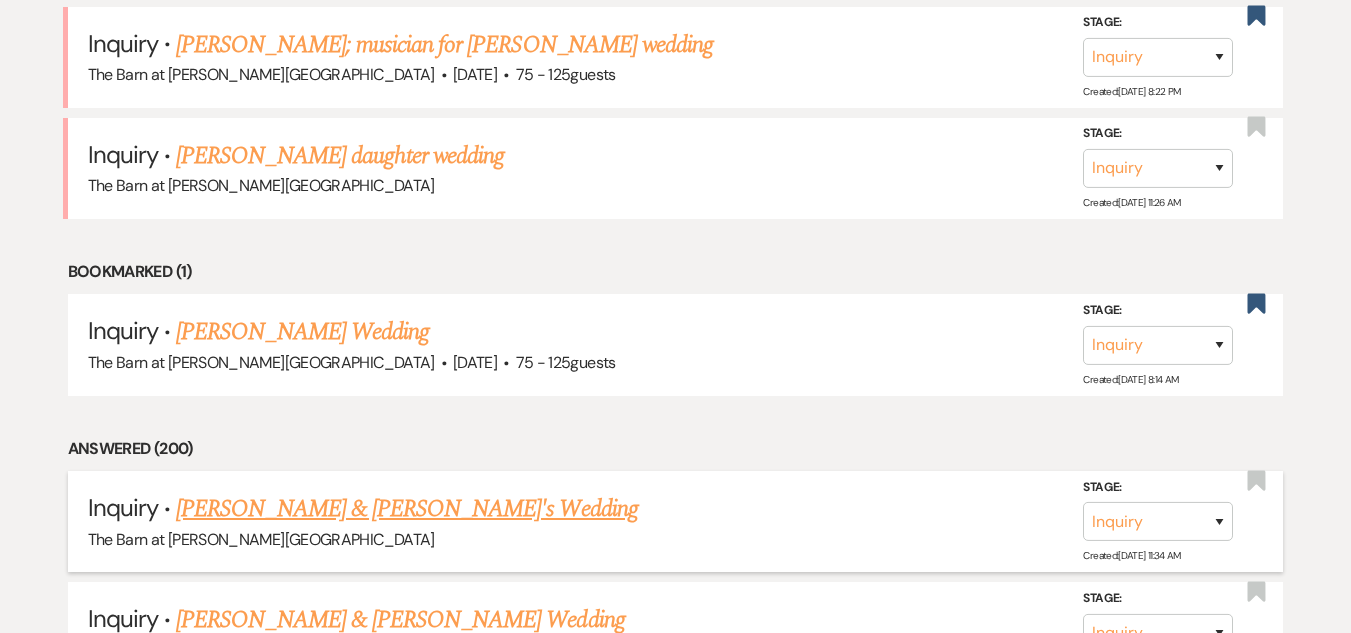 scroll, scrollTop: 1000, scrollLeft: 0, axis: vertical 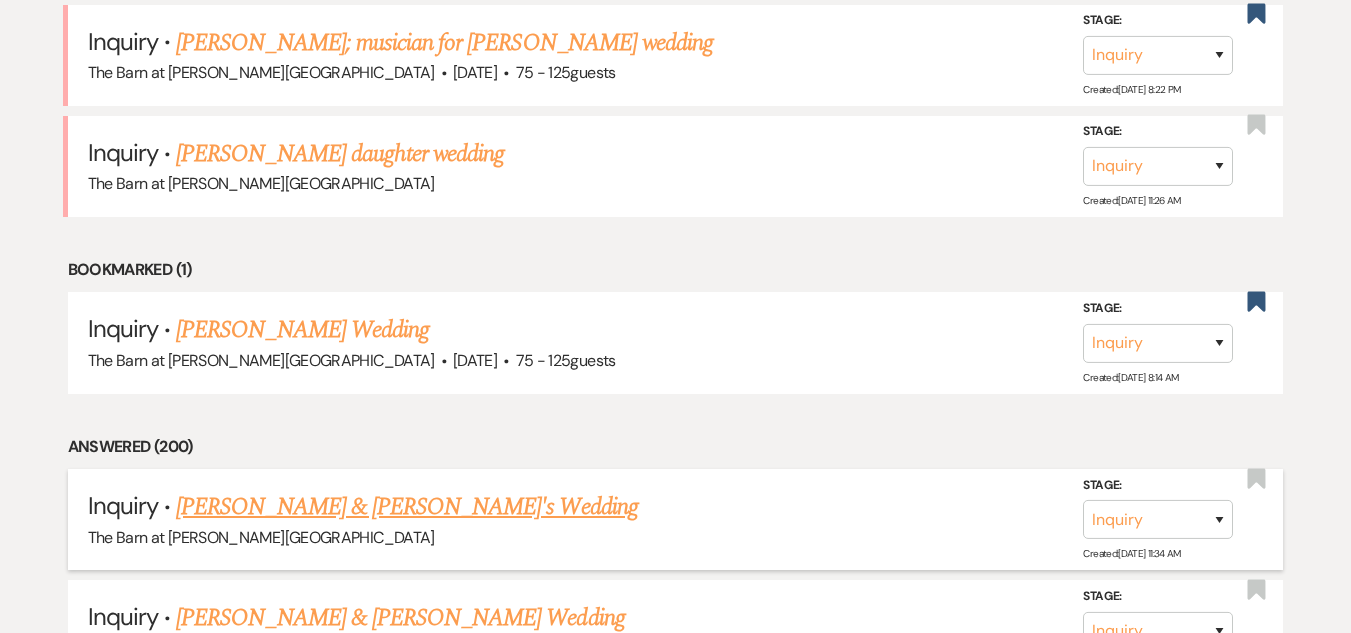 click on "[PERSON_NAME] & [PERSON_NAME]'s Wedding" at bounding box center (407, 507) 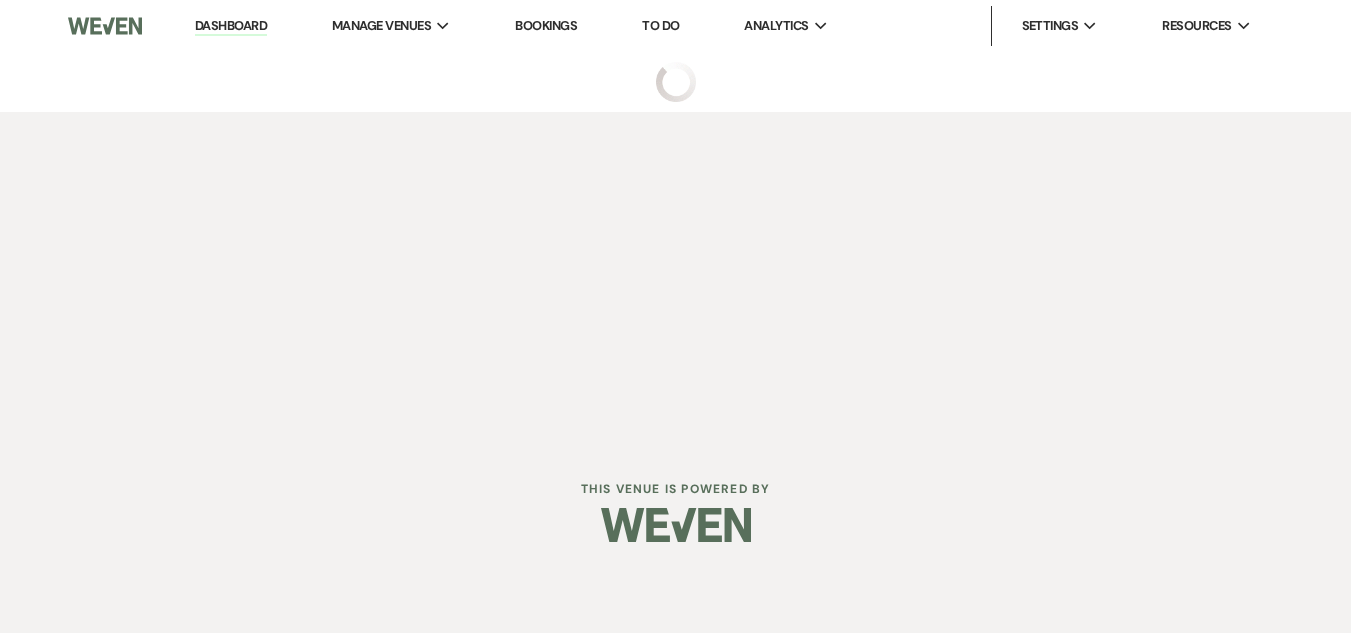 scroll, scrollTop: 0, scrollLeft: 0, axis: both 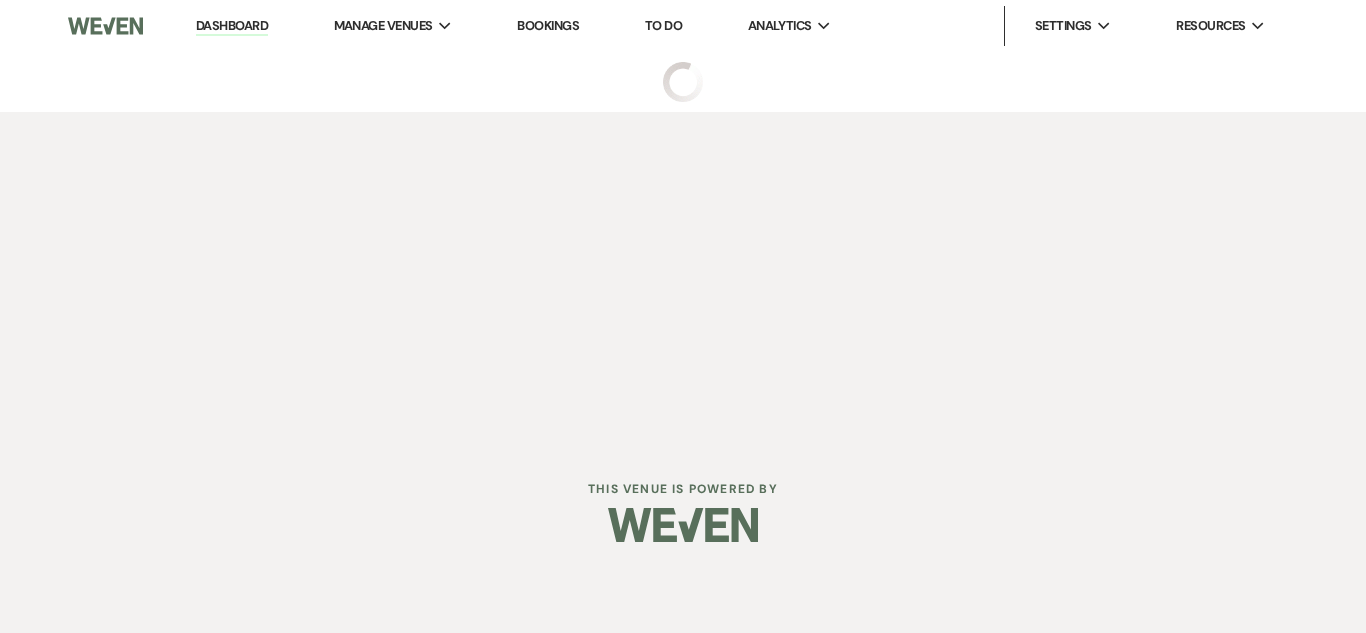 select on "5" 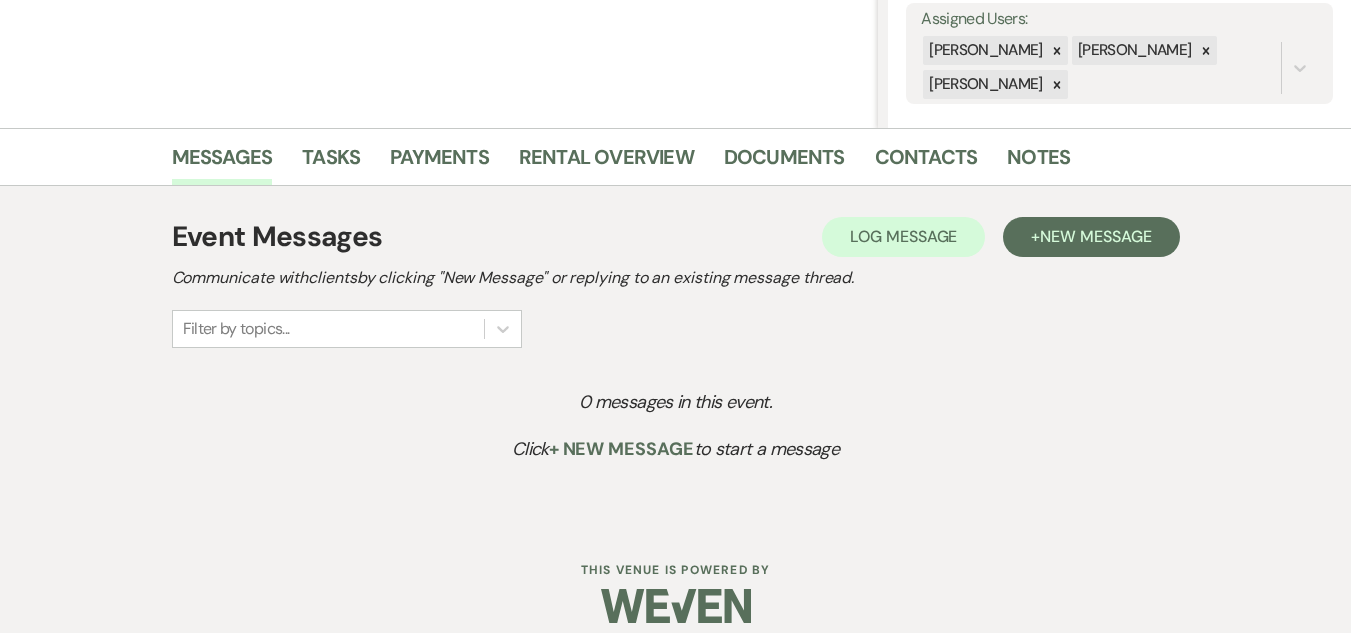 scroll, scrollTop: 394, scrollLeft: 0, axis: vertical 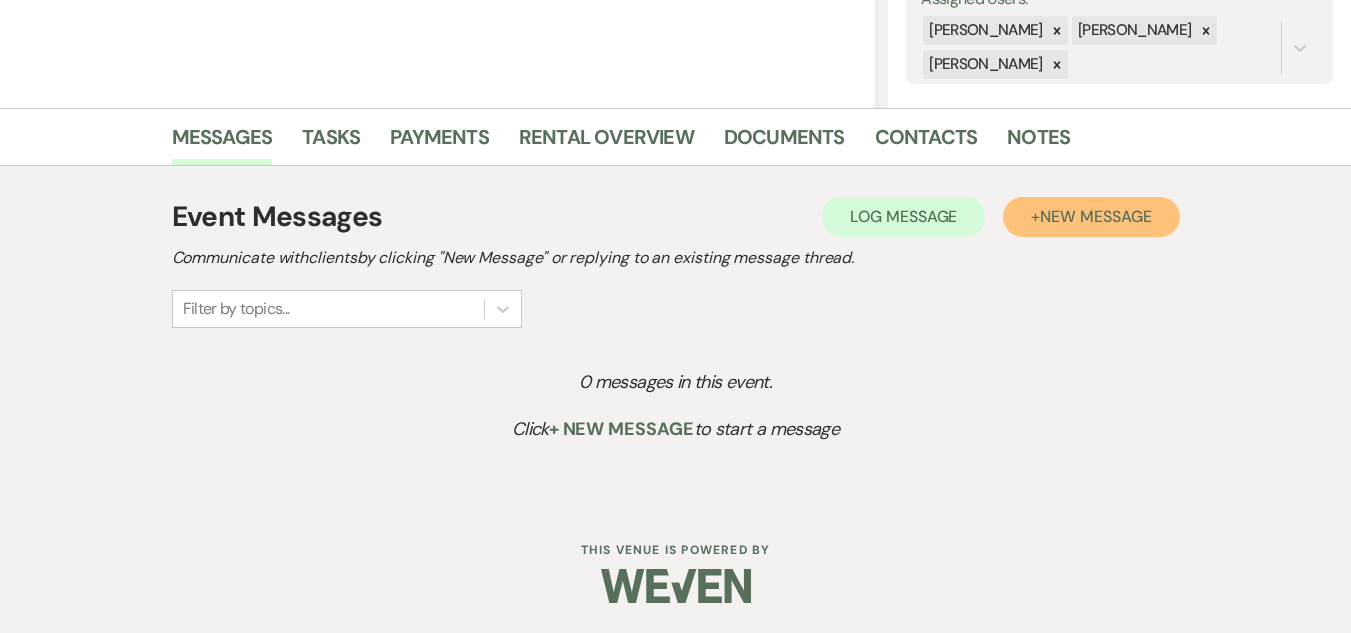 click on "+  New Message" at bounding box center [1091, 217] 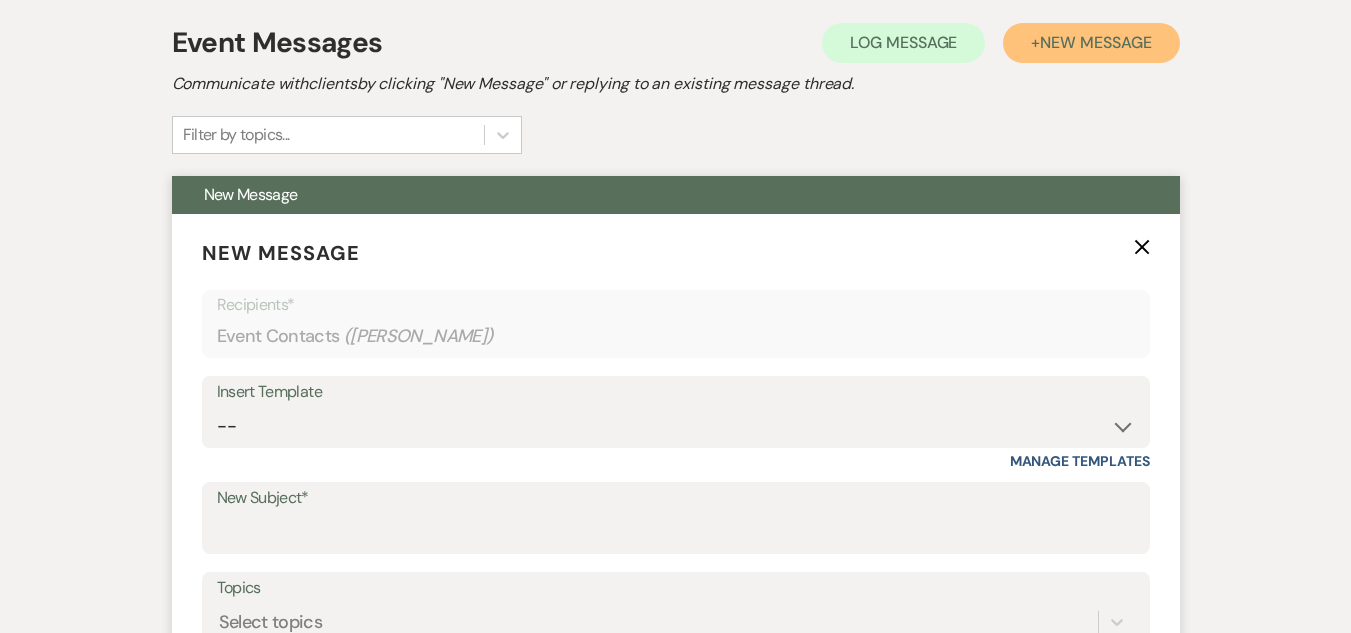 scroll, scrollTop: 594, scrollLeft: 0, axis: vertical 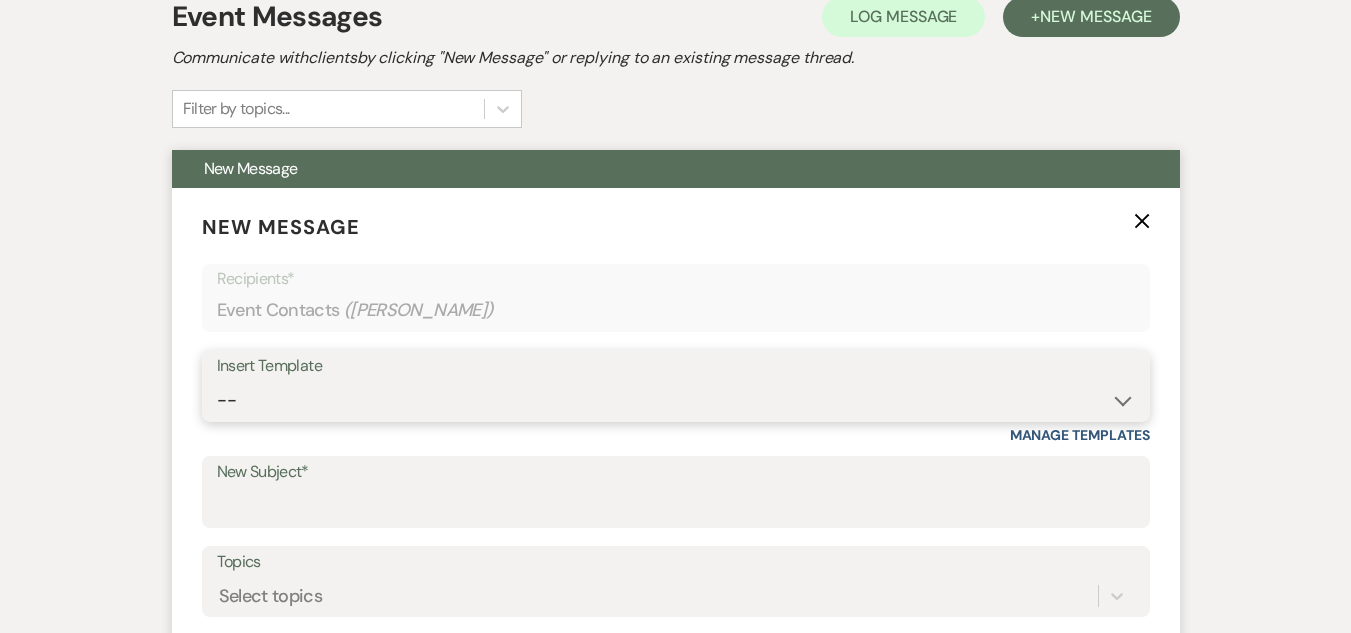 click on "-- Weven Planning Portal Introduction (Booked Events) Welcome Email Offboarding Email Event Insurance - Follow up  Venue Contract and Documents to Sign The Barn at [PERSON_NAME][GEOGRAPHIC_DATA] - Event Manager Deposit Info  The Barn at [PERSON_NAME][GEOGRAPHIC_DATA] - Inquiry 2026 Lodging Arrangement Form - 2026 newest Lodging Arrangement Form - 2025/2026  The Barn at [PERSON_NAME][GEOGRAPHIC_DATA] - Inquiry 2027 Add-on & Rental Promotion" at bounding box center [676, 400] 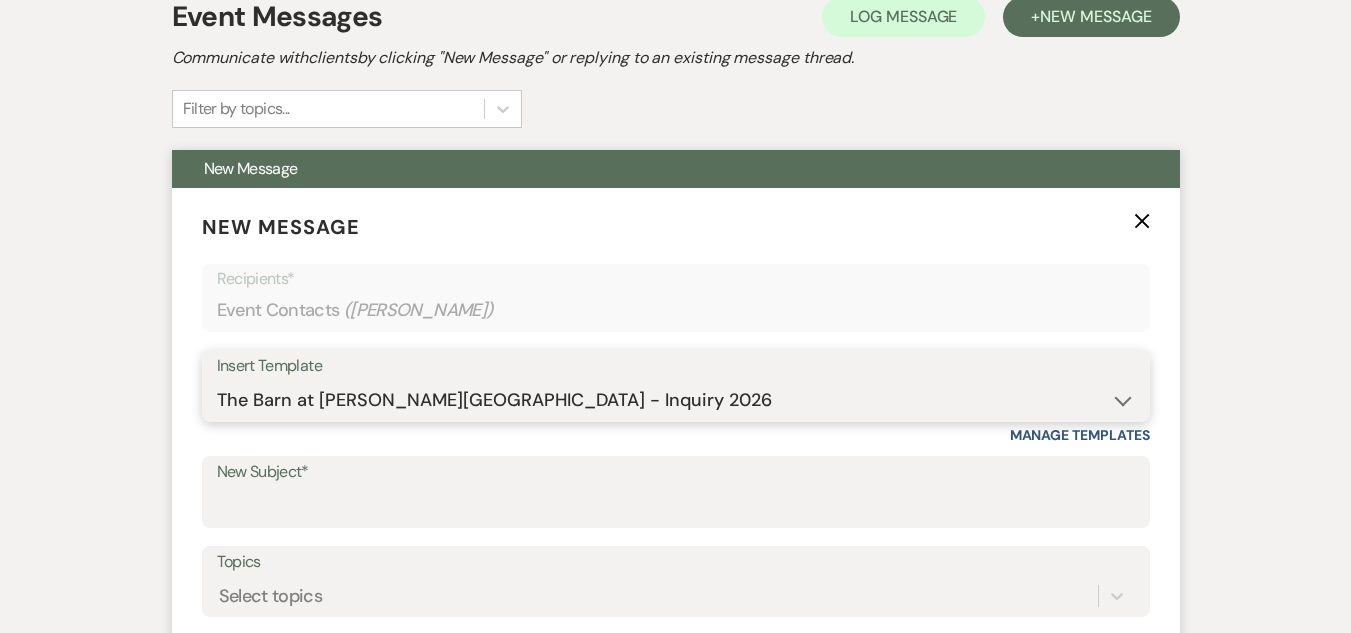 click on "-- Weven Planning Portal Introduction (Booked Events) Welcome Email Offboarding Email Event Insurance - Follow up  Venue Contract and Documents to Sign The Barn at [PERSON_NAME][GEOGRAPHIC_DATA] - Event Manager Deposit Info  The Barn at [PERSON_NAME][GEOGRAPHIC_DATA] - Inquiry 2026 Lodging Arrangement Form - 2026 newest Lodging Arrangement Form - 2025/2026  The Barn at [PERSON_NAME][GEOGRAPHIC_DATA] - Inquiry 2027 Add-on & Rental Promotion" at bounding box center [676, 400] 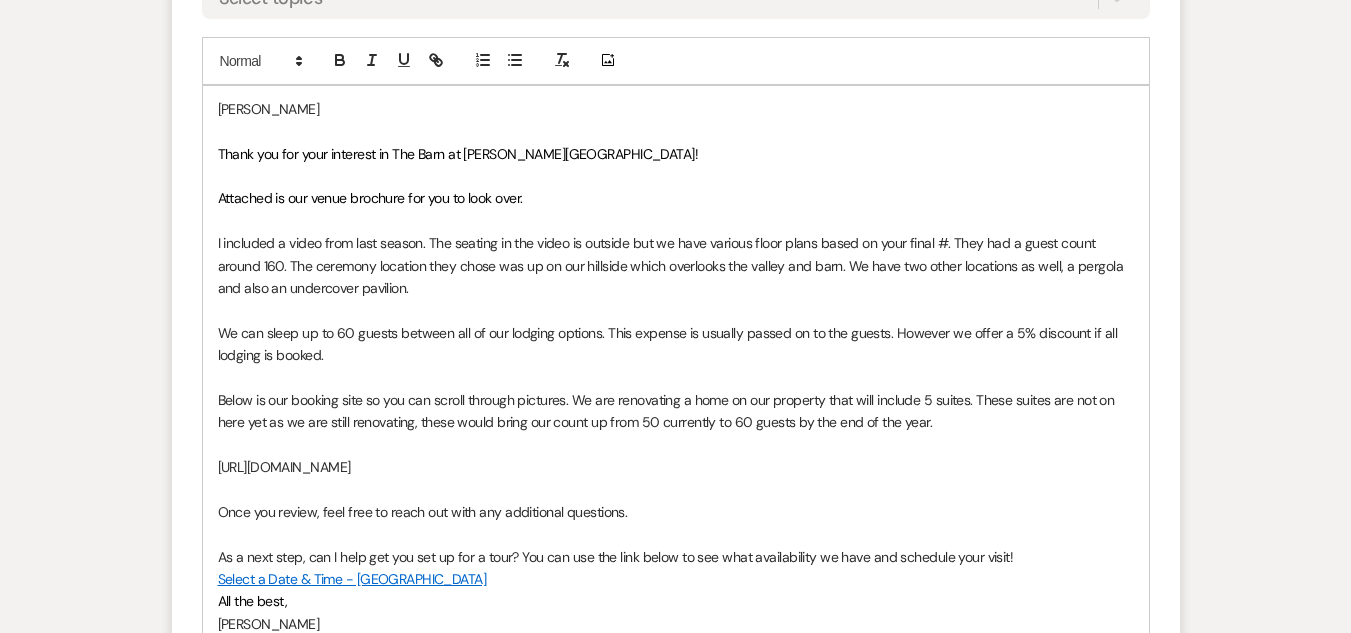 scroll, scrollTop: 1194, scrollLeft: 0, axis: vertical 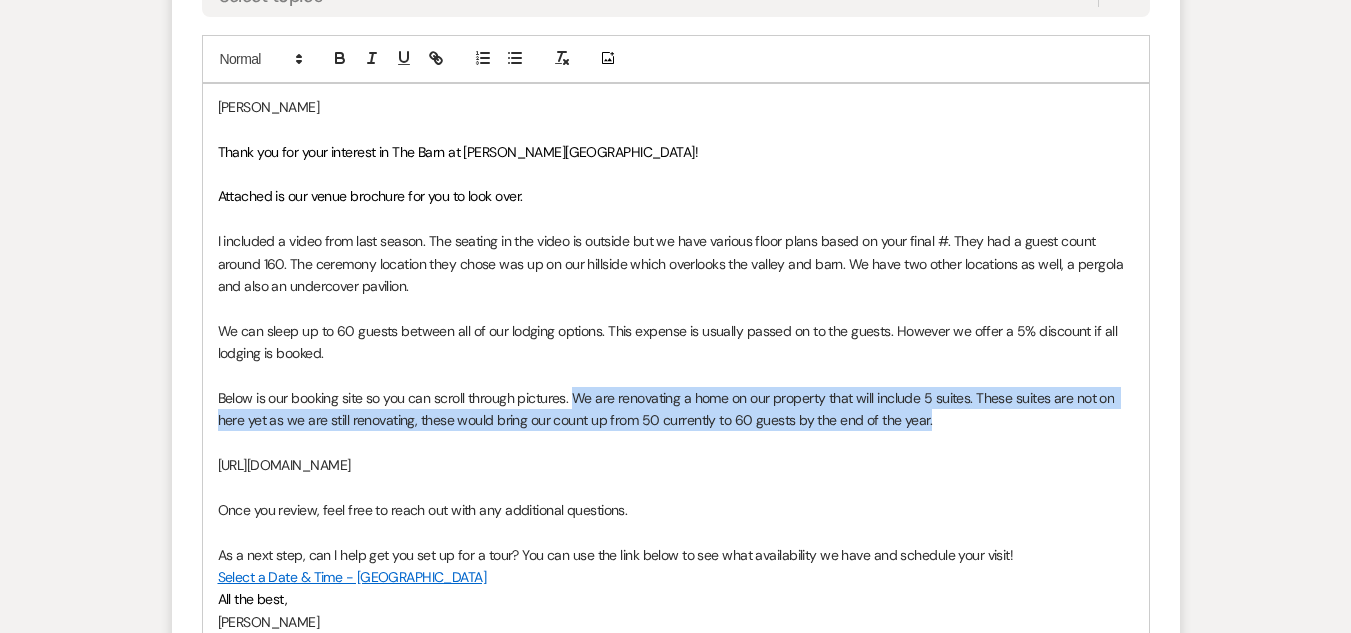 drag, startPoint x: 943, startPoint y: 419, endPoint x: 575, endPoint y: 397, distance: 368.657 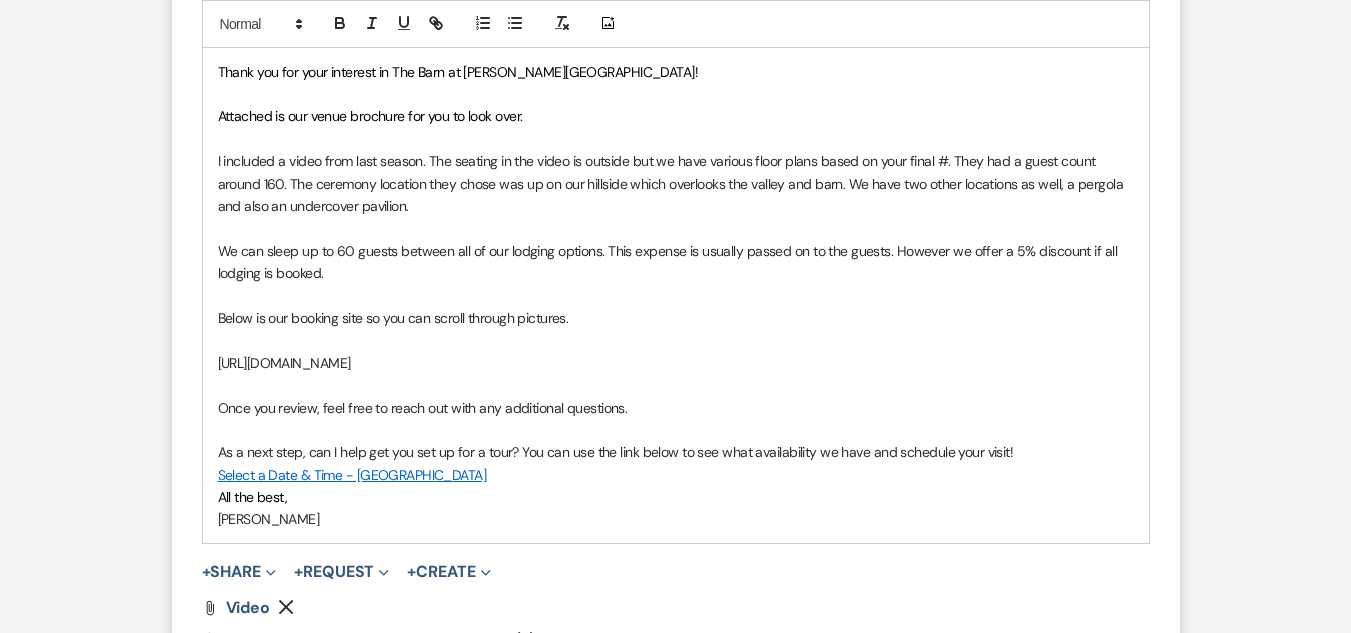 scroll, scrollTop: 1694, scrollLeft: 0, axis: vertical 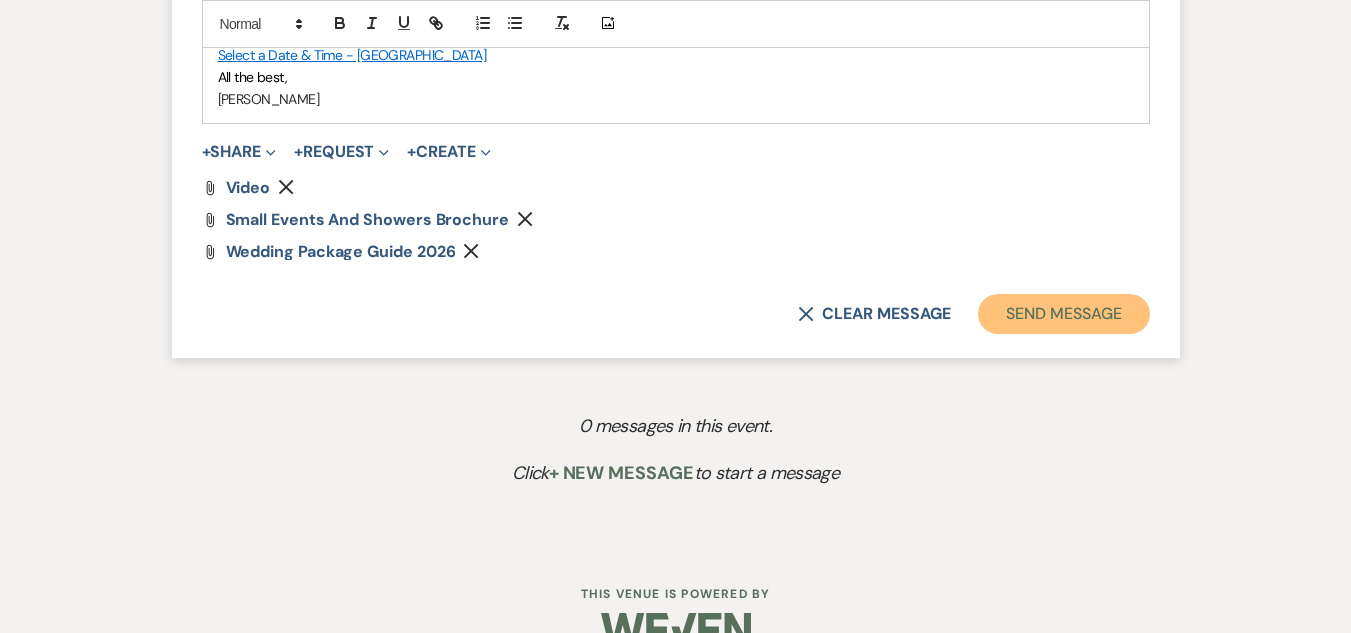click on "Send Message" at bounding box center (1063, 314) 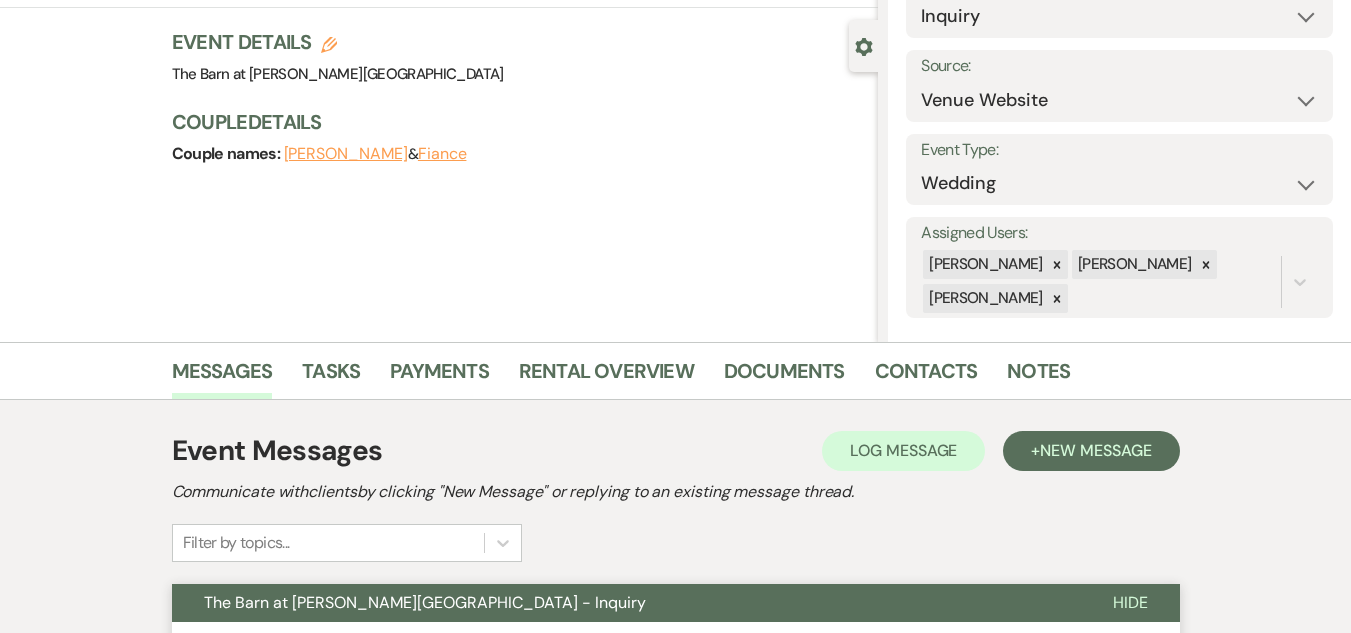 scroll, scrollTop: 0, scrollLeft: 0, axis: both 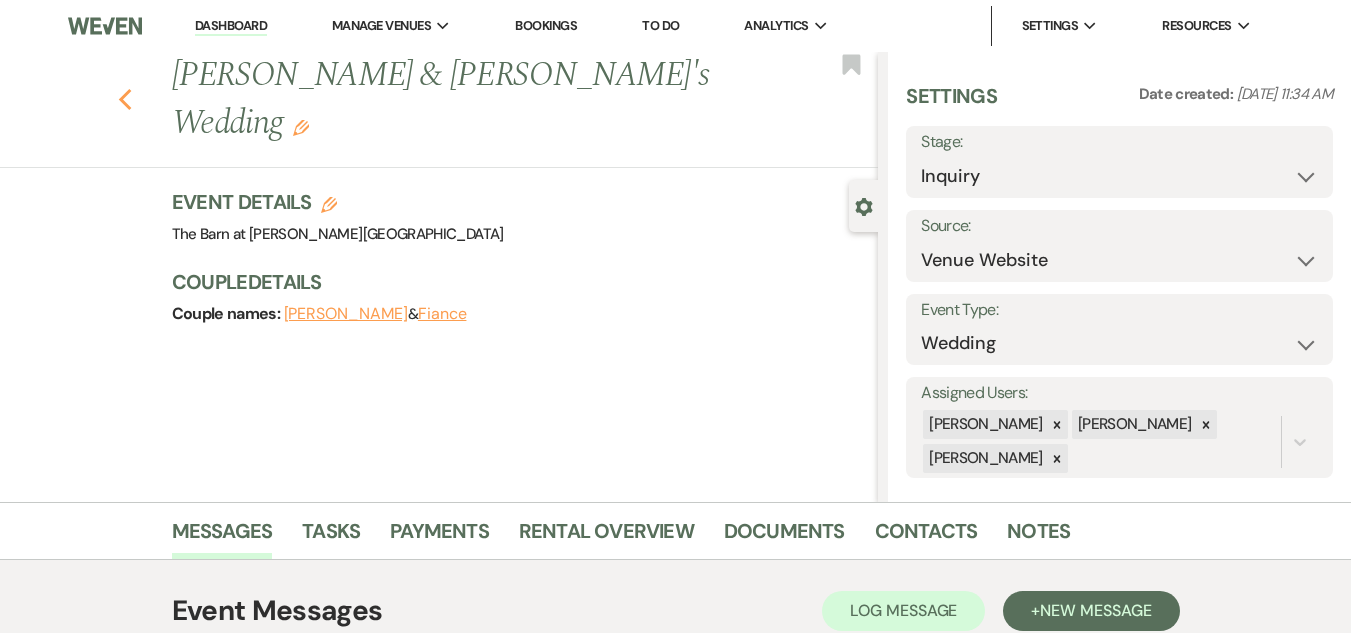 click on "Previous" 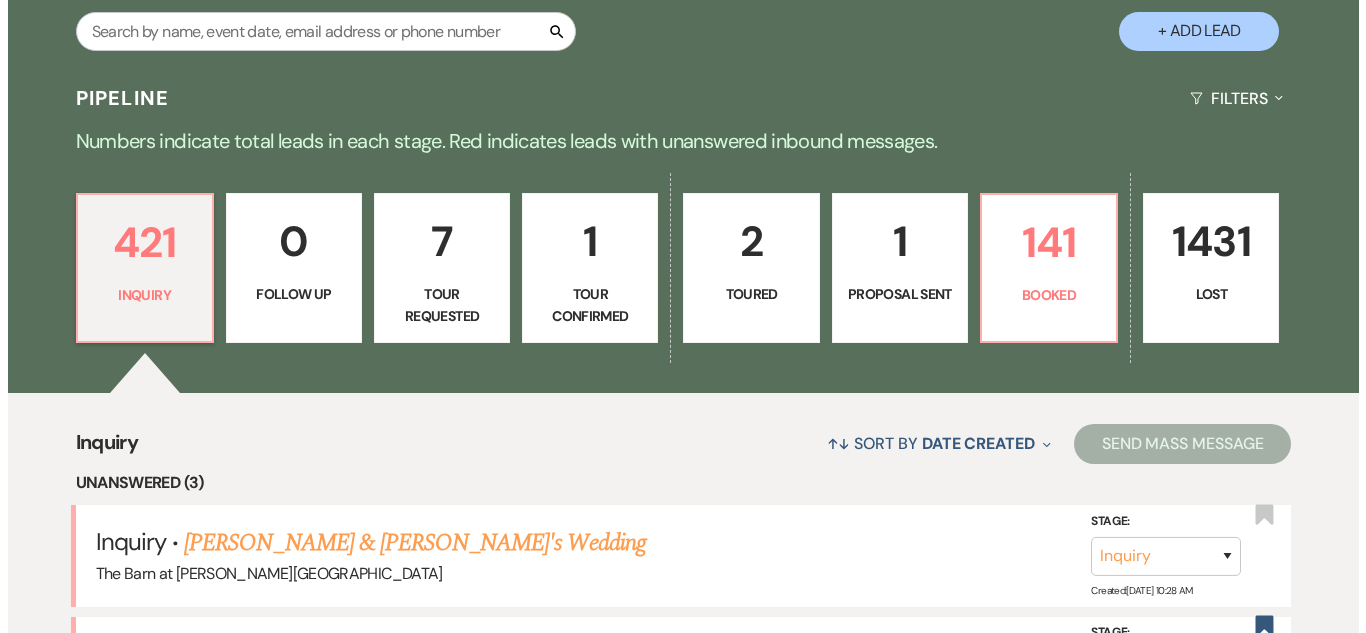 scroll, scrollTop: 300, scrollLeft: 0, axis: vertical 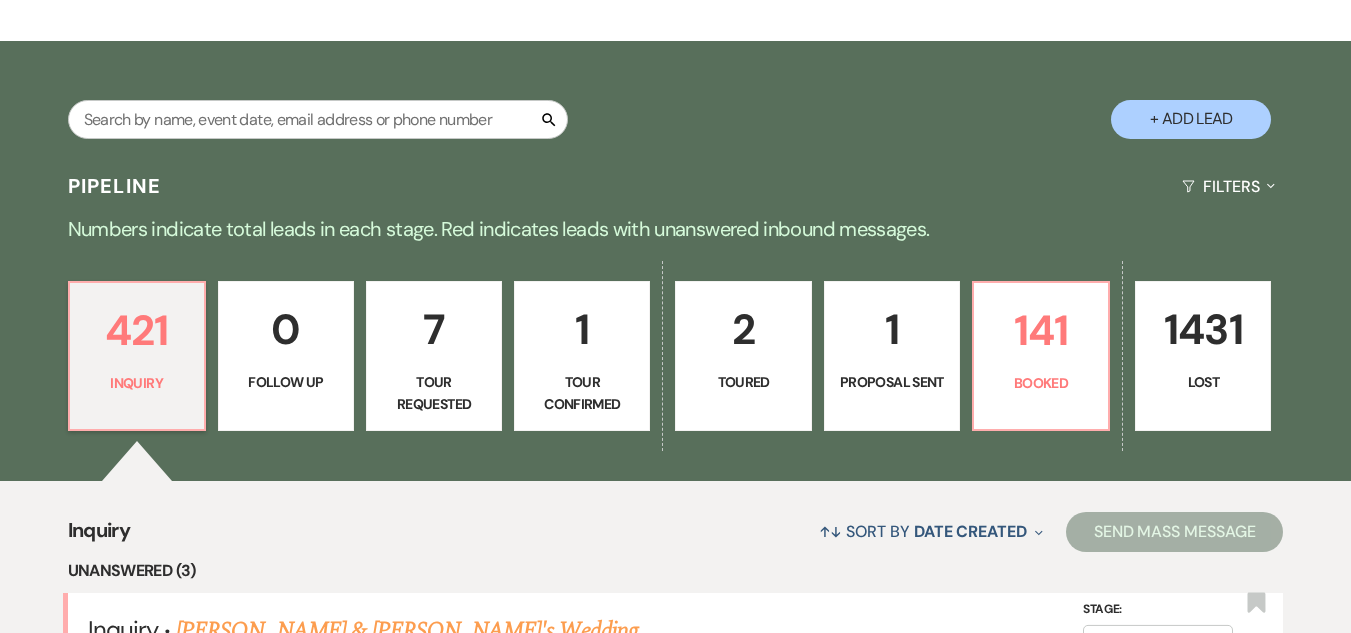 click on "+ Add Lead" at bounding box center (1191, 119) 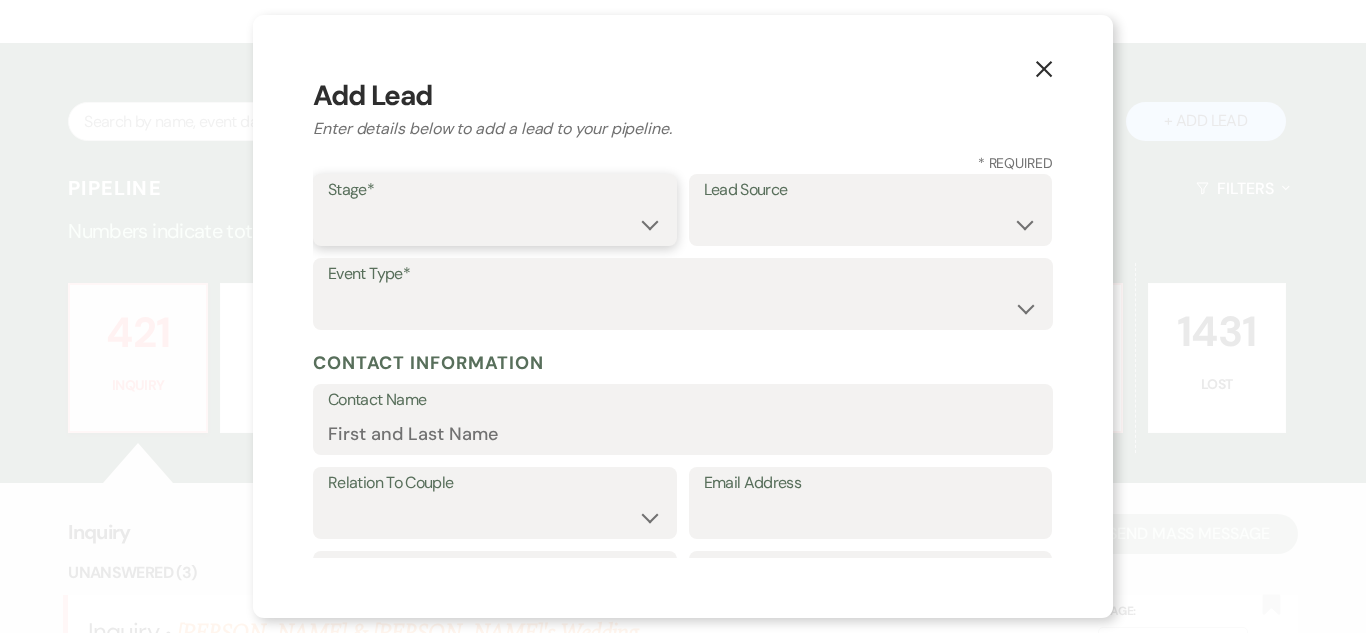 click on "Inquiry Follow Up Tour Requested Tour Confirmed Toured Proposal Sent Booked Lost" at bounding box center [495, 224] 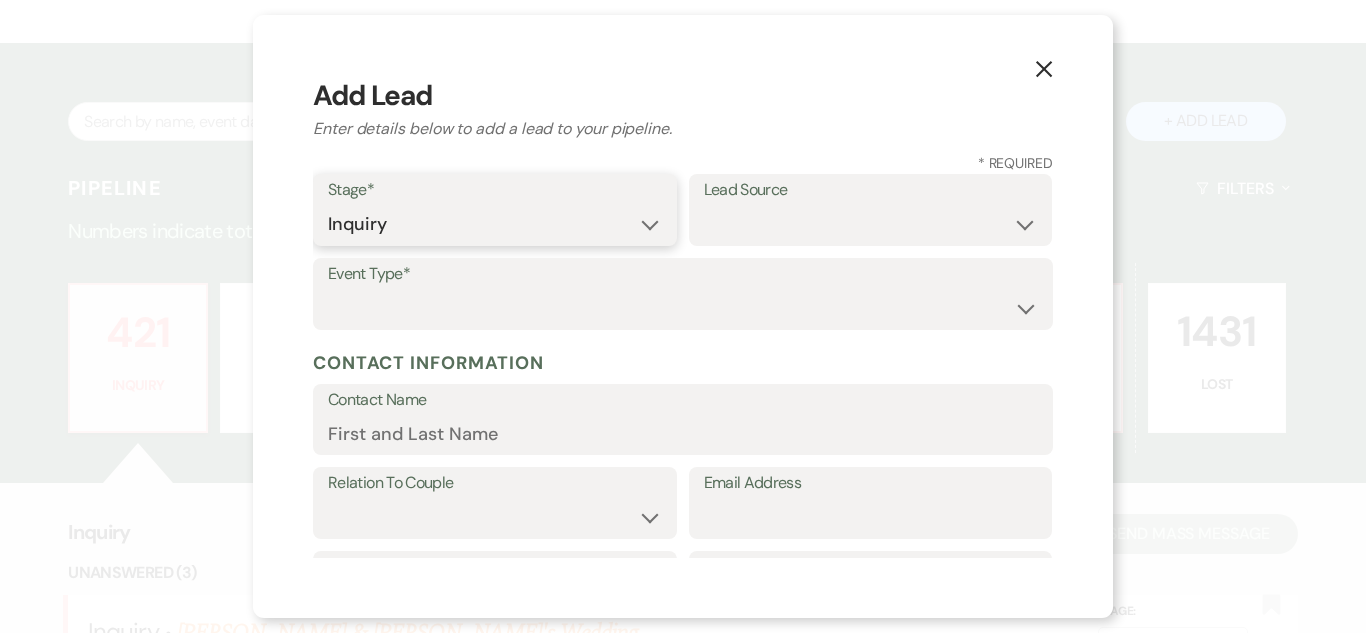 click on "Inquiry Follow Up Tour Requested Tour Confirmed Toured Proposal Sent Booked Lost" at bounding box center [495, 224] 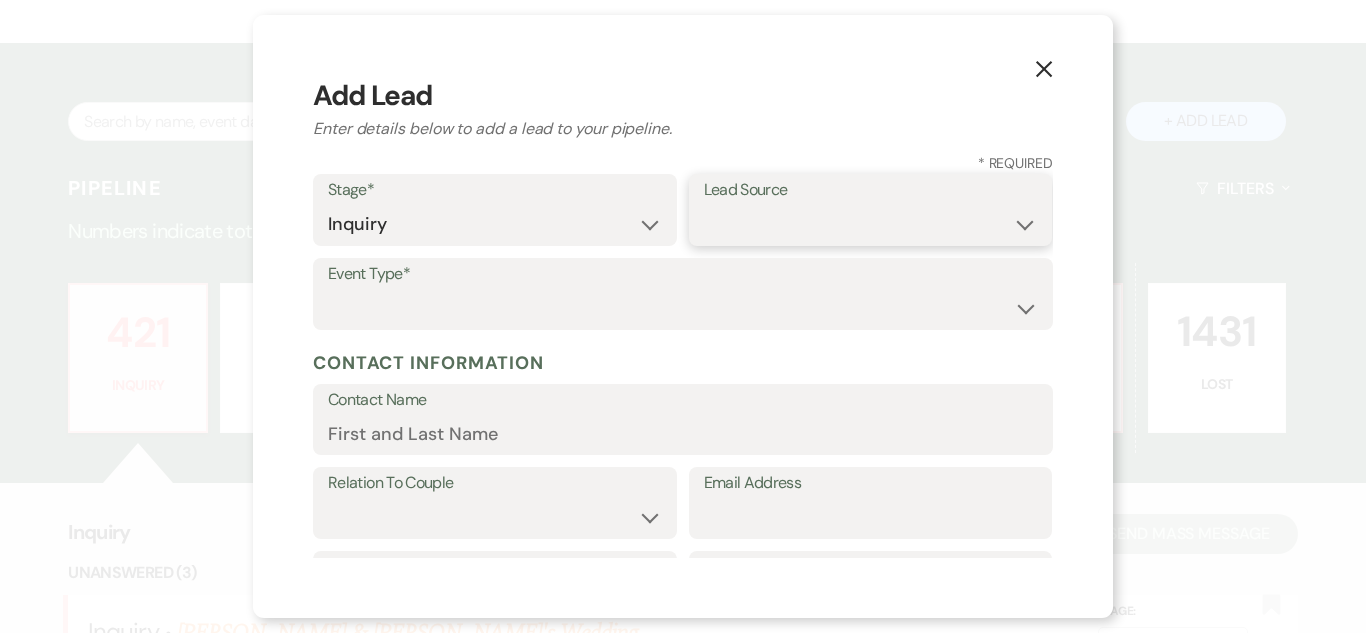 click on "Weven Venue Website Instagram Facebook Pinterest Google The Knot Wedding Wire Here Comes the Guide Wedding Spot Eventective [PERSON_NAME] The Venue Report PartySlate VRBO / Homeaway Airbnb Wedding Show TikTok X / Twitter Phone Call Walk-in Vendor Referral Advertising Personal Referral Local Referral Other" at bounding box center [871, 224] 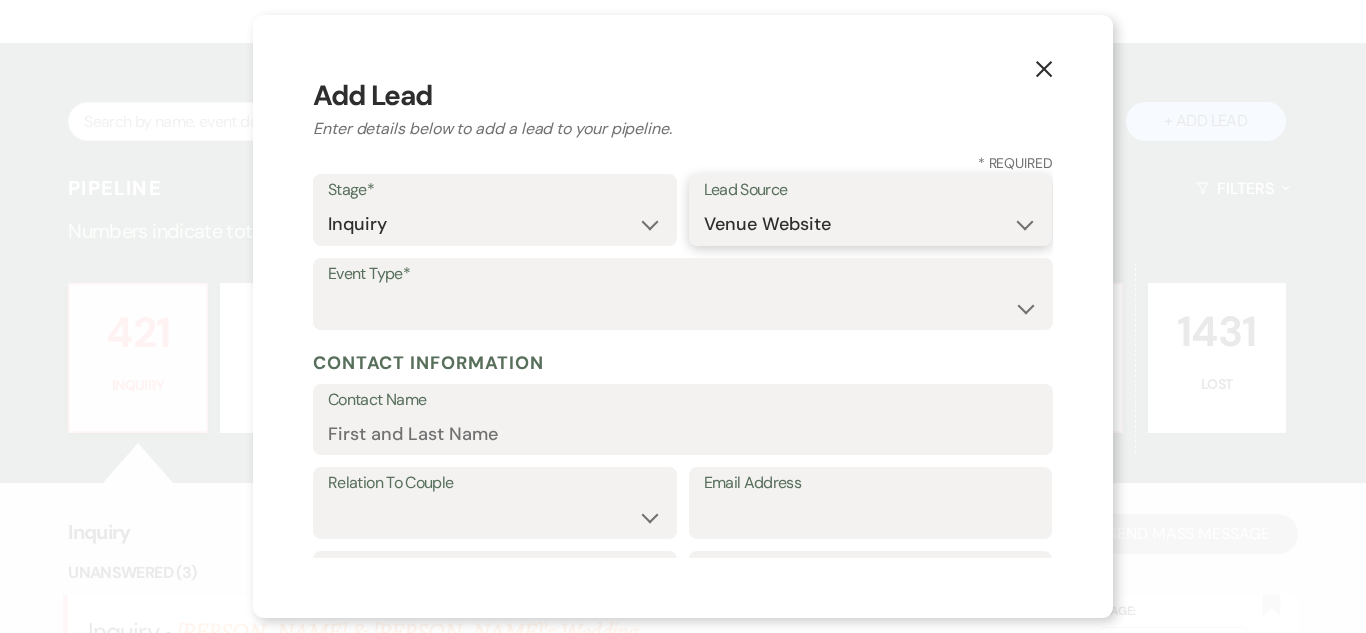 click on "Weven Venue Website Instagram Facebook Pinterest Google The Knot Wedding Wire Here Comes the Guide Wedding Spot Eventective [PERSON_NAME] The Venue Report PartySlate VRBO / Homeaway Airbnb Wedding Show TikTok X / Twitter Phone Call Walk-in Vendor Referral Advertising Personal Referral Local Referral Other" at bounding box center [871, 224] 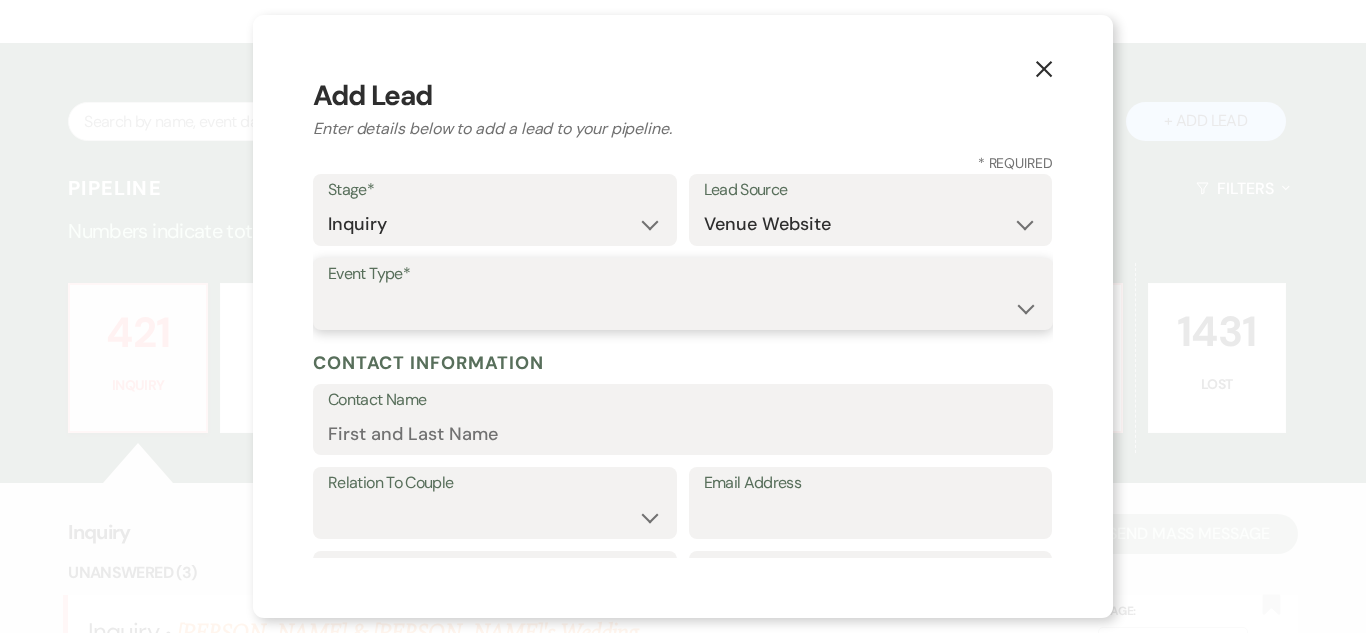 click on "Wedding Anniversary Party Baby Shower Bachelorette / Bachelor Party Birthday Party Bridal Shower Brunch Community Event Concert Corporate Event Elopement End of Life Celebration Engagement Party Fundraiser Graduation Party Micro Wedding Prom Quinceañera Rehearsal Dinner Religious Event Retreat Other" at bounding box center [683, 308] 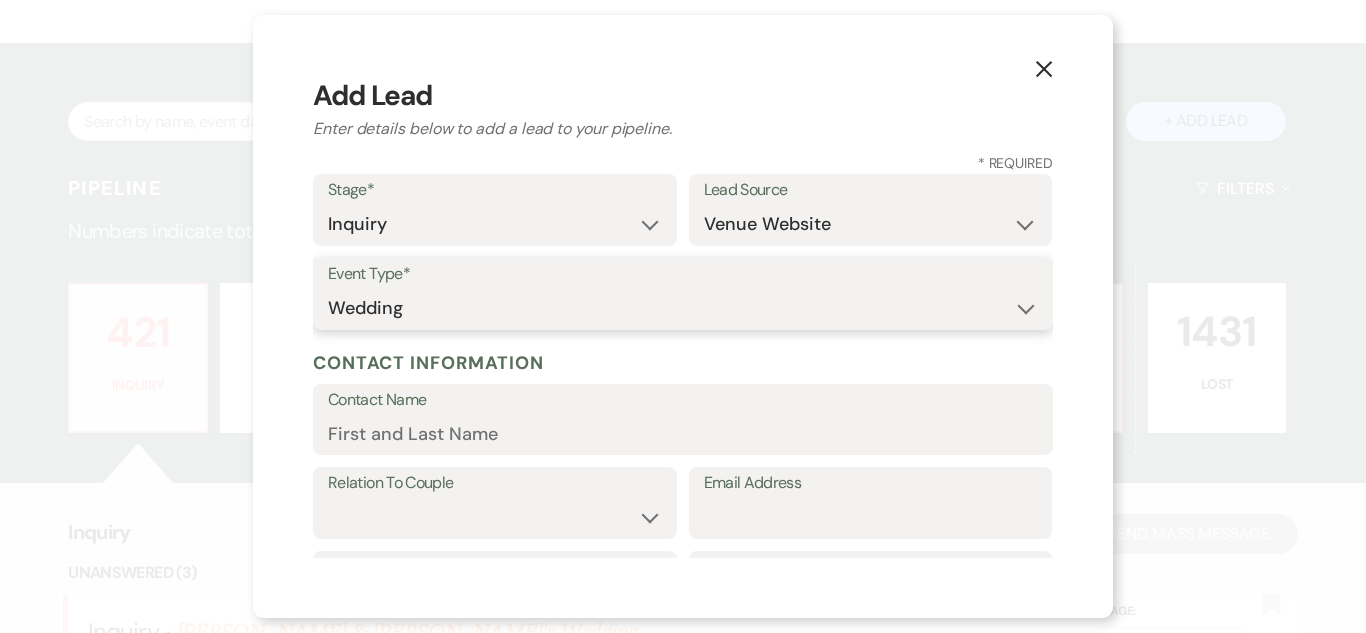 click on "Wedding Anniversary Party Baby Shower Bachelorette / Bachelor Party Birthday Party Bridal Shower Brunch Community Event Concert Corporate Event Elopement End of Life Celebration Engagement Party Fundraiser Graduation Party Micro Wedding Prom Quinceañera Rehearsal Dinner Religious Event Retreat Other" at bounding box center [683, 308] 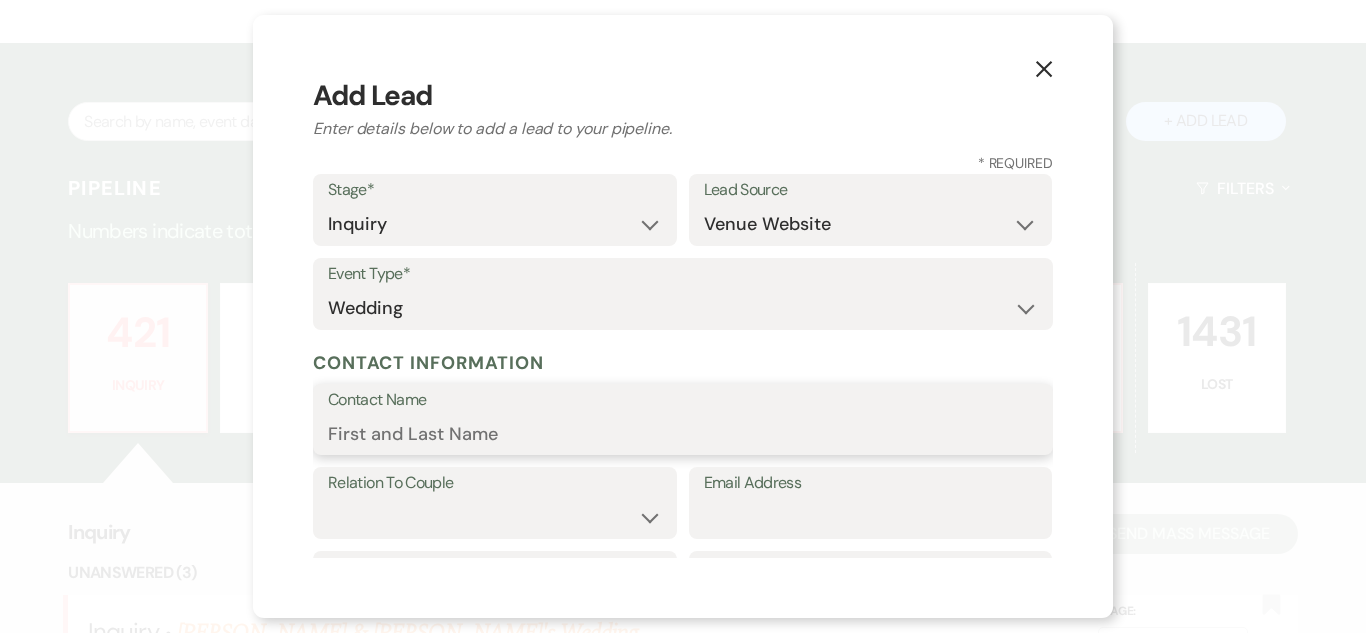 click on "Contact Name" at bounding box center [683, 433] 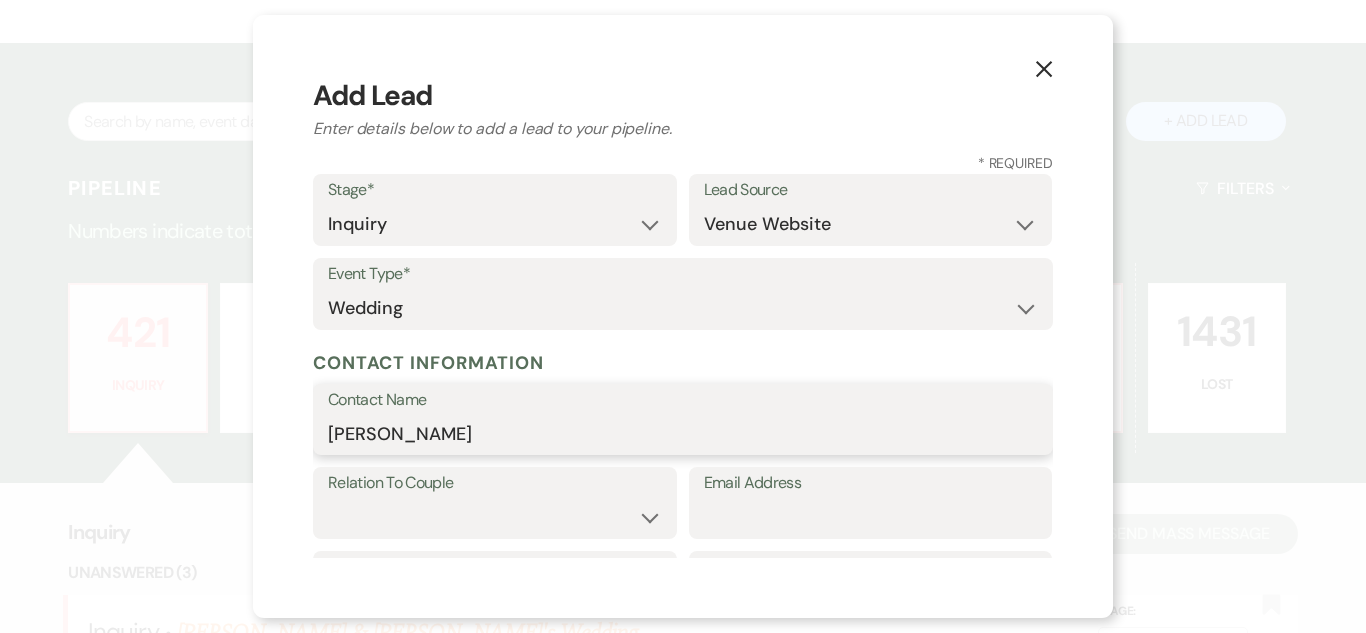 type on "[PERSON_NAME]" 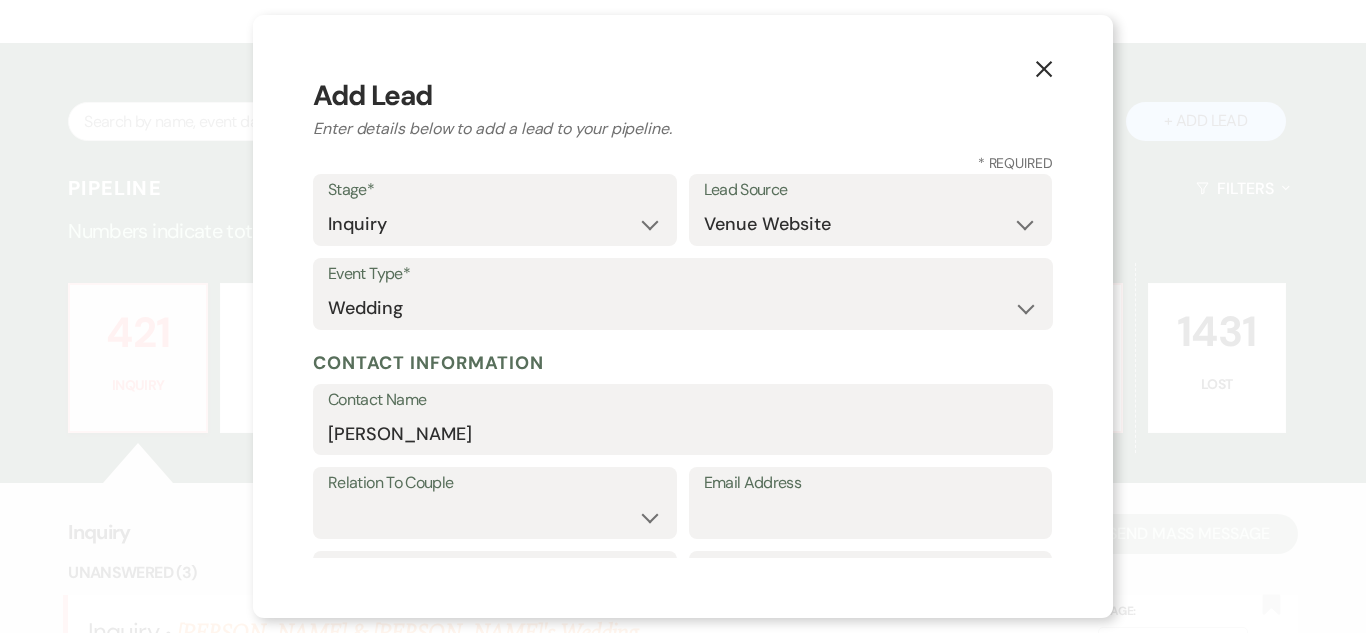 click on "Relation To Couple" at bounding box center (495, 483) 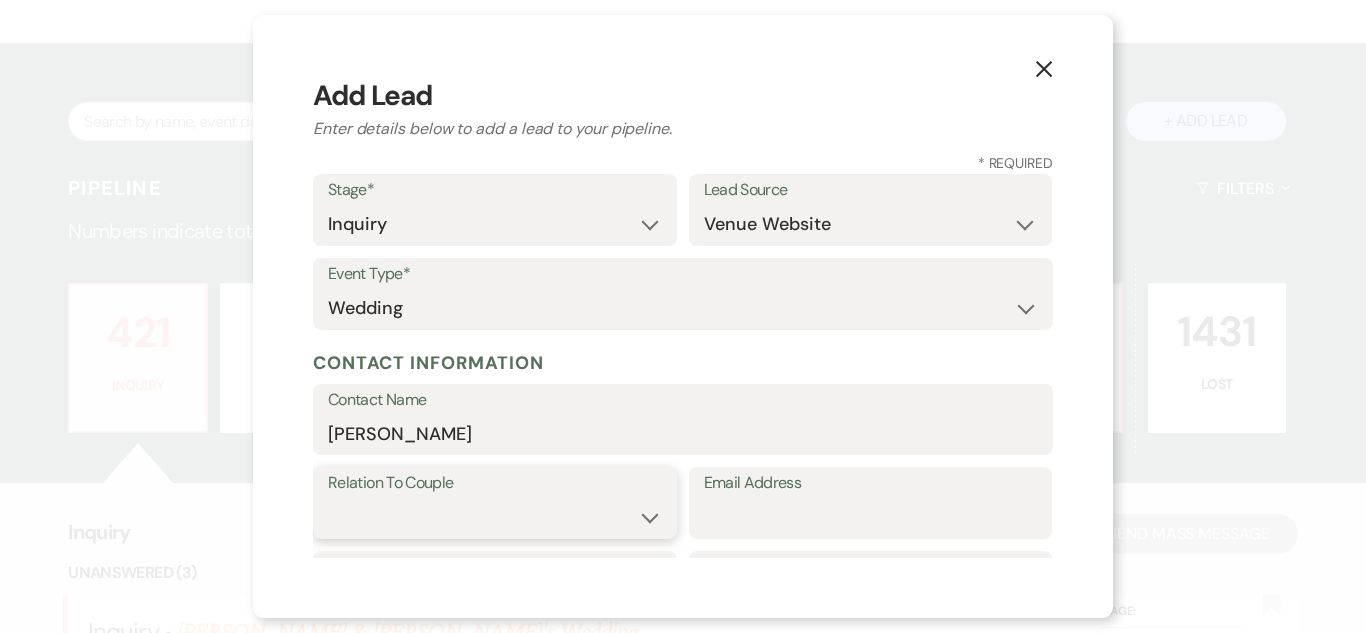 click on "Couple Planner Parent of Couple Family Member Friend Other" at bounding box center [495, 517] 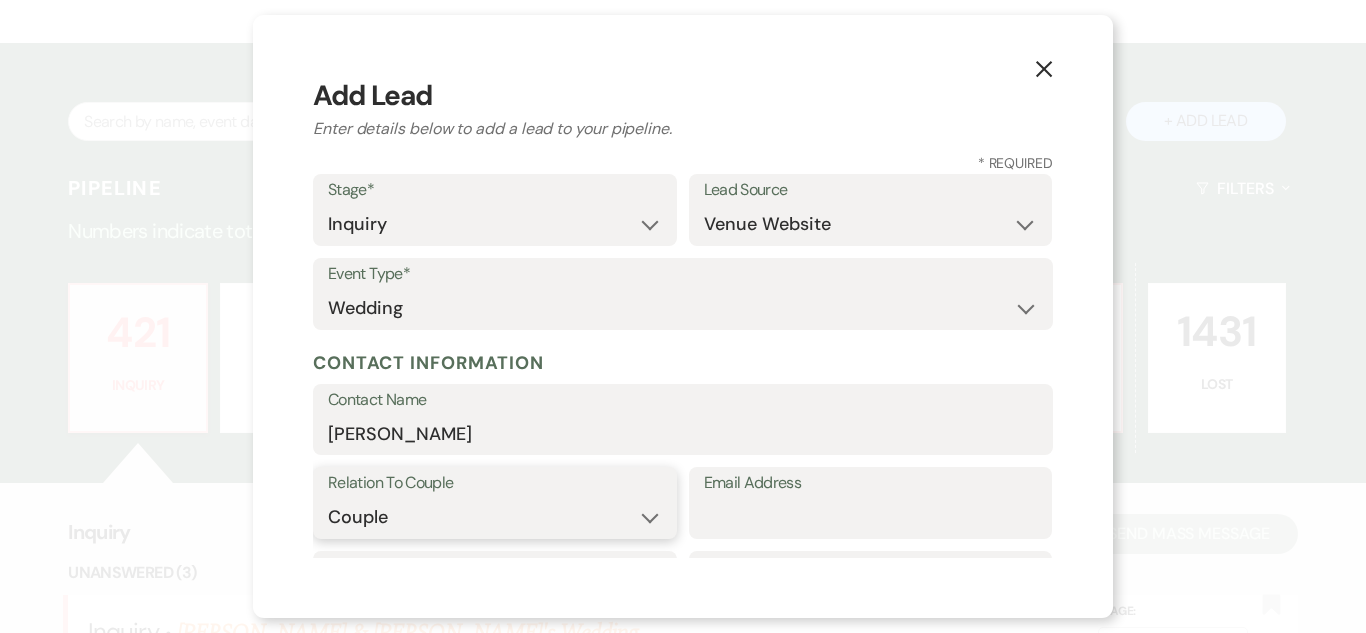 click on "Couple Planner Parent of Couple Family Member Friend Other" at bounding box center [495, 517] 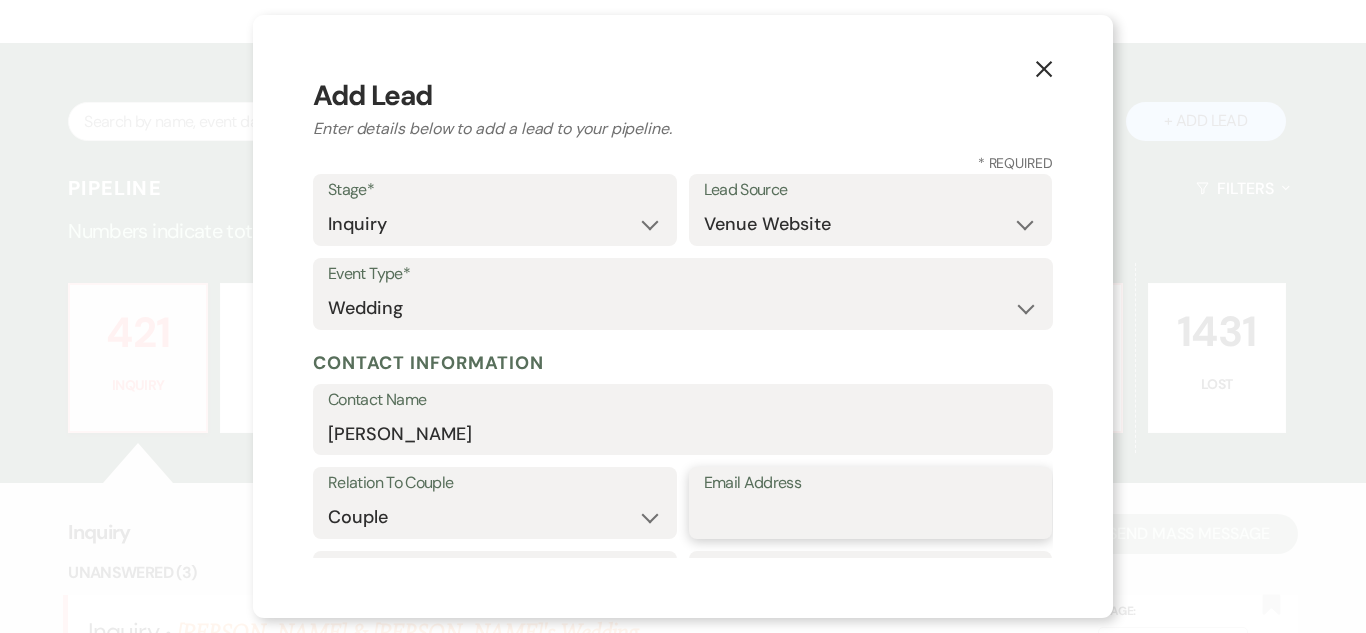 click on "Email Address" at bounding box center (871, 517) 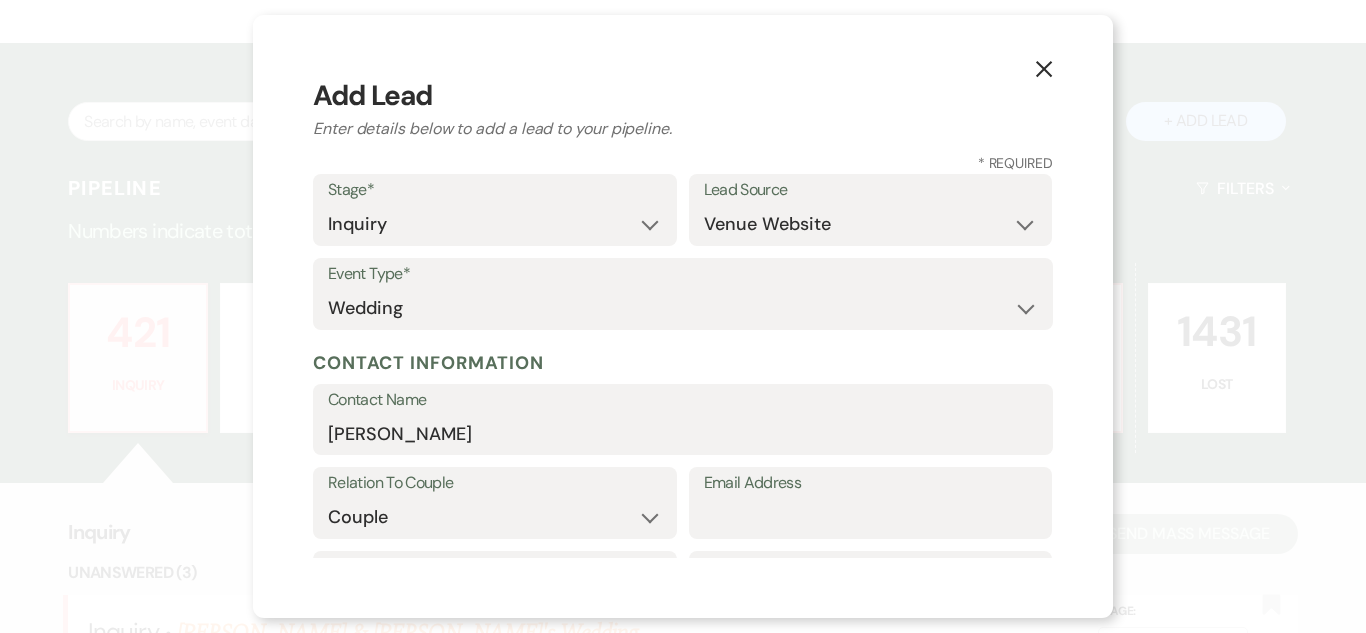 click on "Email Address" at bounding box center [871, 483] 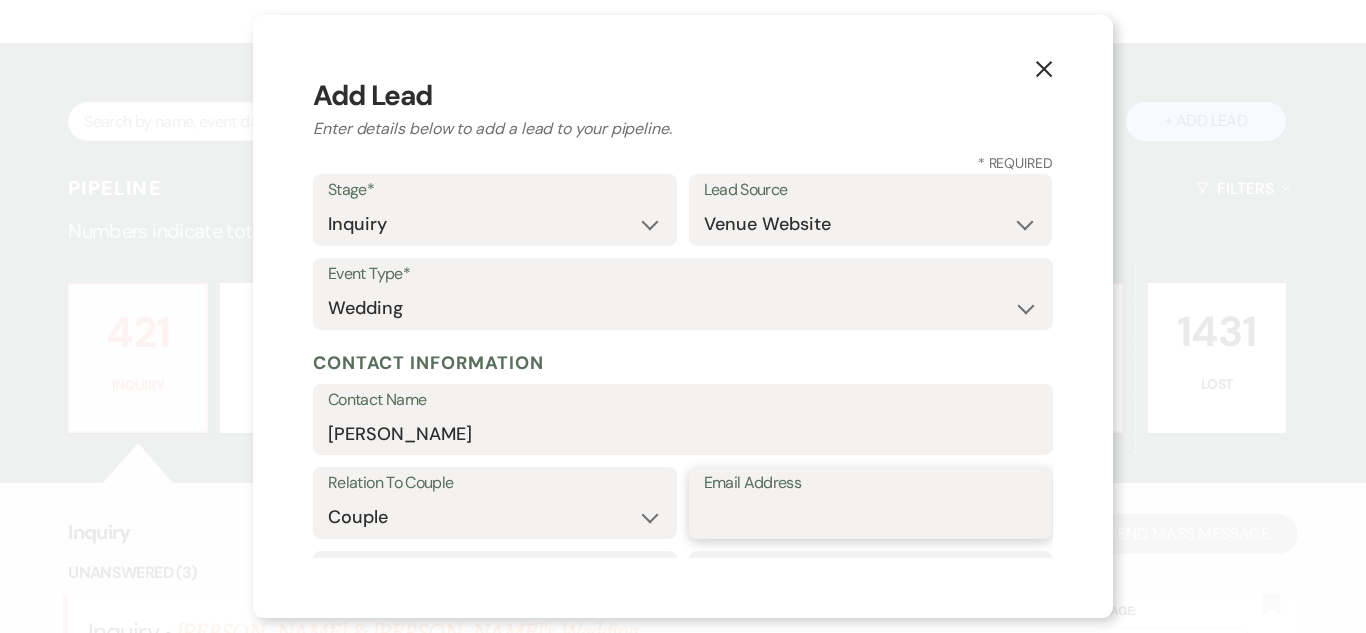 click on "Email Address" at bounding box center [871, 517] 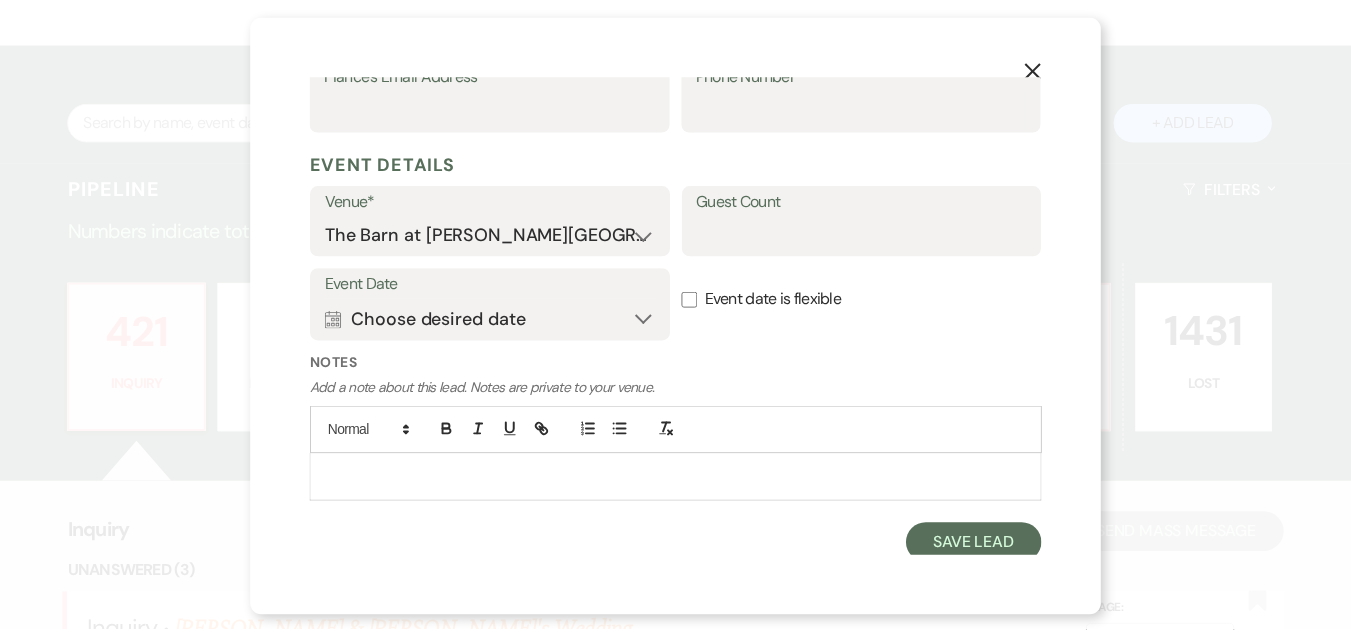 scroll, scrollTop: 706, scrollLeft: 0, axis: vertical 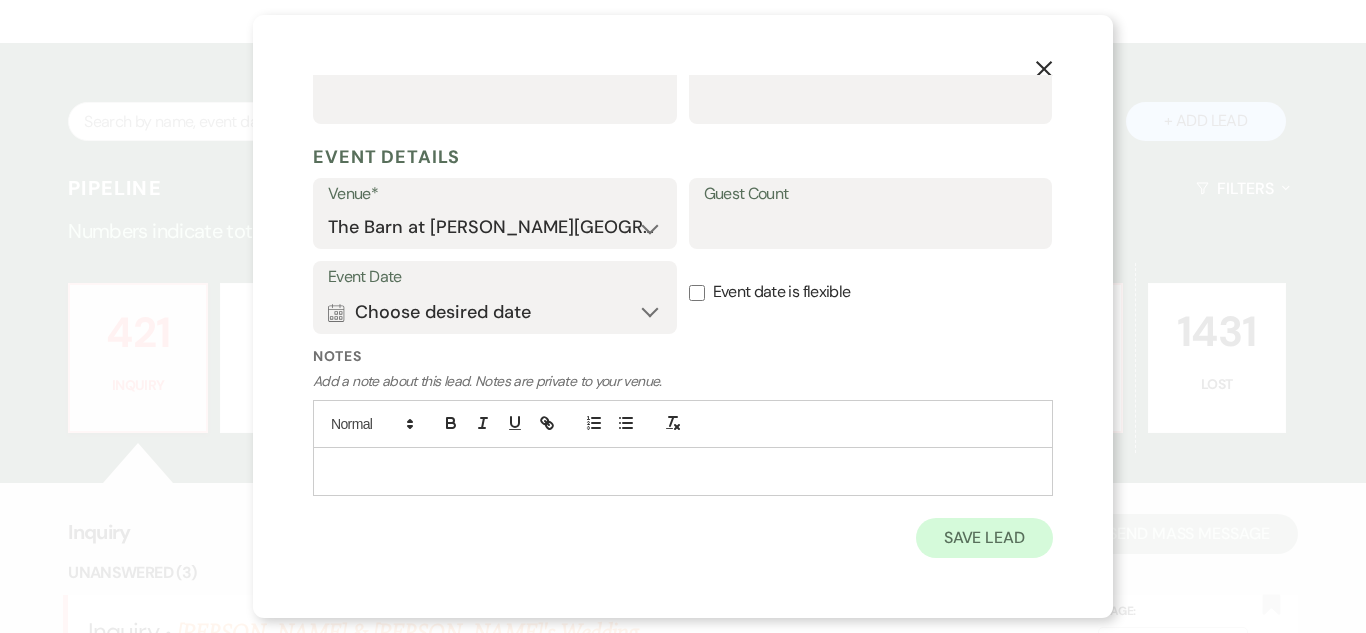 type on "[EMAIL_ADDRESS][DOMAIN_NAME]" 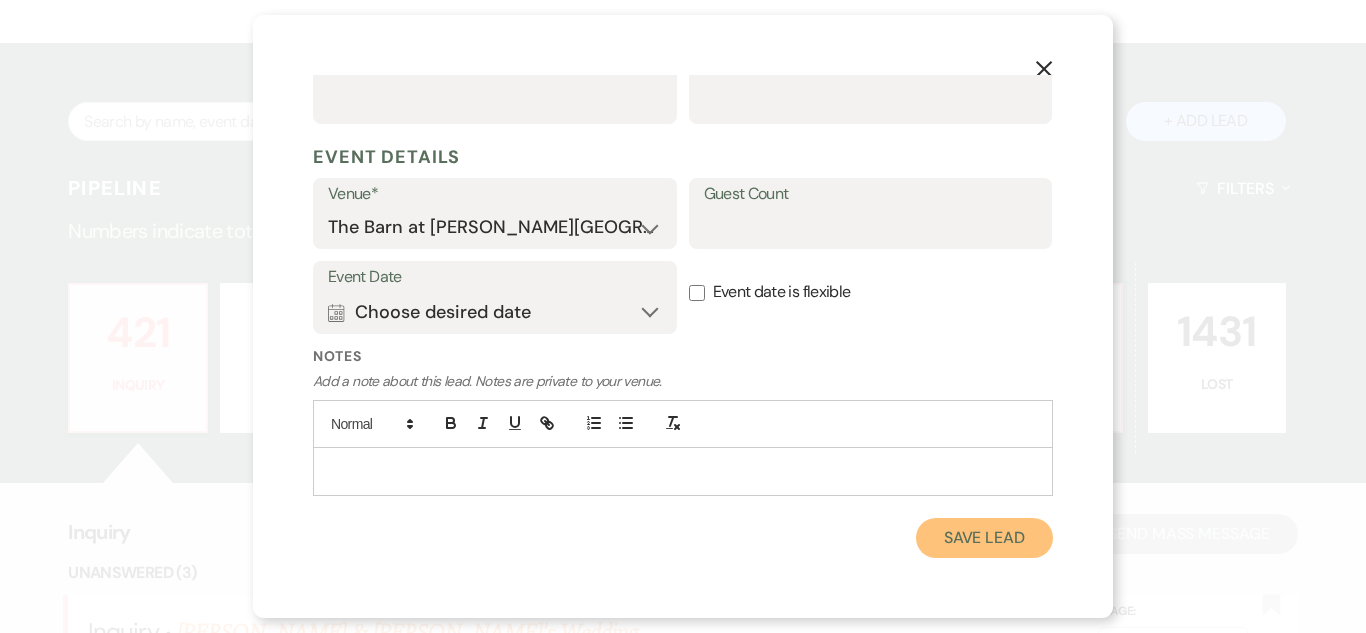 click on "Save Lead" at bounding box center [984, 538] 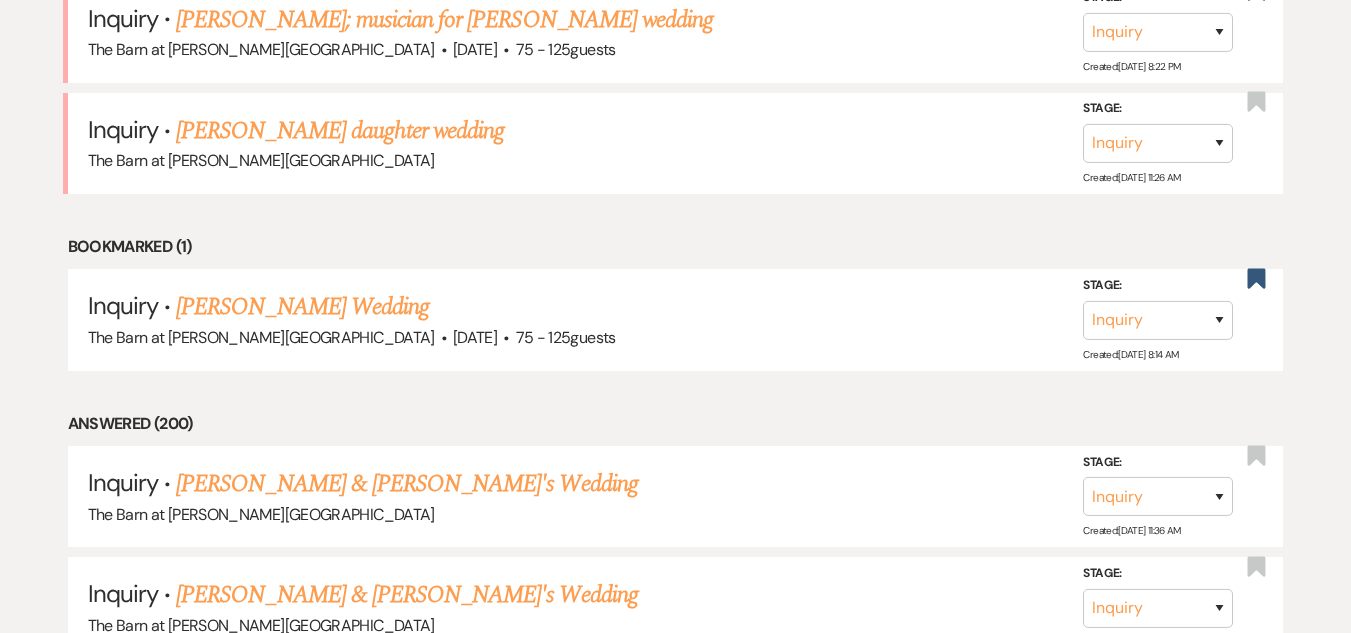 scroll, scrollTop: 1100, scrollLeft: 0, axis: vertical 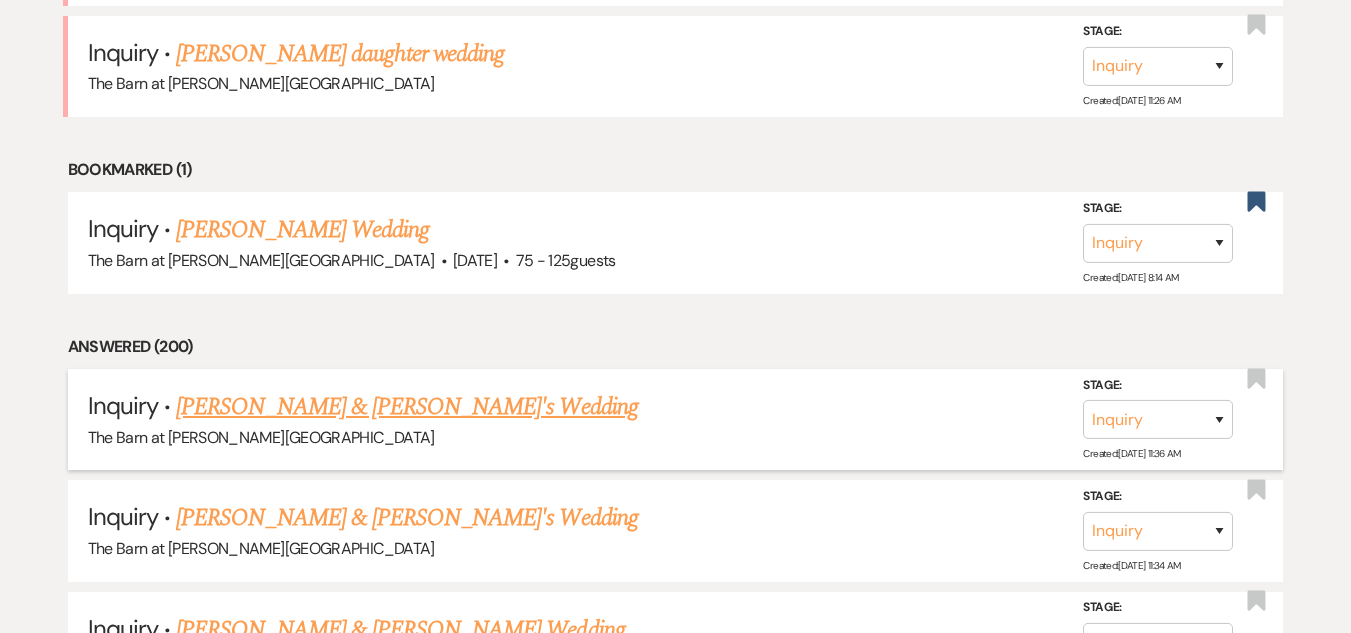 click on "[PERSON_NAME] & [PERSON_NAME]'s Wedding" at bounding box center [407, 407] 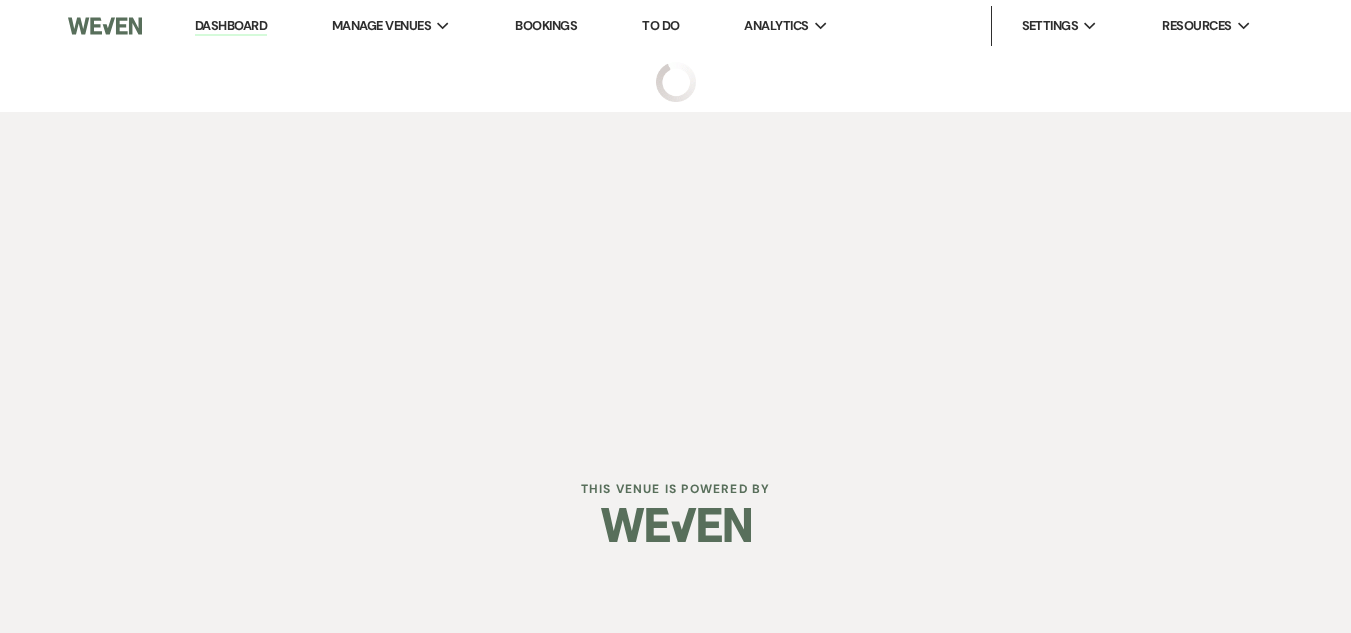 scroll, scrollTop: 0, scrollLeft: 0, axis: both 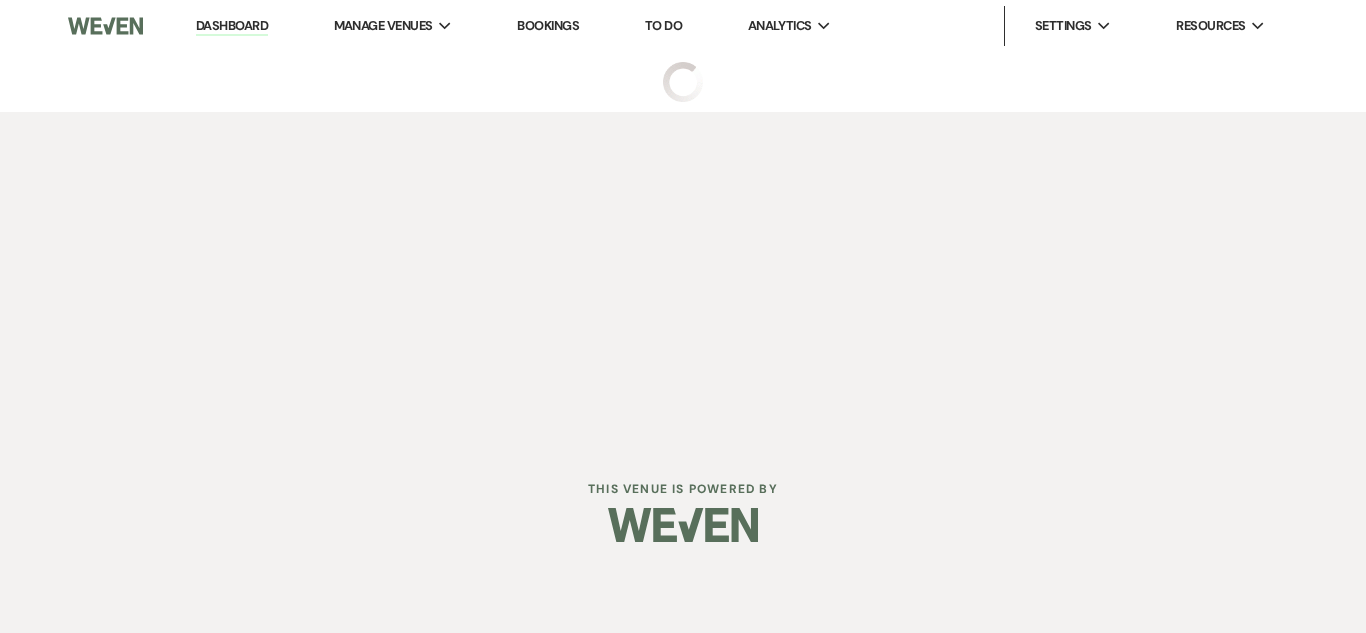select on "5" 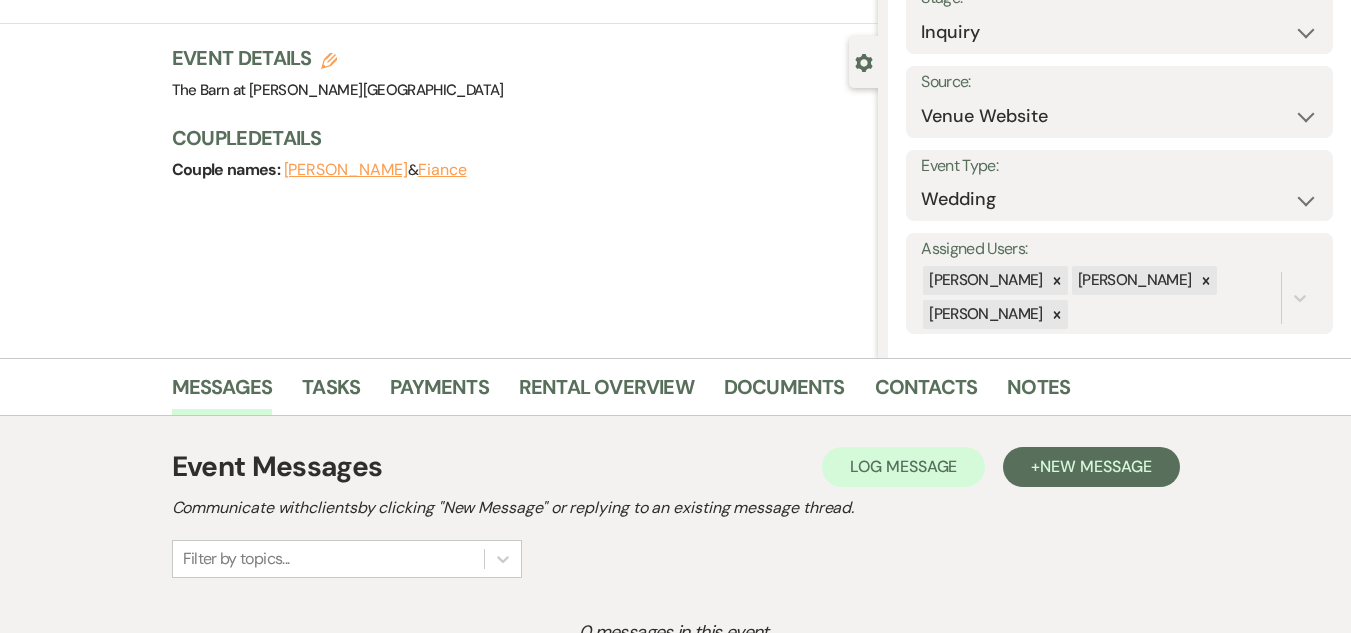 scroll, scrollTop: 394, scrollLeft: 0, axis: vertical 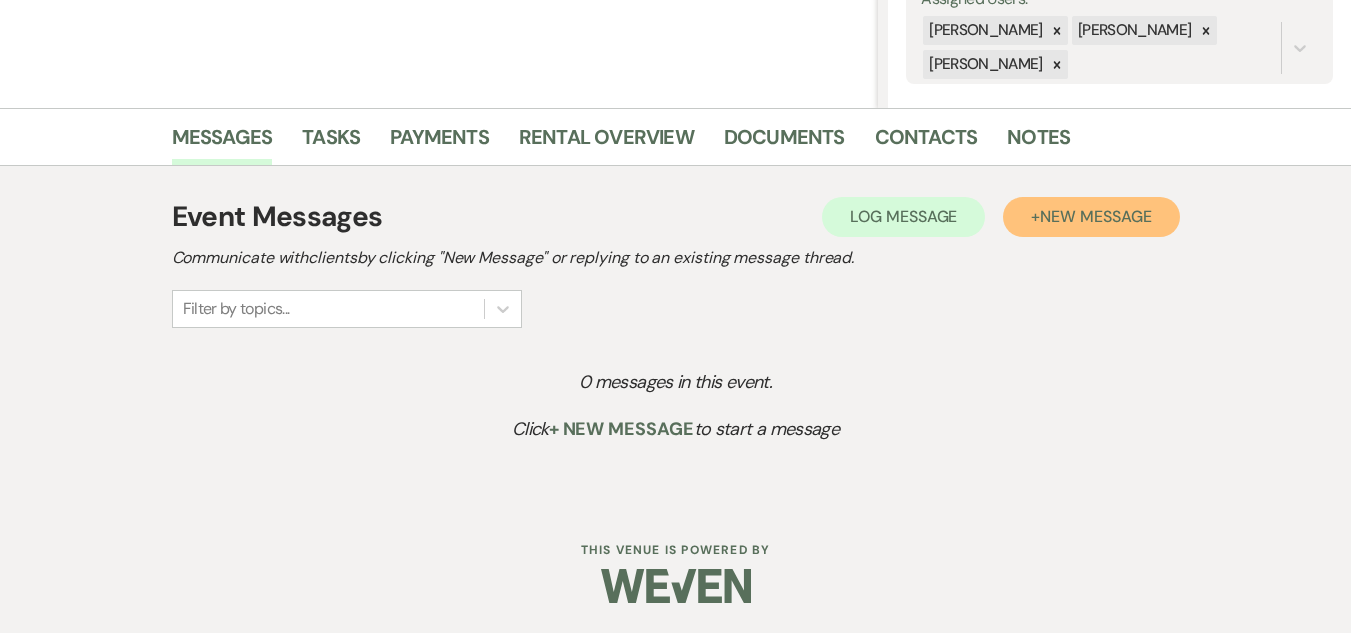 click on "New Message" at bounding box center [1095, 216] 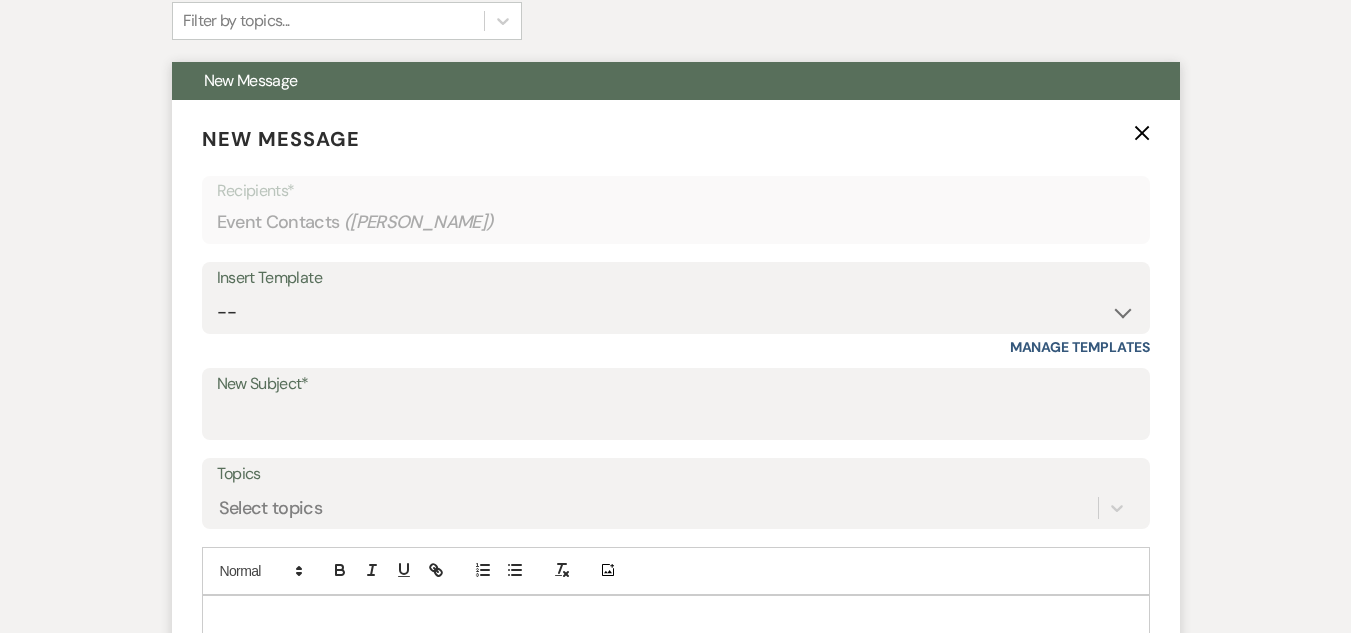 scroll, scrollTop: 694, scrollLeft: 0, axis: vertical 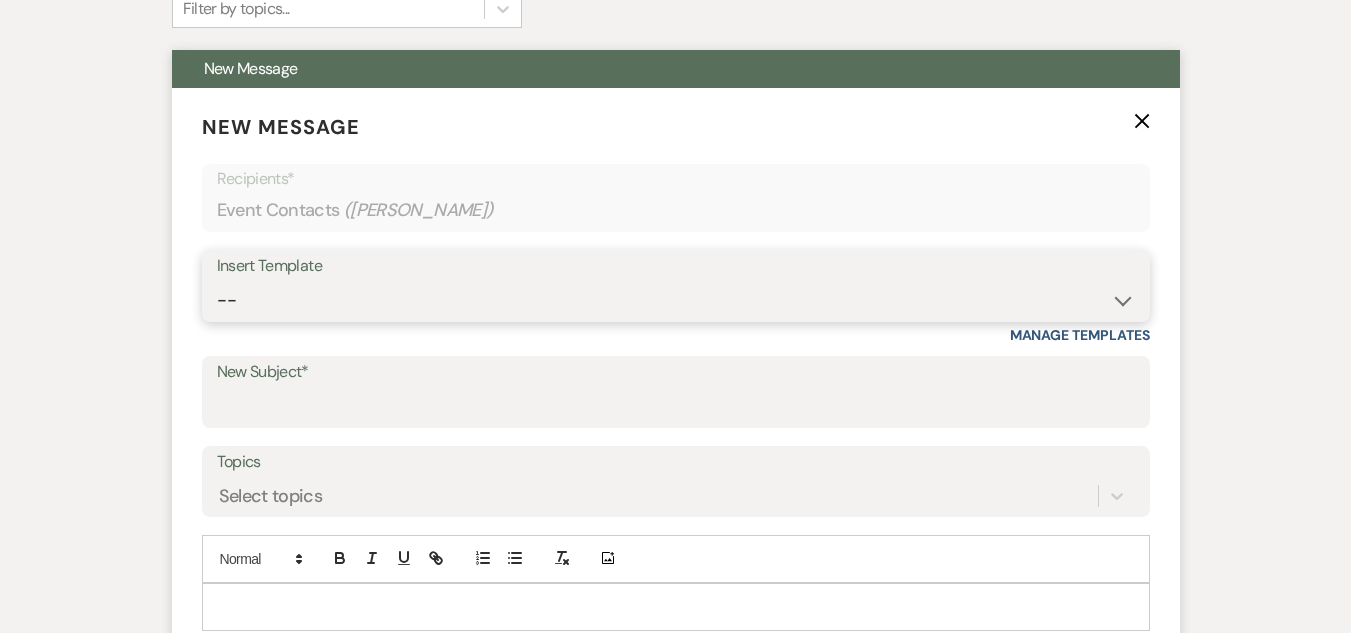 click on "-- Weven Planning Portal Introduction (Booked Events) Welcome Email Offboarding Email Event Insurance - Follow up  Venue Contract and Documents to Sign The Barn at [PERSON_NAME][GEOGRAPHIC_DATA] - Event Manager Deposit Info  The Barn at [PERSON_NAME][GEOGRAPHIC_DATA] - Inquiry 2026 Lodging Arrangement Form - 2026 newest Lodging Arrangement Form - 2025/2026  The Barn at [PERSON_NAME][GEOGRAPHIC_DATA] - Inquiry 2027 Add-on & Rental Promotion" at bounding box center (676, 300) 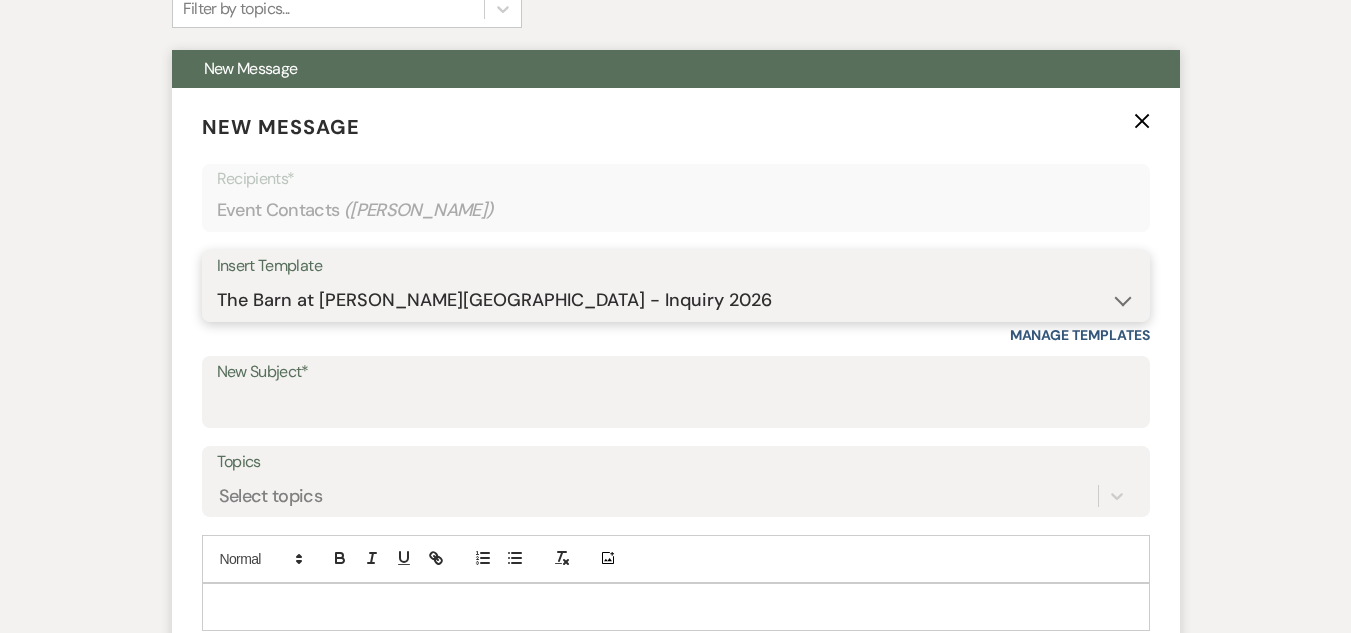 click on "-- Weven Planning Portal Introduction (Booked Events) Welcome Email Offboarding Email Event Insurance - Follow up  Venue Contract and Documents to Sign The Barn at [PERSON_NAME][GEOGRAPHIC_DATA] - Event Manager Deposit Info  The Barn at [PERSON_NAME][GEOGRAPHIC_DATA] - Inquiry 2026 Lodging Arrangement Form - 2026 newest Lodging Arrangement Form - 2025/2026  The Barn at [PERSON_NAME][GEOGRAPHIC_DATA] - Inquiry 2027 Add-on & Rental Promotion" at bounding box center (676, 300) 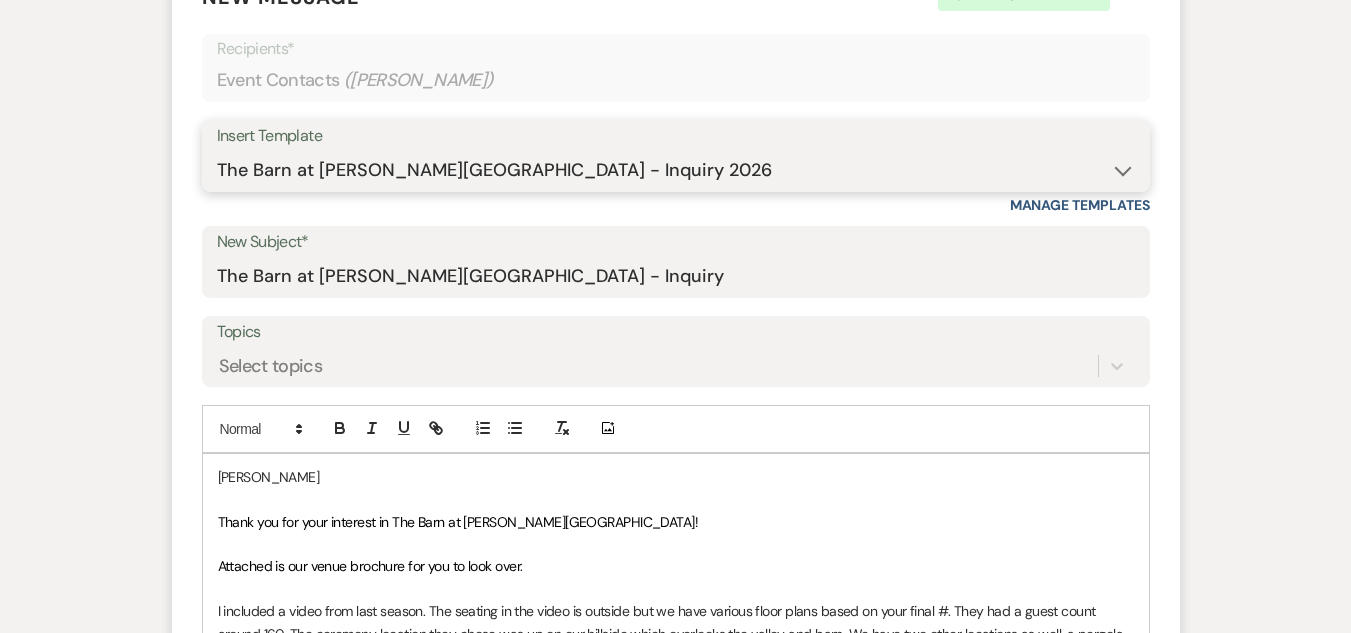 scroll, scrollTop: 1094, scrollLeft: 0, axis: vertical 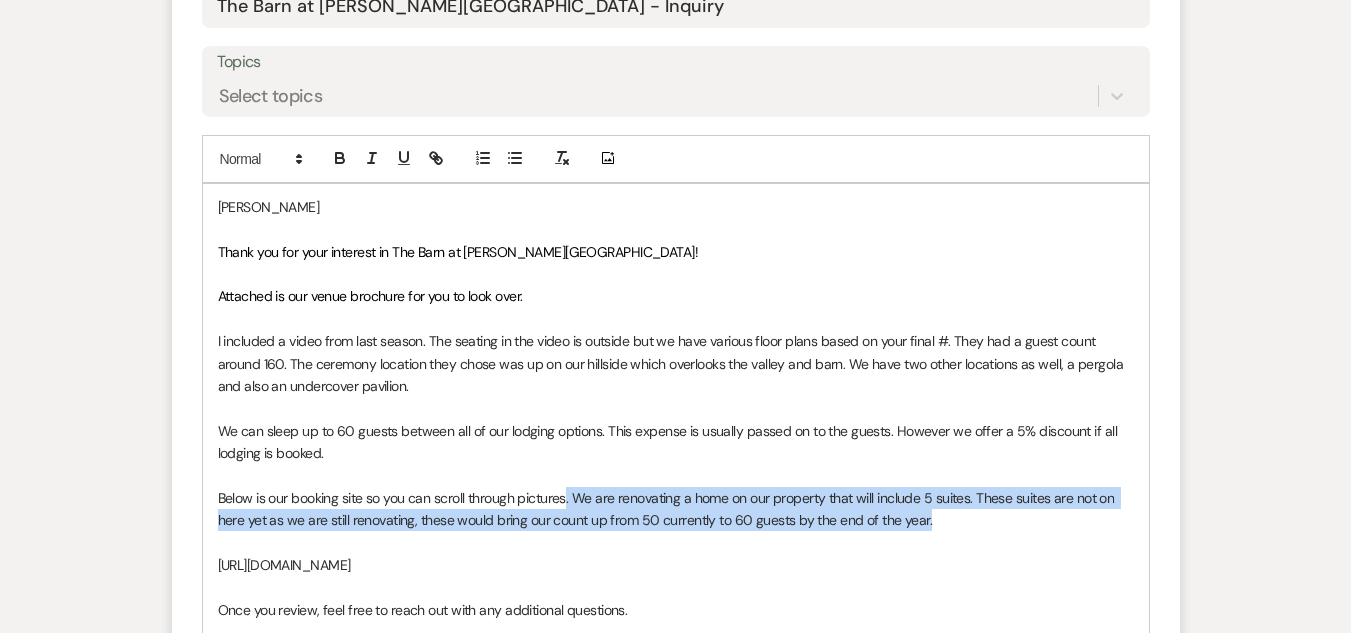 drag, startPoint x: 955, startPoint y: 523, endPoint x: 568, endPoint y: 497, distance: 387.8724 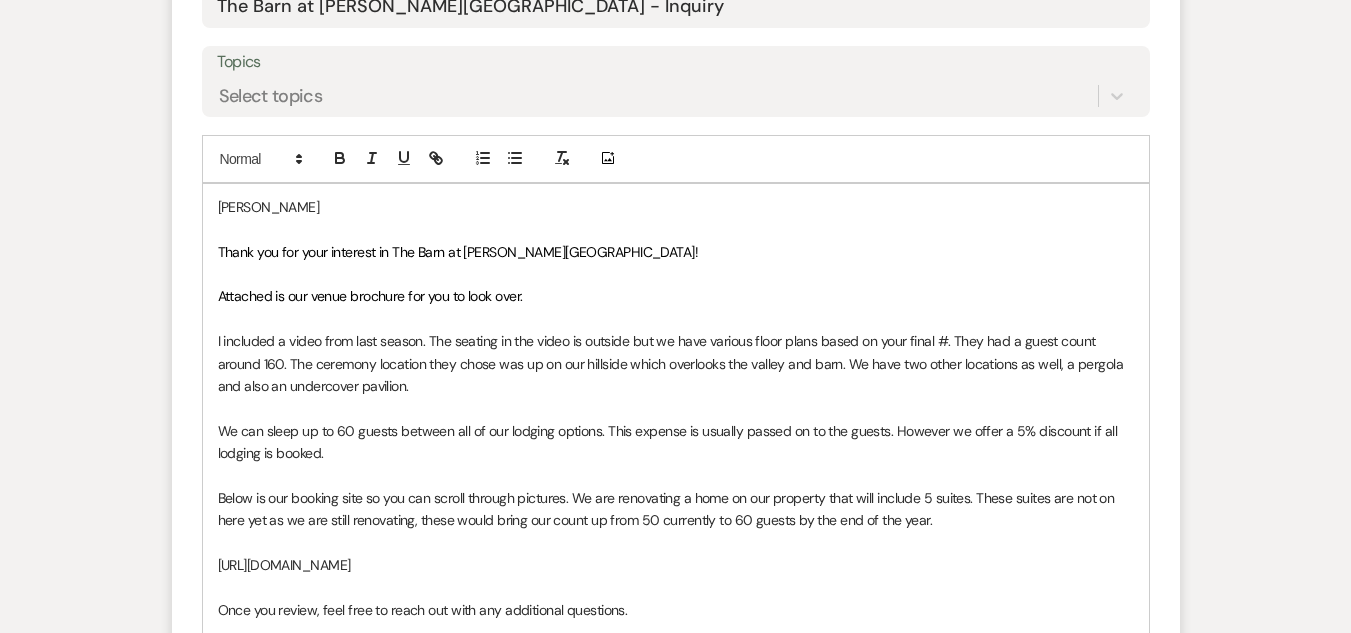 drag, startPoint x: 590, startPoint y: 492, endPoint x: 601, endPoint y: 491, distance: 11.045361 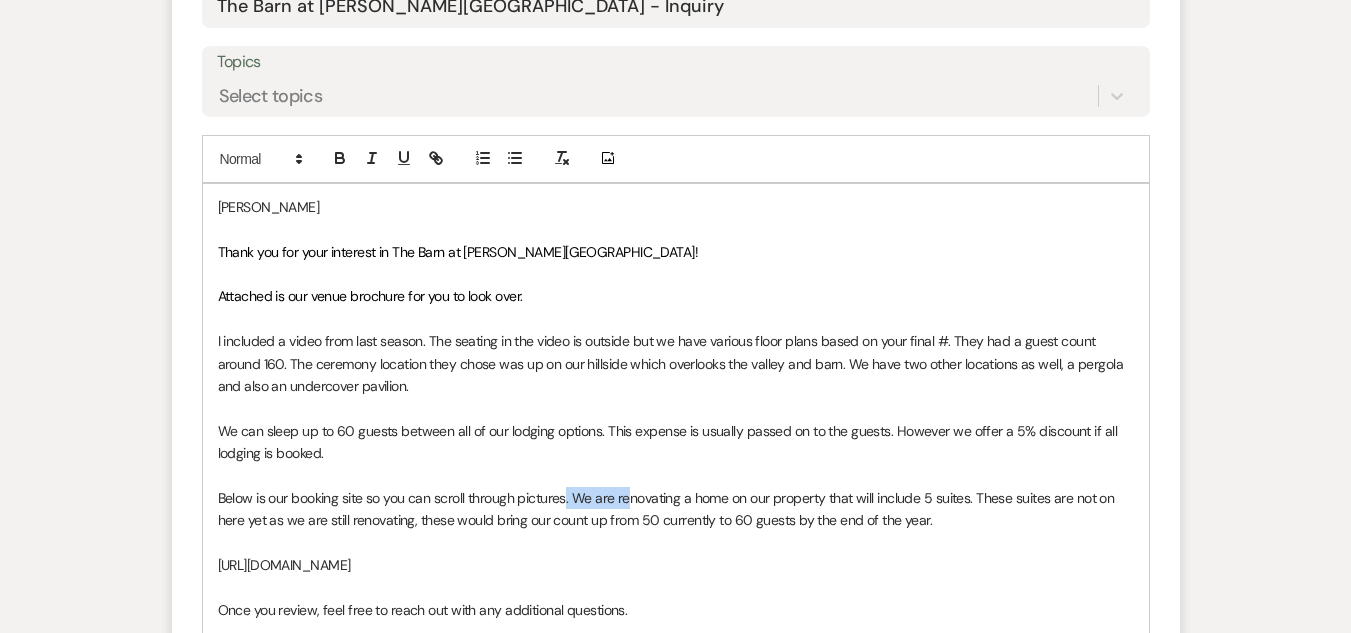 drag, startPoint x: 567, startPoint y: 499, endPoint x: 632, endPoint y: 492, distance: 65.37584 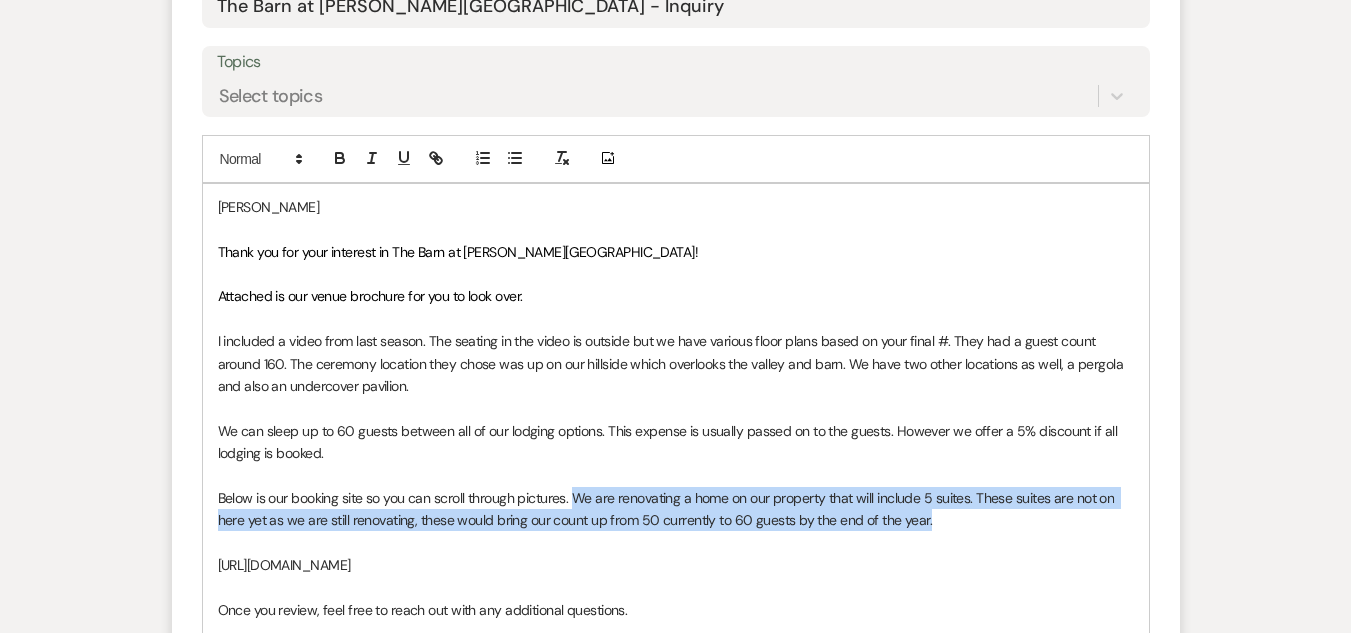 drag, startPoint x: 575, startPoint y: 495, endPoint x: 952, endPoint y: 513, distance: 377.42947 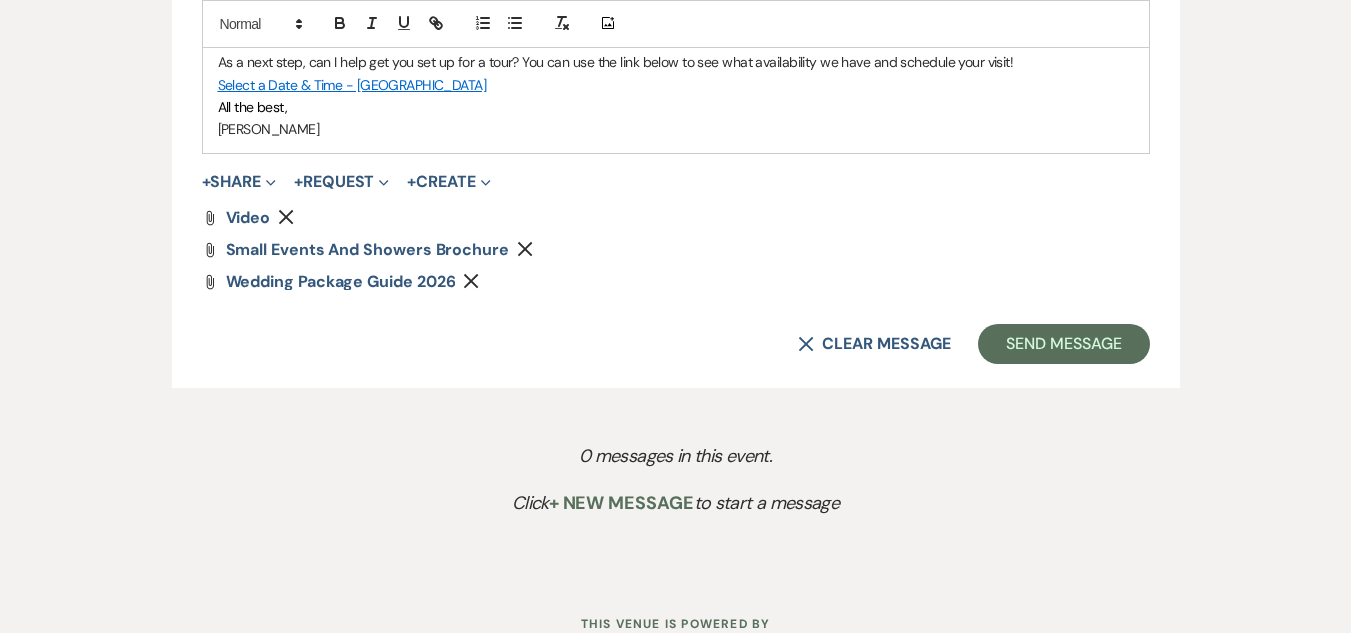 scroll, scrollTop: 1694, scrollLeft: 0, axis: vertical 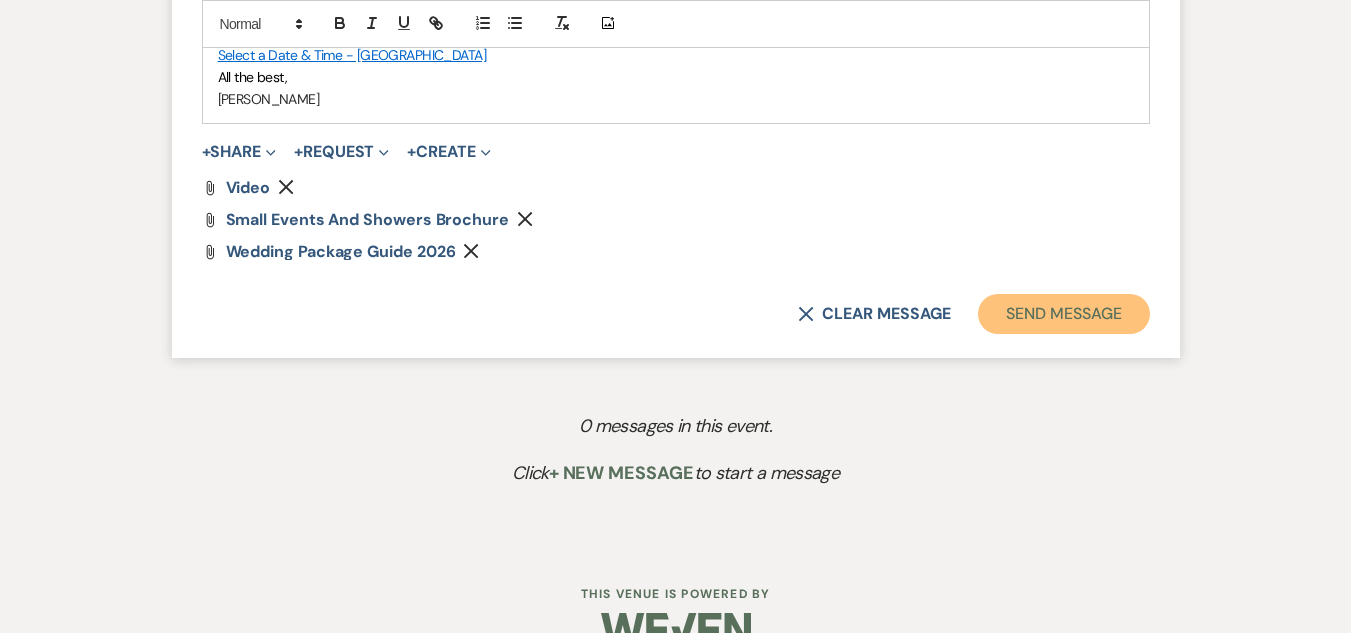 click on "Send Message" at bounding box center [1063, 314] 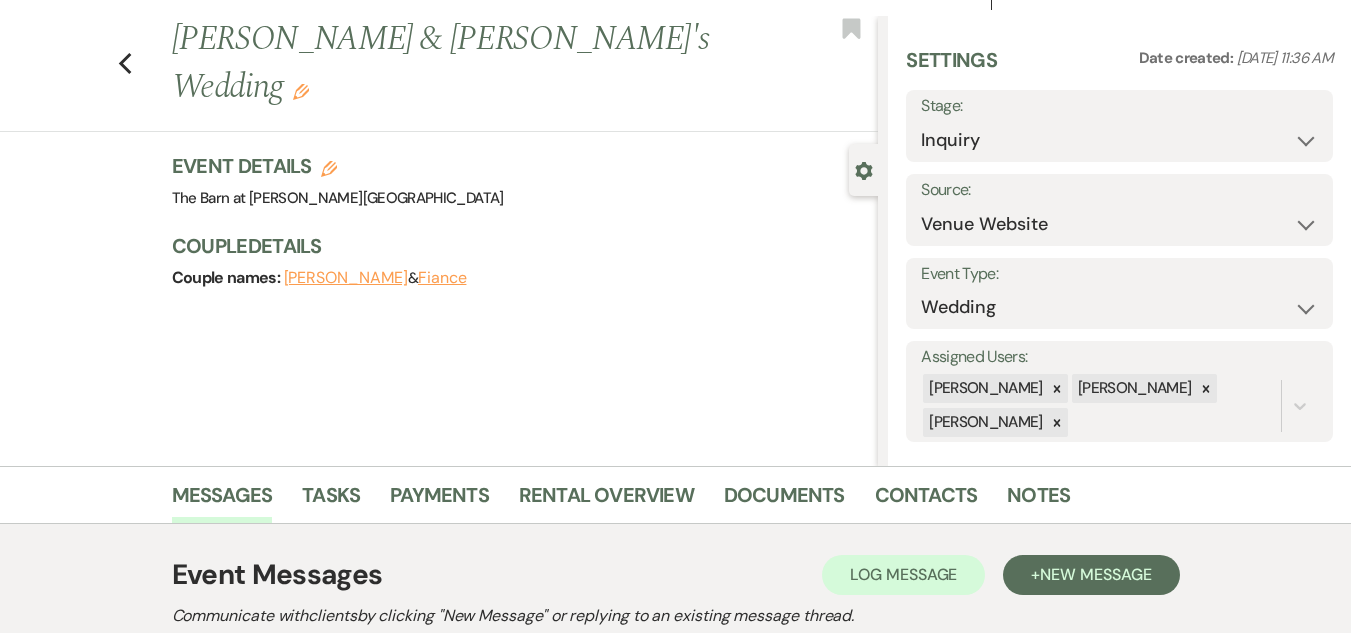 scroll, scrollTop: 0, scrollLeft: 0, axis: both 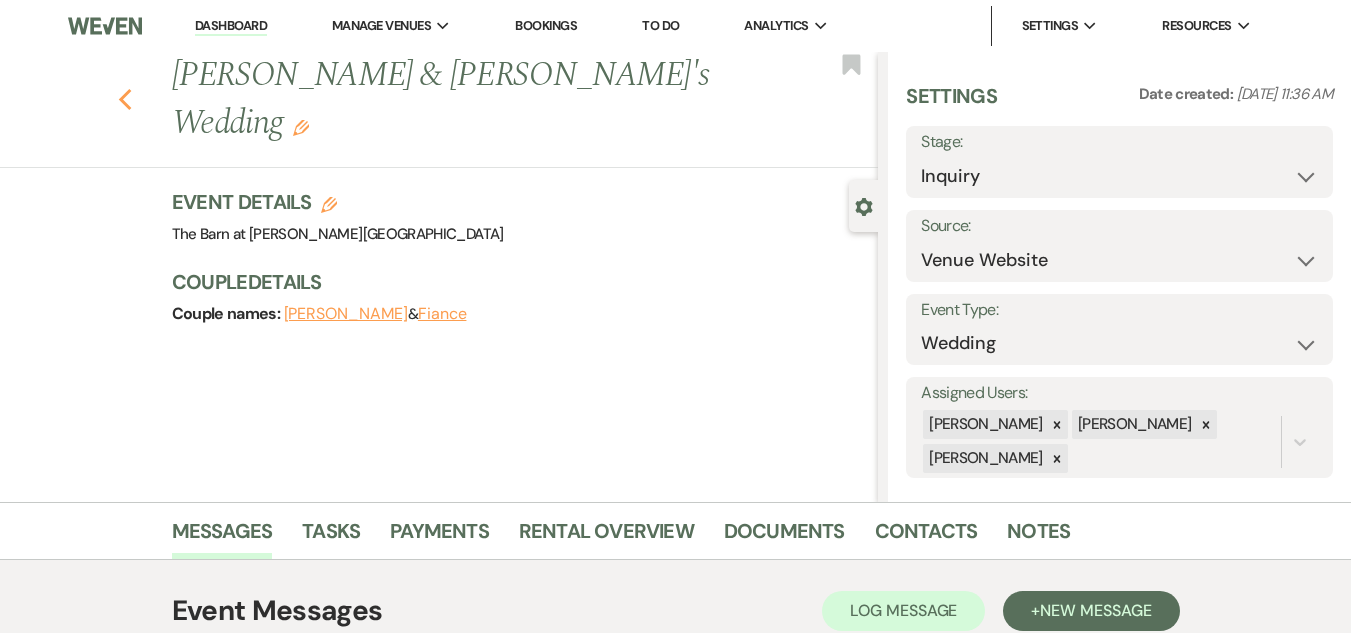 click on "Previous" 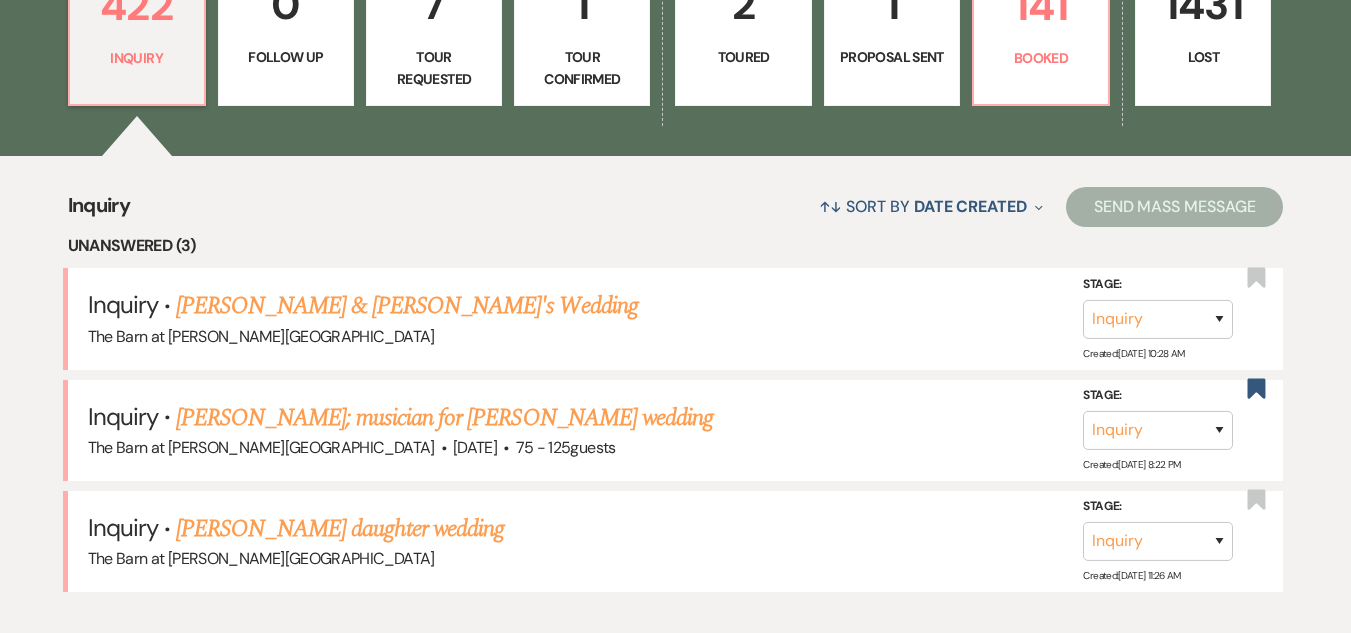 scroll, scrollTop: 400, scrollLeft: 0, axis: vertical 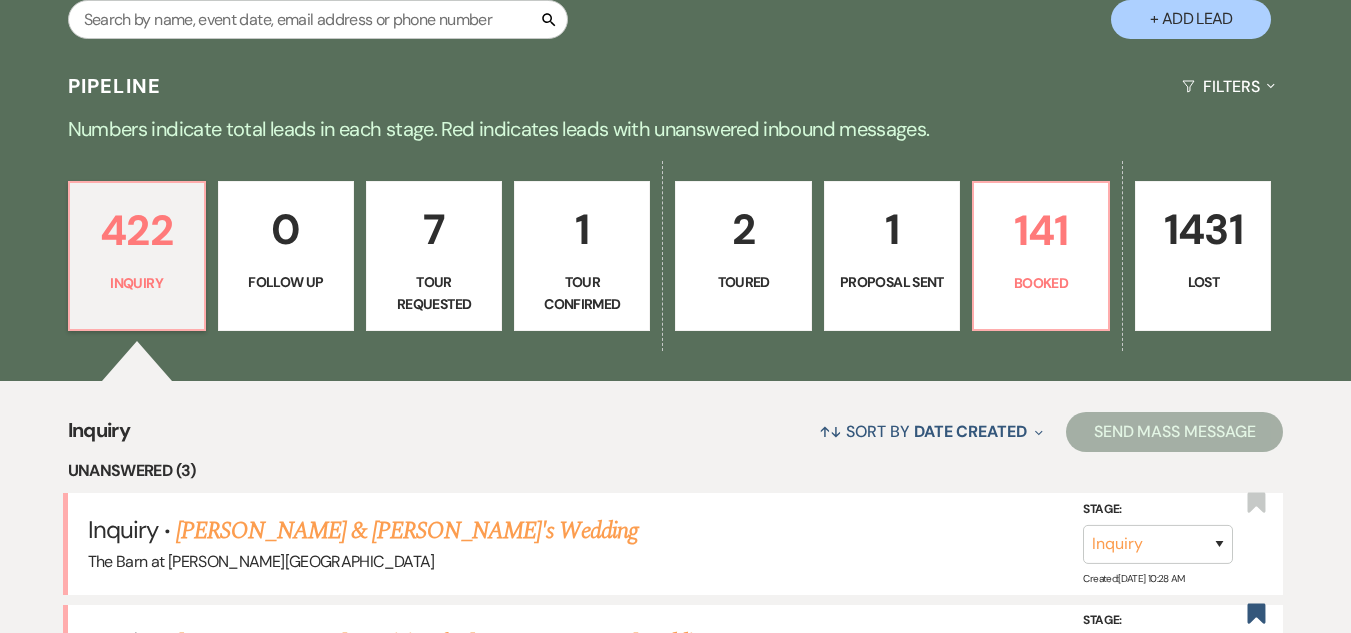click on "+ Add Lead" at bounding box center (1191, 19) 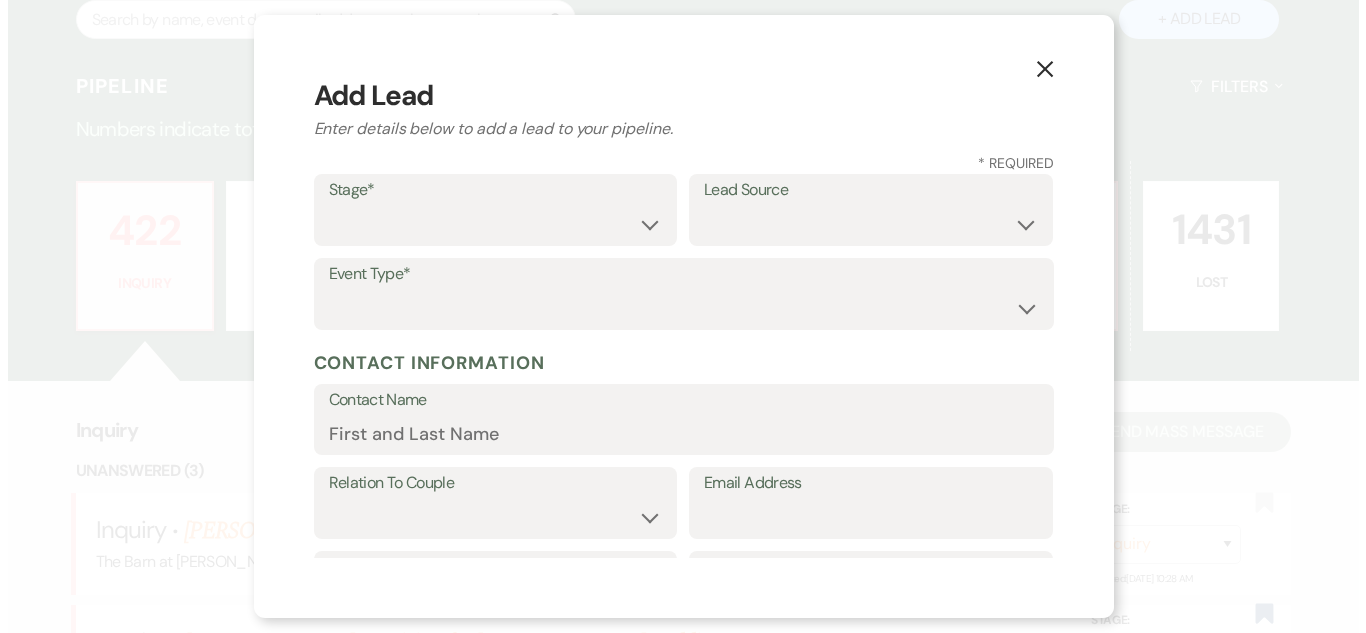 scroll, scrollTop: 402, scrollLeft: 0, axis: vertical 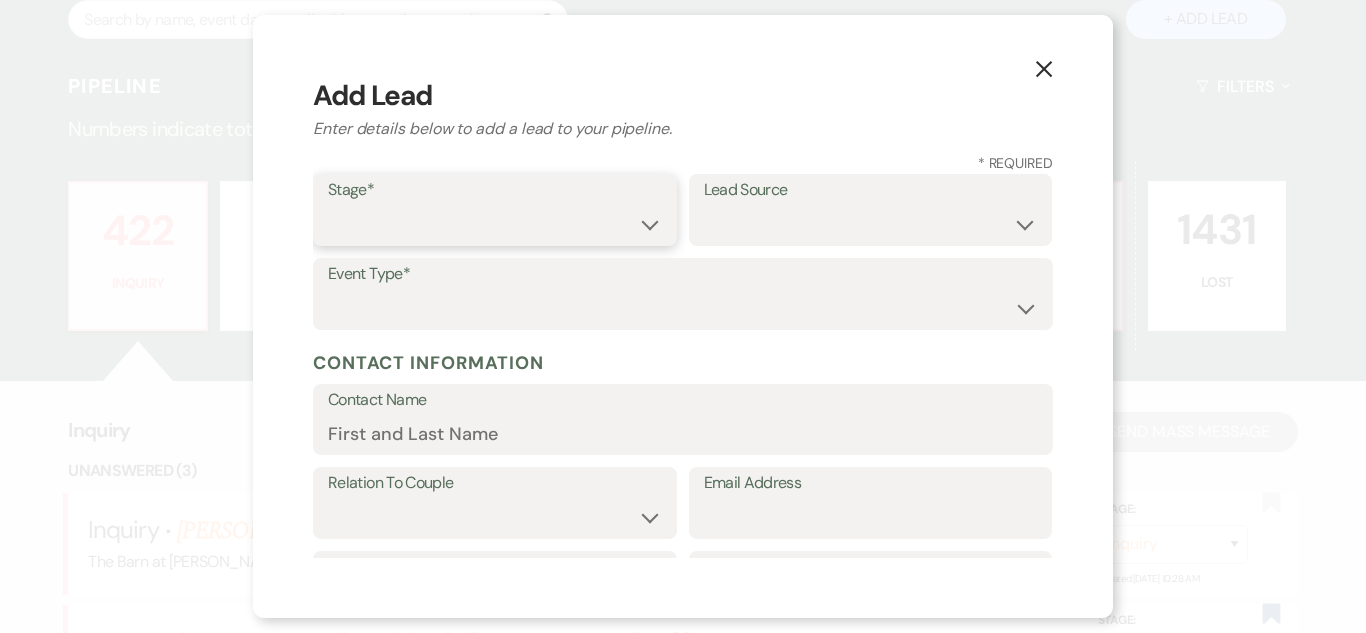 click on "Inquiry Follow Up Tour Requested Tour Confirmed Toured Proposal Sent Booked Lost" at bounding box center (495, 224) 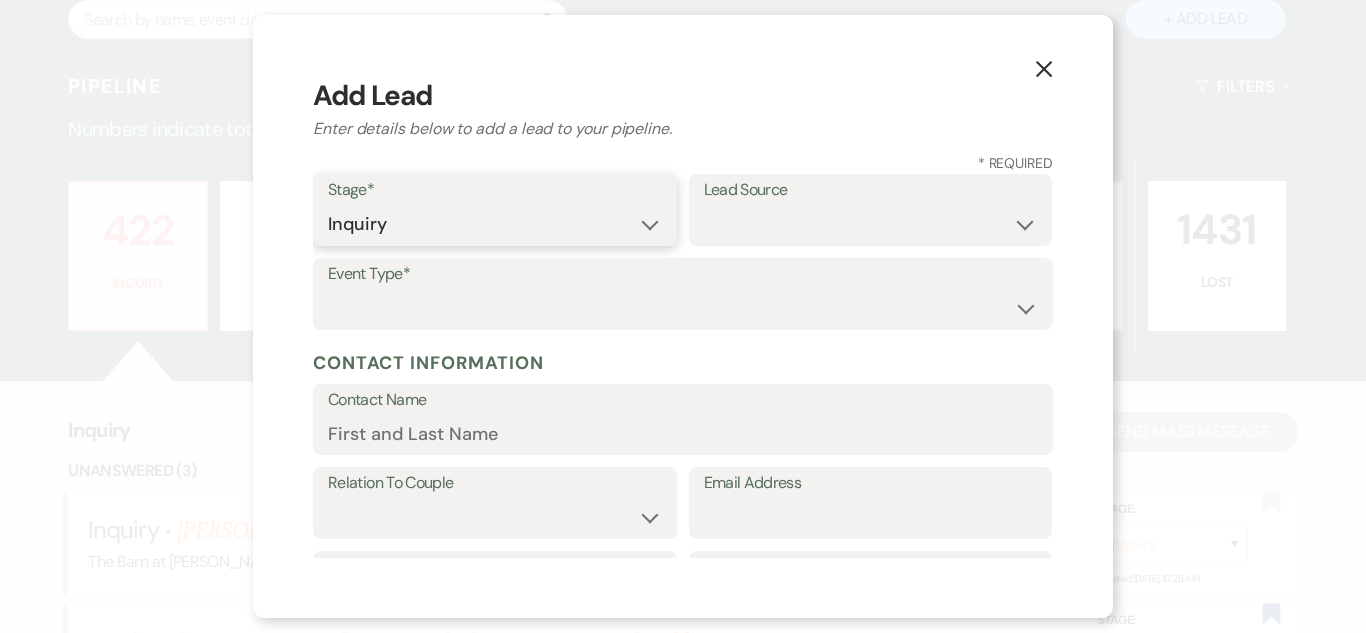 click on "Inquiry Follow Up Tour Requested Tour Confirmed Toured Proposal Sent Booked Lost" at bounding box center [495, 224] 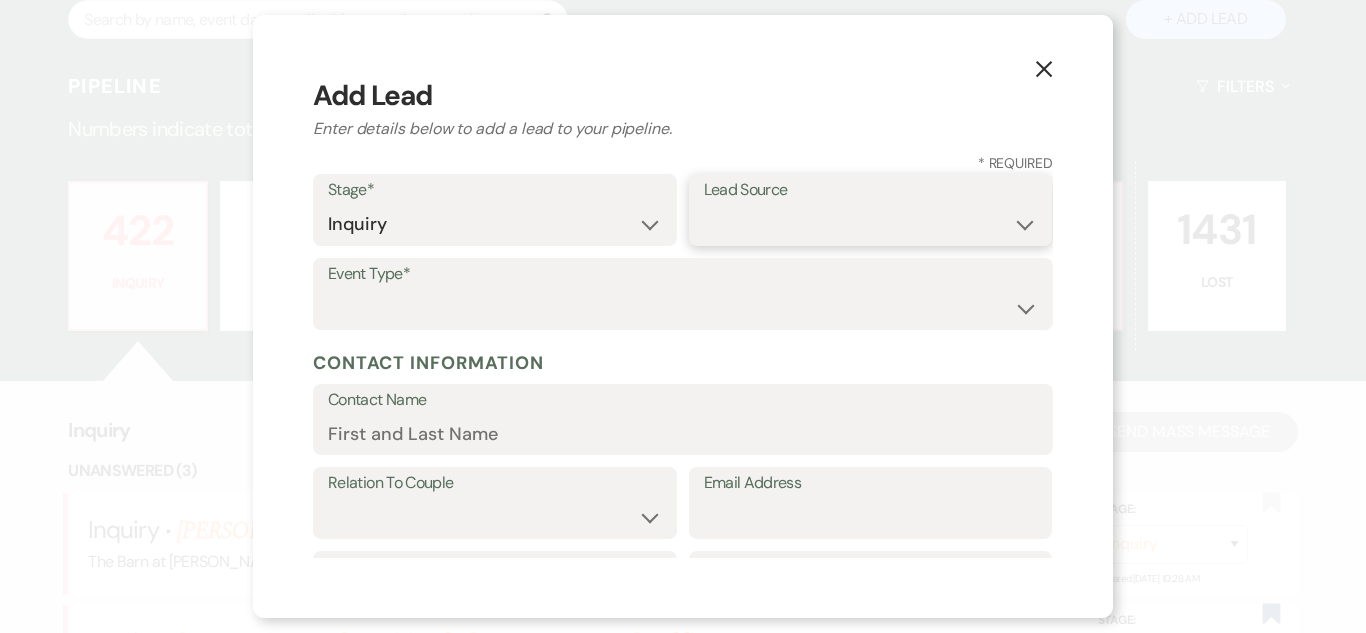 click on "Weven Venue Website Instagram Facebook Pinterest Google The Knot Wedding Wire Here Comes the Guide Wedding Spot Eventective [PERSON_NAME] The Venue Report PartySlate VRBO / Homeaway Airbnb Wedding Show TikTok X / Twitter Phone Call Walk-in Vendor Referral Advertising Personal Referral Local Referral Other" at bounding box center (871, 224) 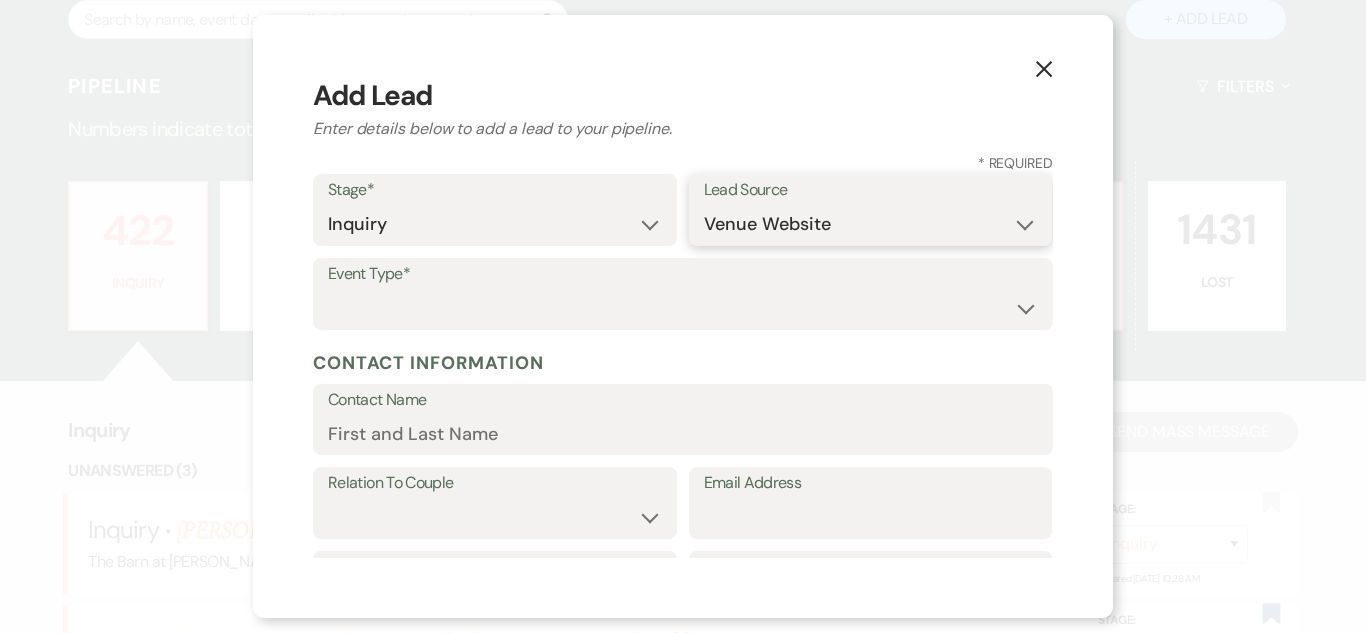 click on "Weven Venue Website Instagram Facebook Pinterest Google The Knot Wedding Wire Here Comes the Guide Wedding Spot Eventective [PERSON_NAME] The Venue Report PartySlate VRBO / Homeaway Airbnb Wedding Show TikTok X / Twitter Phone Call Walk-in Vendor Referral Advertising Personal Referral Local Referral Other" at bounding box center [871, 224] 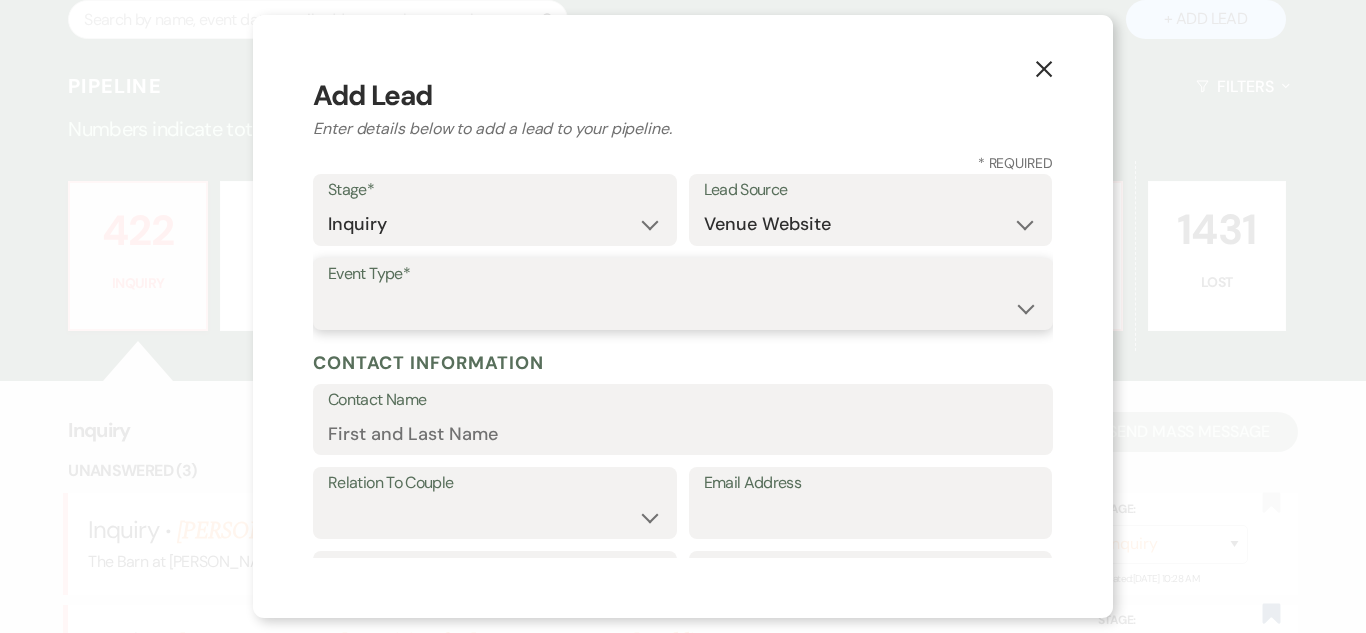 click on "Wedding Anniversary Party Baby Shower Bachelorette / Bachelor Party Birthday Party Bridal Shower Brunch Community Event Concert Corporate Event Elopement End of Life Celebration Engagement Party Fundraiser Graduation Party Micro Wedding Prom Quinceañera Rehearsal Dinner Religious Event Retreat Other" at bounding box center [683, 308] 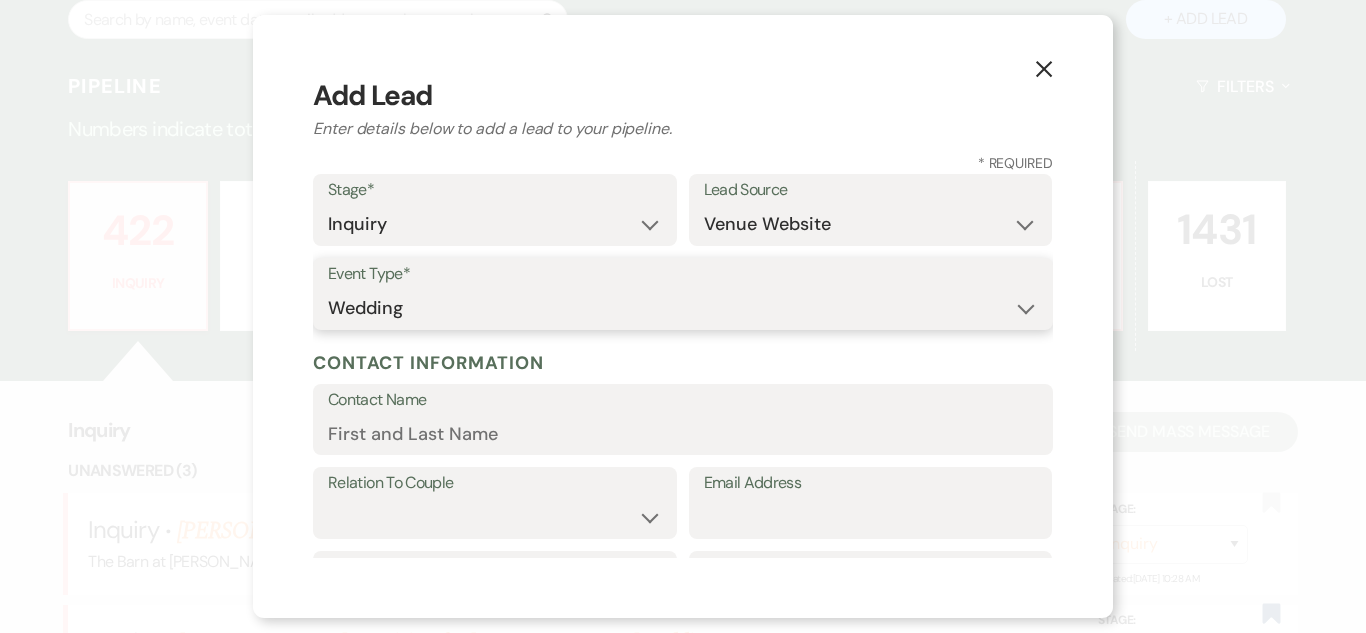 click on "Wedding Anniversary Party Baby Shower Bachelorette / Bachelor Party Birthday Party Bridal Shower Brunch Community Event Concert Corporate Event Elopement End of Life Celebration Engagement Party Fundraiser Graduation Party Micro Wedding Prom Quinceañera Rehearsal Dinner Religious Event Retreat Other" at bounding box center [683, 308] 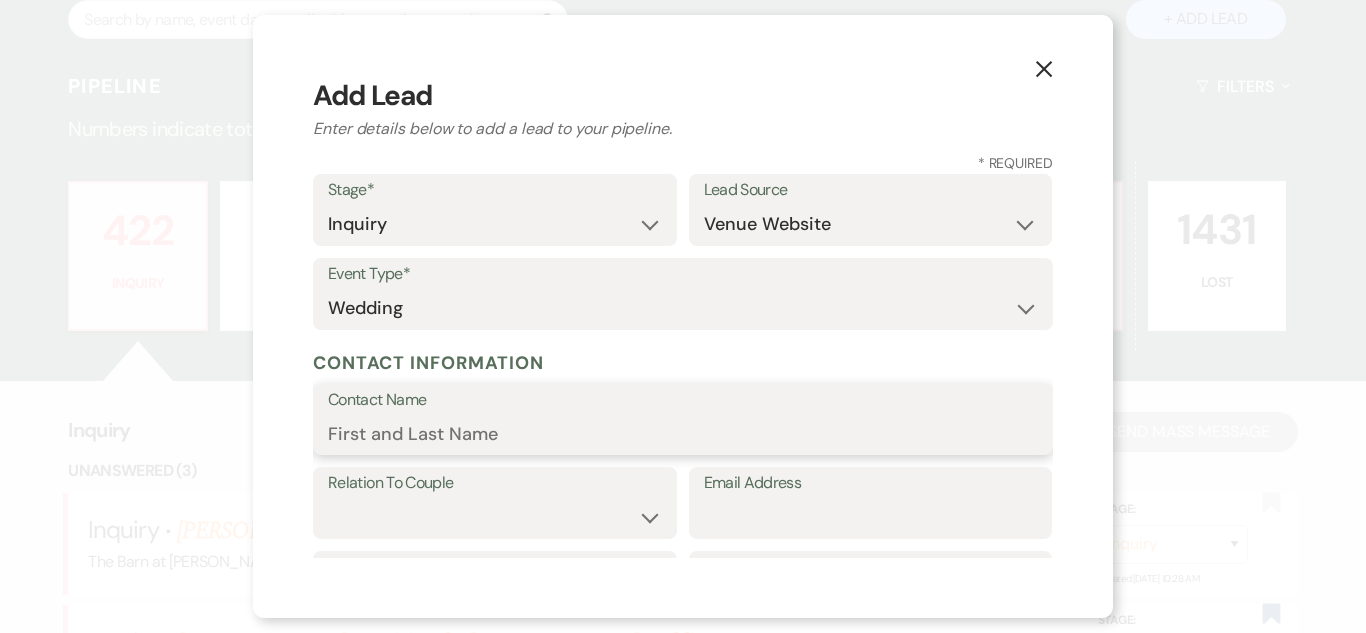 click on "Contact Name" at bounding box center [683, 433] 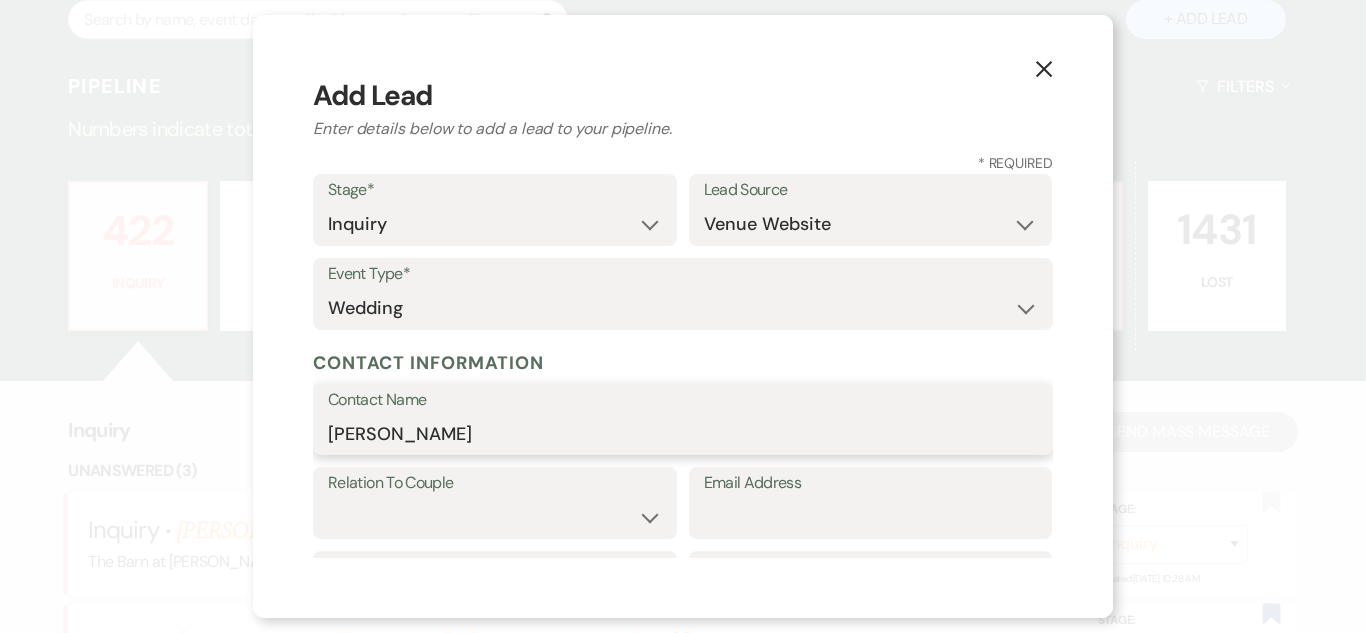type on "[PERSON_NAME]" 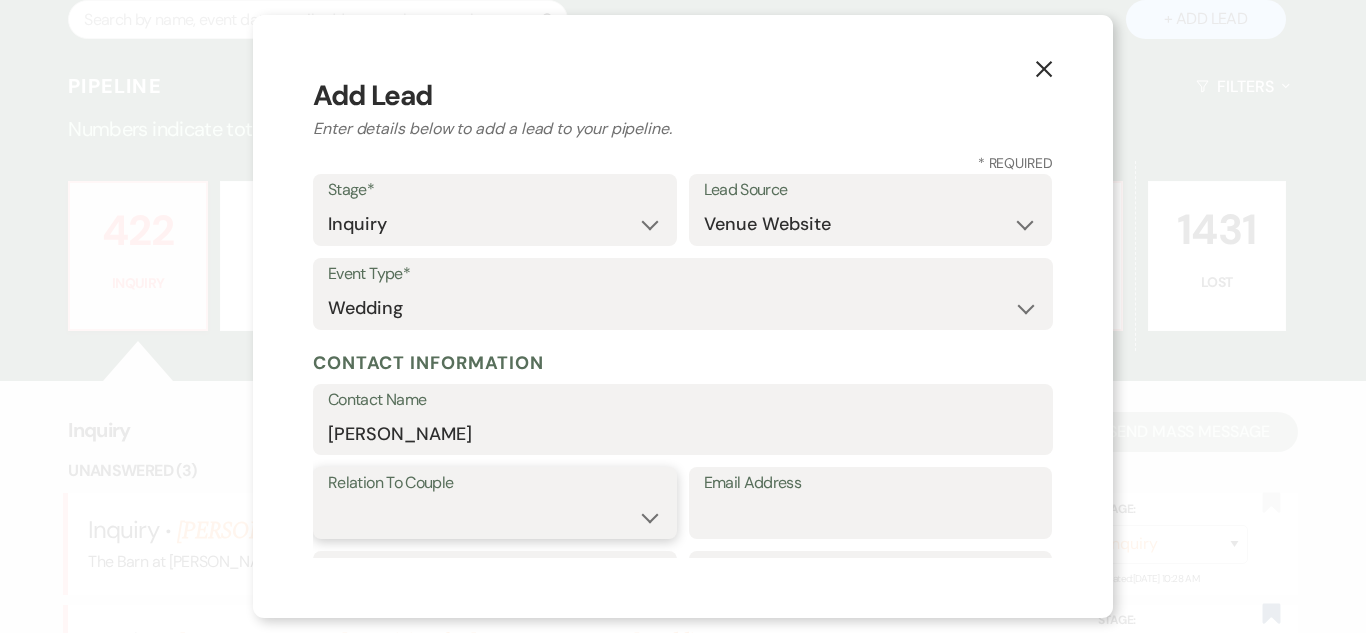 click on "Couple Planner Parent of Couple Family Member Friend Other" at bounding box center (495, 517) 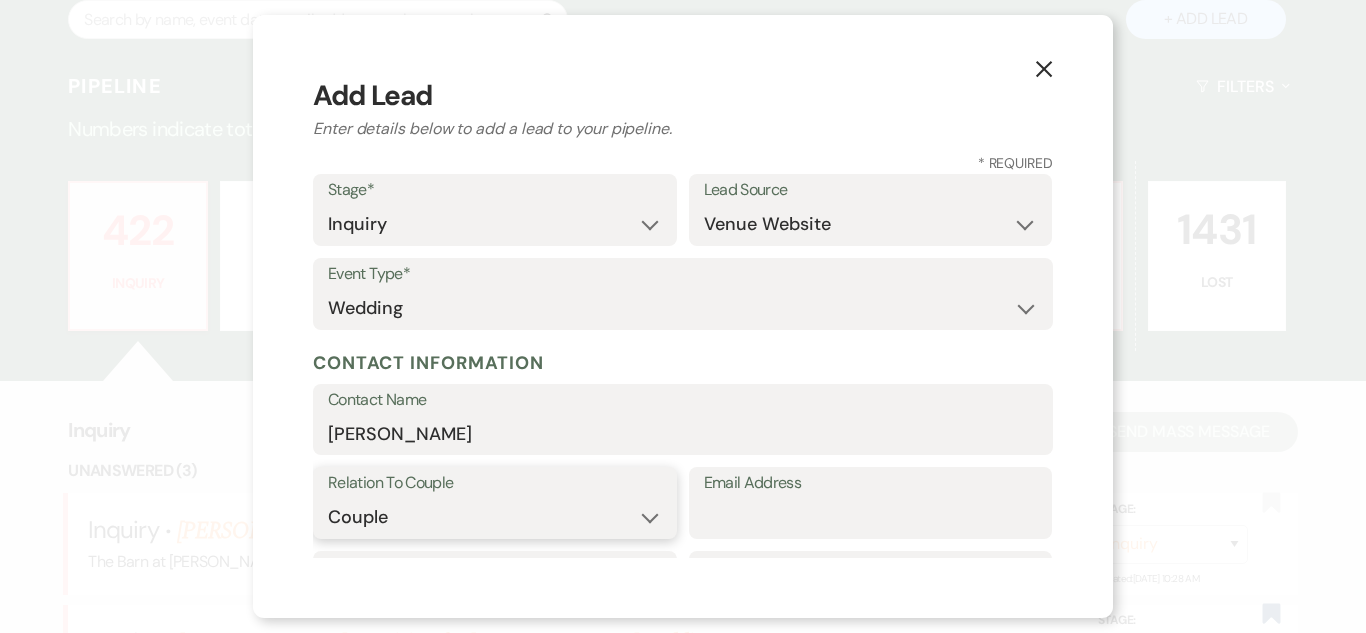 click on "Couple Planner Parent of Couple Family Member Friend Other" at bounding box center (495, 517) 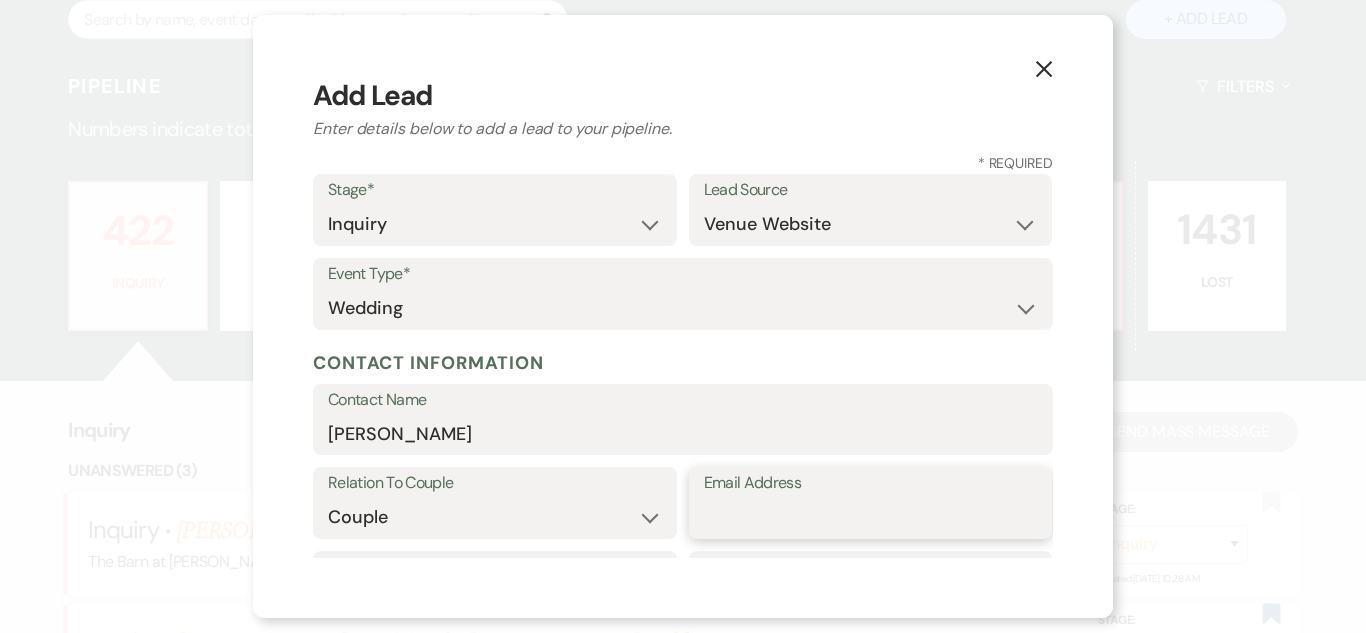 click on "Email Address" at bounding box center (871, 517) 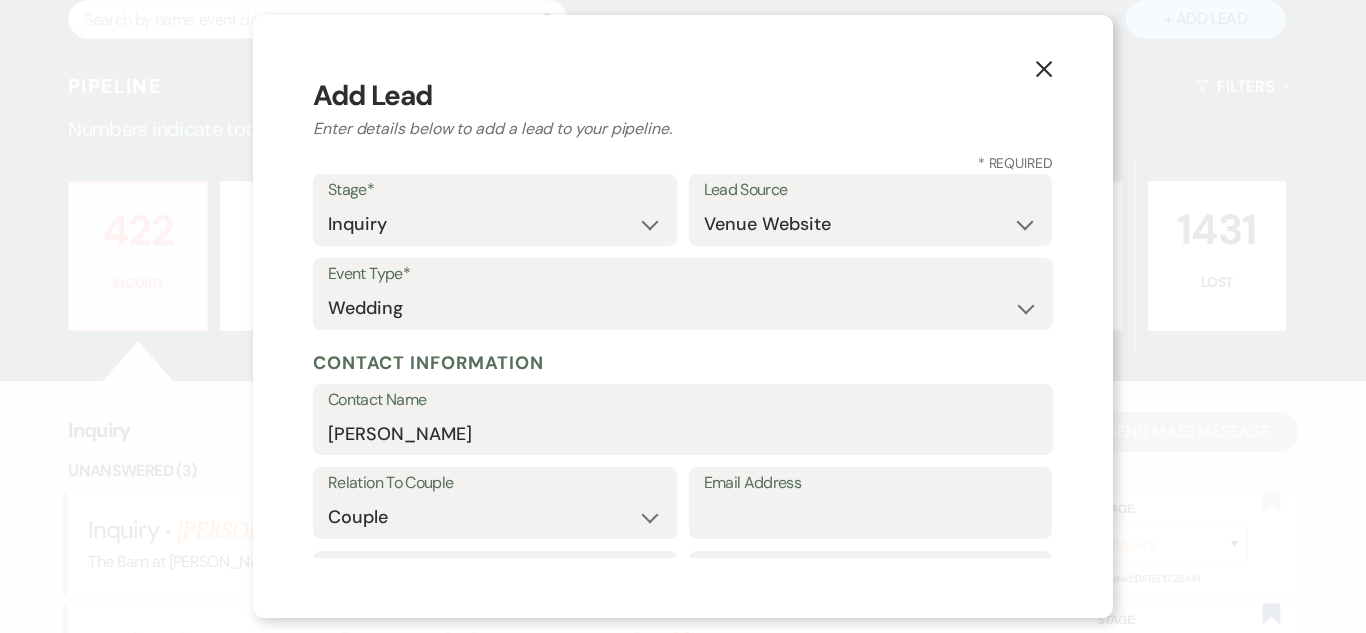 click on "Email Address" at bounding box center [871, 483] 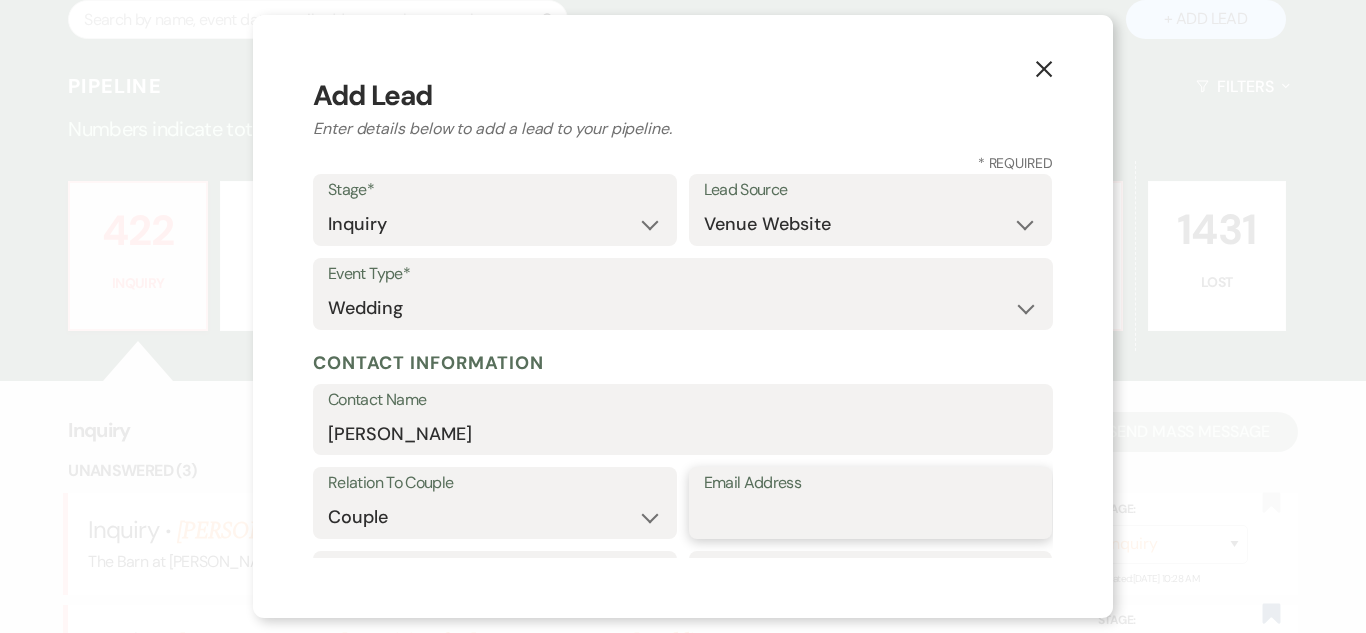 click on "Email Address" at bounding box center [871, 517] 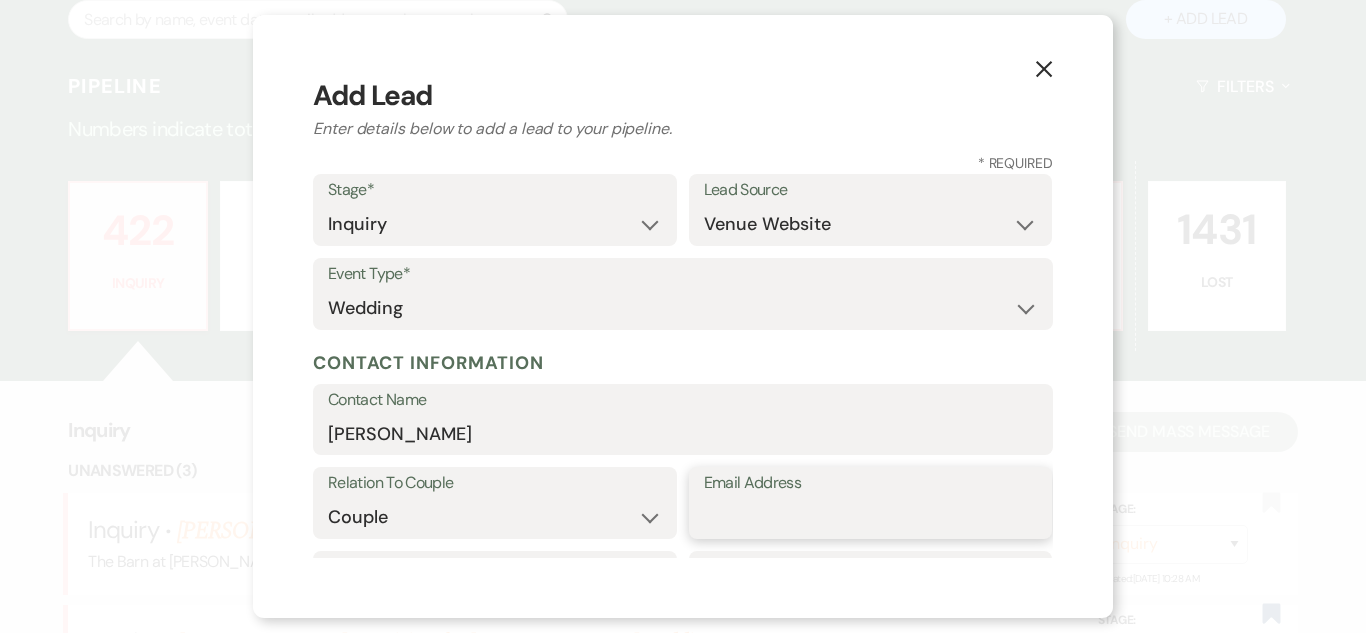 paste on "[EMAIL_ADDRESS][DOMAIN_NAME]" 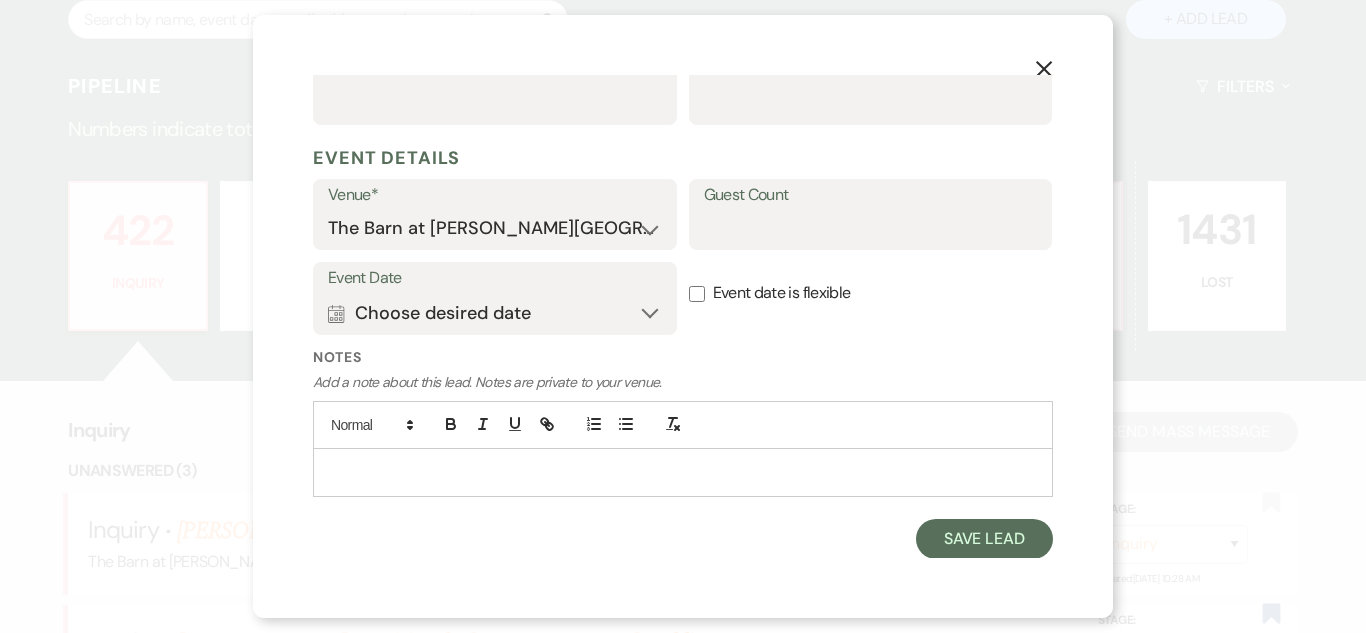 scroll, scrollTop: 706, scrollLeft: 0, axis: vertical 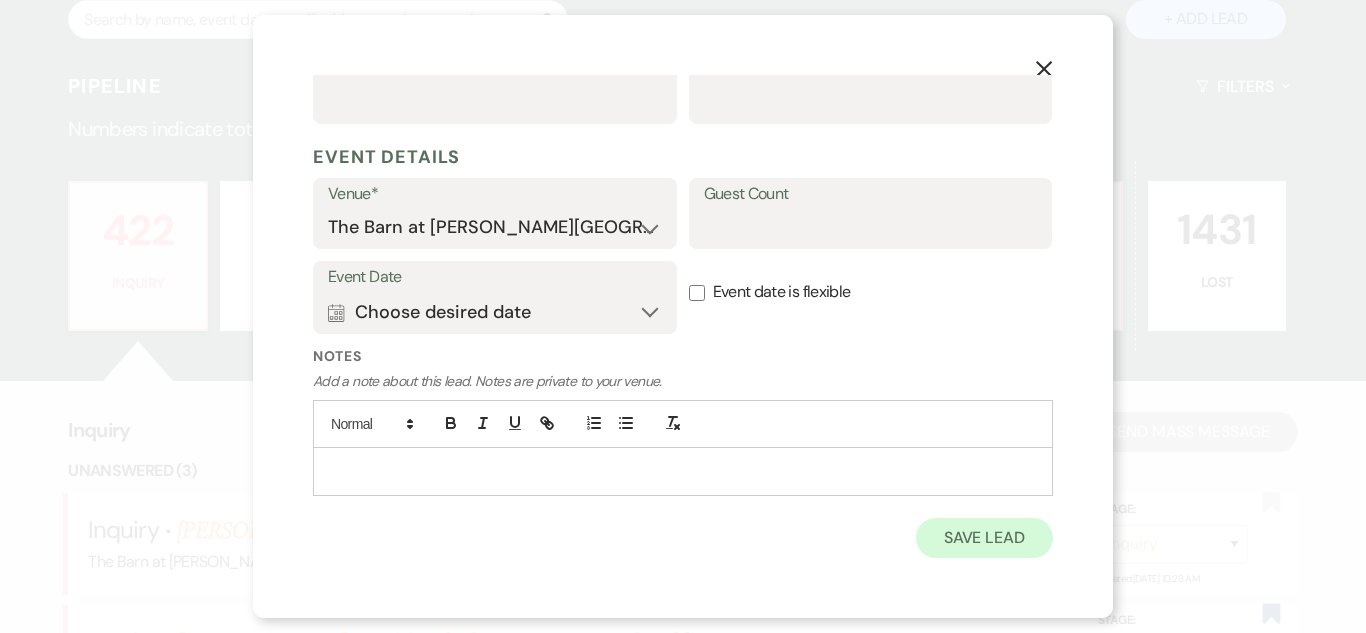 type on "[EMAIL_ADDRESS][DOMAIN_NAME]" 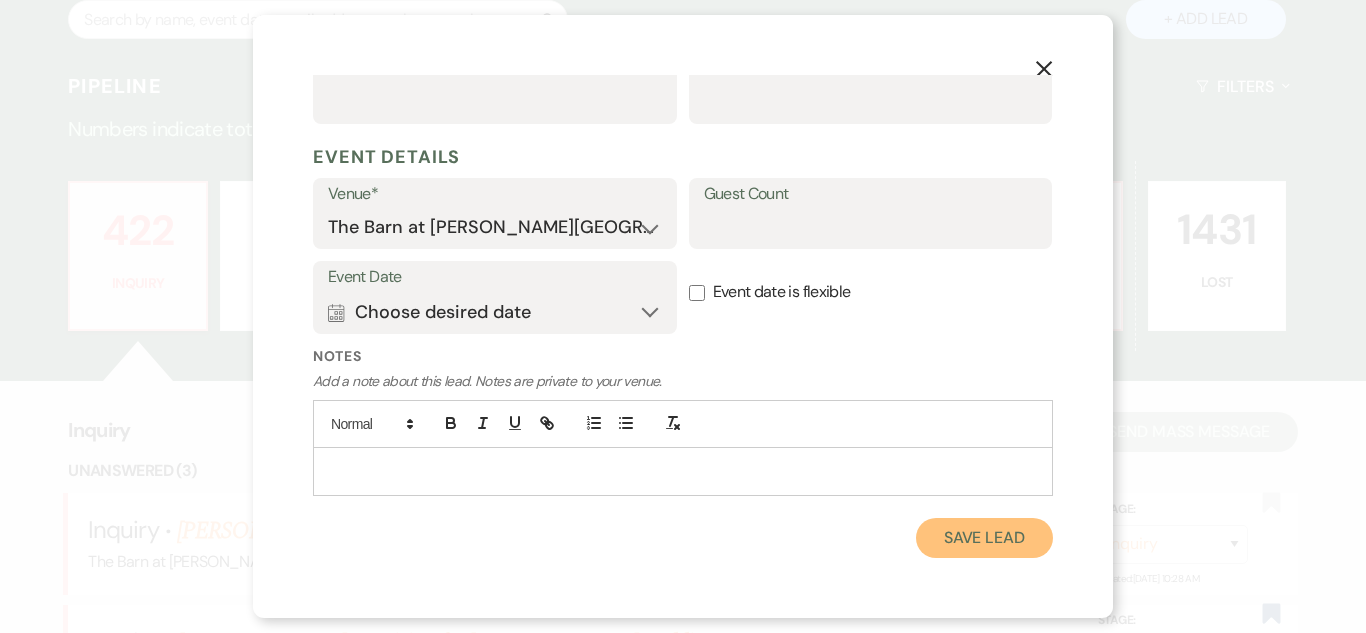 click on "Save Lead" at bounding box center [984, 538] 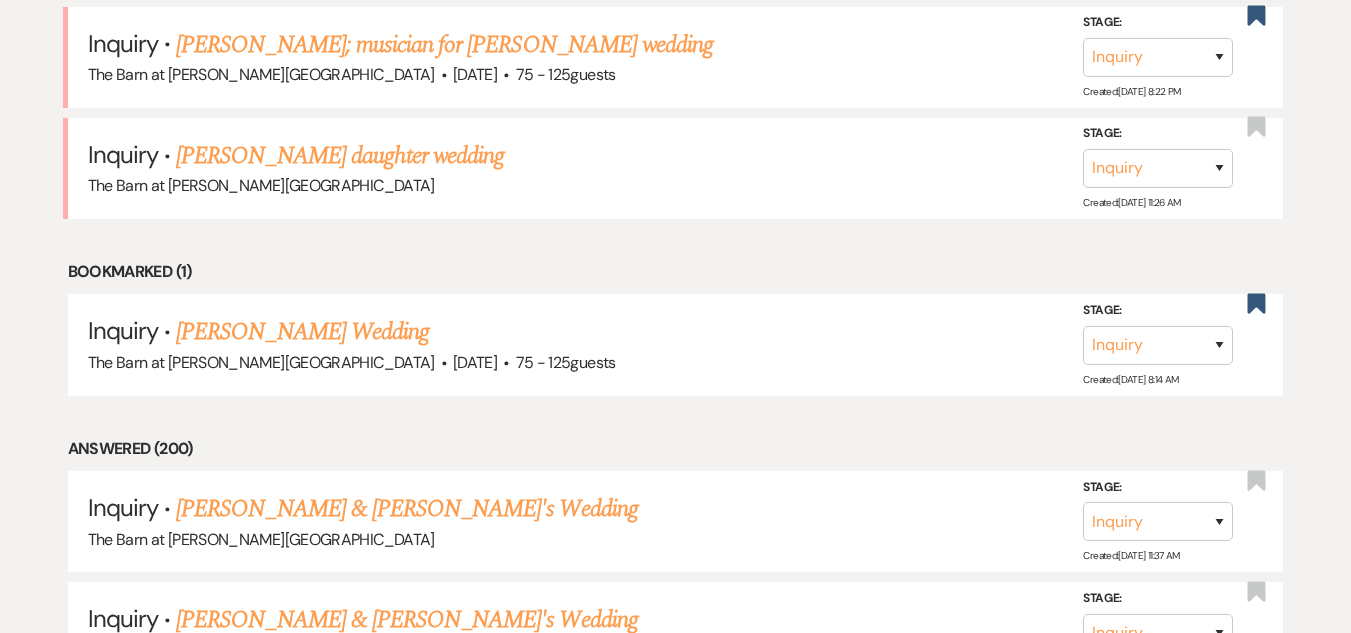 scroll, scrollTop: 1000, scrollLeft: 0, axis: vertical 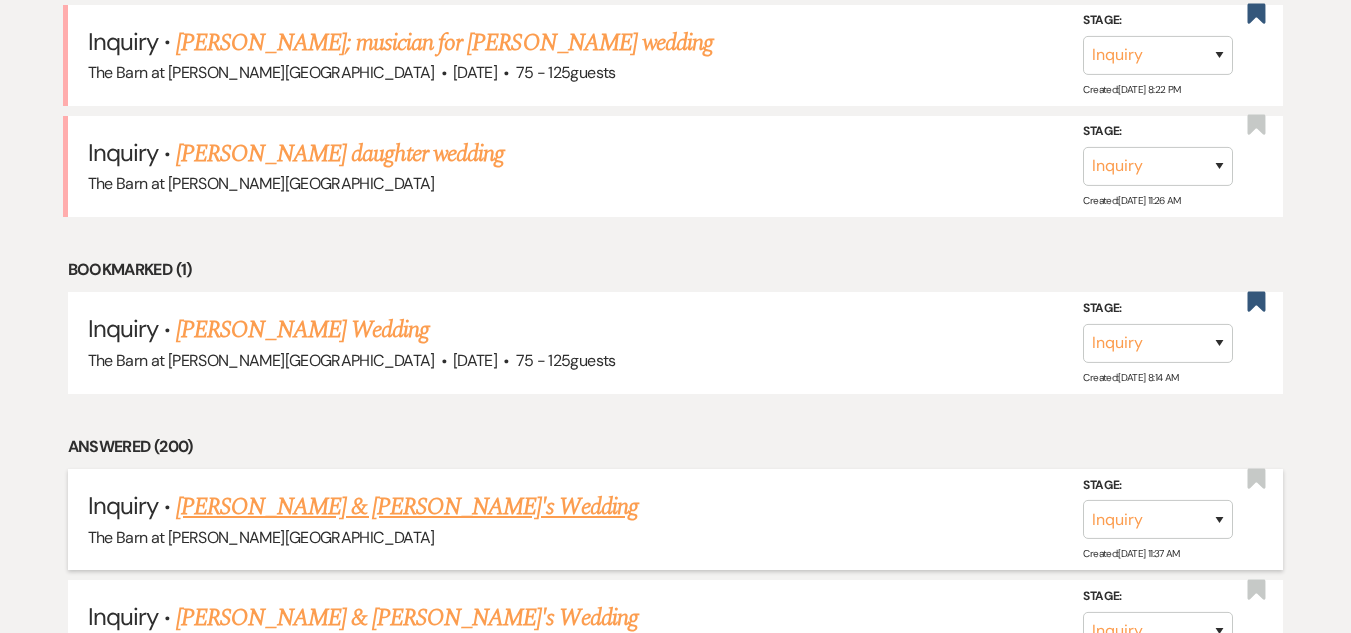 click on "[PERSON_NAME] & [PERSON_NAME]'s Wedding" at bounding box center (407, 507) 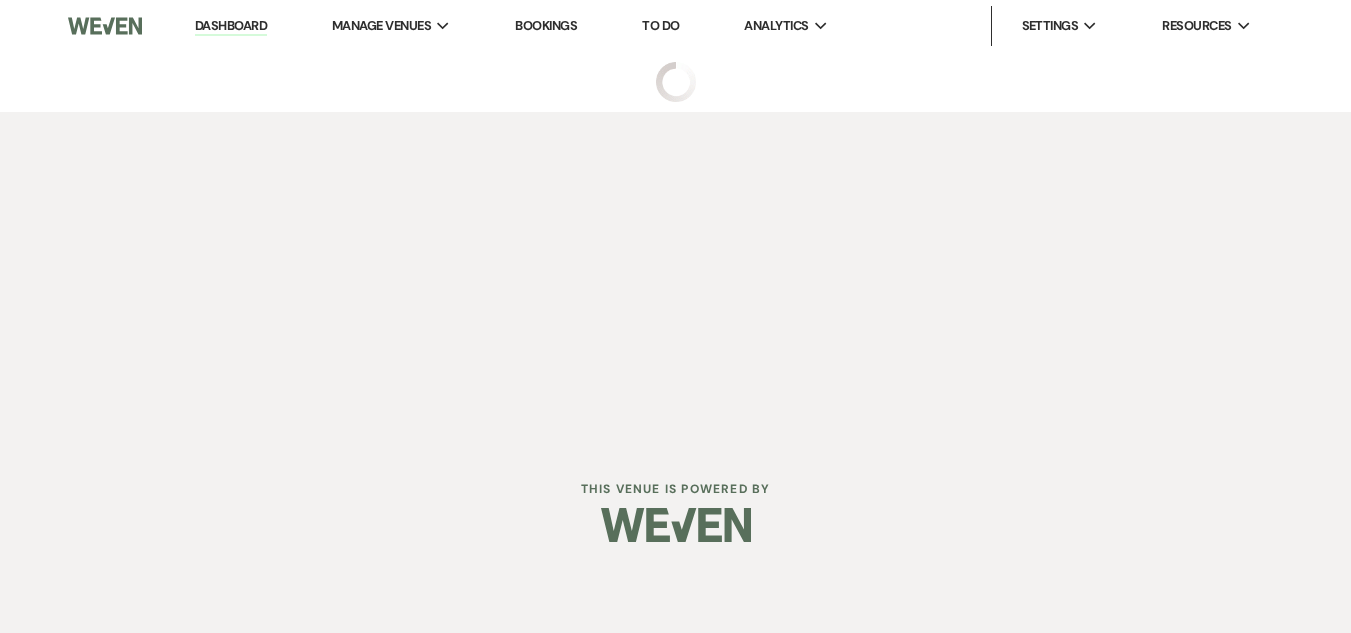 scroll, scrollTop: 0, scrollLeft: 0, axis: both 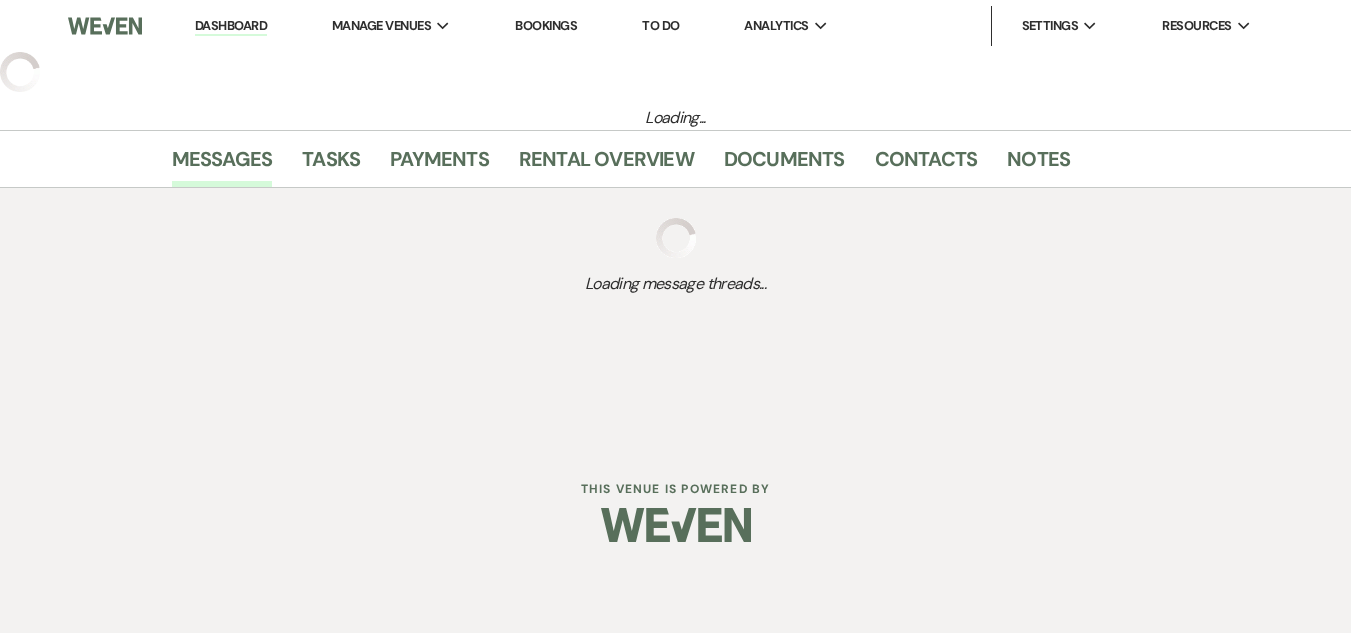 select on "5" 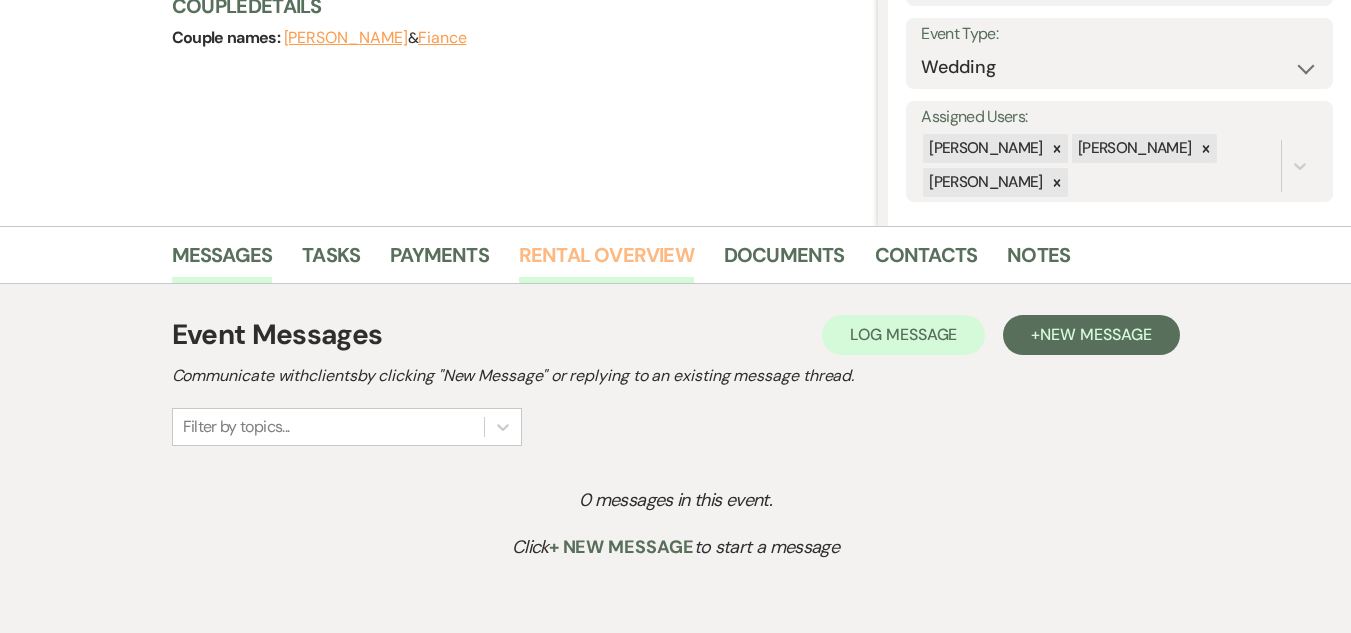 scroll, scrollTop: 300, scrollLeft: 0, axis: vertical 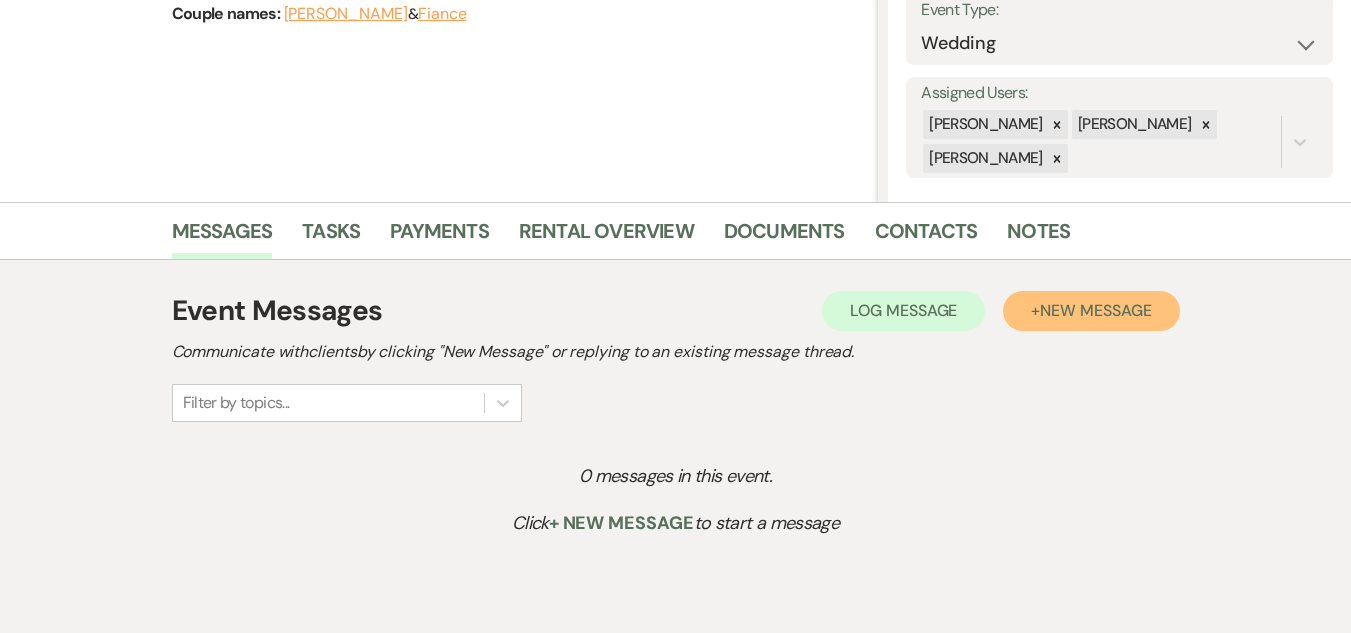 click on "New Message" at bounding box center (1095, 310) 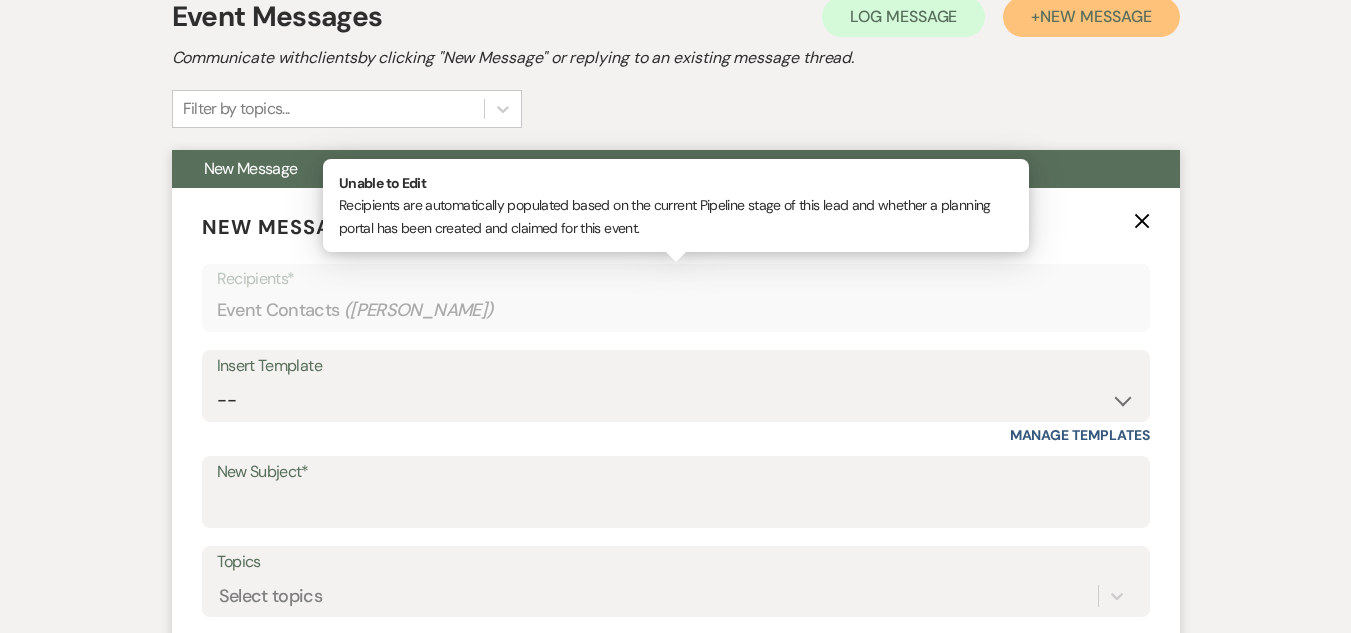 scroll, scrollTop: 600, scrollLeft: 0, axis: vertical 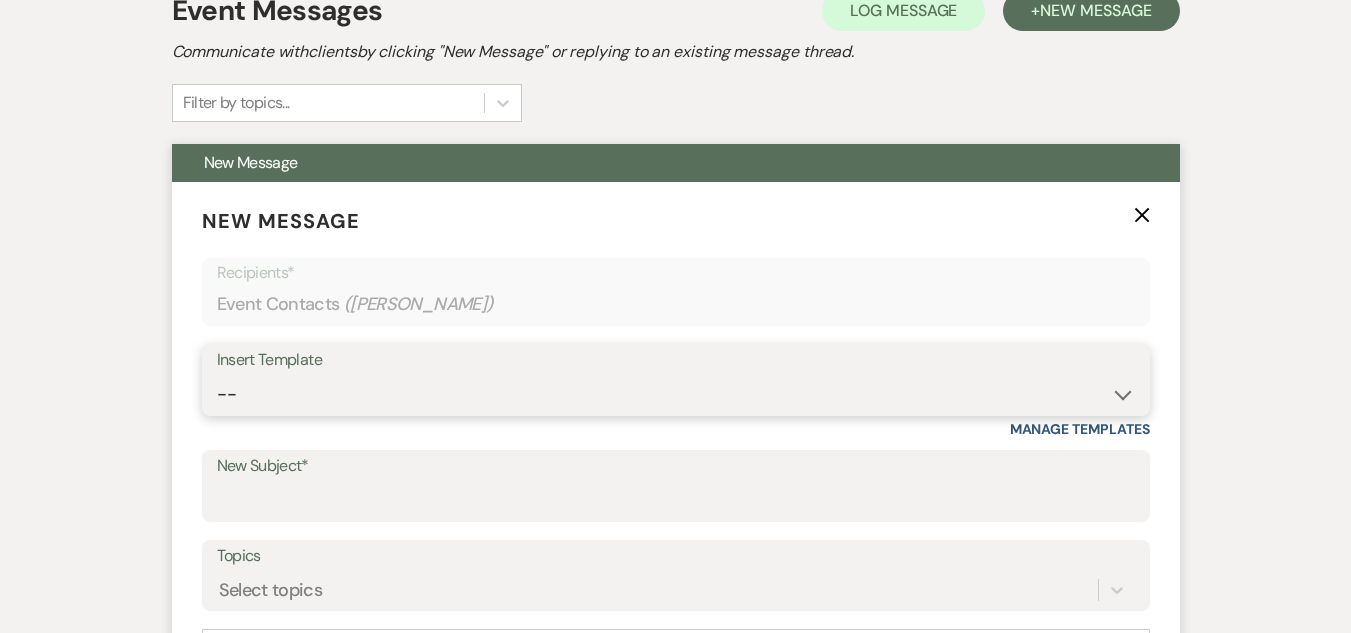click on "-- Weven Planning Portal Introduction (Booked Events) Welcome Email Offboarding Email Event Insurance - Follow up  Venue Contract and Documents to Sign The Barn at [PERSON_NAME][GEOGRAPHIC_DATA] - Event Manager Deposit Info  The Barn at [PERSON_NAME][GEOGRAPHIC_DATA] - Inquiry 2026 Lodging Arrangement Form - 2026 newest Lodging Arrangement Form - 2025/2026  The Barn at [PERSON_NAME][GEOGRAPHIC_DATA] - Inquiry 2027 Add-on & Rental Promotion" at bounding box center [676, 394] 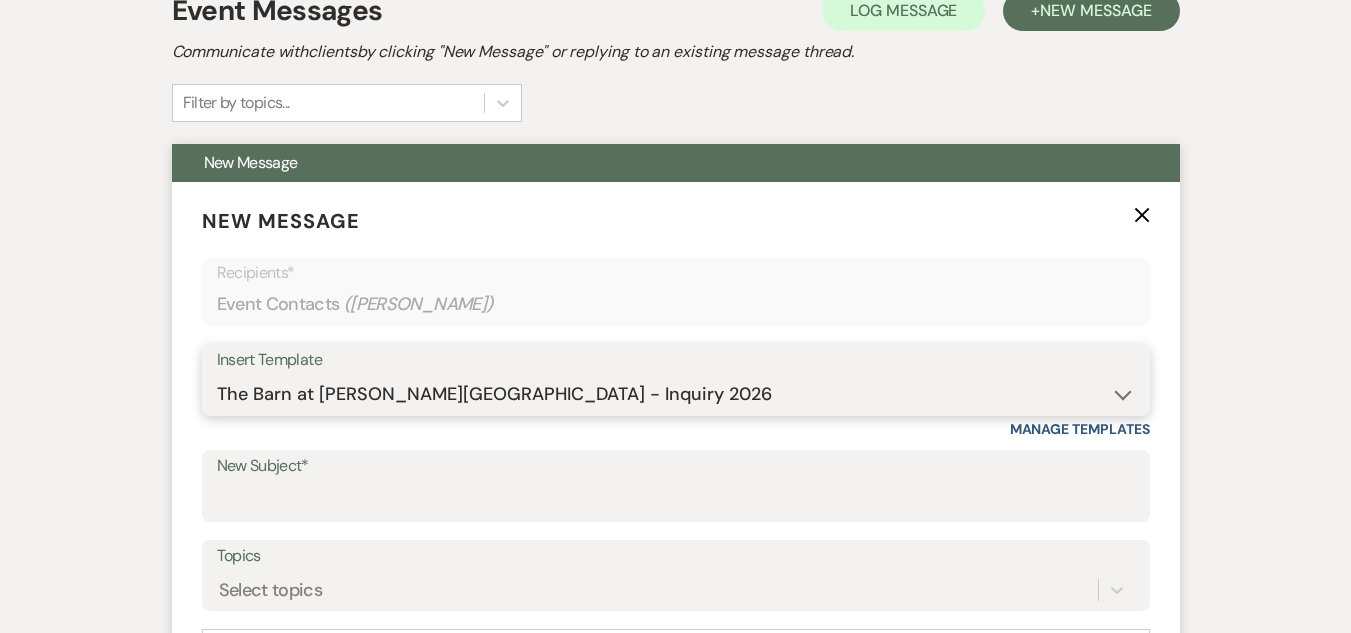 click on "-- Weven Planning Portal Introduction (Booked Events) Welcome Email Offboarding Email Event Insurance - Follow up  Venue Contract and Documents to Sign The Barn at [PERSON_NAME][GEOGRAPHIC_DATA] - Event Manager Deposit Info  The Barn at [PERSON_NAME][GEOGRAPHIC_DATA] - Inquiry 2026 Lodging Arrangement Form - 2026 newest Lodging Arrangement Form - 2025/2026  The Barn at [PERSON_NAME][GEOGRAPHIC_DATA] - Inquiry 2027 Add-on & Rental Promotion" at bounding box center [676, 394] 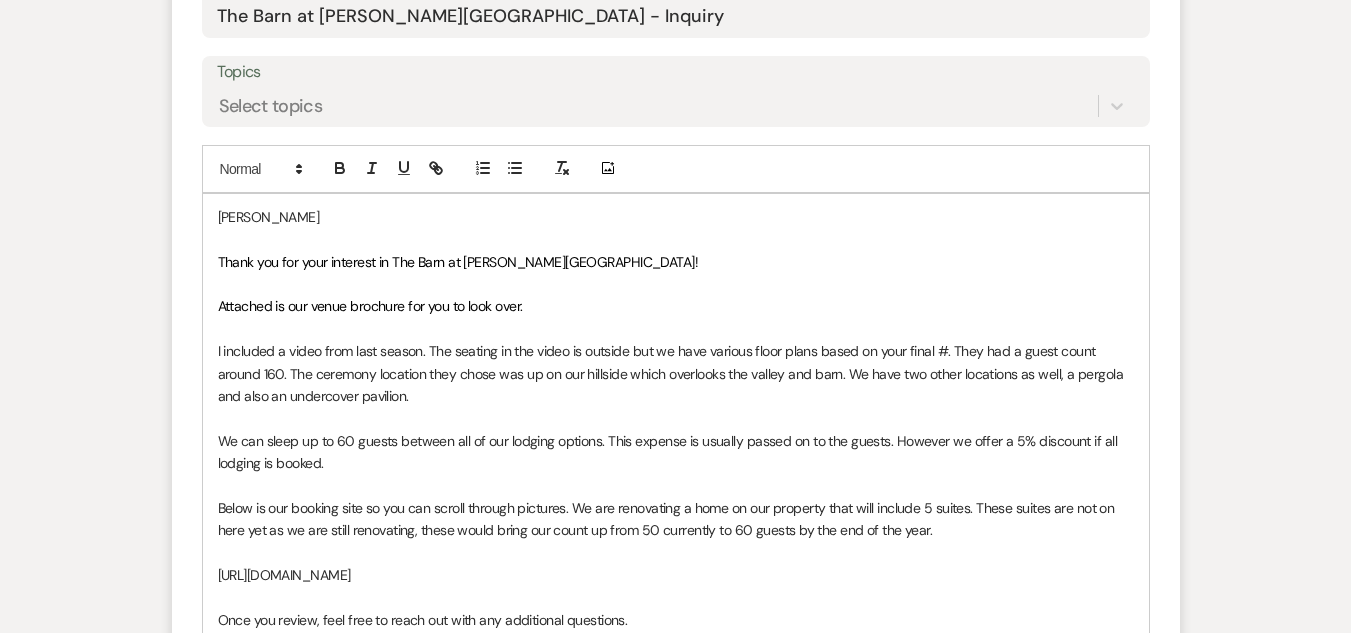 scroll, scrollTop: 1200, scrollLeft: 0, axis: vertical 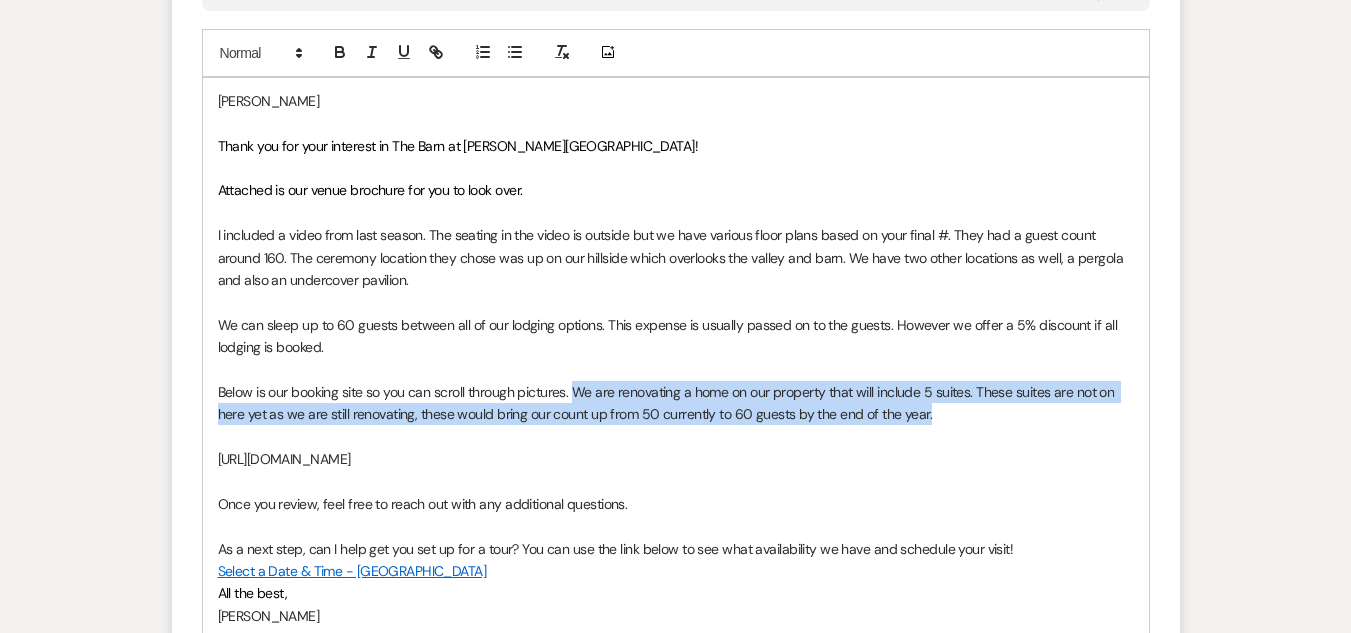 drag, startPoint x: 944, startPoint y: 423, endPoint x: 575, endPoint y: 390, distance: 370.47266 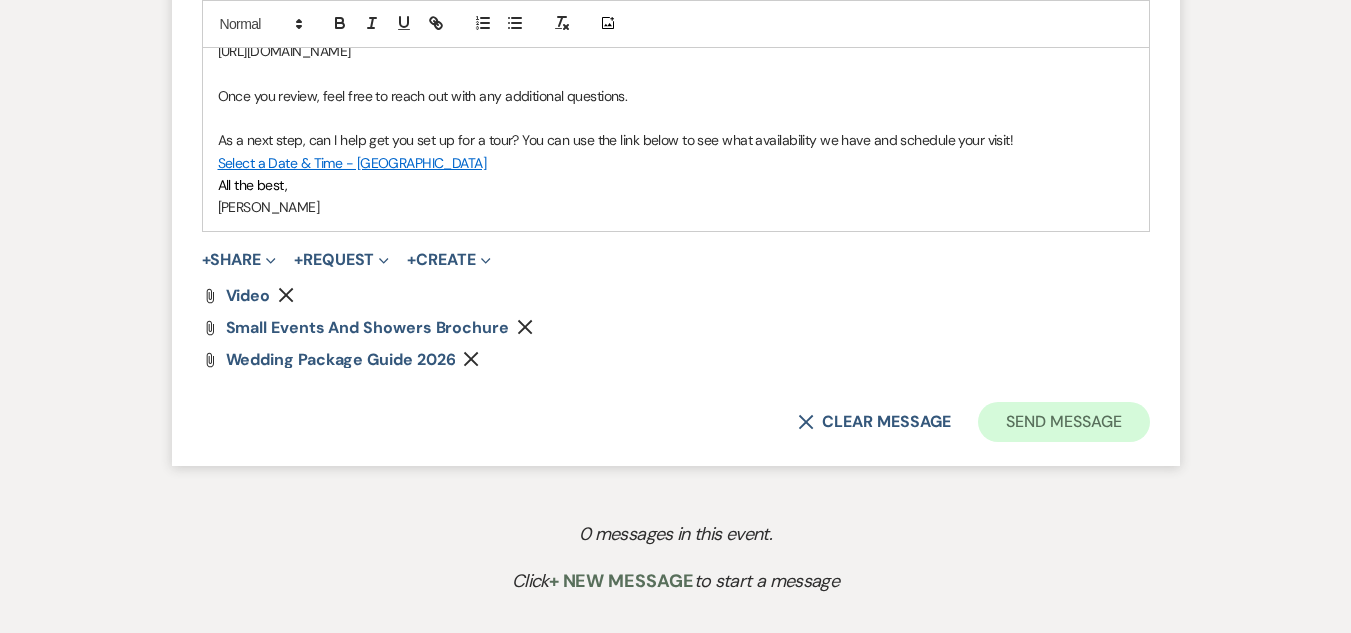 scroll, scrollTop: 1600, scrollLeft: 0, axis: vertical 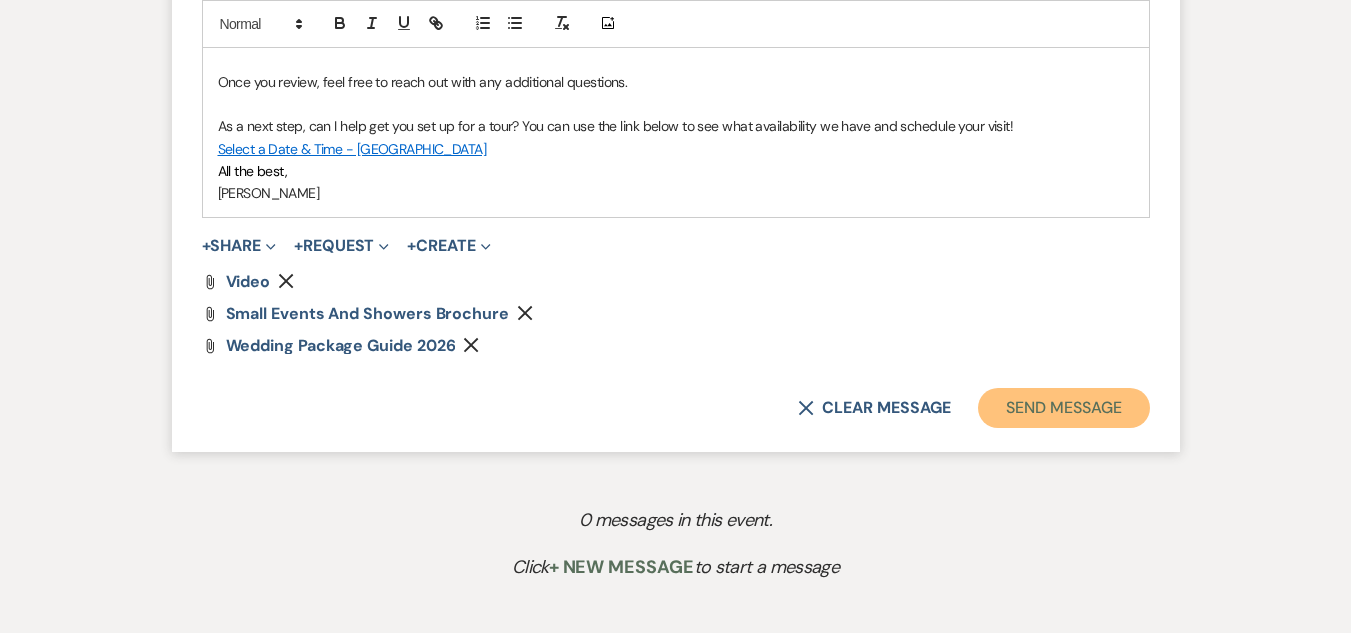 click on "Send Message" at bounding box center [1063, 408] 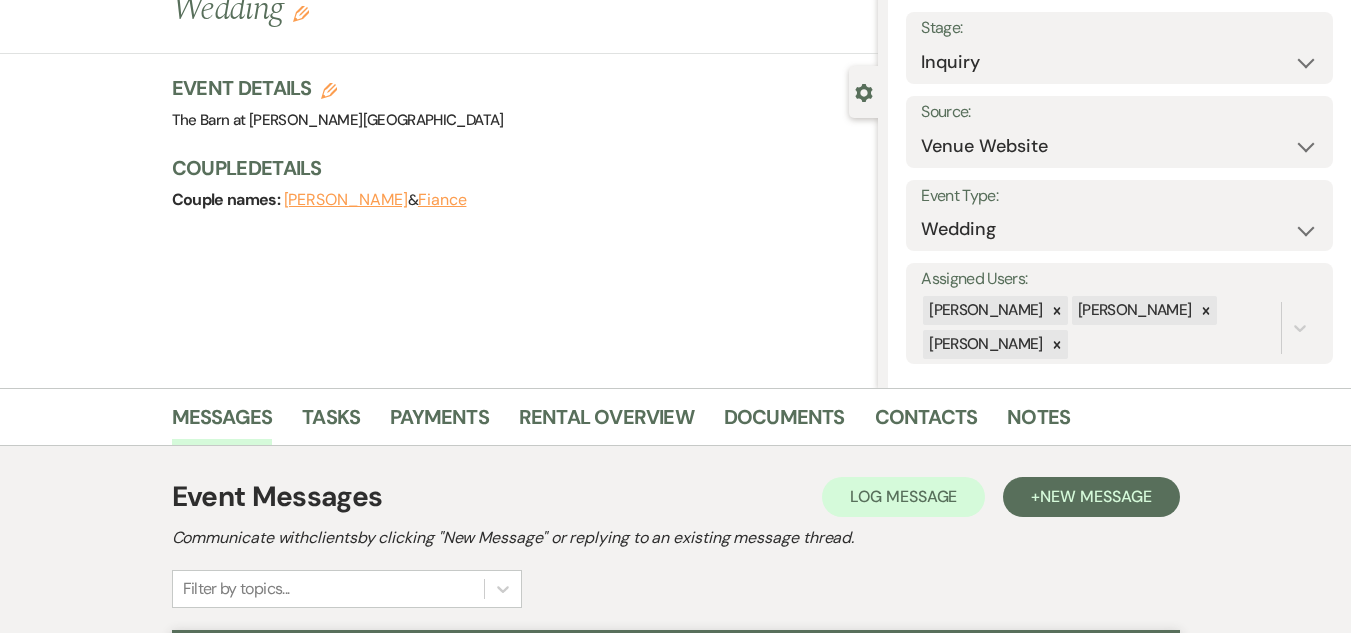 scroll, scrollTop: 0, scrollLeft: 0, axis: both 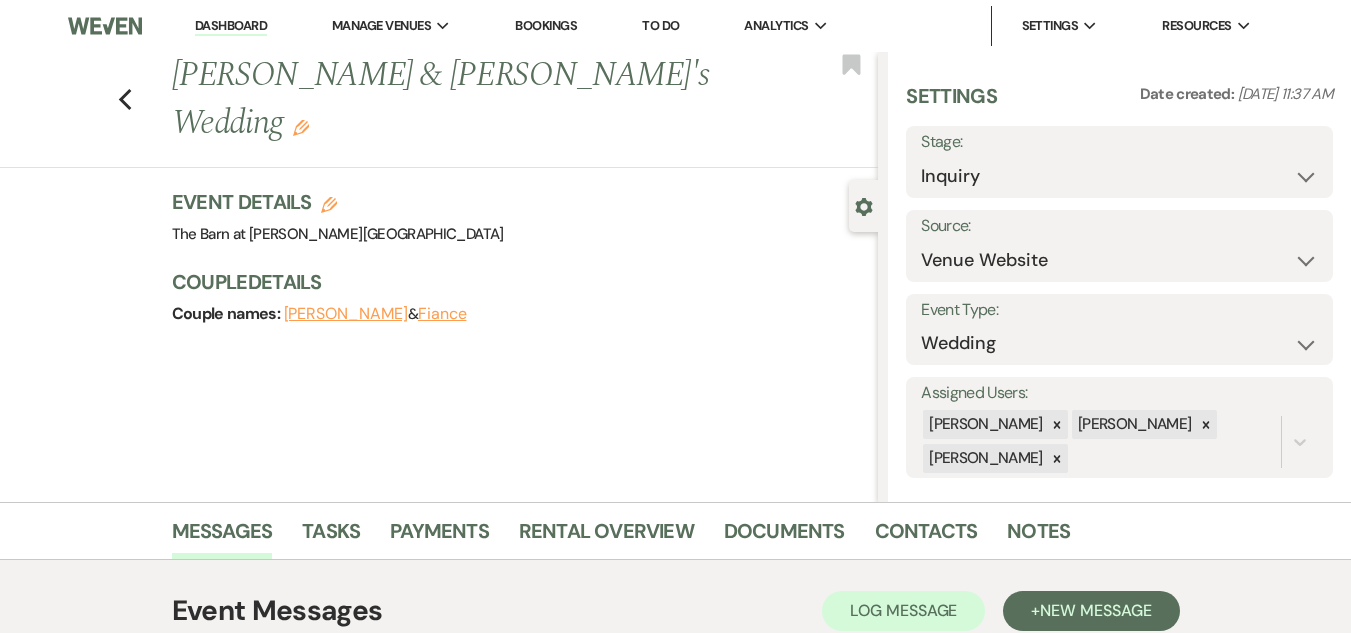 click on "Previous [PERSON_NAME] & [PERSON_NAME]'s Wedding Edit Bookmark" at bounding box center (434, 110) 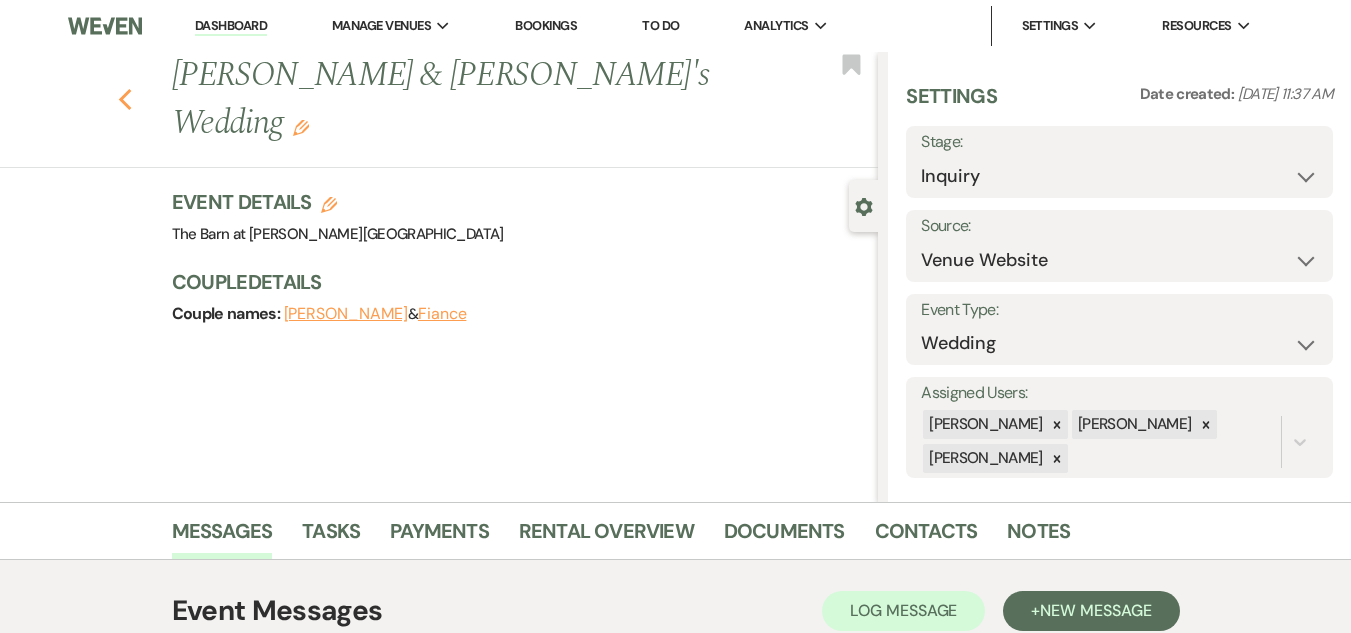 click 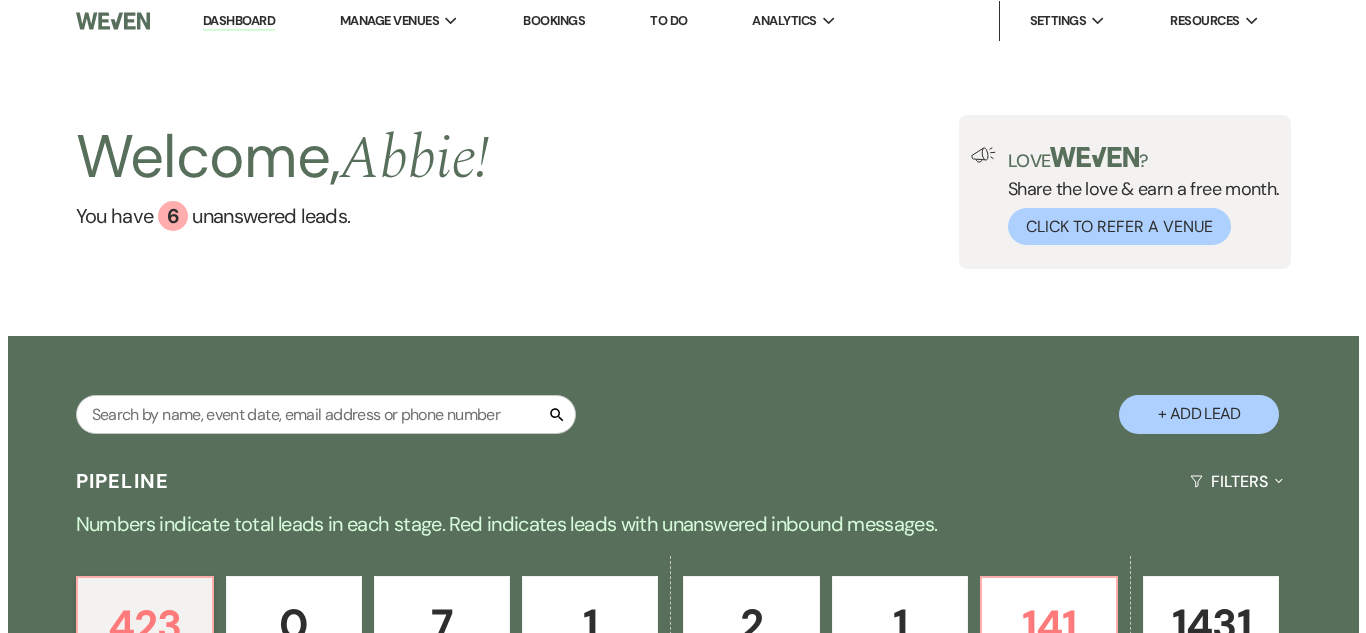 scroll, scrollTop: 0, scrollLeft: 0, axis: both 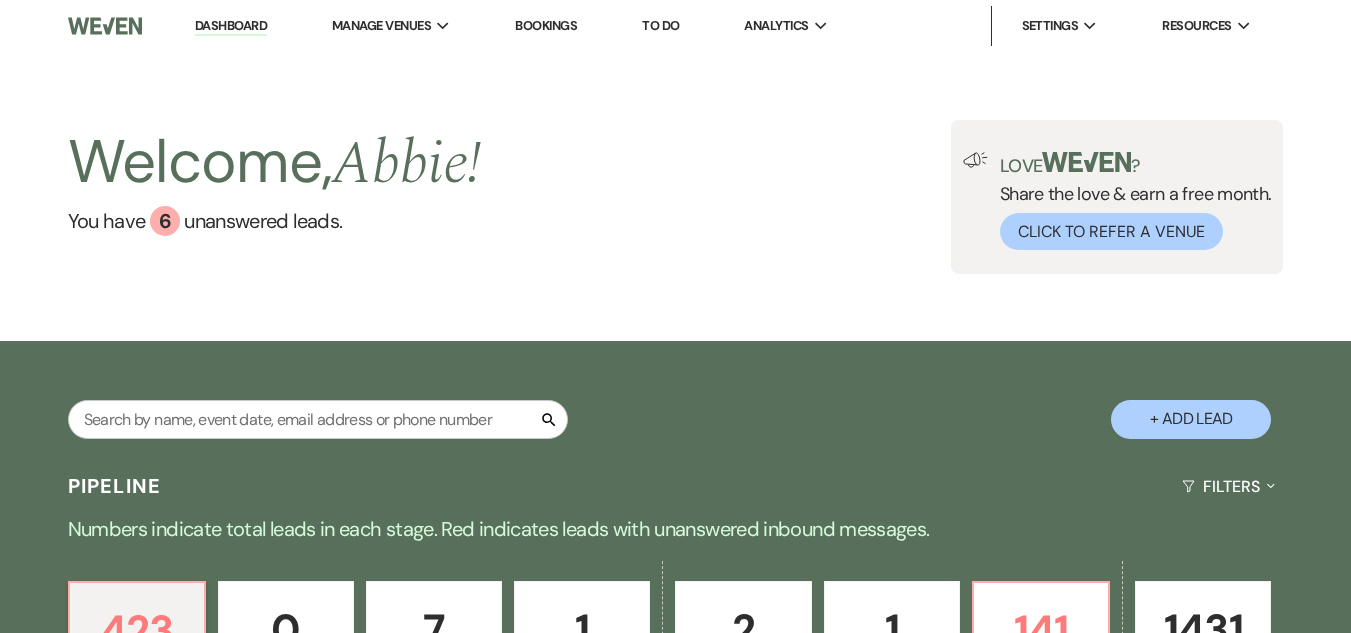 click on "+ Add Lead" at bounding box center [1191, 419] 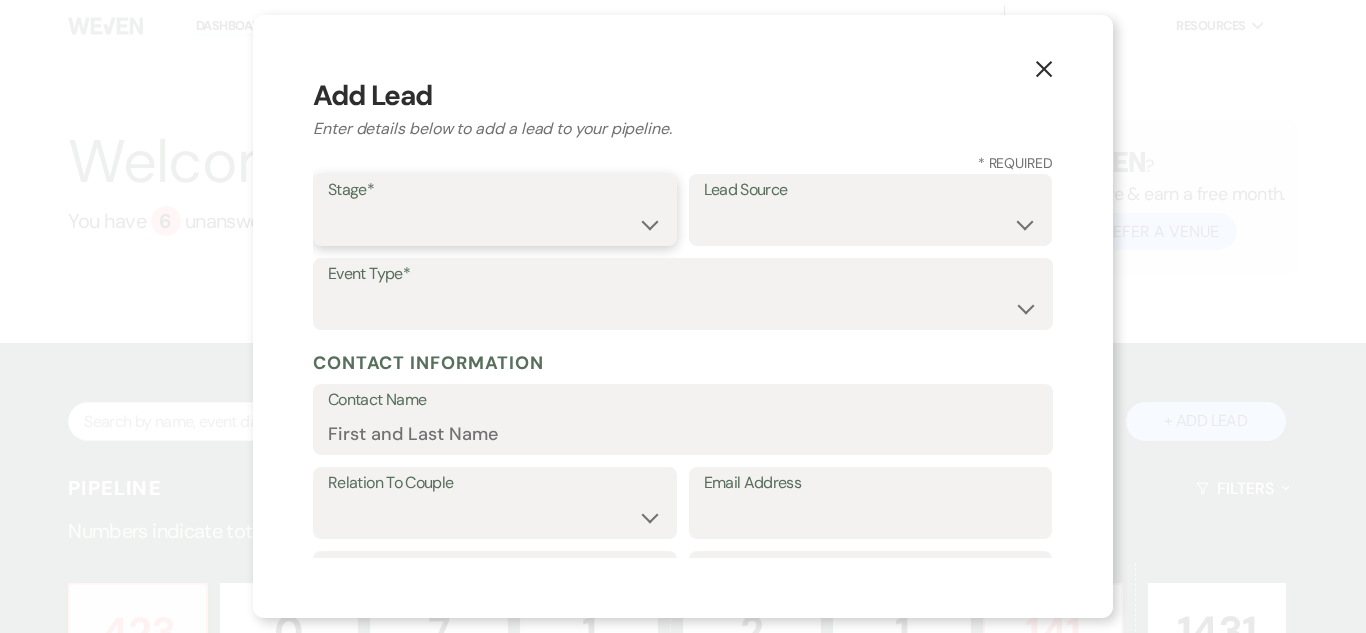 click on "Inquiry Follow Up Tour Requested Tour Confirmed Toured Proposal Sent Booked Lost" at bounding box center (495, 224) 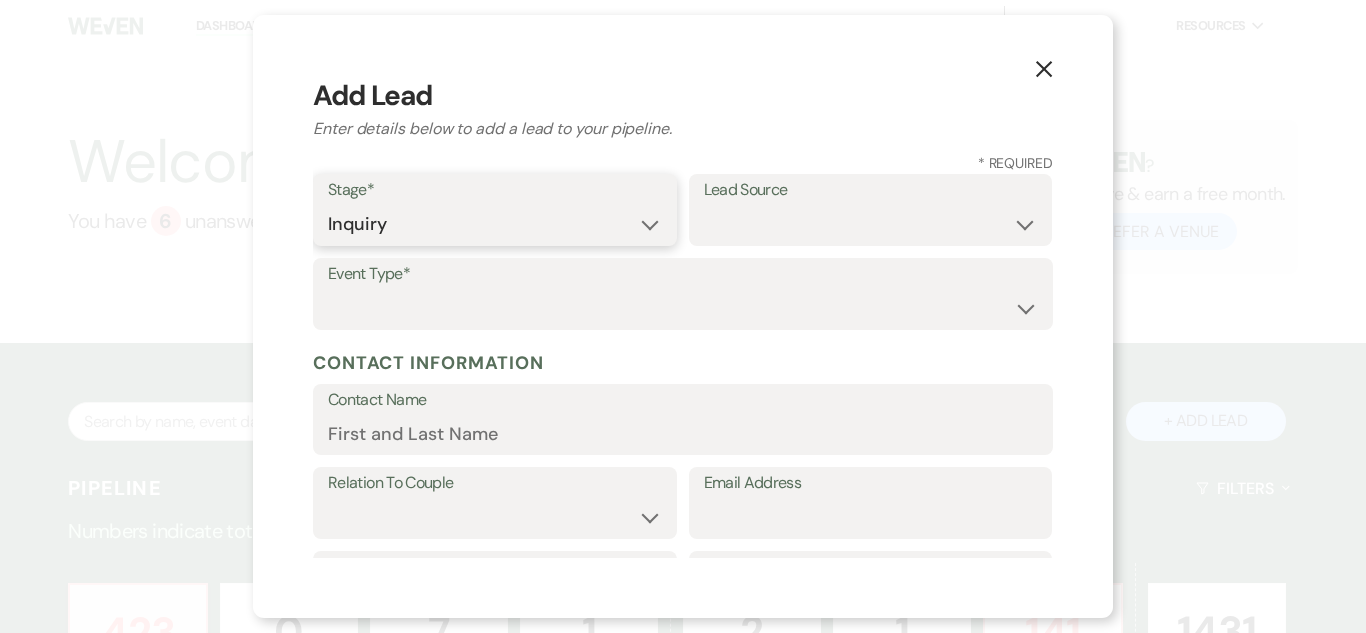 click on "Inquiry Follow Up Tour Requested Tour Confirmed Toured Proposal Sent Booked Lost" at bounding box center (495, 224) 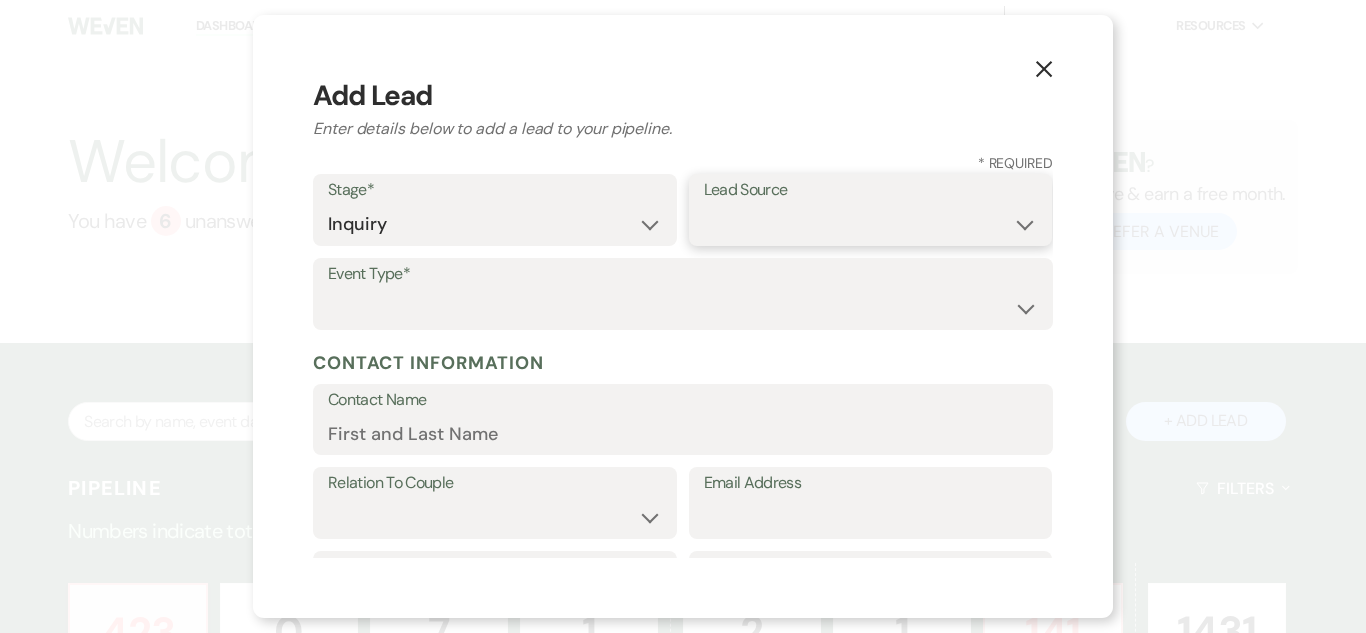click on "Weven Venue Website Instagram Facebook Pinterest Google The Knot Wedding Wire Here Comes the Guide Wedding Spot Eventective [PERSON_NAME] The Venue Report PartySlate VRBO / Homeaway Airbnb Wedding Show TikTok X / Twitter Phone Call Walk-in Vendor Referral Advertising Personal Referral Local Referral Other" at bounding box center (871, 224) 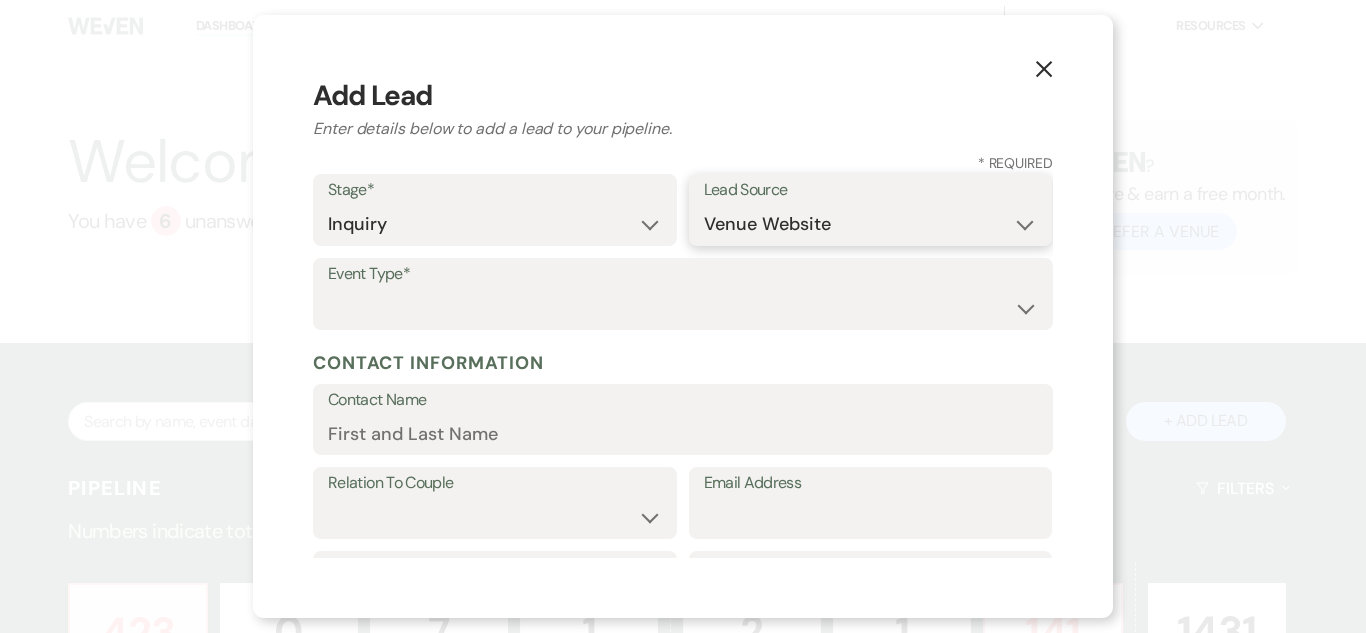 click on "Weven Venue Website Instagram Facebook Pinterest Google The Knot Wedding Wire Here Comes the Guide Wedding Spot Eventective [PERSON_NAME] The Venue Report PartySlate VRBO / Homeaway Airbnb Wedding Show TikTok X / Twitter Phone Call Walk-in Vendor Referral Advertising Personal Referral Local Referral Other" at bounding box center [871, 224] 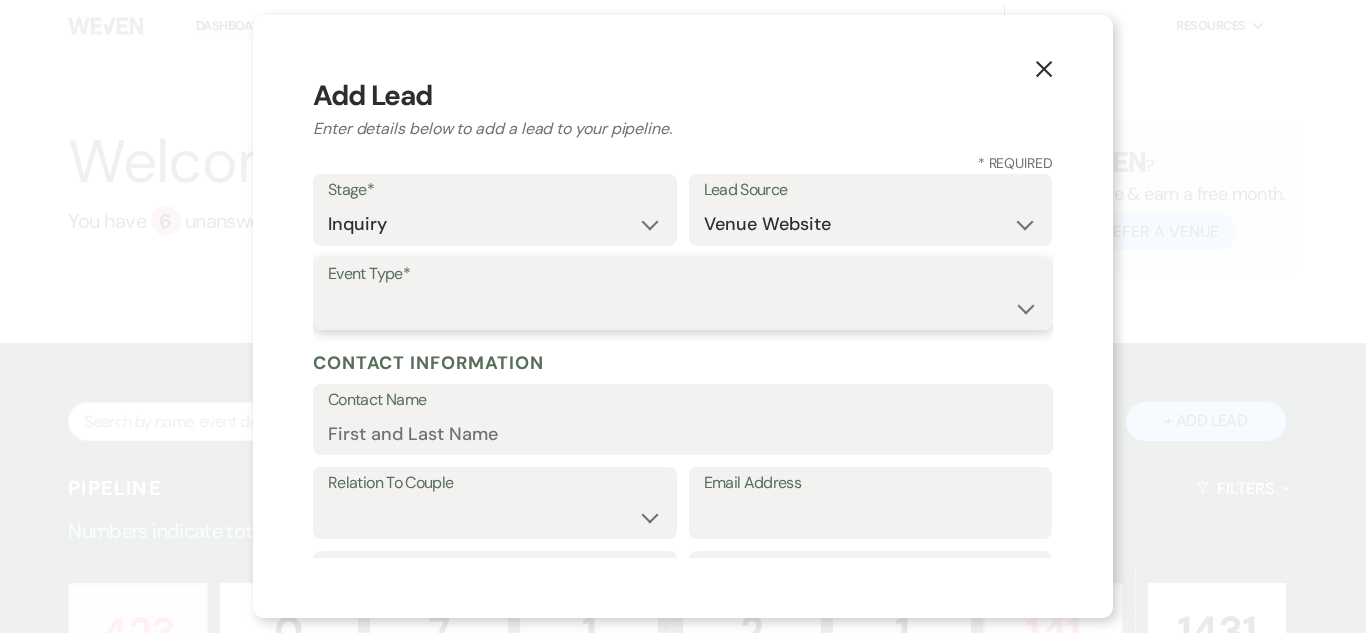 click on "Wedding Anniversary Party Baby Shower Bachelorette / Bachelor Party Birthday Party Bridal Shower Brunch Community Event Concert Corporate Event Elopement End of Life Celebration Engagement Party Fundraiser Graduation Party Micro Wedding Prom Quinceañera Rehearsal Dinner Religious Event Retreat Other" at bounding box center (683, 308) 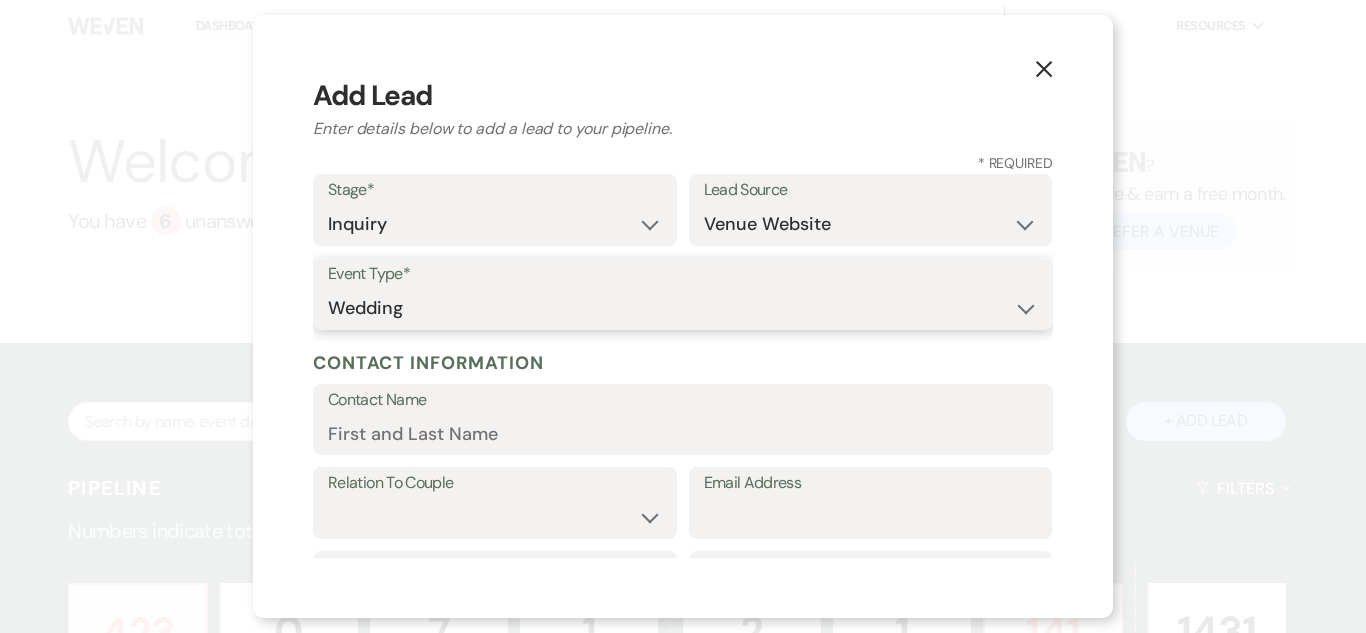 click on "Wedding Anniversary Party Baby Shower Bachelorette / Bachelor Party Birthday Party Bridal Shower Brunch Community Event Concert Corporate Event Elopement End of Life Celebration Engagement Party Fundraiser Graduation Party Micro Wedding Prom Quinceañera Rehearsal Dinner Religious Event Retreat Other" at bounding box center (683, 308) 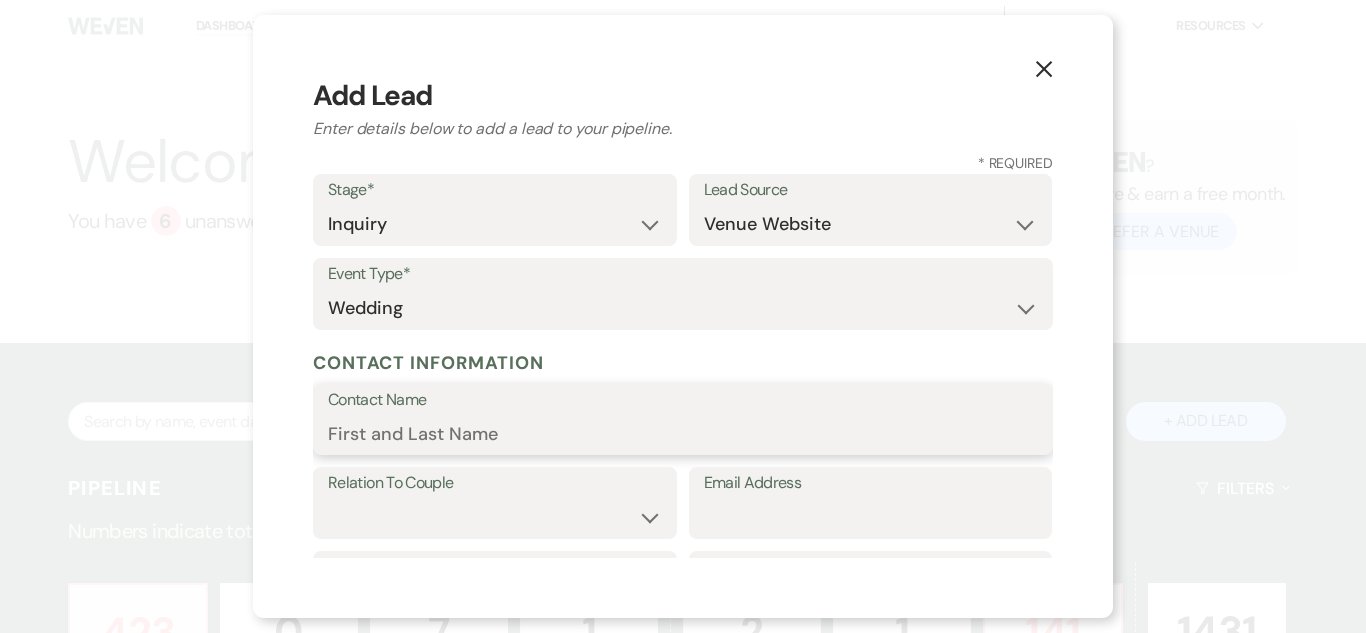 click on "Contact Name" at bounding box center (683, 433) 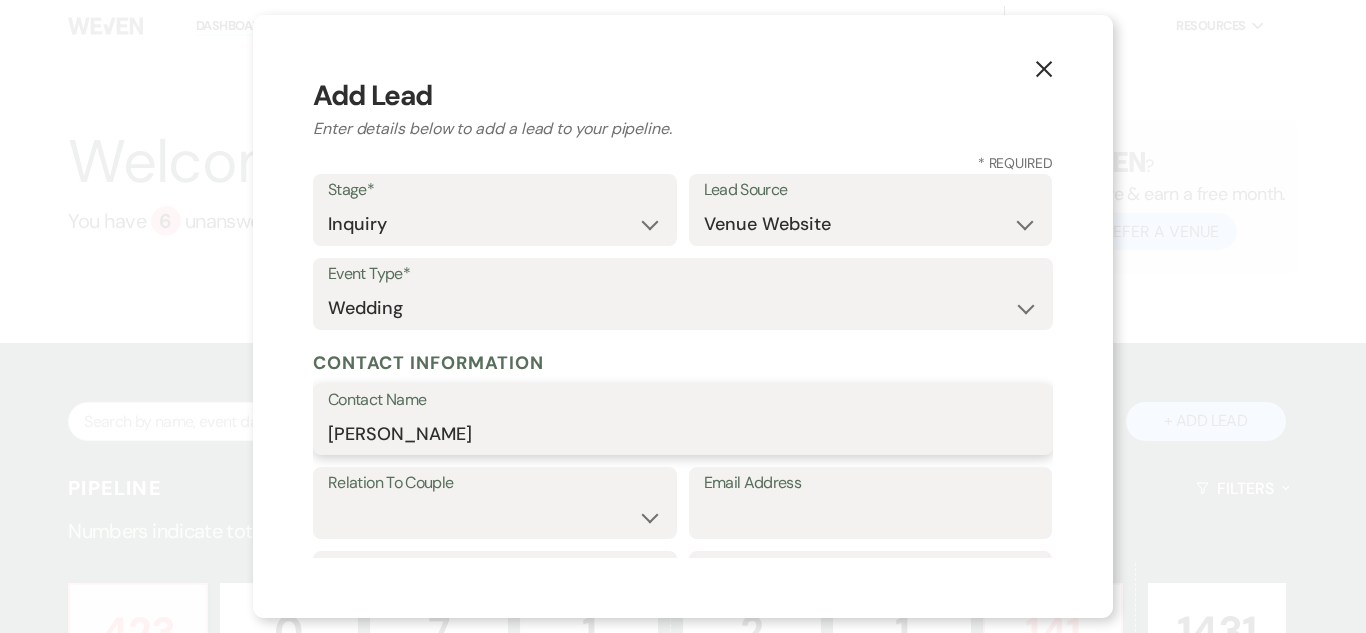 type on "[PERSON_NAME]" 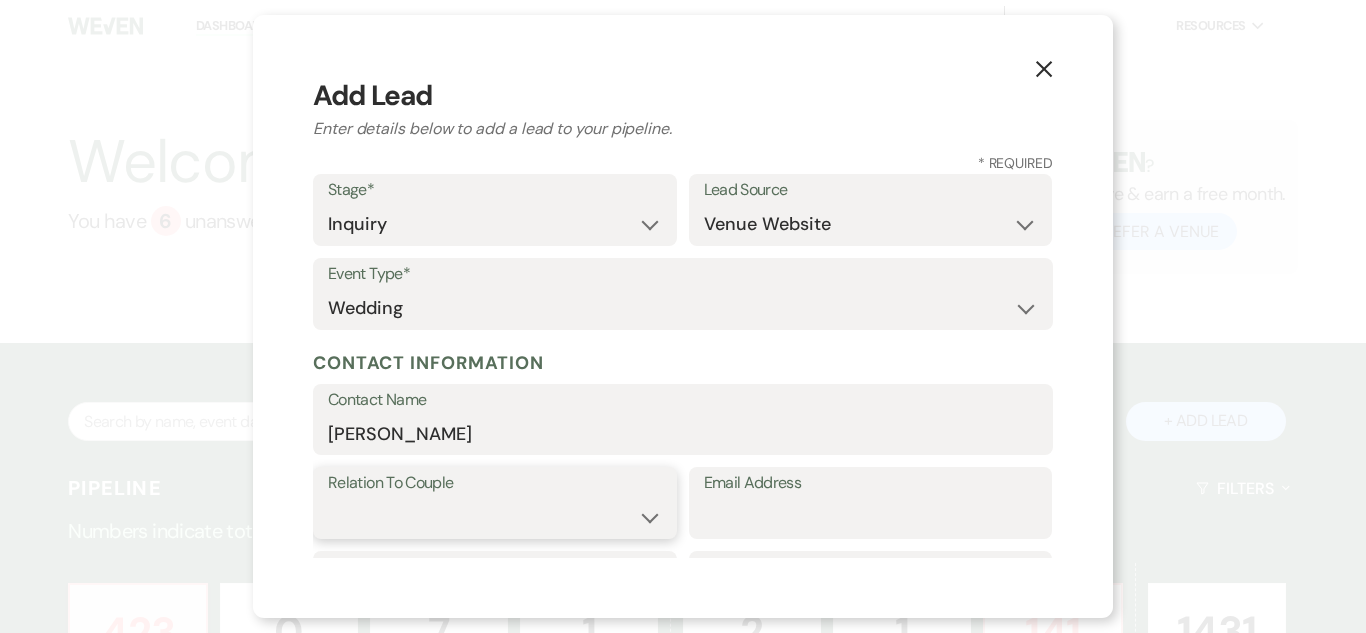 click on "Couple Planner Parent of Couple Family Member Friend Other" at bounding box center [495, 517] 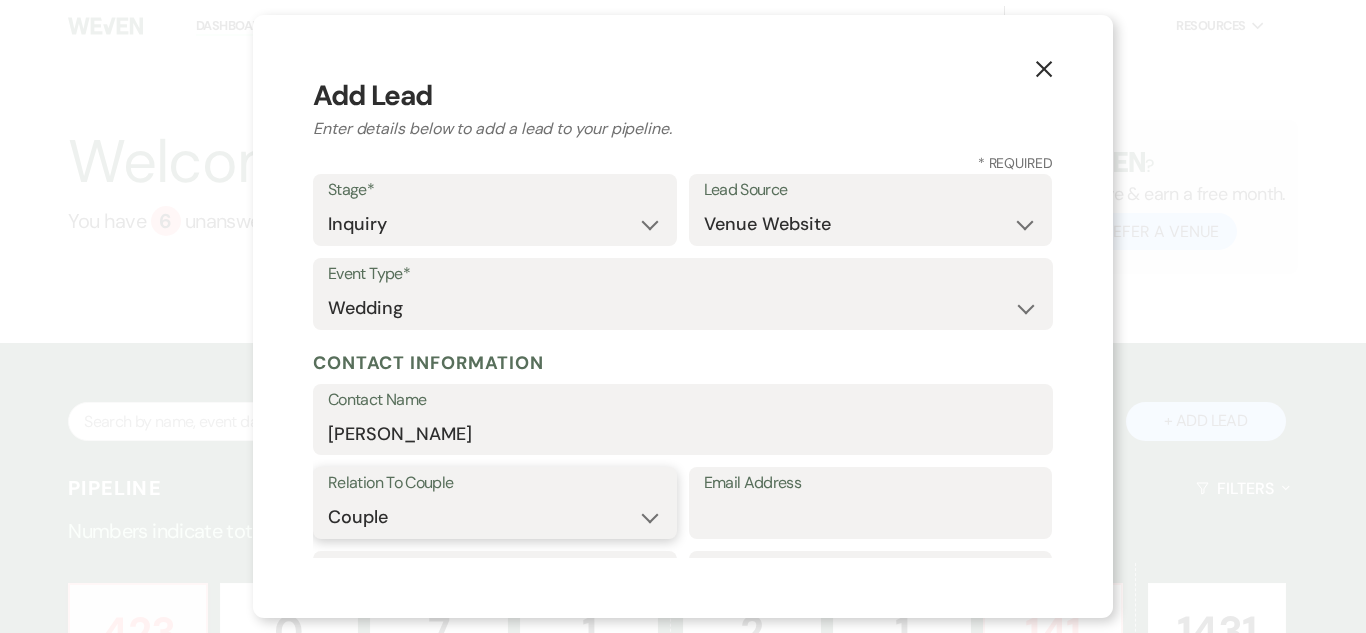 click on "Couple Planner Parent of Couple Family Member Friend Other" at bounding box center [495, 517] 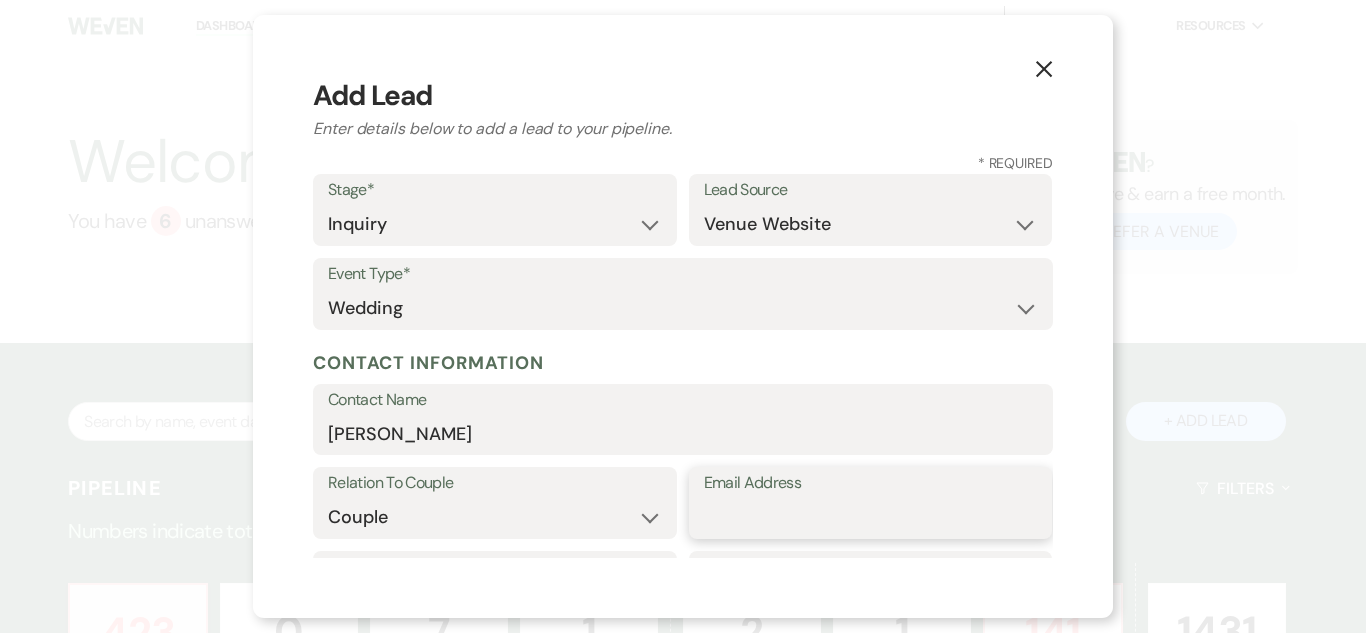click on "Email Address" at bounding box center [871, 517] 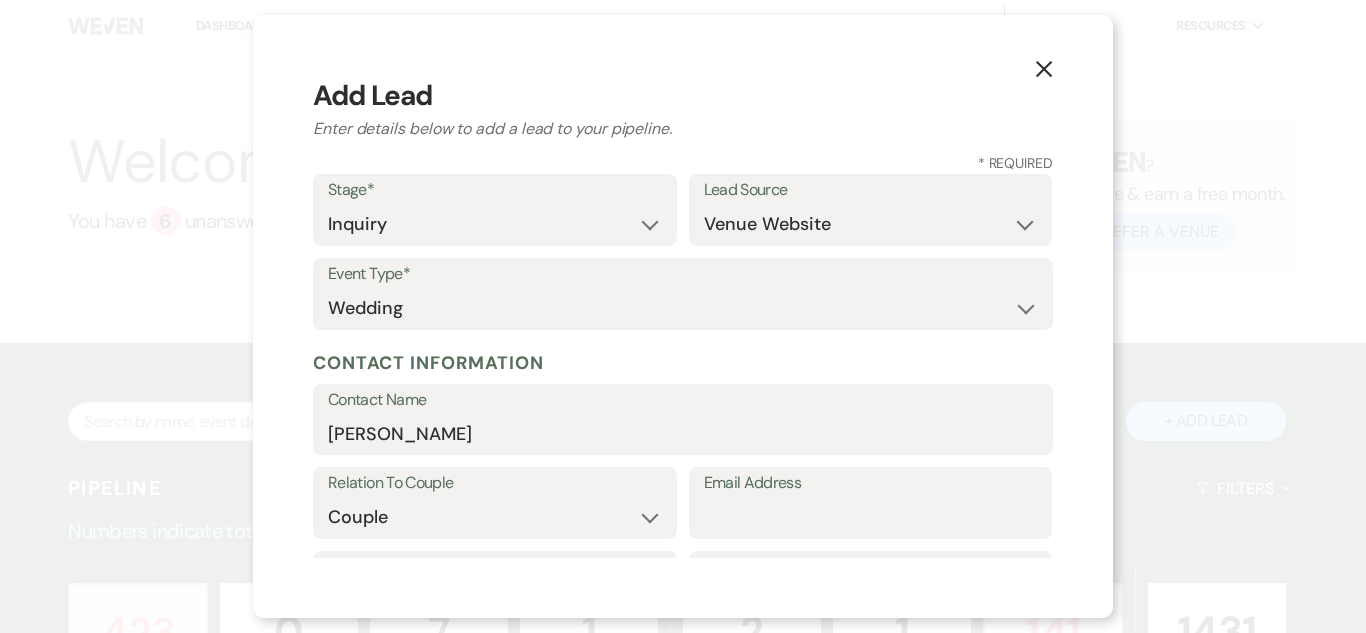 click on "Email Address" at bounding box center (871, 503) 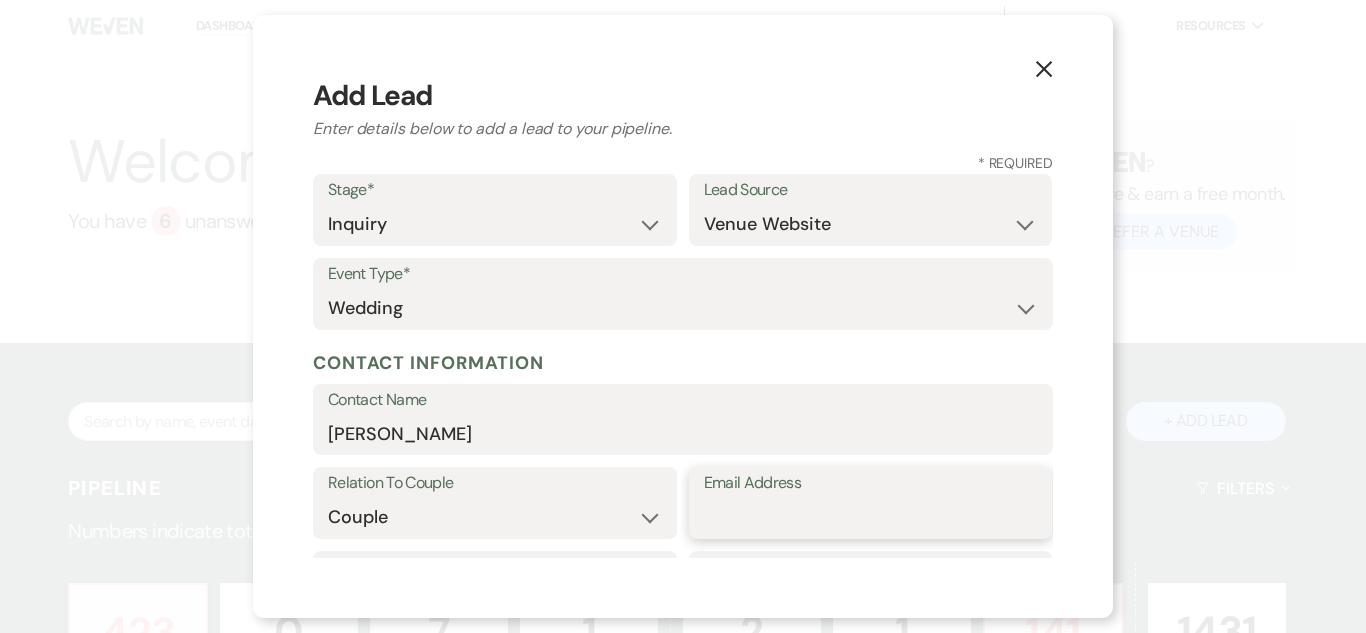 click on "Email Address" at bounding box center [871, 517] 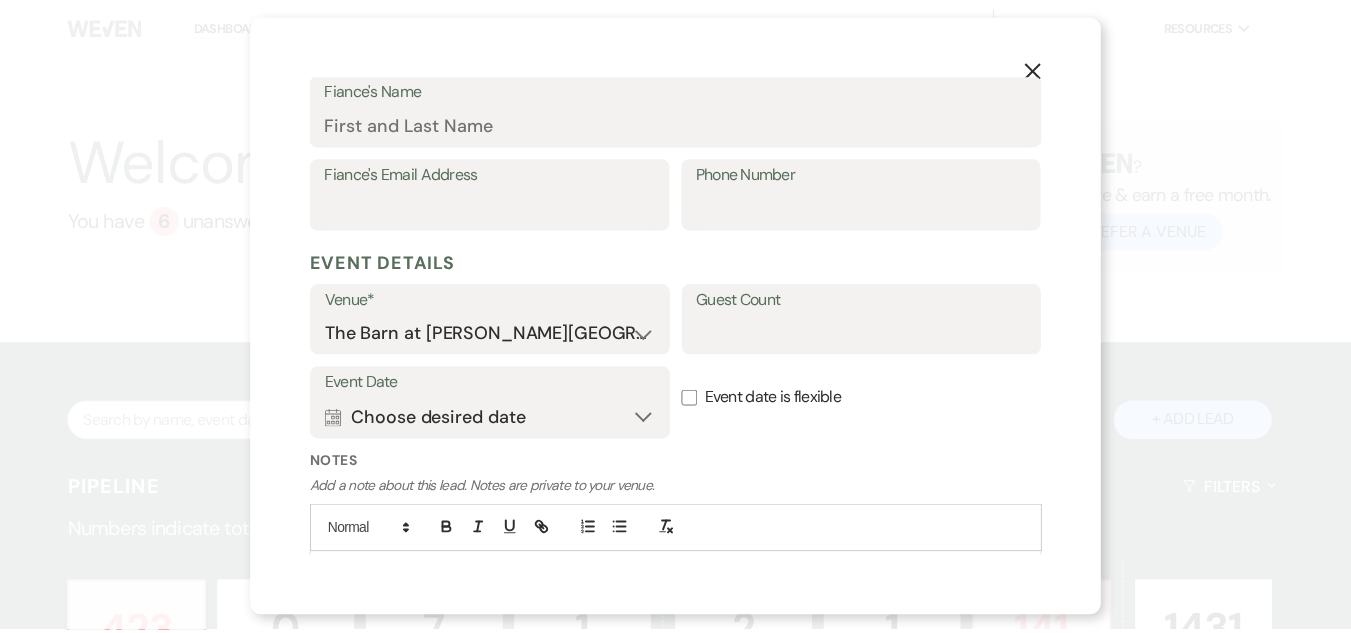 scroll, scrollTop: 706, scrollLeft: 0, axis: vertical 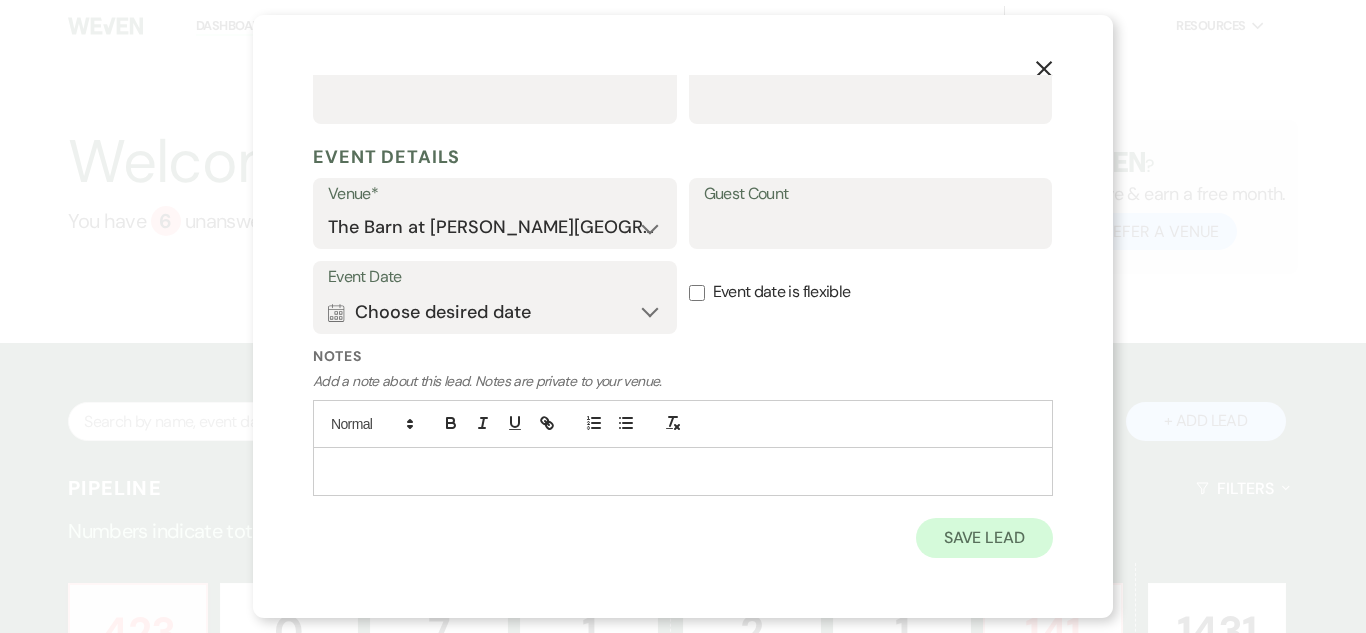 type on "[EMAIL_ADDRESS][PERSON_NAME][DOMAIN_NAME]" 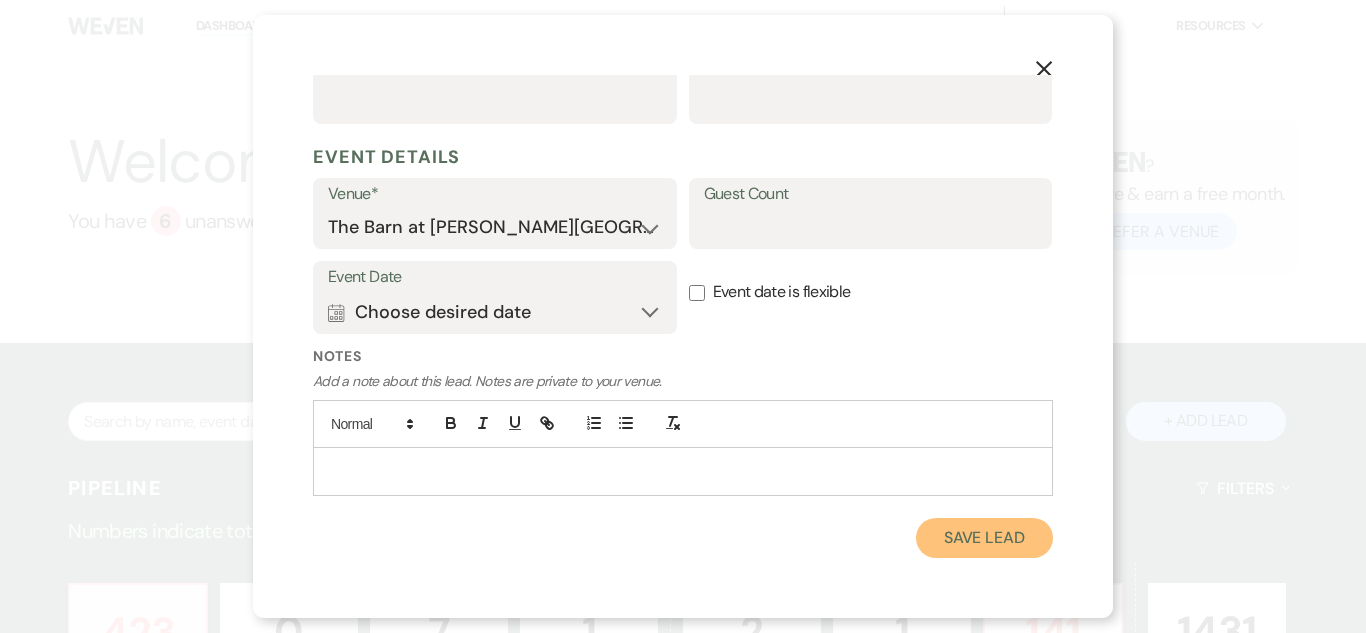 click on "Save Lead" at bounding box center [984, 538] 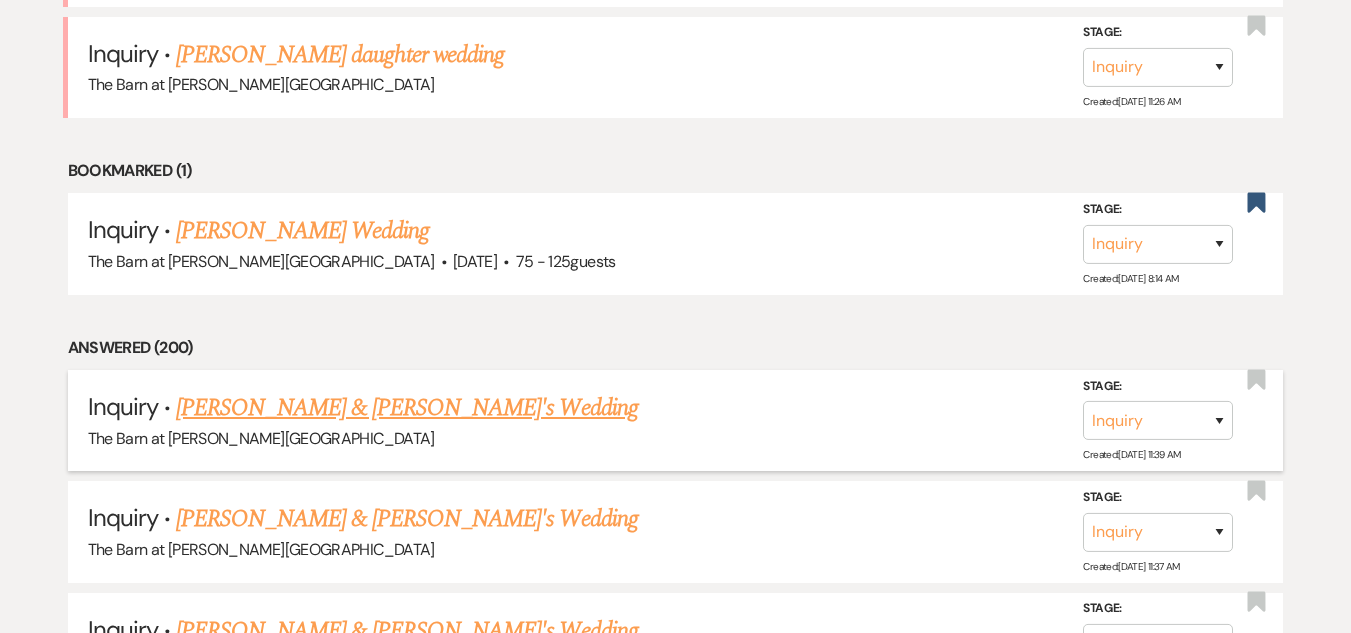 scroll, scrollTop: 1100, scrollLeft: 0, axis: vertical 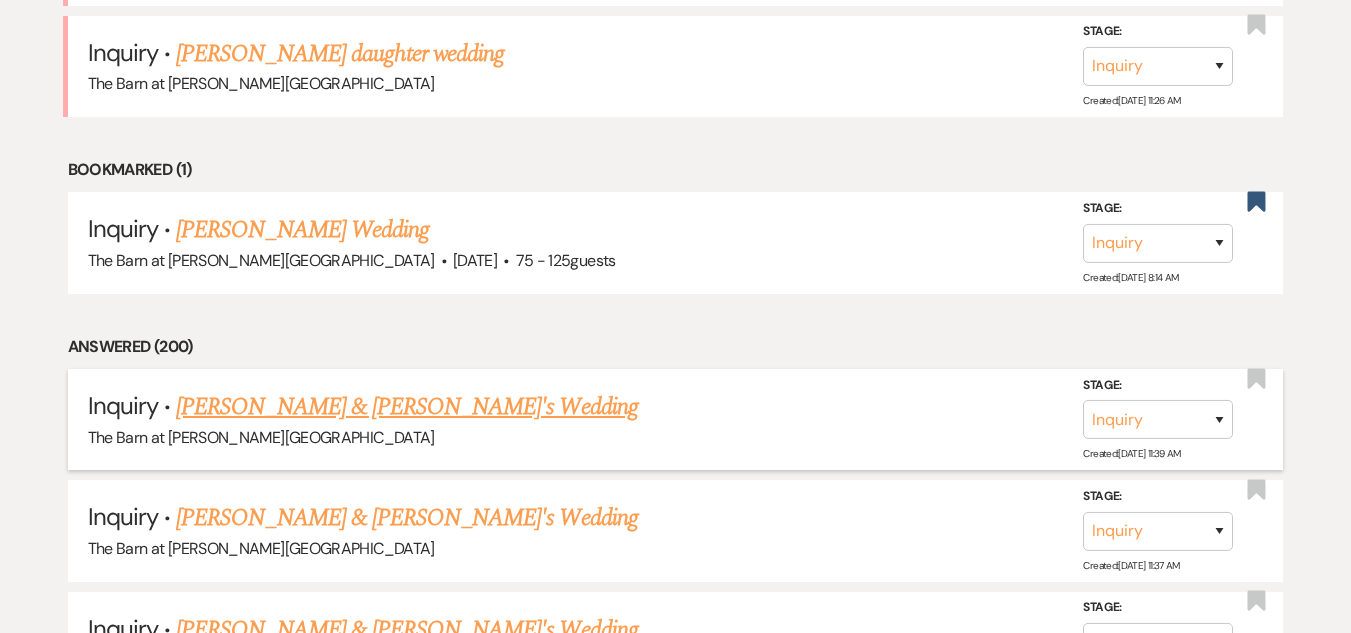 click on "[PERSON_NAME] & [PERSON_NAME]'s Wedding" at bounding box center [407, 407] 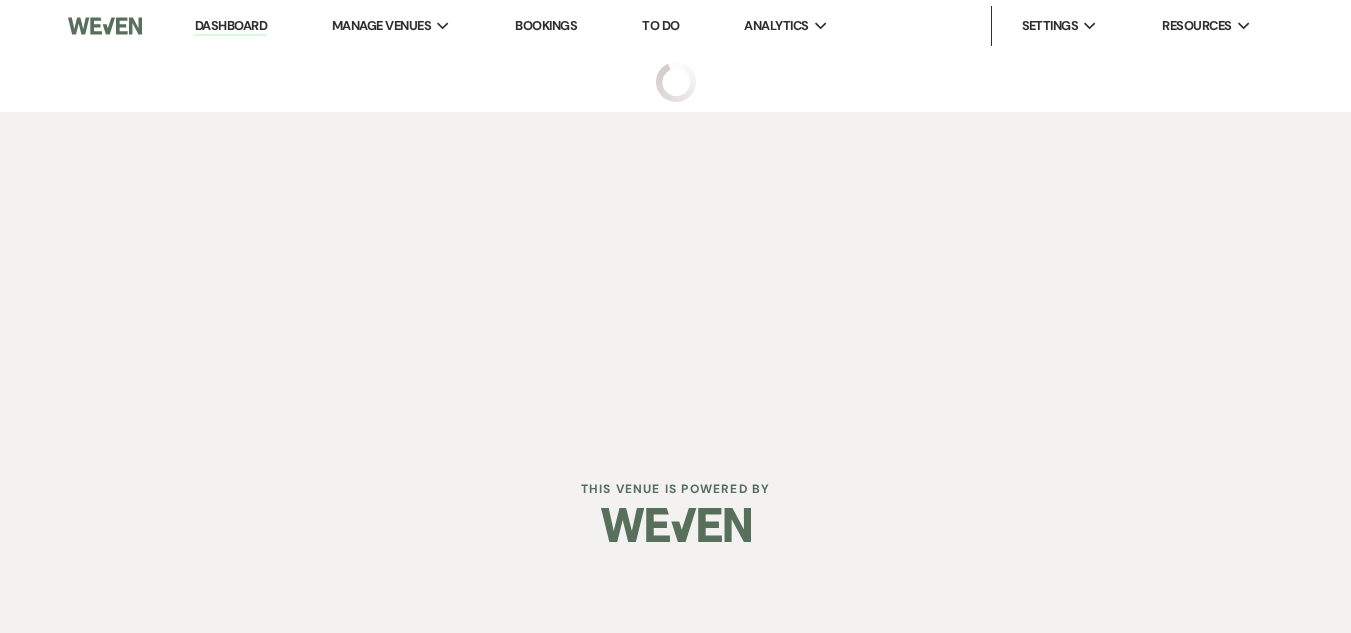 scroll, scrollTop: 0, scrollLeft: 0, axis: both 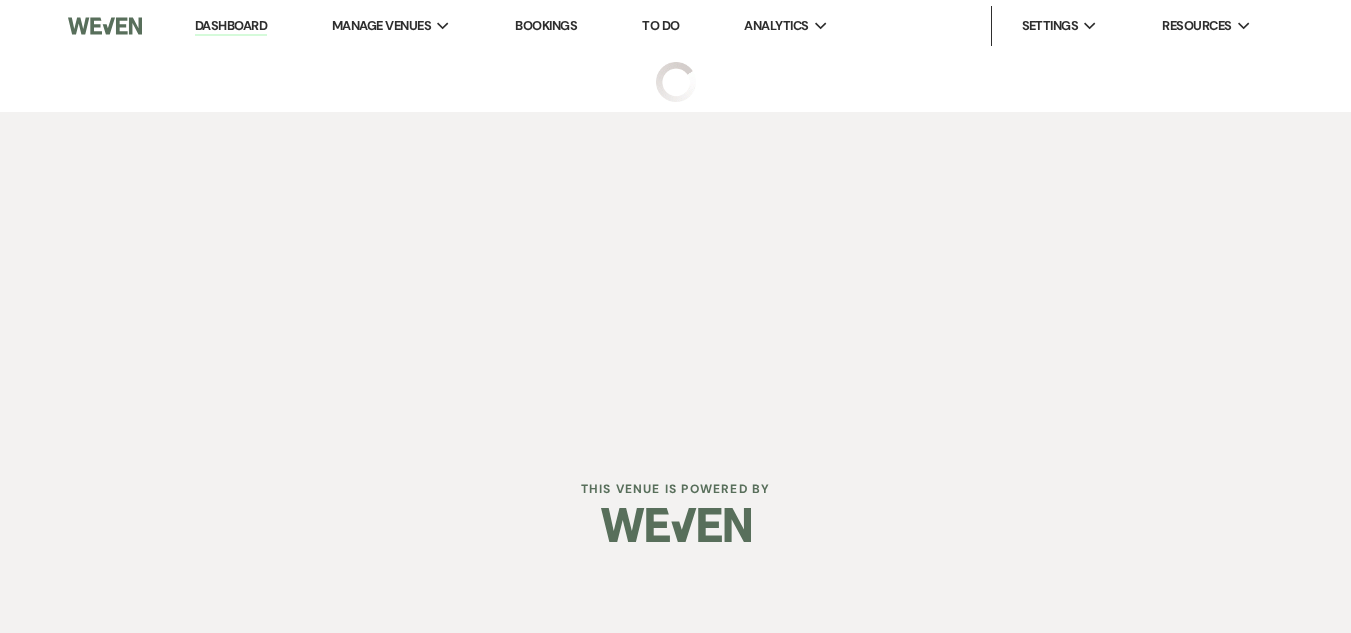 select on "5" 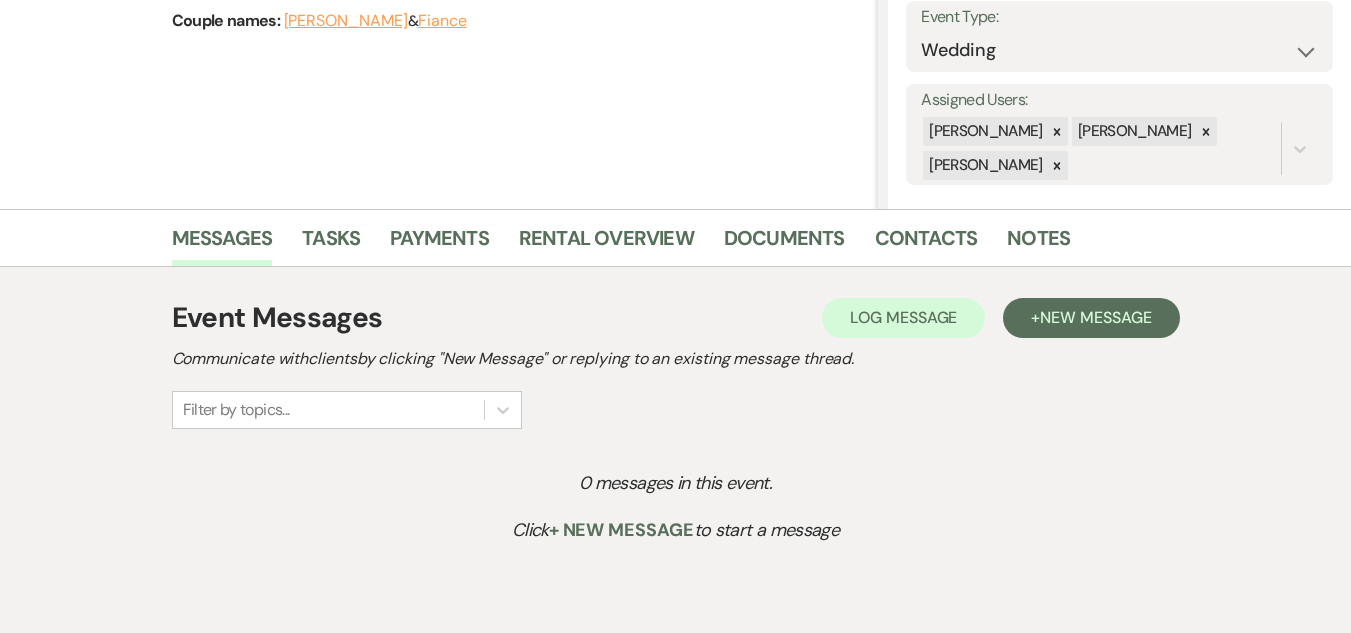 scroll, scrollTop: 394, scrollLeft: 0, axis: vertical 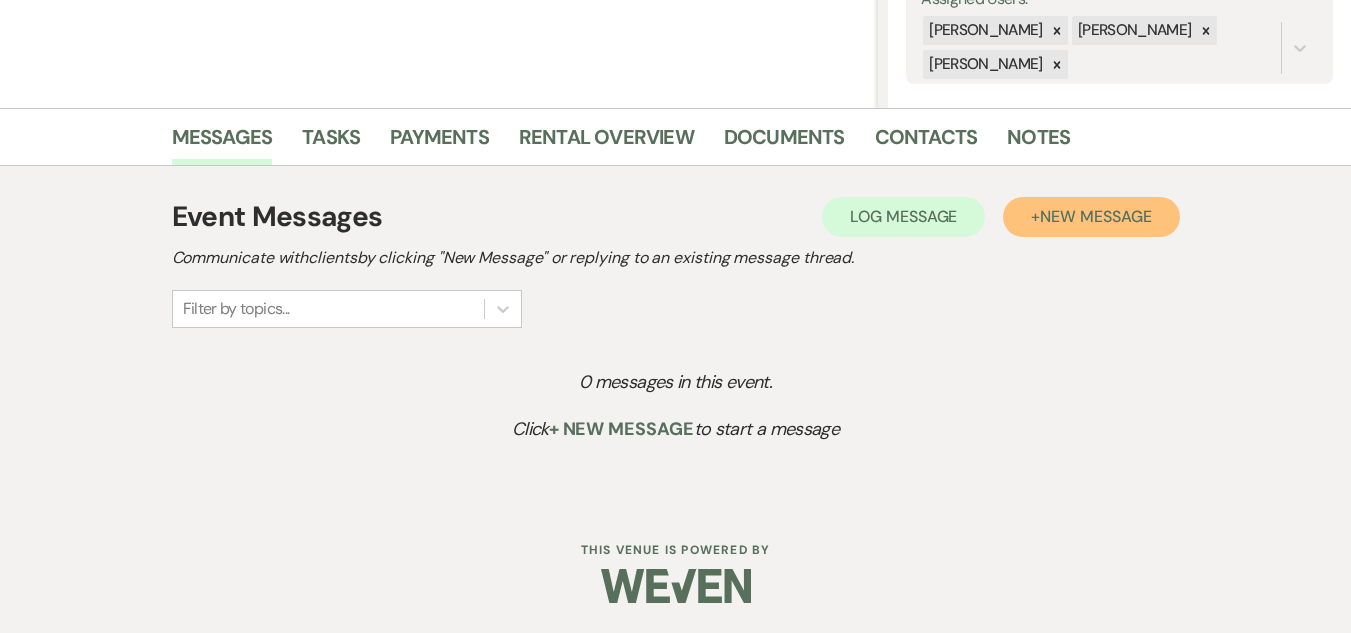 click on "New Message" at bounding box center (1095, 216) 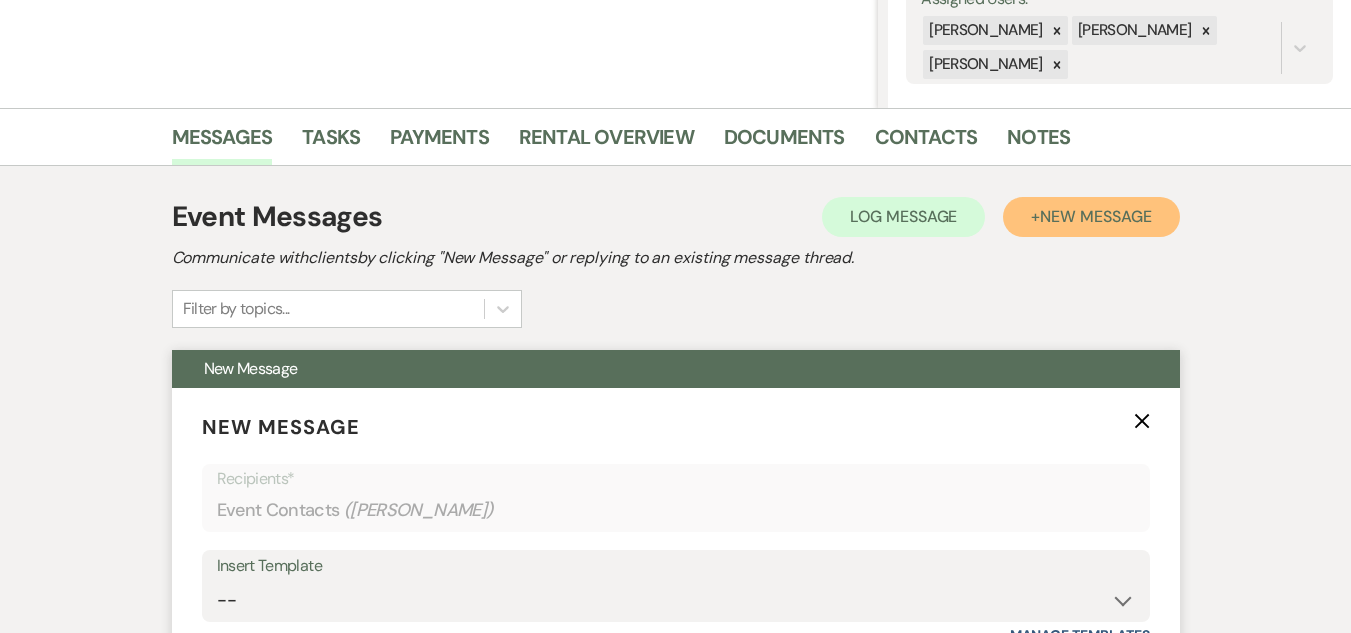 scroll, scrollTop: 594, scrollLeft: 0, axis: vertical 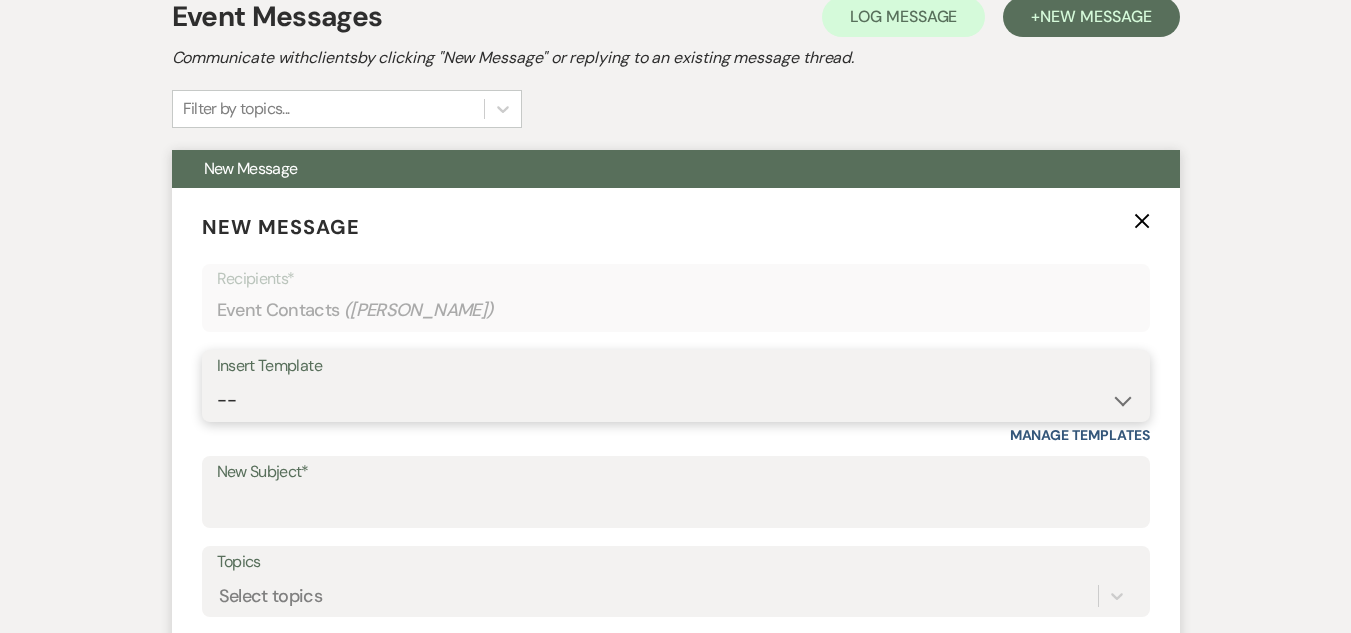 click on "-- Weven Planning Portal Introduction (Booked Events) Welcome Email Offboarding Email Event Insurance - Follow up  Venue Contract and Documents to Sign The Barn at [PERSON_NAME][GEOGRAPHIC_DATA] - Event Manager Deposit Info  The Barn at [PERSON_NAME][GEOGRAPHIC_DATA] - Inquiry 2026 Lodging Arrangement Form - 2026 newest Lodging Arrangement Form - 2025/2026  The Barn at [PERSON_NAME][GEOGRAPHIC_DATA] - Inquiry 2027 Add-on & Rental Promotion" at bounding box center (676, 400) 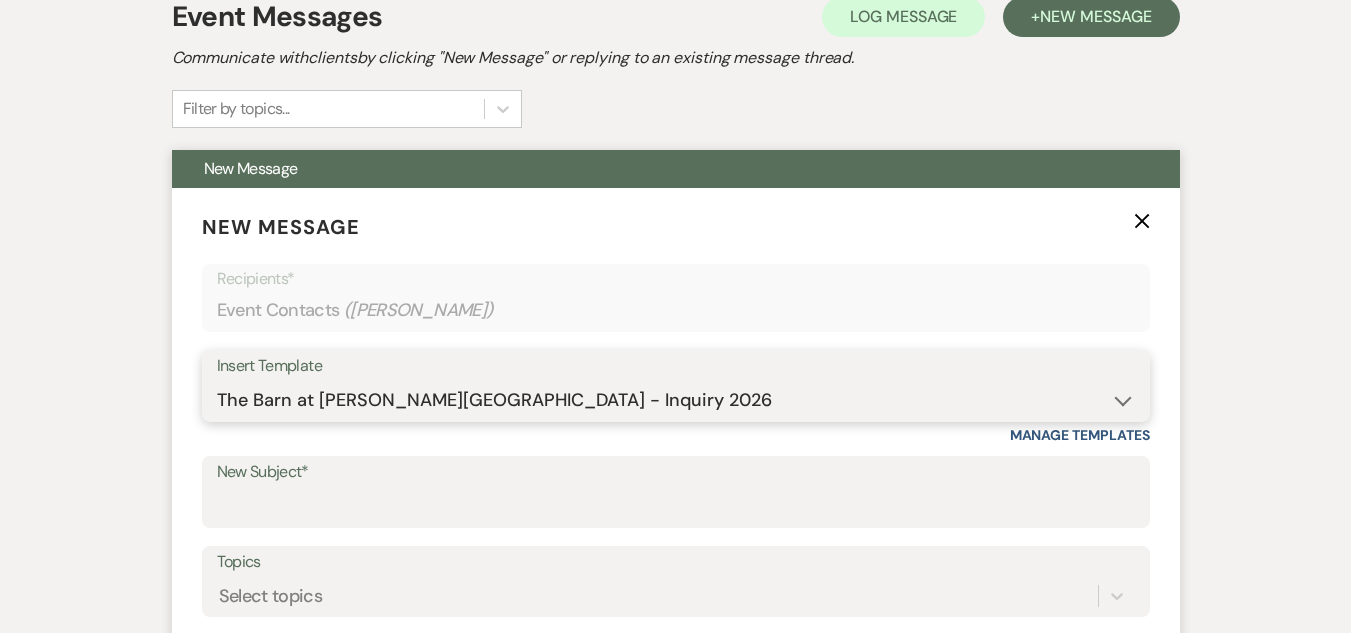 click on "-- Weven Planning Portal Introduction (Booked Events) Welcome Email Offboarding Email Event Insurance - Follow up  Venue Contract and Documents to Sign The Barn at [PERSON_NAME][GEOGRAPHIC_DATA] - Event Manager Deposit Info  The Barn at [PERSON_NAME][GEOGRAPHIC_DATA] - Inquiry 2026 Lodging Arrangement Form - 2026 newest Lodging Arrangement Form - 2025/2026  The Barn at [PERSON_NAME][GEOGRAPHIC_DATA] - Inquiry 2027 Add-on & Rental Promotion" at bounding box center (676, 400) 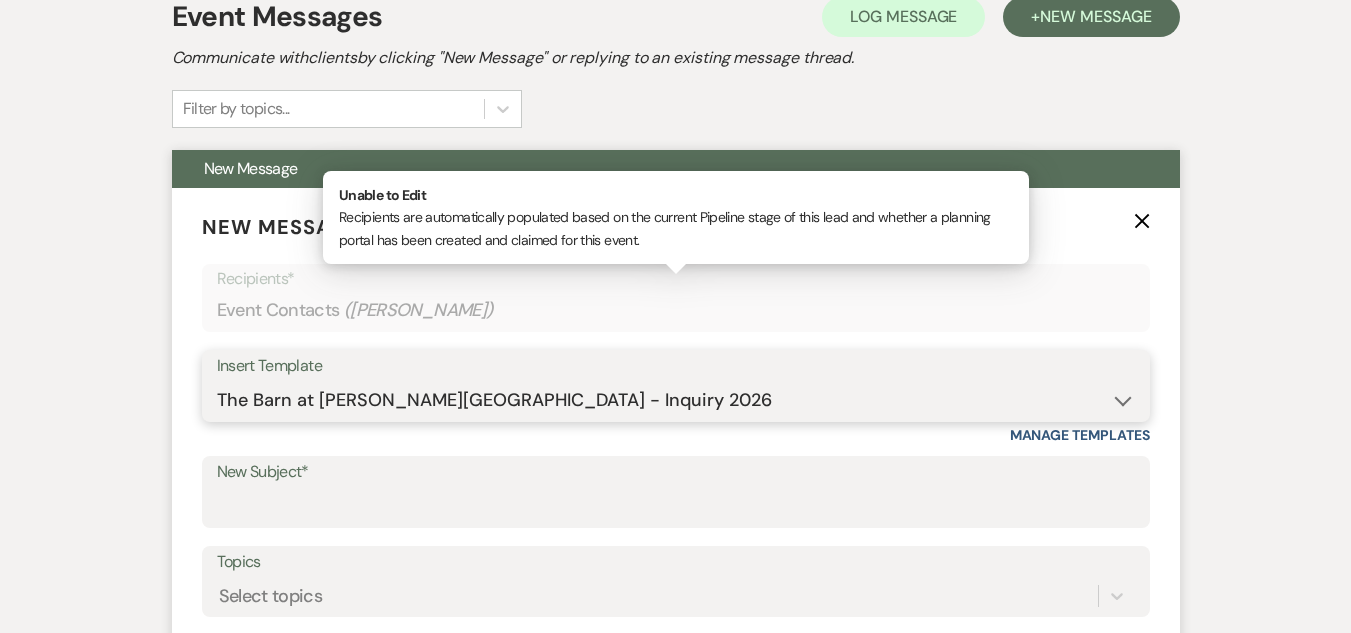 type on "The Barn at [PERSON_NAME][GEOGRAPHIC_DATA] - Inquiry" 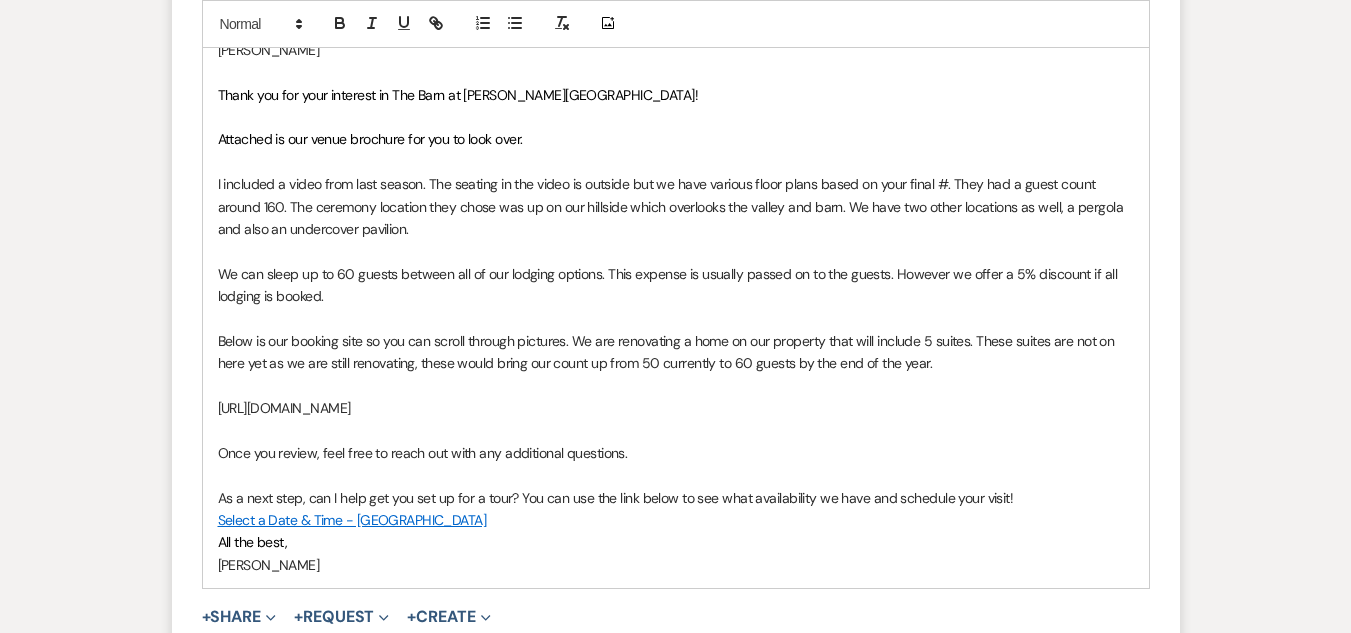 scroll, scrollTop: 1294, scrollLeft: 0, axis: vertical 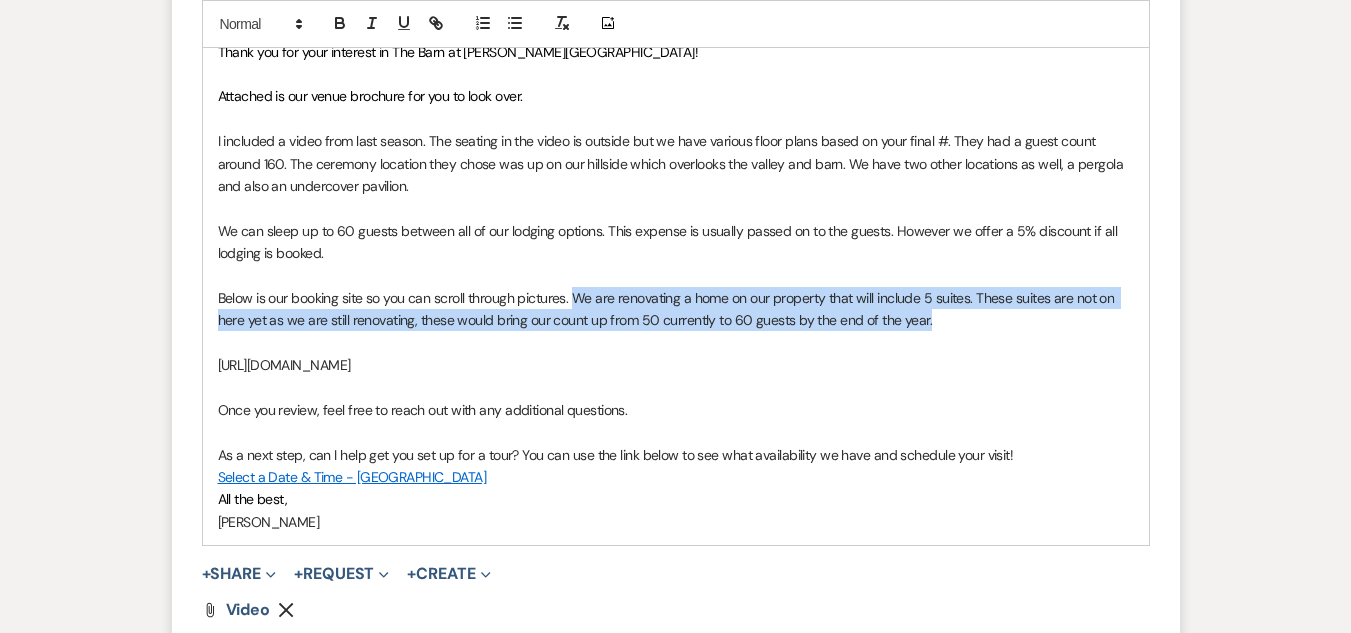drag, startPoint x: 955, startPoint y: 323, endPoint x: 577, endPoint y: 289, distance: 379.52603 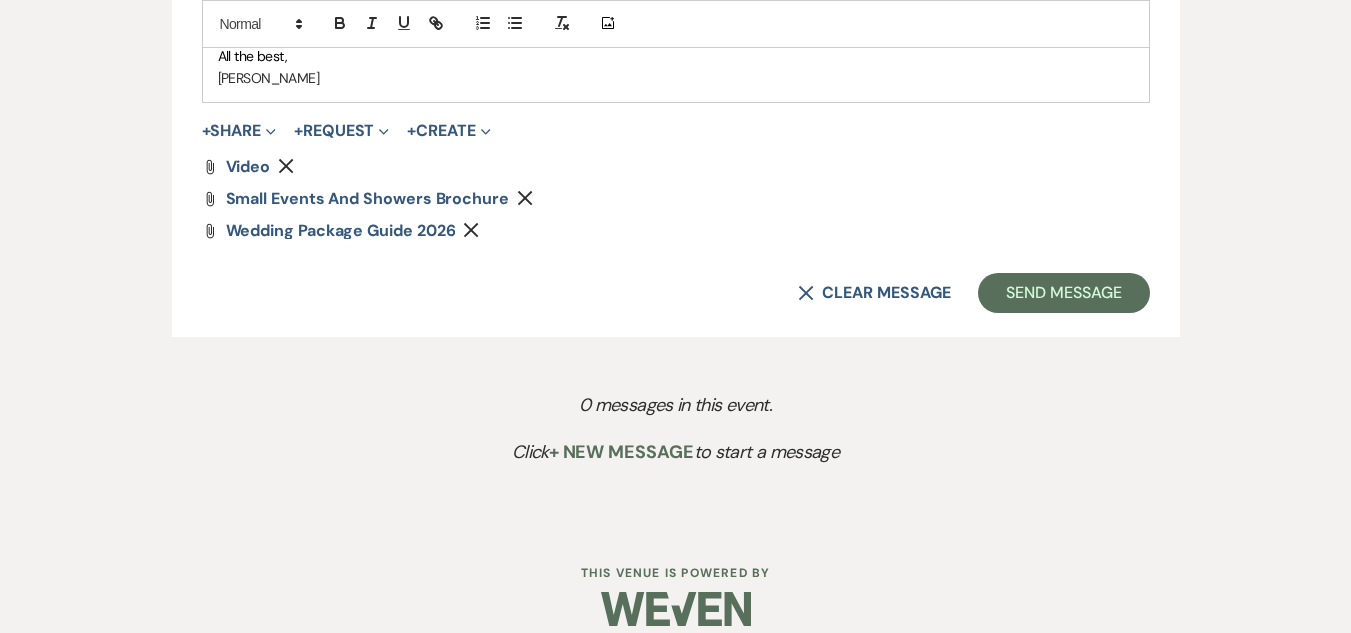 scroll, scrollTop: 1738, scrollLeft: 0, axis: vertical 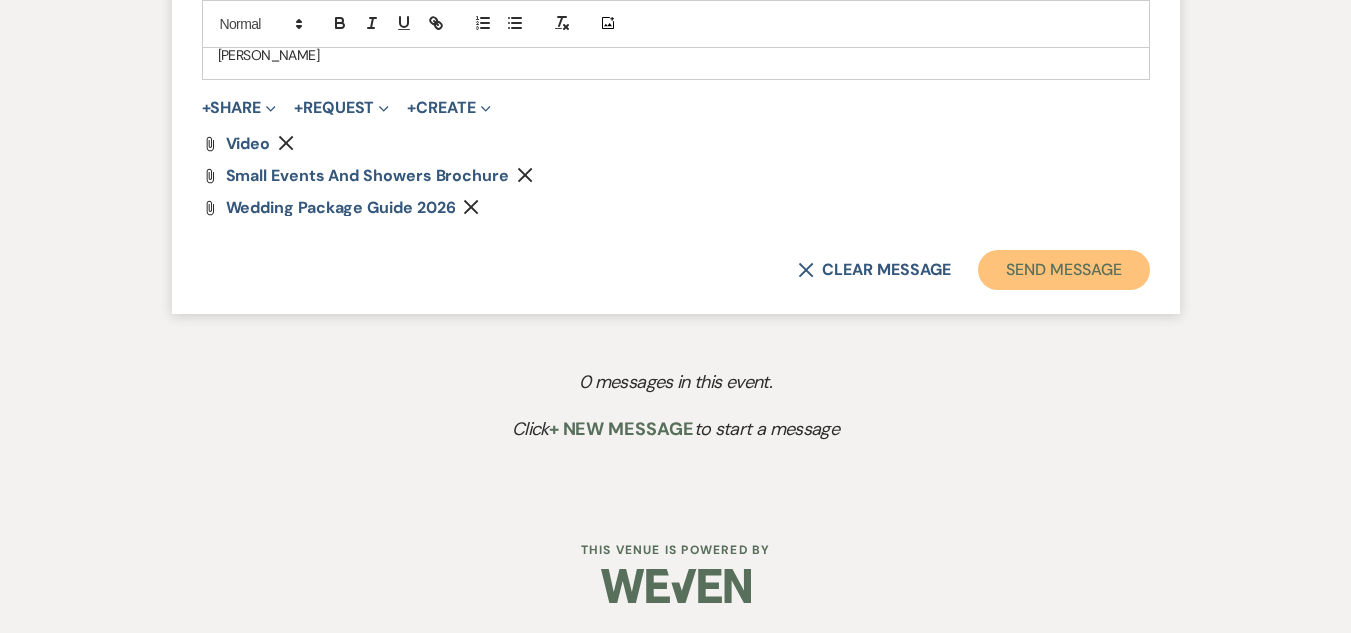 click on "Send Message" at bounding box center (1063, 270) 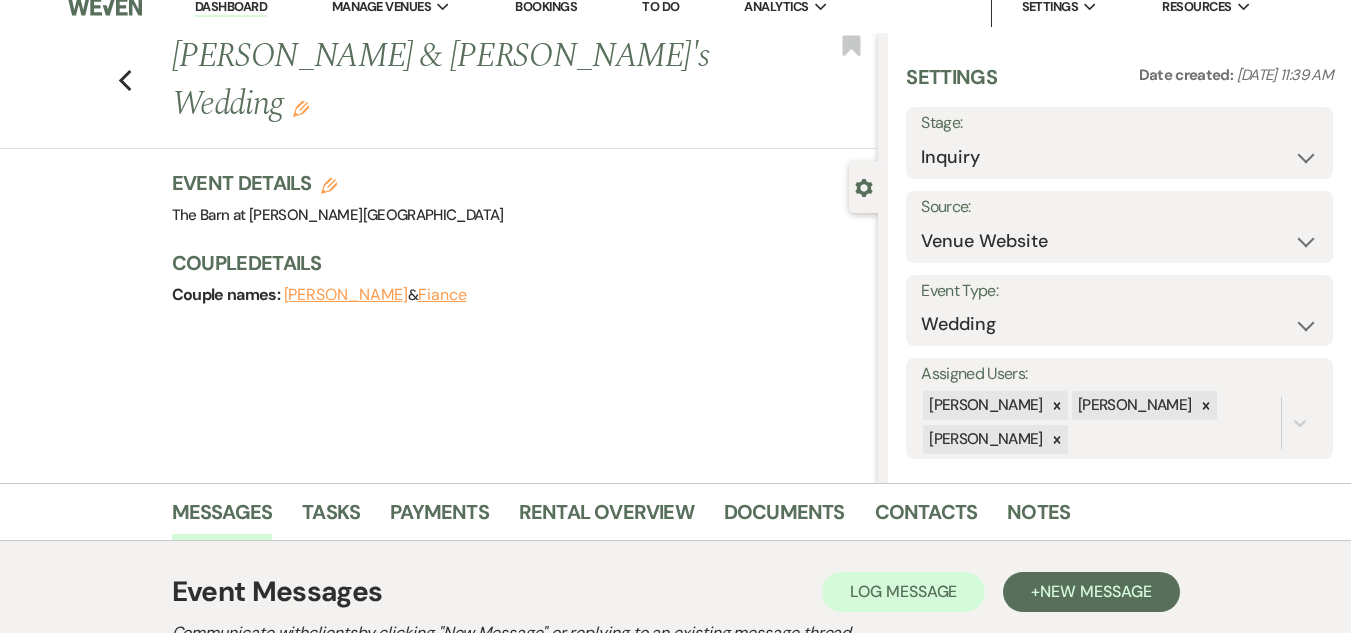 scroll, scrollTop: 0, scrollLeft: 0, axis: both 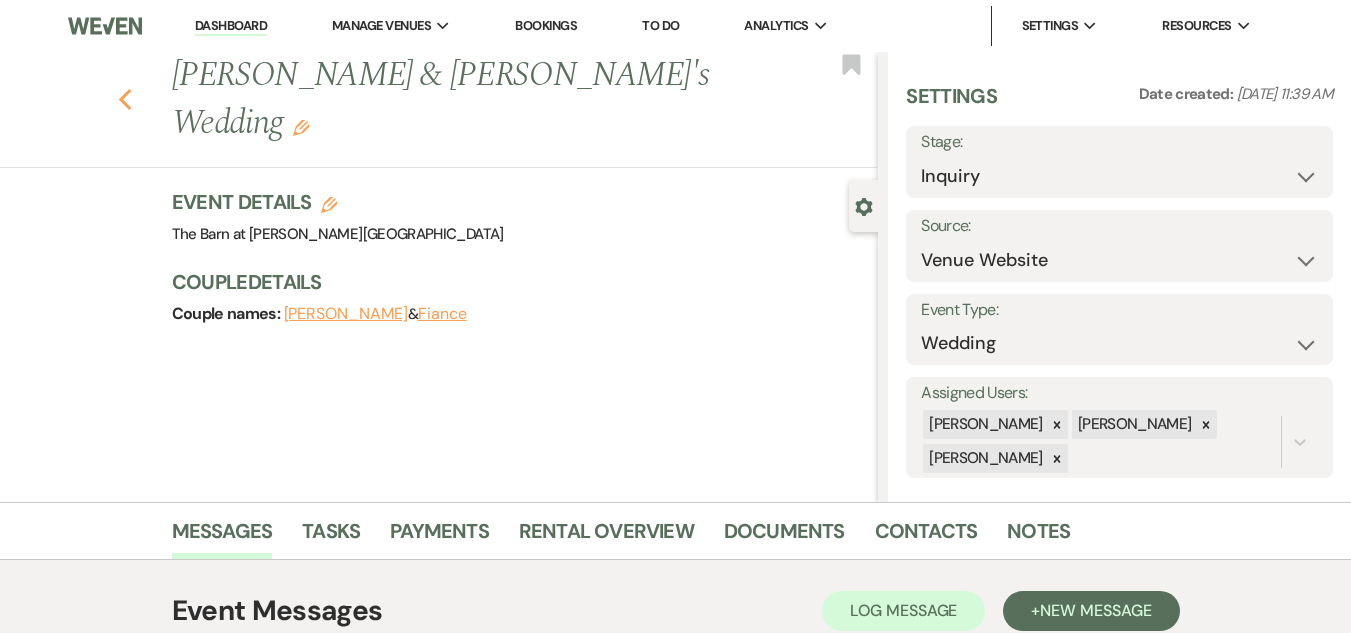 click on "Previous" 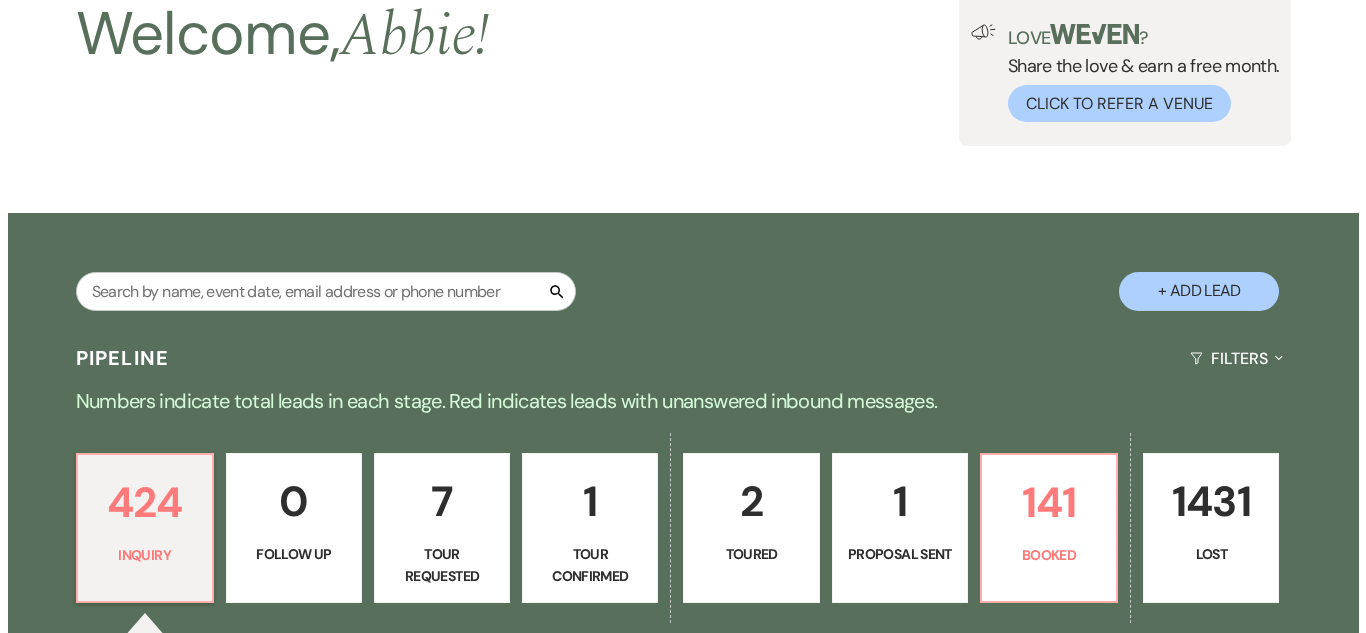scroll, scrollTop: 100, scrollLeft: 0, axis: vertical 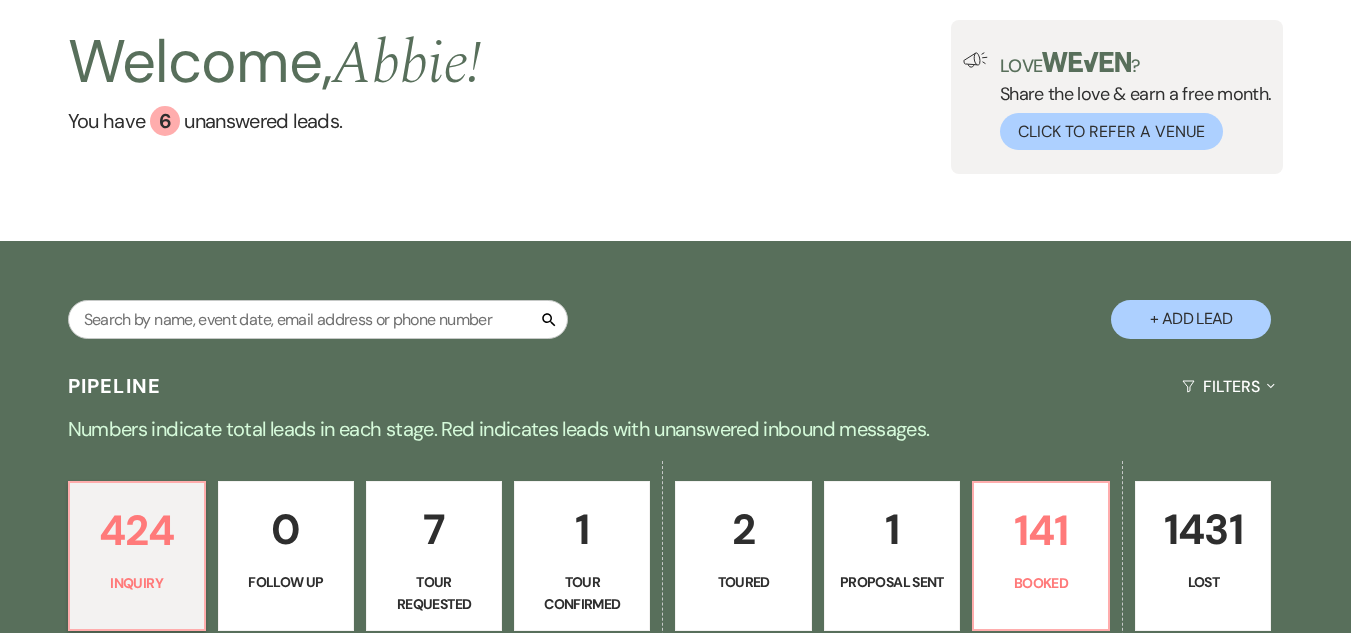 click on "+ Add Lead" at bounding box center [1191, 319] 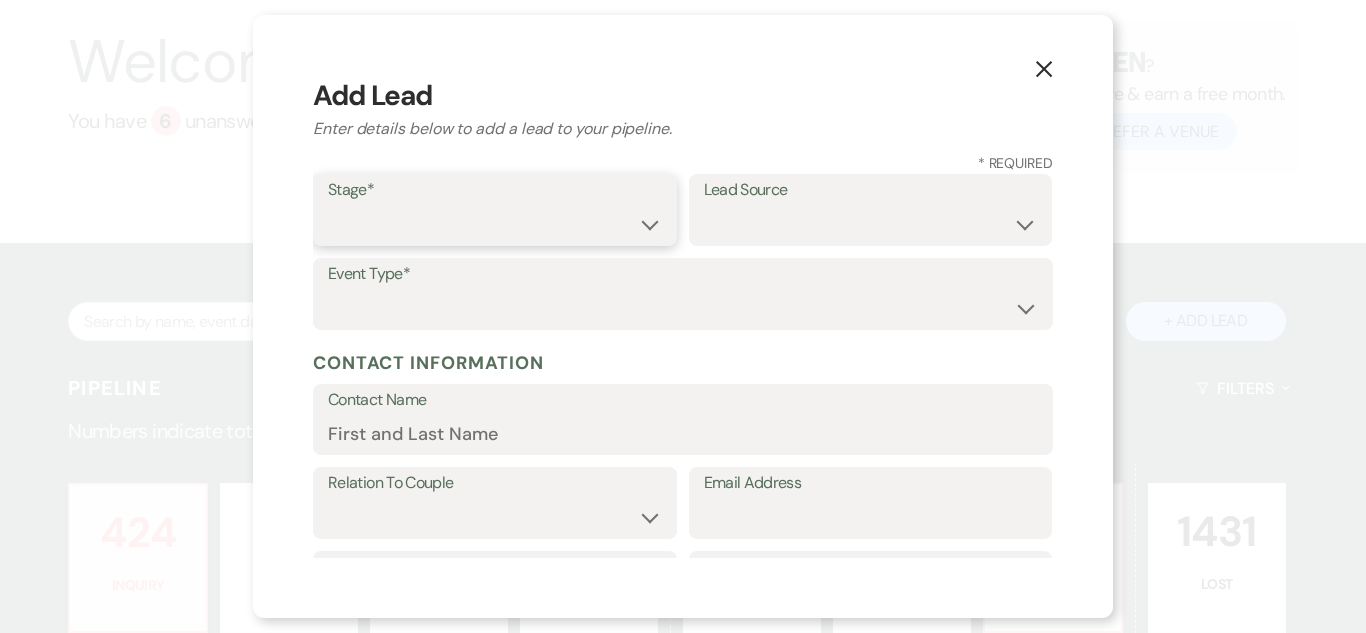 click on "Inquiry Follow Up Tour Requested Tour Confirmed Toured Proposal Sent Booked Lost" at bounding box center (495, 224) 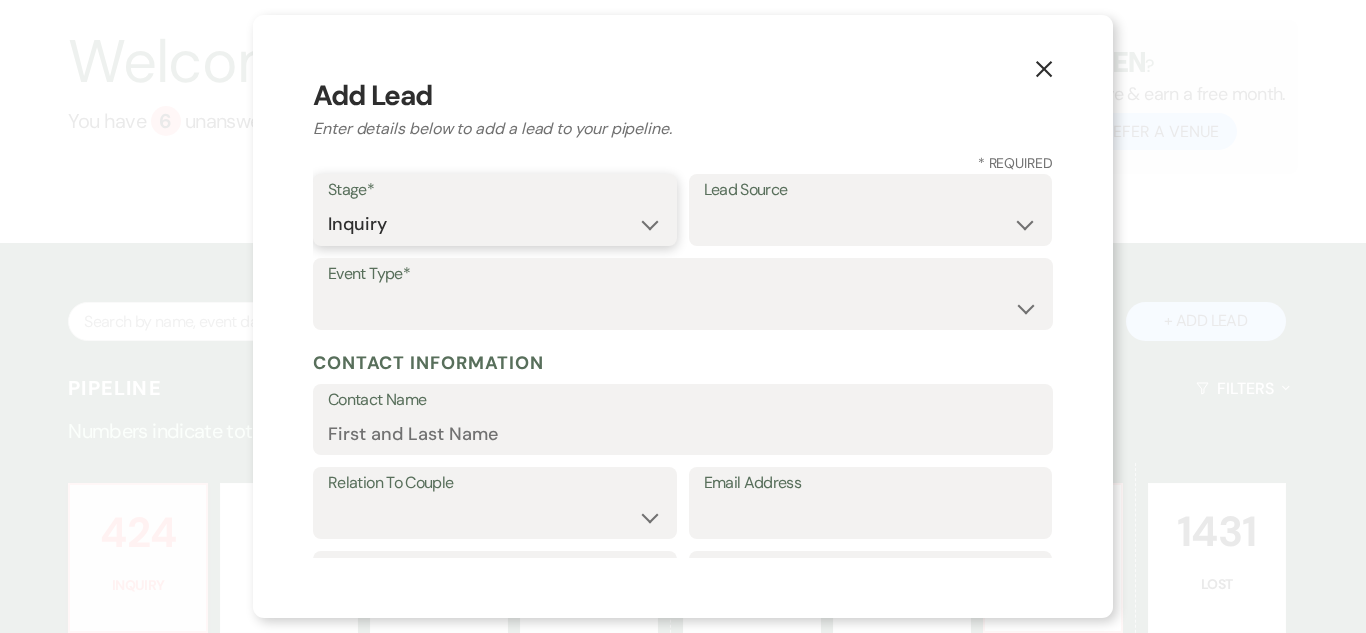 click on "Inquiry Follow Up Tour Requested Tour Confirmed Toured Proposal Sent Booked Lost" at bounding box center (495, 224) 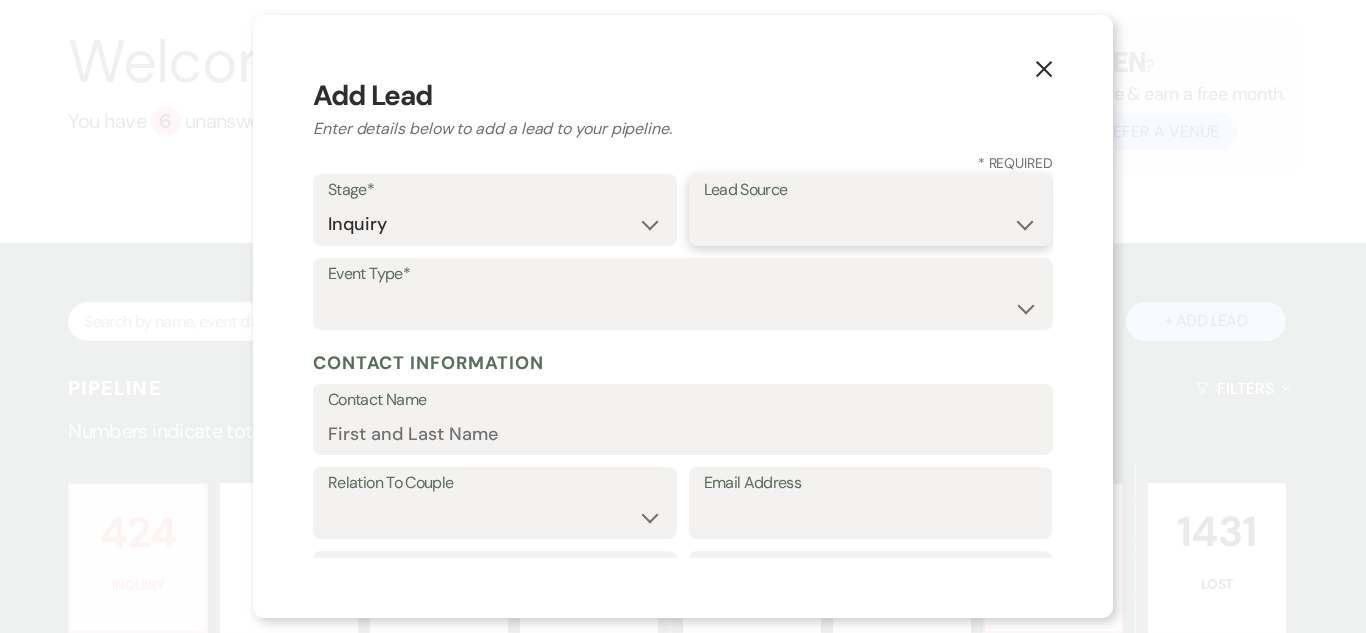 click on "Weven Venue Website Instagram Facebook Pinterest Google The Knot Wedding Wire Here Comes the Guide Wedding Spot Eventective [PERSON_NAME] The Venue Report PartySlate VRBO / Homeaway Airbnb Wedding Show TikTok X / Twitter Phone Call Walk-in Vendor Referral Advertising Personal Referral Local Referral Other" at bounding box center (871, 224) 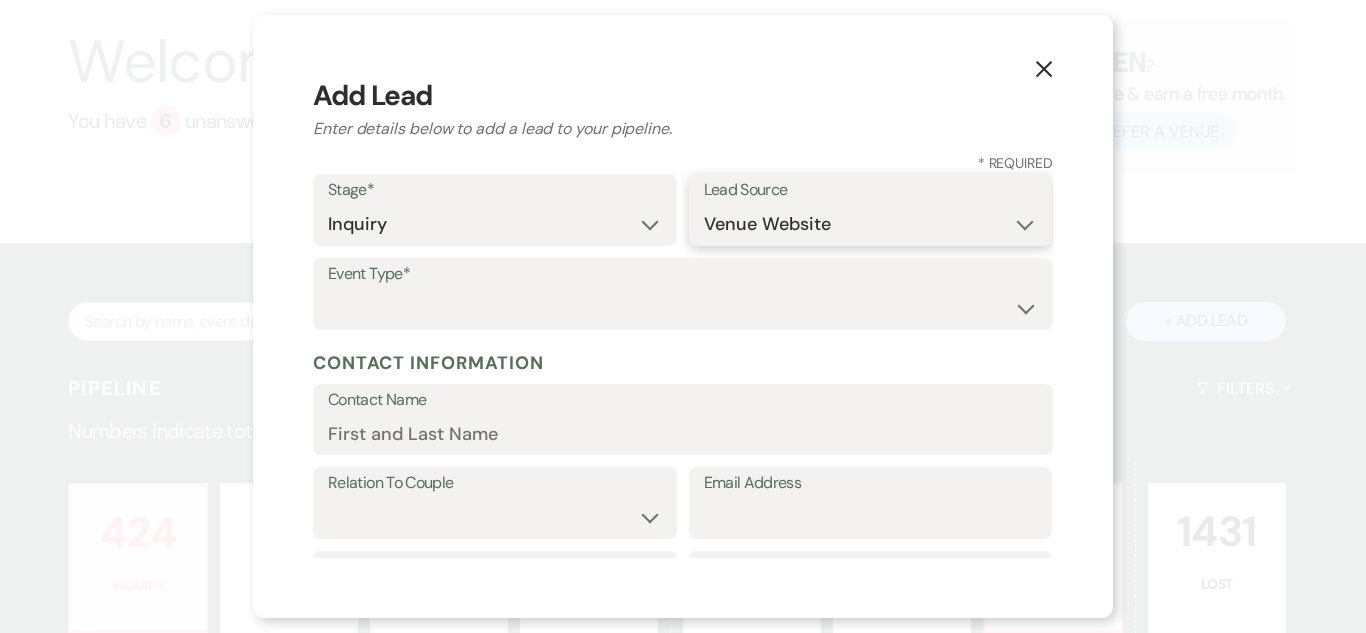 click on "Weven Venue Website Instagram Facebook Pinterest Google The Knot Wedding Wire Here Comes the Guide Wedding Spot Eventective [PERSON_NAME] The Venue Report PartySlate VRBO / Homeaway Airbnb Wedding Show TikTok X / Twitter Phone Call Walk-in Vendor Referral Advertising Personal Referral Local Referral Other" at bounding box center [871, 224] 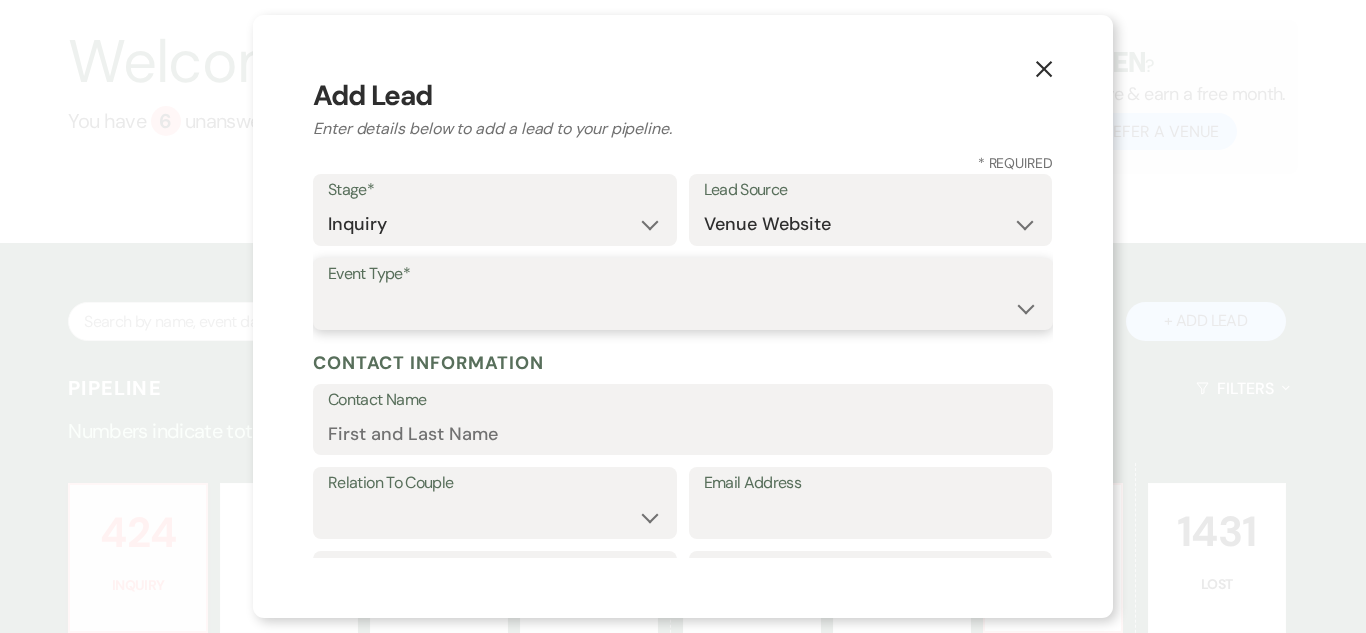 click on "Wedding Anniversary Party Baby Shower Bachelorette / Bachelor Party Birthday Party Bridal Shower Brunch Community Event Concert Corporate Event Elopement End of Life Celebration Engagement Party Fundraiser Graduation Party Micro Wedding Prom Quinceañera Rehearsal Dinner Religious Event Retreat Other" at bounding box center (683, 308) 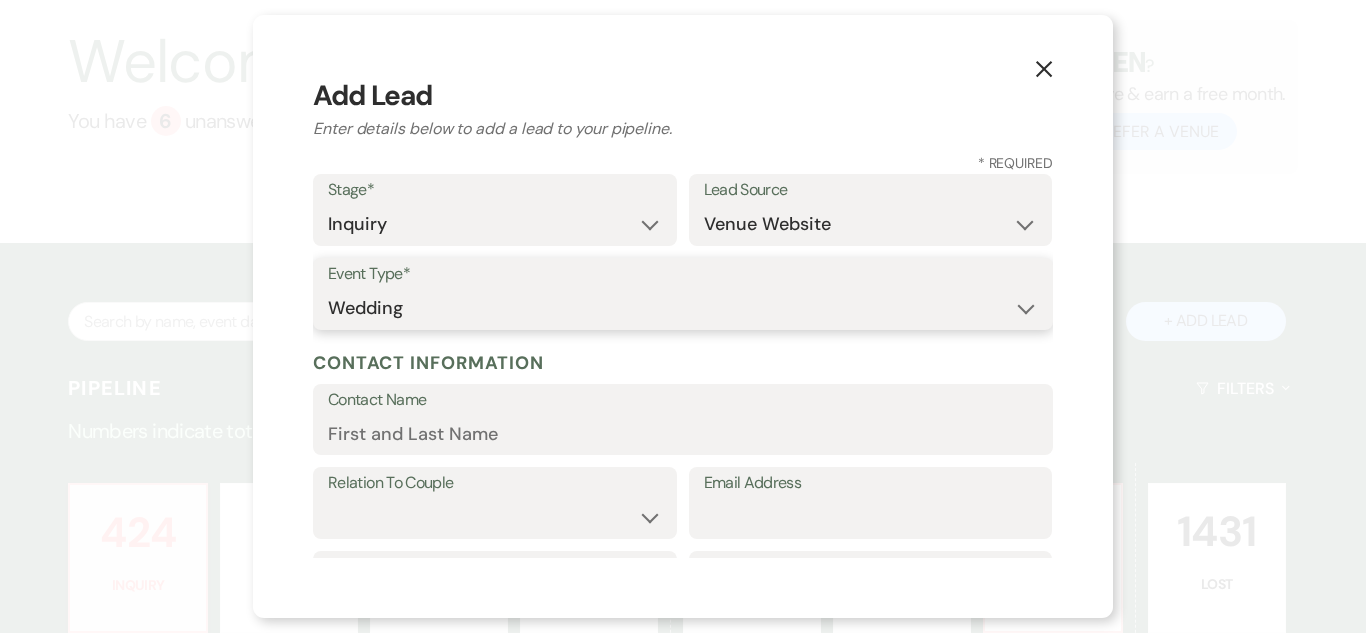 click on "Wedding Anniversary Party Baby Shower Bachelorette / Bachelor Party Birthday Party Bridal Shower Brunch Community Event Concert Corporate Event Elopement End of Life Celebration Engagement Party Fundraiser Graduation Party Micro Wedding Prom Quinceañera Rehearsal Dinner Religious Event Retreat Other" at bounding box center (683, 308) 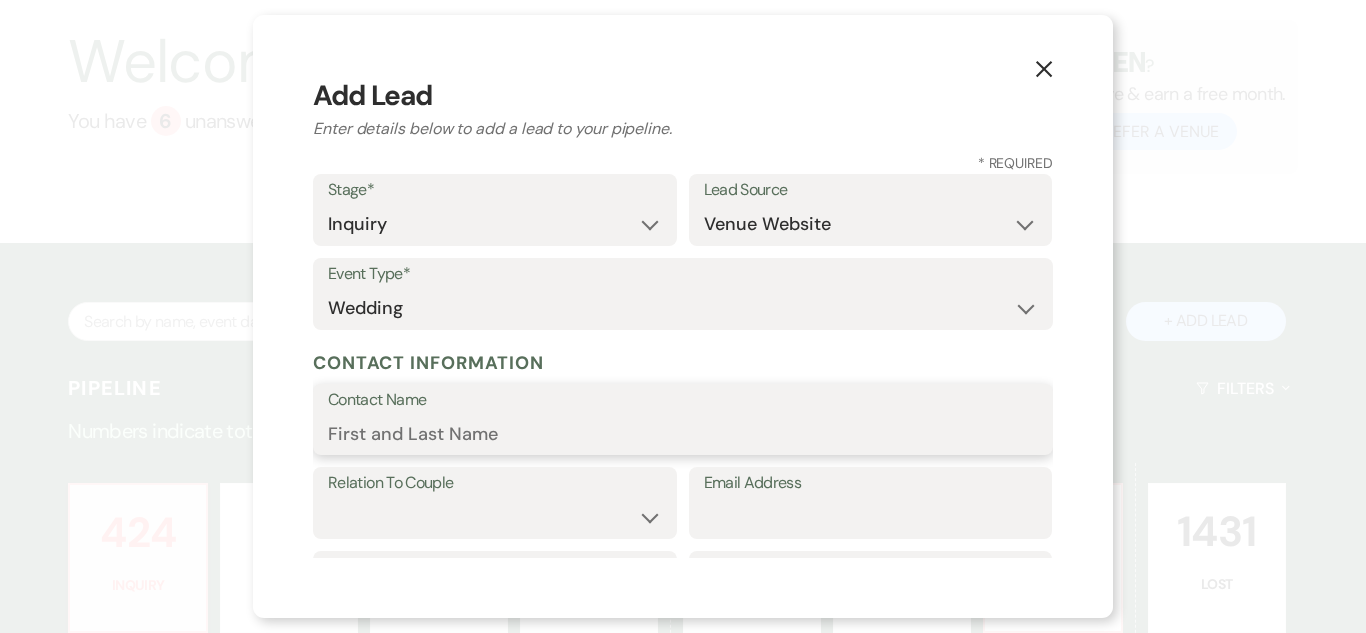 click on "Contact Name" at bounding box center [683, 433] 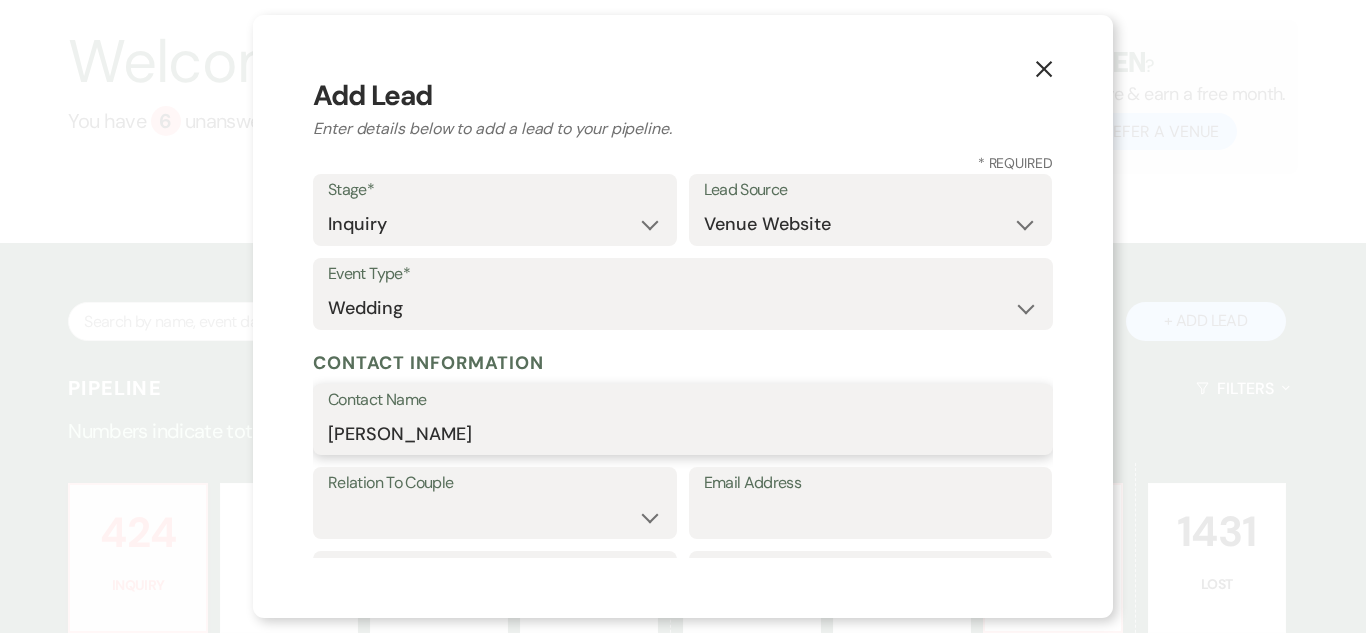 type on "[PERSON_NAME]" 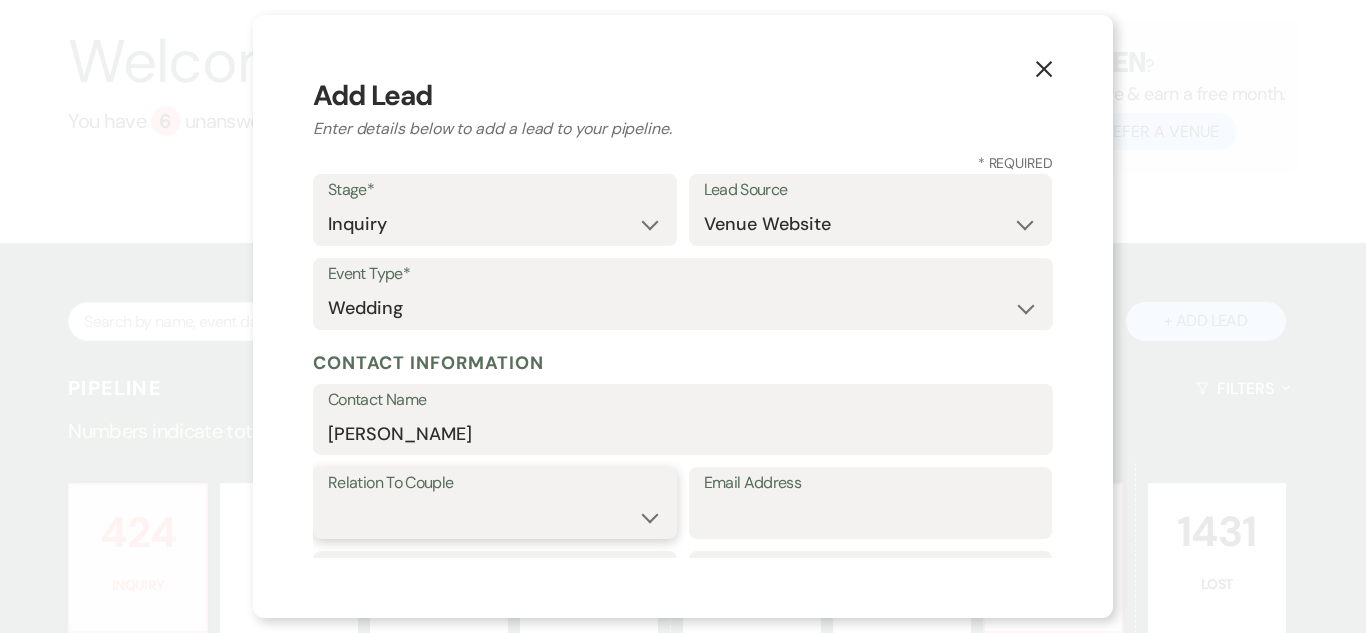 click on "Couple Planner Parent of Couple Family Member Friend Other" at bounding box center [495, 517] 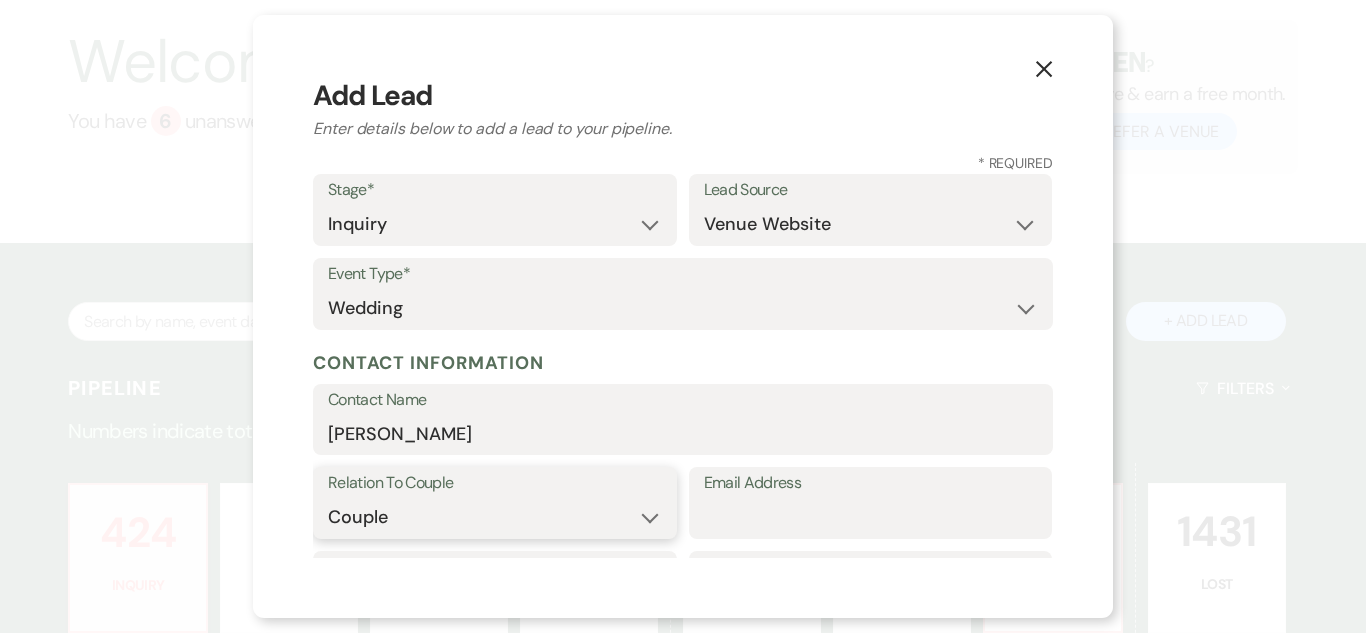 click on "Couple Planner Parent of Couple Family Member Friend Other" at bounding box center (495, 517) 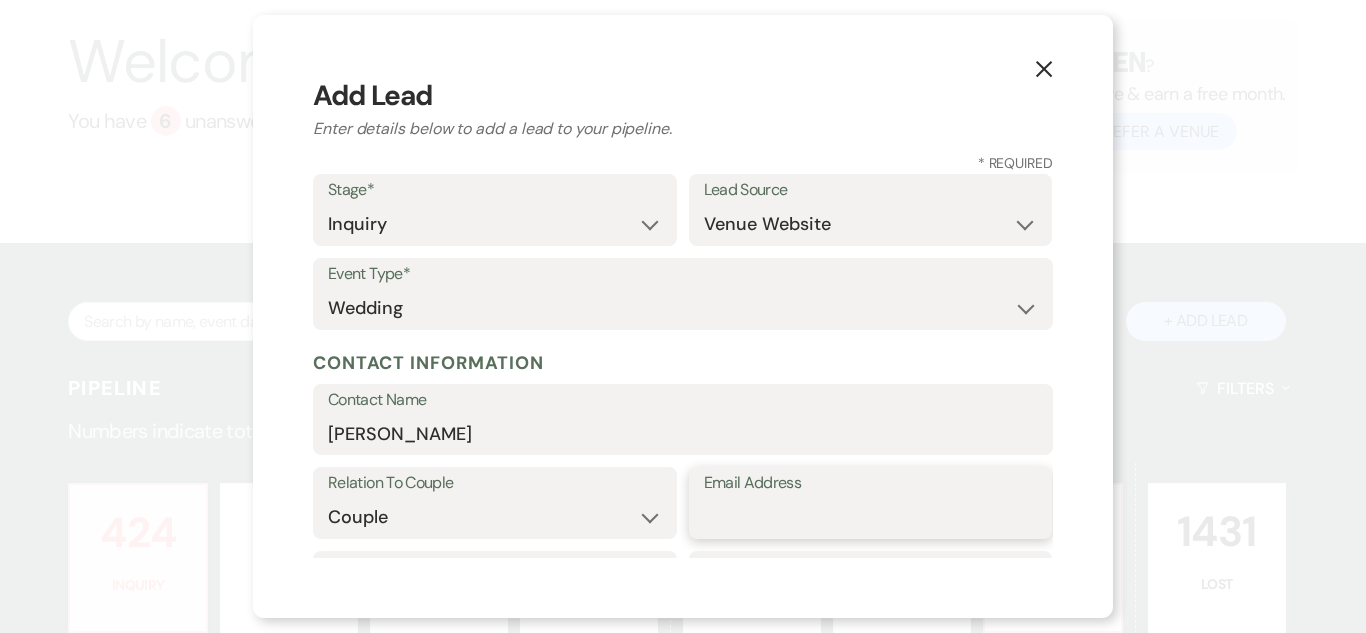 click on "Email Address" at bounding box center [871, 517] 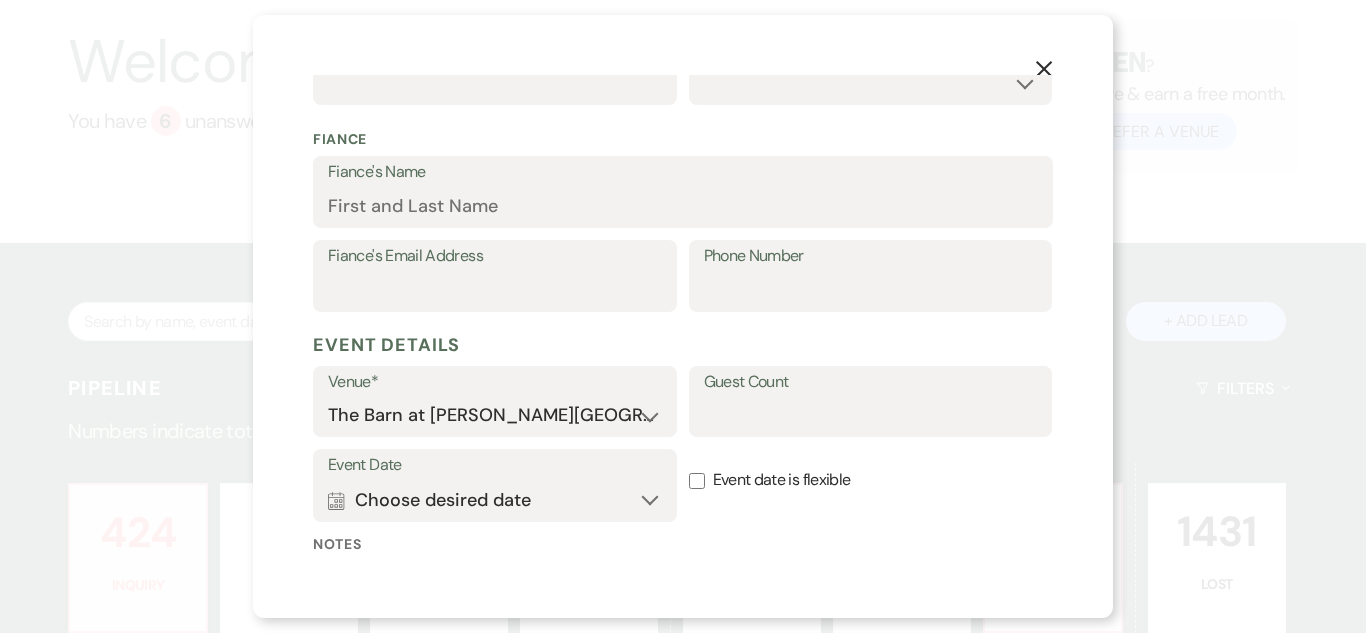 scroll, scrollTop: 700, scrollLeft: 0, axis: vertical 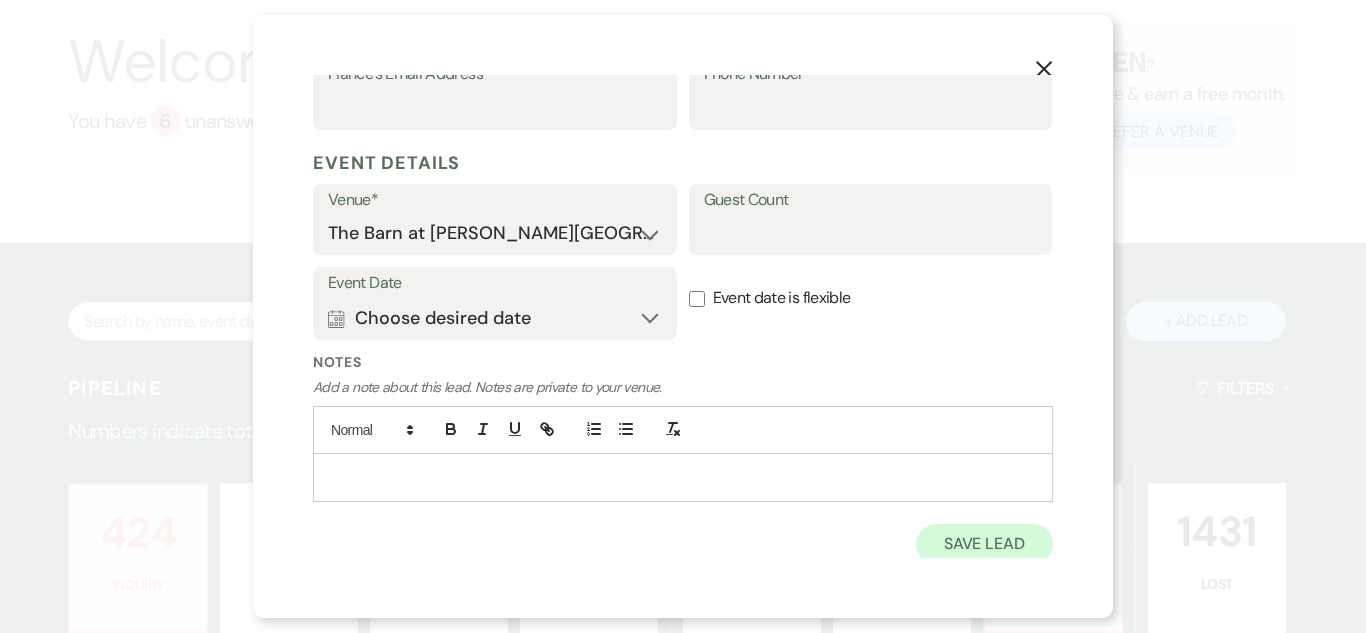 type on "[EMAIL_ADDRESS][DOMAIN_NAME]" 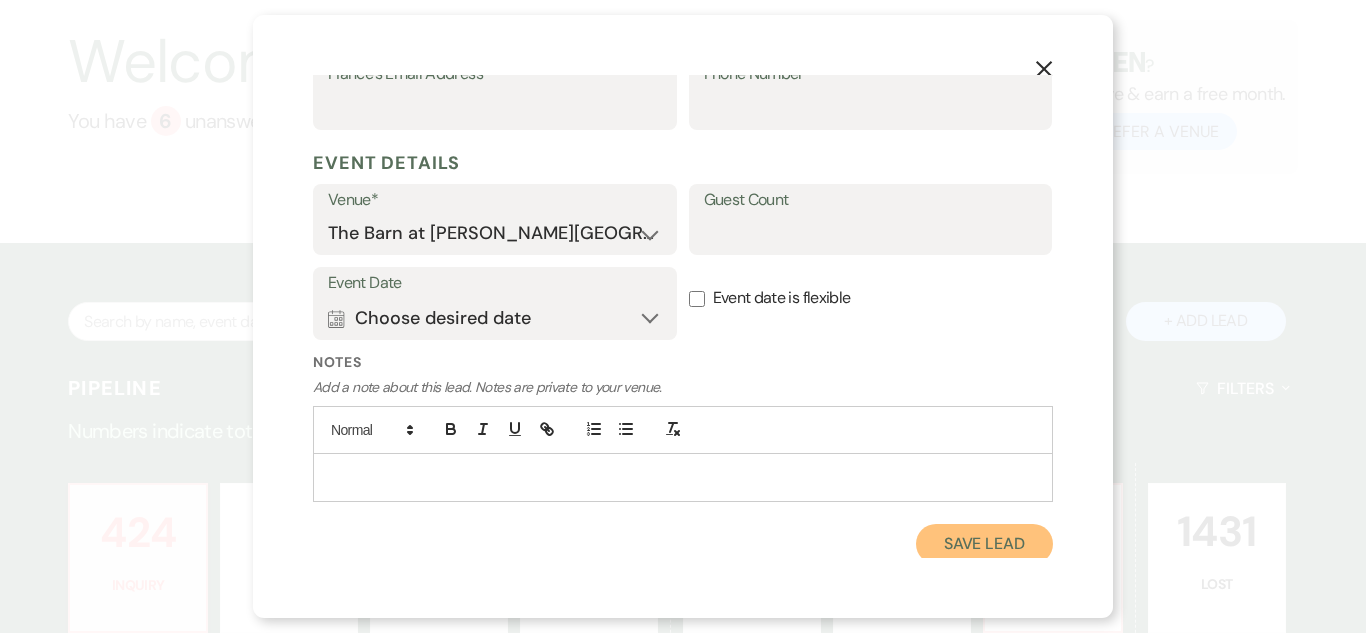 click on "Save Lead" at bounding box center [984, 544] 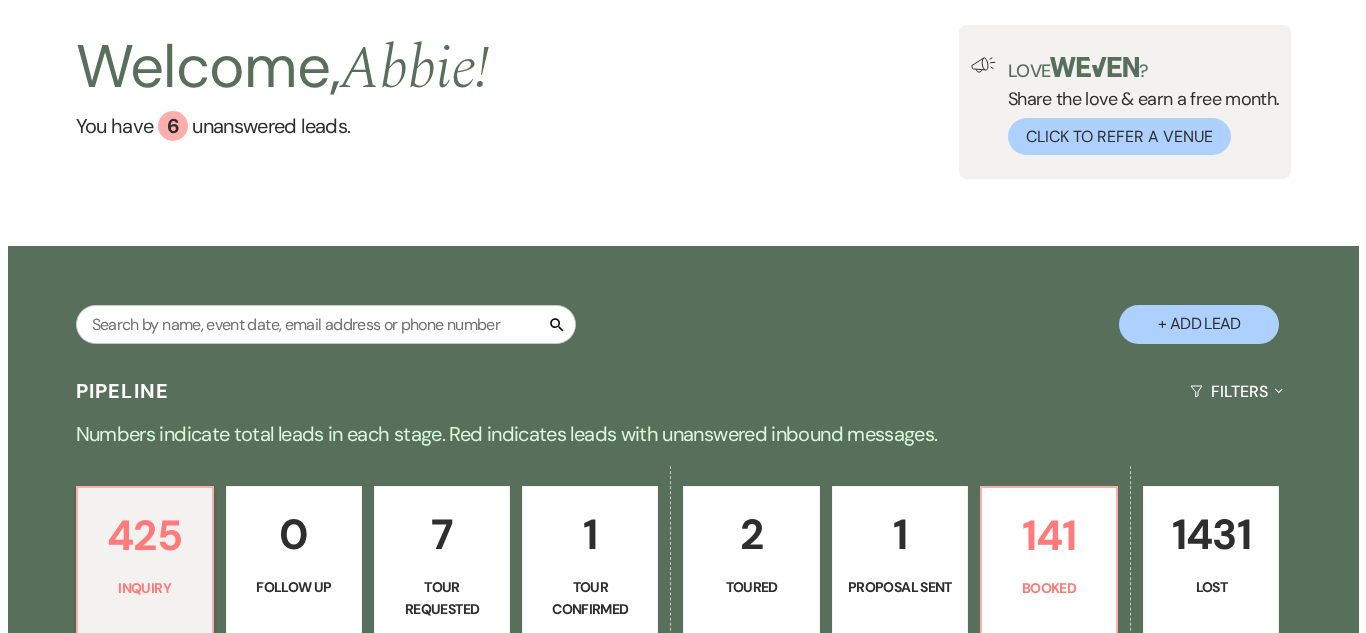 scroll, scrollTop: 200, scrollLeft: 0, axis: vertical 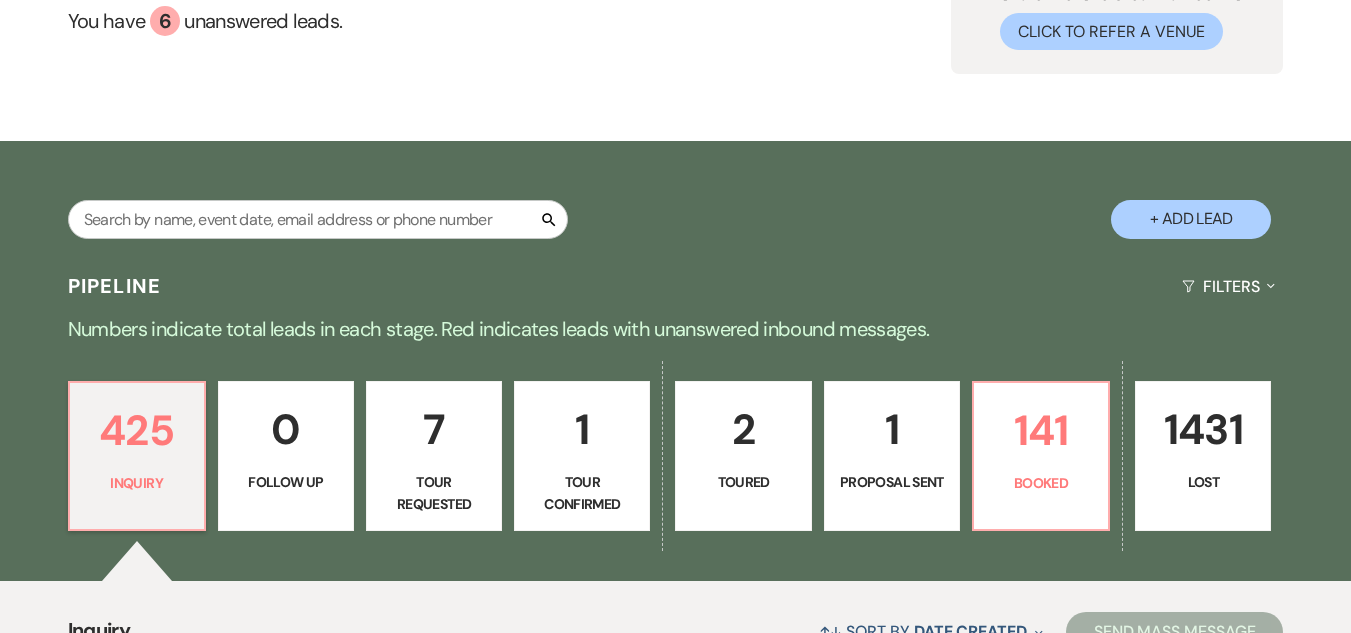 click on "+ Add Lead" at bounding box center [1191, 219] 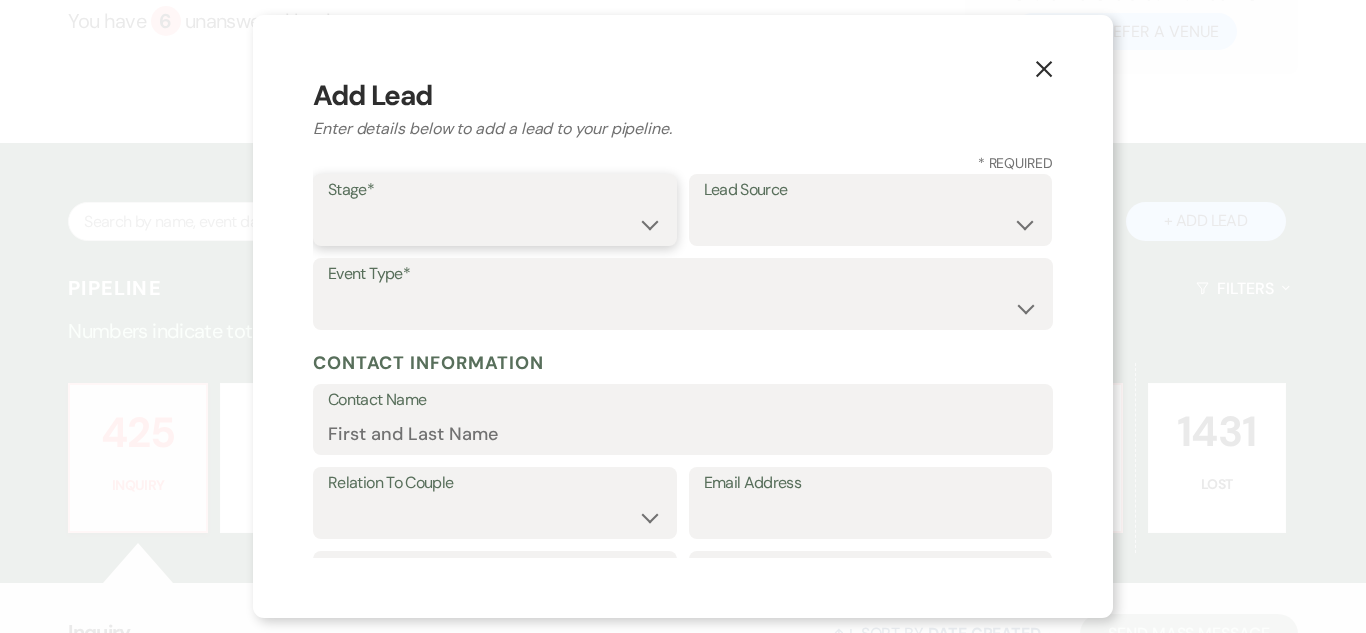 click on "Inquiry Follow Up Tour Requested Tour Confirmed Toured Proposal Sent Booked Lost" at bounding box center (495, 224) 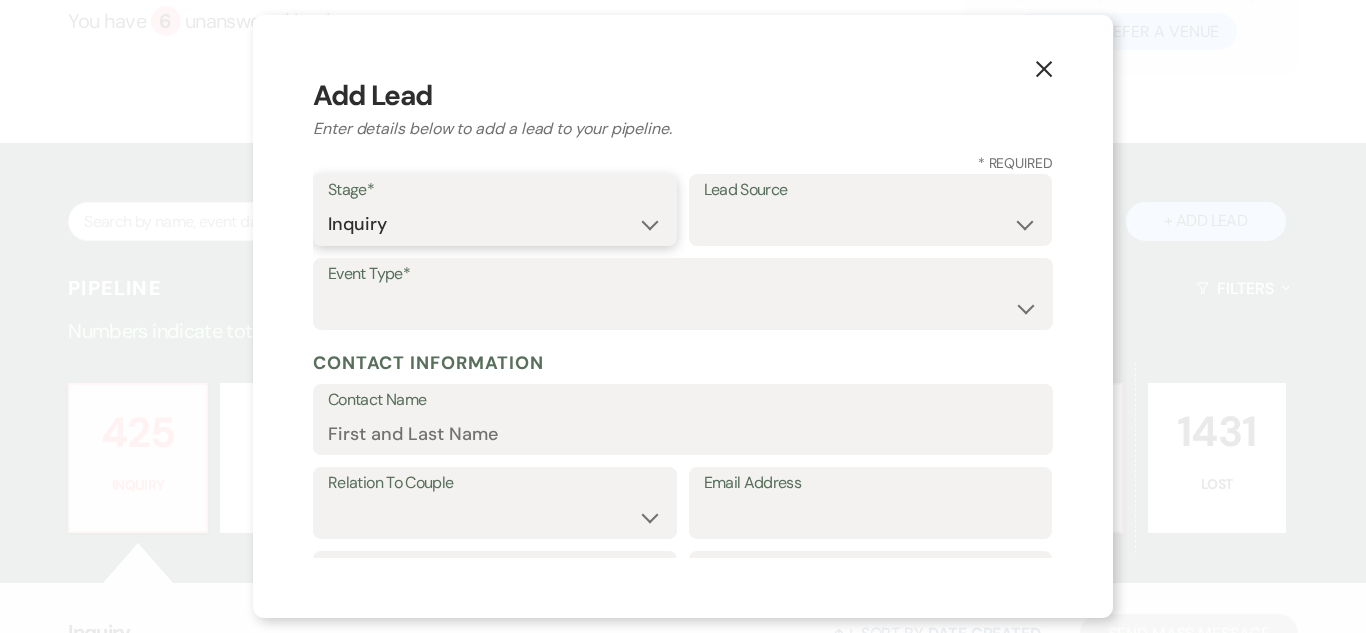 click on "Inquiry Follow Up Tour Requested Tour Confirmed Toured Proposal Sent Booked Lost" at bounding box center [495, 224] 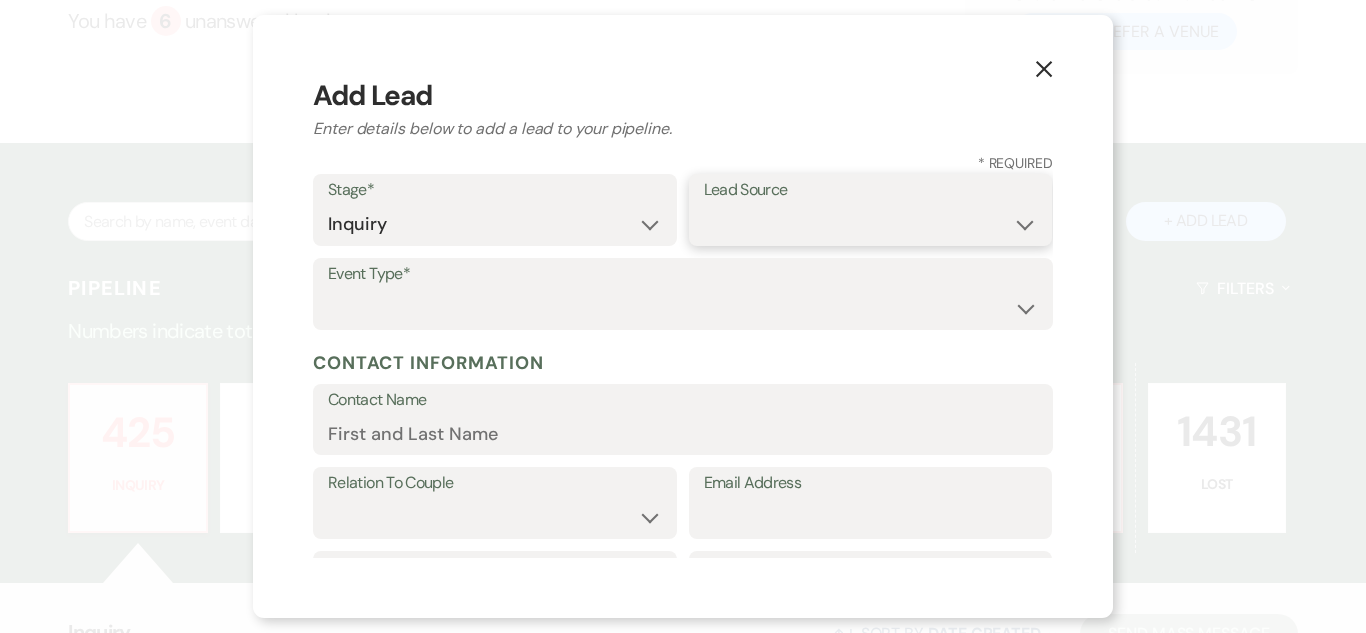 click on "Weven Venue Website Instagram Facebook Pinterest Google The Knot Wedding Wire Here Comes the Guide Wedding Spot Eventective [PERSON_NAME] The Venue Report PartySlate VRBO / Homeaway Airbnb Wedding Show TikTok X / Twitter Phone Call Walk-in Vendor Referral Advertising Personal Referral Local Referral Other" at bounding box center (871, 224) 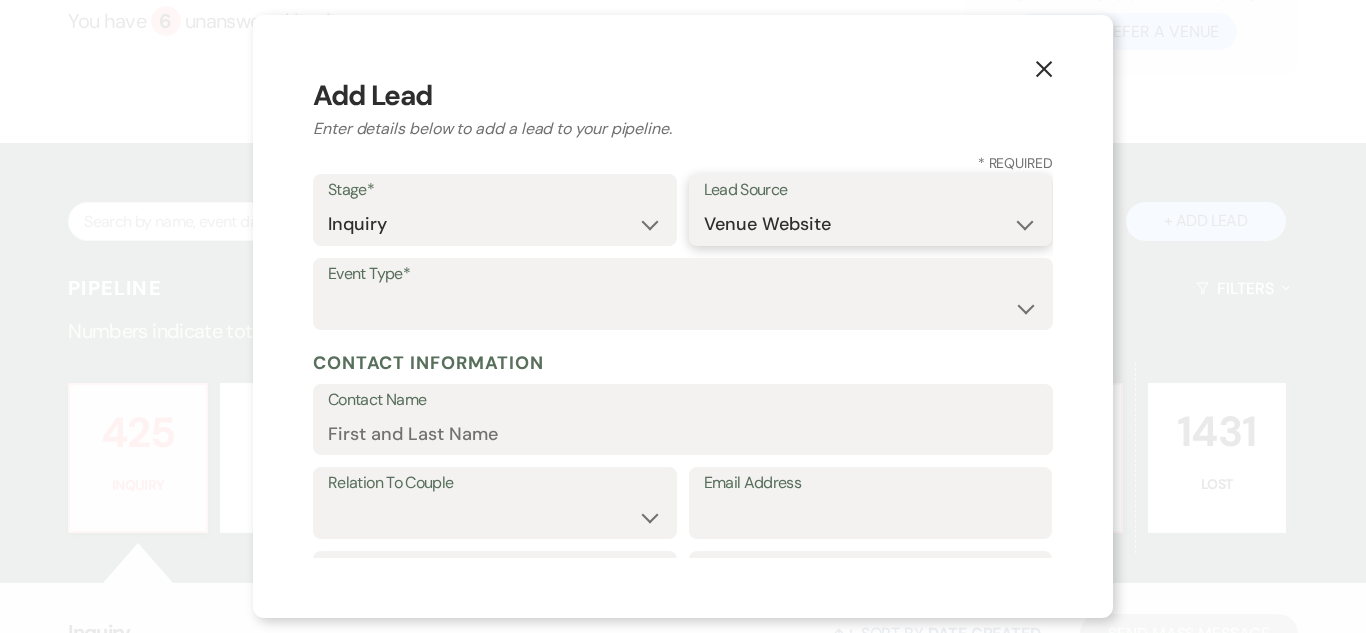 click on "Weven Venue Website Instagram Facebook Pinterest Google The Knot Wedding Wire Here Comes the Guide Wedding Spot Eventective [PERSON_NAME] The Venue Report PartySlate VRBO / Homeaway Airbnb Wedding Show TikTok X / Twitter Phone Call Walk-in Vendor Referral Advertising Personal Referral Local Referral Other" at bounding box center [871, 224] 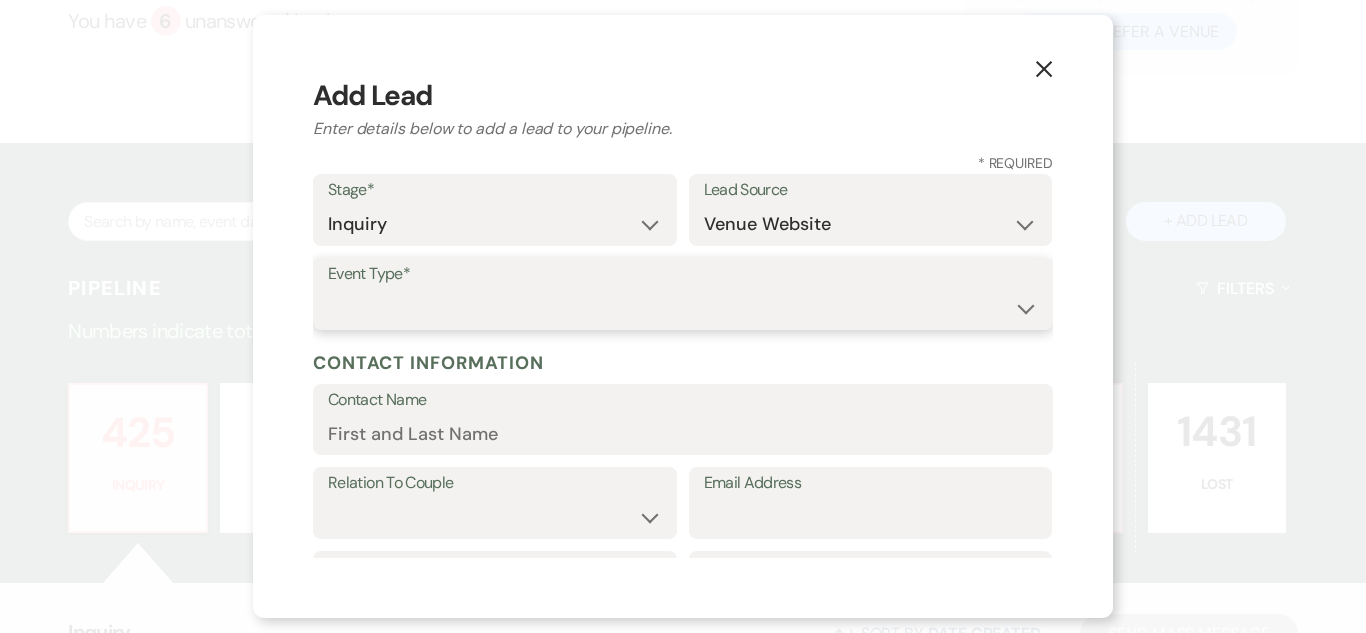 click on "Wedding Anniversary Party Baby Shower Bachelorette / Bachelor Party Birthday Party Bridal Shower Brunch Community Event Concert Corporate Event Elopement End of Life Celebration Engagement Party Fundraiser Graduation Party Micro Wedding Prom Quinceañera Rehearsal Dinner Religious Event Retreat Other" at bounding box center (683, 308) 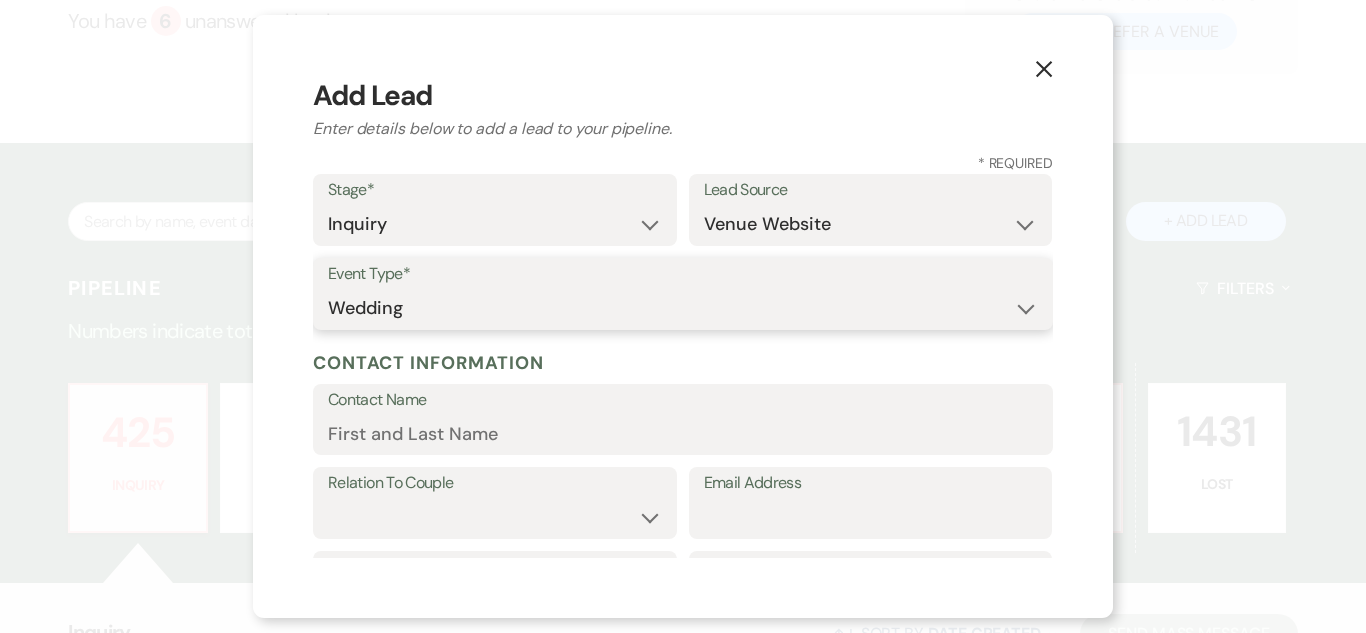 click on "Wedding Anniversary Party Baby Shower Bachelorette / Bachelor Party Birthday Party Bridal Shower Brunch Community Event Concert Corporate Event Elopement End of Life Celebration Engagement Party Fundraiser Graduation Party Micro Wedding Prom Quinceañera Rehearsal Dinner Religious Event Retreat Other" at bounding box center (683, 308) 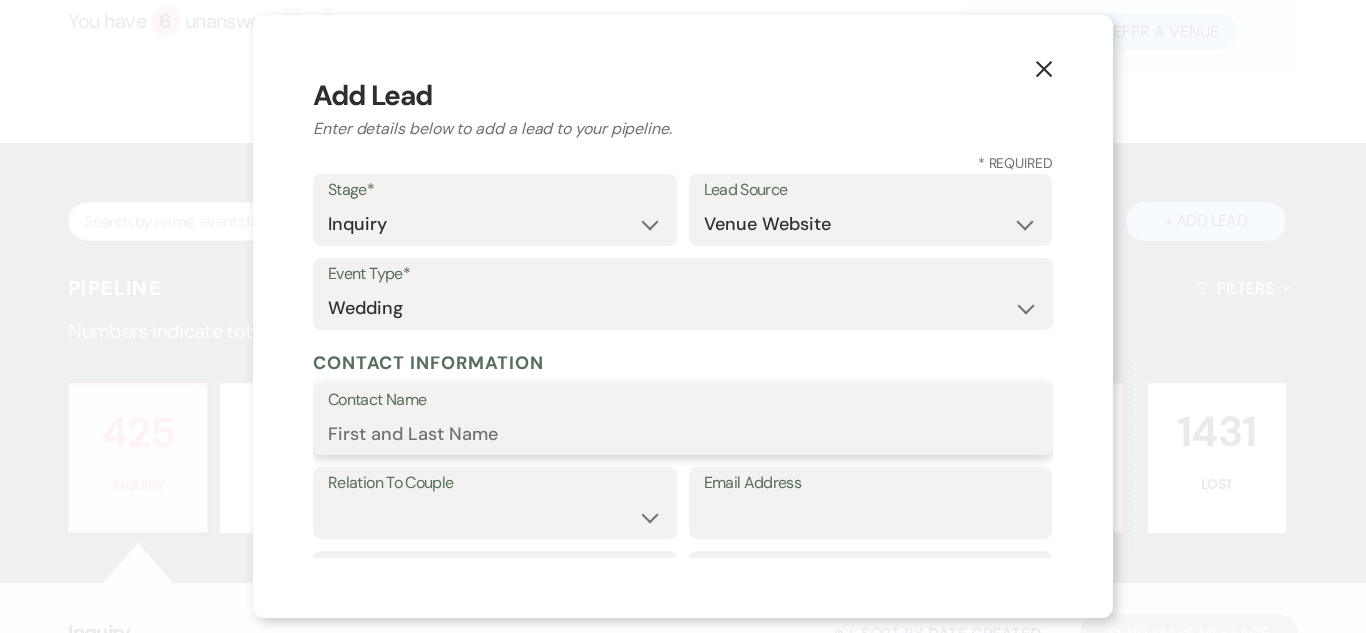 click on "Contact Name" at bounding box center (683, 433) 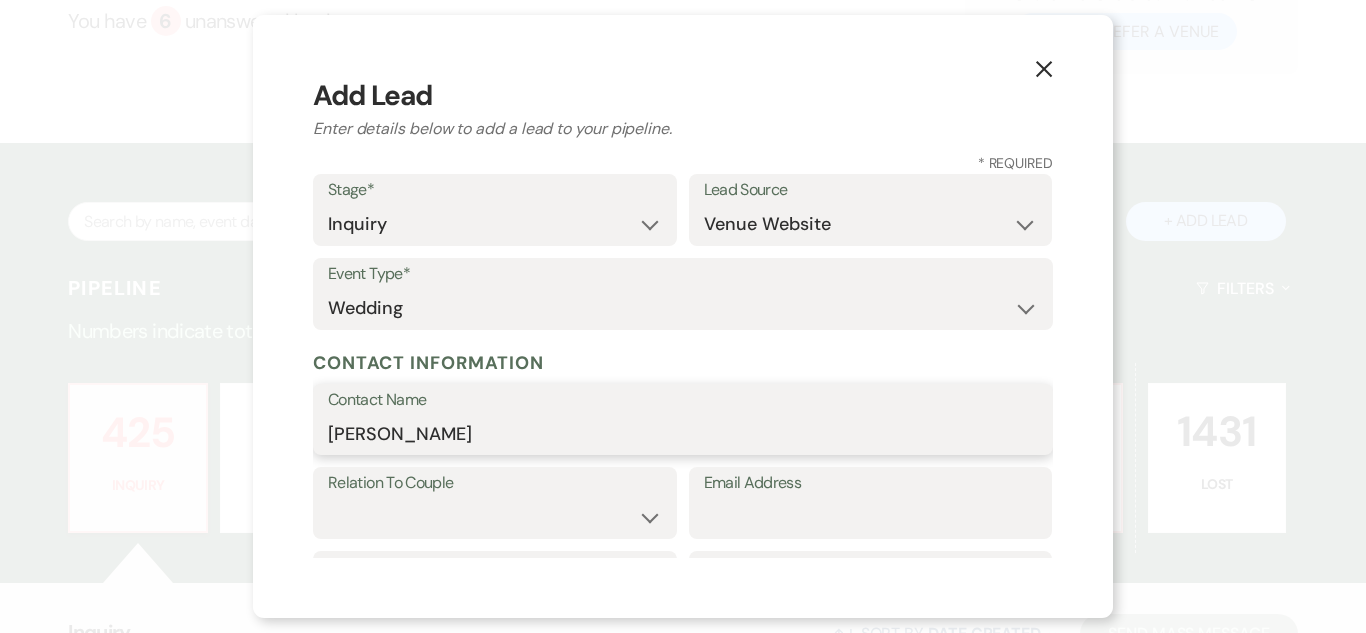 type on "[PERSON_NAME]" 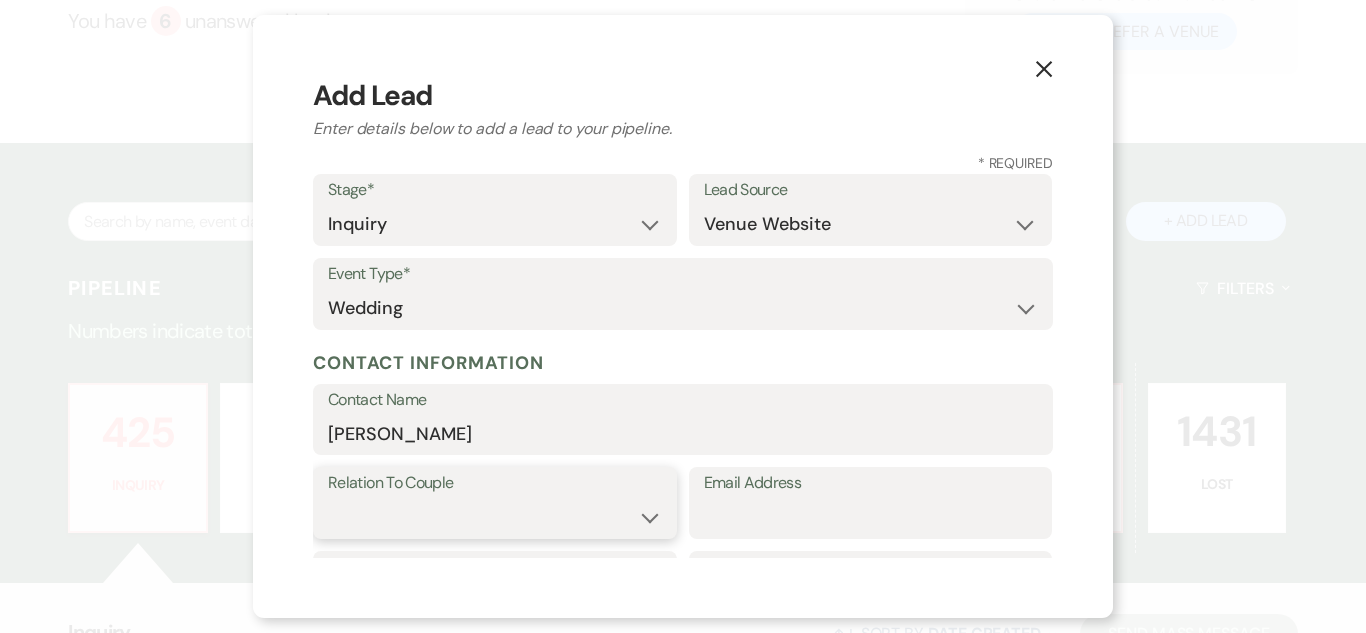 drag, startPoint x: 593, startPoint y: 507, endPoint x: 568, endPoint y: 503, distance: 25.317978 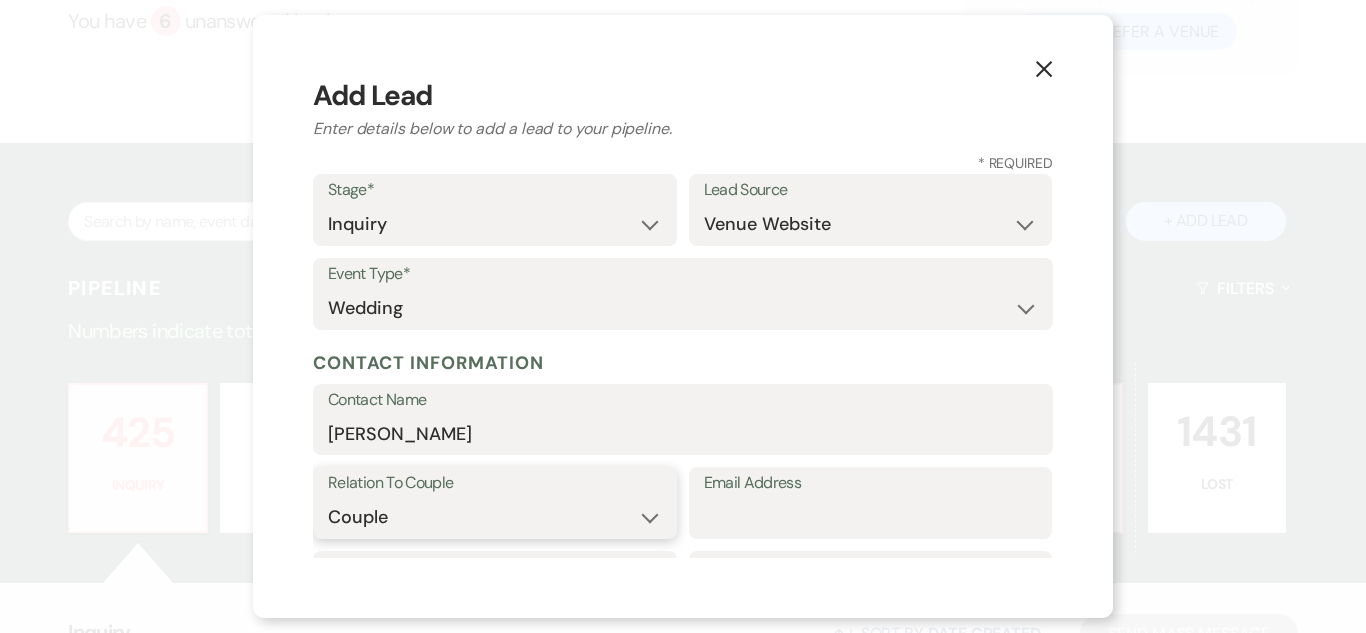 click on "Couple Planner Parent of Couple Family Member Friend Other" at bounding box center (495, 517) 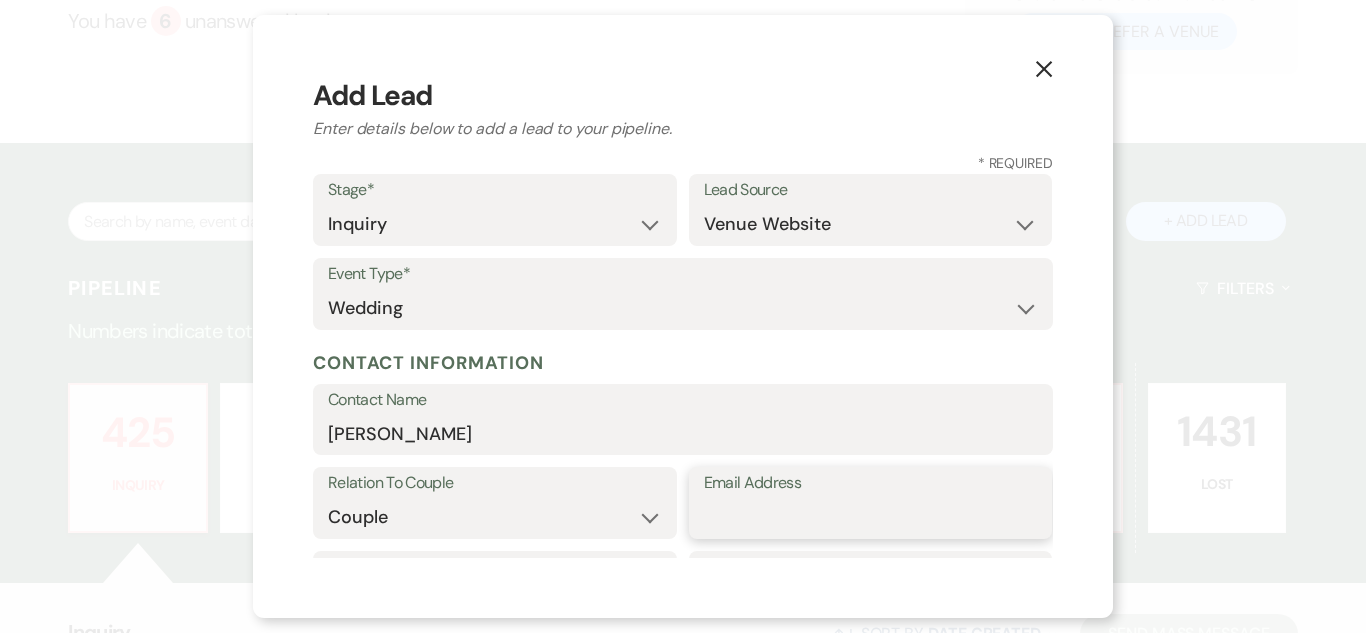 click on "Email Address" at bounding box center [871, 517] 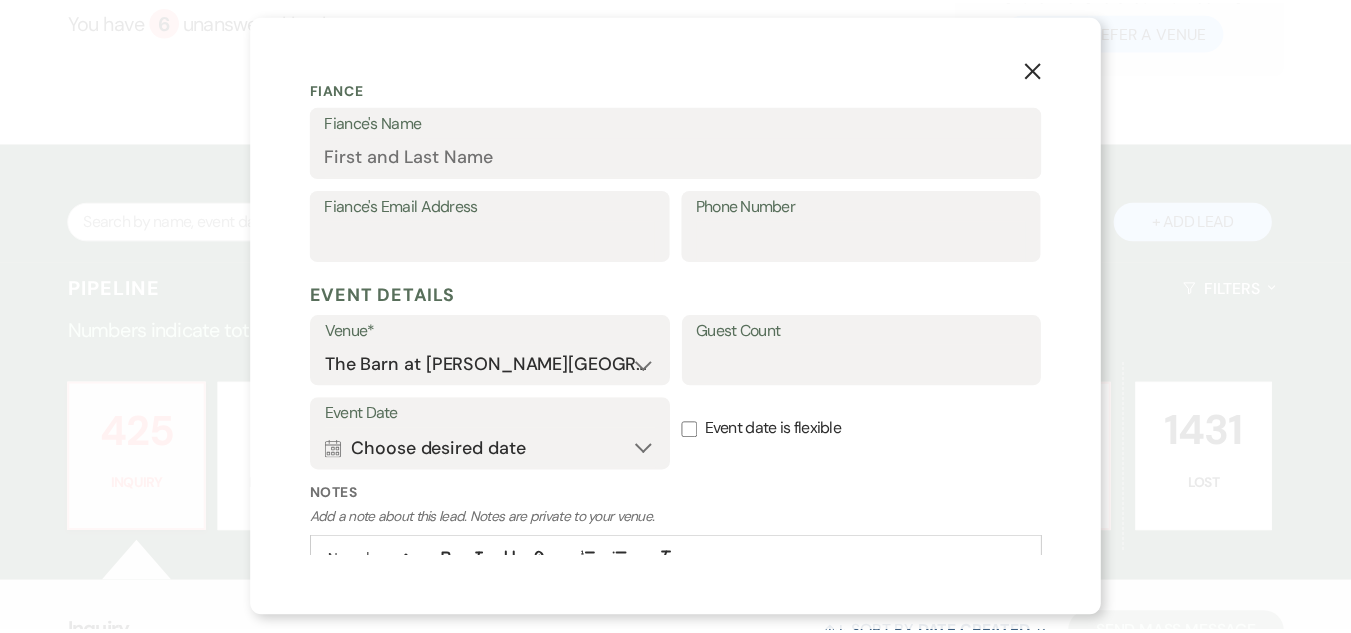 scroll, scrollTop: 706, scrollLeft: 0, axis: vertical 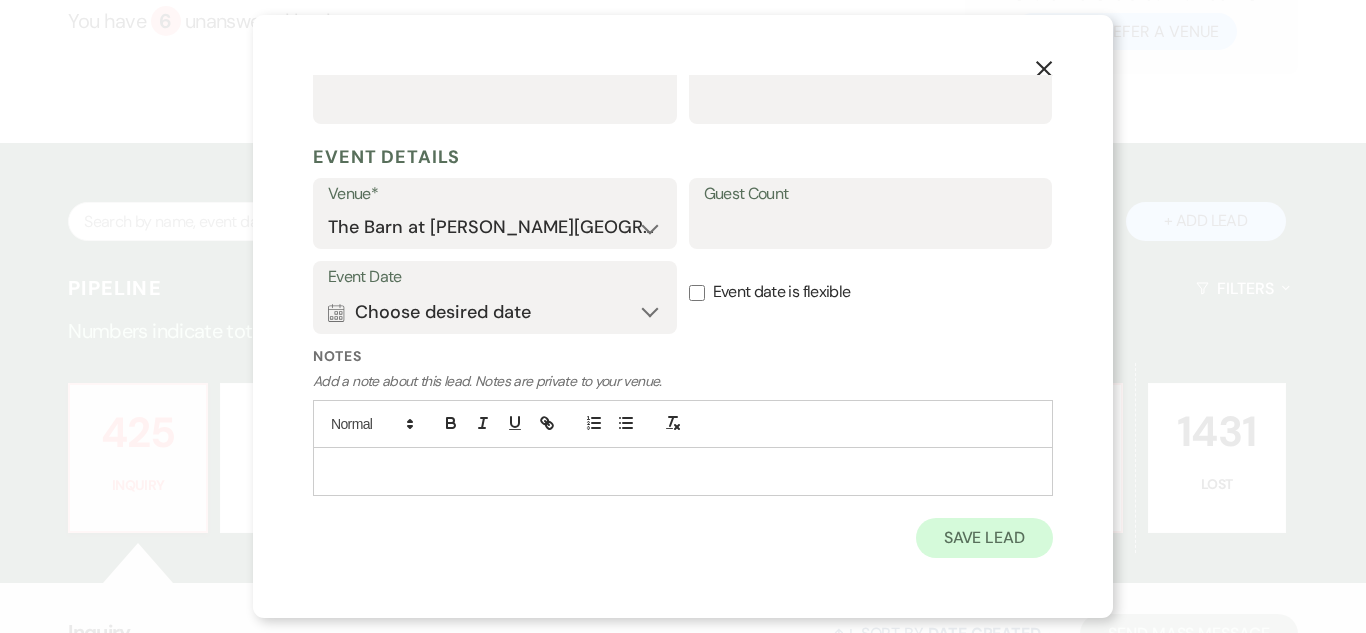 type on "[EMAIL_ADDRESS][DOMAIN_NAME]" 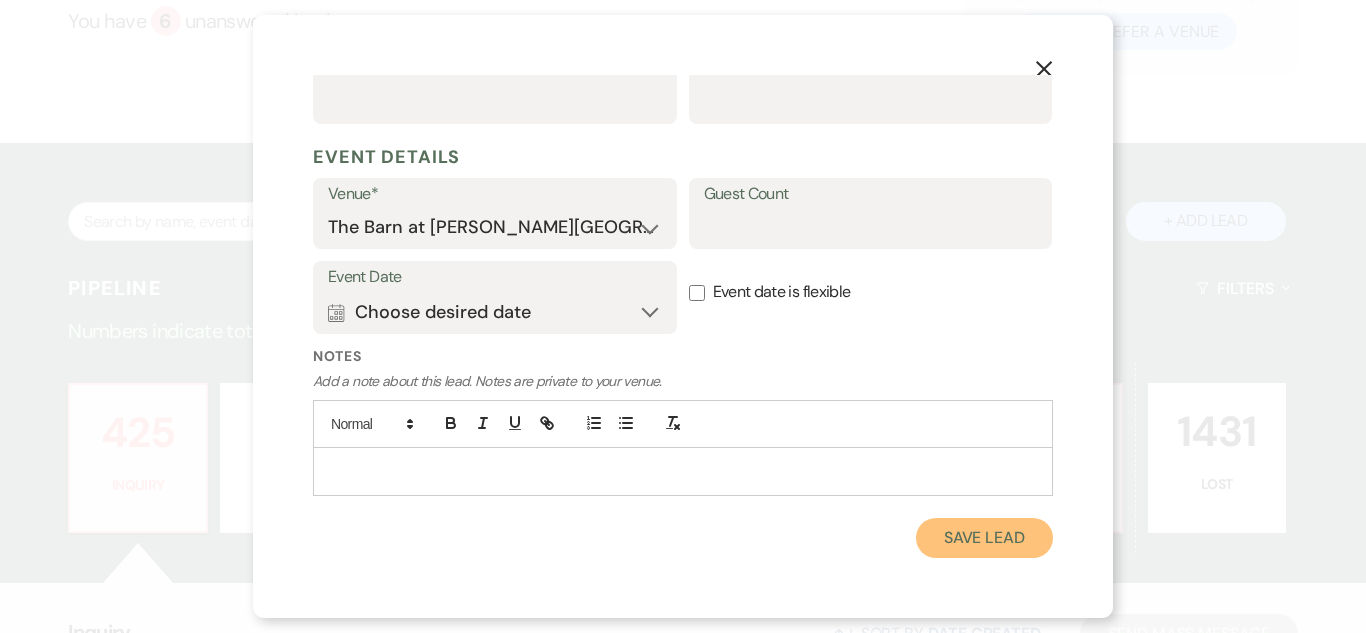 click on "Save Lead" at bounding box center (984, 538) 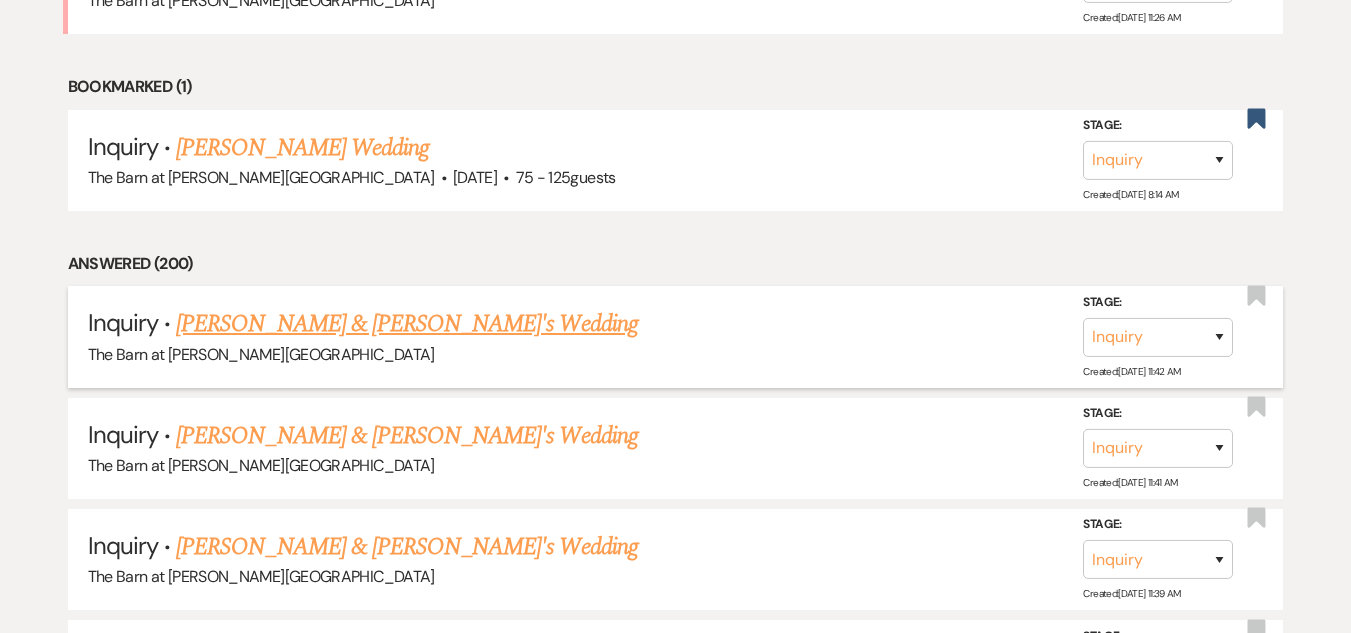 scroll, scrollTop: 1300, scrollLeft: 0, axis: vertical 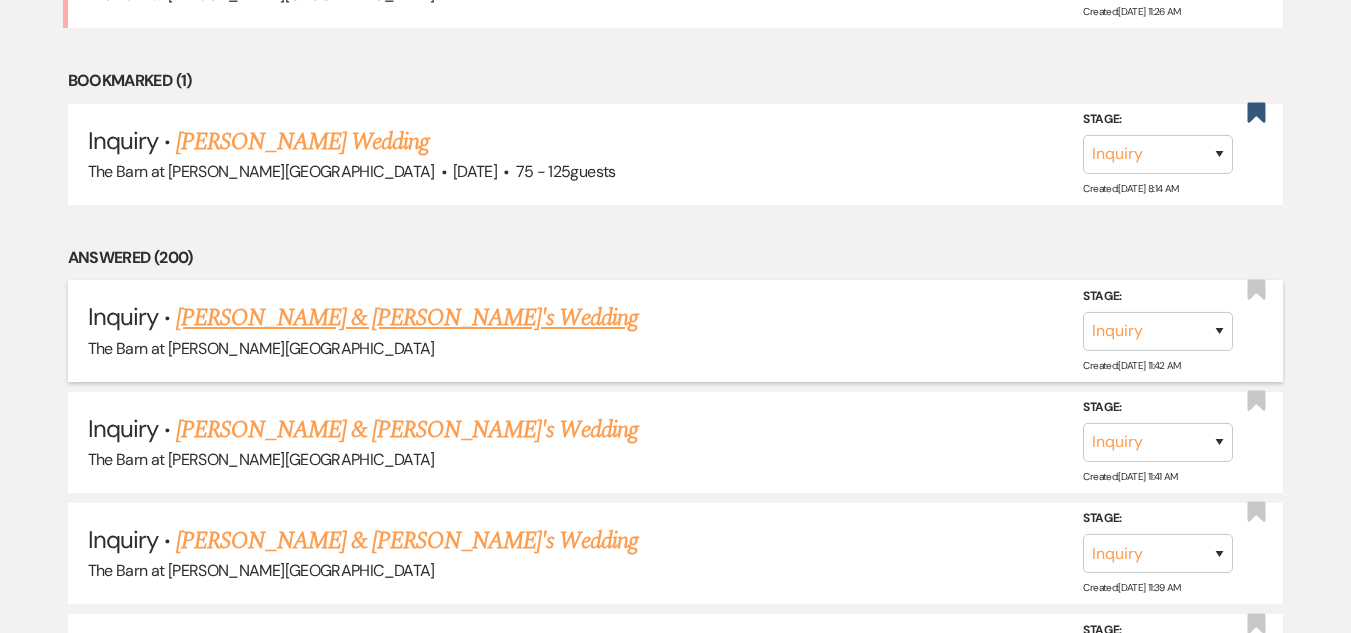 click on "[PERSON_NAME] & [PERSON_NAME]'s Wedding" at bounding box center (407, 318) 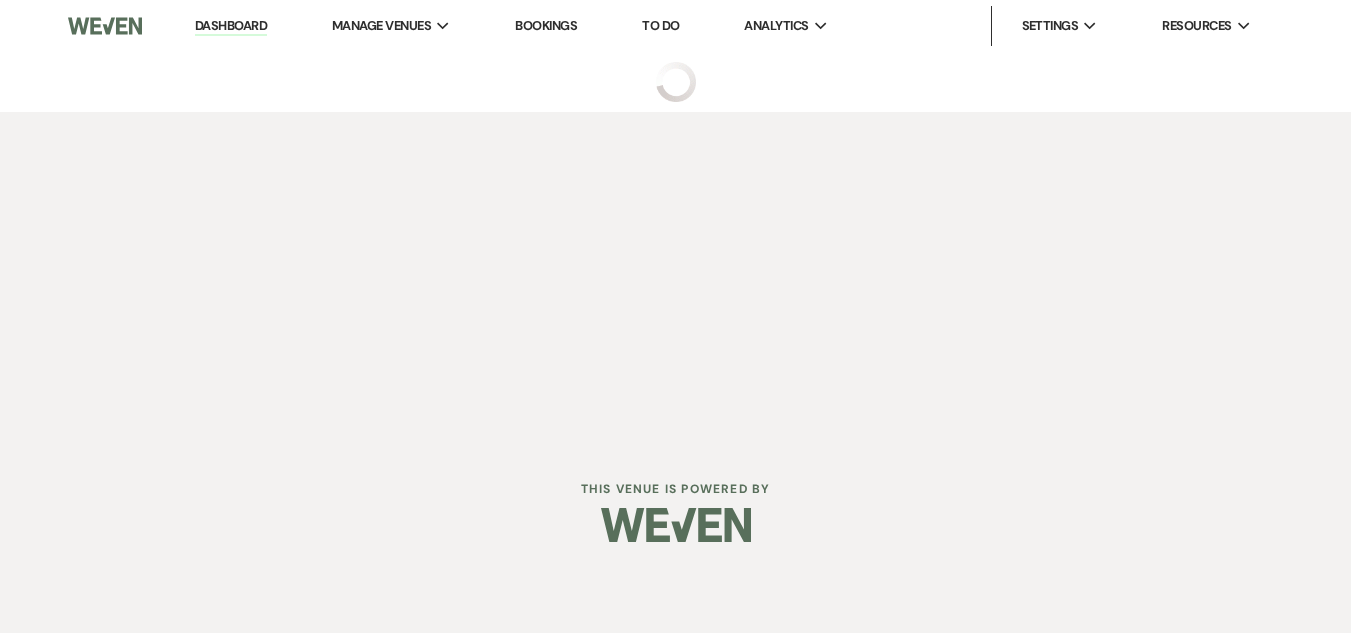 scroll, scrollTop: 0, scrollLeft: 0, axis: both 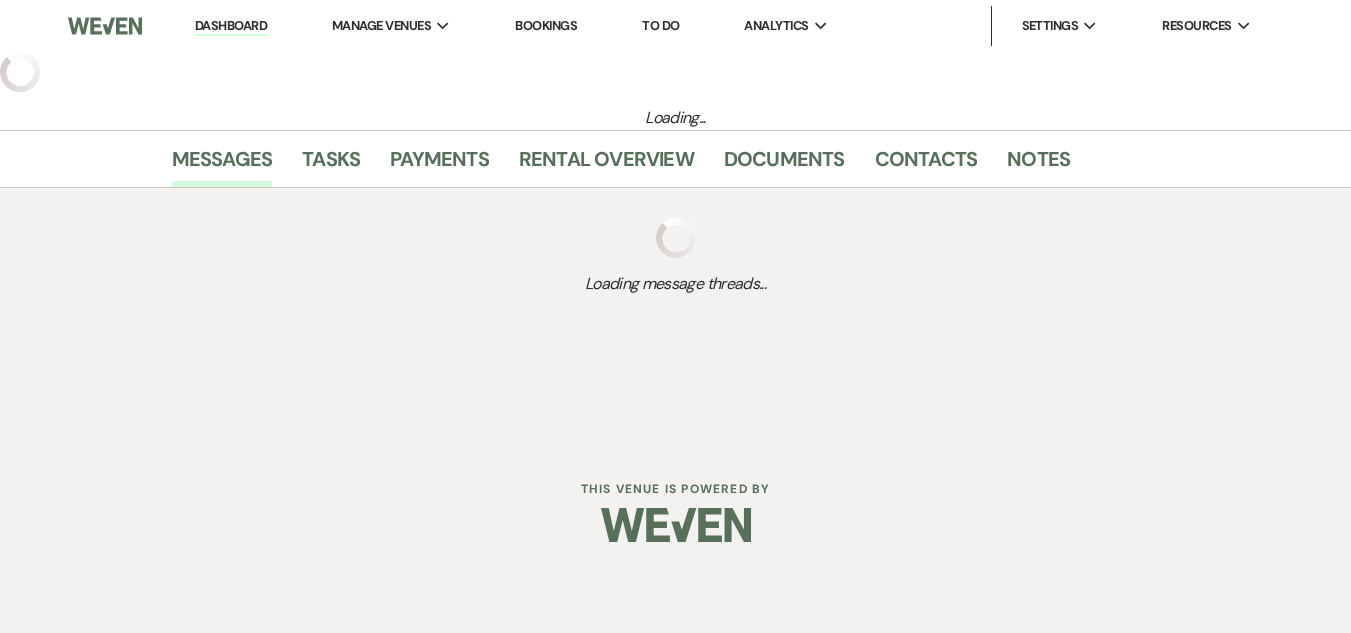 select on "5" 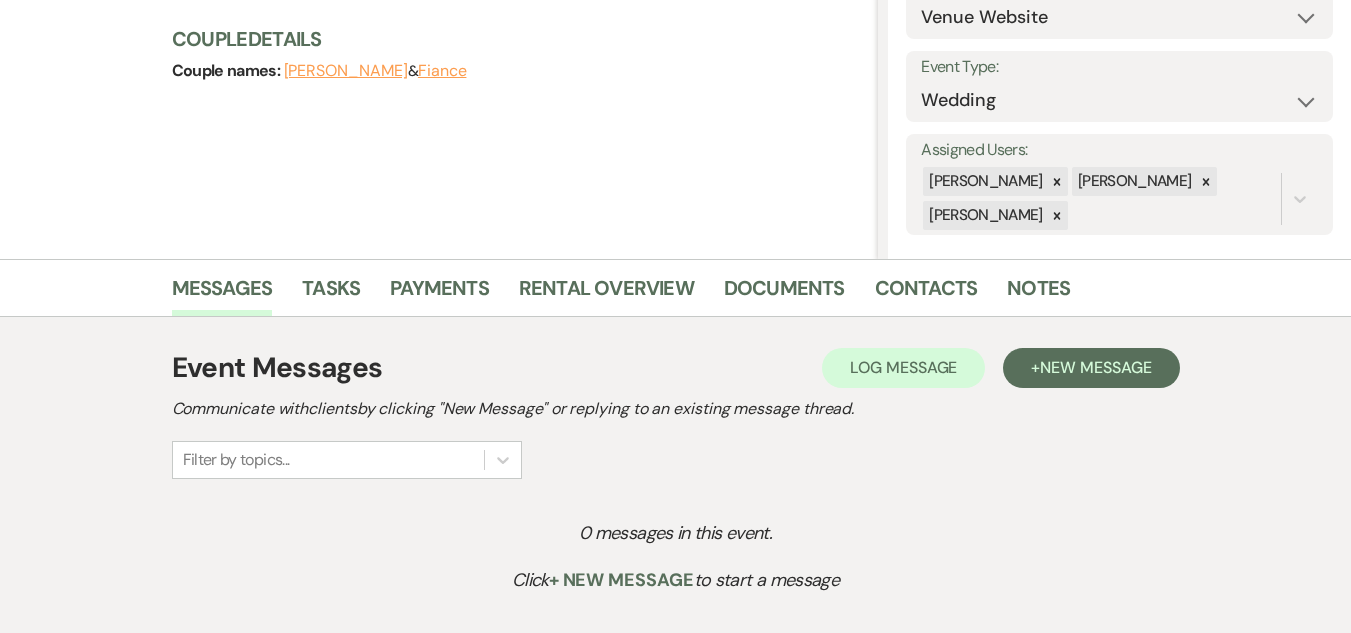 scroll, scrollTop: 300, scrollLeft: 0, axis: vertical 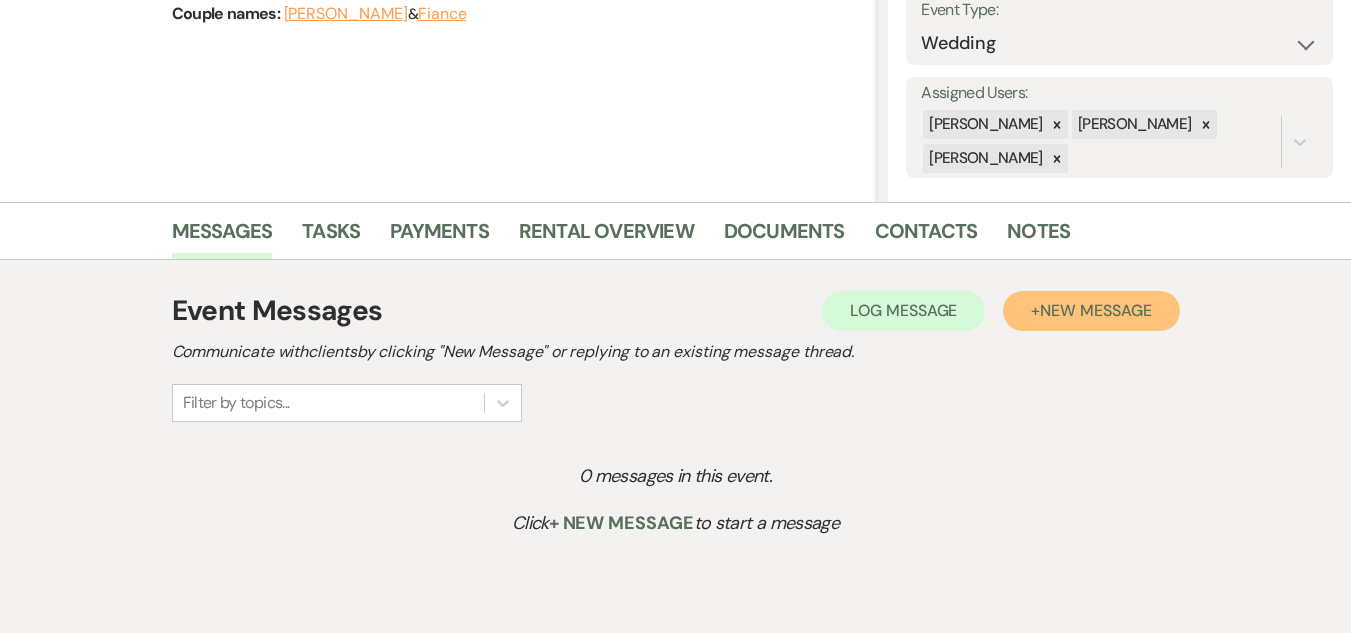 click on "New Message" at bounding box center (1095, 310) 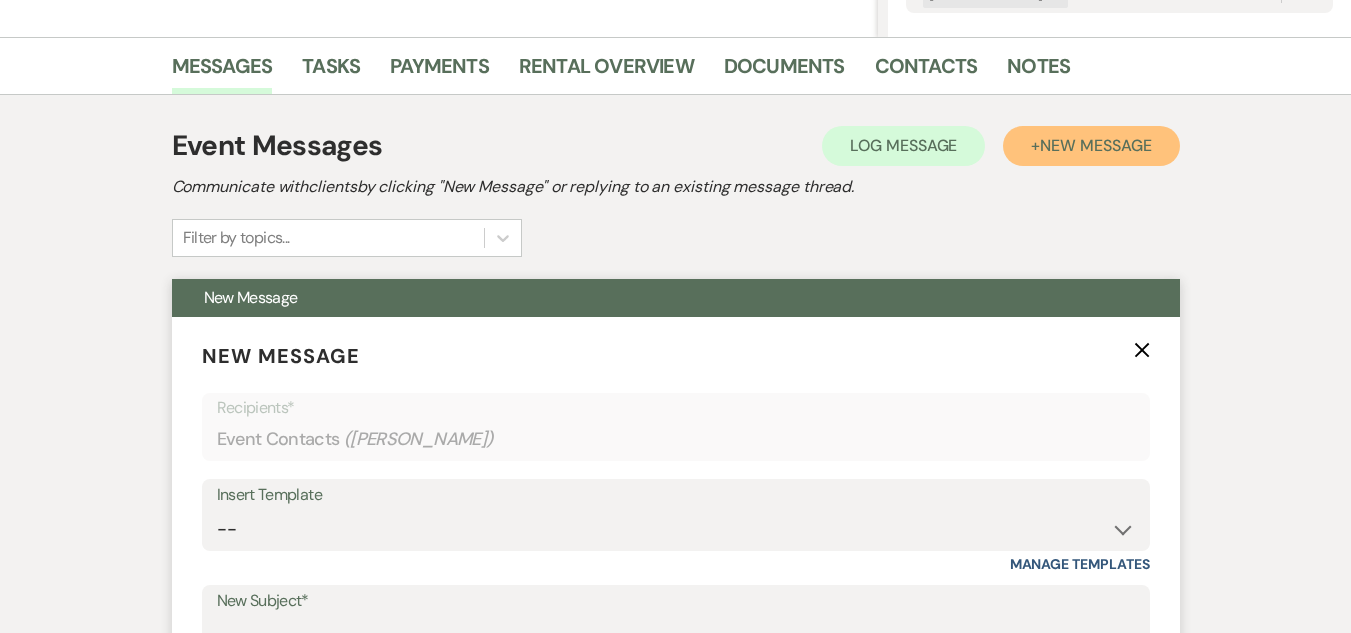 scroll, scrollTop: 700, scrollLeft: 0, axis: vertical 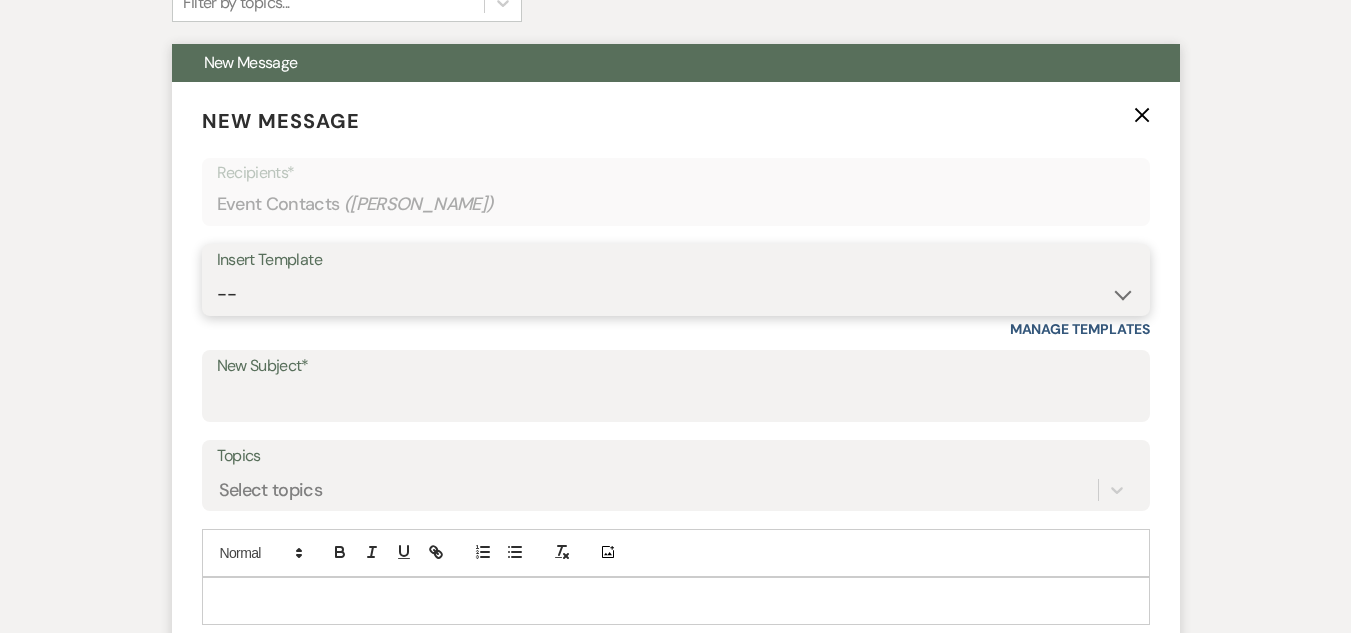 click on "-- Weven Planning Portal Introduction (Booked Events) Welcome Email Offboarding Email Event Insurance - Follow up  Venue Contract and Documents to Sign The Barn at [PERSON_NAME][GEOGRAPHIC_DATA] - Event Manager Deposit Info  The Barn at [PERSON_NAME][GEOGRAPHIC_DATA] - Inquiry 2026 Lodging Arrangement Form - 2026 newest Lodging Arrangement Form - 2025/2026  The Barn at [PERSON_NAME][GEOGRAPHIC_DATA] - Inquiry 2027 Add-on & Rental Promotion" at bounding box center [676, 294] 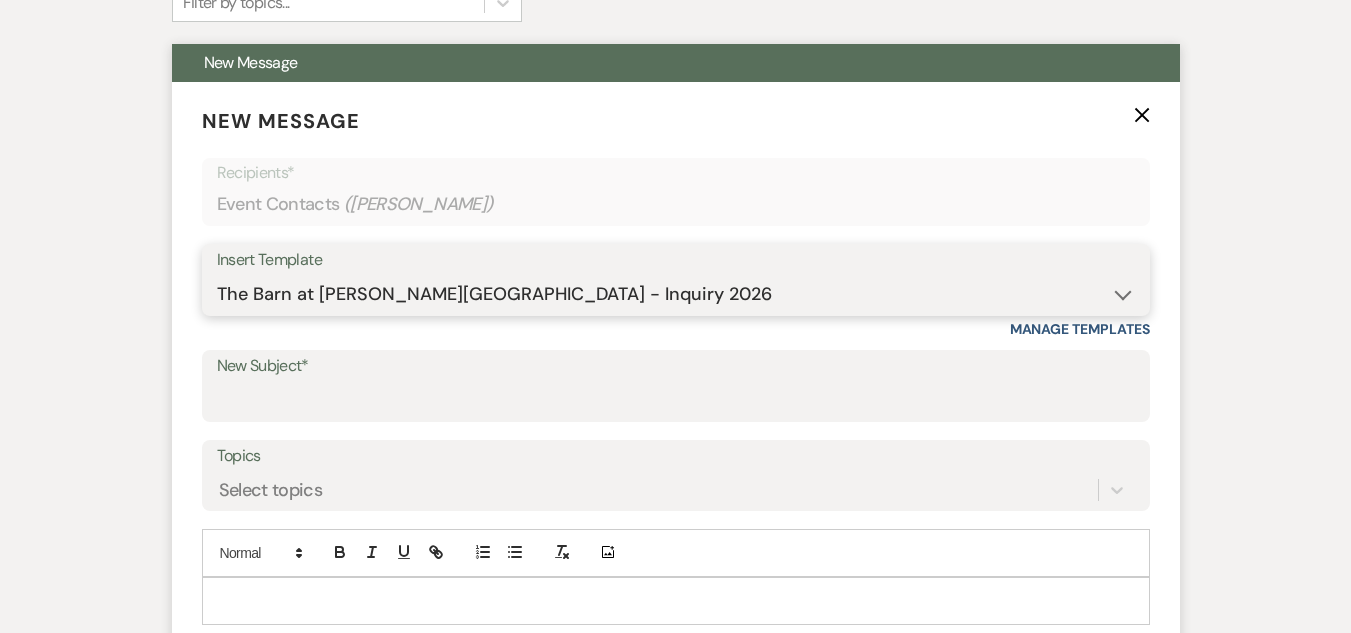 click on "-- Weven Planning Portal Introduction (Booked Events) Welcome Email Offboarding Email Event Insurance - Follow up  Venue Contract and Documents to Sign The Barn at [PERSON_NAME][GEOGRAPHIC_DATA] - Event Manager Deposit Info  The Barn at [PERSON_NAME][GEOGRAPHIC_DATA] - Inquiry 2026 Lodging Arrangement Form - 2026 newest Lodging Arrangement Form - 2025/2026  The Barn at [PERSON_NAME][GEOGRAPHIC_DATA] - Inquiry 2027 Add-on & Rental Promotion" at bounding box center [676, 294] 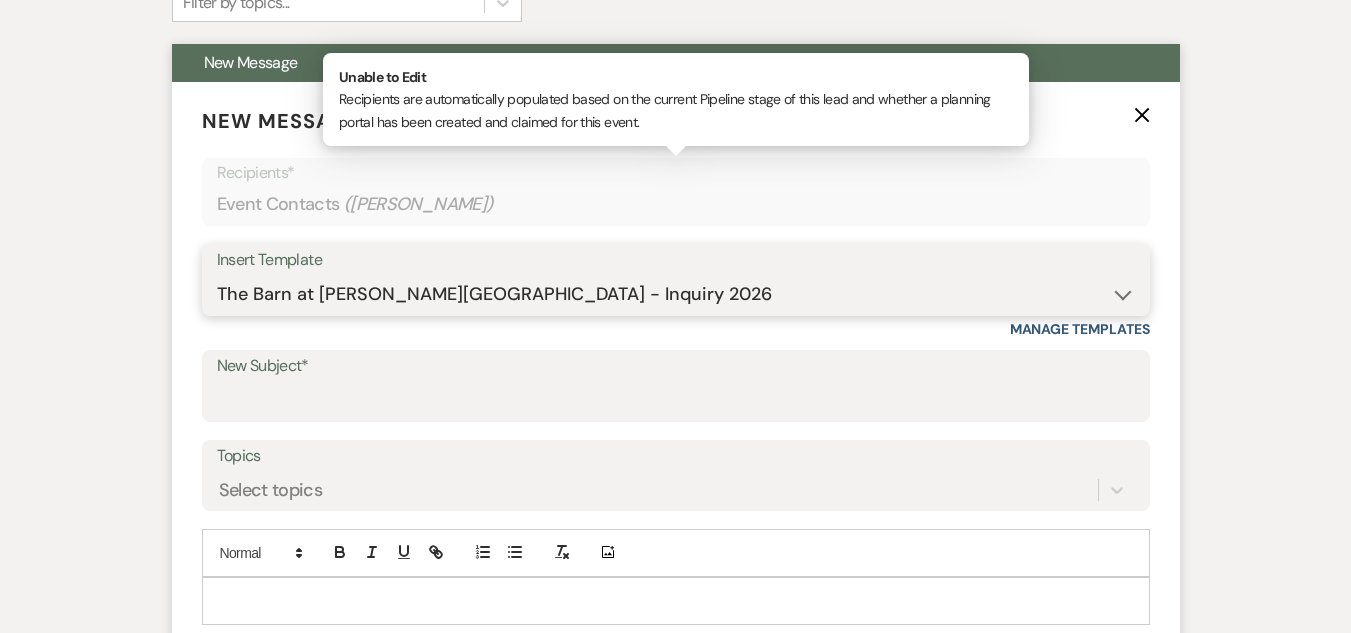 type on "The Barn at [PERSON_NAME][GEOGRAPHIC_DATA] - Inquiry" 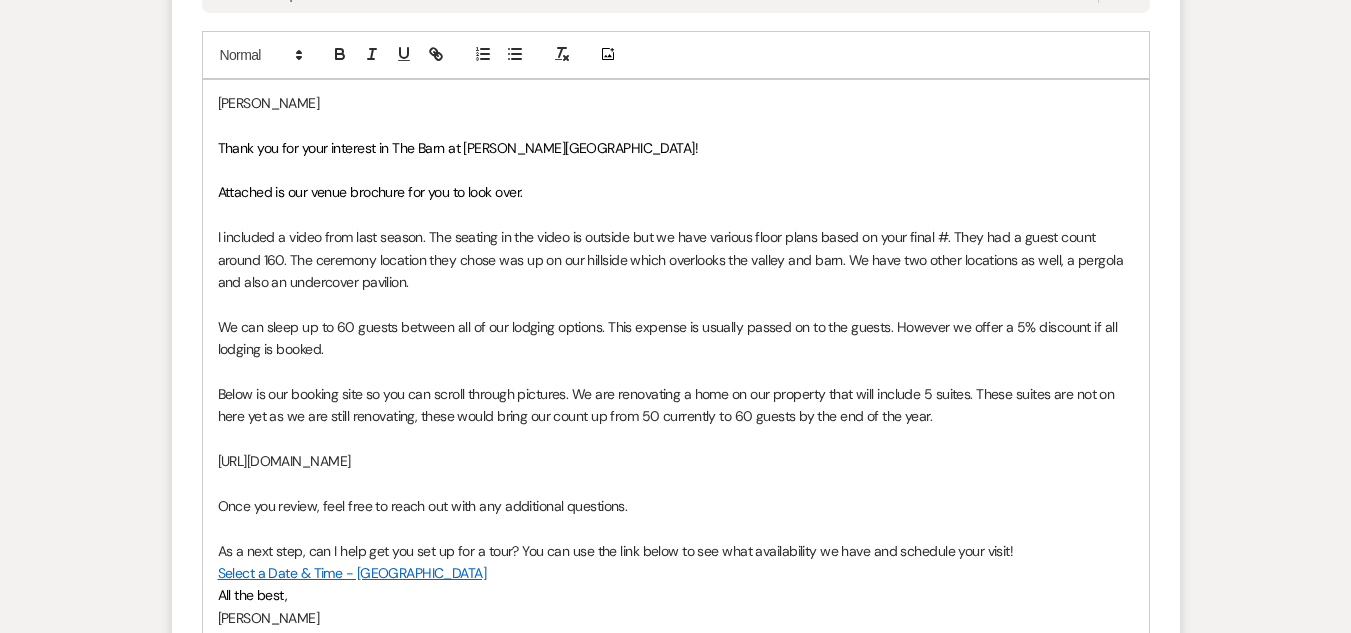 scroll, scrollTop: 1200, scrollLeft: 0, axis: vertical 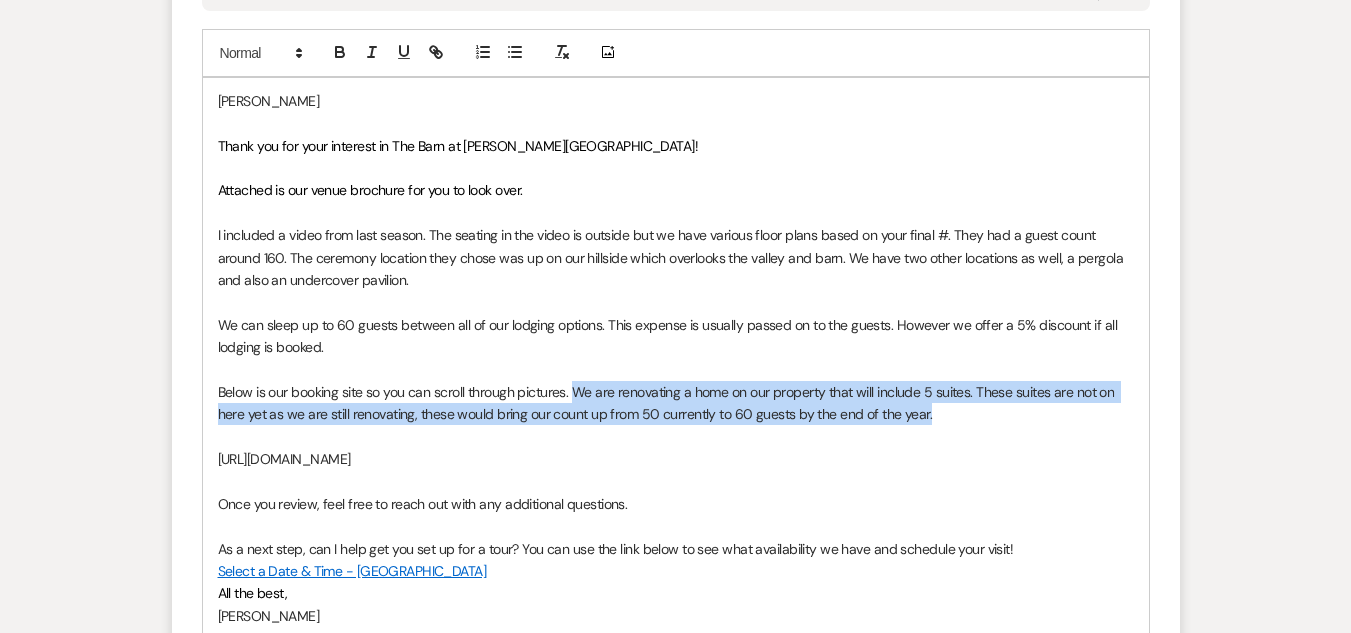 drag, startPoint x: 944, startPoint y: 417, endPoint x: 576, endPoint y: 391, distance: 368.91733 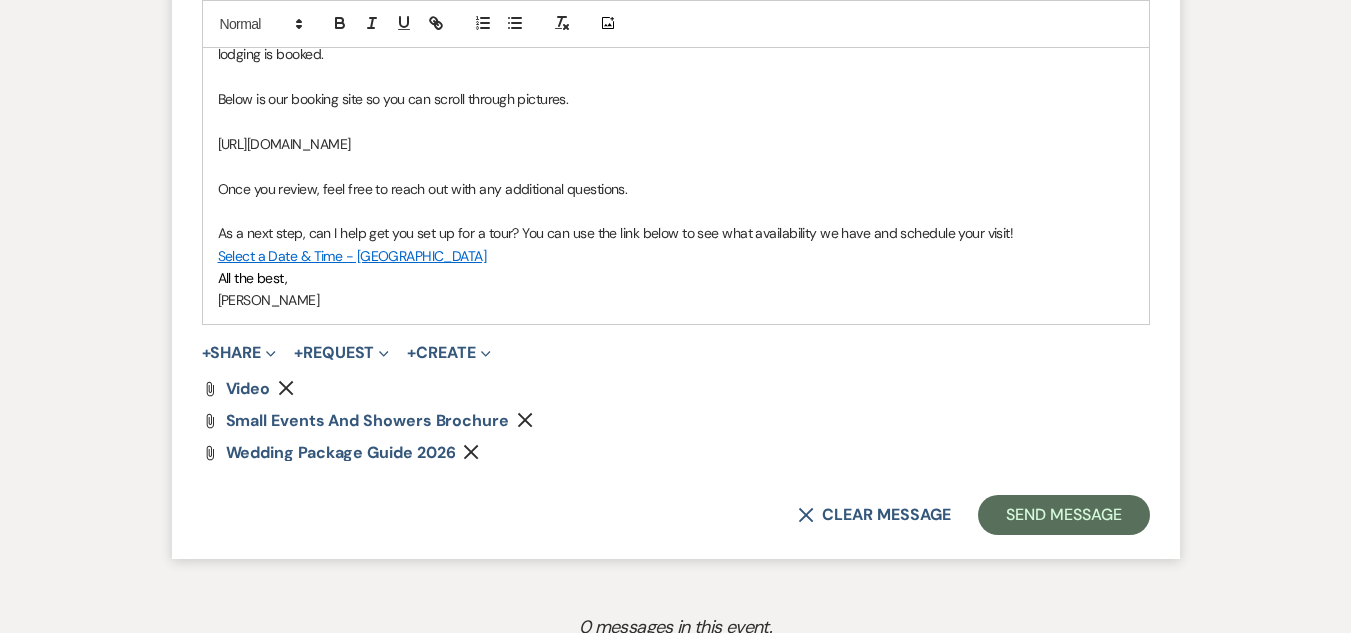 scroll, scrollTop: 1600, scrollLeft: 0, axis: vertical 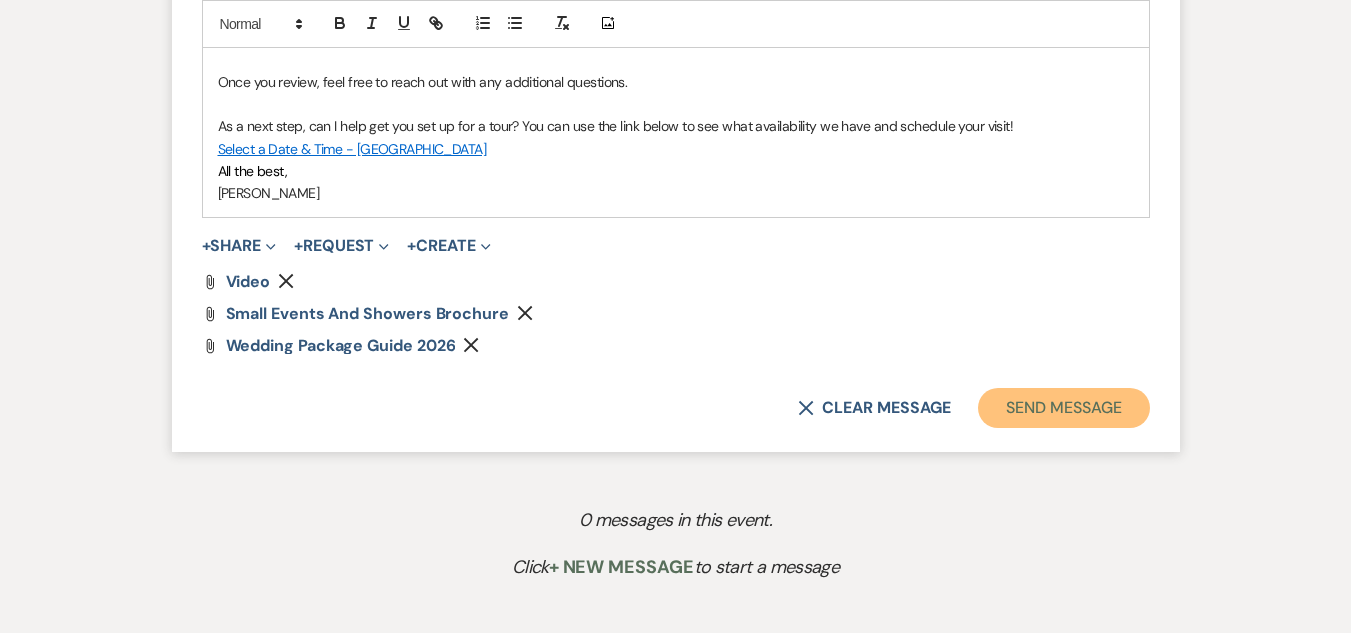 click on "Send Message" at bounding box center [1063, 408] 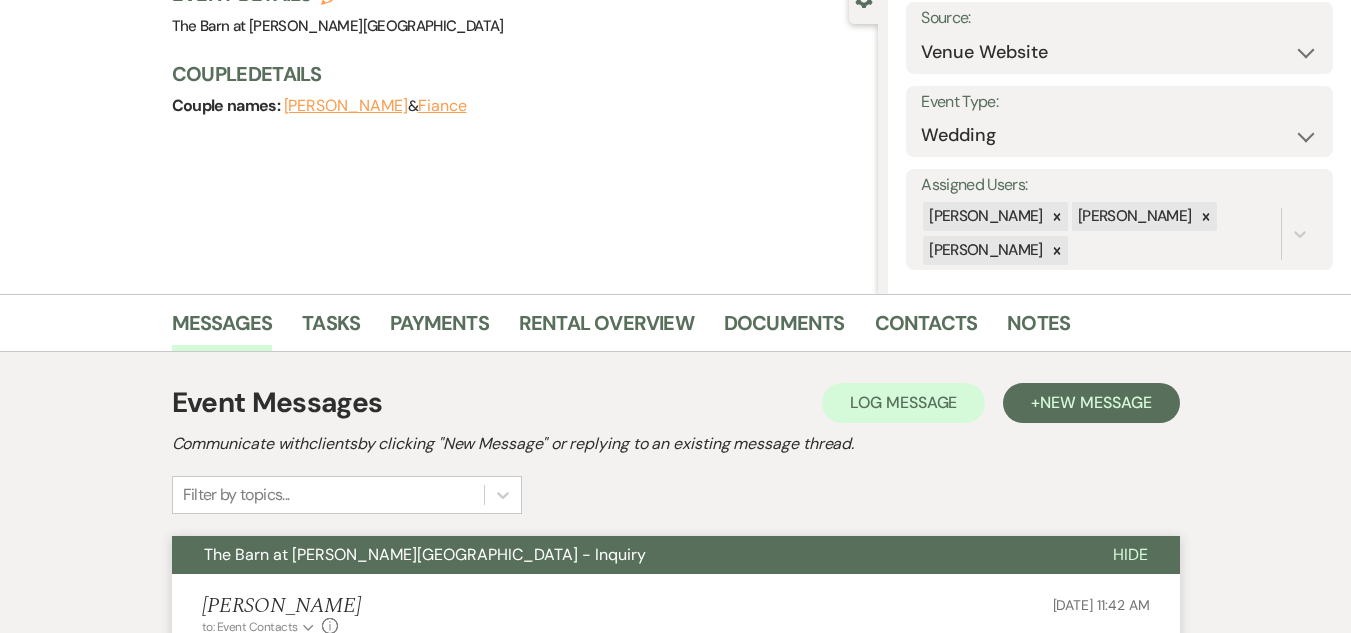 scroll, scrollTop: 0, scrollLeft: 0, axis: both 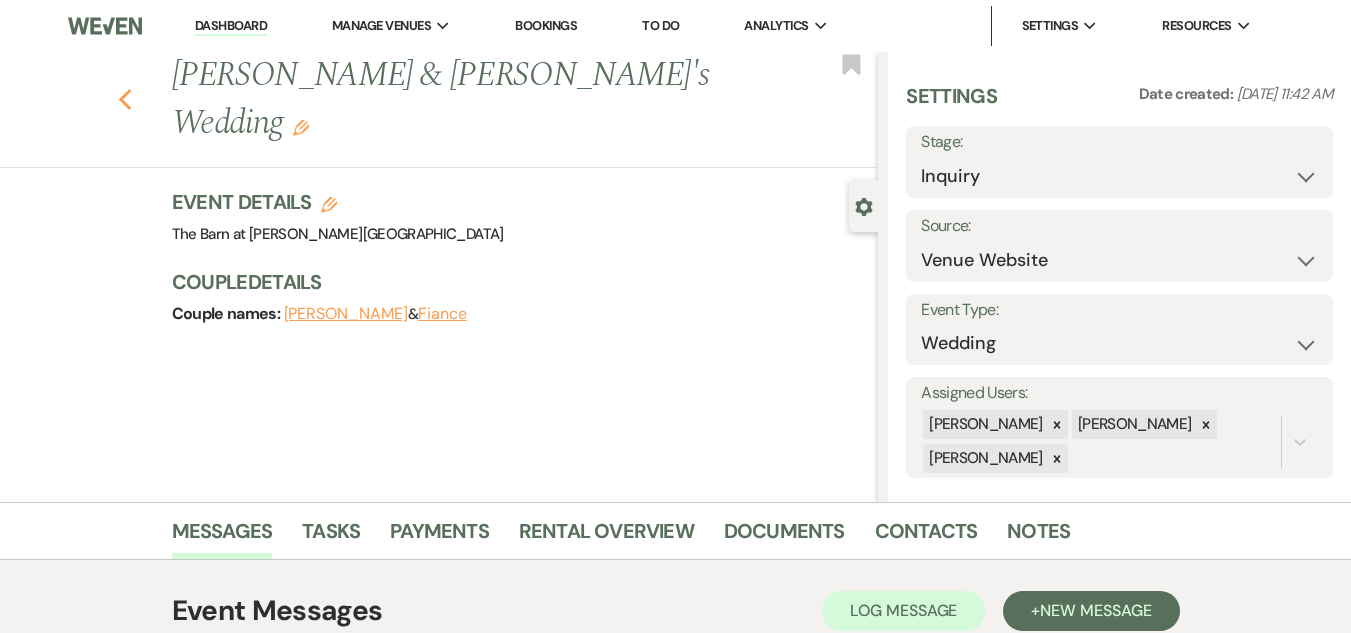 click on "Previous" 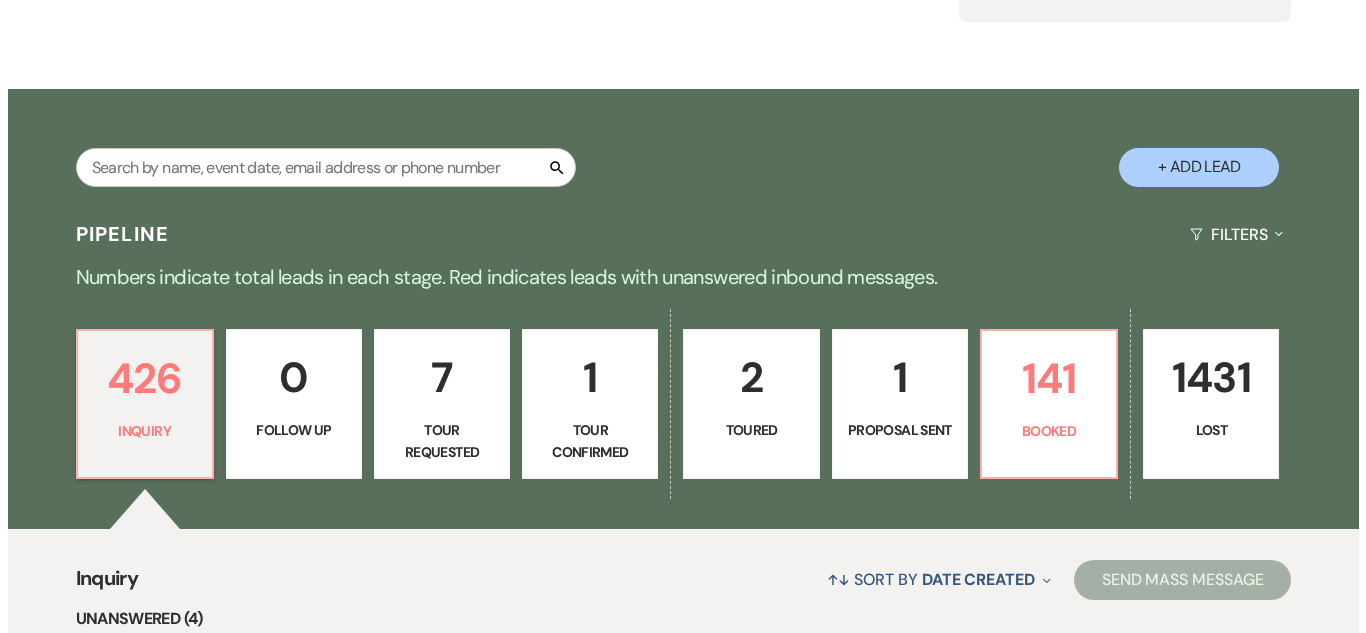 scroll, scrollTop: 200, scrollLeft: 0, axis: vertical 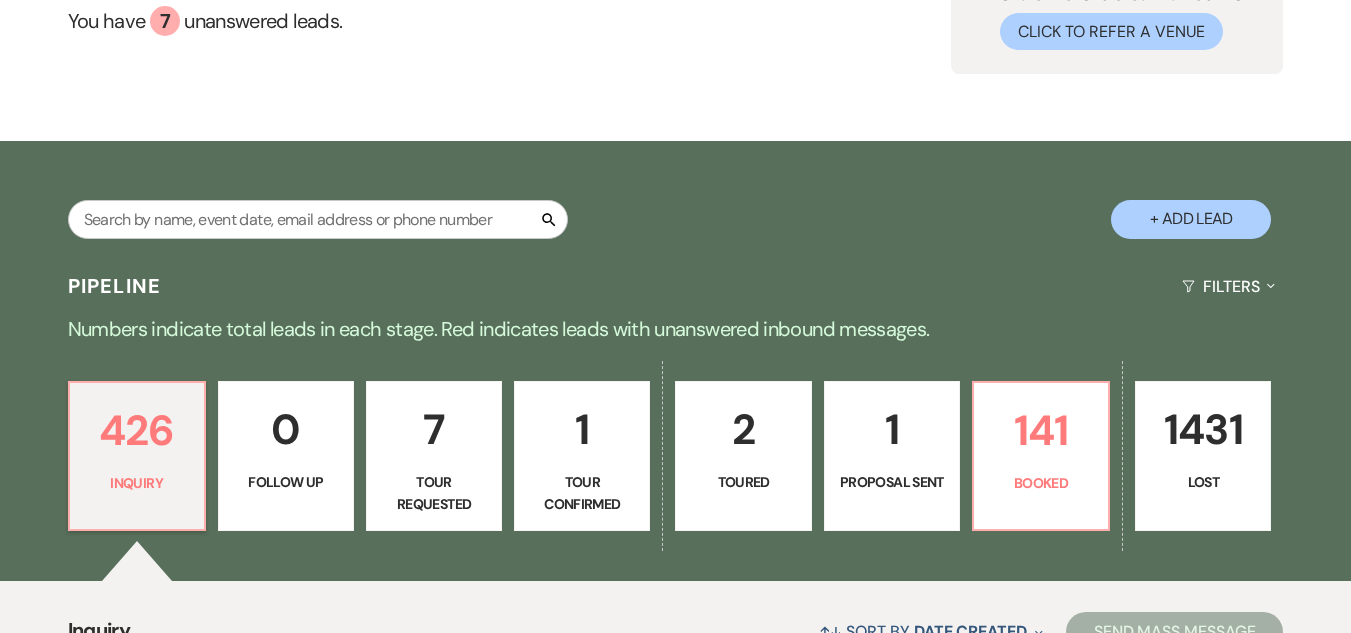 click on "+ Add Lead" at bounding box center [1191, 219] 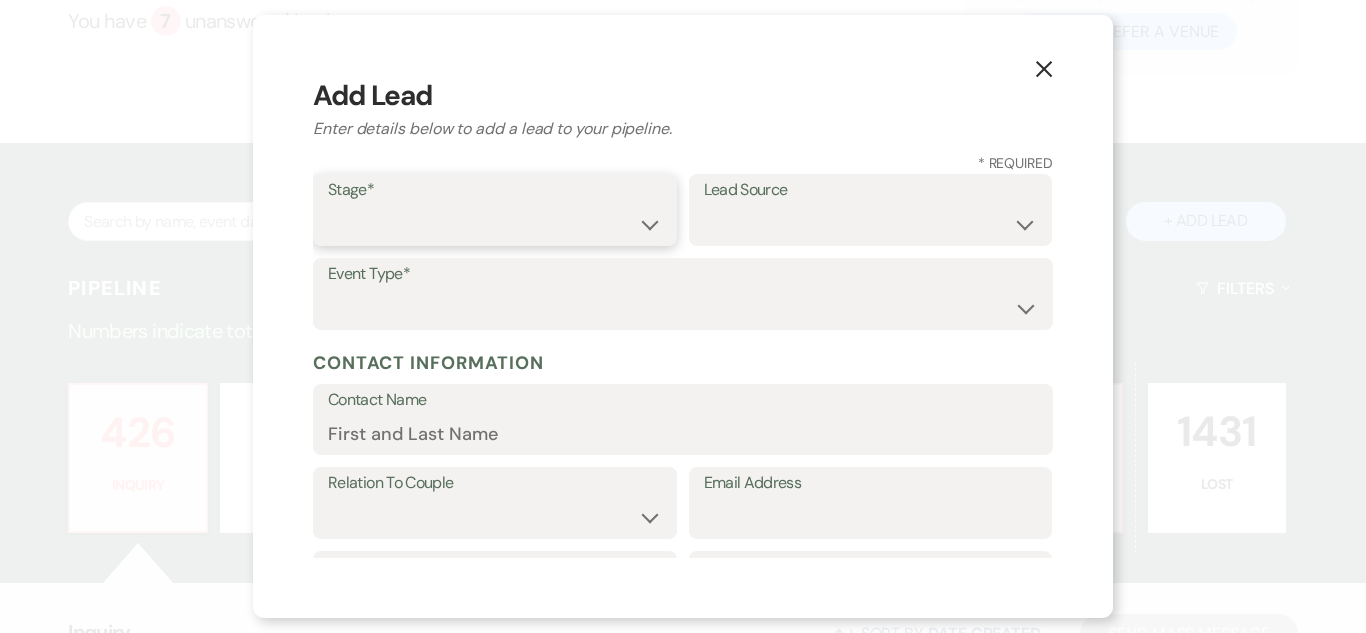 click on "Inquiry Follow Up Tour Requested Tour Confirmed Toured Proposal Sent Booked Lost" at bounding box center (495, 224) 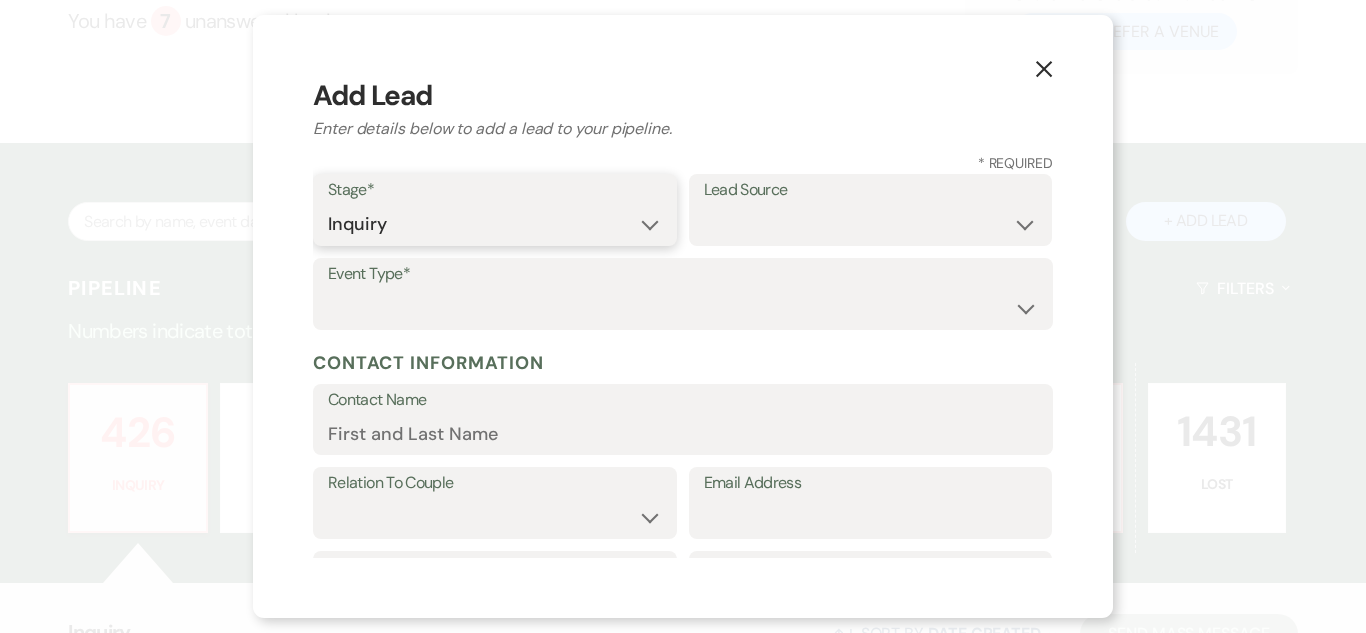 click on "Inquiry Follow Up Tour Requested Tour Confirmed Toured Proposal Sent Booked Lost" at bounding box center [495, 224] 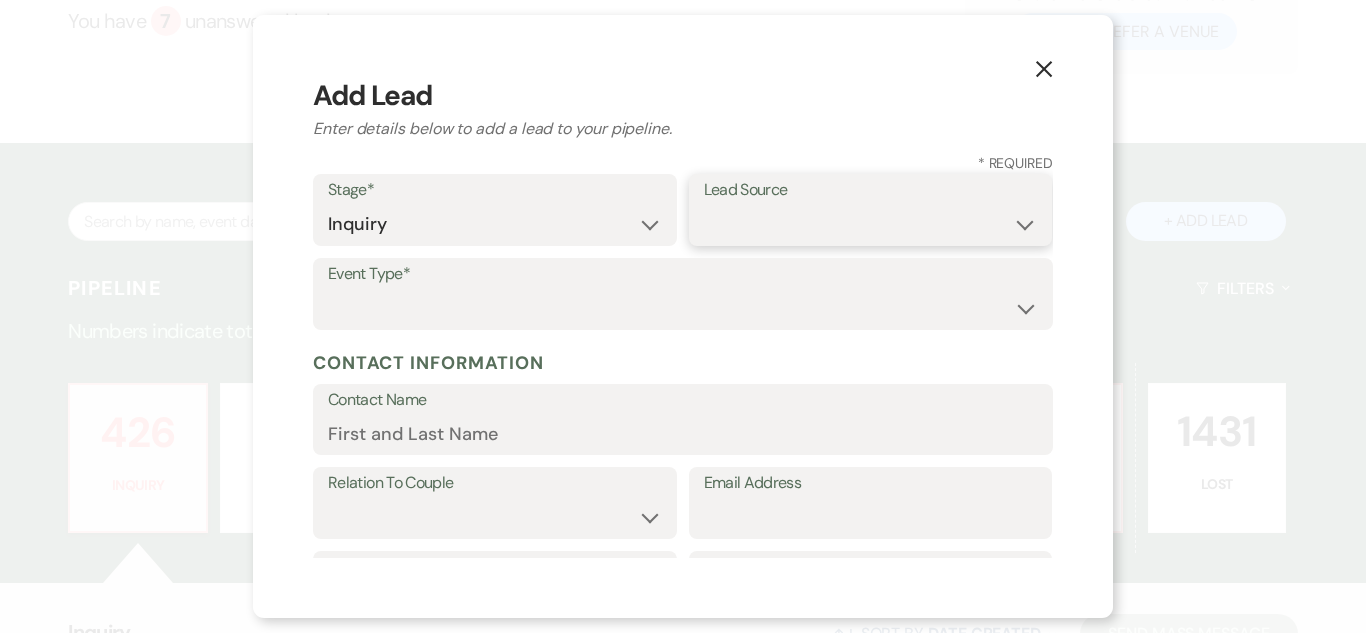 click on "Weven Venue Website Instagram Facebook Pinterest Google The Knot Wedding Wire Here Comes the Guide Wedding Spot Eventective [PERSON_NAME] The Venue Report PartySlate VRBO / Homeaway Airbnb Wedding Show TikTok X / Twitter Phone Call Walk-in Vendor Referral Advertising Personal Referral Local Referral Other" at bounding box center [871, 224] 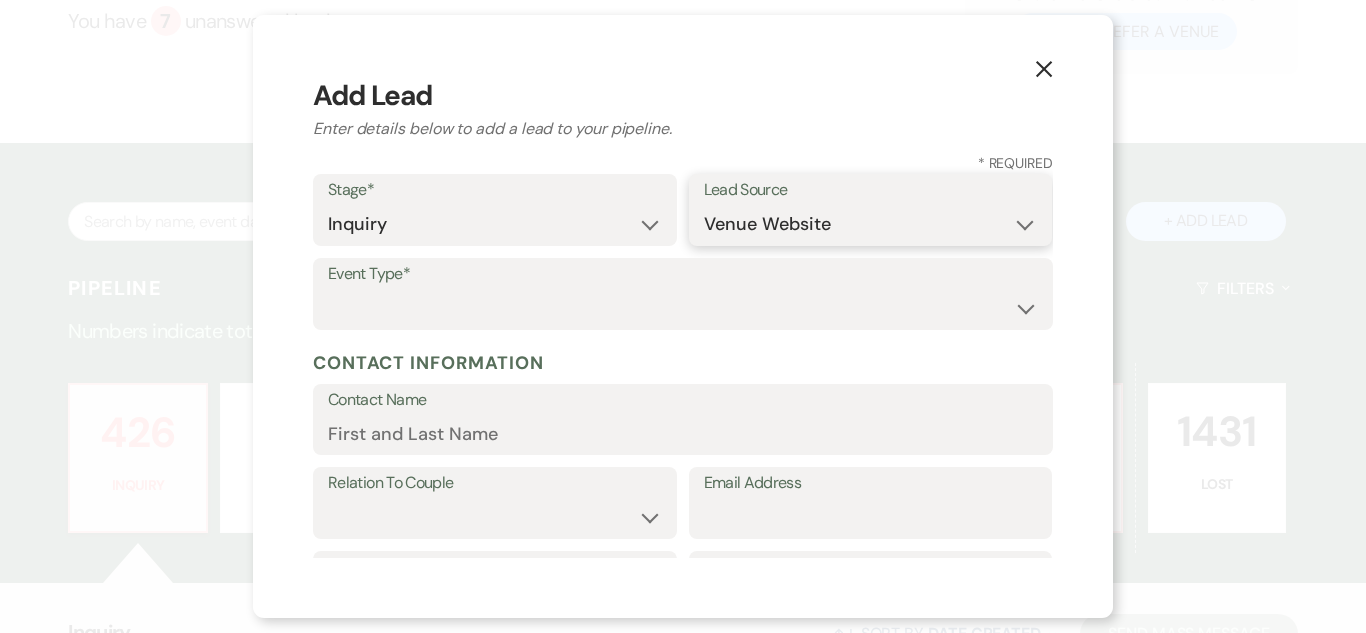click on "Weven Venue Website Instagram Facebook Pinterest Google The Knot Wedding Wire Here Comes the Guide Wedding Spot Eventective [PERSON_NAME] The Venue Report PartySlate VRBO / Homeaway Airbnb Wedding Show TikTok X / Twitter Phone Call Walk-in Vendor Referral Advertising Personal Referral Local Referral Other" at bounding box center (871, 224) 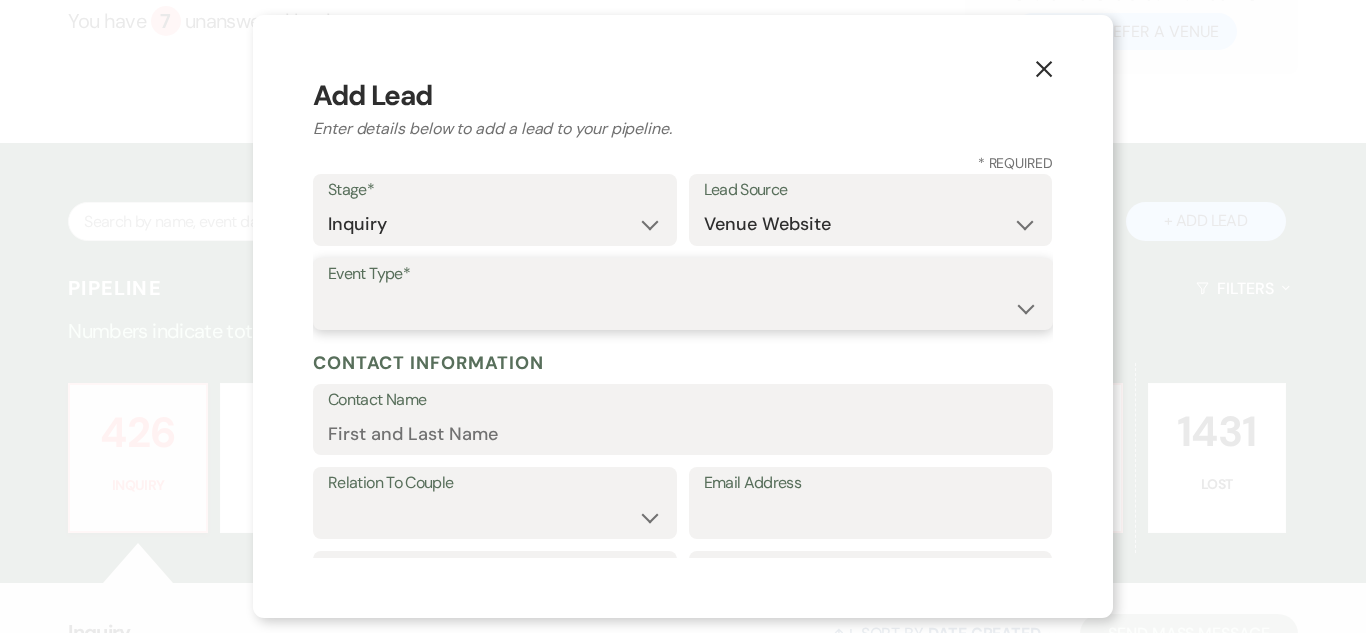 click on "Wedding Anniversary Party Baby Shower Bachelorette / Bachelor Party Birthday Party Bridal Shower Brunch Community Event Concert Corporate Event Elopement End of Life Celebration Engagement Party Fundraiser Graduation Party Micro Wedding Prom Quinceañera Rehearsal Dinner Religious Event Retreat Other" at bounding box center (683, 308) 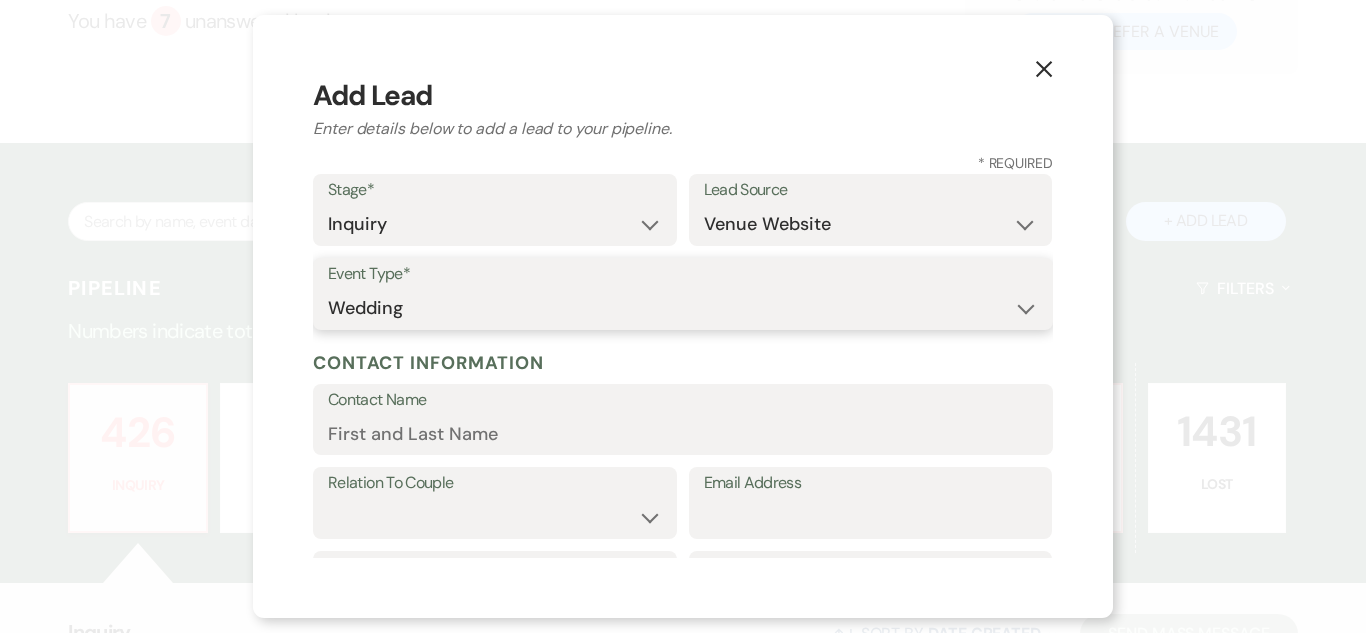 click on "Wedding Anniversary Party Baby Shower Bachelorette / Bachelor Party Birthday Party Bridal Shower Brunch Community Event Concert Corporate Event Elopement End of Life Celebration Engagement Party Fundraiser Graduation Party Micro Wedding Prom Quinceañera Rehearsal Dinner Religious Event Retreat Other" at bounding box center (683, 308) 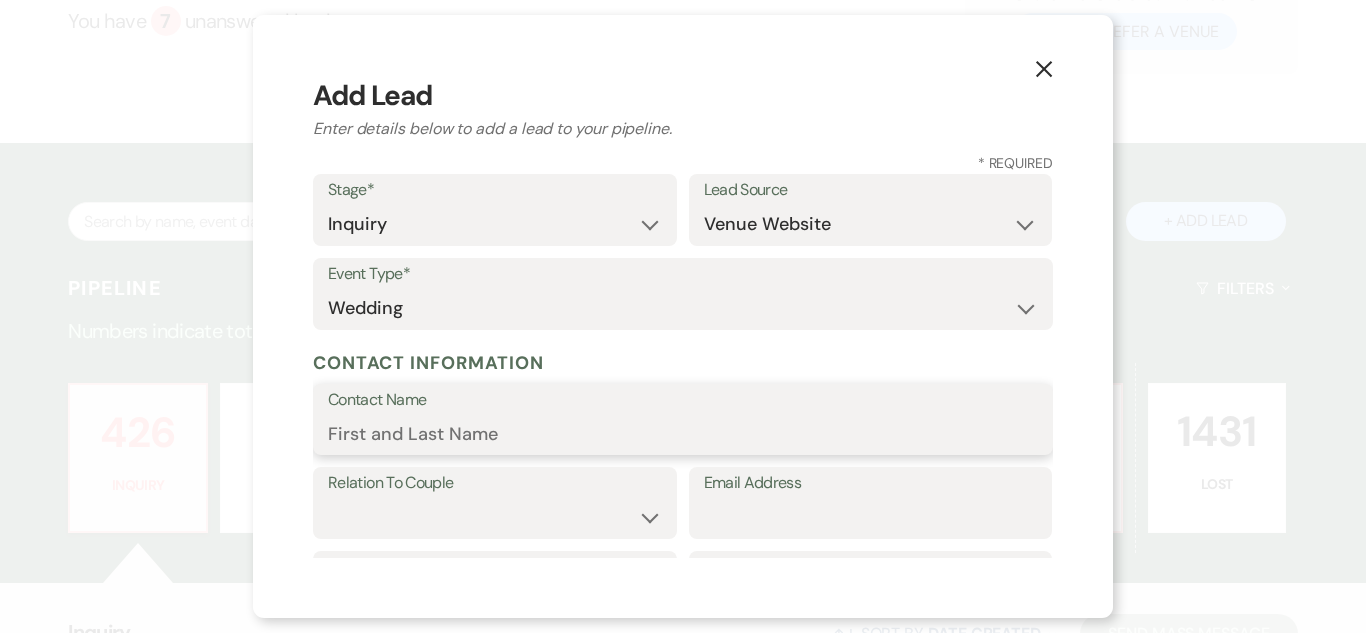 drag, startPoint x: 556, startPoint y: 421, endPoint x: 514, endPoint y: 377, distance: 60.827625 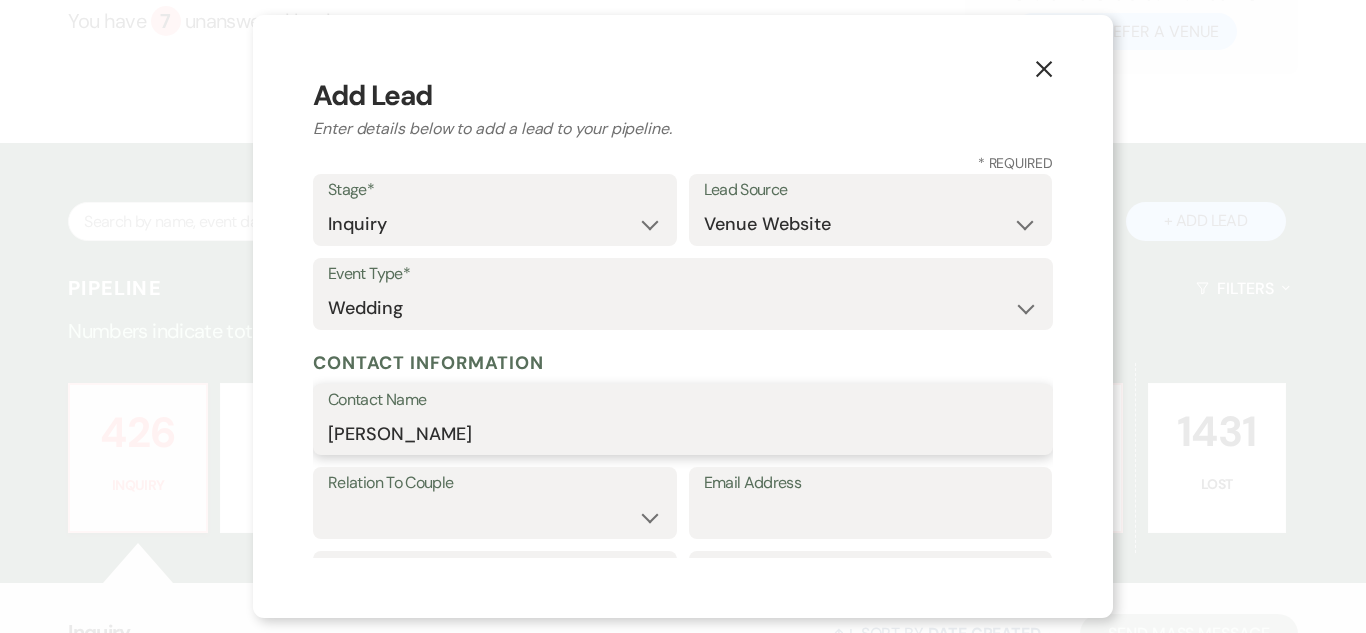 type on "[PERSON_NAME]" 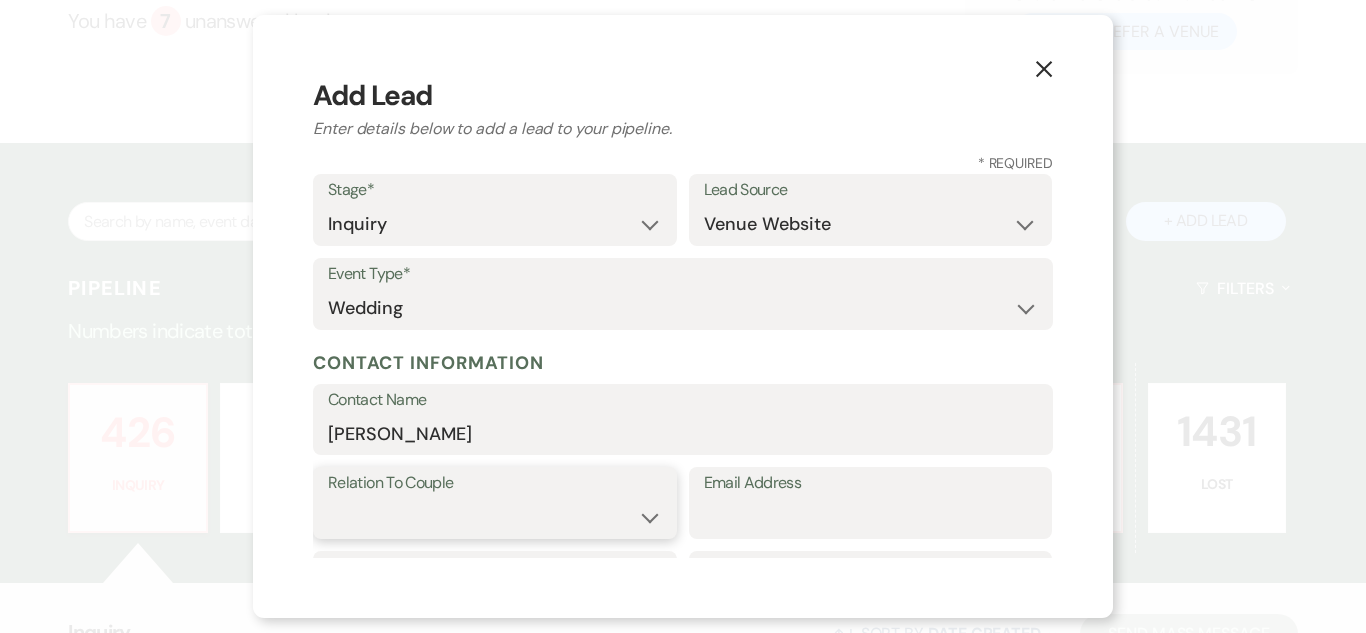 click on "Couple Planner Parent of Couple Family Member Friend Other" at bounding box center (495, 517) 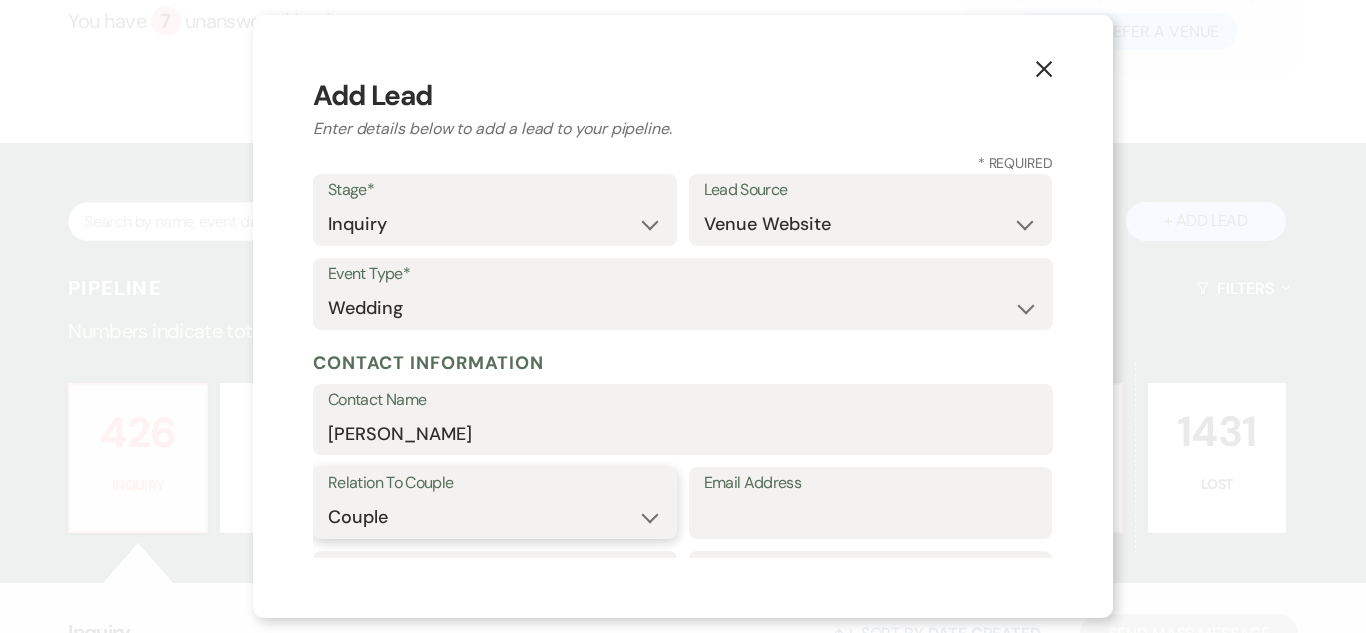 click on "Couple Planner Parent of Couple Family Member Friend Other" at bounding box center (495, 517) 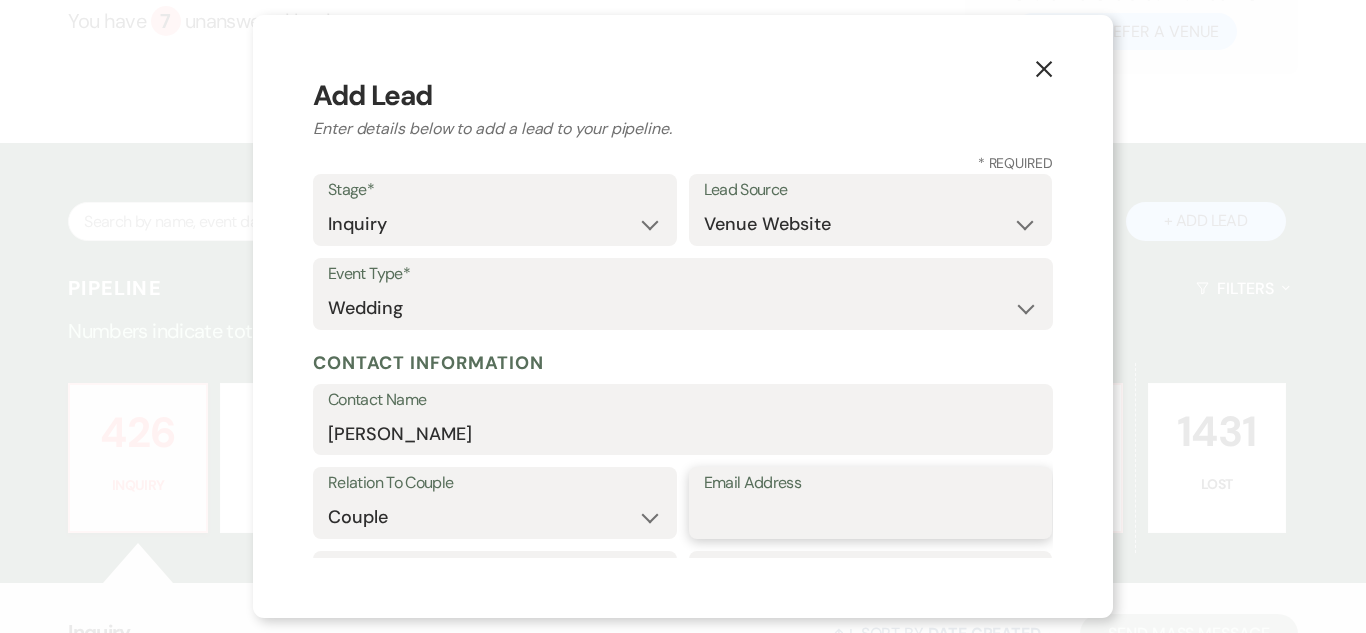 click on "Email Address" at bounding box center (871, 517) 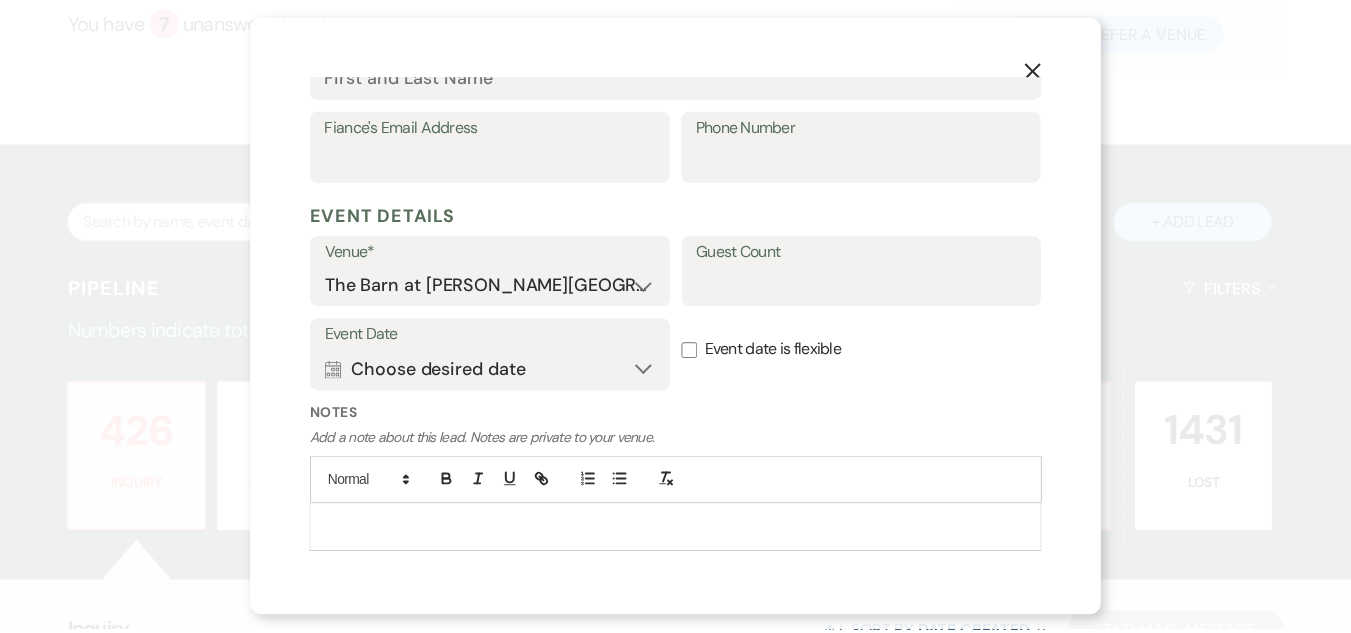 scroll, scrollTop: 706, scrollLeft: 0, axis: vertical 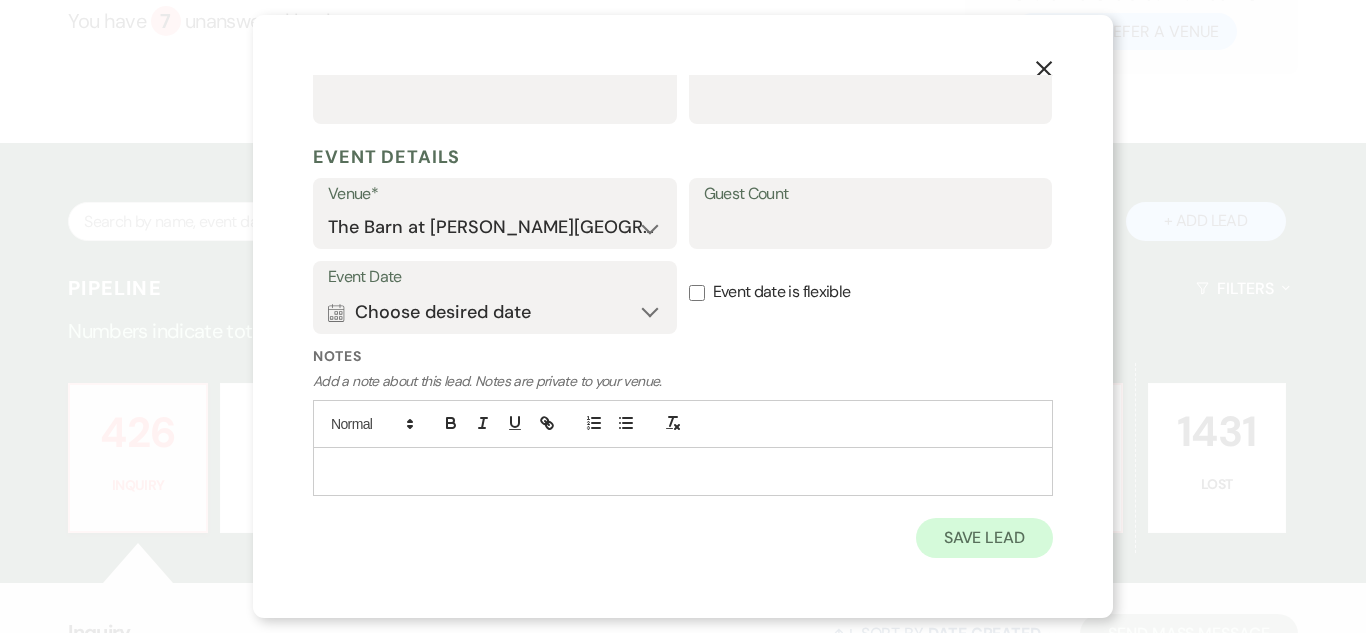 type on "[EMAIL_ADDRESS][DOMAIN_NAME]" 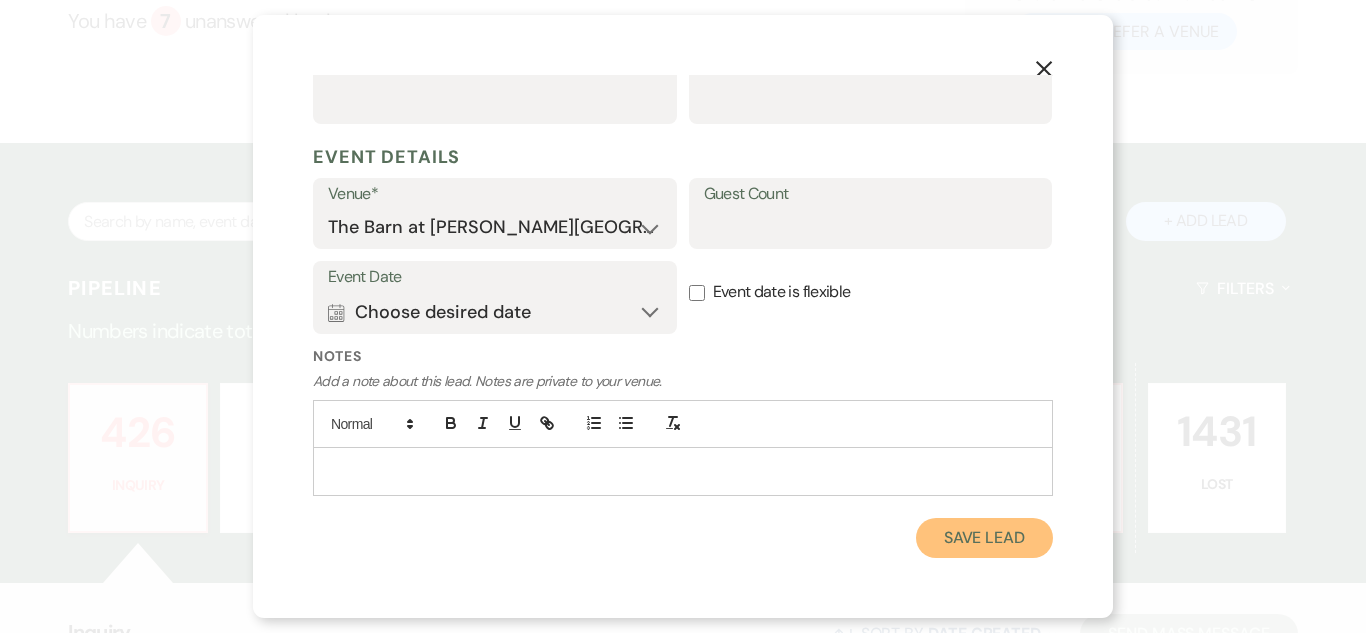 click on "Save Lead" at bounding box center [984, 538] 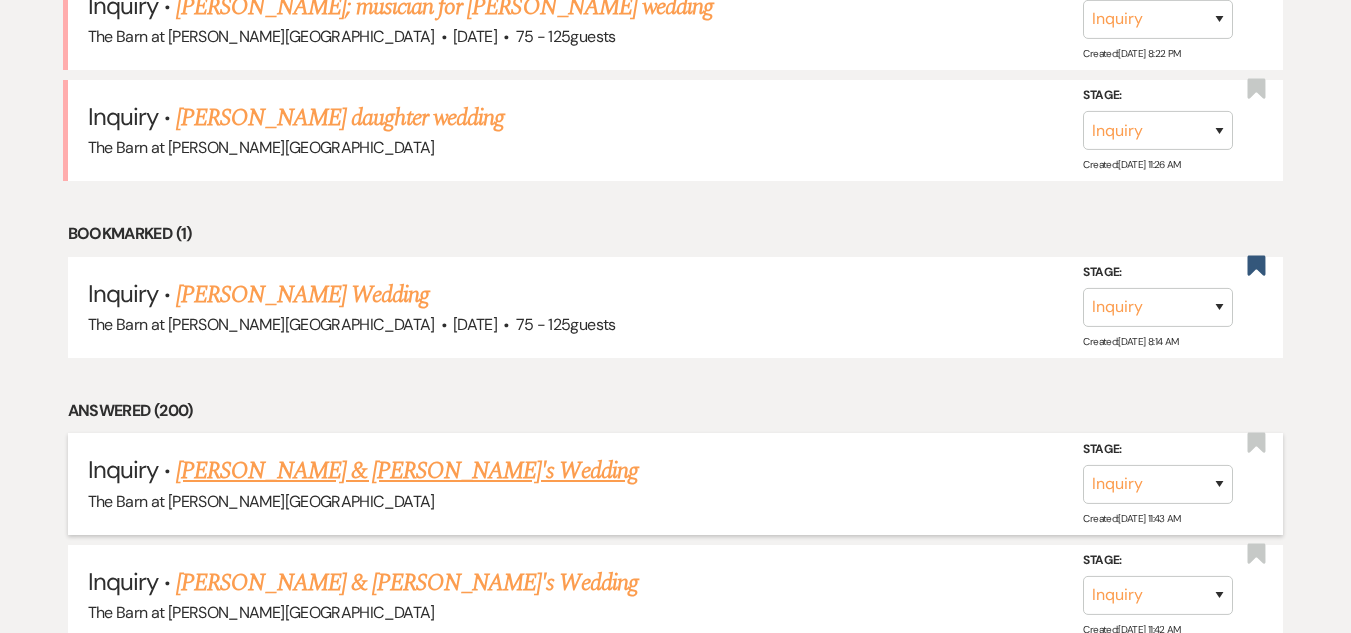 scroll, scrollTop: 1200, scrollLeft: 0, axis: vertical 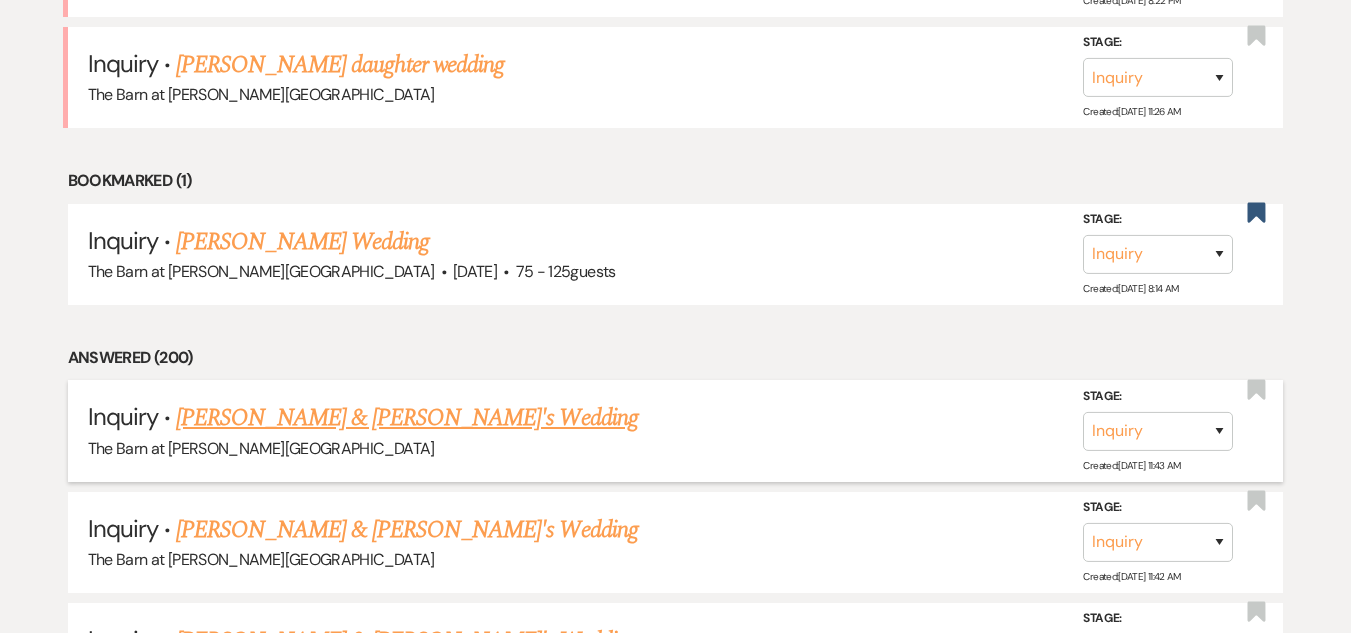 click on "[PERSON_NAME] & [PERSON_NAME]'s Wedding" at bounding box center [407, 418] 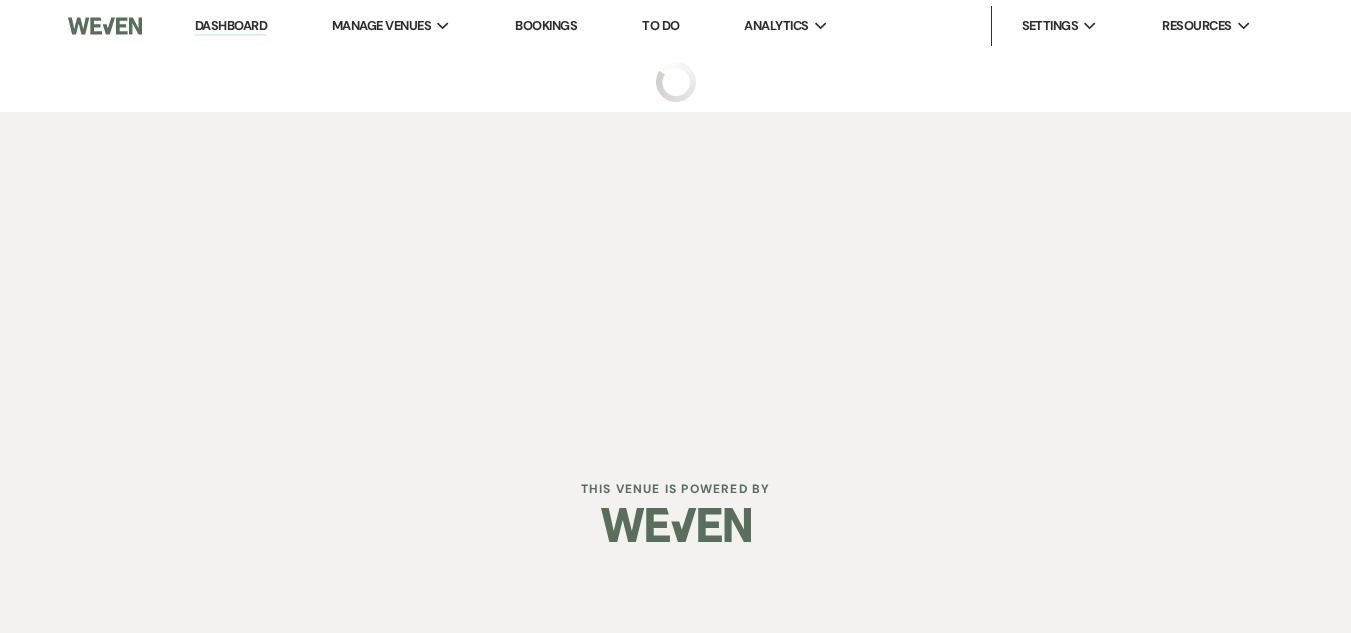 scroll, scrollTop: 0, scrollLeft: 0, axis: both 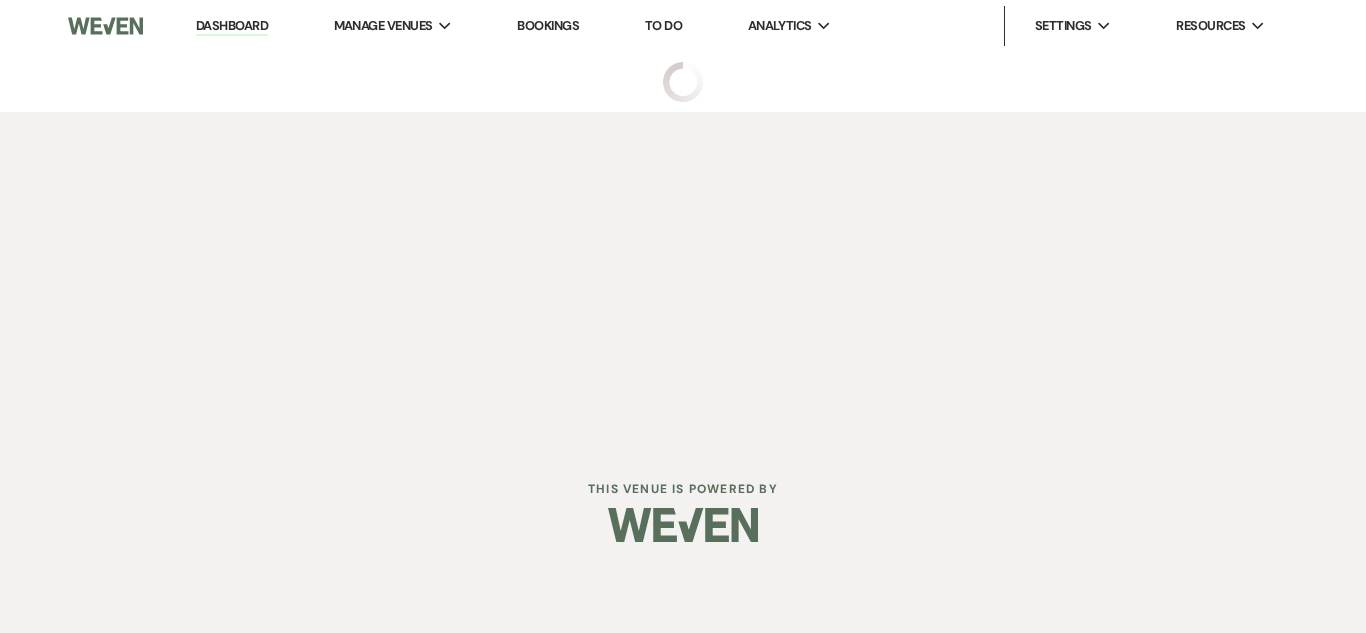 select on "5" 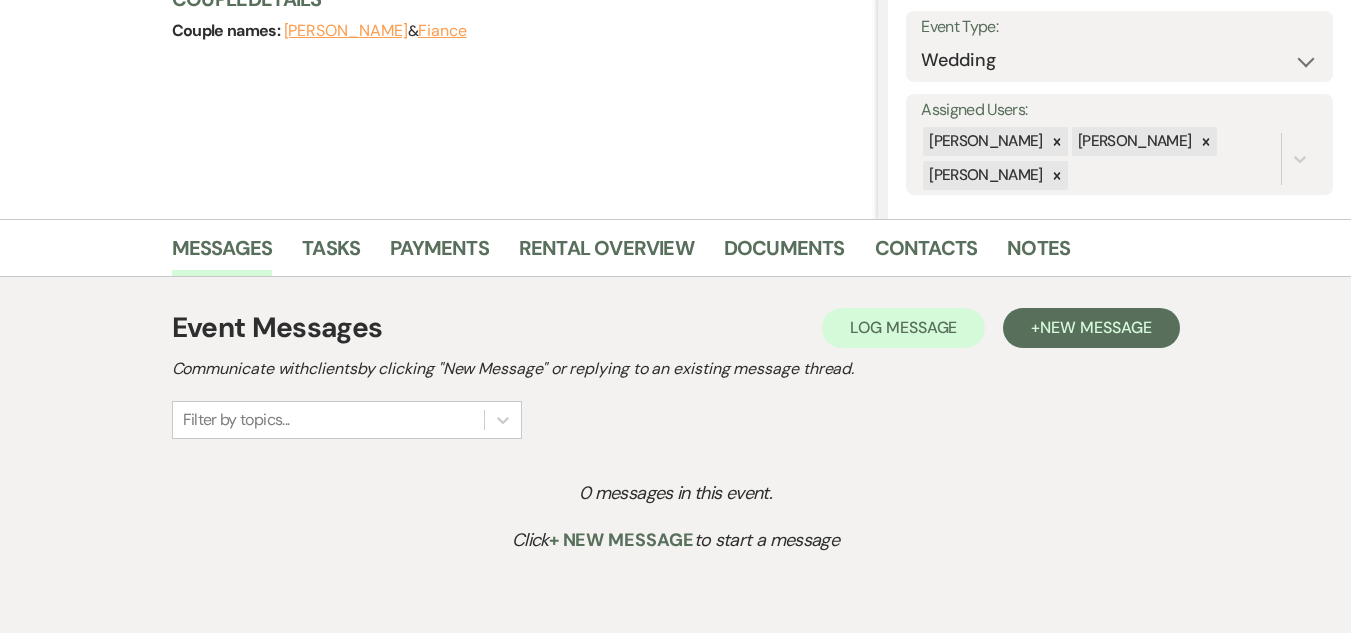 scroll, scrollTop: 394, scrollLeft: 0, axis: vertical 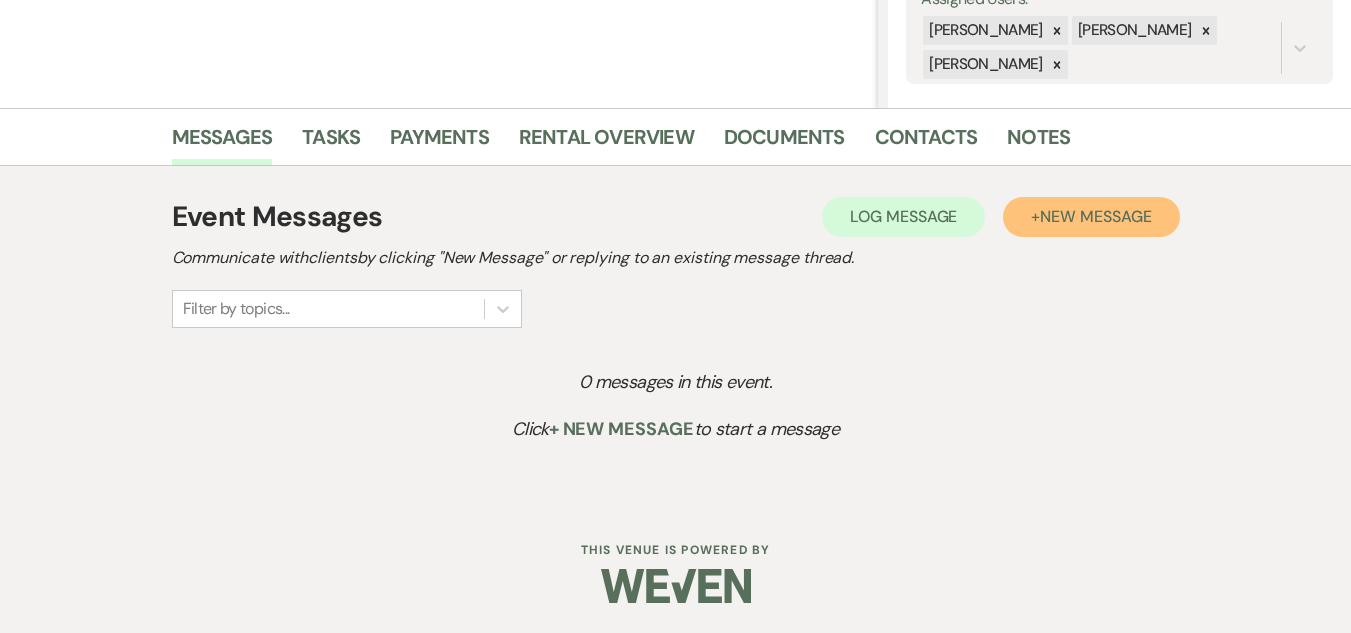 click on "+  New Message" at bounding box center [1091, 217] 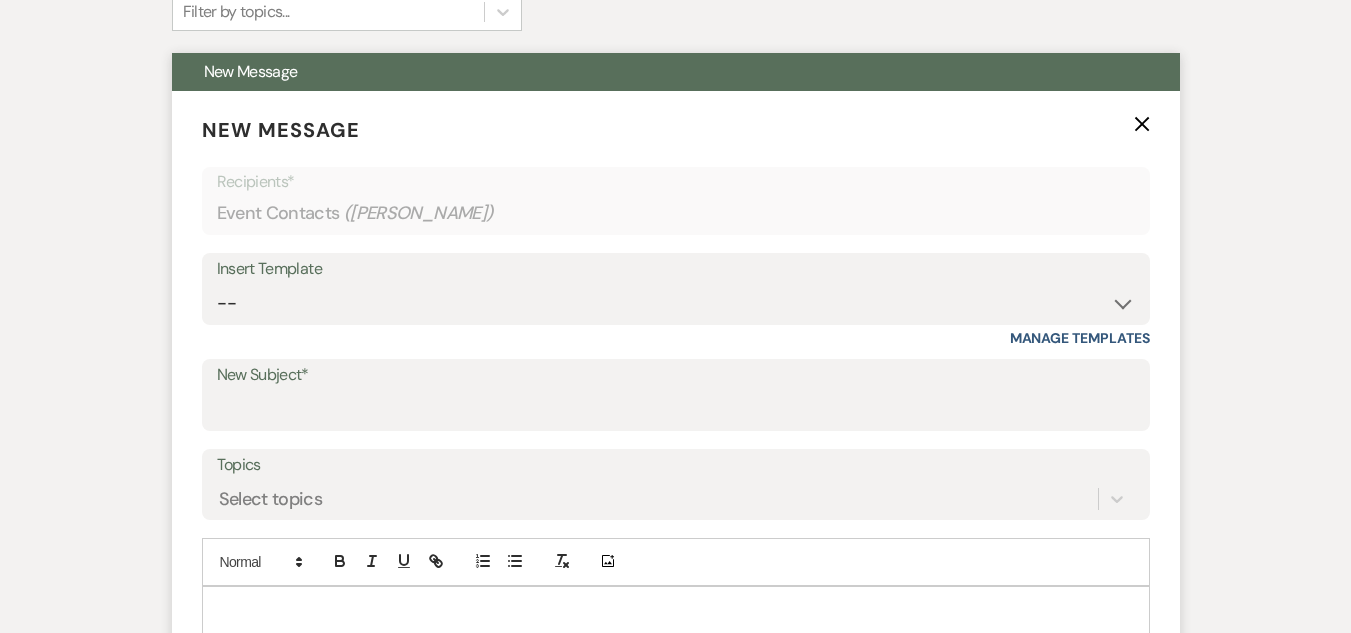 scroll, scrollTop: 694, scrollLeft: 0, axis: vertical 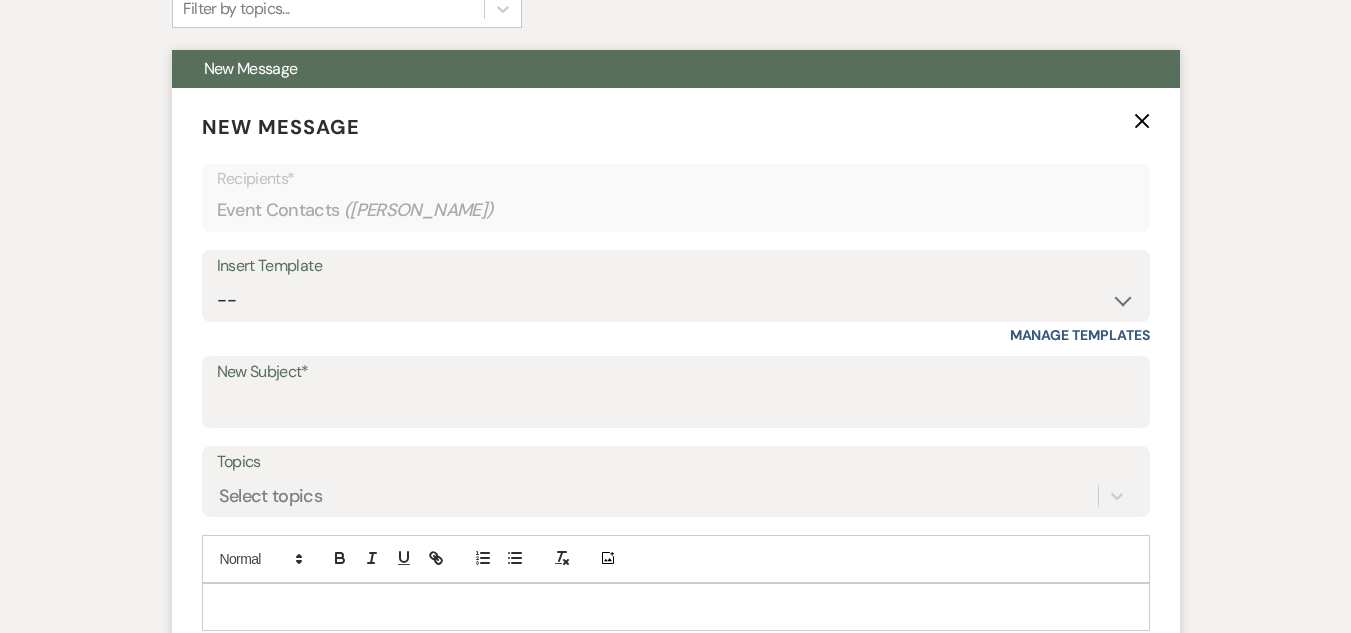 click on "Insert Template" at bounding box center [676, 266] 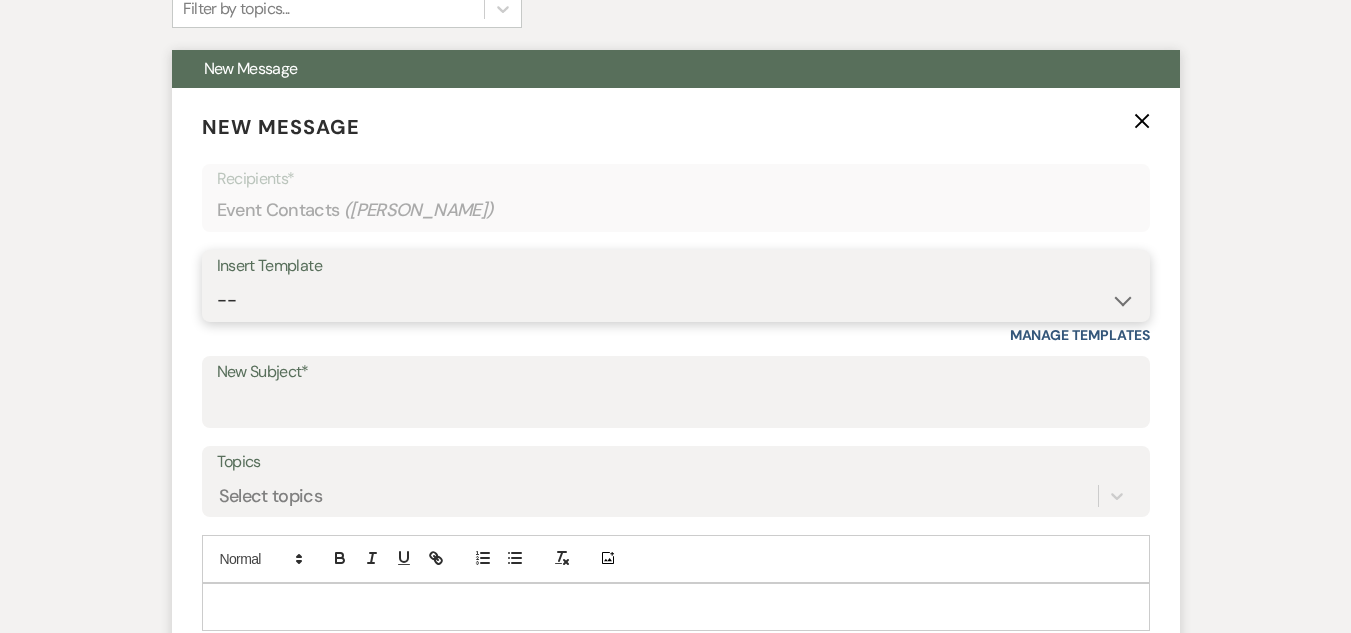 click on "-- Weven Planning Portal Introduction (Booked Events) Welcome Email Offboarding Email Event Insurance - Follow up  Venue Contract and Documents to Sign The Barn at [PERSON_NAME][GEOGRAPHIC_DATA] - Event Manager Deposit Info  The Barn at [PERSON_NAME][GEOGRAPHIC_DATA] - Inquiry 2026 Lodging Arrangement Form - 2026 newest Lodging Arrangement Form - 2025/2026  The Barn at [PERSON_NAME][GEOGRAPHIC_DATA] - Inquiry 2027 Add-on & Rental Promotion" at bounding box center (676, 300) 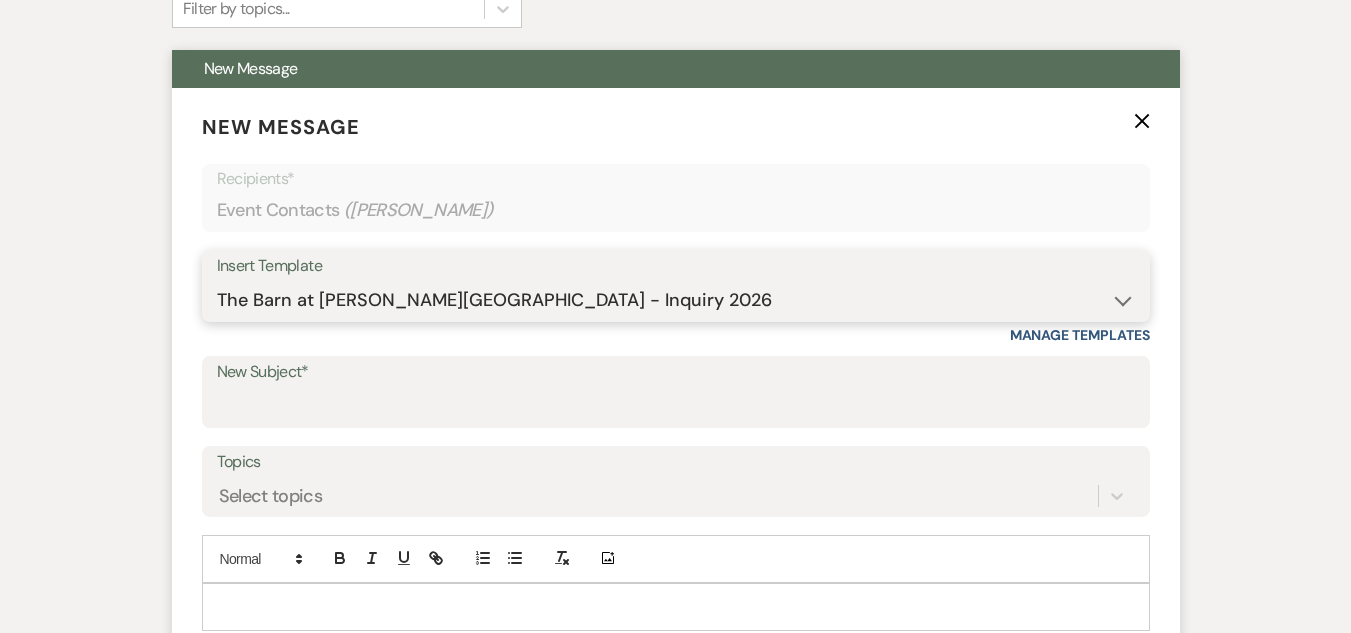 click on "-- Weven Planning Portal Introduction (Booked Events) Welcome Email Offboarding Email Event Insurance - Follow up  Venue Contract and Documents to Sign The Barn at [PERSON_NAME][GEOGRAPHIC_DATA] - Event Manager Deposit Info  The Barn at [PERSON_NAME][GEOGRAPHIC_DATA] - Inquiry 2026 Lodging Arrangement Form - 2026 newest Lodging Arrangement Form - 2025/2026  The Barn at [PERSON_NAME][GEOGRAPHIC_DATA] - Inquiry 2027 Add-on & Rental Promotion" at bounding box center [676, 300] 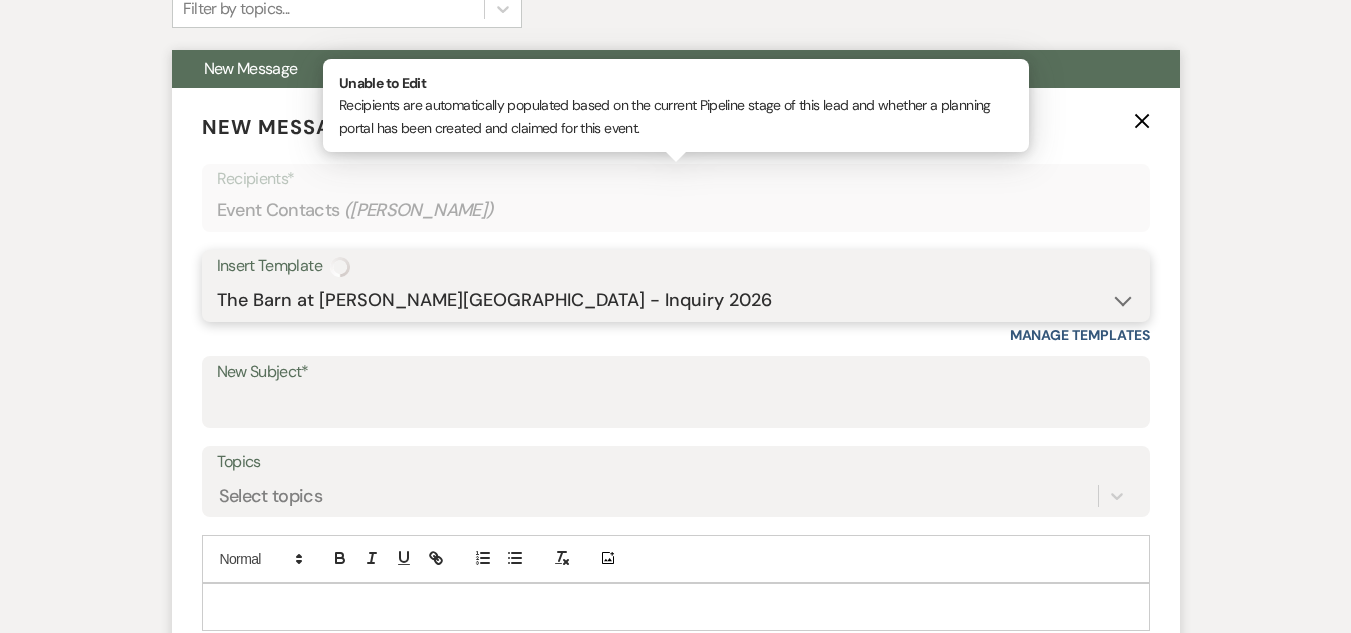 type on "The Barn at [PERSON_NAME][GEOGRAPHIC_DATA] - Inquiry" 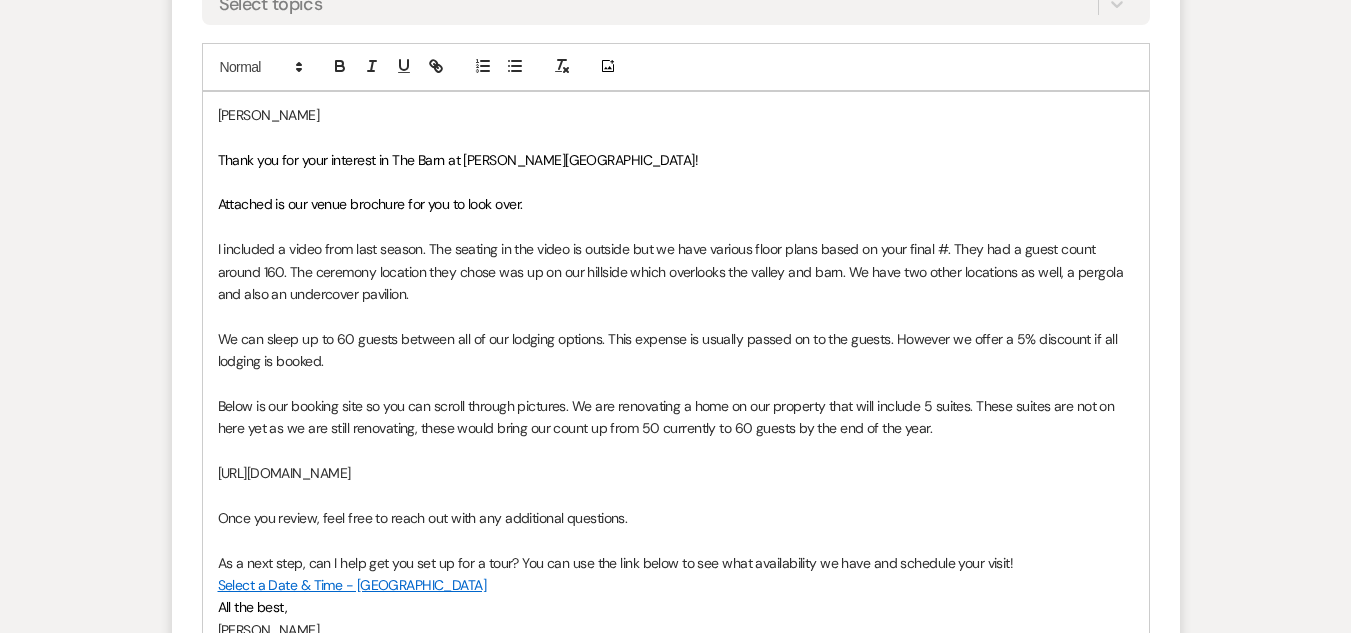 scroll, scrollTop: 1194, scrollLeft: 0, axis: vertical 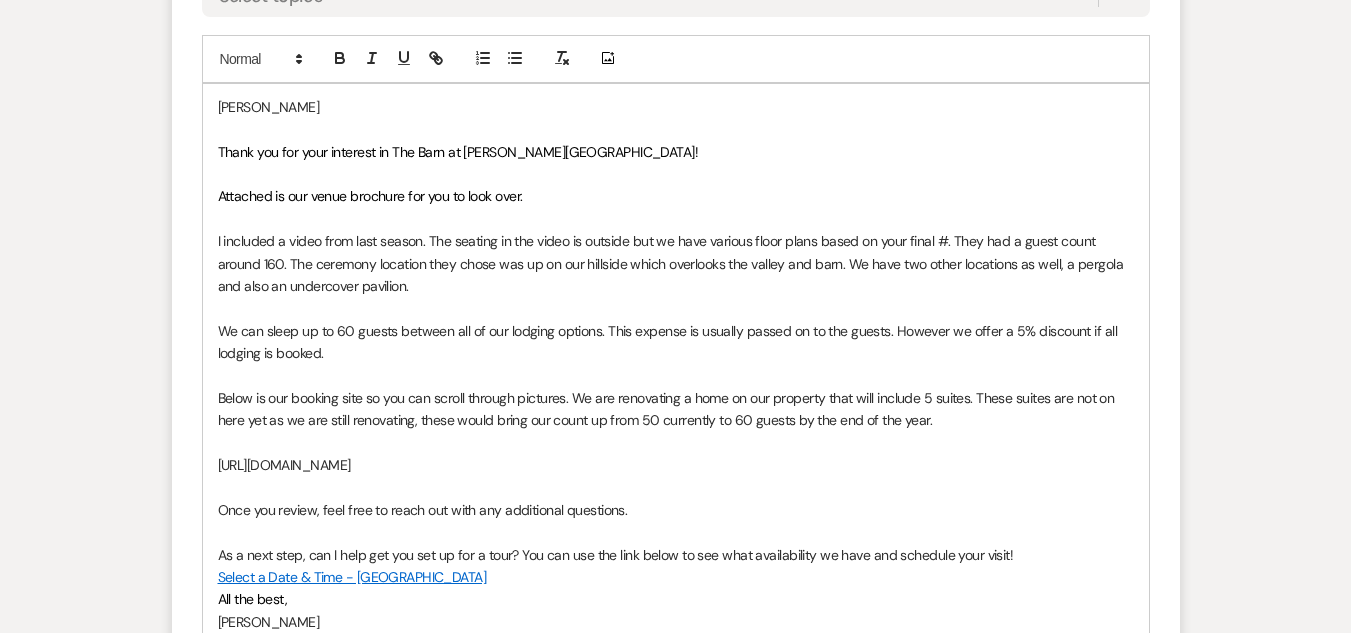 click on "I included a video from last season. The seating in the video is outside but we have various floor plans based on your final #. They had a guest count around 160. The ceremony location they chose was up on our hillside which overlooks the valley and barn. We have two other locations as well, a pergola and also an undercover pavilion." at bounding box center [676, 263] 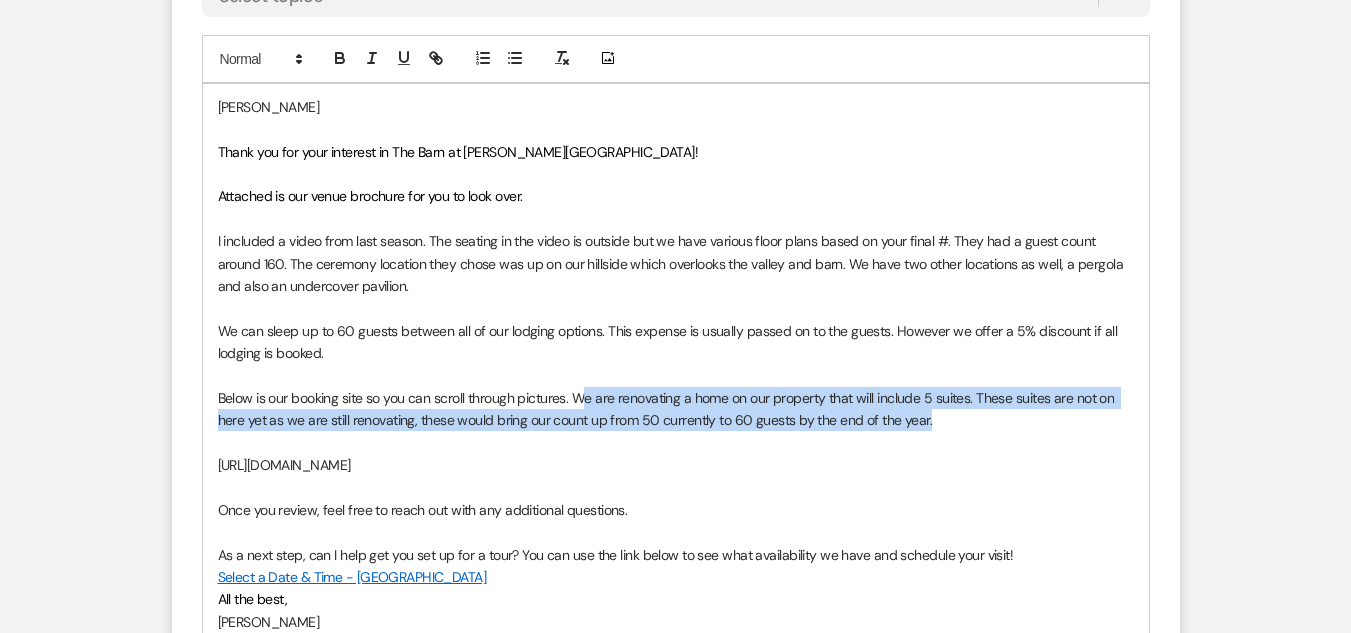 drag, startPoint x: 964, startPoint y: 416, endPoint x: 580, endPoint y: 400, distance: 384.3332 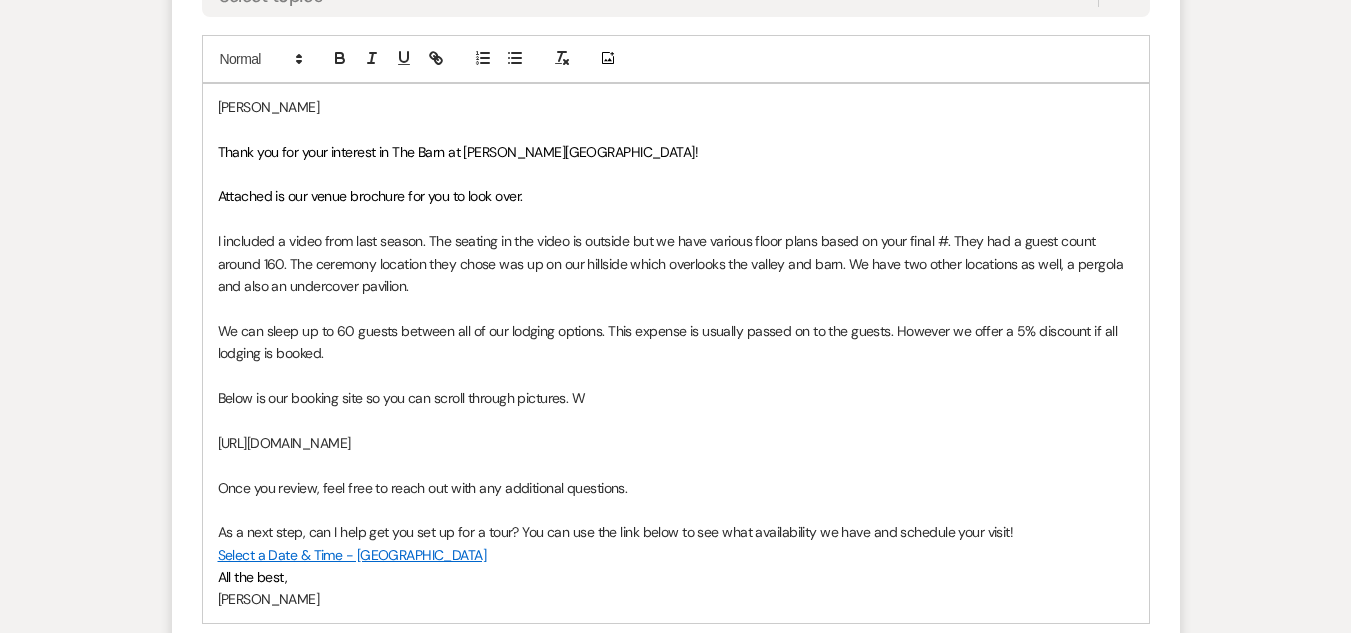 type 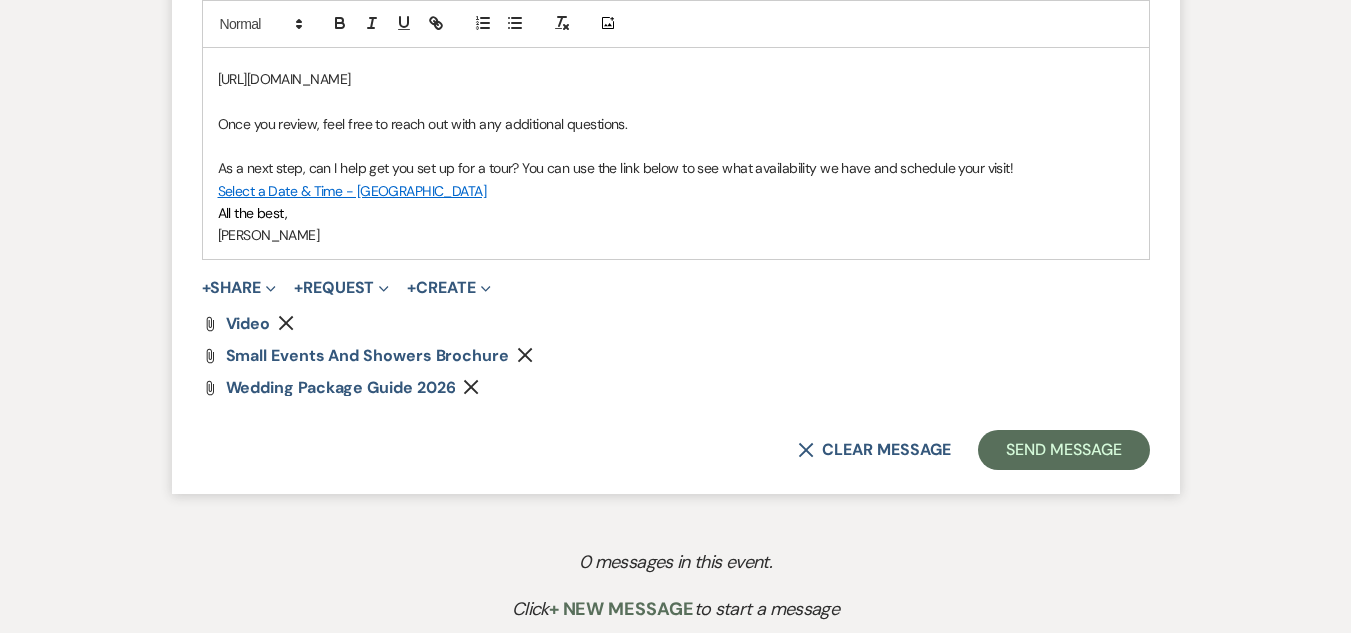 scroll, scrollTop: 1594, scrollLeft: 0, axis: vertical 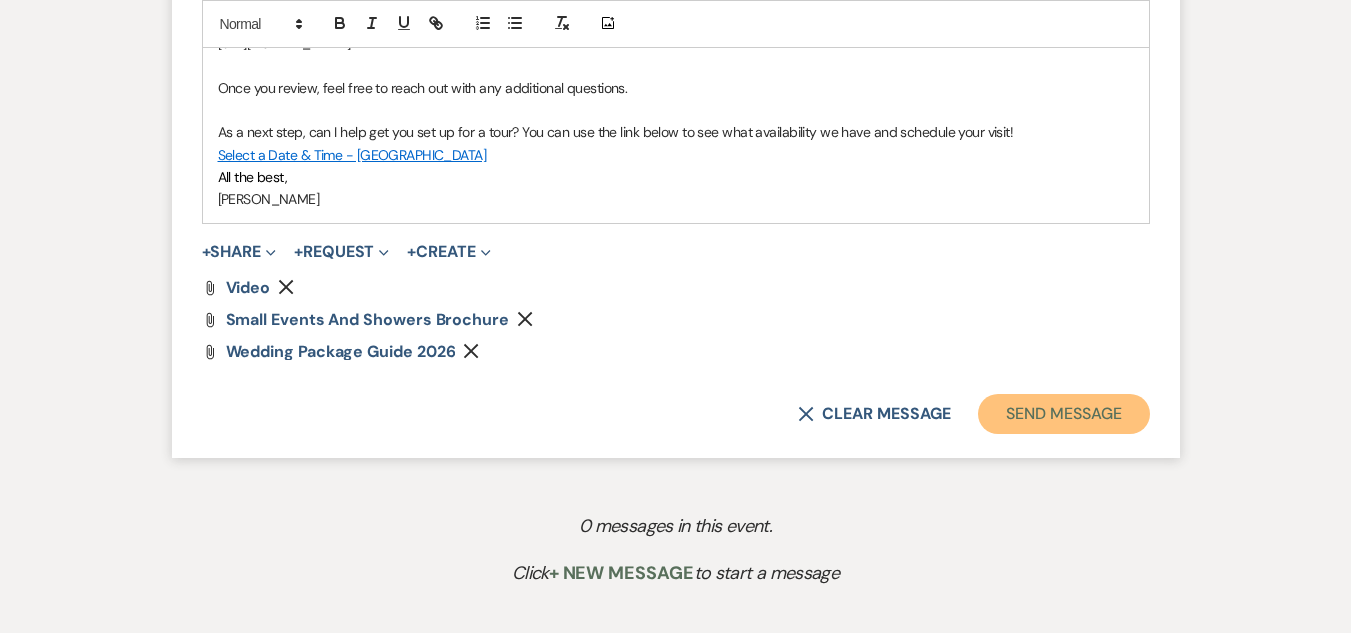 click on "Send Message" at bounding box center (1063, 414) 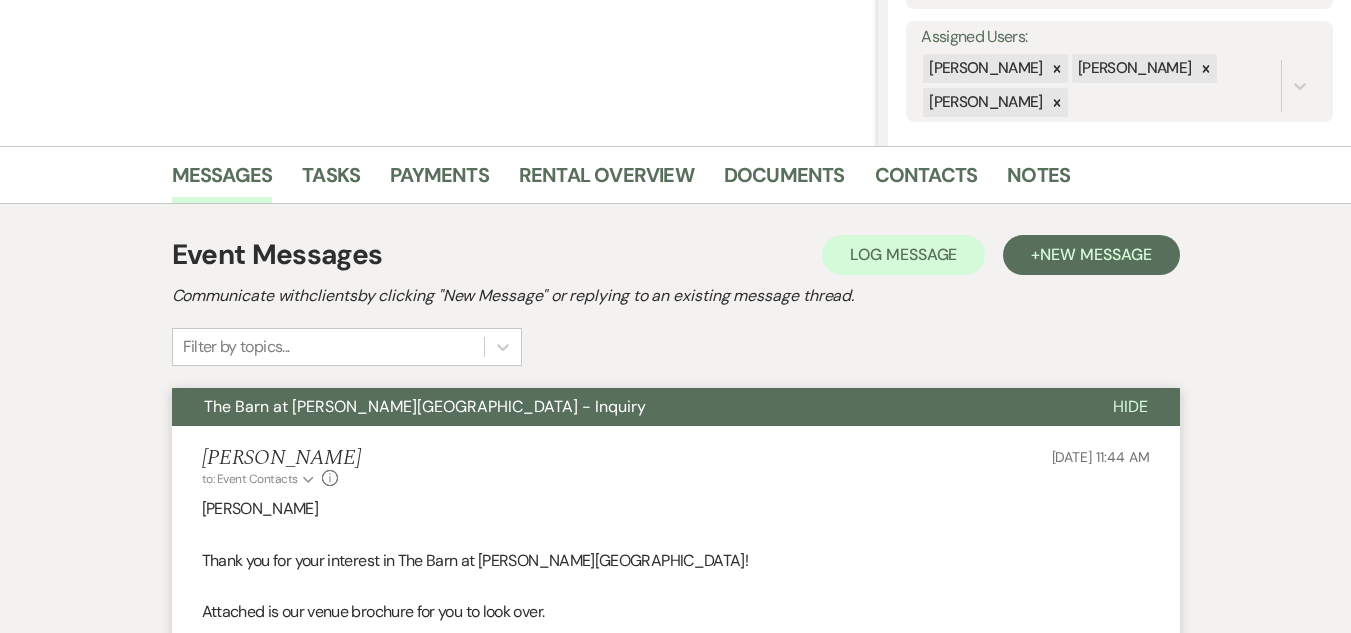 scroll, scrollTop: 0, scrollLeft: 0, axis: both 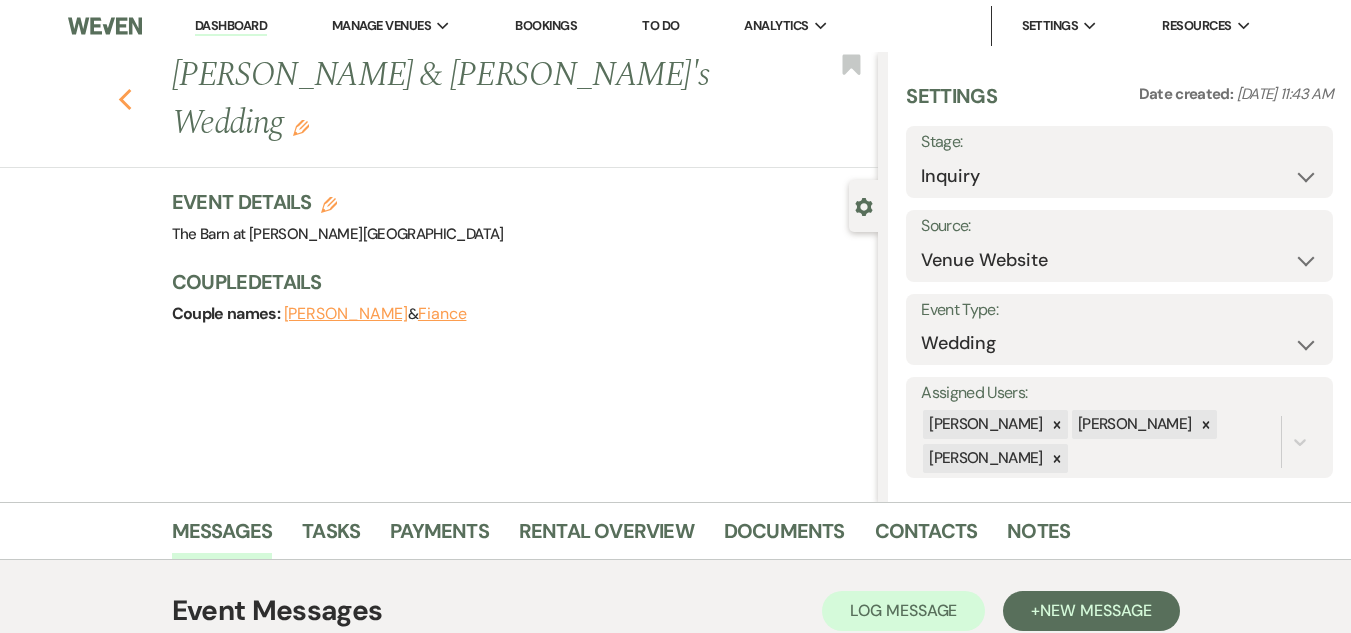 click on "Previous" 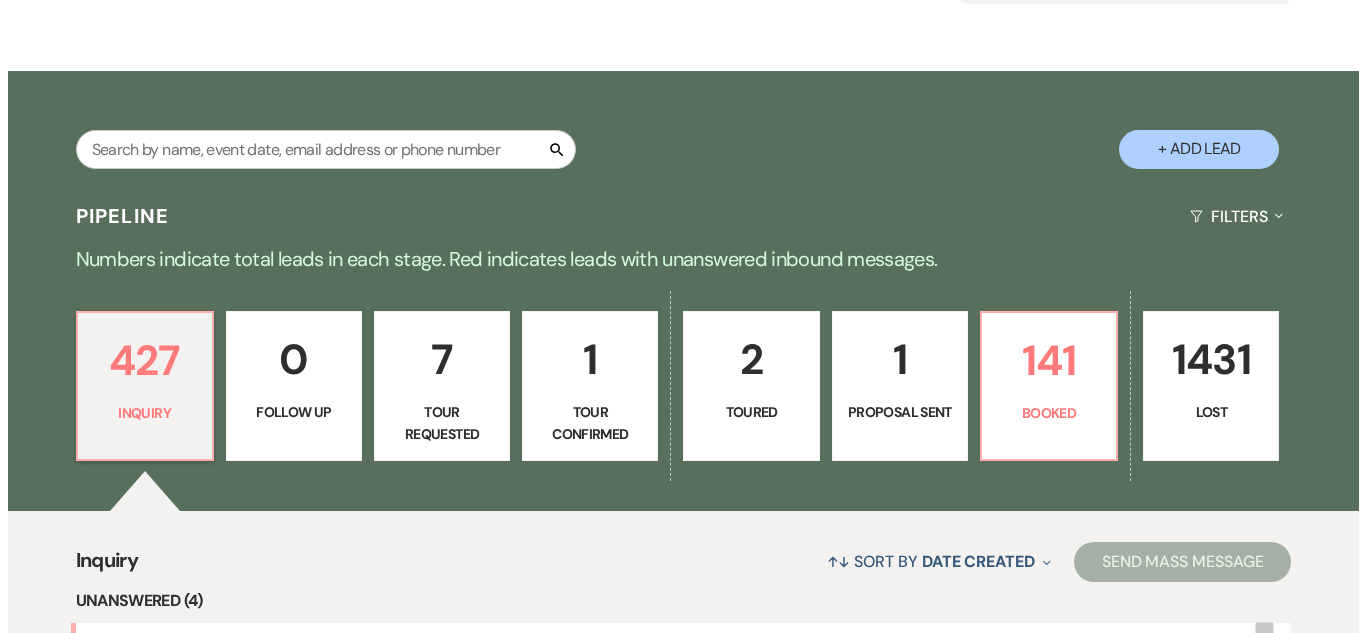 scroll, scrollTop: 300, scrollLeft: 0, axis: vertical 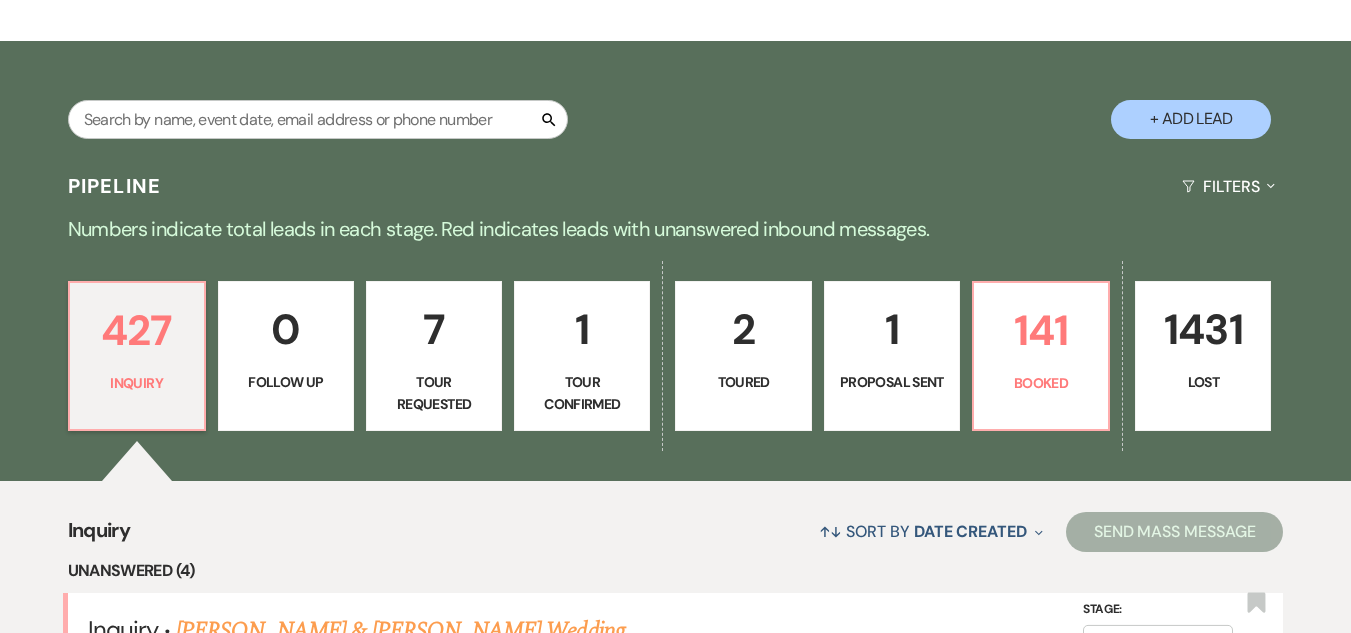 click on "+ Add Lead" at bounding box center [1191, 119] 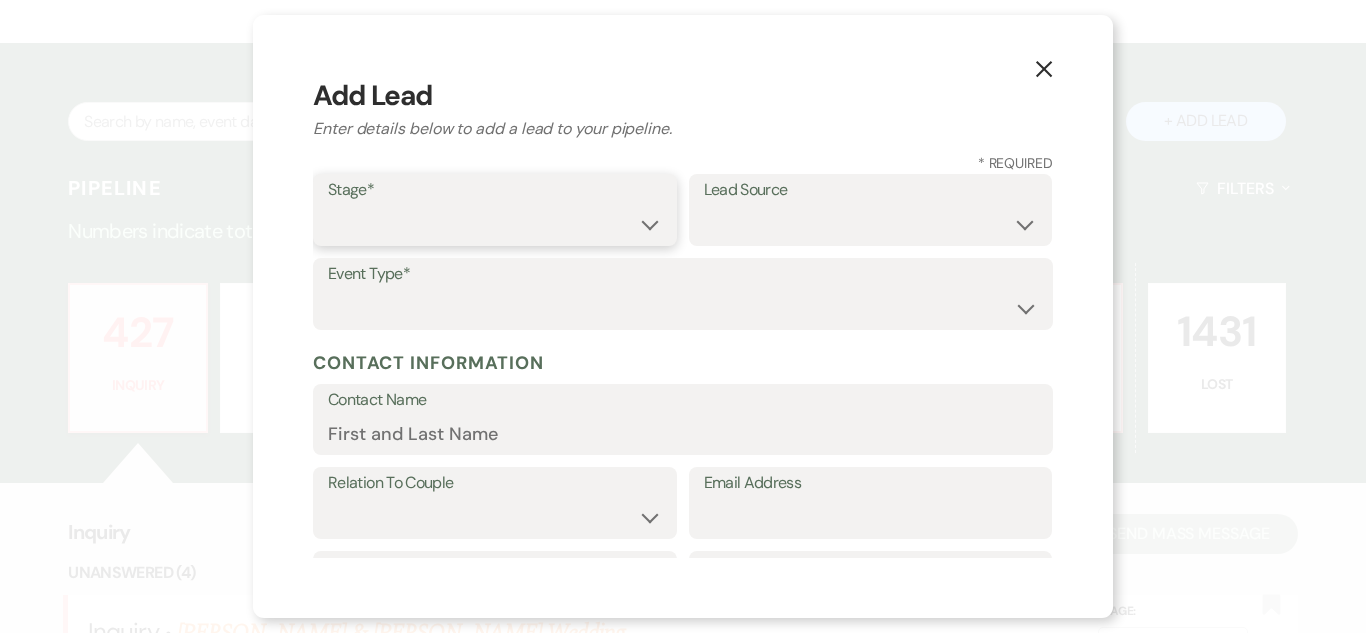 click on "Inquiry Follow Up Tour Requested Tour Confirmed Toured Proposal Sent Booked Lost" at bounding box center [495, 224] 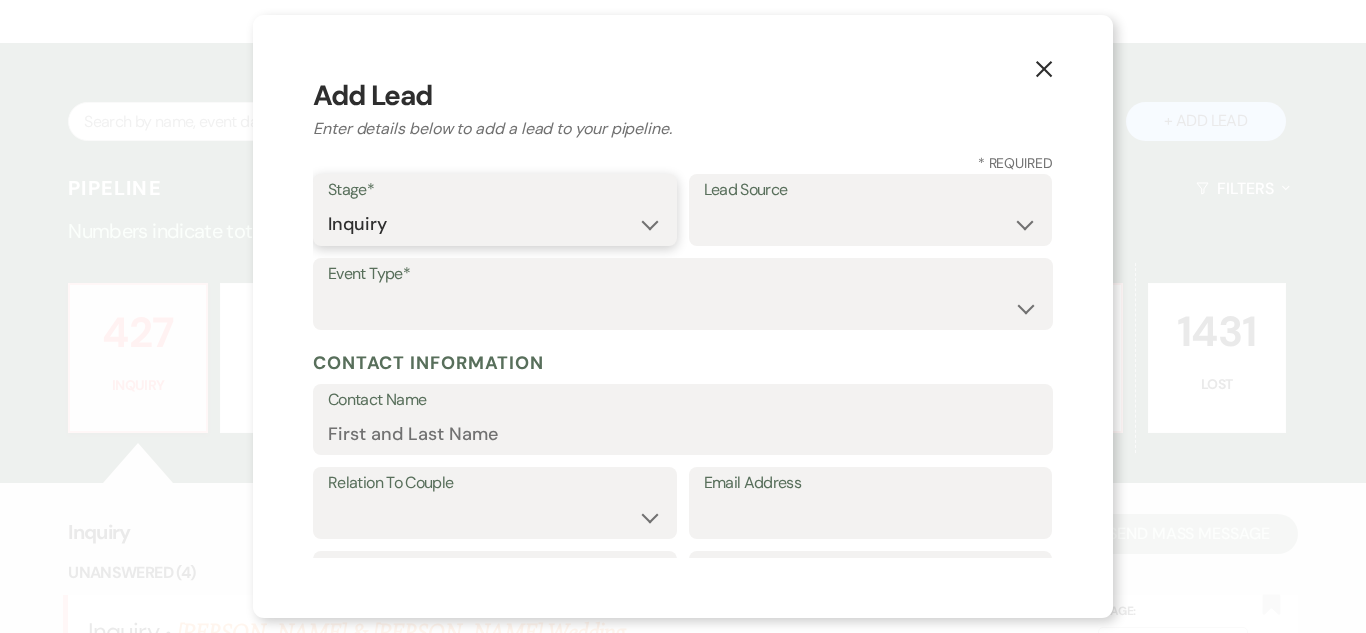 click on "Inquiry Follow Up Tour Requested Tour Confirmed Toured Proposal Sent Booked Lost" at bounding box center (495, 224) 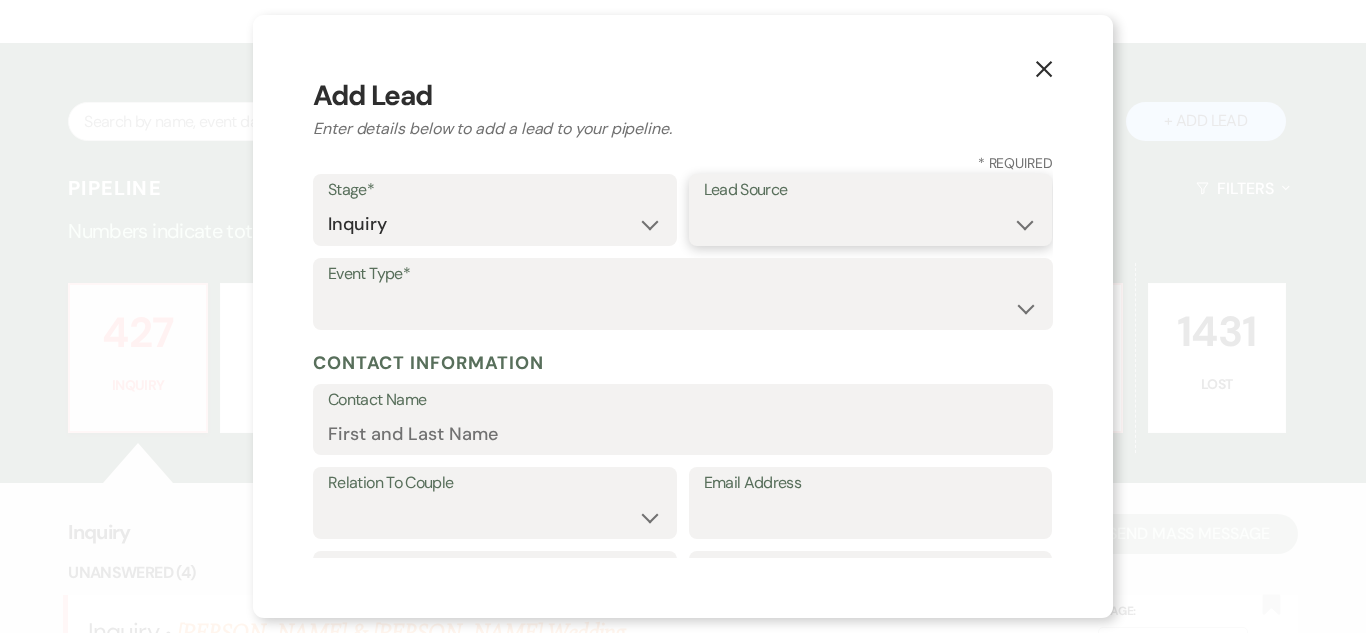 click on "Weven Venue Website Instagram Facebook Pinterest Google The Knot Wedding Wire Here Comes the Guide Wedding Spot Eventective [PERSON_NAME] The Venue Report PartySlate VRBO / Homeaway Airbnb Wedding Show TikTok X / Twitter Phone Call Walk-in Vendor Referral Advertising Personal Referral Local Referral Other" at bounding box center (871, 224) 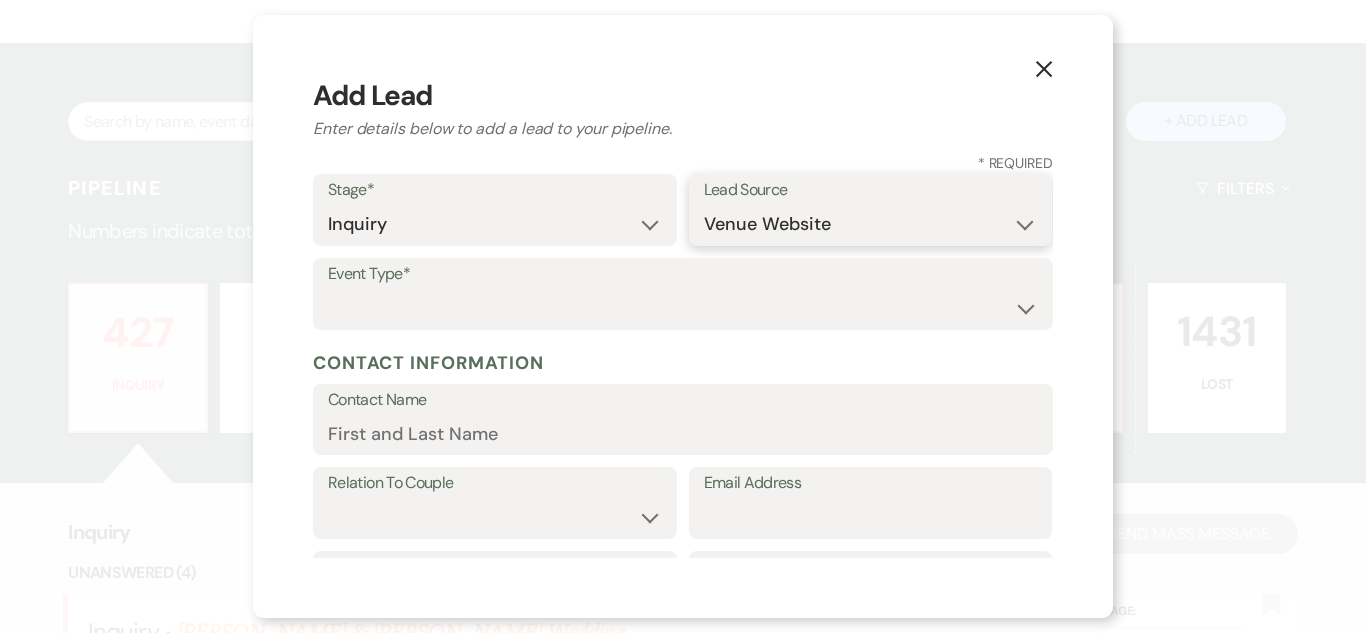 click on "Weven Venue Website Instagram Facebook Pinterest Google The Knot Wedding Wire Here Comes the Guide Wedding Spot Eventective [PERSON_NAME] The Venue Report PartySlate VRBO / Homeaway Airbnb Wedding Show TikTok X / Twitter Phone Call Walk-in Vendor Referral Advertising Personal Referral Local Referral Other" at bounding box center [871, 224] 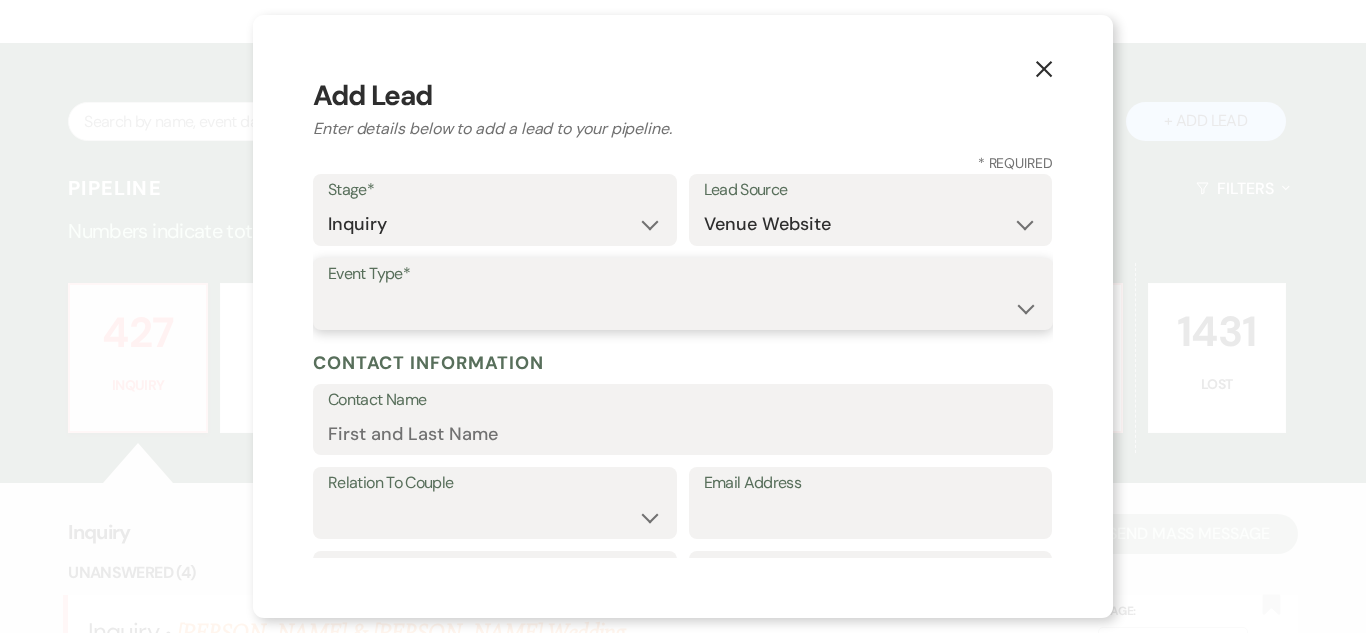 click on "Wedding Anniversary Party Baby Shower Bachelorette / Bachelor Party Birthday Party Bridal Shower Brunch Community Event Concert Corporate Event Elopement End of Life Celebration Engagement Party Fundraiser Graduation Party Micro Wedding Prom Quinceañera Rehearsal Dinner Religious Event Retreat Other" at bounding box center (683, 308) 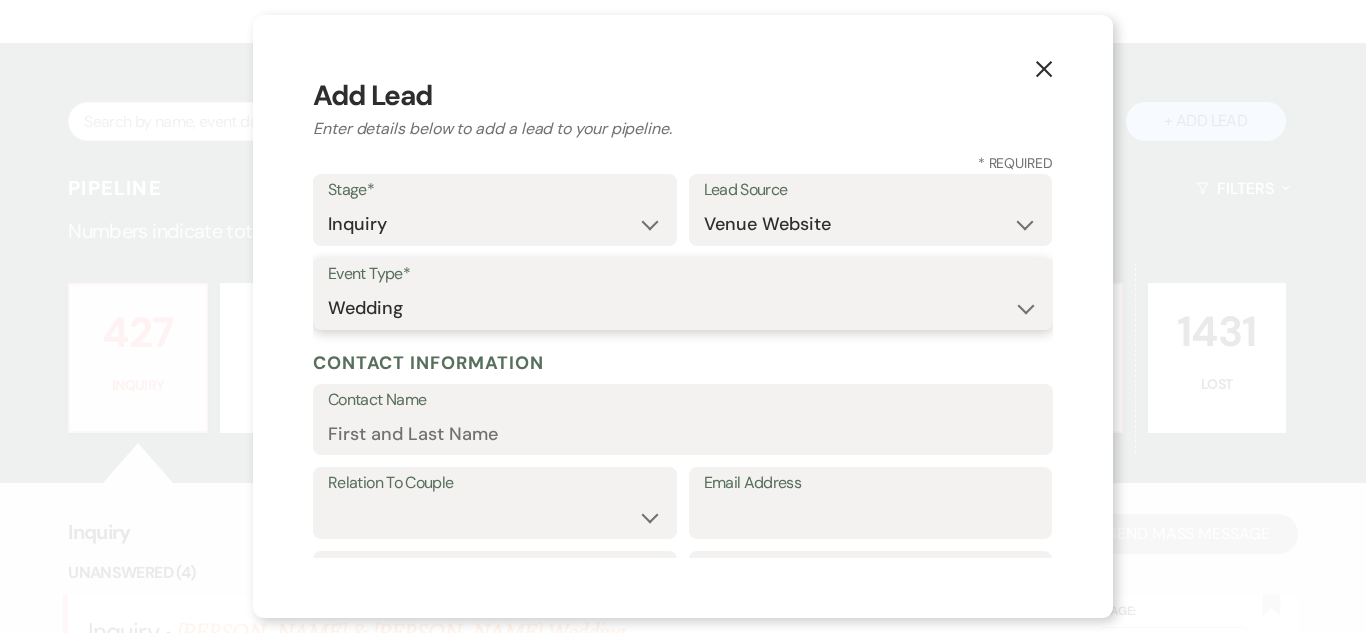 click on "Wedding Anniversary Party Baby Shower Bachelorette / Bachelor Party Birthday Party Bridal Shower Brunch Community Event Concert Corporate Event Elopement End of Life Celebration Engagement Party Fundraiser Graduation Party Micro Wedding Prom Quinceañera Rehearsal Dinner Religious Event Retreat Other" at bounding box center (683, 308) 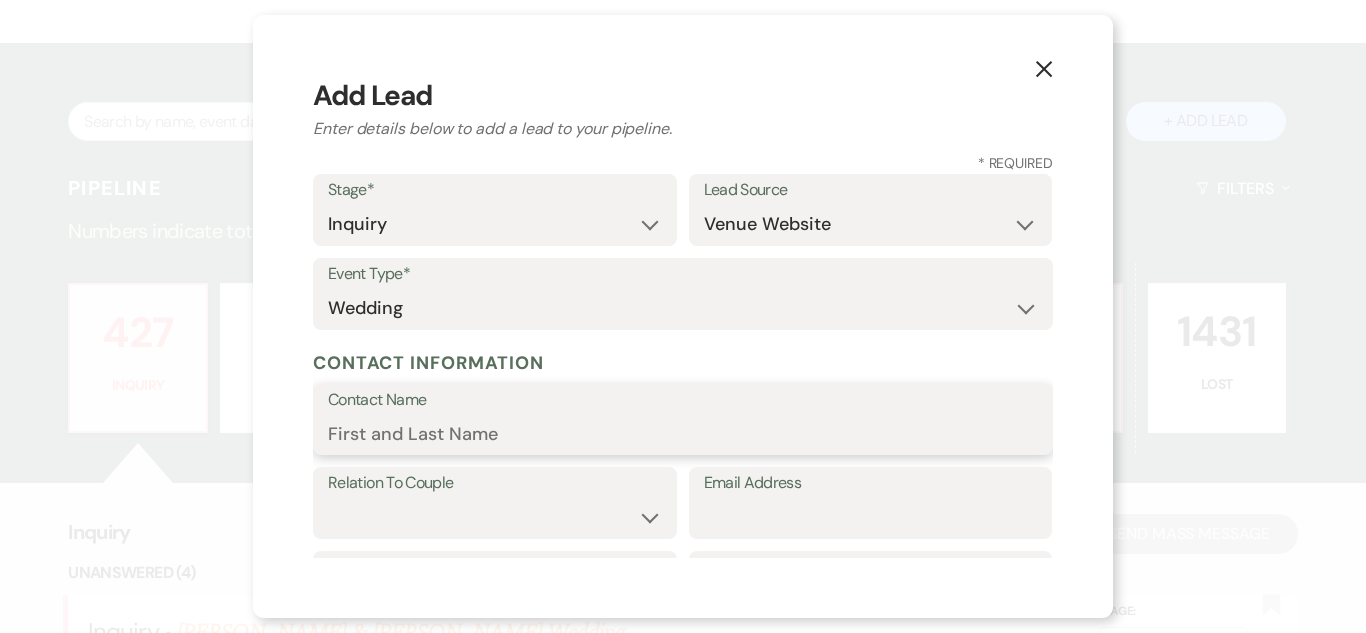 click on "Contact Name" at bounding box center [683, 433] 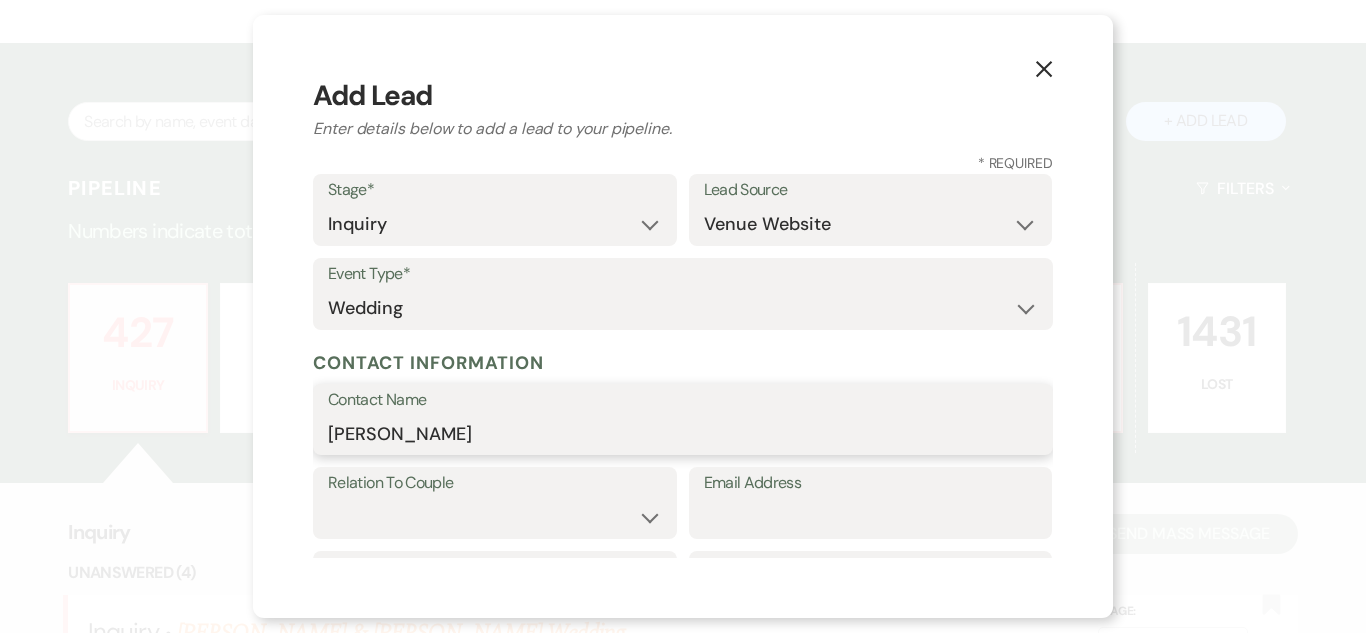 type on "[PERSON_NAME]" 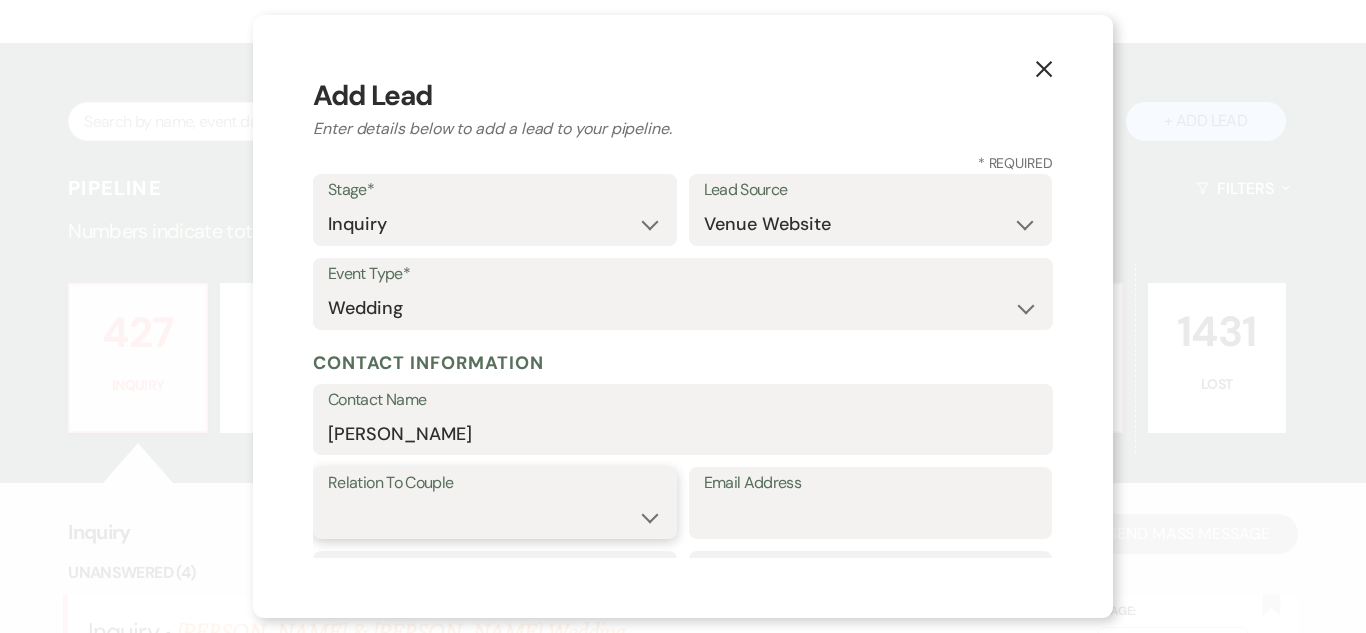 click on "Couple Planner Parent of Couple Family Member Friend Other" at bounding box center (495, 517) 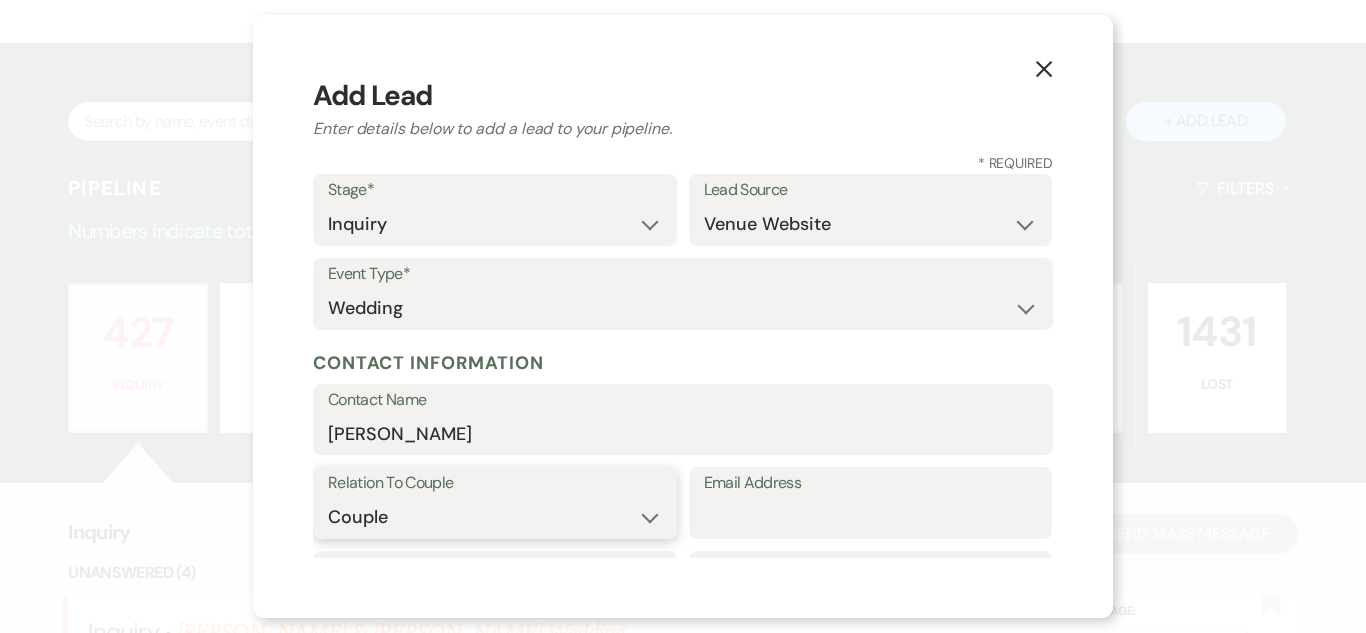 click on "Couple Planner Parent of Couple Family Member Friend Other" at bounding box center (495, 517) 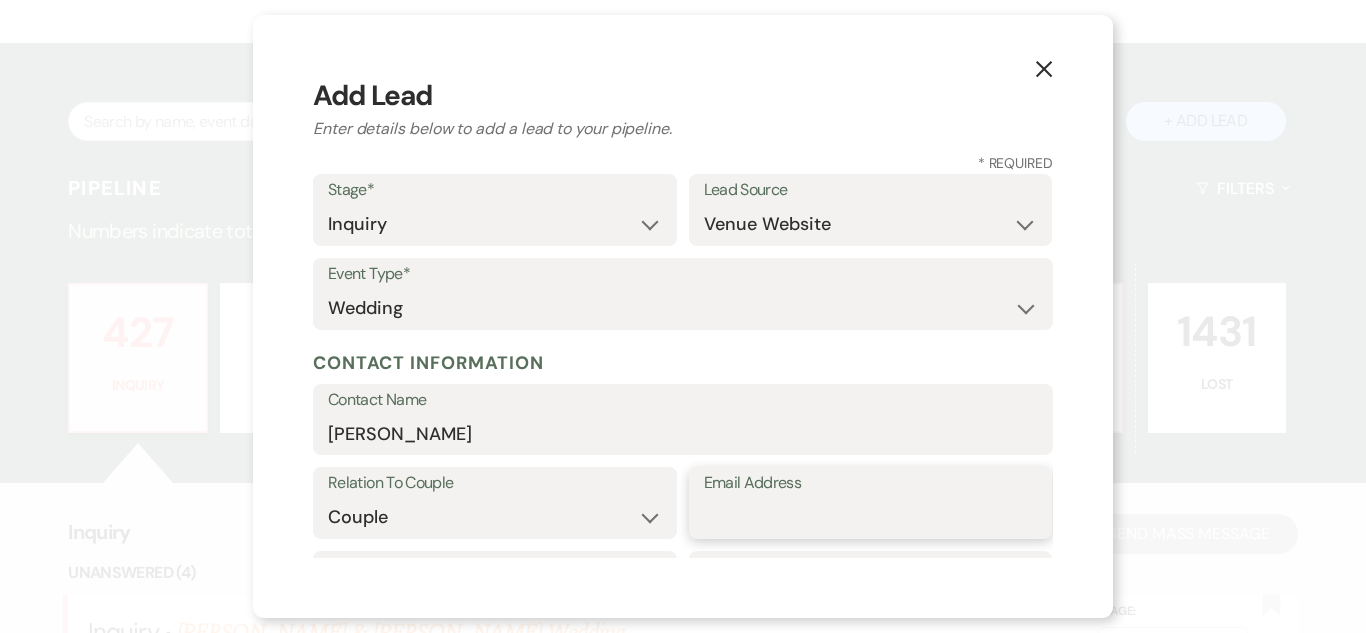 click on "Email Address" at bounding box center [871, 517] 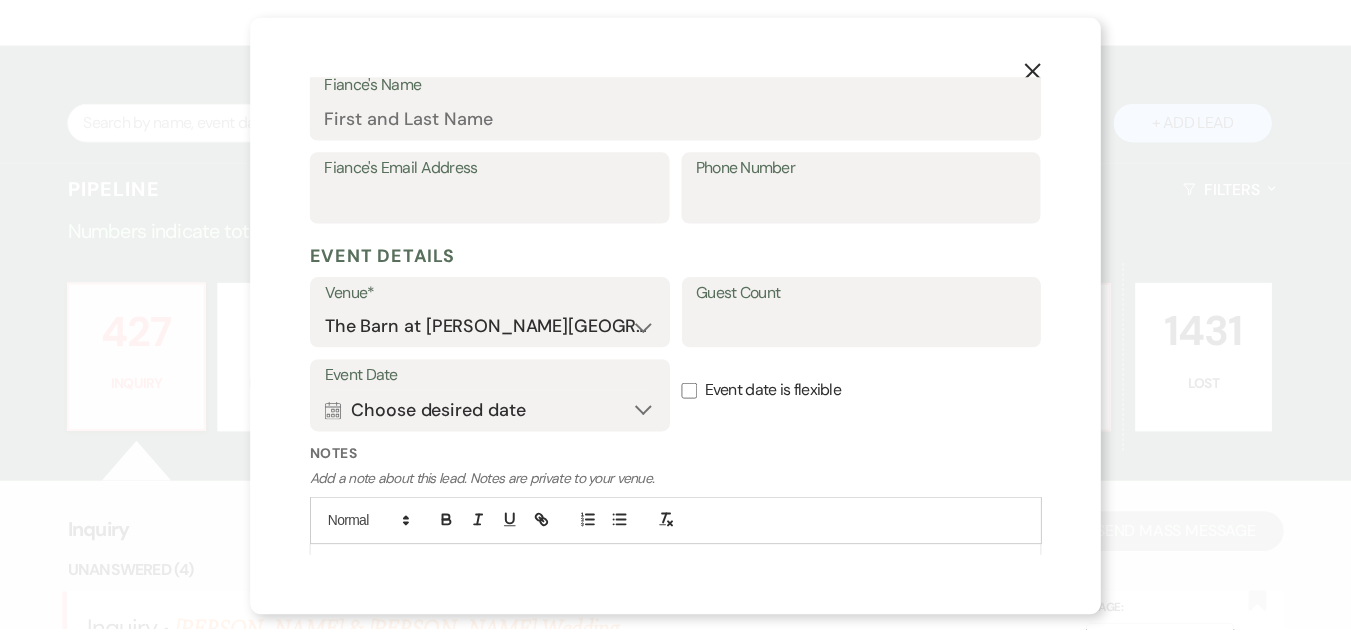 scroll, scrollTop: 706, scrollLeft: 0, axis: vertical 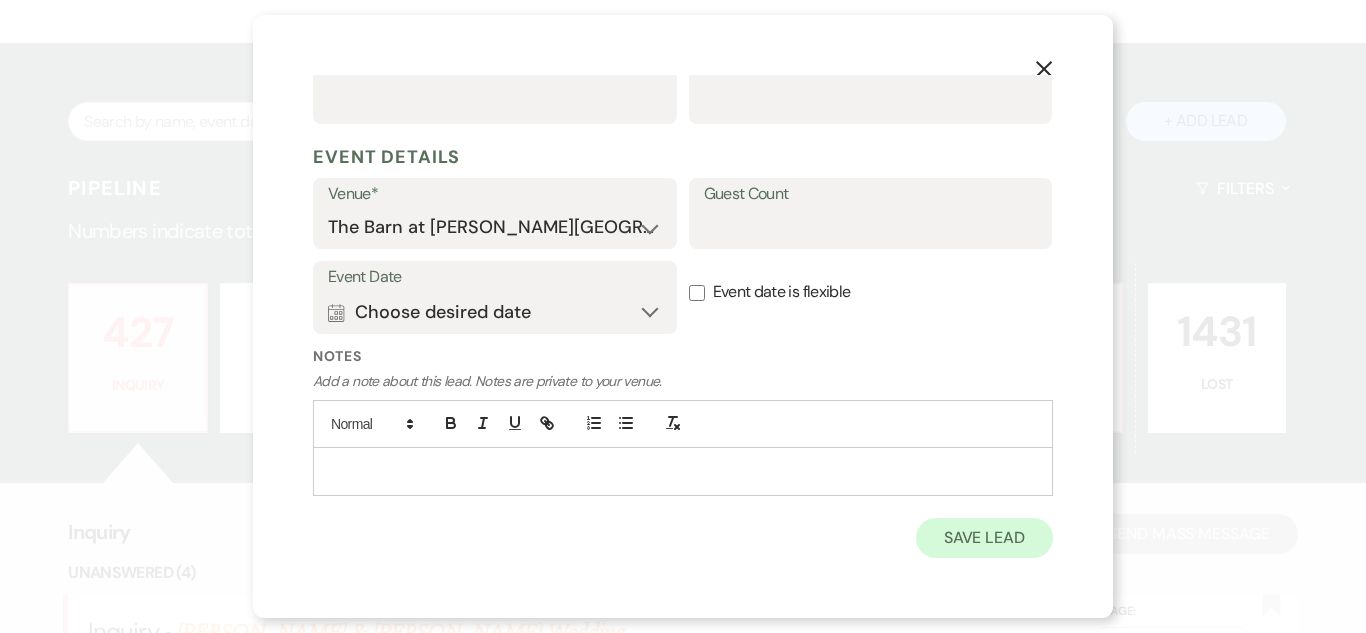 type on "[EMAIL_ADDRESS][DOMAIN_NAME]" 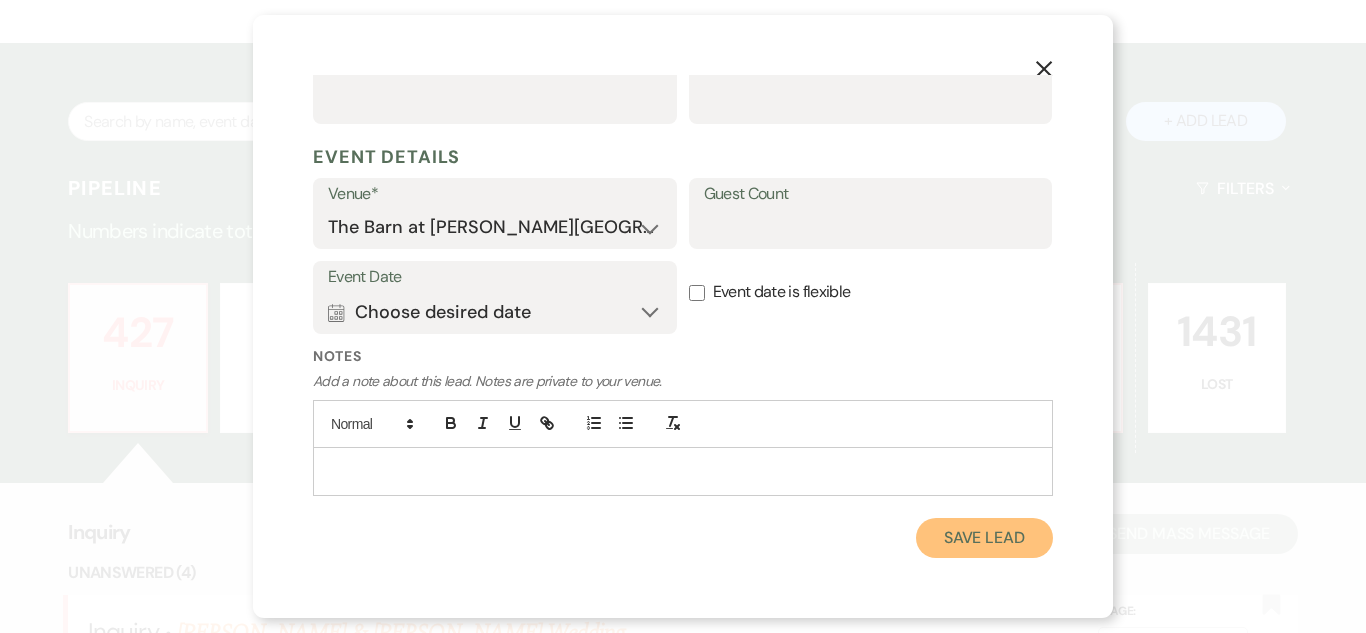 click on "Save Lead" at bounding box center (984, 538) 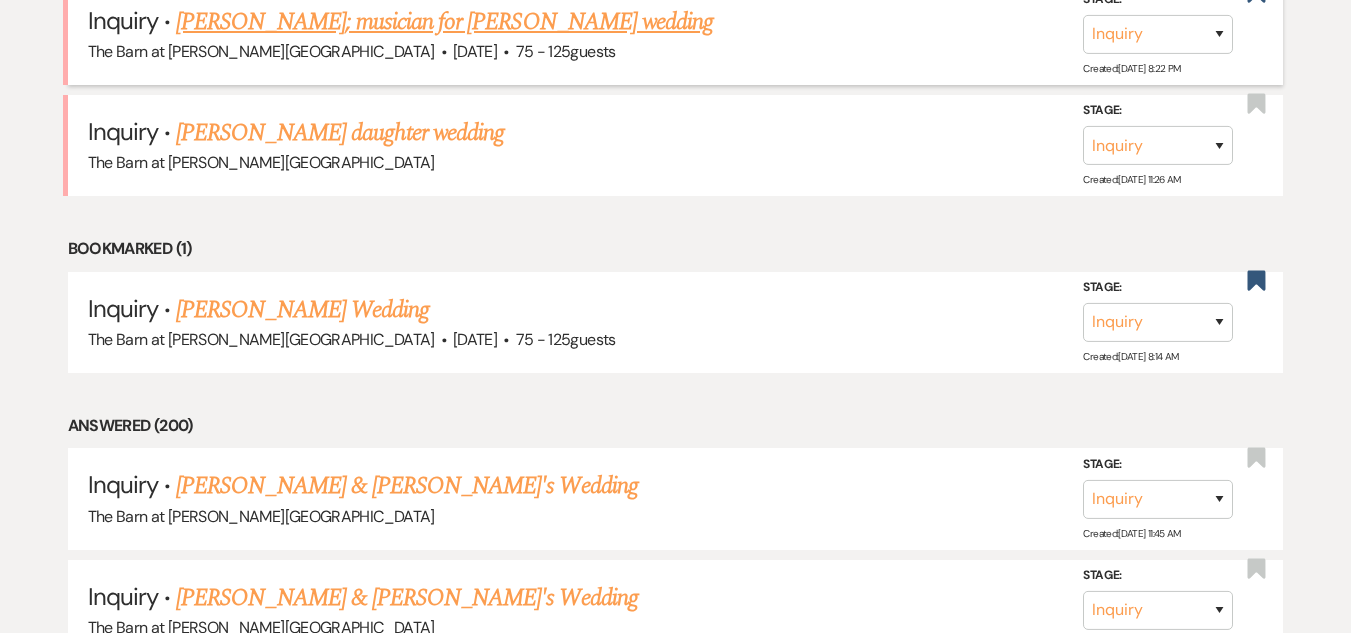 scroll, scrollTop: 1200, scrollLeft: 0, axis: vertical 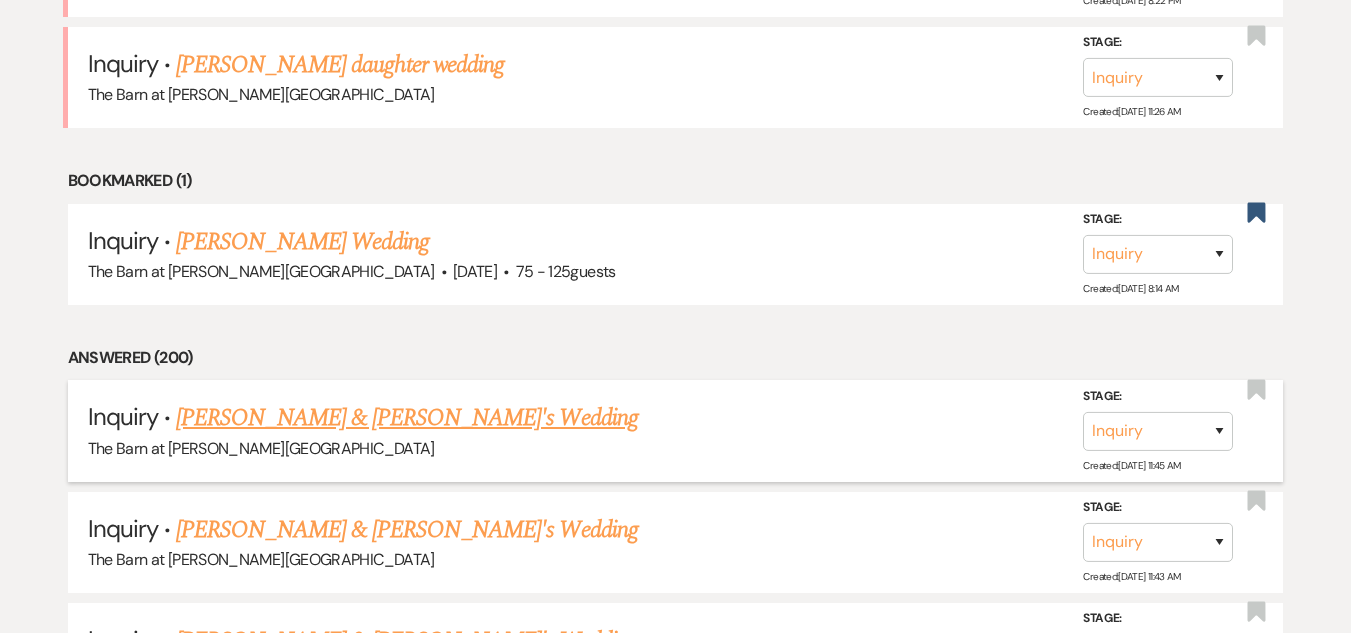 click on "[PERSON_NAME] & [PERSON_NAME]'s Wedding" at bounding box center [407, 418] 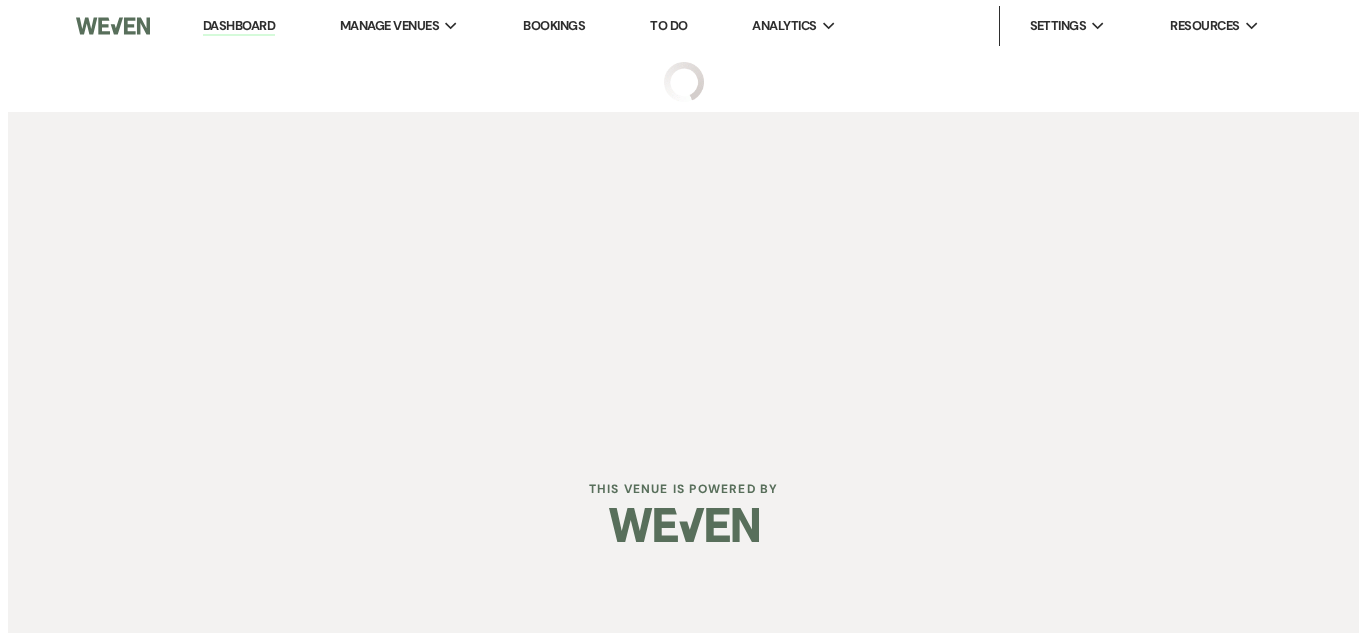 scroll, scrollTop: 0, scrollLeft: 0, axis: both 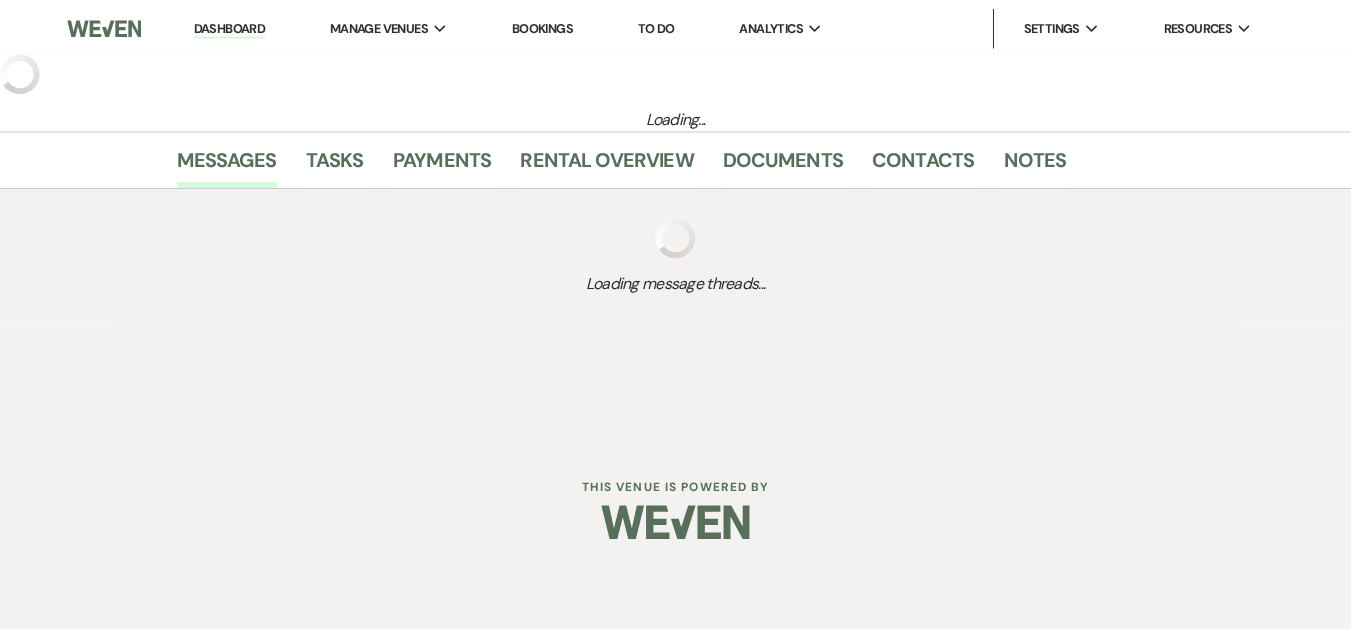 select on "5" 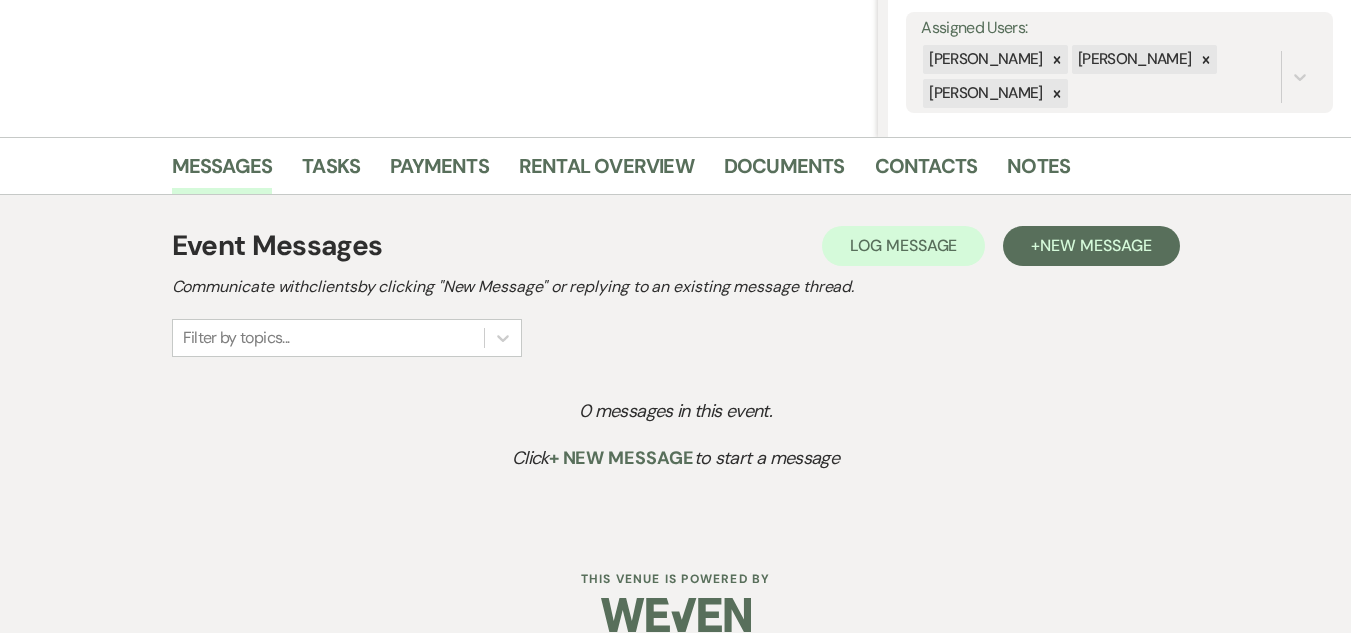scroll, scrollTop: 394, scrollLeft: 0, axis: vertical 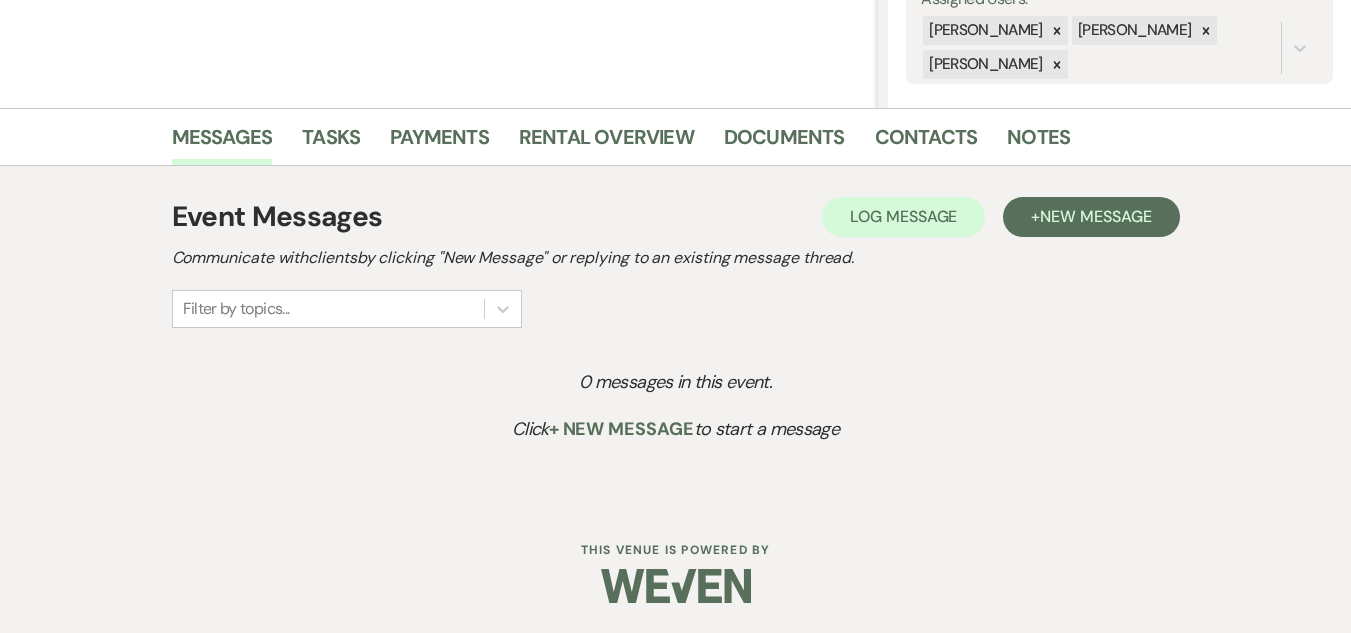 click on "Event Messages   Log Log Message +  New Message Communicate with  clients  by clicking "New Message" or replying to an existing message thread. Filter by topics... 0 messages in this event. Click  + New Message  to start a message" at bounding box center (676, 335) 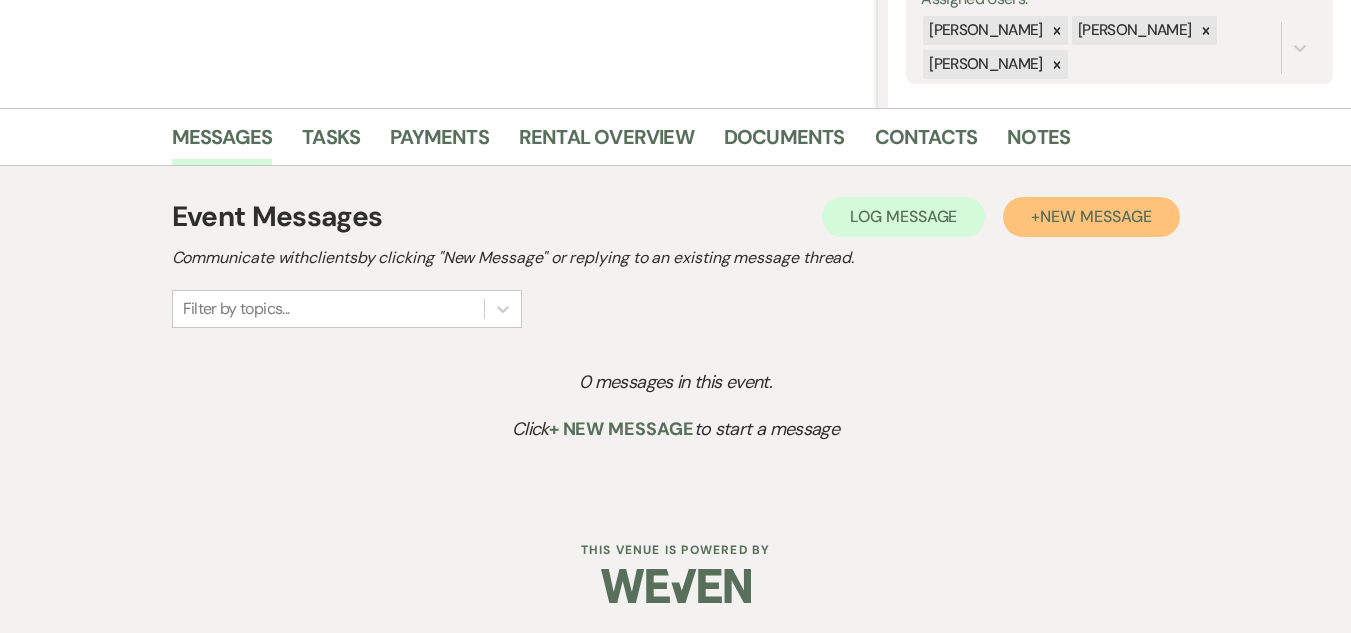 drag, startPoint x: 1118, startPoint y: 196, endPoint x: 1129, endPoint y: 170, distance: 28.231188 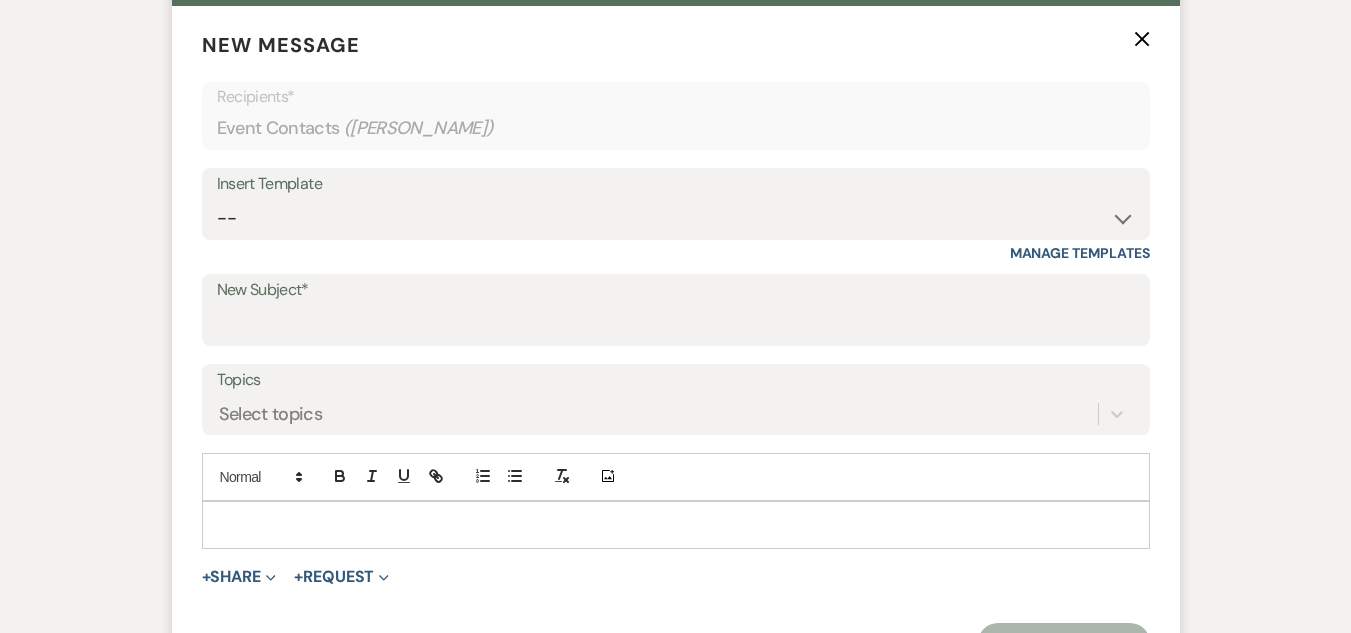 scroll, scrollTop: 794, scrollLeft: 0, axis: vertical 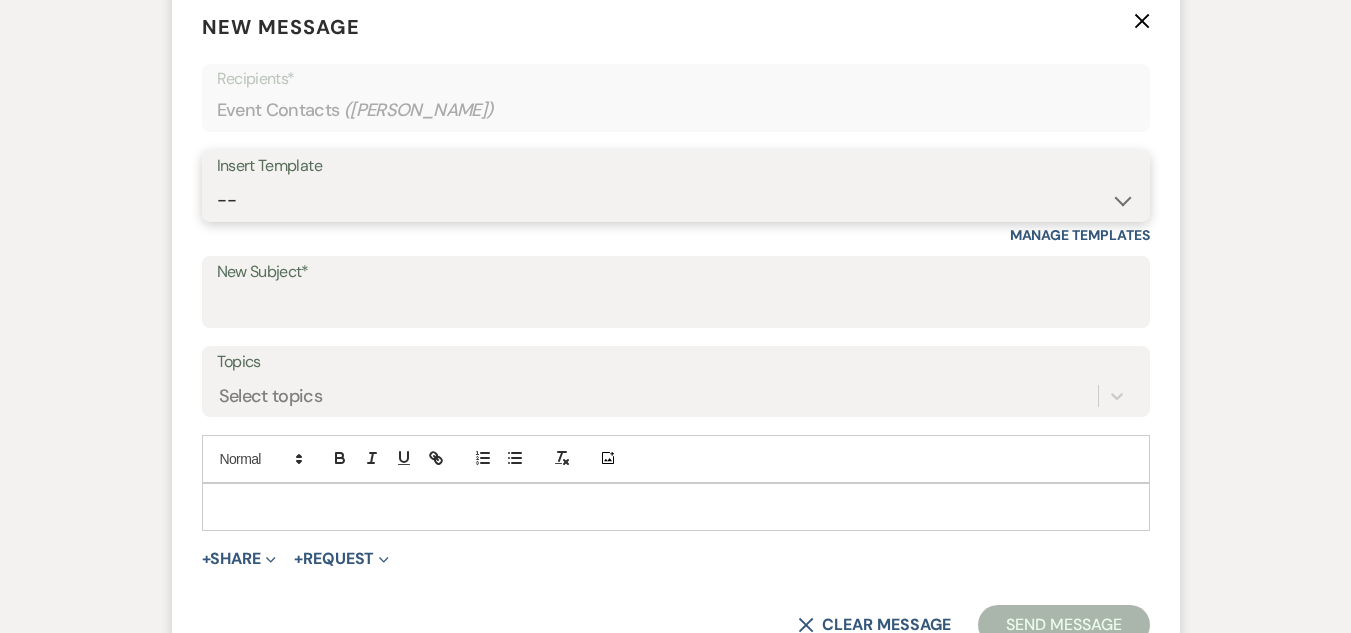 click on "-- Weven Planning Portal Introduction (Booked Events) Welcome Email Offboarding Email Event Insurance - Follow up  Venue Contract and Documents to Sign The Barn at [PERSON_NAME][GEOGRAPHIC_DATA] - Event Manager Deposit Info  The Barn at [PERSON_NAME][GEOGRAPHIC_DATA] - Inquiry 2026 Lodging Arrangement Form - 2026 newest Lodging Arrangement Form - 2025/2026  The Barn at [PERSON_NAME][GEOGRAPHIC_DATA] - Inquiry 2027 Add-on & Rental Promotion" at bounding box center (676, 200) 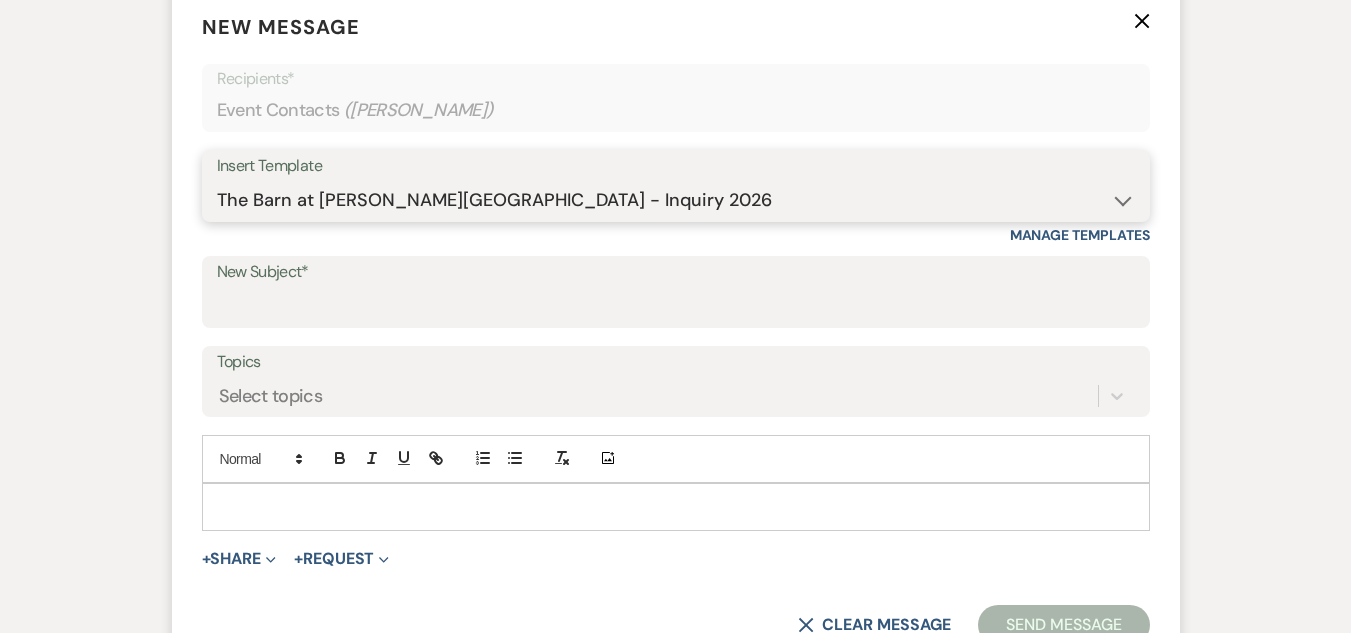 click on "-- Weven Planning Portal Introduction (Booked Events) Welcome Email Offboarding Email Event Insurance - Follow up  Venue Contract and Documents to Sign The Barn at [PERSON_NAME][GEOGRAPHIC_DATA] - Event Manager Deposit Info  The Barn at [PERSON_NAME][GEOGRAPHIC_DATA] - Inquiry 2026 Lodging Arrangement Form - 2026 newest Lodging Arrangement Form - 2025/2026  The Barn at [PERSON_NAME][GEOGRAPHIC_DATA] - Inquiry 2027 Add-on & Rental Promotion" at bounding box center [676, 200] 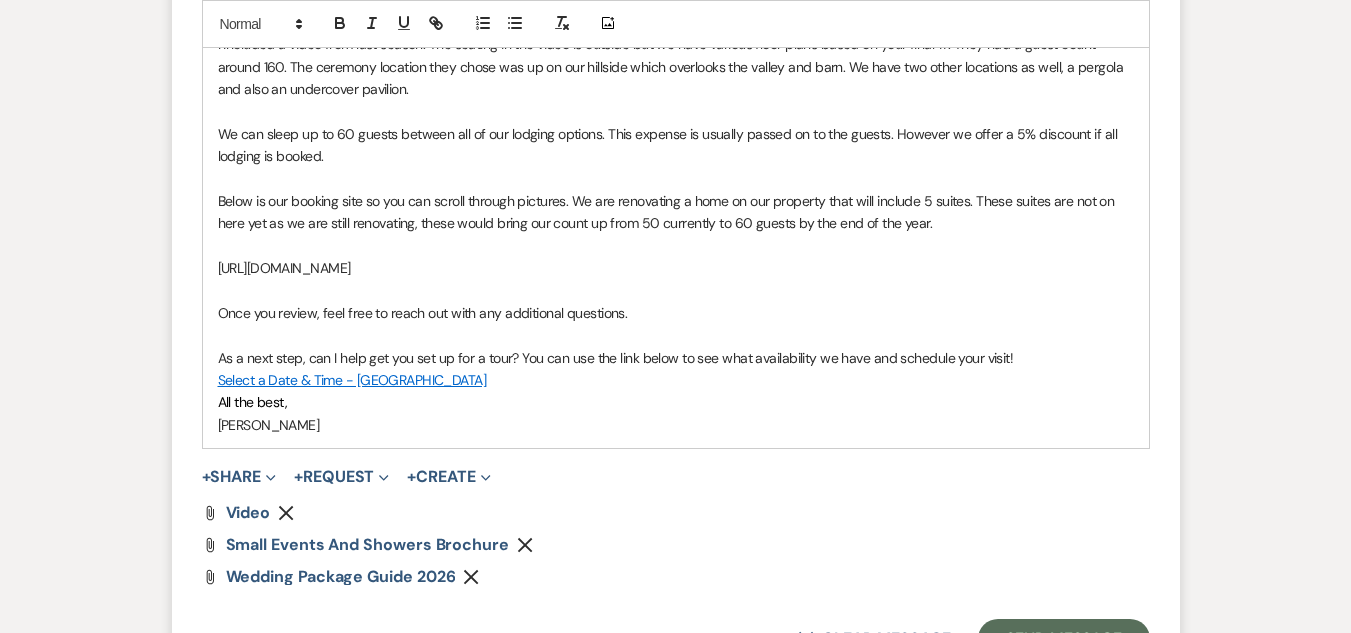 scroll, scrollTop: 1394, scrollLeft: 0, axis: vertical 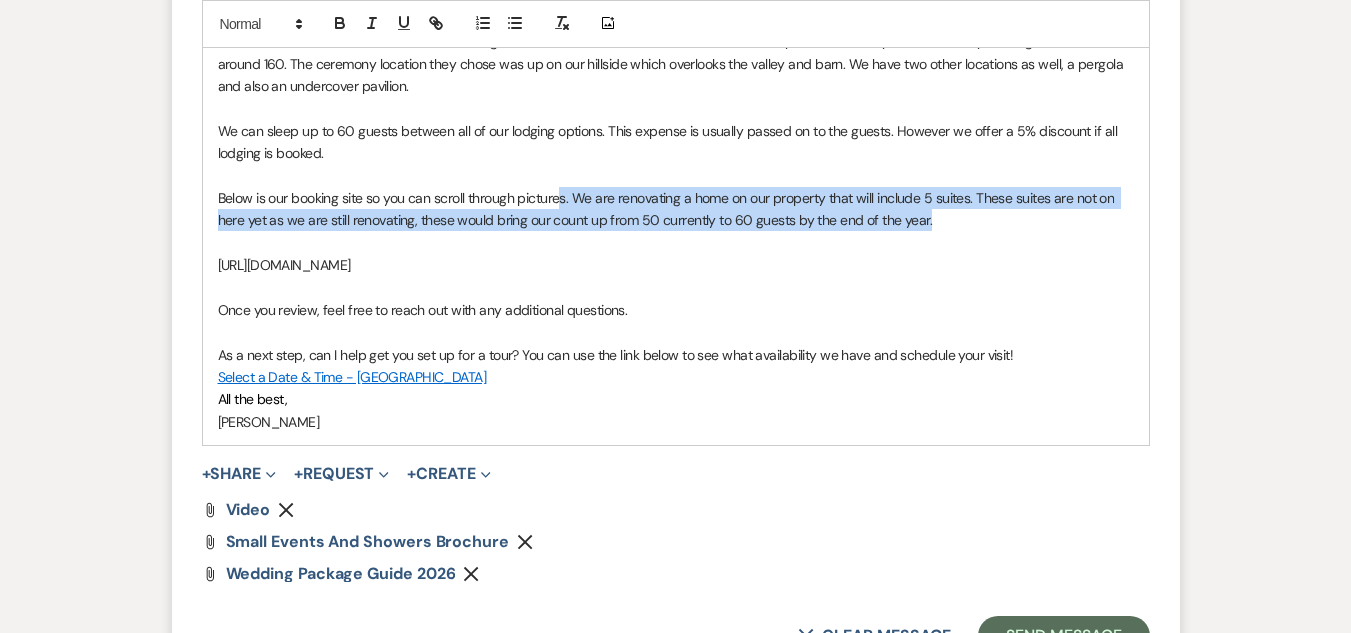 drag, startPoint x: 946, startPoint y: 219, endPoint x: 561, endPoint y: 201, distance: 385.42056 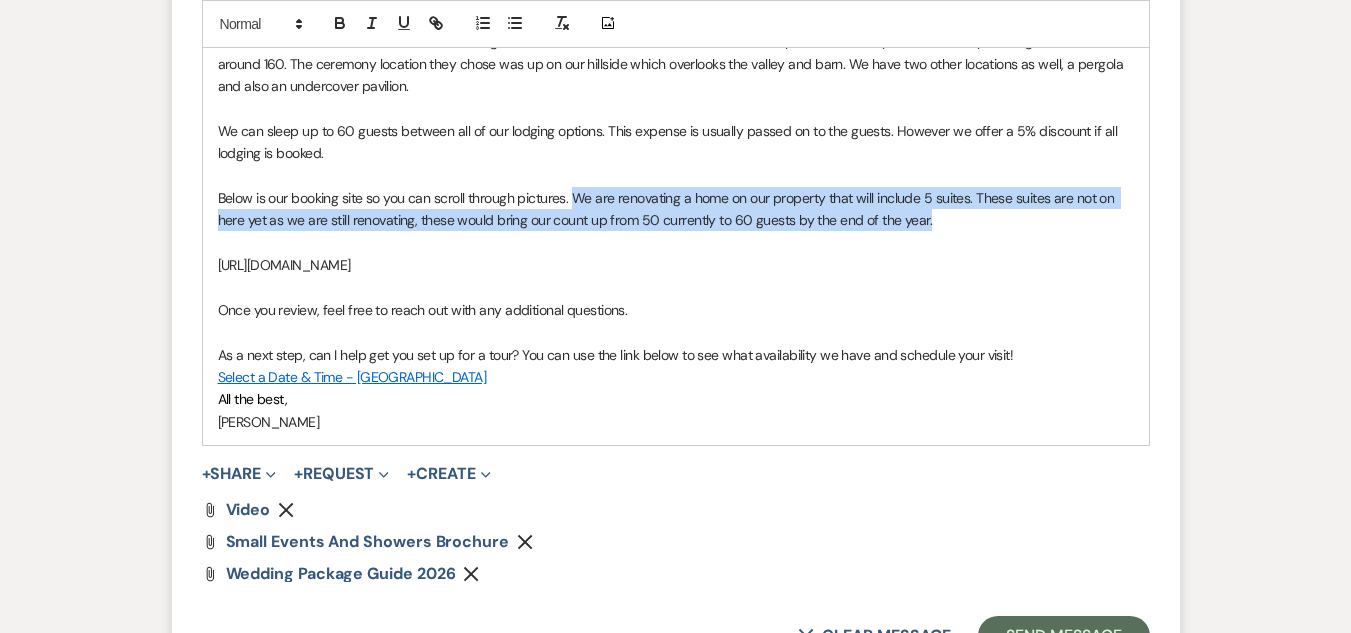 drag, startPoint x: 576, startPoint y: 197, endPoint x: 958, endPoint y: 220, distance: 382.69177 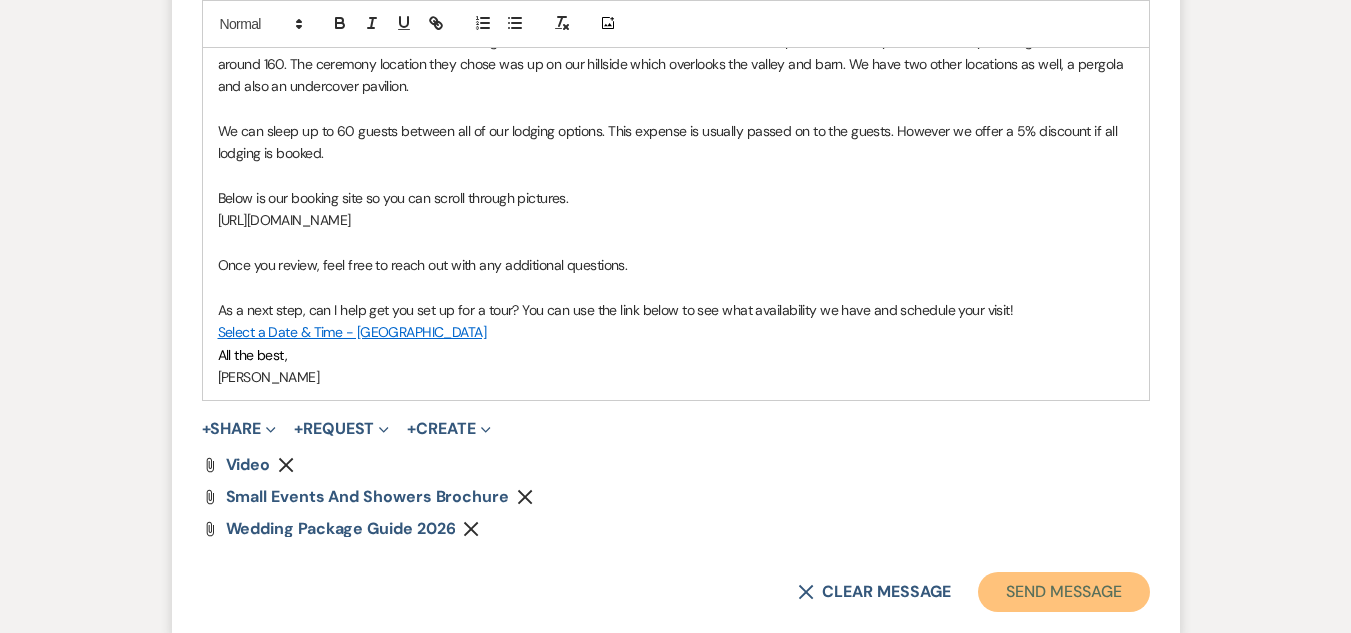 click on "Send Message" at bounding box center [1063, 592] 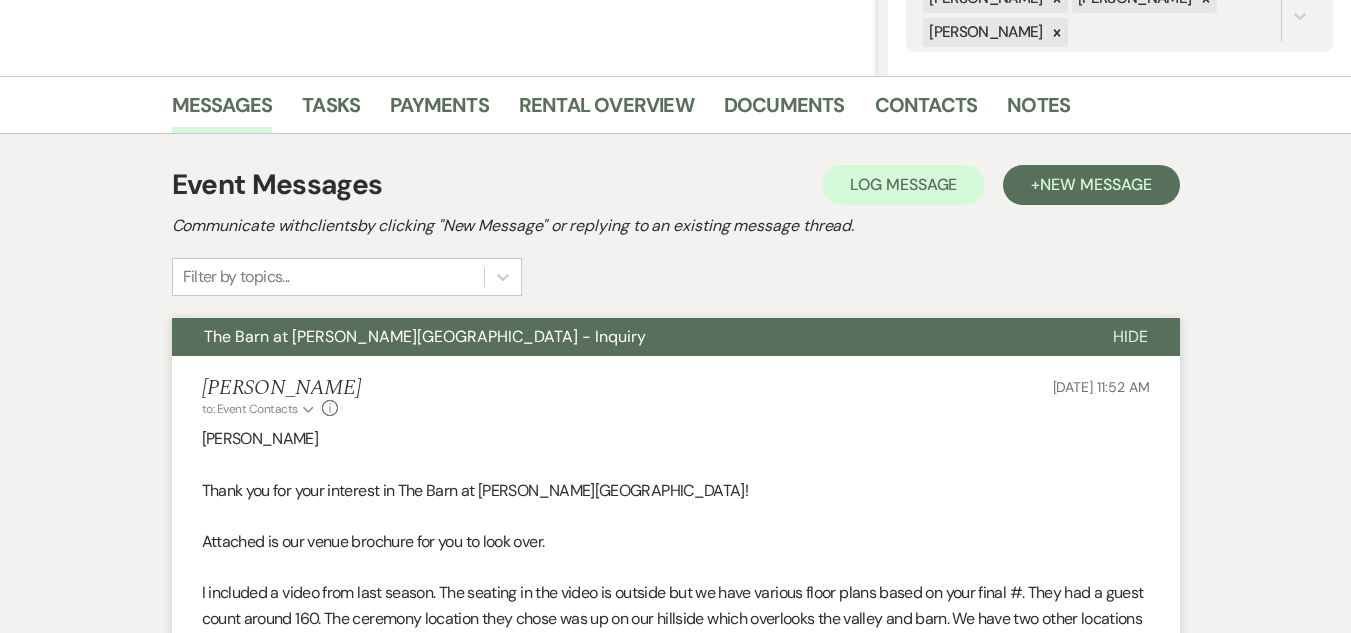 scroll, scrollTop: 0, scrollLeft: 0, axis: both 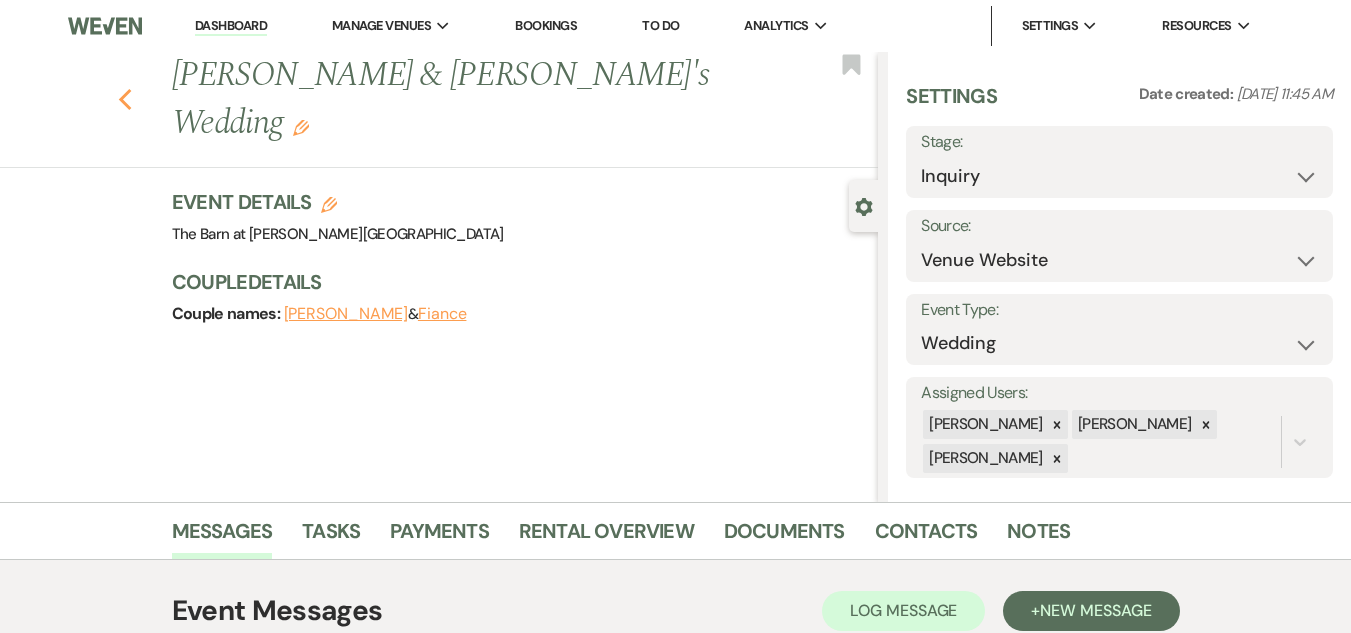 click on "Previous" 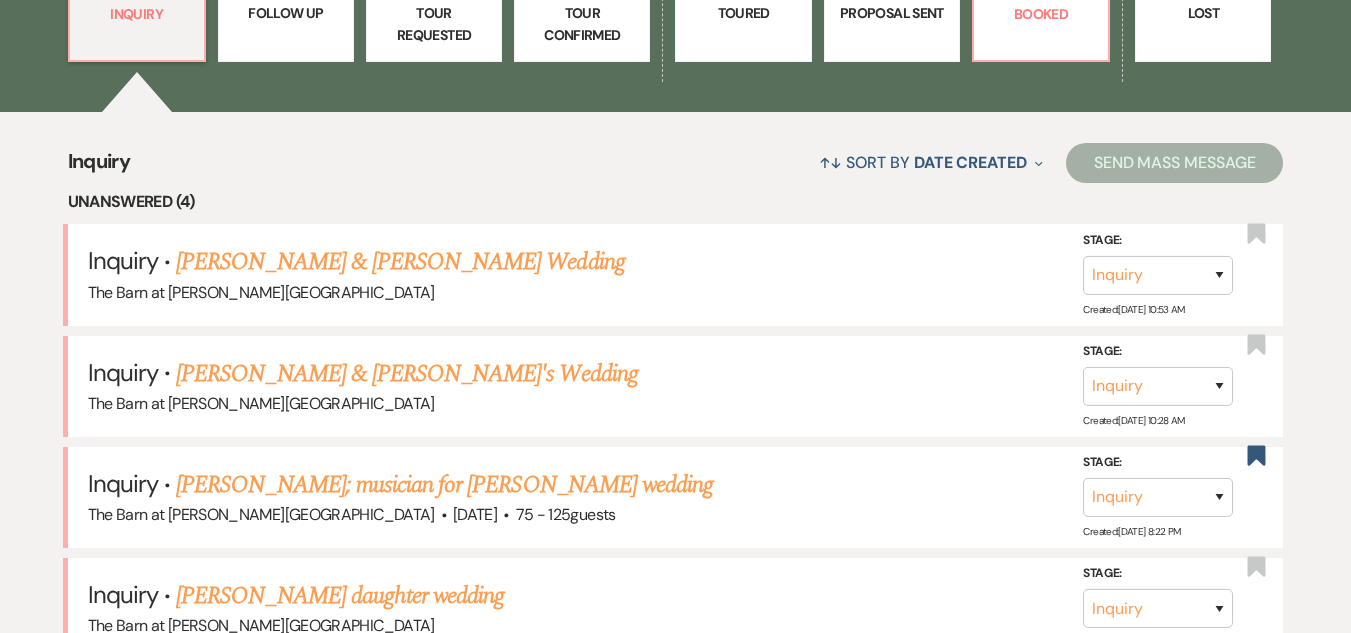 scroll, scrollTop: 400, scrollLeft: 0, axis: vertical 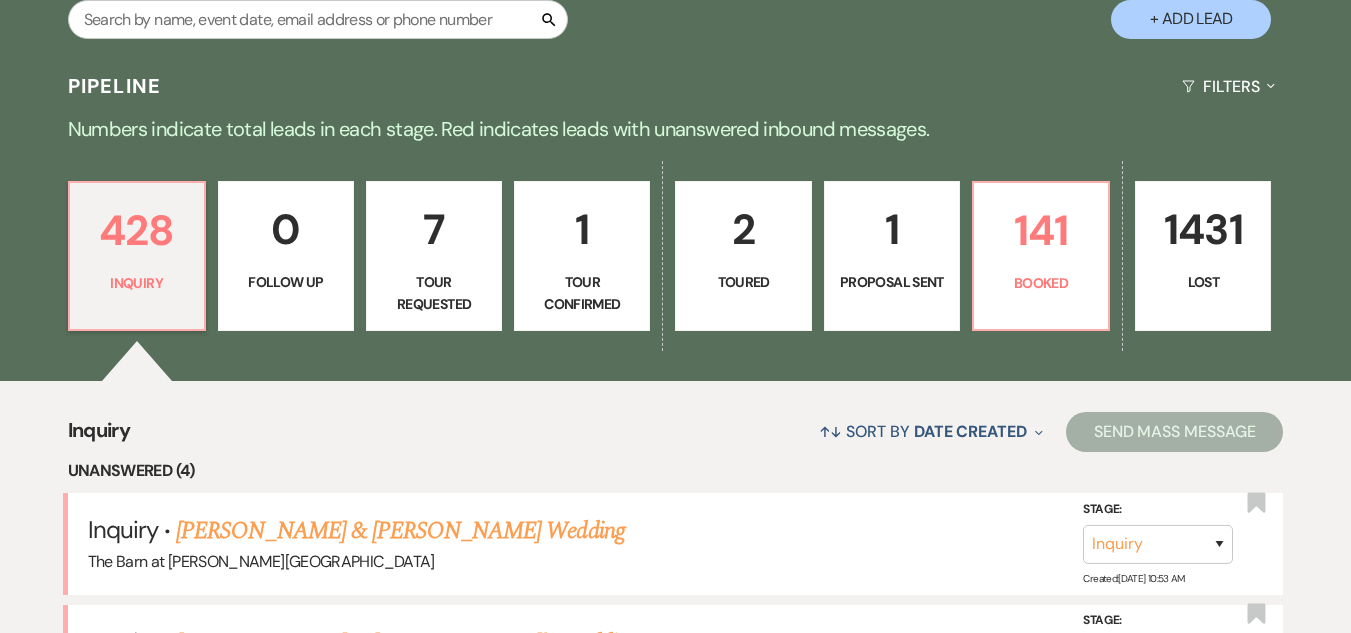click on "+ Add Lead" at bounding box center [1191, 19] 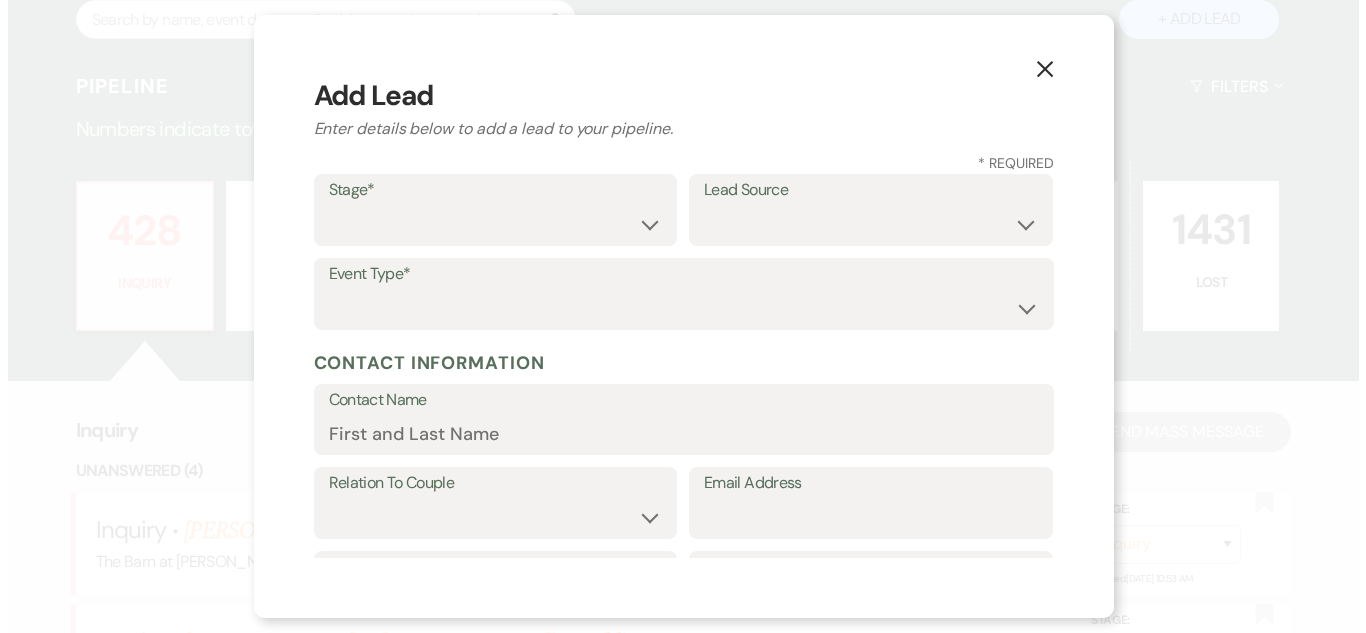 scroll, scrollTop: 402, scrollLeft: 0, axis: vertical 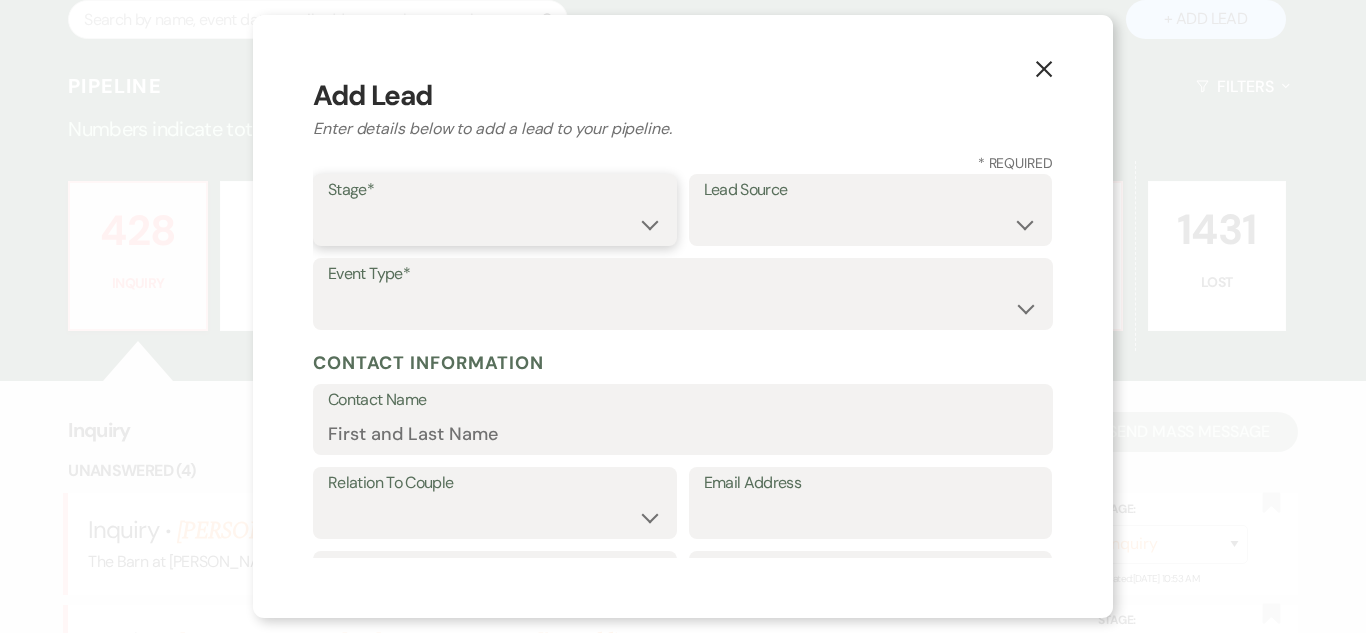 click on "Inquiry Follow Up Tour Requested Tour Confirmed Toured Proposal Sent Booked Lost" at bounding box center [495, 224] 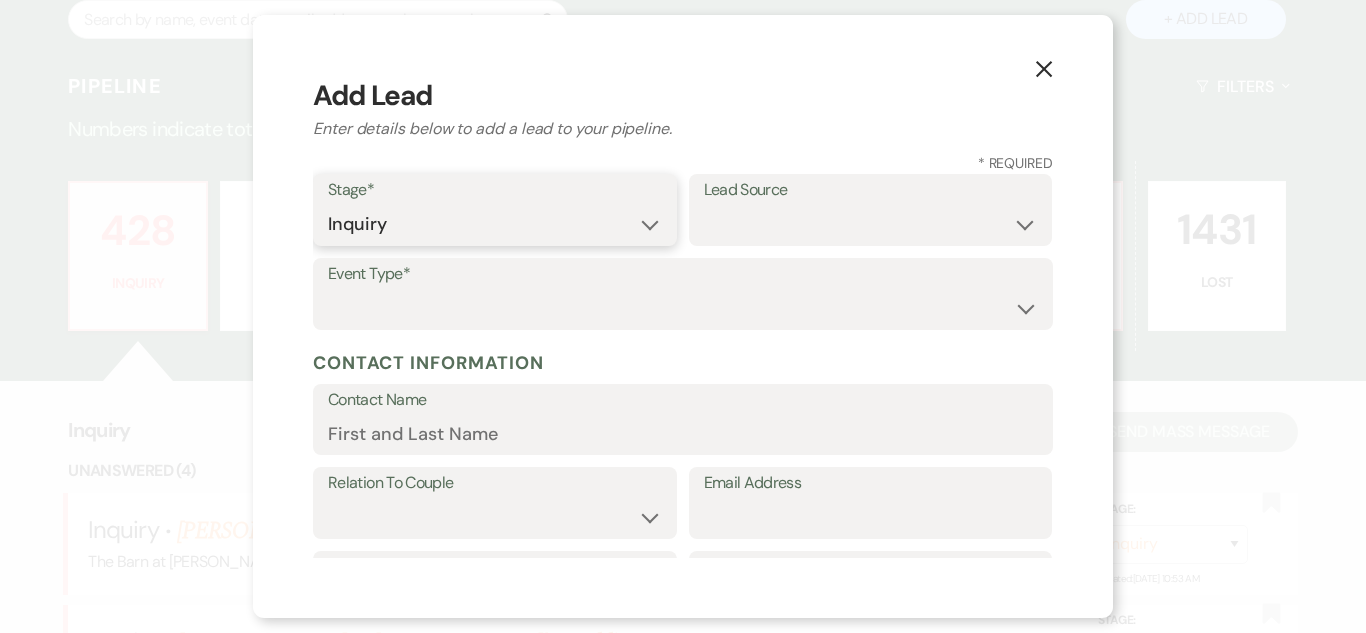 click on "Inquiry Follow Up Tour Requested Tour Confirmed Toured Proposal Sent Booked Lost" at bounding box center [495, 224] 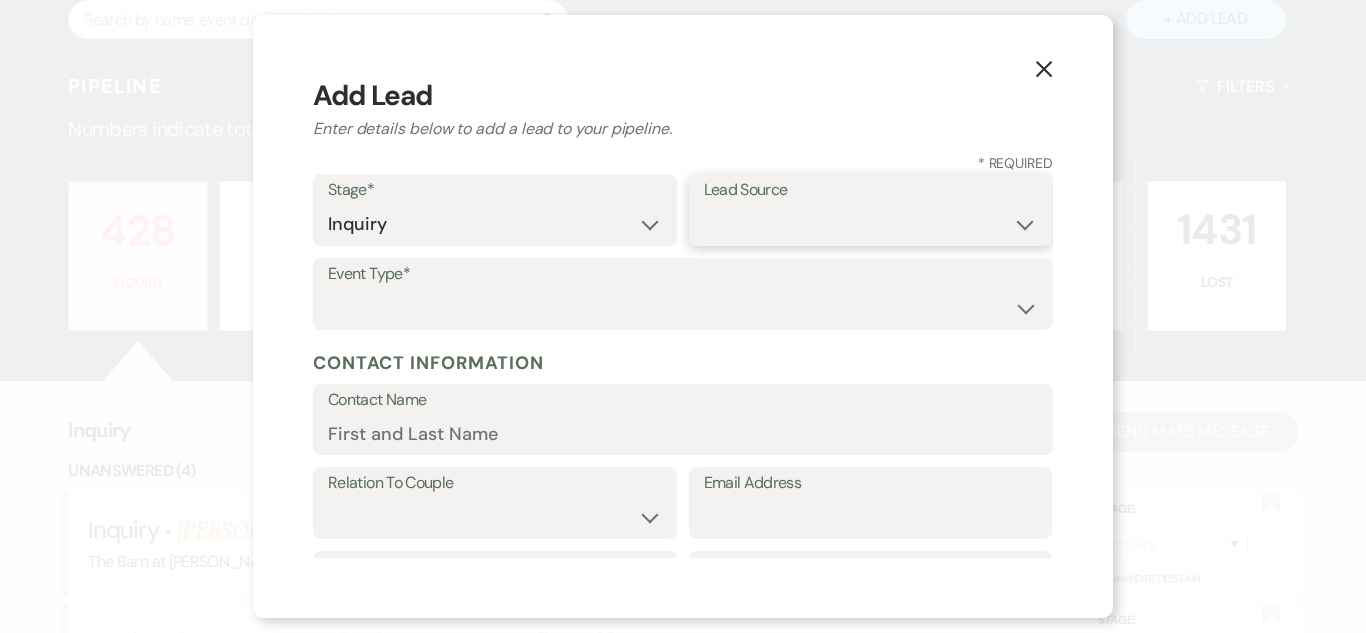 click on "Weven Venue Website Instagram Facebook Pinterest Google The Knot Wedding Wire Here Comes the Guide Wedding Spot Eventective [PERSON_NAME] The Venue Report PartySlate VRBO / Homeaway Airbnb Wedding Show TikTok X / Twitter Phone Call Walk-in Vendor Referral Advertising Personal Referral Local Referral Other" at bounding box center (871, 224) 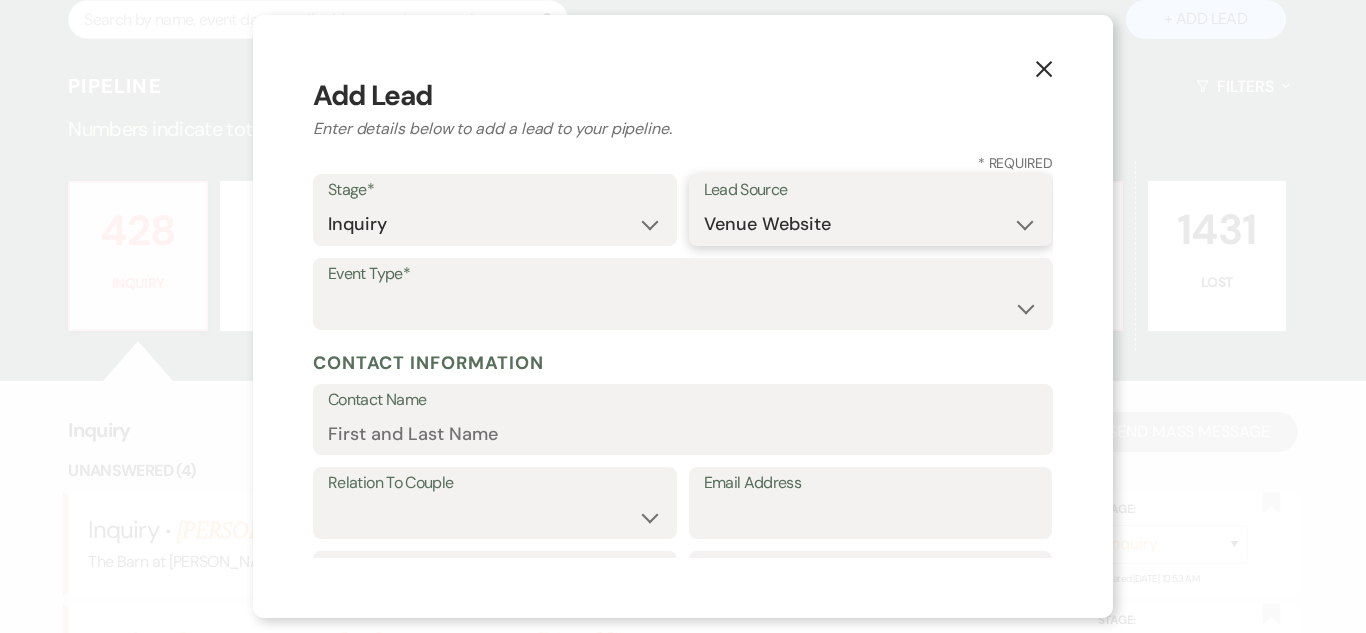 click on "Weven Venue Website Instagram Facebook Pinterest Google The Knot Wedding Wire Here Comes the Guide Wedding Spot Eventective [PERSON_NAME] The Venue Report PartySlate VRBO / Homeaway Airbnb Wedding Show TikTok X / Twitter Phone Call Walk-in Vendor Referral Advertising Personal Referral Local Referral Other" at bounding box center (871, 224) 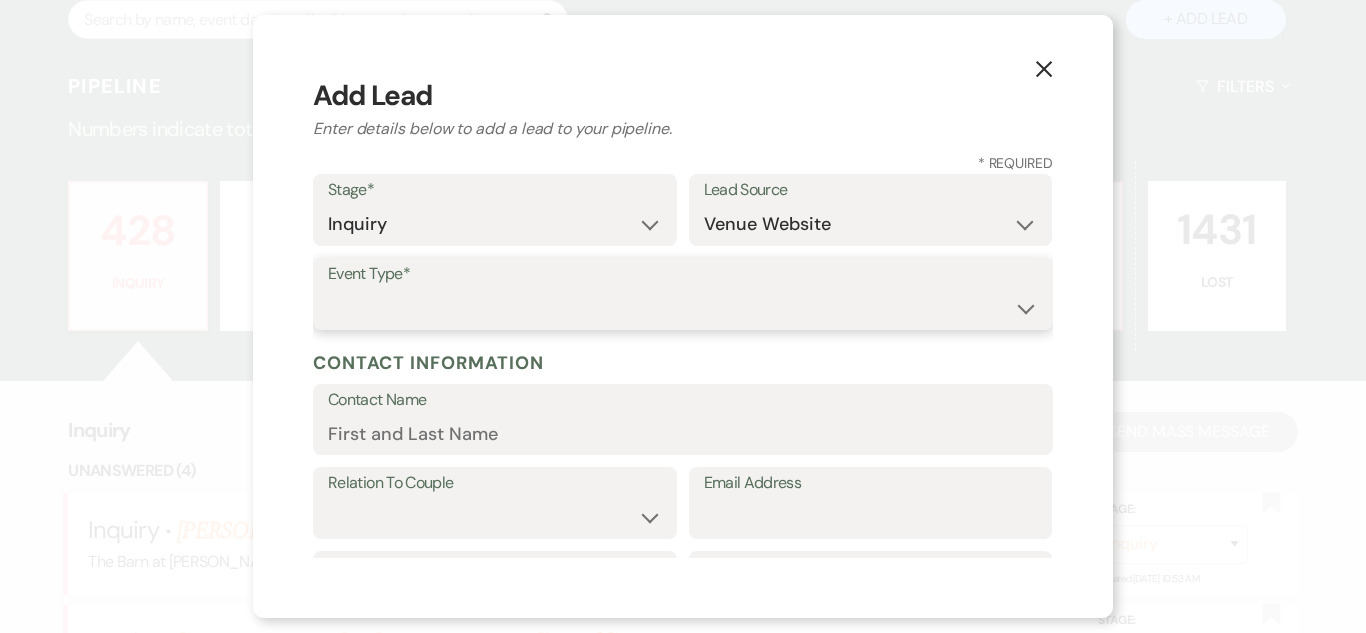 click on "Wedding Anniversary Party Baby Shower Bachelorette / Bachelor Party Birthday Party Bridal Shower Brunch Community Event Concert Corporate Event Elopement End of Life Celebration Engagement Party Fundraiser Graduation Party Micro Wedding Prom Quinceañera Rehearsal Dinner Religious Event Retreat Other" at bounding box center [683, 308] 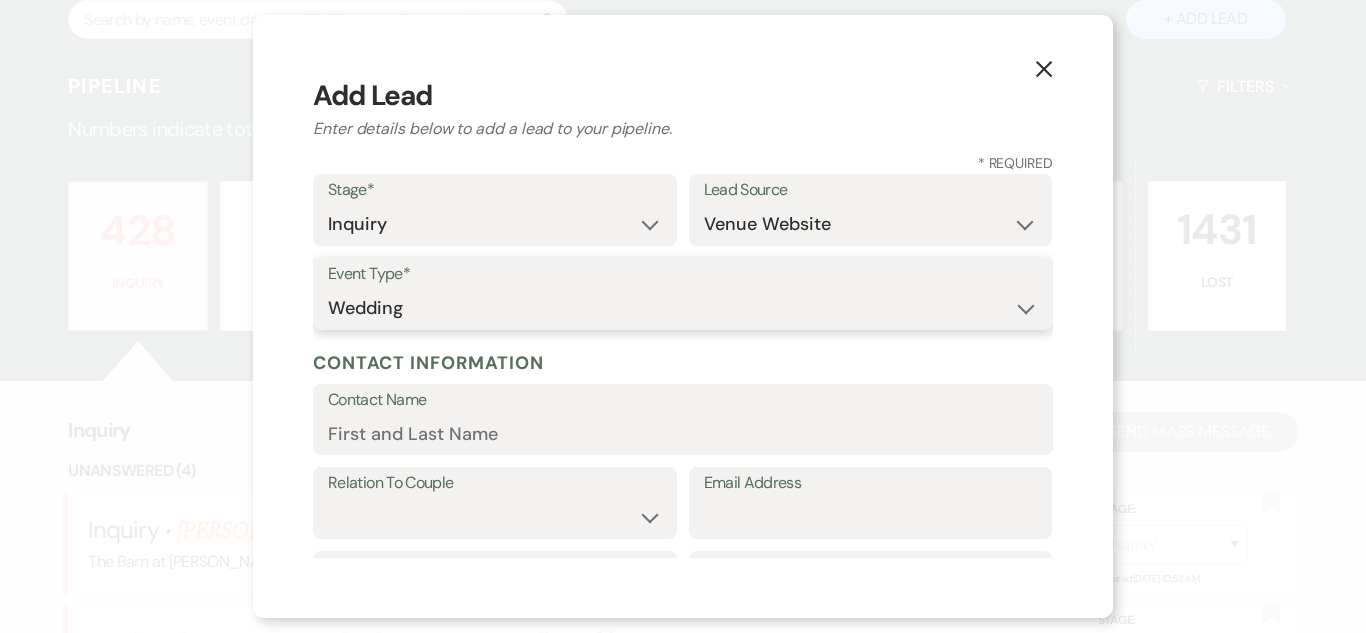 click on "Wedding Anniversary Party Baby Shower Bachelorette / Bachelor Party Birthday Party Bridal Shower Brunch Community Event Concert Corporate Event Elopement End of Life Celebration Engagement Party Fundraiser Graduation Party Micro Wedding Prom Quinceañera Rehearsal Dinner Religious Event Retreat Other" at bounding box center [683, 308] 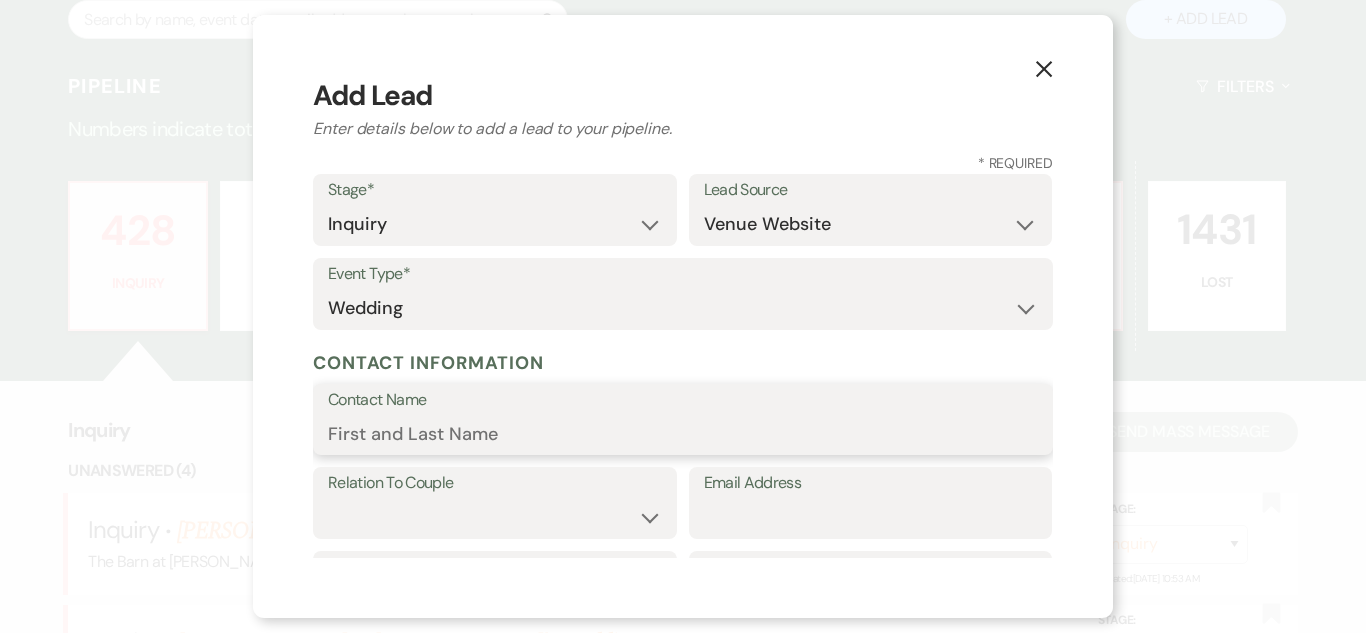 click on "Contact Name" at bounding box center (683, 433) 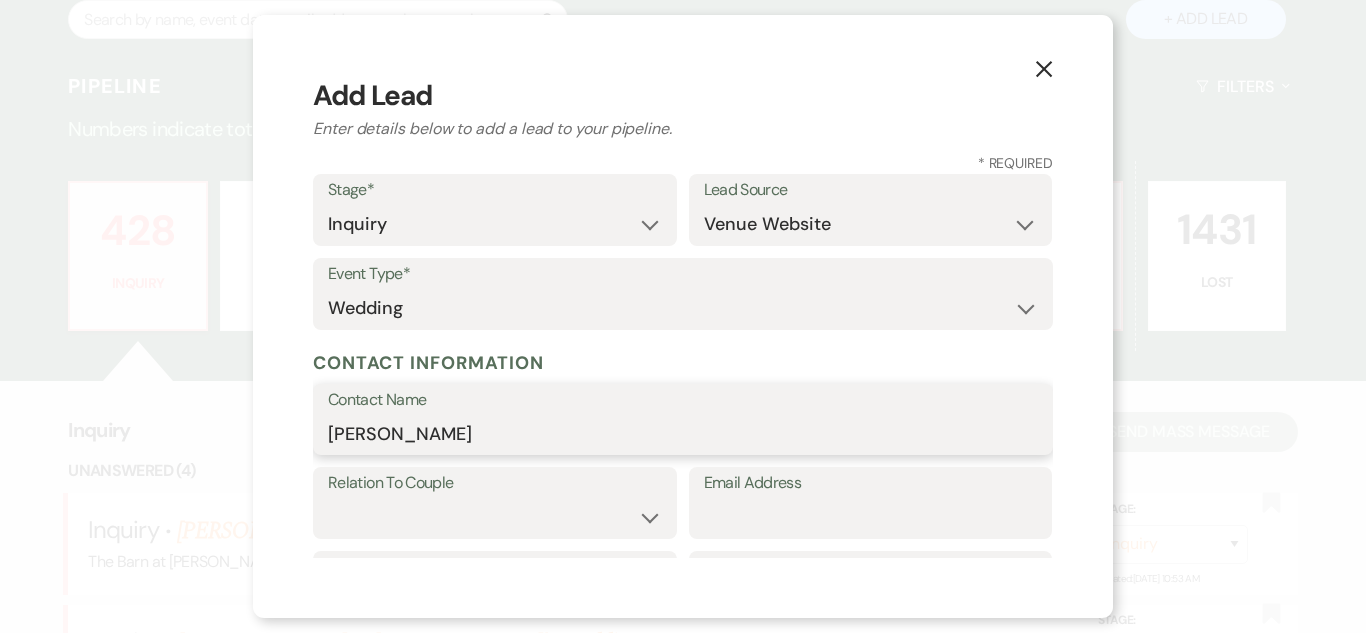 type on "[PERSON_NAME]" 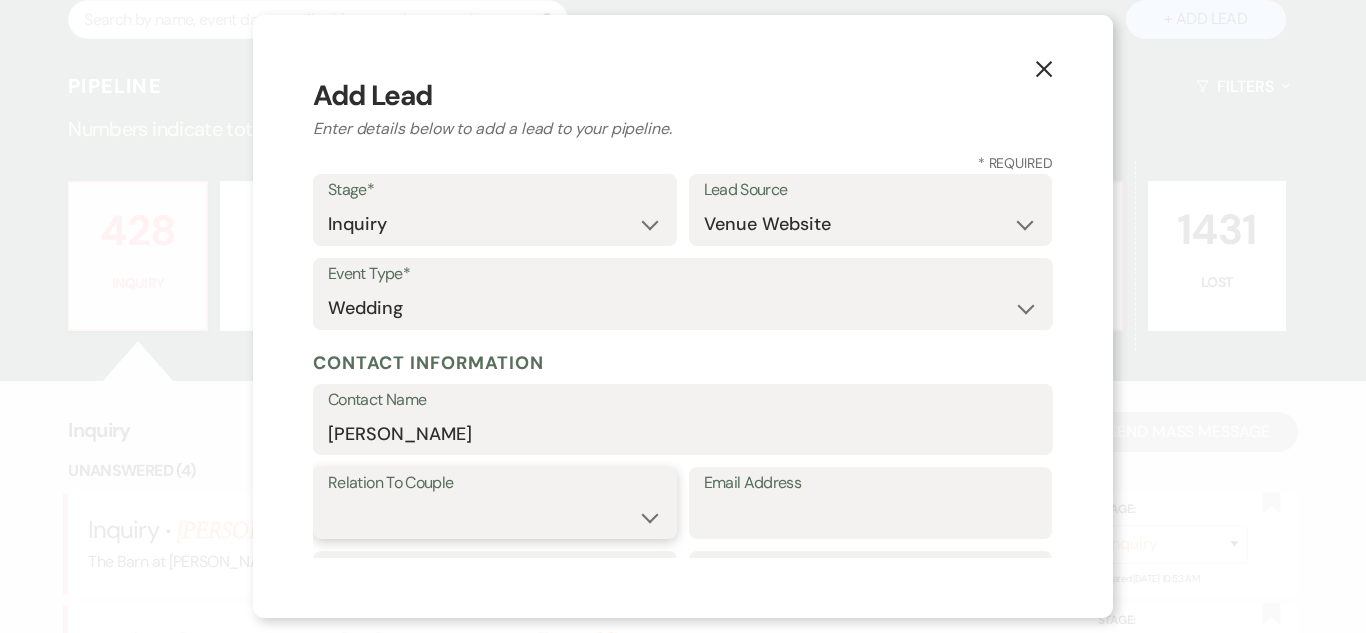 click on "Couple Planner Parent of Couple Family Member Friend Other" at bounding box center [495, 517] 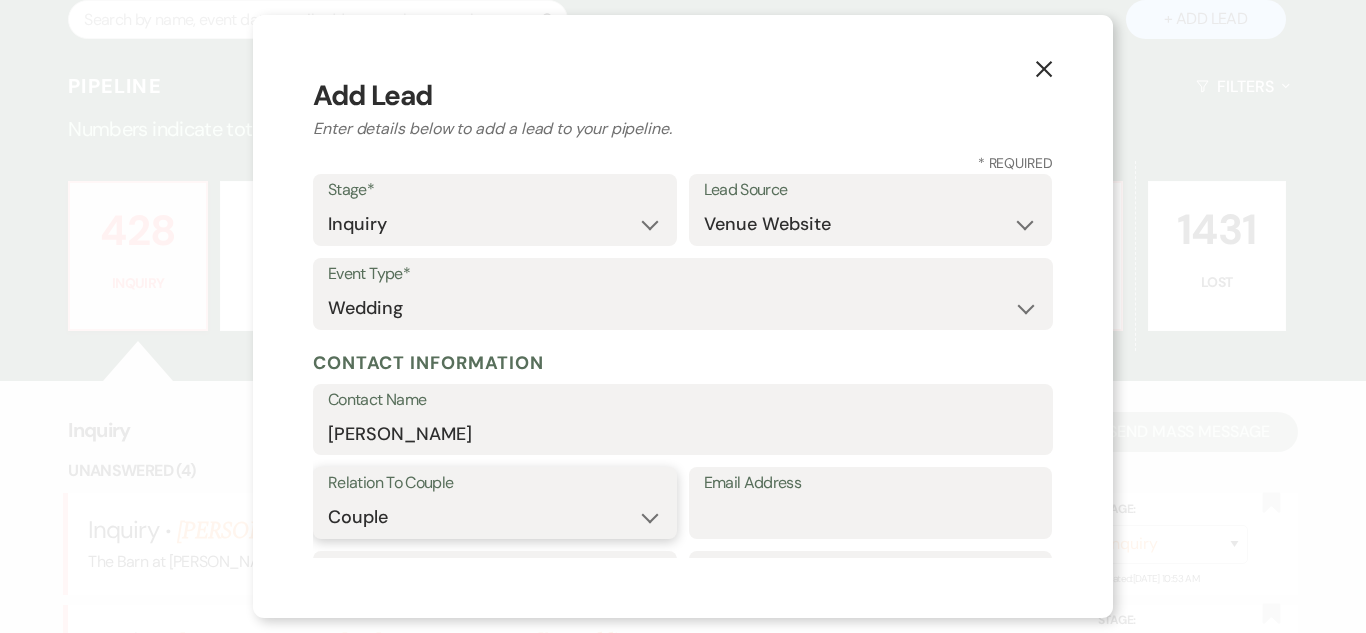 click on "Couple Planner Parent of Couple Family Member Friend Other" at bounding box center [495, 517] 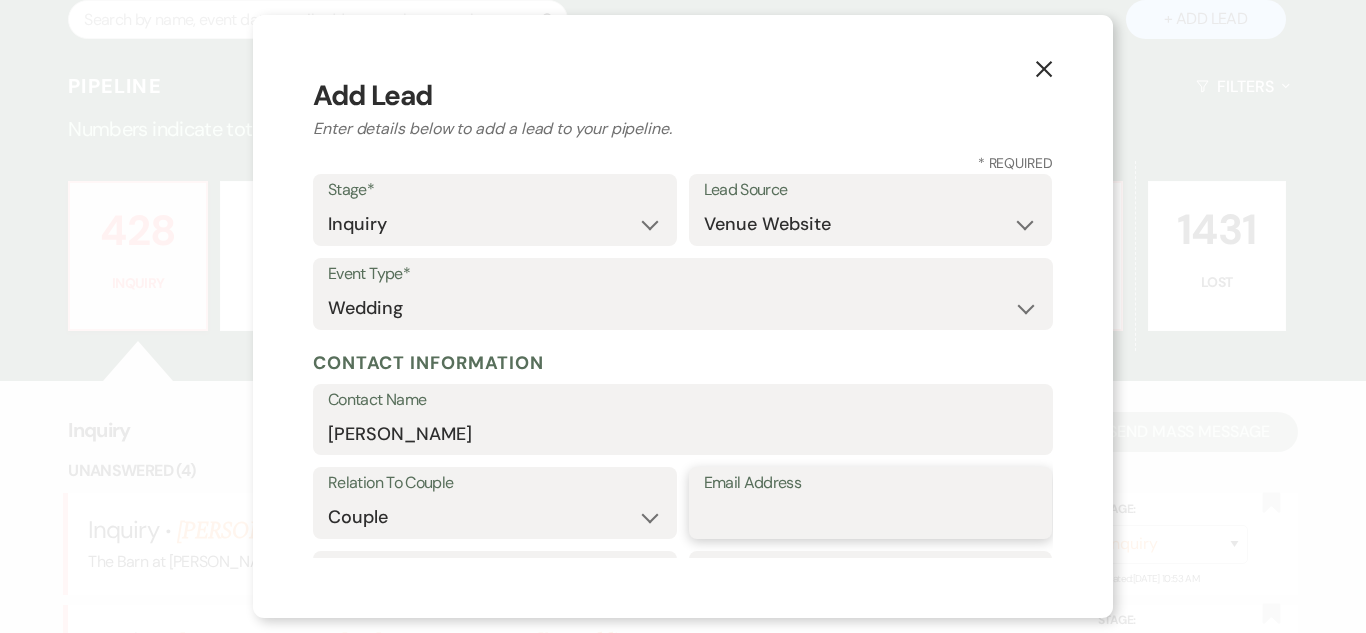 click on "Email Address" at bounding box center (871, 517) 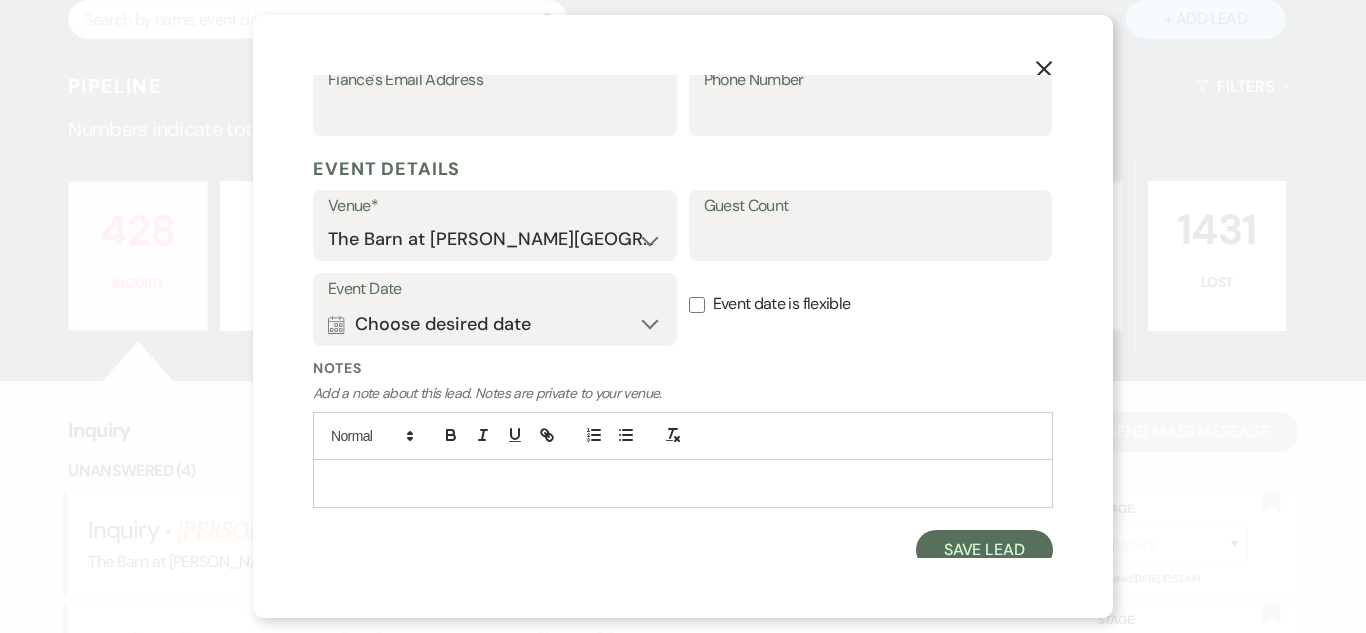 scroll, scrollTop: 706, scrollLeft: 0, axis: vertical 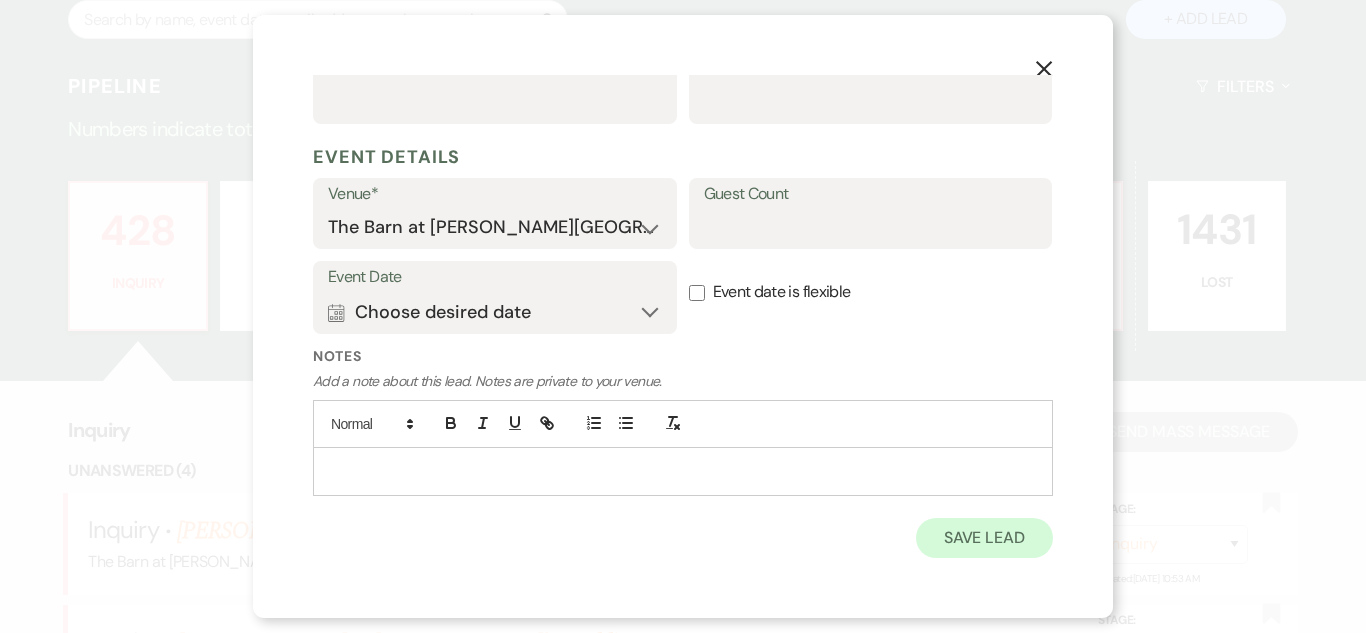 type on "[EMAIL_ADDRESS][DOMAIN_NAME]" 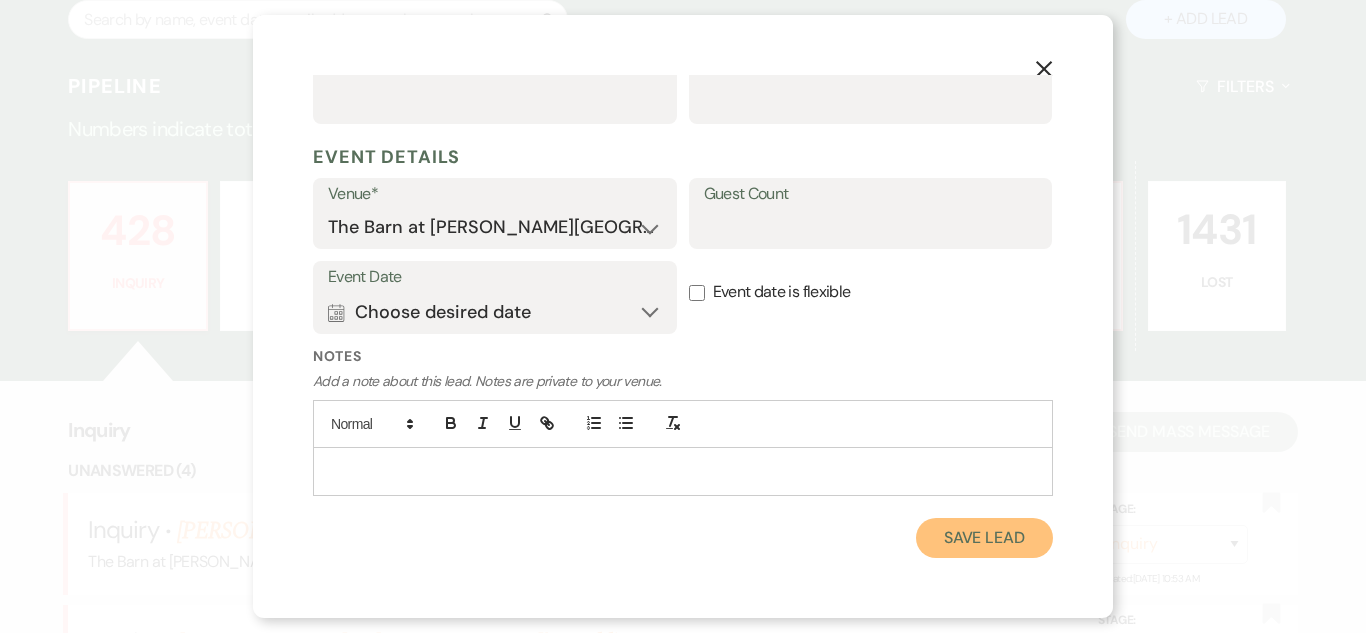 click on "Save Lead" at bounding box center [984, 538] 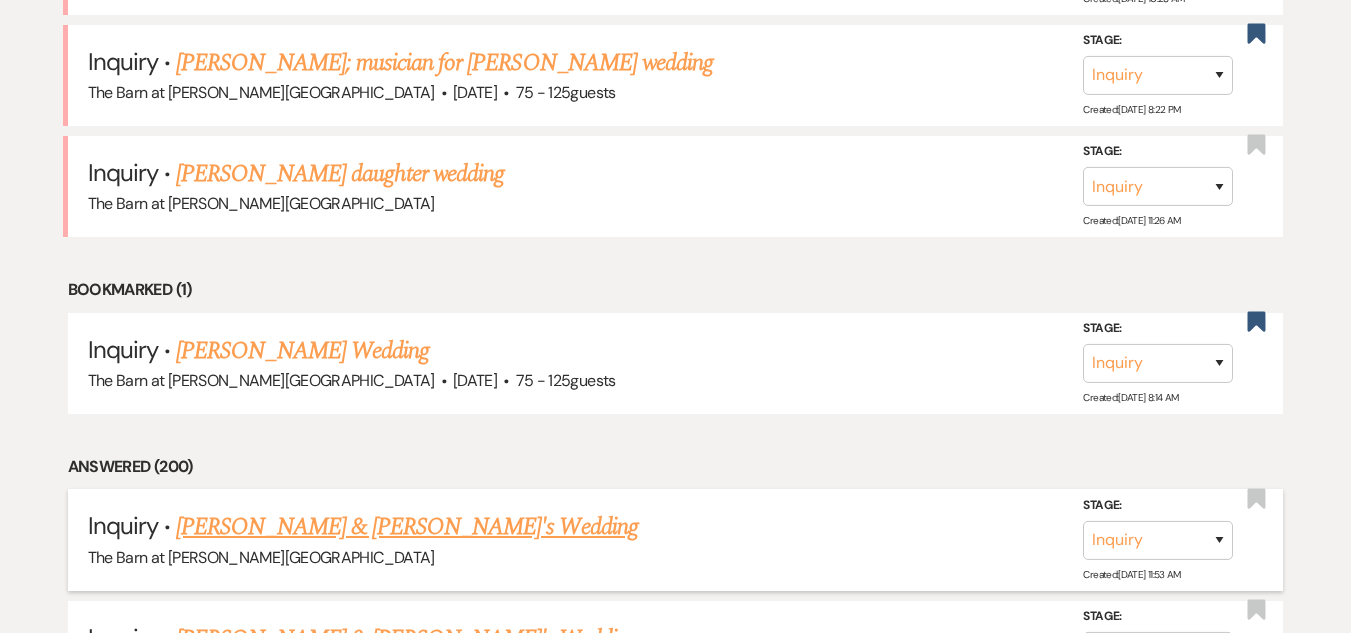 scroll, scrollTop: 1100, scrollLeft: 0, axis: vertical 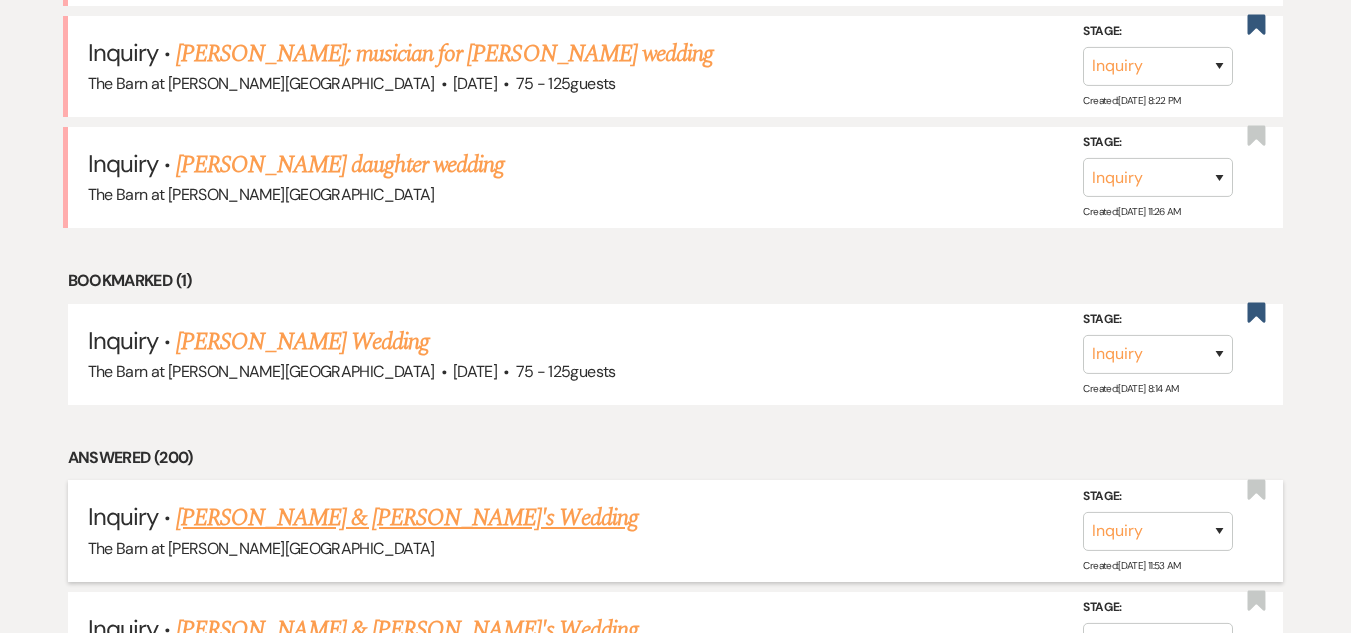 click on "[PERSON_NAME] & [PERSON_NAME]'s Wedding" at bounding box center [407, 518] 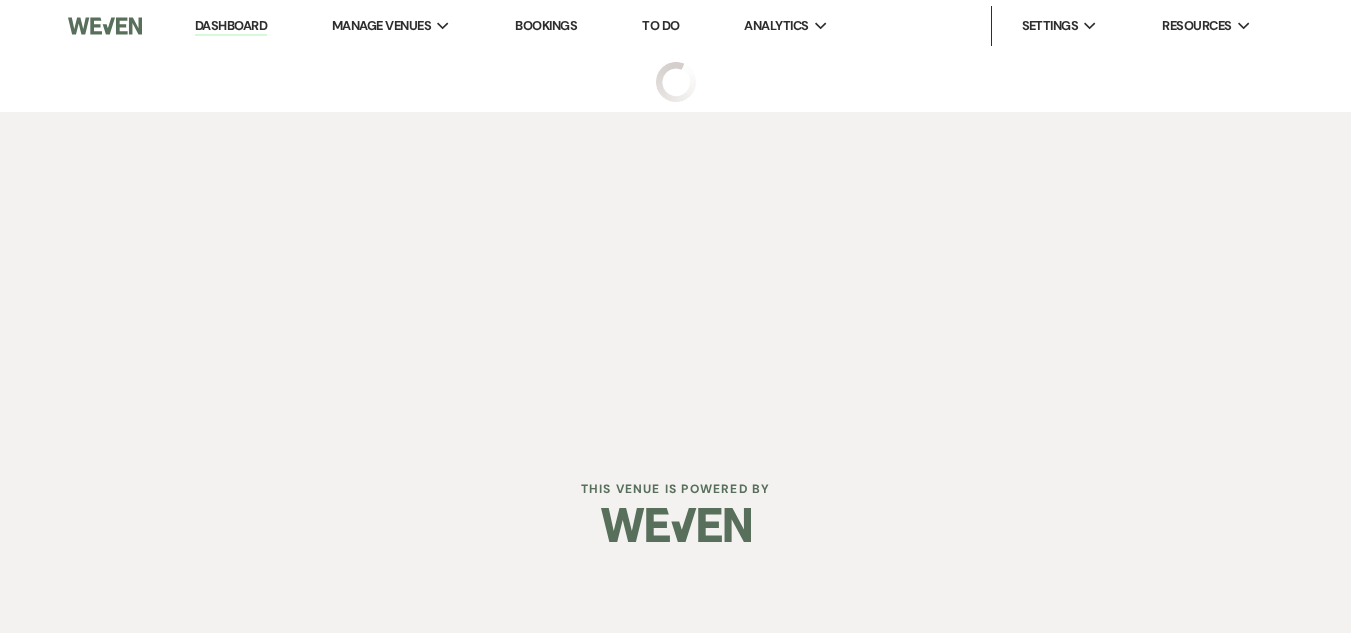 scroll, scrollTop: 0, scrollLeft: 0, axis: both 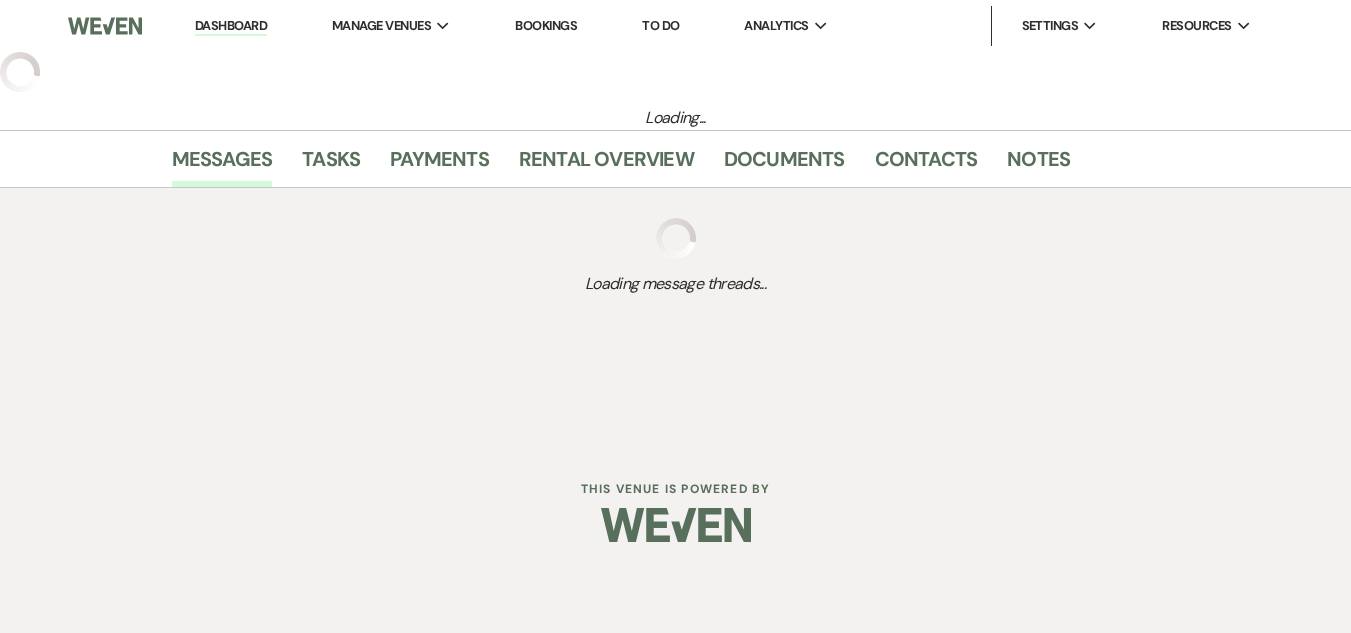select on "5" 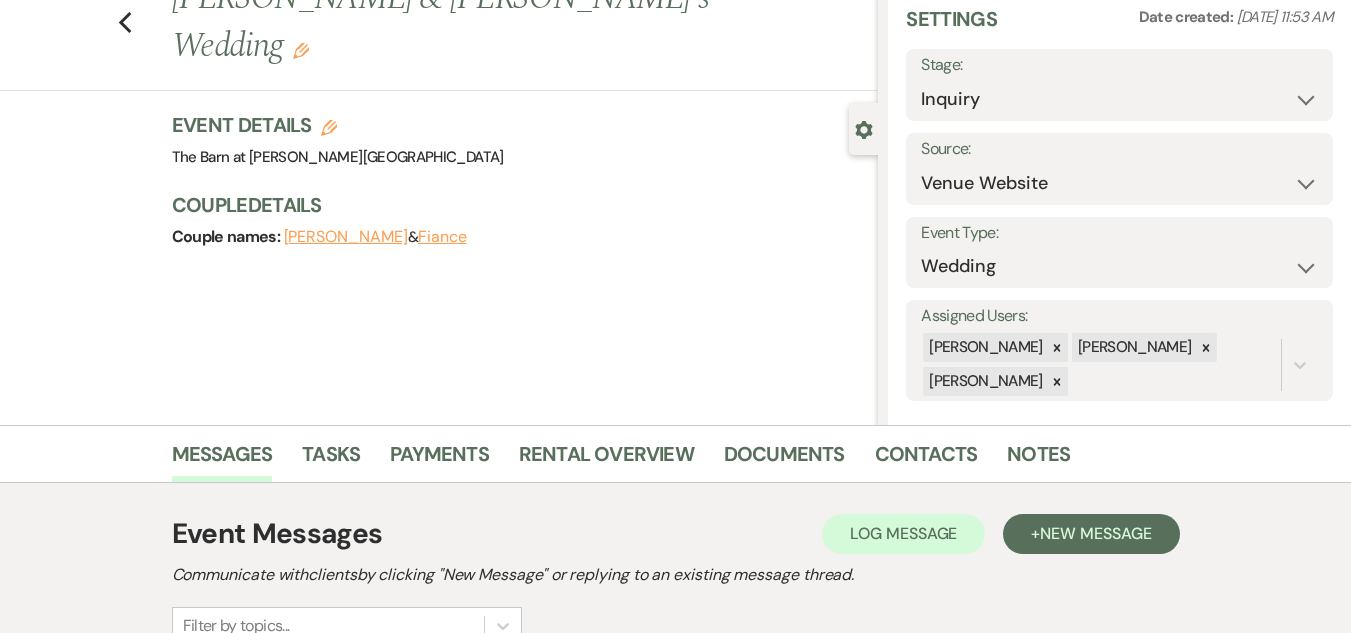 scroll, scrollTop: 394, scrollLeft: 0, axis: vertical 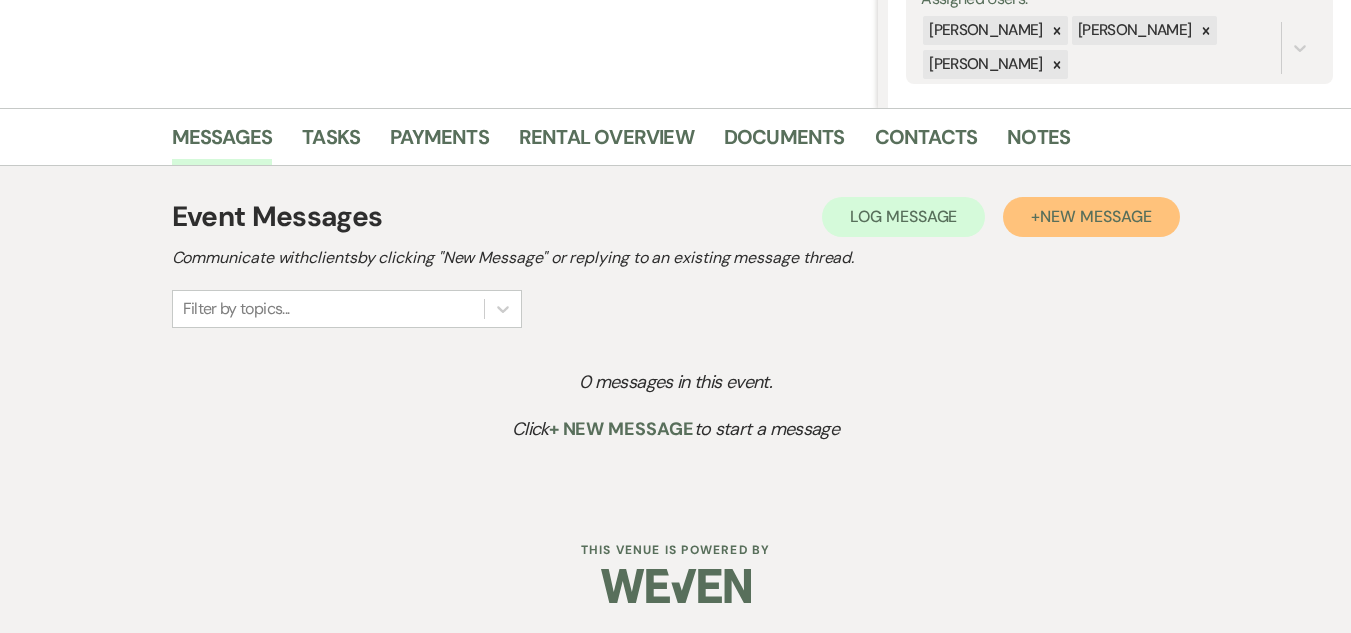 click on "+  New Message" at bounding box center (1091, 217) 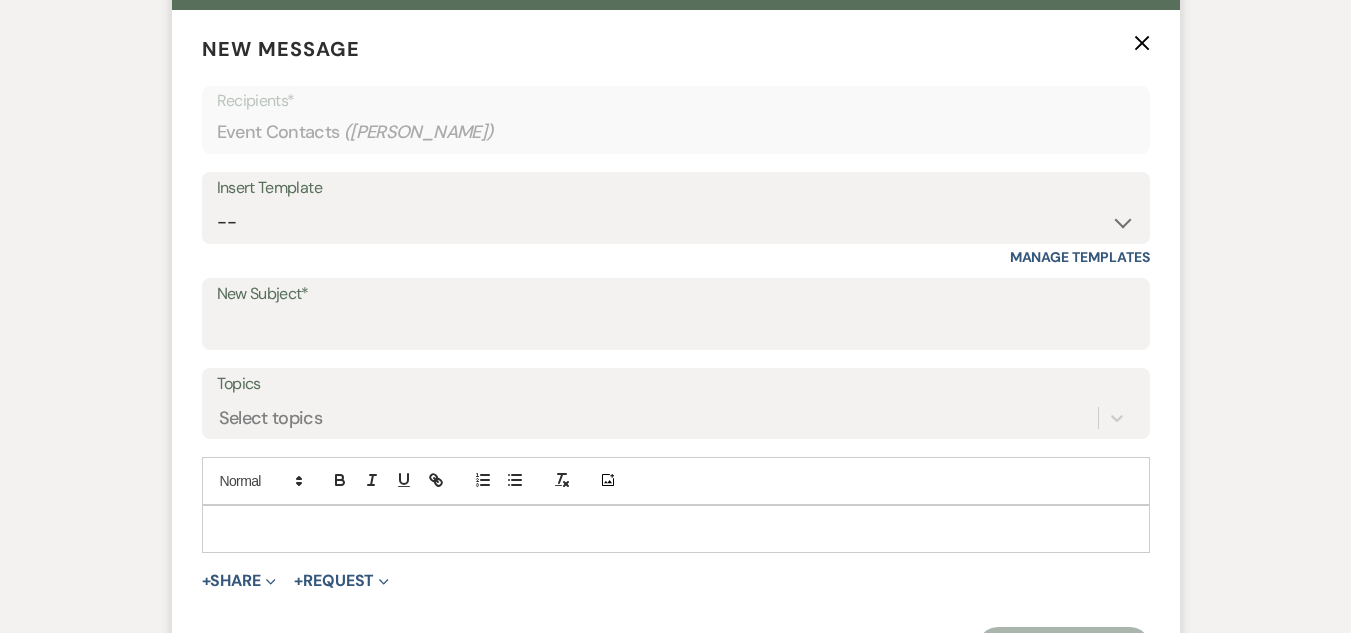 scroll, scrollTop: 894, scrollLeft: 0, axis: vertical 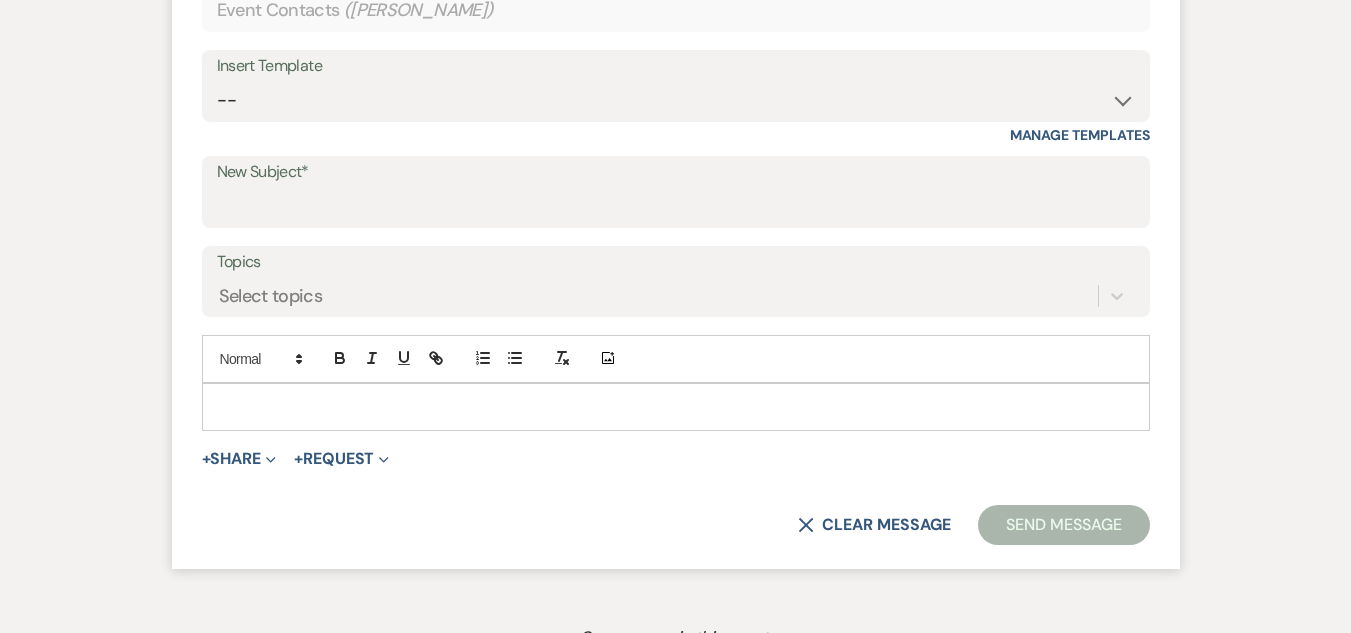 click on "Insert Template   -- Weven Planning Portal Introduction (Booked Events) Welcome Email Offboarding Email Event Insurance - Follow up  Venue Contract and Documents to Sign The Barn at [PERSON_NAME][GEOGRAPHIC_DATA] - Event Manager Deposit Info  [GEOGRAPHIC_DATA] at [PERSON_NAME][GEOGRAPHIC_DATA] - Inquiry 2026 Lodging Arrangement Form - 2026 newest Lodging Arrangement Form - 2025/2026  The Barn at [PERSON_NAME][GEOGRAPHIC_DATA] - Inquiry 2027 Add-on & Rental Promotion Manage Templates" at bounding box center (676, 97) 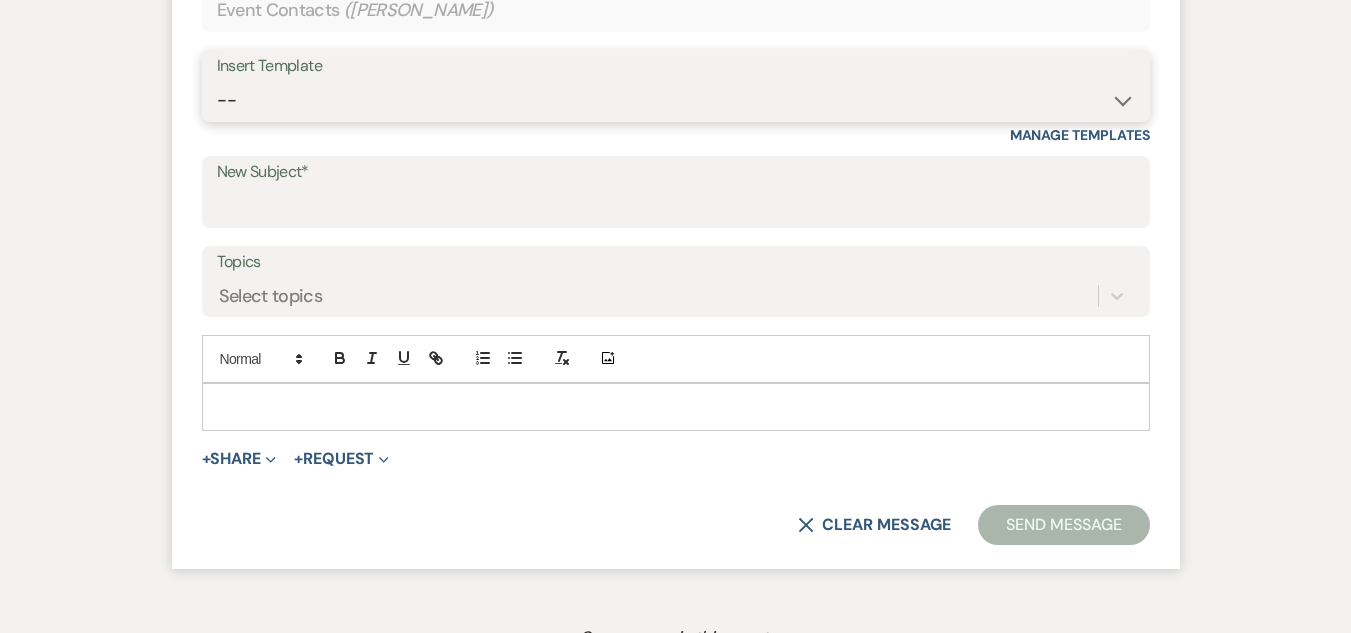 click on "-- Weven Planning Portal Introduction (Booked Events) Welcome Email Offboarding Email Event Insurance - Follow up  Venue Contract and Documents to Sign The Barn at [PERSON_NAME][GEOGRAPHIC_DATA] - Event Manager Deposit Info  The Barn at [PERSON_NAME][GEOGRAPHIC_DATA] - Inquiry 2026 Lodging Arrangement Form - 2026 newest Lodging Arrangement Form - 2025/2026  The Barn at [PERSON_NAME][GEOGRAPHIC_DATA] - Inquiry 2027 Add-on & Rental Promotion" at bounding box center [676, 100] 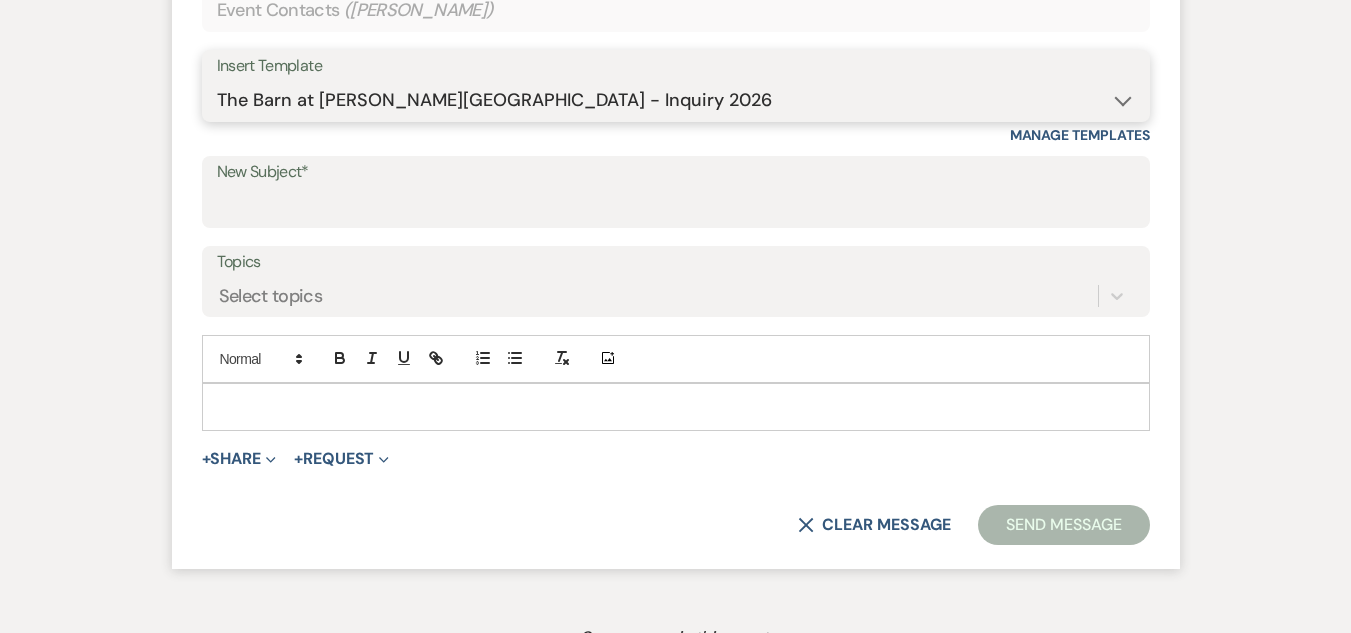 click on "-- Weven Planning Portal Introduction (Booked Events) Welcome Email Offboarding Email Event Insurance - Follow up  Venue Contract and Documents to Sign The Barn at [PERSON_NAME][GEOGRAPHIC_DATA] - Event Manager Deposit Info  The Barn at [PERSON_NAME][GEOGRAPHIC_DATA] - Inquiry 2026 Lodging Arrangement Form - 2026 newest Lodging Arrangement Form - 2025/2026  The Barn at [PERSON_NAME][GEOGRAPHIC_DATA] - Inquiry 2027 Add-on & Rental Promotion" at bounding box center (676, 100) 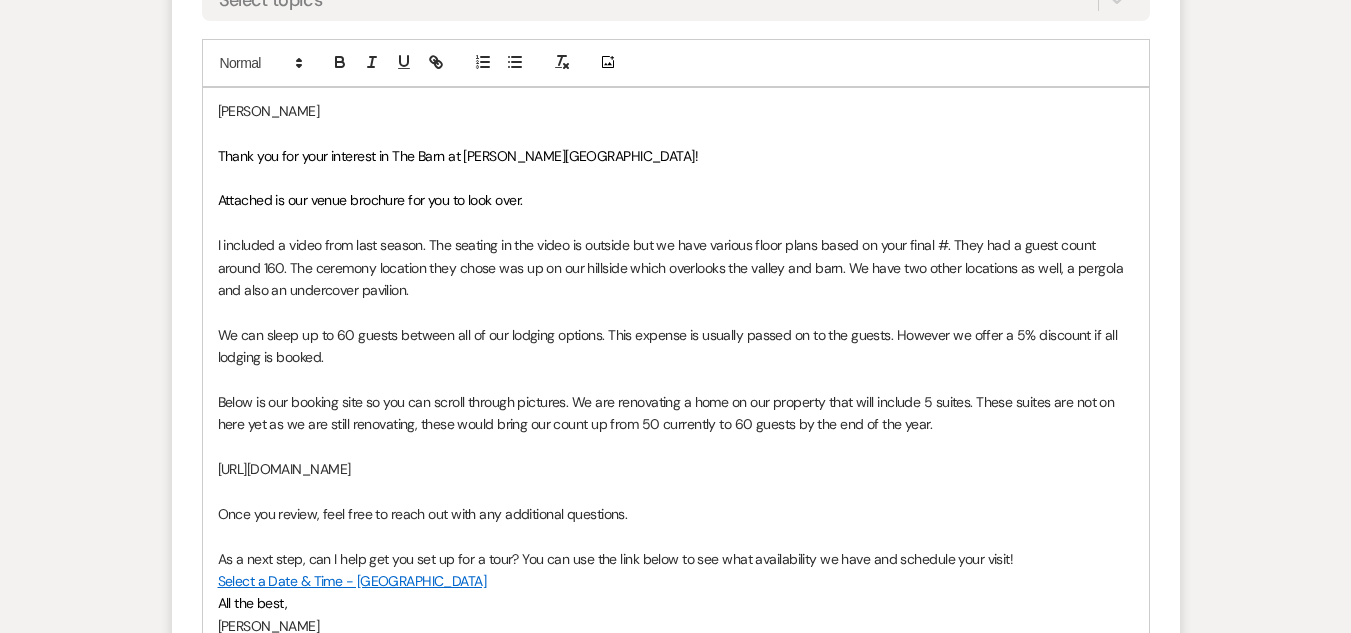scroll, scrollTop: 1194, scrollLeft: 0, axis: vertical 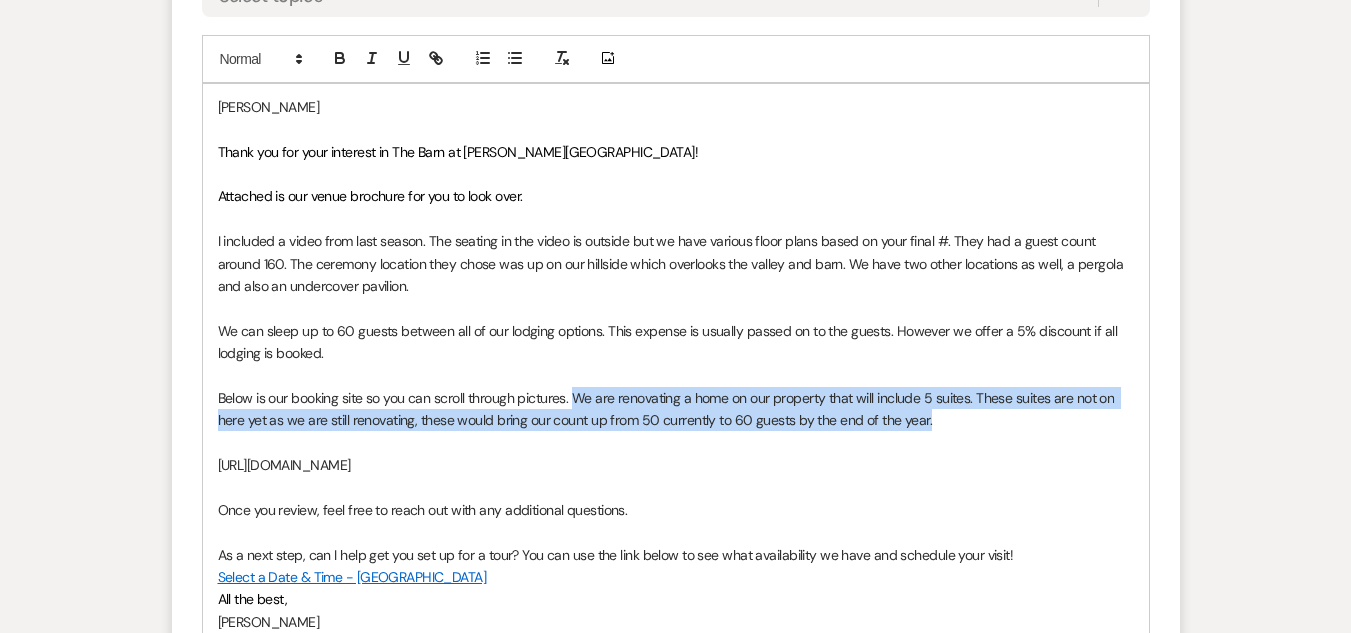 drag, startPoint x: 945, startPoint y: 421, endPoint x: 575, endPoint y: 397, distance: 370.77756 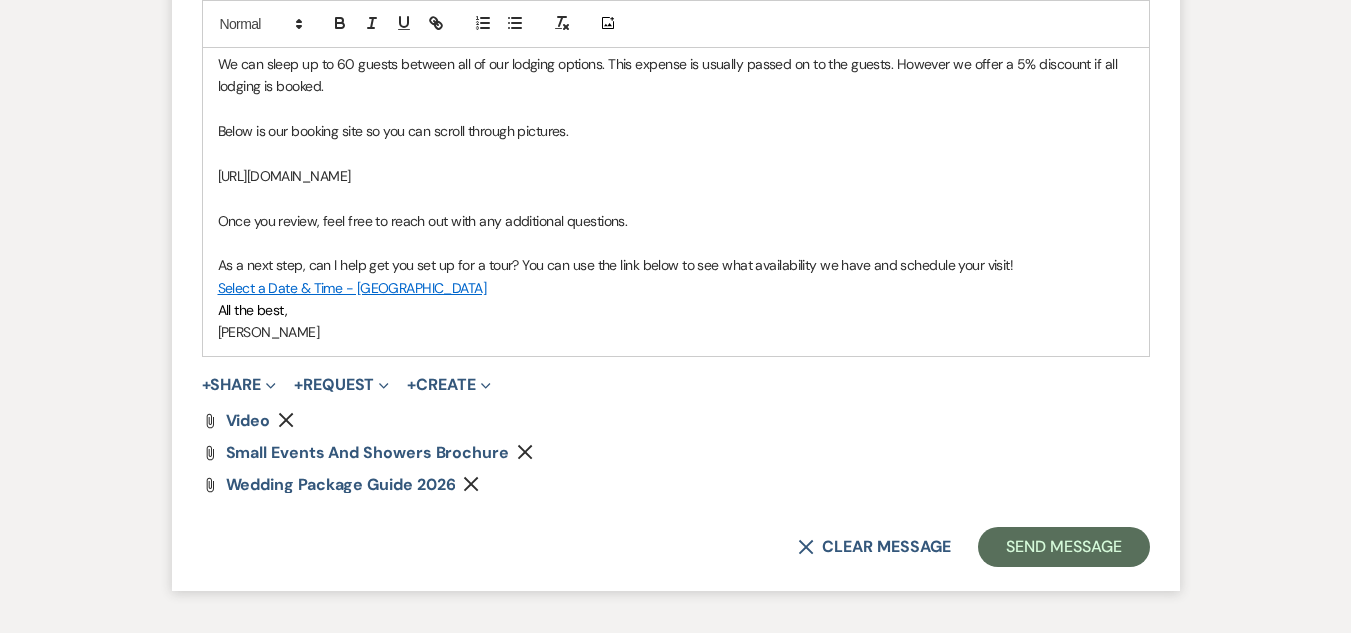 scroll, scrollTop: 1594, scrollLeft: 0, axis: vertical 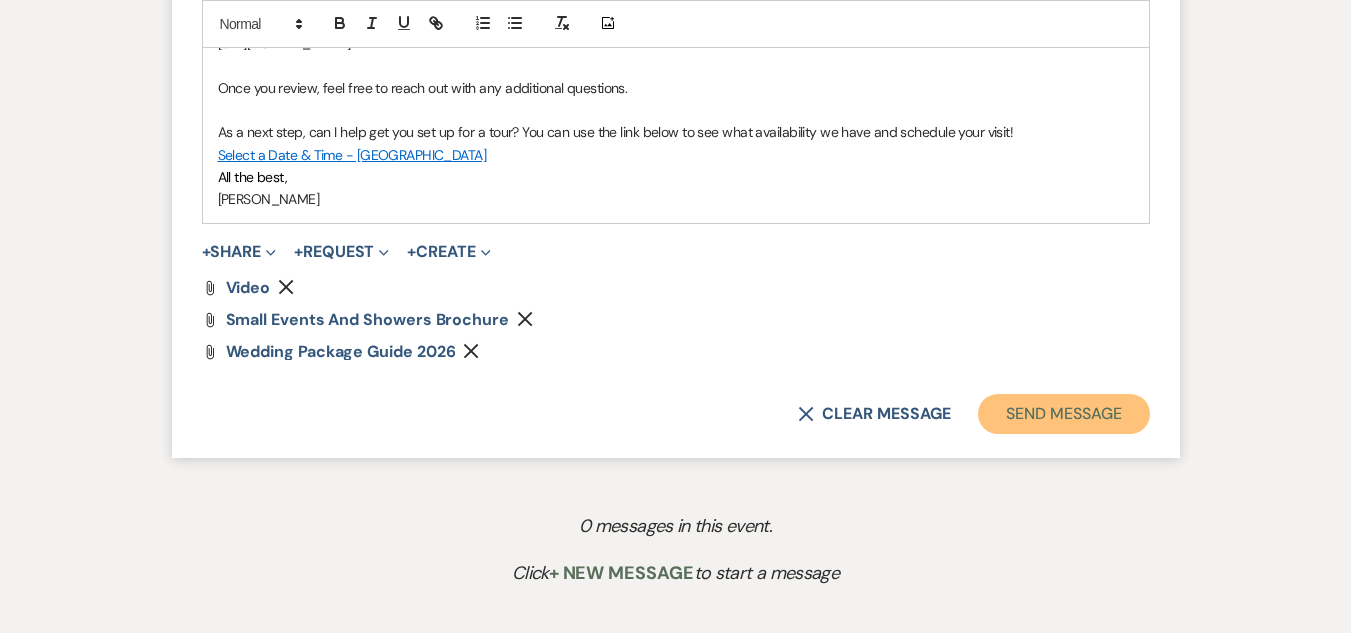 click on "Send Message" at bounding box center (1063, 414) 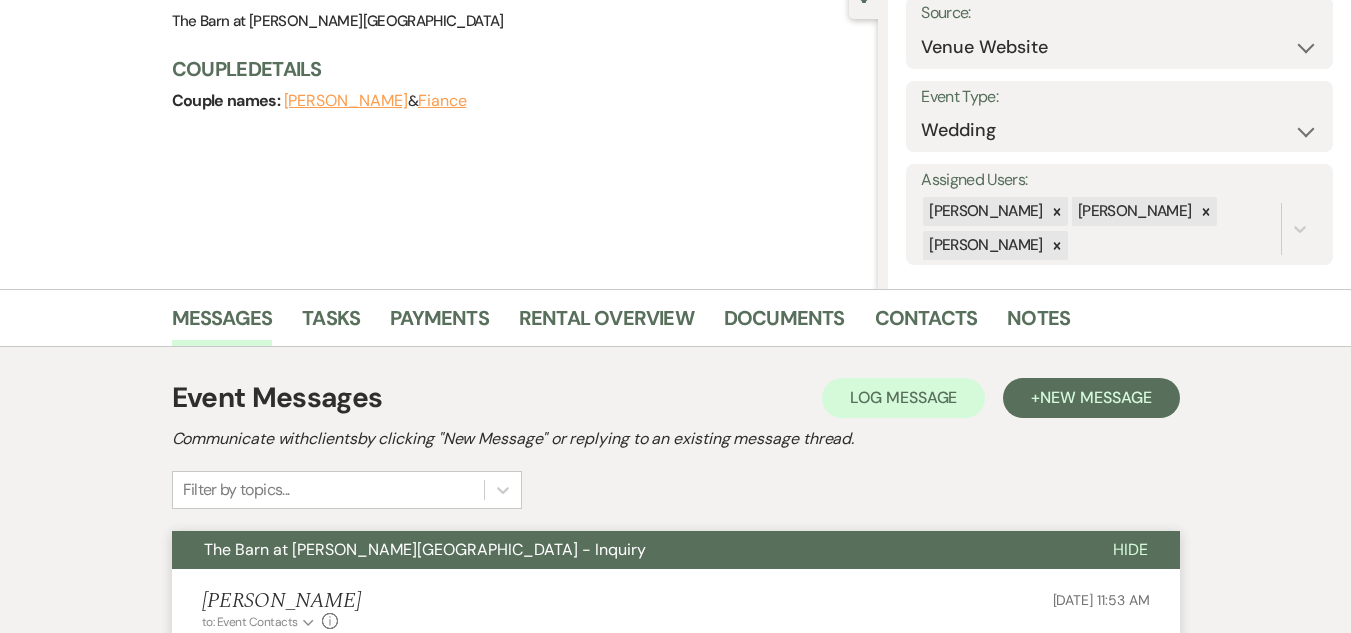 scroll, scrollTop: 33, scrollLeft: 0, axis: vertical 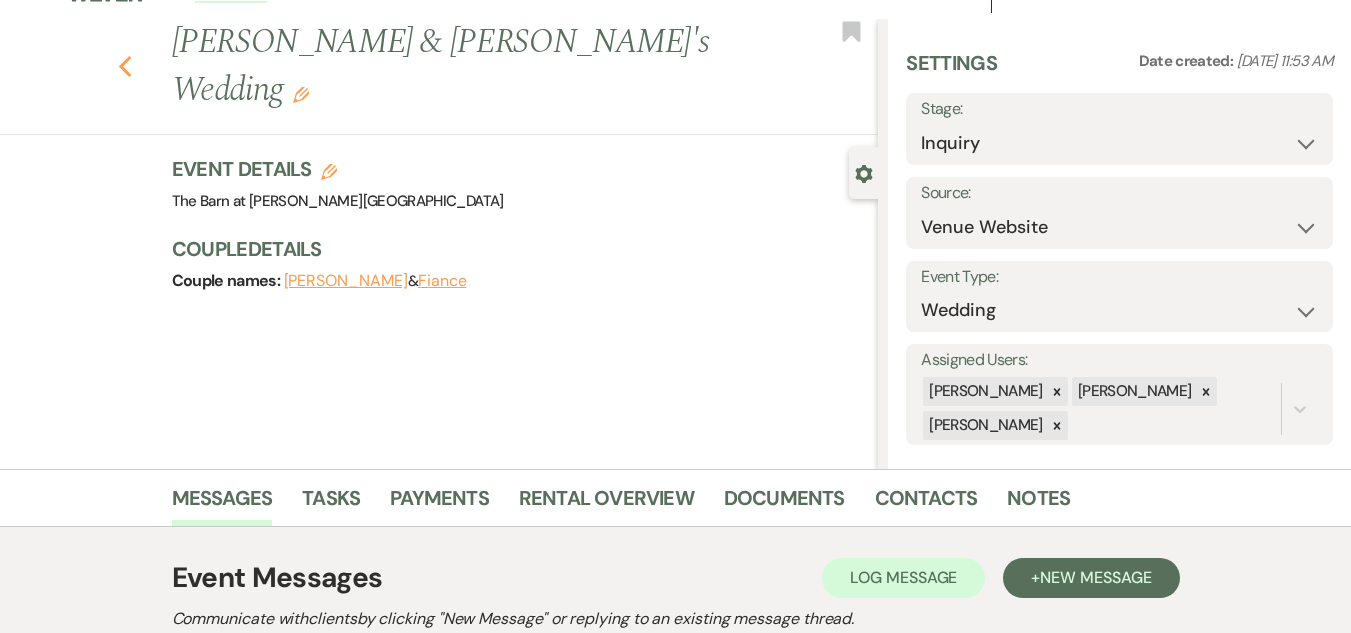 click on "Previous" 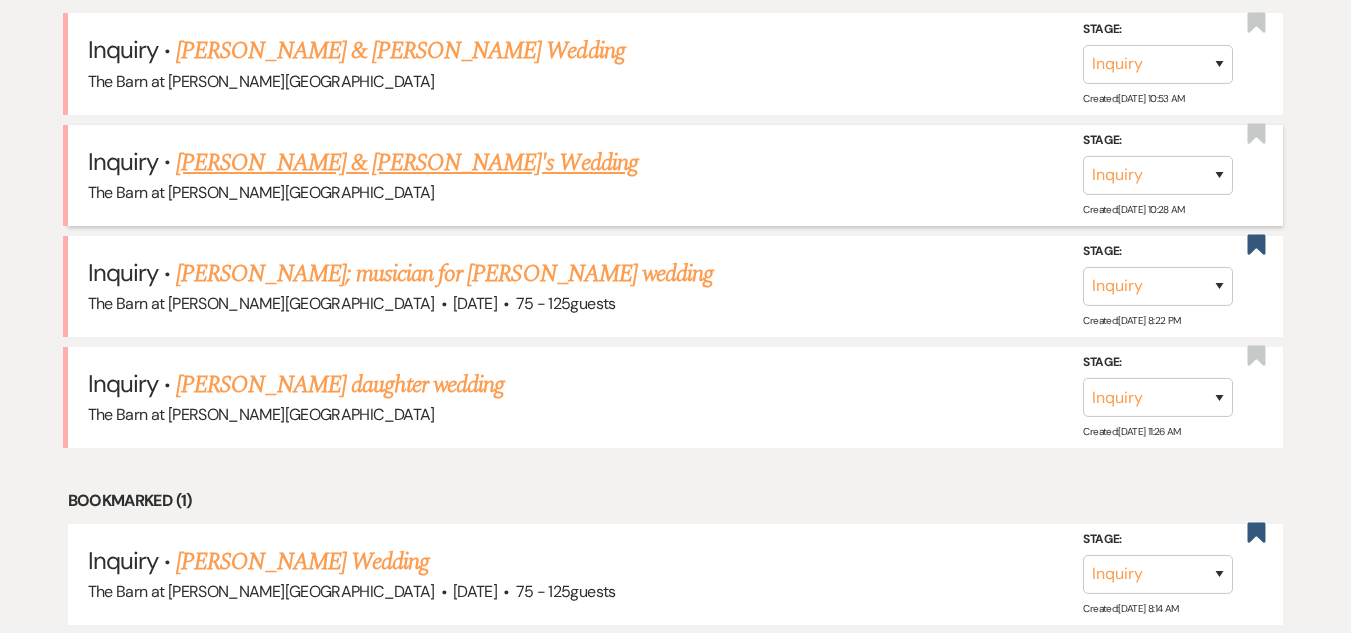 scroll, scrollTop: 800, scrollLeft: 0, axis: vertical 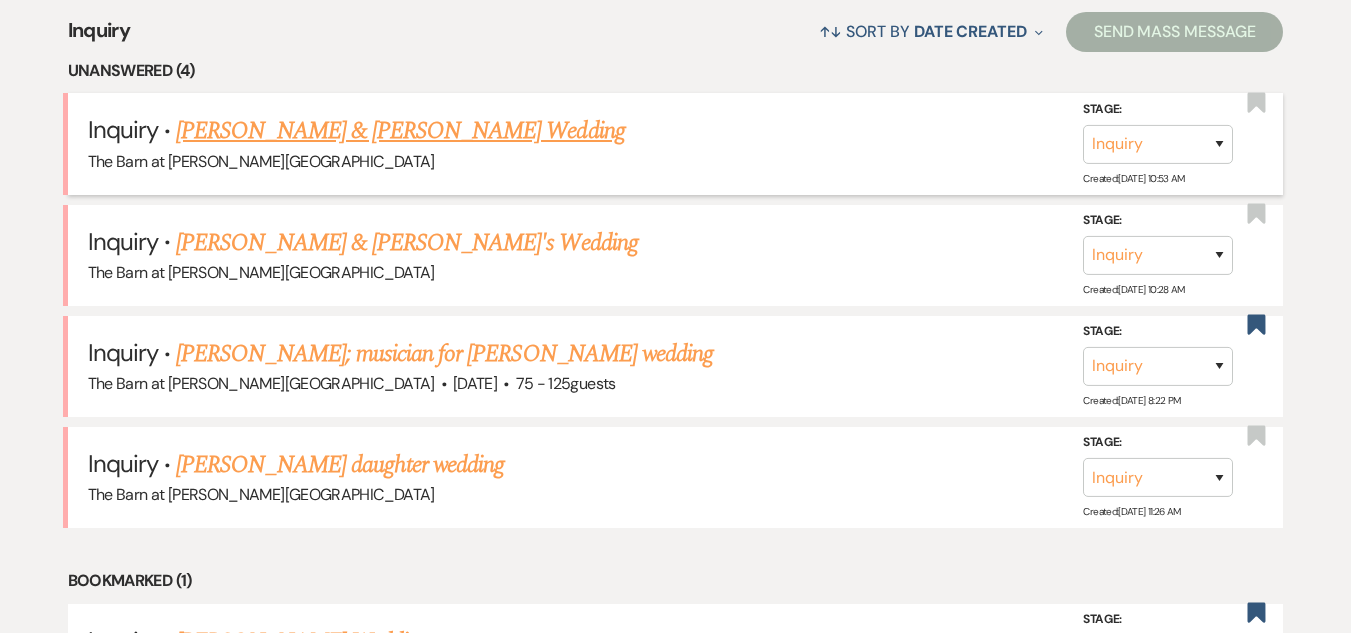 click on "[PERSON_NAME] & [PERSON_NAME] Wedding" at bounding box center [400, 131] 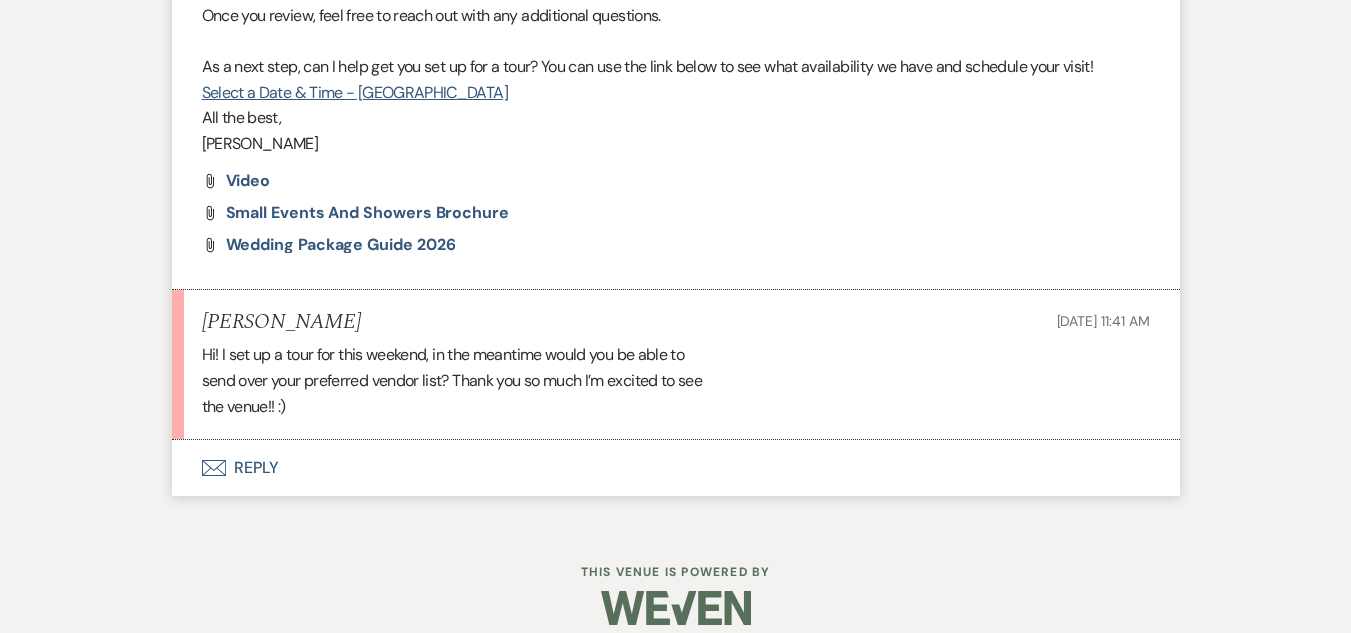 scroll, scrollTop: 1307, scrollLeft: 0, axis: vertical 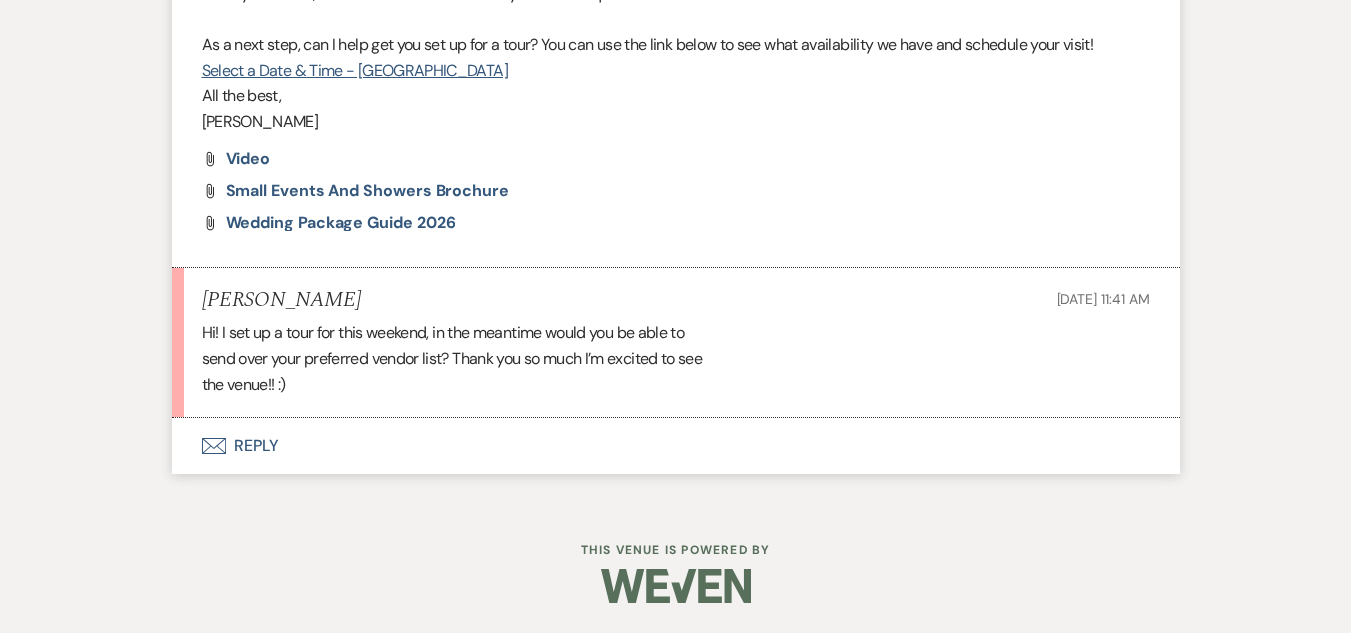 click on "Envelope Reply" at bounding box center (676, 446) 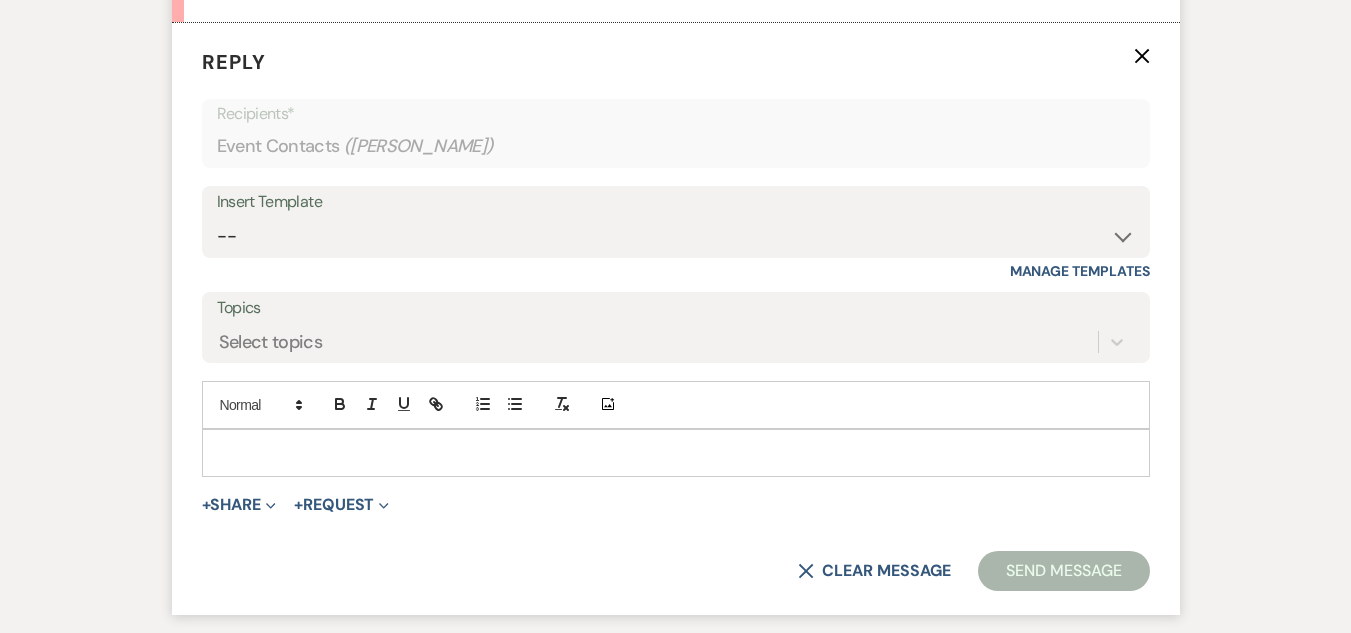 scroll, scrollTop: 1705, scrollLeft: 0, axis: vertical 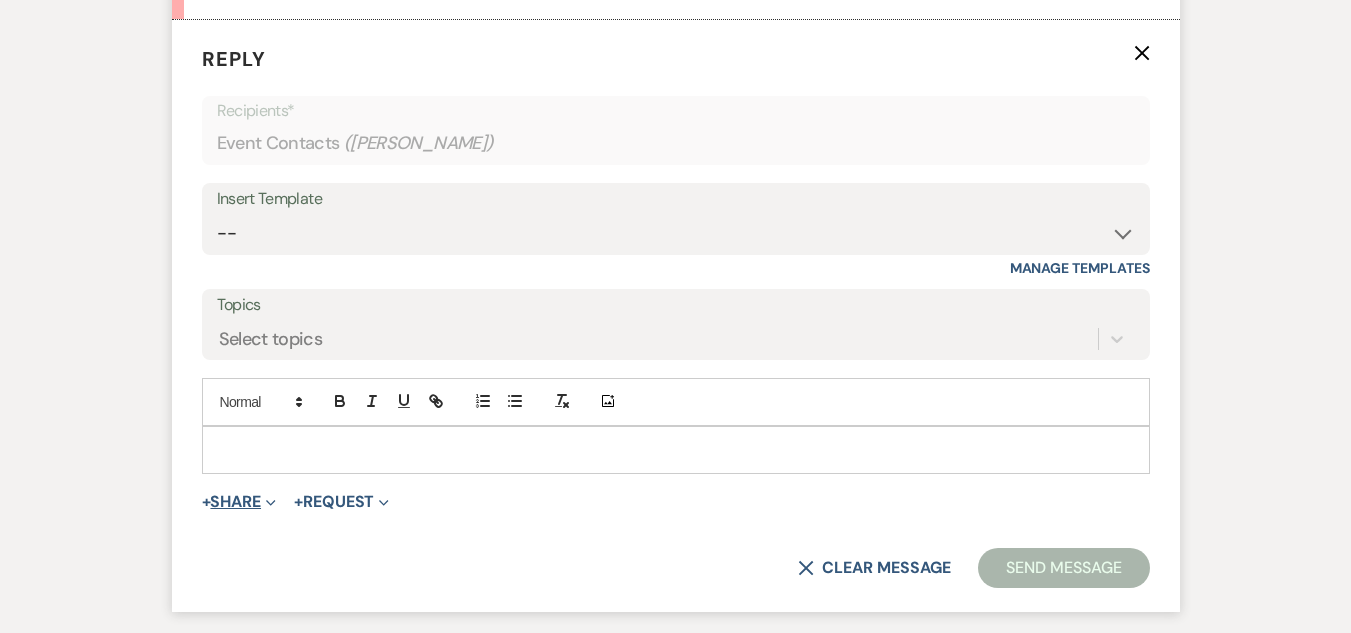 click on "+  Share Expand" at bounding box center (239, 502) 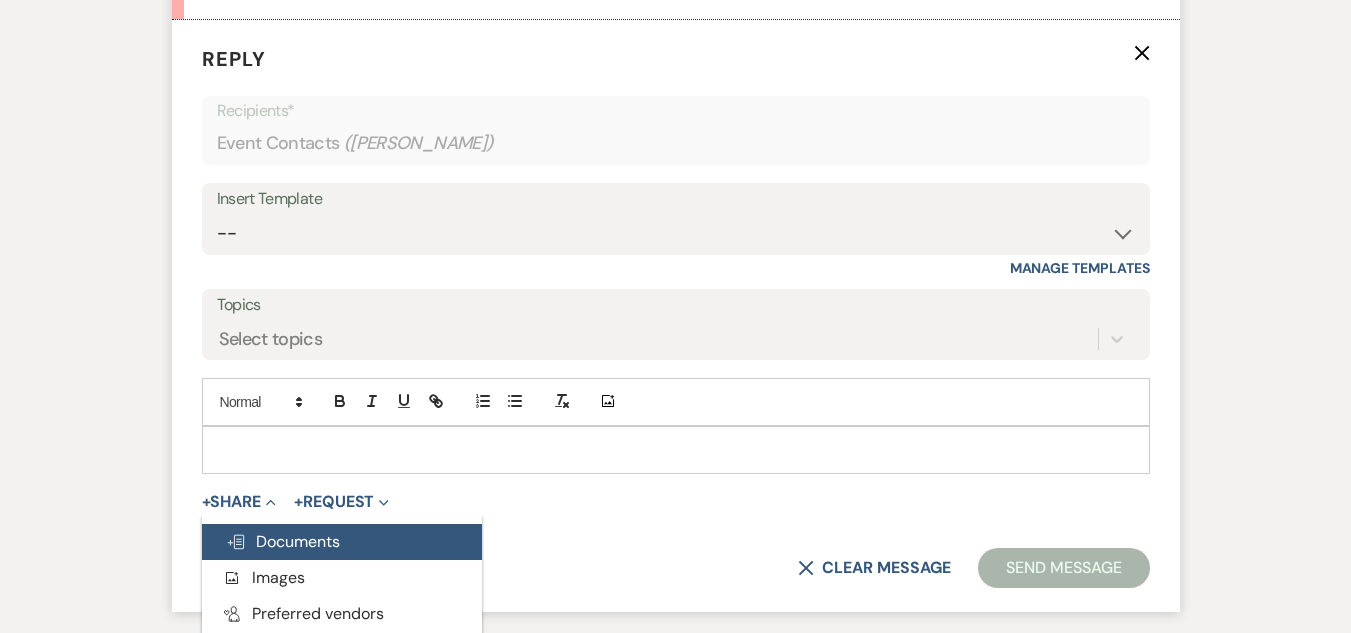 scroll, scrollTop: 1805, scrollLeft: 0, axis: vertical 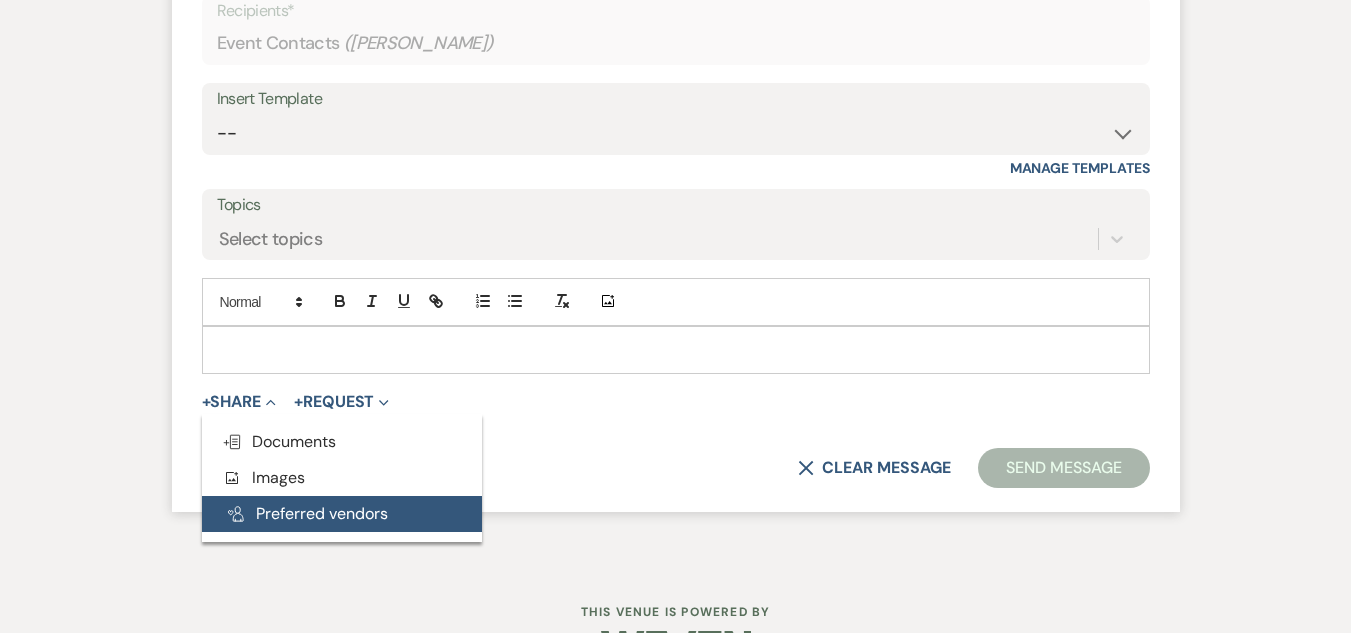 click on "Pref Vendors Preferred vendors" at bounding box center [342, 514] 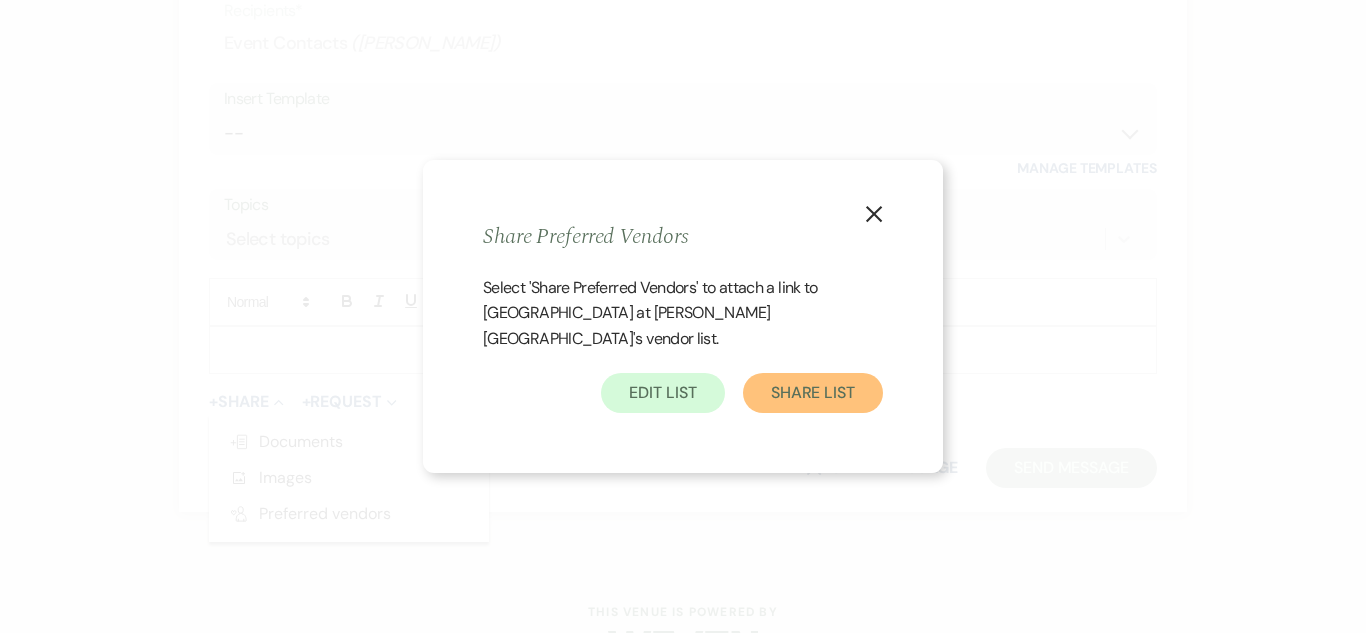 click on "Share List" at bounding box center (813, 393) 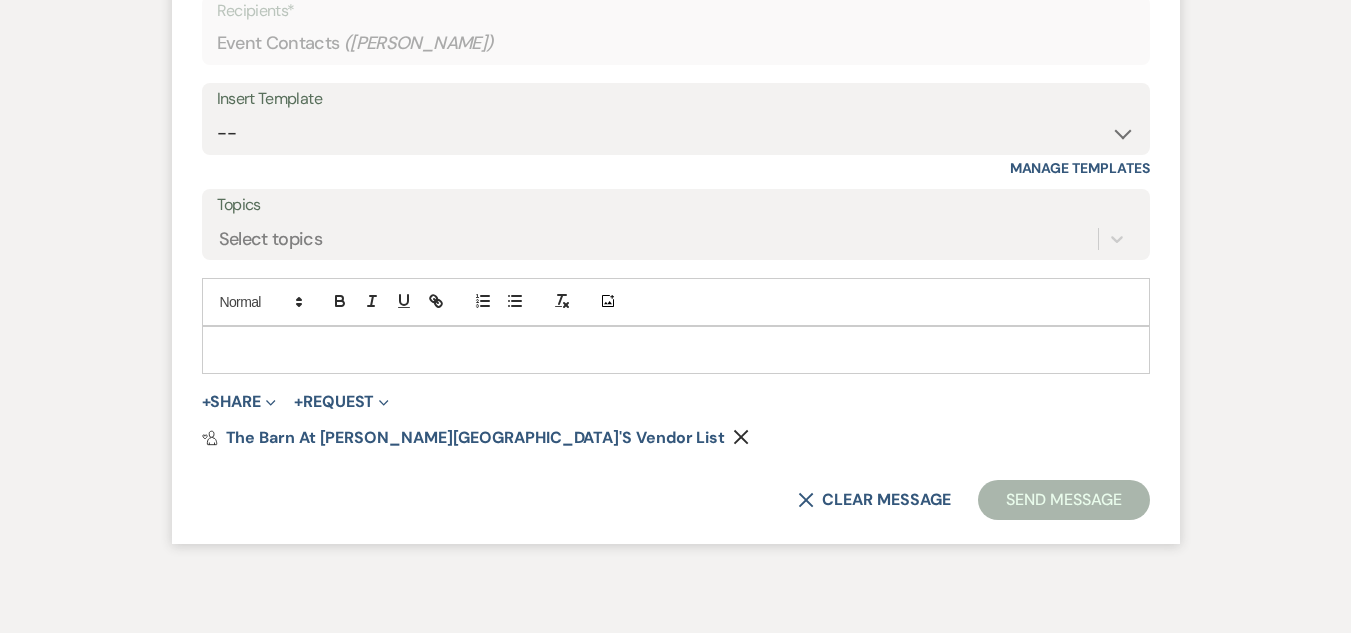 click at bounding box center (676, 350) 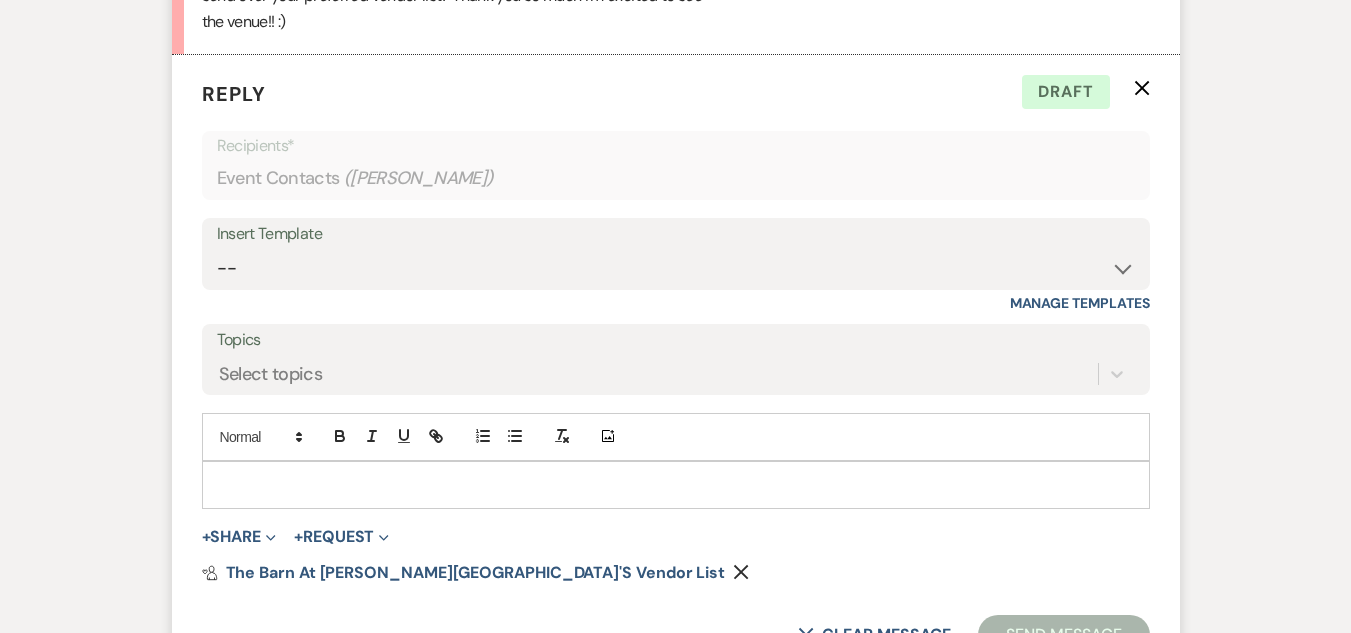 scroll, scrollTop: 1705, scrollLeft: 0, axis: vertical 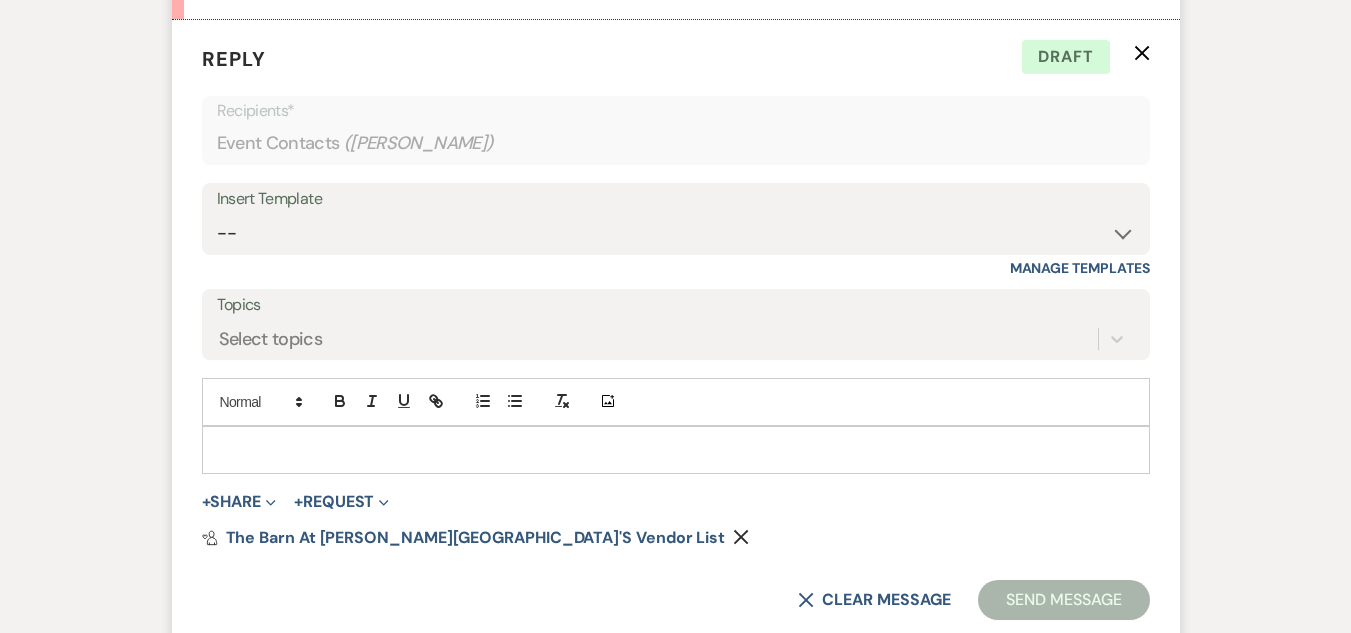 click at bounding box center (676, 450) 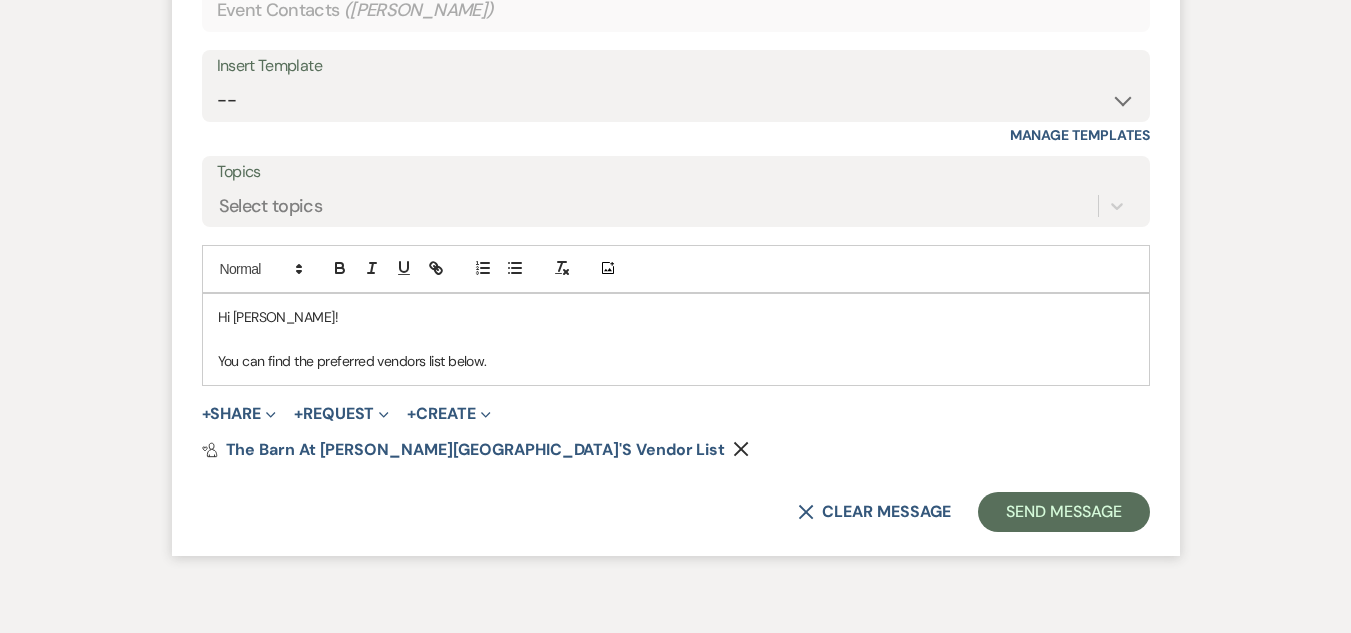 scroll, scrollTop: 1905, scrollLeft: 0, axis: vertical 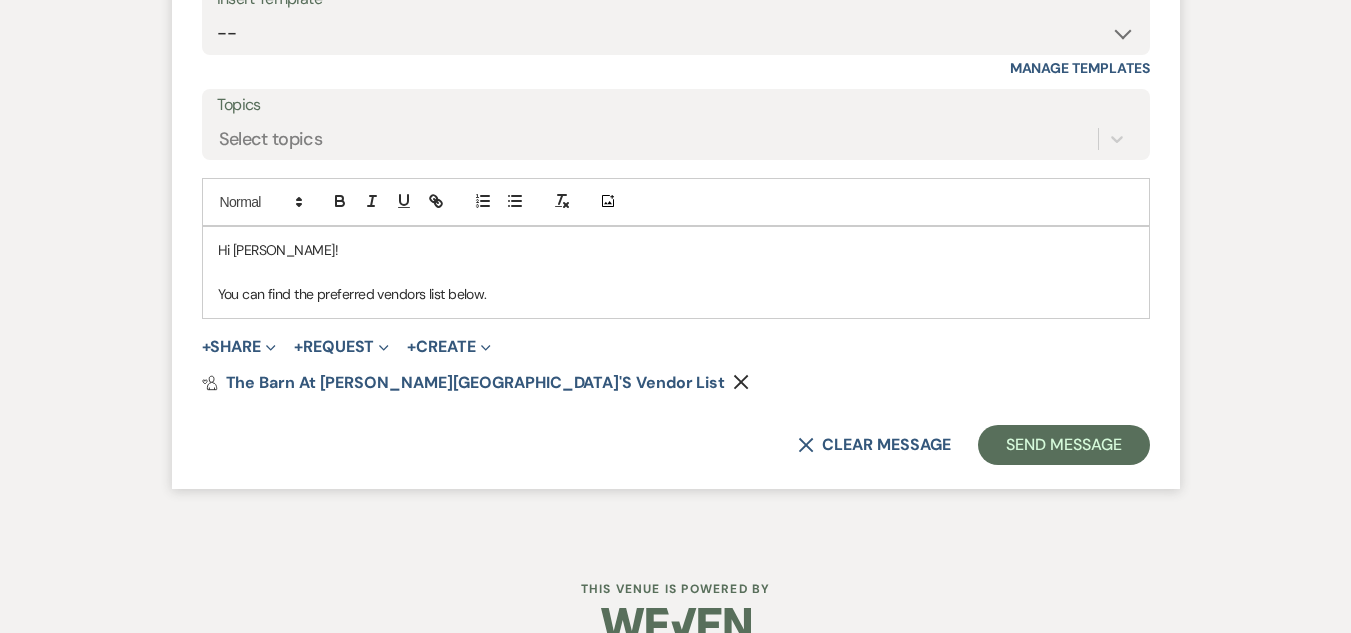 click on "Hi [PERSON_NAME]! You can find the preferred vendors list below." at bounding box center [676, 272] 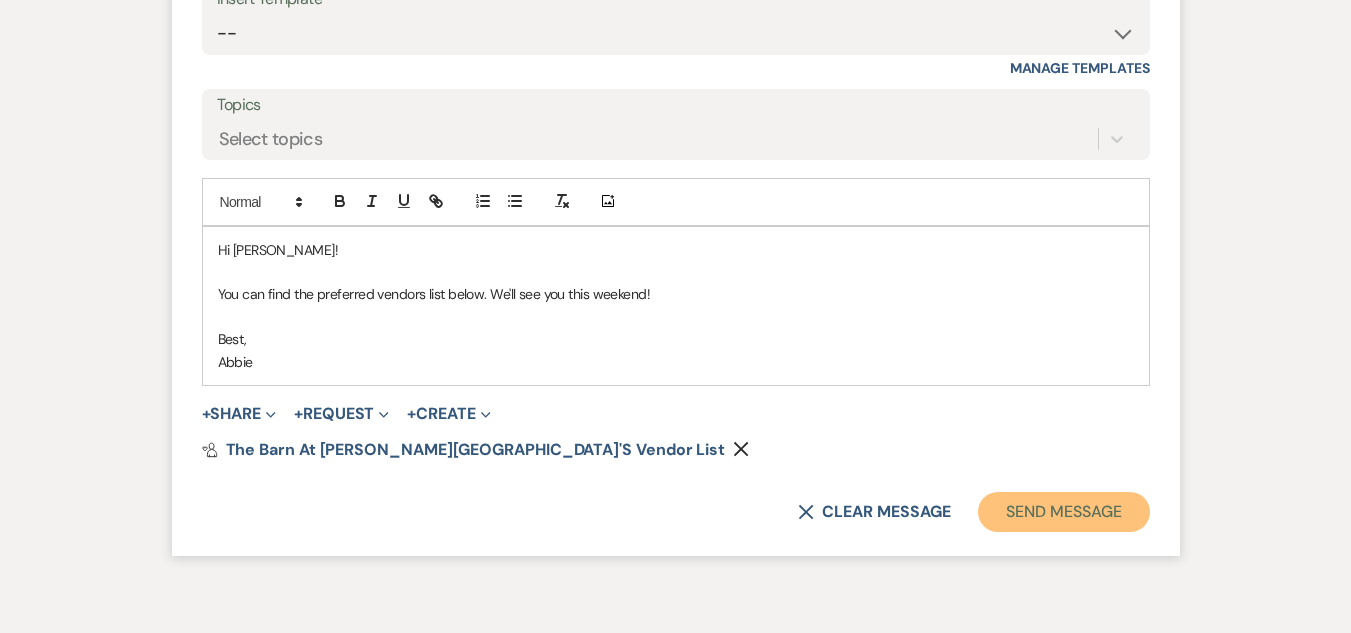 click on "Send Message" at bounding box center (1063, 512) 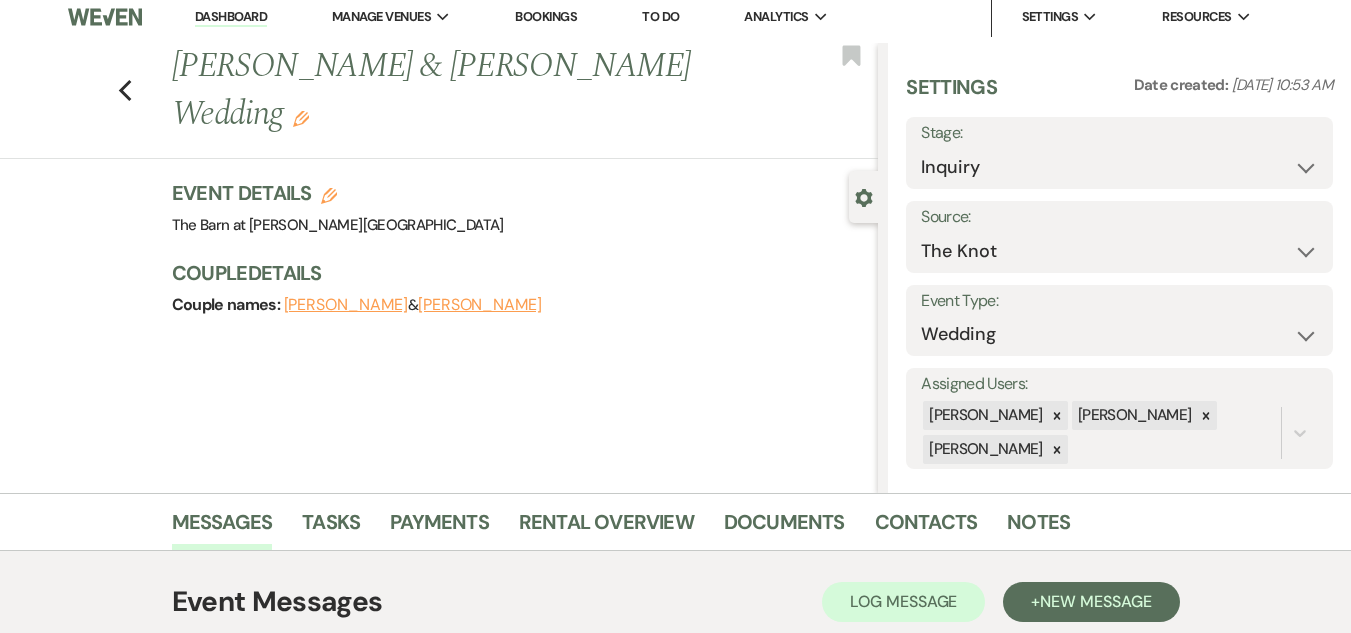 scroll, scrollTop: 0, scrollLeft: 0, axis: both 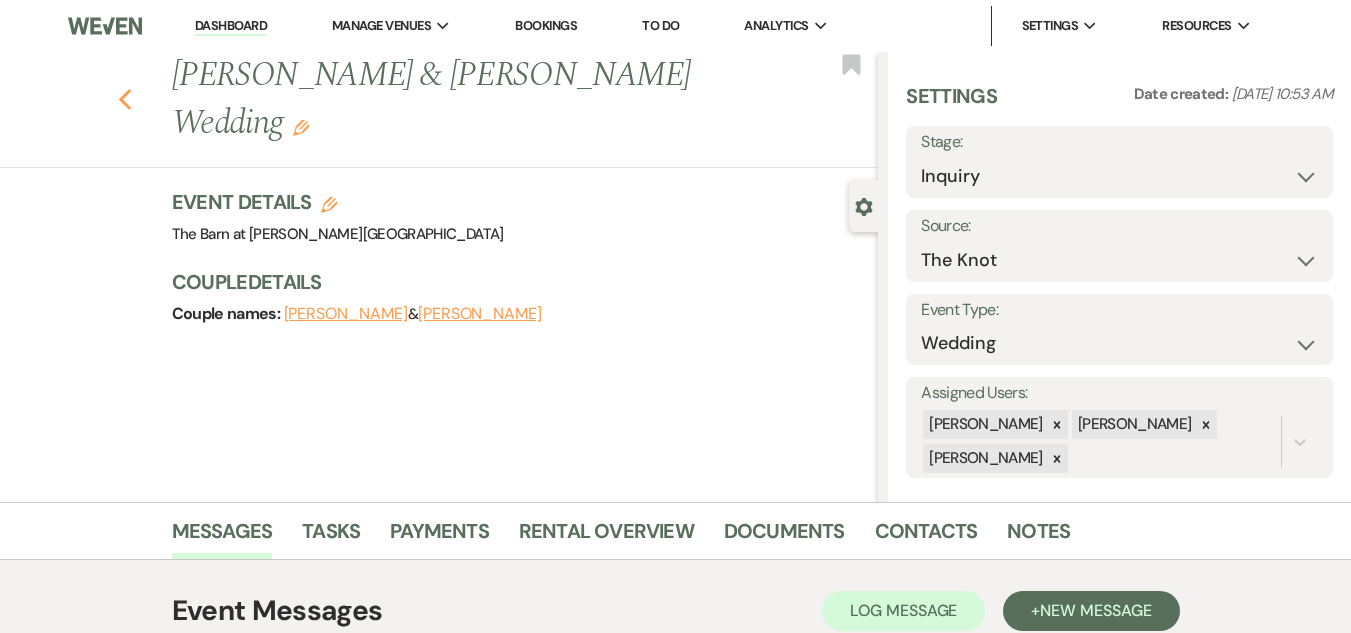 click on "Previous" 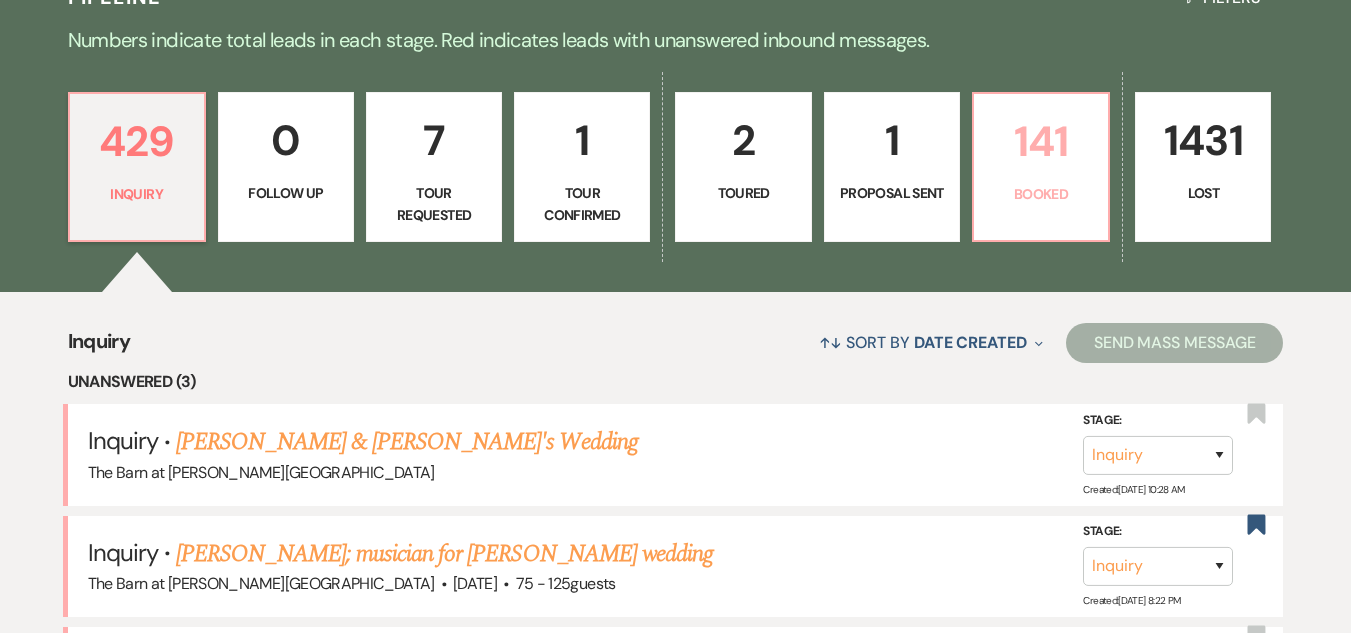 scroll, scrollTop: 400, scrollLeft: 0, axis: vertical 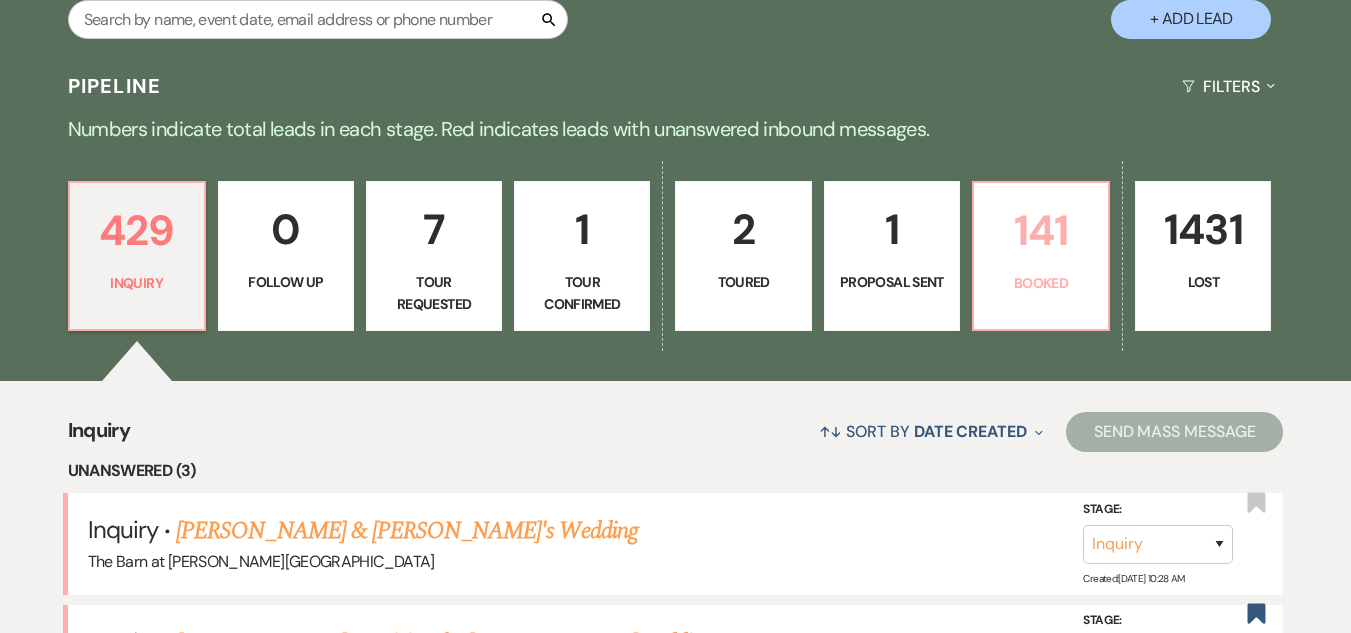 click on "141" at bounding box center [1041, 230] 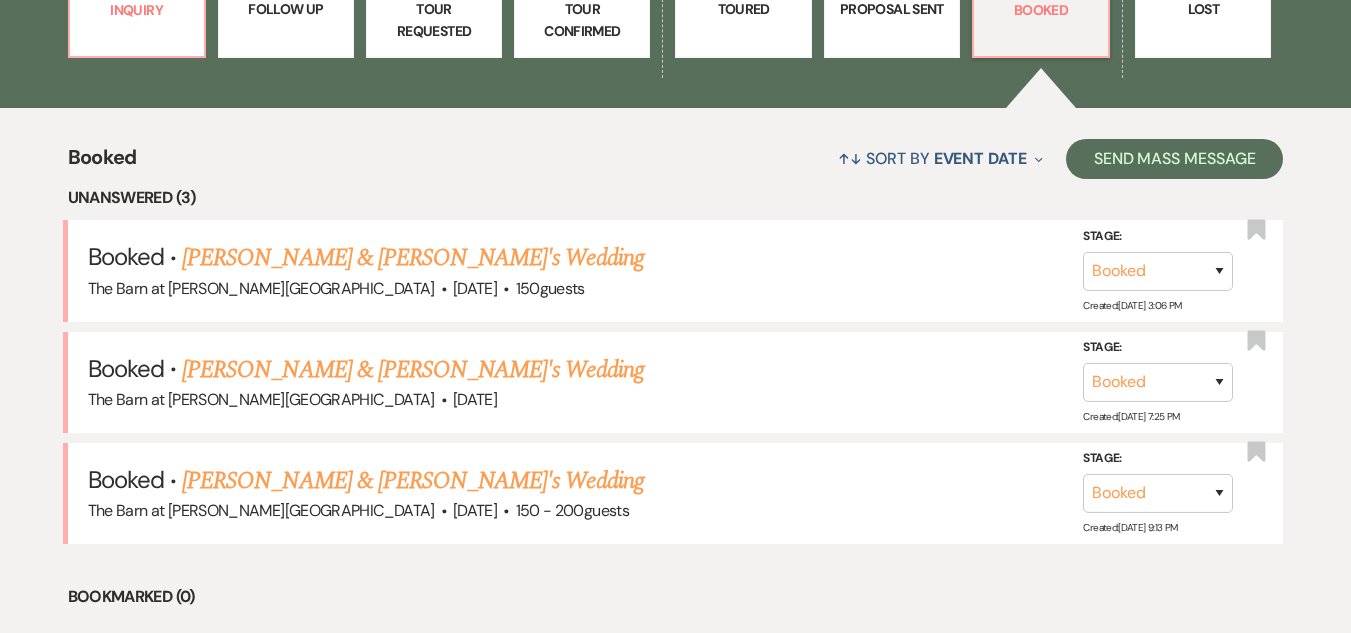 scroll, scrollTop: 800, scrollLeft: 0, axis: vertical 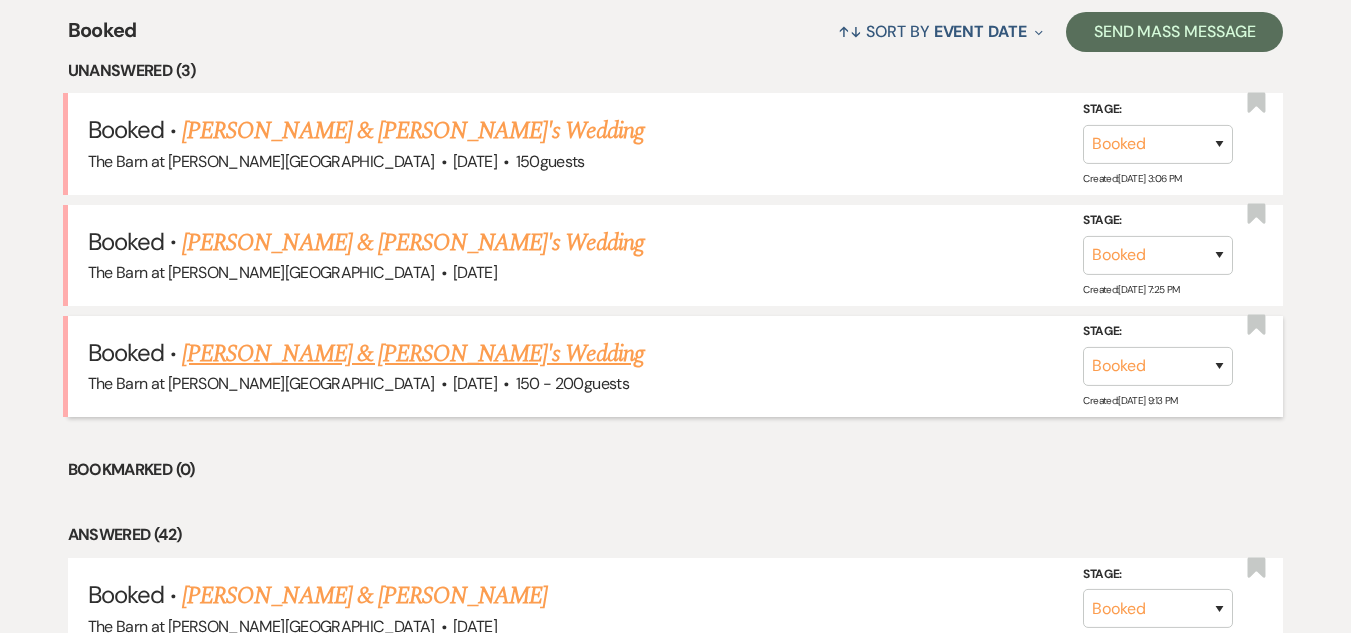 click on "[PERSON_NAME] & [PERSON_NAME]'s Wedding" at bounding box center [413, 354] 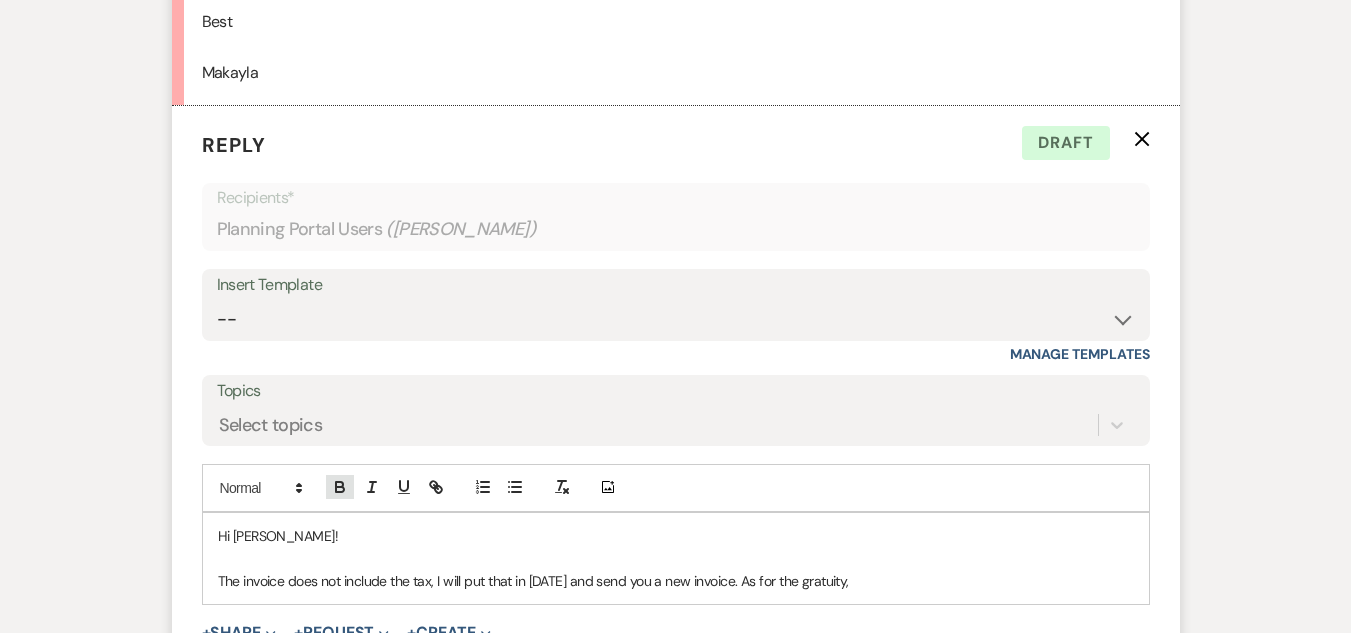 scroll, scrollTop: 1291, scrollLeft: 0, axis: vertical 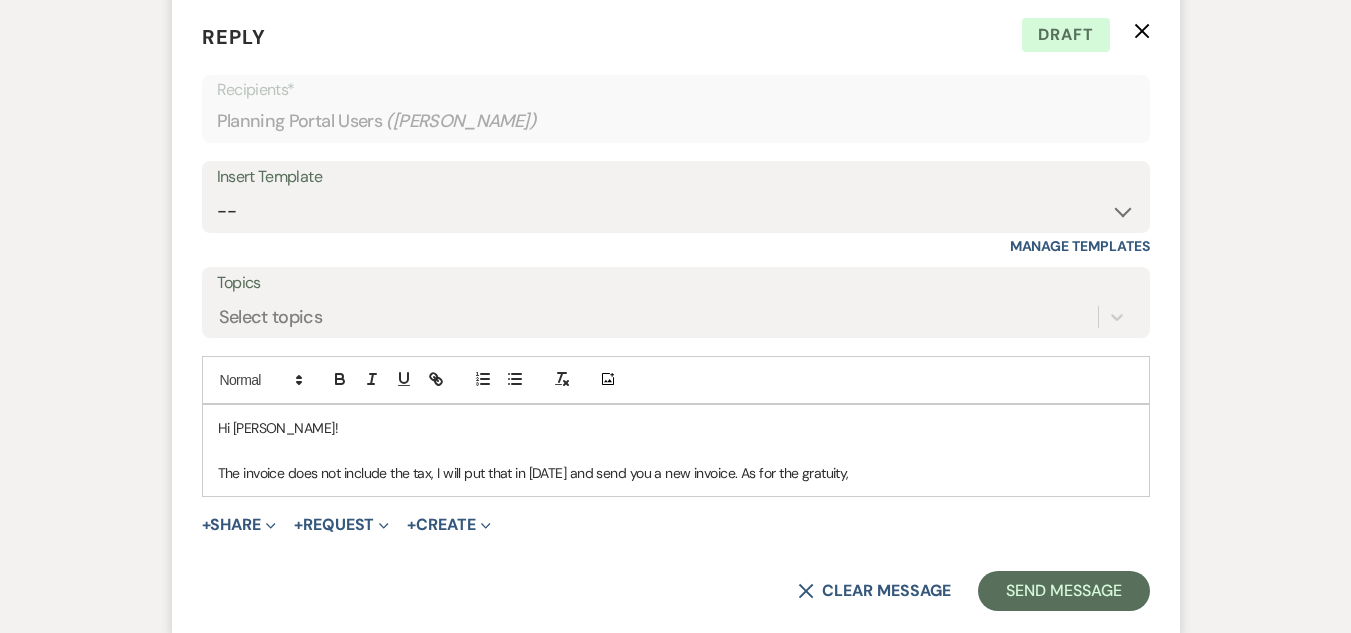 click on "The invoice does not include the tax, I will put that in [DATE] and send you a new invoice. As for the gratuity," at bounding box center (676, 473) 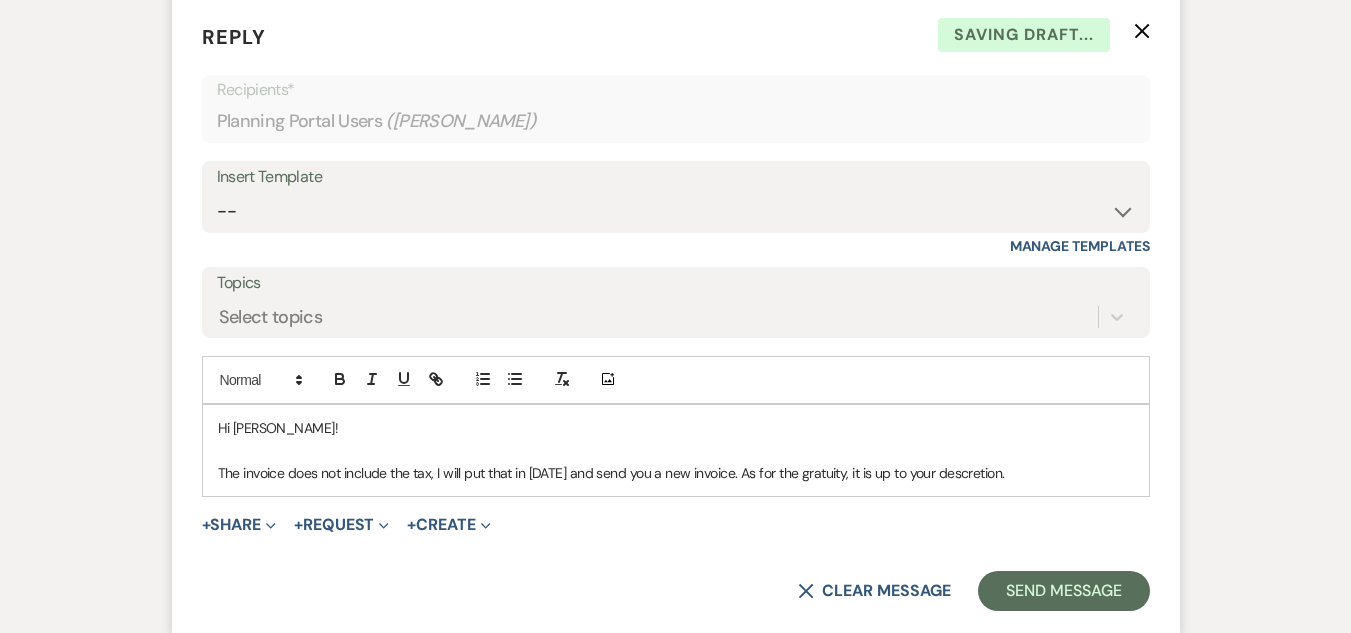 click on "The invoice does not include the tax, I will put that in [DATE] and send you a new invoice. As for the gratuity, it is up to your descretion." at bounding box center (676, 473) 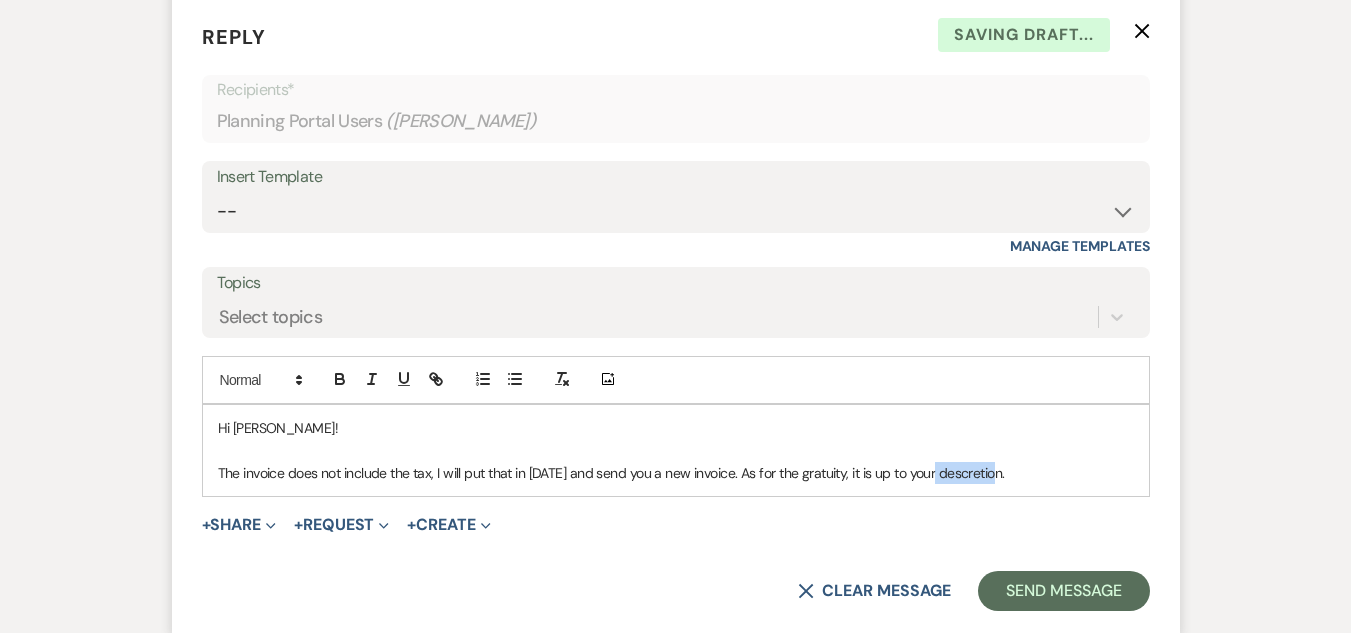click on "The invoice does not include the tax, I will put that in [DATE] and send you a new invoice. As for the gratuity, it is up to your descretion." at bounding box center (676, 473) 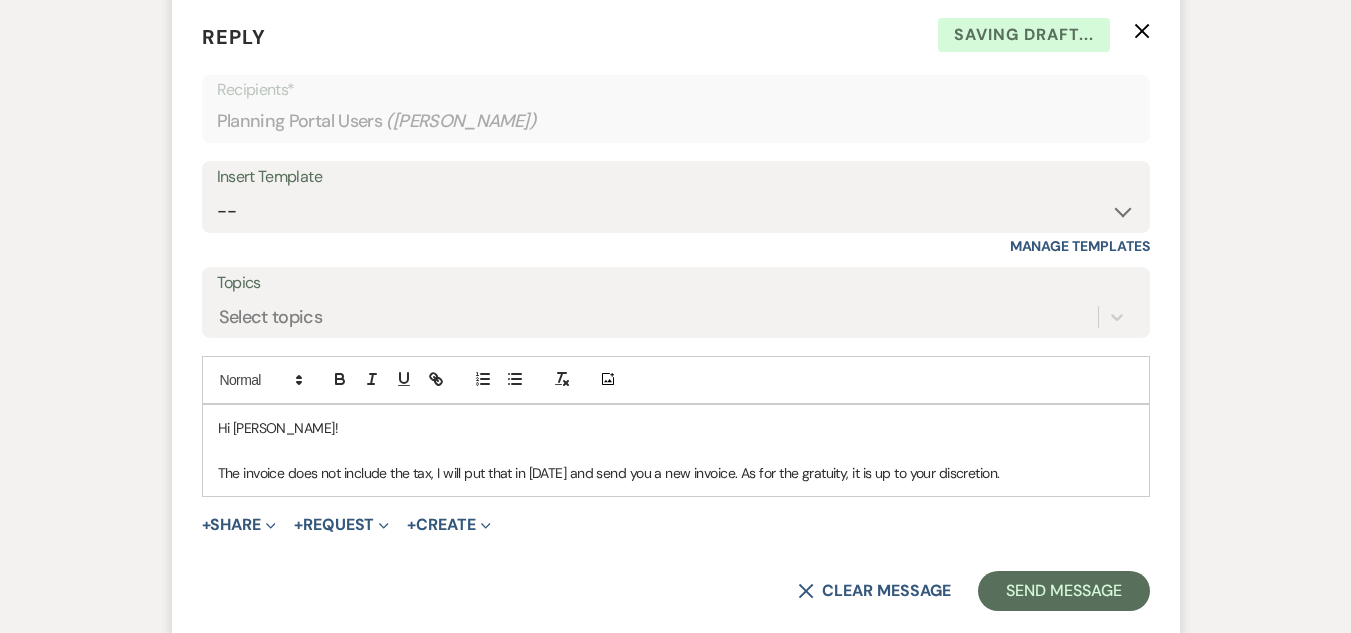 click on "The invoice does not include the tax, I will put that in [DATE] and send you a new invoice. As for the gratuity, it is up to your discretion." at bounding box center (676, 473) 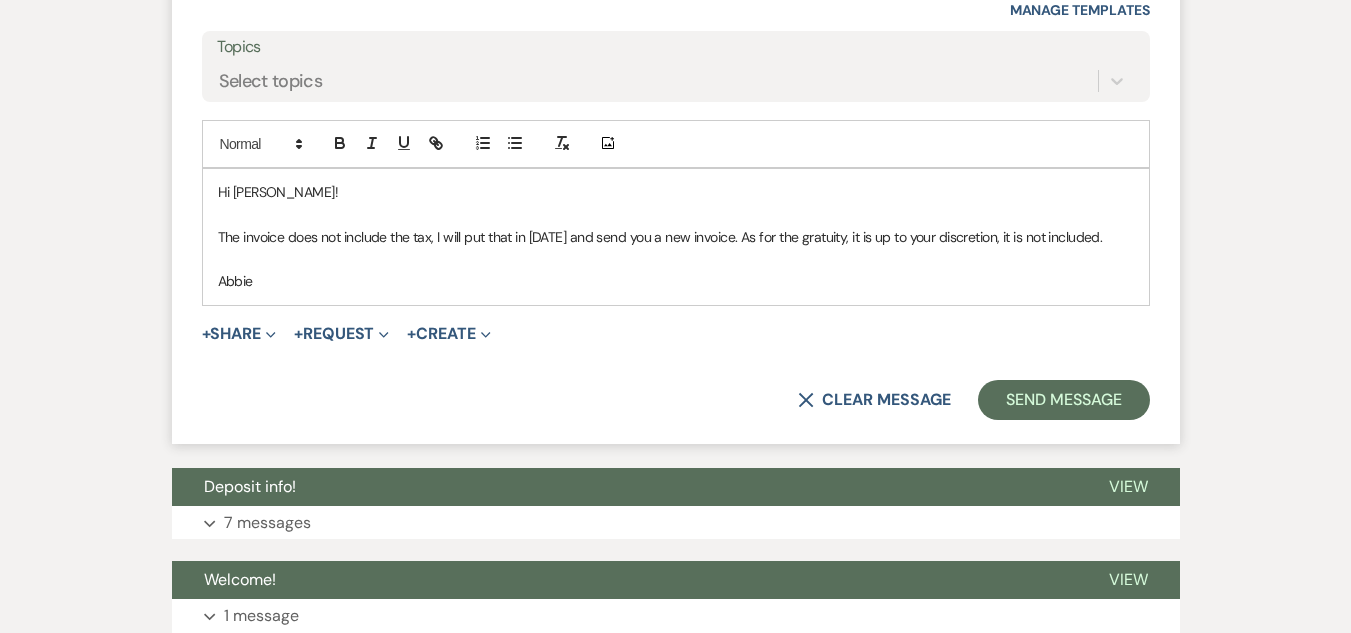 scroll, scrollTop: 1528, scrollLeft: 0, axis: vertical 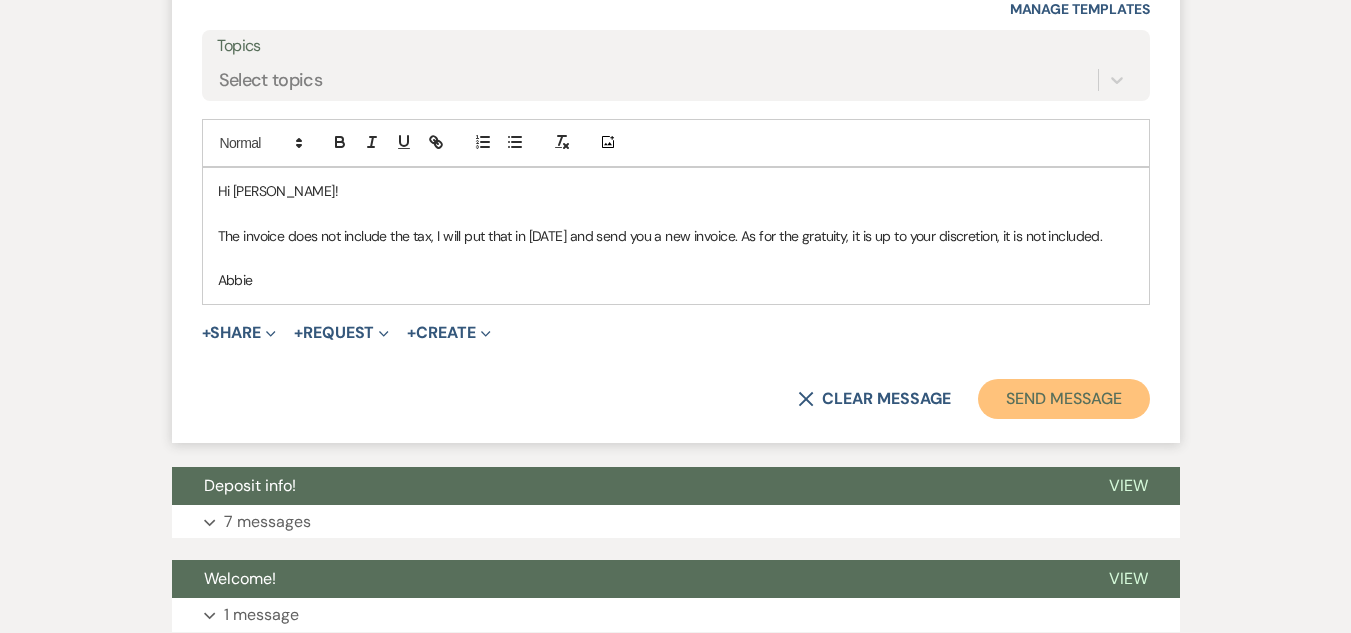 click on "Send Message" at bounding box center [1063, 399] 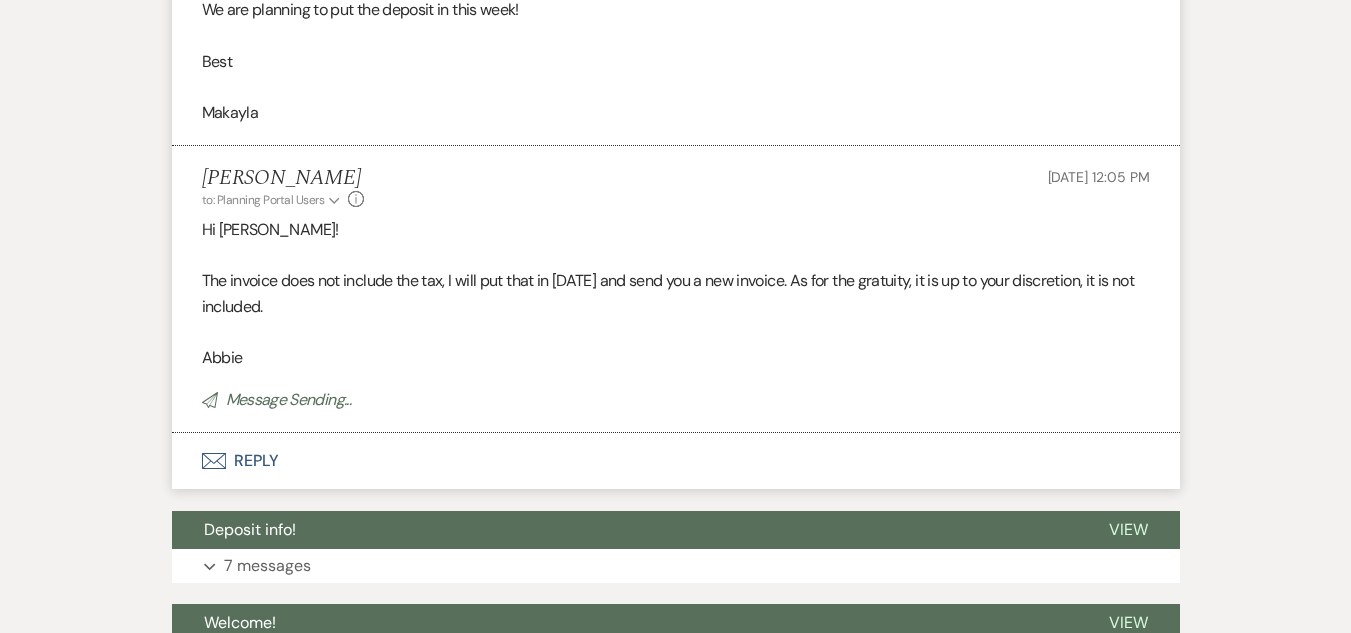 scroll, scrollTop: 1131, scrollLeft: 0, axis: vertical 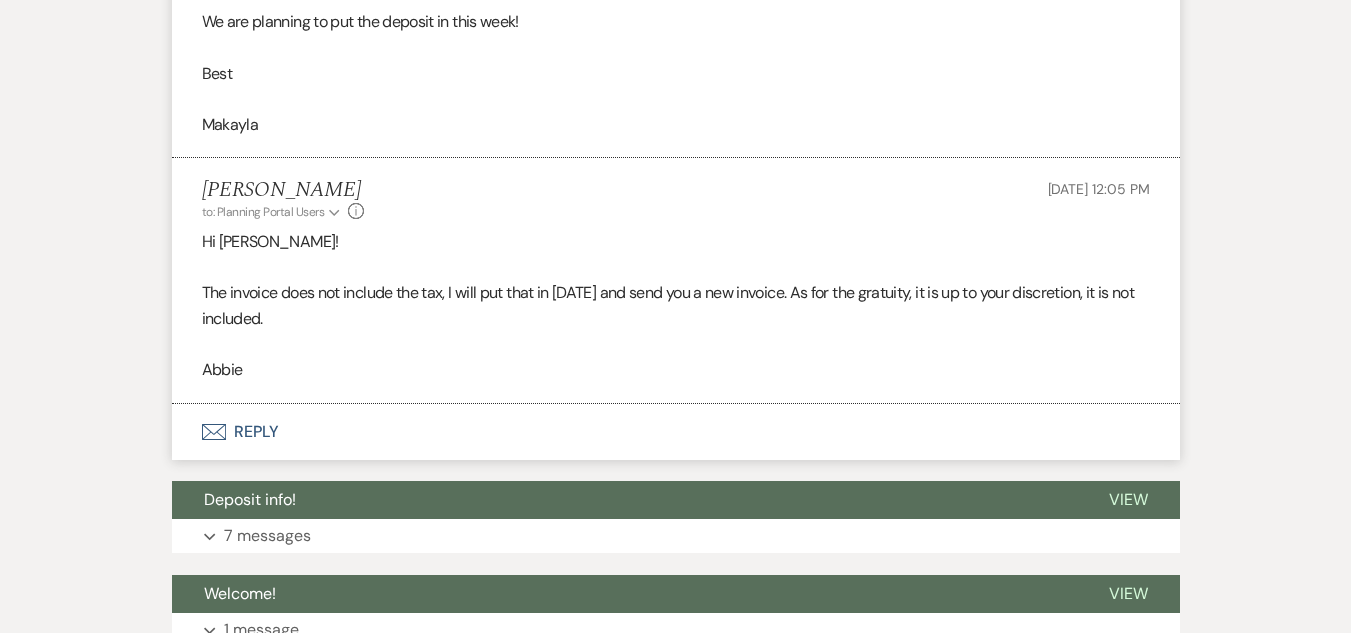 click on "Envelope Reply" at bounding box center [676, 432] 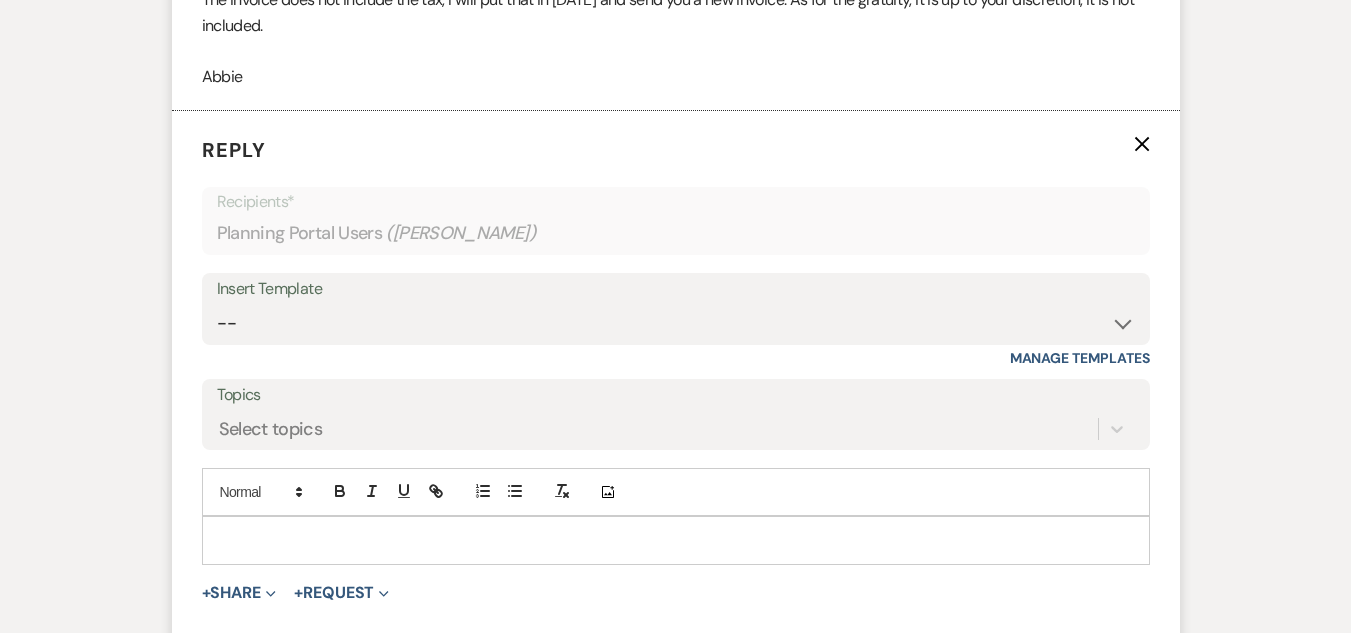 scroll, scrollTop: 1515, scrollLeft: 0, axis: vertical 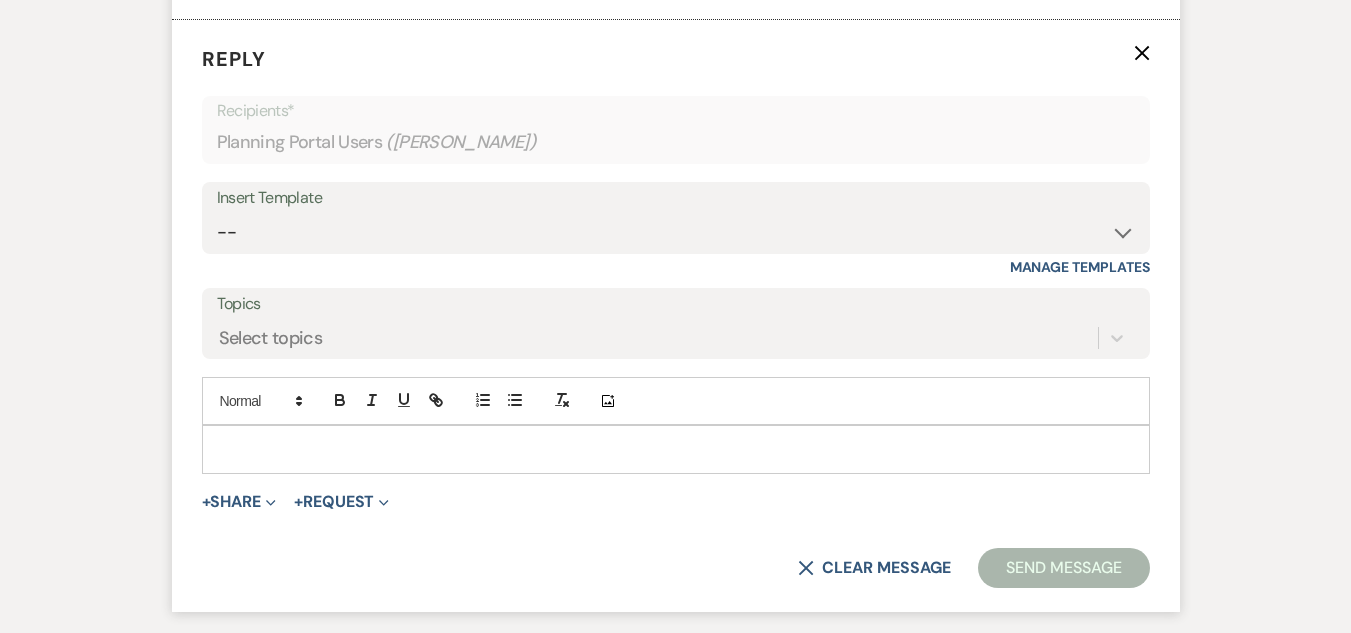 click at bounding box center [676, 449] 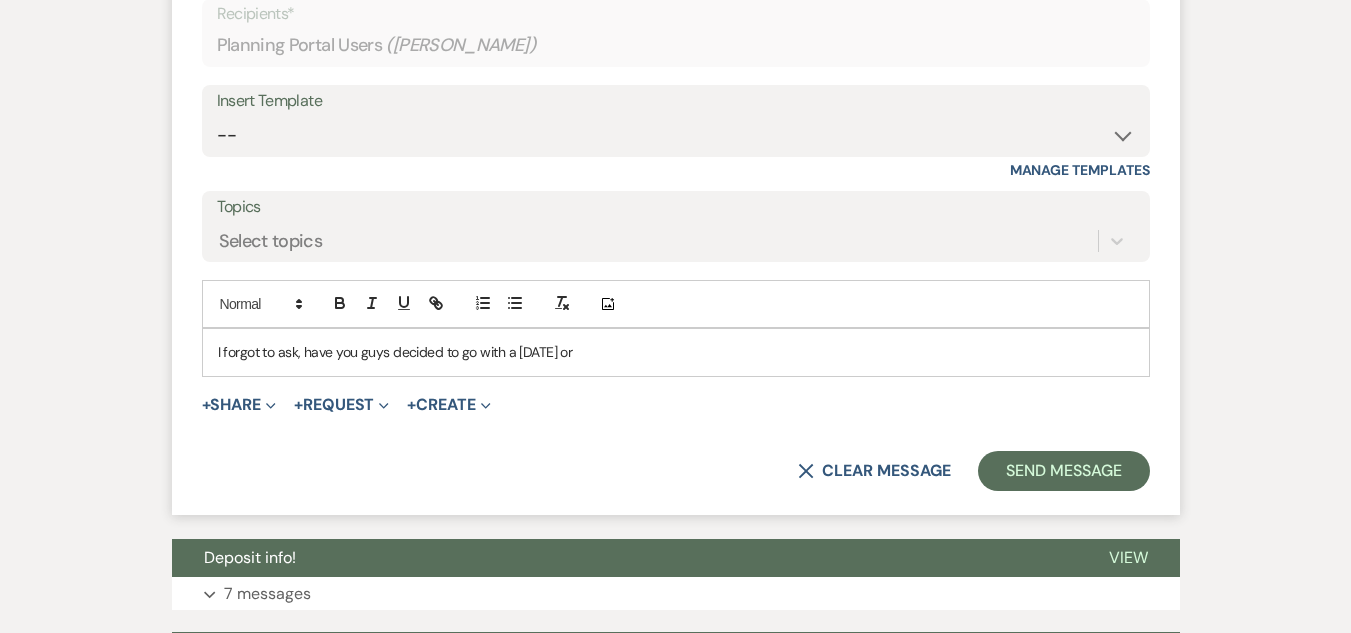 scroll, scrollTop: 1611, scrollLeft: 0, axis: vertical 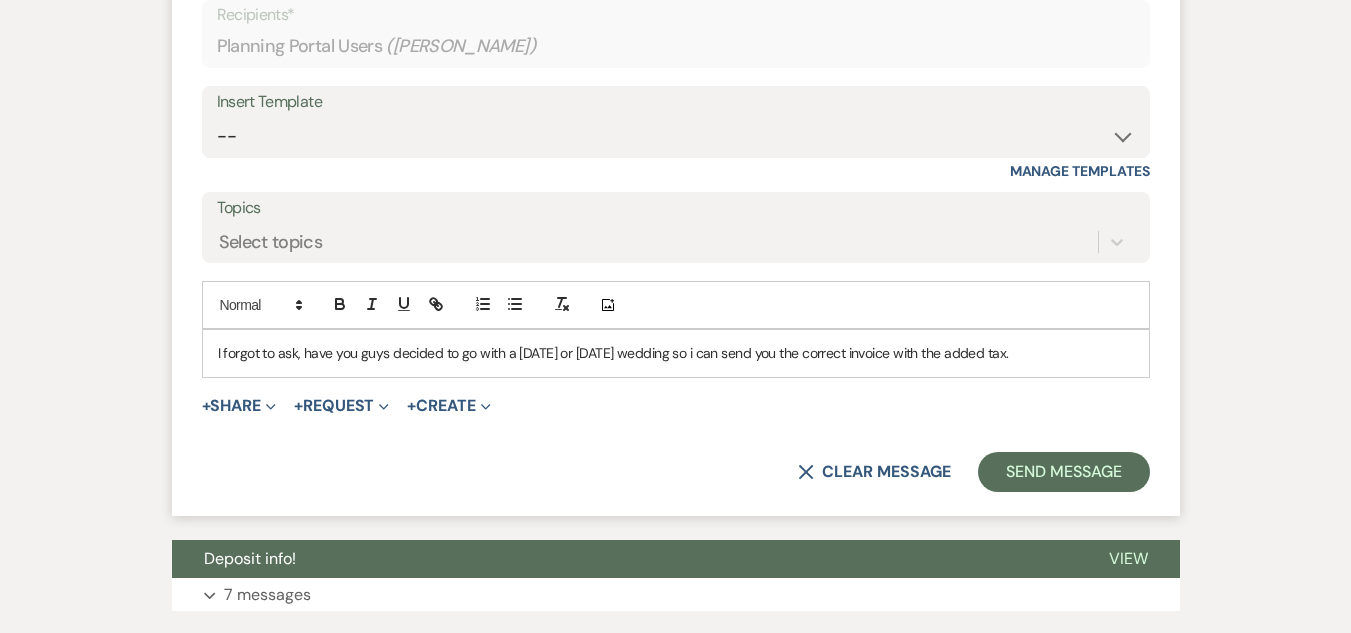 click on "I forgot to ask, have you guys decided to go with a [DATE] or [DATE] wedding so i can send you the correct invoice with the added tax." at bounding box center (676, 353) 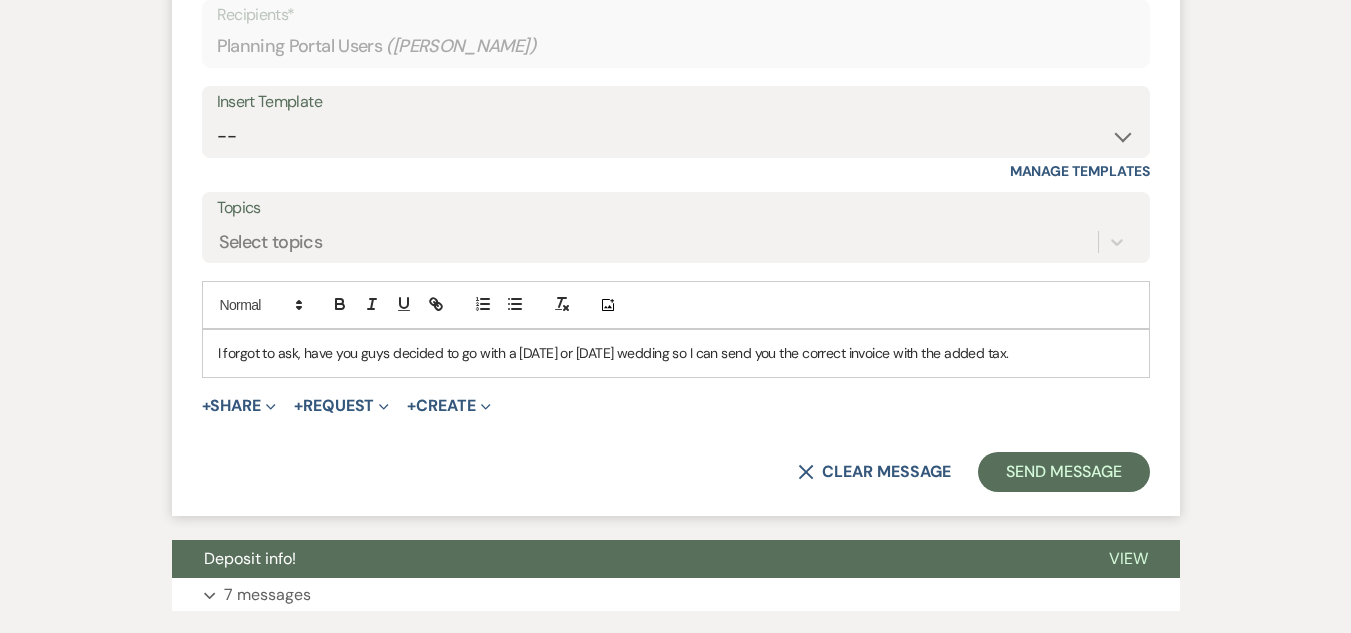 click on "I forgot to ask, have you guys decided to go with a [DATE] or [DATE] wedding so I can send you the correct invoice with the added tax." at bounding box center (676, 353) 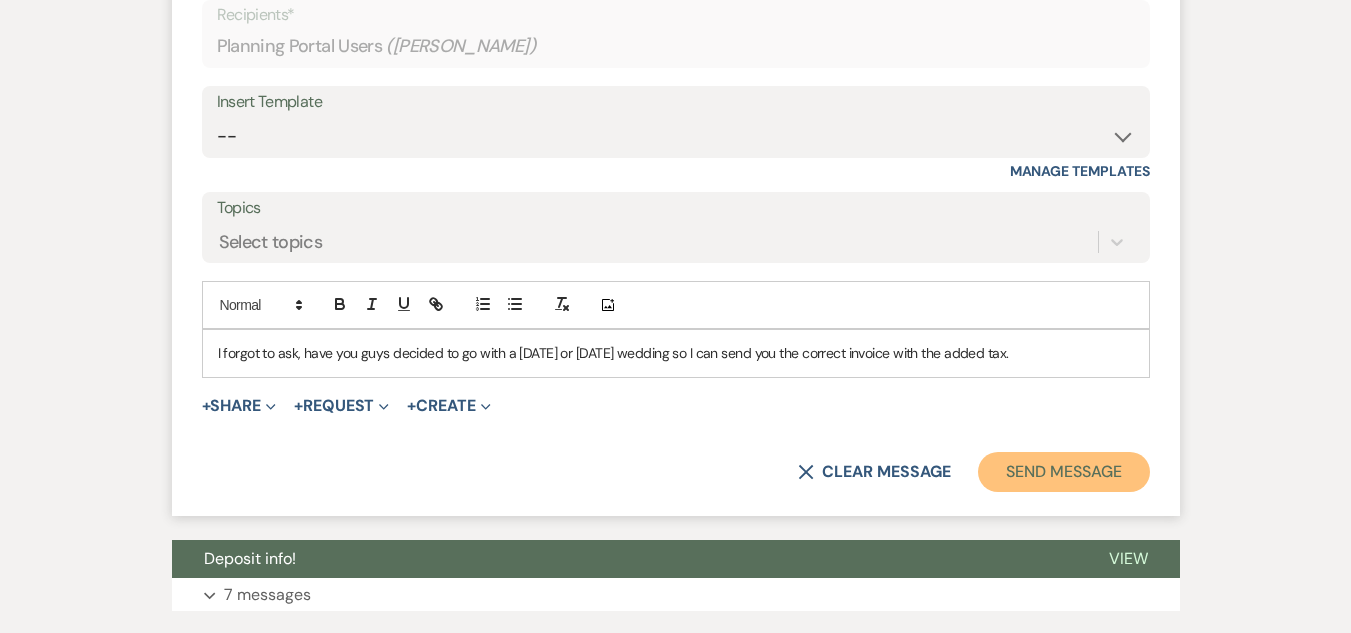 click on "Send Message" at bounding box center (1063, 472) 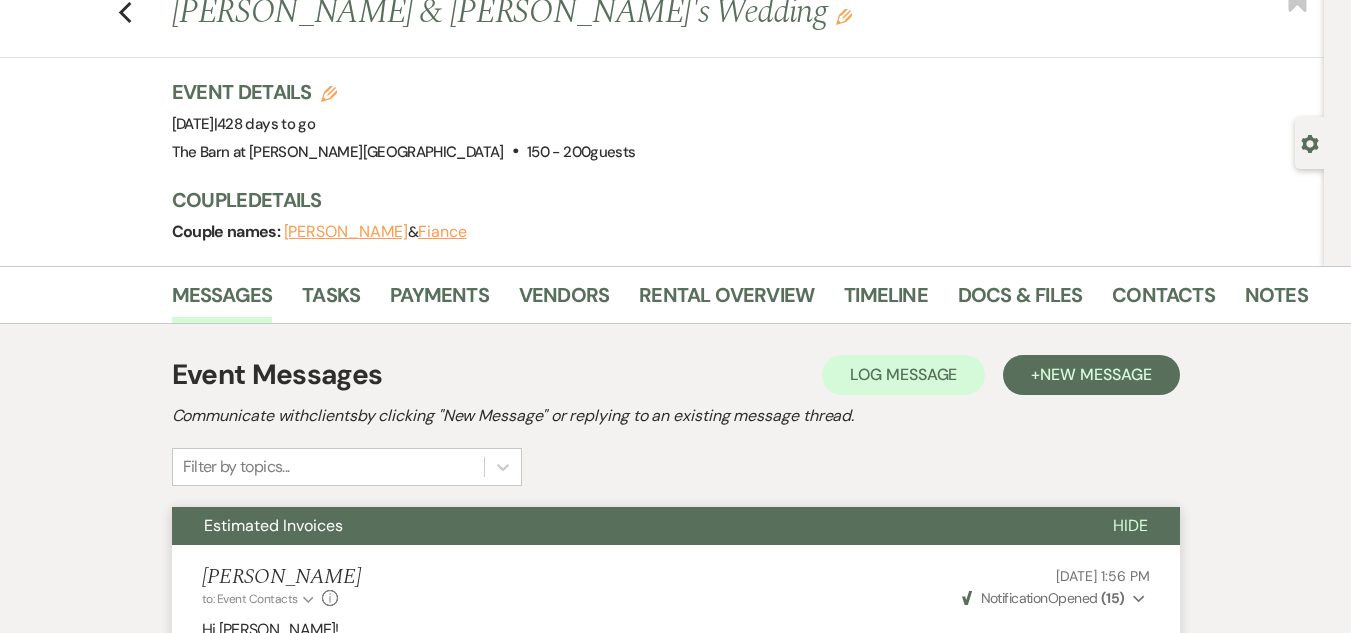 scroll, scrollTop: 0, scrollLeft: 0, axis: both 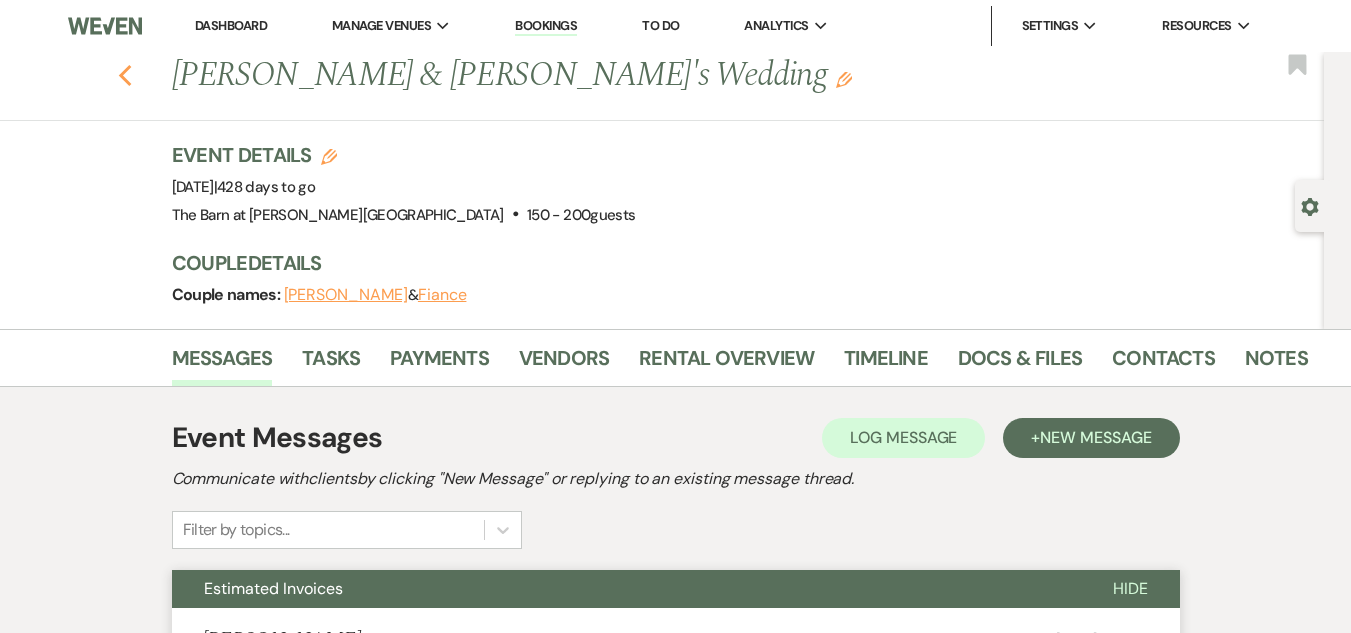 click 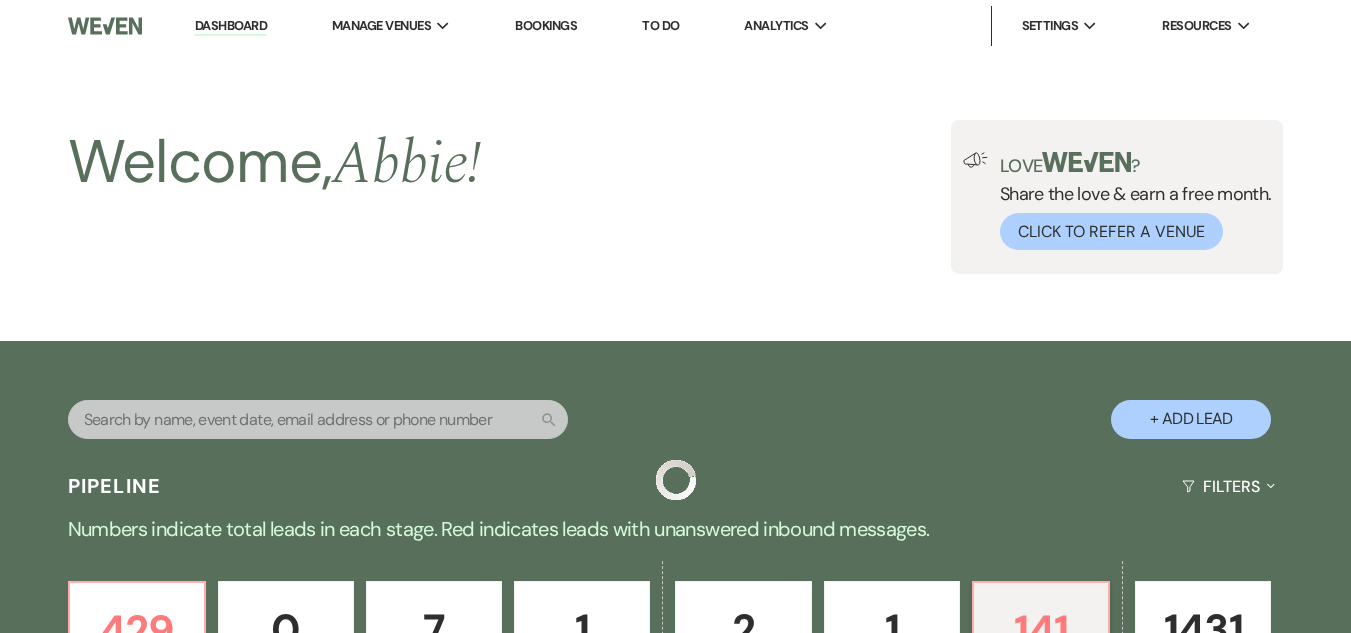 scroll, scrollTop: 800, scrollLeft: 0, axis: vertical 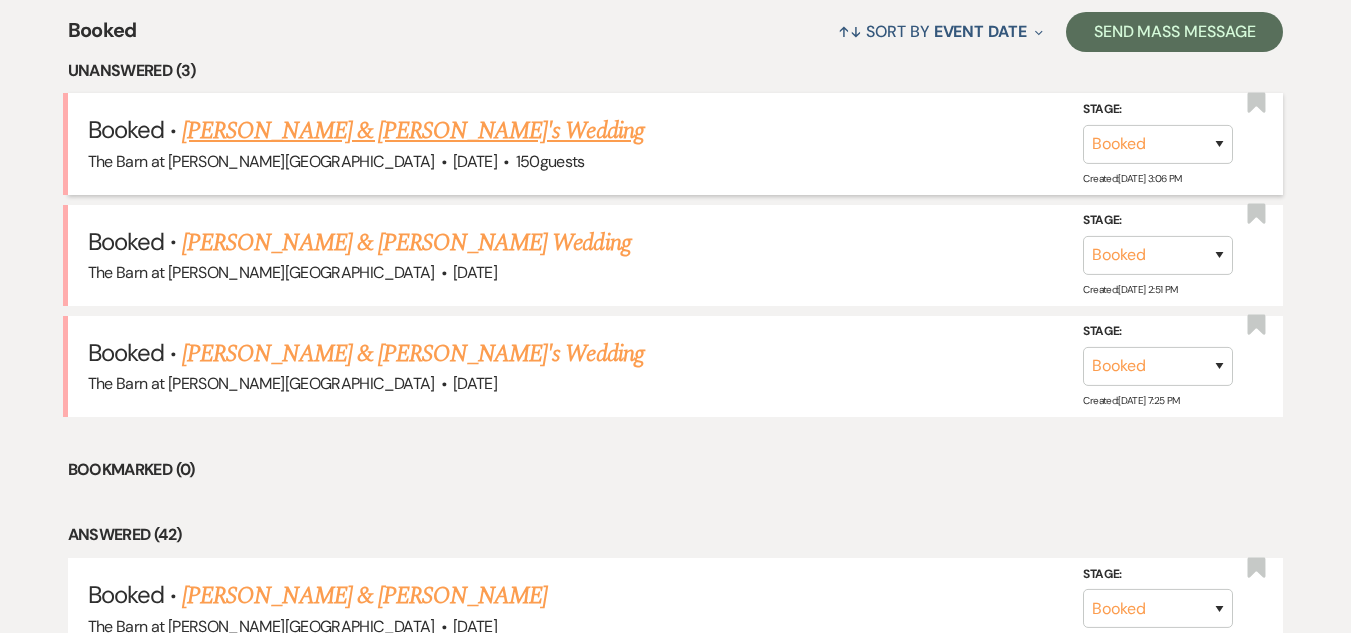 click on "[PERSON_NAME] & [PERSON_NAME]'s Wedding" at bounding box center [413, 131] 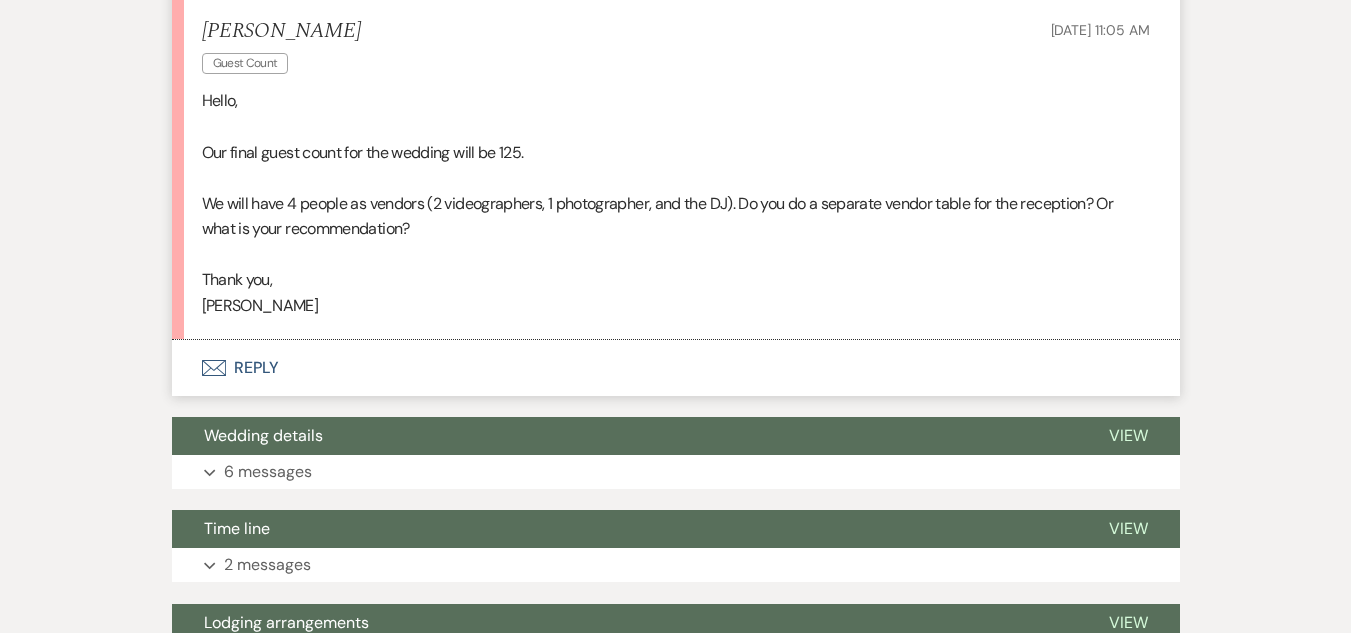 scroll, scrollTop: 600, scrollLeft: 0, axis: vertical 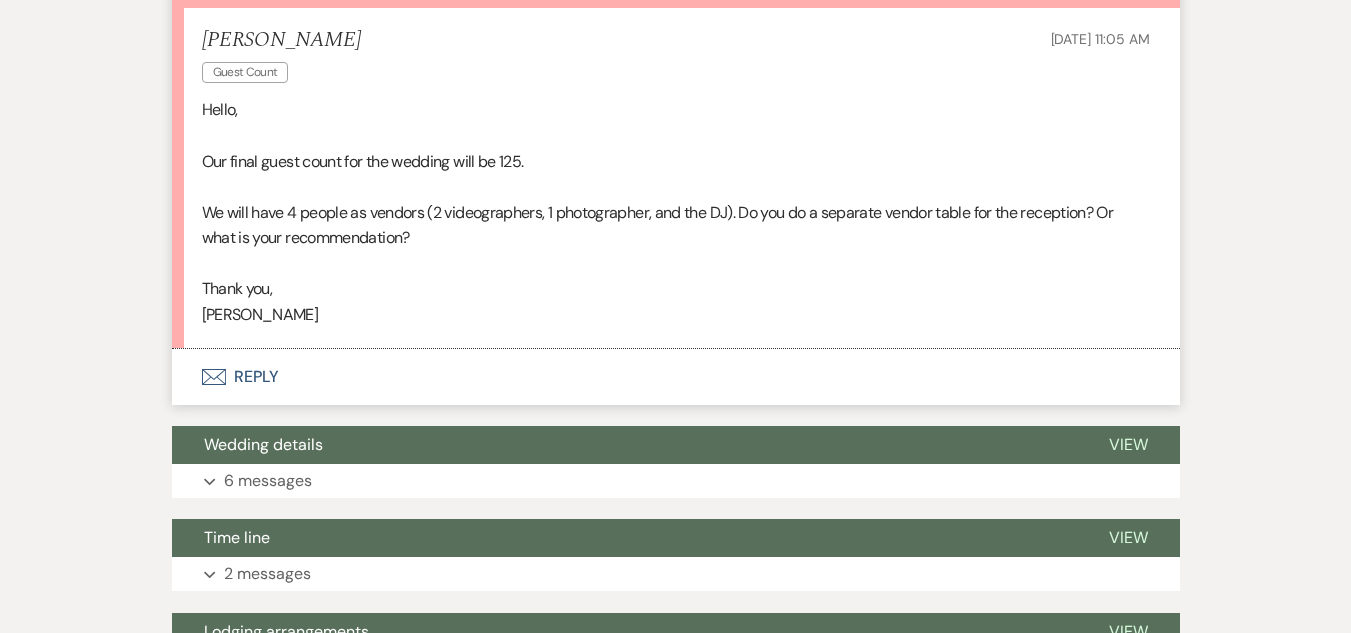 click on "Envelope Reply" at bounding box center [676, 377] 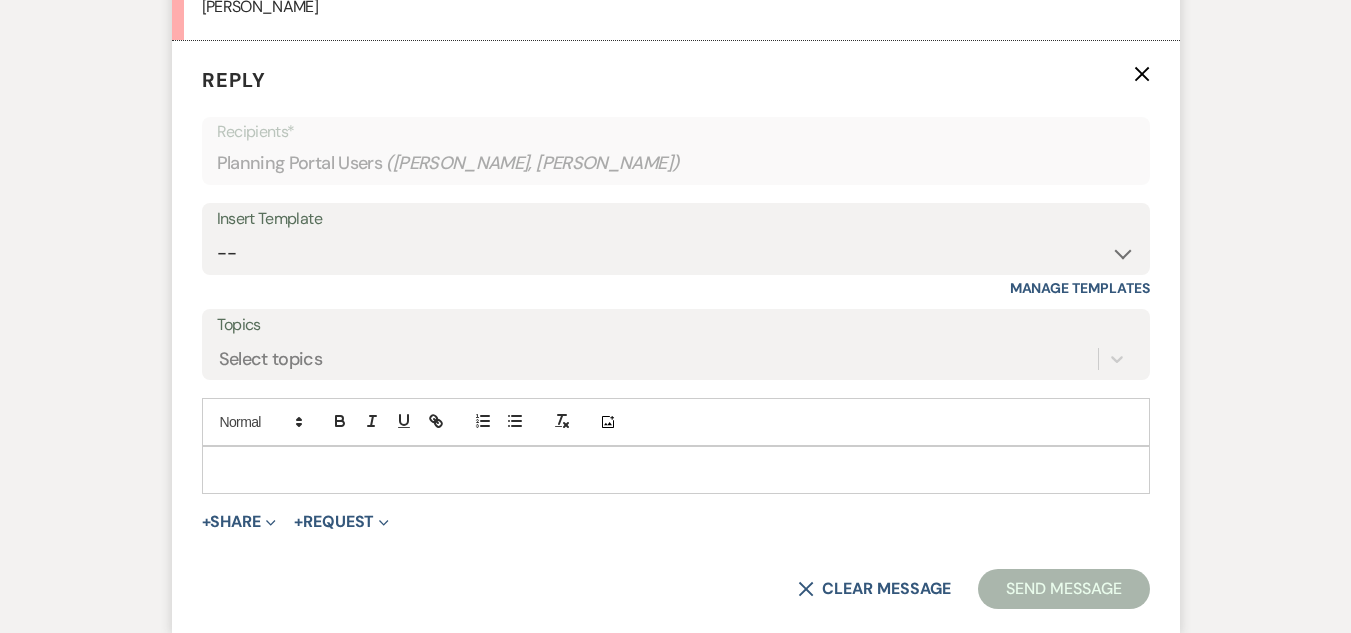 scroll, scrollTop: 929, scrollLeft: 0, axis: vertical 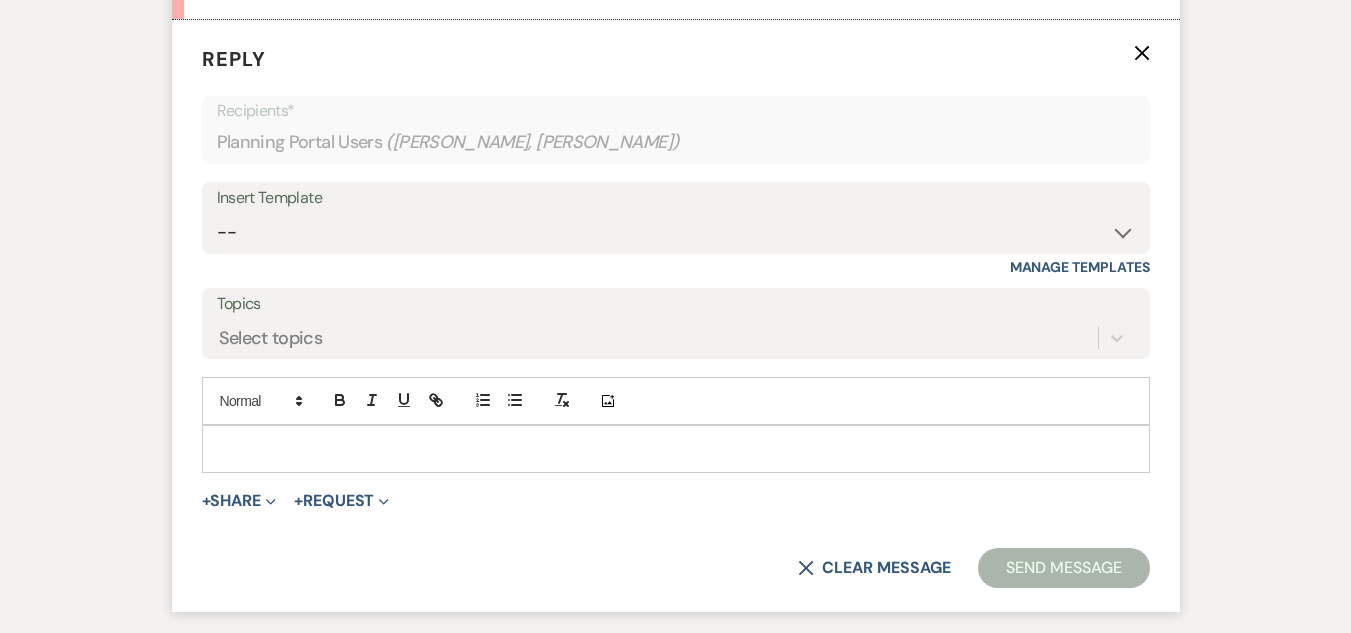 click at bounding box center (676, 449) 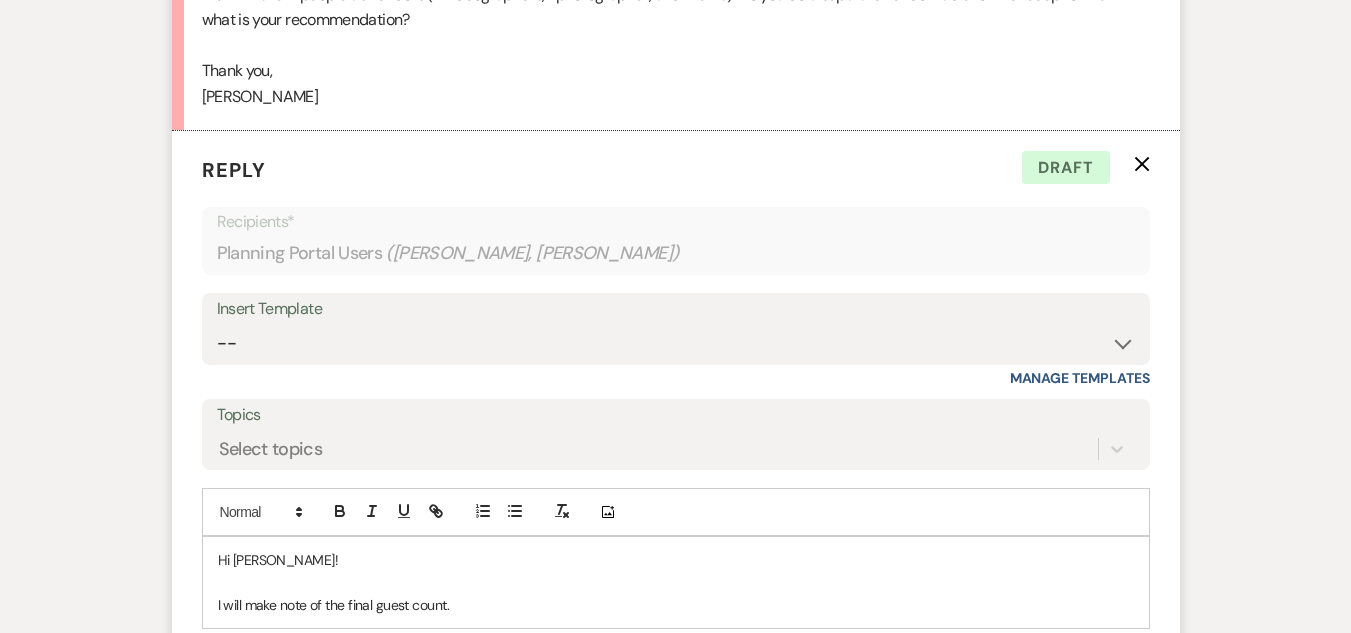 scroll, scrollTop: 867, scrollLeft: 0, axis: vertical 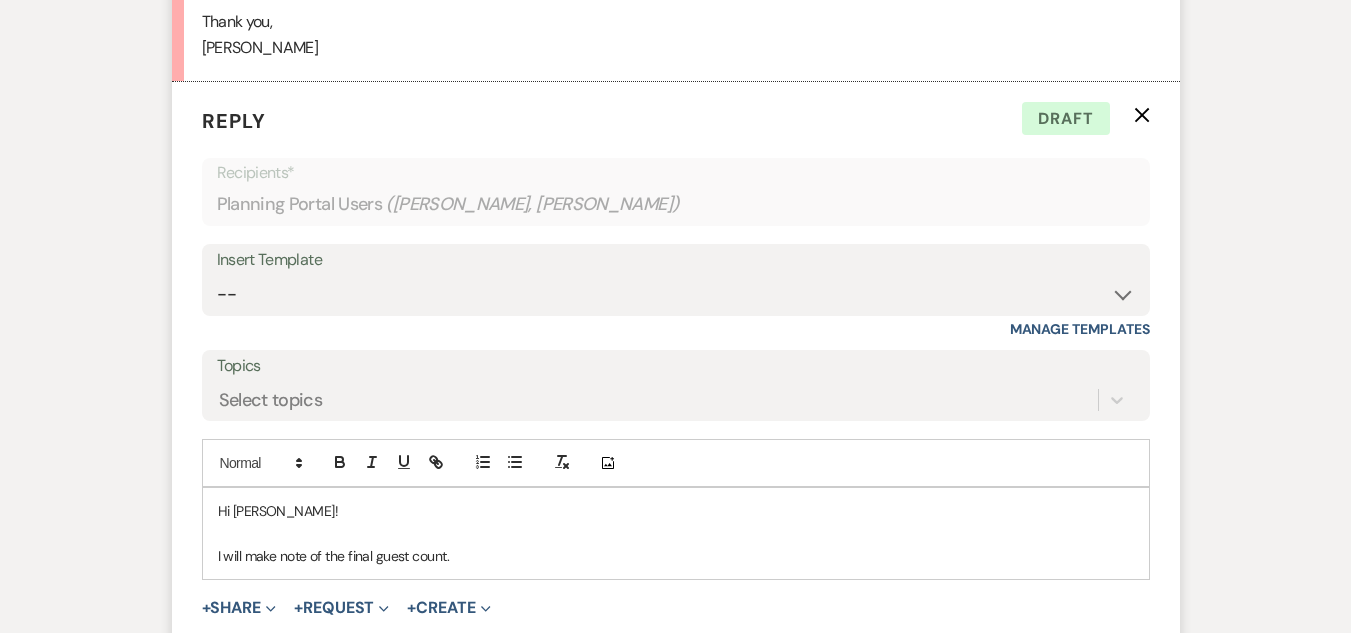 click at bounding box center [676, 533] 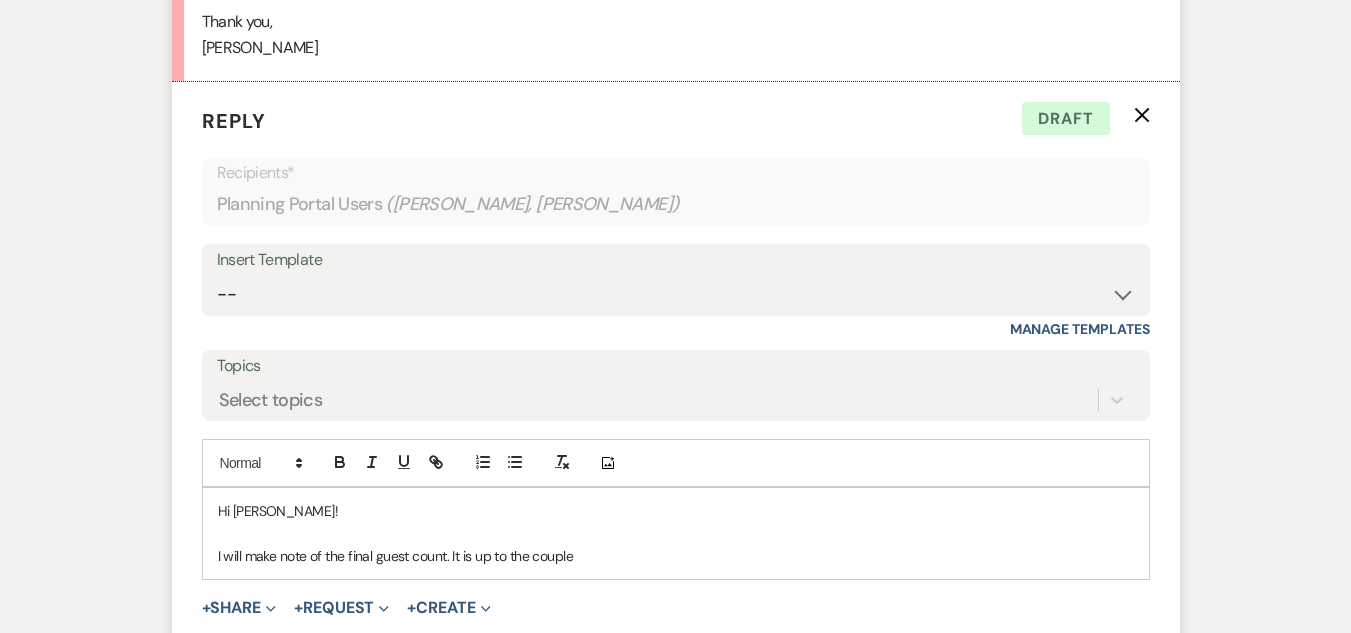 click on "I will make note of the final guest count. It is up to the couple" at bounding box center (676, 556) 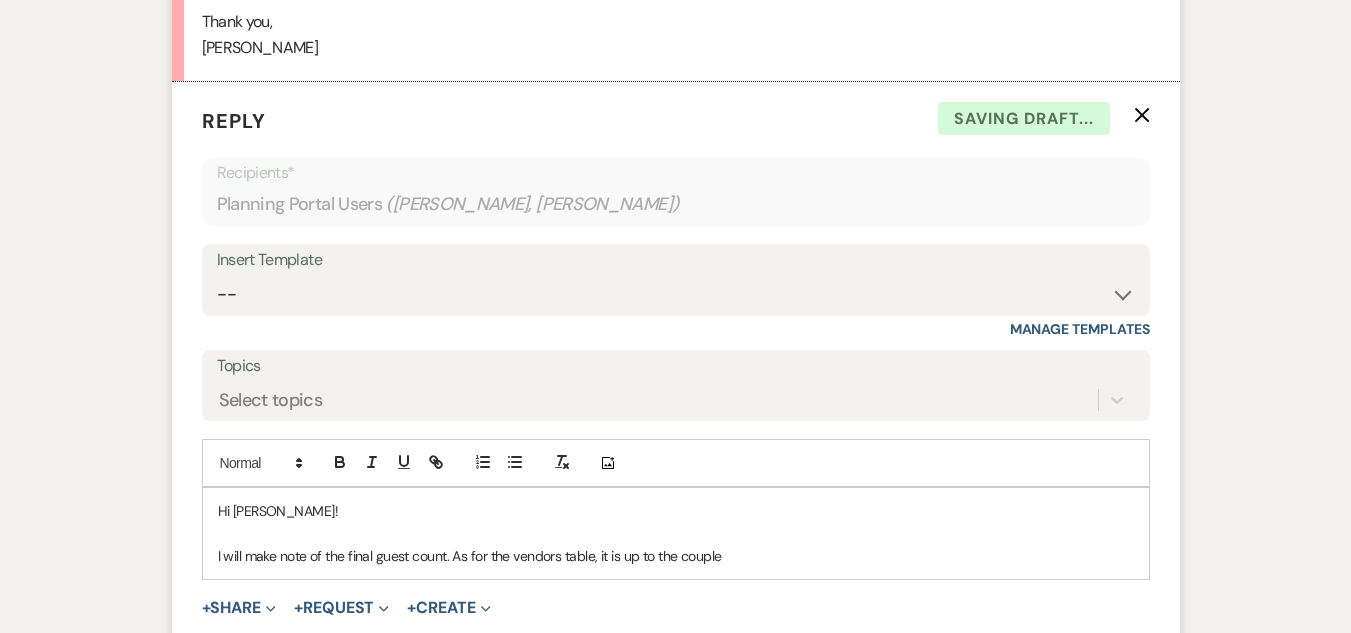 click on "I will make note of the final guest count. As for the vendors table, it is up to the couple" at bounding box center (676, 556) 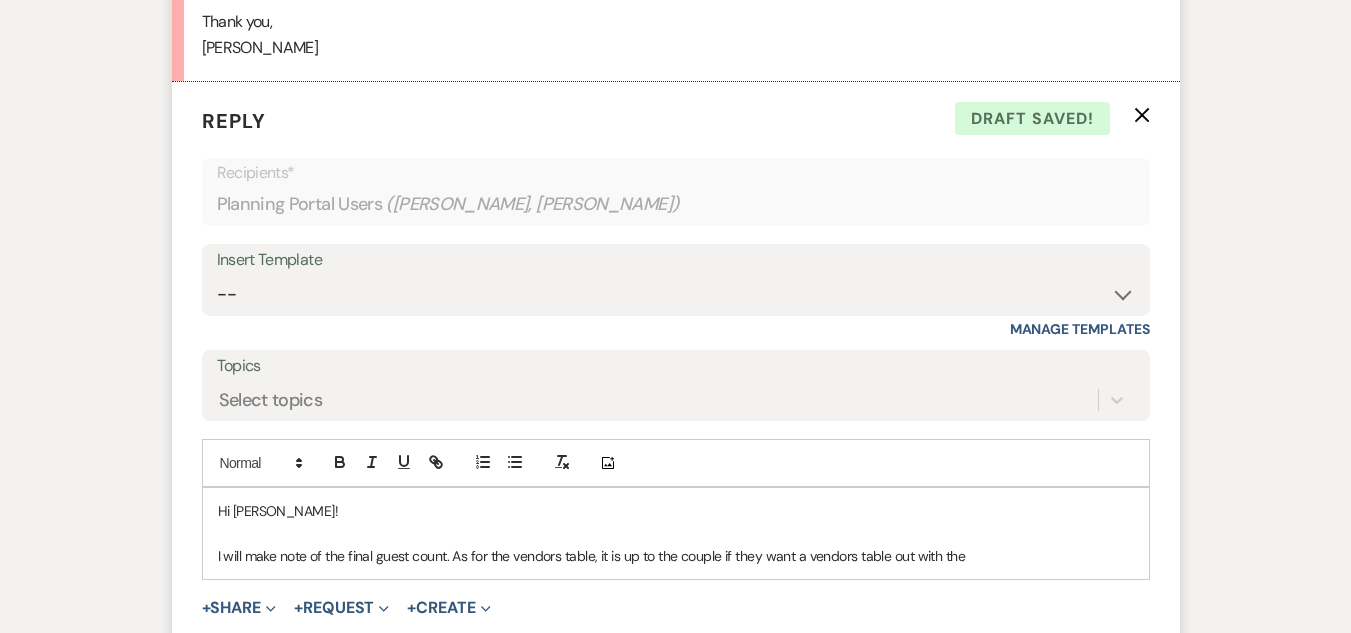 click on "I will make note of the final guest count. As for the vendors table, it is up to the couple if they want a vendors table out with the" at bounding box center (676, 556) 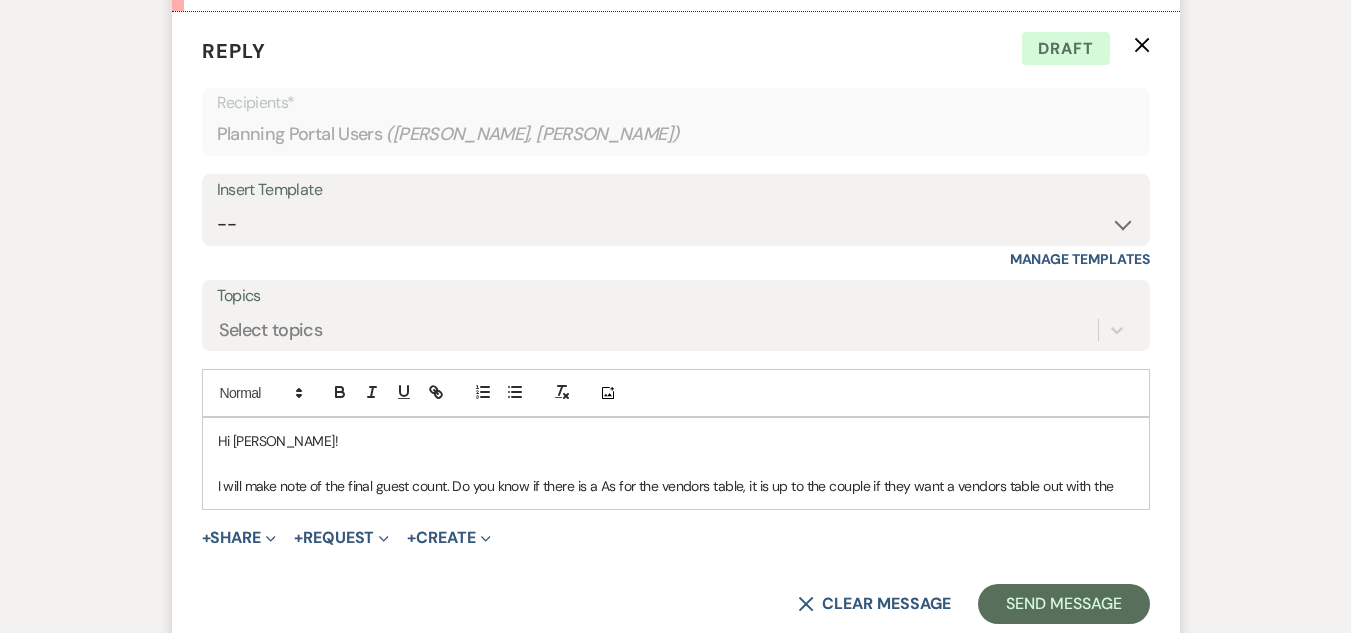 scroll, scrollTop: 1067, scrollLeft: 0, axis: vertical 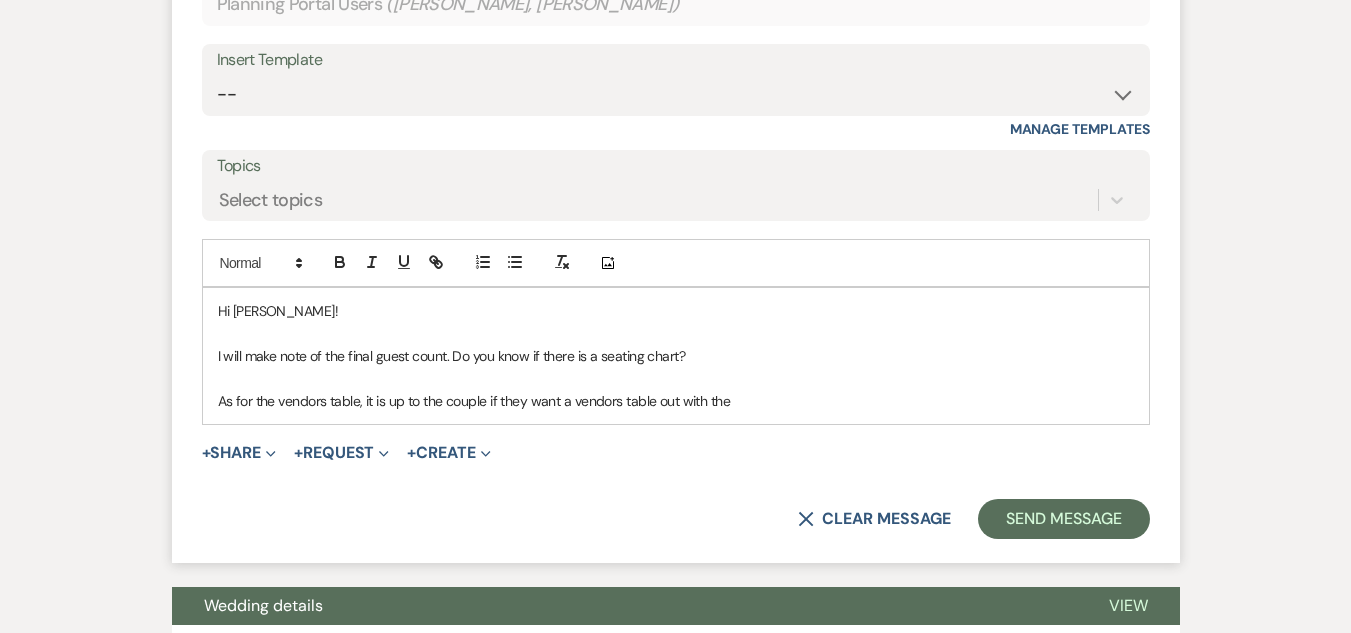click on "I will make note of the final guest count. Do you know if there is a seating chart?" at bounding box center [676, 356] 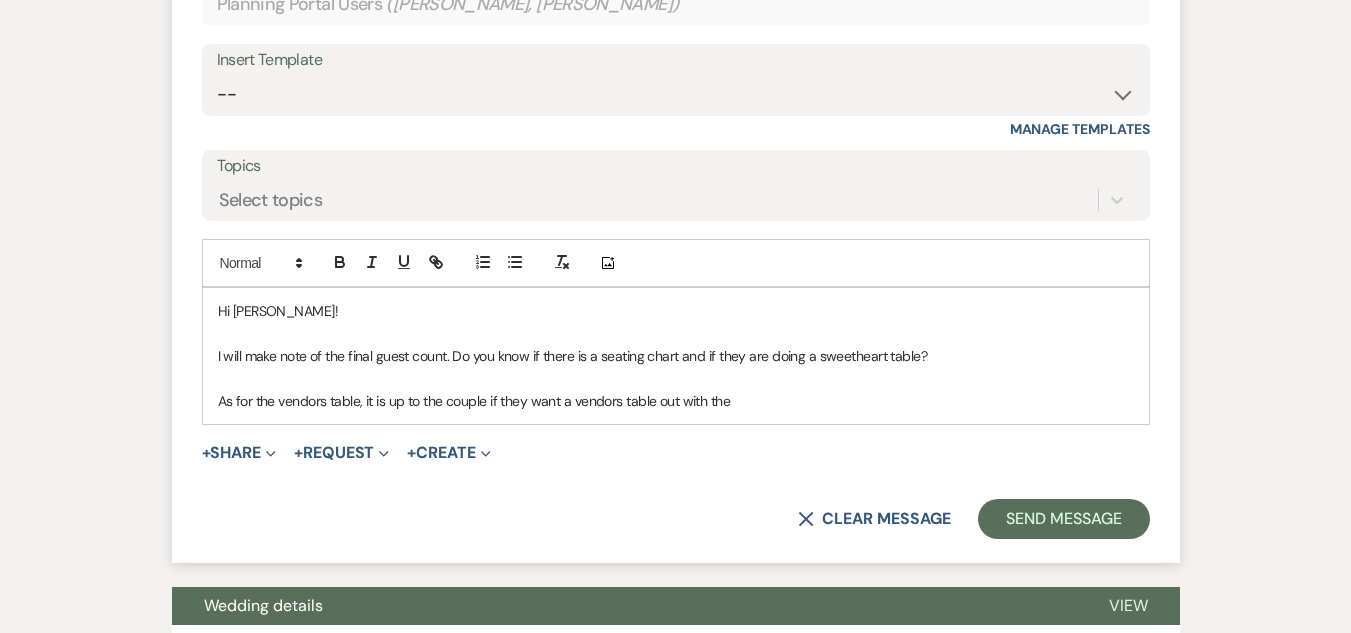 click on "As for the vendors table, it is up to the couple if they want a vendors table out with the" at bounding box center (676, 401) 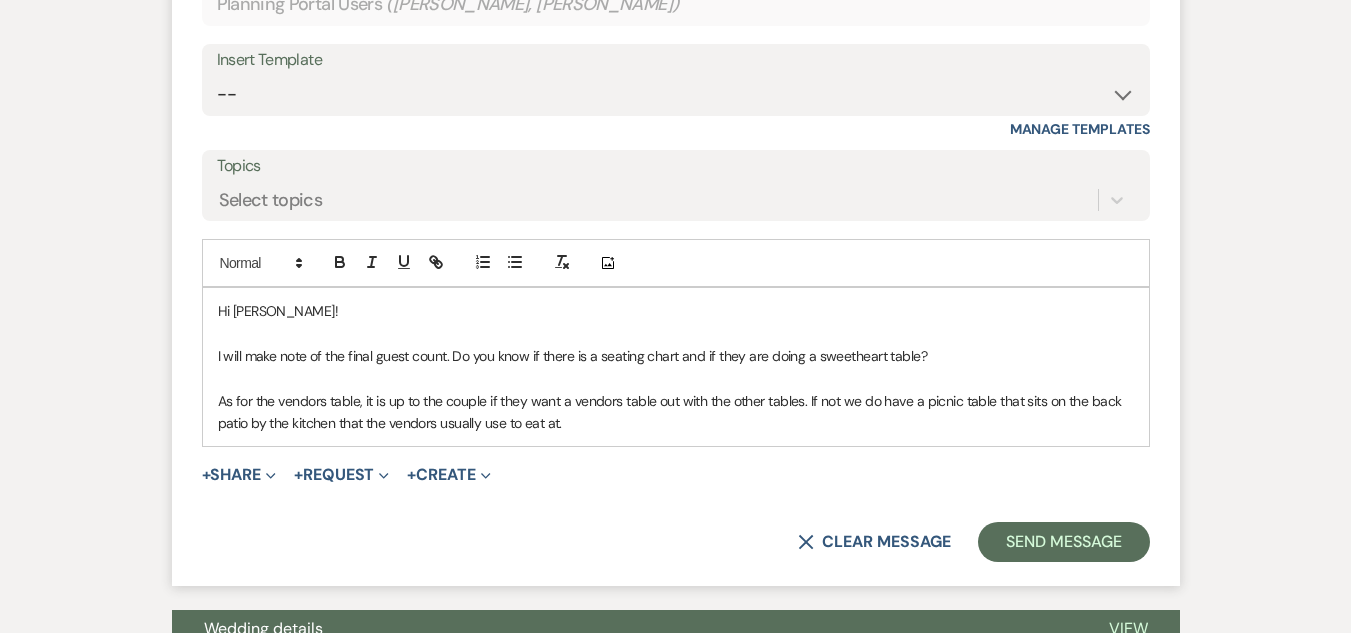 click on "As for the vendors table, it is up to the couple if they want a vendors table out with the other tables. If not we do have a picnic table that sits on the back patio by the kitchen that the vendors usually use to eat at." at bounding box center (676, 412) 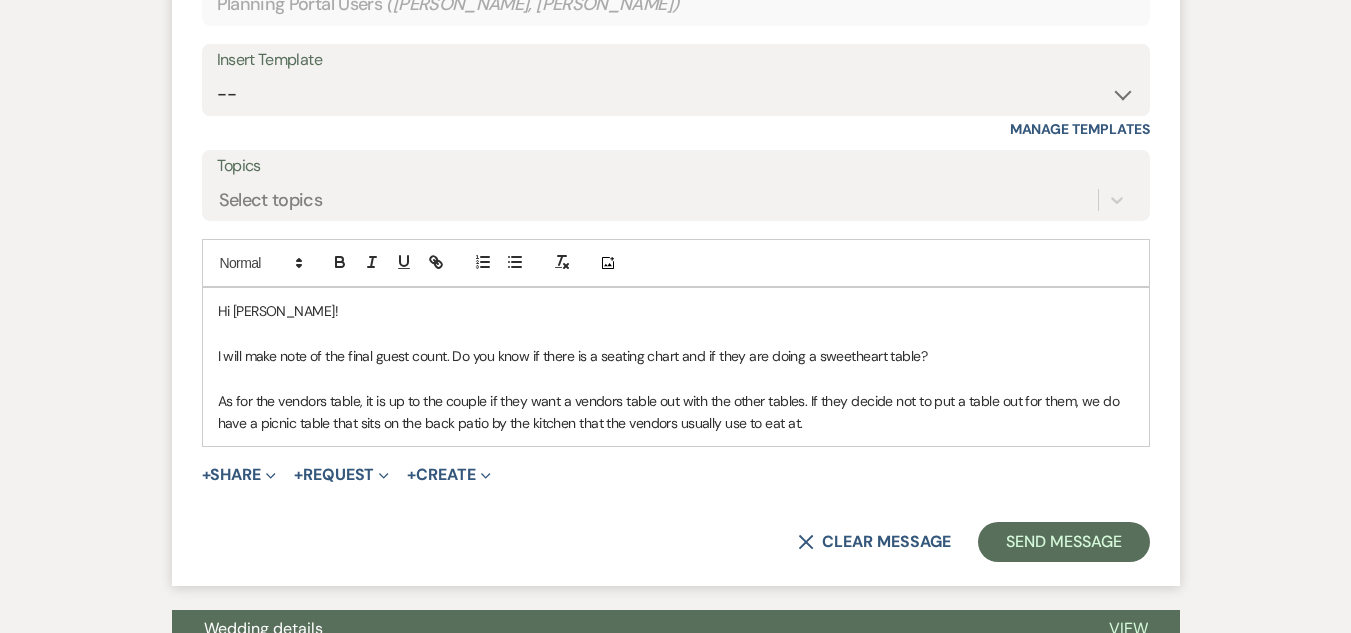 click on "As for the vendors table, it is up to the couple if they want a vendors table out with the other tables. If they decide not to put a table out for them, we do have a picnic table that sits on the back patio by the kitchen that the vendors usually use to eat at." at bounding box center (676, 412) 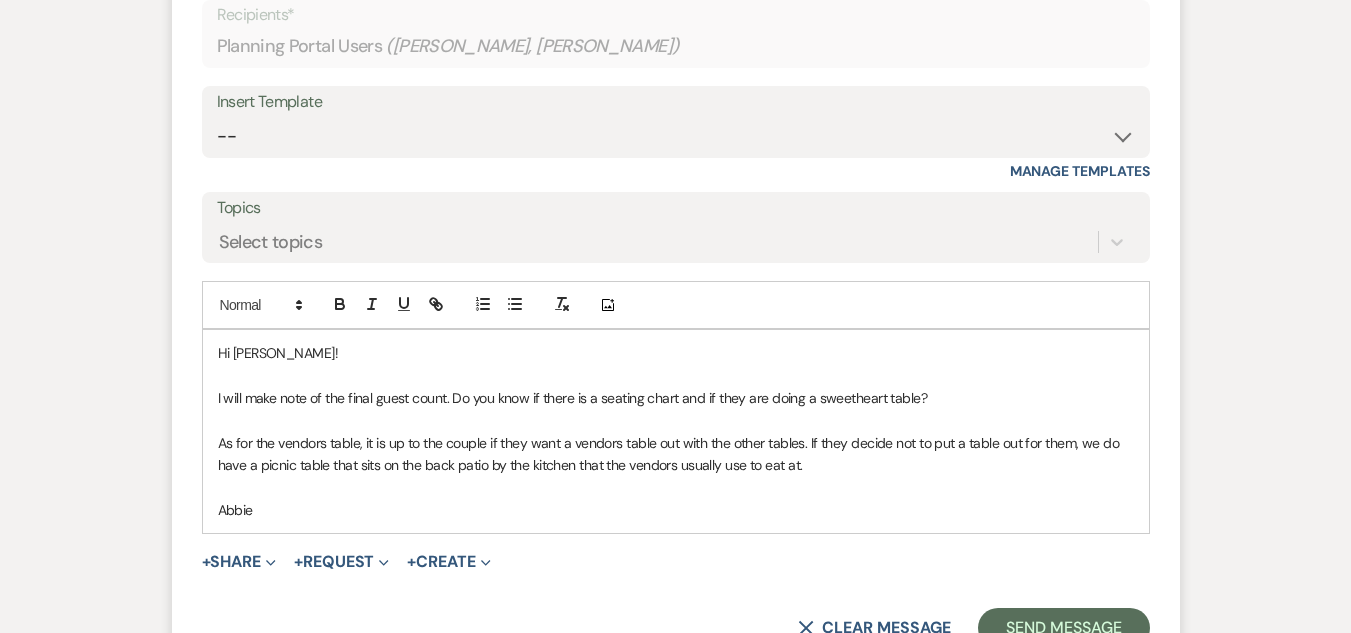 scroll, scrollTop: 1167, scrollLeft: 0, axis: vertical 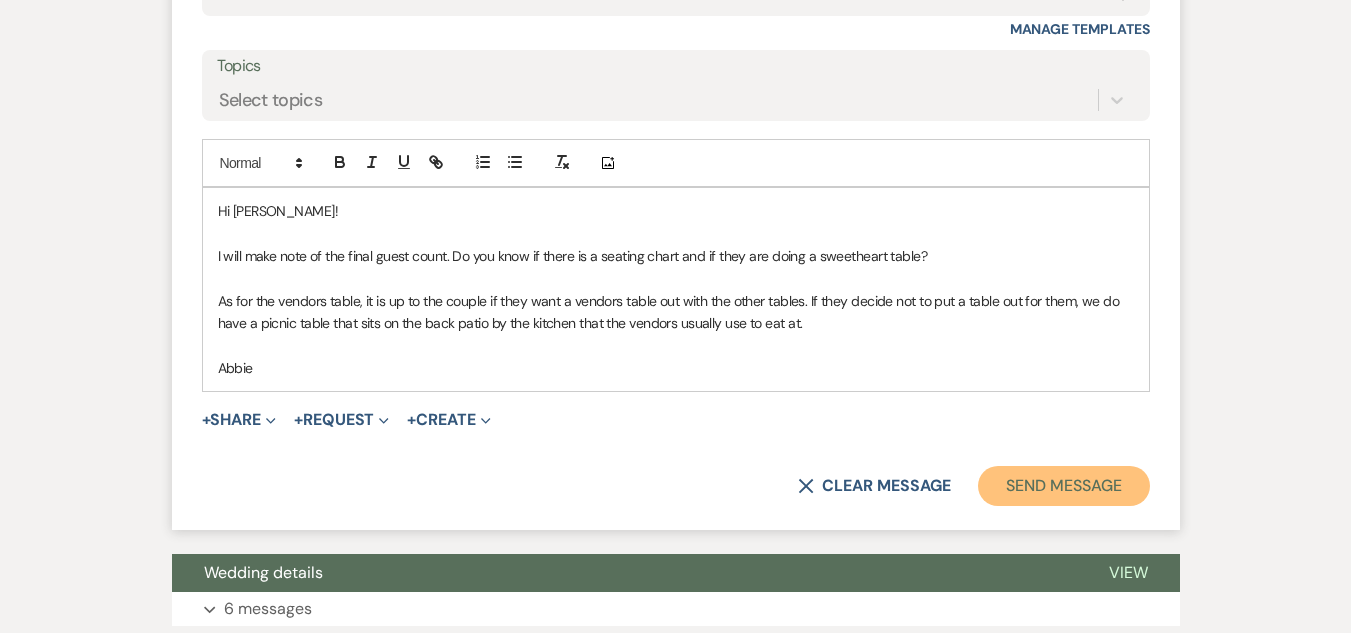 click on "Send Message" at bounding box center (1063, 486) 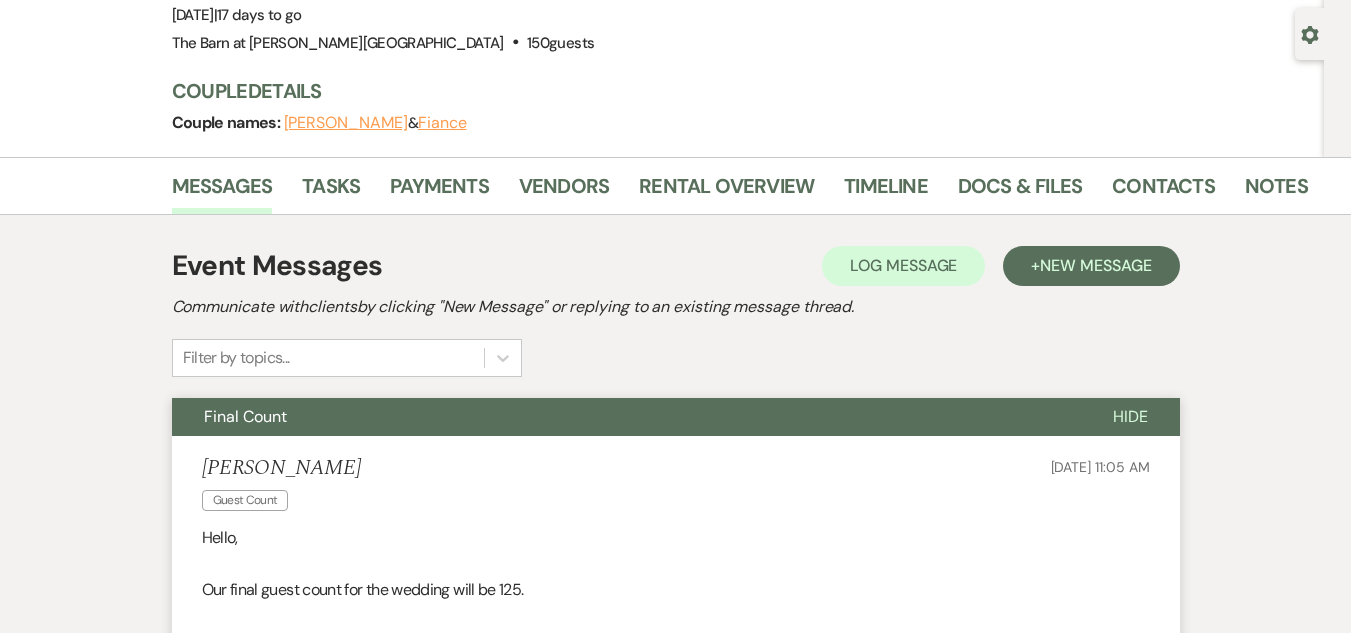 scroll, scrollTop: 0, scrollLeft: 0, axis: both 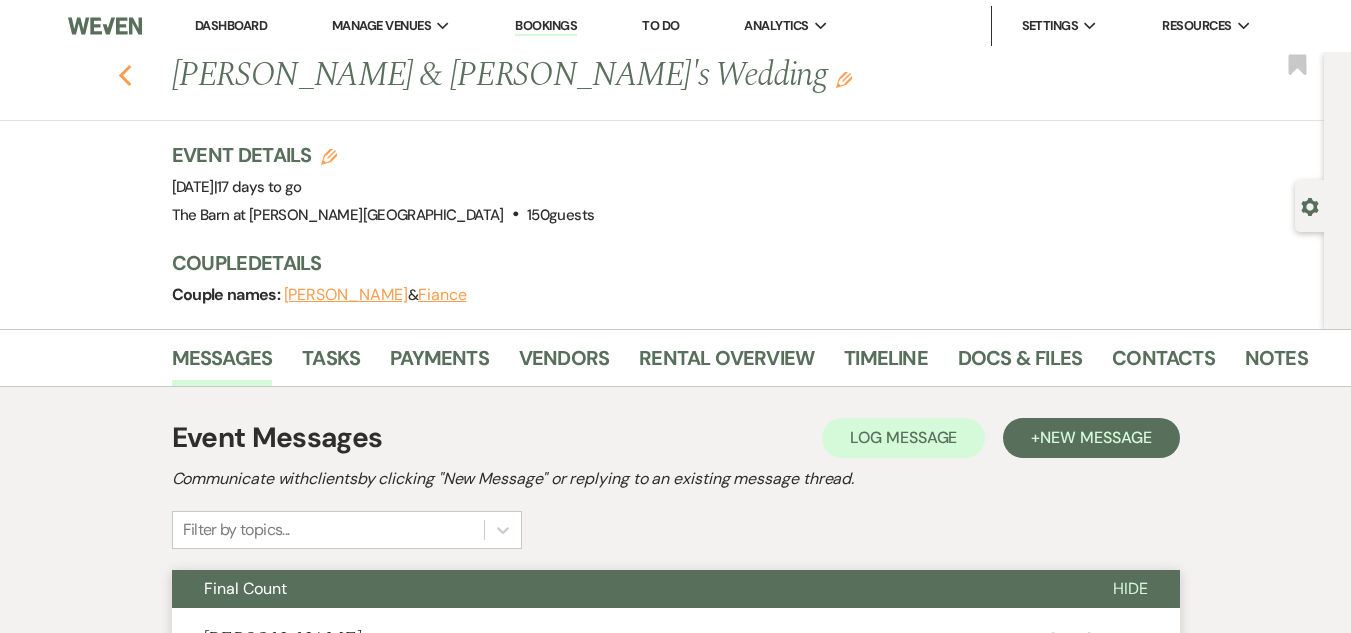 click 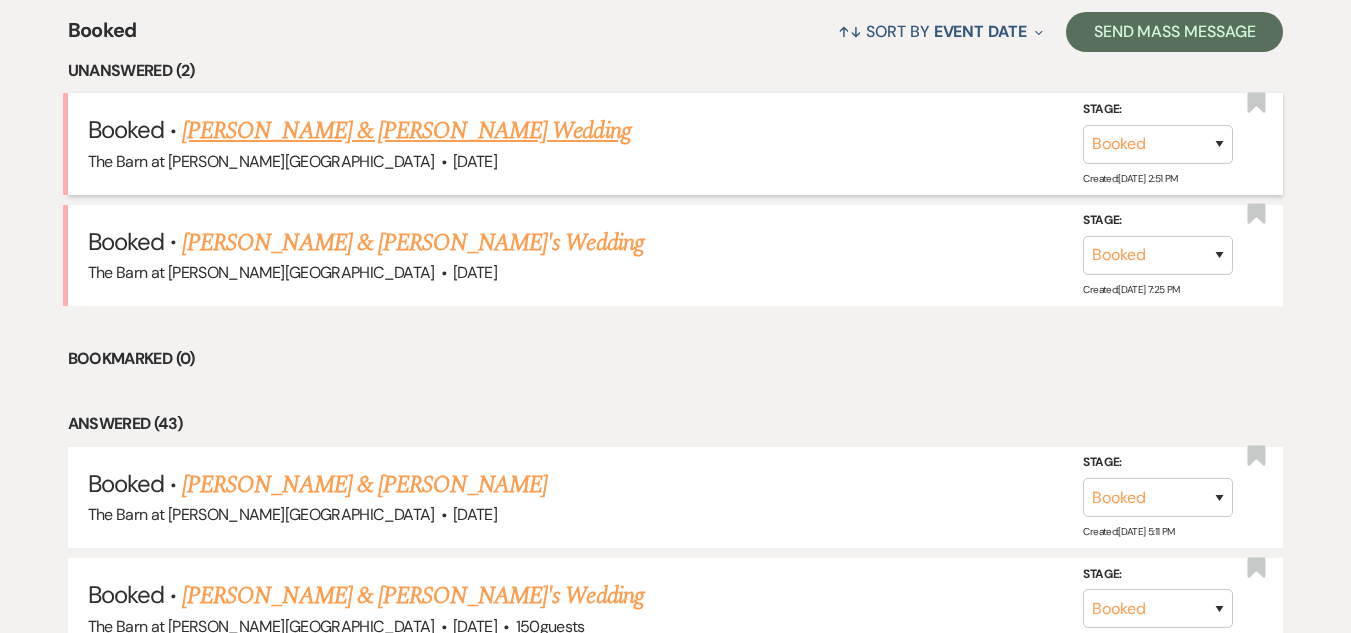 click on "[PERSON_NAME] & [PERSON_NAME] Wedding" at bounding box center [406, 131] 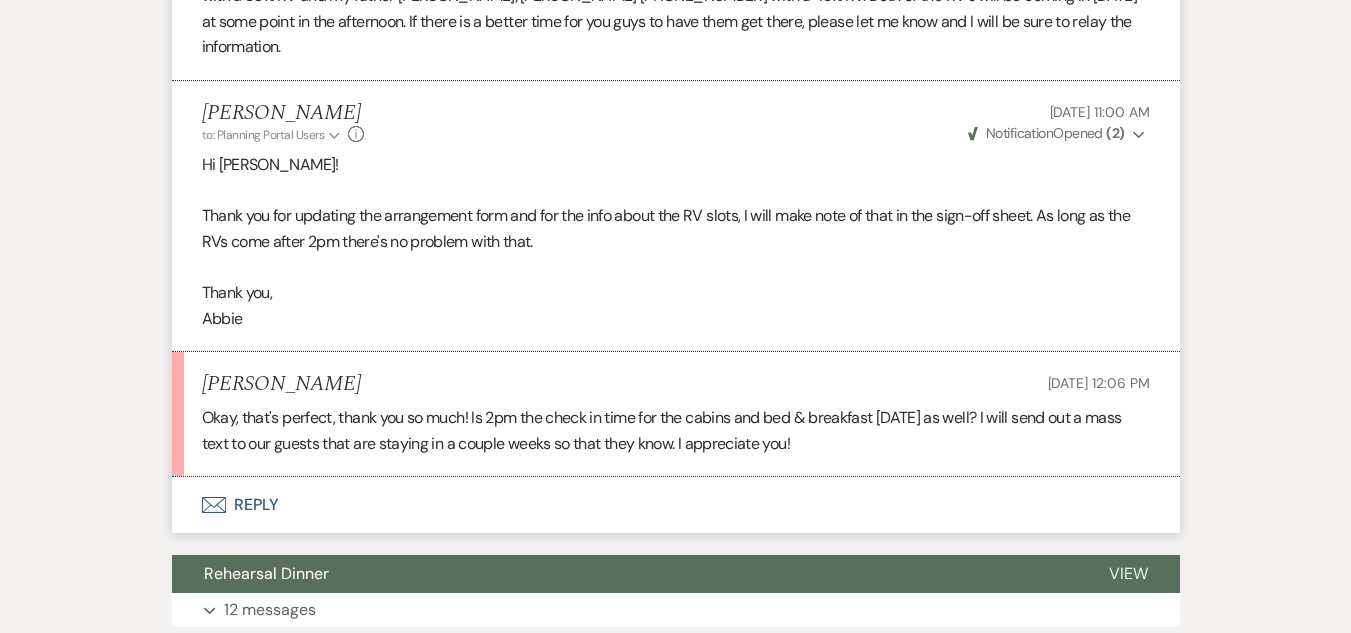 scroll, scrollTop: 6701, scrollLeft: 0, axis: vertical 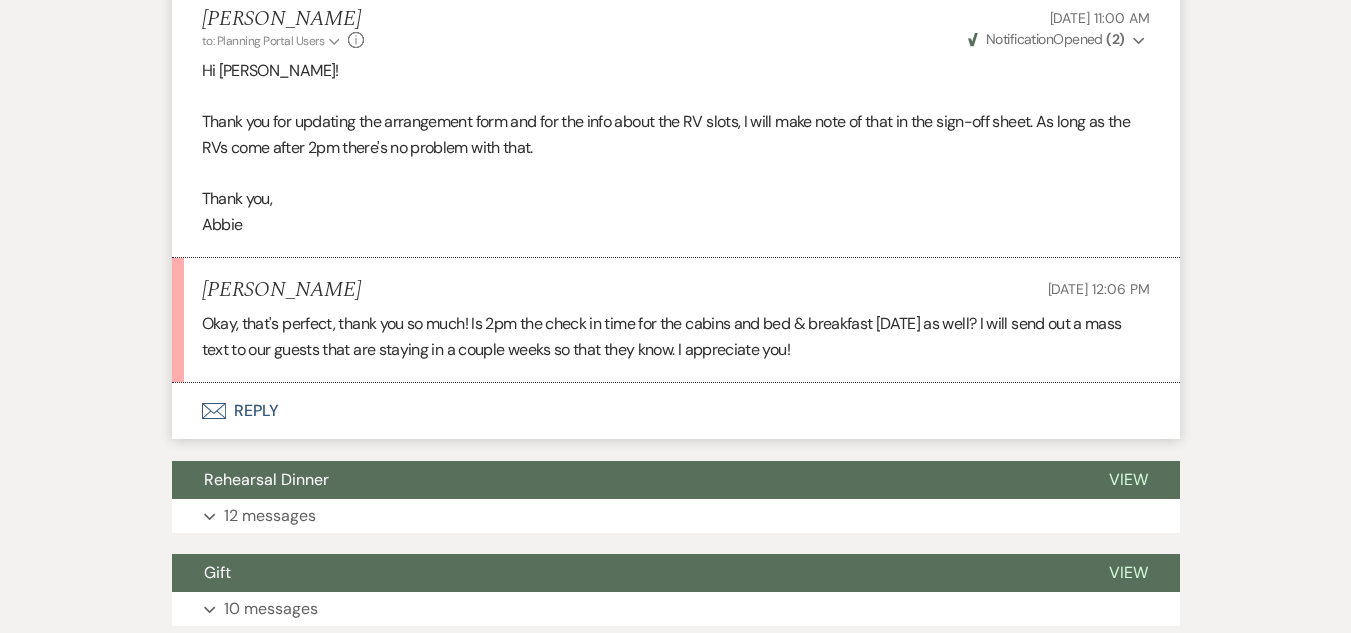 click on "Envelope Reply" at bounding box center (676, 411) 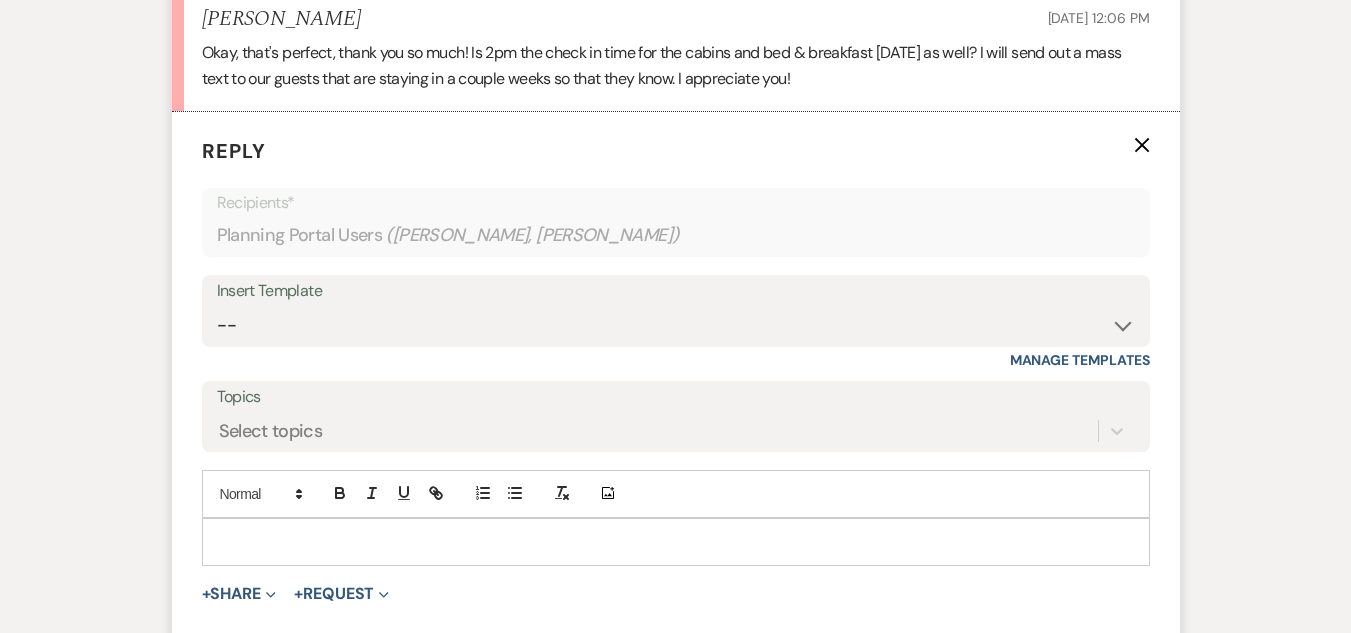 scroll, scrollTop: 6939, scrollLeft: 0, axis: vertical 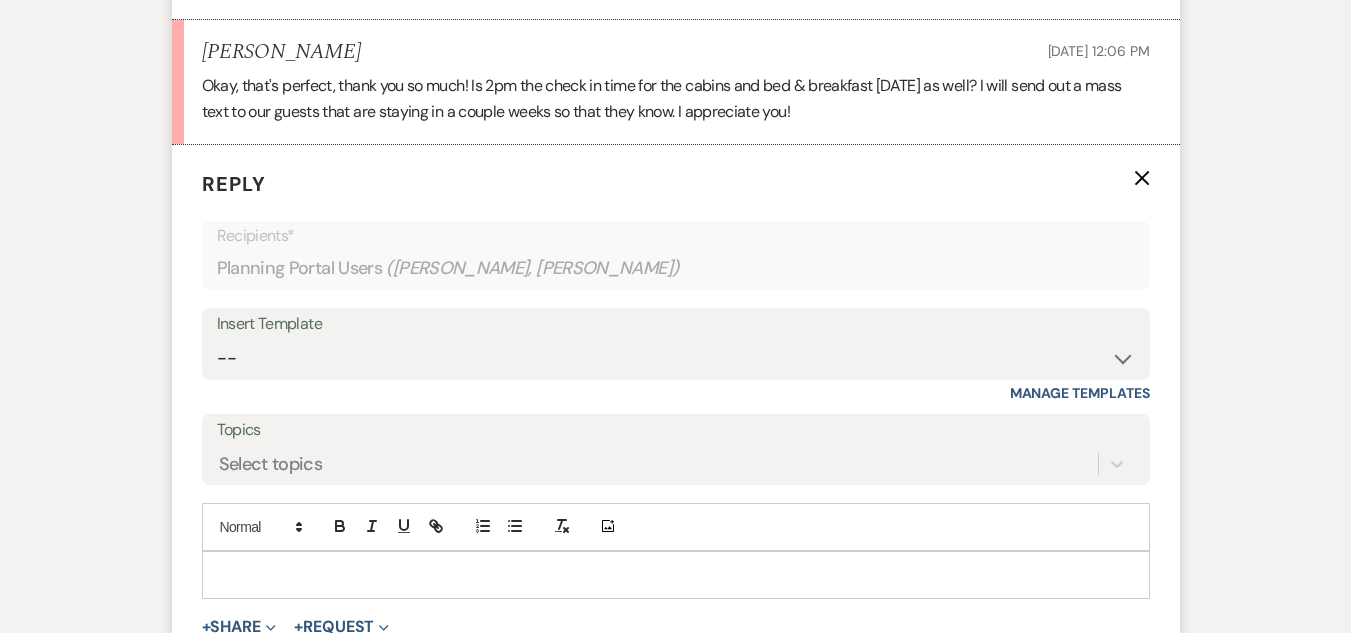 click at bounding box center (676, 575) 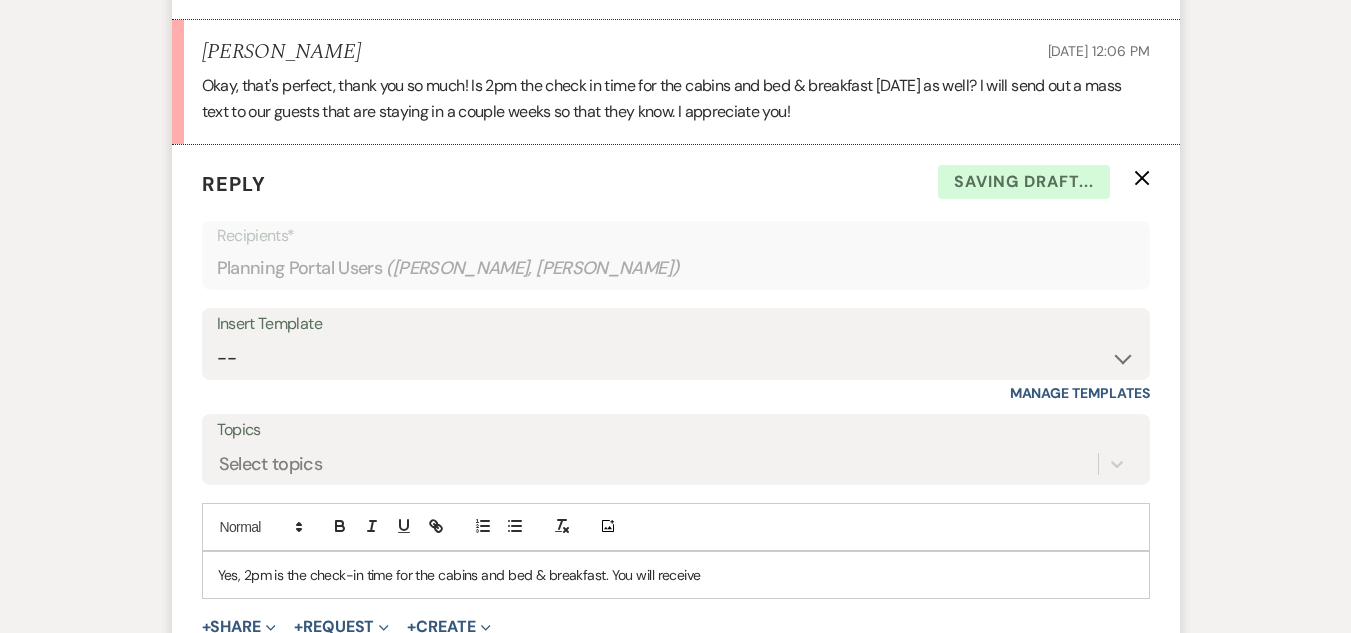 click on "Yes, 2pm is the check-in time for the cabins and bed & breakfast. You will receive" at bounding box center (676, 575) 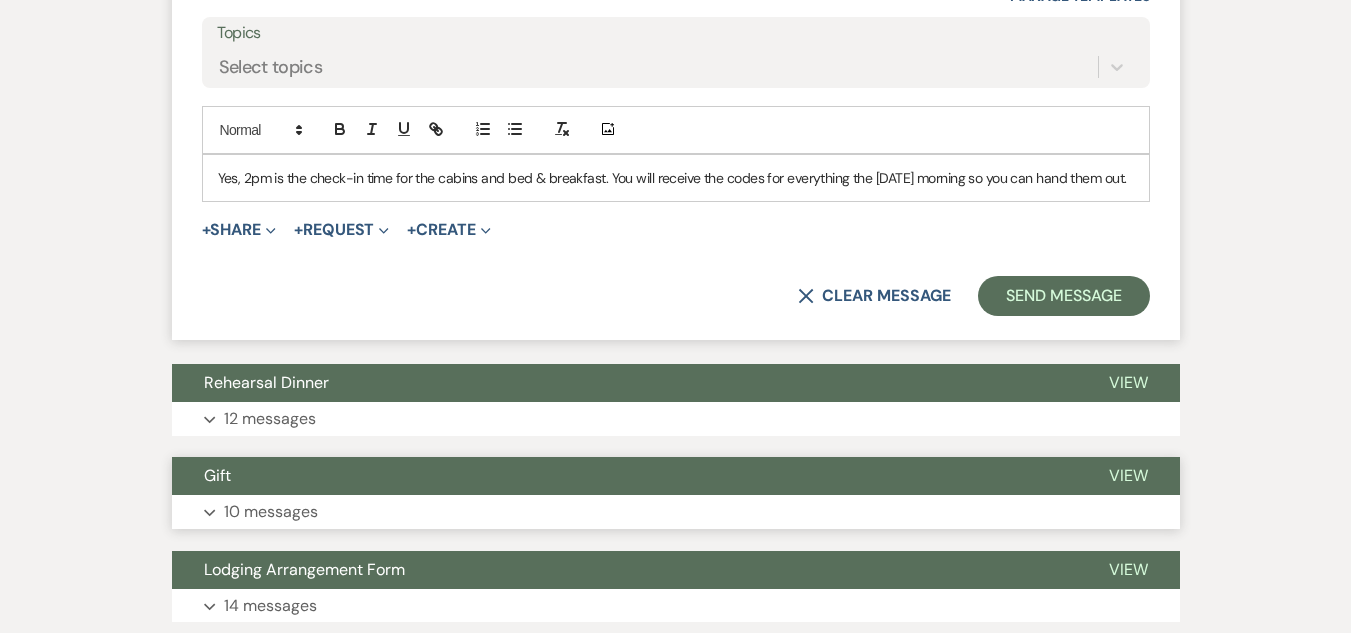 scroll, scrollTop: 7339, scrollLeft: 0, axis: vertical 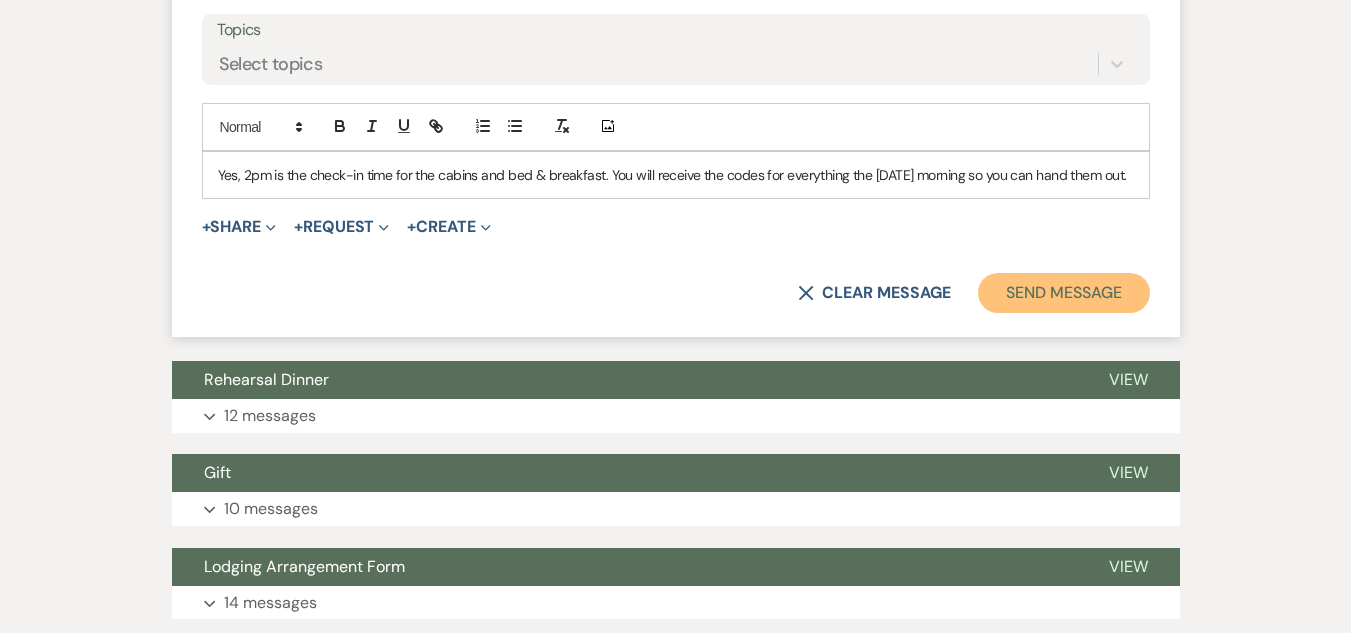 click on "Send Message" at bounding box center [1063, 293] 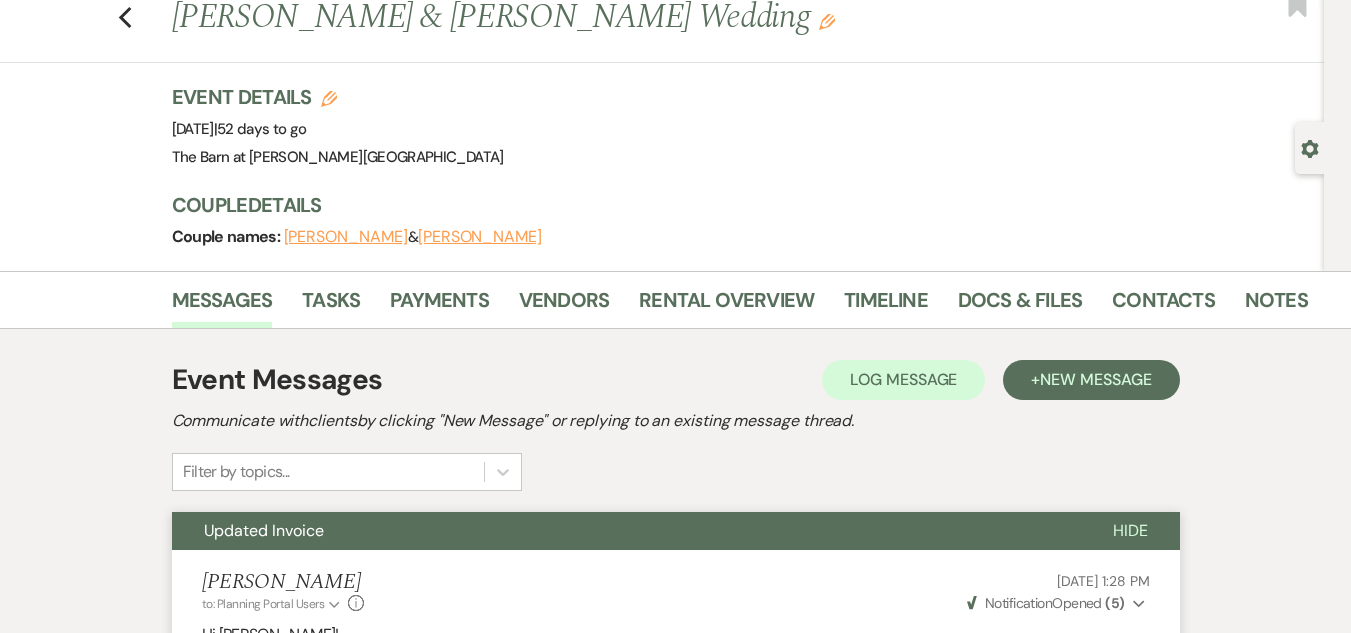 scroll, scrollTop: 24, scrollLeft: 0, axis: vertical 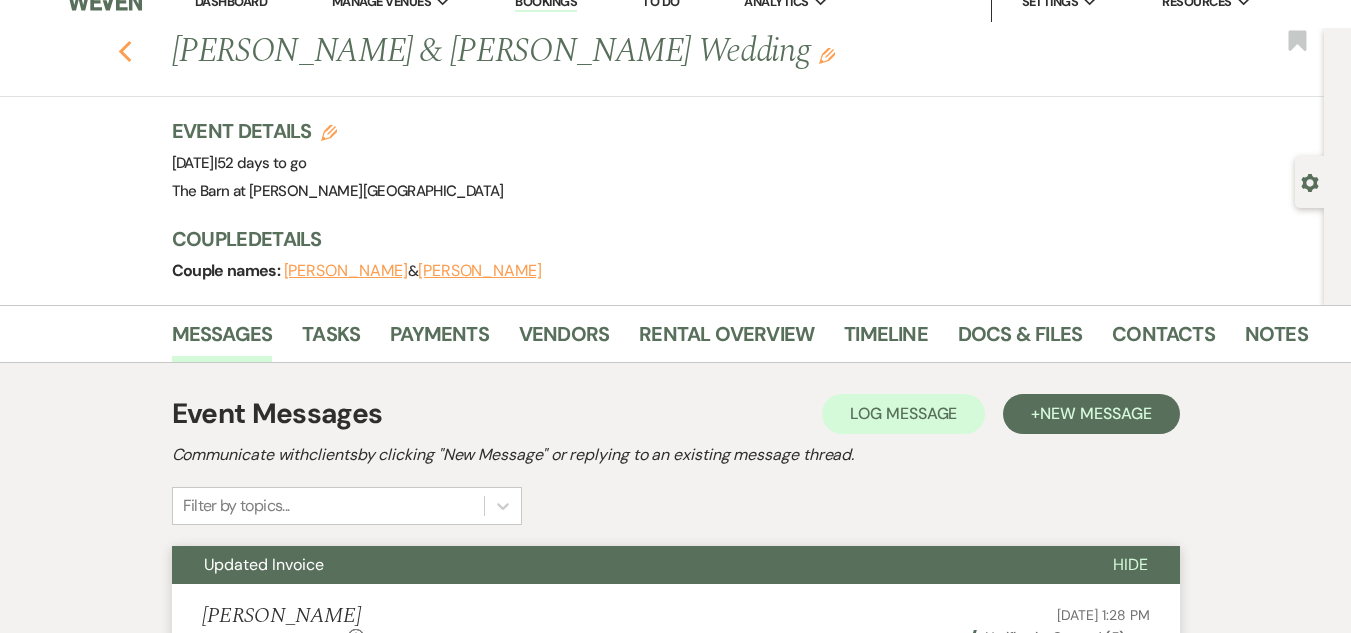 click 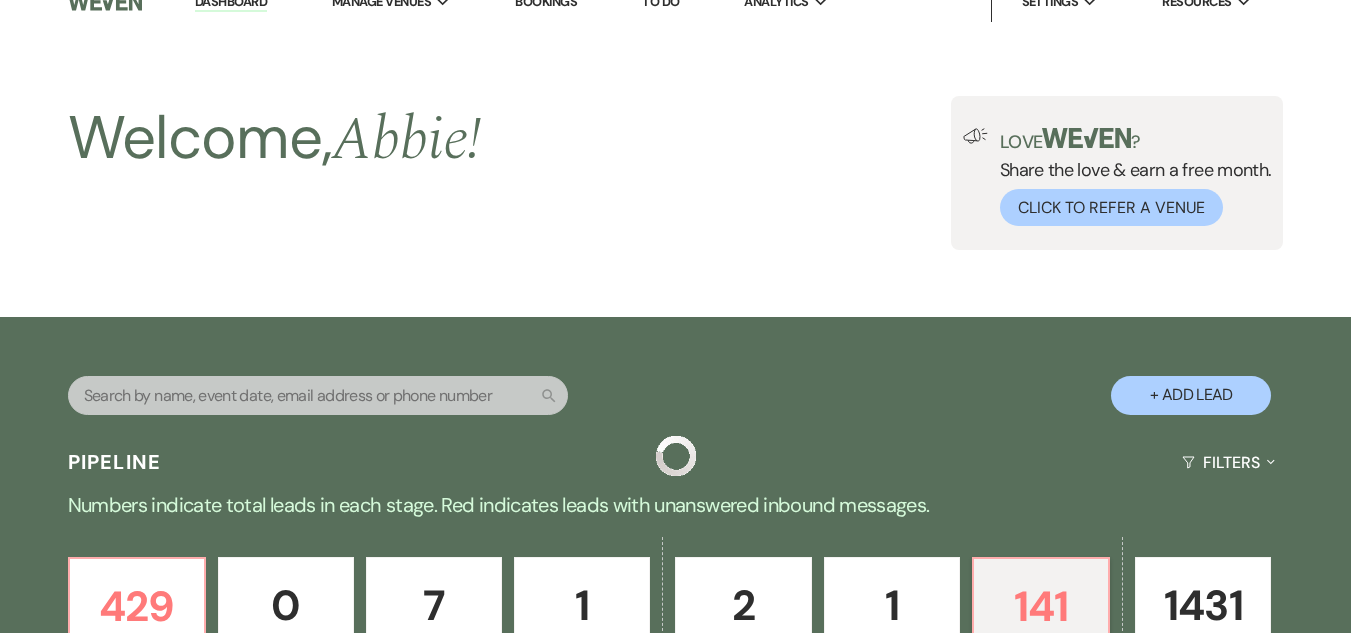 scroll, scrollTop: 800, scrollLeft: 0, axis: vertical 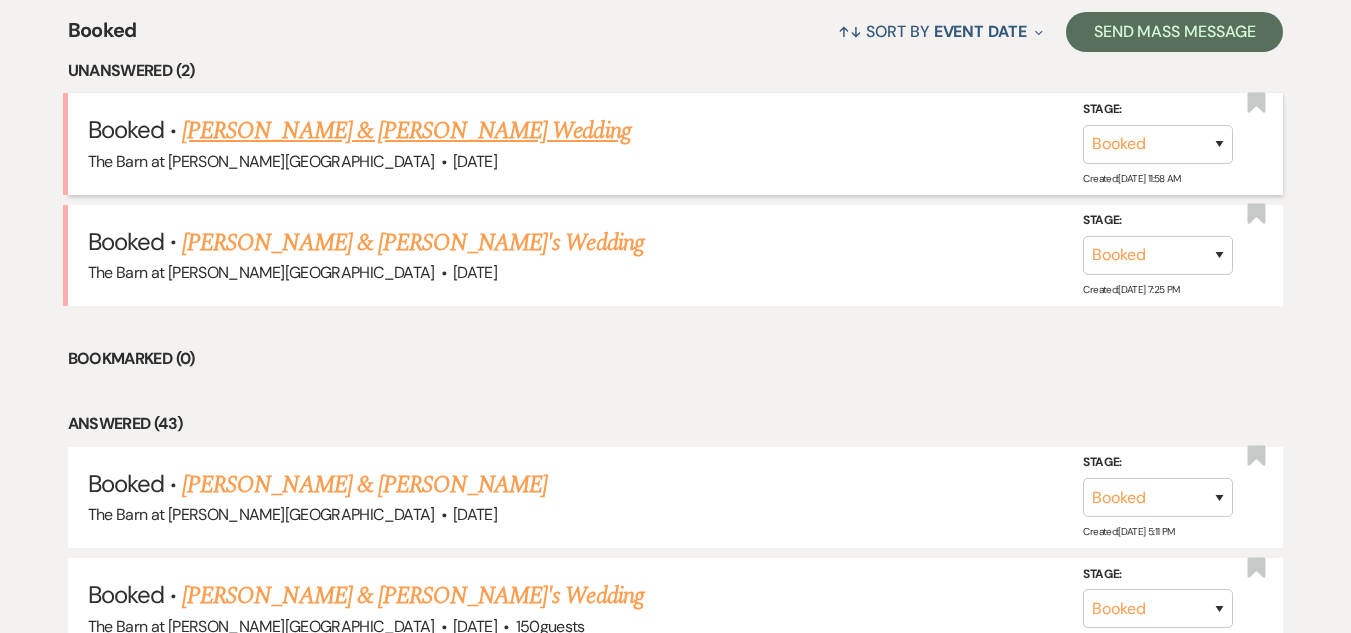 click on "[PERSON_NAME] & [PERSON_NAME] Wedding" at bounding box center [406, 131] 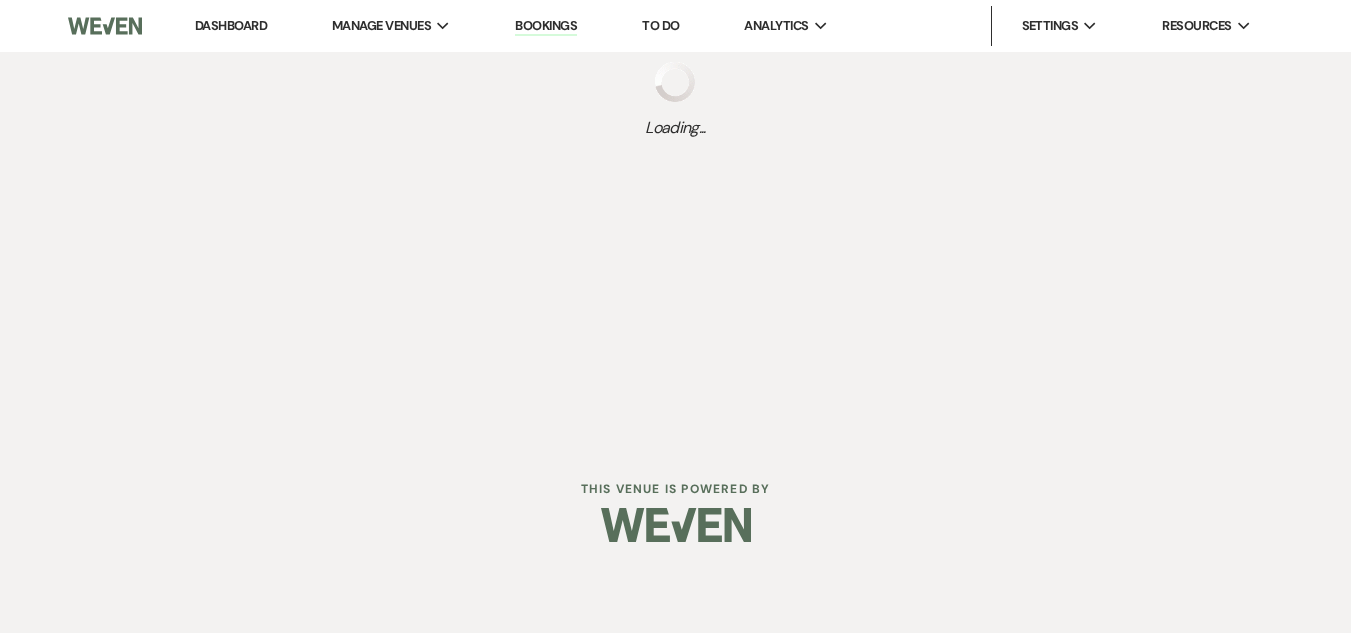 scroll, scrollTop: 0, scrollLeft: 0, axis: both 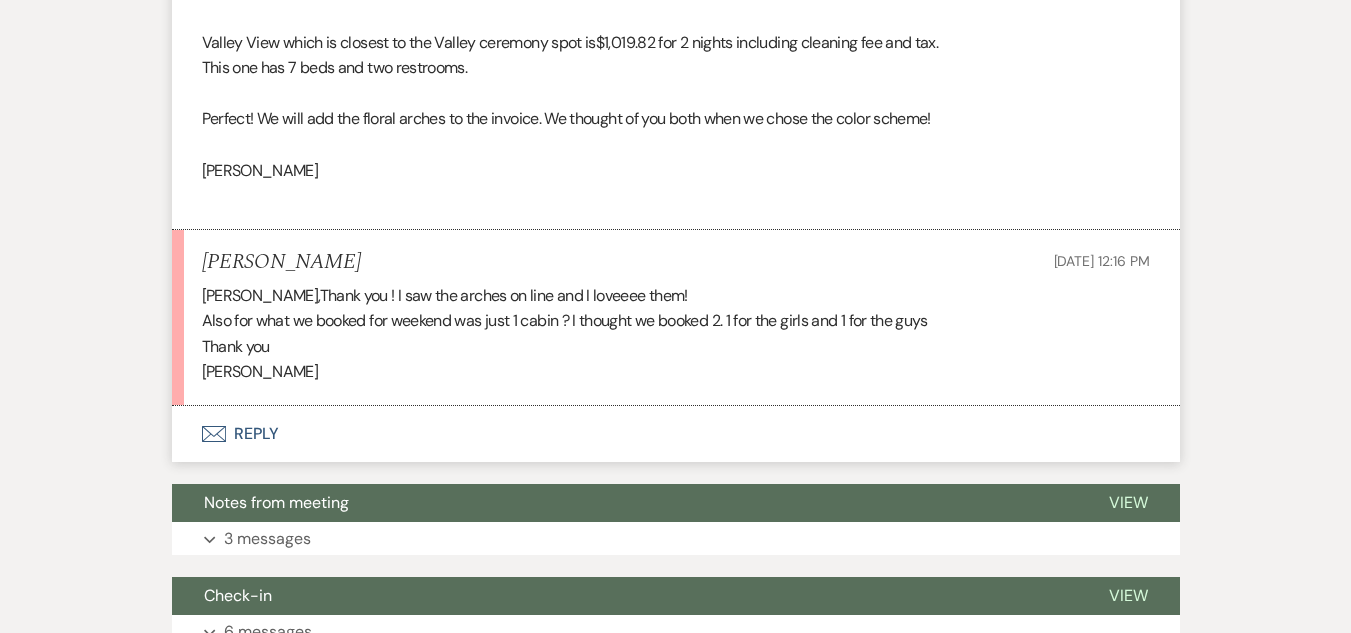 click on "Envelope Reply" at bounding box center (676, 434) 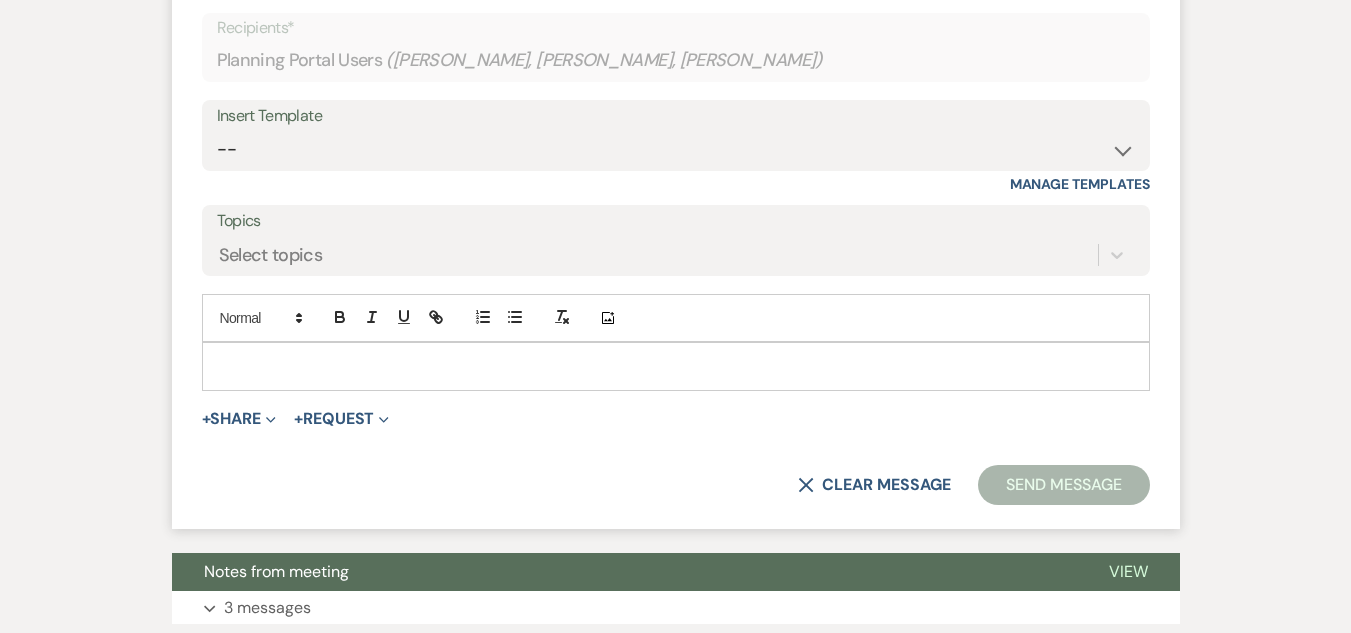 scroll, scrollTop: 1686, scrollLeft: 0, axis: vertical 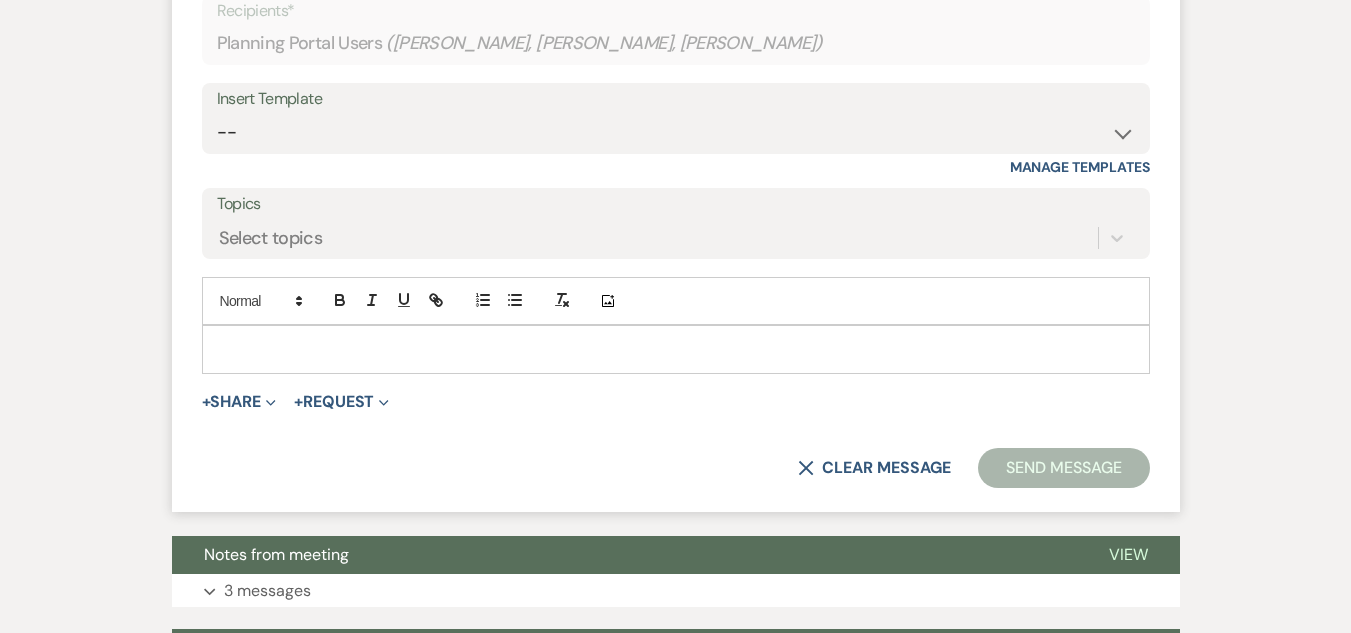 click at bounding box center [676, 349] 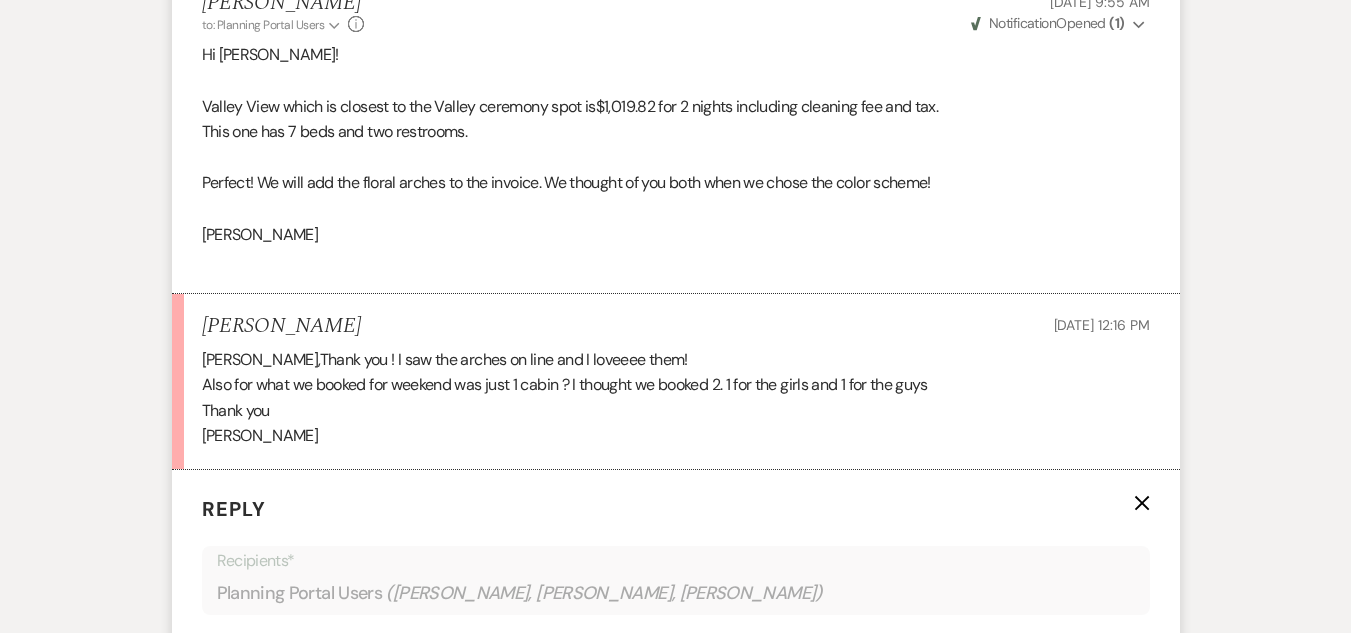 scroll, scrollTop: 1130, scrollLeft: 0, axis: vertical 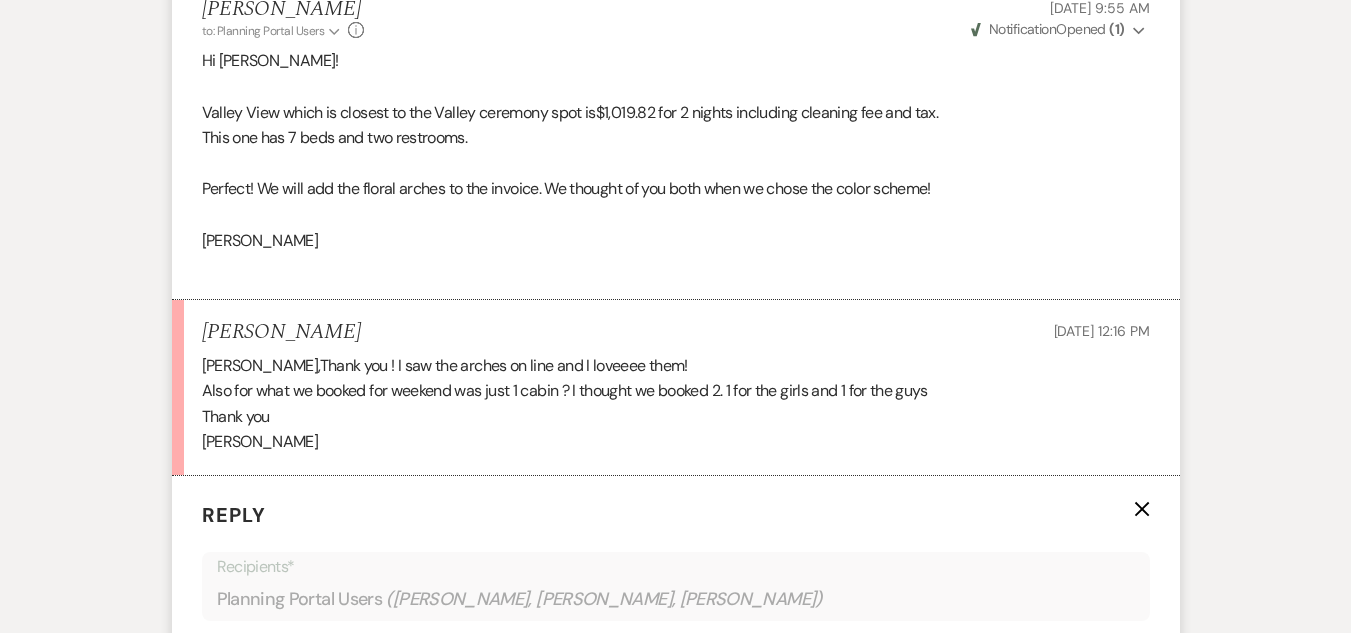click on "X" 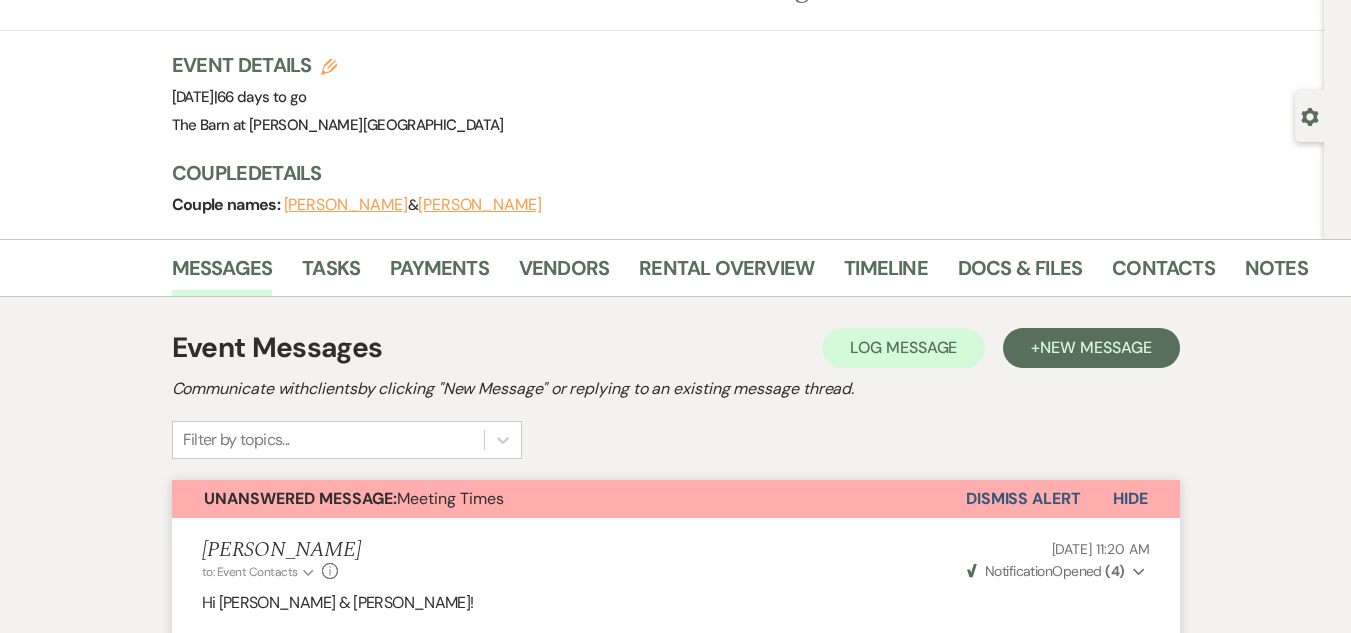 scroll, scrollTop: 0, scrollLeft: 0, axis: both 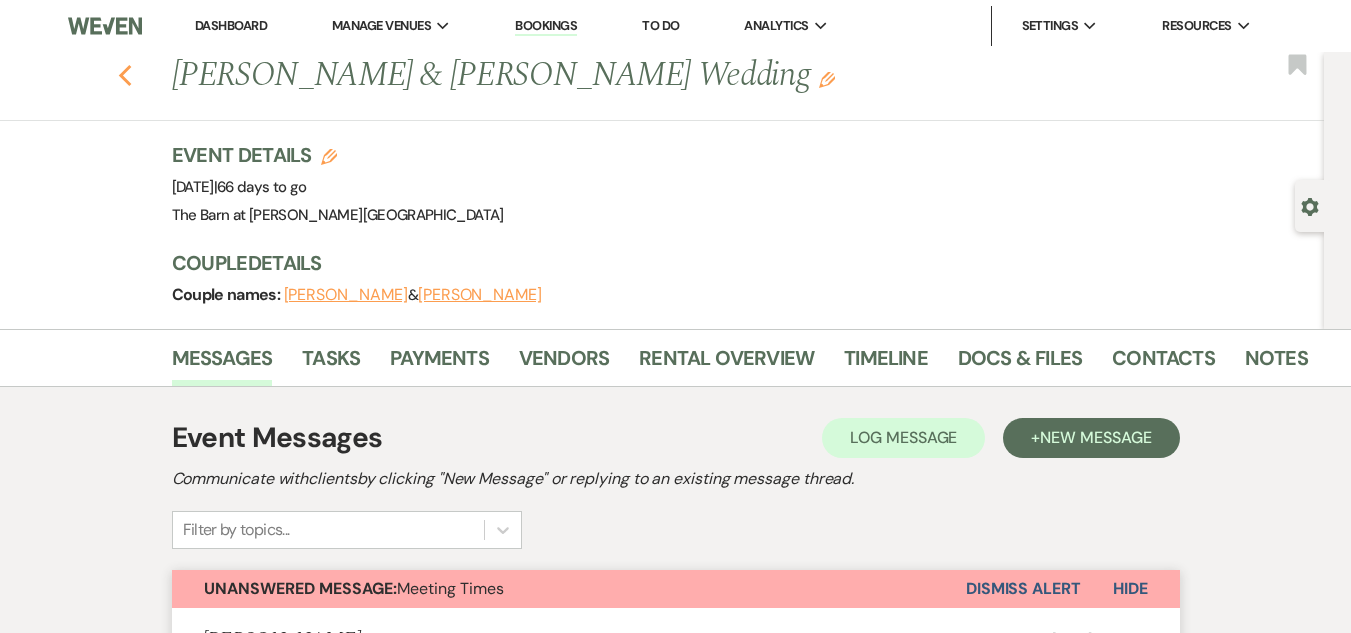 click on "Previous" 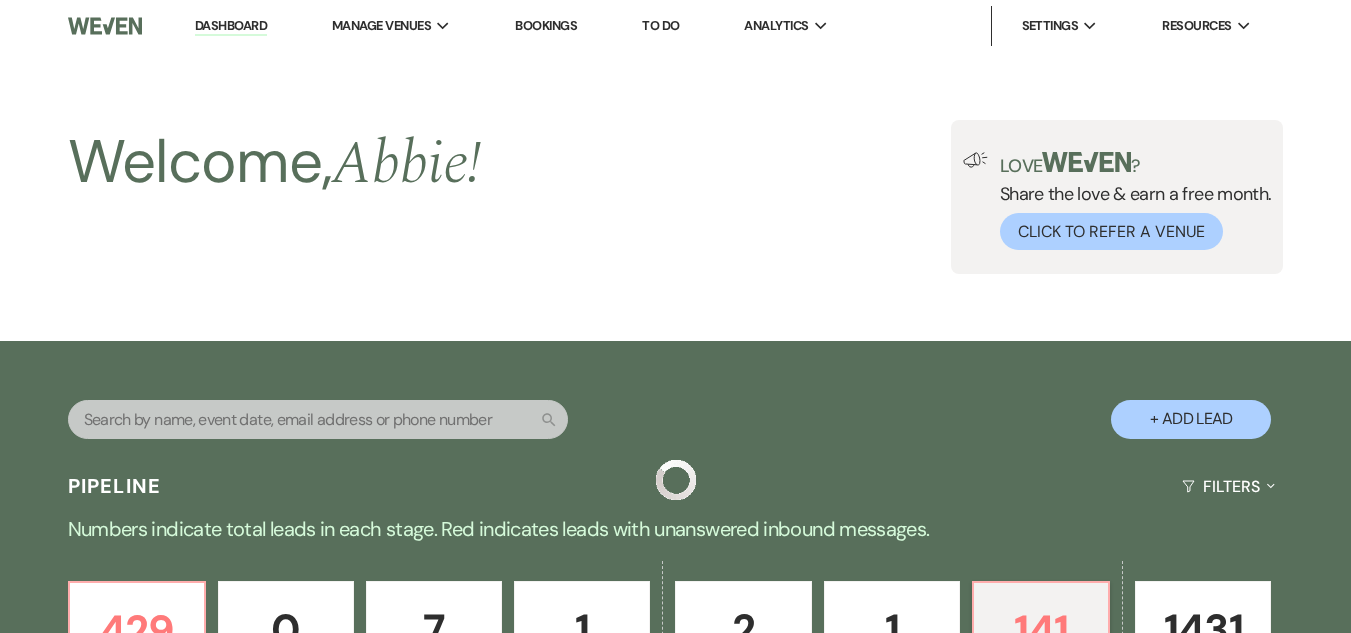 scroll, scrollTop: 800, scrollLeft: 0, axis: vertical 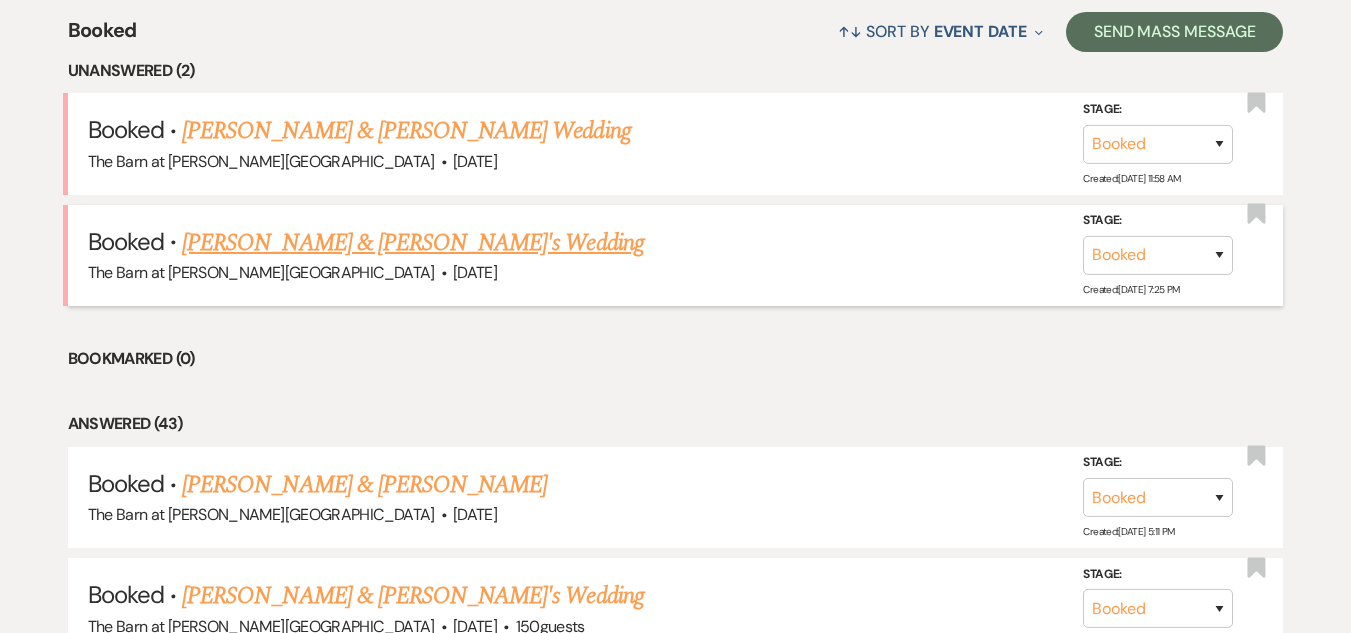 click on "[PERSON_NAME] & [PERSON_NAME]'s Wedding" at bounding box center (413, 243) 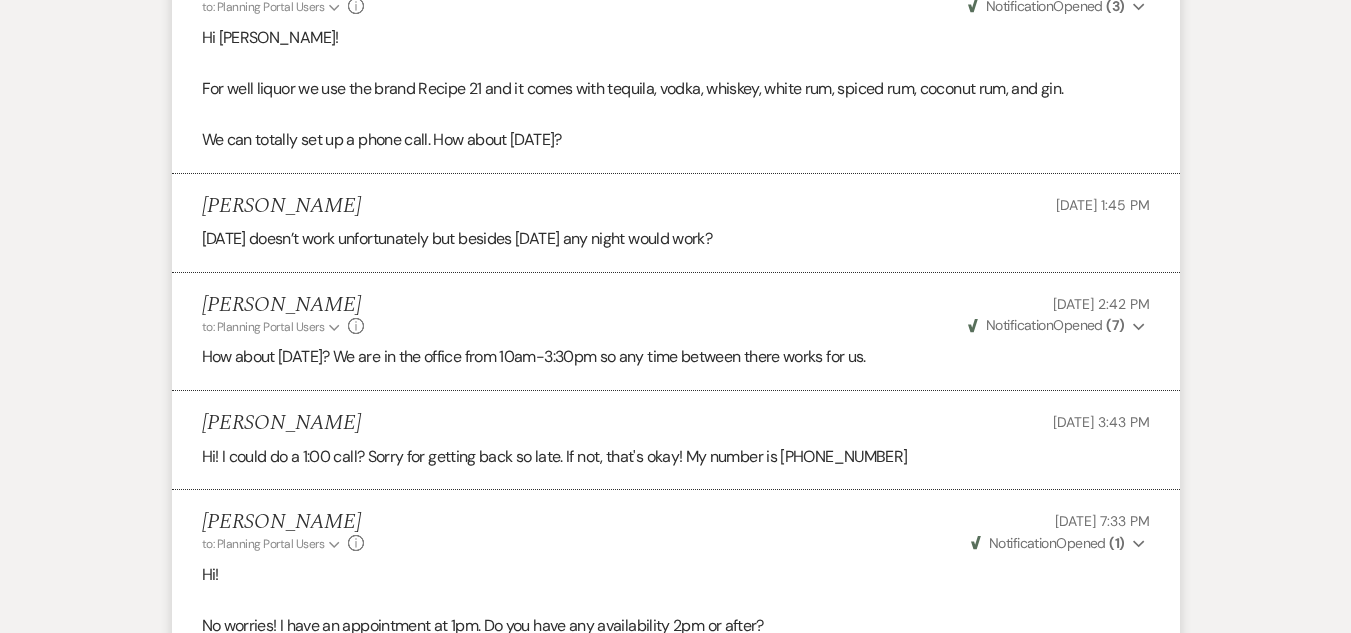 scroll, scrollTop: 2000, scrollLeft: 0, axis: vertical 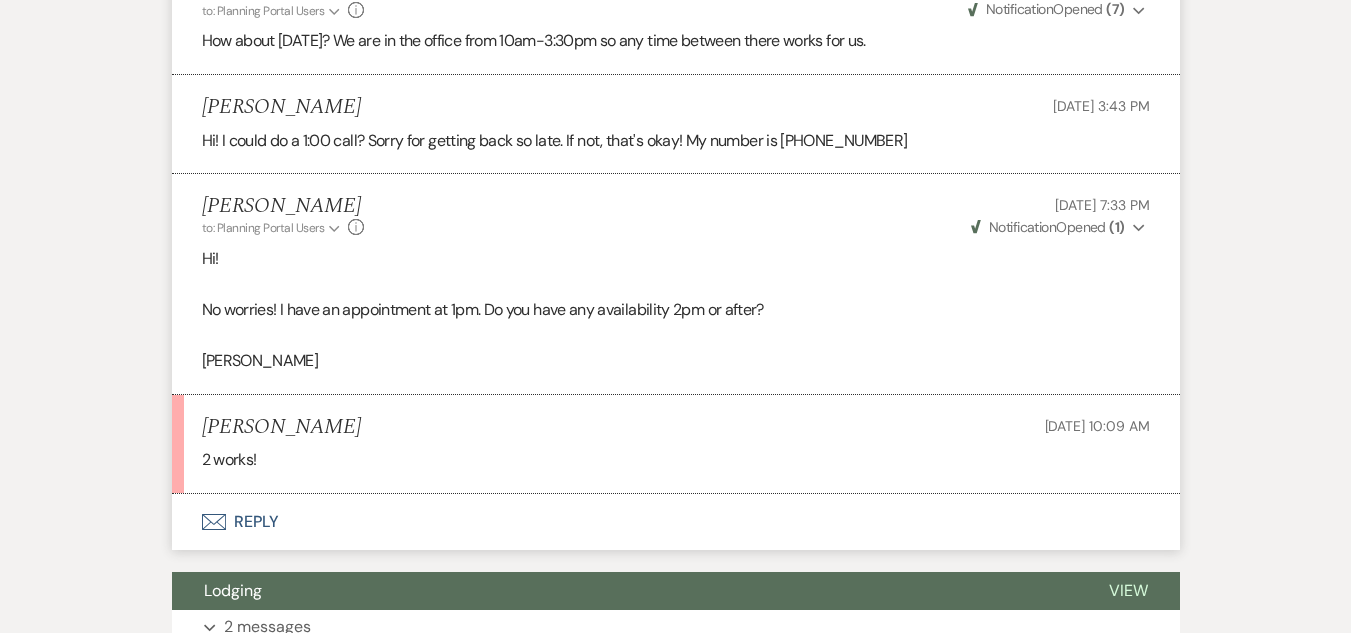 click on "Envelope Reply" at bounding box center [676, 522] 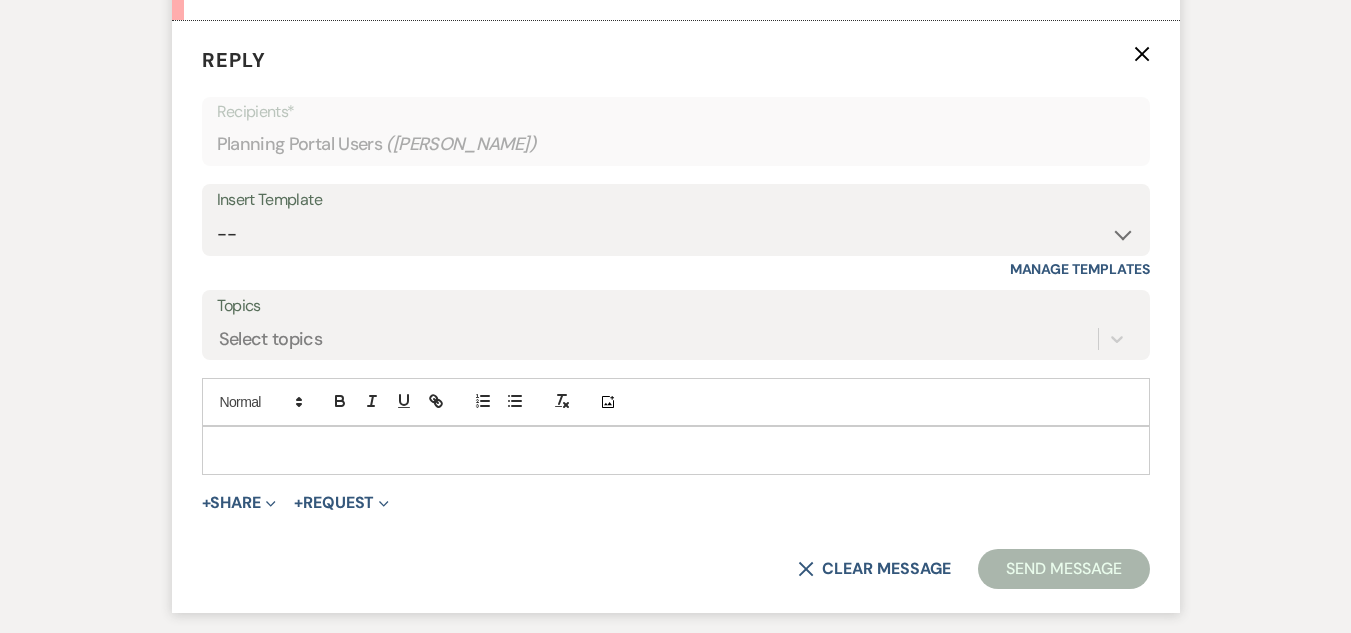 scroll, scrollTop: 2474, scrollLeft: 0, axis: vertical 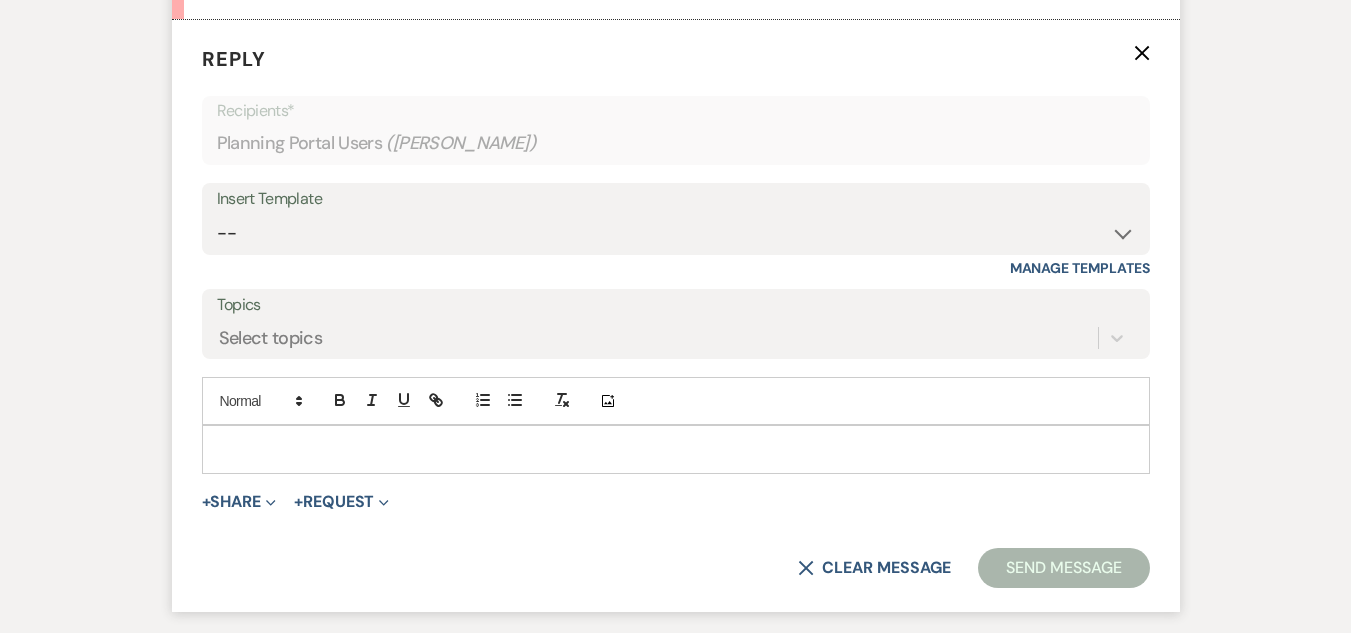 click 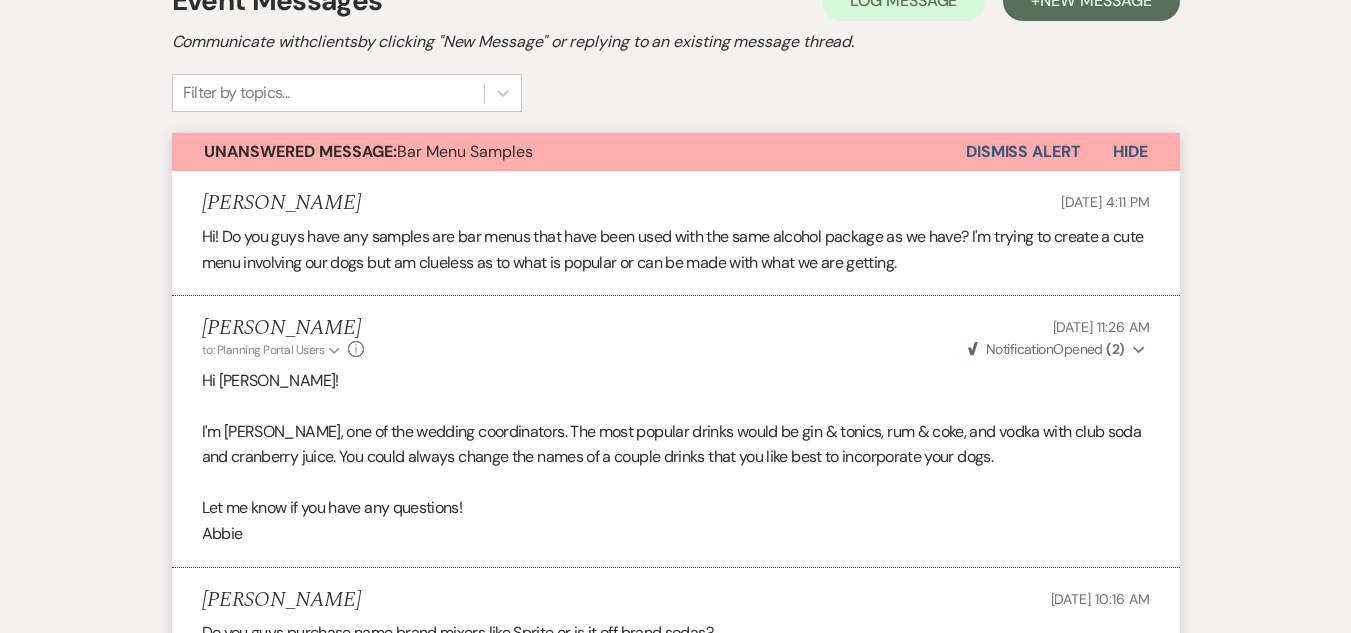 scroll, scrollTop: 500, scrollLeft: 0, axis: vertical 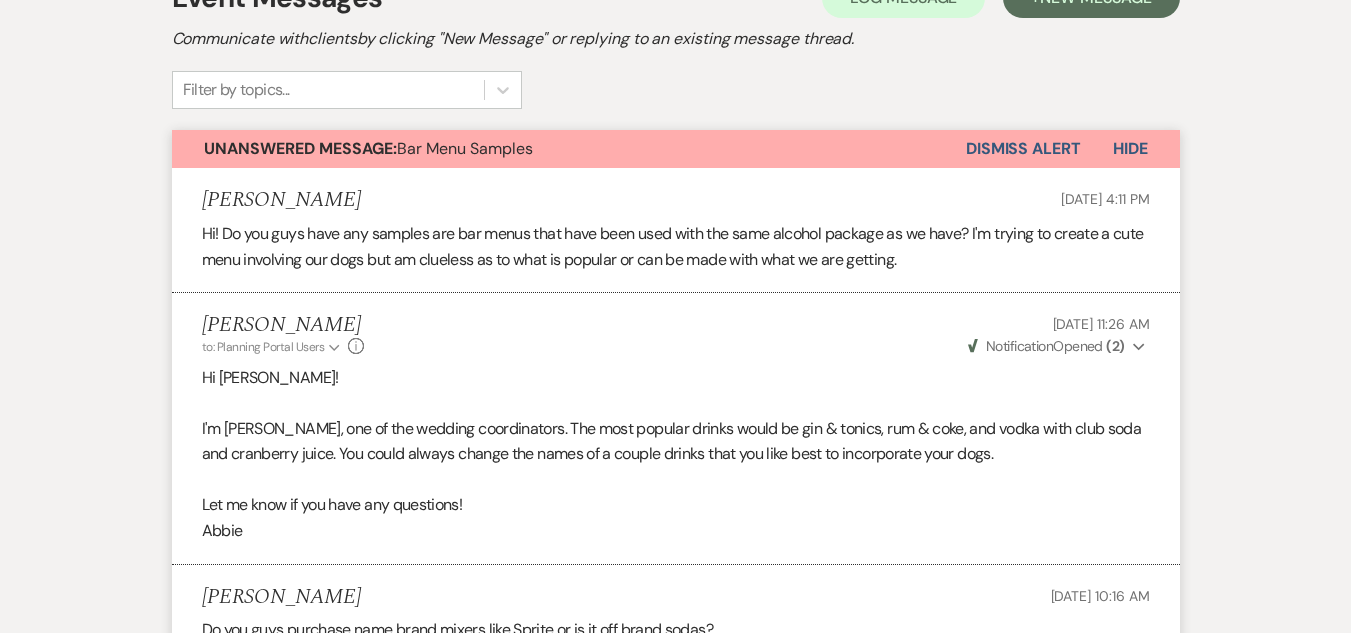 click on "Dismiss Alert" at bounding box center [1023, 149] 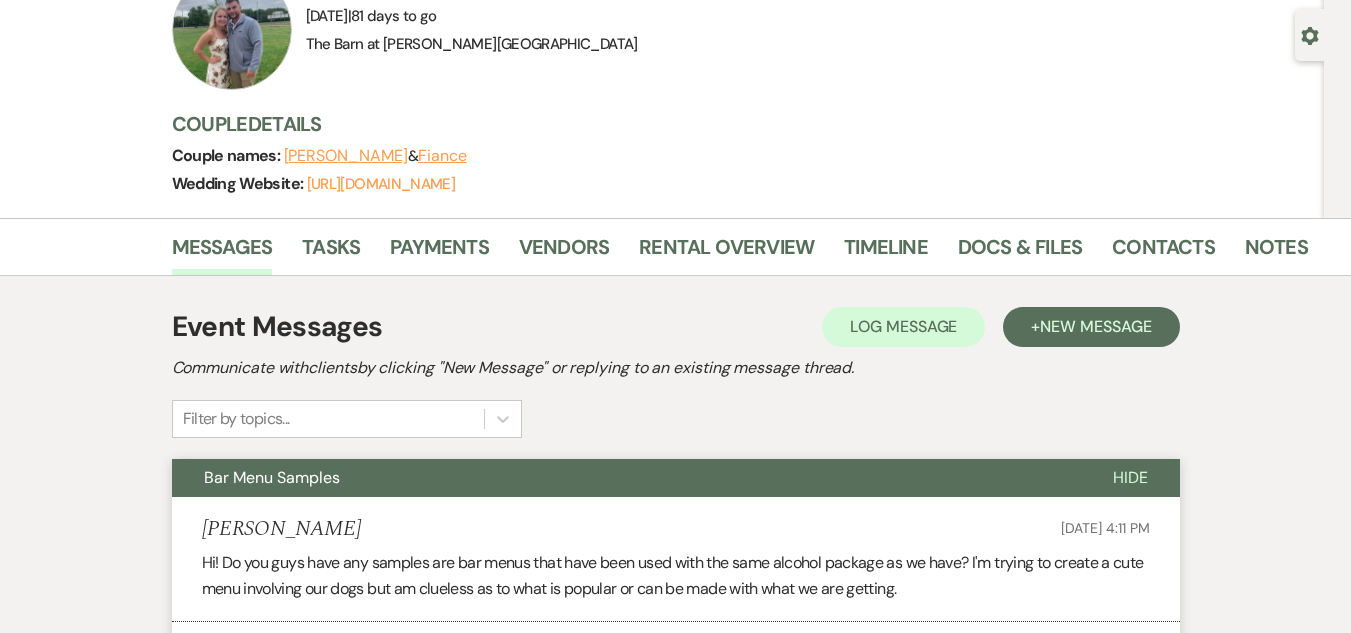 scroll, scrollTop: 0, scrollLeft: 0, axis: both 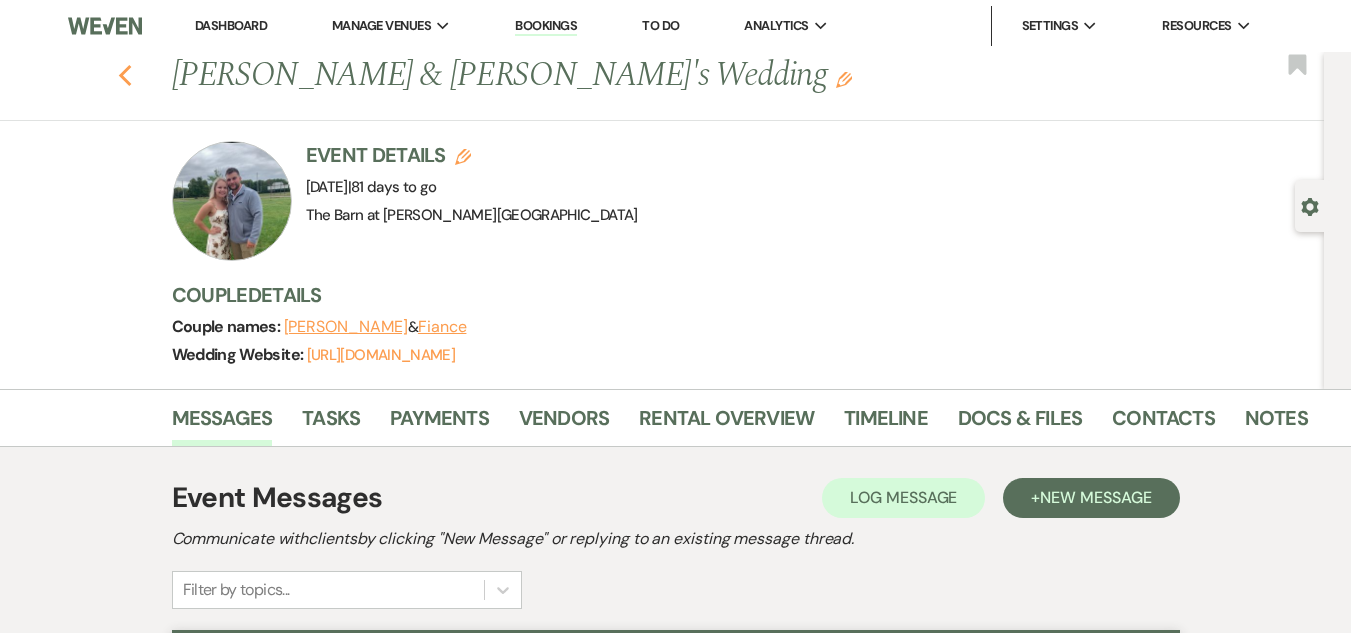 click 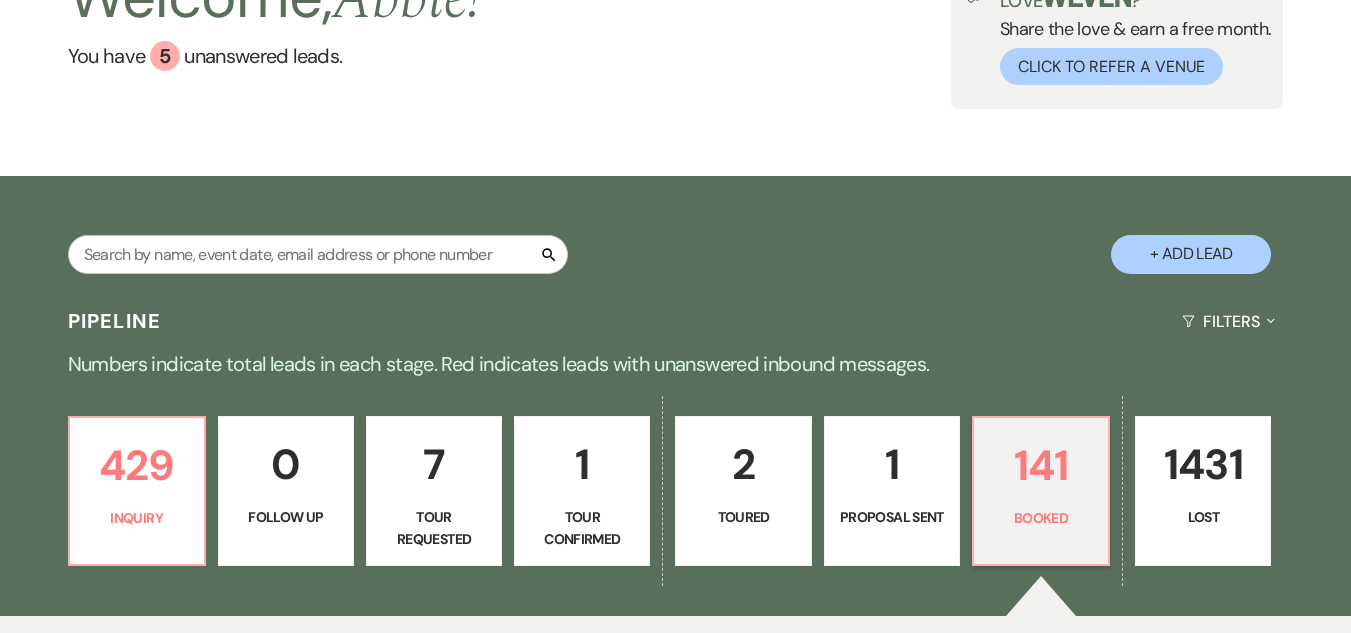 scroll, scrollTop: 200, scrollLeft: 0, axis: vertical 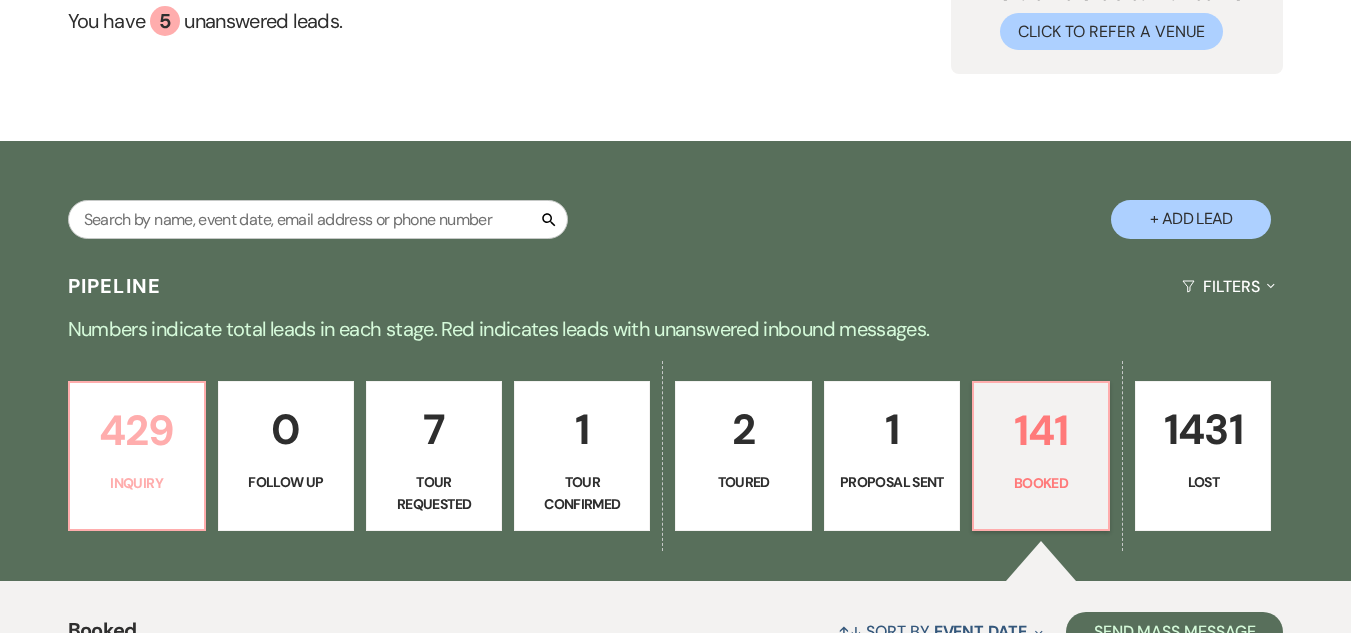 click on "429" at bounding box center (137, 430) 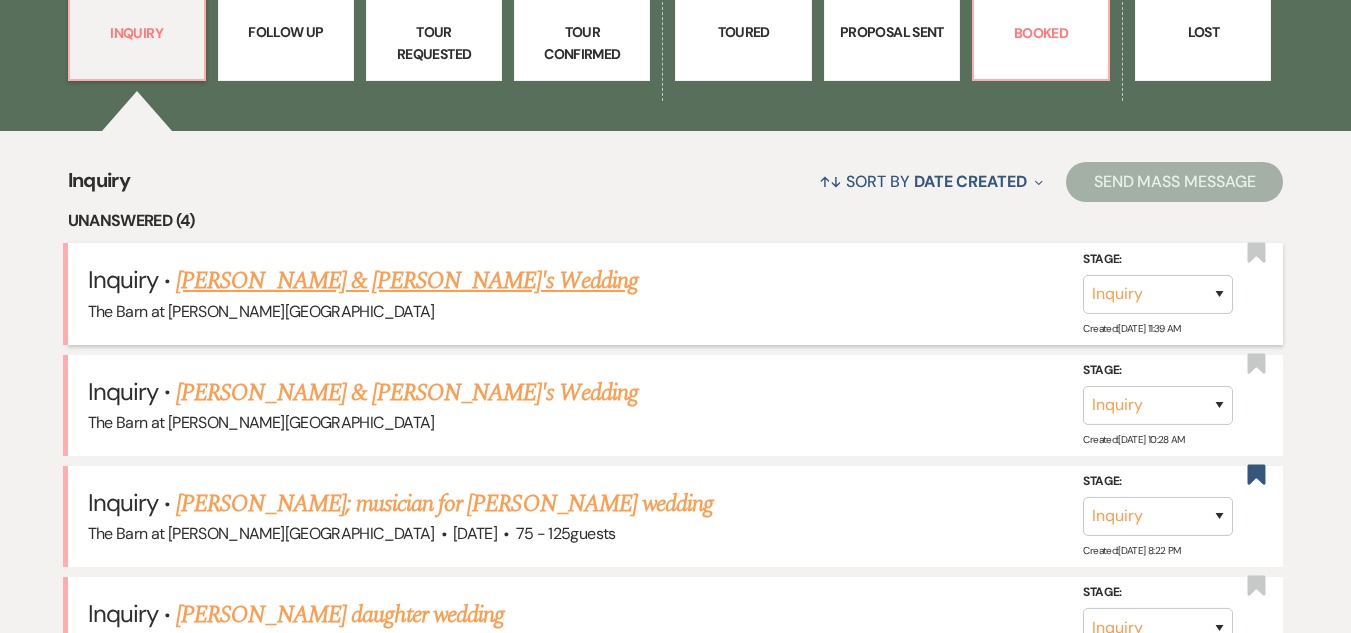 scroll, scrollTop: 700, scrollLeft: 0, axis: vertical 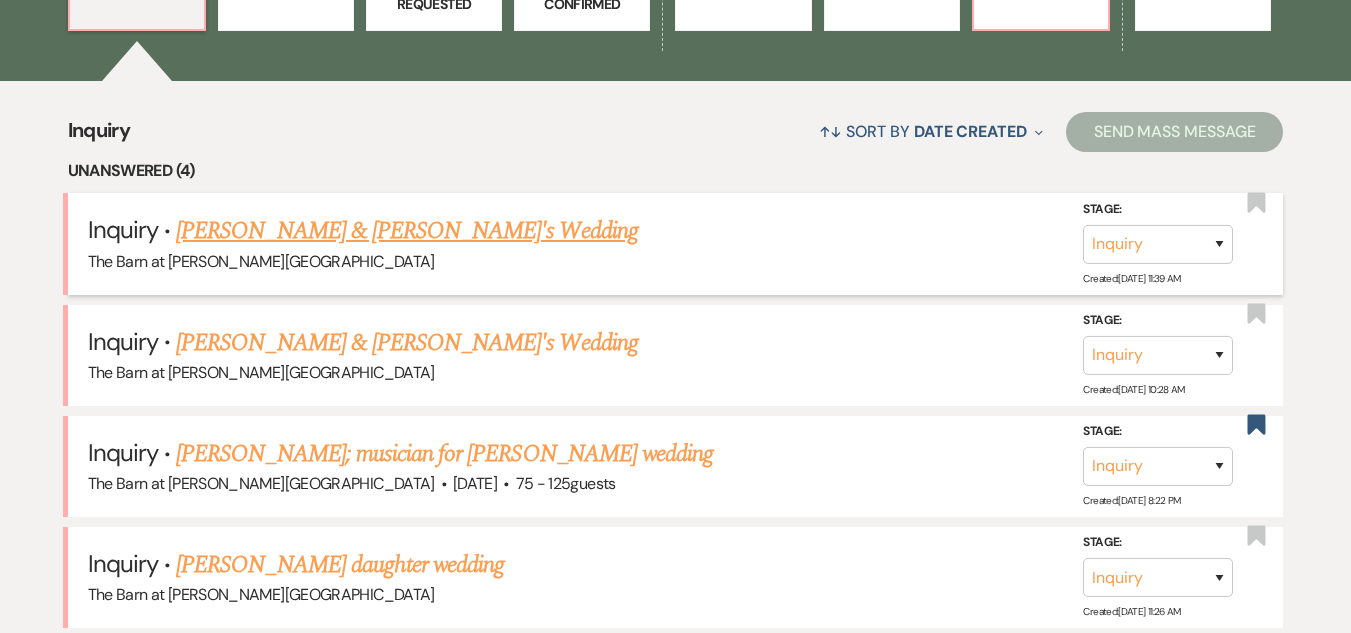 click on "[PERSON_NAME] & [PERSON_NAME]'s Wedding" at bounding box center (407, 231) 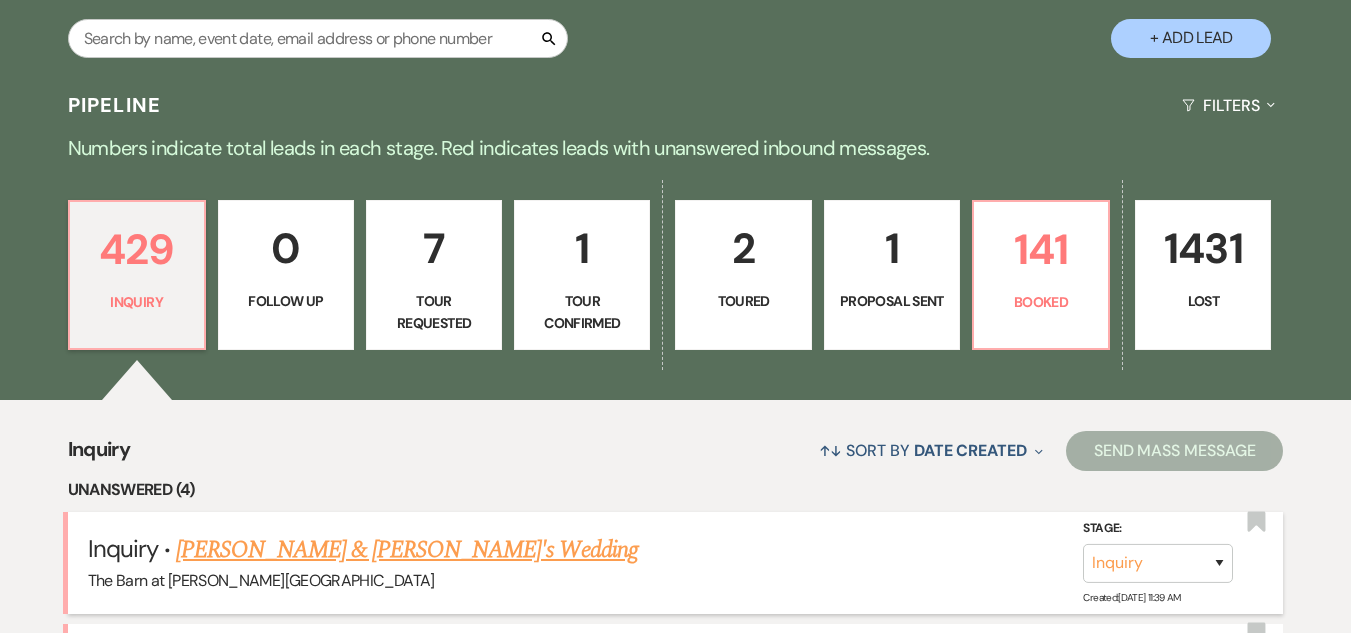 select on "5" 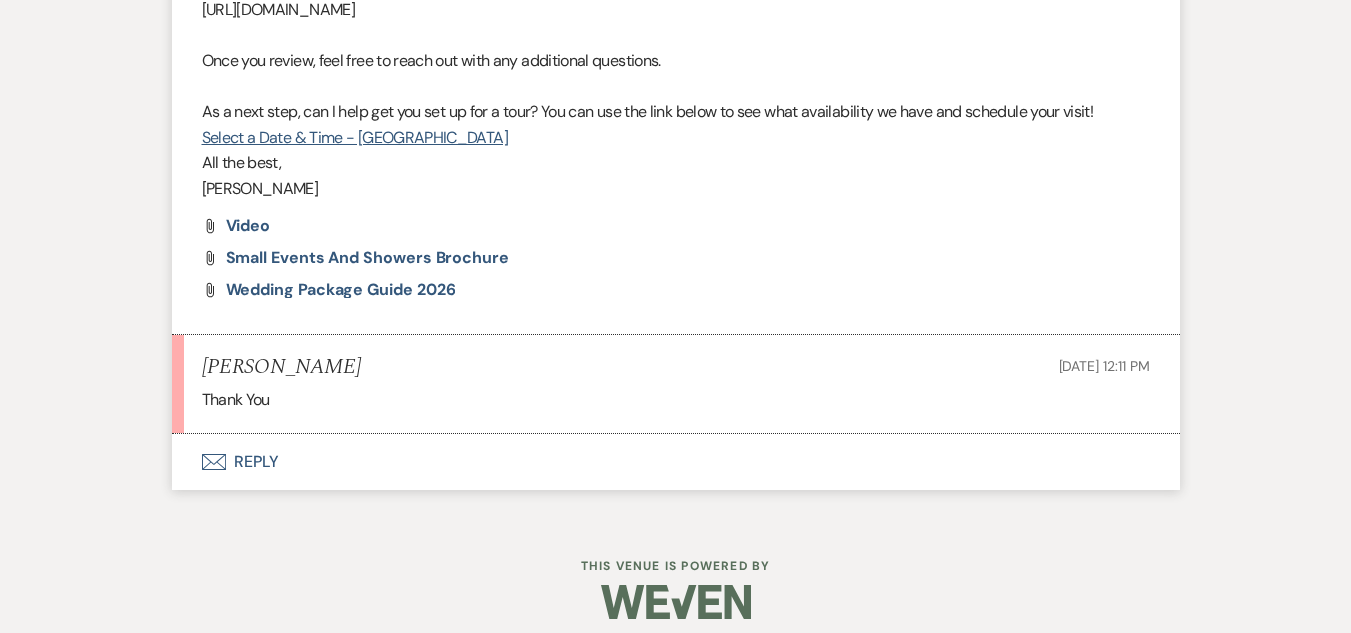scroll, scrollTop: 1256, scrollLeft: 0, axis: vertical 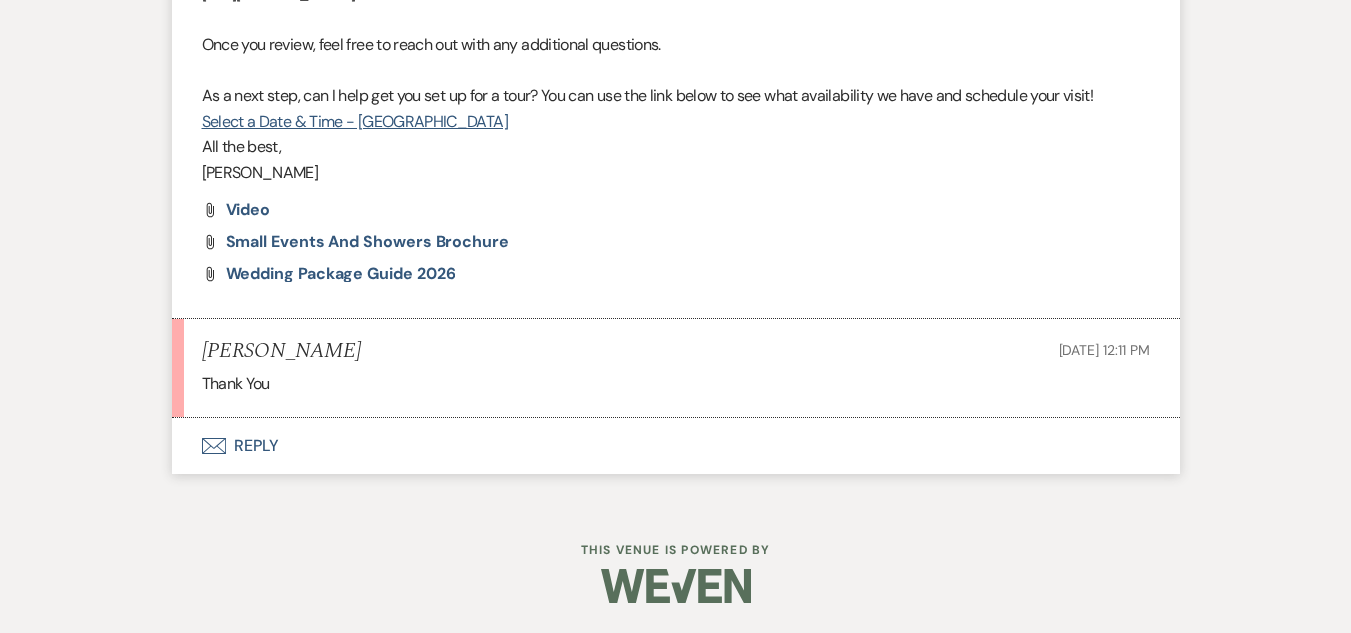 click on "Envelope Reply" at bounding box center (676, 446) 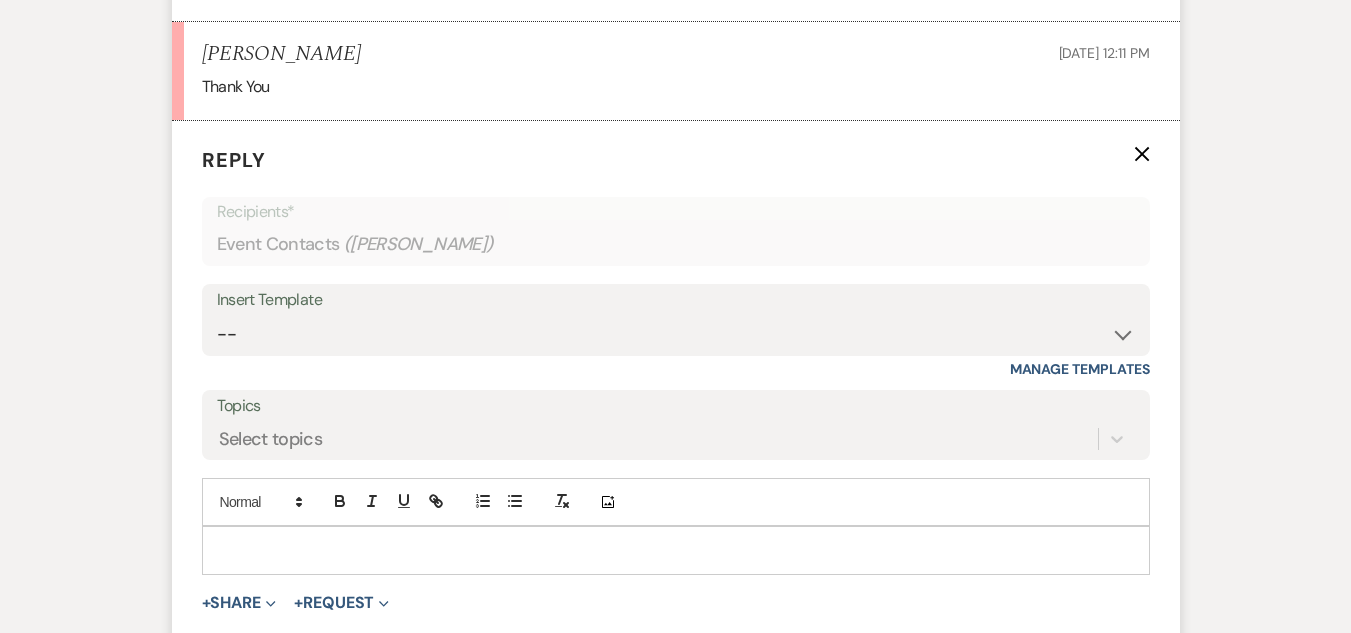 scroll, scrollTop: 1654, scrollLeft: 0, axis: vertical 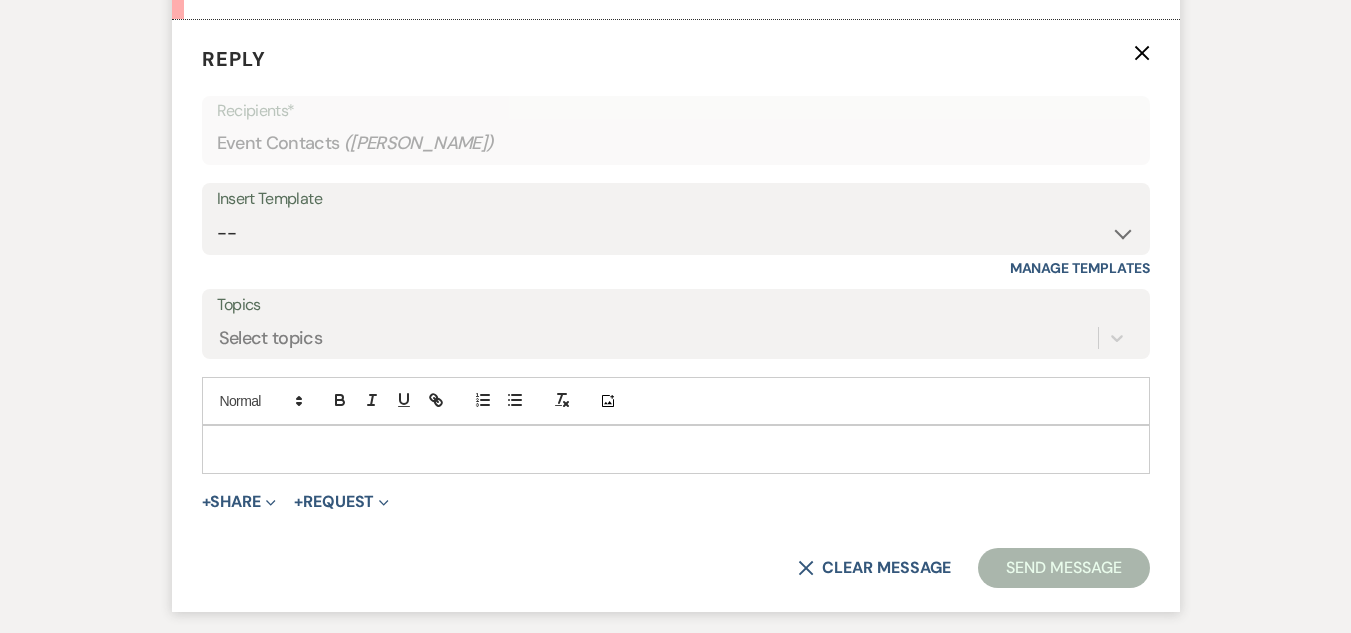 click at bounding box center (676, 449) 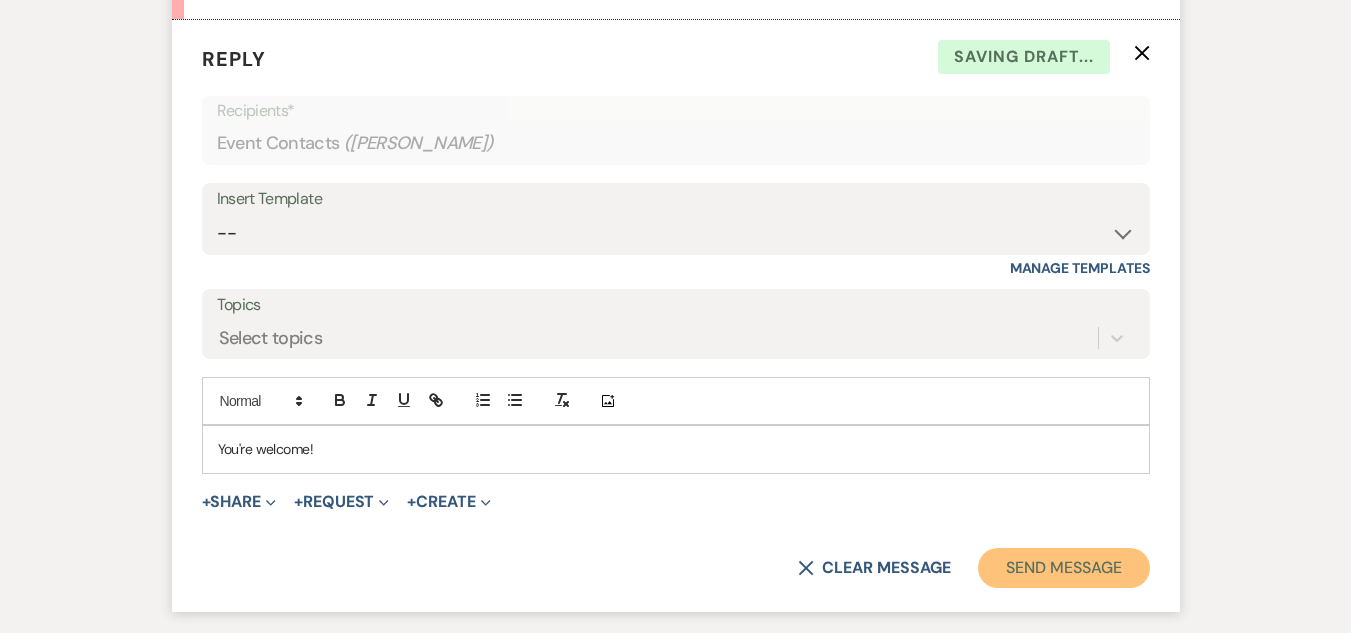 click on "Send Message" at bounding box center (1063, 568) 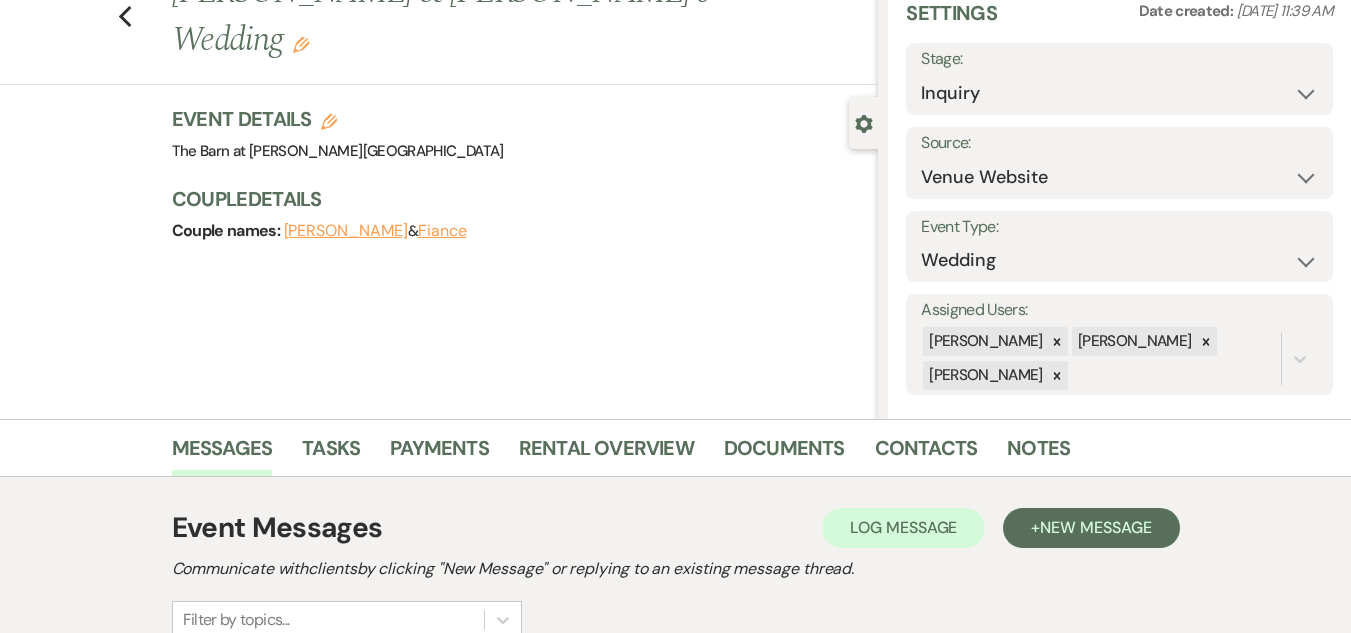 scroll, scrollTop: 0, scrollLeft: 0, axis: both 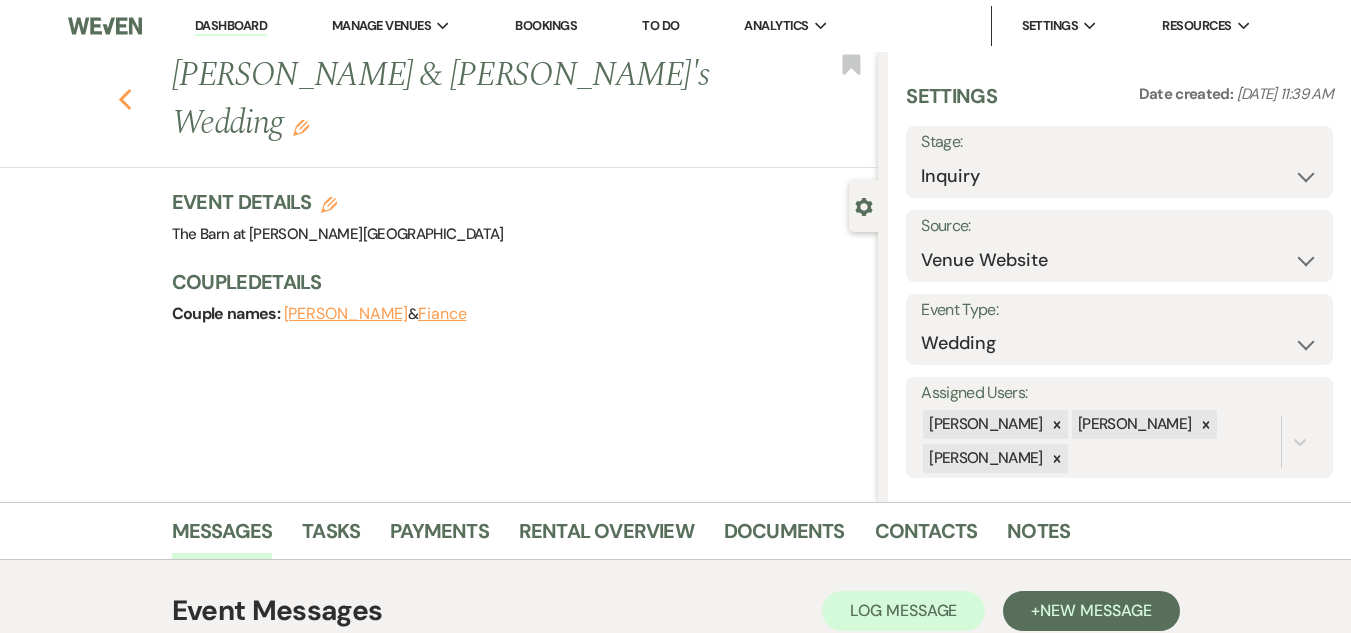 click 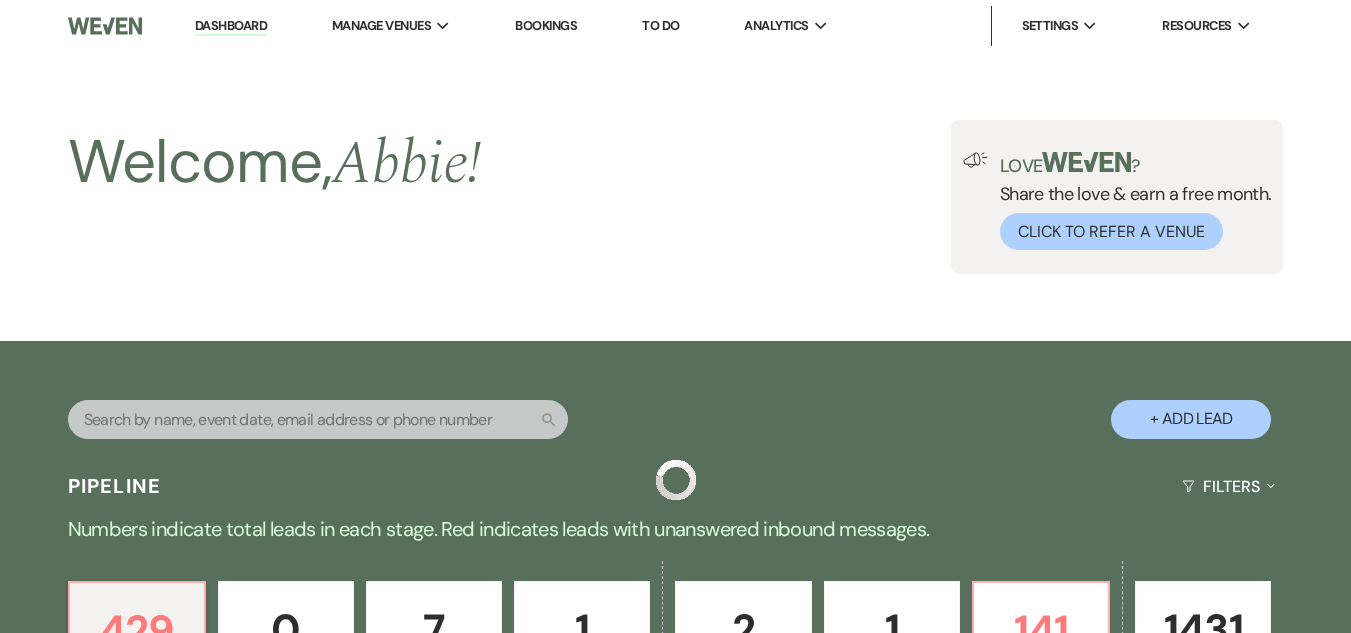 scroll, scrollTop: 700, scrollLeft: 0, axis: vertical 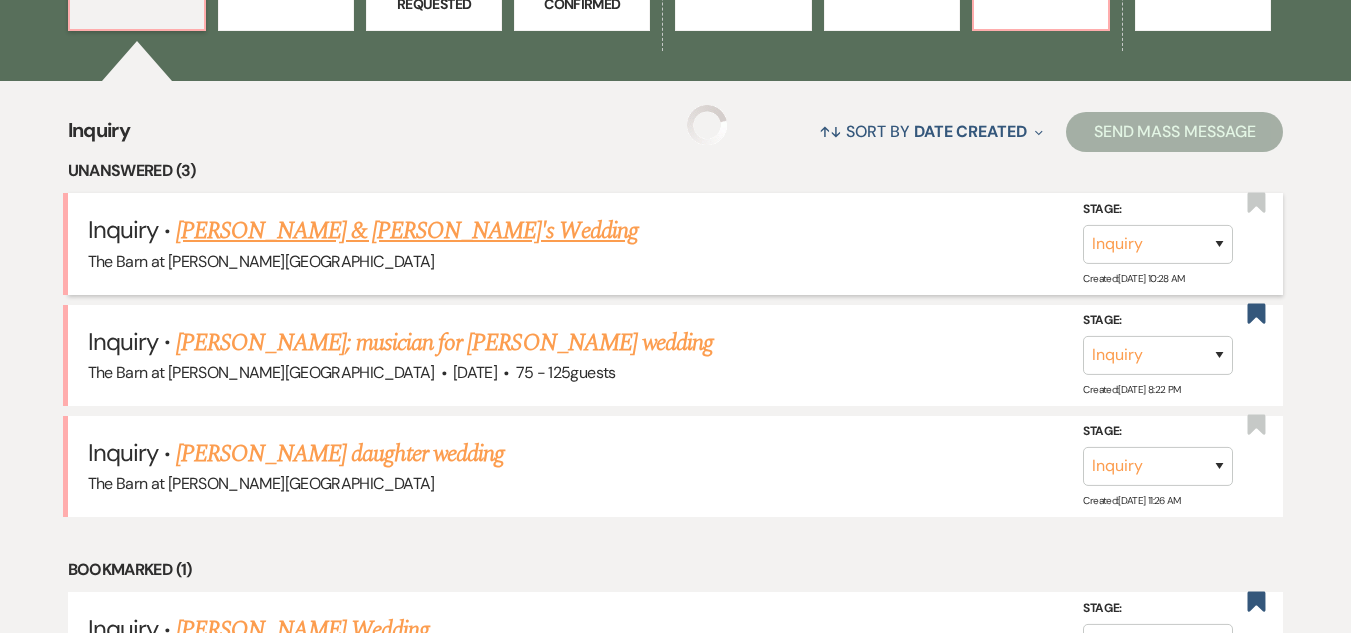 click on "[PERSON_NAME] & [PERSON_NAME]'s Wedding" at bounding box center (407, 231) 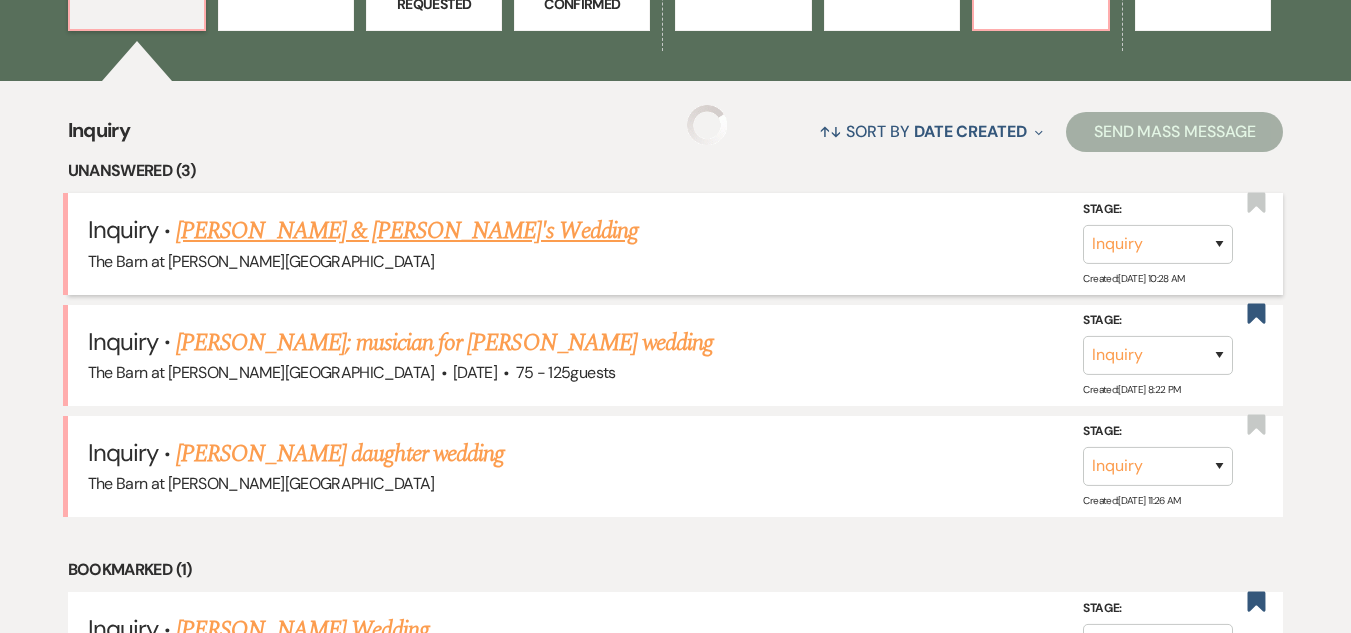 select on "5" 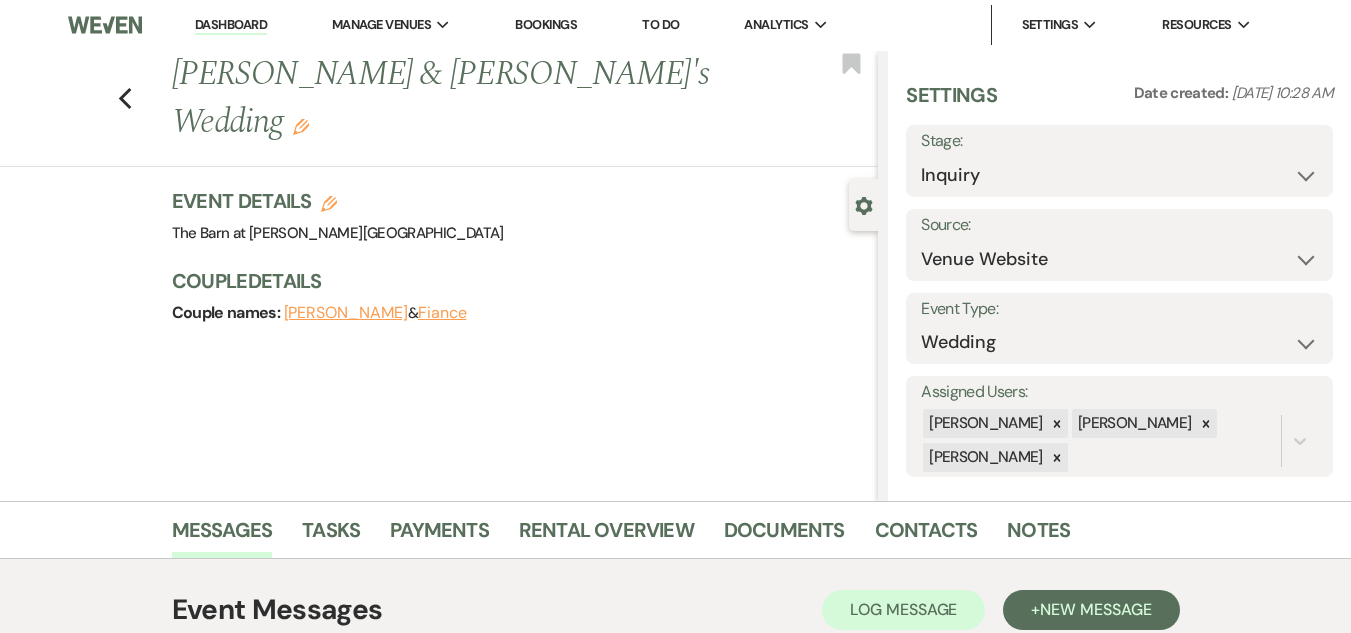 scroll, scrollTop: 0, scrollLeft: 0, axis: both 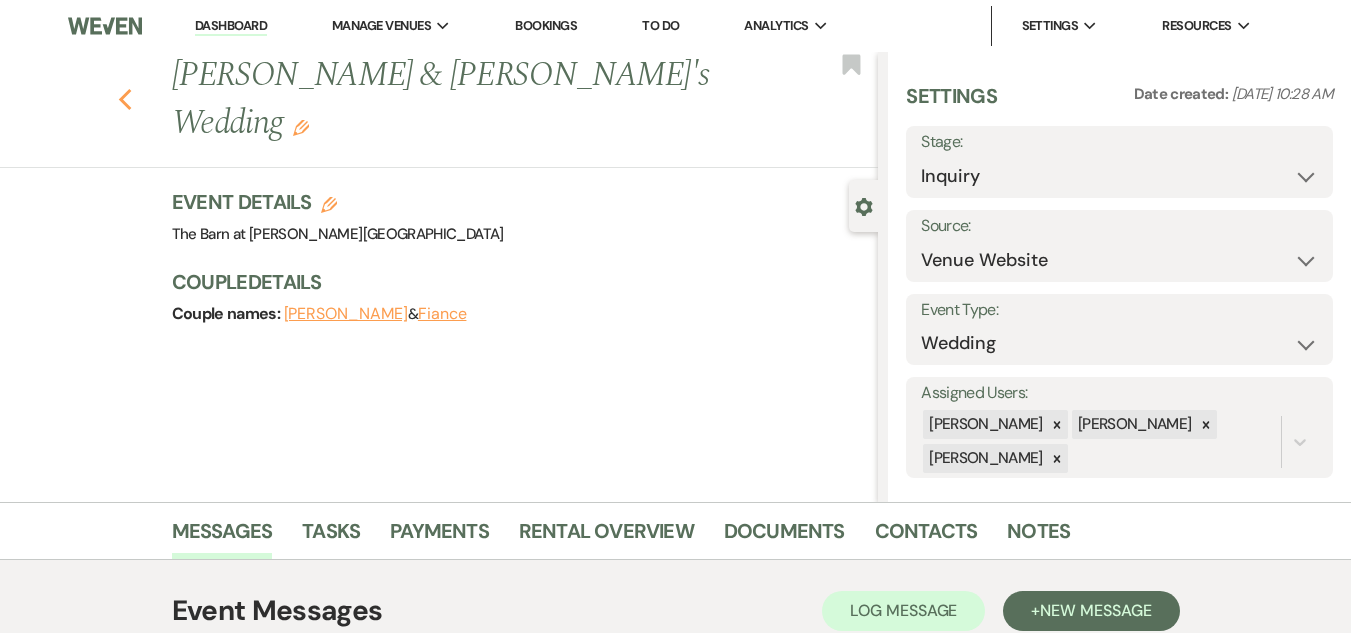 click 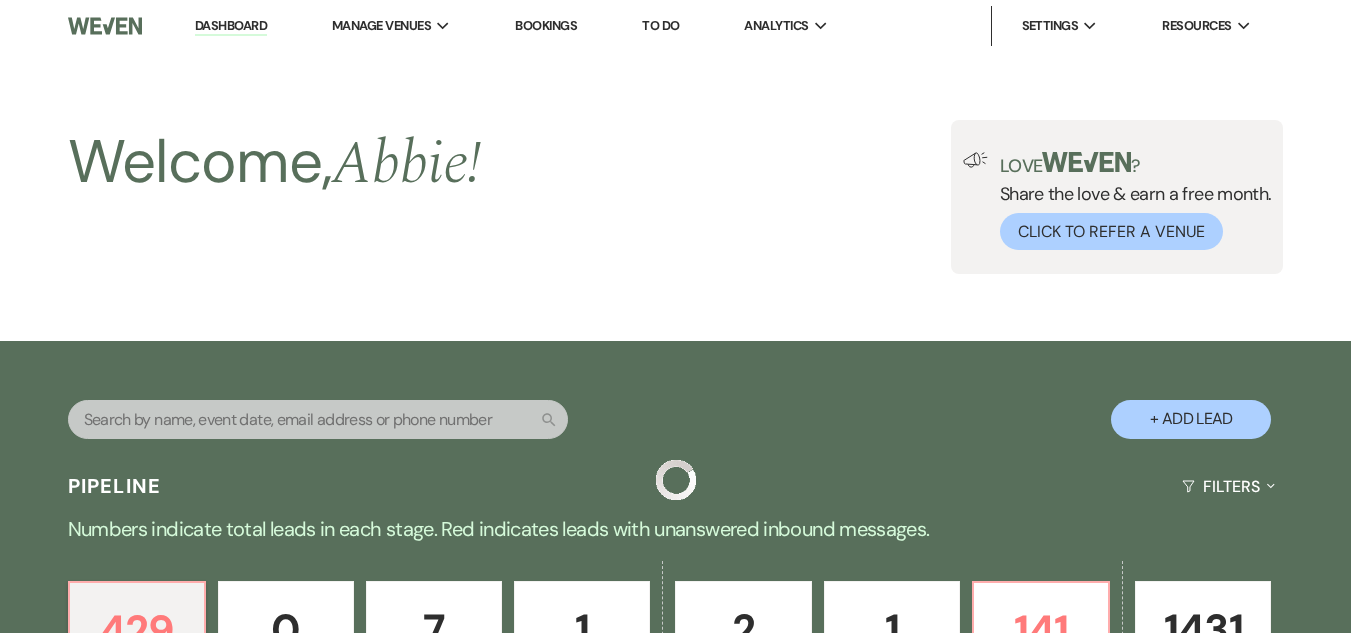 scroll, scrollTop: 700, scrollLeft: 0, axis: vertical 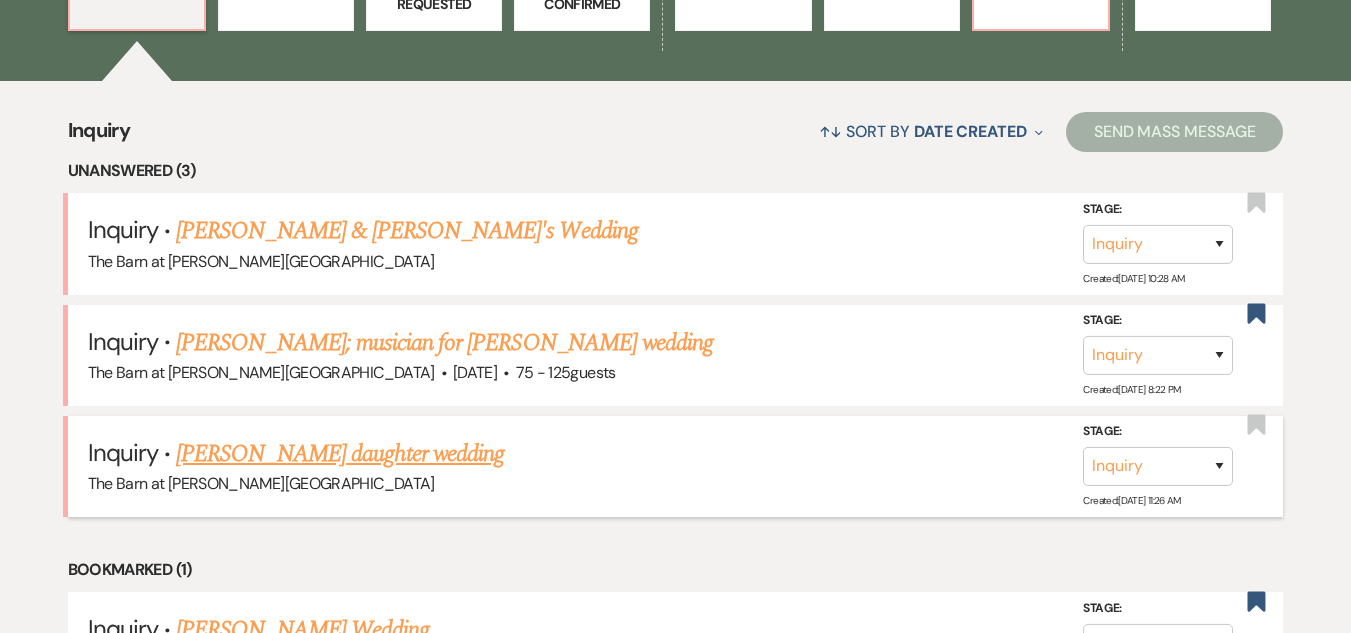 click on "[PERSON_NAME] daughter wedding" at bounding box center [340, 454] 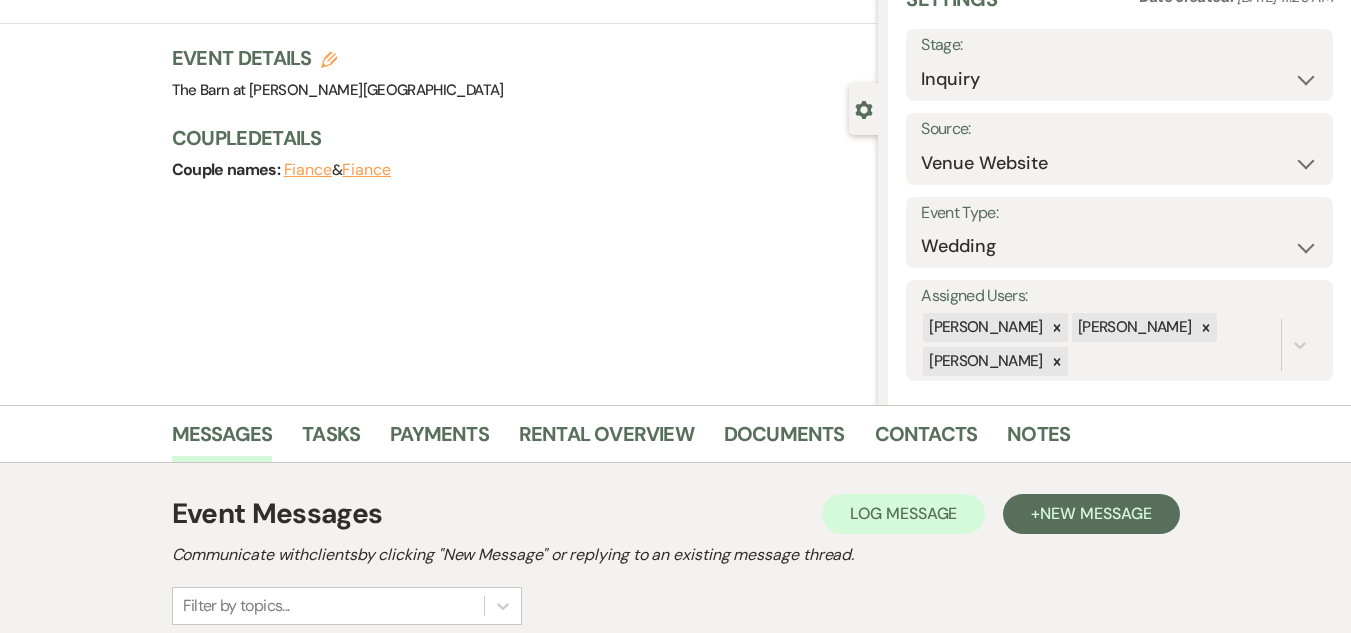 scroll, scrollTop: 0, scrollLeft: 0, axis: both 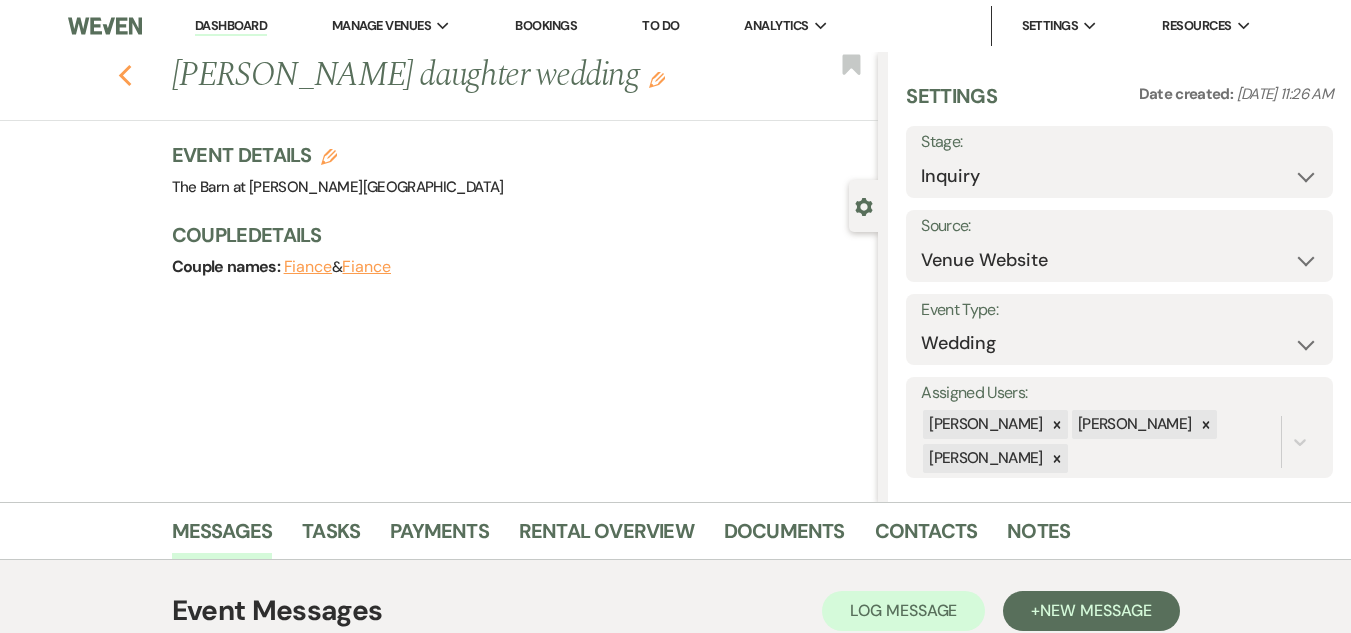 click 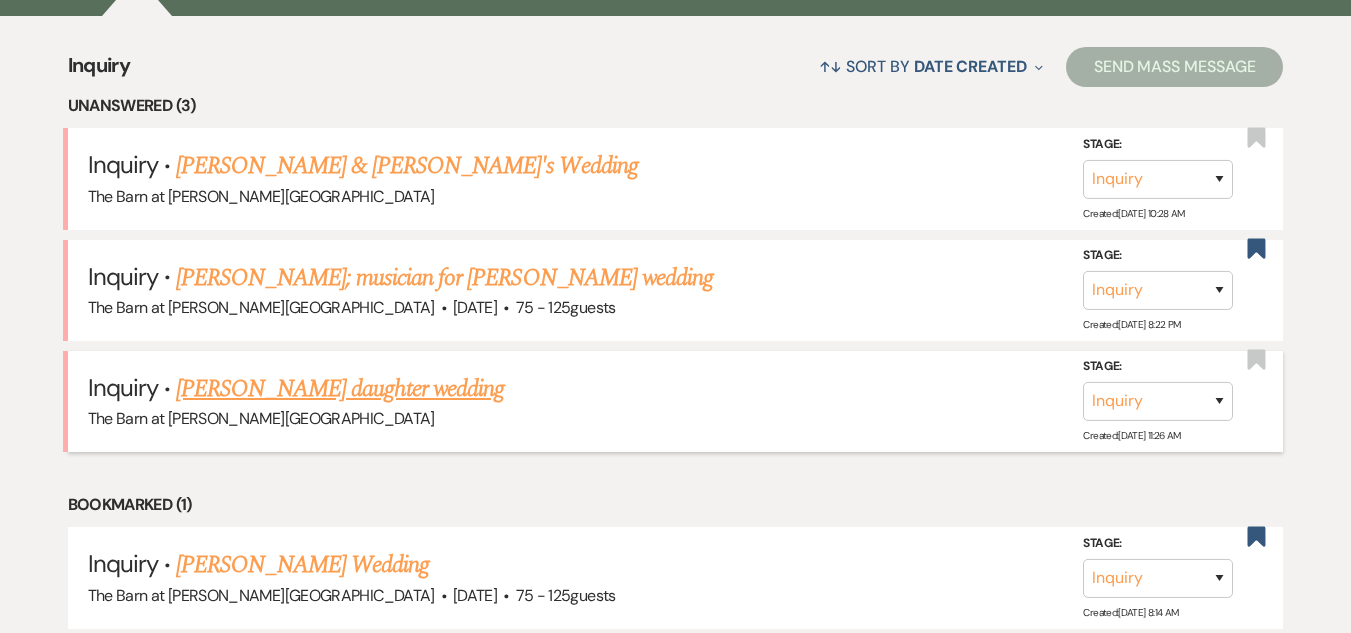 scroll, scrollTop: 800, scrollLeft: 0, axis: vertical 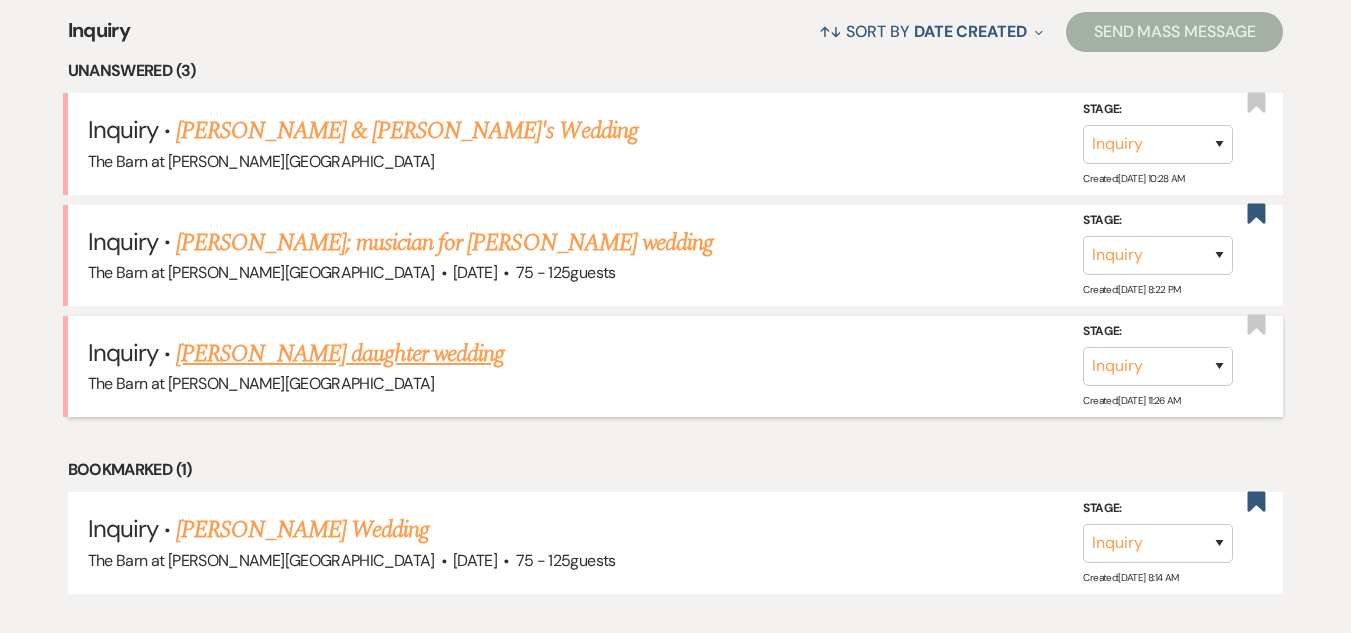 click on "[PERSON_NAME] daughter wedding" at bounding box center [340, 354] 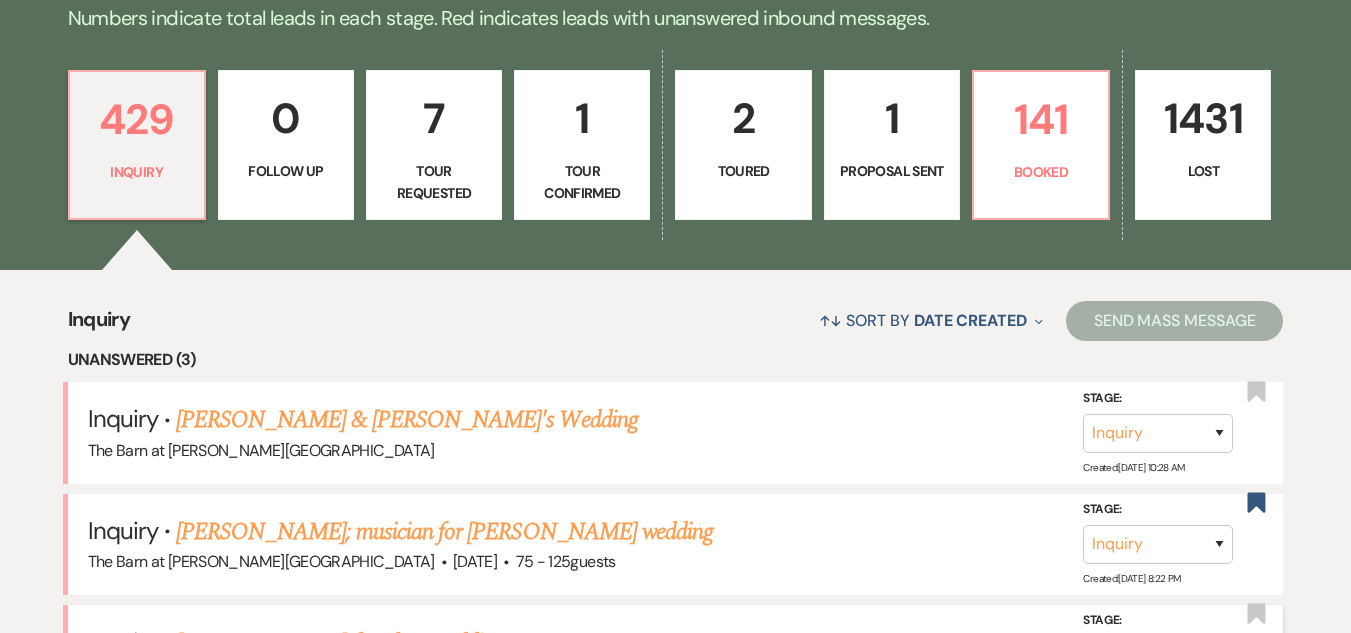 select on "5" 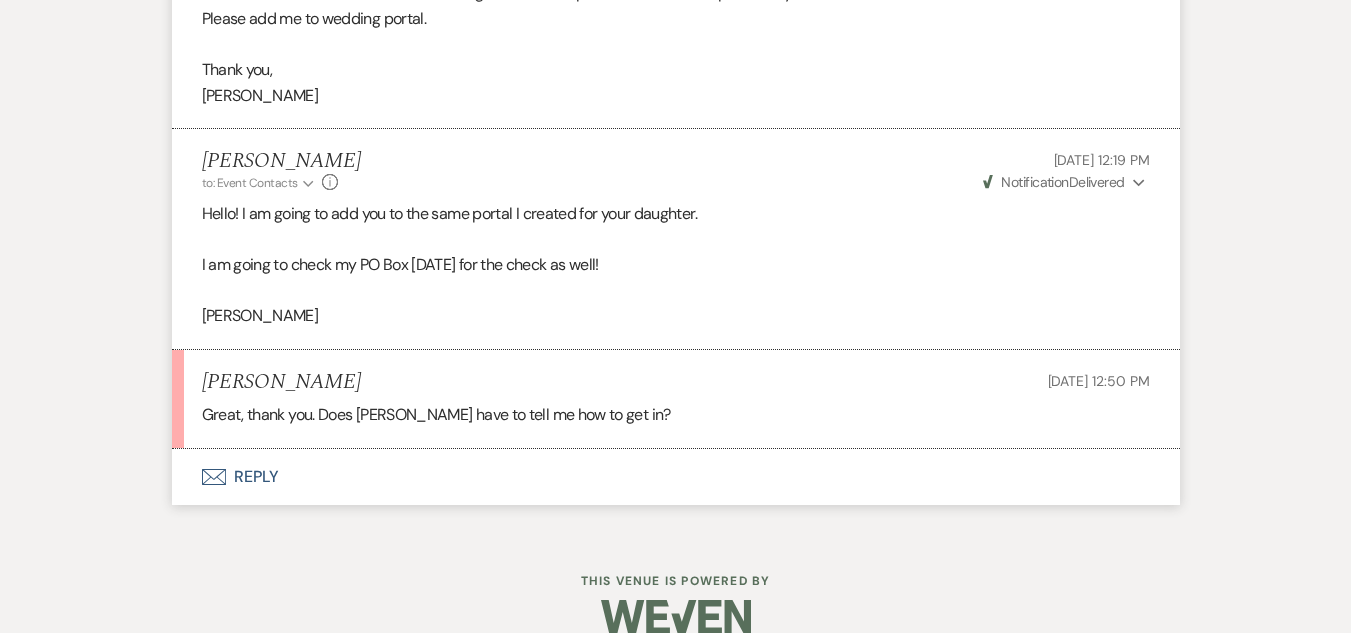 scroll, scrollTop: 7799, scrollLeft: 0, axis: vertical 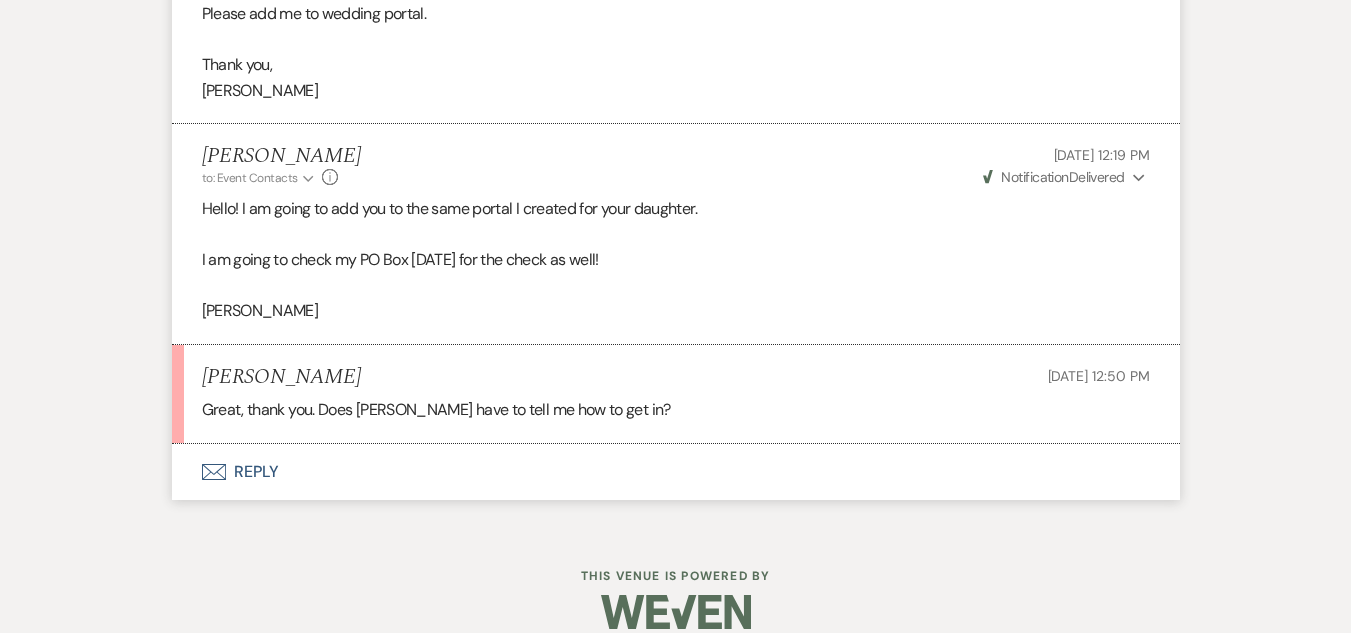 click on "Envelope Reply" at bounding box center [676, 472] 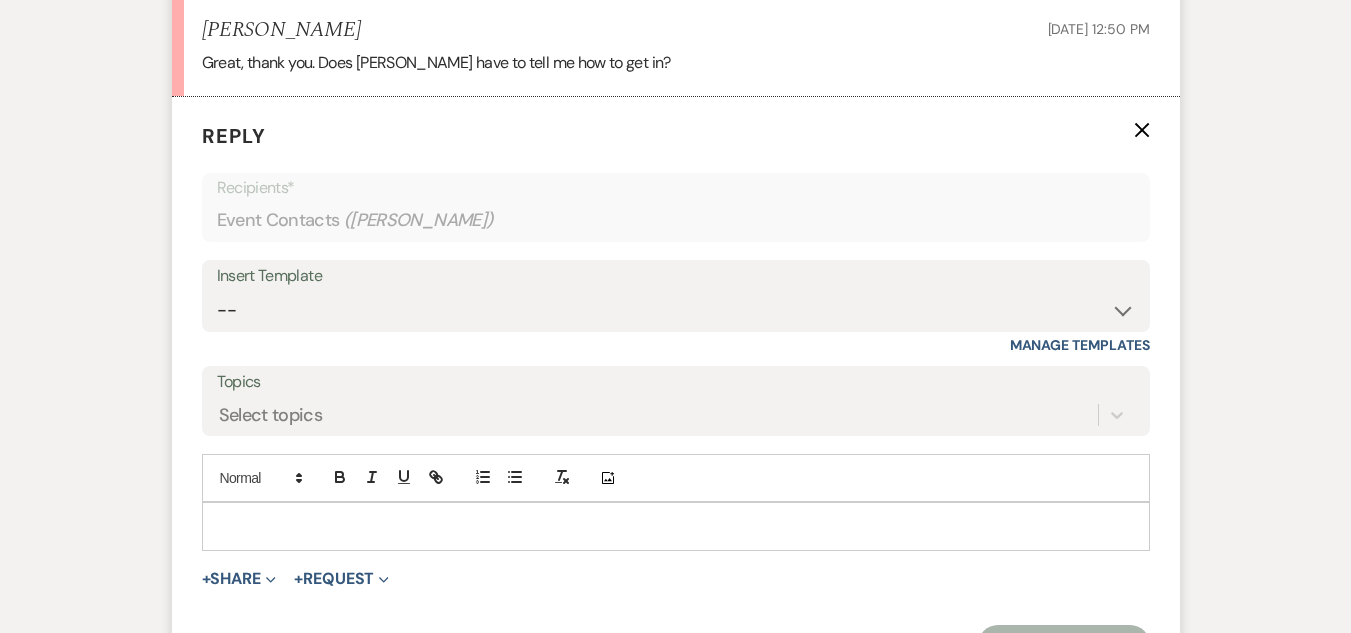 scroll, scrollTop: 8197, scrollLeft: 0, axis: vertical 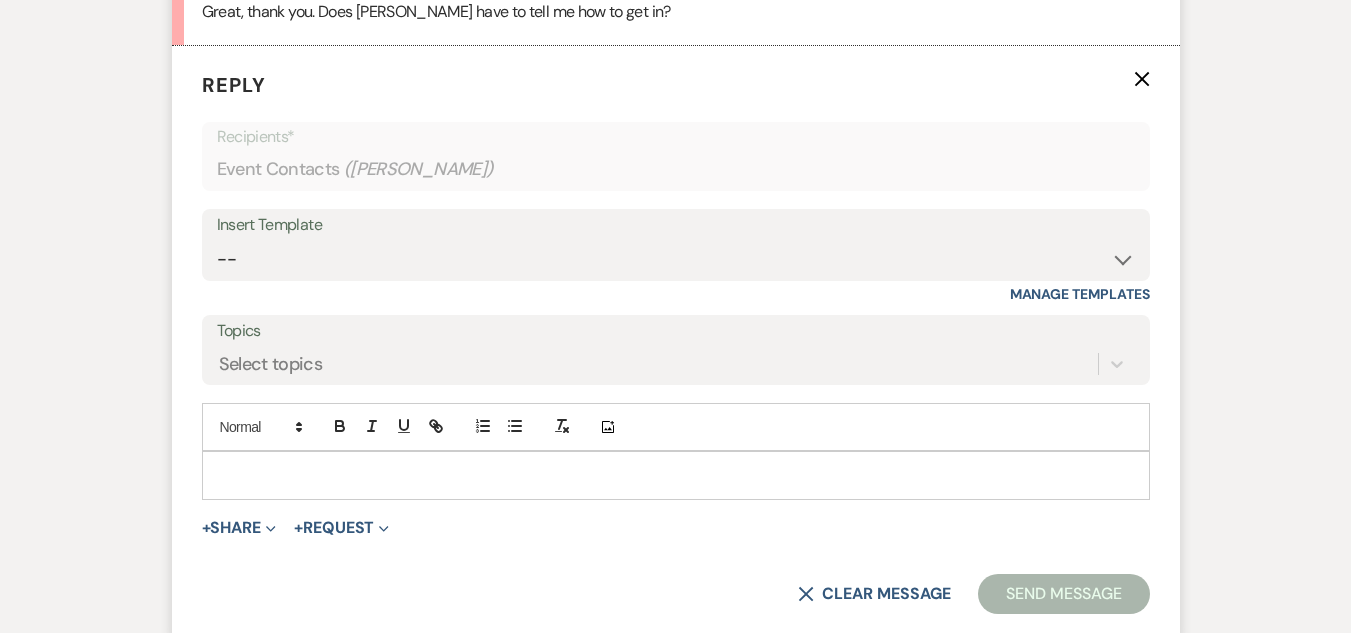 click at bounding box center [676, 475] 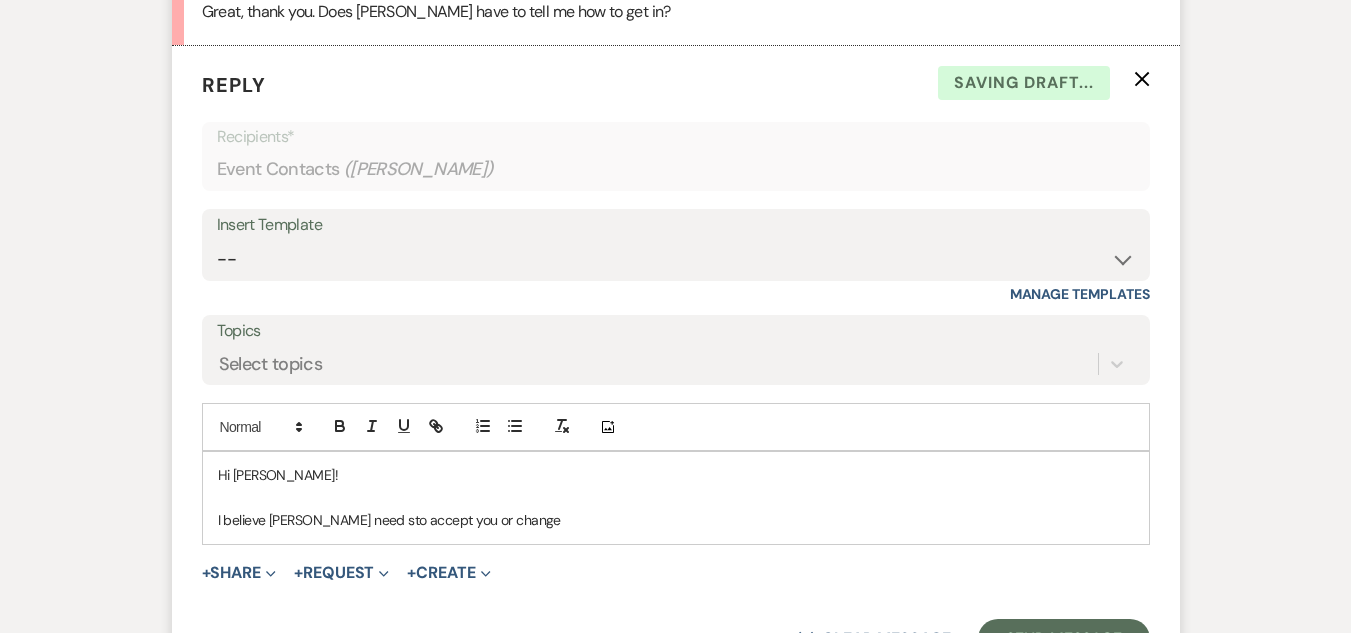 click on "I believe [PERSON_NAME] need sto accept you or change" at bounding box center [676, 520] 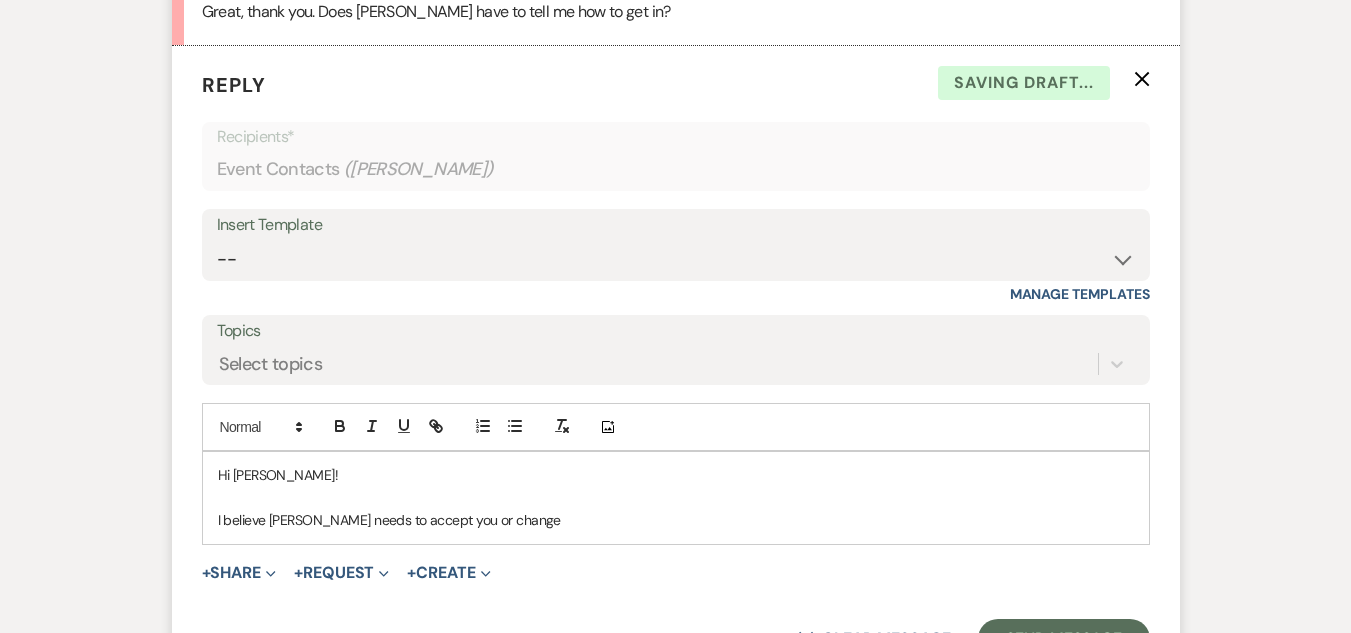 click on "I believe [PERSON_NAME] needs to accept you or change" at bounding box center [676, 520] 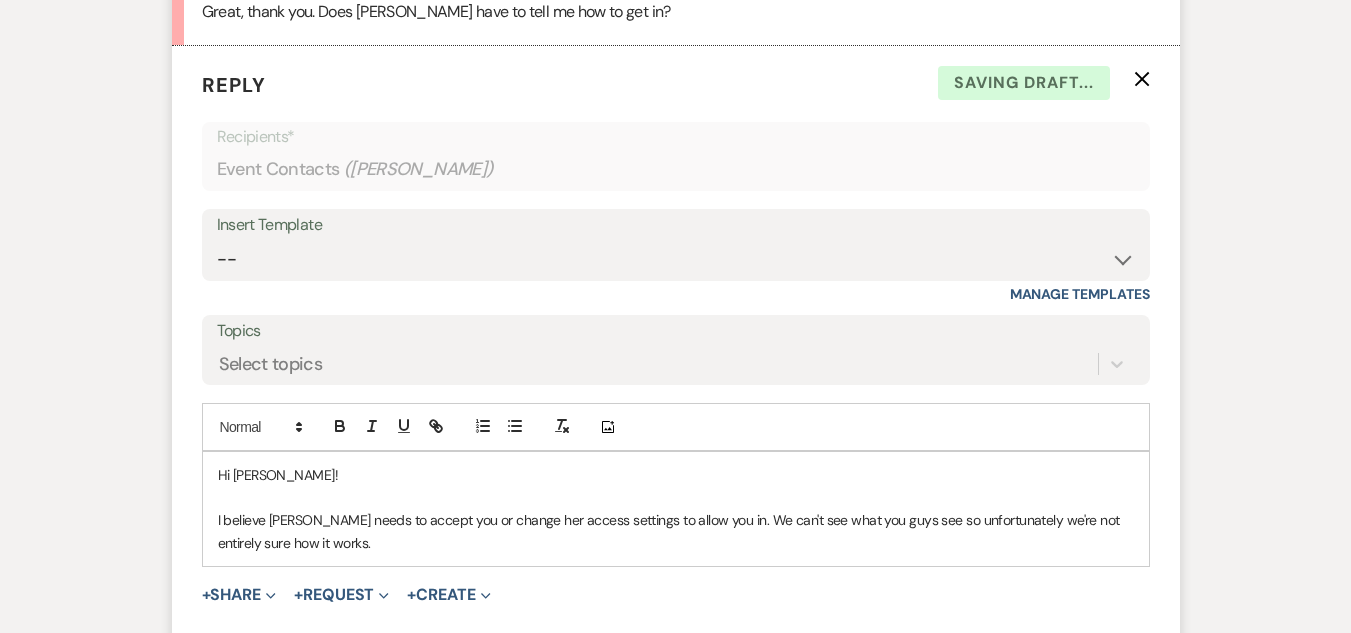 click on "I believe [PERSON_NAME] needs to accept you or change her access settings to allow you in. We can't see what you guys see so unfortunately we're not entirely sure how it works." at bounding box center (676, 531) 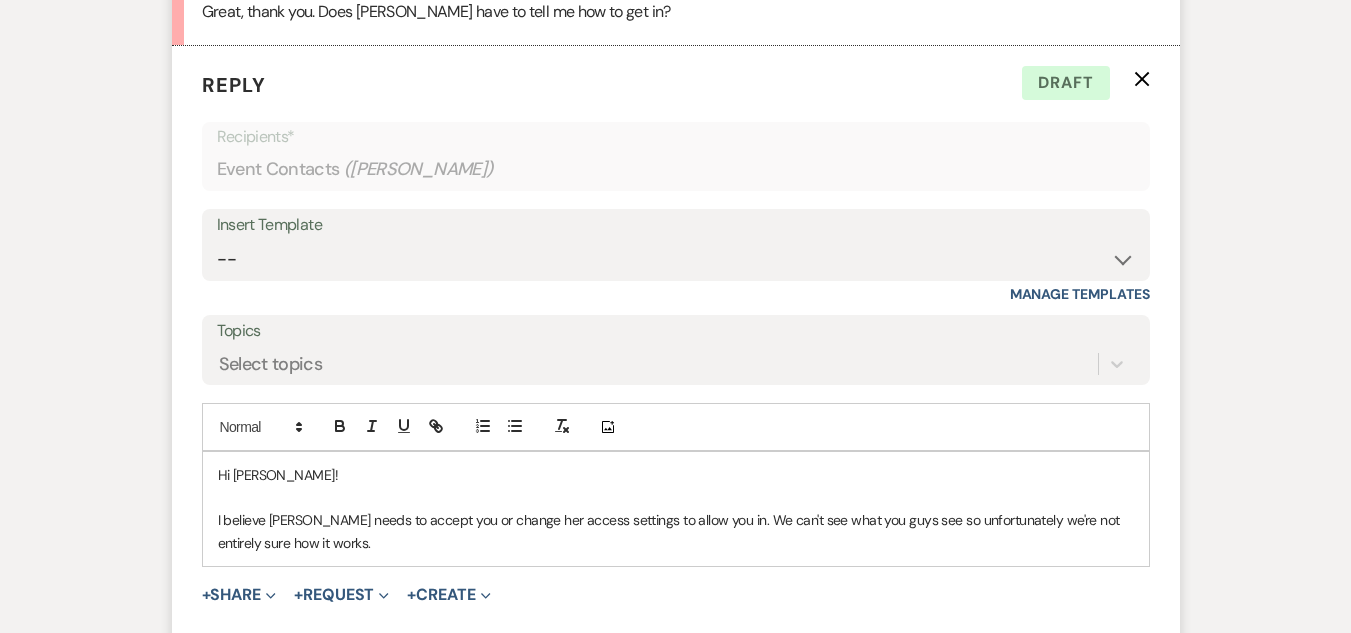 click on "I believe [PERSON_NAME] needs to accept you or change her access settings to allow you in. We can't see what you guys see so unfortunately we're not entirely sure how it works." at bounding box center (676, 531) 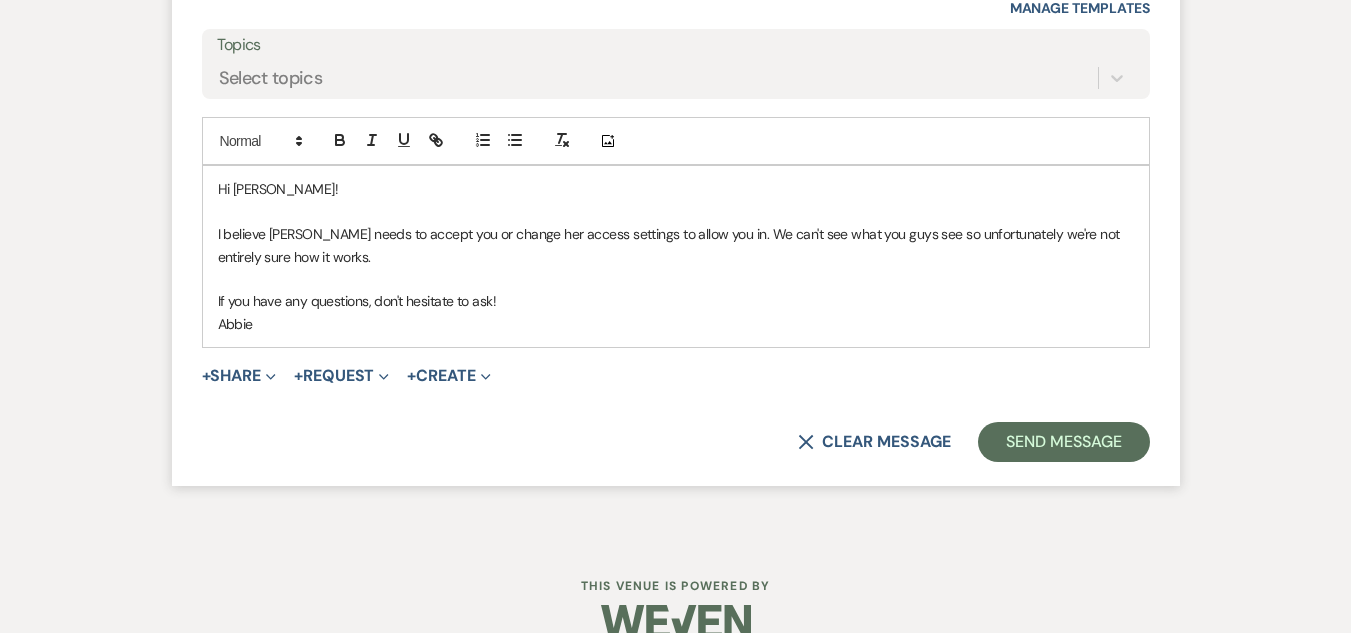 scroll, scrollTop: 8493, scrollLeft: 0, axis: vertical 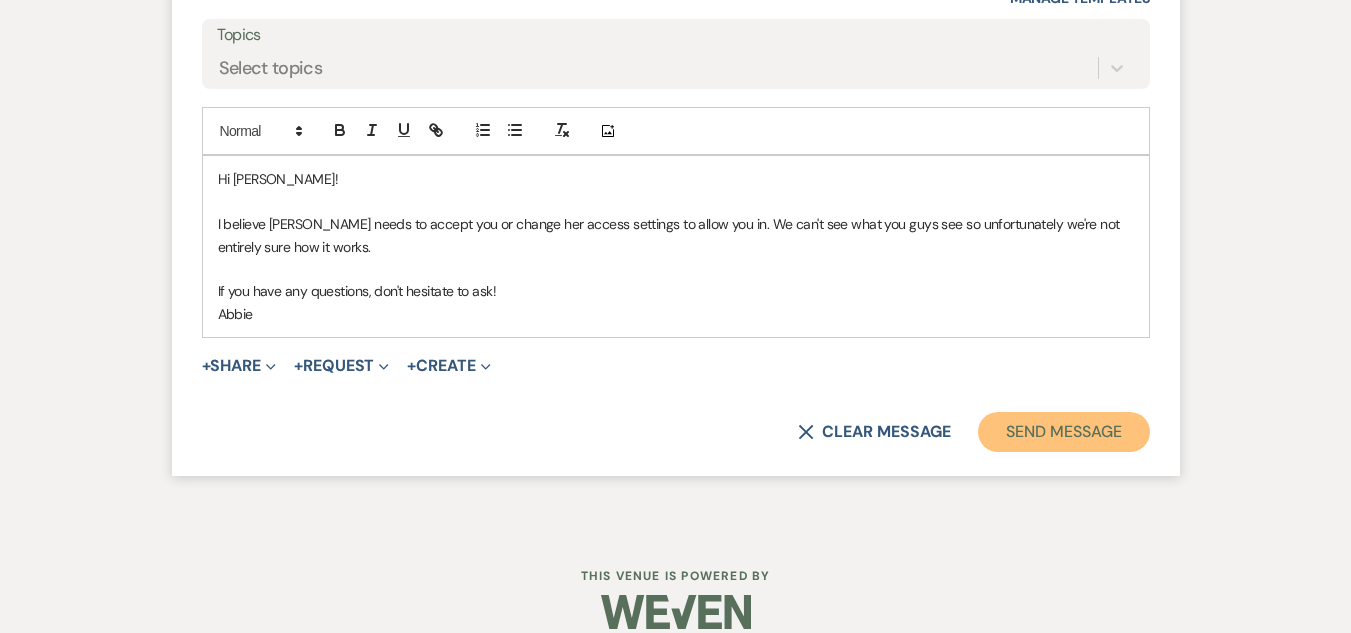 click on "Send Message" at bounding box center (1063, 432) 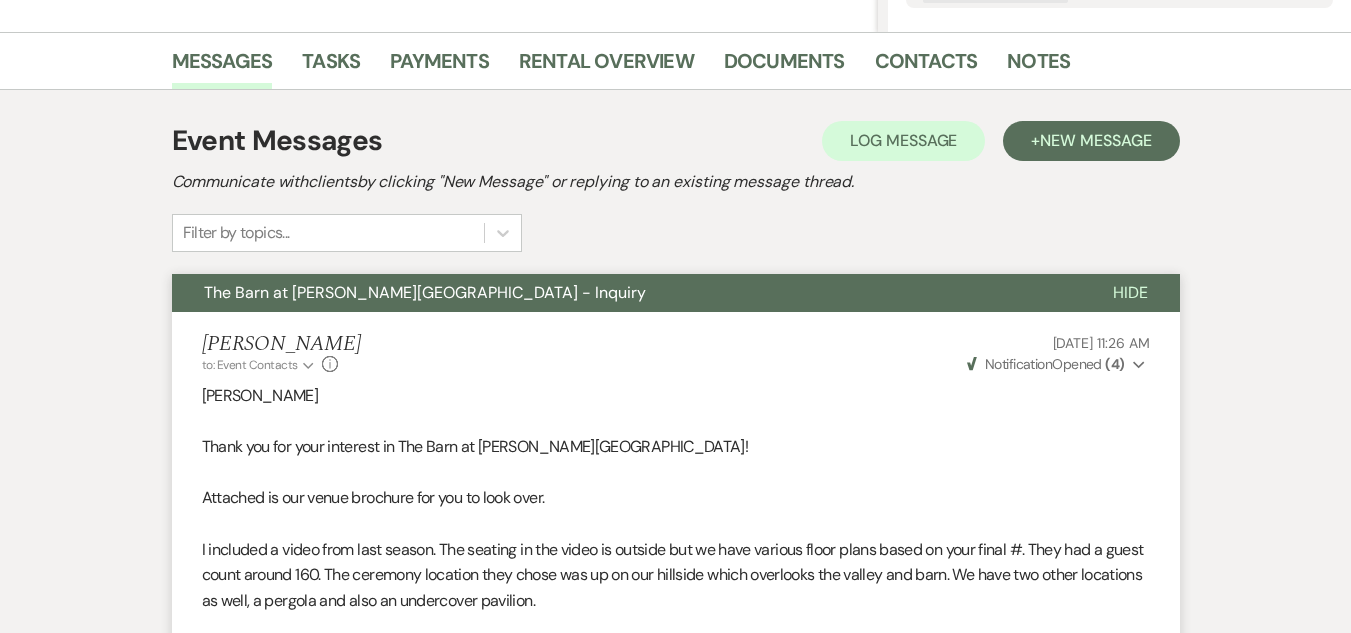 scroll, scrollTop: 0, scrollLeft: 0, axis: both 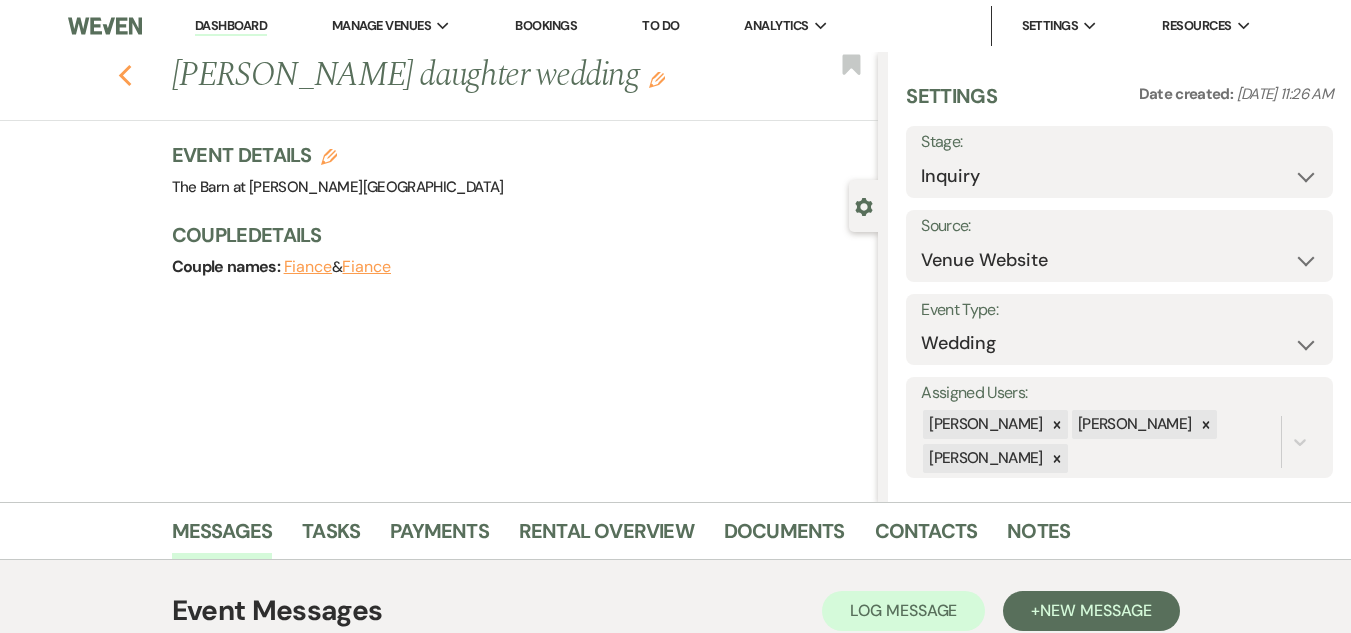 click on "Previous" 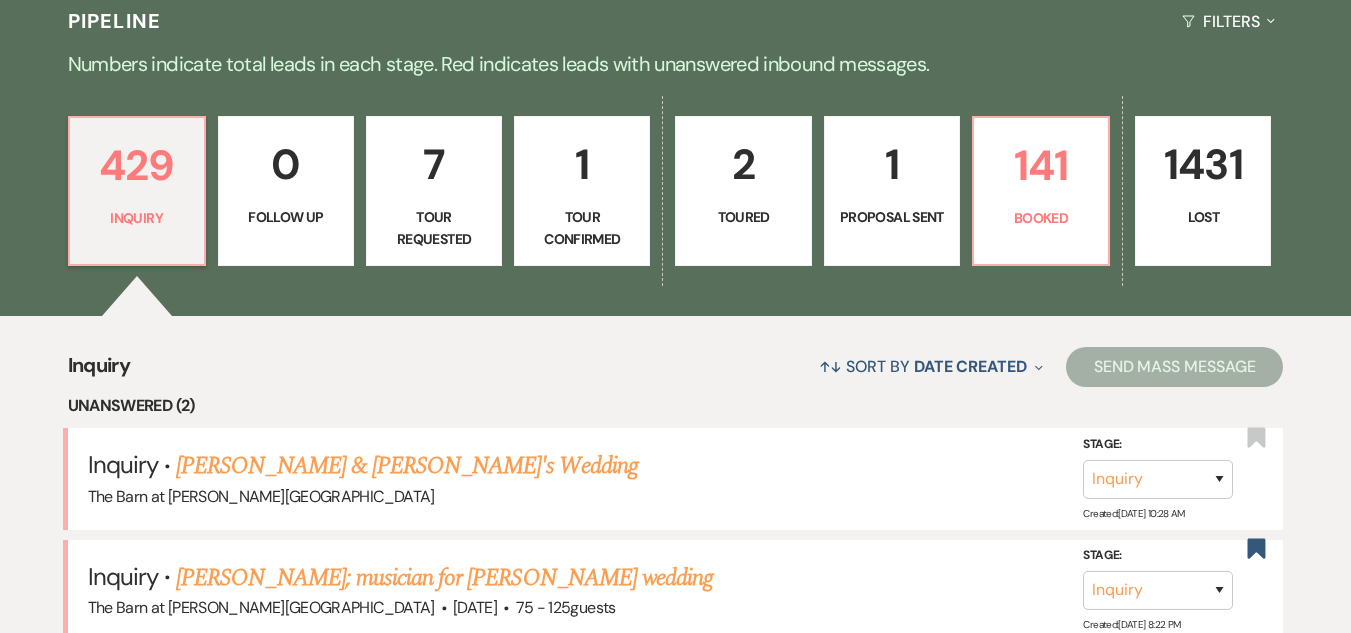 scroll, scrollTop: 400, scrollLeft: 0, axis: vertical 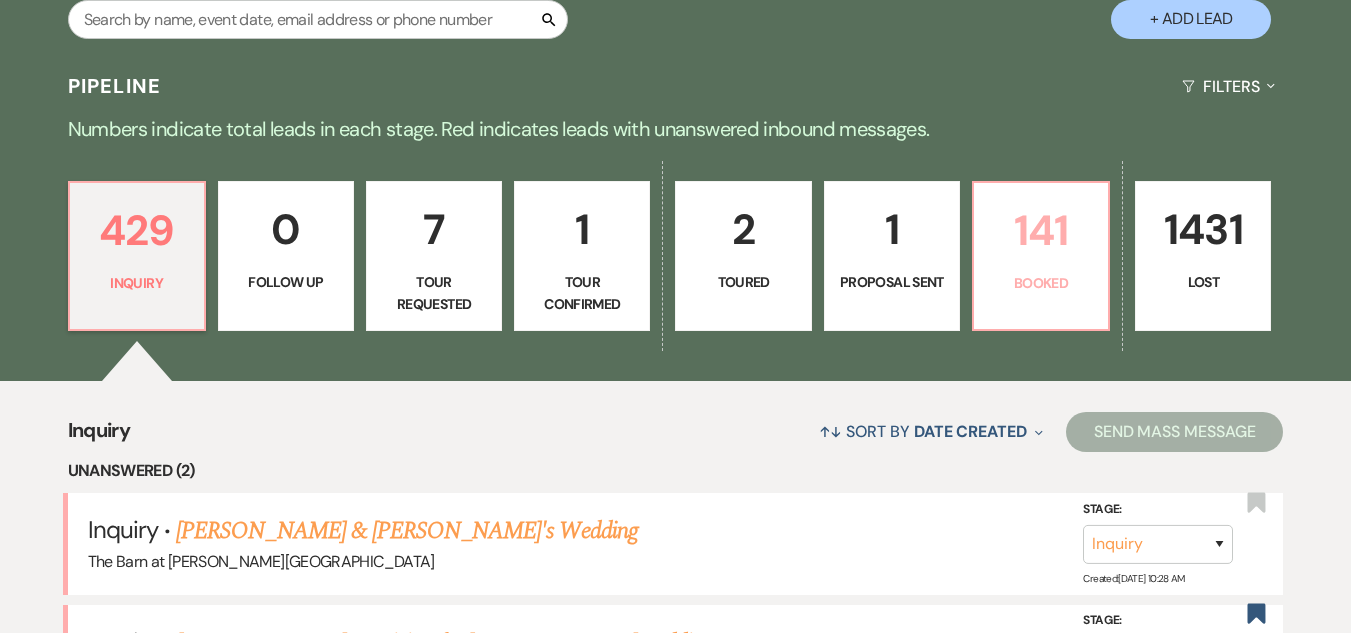 click on "141" at bounding box center (1041, 230) 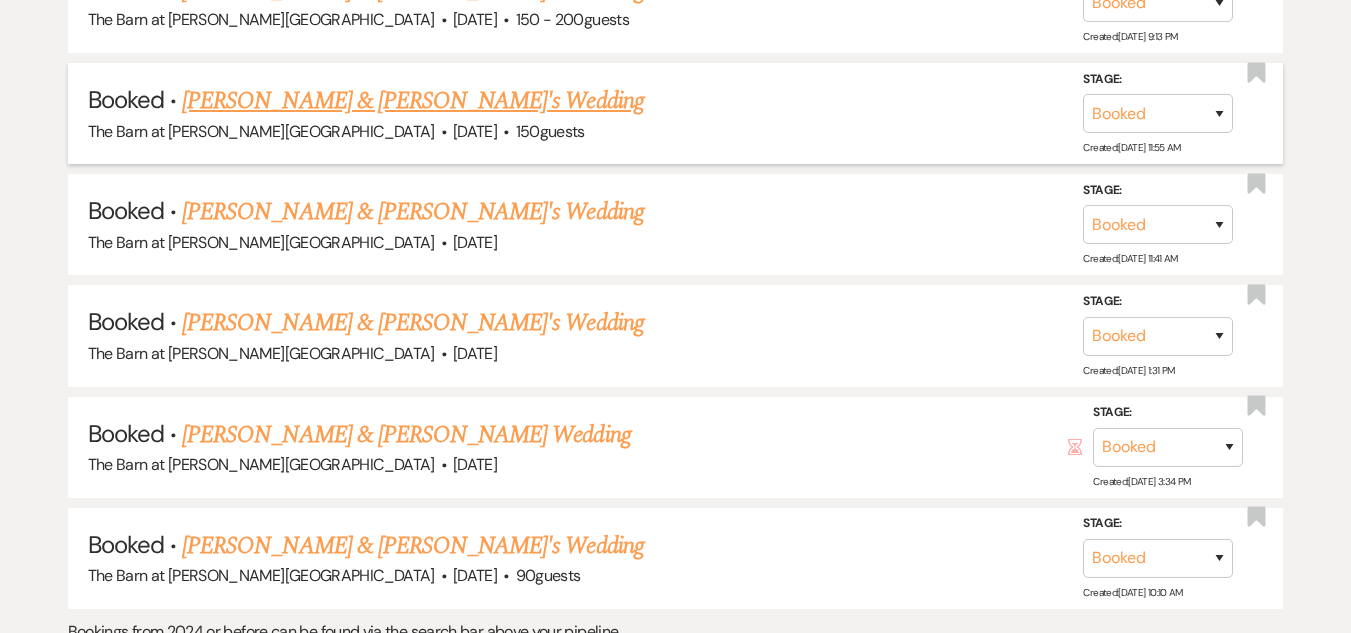 scroll, scrollTop: 5300, scrollLeft: 0, axis: vertical 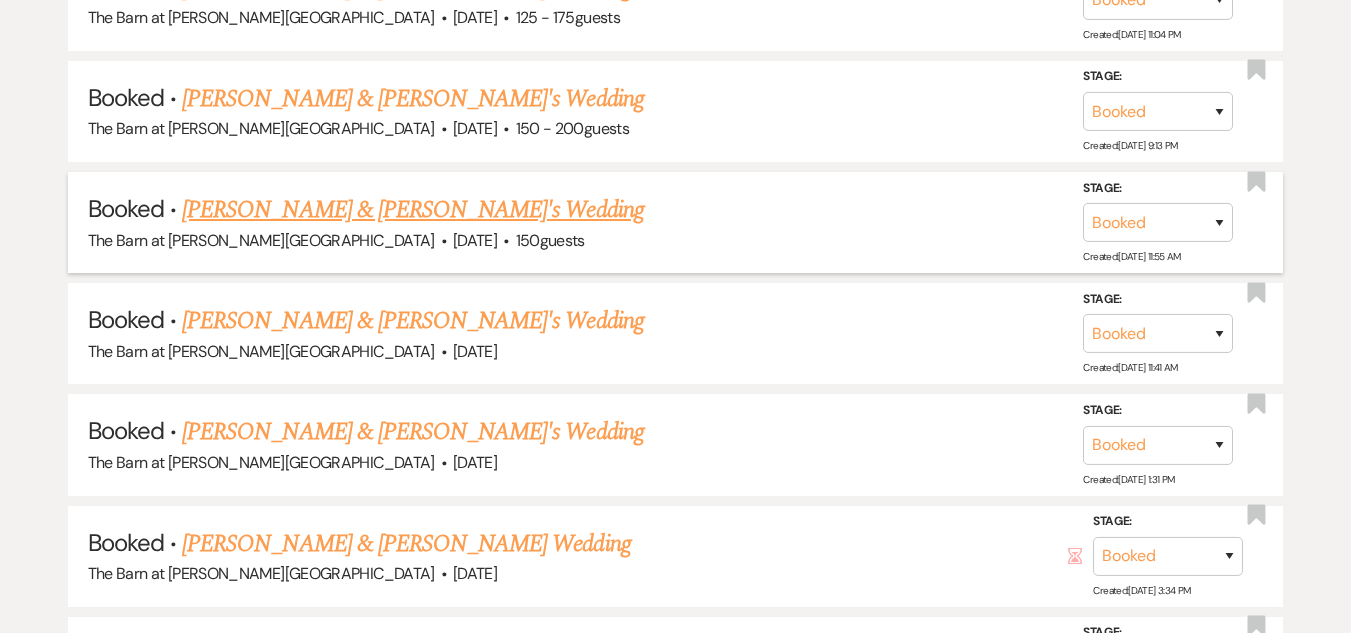 click on "[PERSON_NAME] & [PERSON_NAME]'s Wedding" at bounding box center [413, 210] 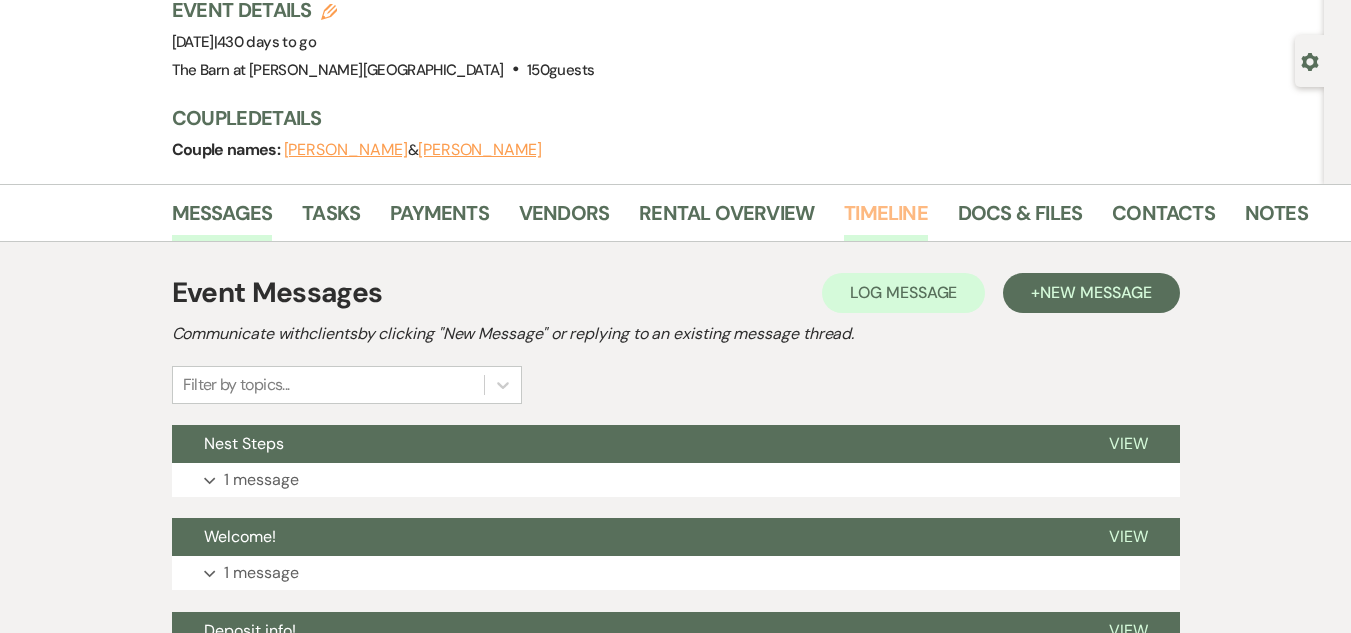 scroll, scrollTop: 140, scrollLeft: 0, axis: vertical 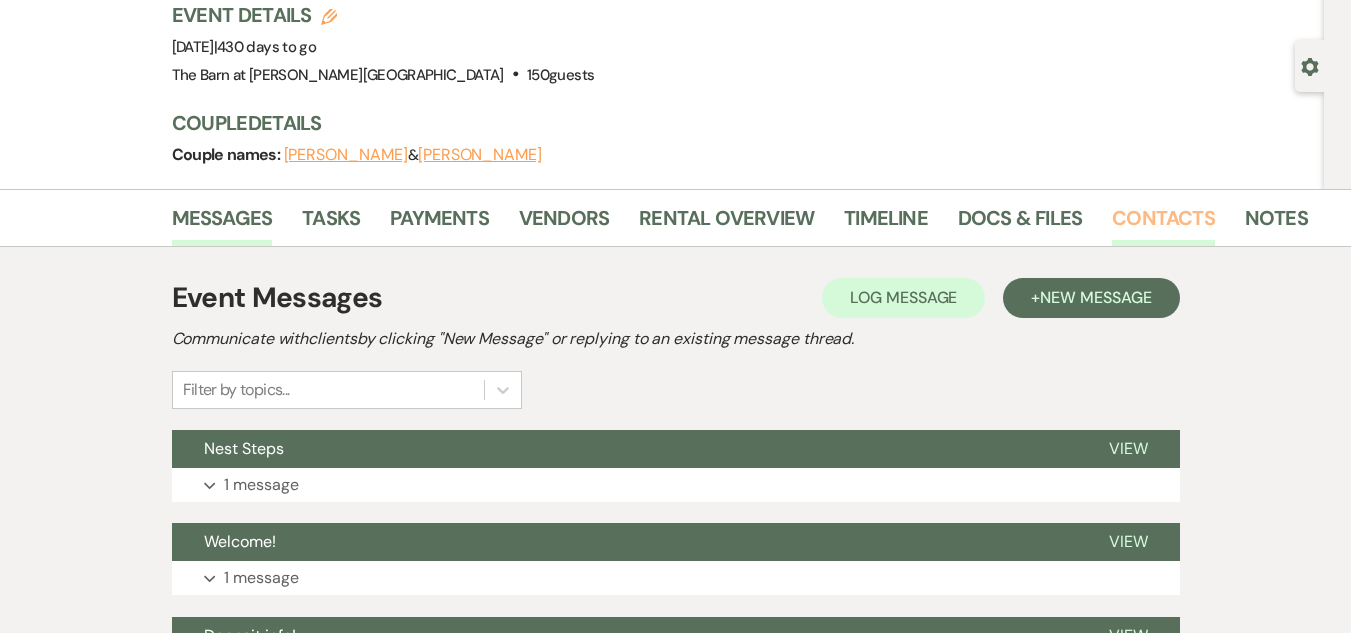 click on "Contacts" at bounding box center (1163, 224) 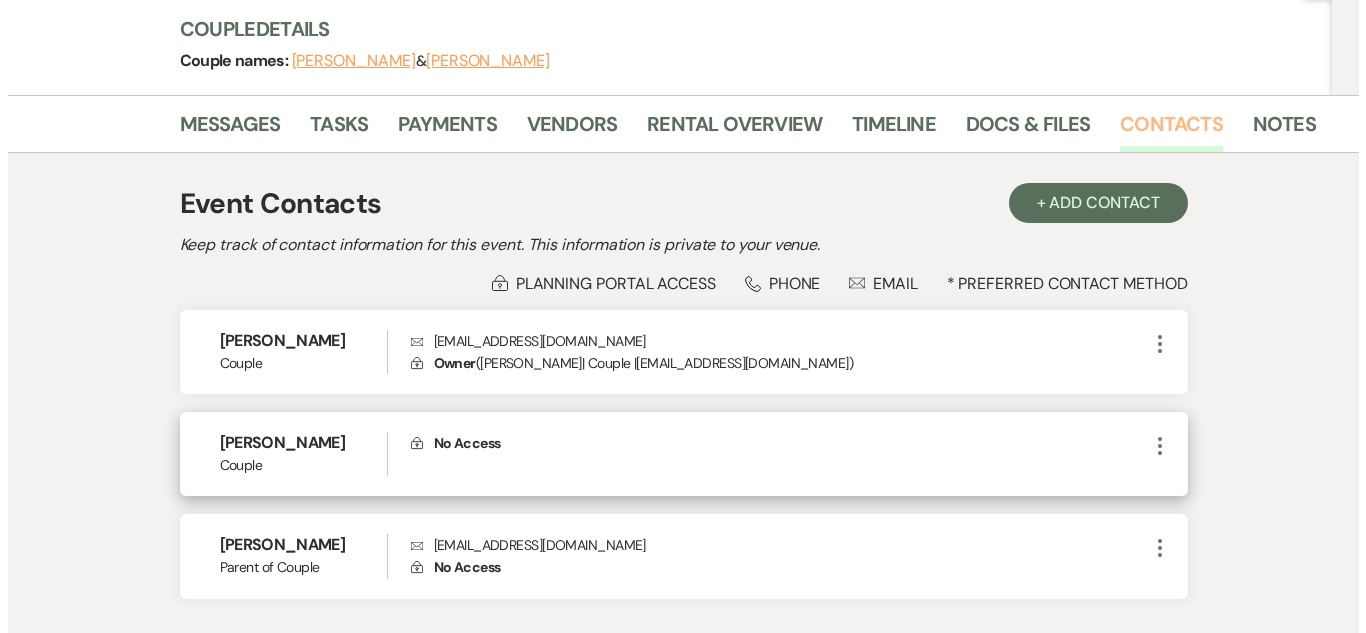 scroll, scrollTop: 376, scrollLeft: 0, axis: vertical 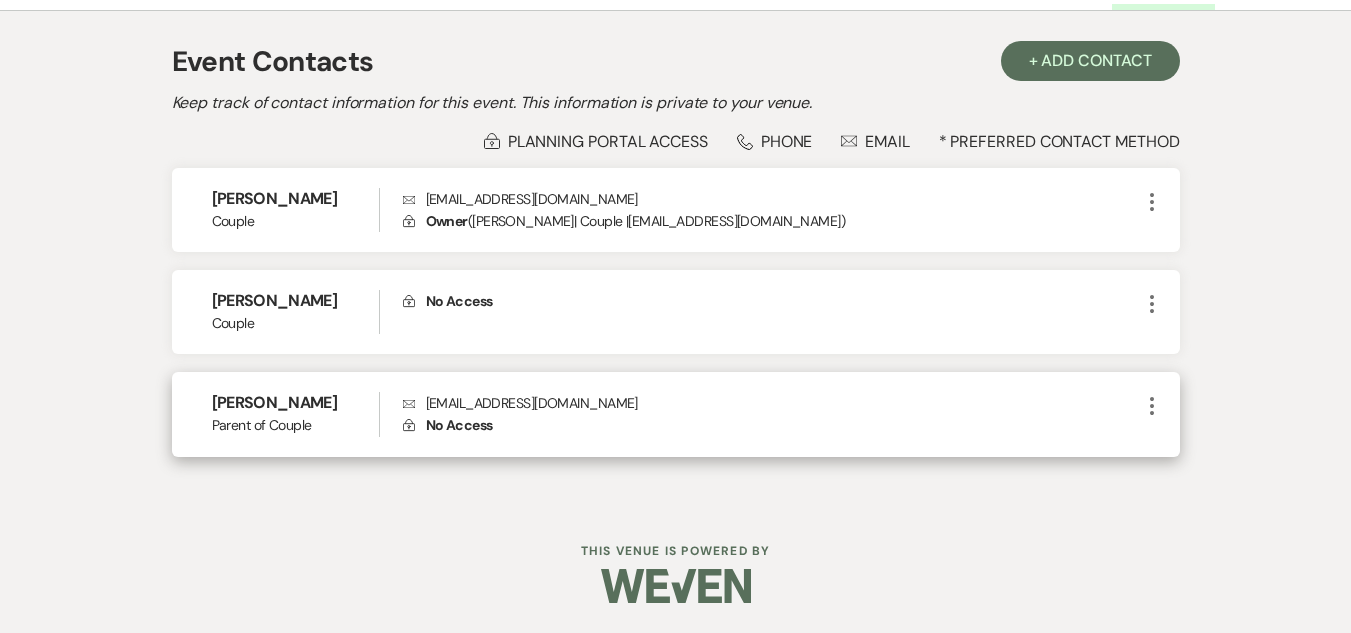 click on "More" 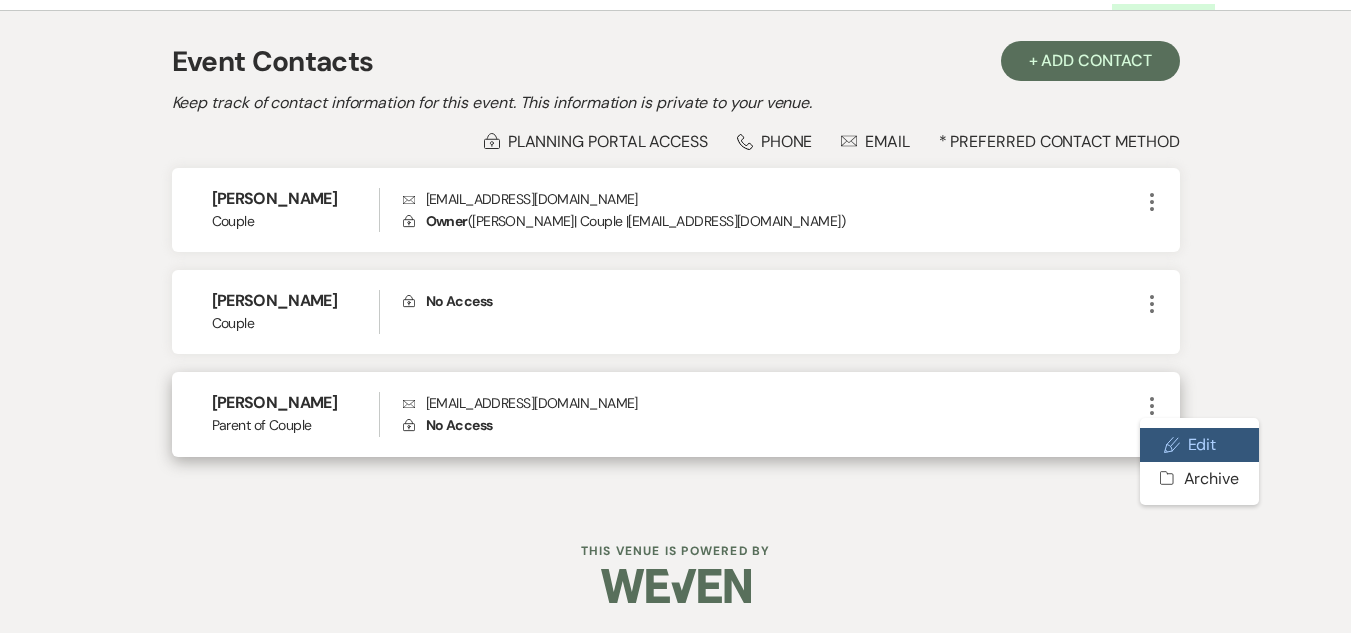 click on "Pencil" 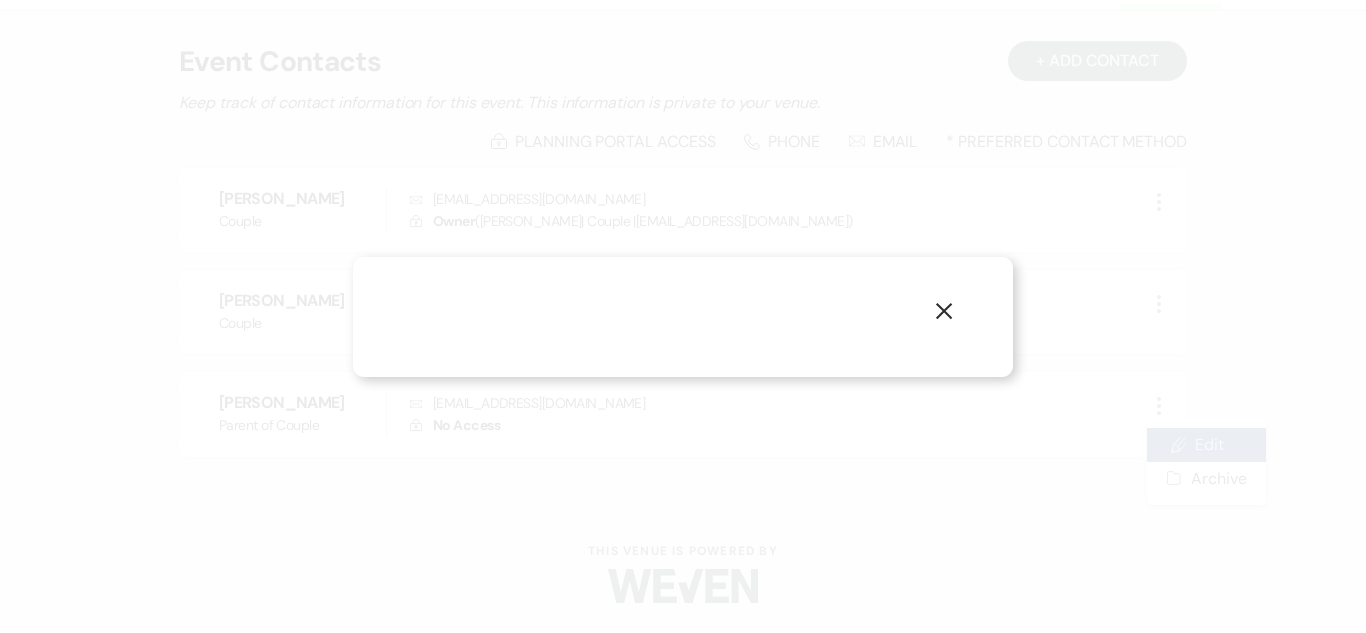 select on "3" 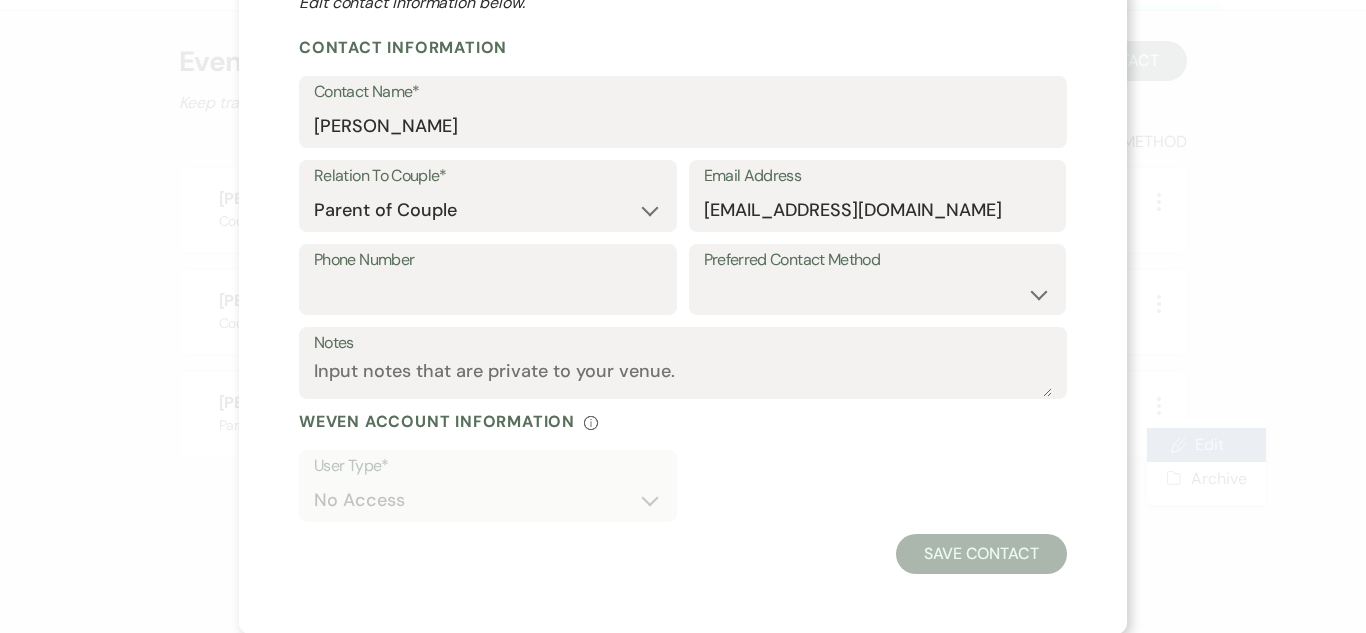 scroll, scrollTop: 112, scrollLeft: 0, axis: vertical 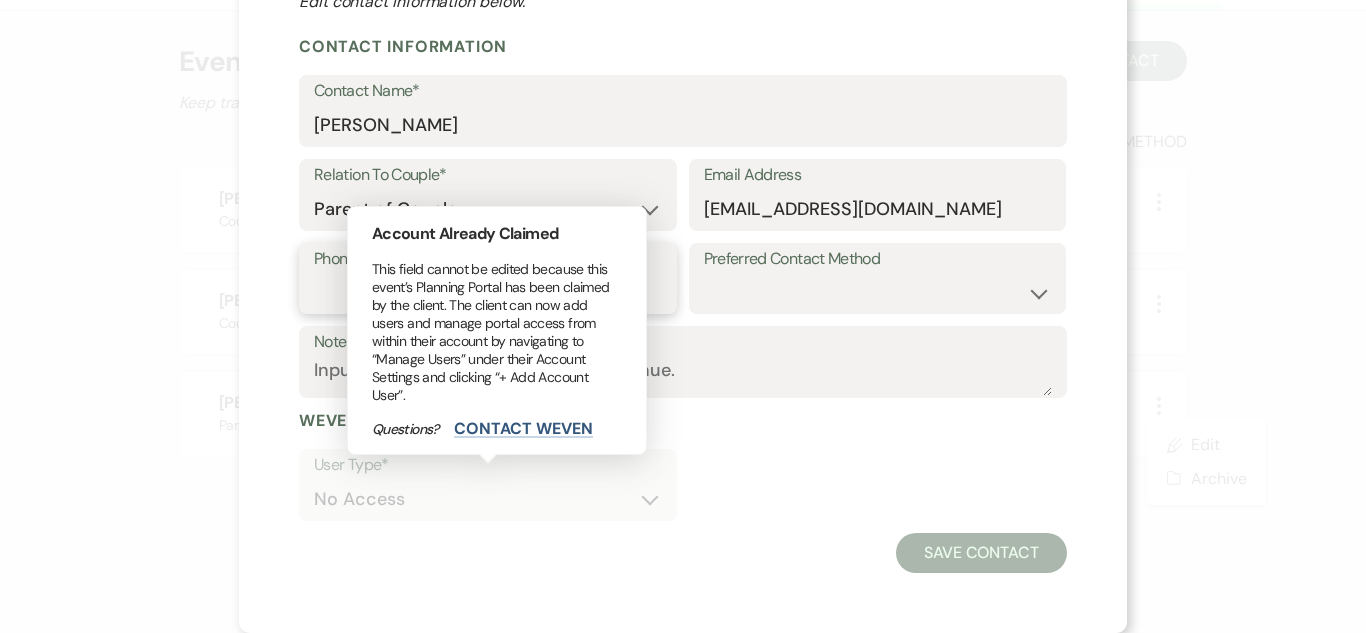 click on "Phone Number" at bounding box center [488, 292] 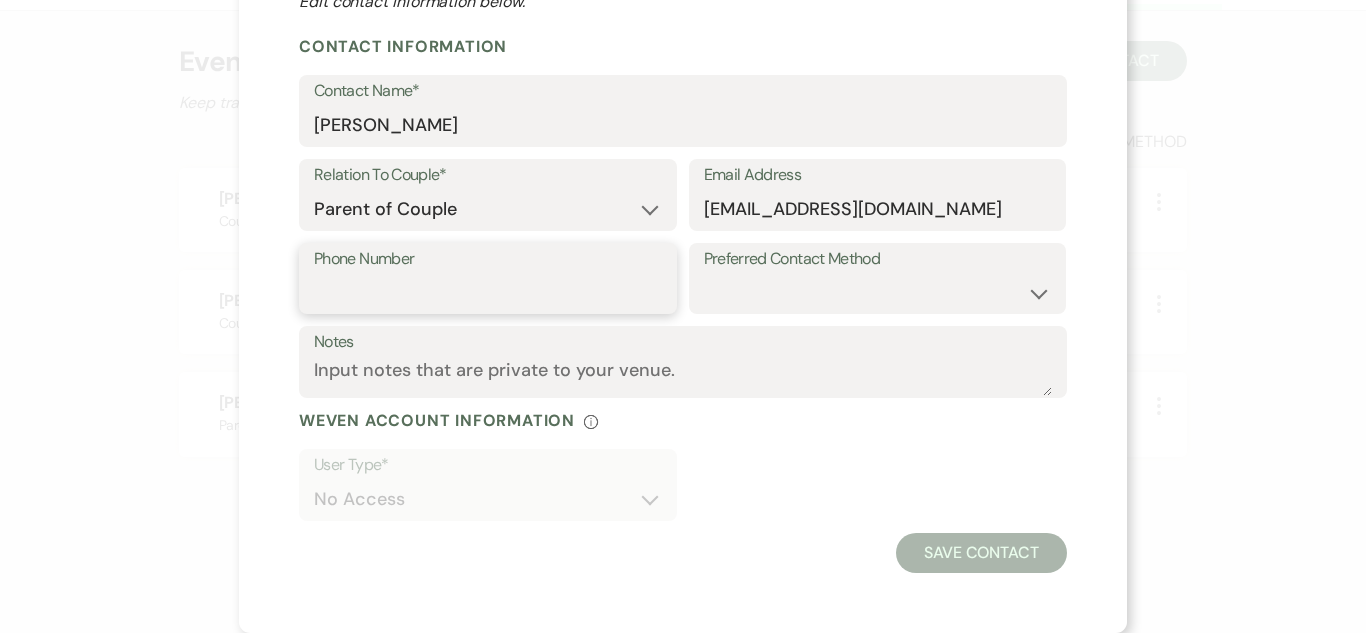 click on "Phone Number" at bounding box center (488, 292) 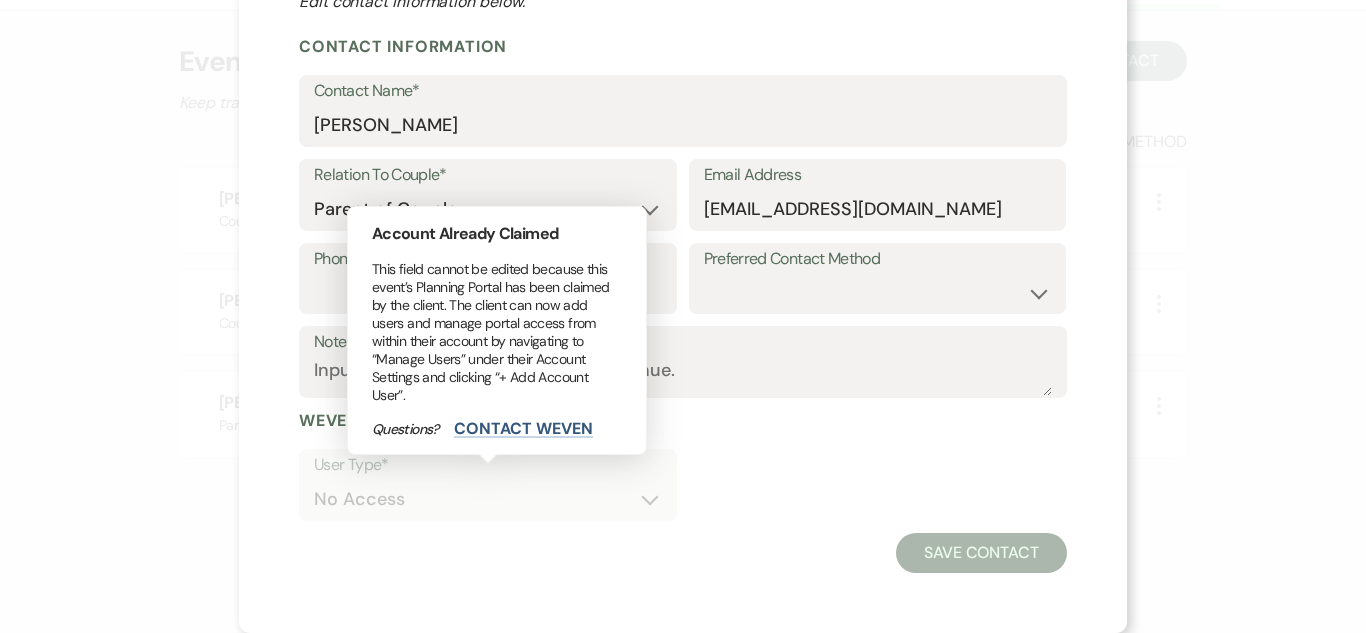 click on "User Type*" at bounding box center [488, 465] 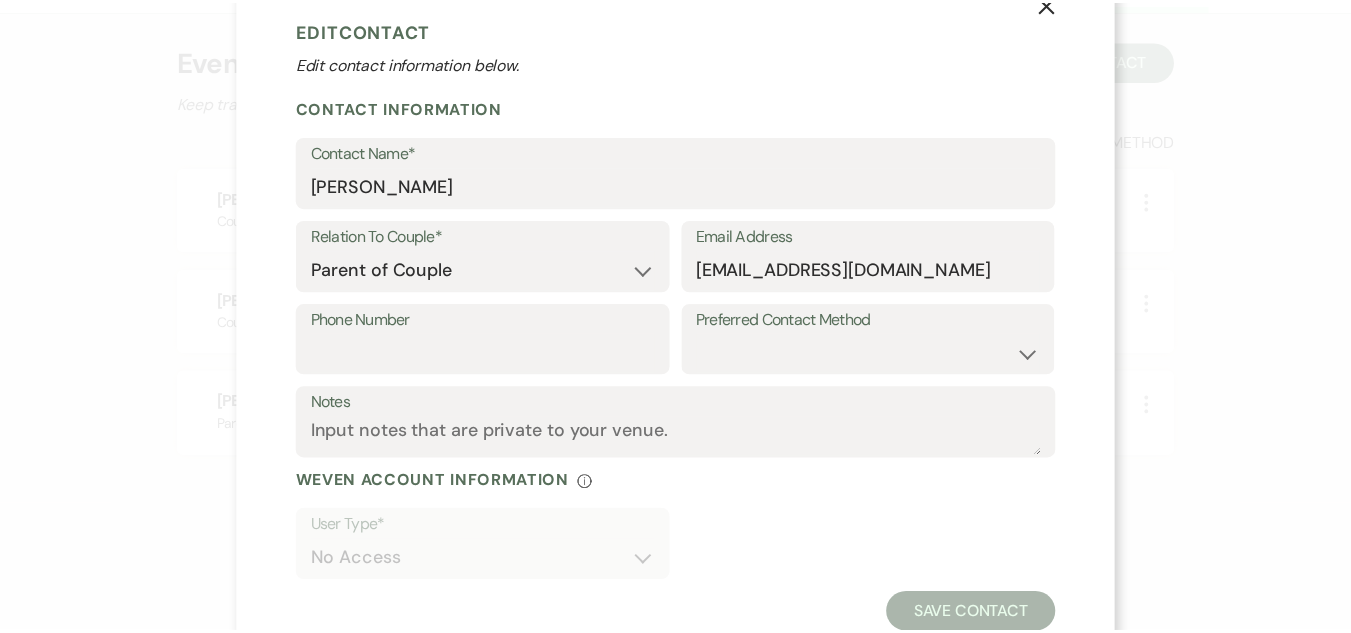 scroll, scrollTop: 0, scrollLeft: 0, axis: both 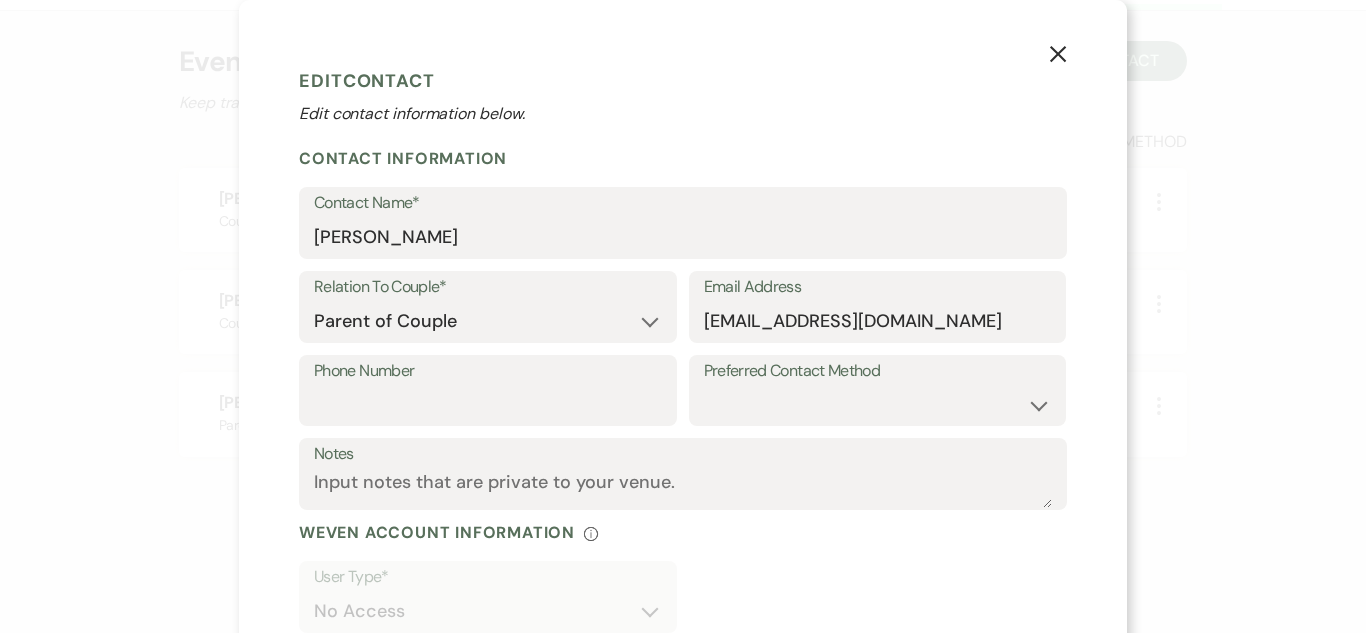 click on "X" 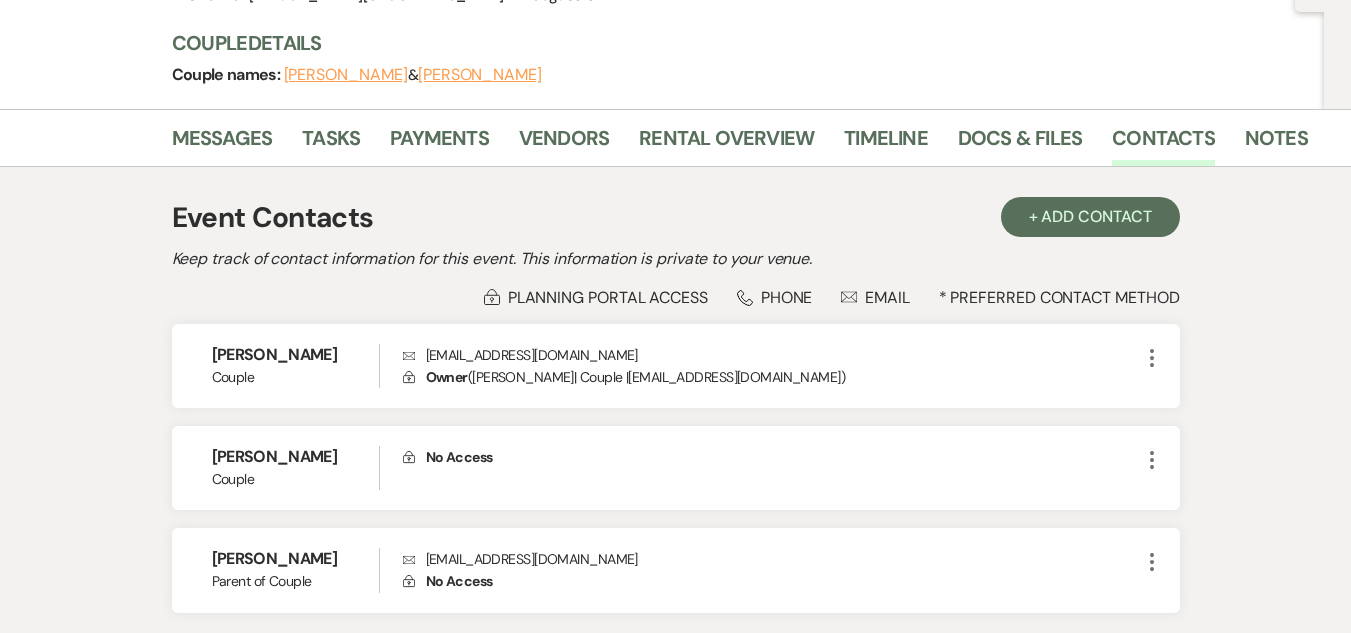 scroll, scrollTop: 0, scrollLeft: 0, axis: both 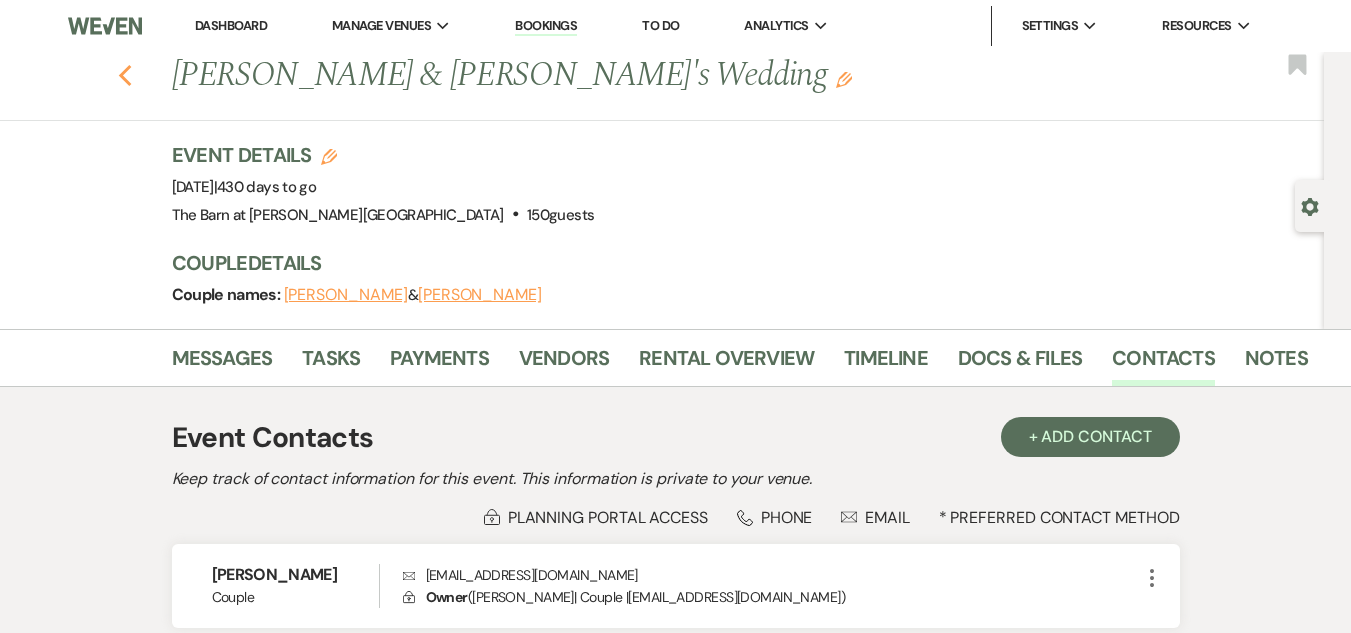 click on "Previous" 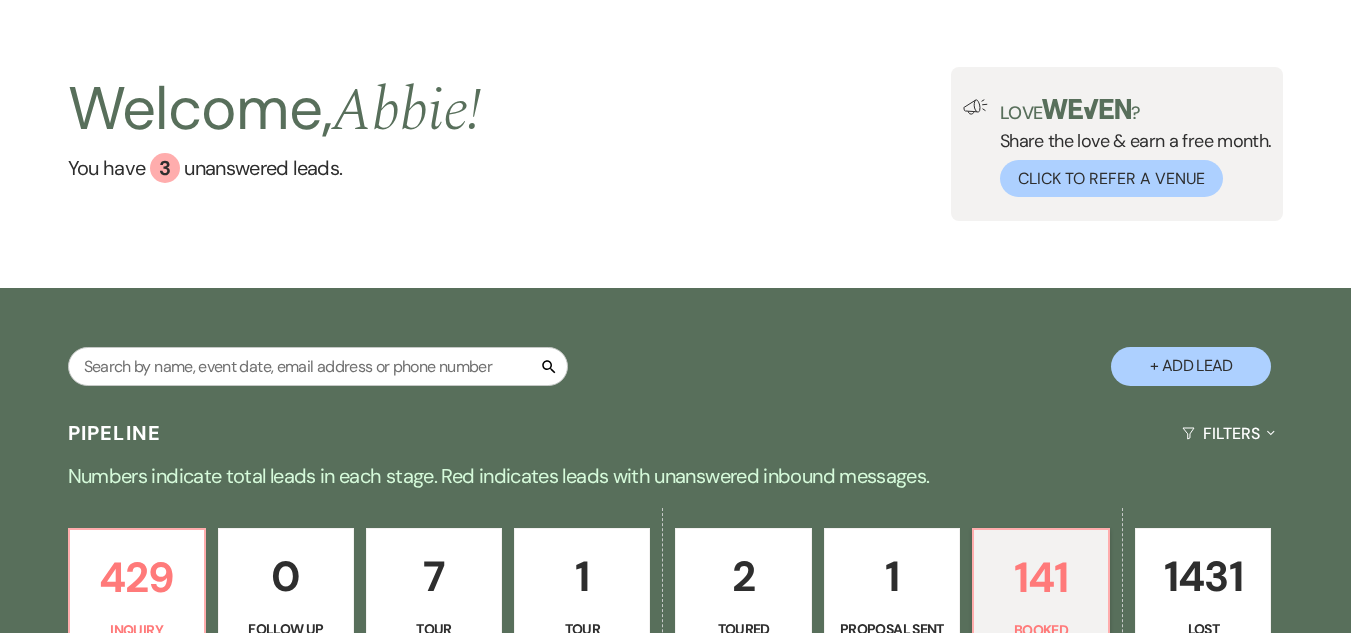 scroll, scrollTop: 100, scrollLeft: 0, axis: vertical 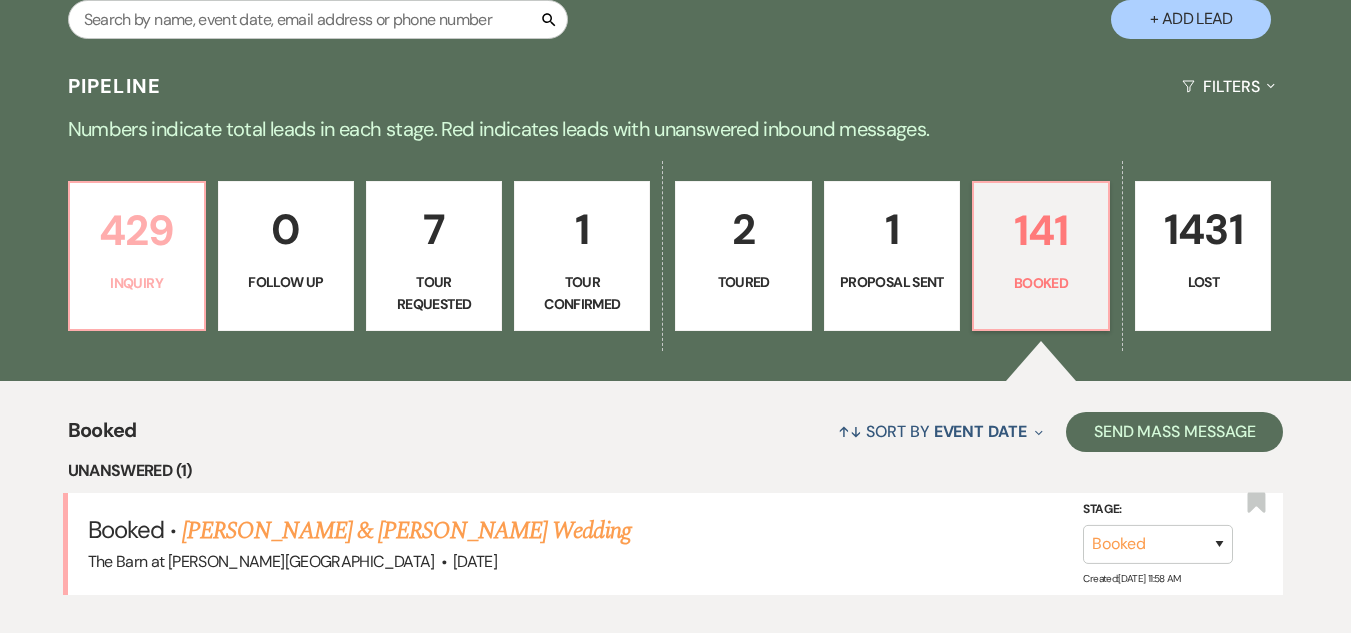 click on "429" at bounding box center [137, 230] 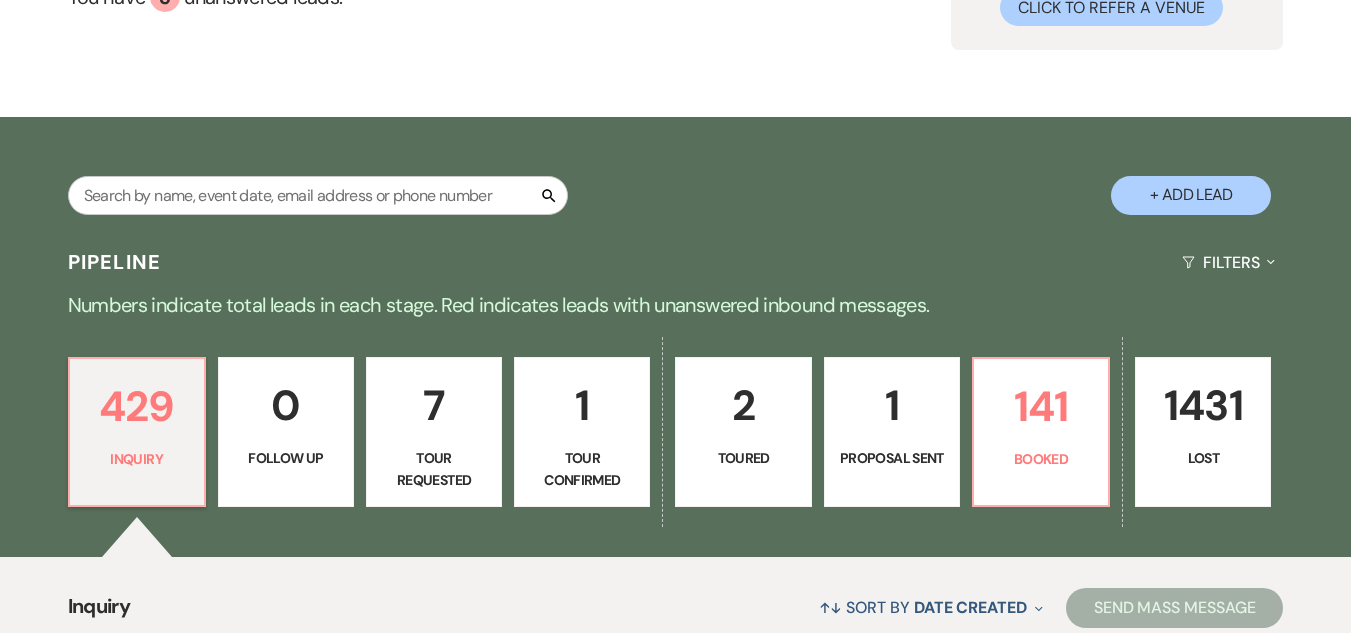scroll, scrollTop: 0, scrollLeft: 0, axis: both 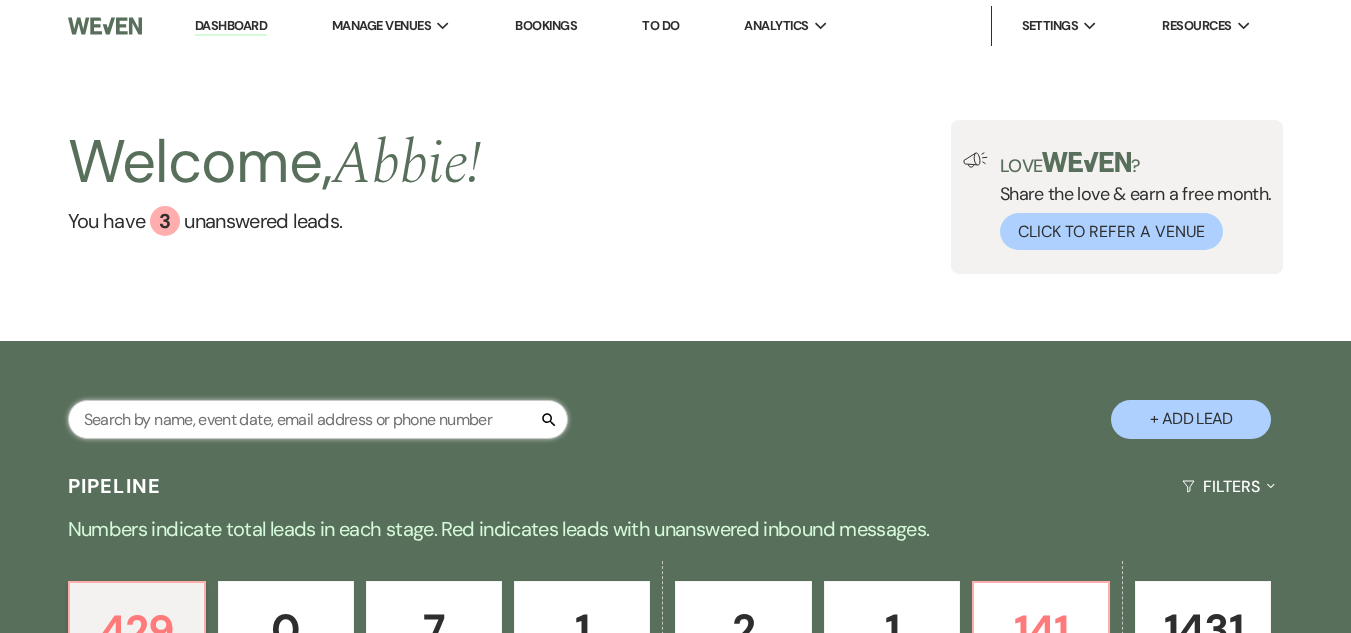 click at bounding box center (318, 419) 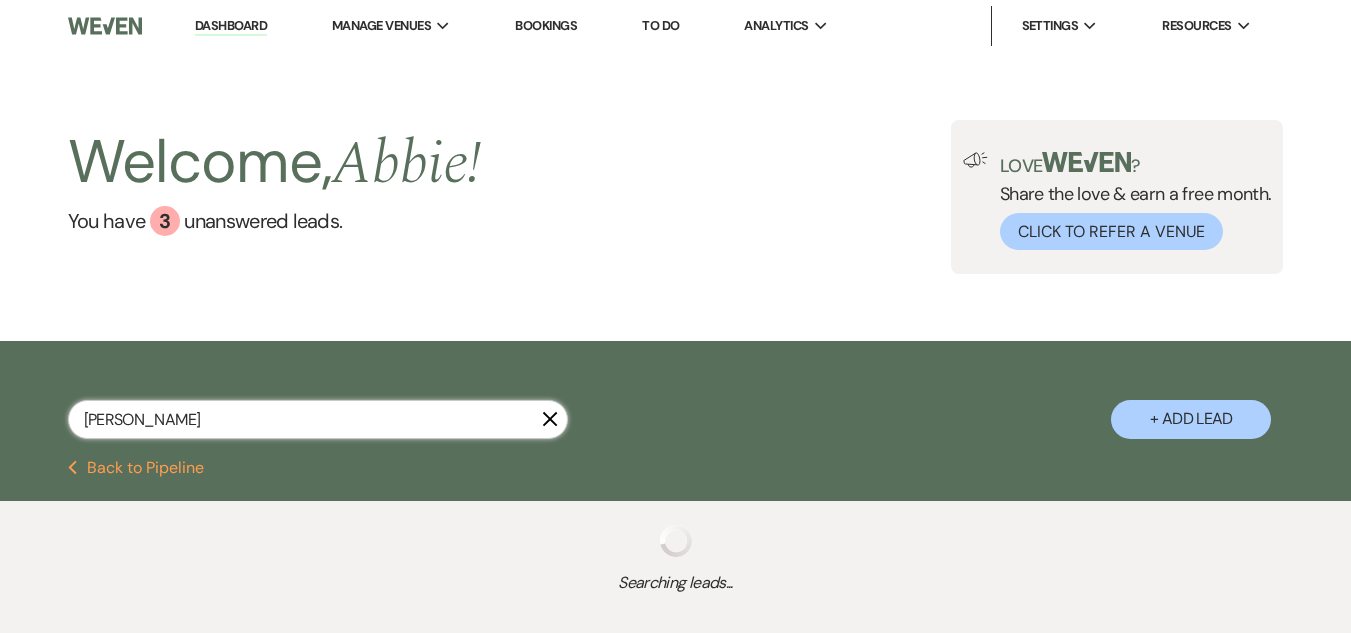 type on "[PERSON_NAME]" 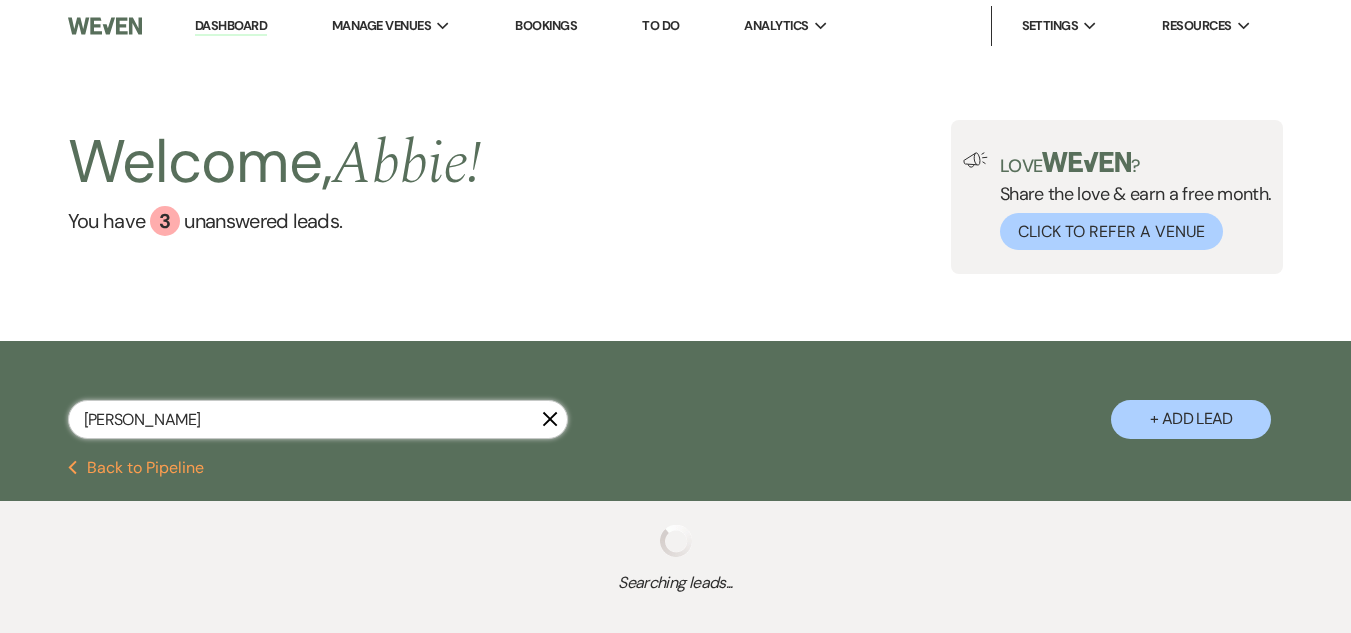 select on "8" 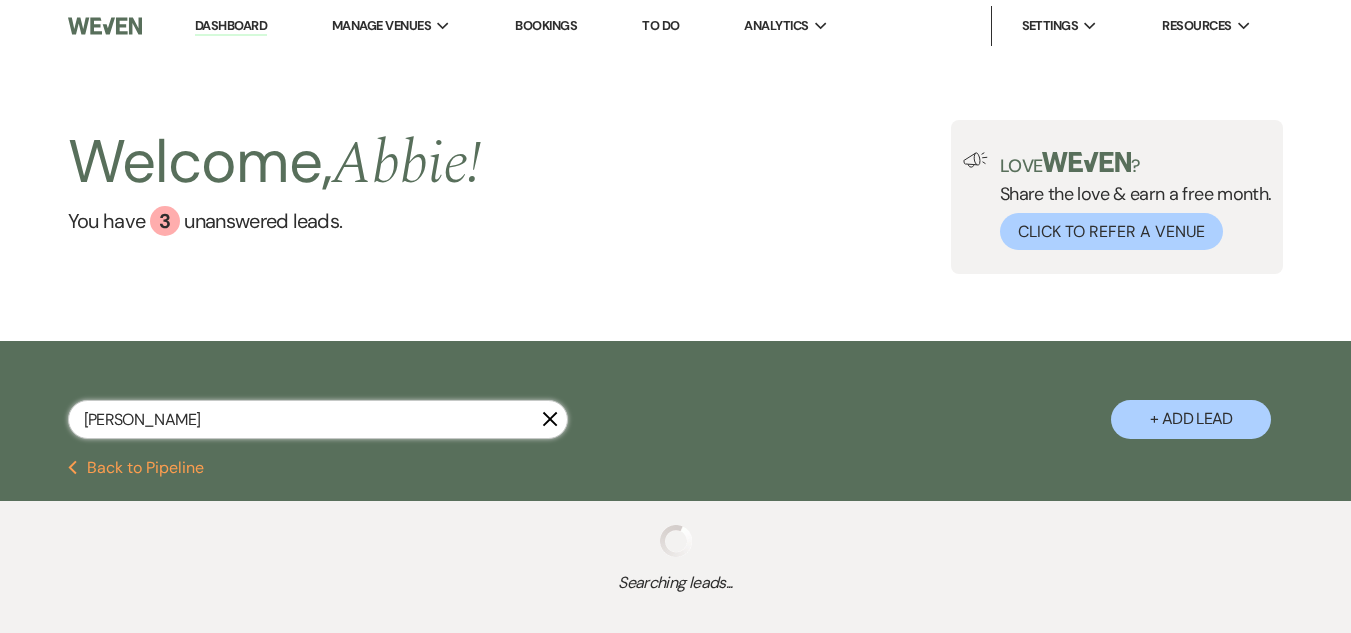 select on "8" 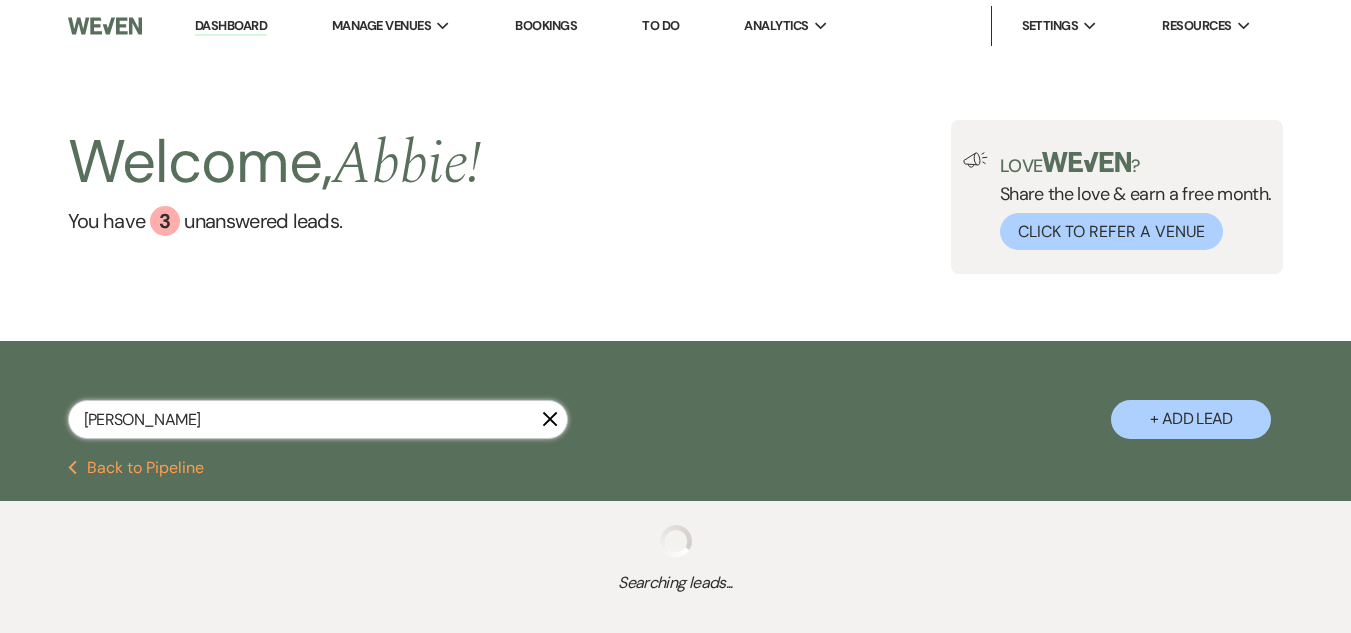 select on "8" 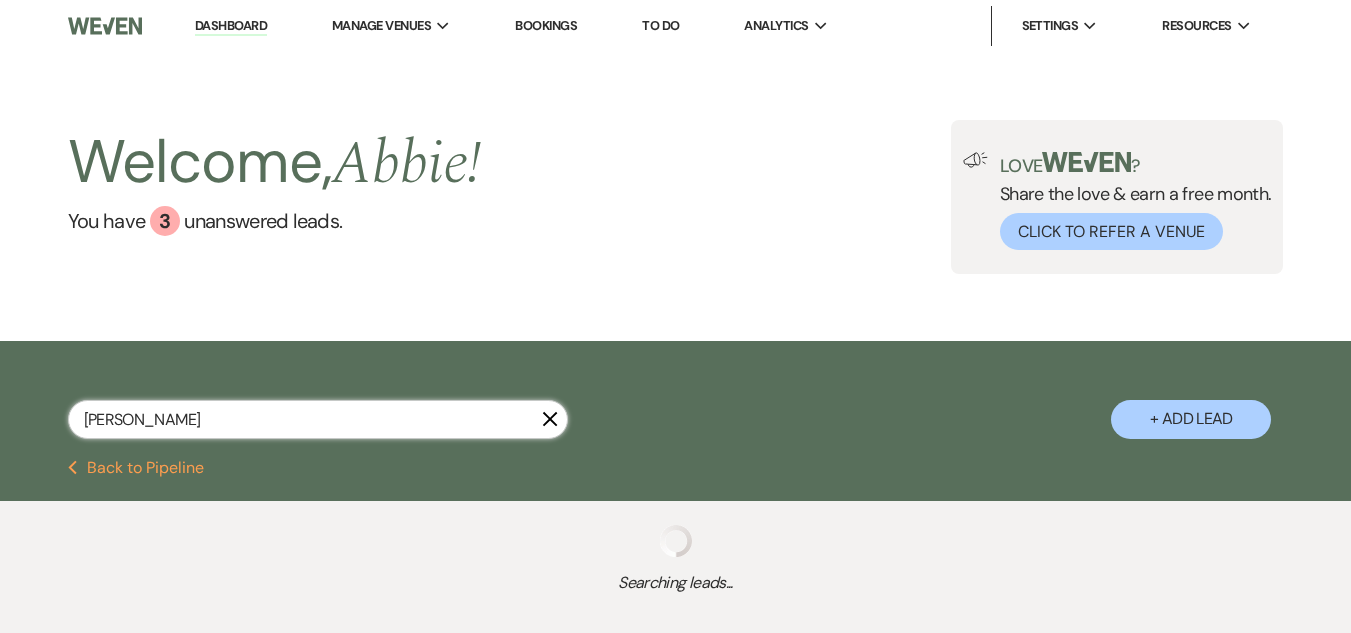 select on "8" 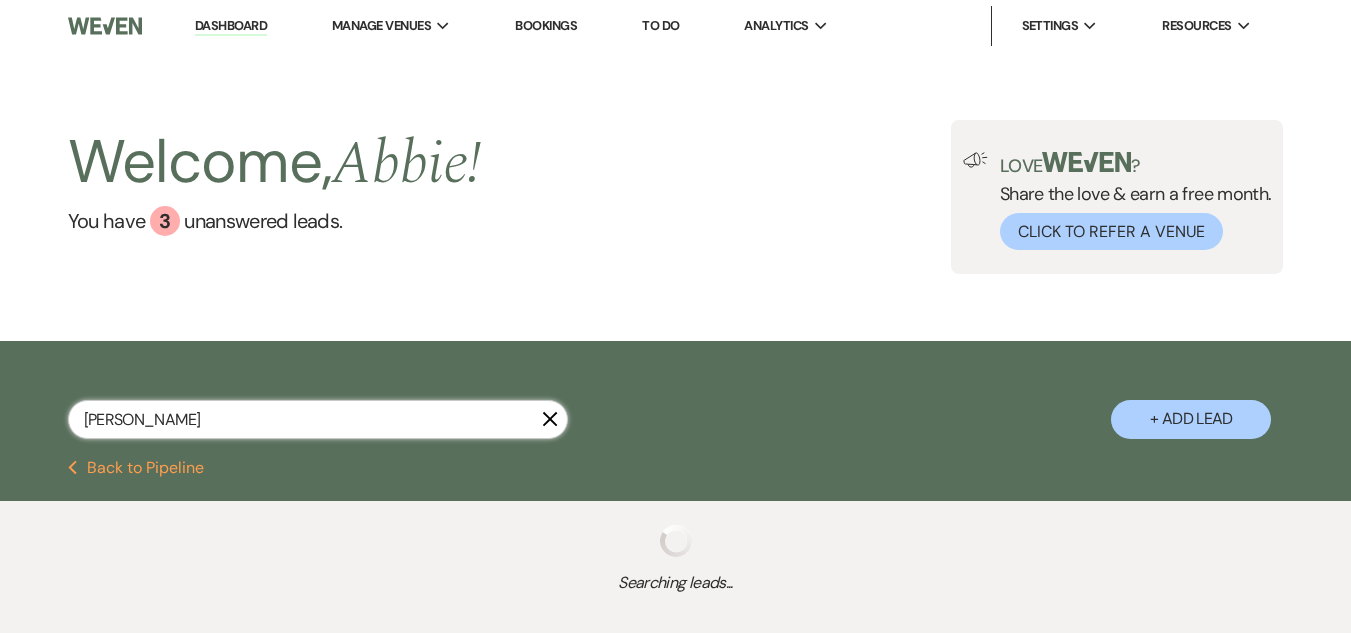 select on "7" 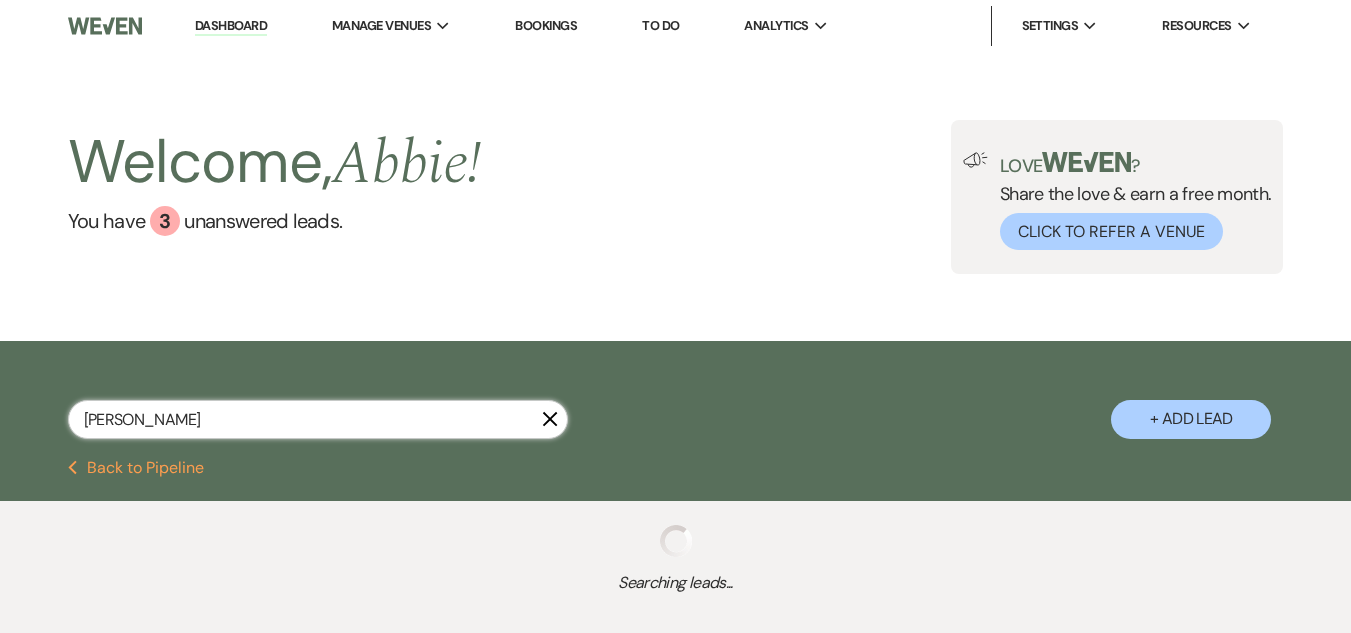 select on "8" 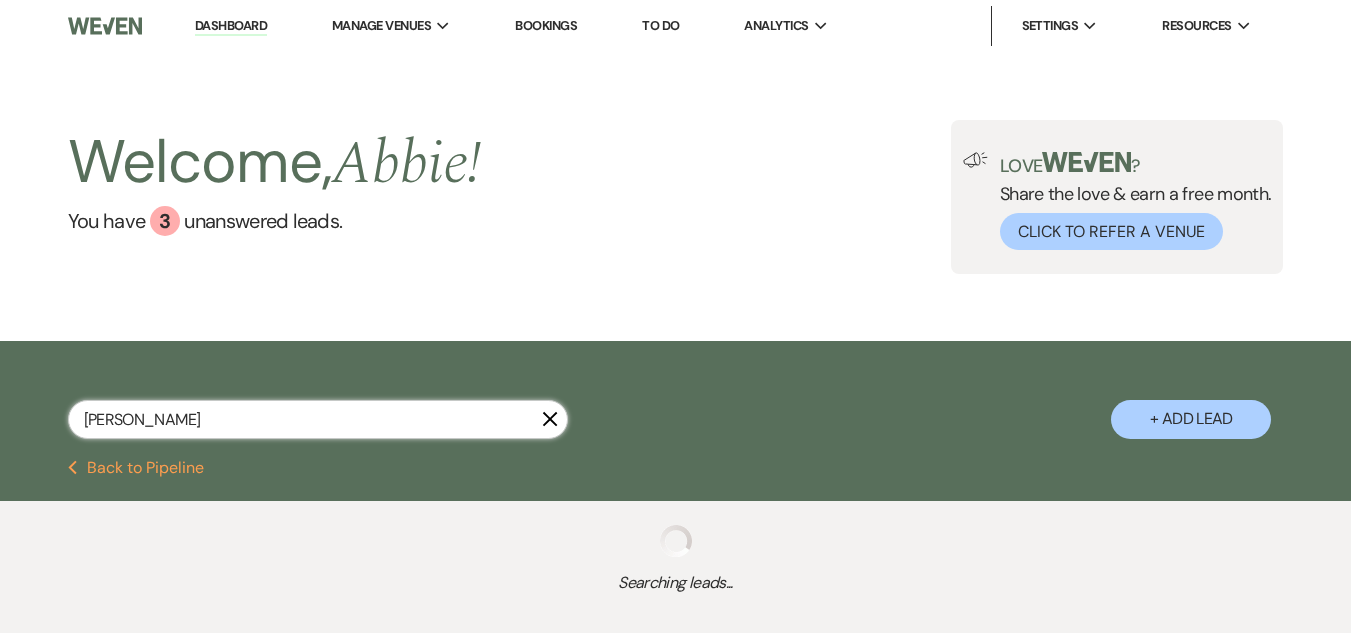 select on "5" 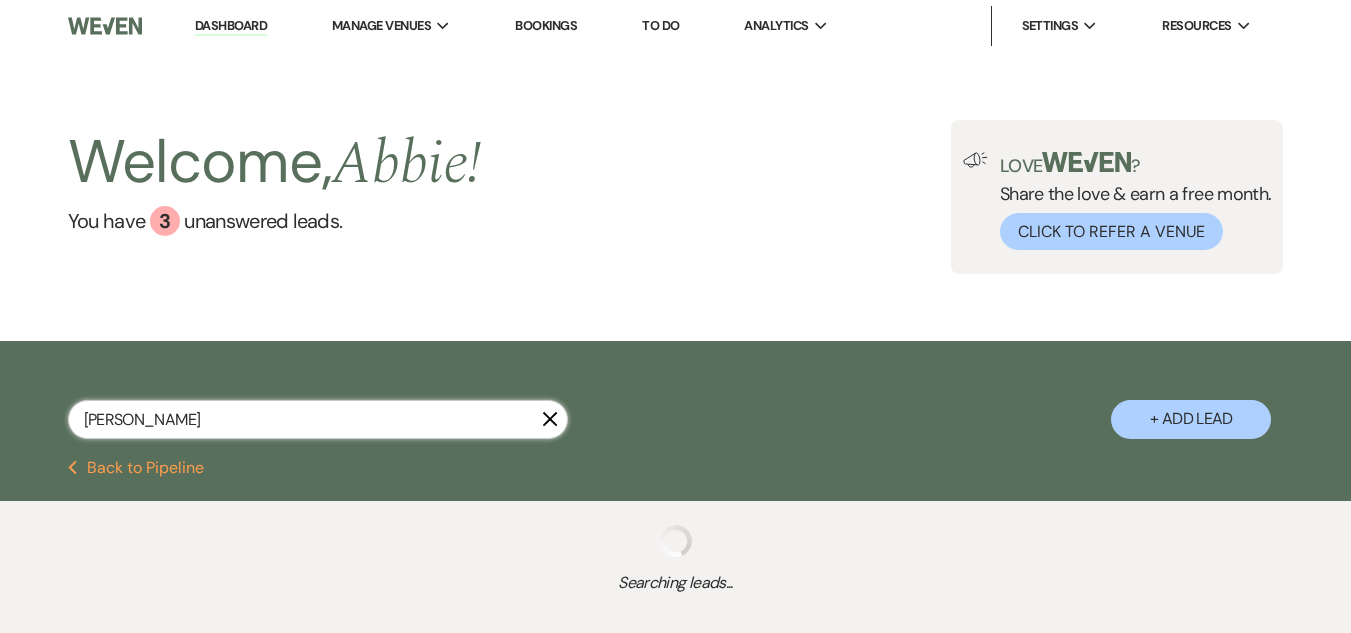 select on "8" 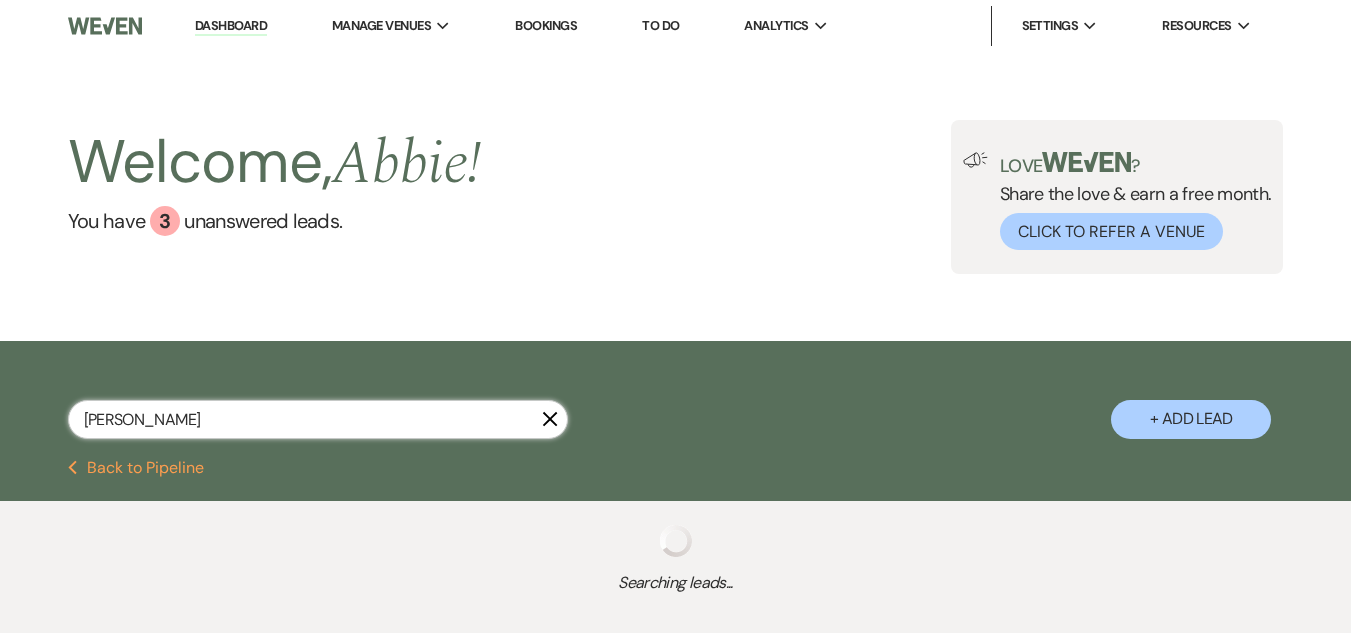 select on "7" 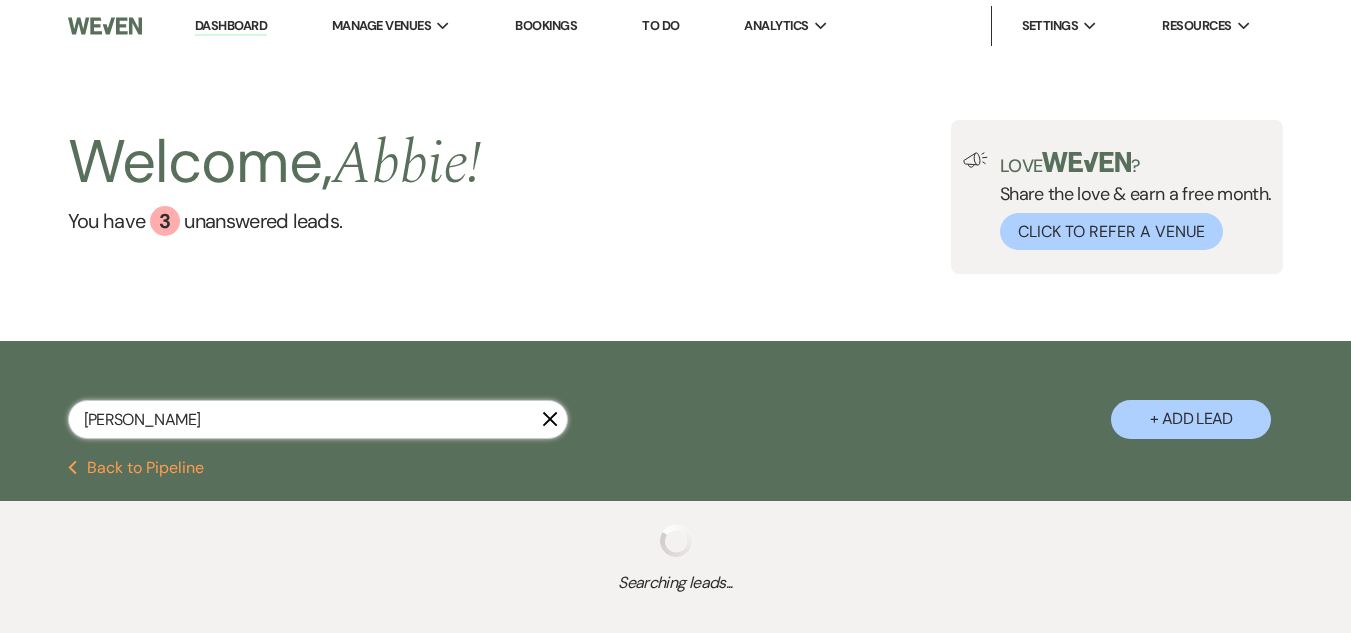 select on "8" 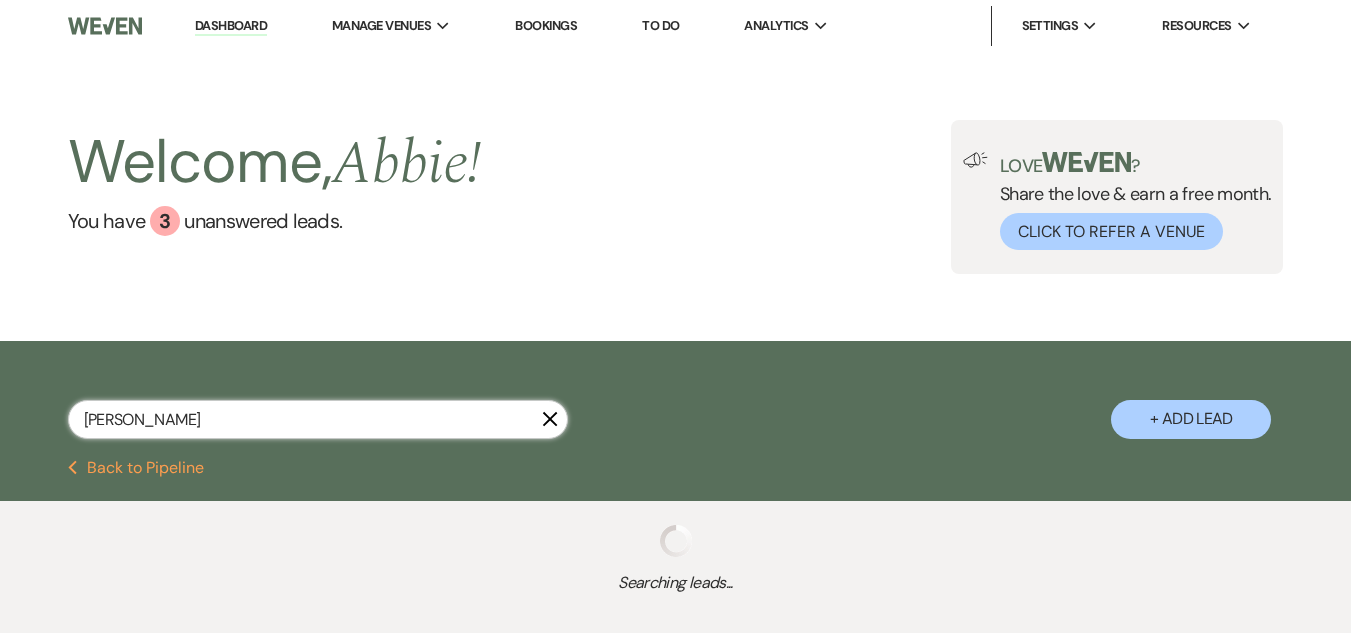 select on "5" 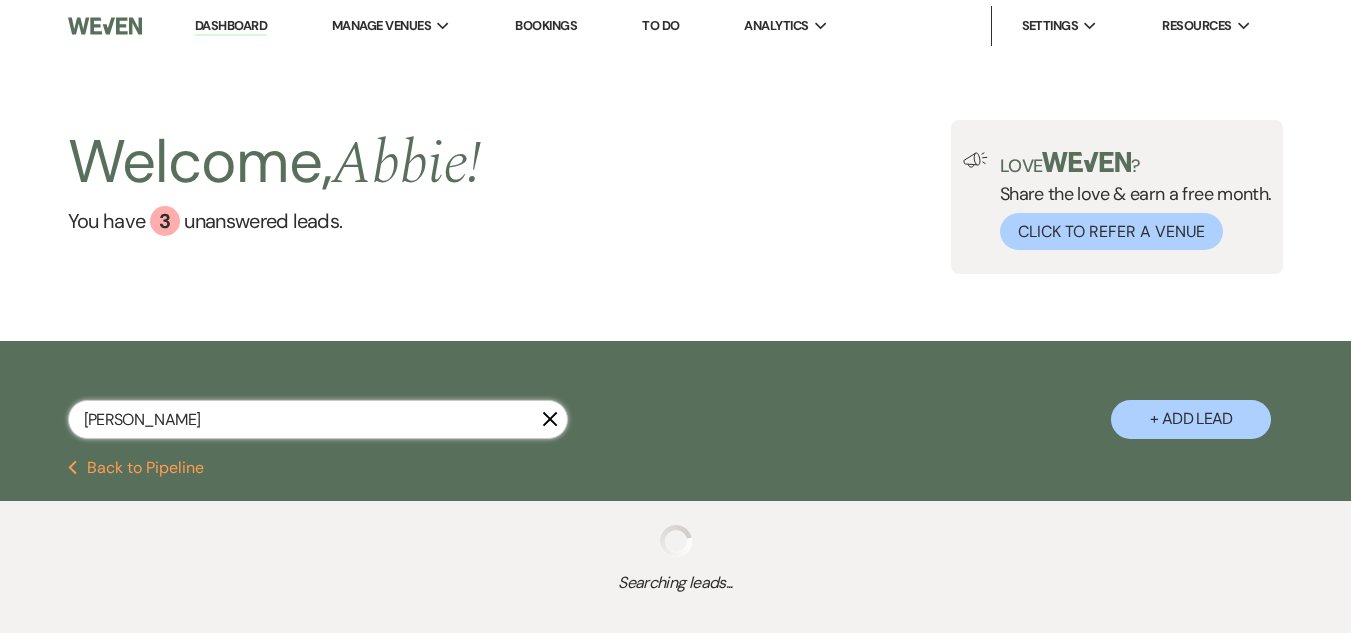 select on "8" 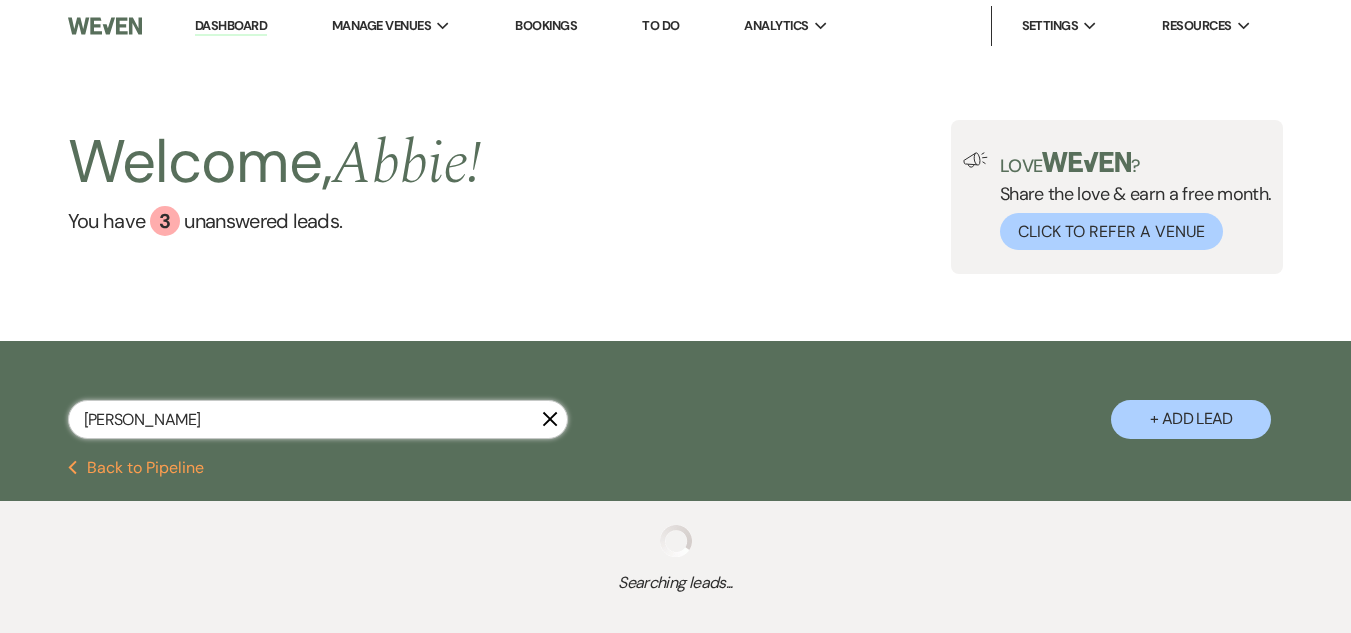 select on "8" 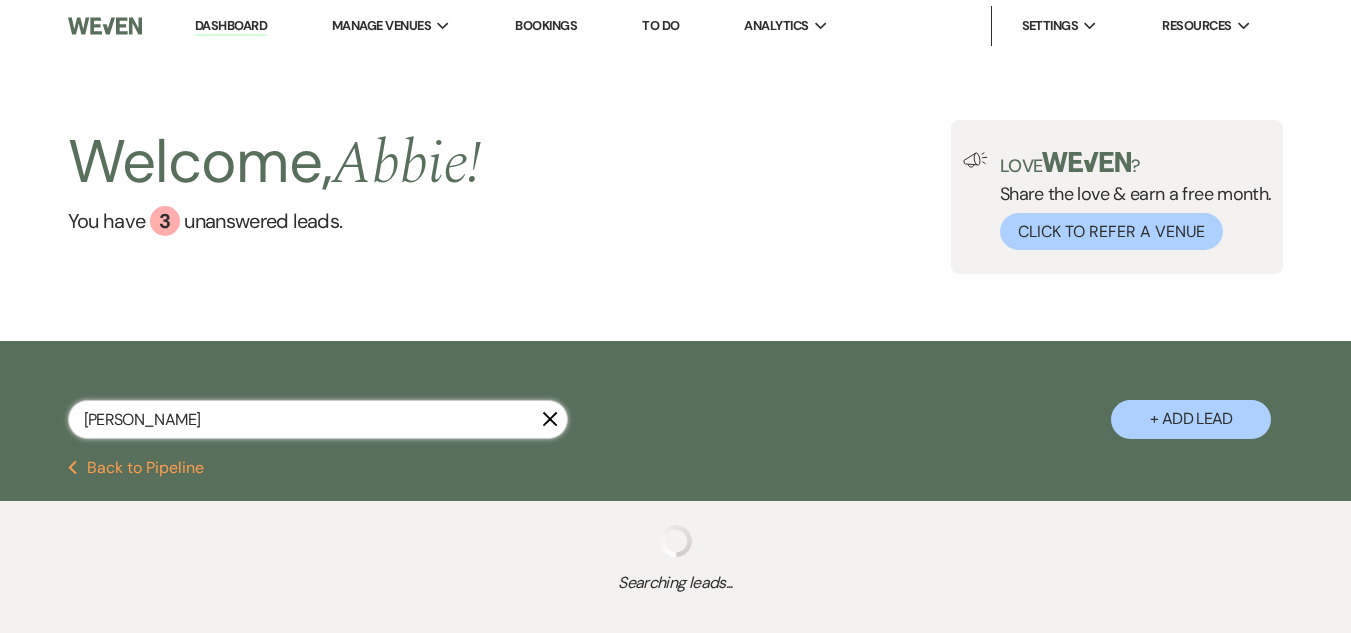 select on "8" 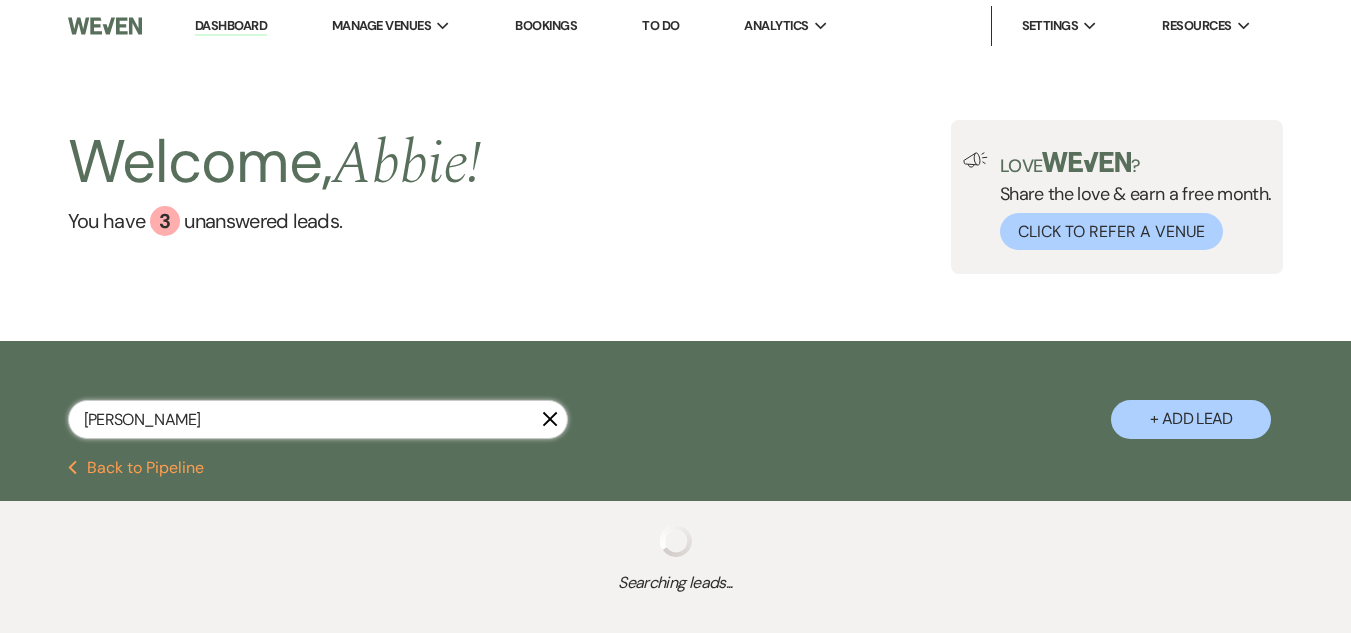 select on "8" 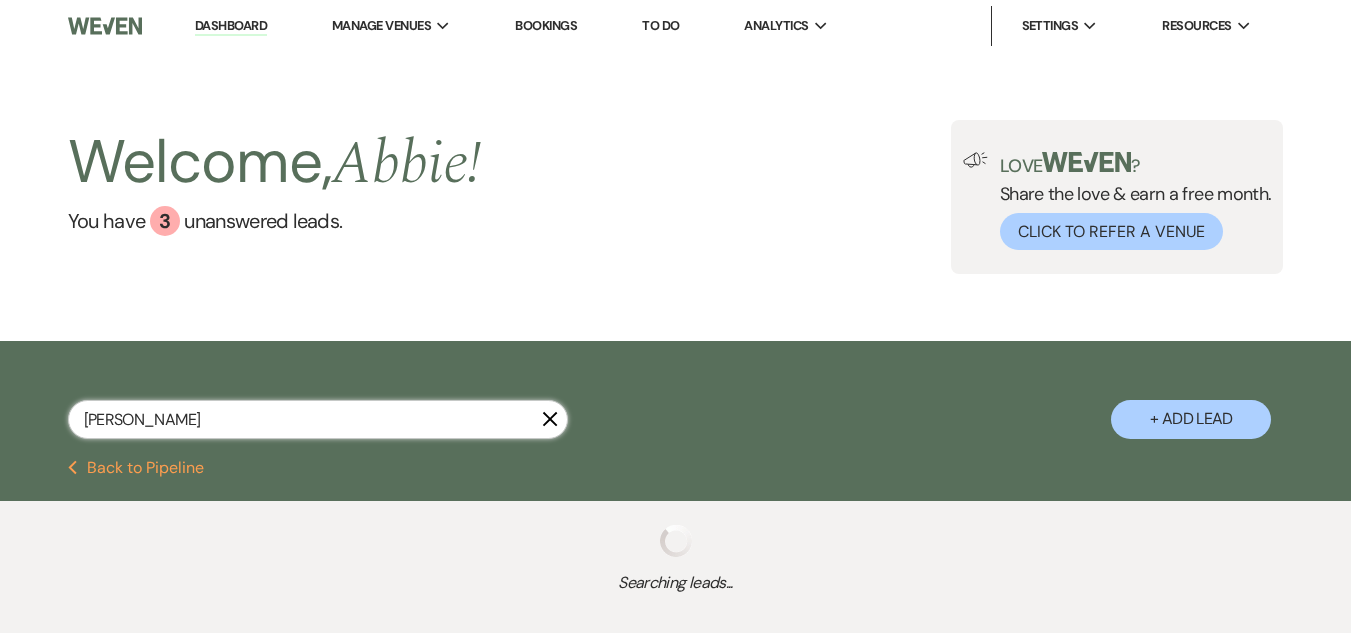 select on "8" 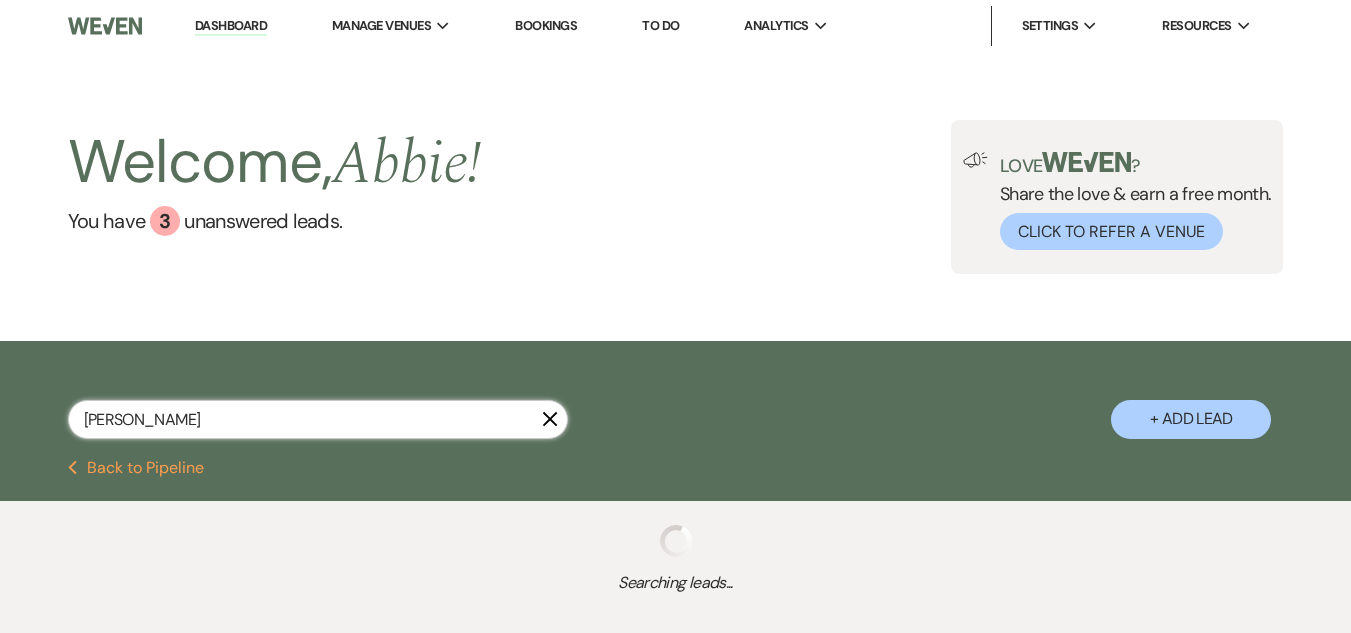 select on "8" 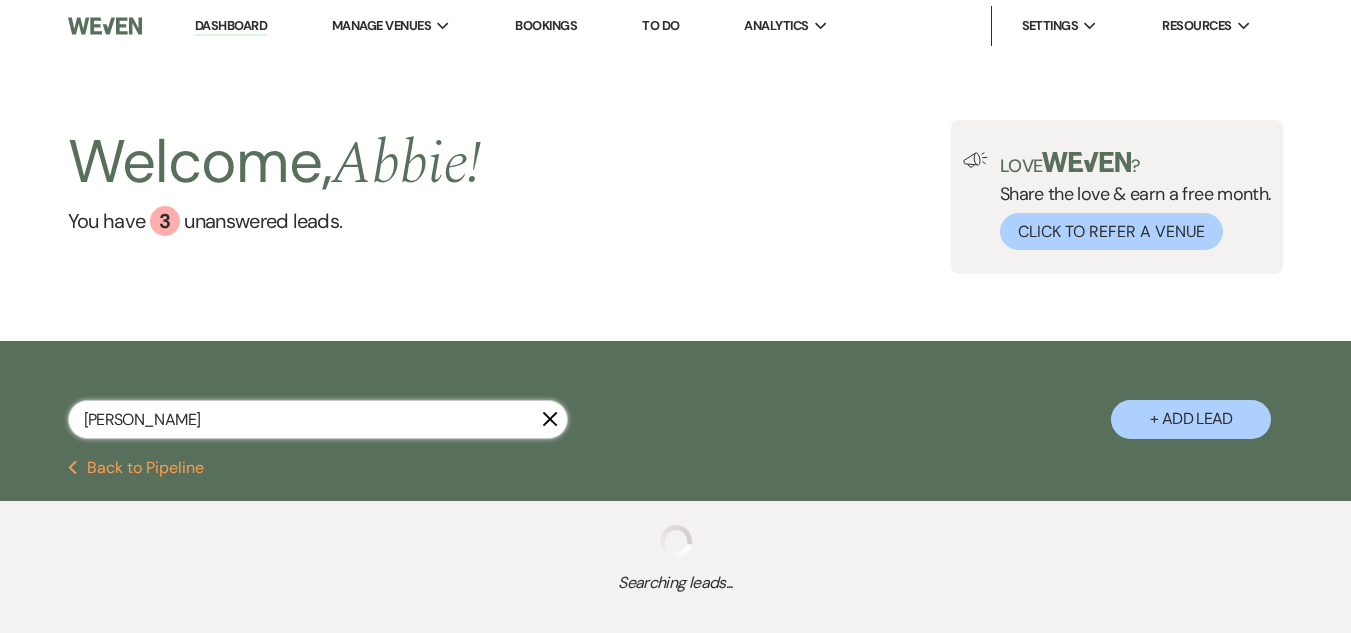 select on "8" 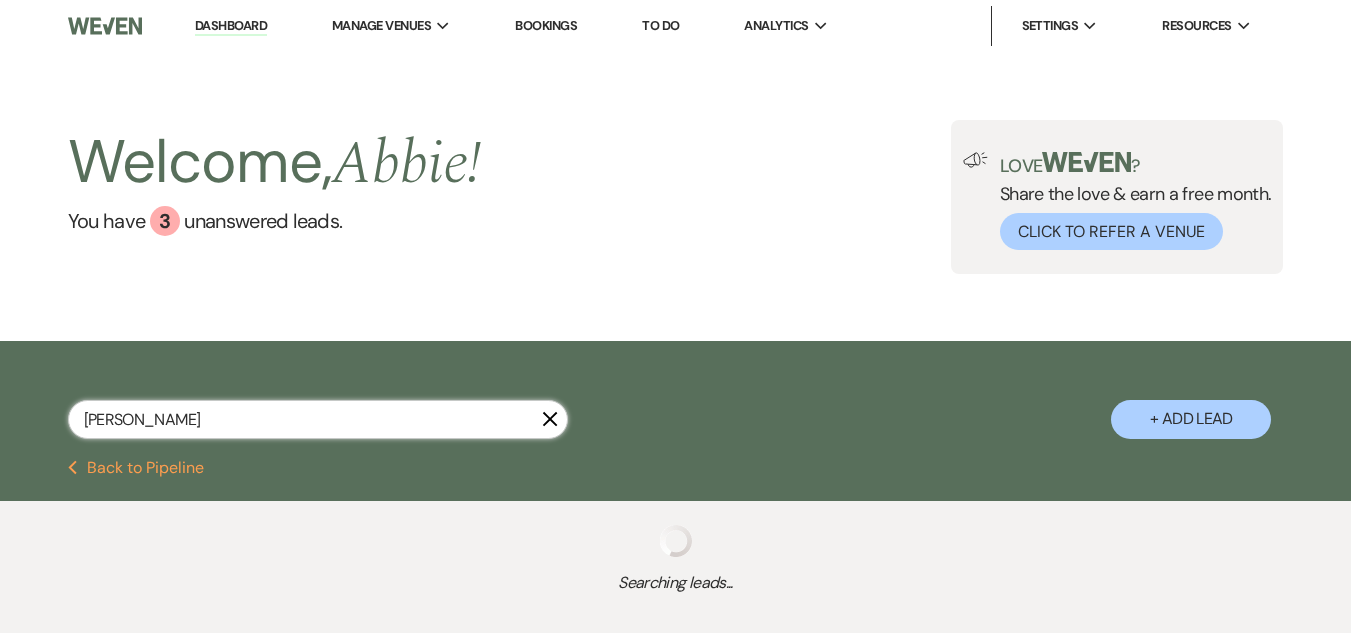 select on "8" 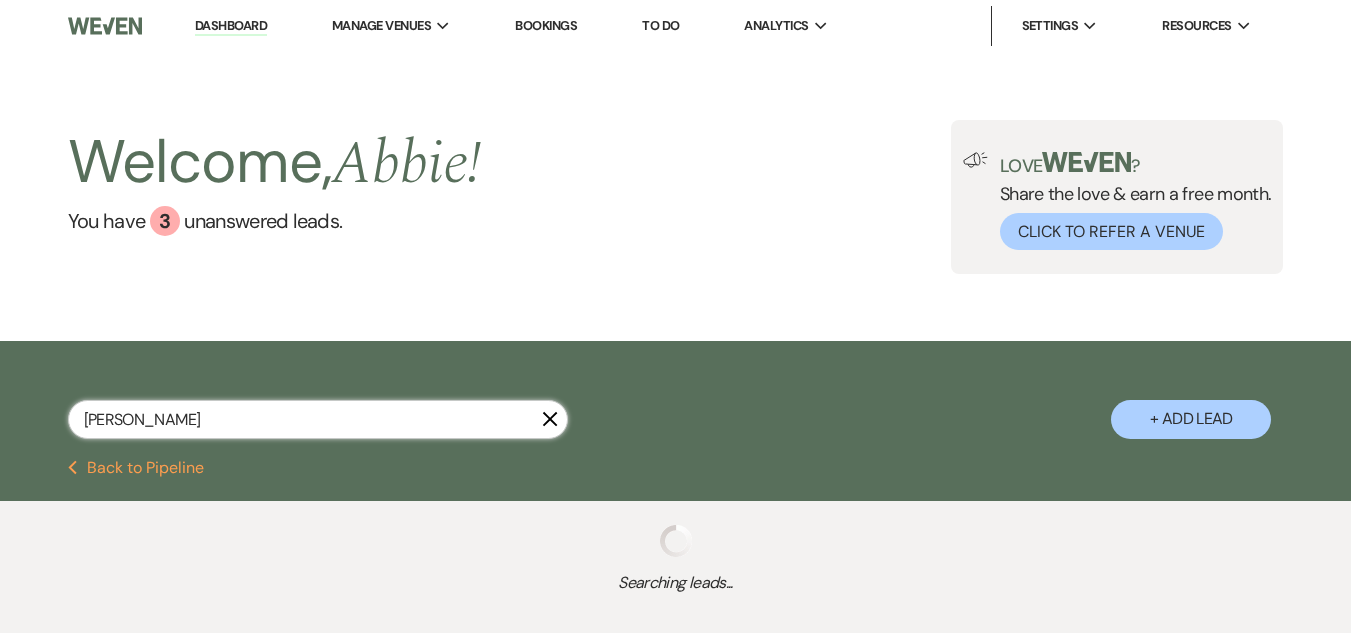 select on "5" 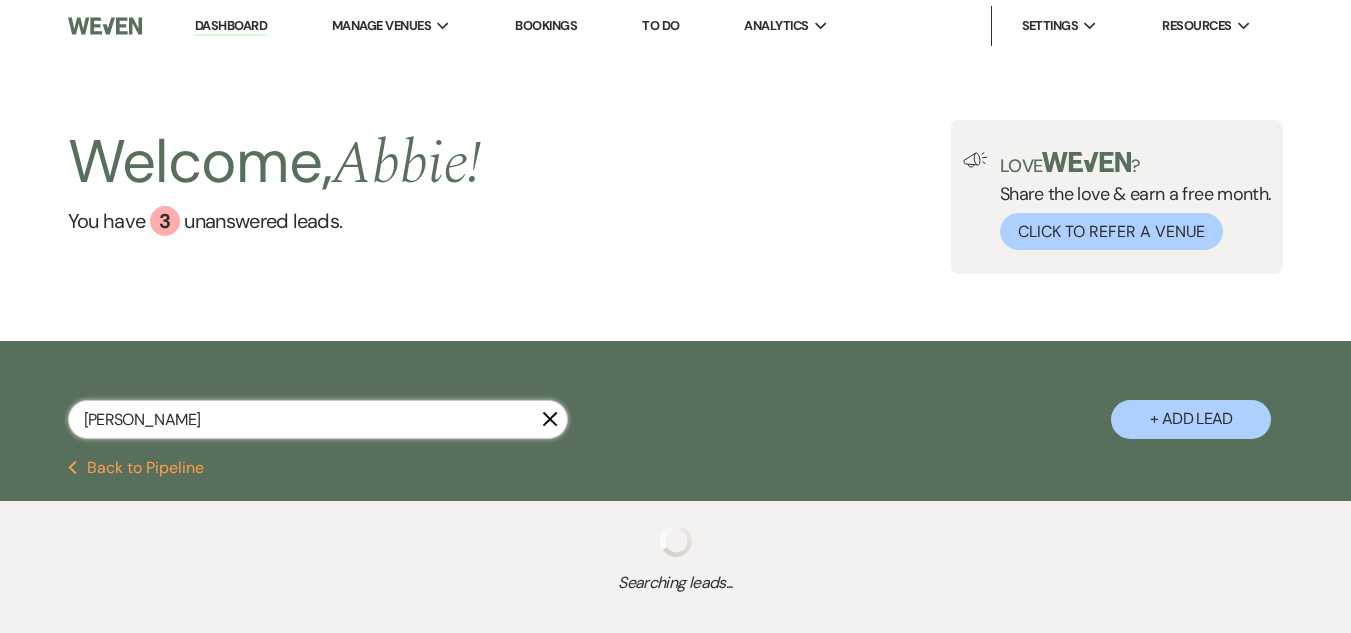 select on "8" 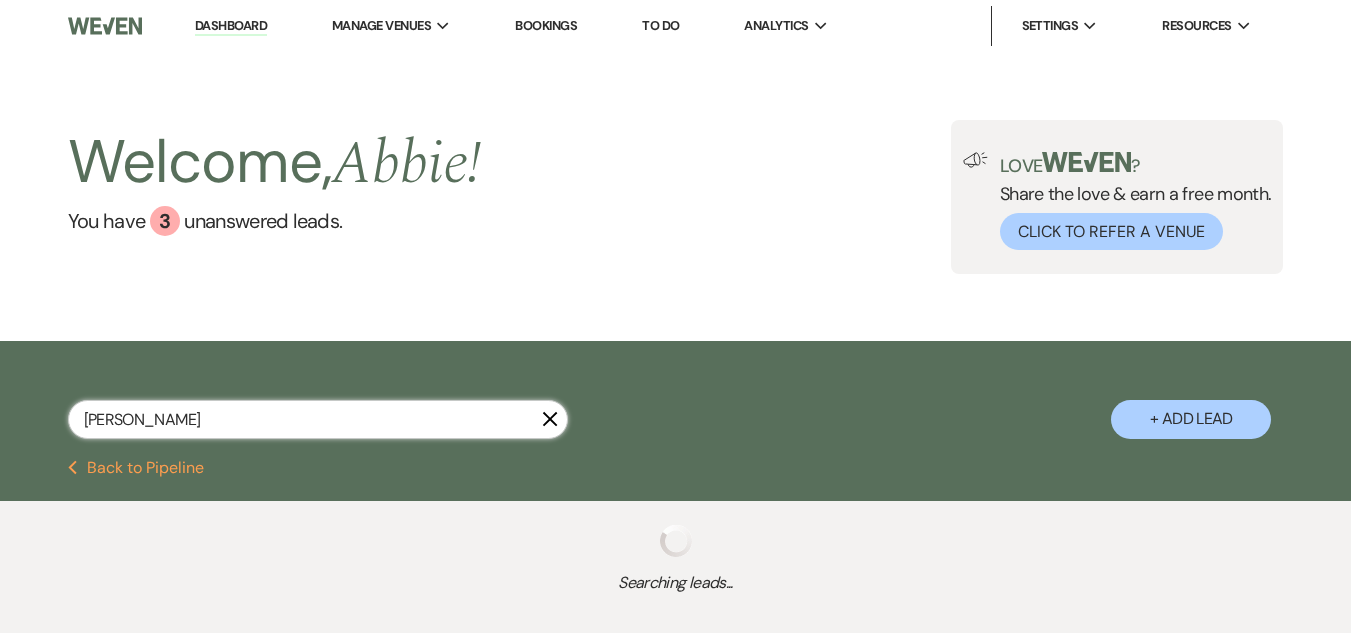 select on "5" 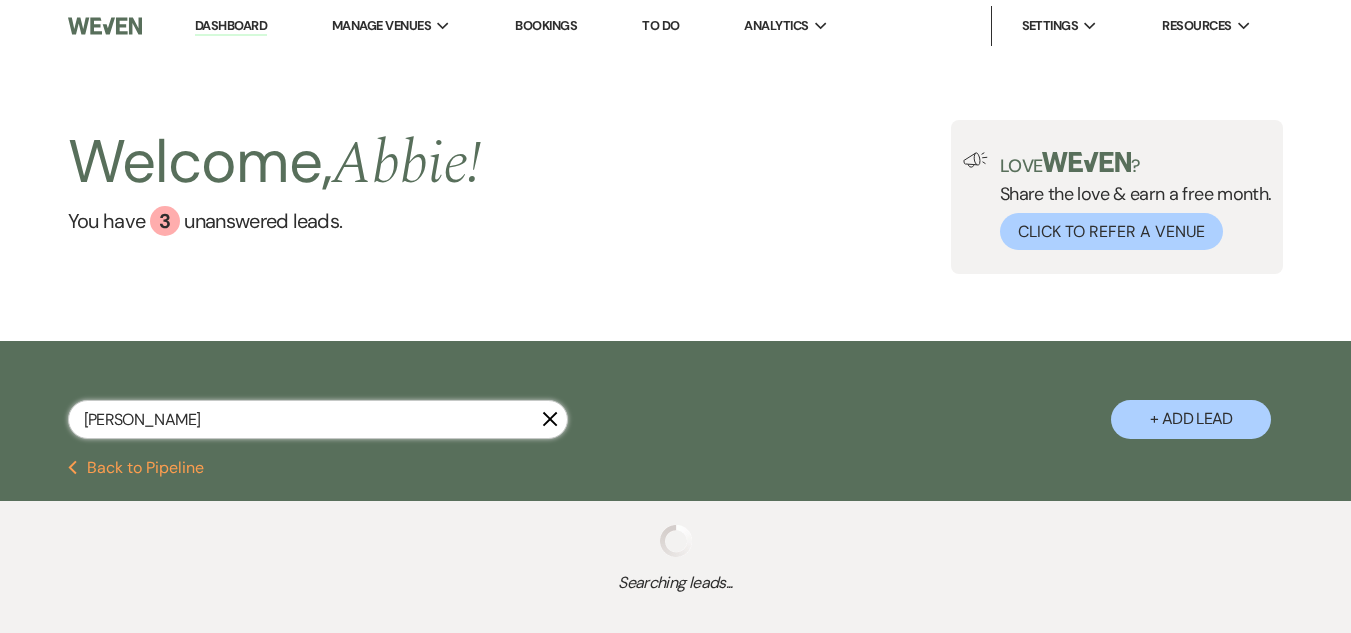 select on "8" 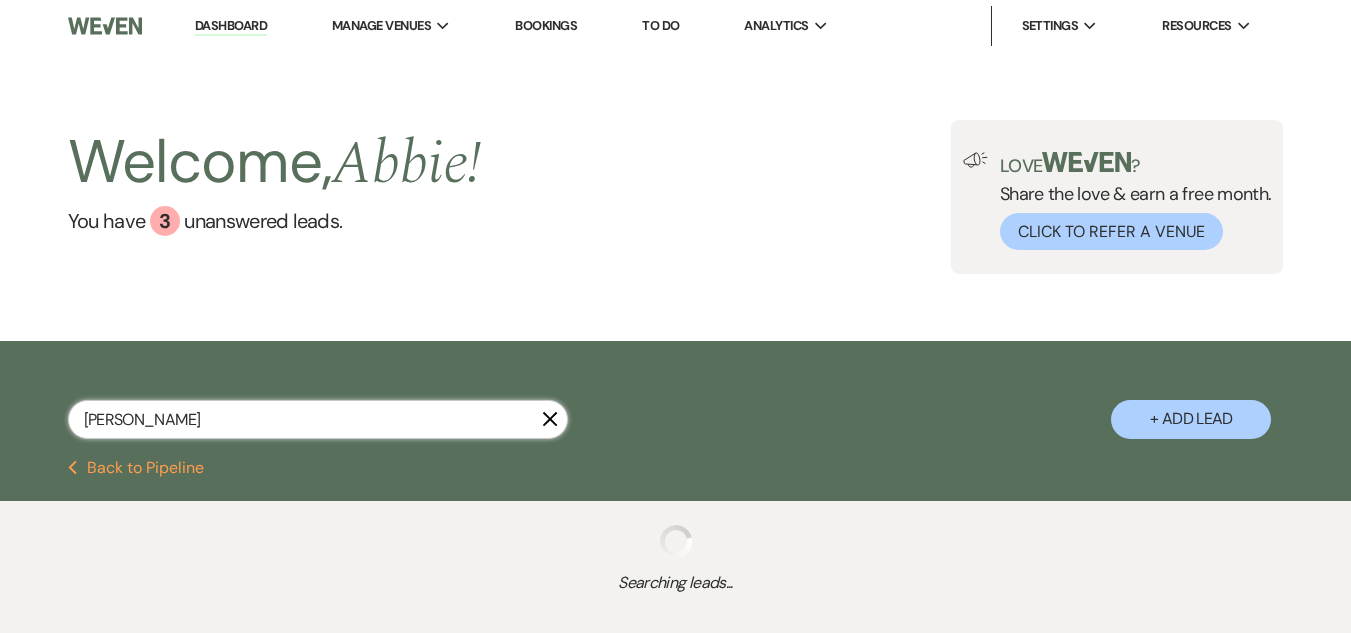 select on "8" 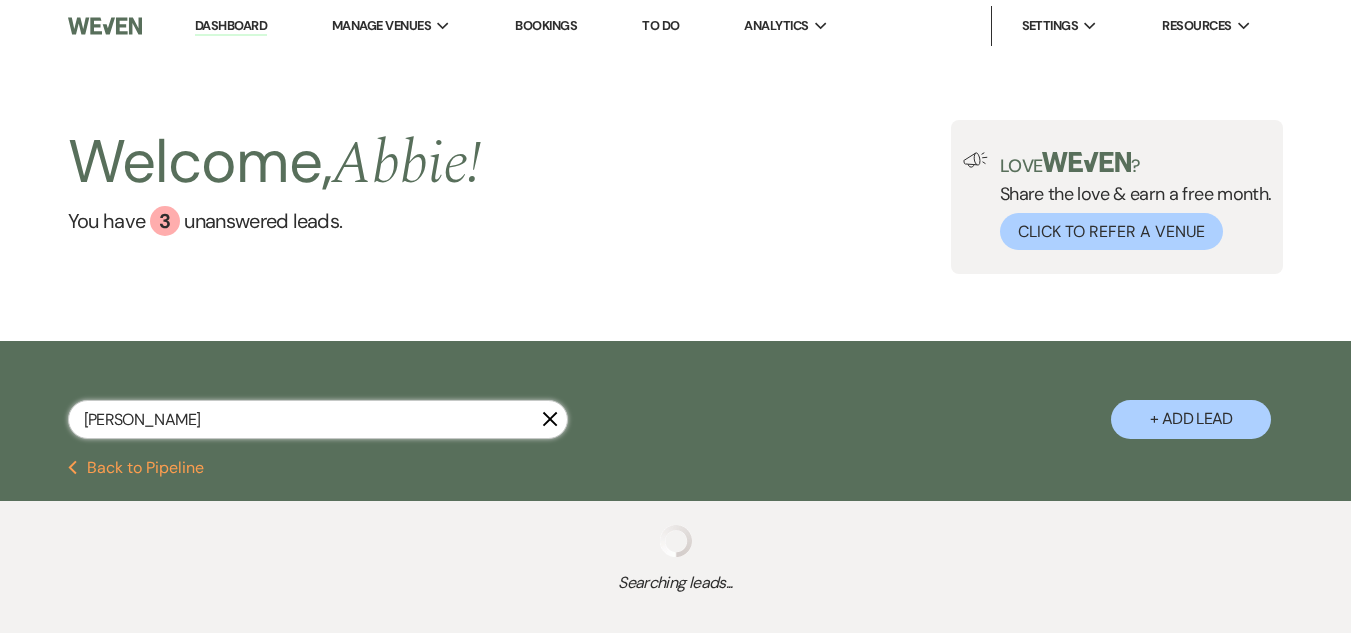 select on "8" 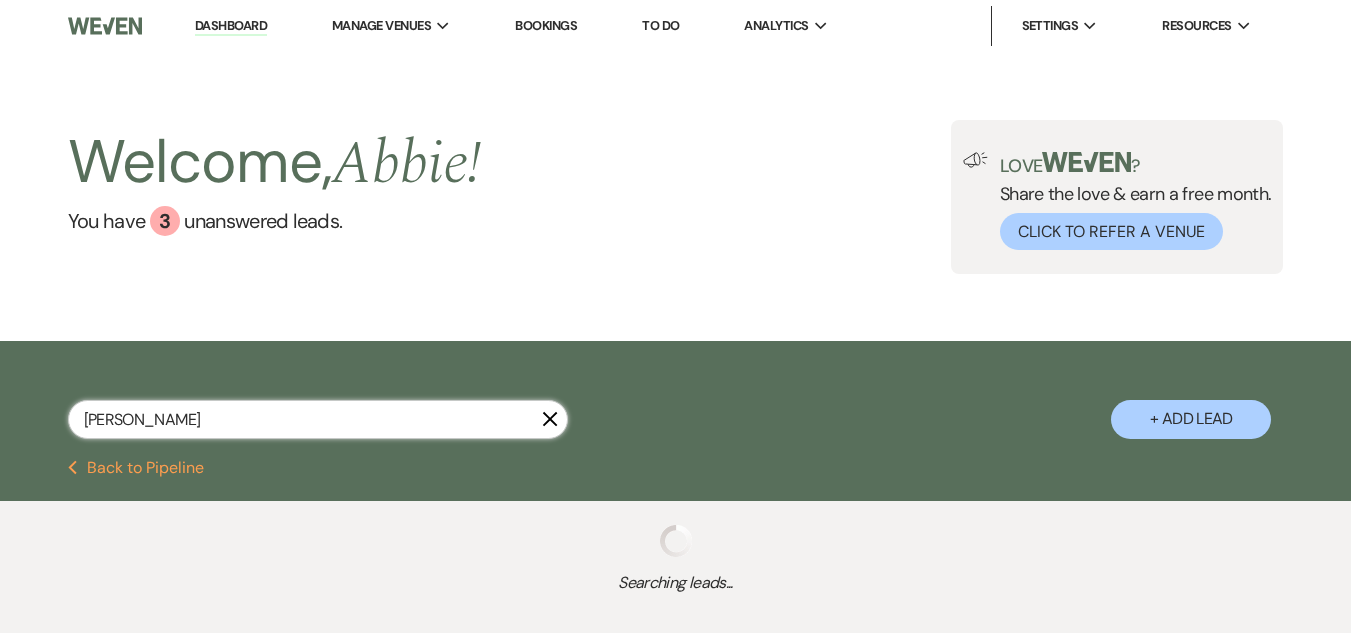 select on "8" 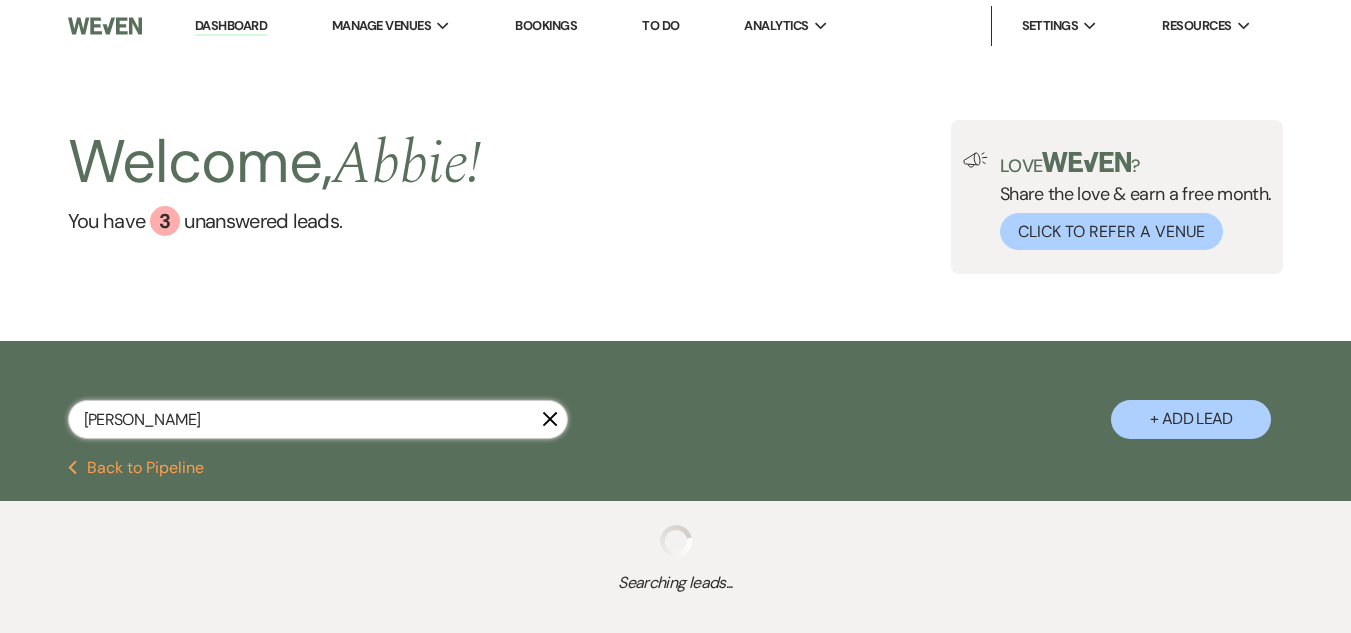 select on "8" 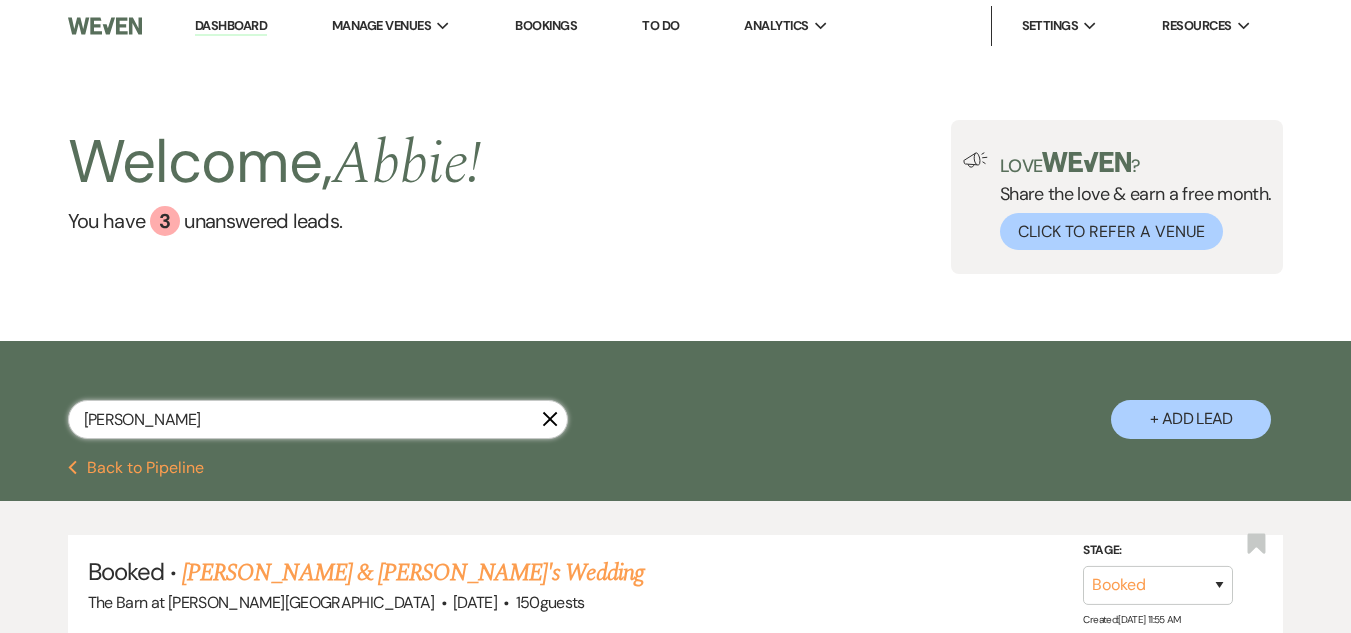 type on "[PERSON_NAME]" 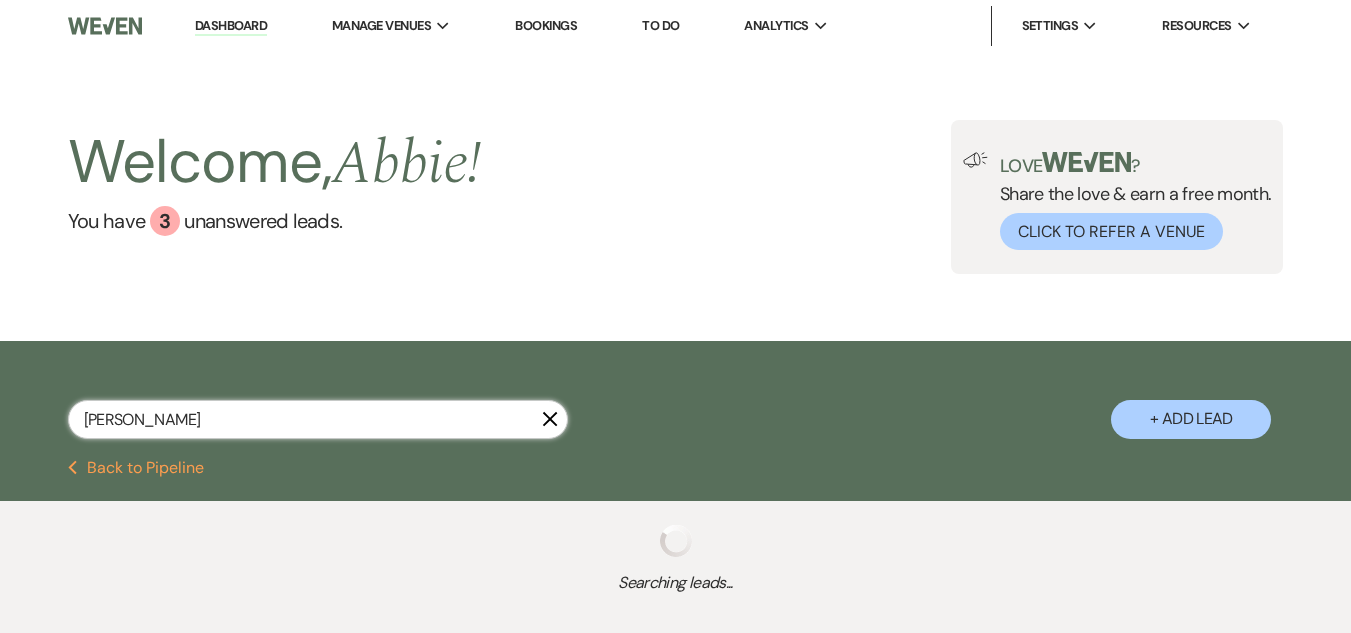 select on "8" 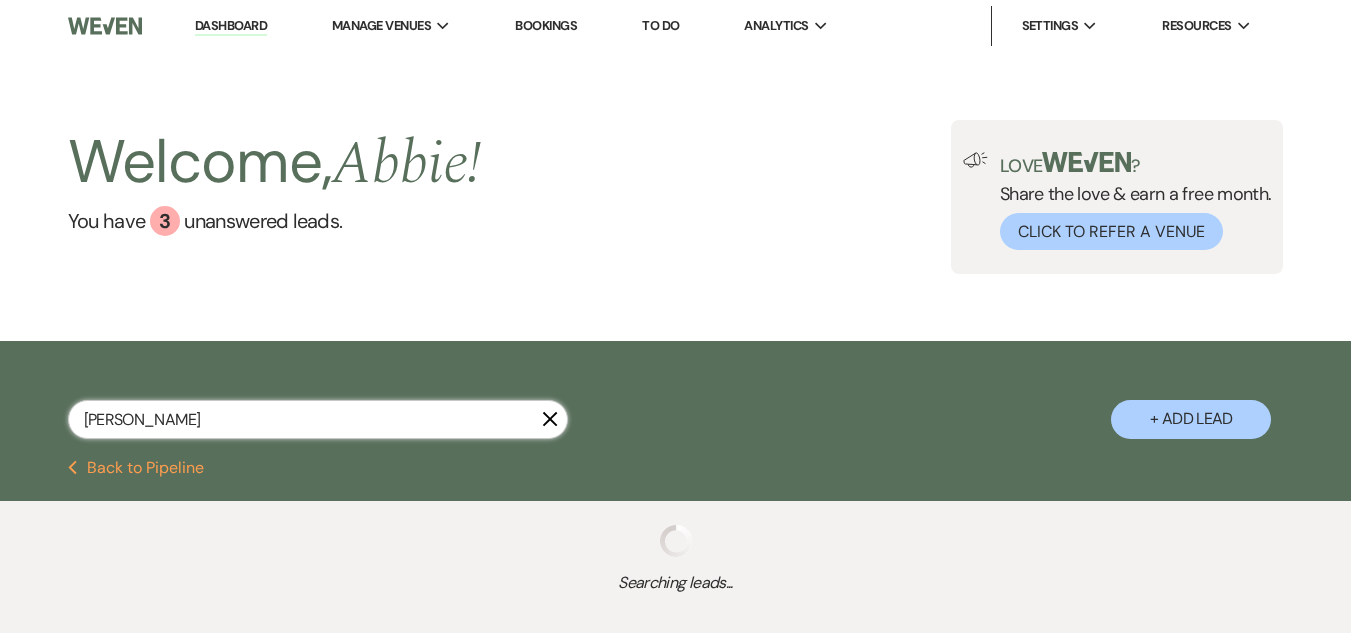 select on "8" 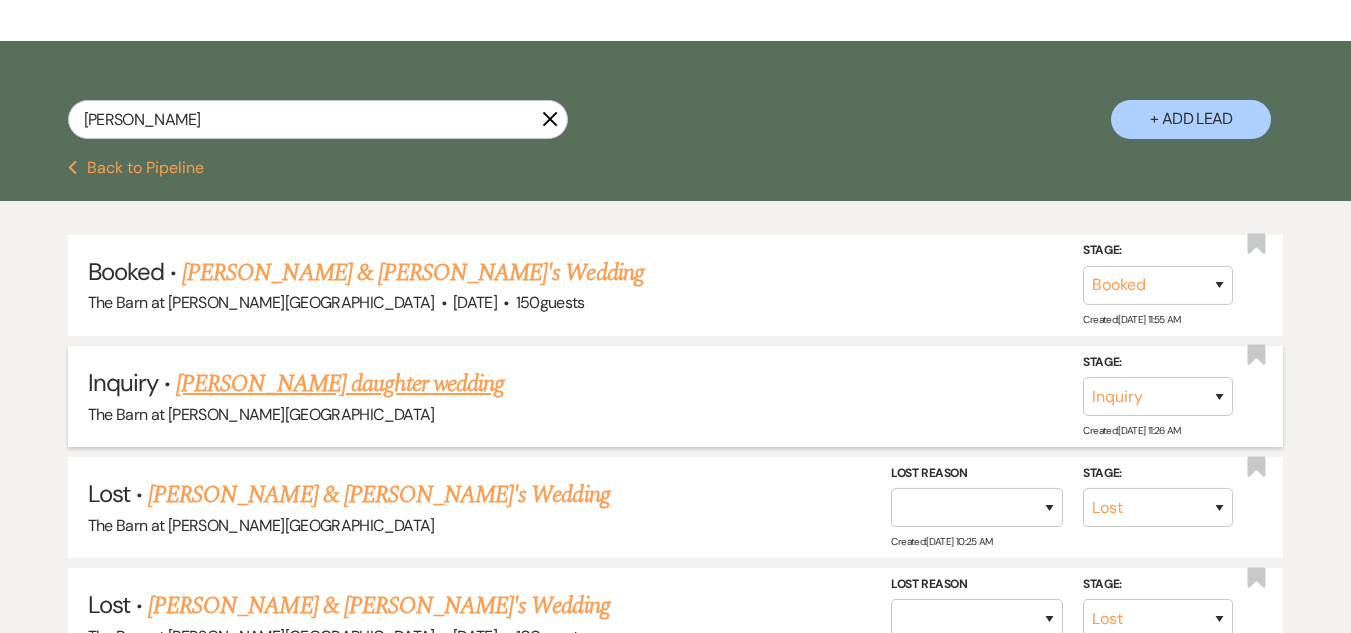 click on "[PERSON_NAME] daughter wedding" at bounding box center [340, 384] 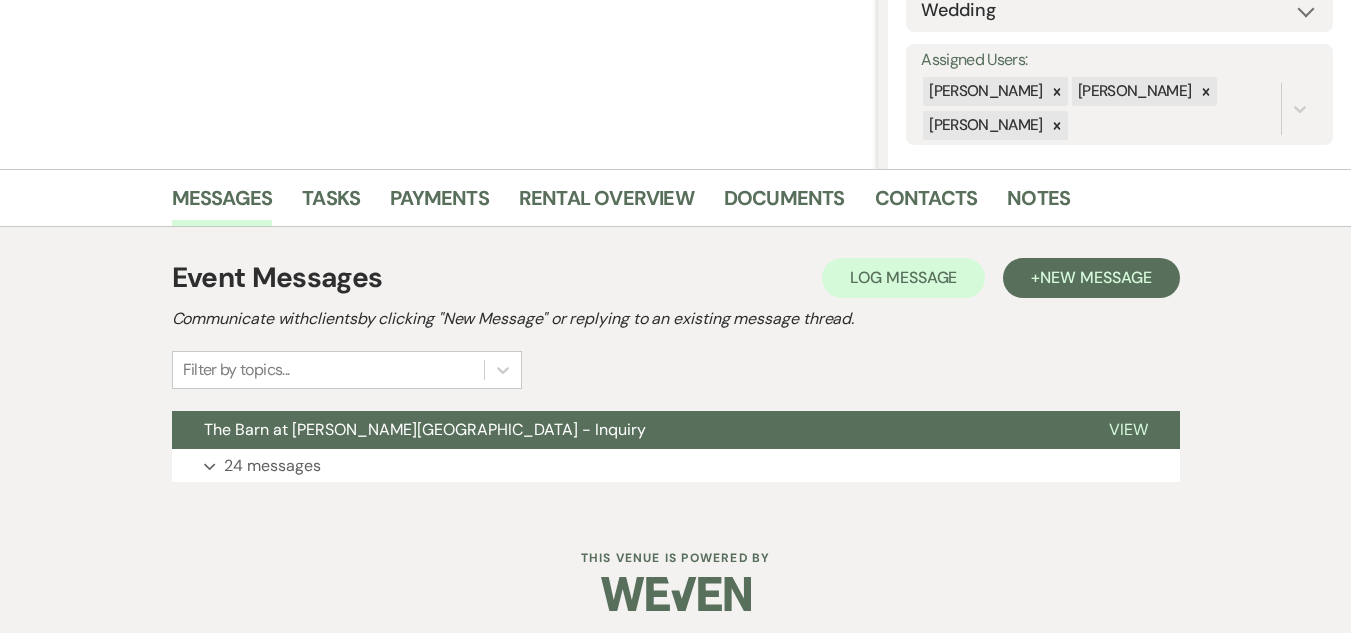 scroll, scrollTop: 341, scrollLeft: 0, axis: vertical 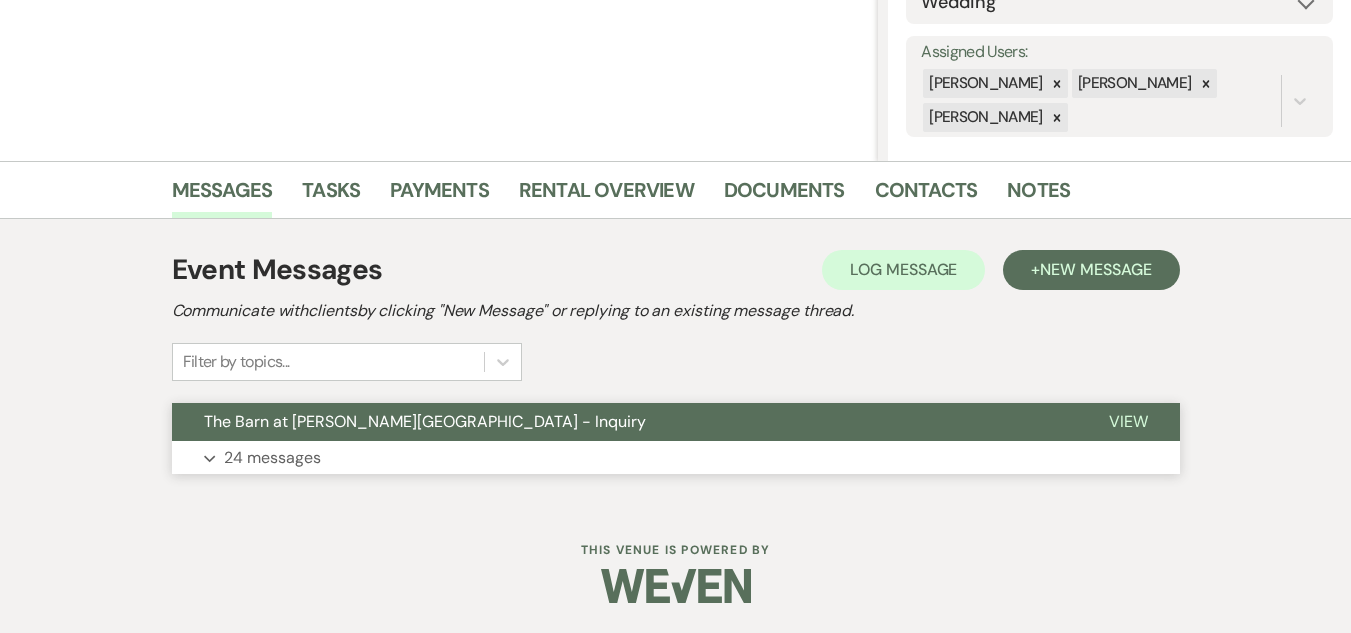 click on "Expand 24 messages" at bounding box center (676, 458) 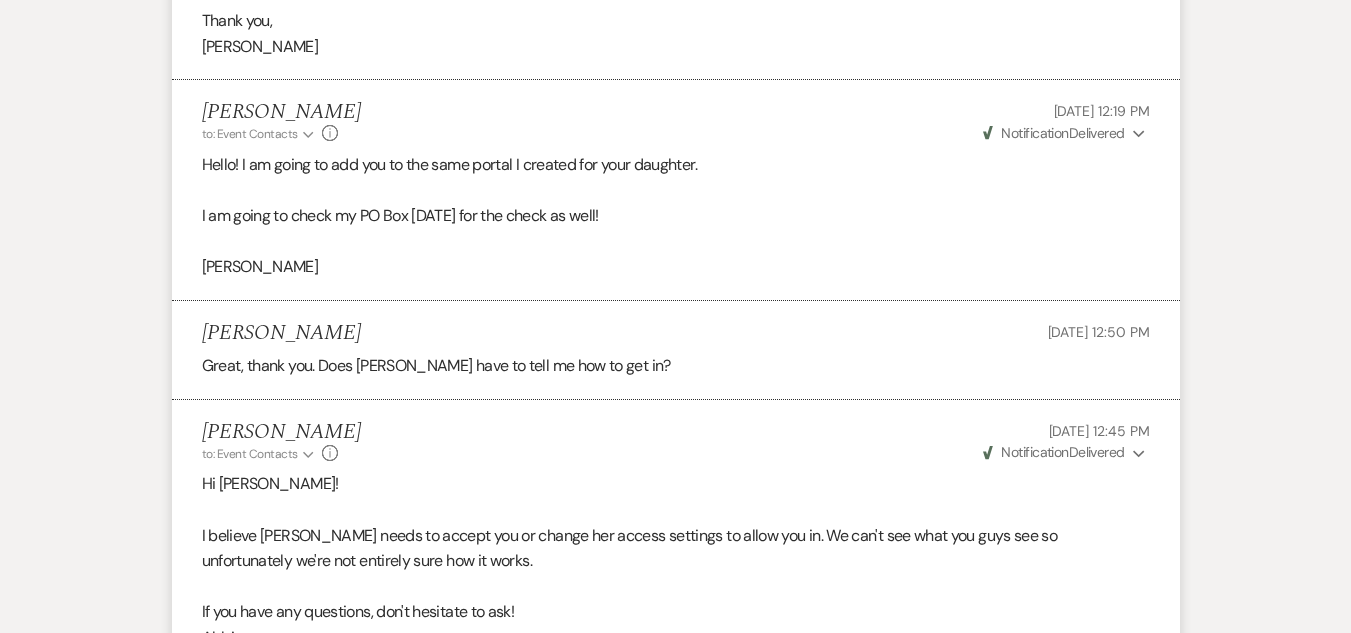scroll, scrollTop: 8071, scrollLeft: 0, axis: vertical 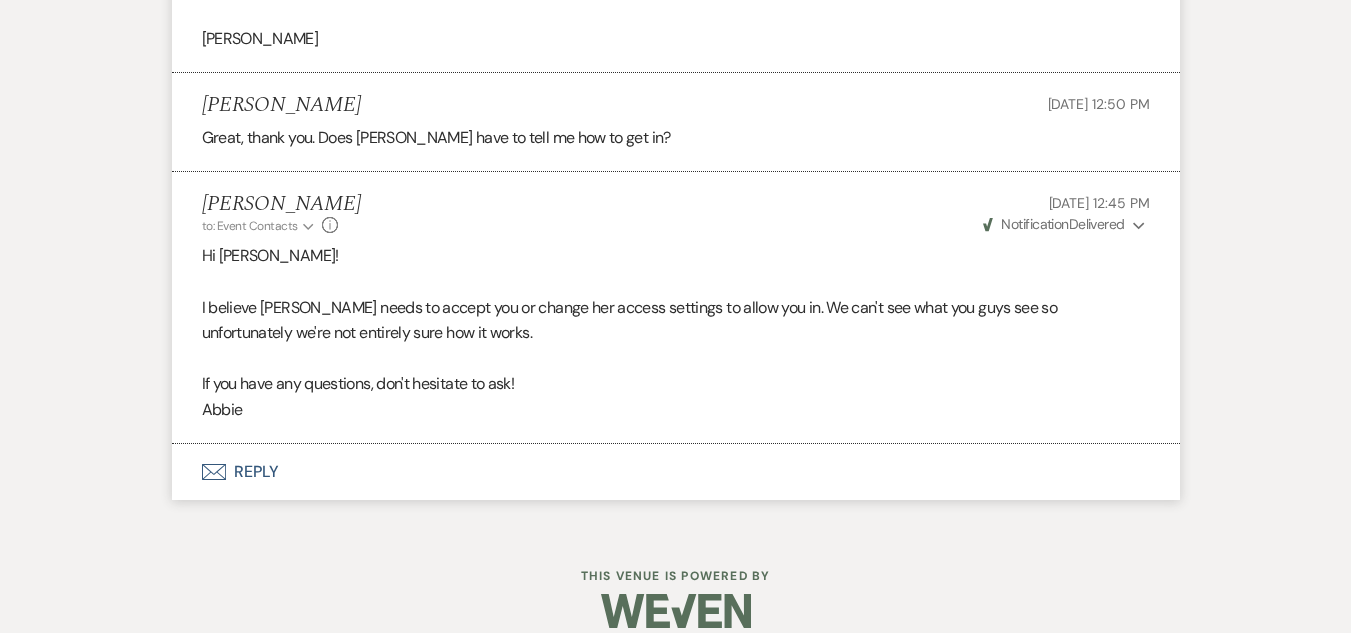 click on "Envelope Reply" at bounding box center (676, 472) 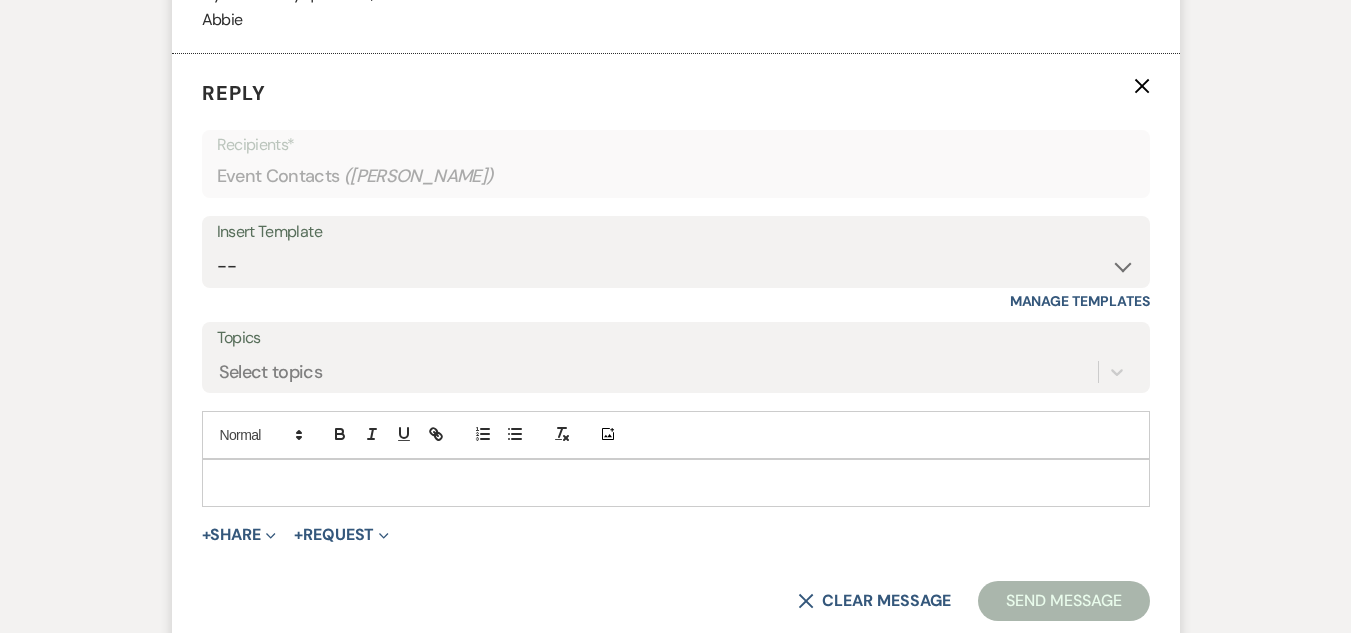 scroll, scrollTop: 8469, scrollLeft: 0, axis: vertical 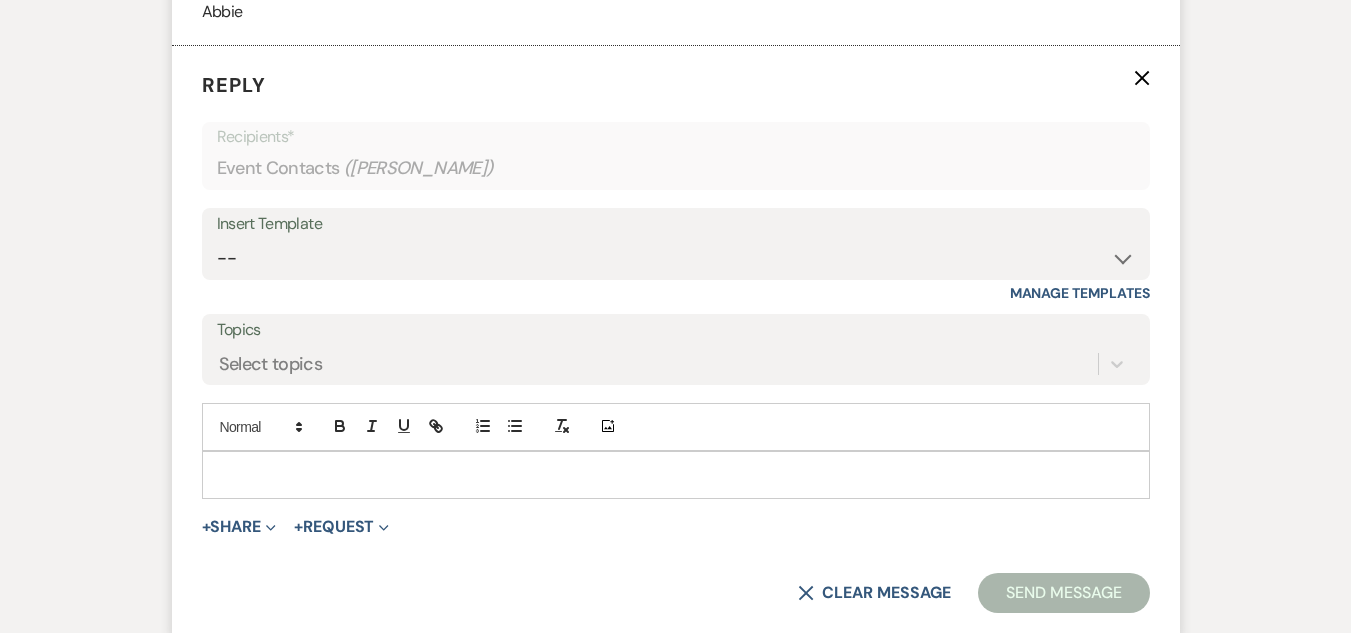 click at bounding box center [676, 475] 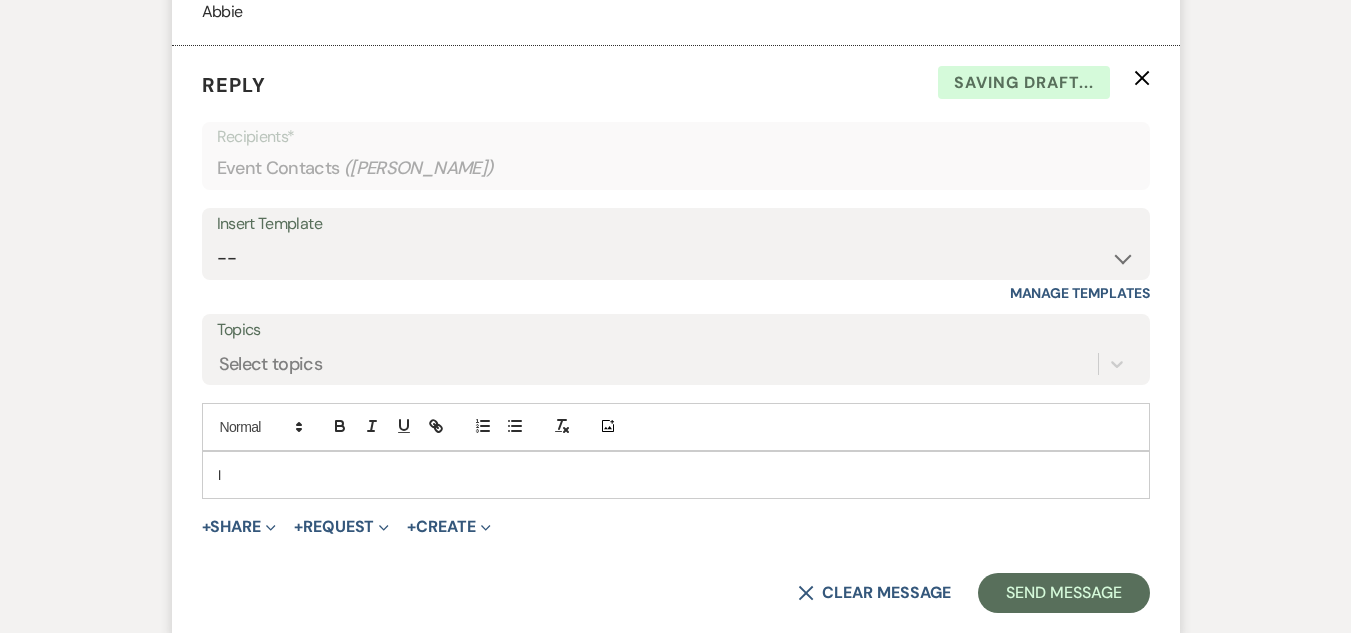 type 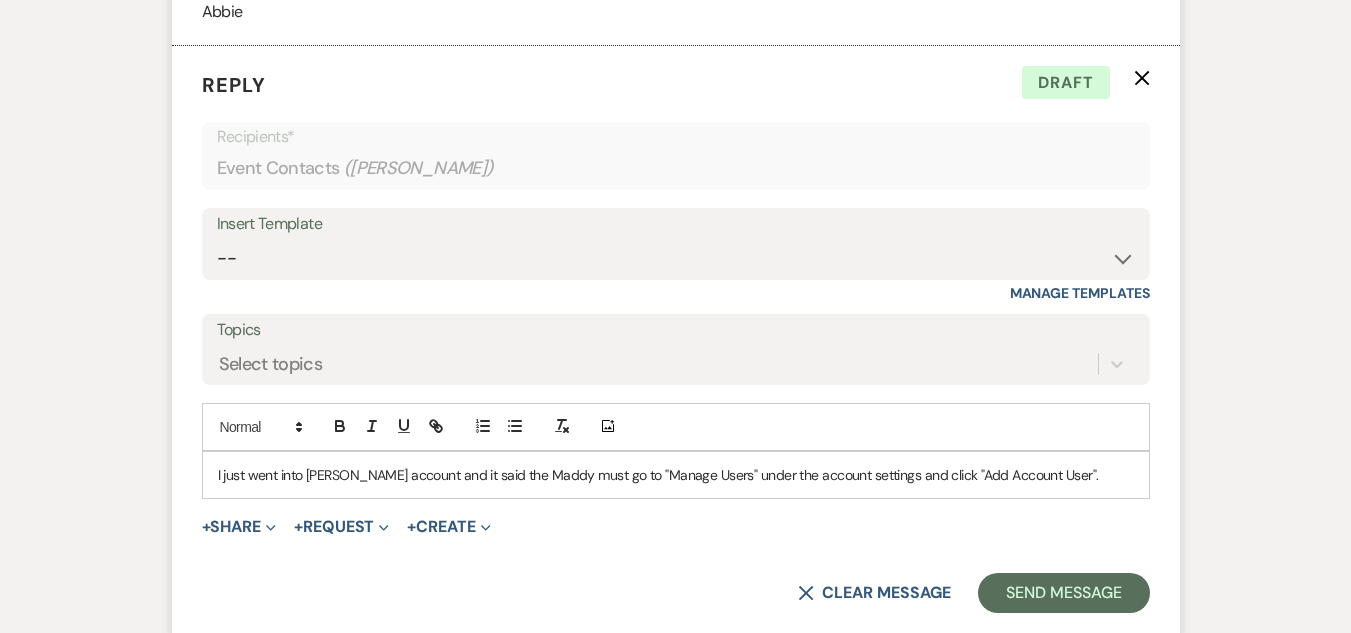 click on "I just went into [PERSON_NAME] account and it said the Maddy must go to "Manage Users" under the account settings and click "Add Account User"." at bounding box center (676, 475) 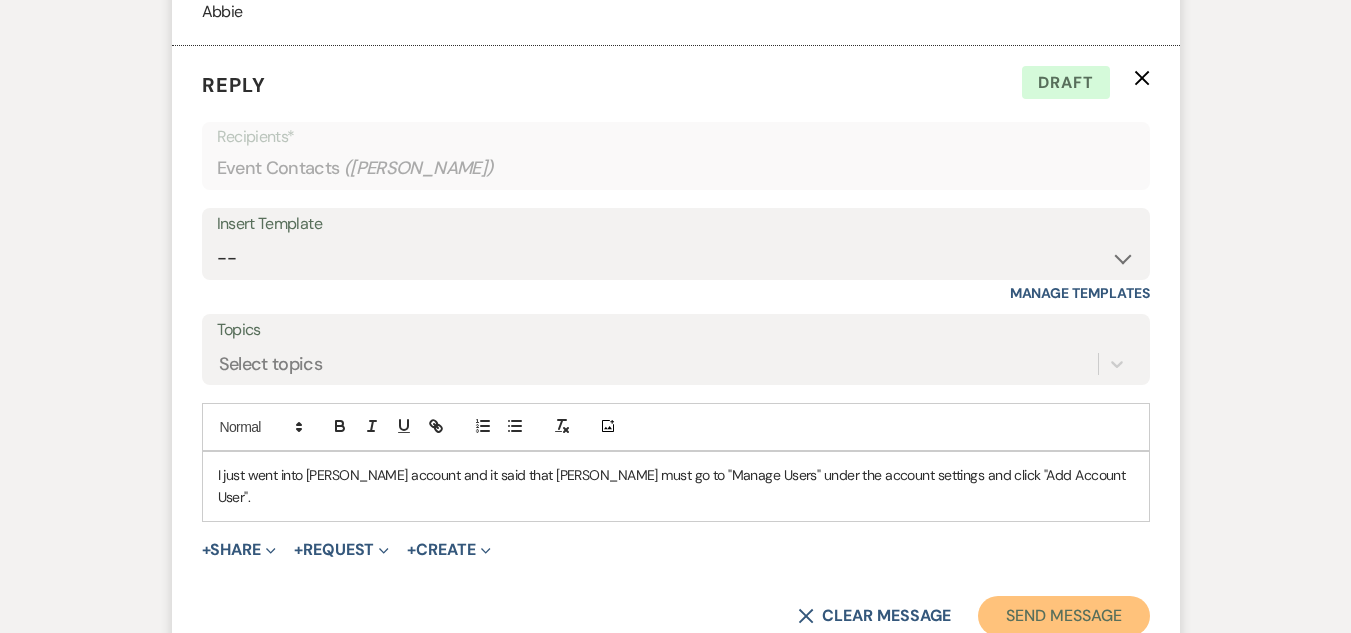 click on "Send Message" at bounding box center (1063, 616) 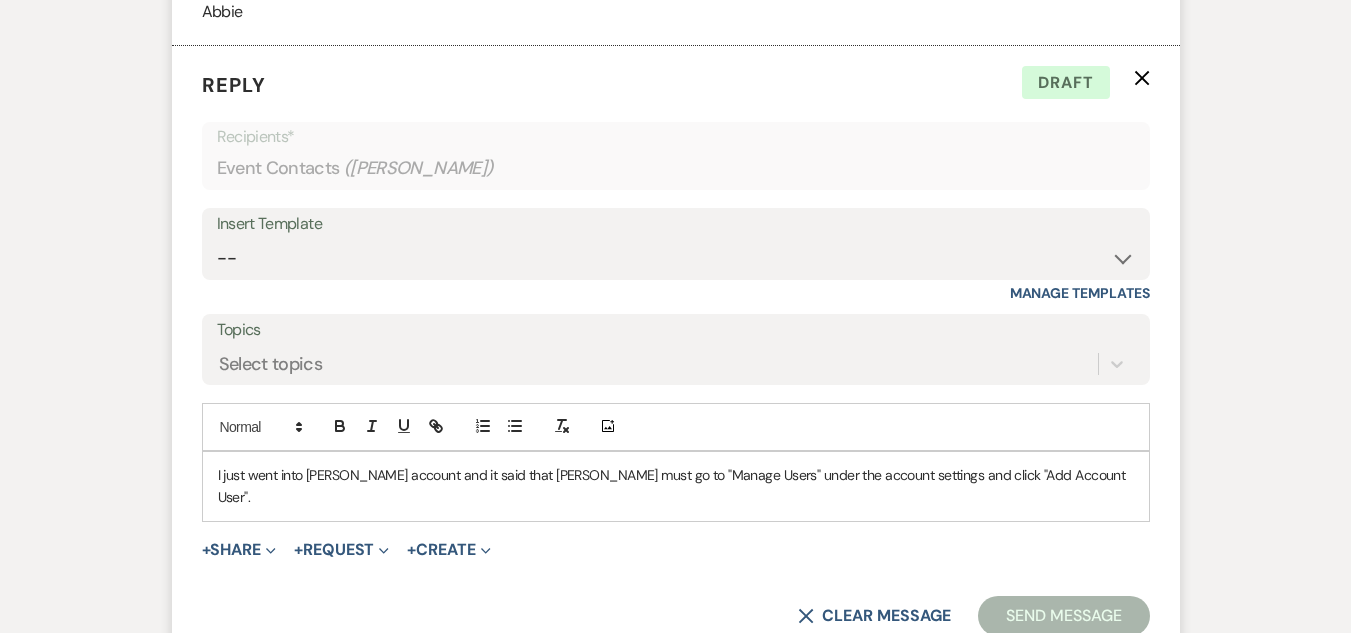 scroll, scrollTop: 8255, scrollLeft: 0, axis: vertical 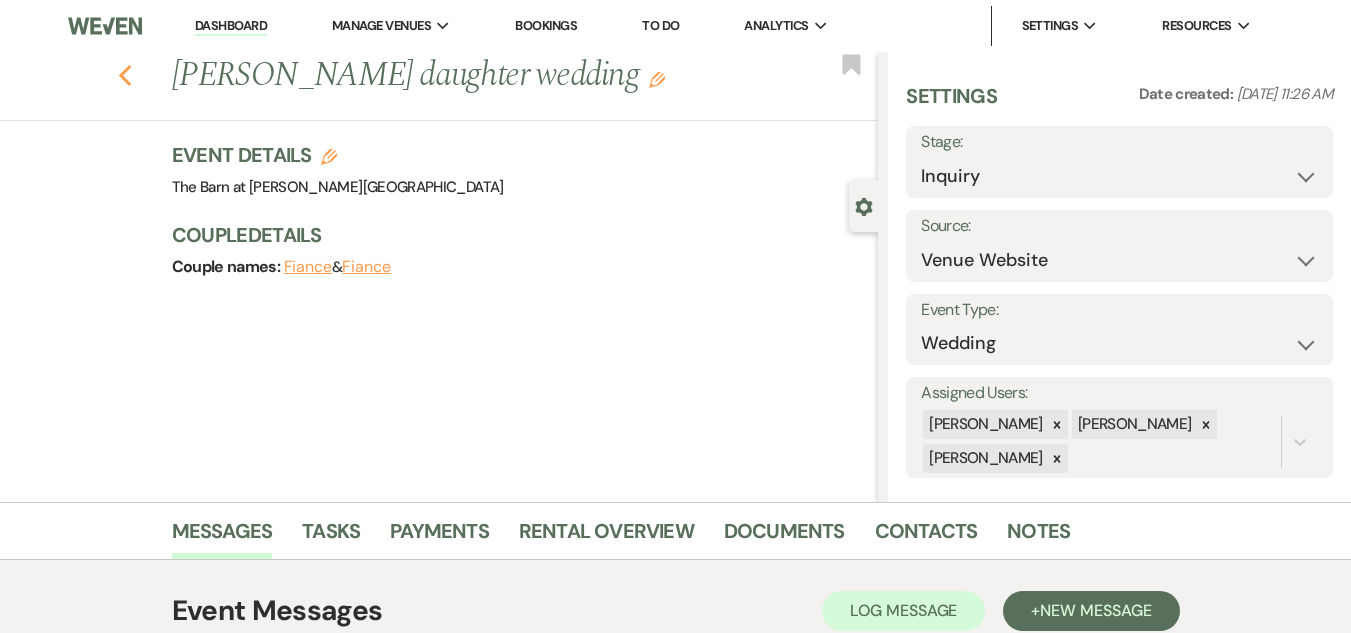 click 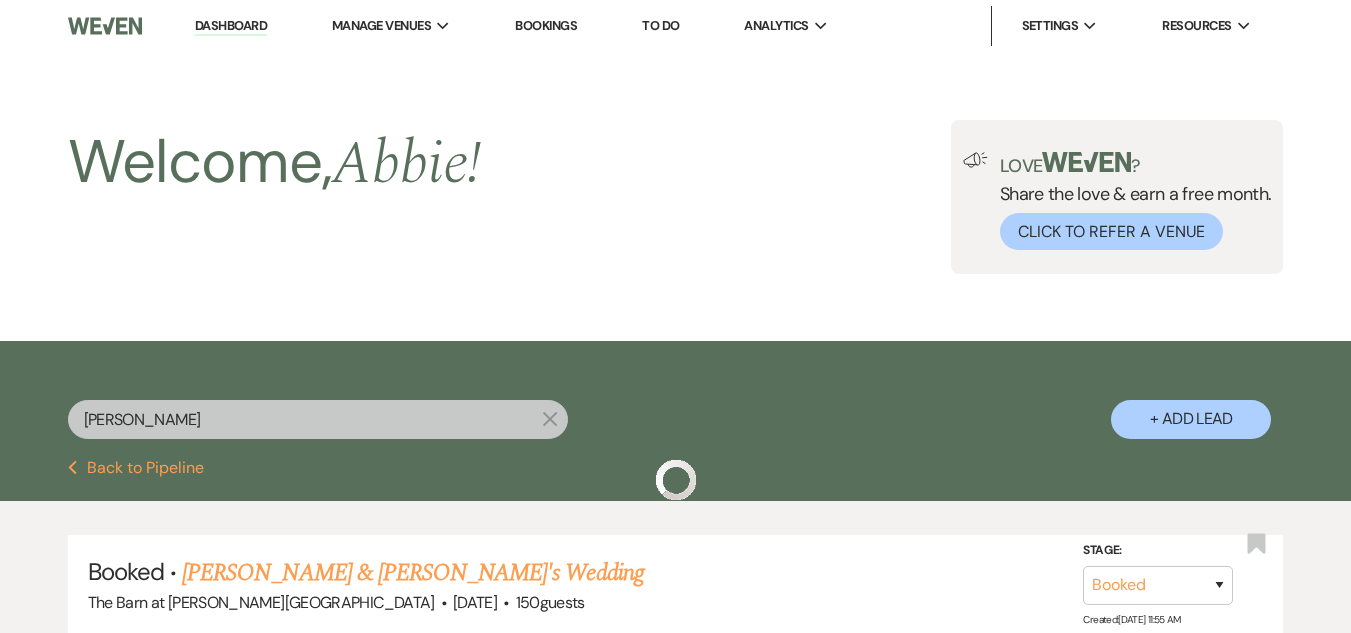 scroll, scrollTop: 300, scrollLeft: 0, axis: vertical 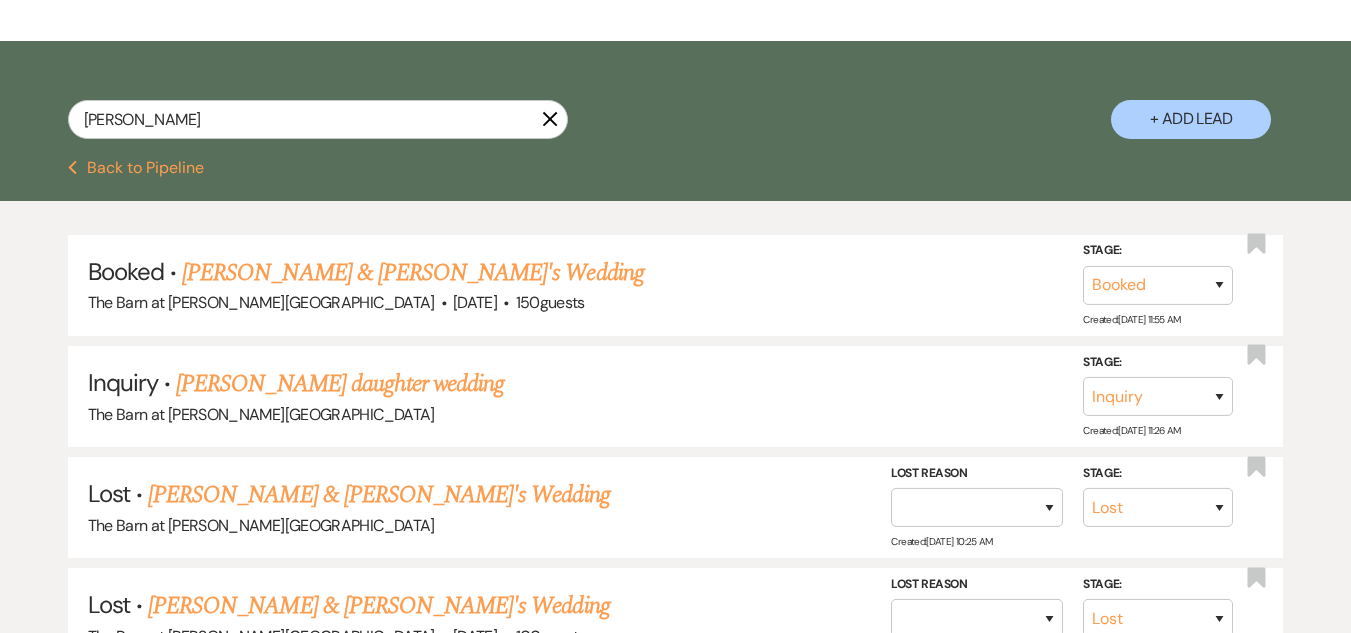click on "Previous  Back to Pipeline" at bounding box center [136, 168] 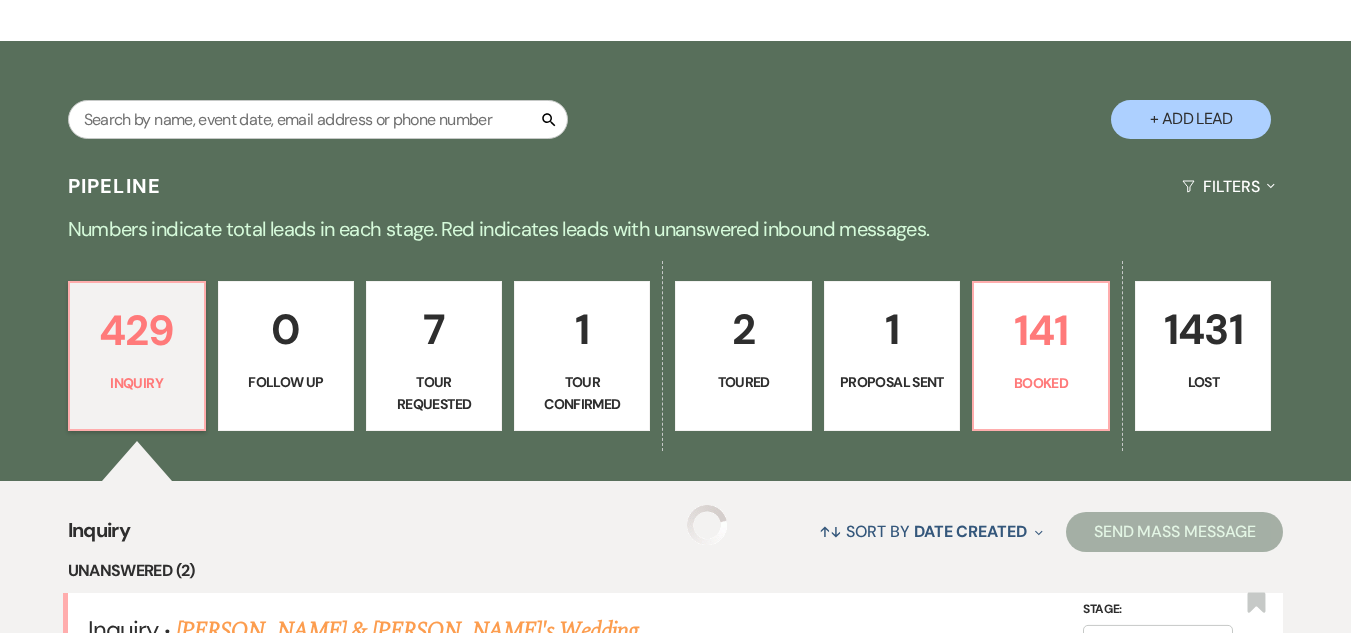 type 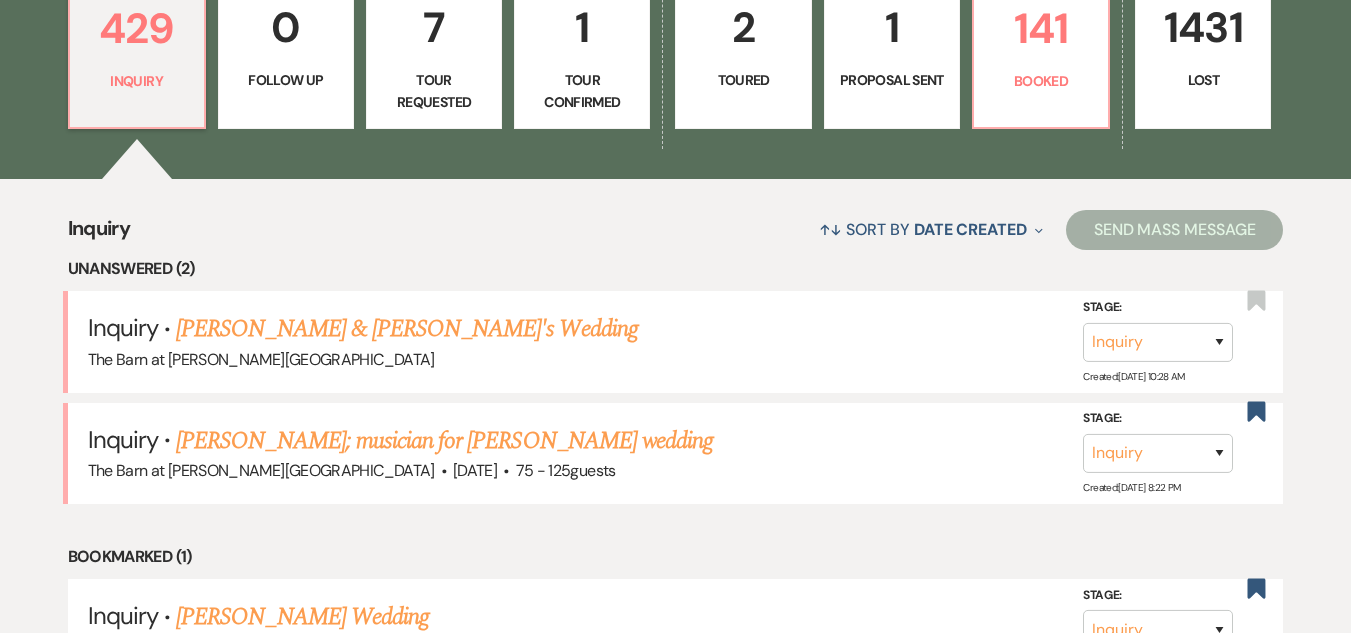 scroll, scrollTop: 800, scrollLeft: 0, axis: vertical 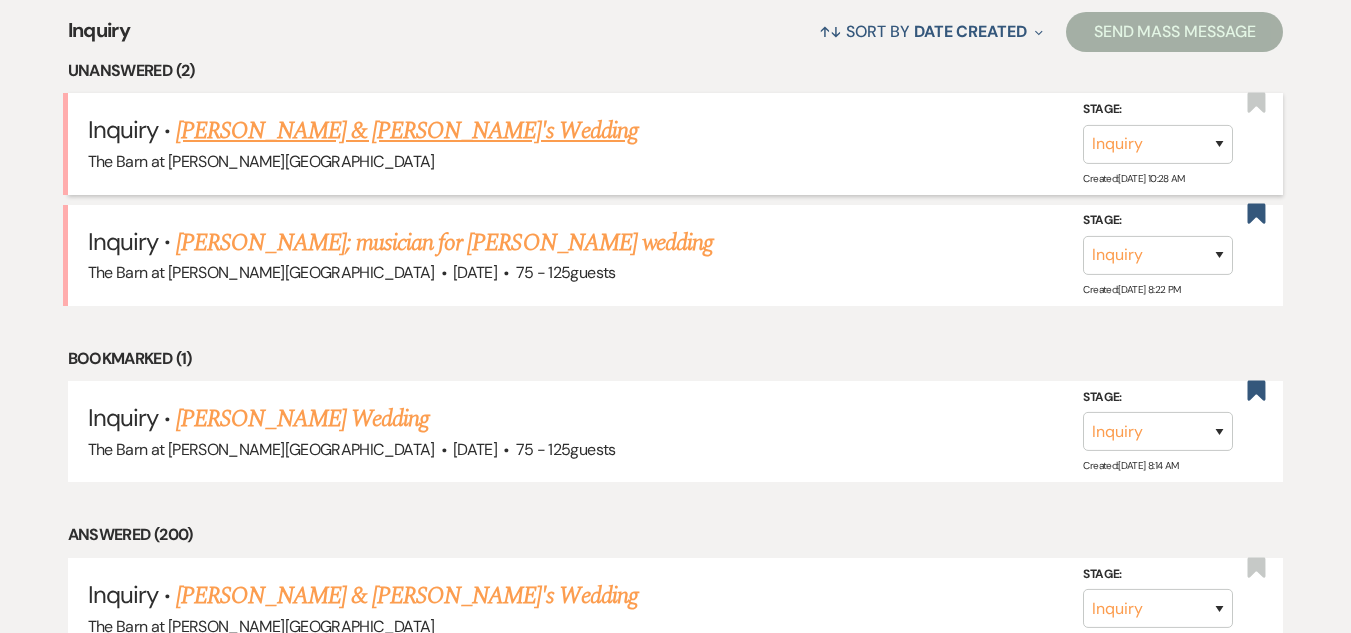 click on "[PERSON_NAME] & [PERSON_NAME]'s Wedding" at bounding box center (407, 131) 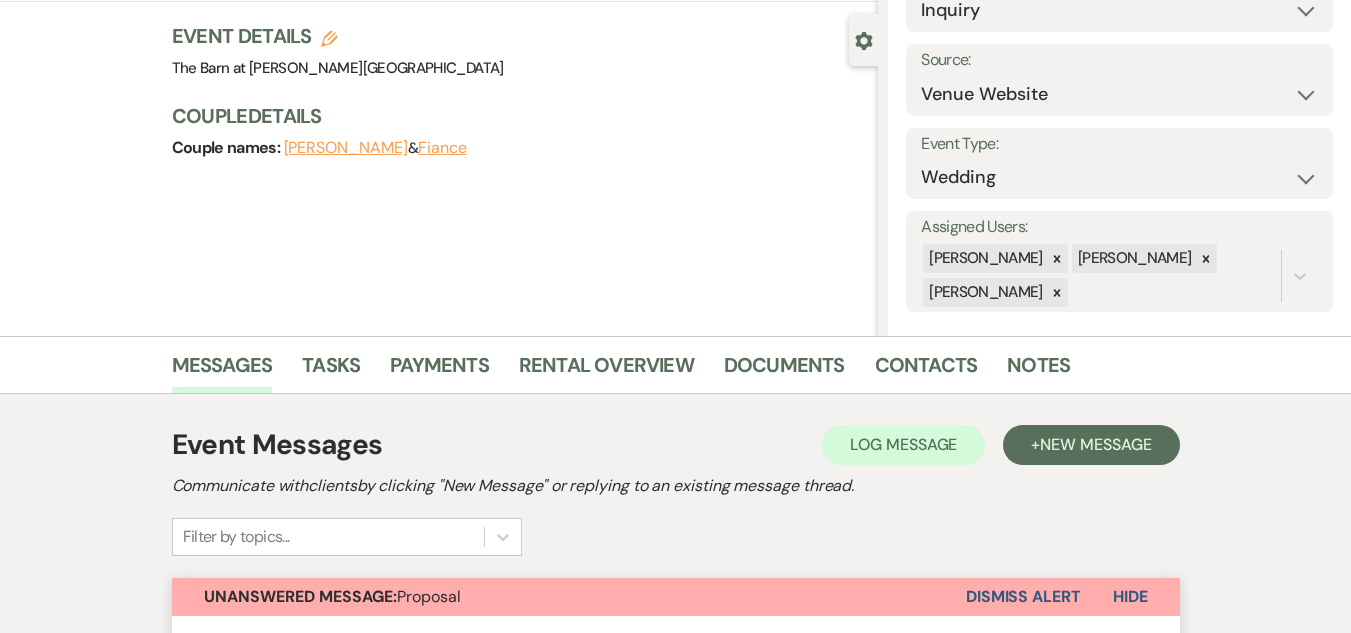 scroll, scrollTop: 0, scrollLeft: 0, axis: both 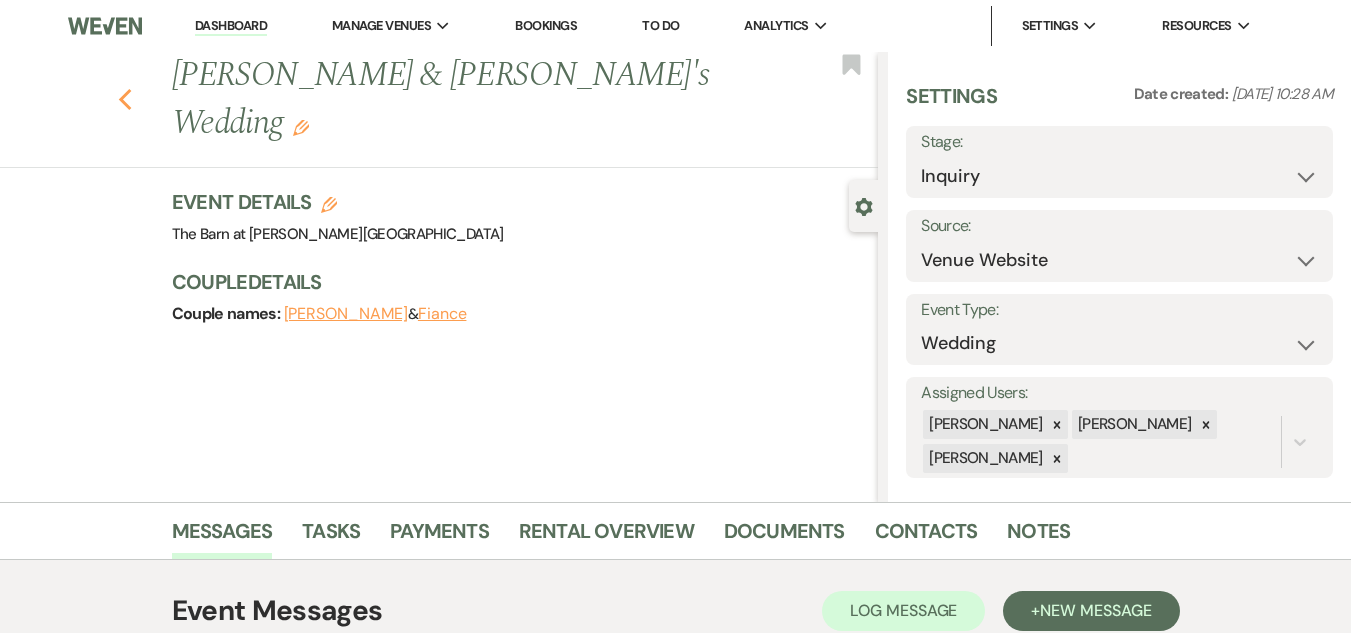 click on "Previous" 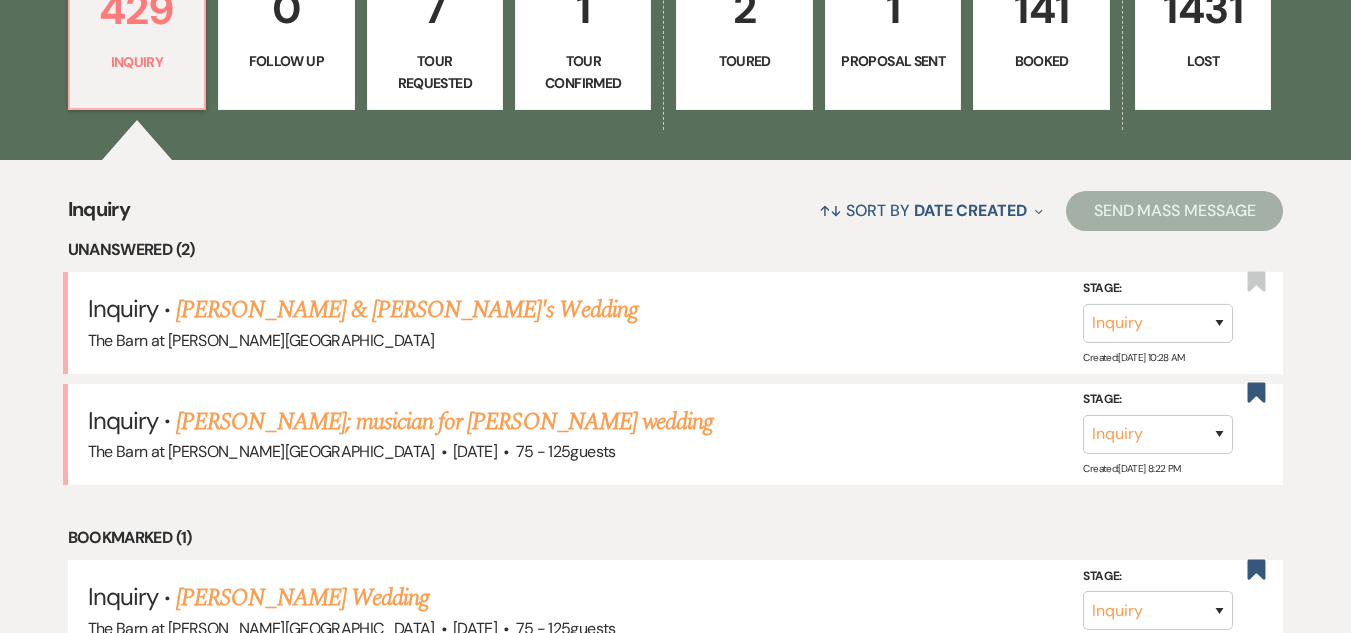 scroll, scrollTop: 400, scrollLeft: 0, axis: vertical 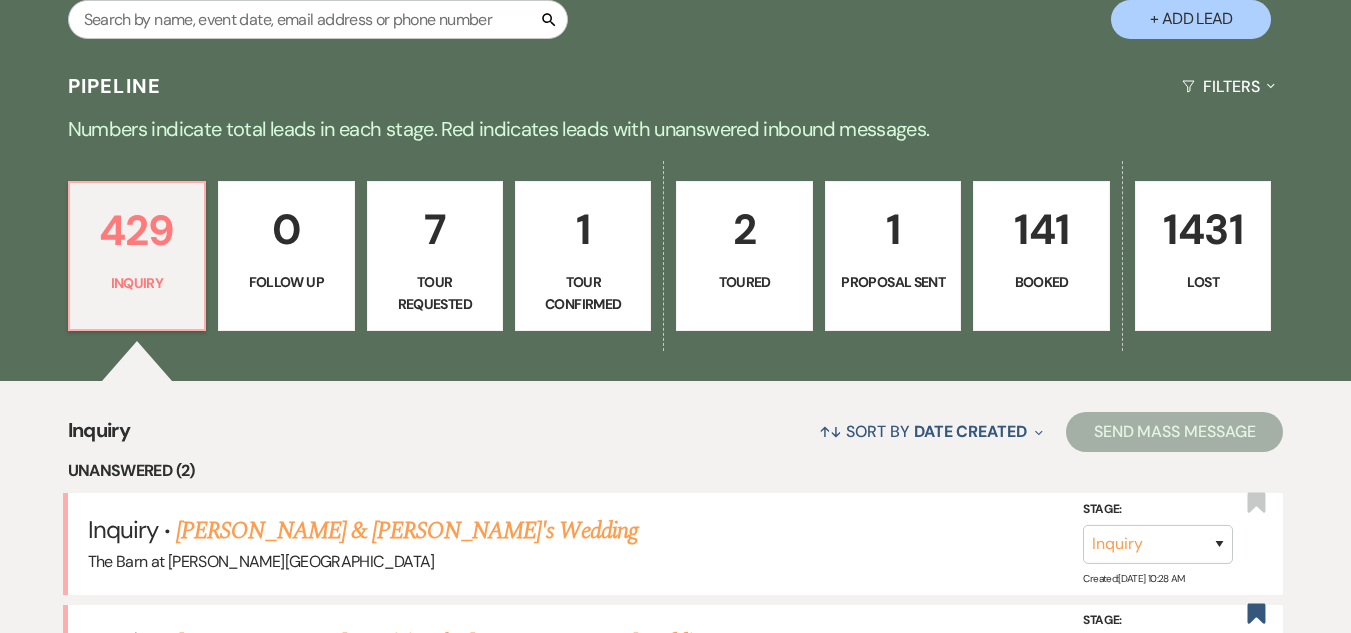 click on "141" at bounding box center (1041, 229) 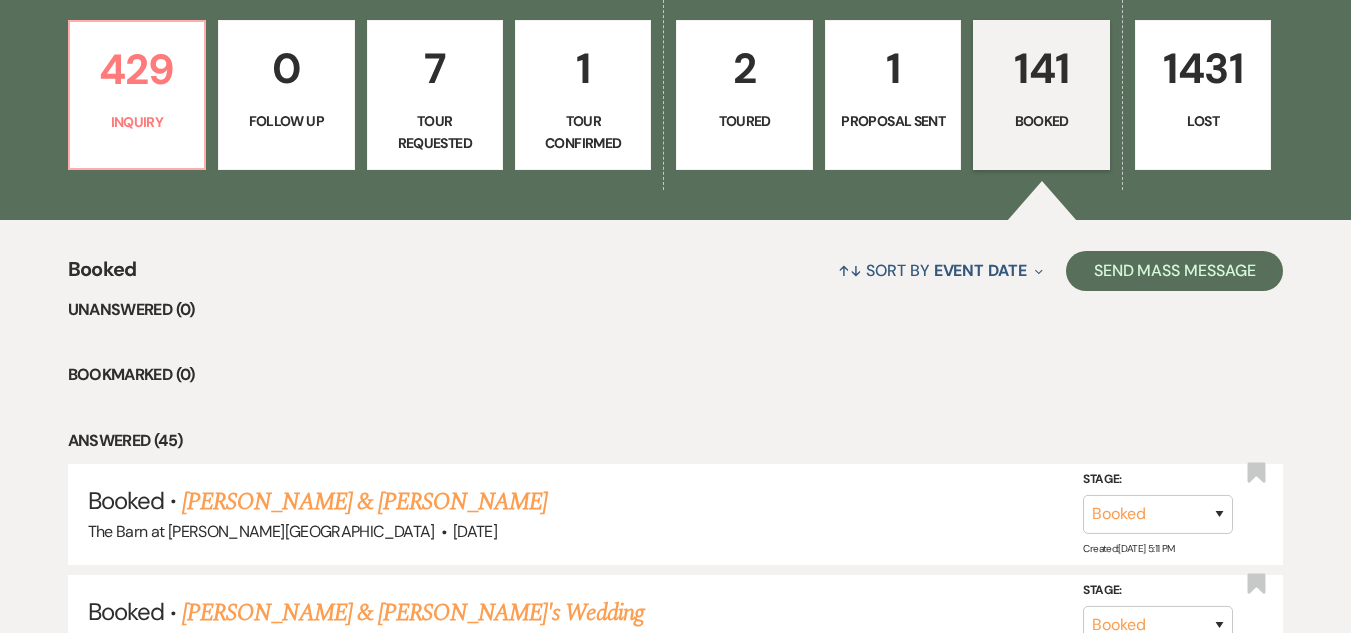 scroll, scrollTop: 700, scrollLeft: 0, axis: vertical 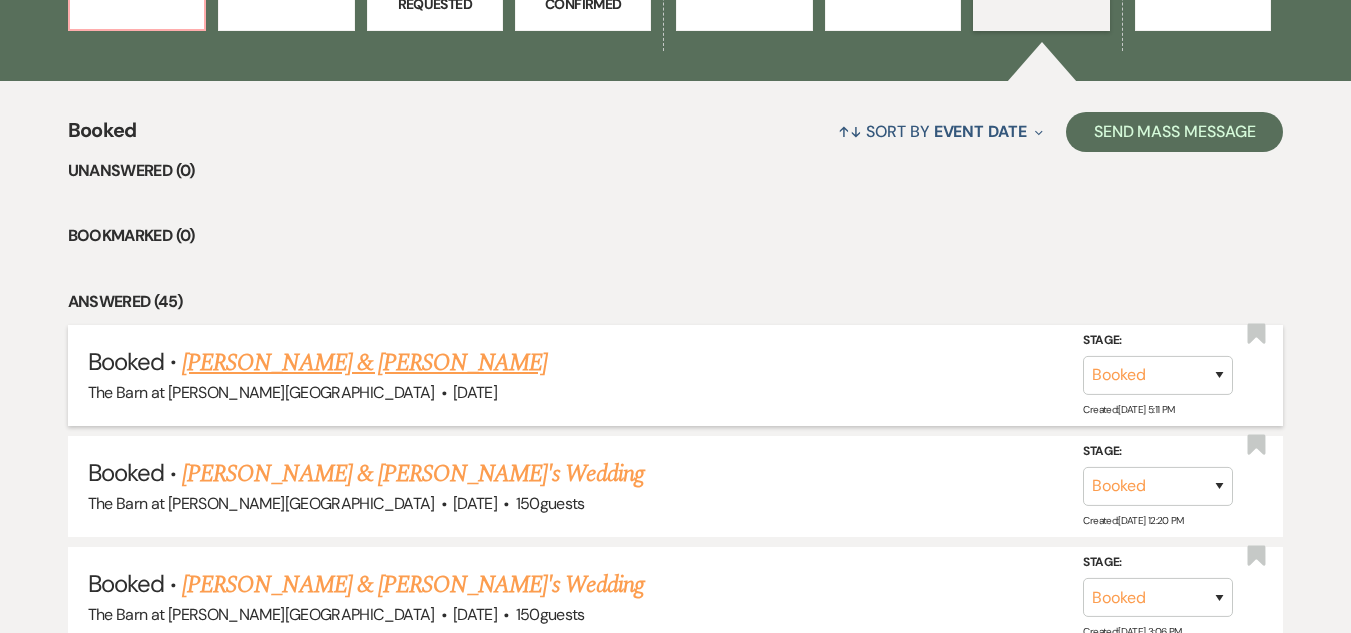 click on "[PERSON_NAME] & [PERSON_NAME]" at bounding box center [364, 363] 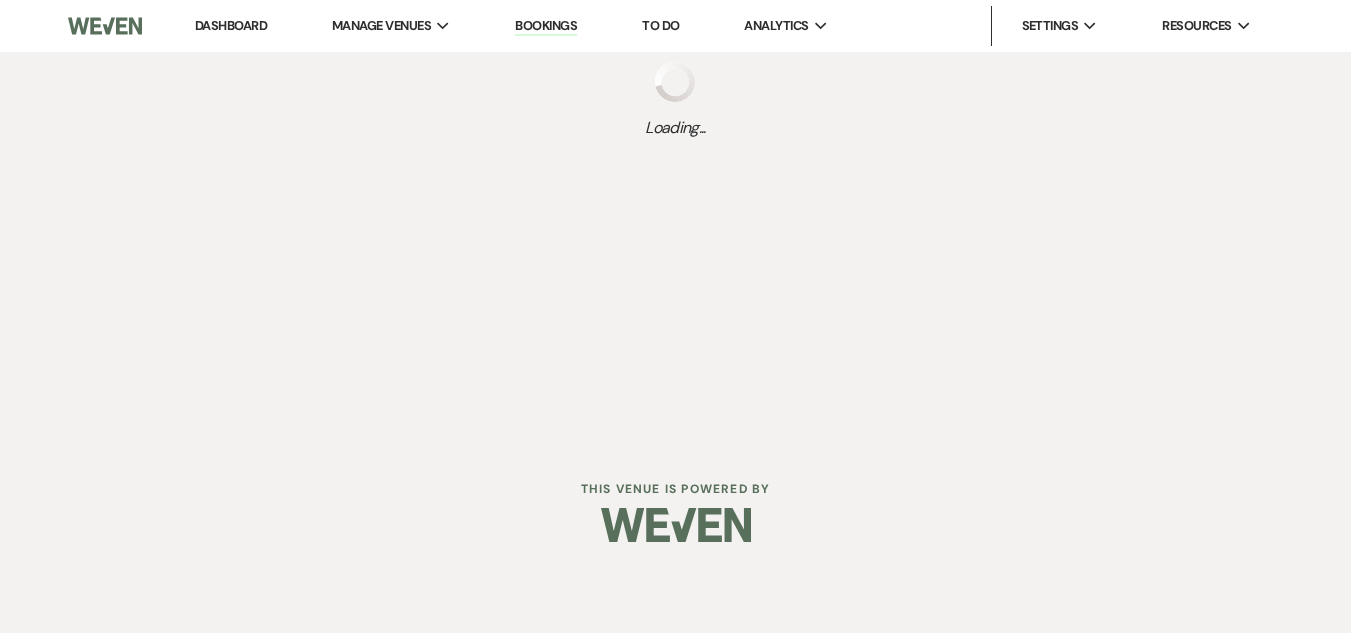 scroll, scrollTop: 0, scrollLeft: 0, axis: both 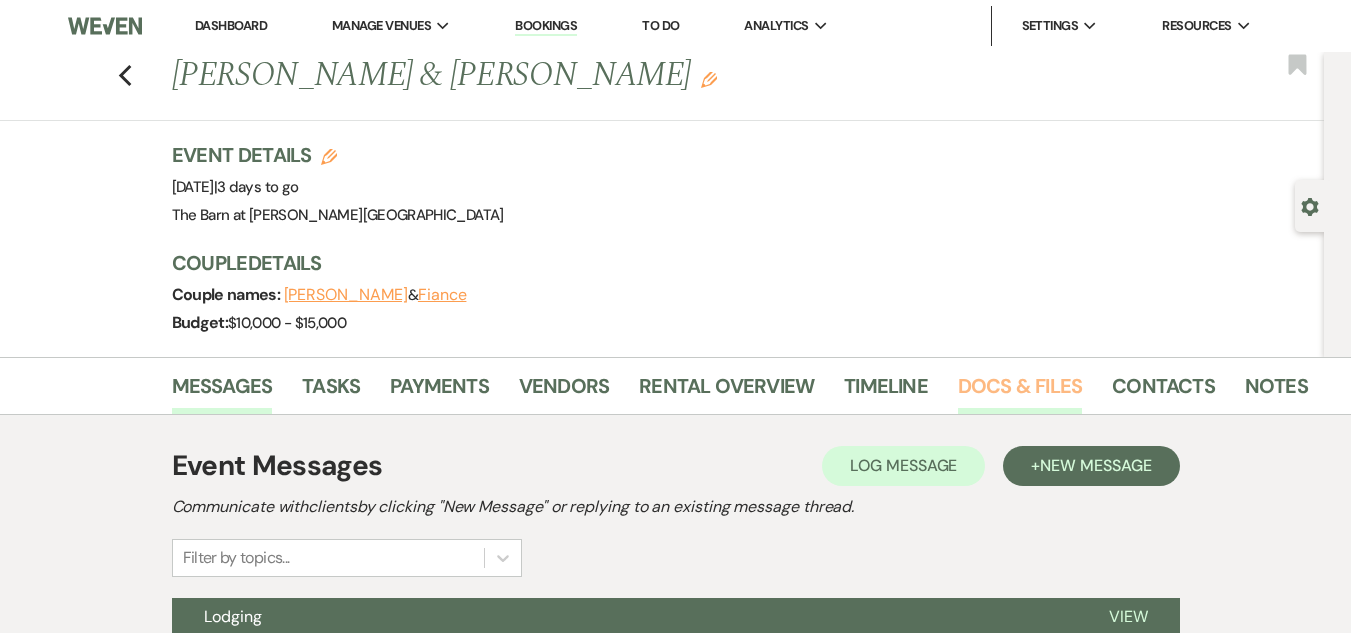 click on "Docs & Files" at bounding box center [1020, 392] 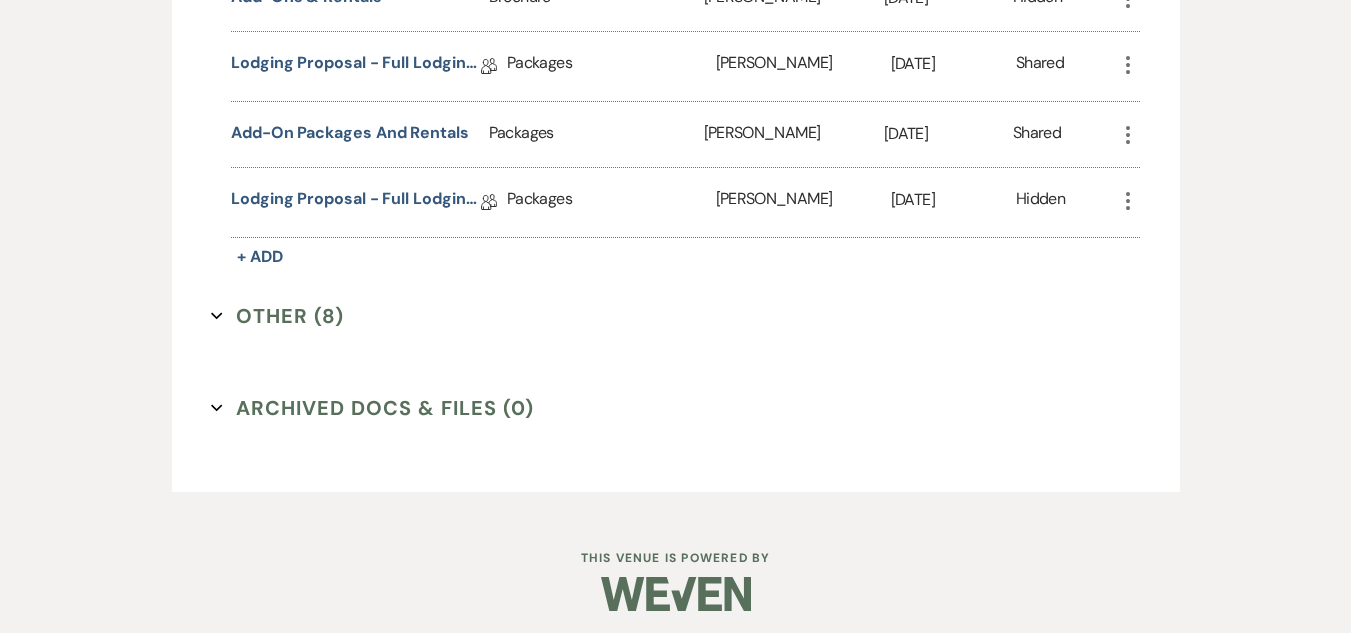 scroll, scrollTop: 1867, scrollLeft: 0, axis: vertical 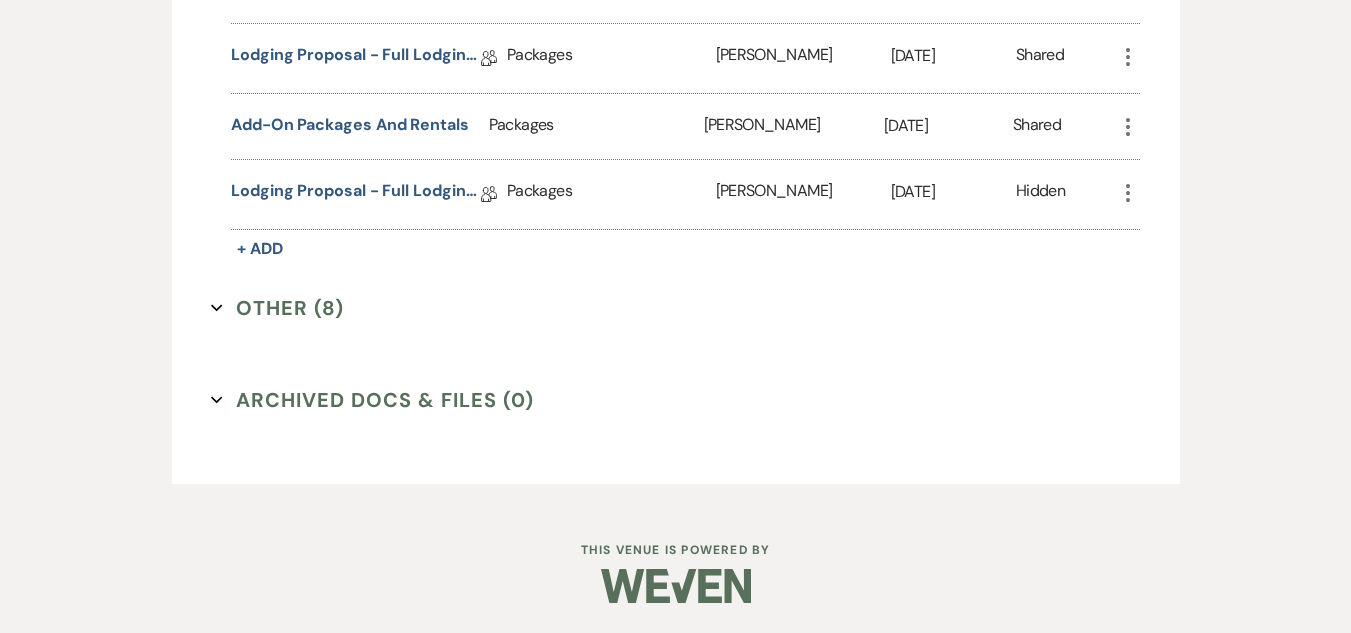click on "Other (8) Expand" at bounding box center (277, 308) 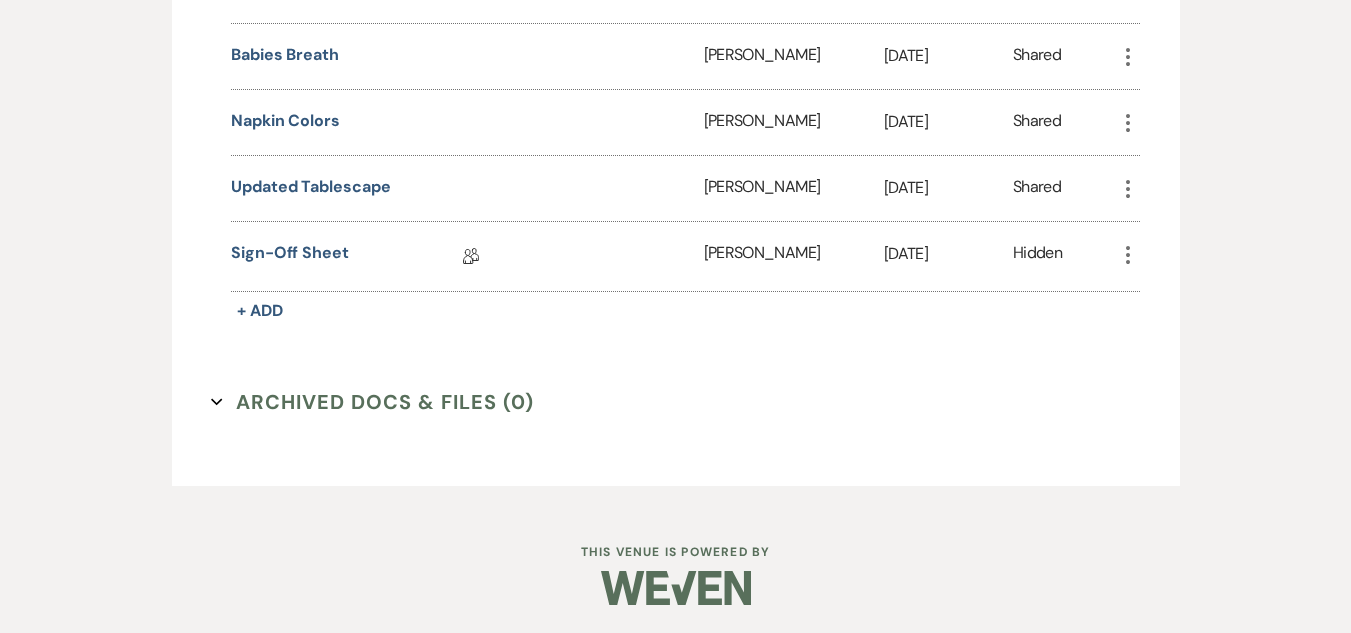 scroll, scrollTop: 2473, scrollLeft: 0, axis: vertical 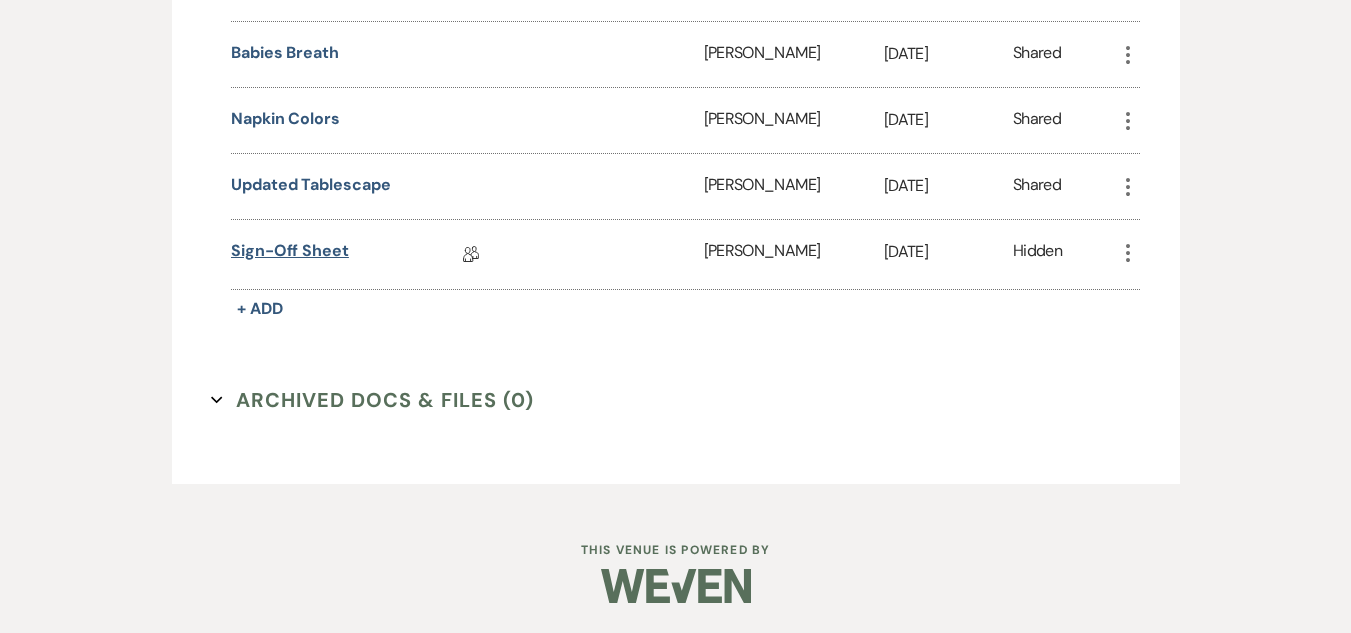 click on "Sign-off Sheet" at bounding box center [290, 254] 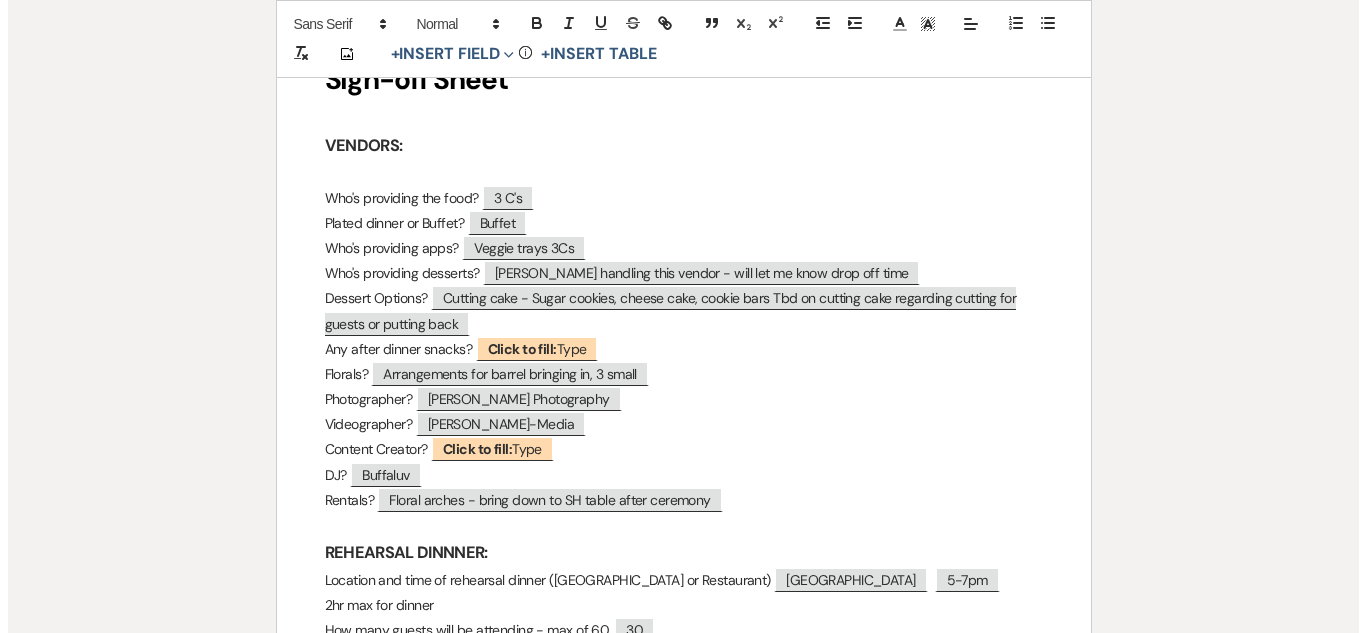 scroll, scrollTop: 400, scrollLeft: 0, axis: vertical 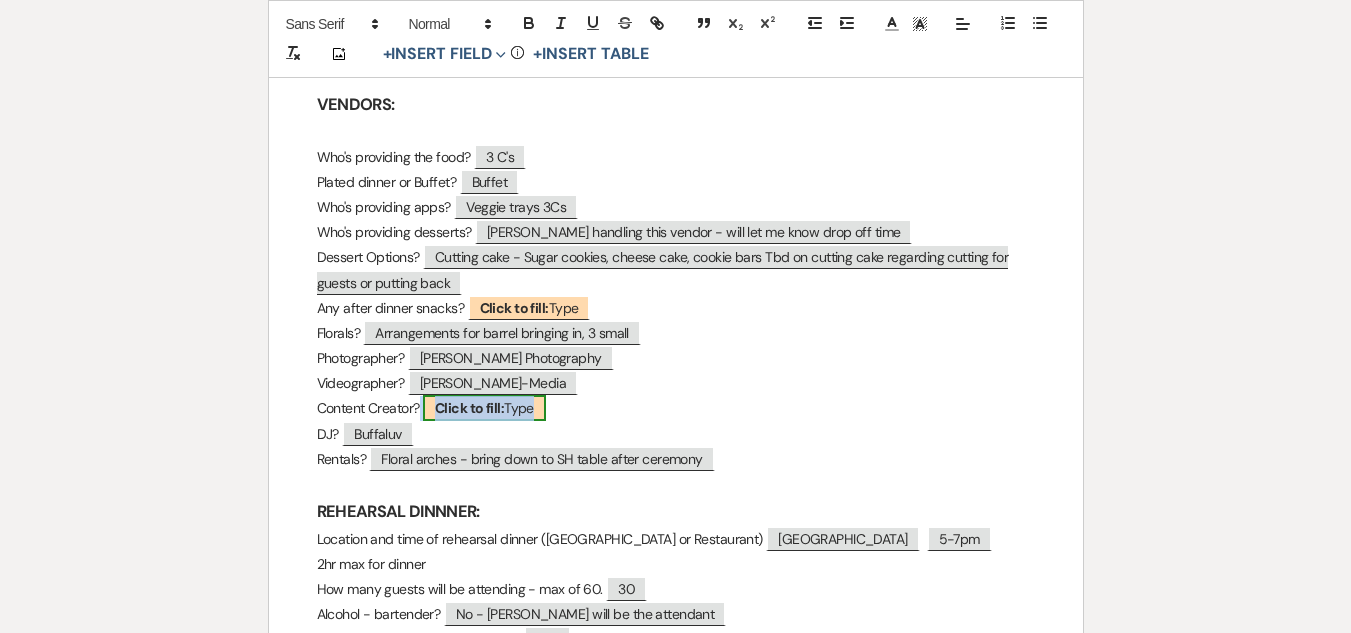 click on "Click to fill:
Type" at bounding box center [484, 408] 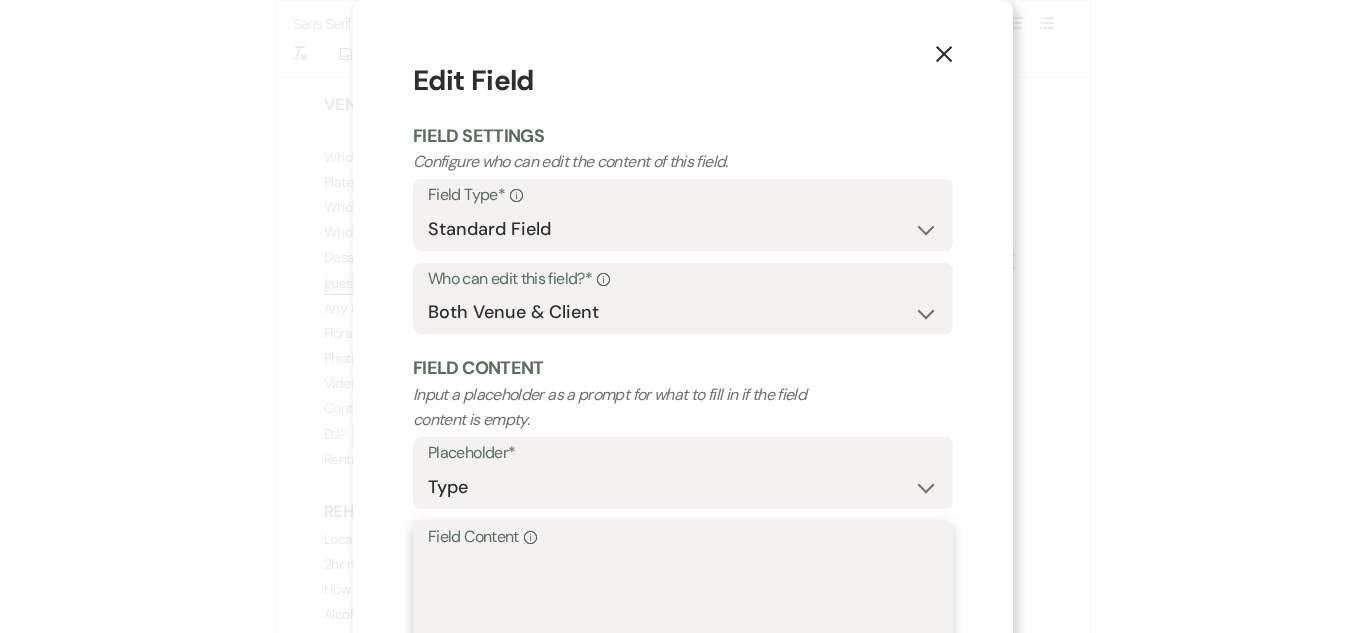 click on "Field Content Info" at bounding box center (683, 601) 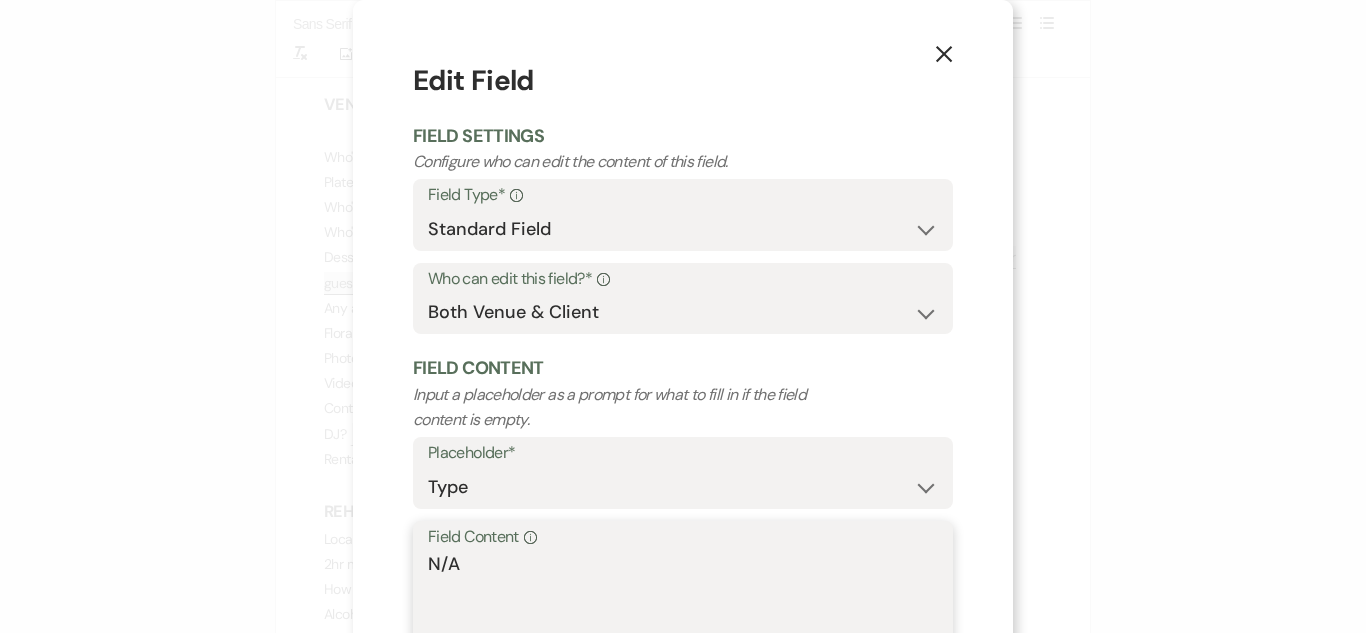 drag, startPoint x: 471, startPoint y: 557, endPoint x: 413, endPoint y: 566, distance: 58.694122 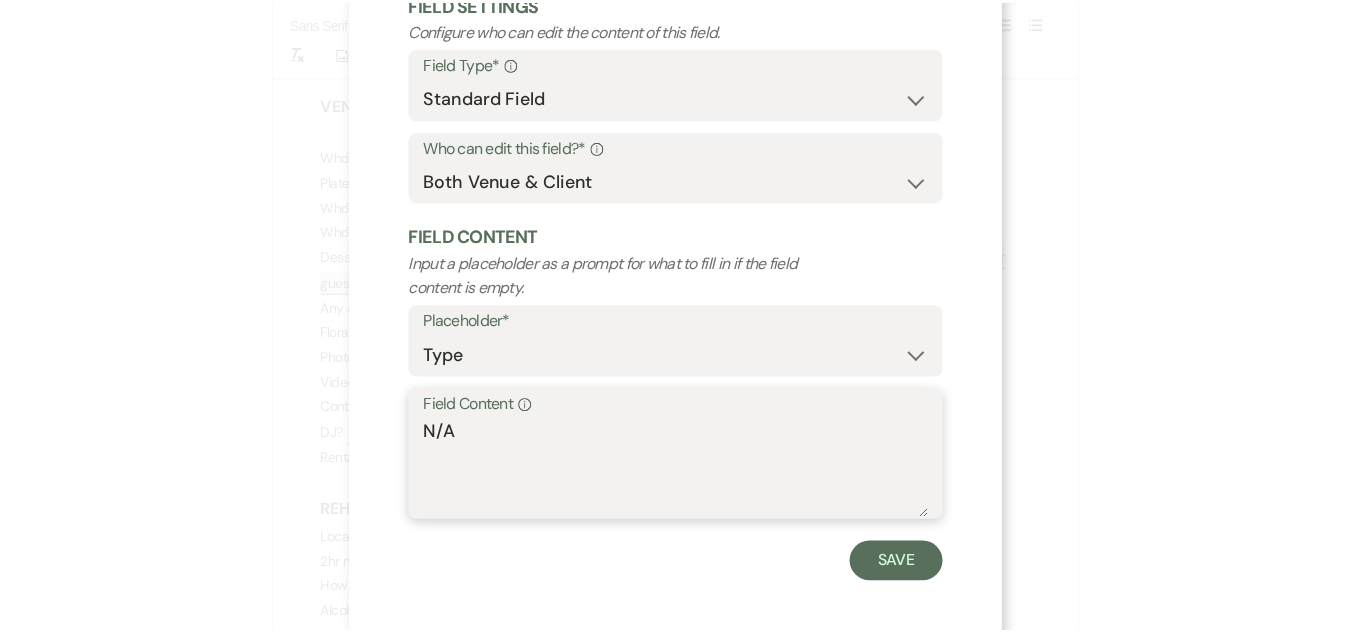 scroll, scrollTop: 142, scrollLeft: 0, axis: vertical 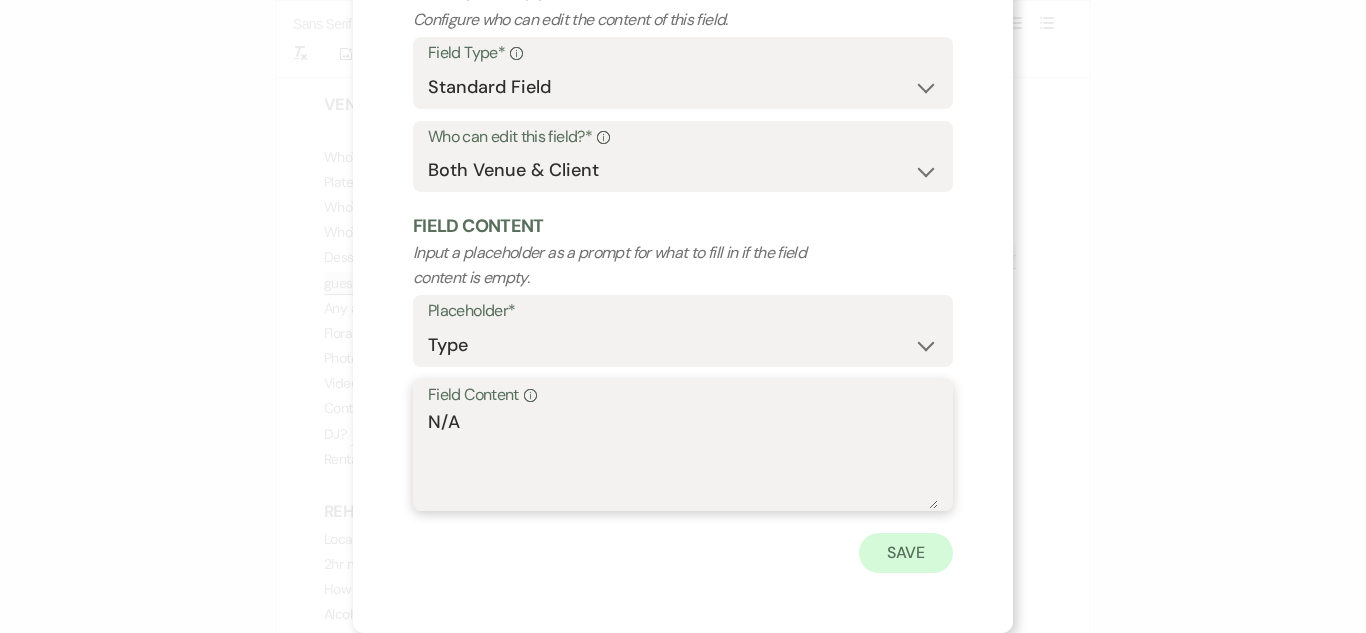 type on "N/A" 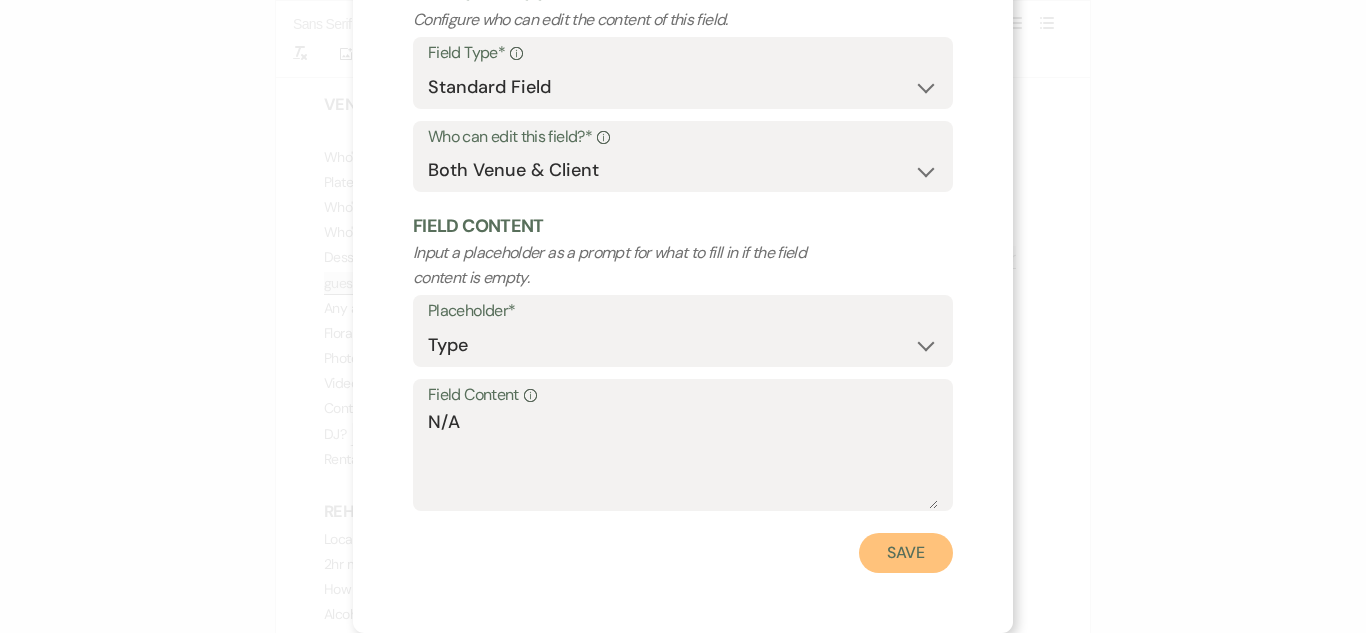click on "Save" at bounding box center (906, 553) 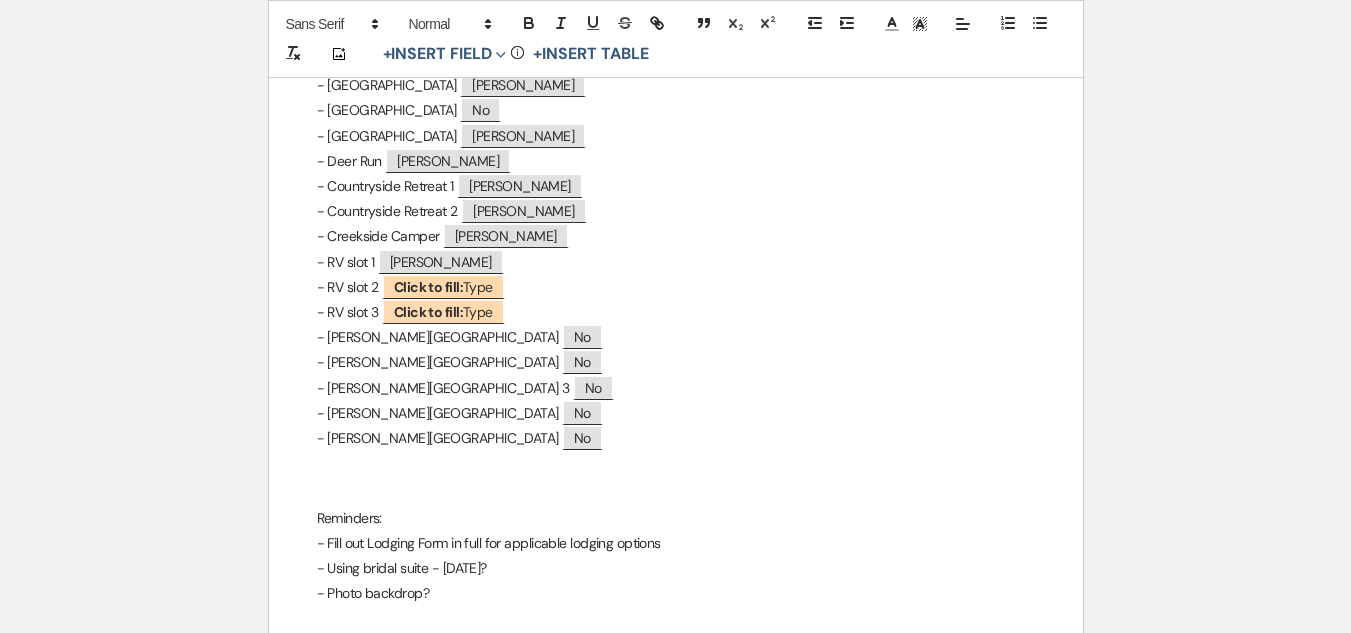 scroll, scrollTop: 2800, scrollLeft: 0, axis: vertical 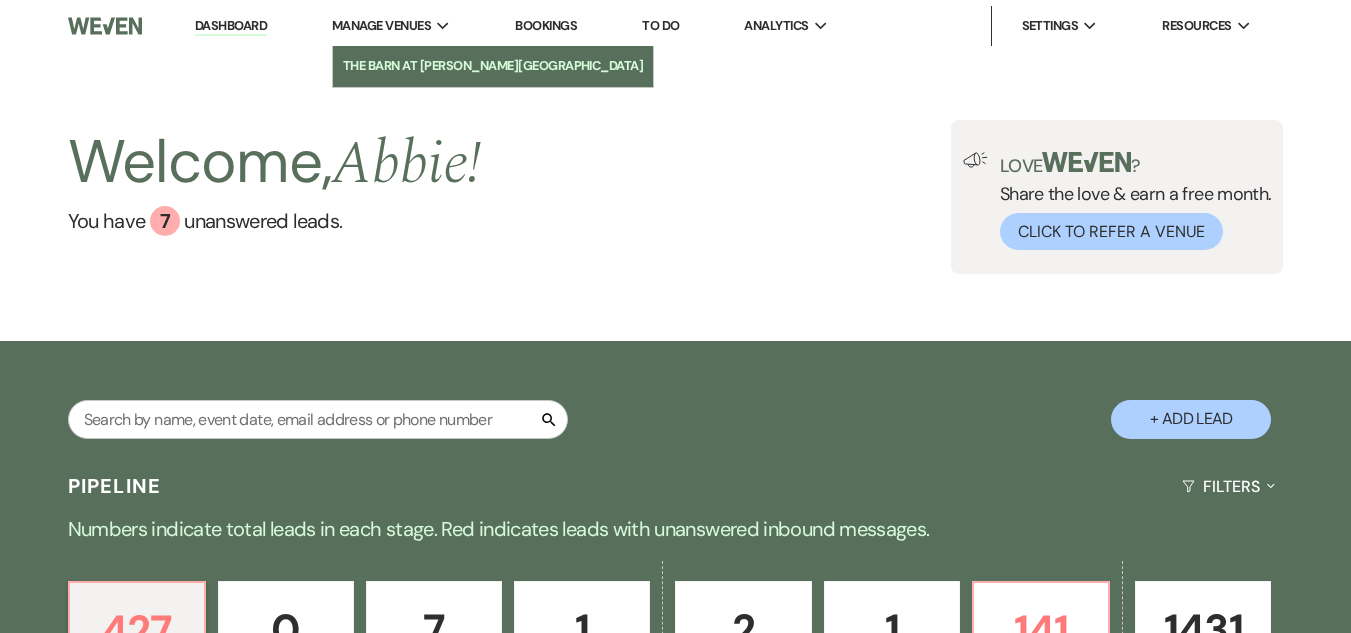 click on "The Barn at [PERSON_NAME][GEOGRAPHIC_DATA]" at bounding box center [493, 66] 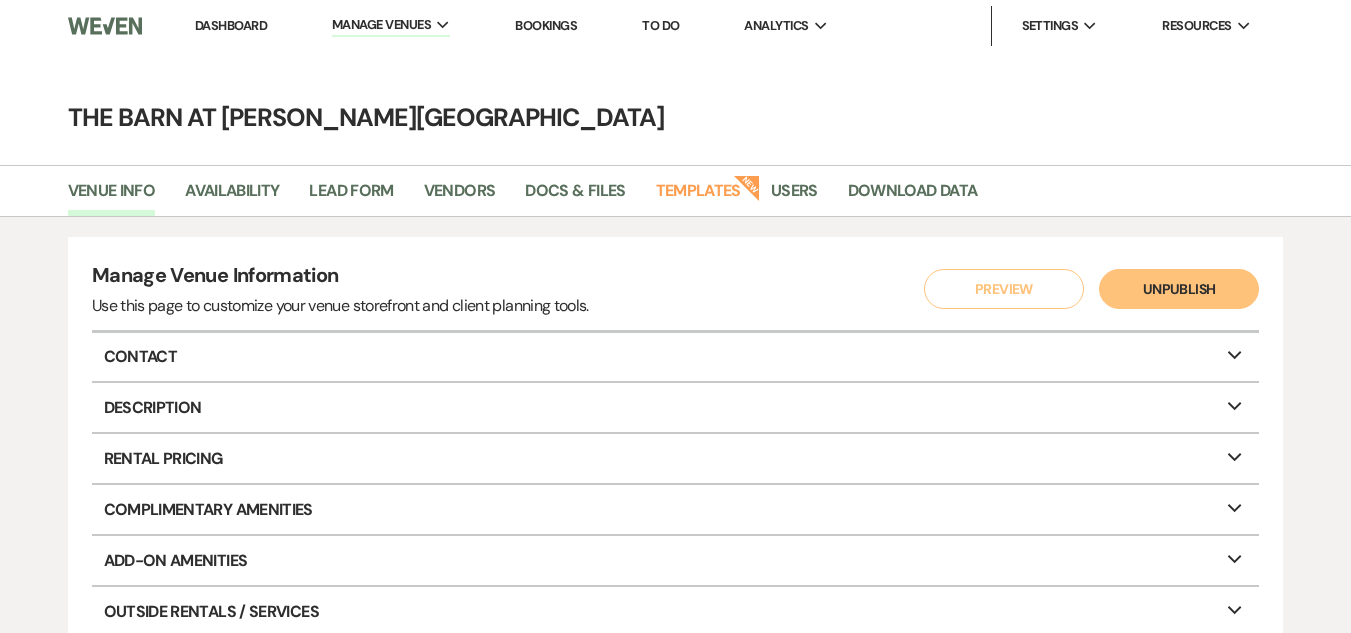 click on "Venue Info Availability Lead Form Vendors Docs & Files Templates New Users Download Data" at bounding box center (675, 191) 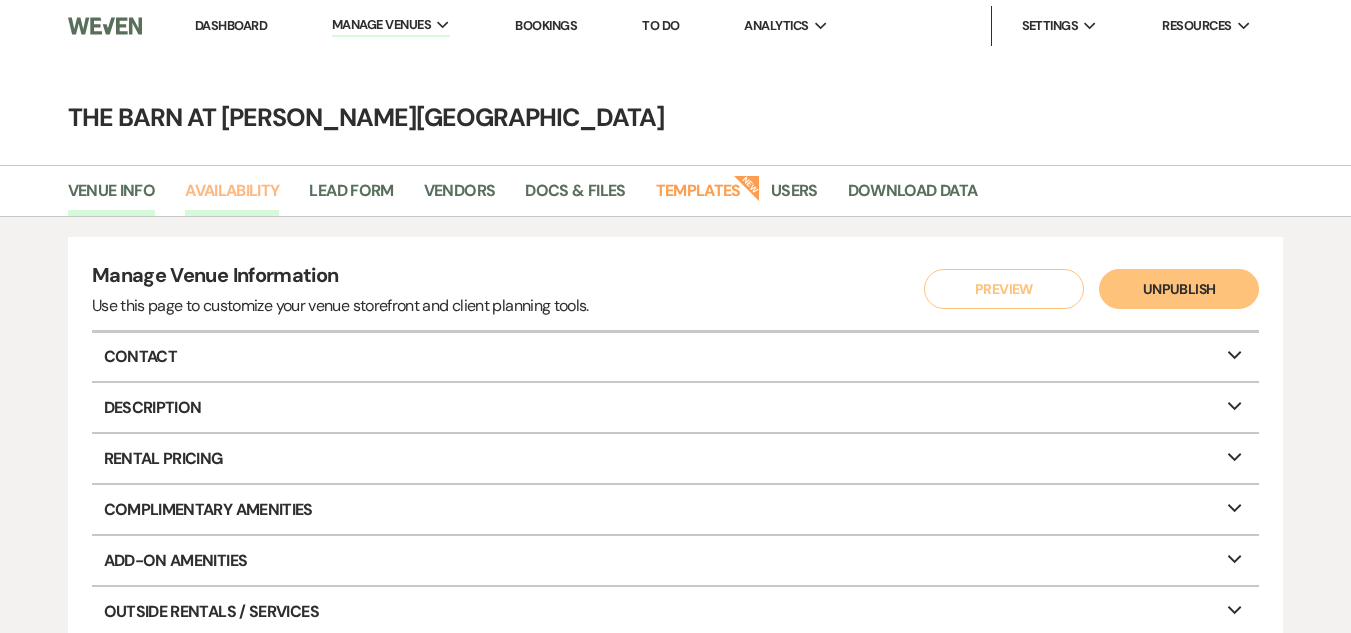 click on "Availability" at bounding box center [232, 197] 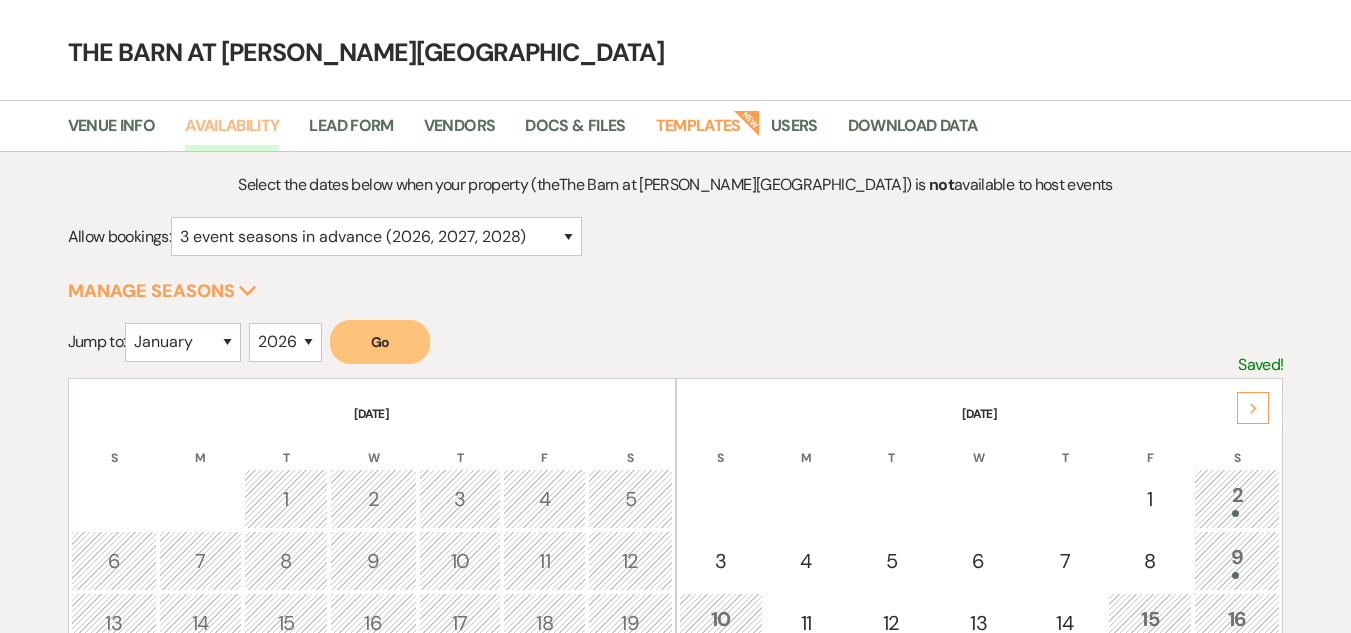 scroll, scrollTop: 100, scrollLeft: 0, axis: vertical 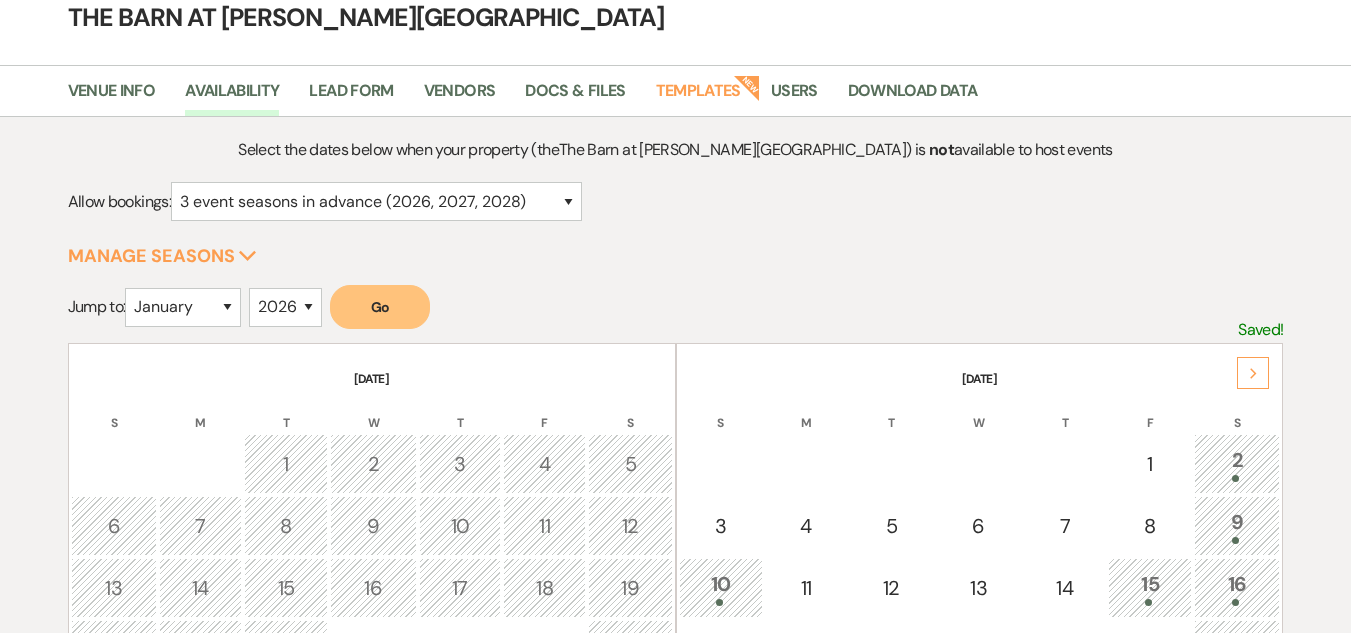 click on "Next" 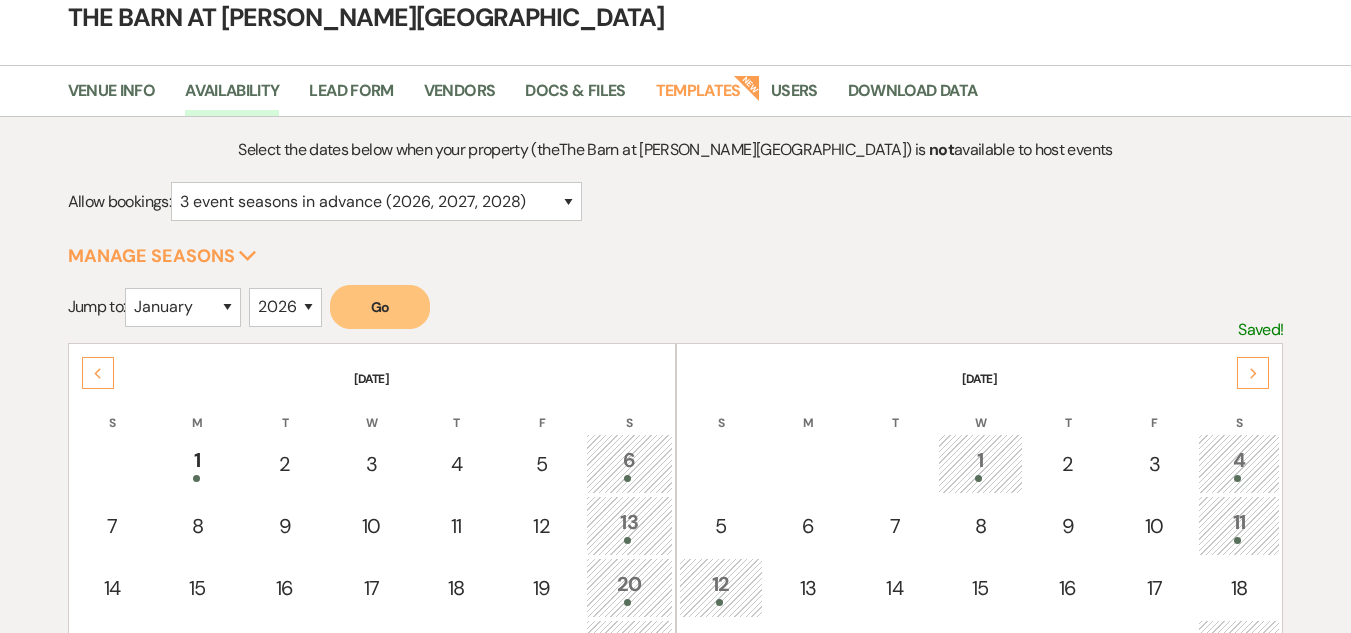 click on "Next" 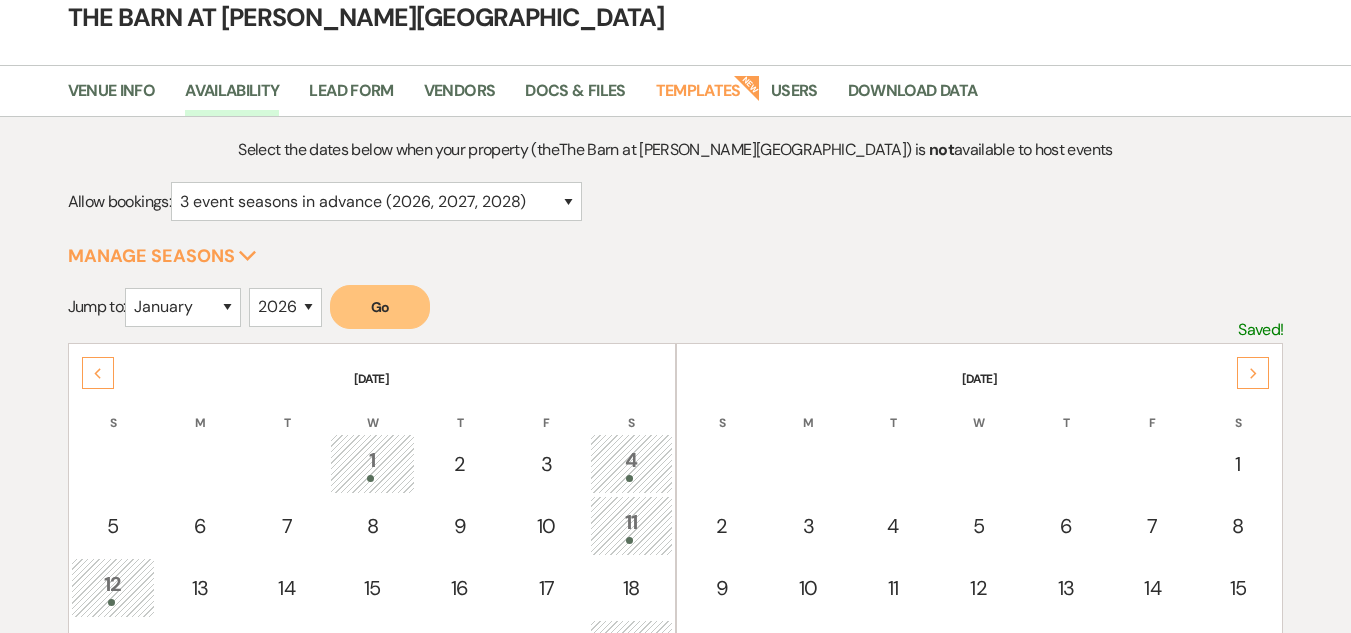 click on "Next" 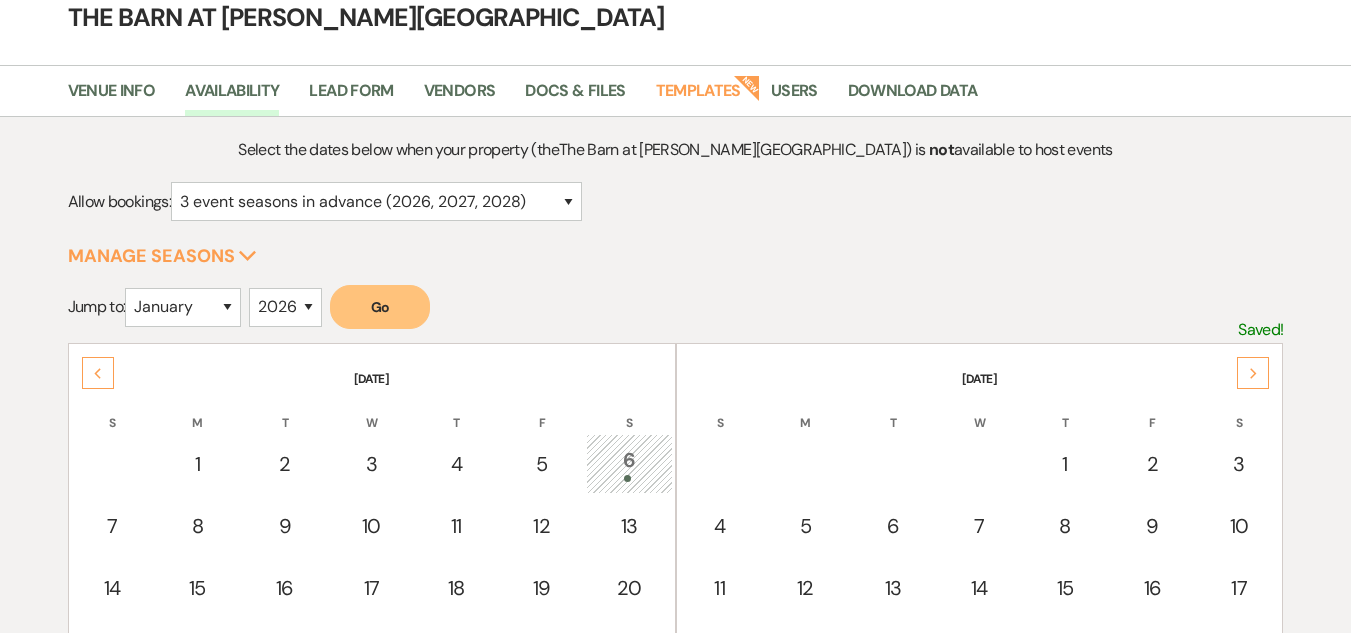 click on "Next" 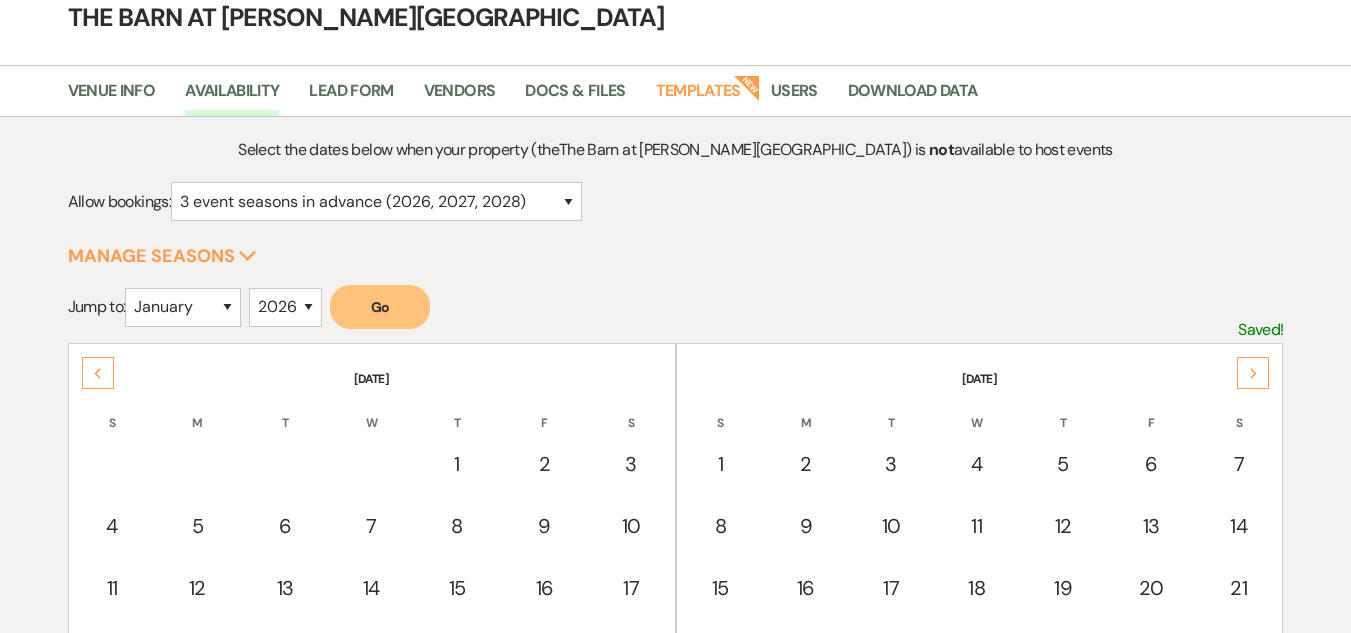 click on "Next" 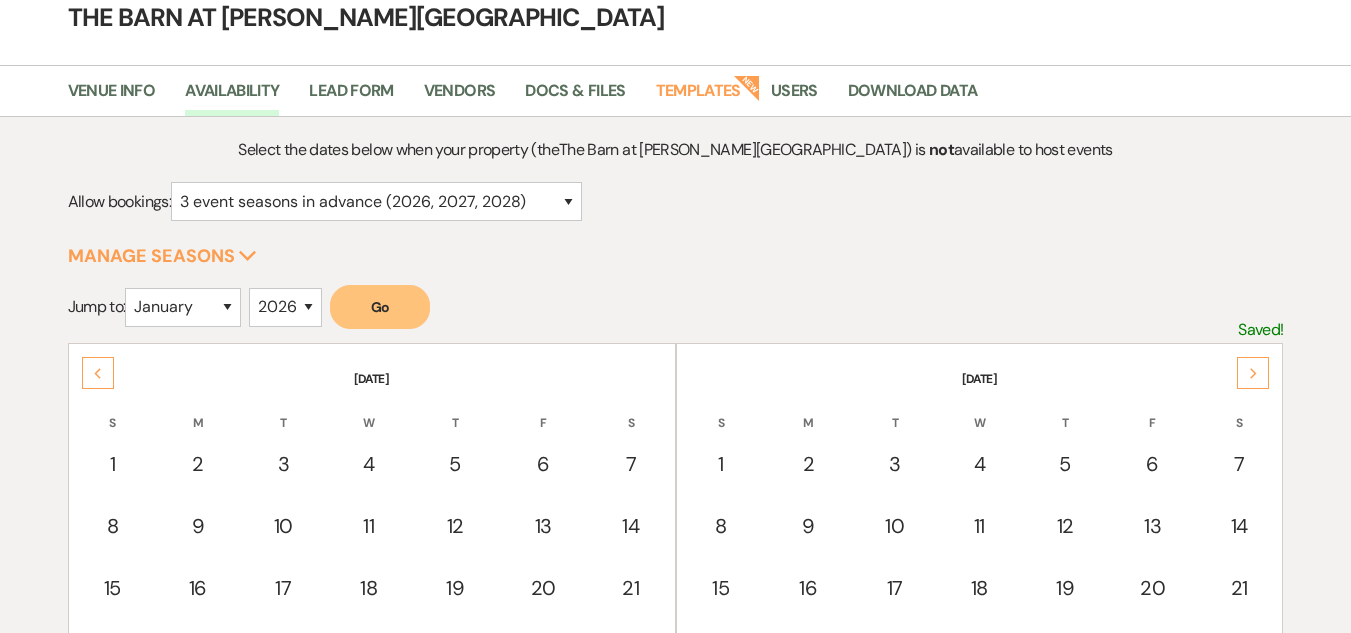 click on "Next" 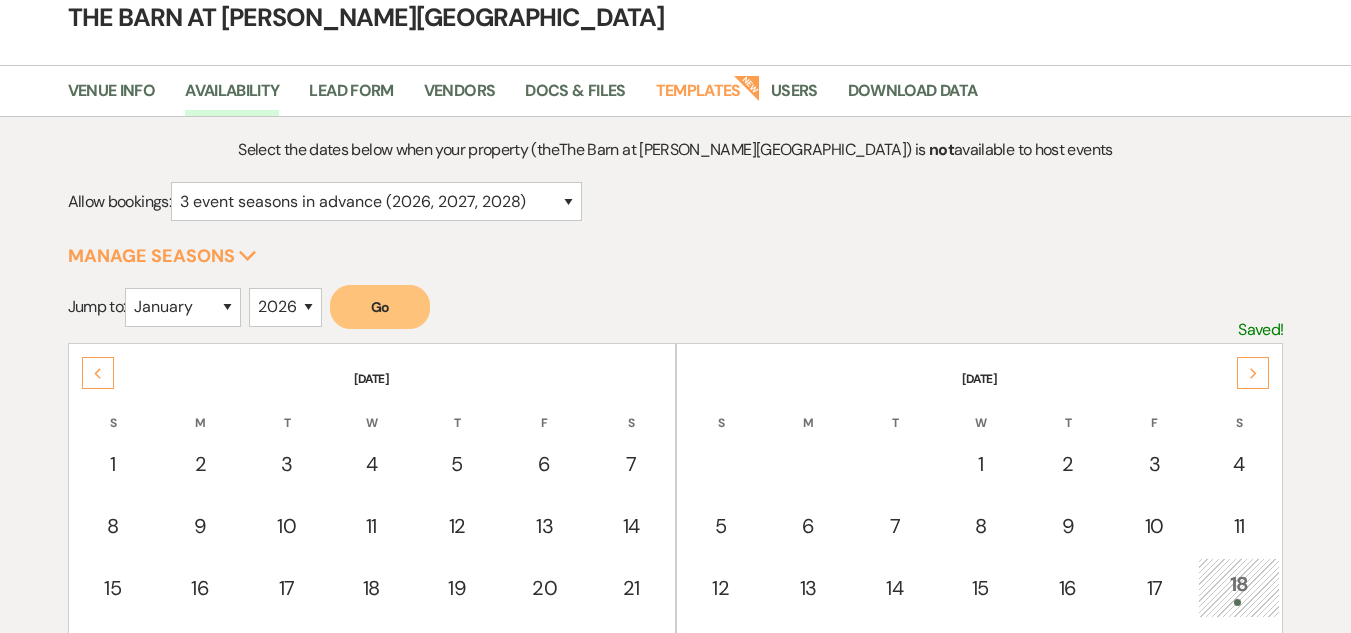 click on "Next" 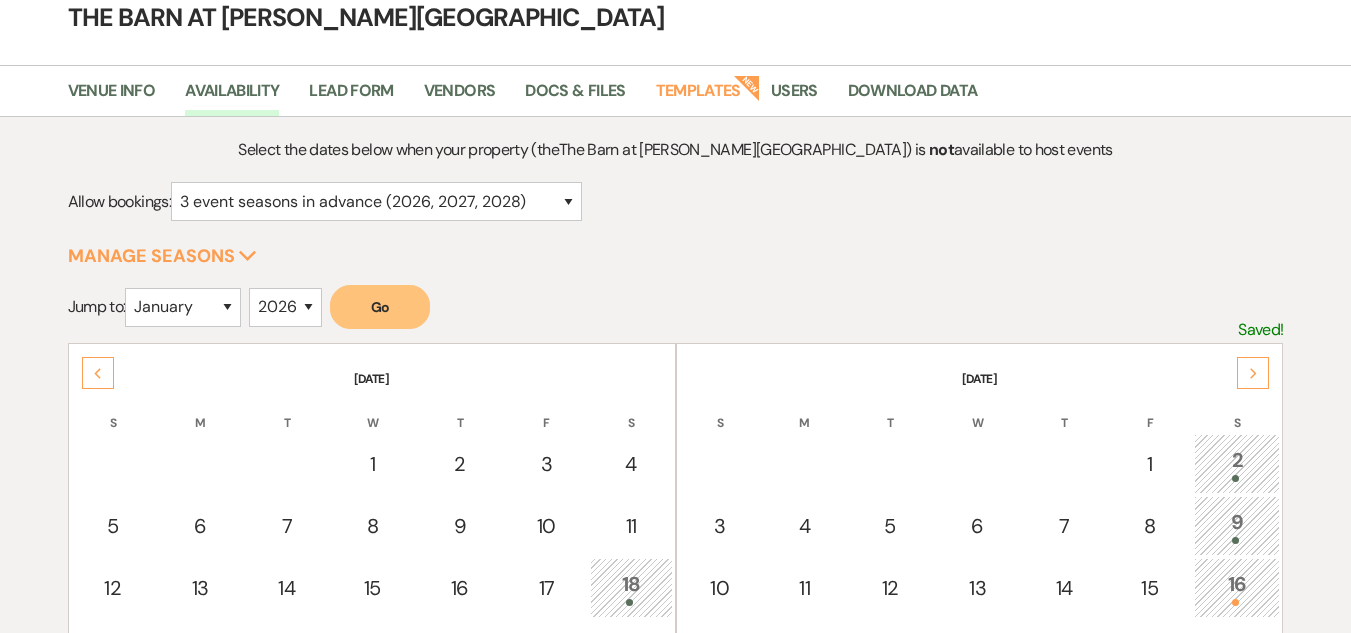 click on "Next" 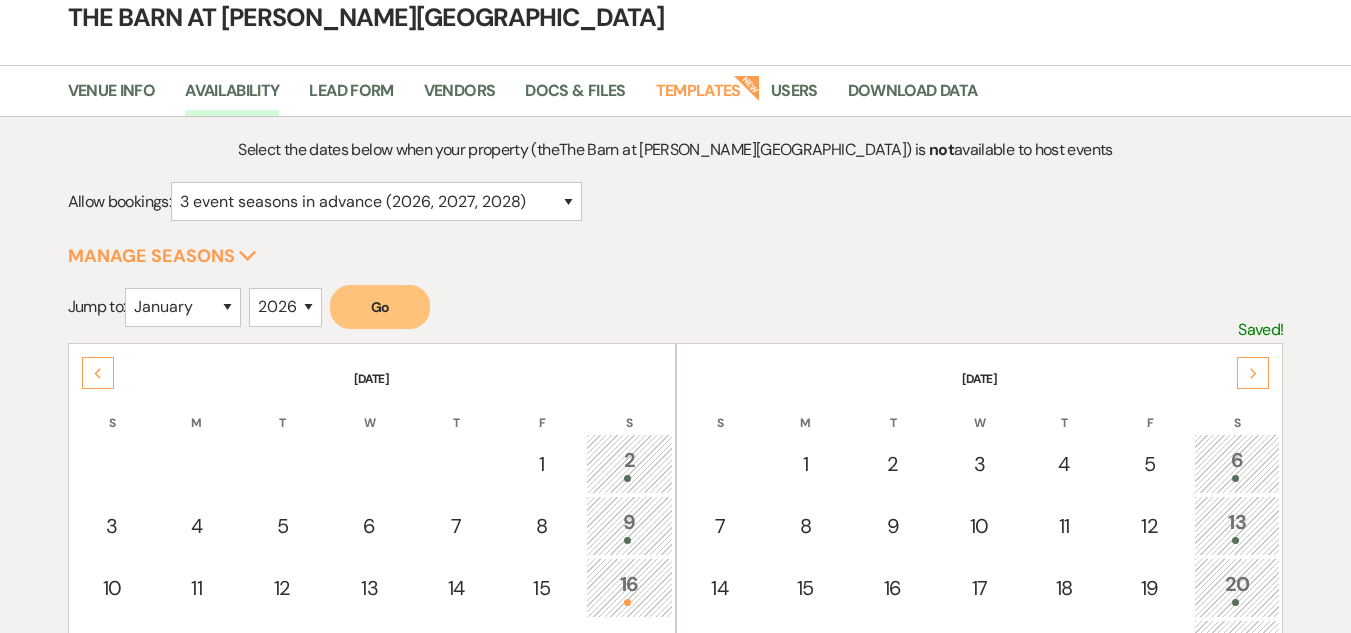 click on "Next" 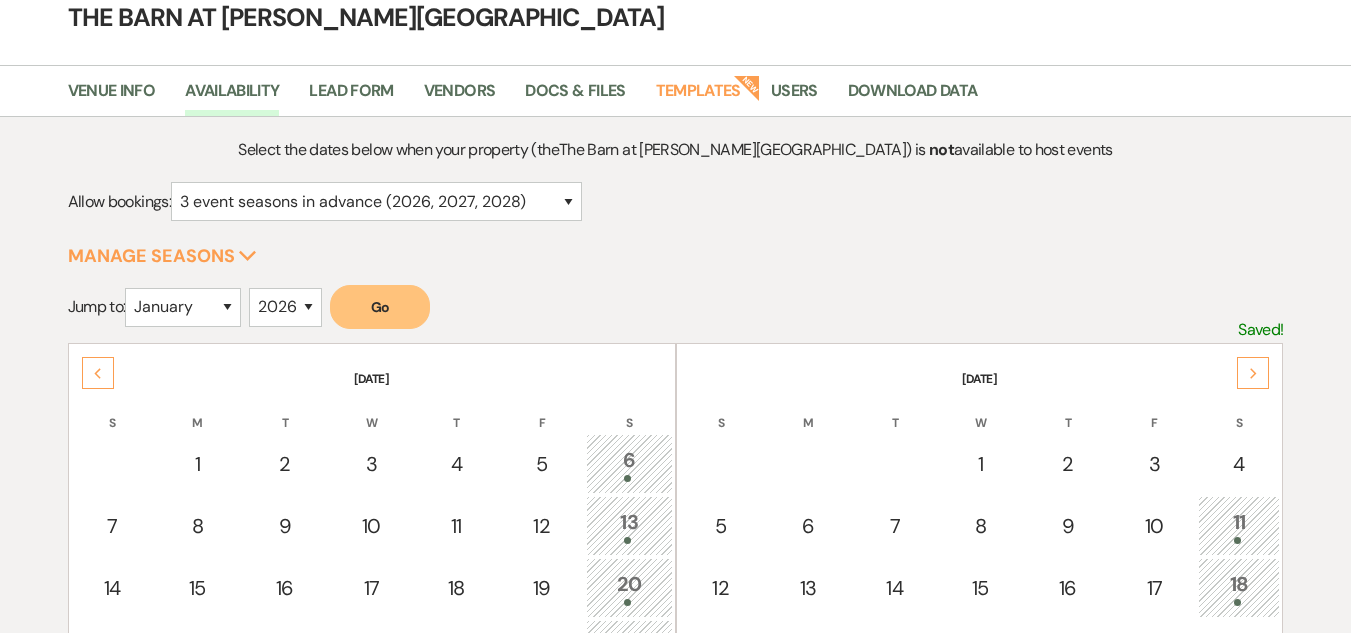 click on "Next" 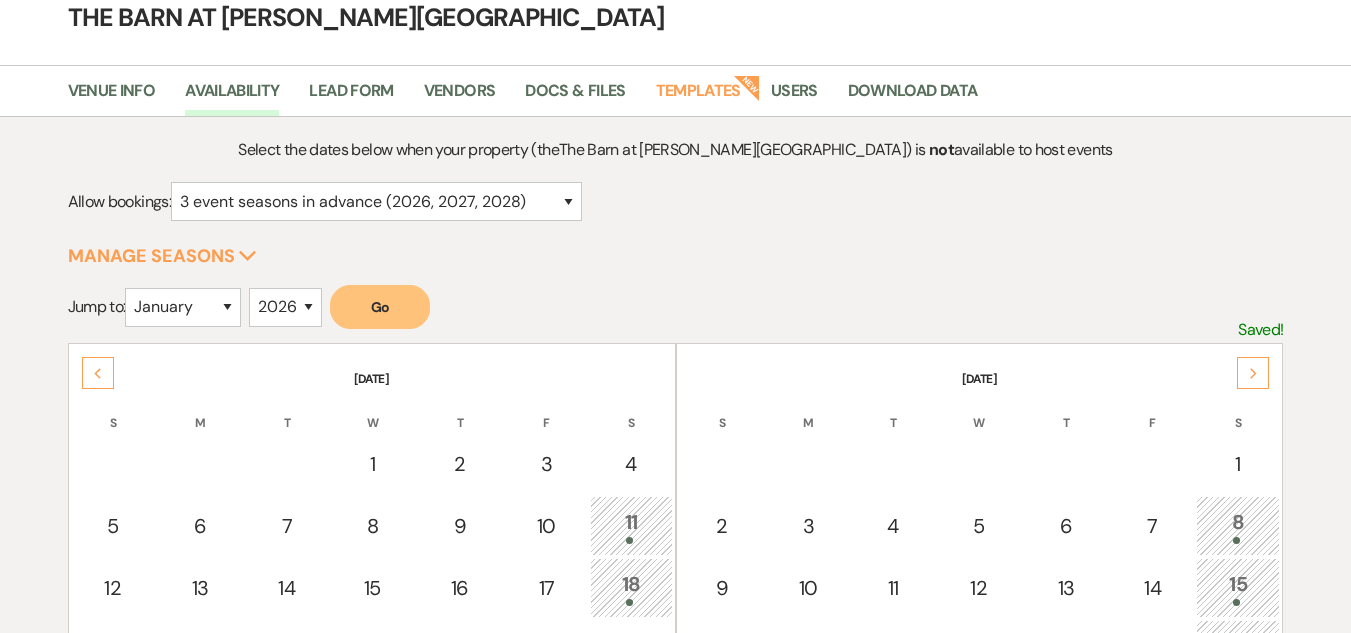 click on "Next" 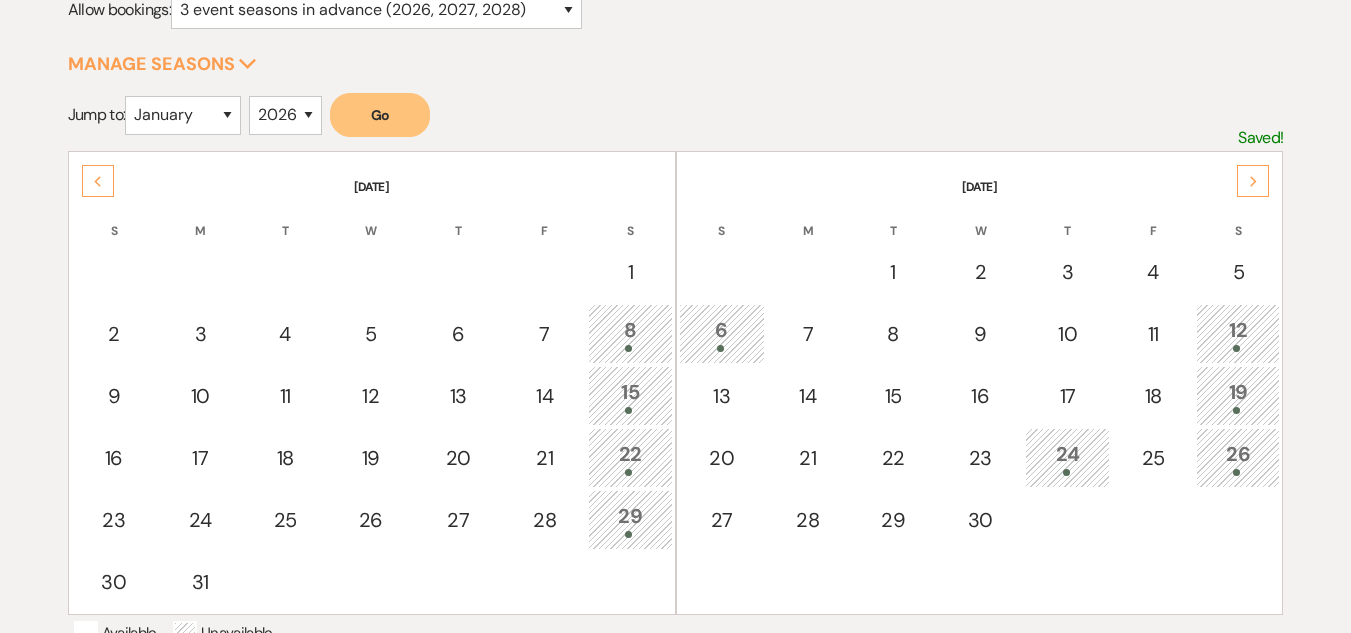 scroll, scrollTop: 300, scrollLeft: 0, axis: vertical 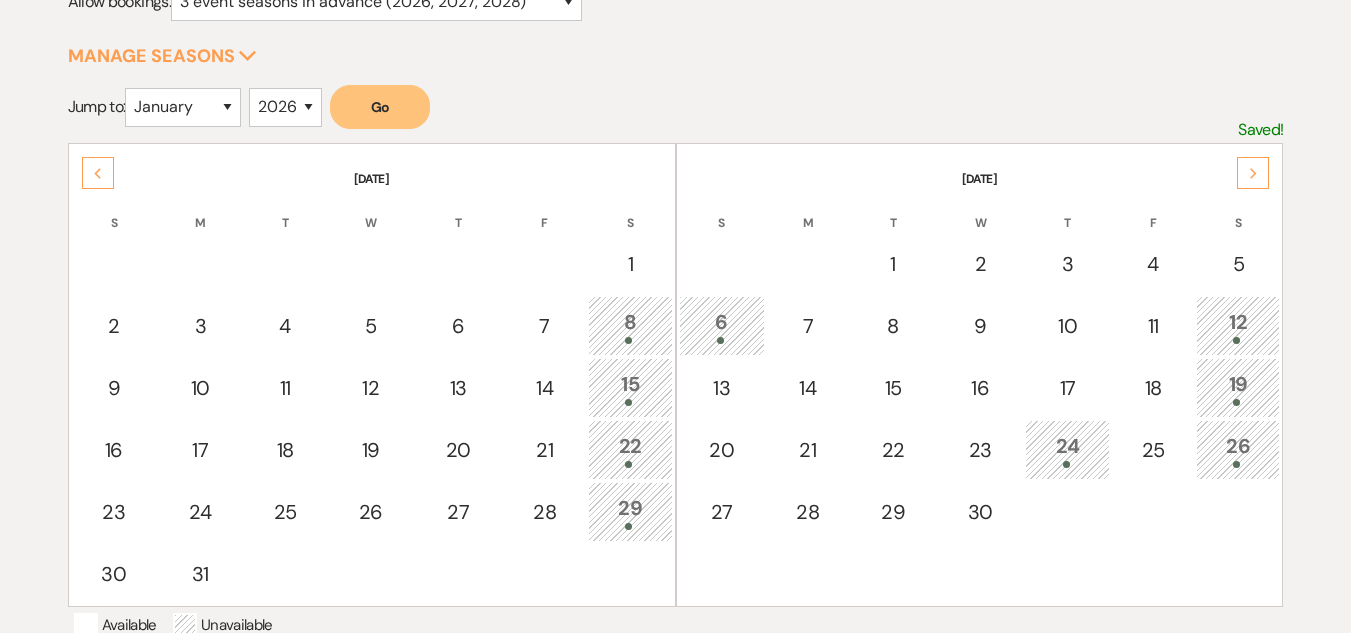 click on "Next" 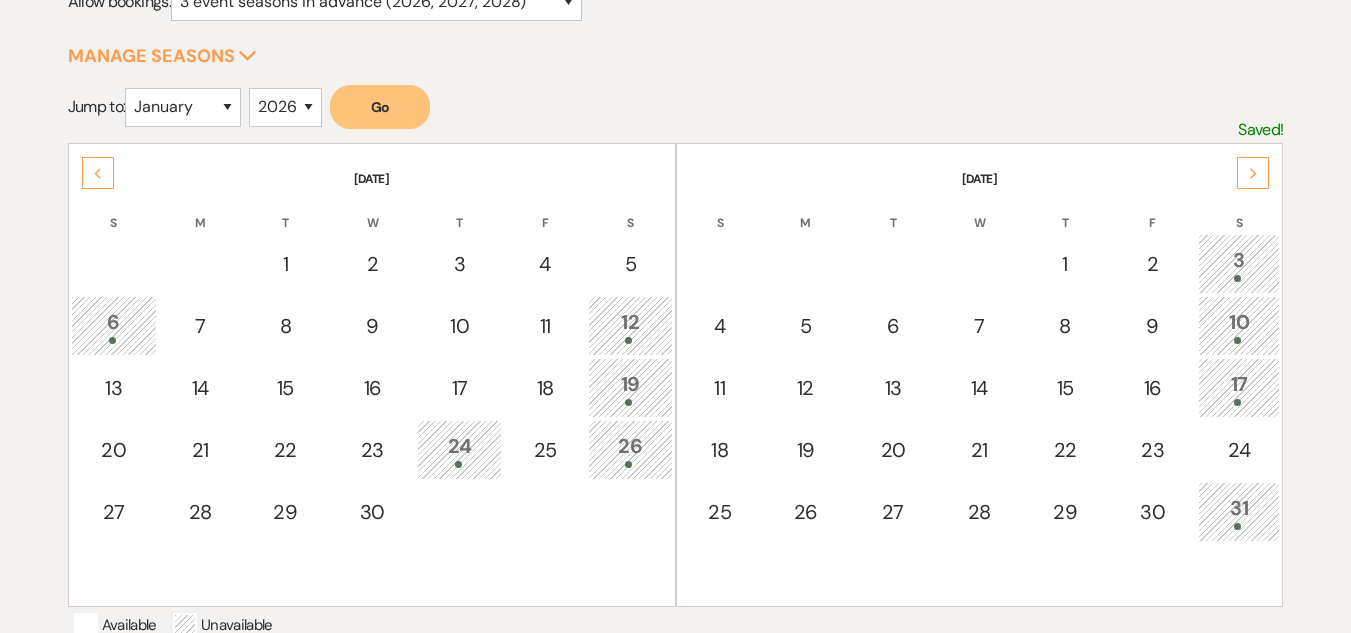 click on "Previous" at bounding box center (98, 173) 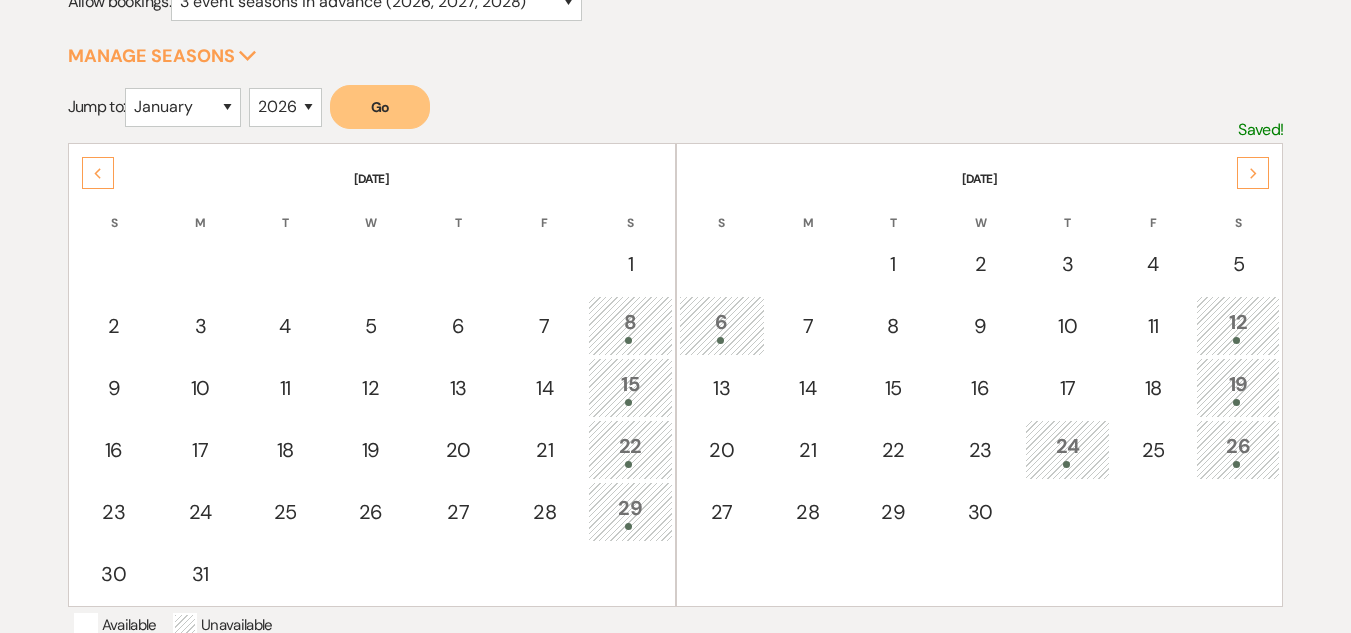 click on "Previous" at bounding box center (98, 173) 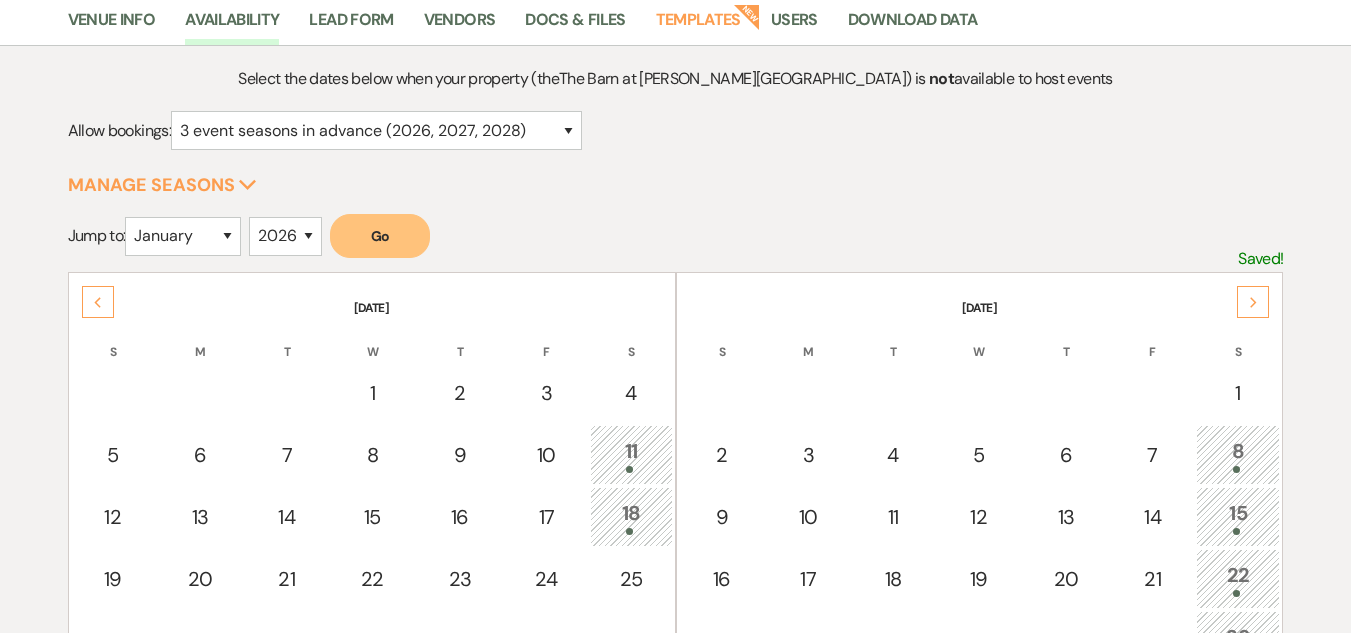 scroll, scrollTop: 0, scrollLeft: 0, axis: both 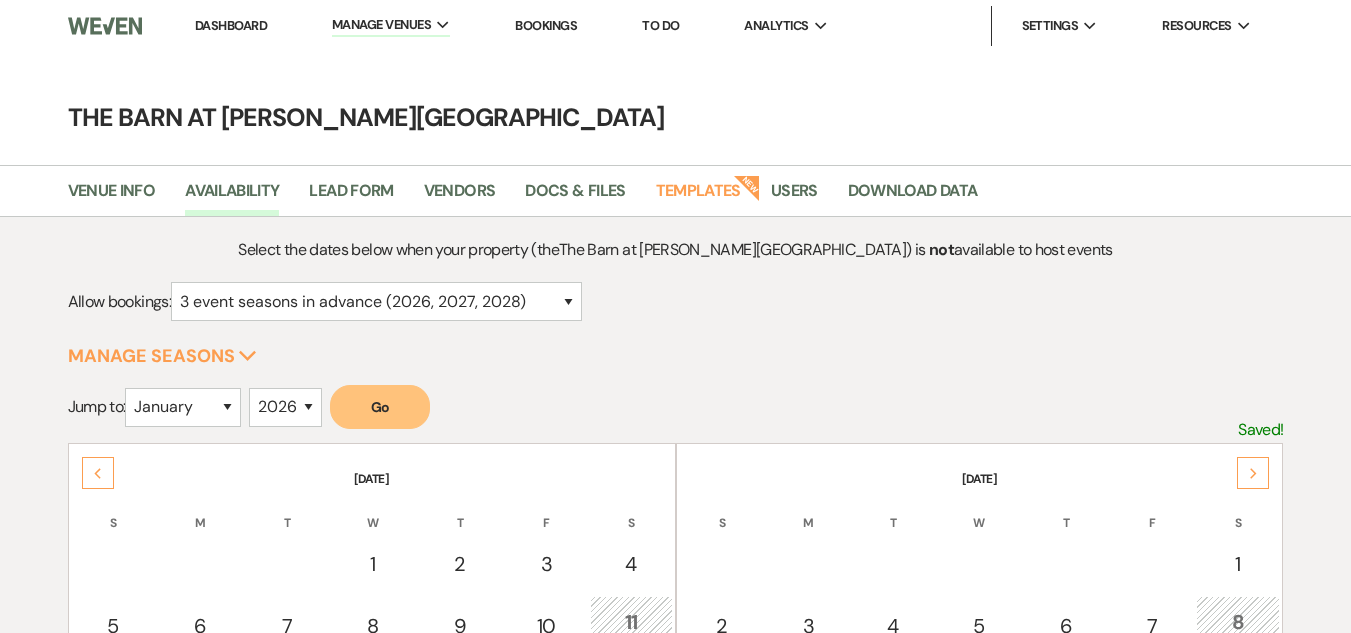 click on "Dashboard" at bounding box center (231, 26) 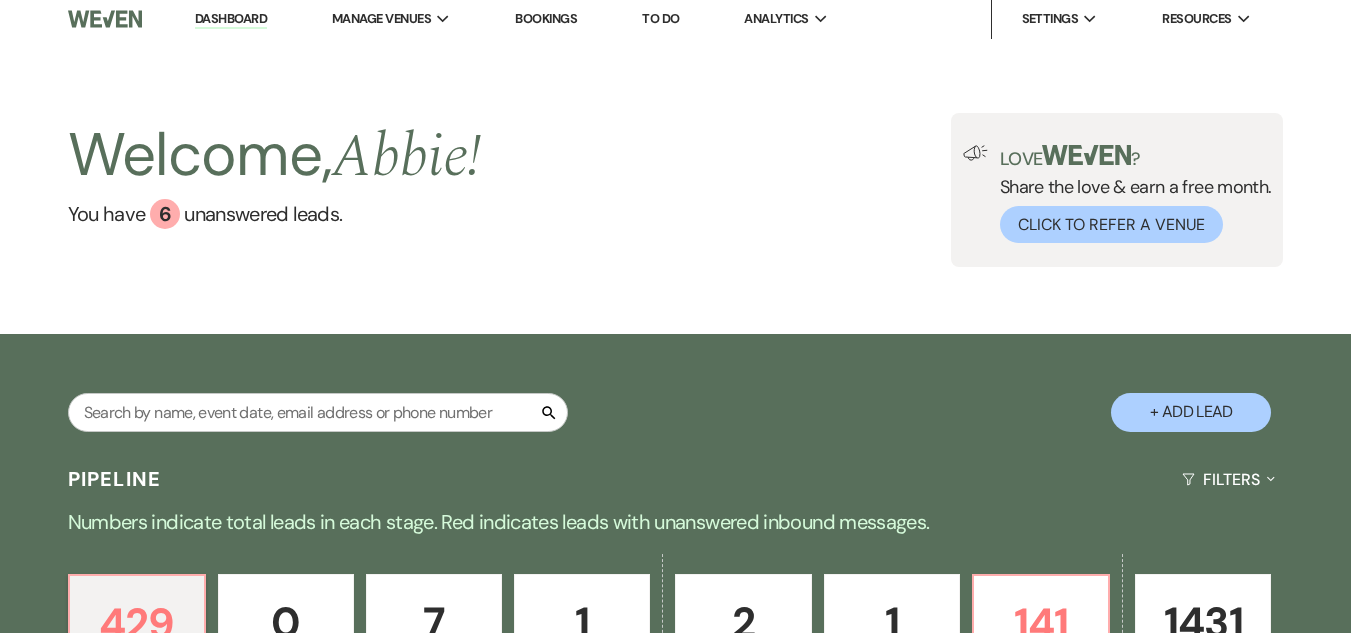 scroll, scrollTop: 0, scrollLeft: 0, axis: both 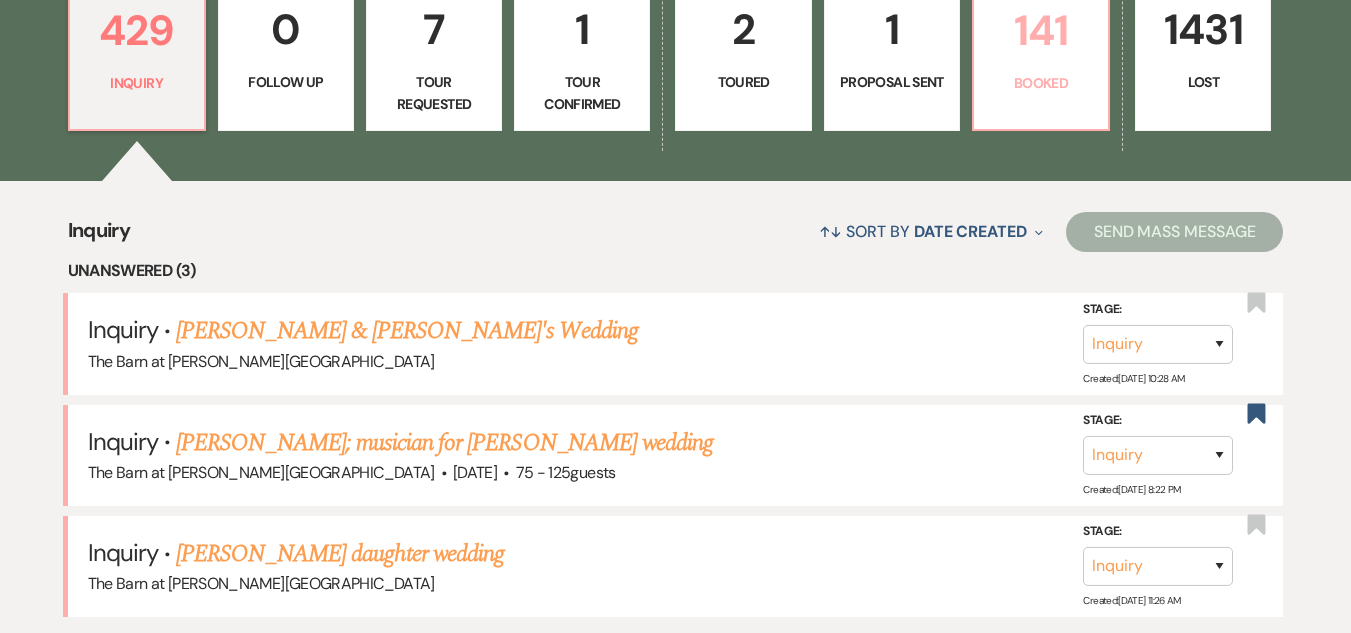 click on "141" at bounding box center (1041, 30) 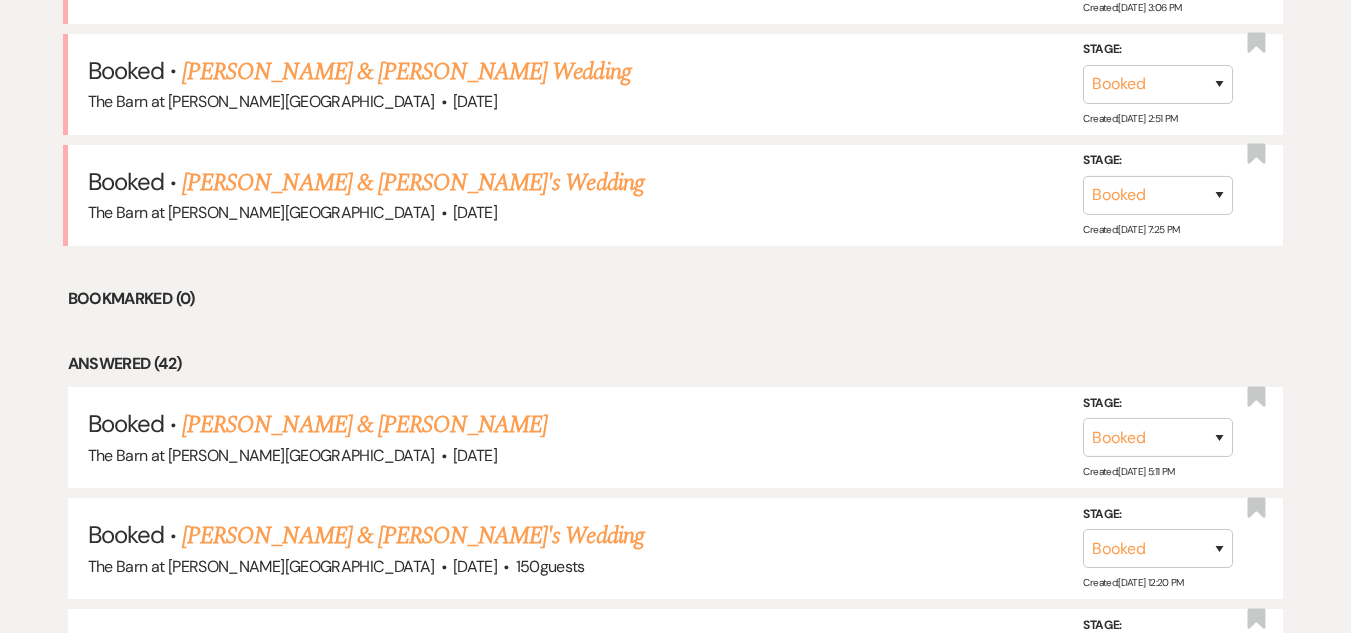 scroll, scrollTop: 1000, scrollLeft: 0, axis: vertical 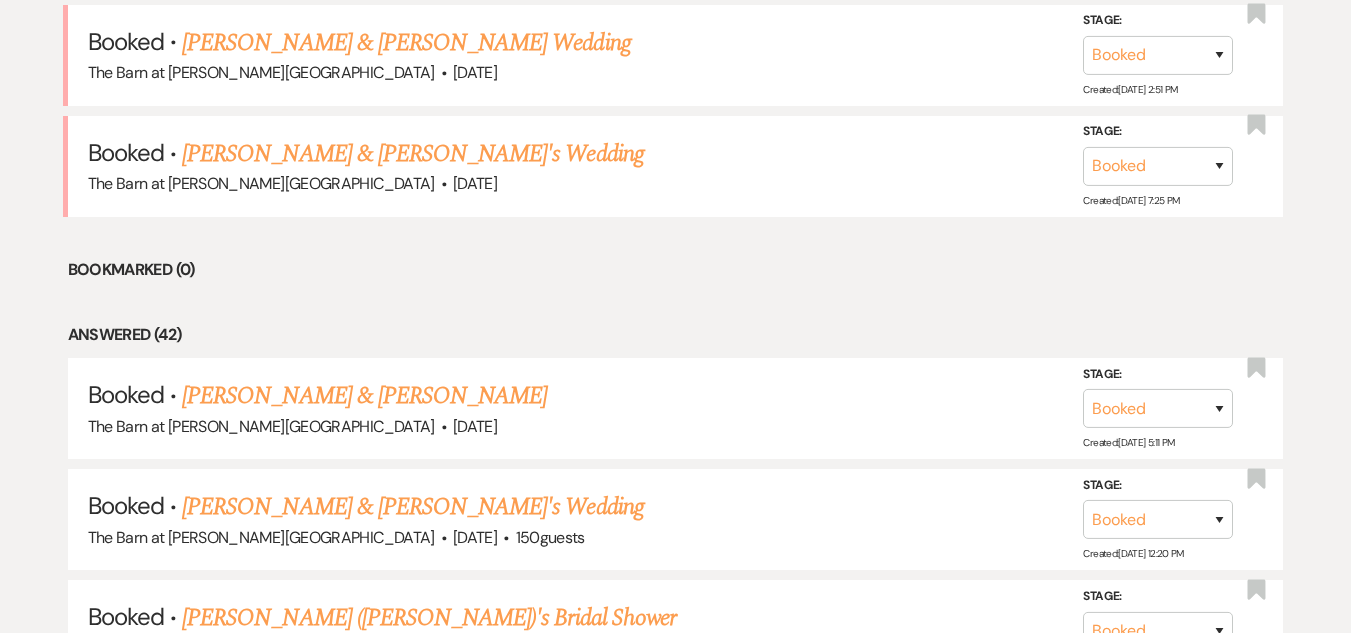 click on "[PERSON_NAME] & [PERSON_NAME]" at bounding box center [364, 396] 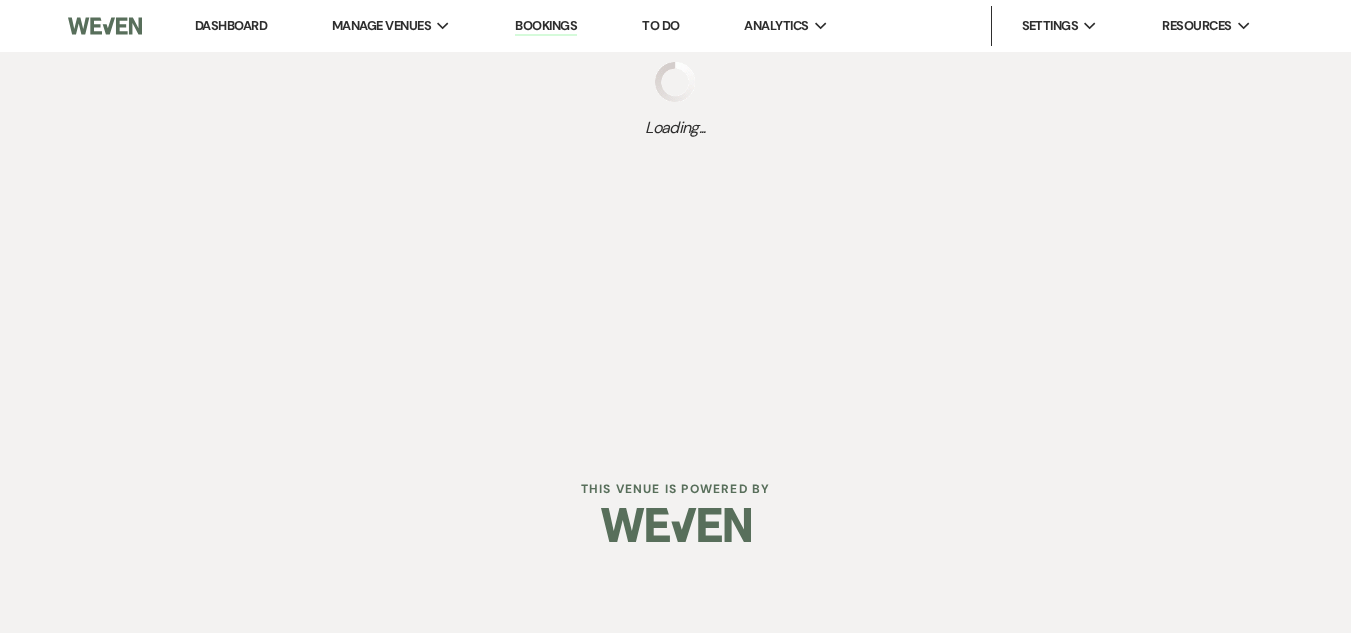 scroll, scrollTop: 0, scrollLeft: 0, axis: both 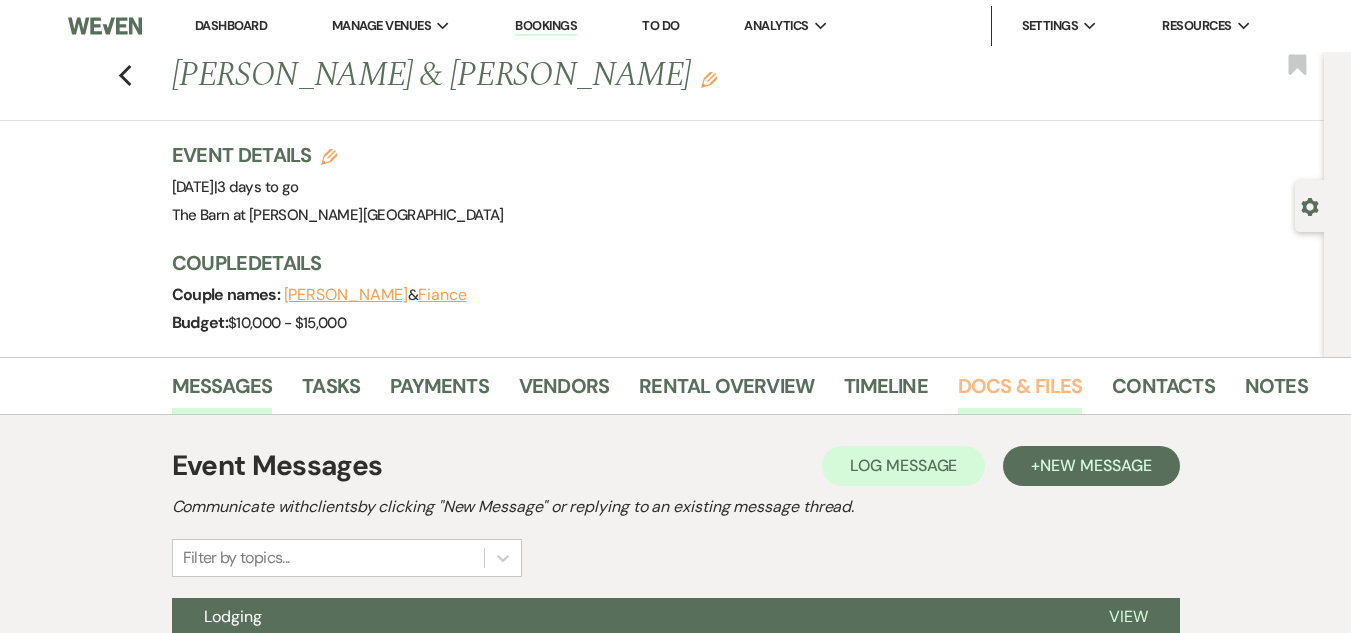 click on "Docs & Files" at bounding box center (1020, 392) 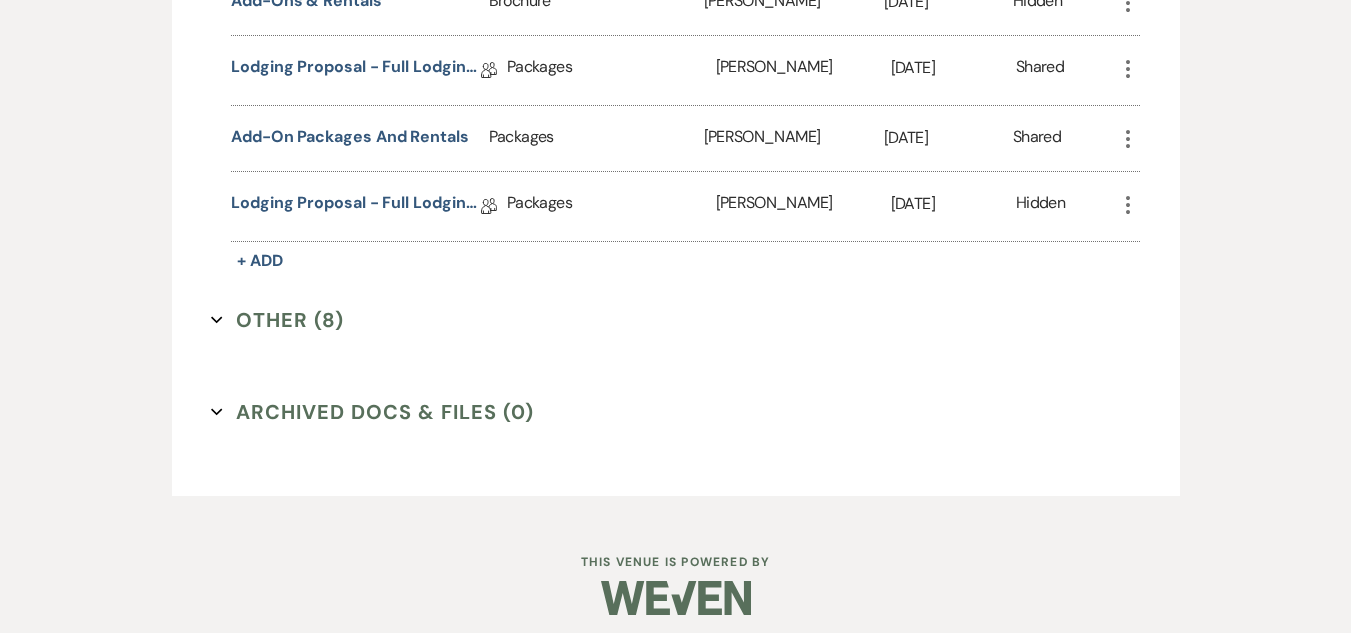 scroll, scrollTop: 1869, scrollLeft: 0, axis: vertical 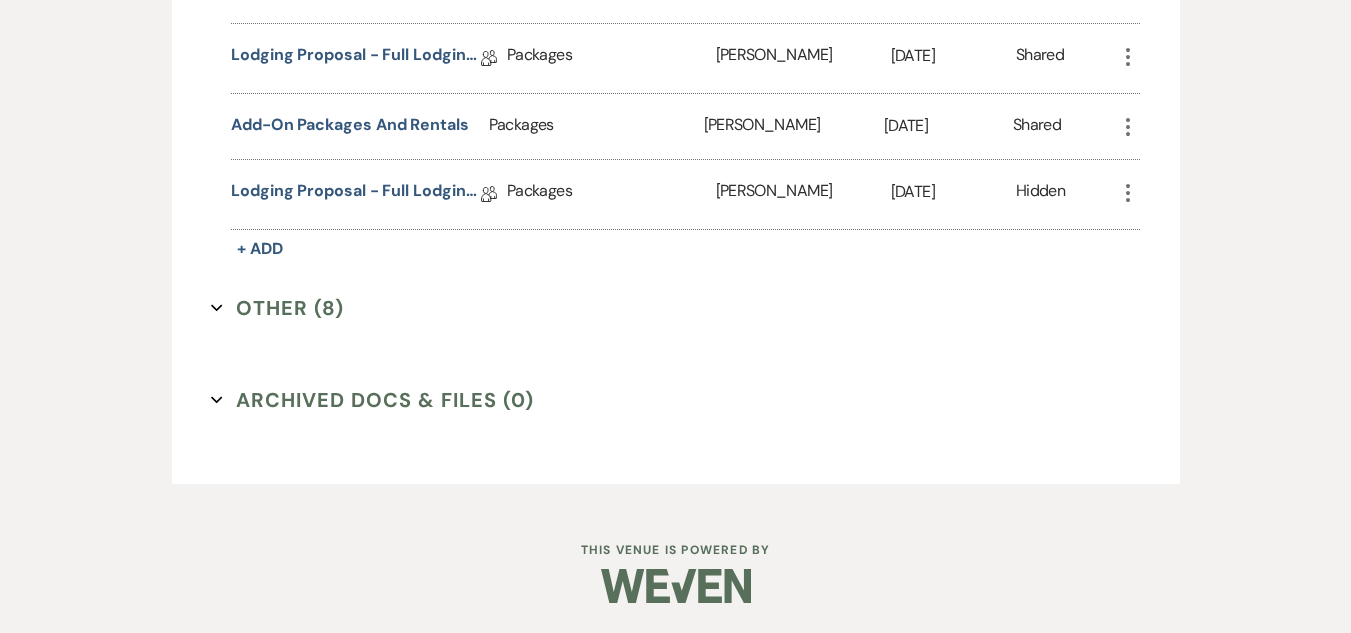 click on "Other (8) Expand" at bounding box center (277, 308) 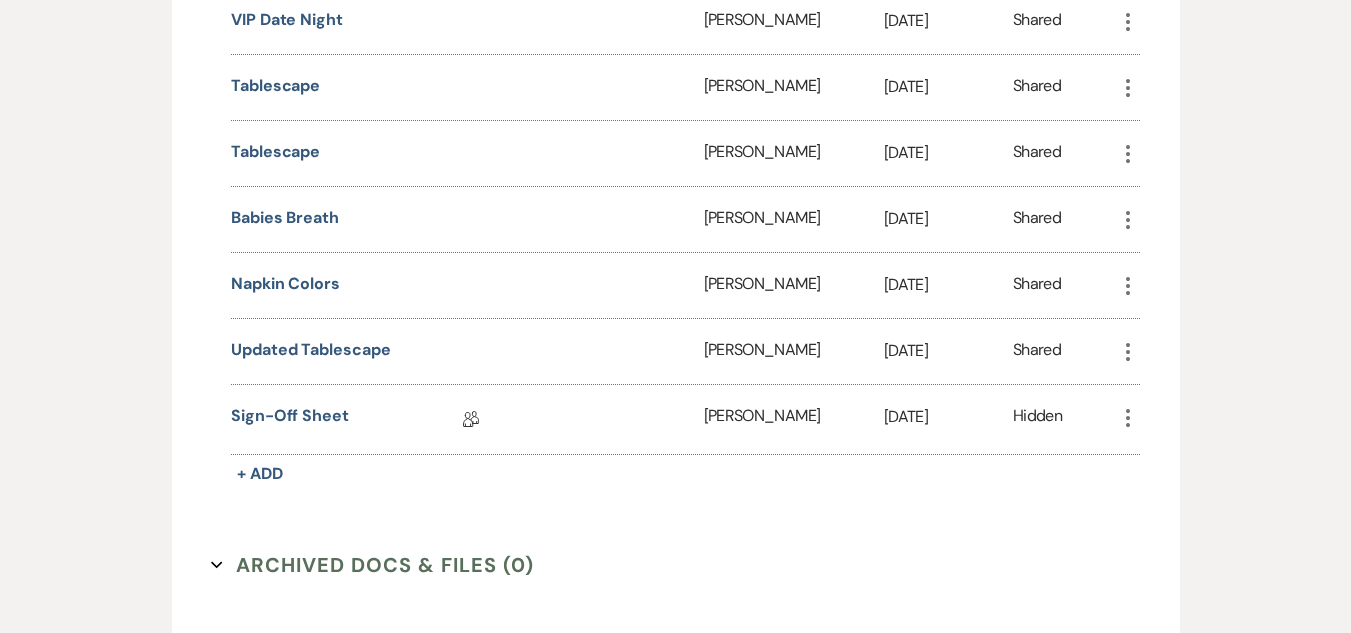 scroll, scrollTop: 2369, scrollLeft: 0, axis: vertical 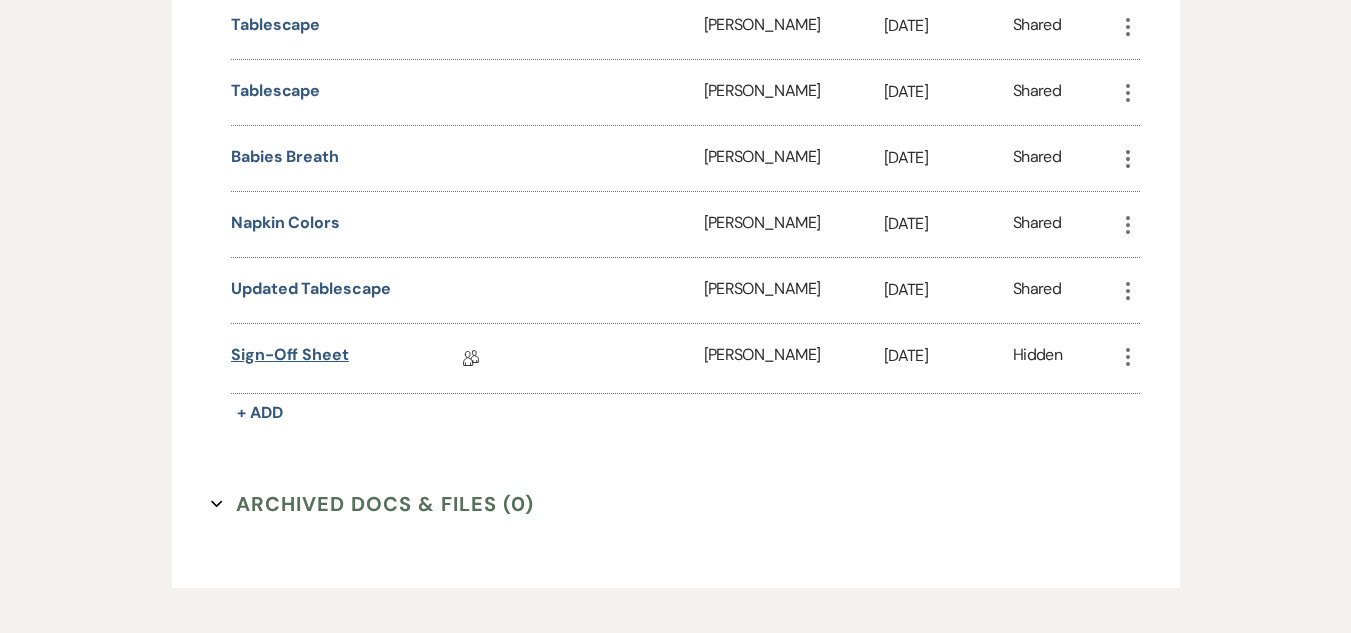 click on "Sign-off Sheet" at bounding box center (290, 358) 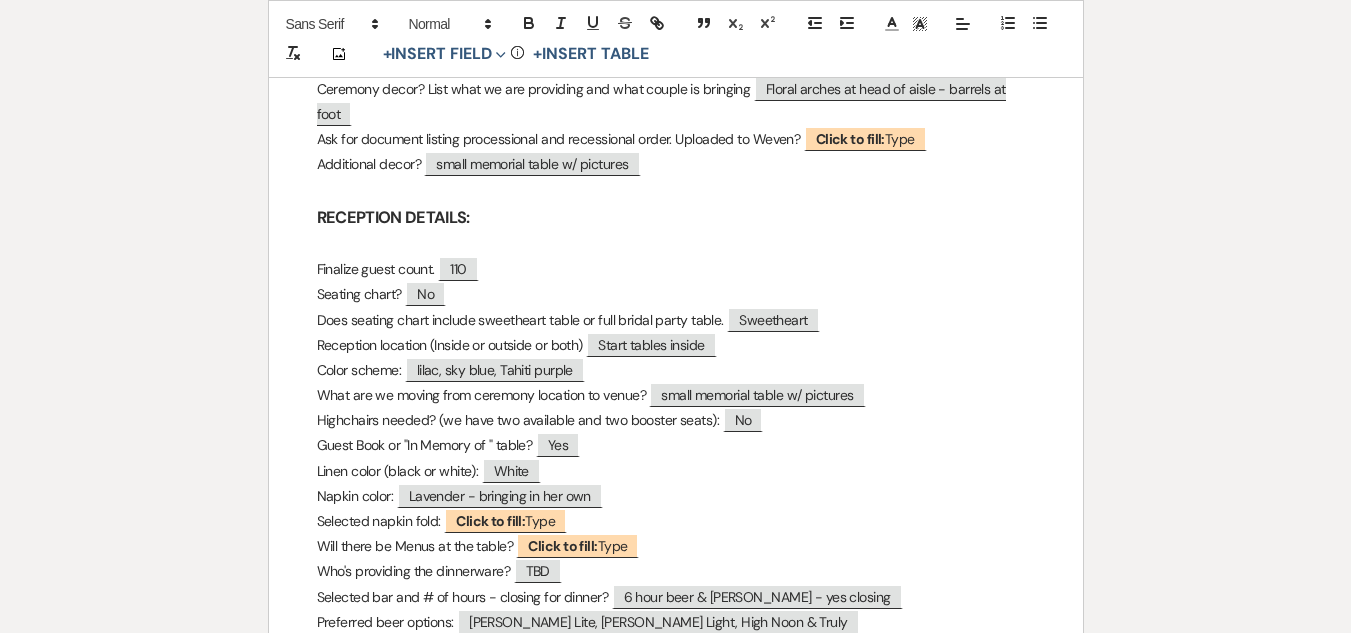 scroll, scrollTop: 1200, scrollLeft: 0, axis: vertical 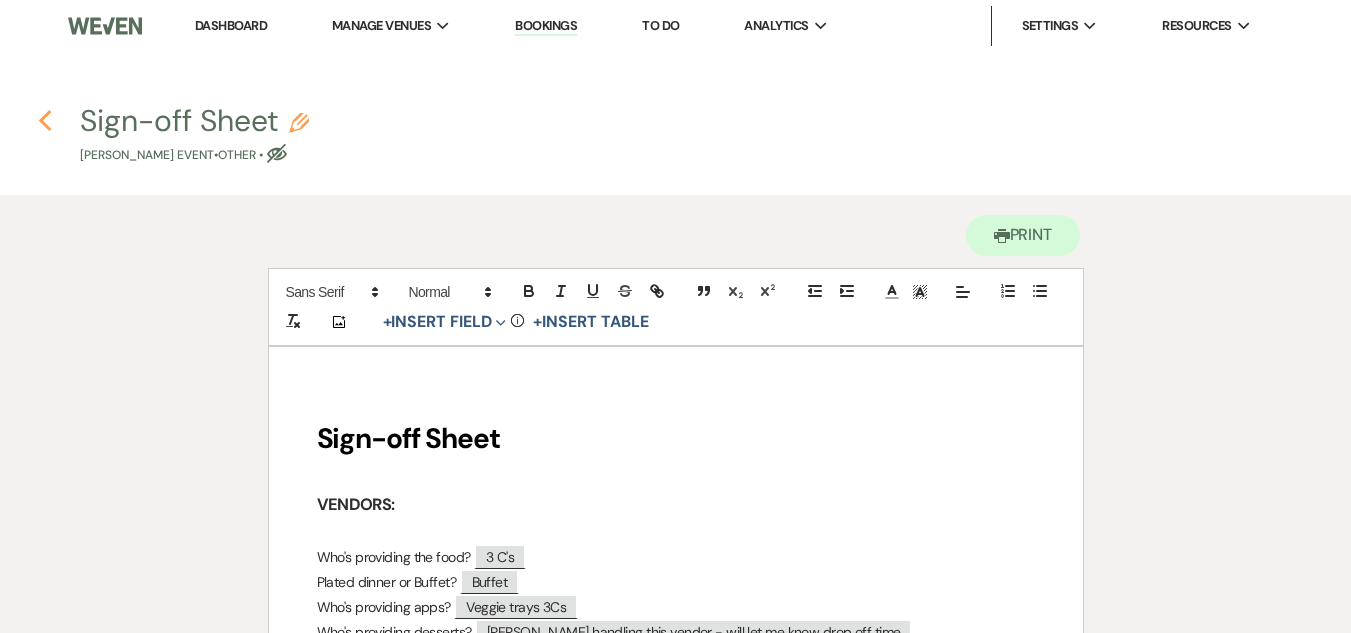 click on "Previous" 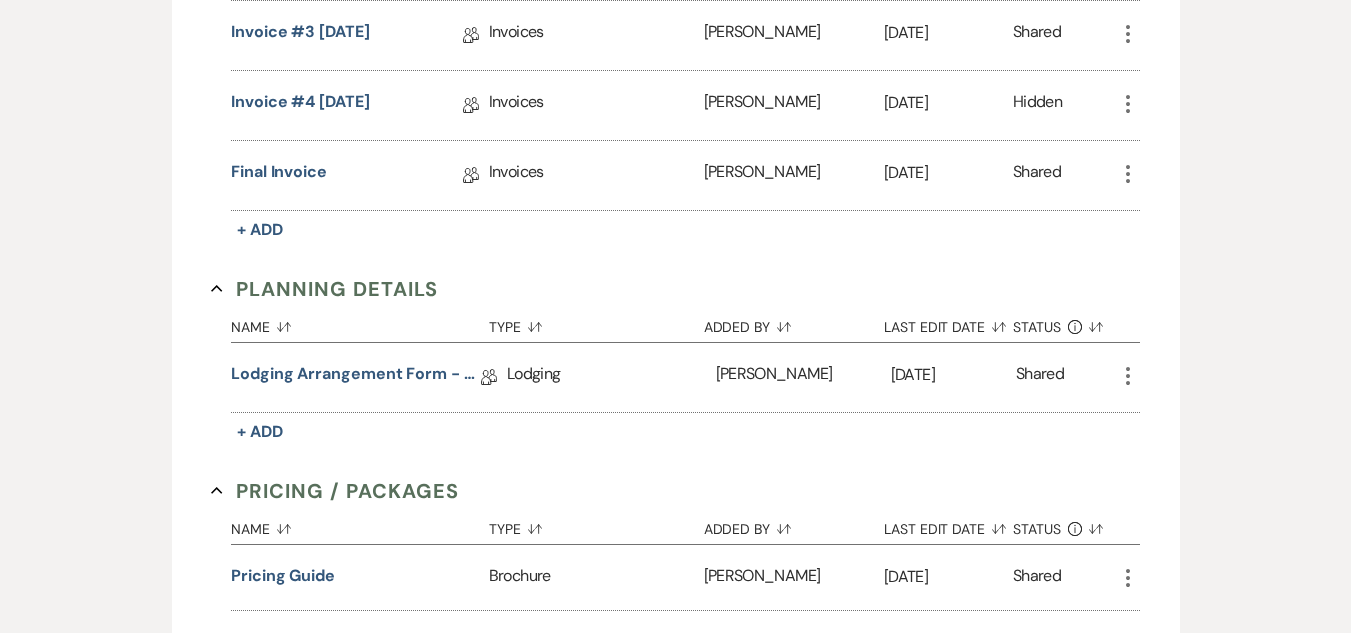 scroll, scrollTop: 1169, scrollLeft: 0, axis: vertical 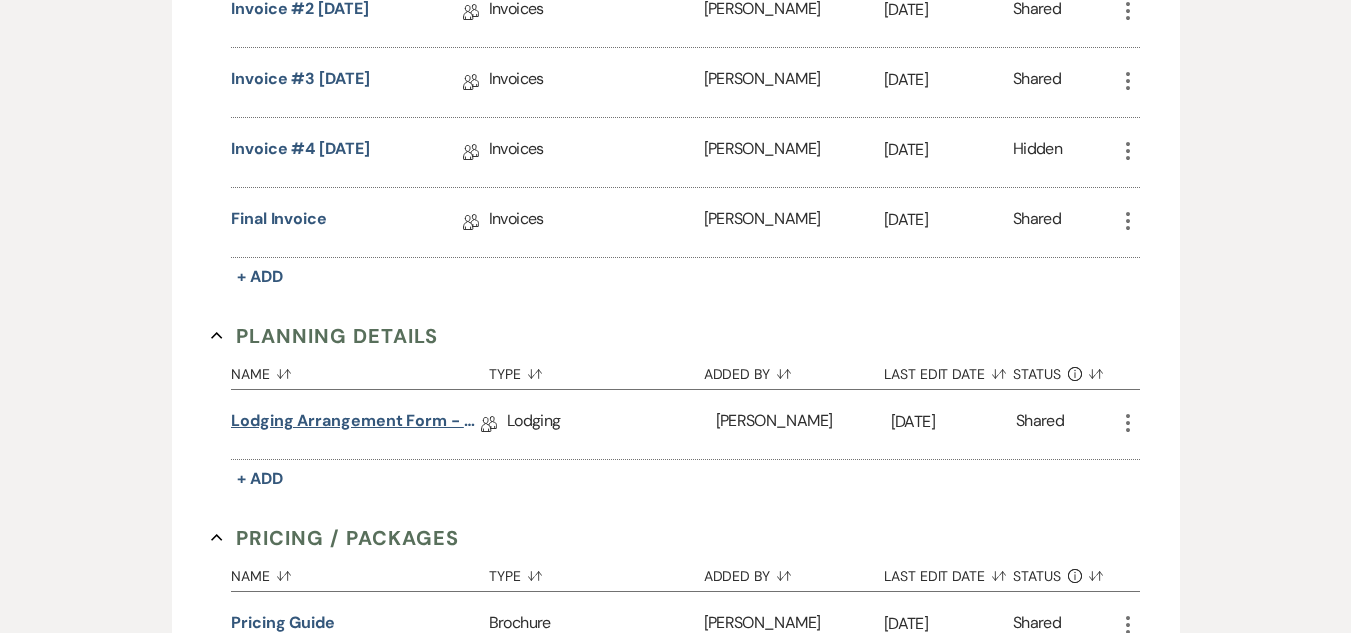 click on "Lodging Arrangement Form - 2025" at bounding box center (356, 424) 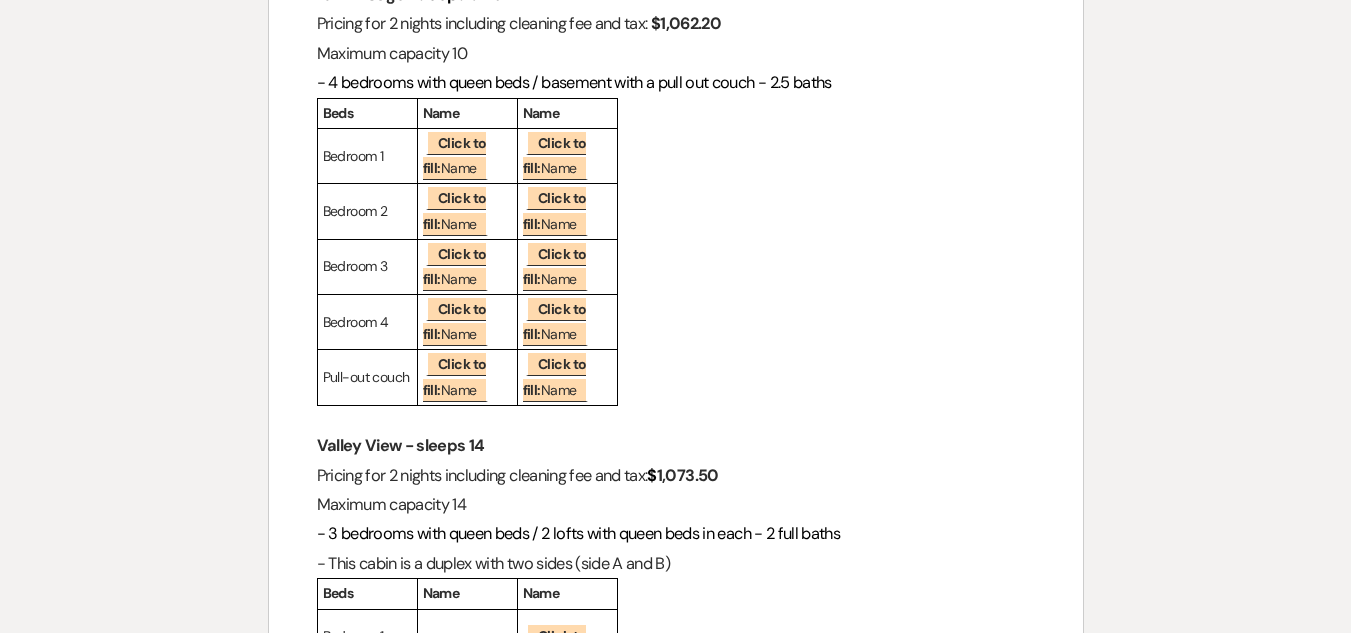 scroll, scrollTop: 0, scrollLeft: 0, axis: both 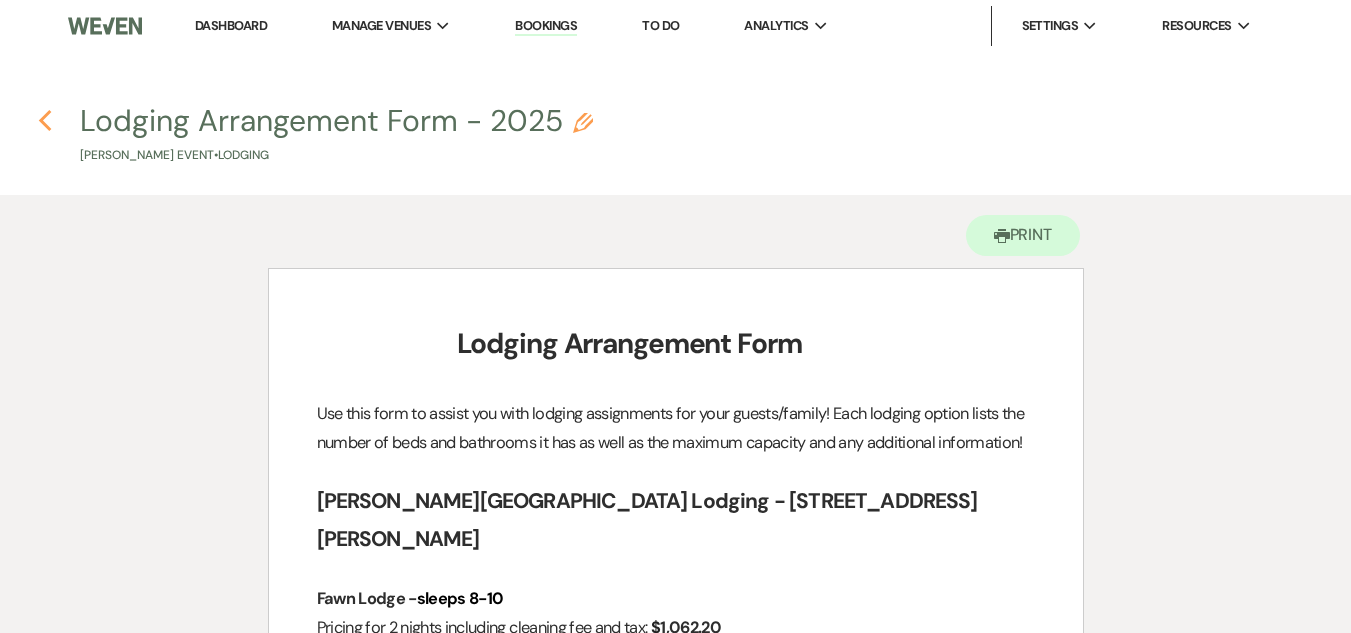 click 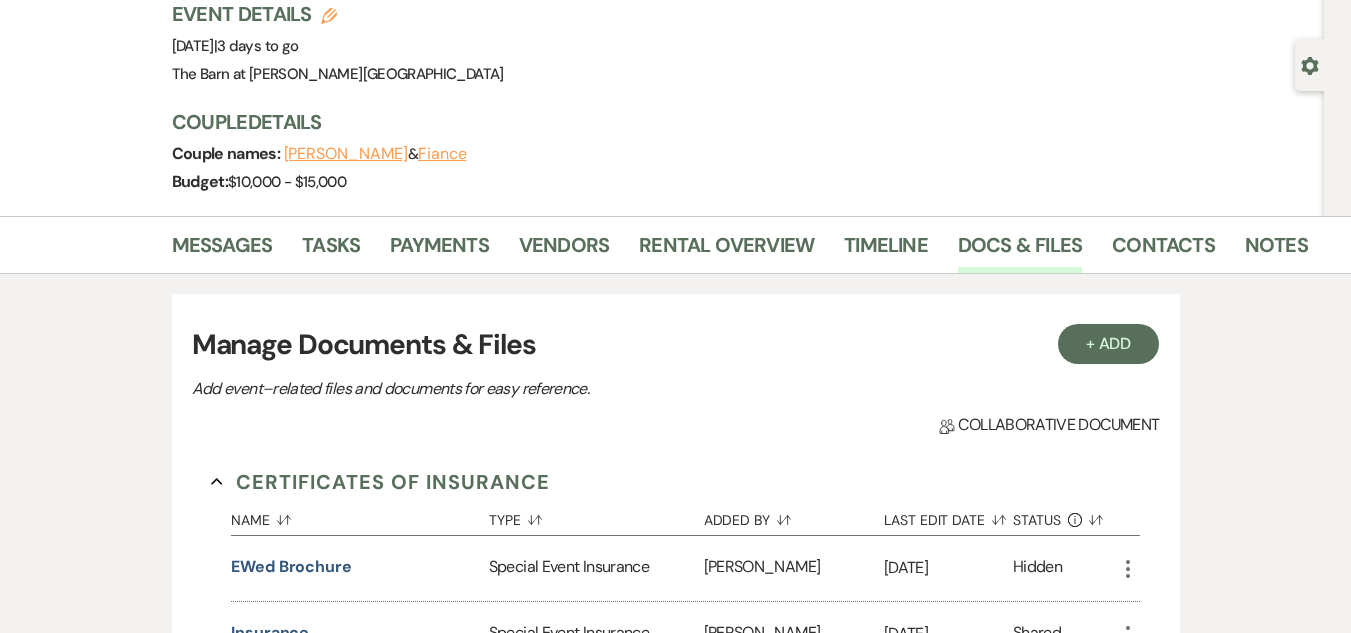 scroll, scrollTop: 0, scrollLeft: 0, axis: both 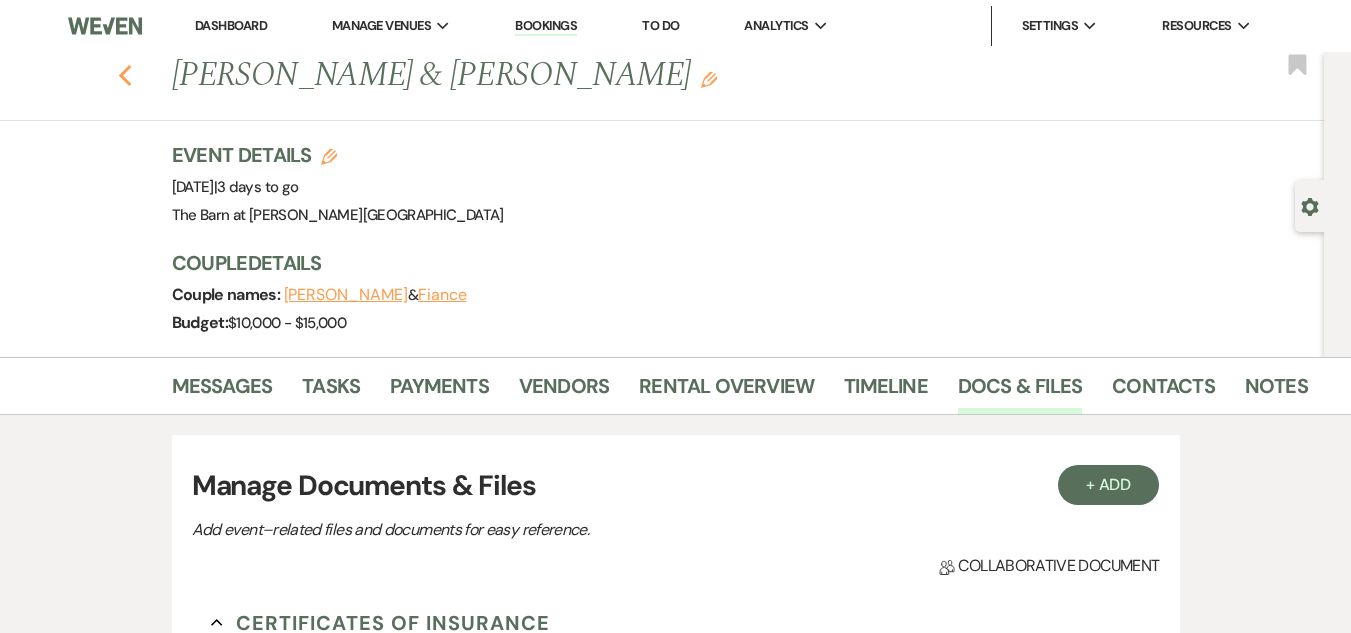 click on "Previous" 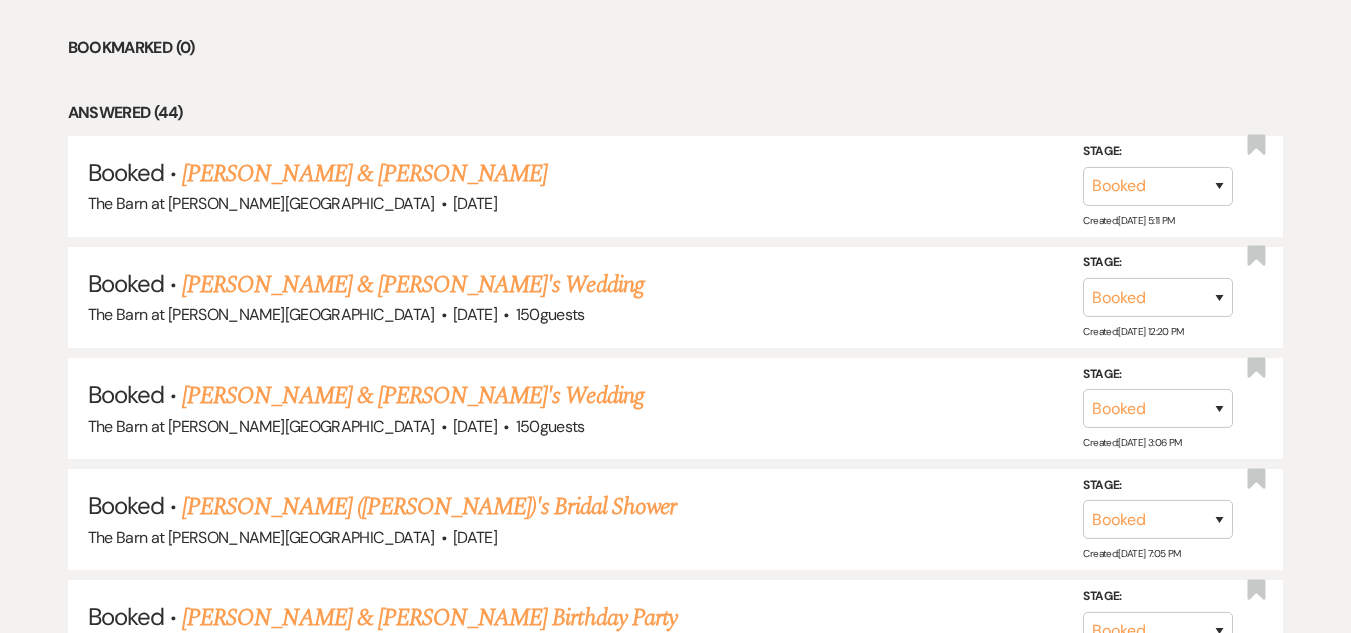 scroll, scrollTop: 778, scrollLeft: 0, axis: vertical 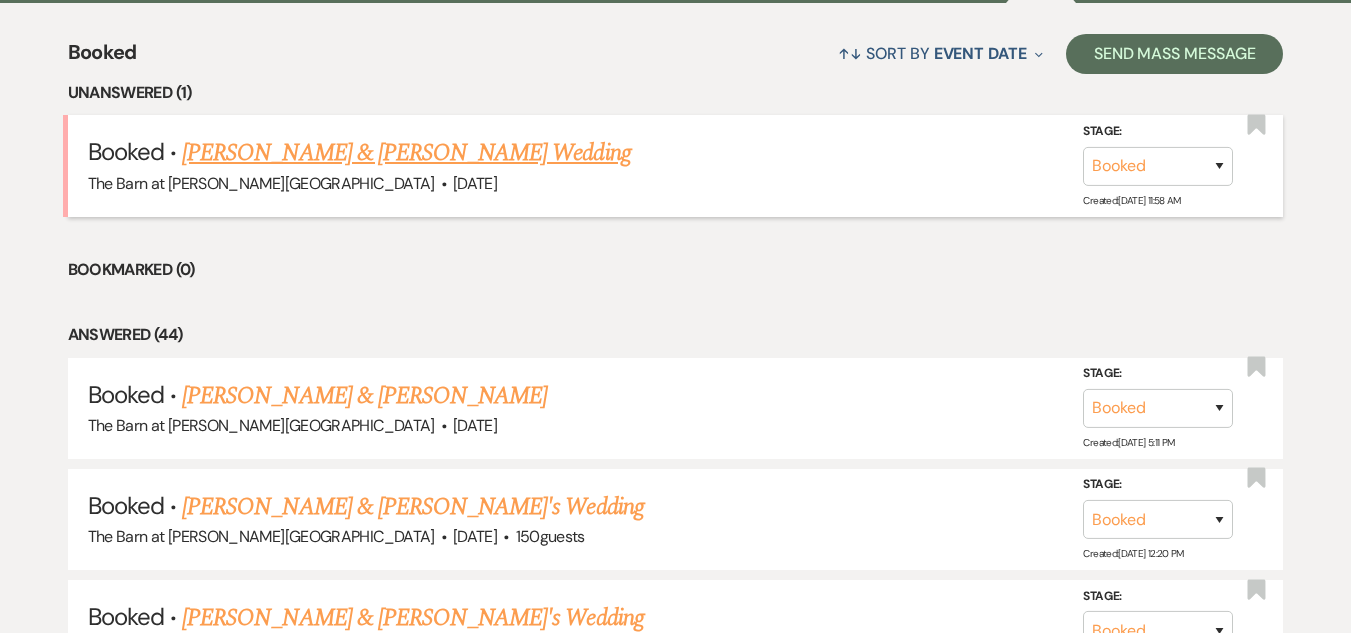 click on "[PERSON_NAME] & [PERSON_NAME] Wedding" at bounding box center (406, 153) 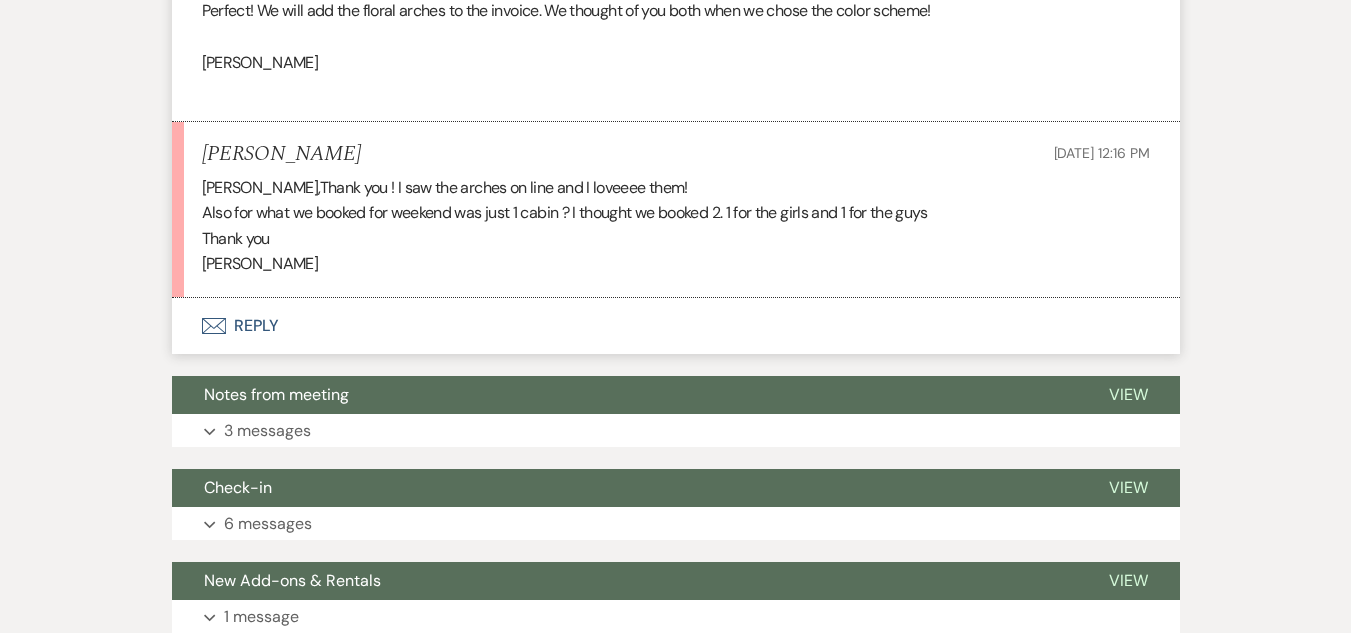 scroll, scrollTop: 1300, scrollLeft: 0, axis: vertical 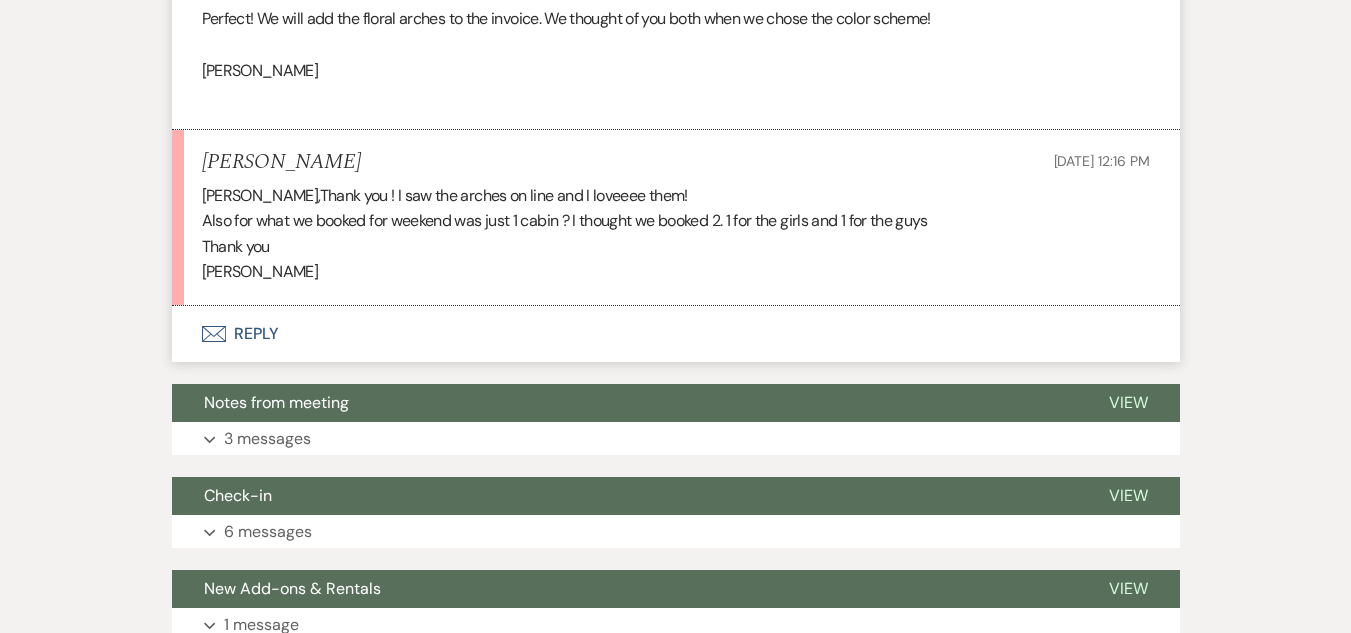 click on "Envelope Reply" at bounding box center (676, 334) 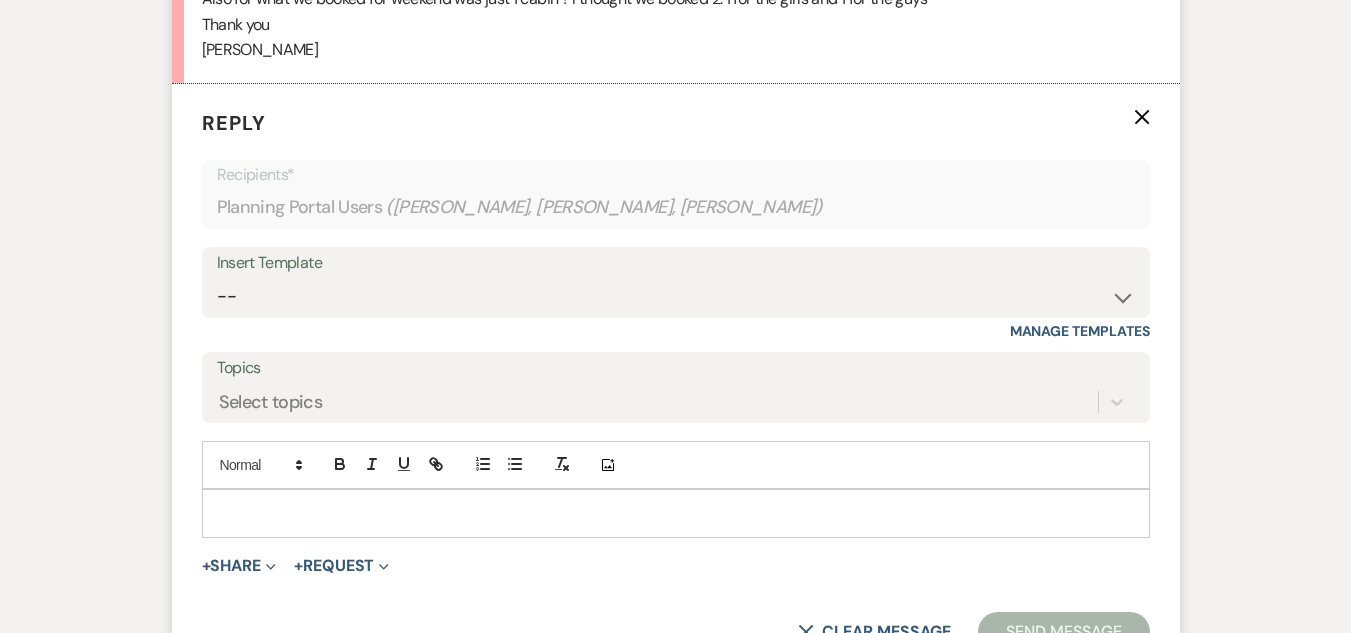 scroll, scrollTop: 1533, scrollLeft: 0, axis: vertical 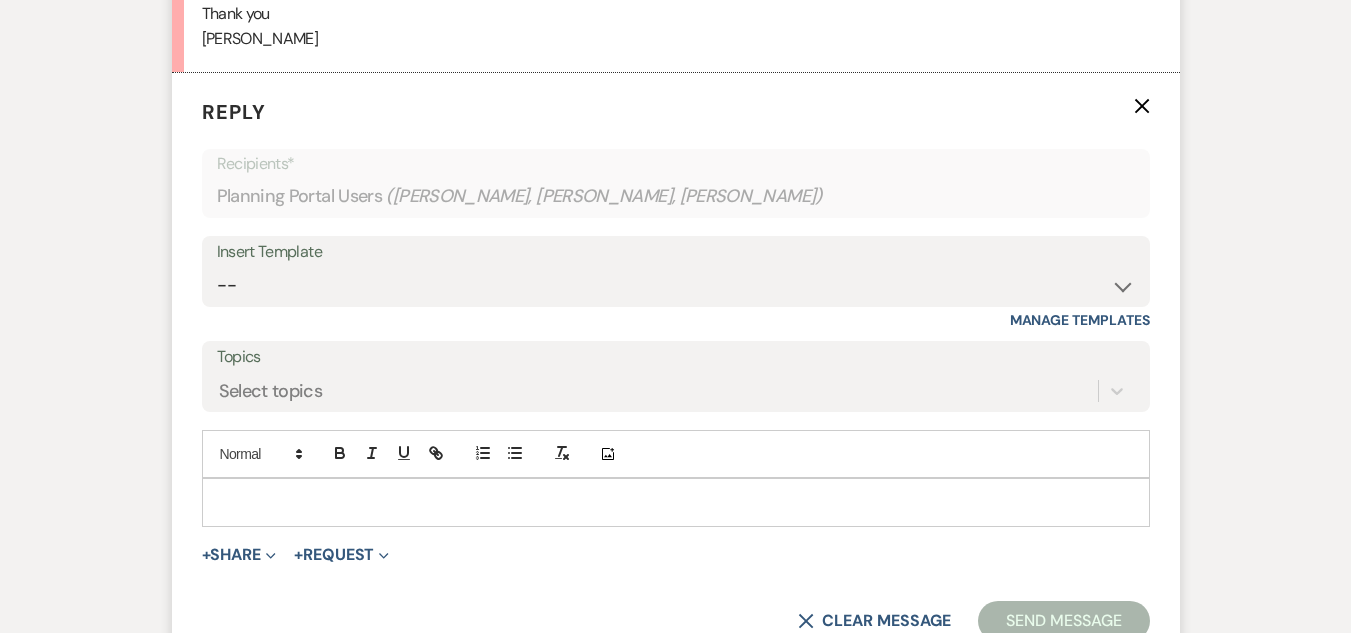 click at bounding box center [676, 502] 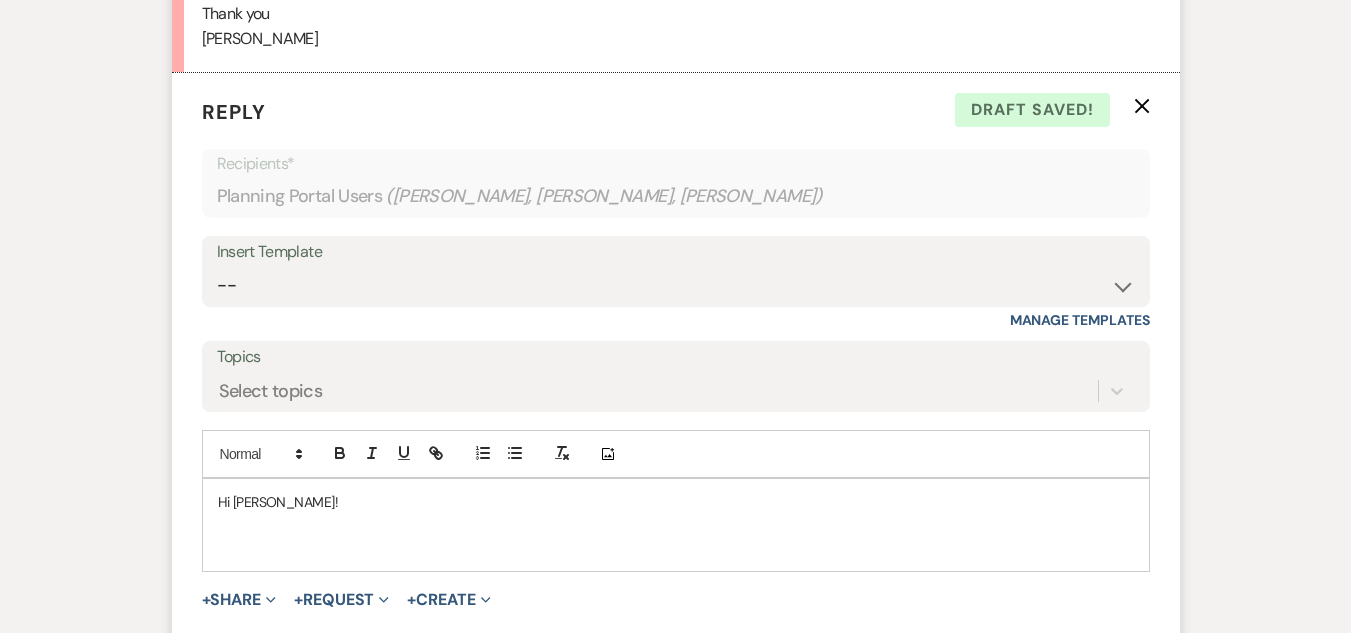 click at bounding box center (676, 547) 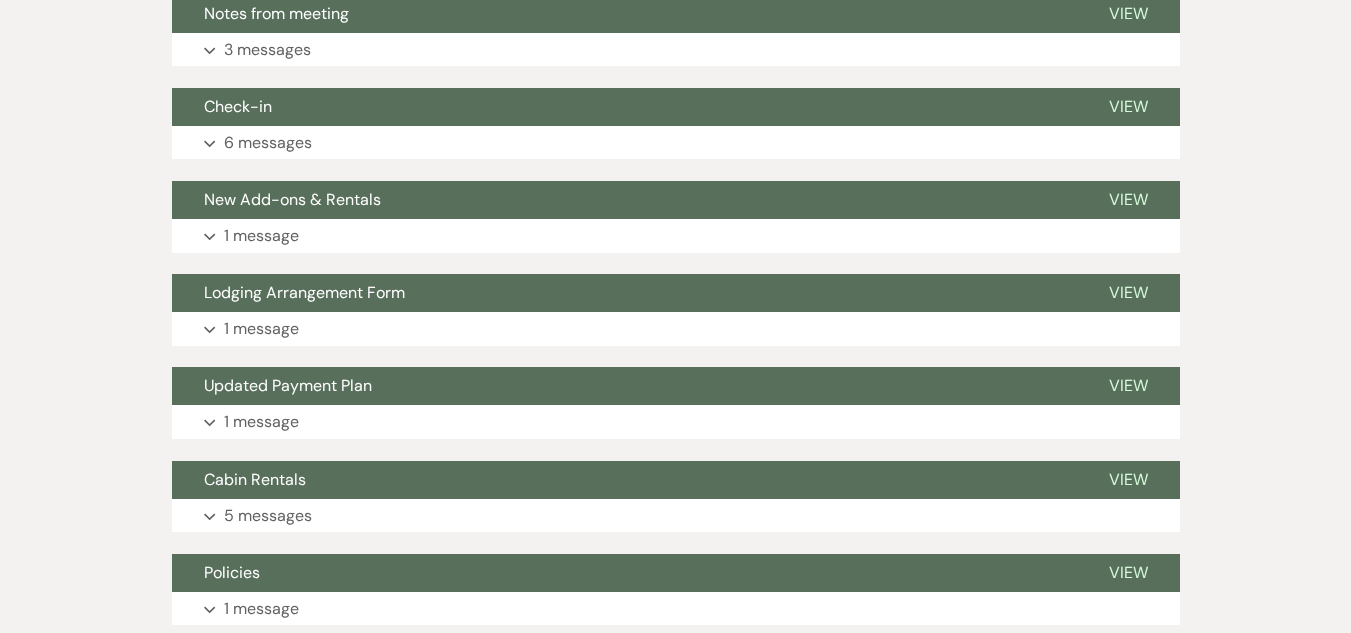 scroll, scrollTop: 2264, scrollLeft: 0, axis: vertical 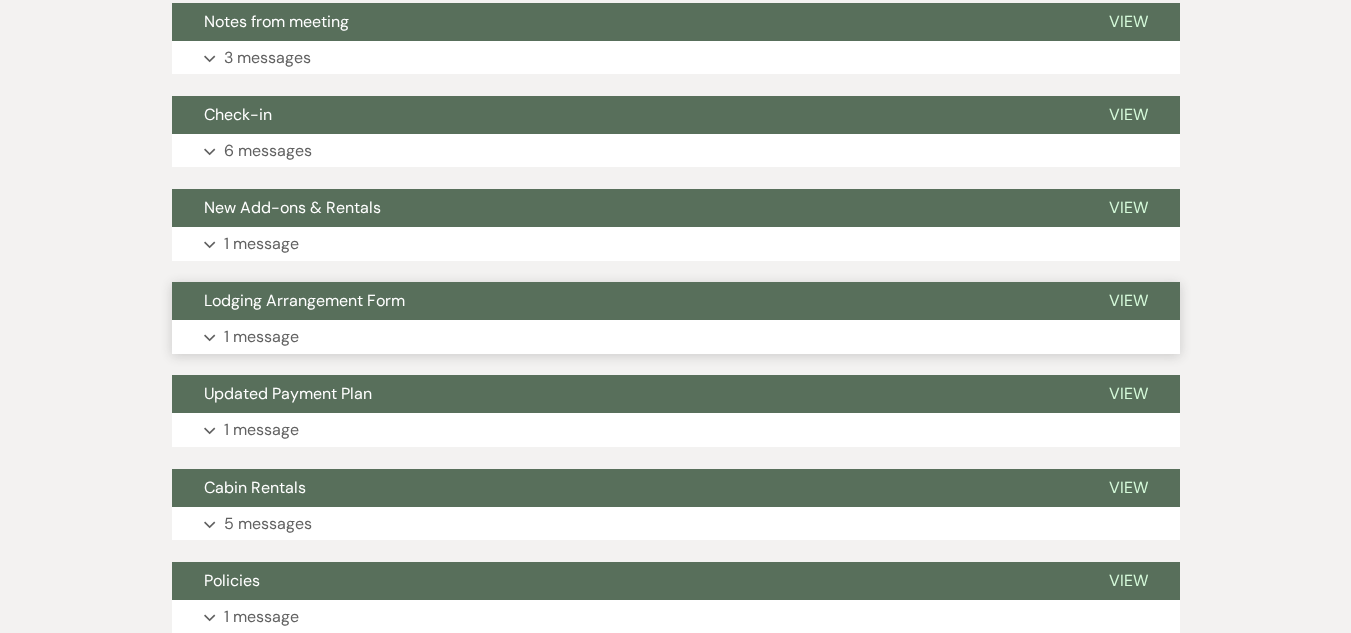 click on "Expand 1 message" at bounding box center [676, 337] 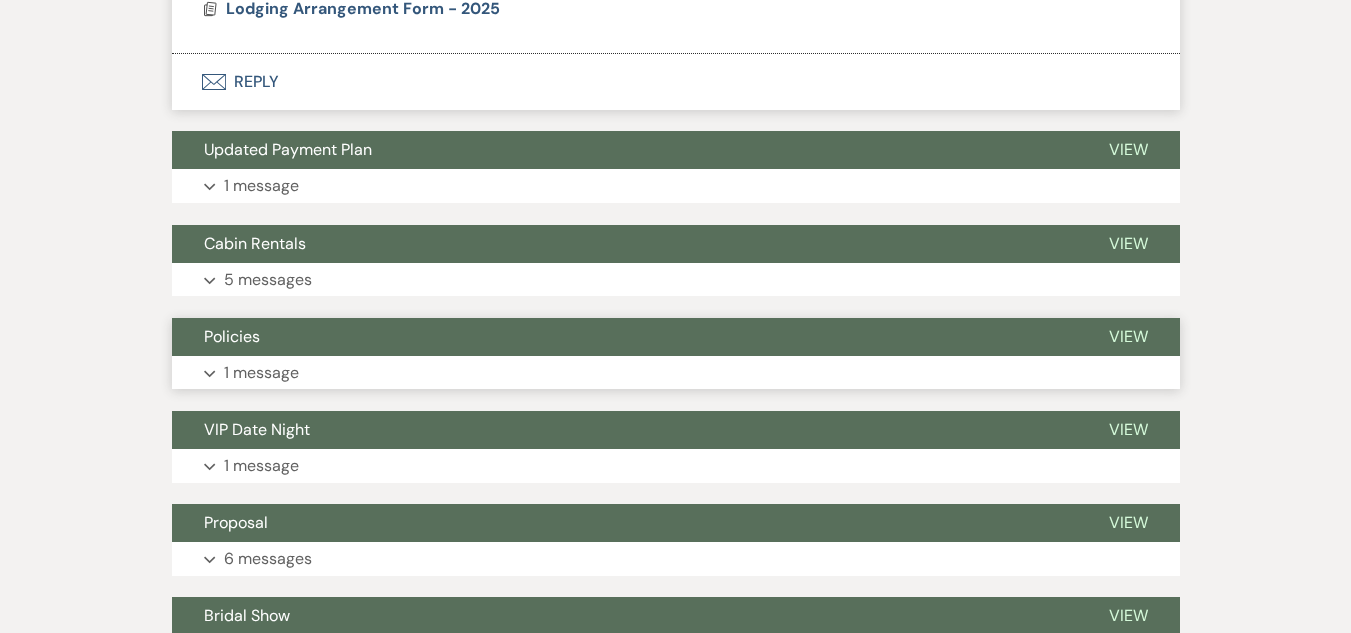 scroll, scrollTop: 3464, scrollLeft: 0, axis: vertical 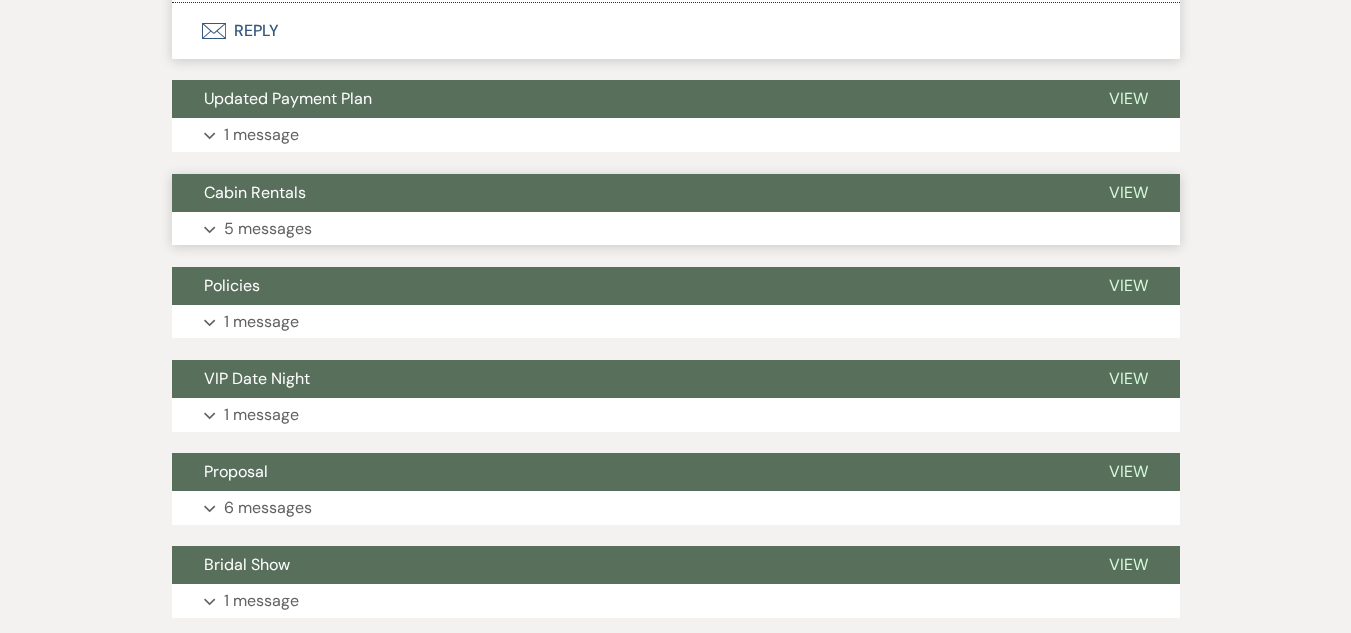 click on "Expand 5 messages" at bounding box center [676, 229] 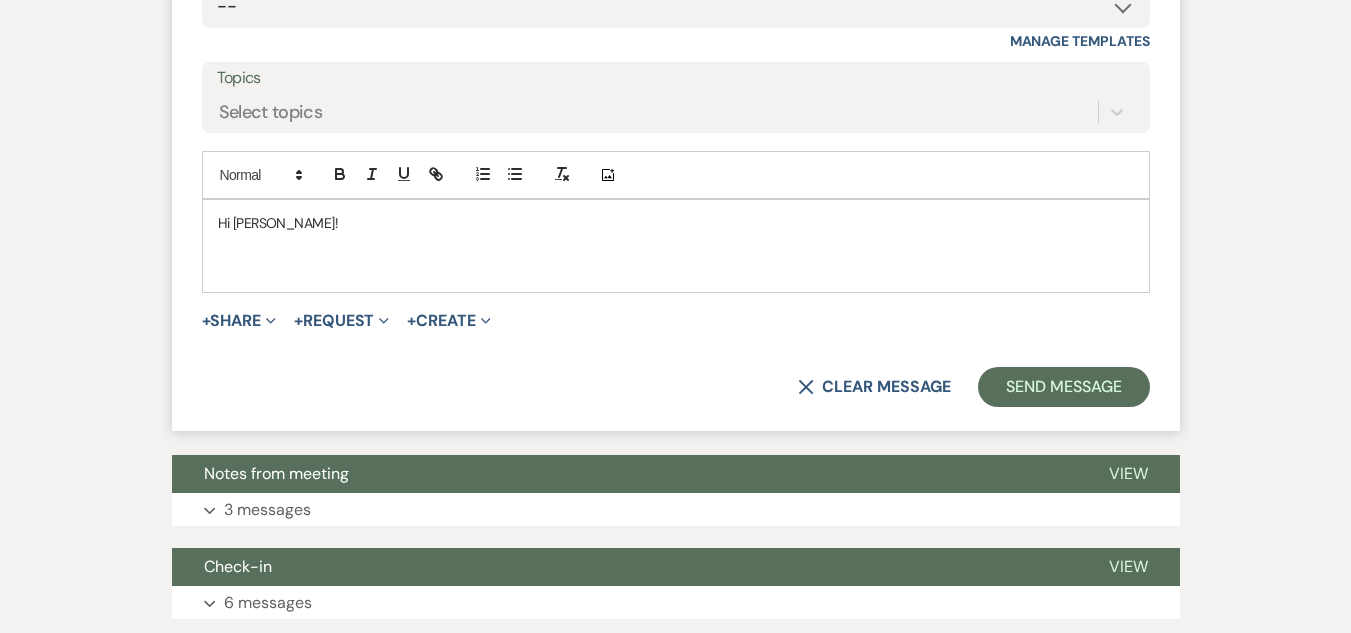 scroll, scrollTop: 1762, scrollLeft: 0, axis: vertical 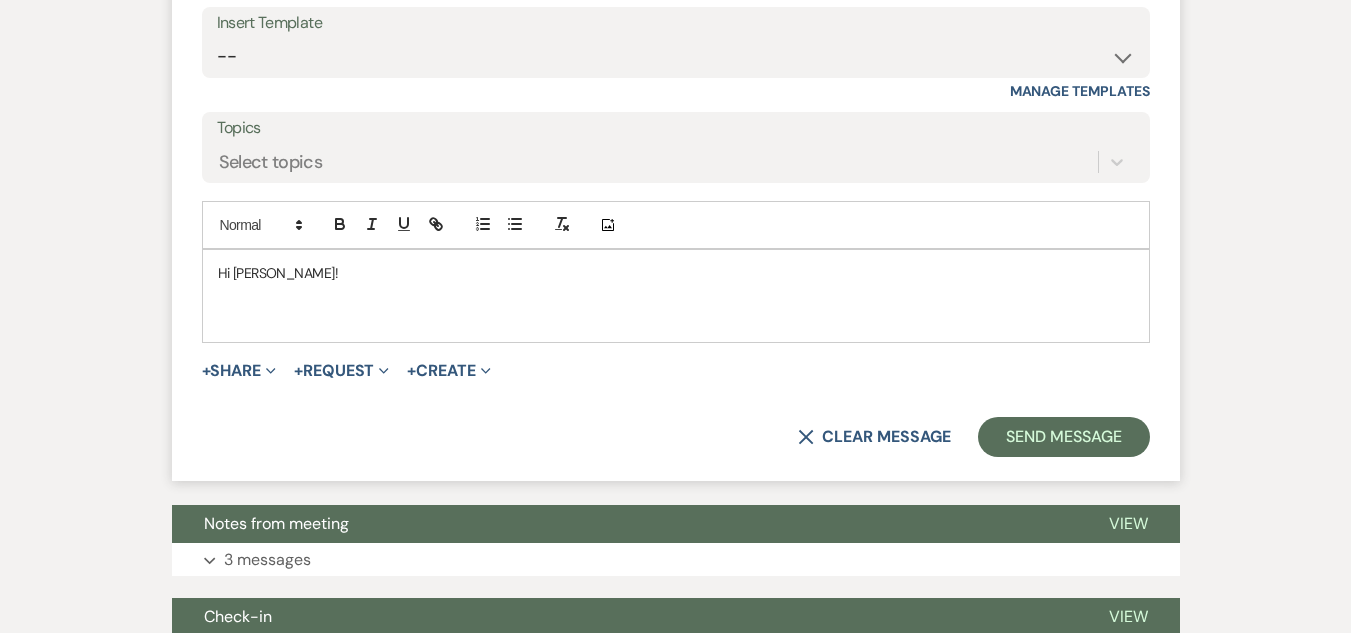 click at bounding box center (676, 318) 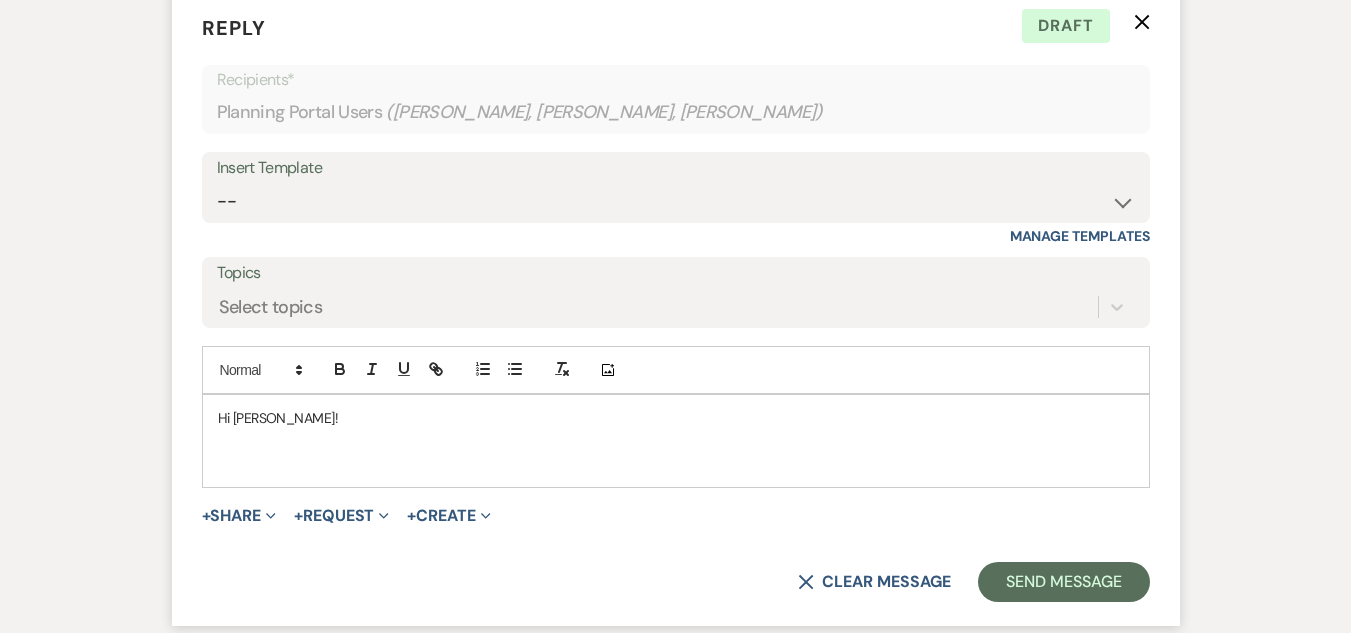 scroll, scrollTop: 1662, scrollLeft: 0, axis: vertical 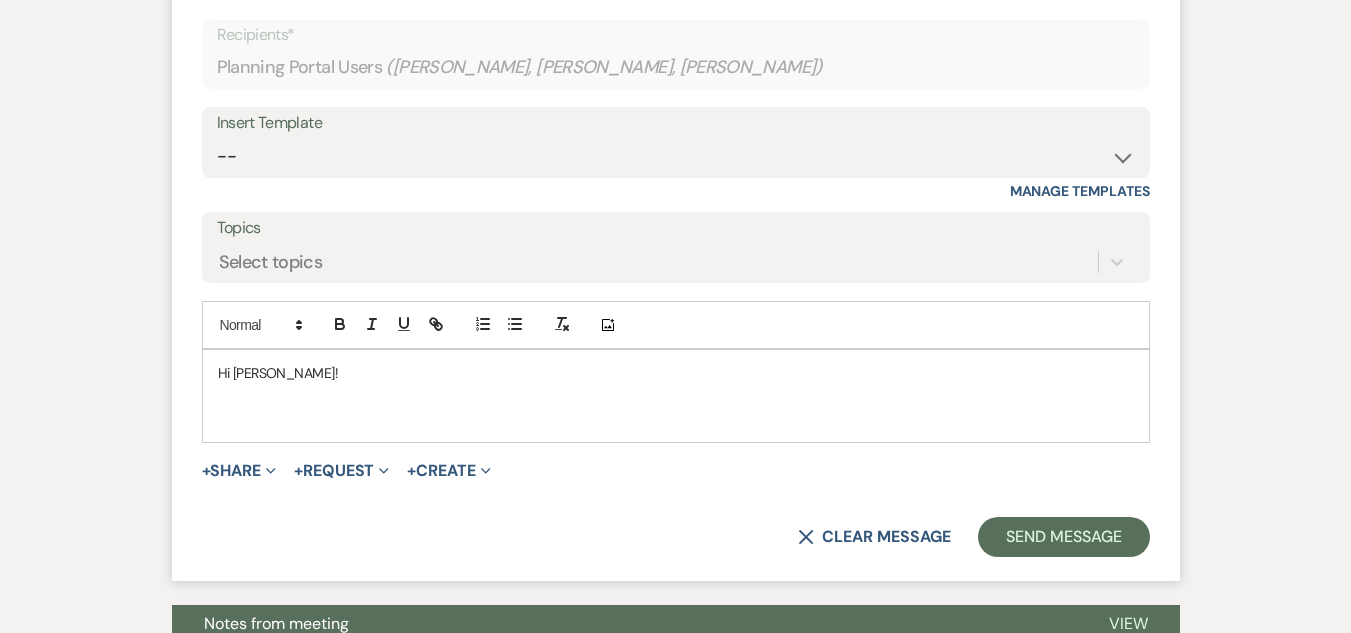 click at bounding box center (676, 418) 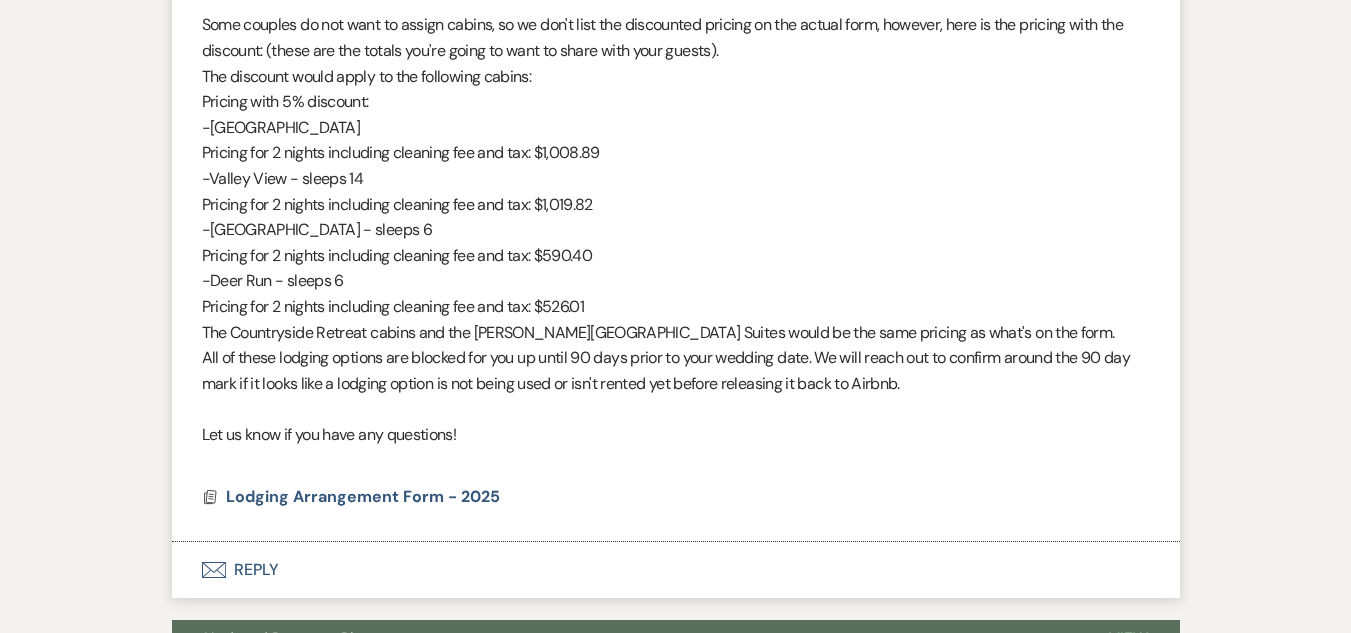 scroll, scrollTop: 2962, scrollLeft: 0, axis: vertical 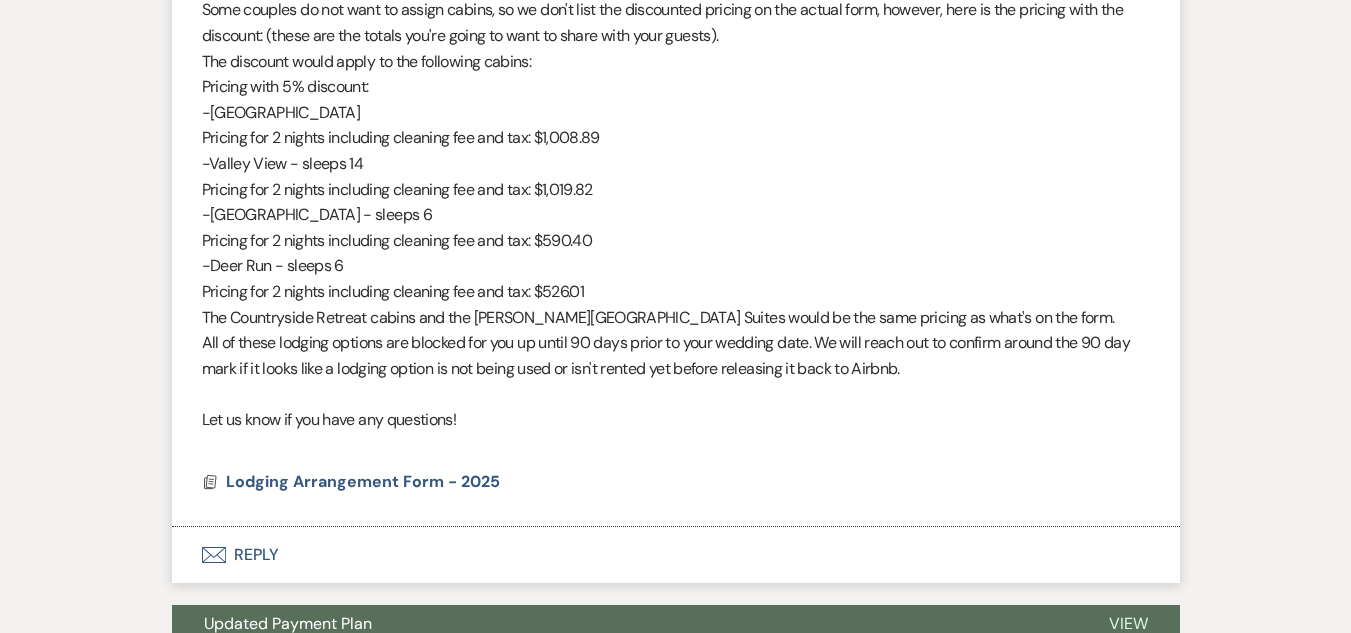 click on "Pricing for 2 nights including cleaning fee and tax: $1,008.89" at bounding box center [401, 137] 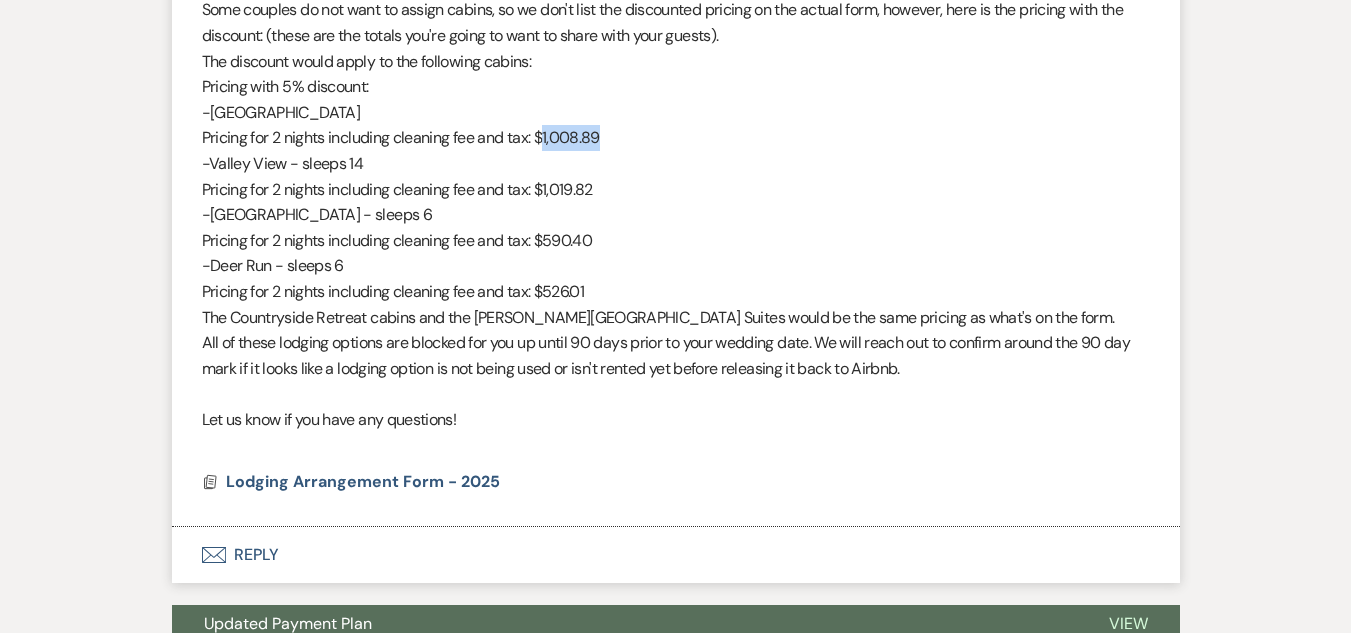 click on "Pricing for 2 nights including cleaning fee and tax: $1,008.89" at bounding box center [401, 137] 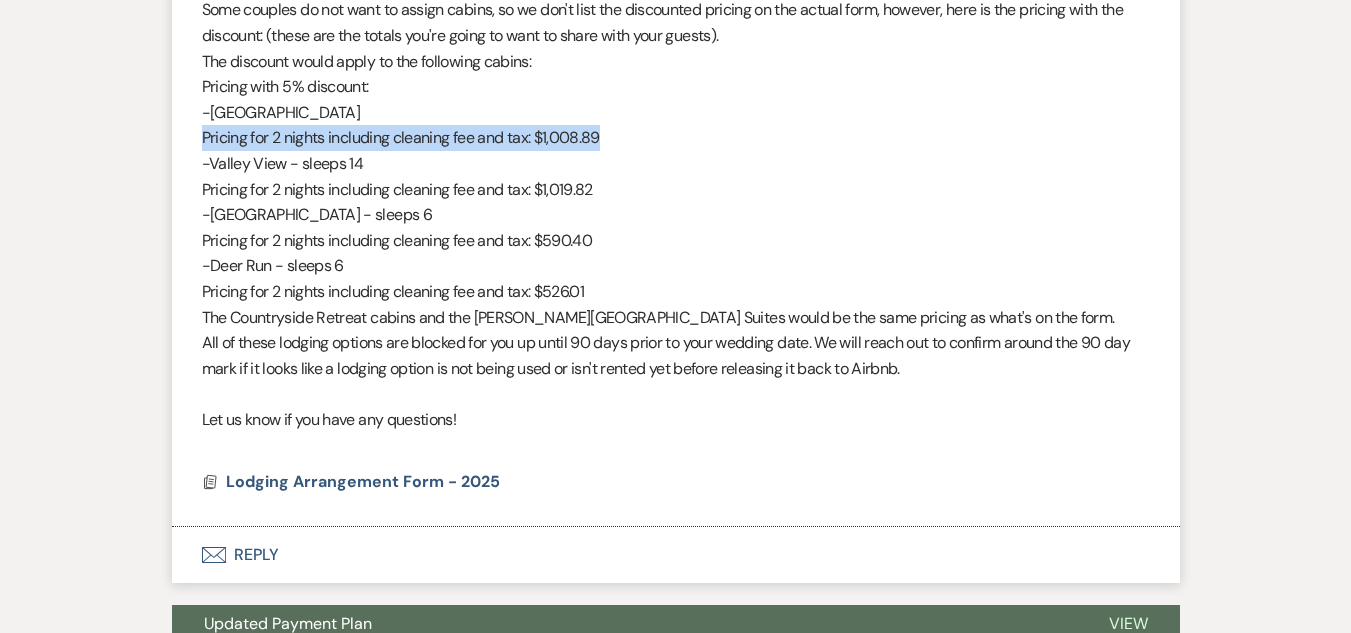 click on "Pricing for 2 nights including cleaning fee and tax: $1,008.89" at bounding box center [401, 137] 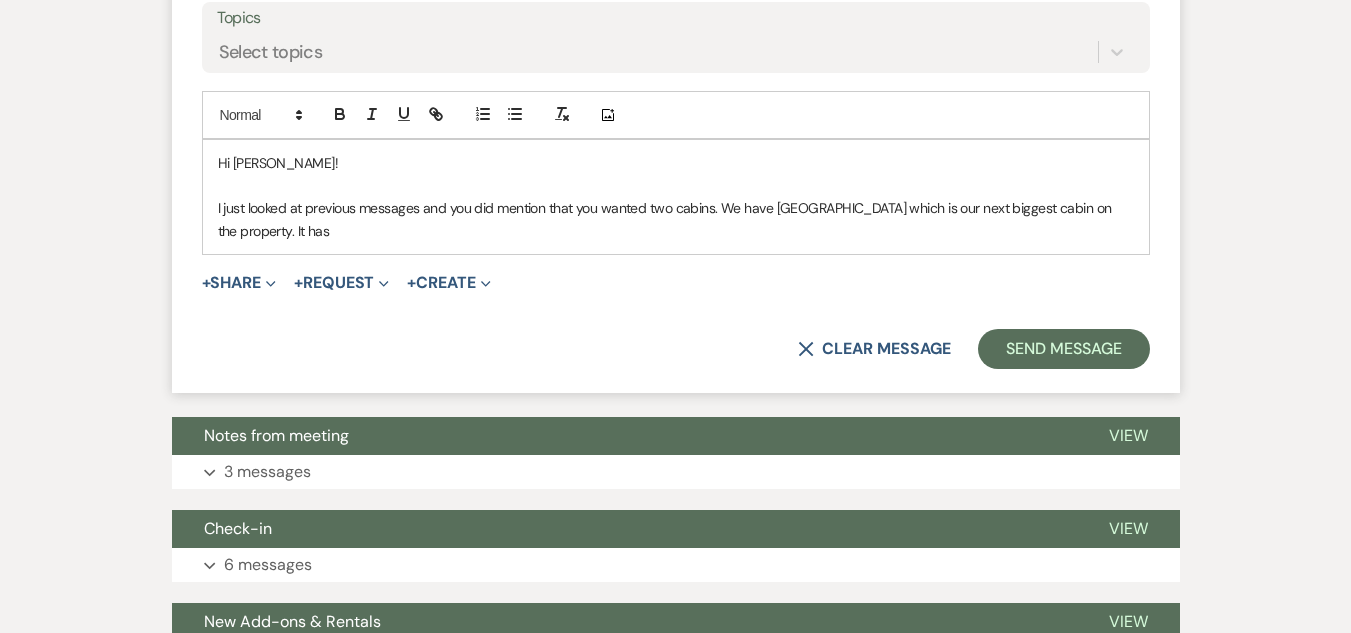 scroll, scrollTop: 1662, scrollLeft: 0, axis: vertical 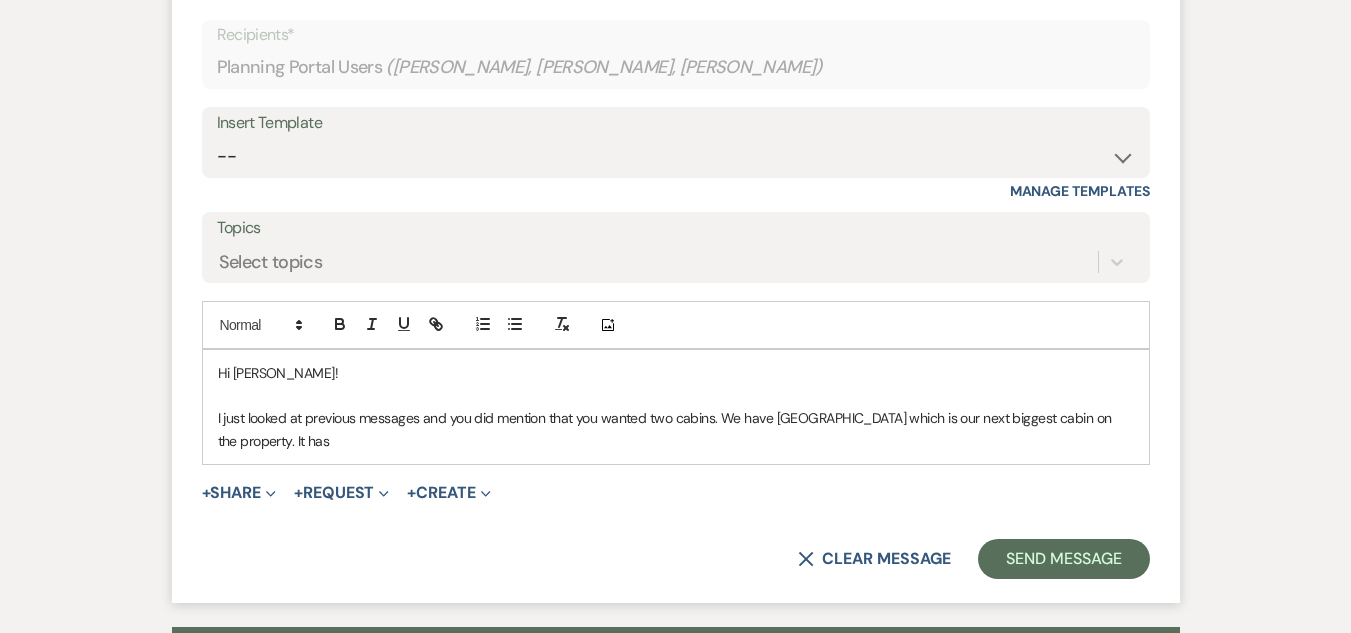 click on "I just looked at previous messages and you did mention that you wanted two cabins. We have Fawn Lodge which is our next biggest cabin on the property. It has" at bounding box center (676, 429) 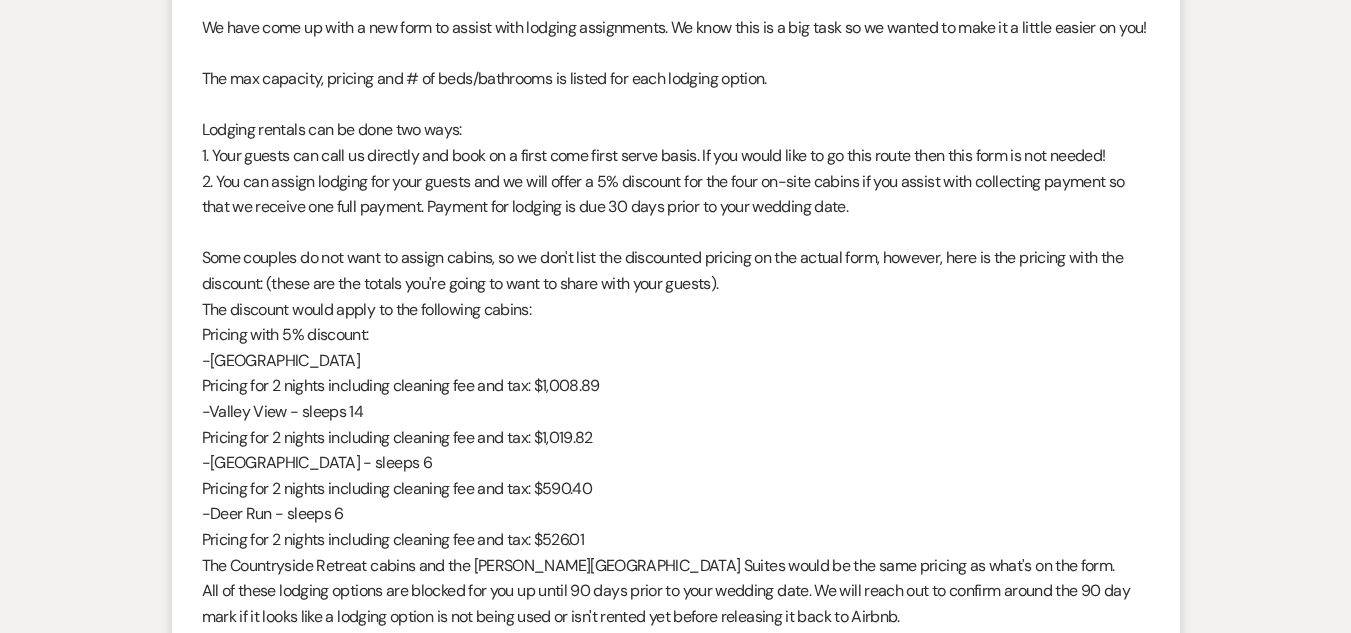 scroll, scrollTop: 2762, scrollLeft: 0, axis: vertical 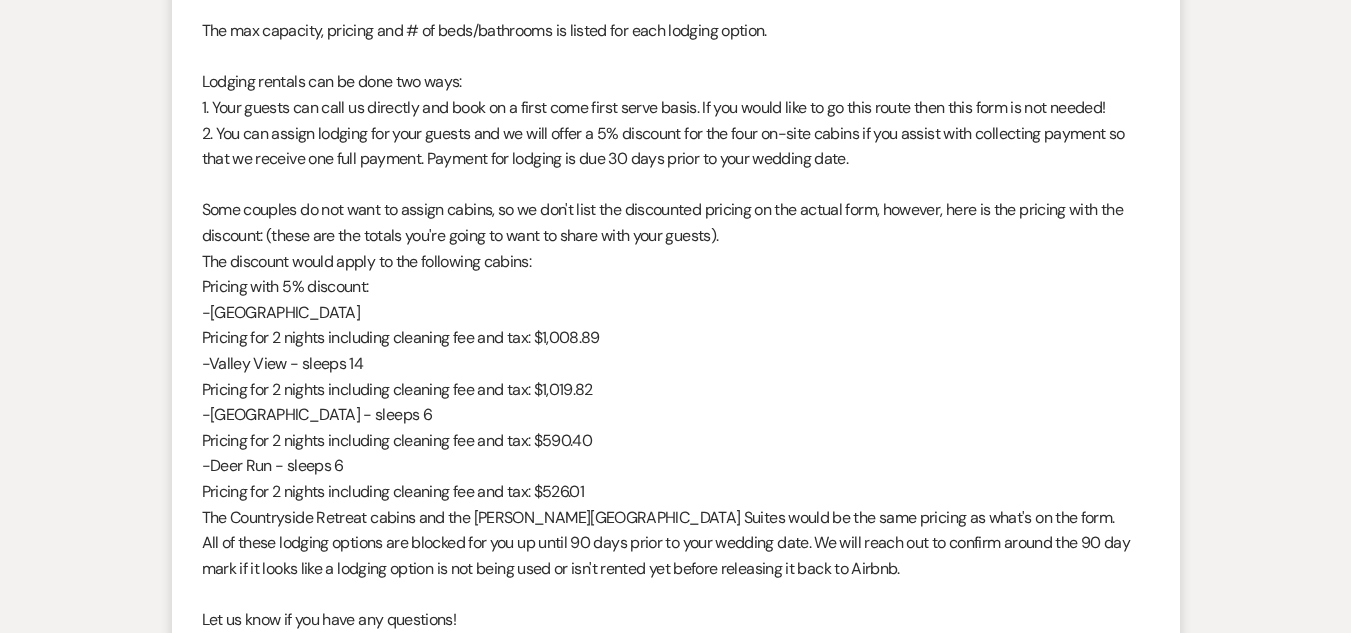 click on "Pricing for 2 nights including cleaning fee and tax: $1,008.89" at bounding box center (401, 337) 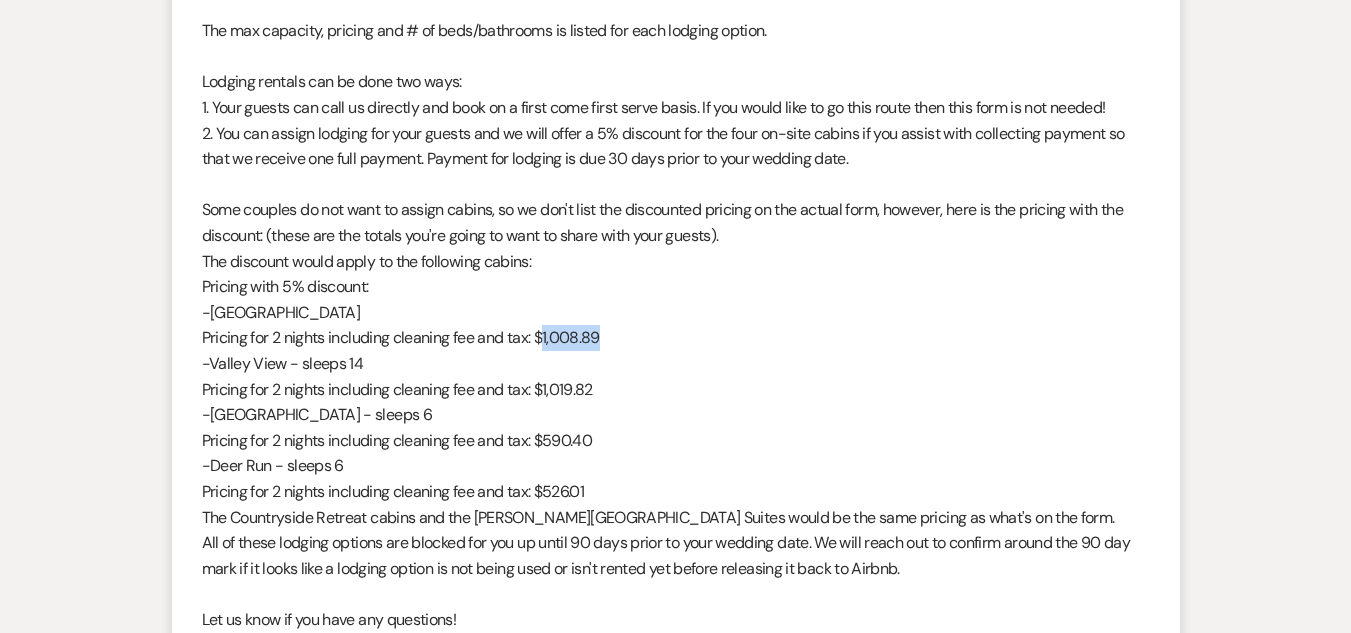 click on "Pricing for 2 nights including cleaning fee and tax: $1,008.89" at bounding box center [401, 337] 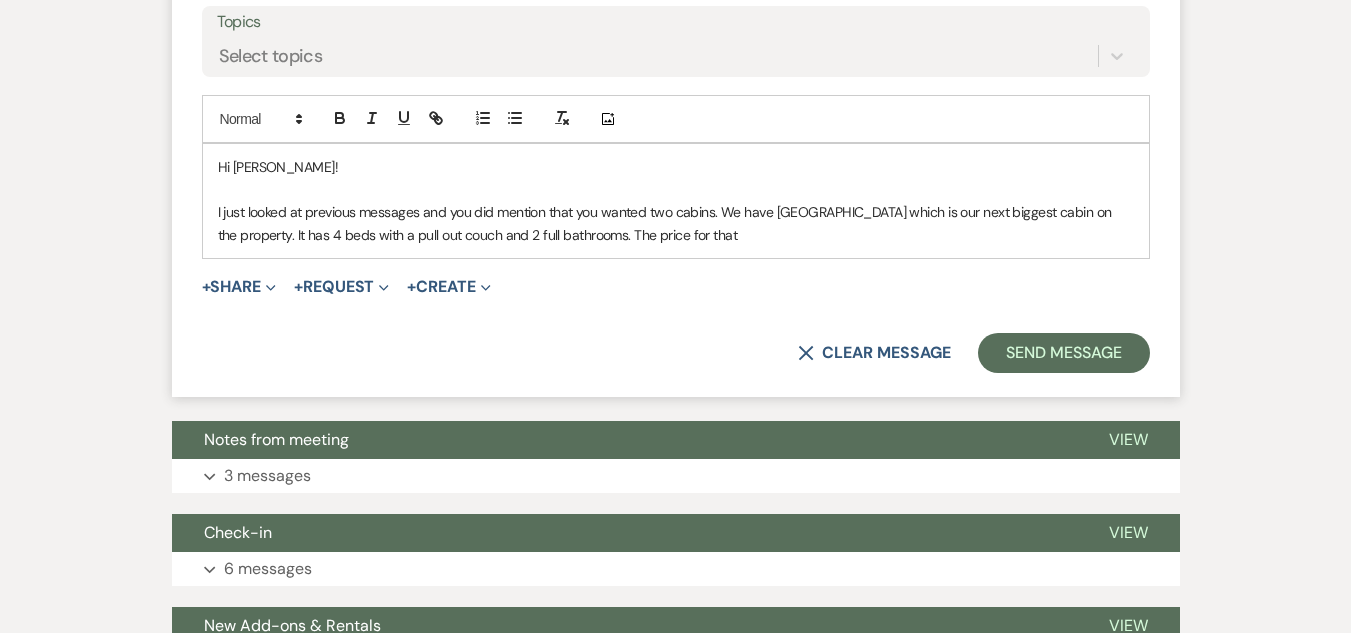 scroll, scrollTop: 1862, scrollLeft: 0, axis: vertical 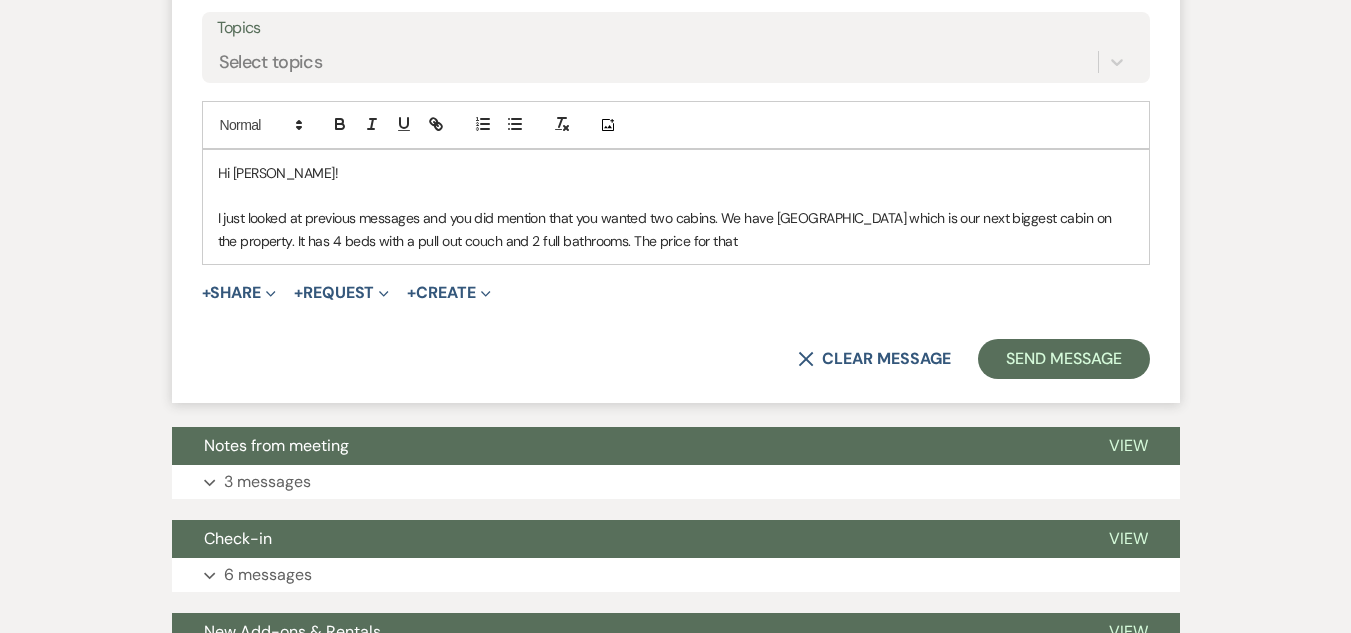 click on "I just looked at previous messages and you did mention that you wanted two cabins. We have Fawn Lodge which is our next biggest cabin on the property. It has 4 beds with a pull out couch and 2 full bathrooms. The price for that" at bounding box center [676, 229] 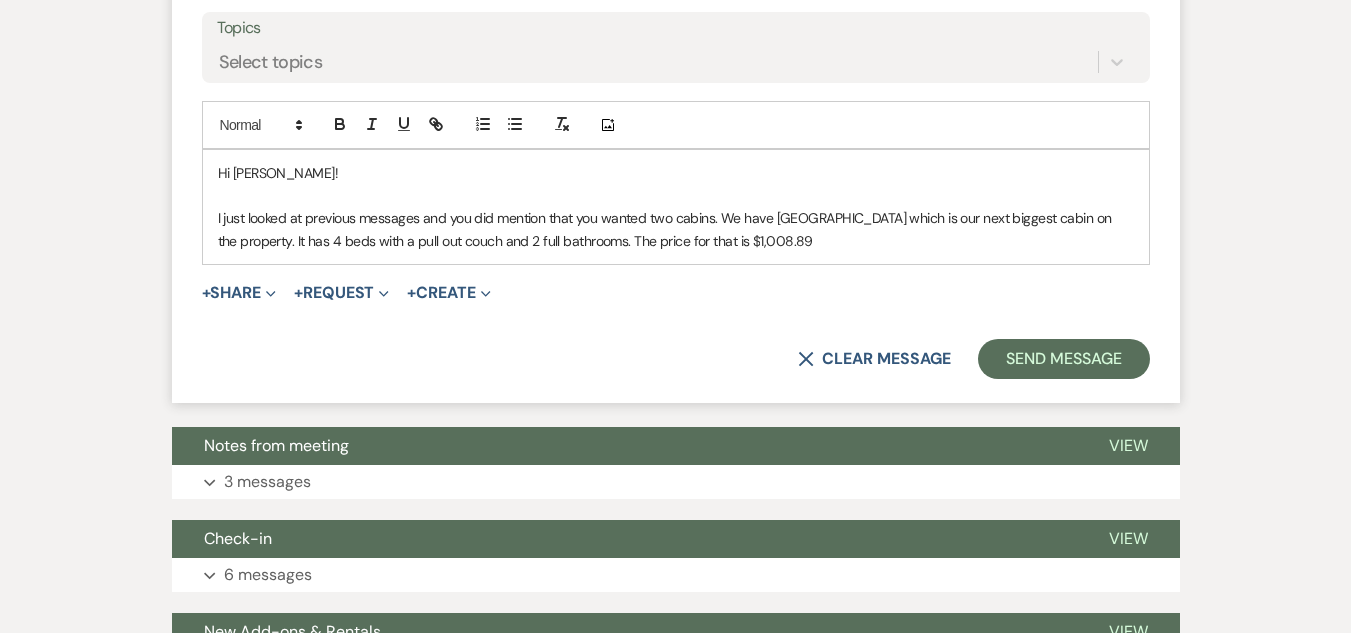 click on "Hi Nicole! I just looked at previous messages and you did mention that you wanted two cabins. We have Fawn Lodge which is our next biggest cabin on the property. It has 4 beds with a pull out couch and 2 full bathrooms. The price for that is $ 1,008.89" at bounding box center (676, 207) 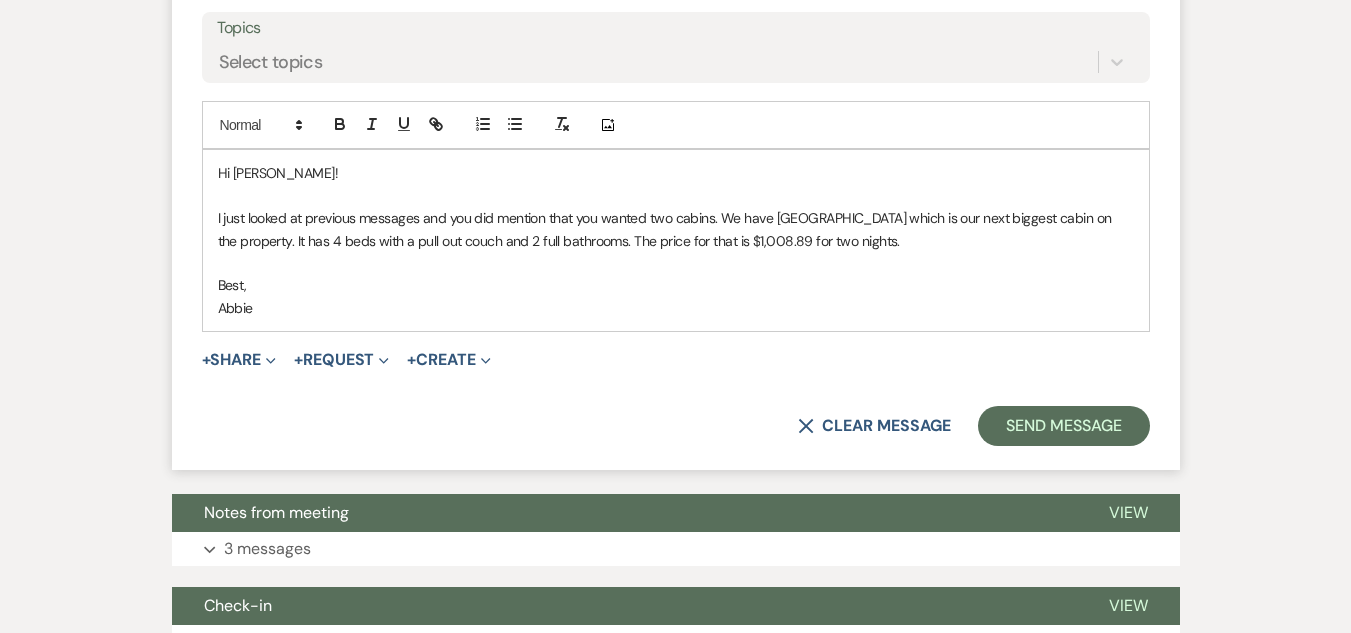 click on "I just looked at previous messages and you did mention that you wanted two cabins. We have Fawn Lodge which is our next biggest cabin on the property. It has 4 beds with a pull out couch and 2 full bathrooms. The price for that is $ 1,008.89 for two nights." at bounding box center [676, 229] 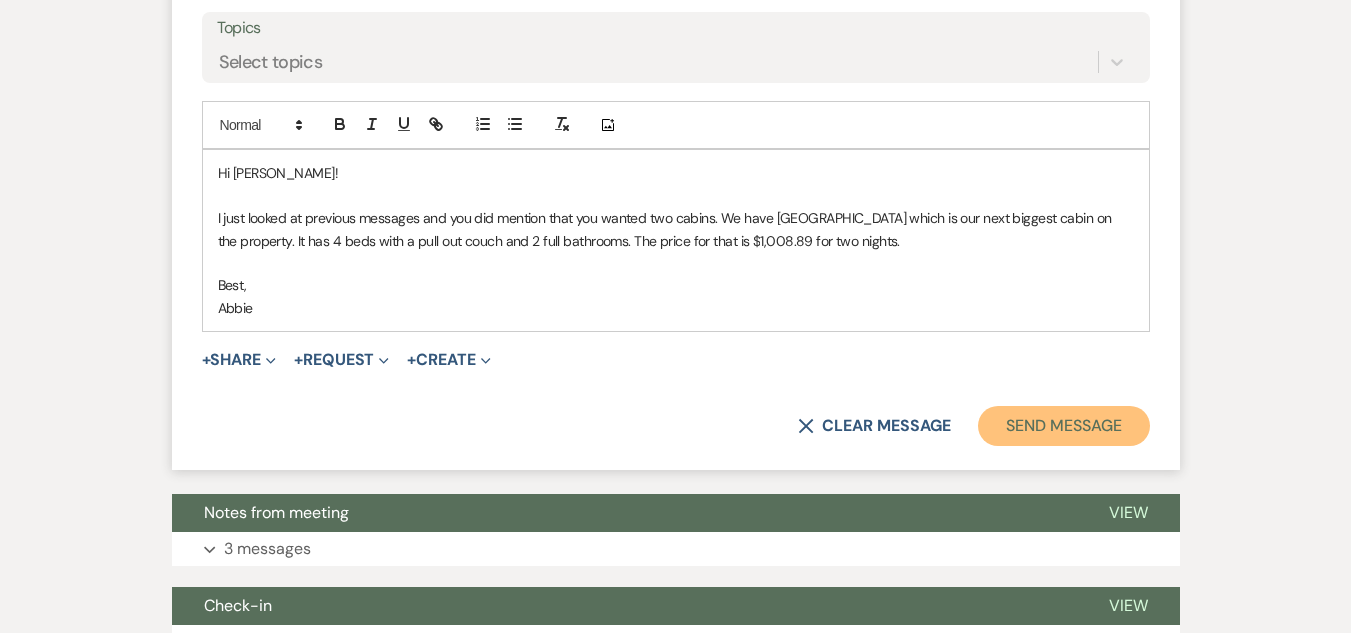 click on "Send Message" at bounding box center (1063, 426) 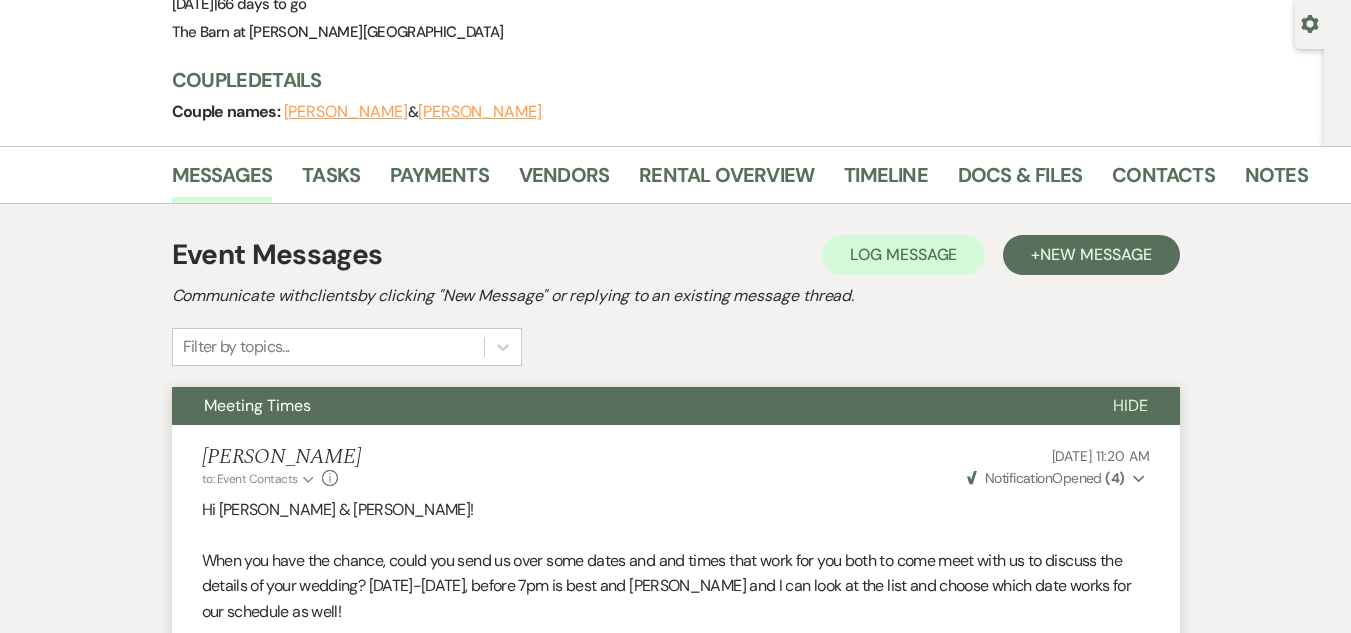 scroll, scrollTop: 0, scrollLeft: 0, axis: both 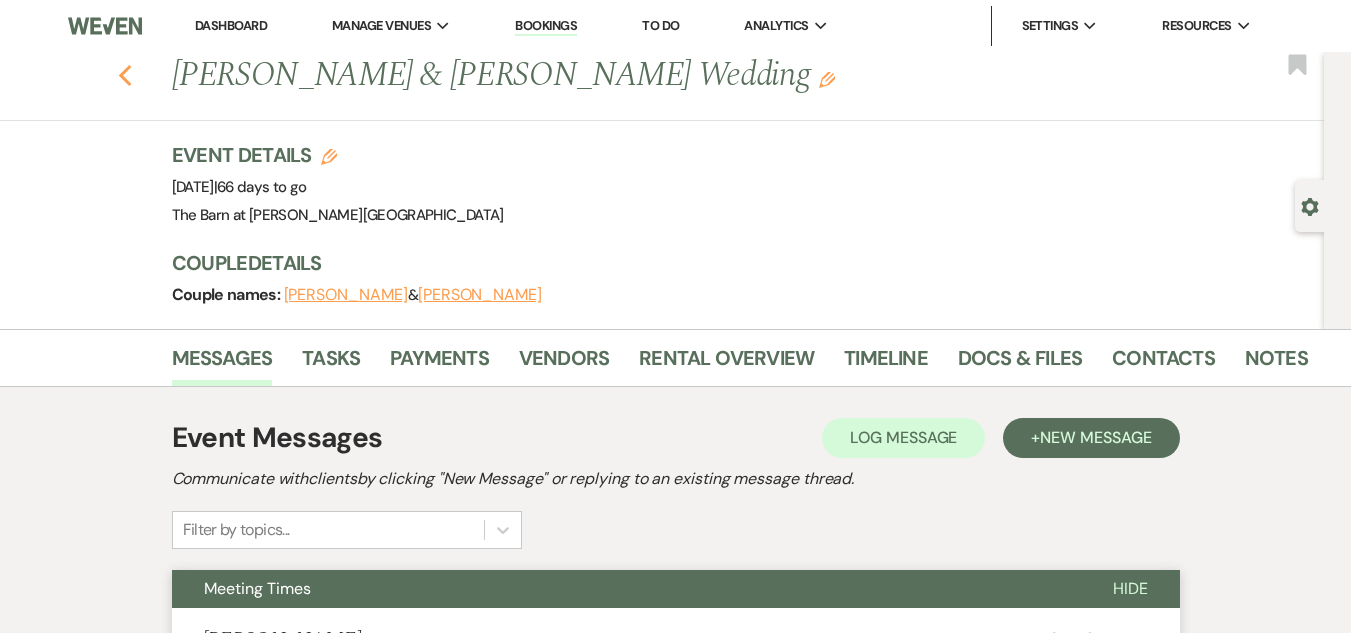 click 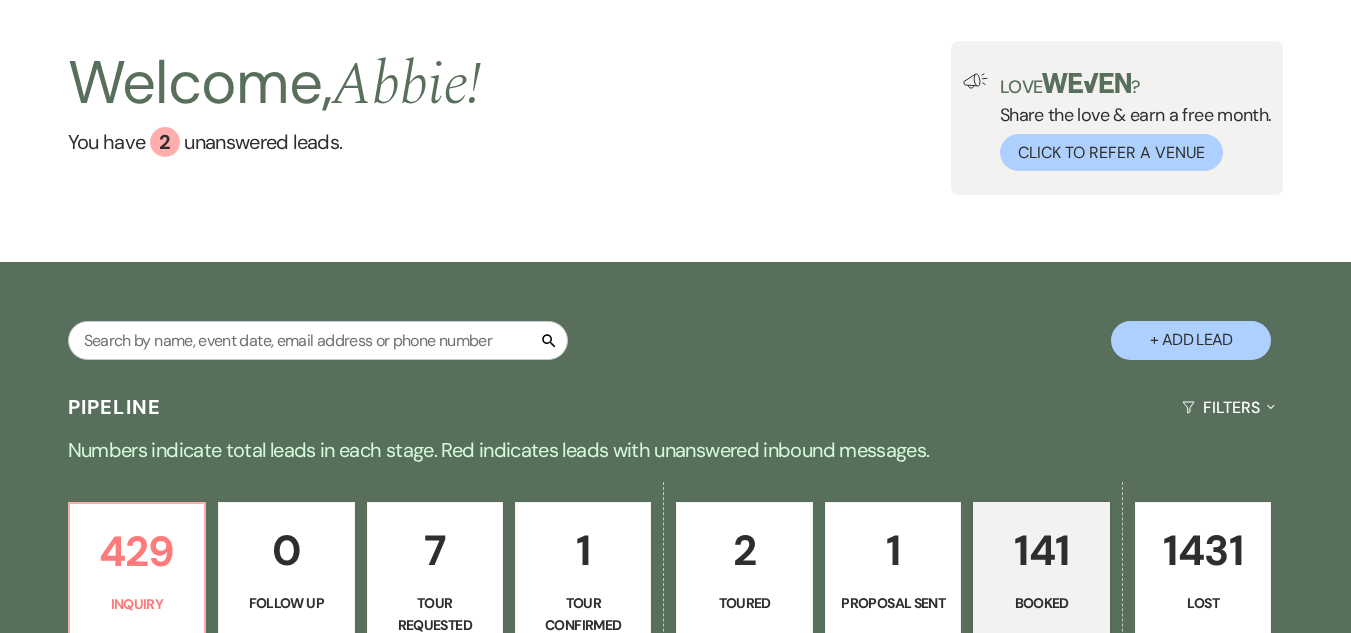 scroll, scrollTop: 279, scrollLeft: 0, axis: vertical 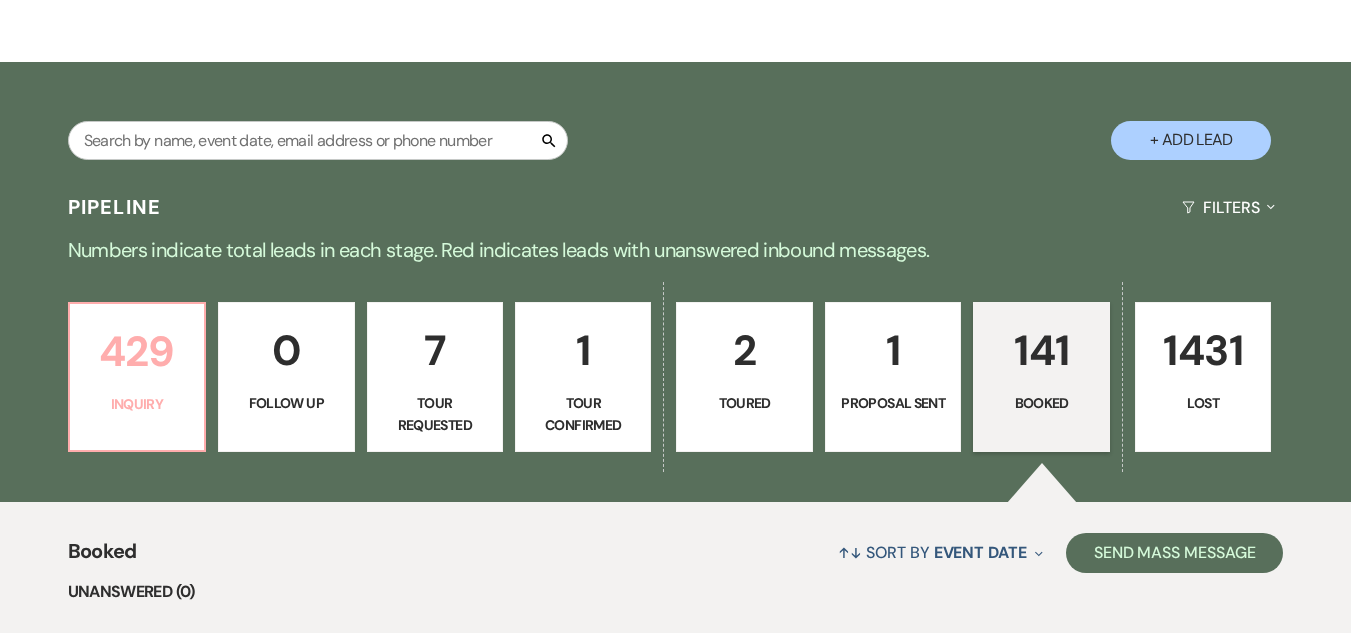 click on "429" at bounding box center (137, 351) 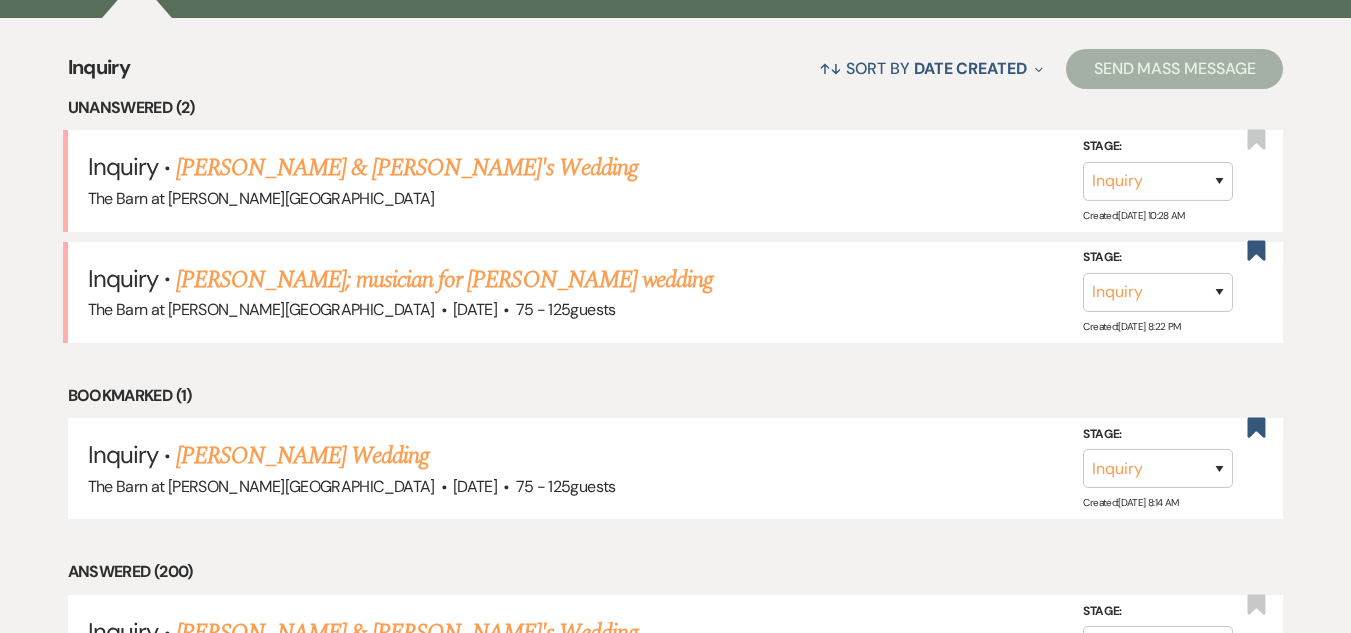 scroll, scrollTop: 779, scrollLeft: 0, axis: vertical 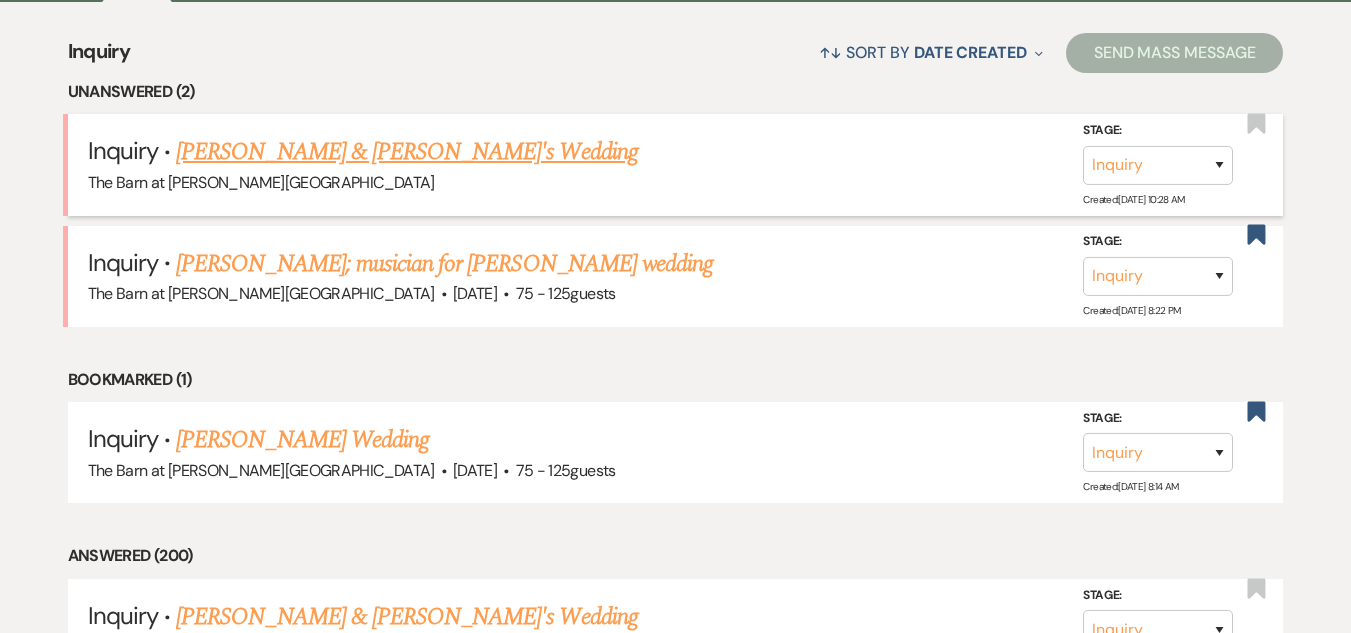 click on "[PERSON_NAME] & [PERSON_NAME]'s Wedding" at bounding box center [407, 152] 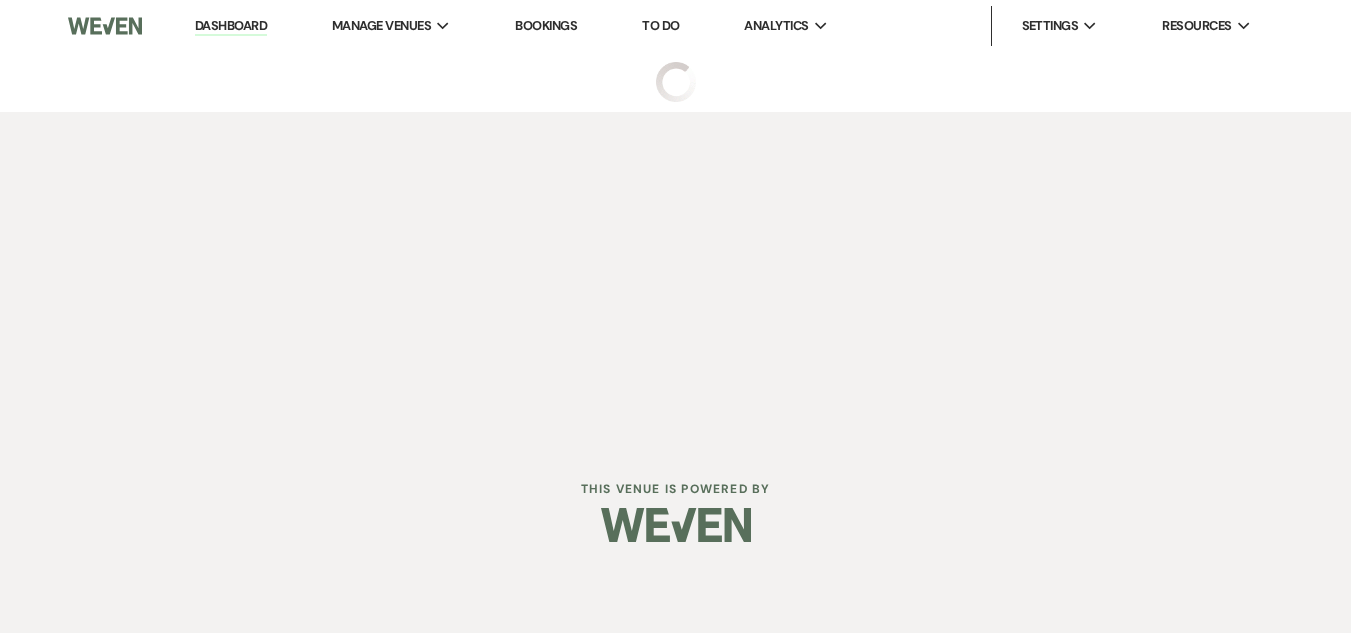 scroll, scrollTop: 0, scrollLeft: 0, axis: both 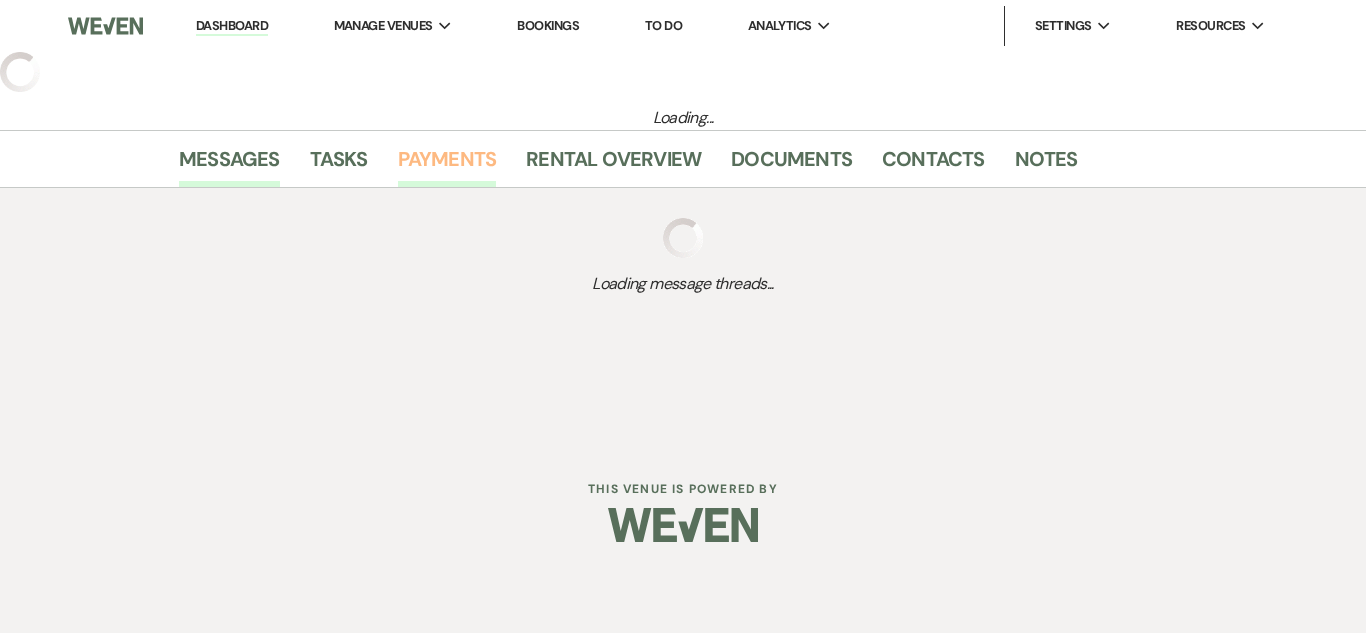select on "5" 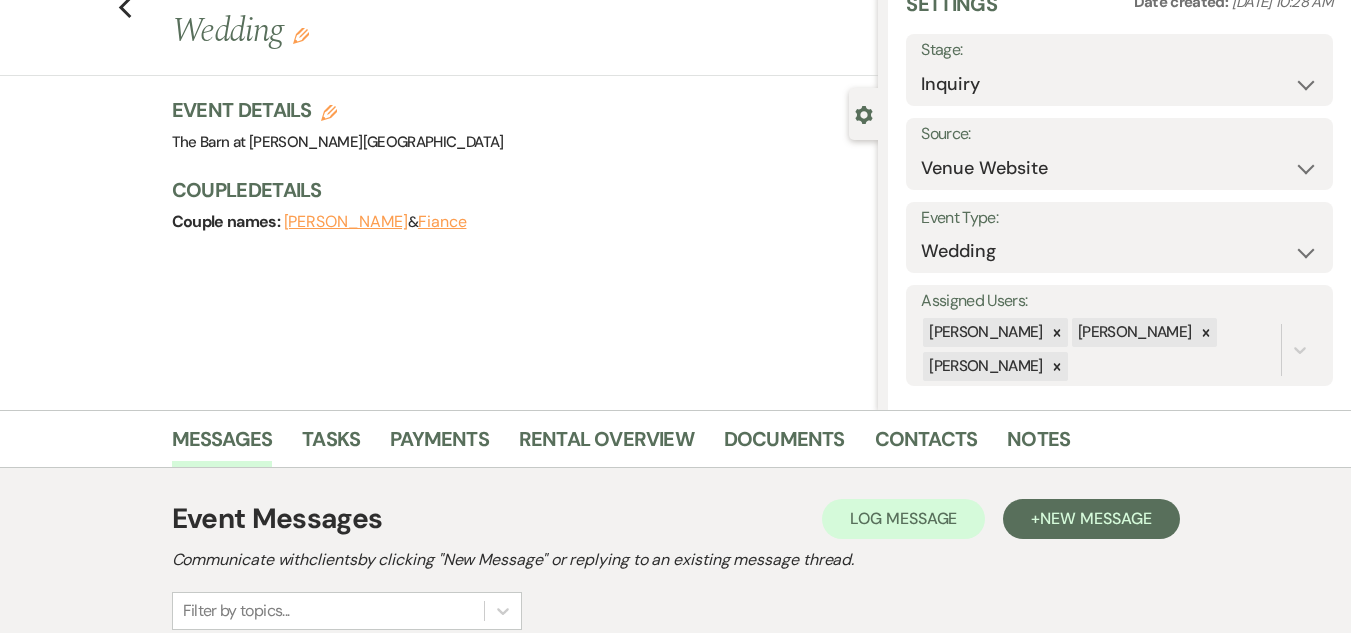 scroll, scrollTop: 0, scrollLeft: 0, axis: both 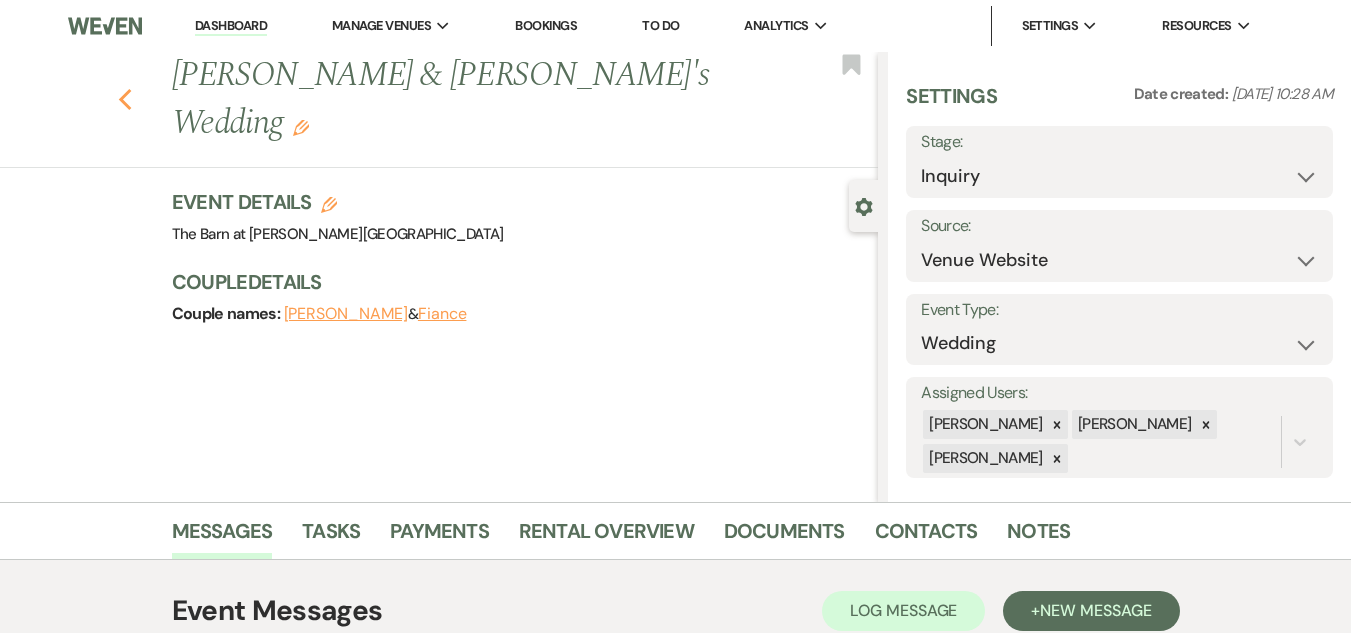 click on "Previous" 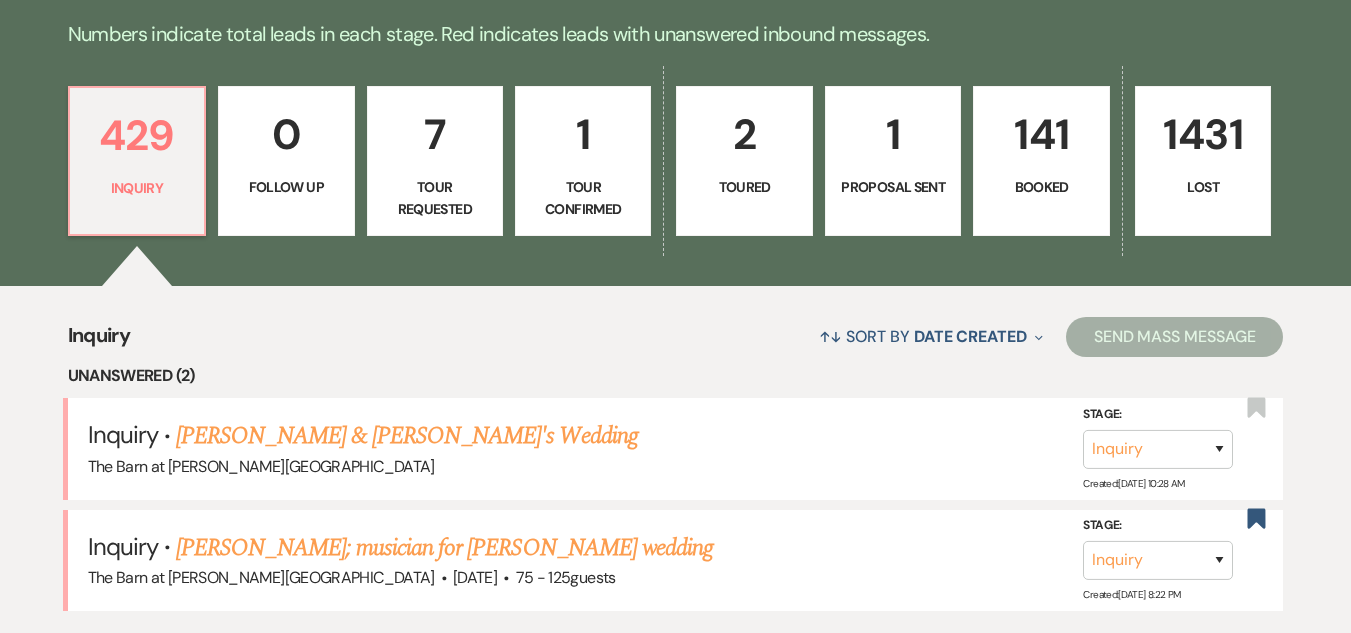 scroll, scrollTop: 500, scrollLeft: 0, axis: vertical 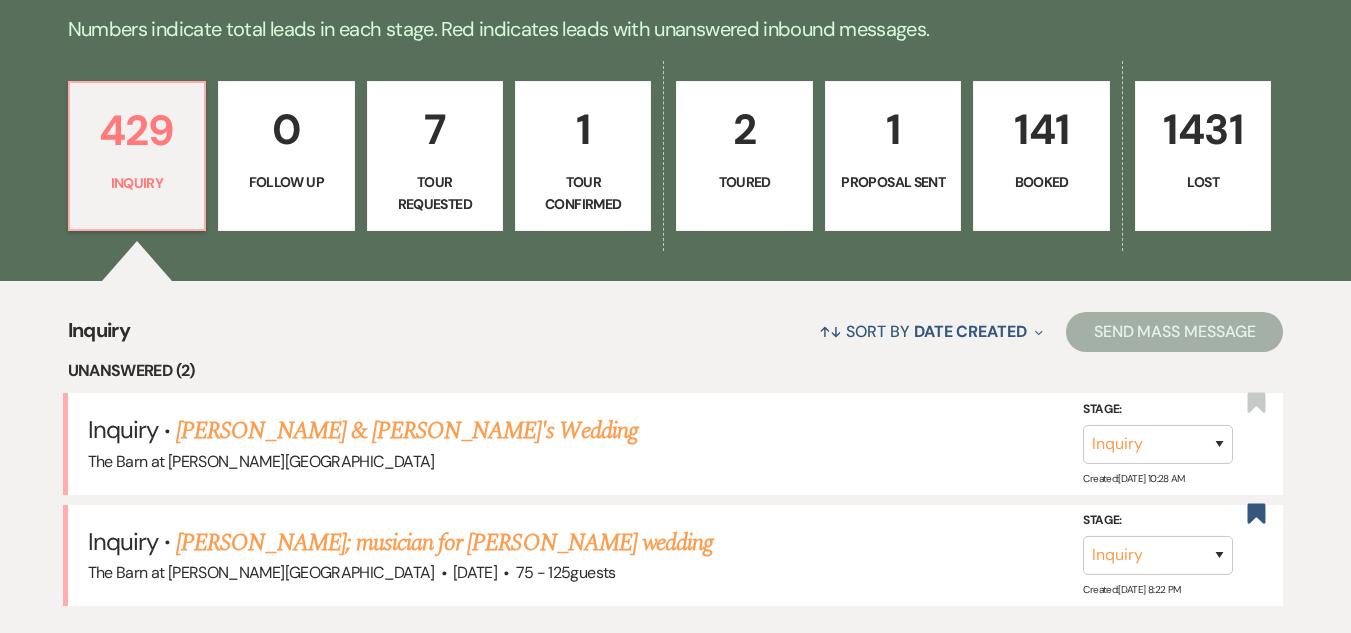 click on "141" at bounding box center (1041, 129) 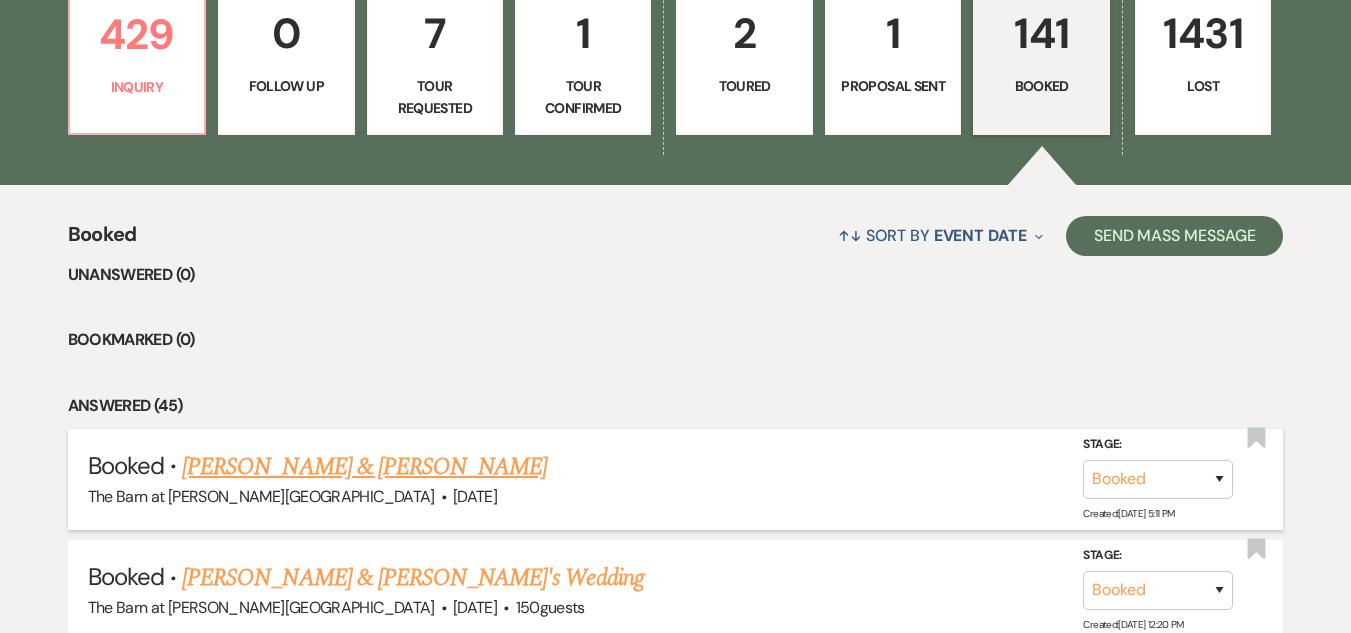scroll, scrollTop: 600, scrollLeft: 0, axis: vertical 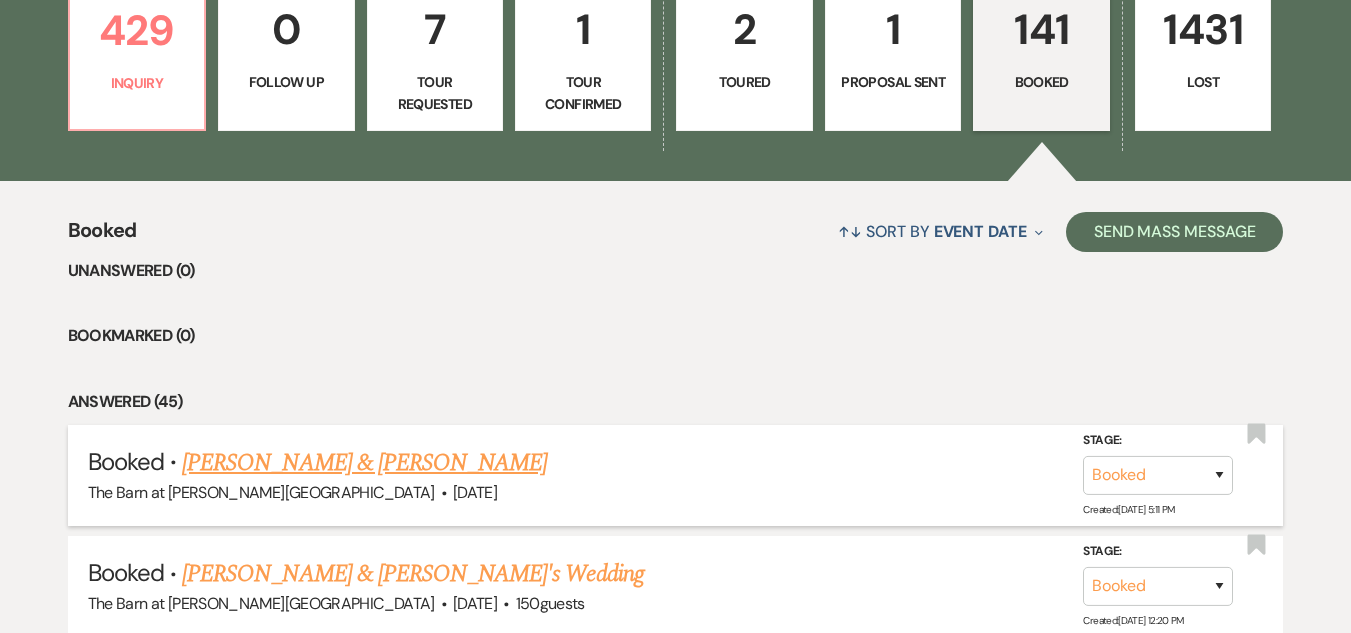 click on "[PERSON_NAME] & [PERSON_NAME]" at bounding box center [364, 463] 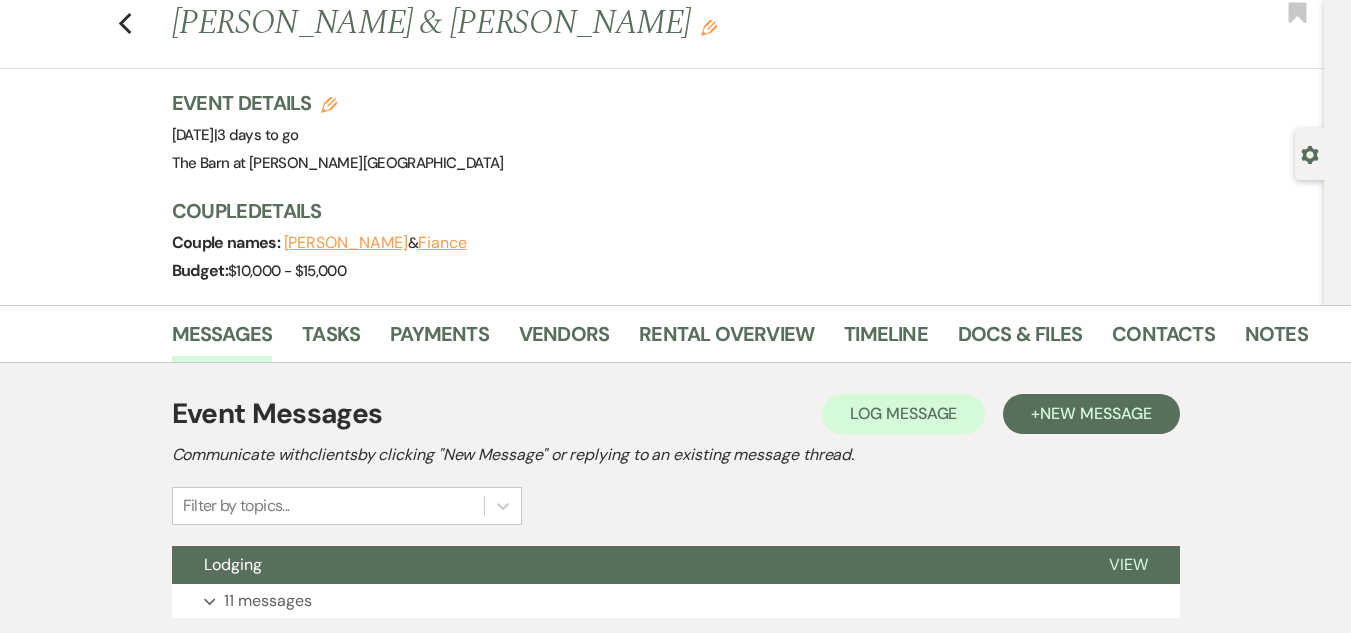 scroll, scrollTop: 100, scrollLeft: 0, axis: vertical 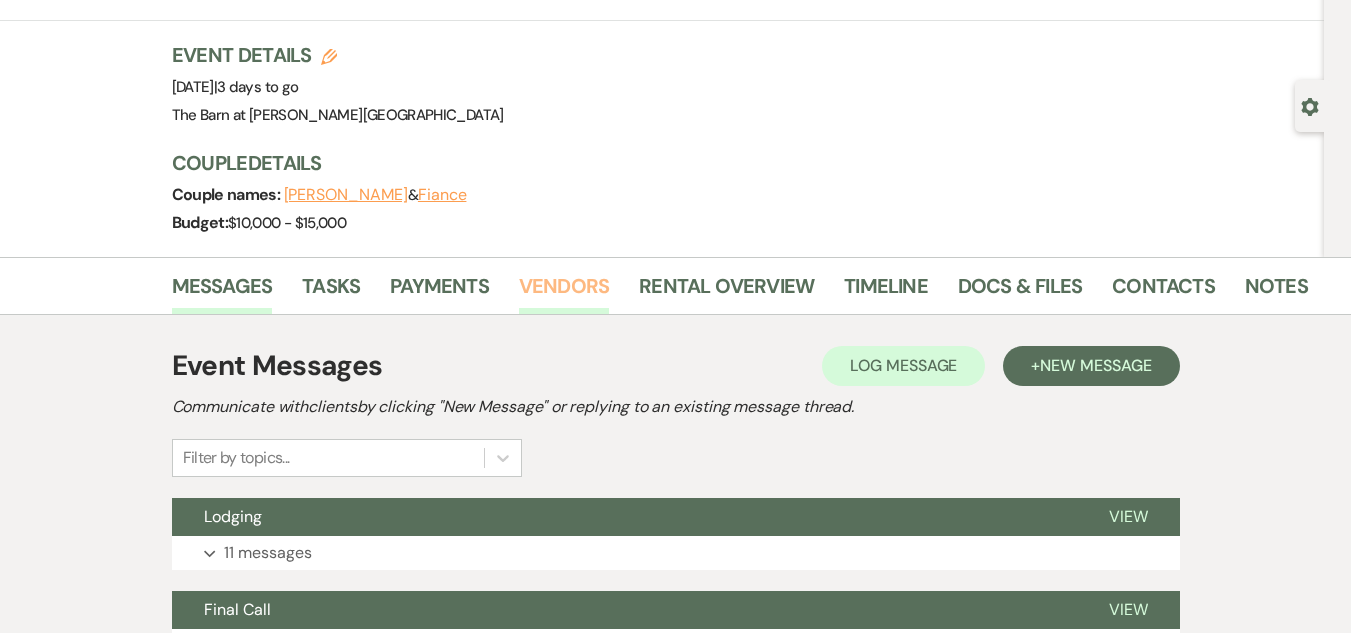 click on "Vendors" at bounding box center [564, 292] 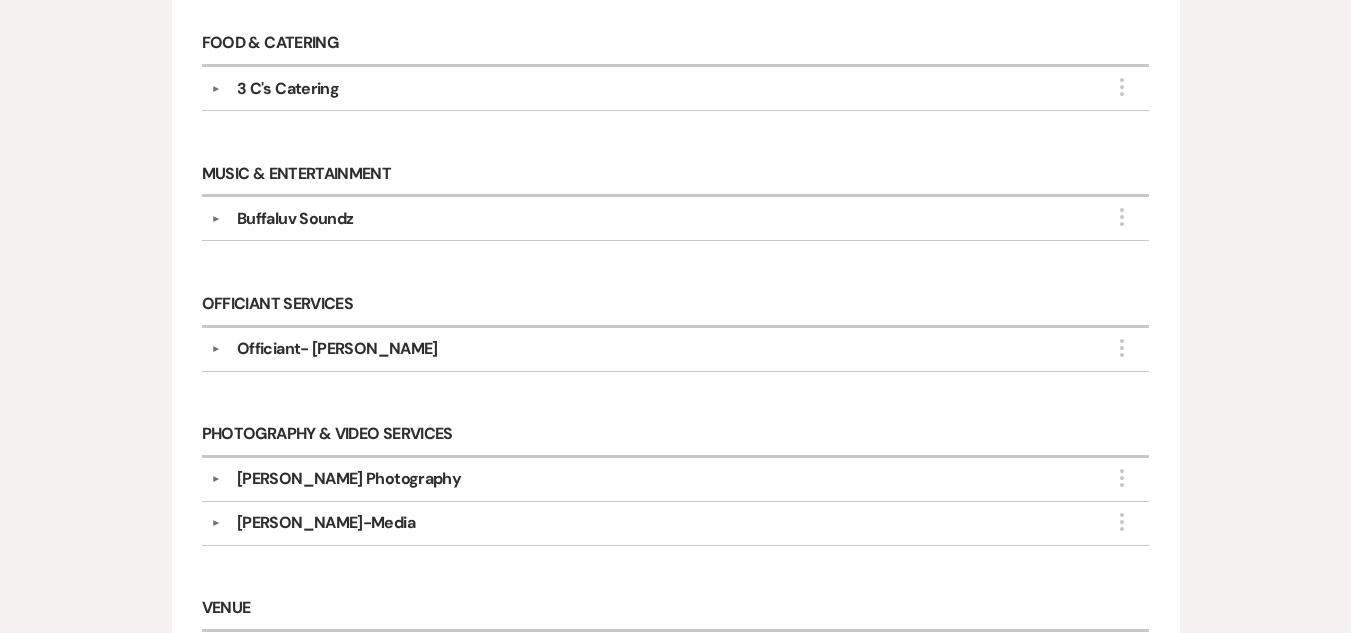 scroll, scrollTop: 900, scrollLeft: 0, axis: vertical 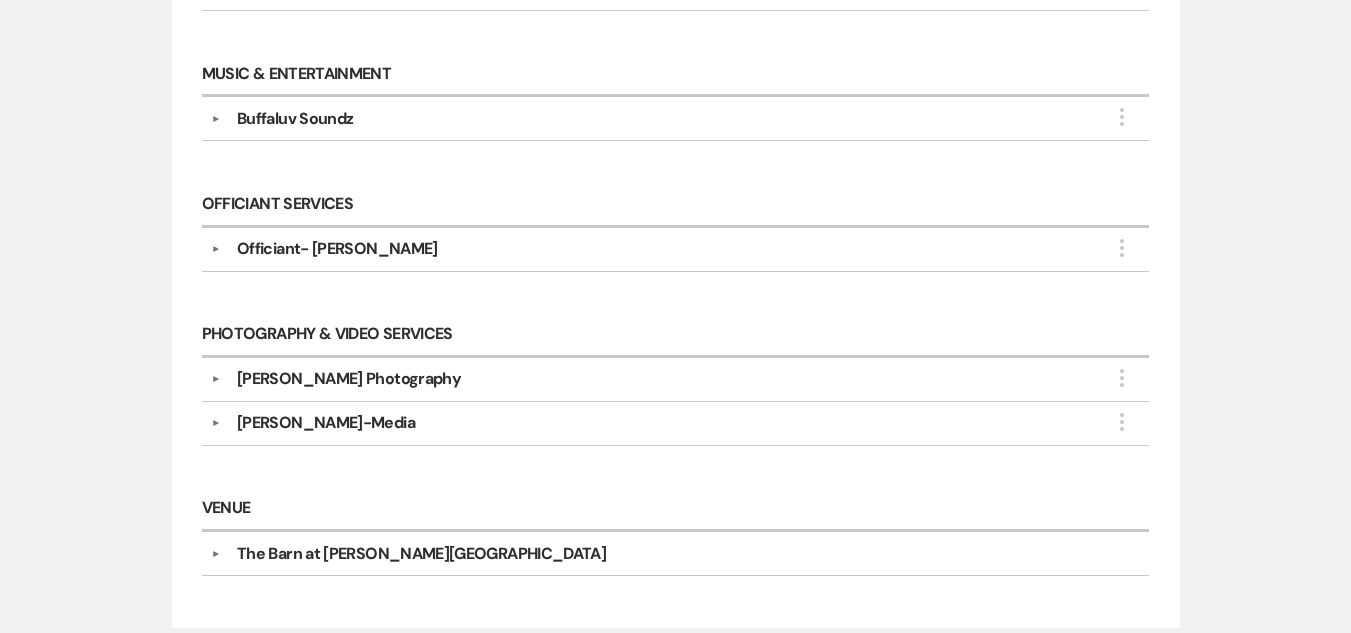 click on "[PERSON_NAME]-Media" at bounding box center (680, 423) 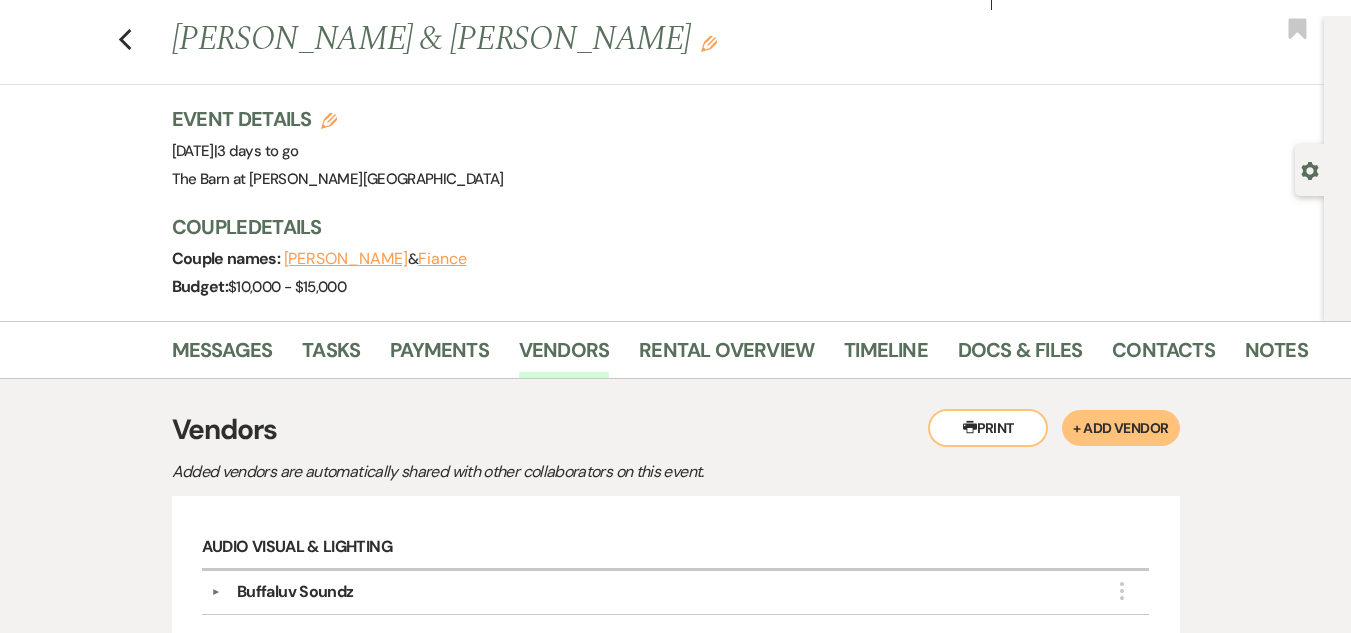 scroll, scrollTop: 0, scrollLeft: 0, axis: both 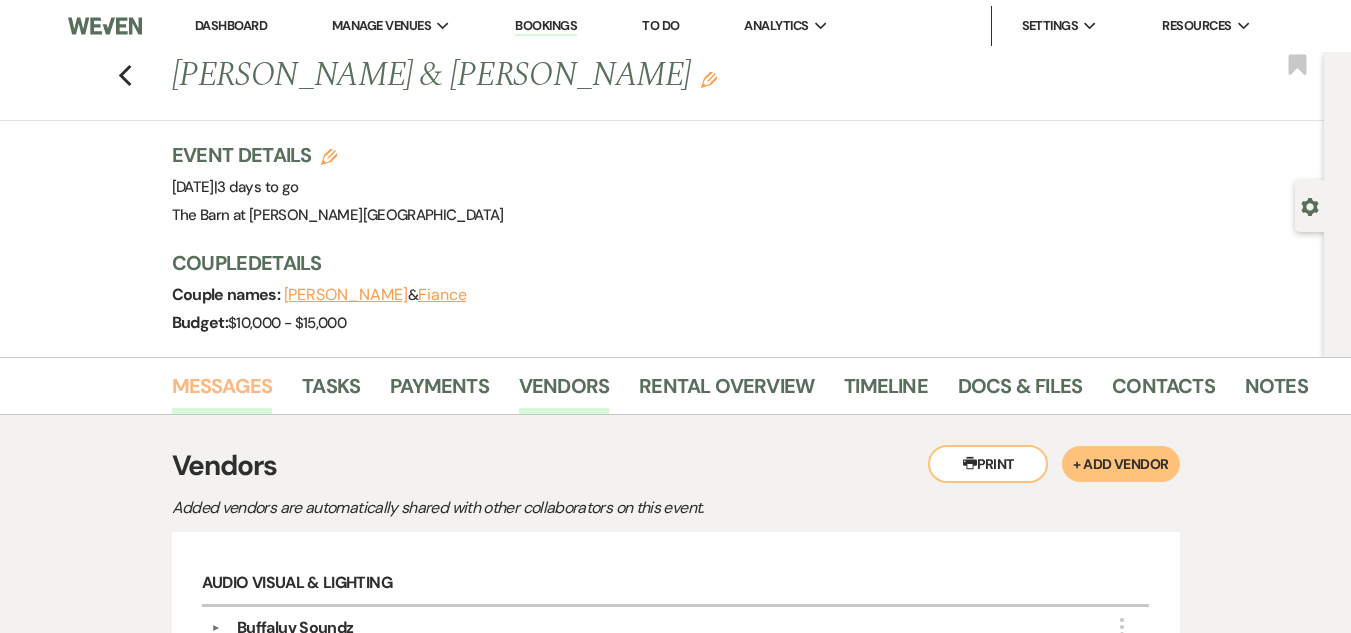click on "Messages" at bounding box center (222, 392) 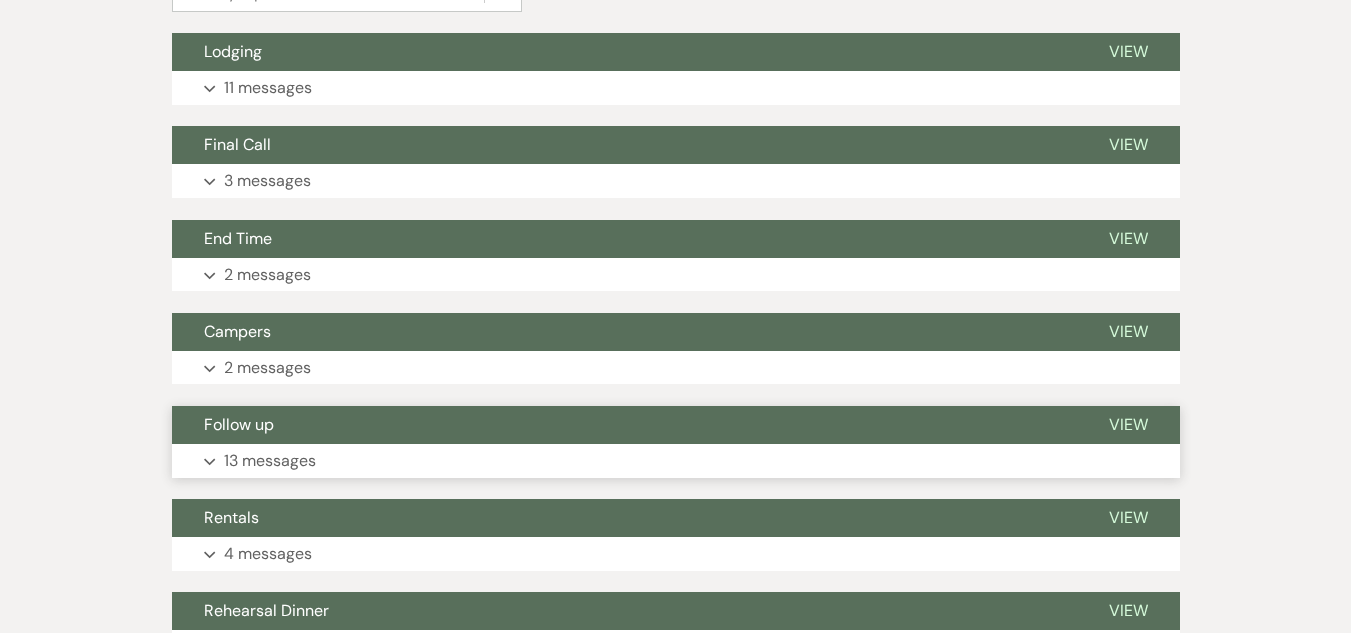 scroll, scrollTop: 600, scrollLeft: 0, axis: vertical 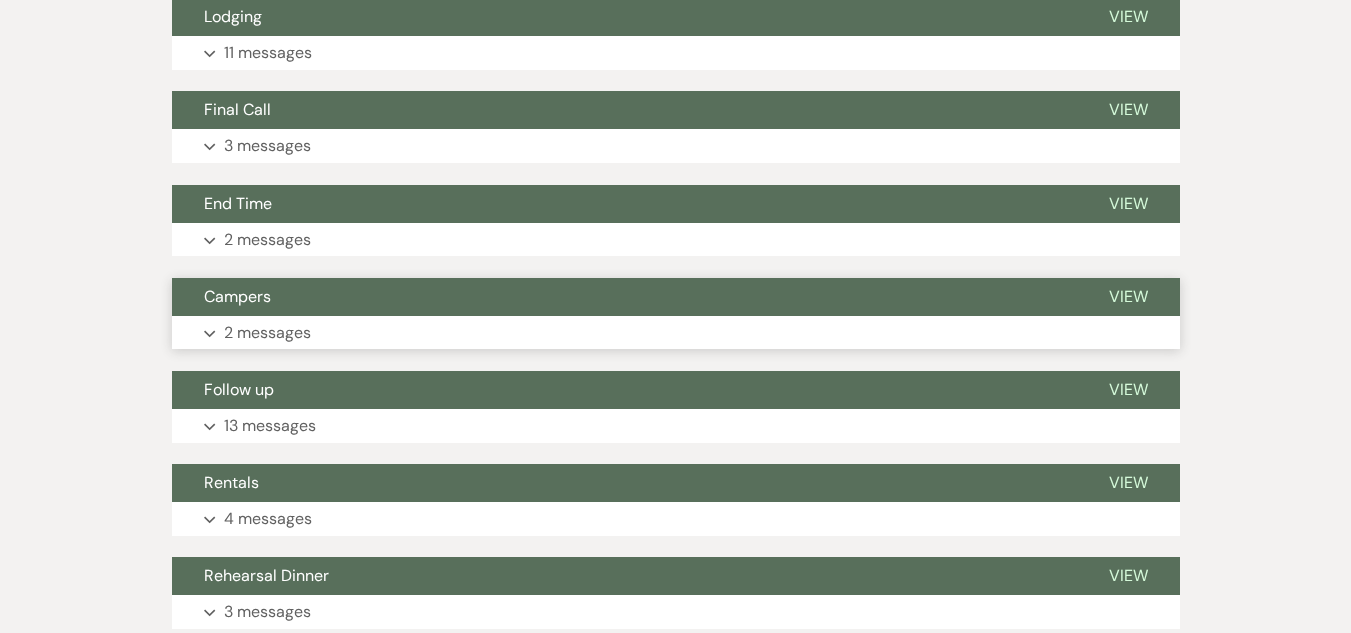 click on "Expand 2 messages" at bounding box center [676, 333] 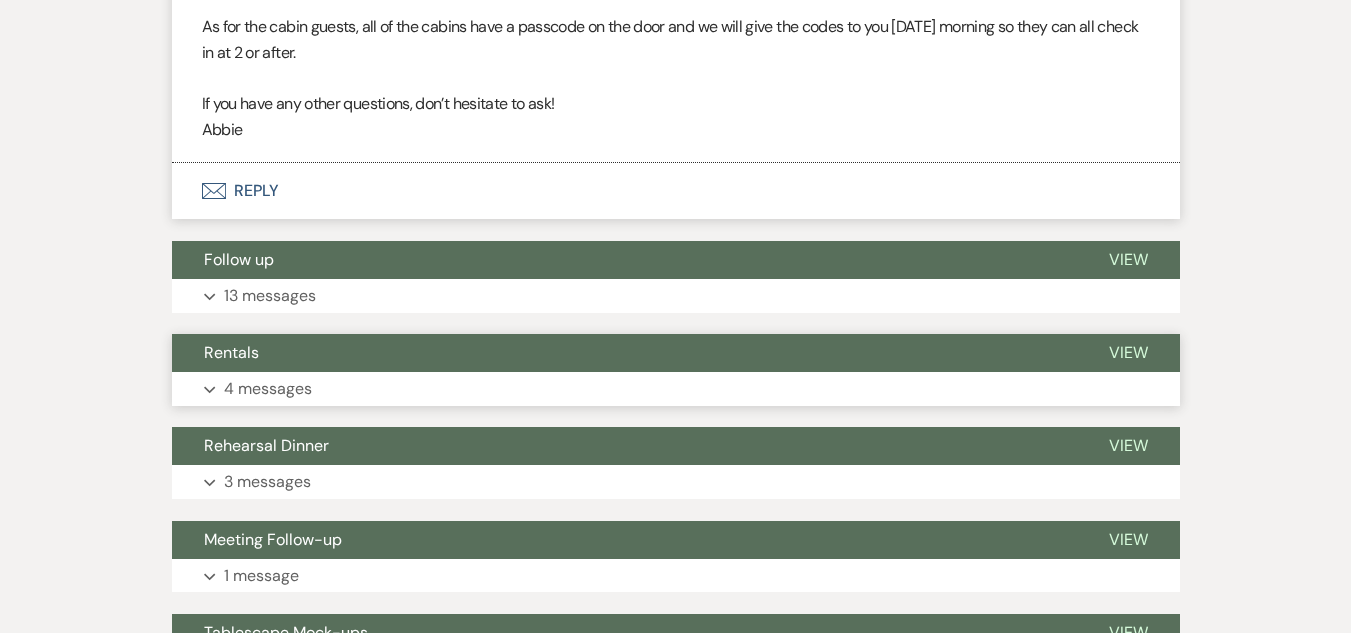 scroll, scrollTop: 1300, scrollLeft: 0, axis: vertical 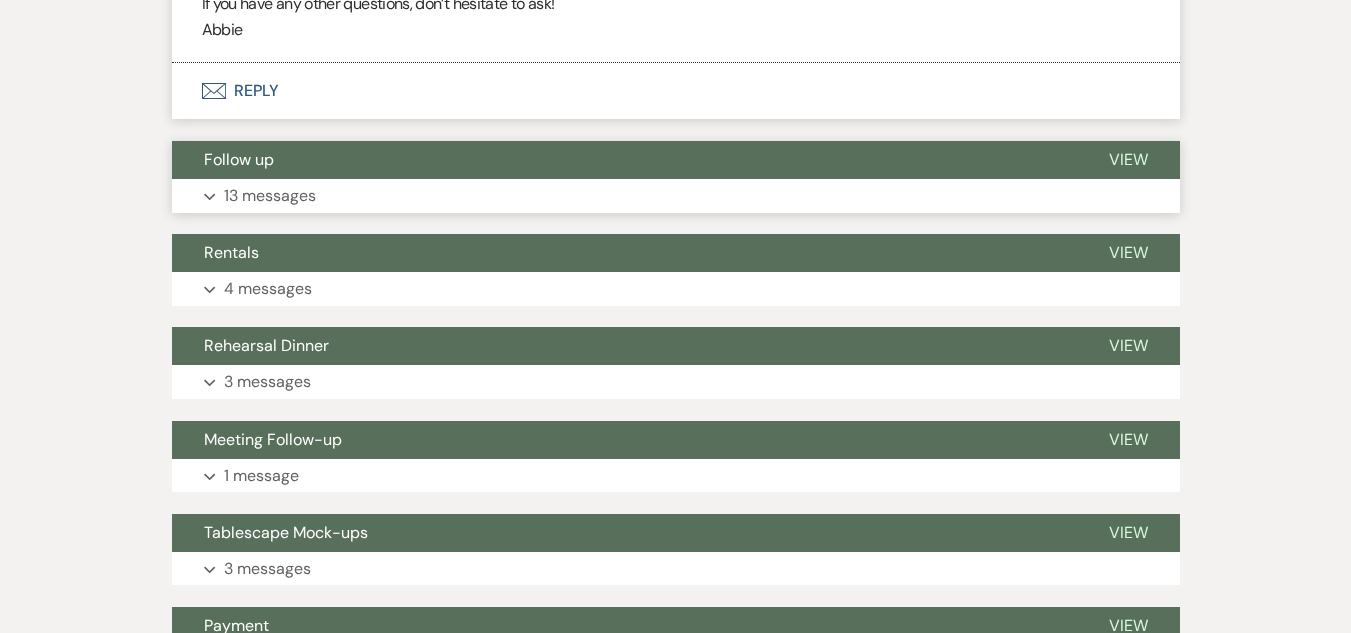 click on "Expand 13 messages" at bounding box center [676, 196] 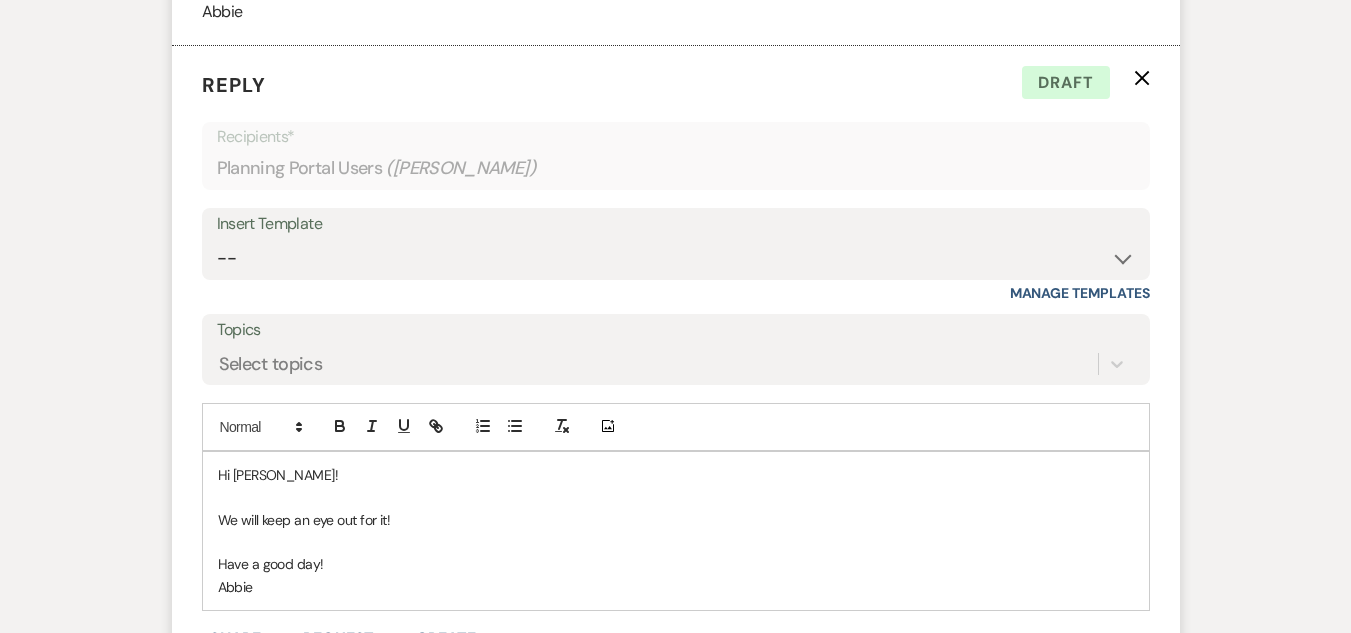 scroll, scrollTop: 4011, scrollLeft: 0, axis: vertical 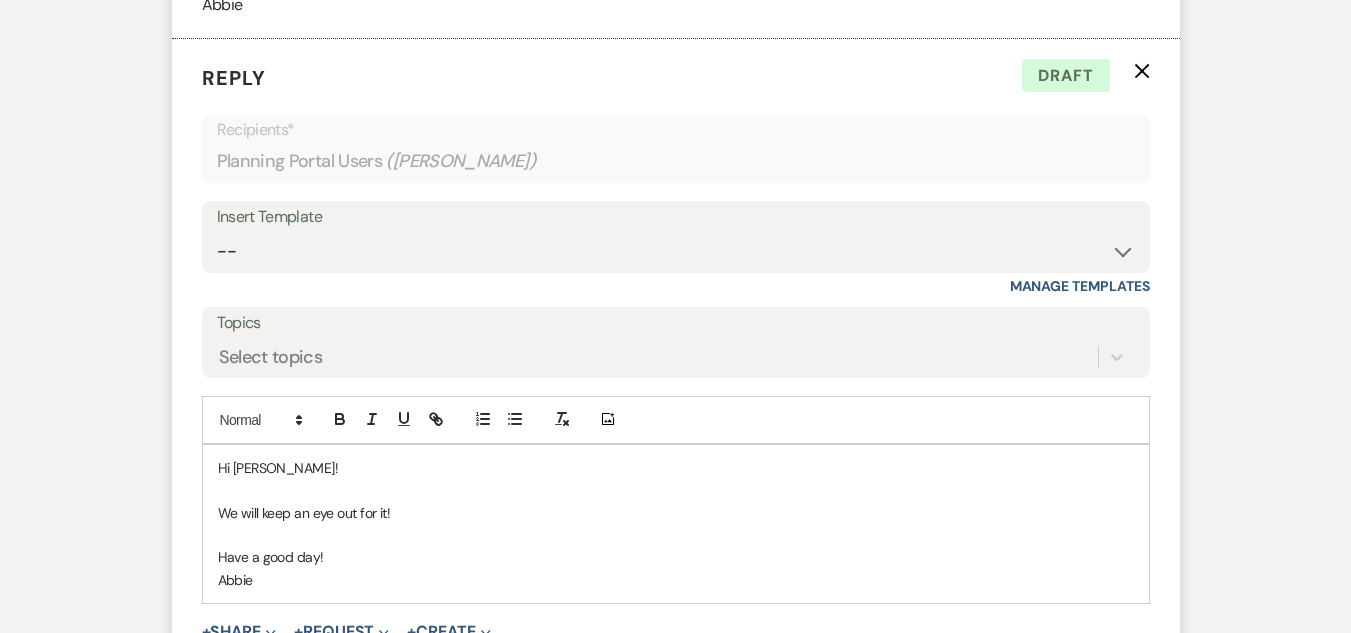 click on "X" 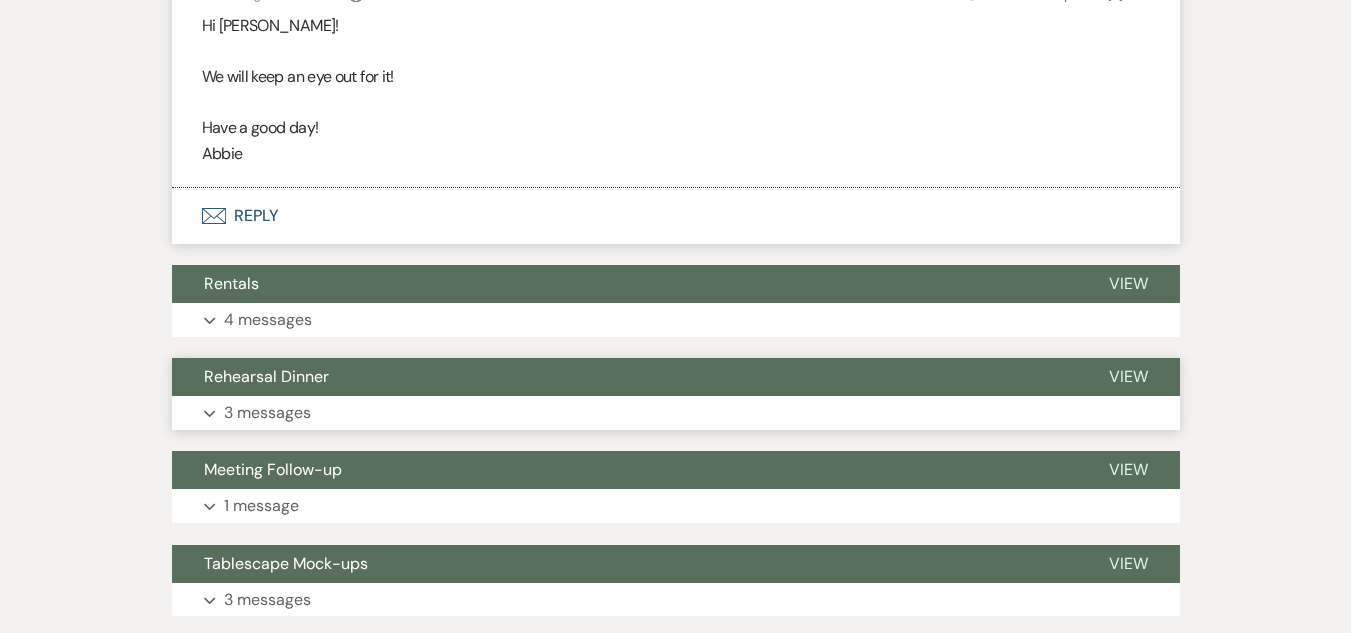 scroll, scrollTop: 3911, scrollLeft: 0, axis: vertical 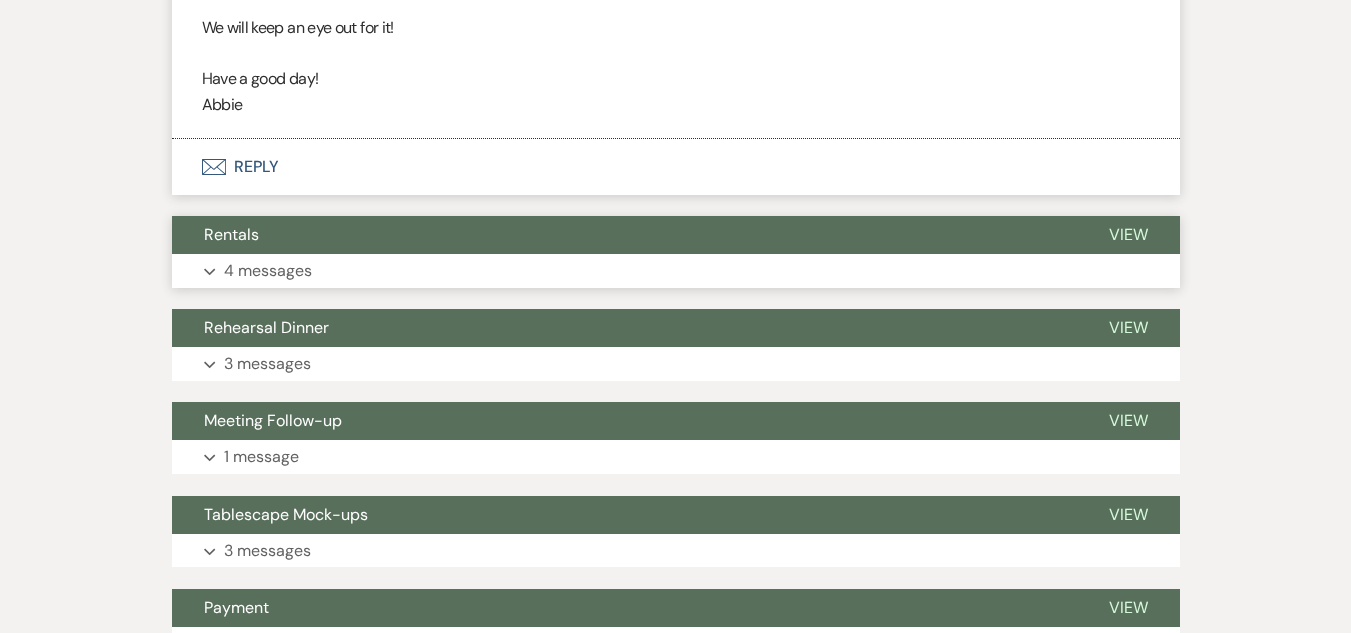click on "Expand 4 messages" at bounding box center (676, 271) 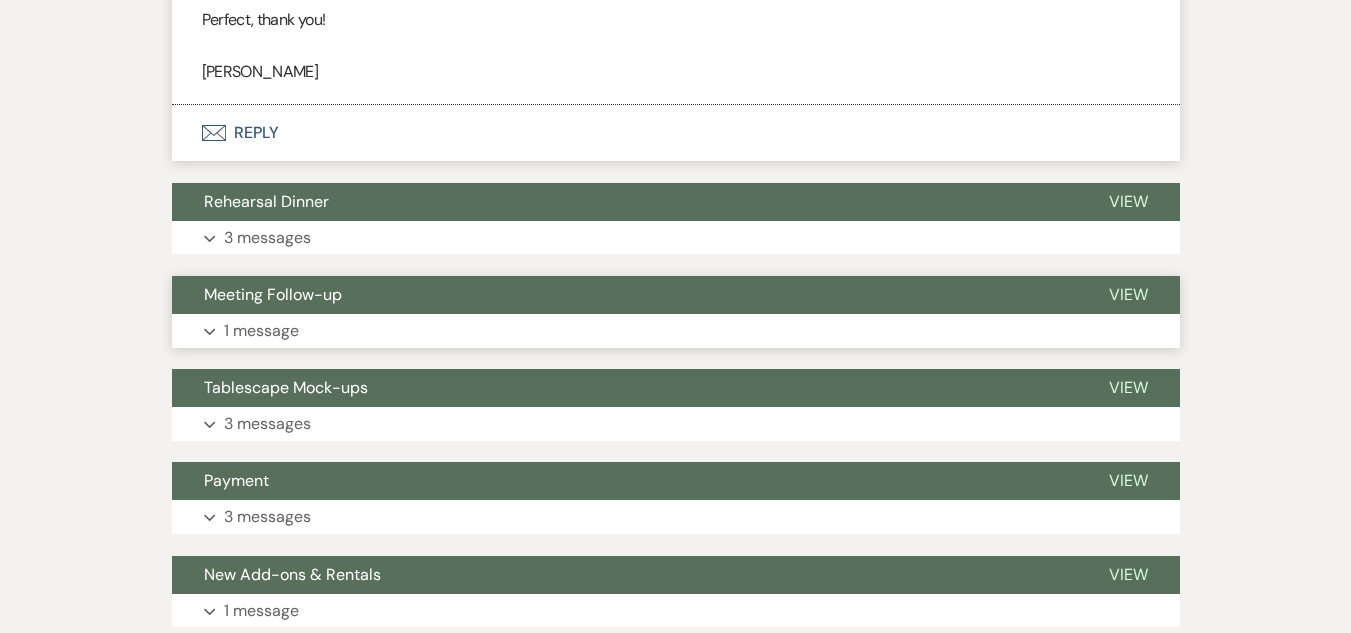 scroll, scrollTop: 4911, scrollLeft: 0, axis: vertical 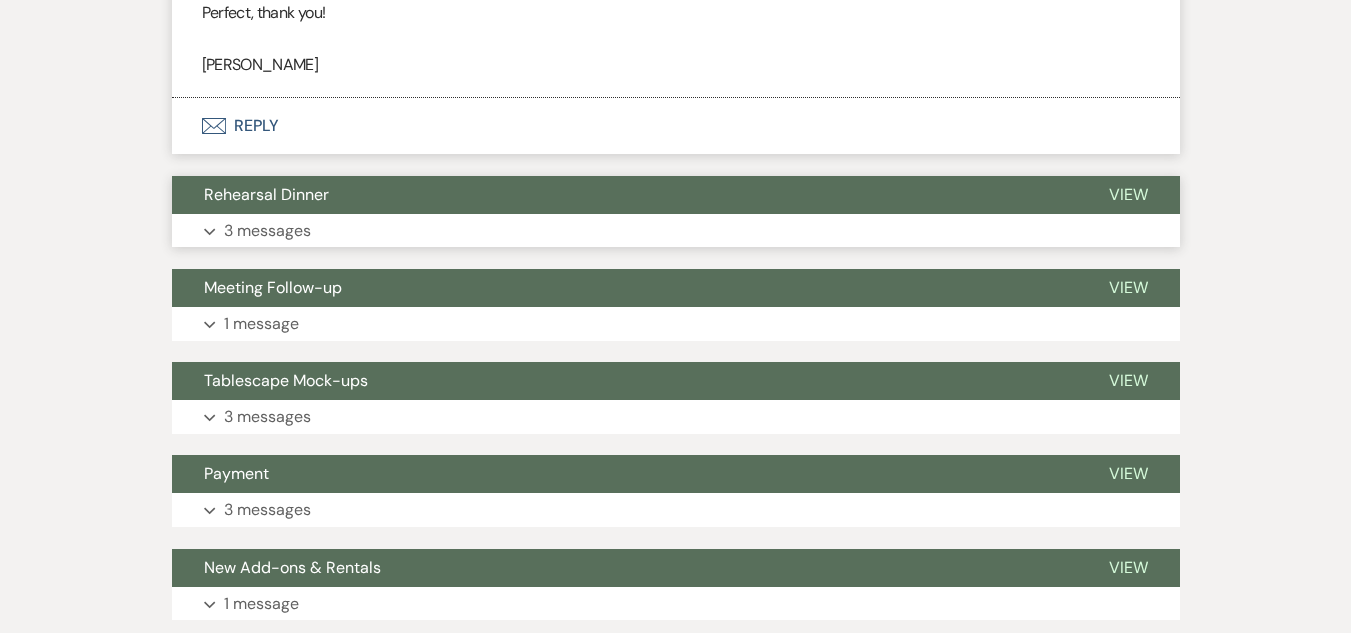click on "Expand 3 messages" at bounding box center [676, 231] 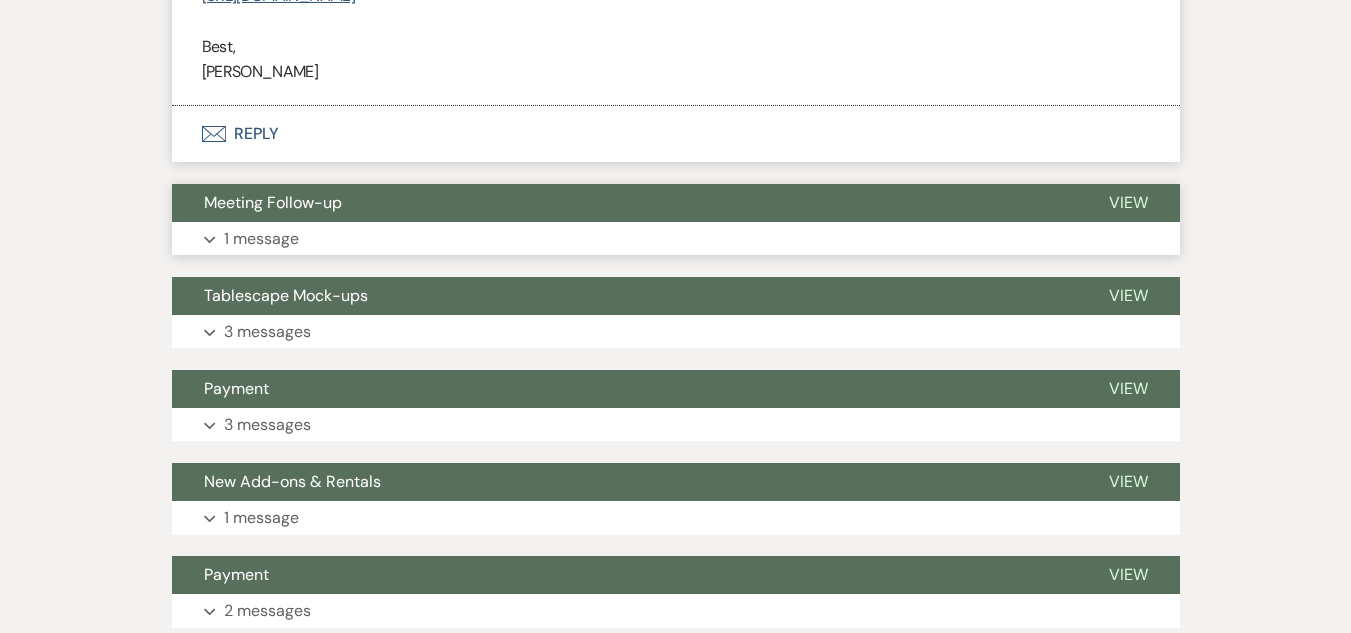 scroll, scrollTop: 6412, scrollLeft: 0, axis: vertical 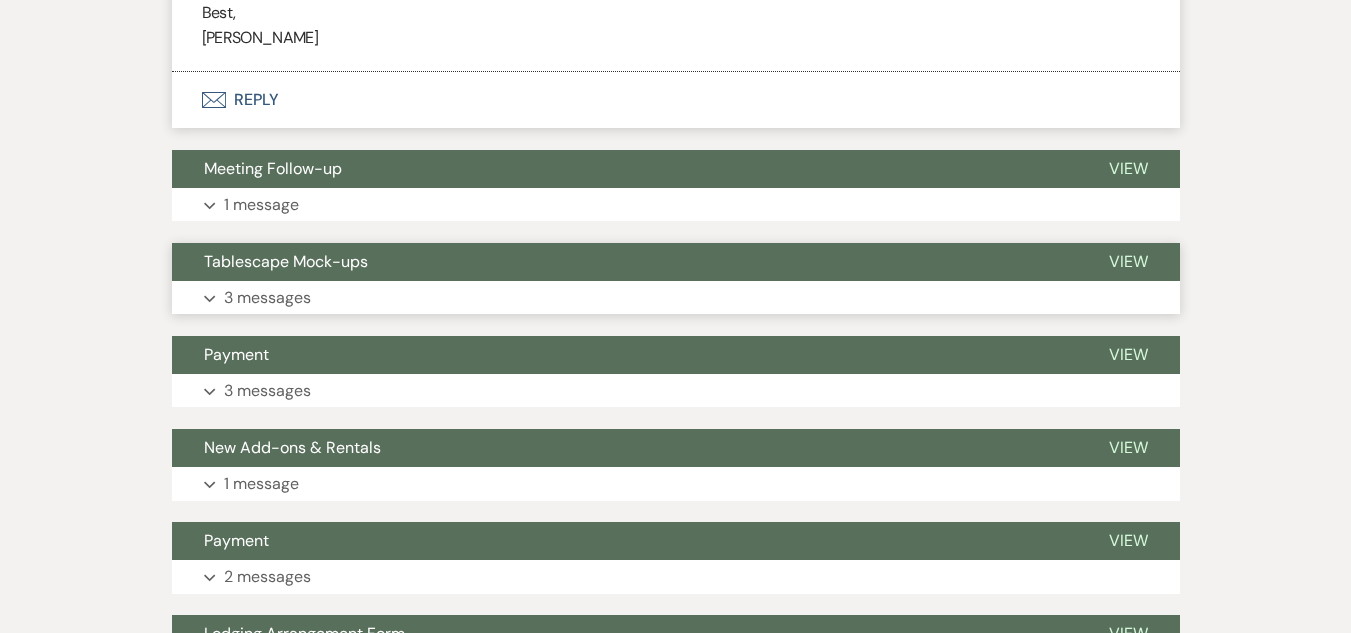 click on "Expand 3 messages" at bounding box center [676, 298] 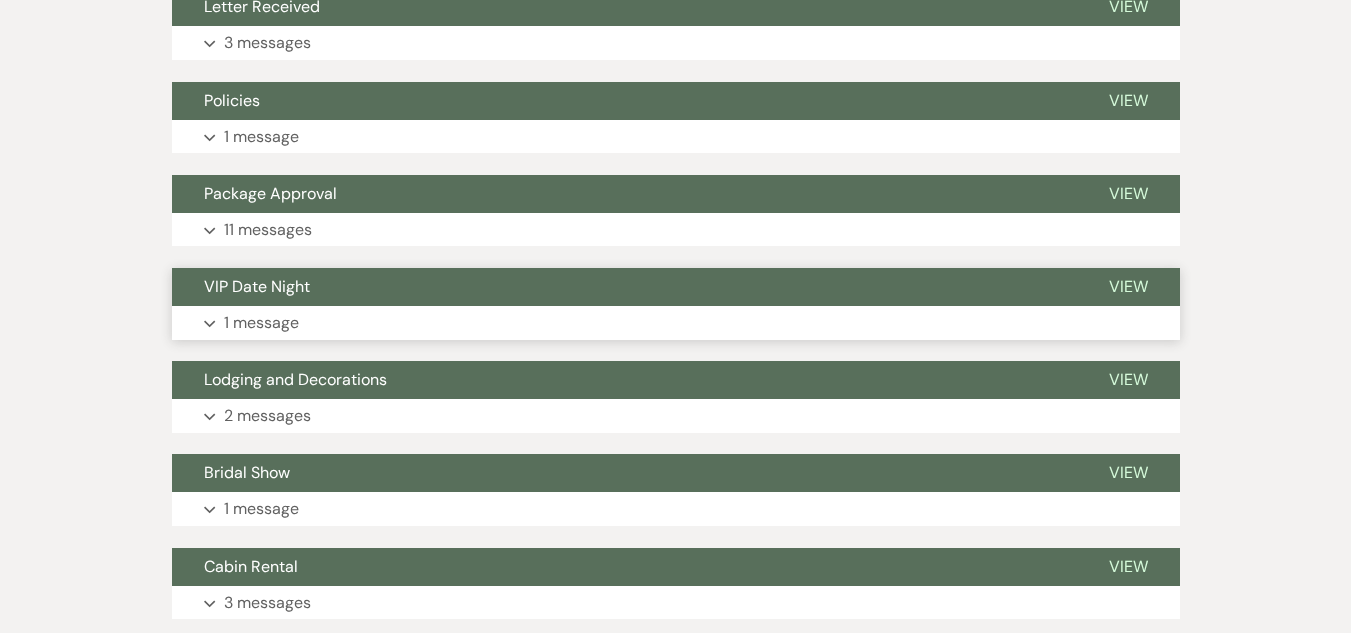 scroll, scrollTop: 8713, scrollLeft: 0, axis: vertical 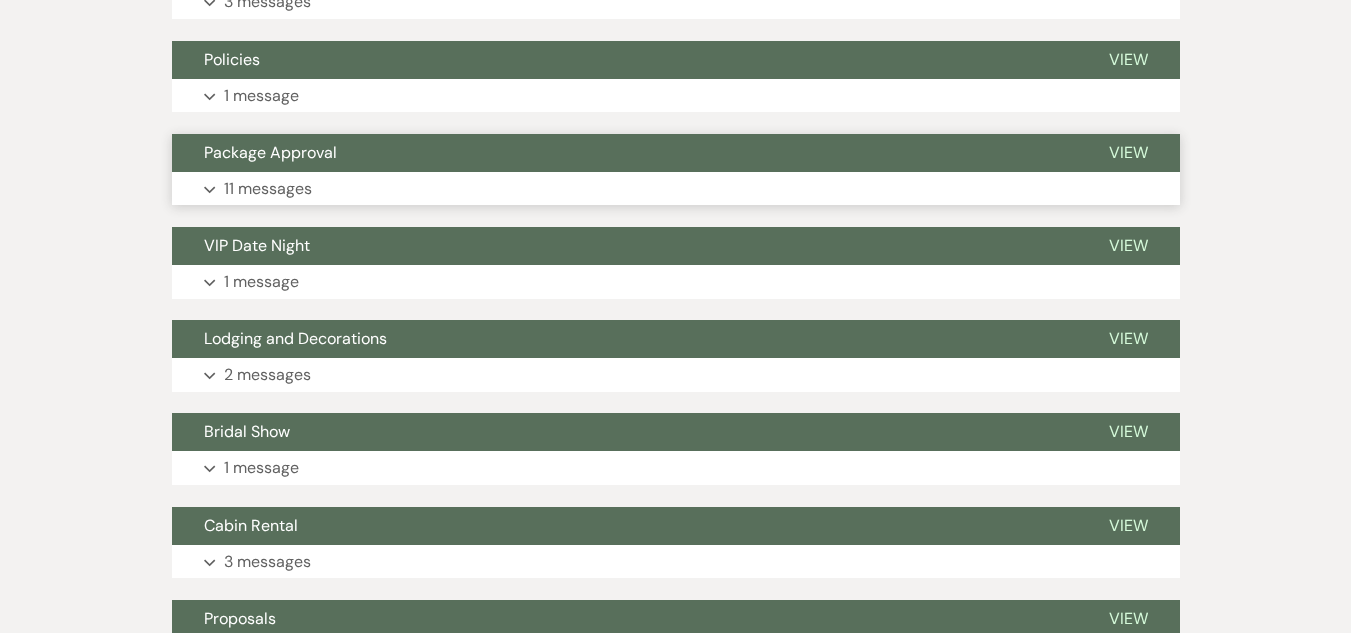 click on "Expand 11 messages" at bounding box center (676, 189) 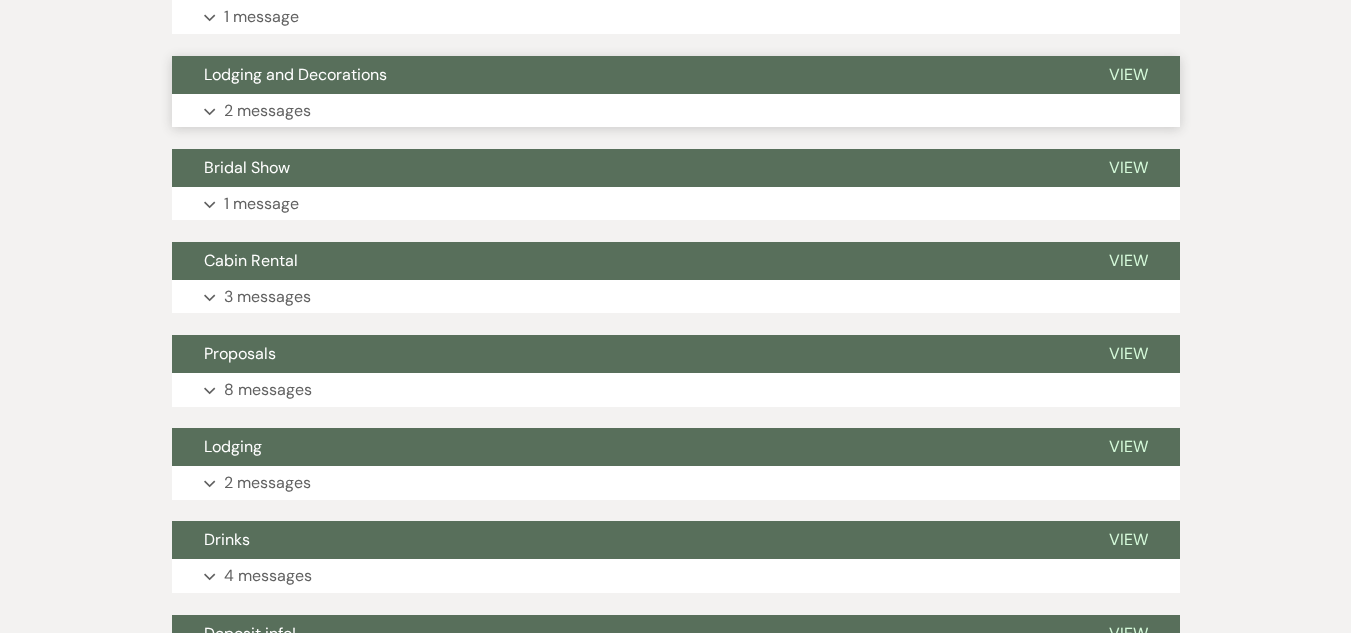 scroll, scrollTop: 11414, scrollLeft: 0, axis: vertical 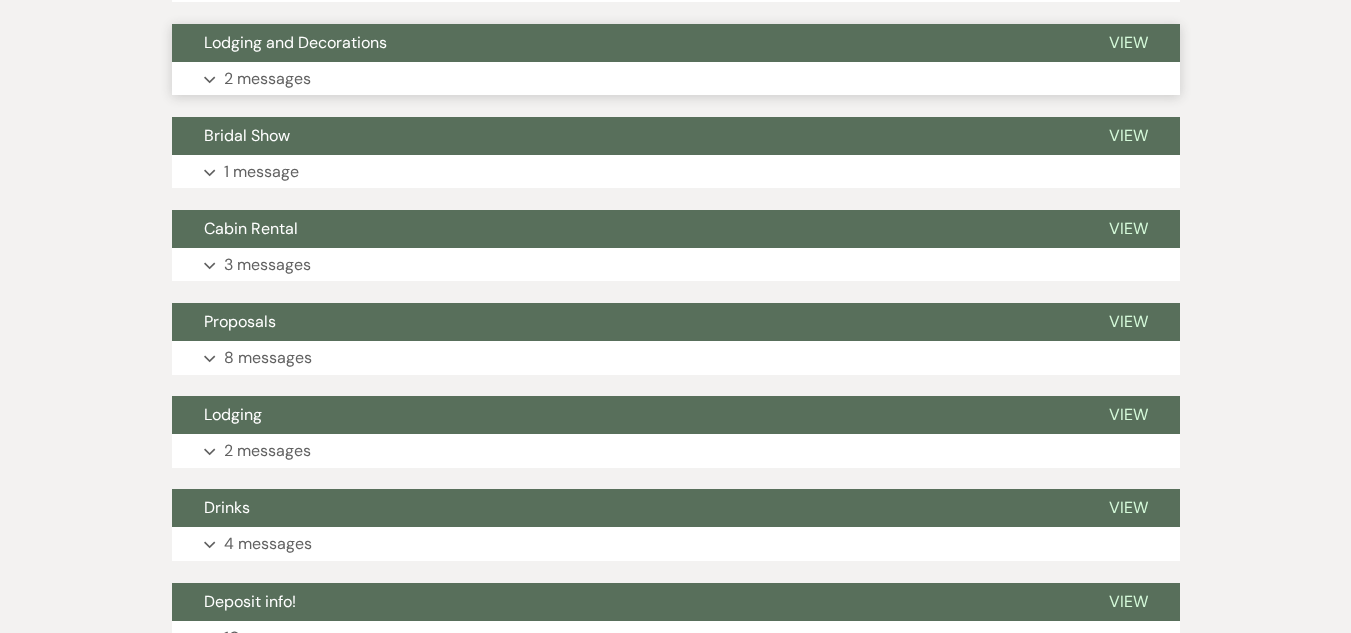 click on "Expand 2 messages" at bounding box center (676, 79) 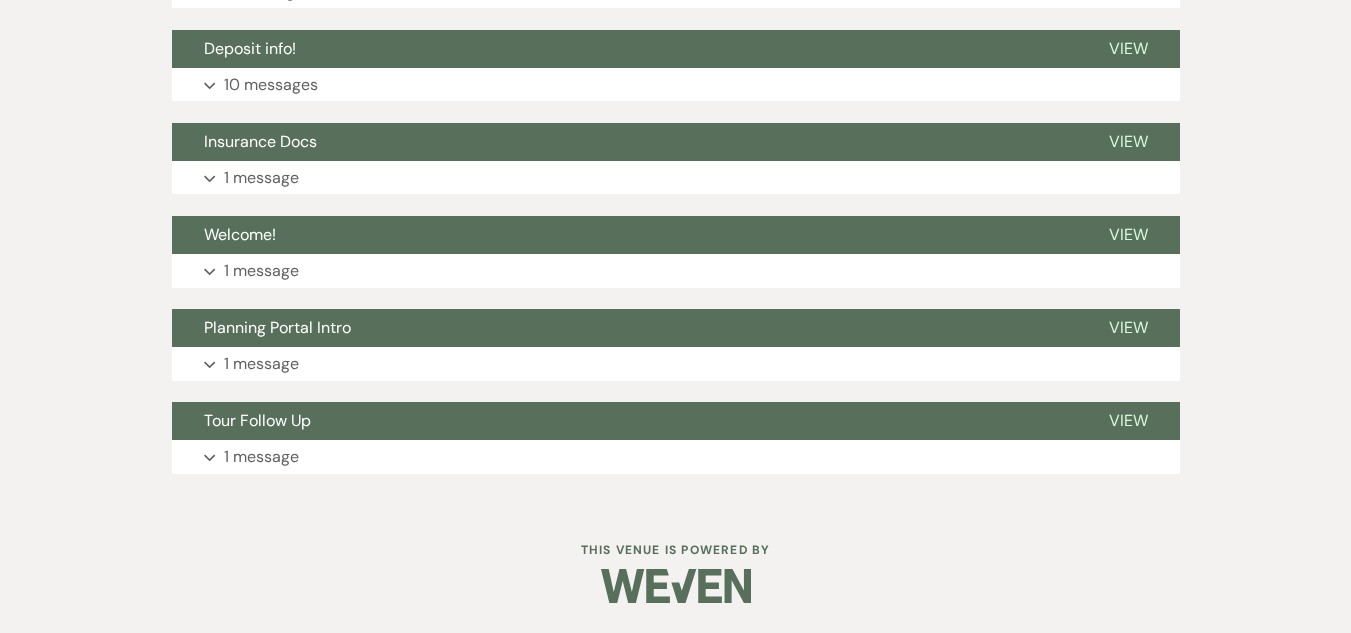 scroll, scrollTop: 13514, scrollLeft: 0, axis: vertical 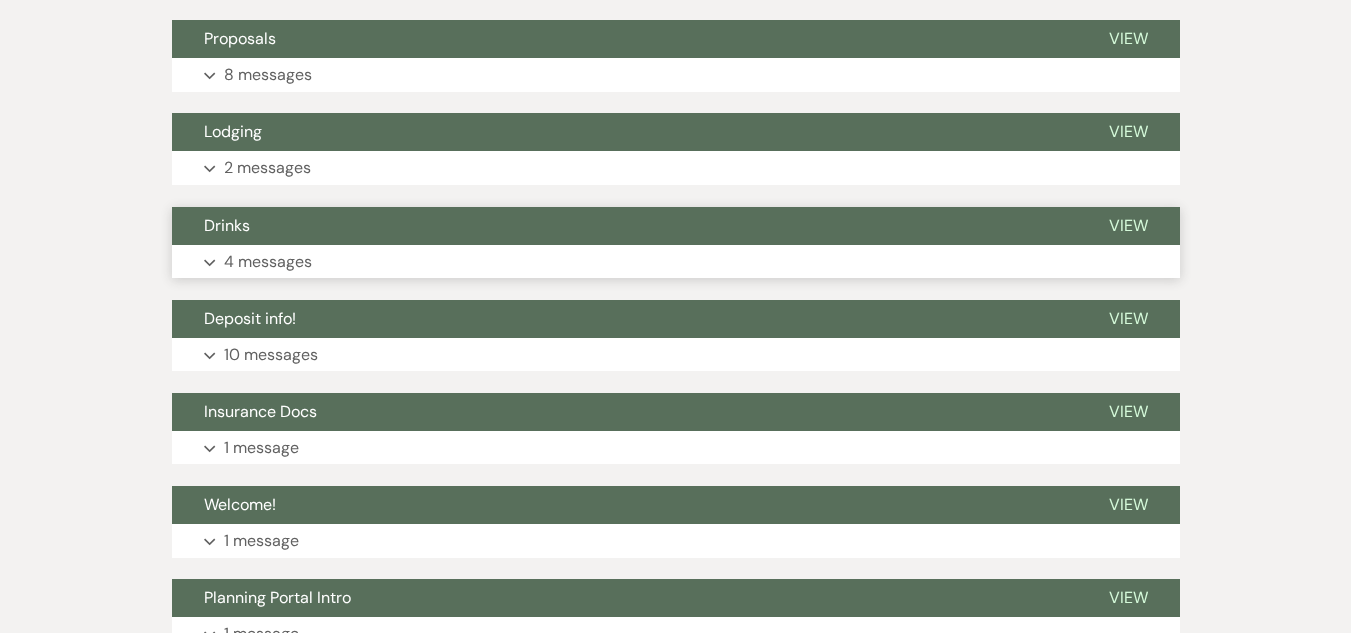 click on "Expand 4 messages" at bounding box center (676, 262) 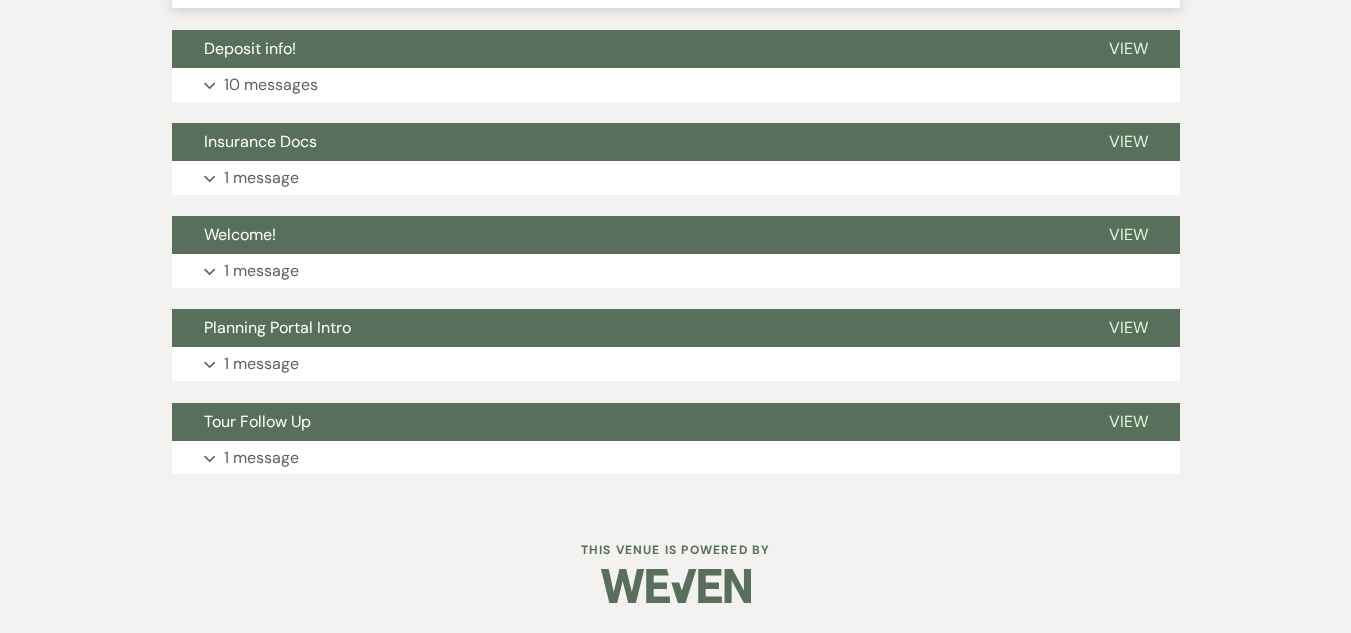 scroll, scrollTop: 14446, scrollLeft: 0, axis: vertical 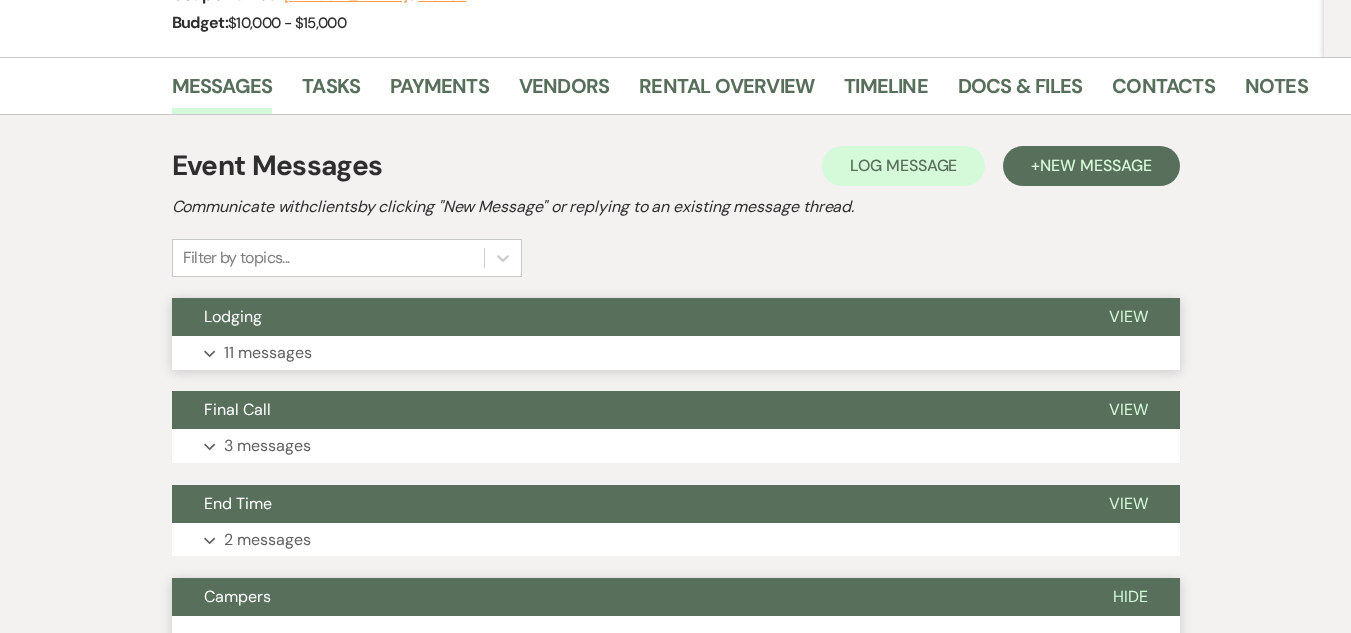click on "Expand 11 messages" at bounding box center (676, 353) 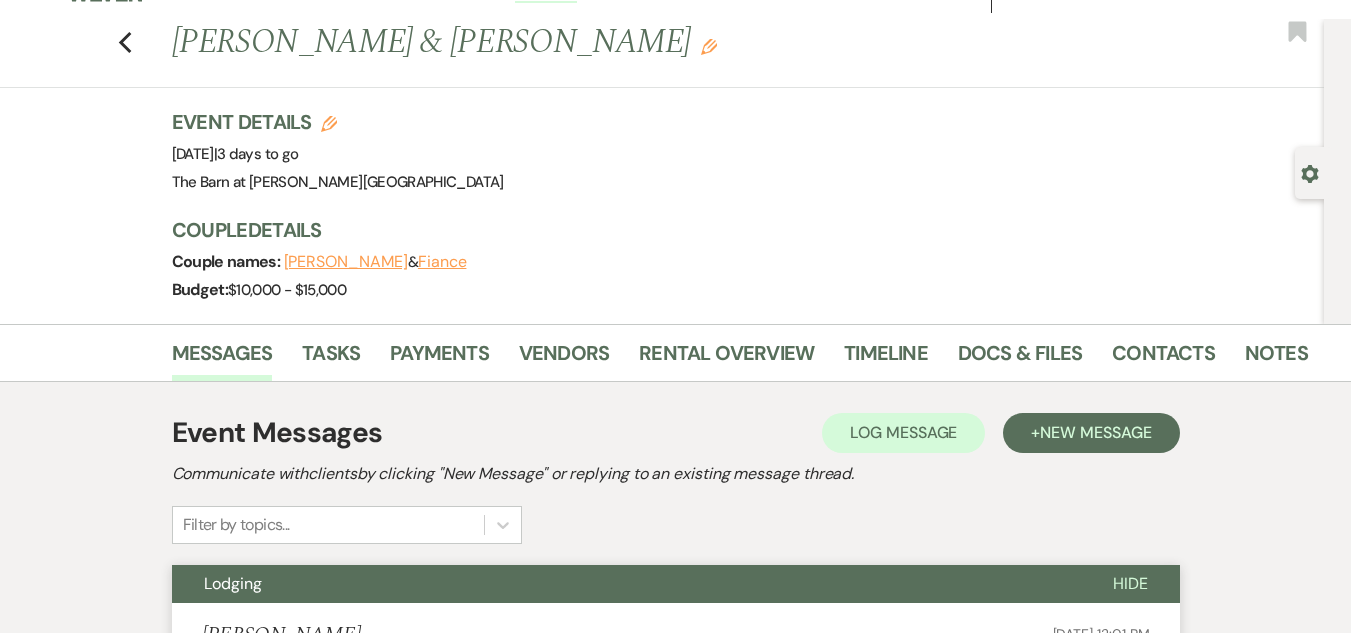 scroll, scrollTop: 0, scrollLeft: 0, axis: both 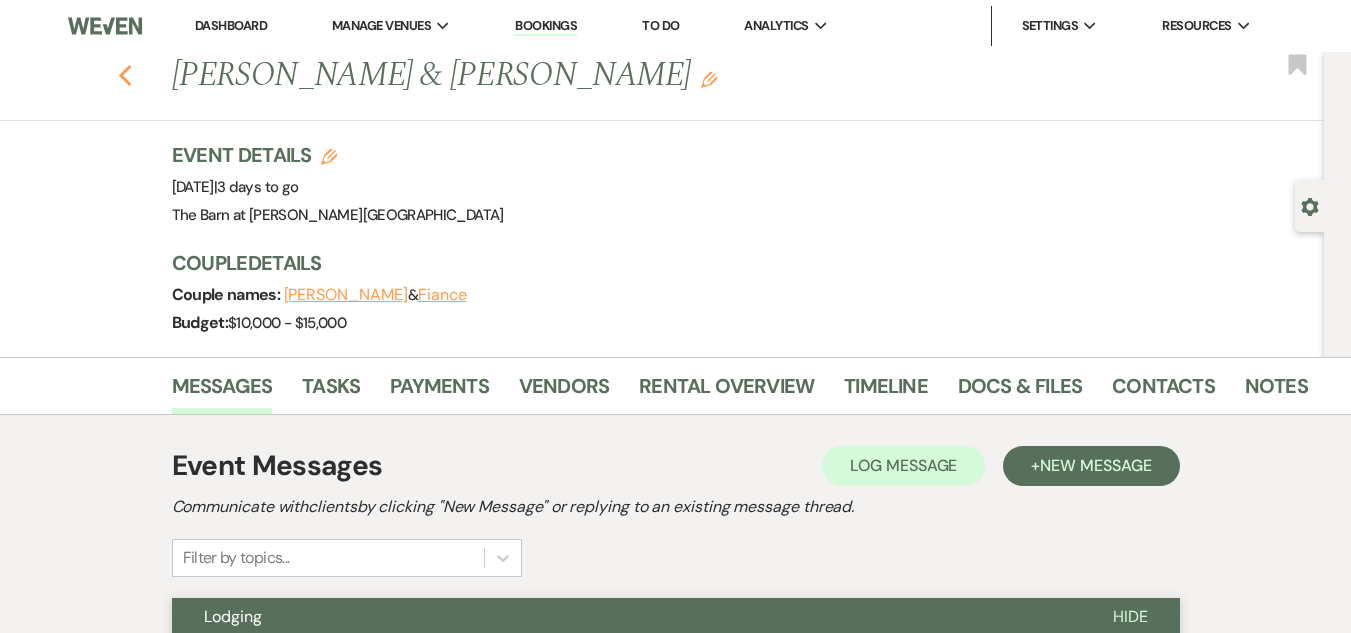 click 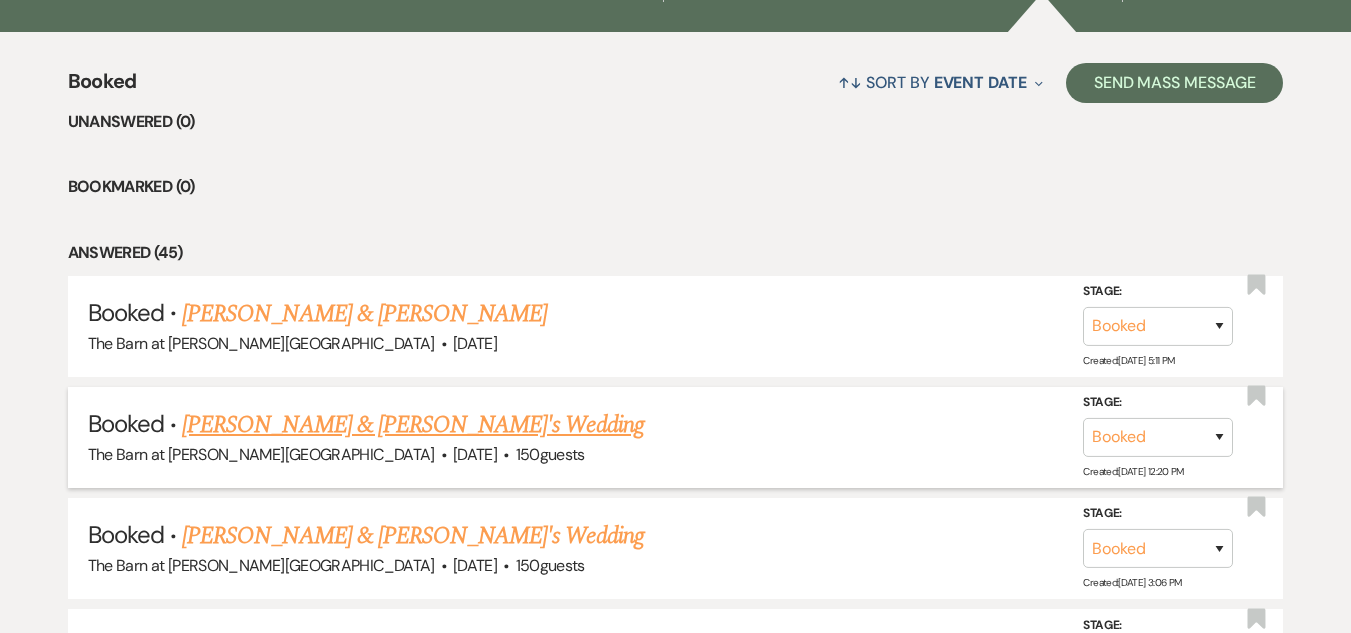 scroll, scrollTop: 900, scrollLeft: 0, axis: vertical 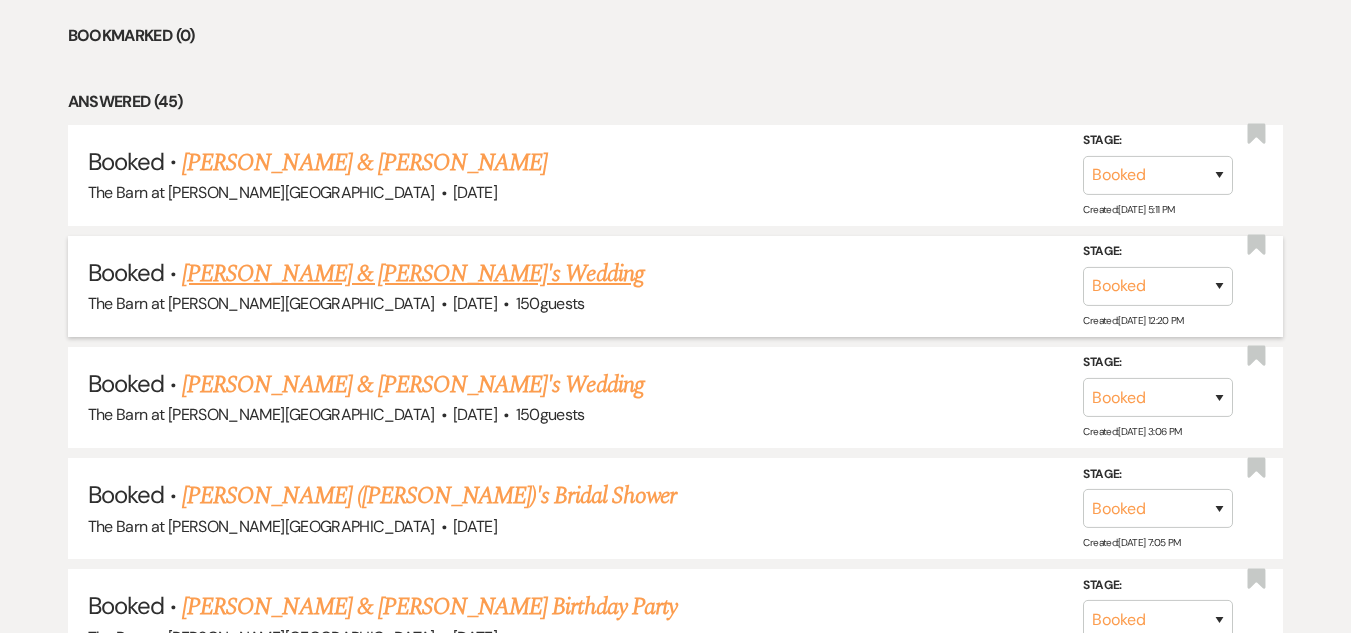 click on "[PERSON_NAME] & [PERSON_NAME]'s Wedding" at bounding box center [413, 274] 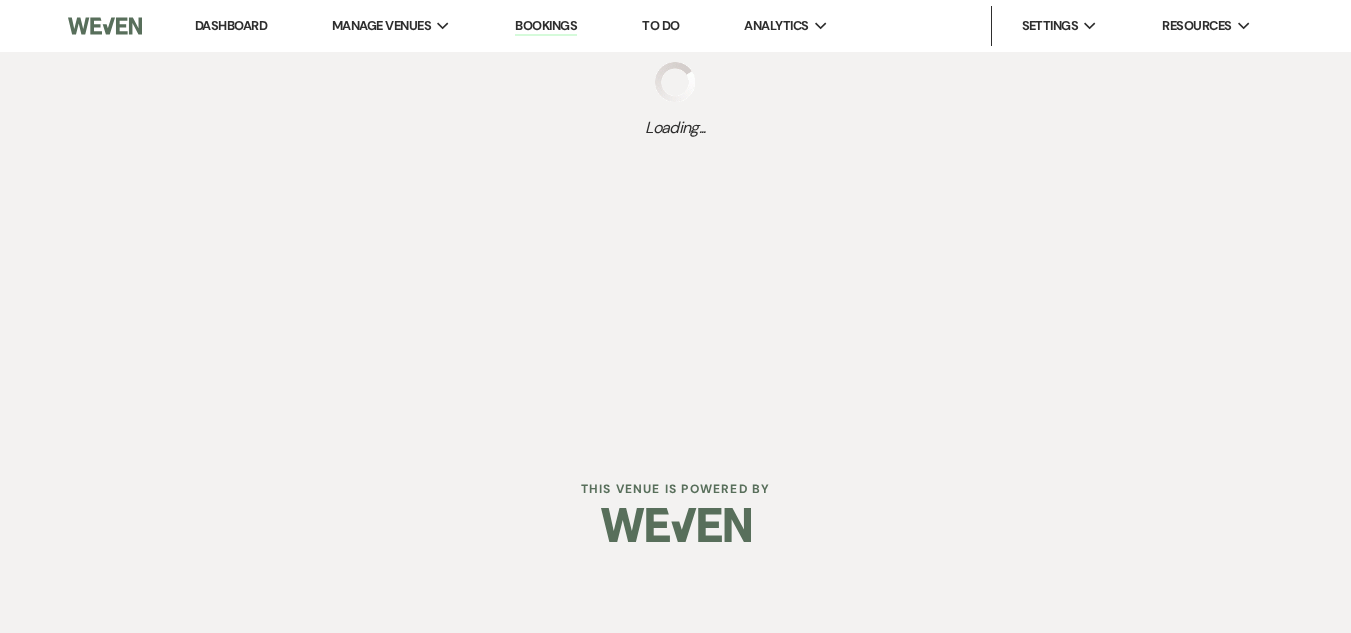 scroll, scrollTop: 0, scrollLeft: 0, axis: both 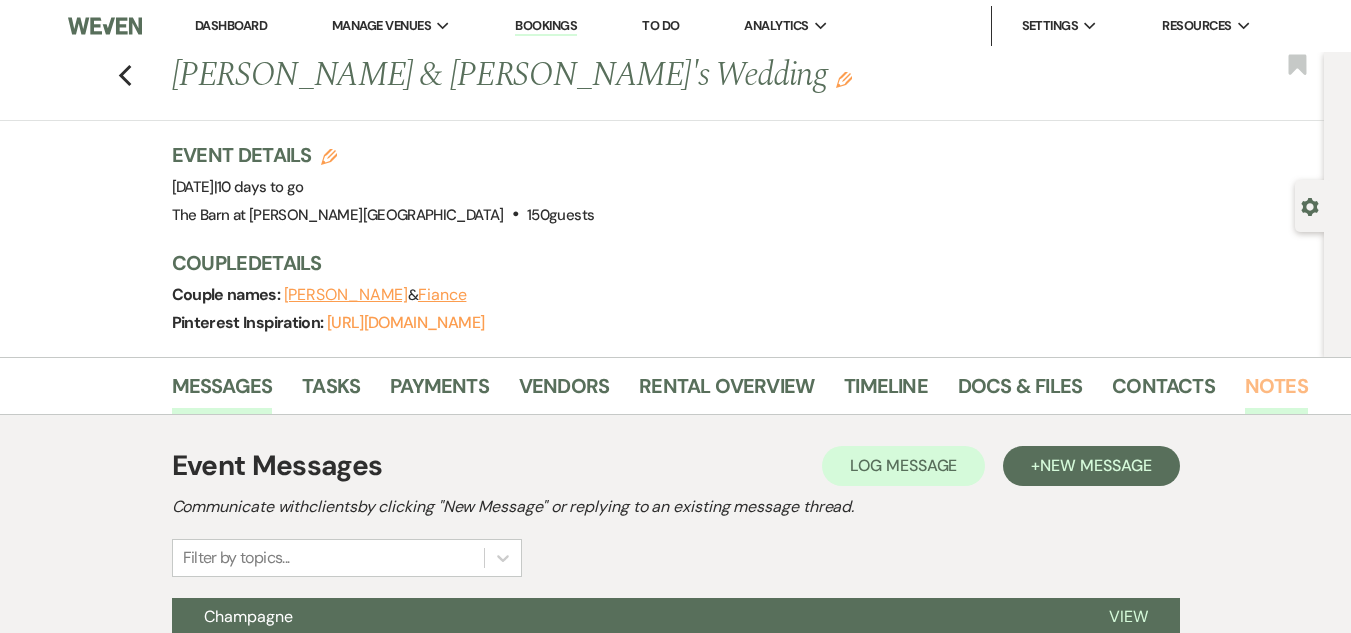 click on "Notes" at bounding box center (1276, 392) 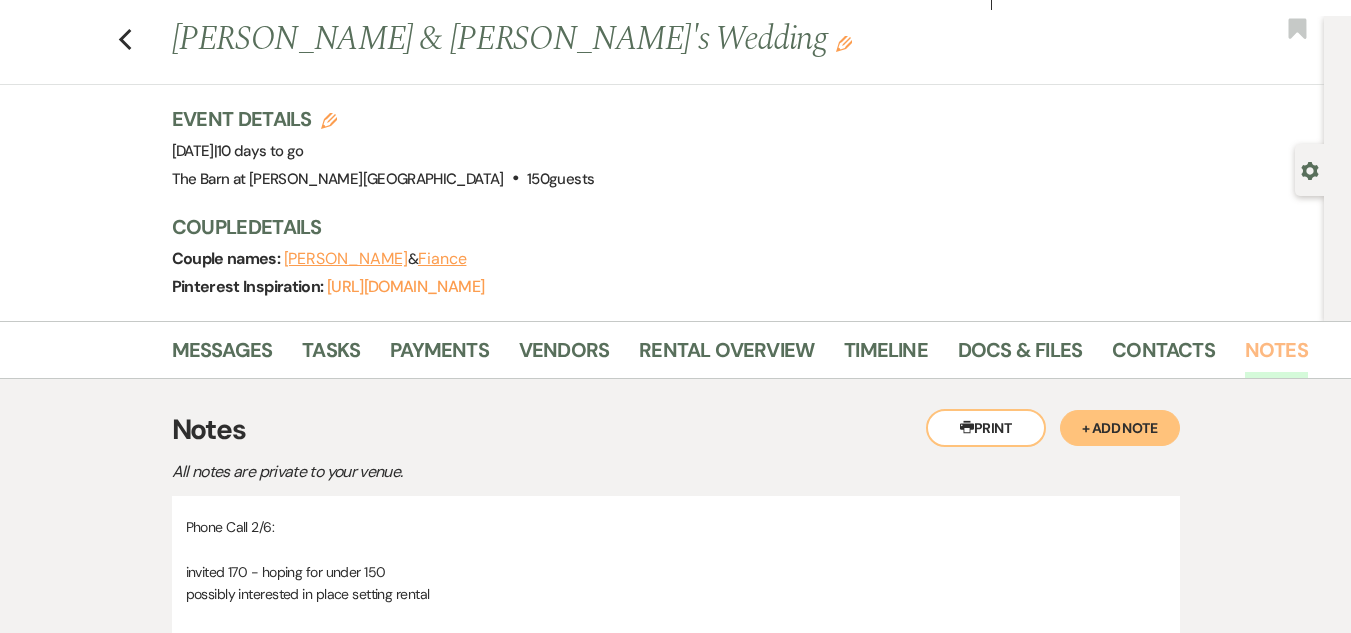 scroll, scrollTop: 0, scrollLeft: 0, axis: both 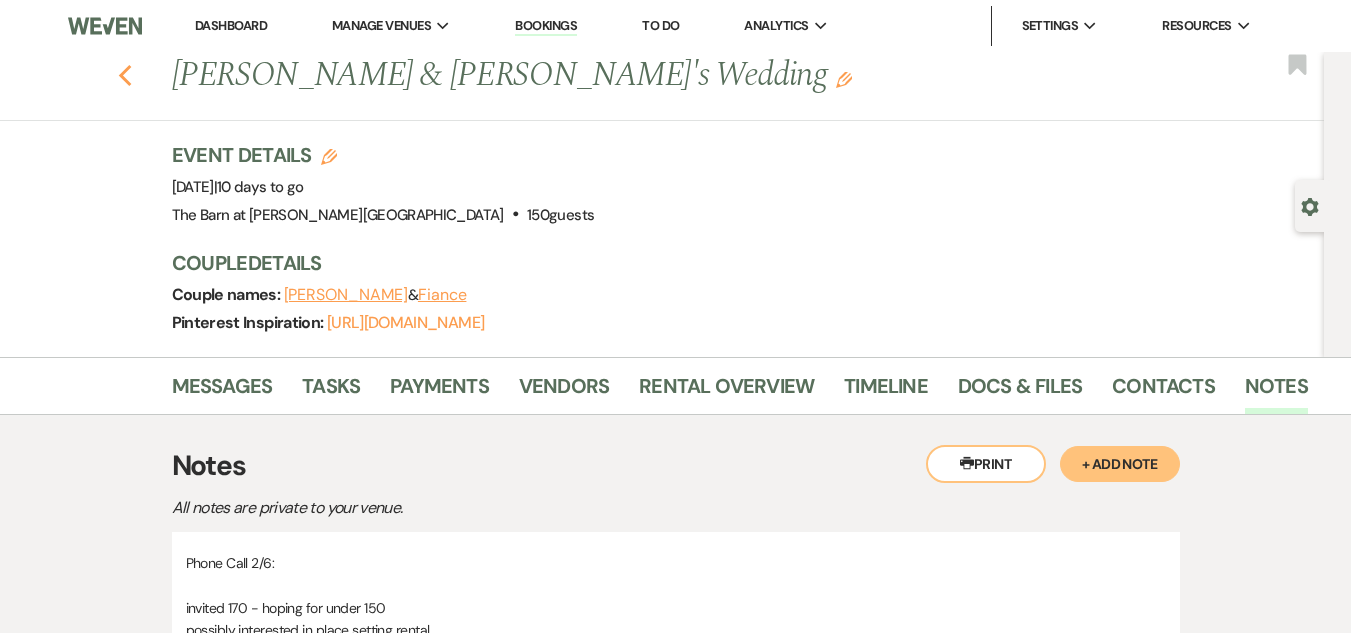 click on "Previous" 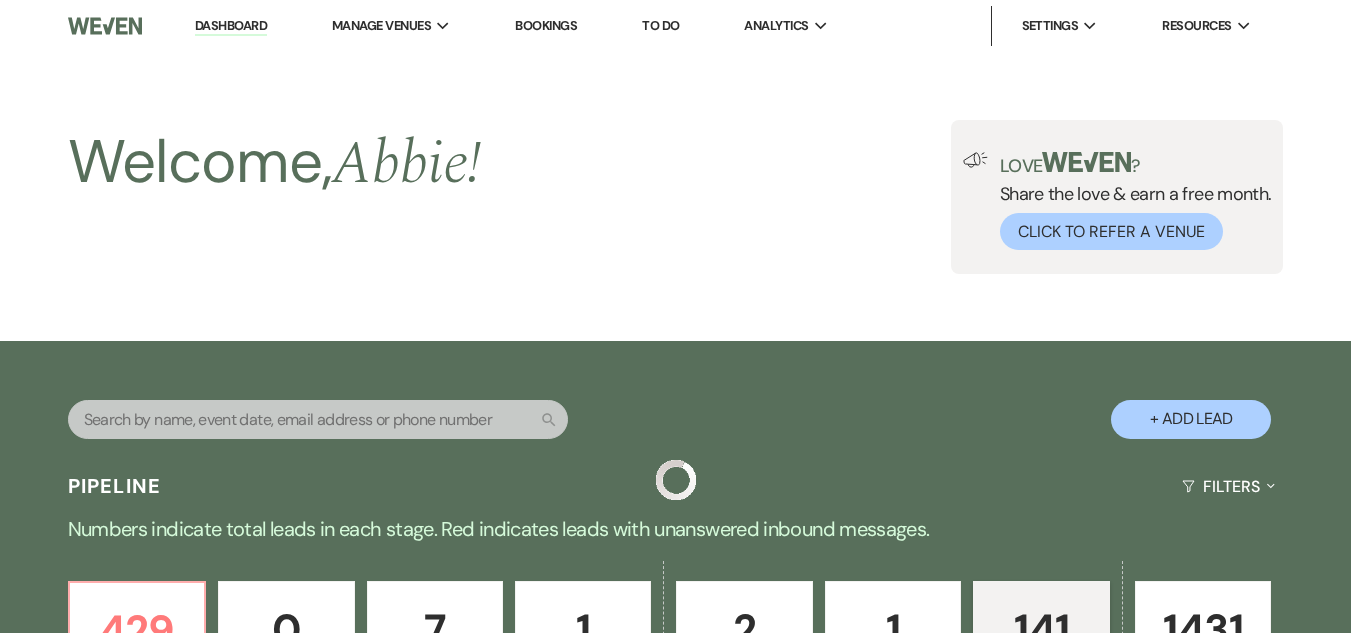scroll, scrollTop: 900, scrollLeft: 0, axis: vertical 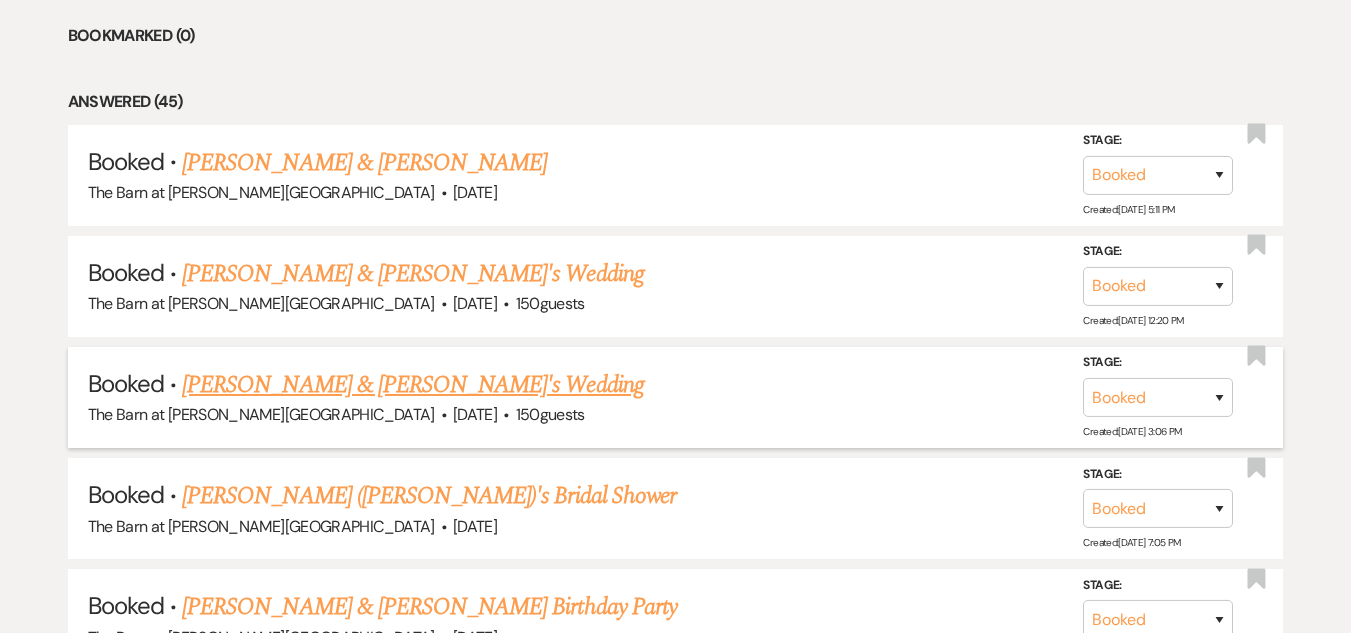 click on "[PERSON_NAME] & [PERSON_NAME]'s Wedding" at bounding box center (413, 385) 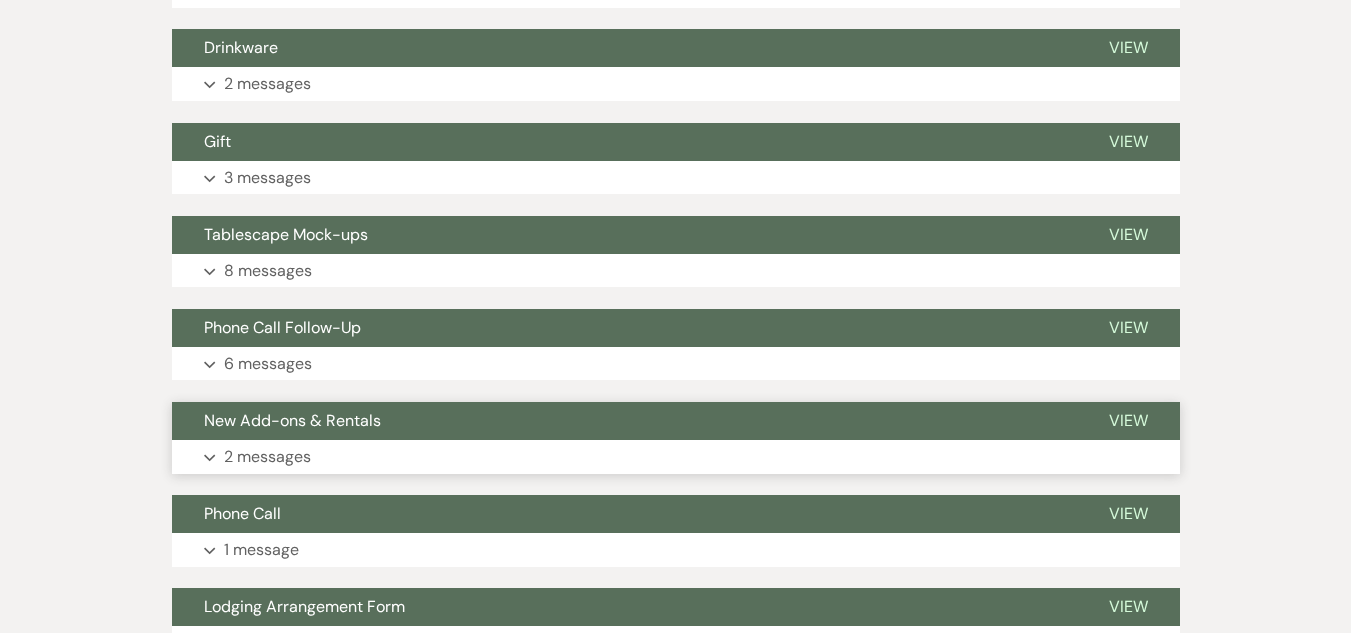 scroll, scrollTop: 1200, scrollLeft: 0, axis: vertical 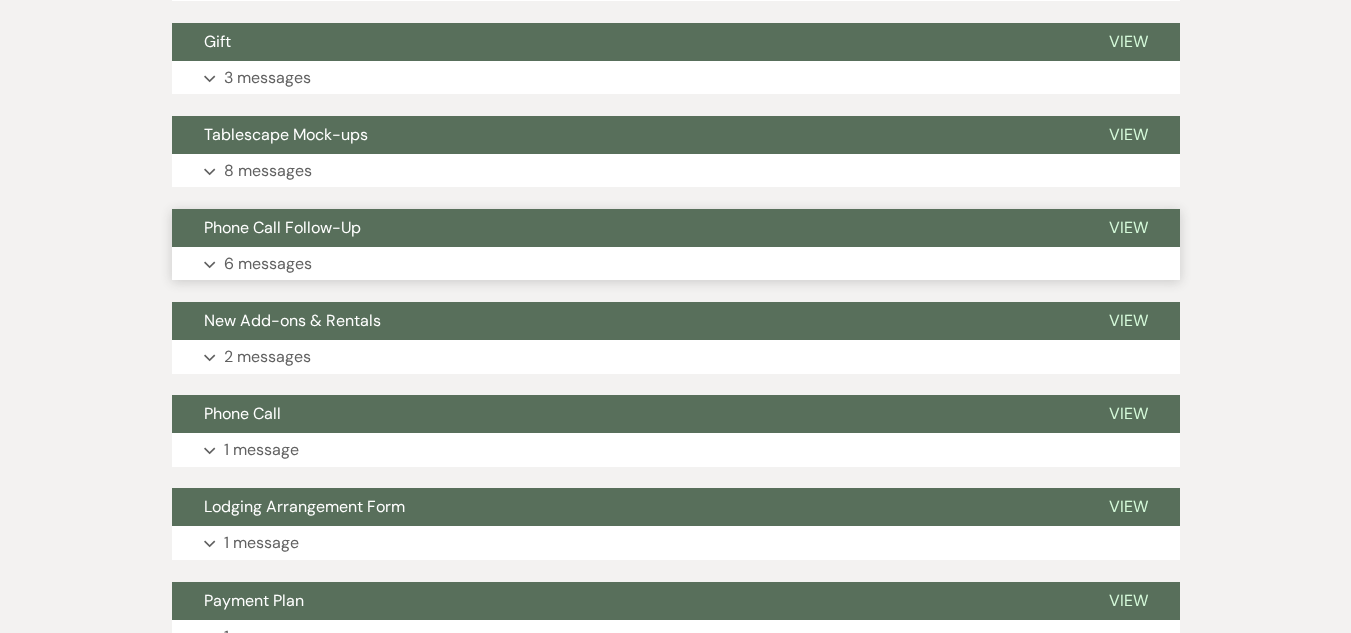 click on "Expand 6 messages" at bounding box center (676, 264) 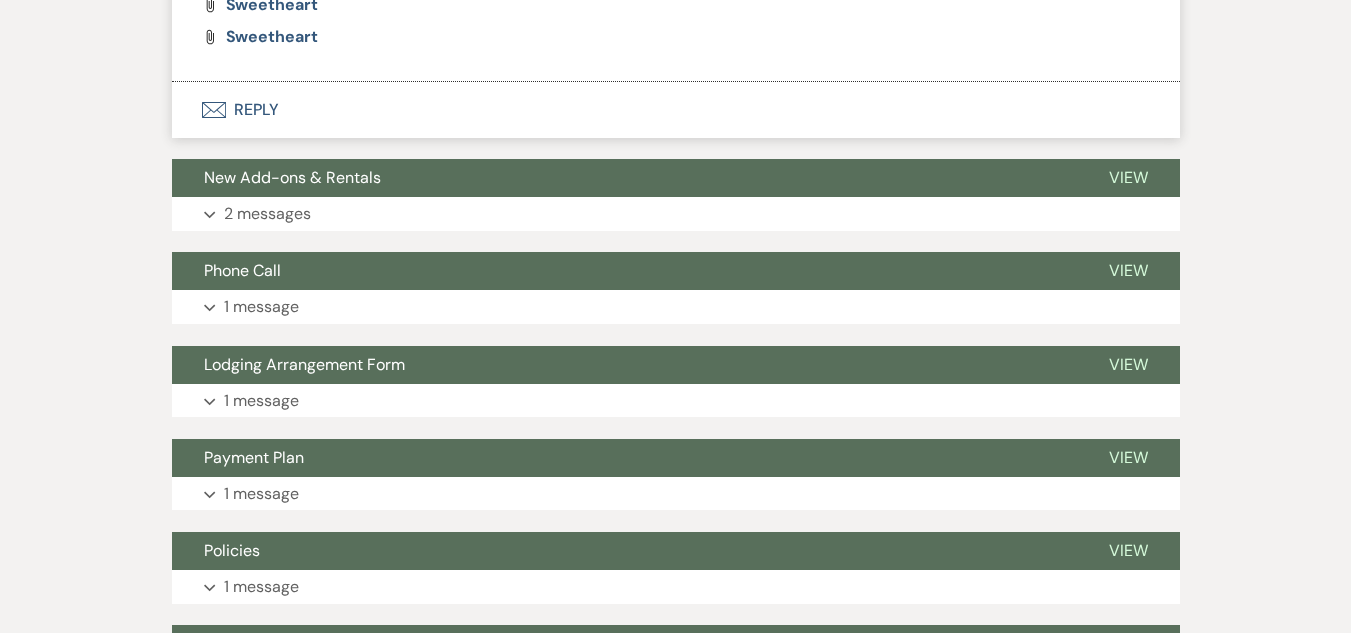scroll, scrollTop: 3900, scrollLeft: 0, axis: vertical 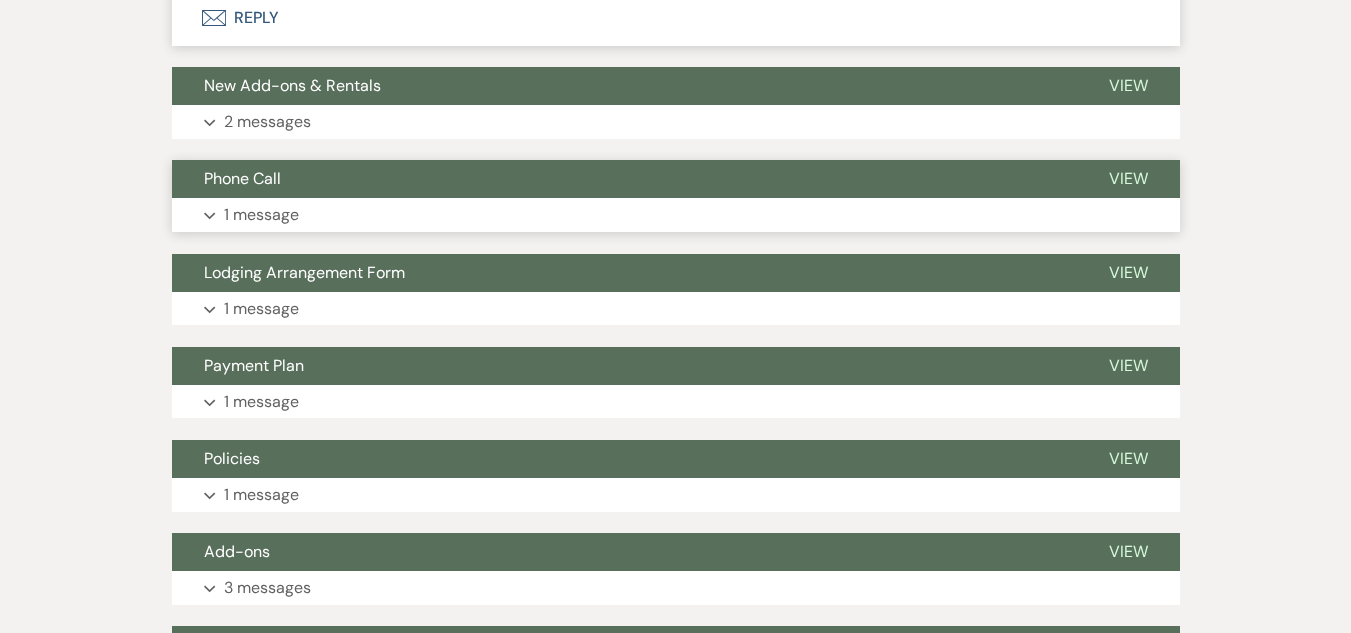 click on "Expand 1 message" at bounding box center [676, 215] 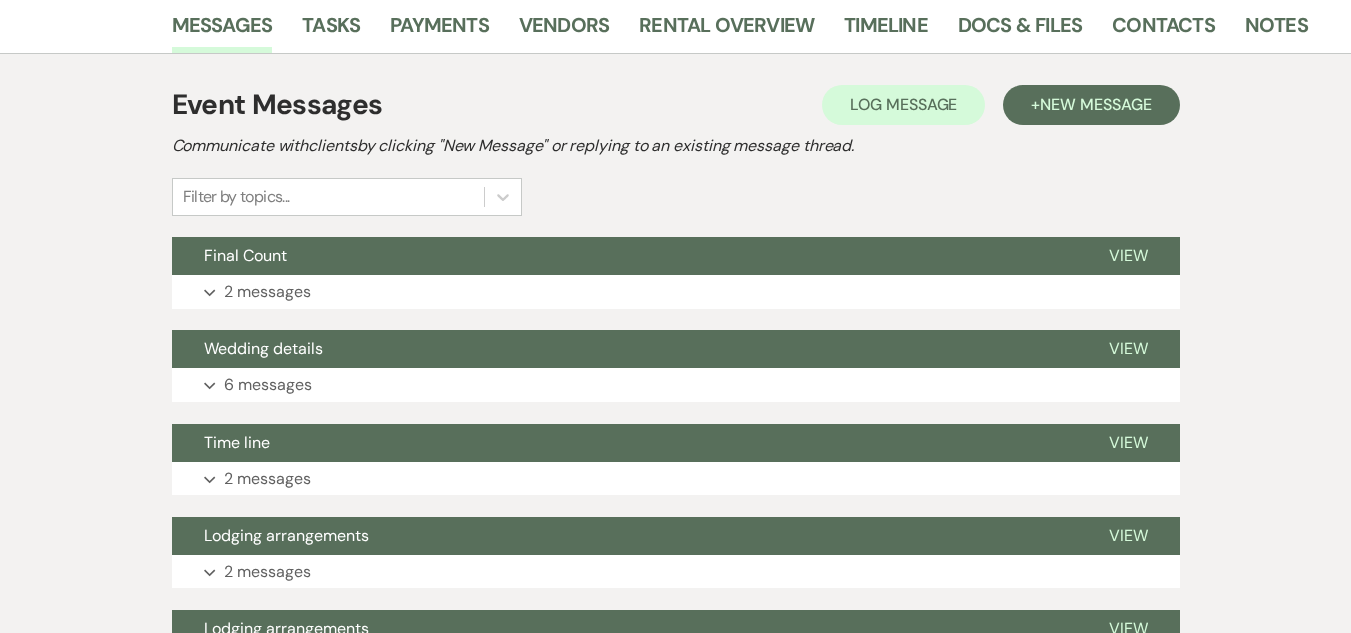 scroll, scrollTop: 0, scrollLeft: 0, axis: both 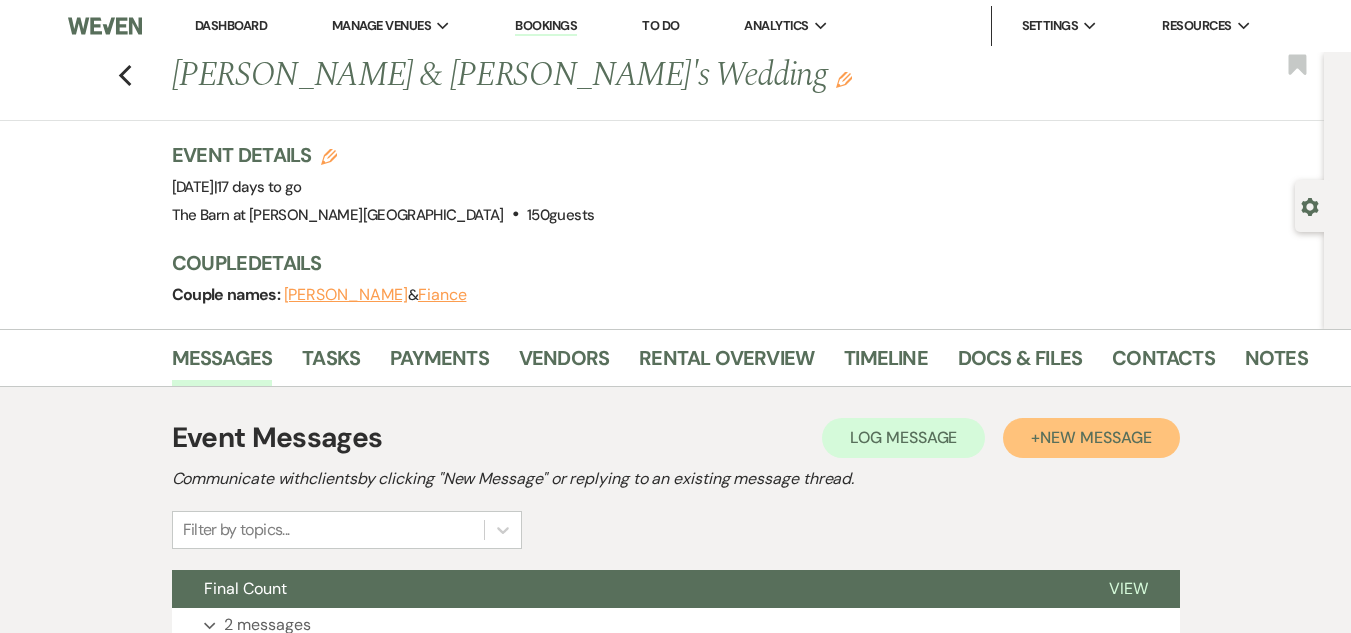 click on "New Message" at bounding box center [1095, 437] 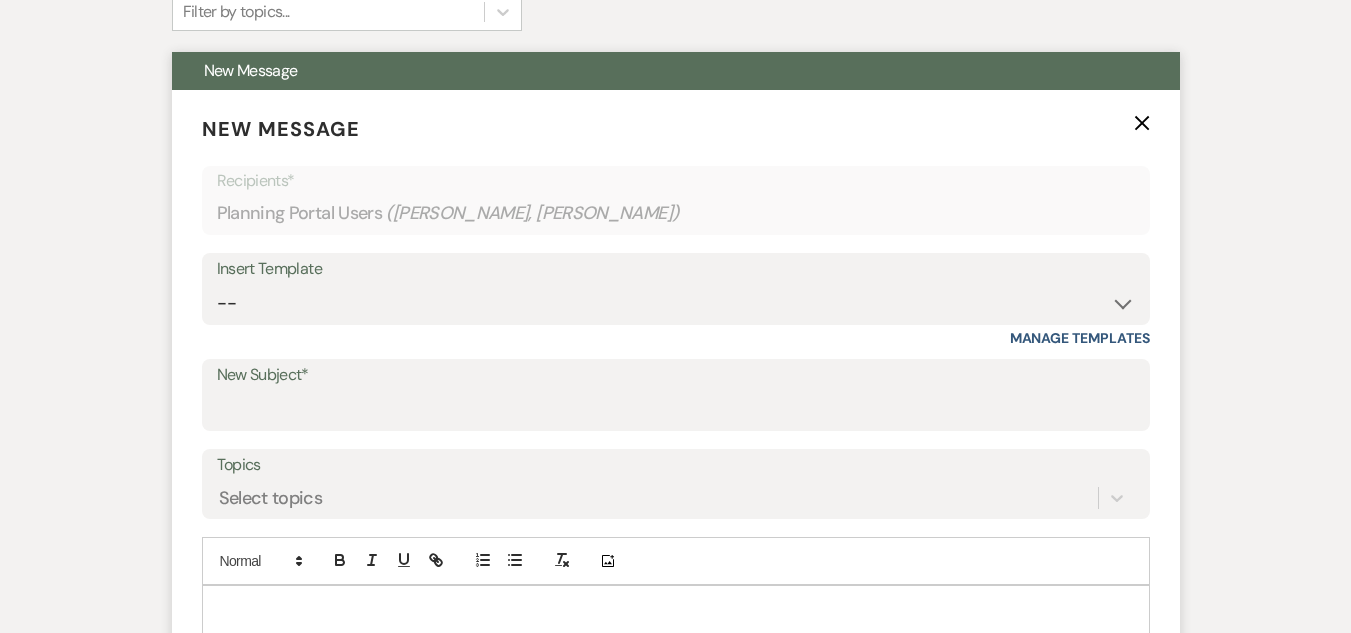 scroll, scrollTop: 700, scrollLeft: 0, axis: vertical 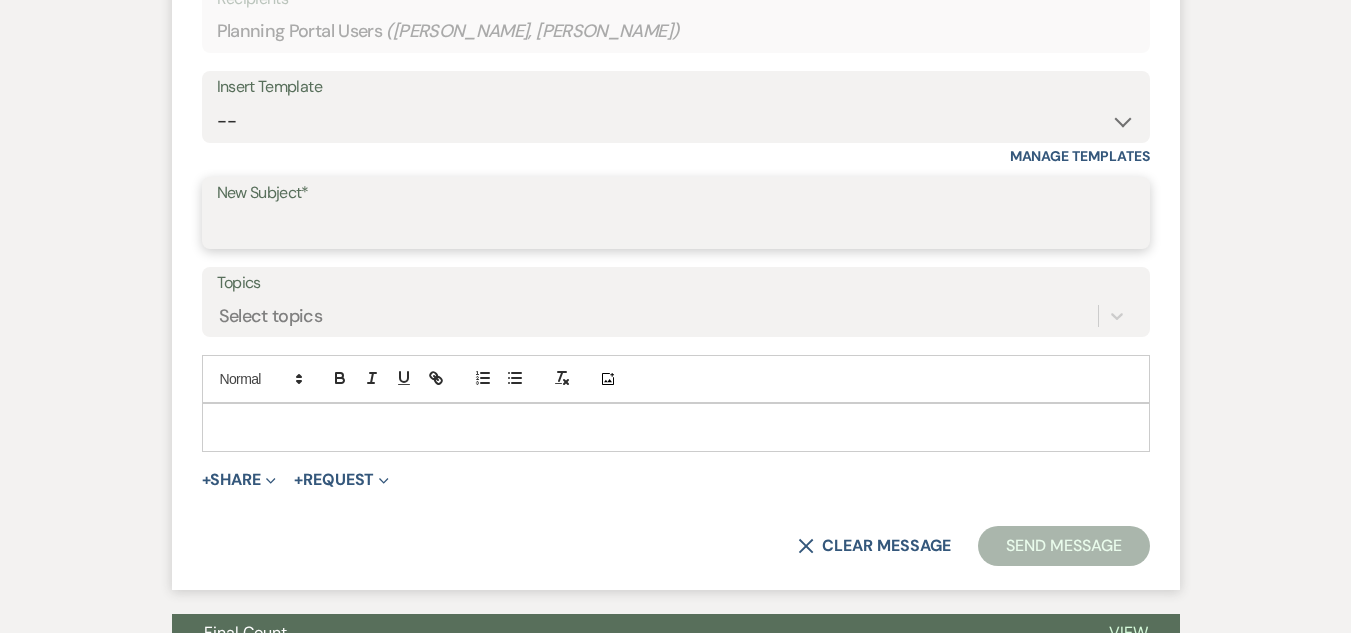 click on "New Subject*" at bounding box center [676, 227] 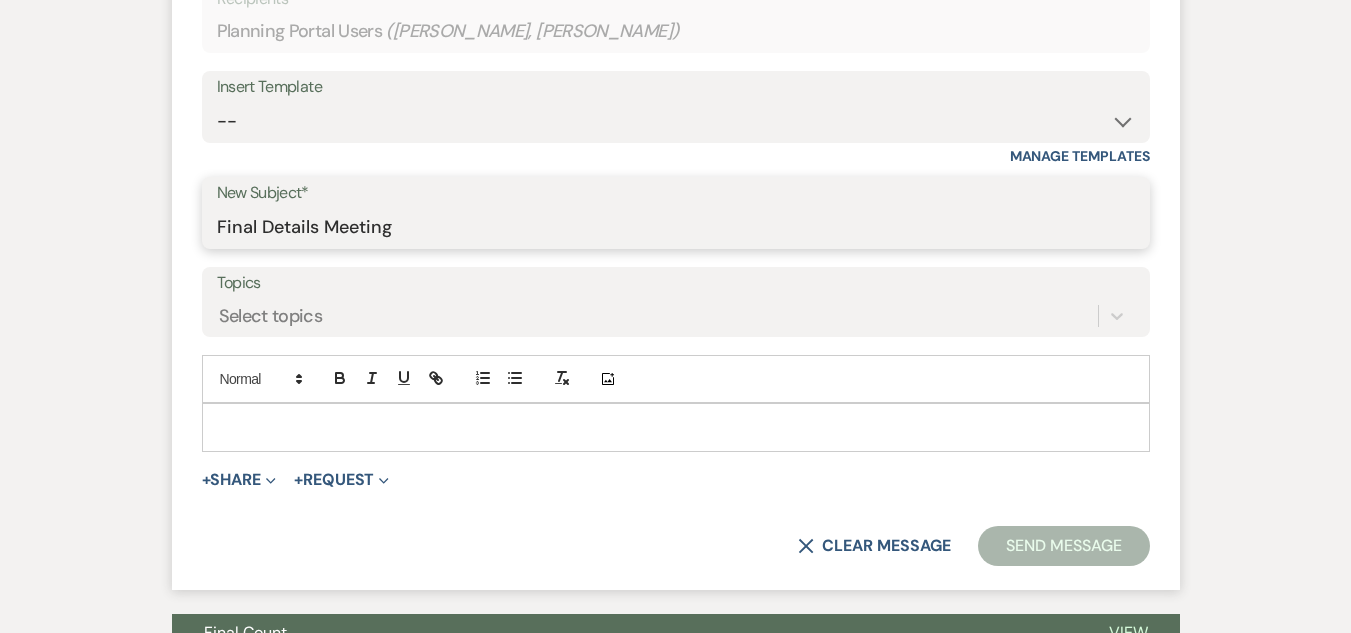 type on "Final Details Meeting" 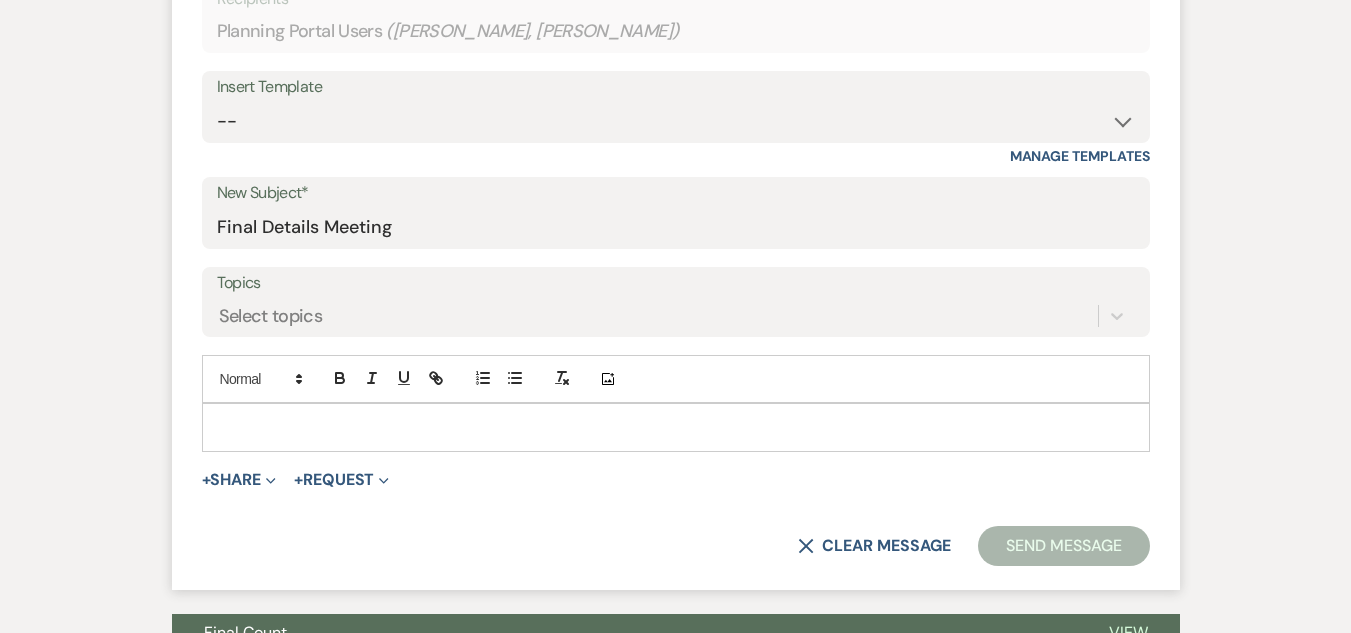 click at bounding box center [676, 427] 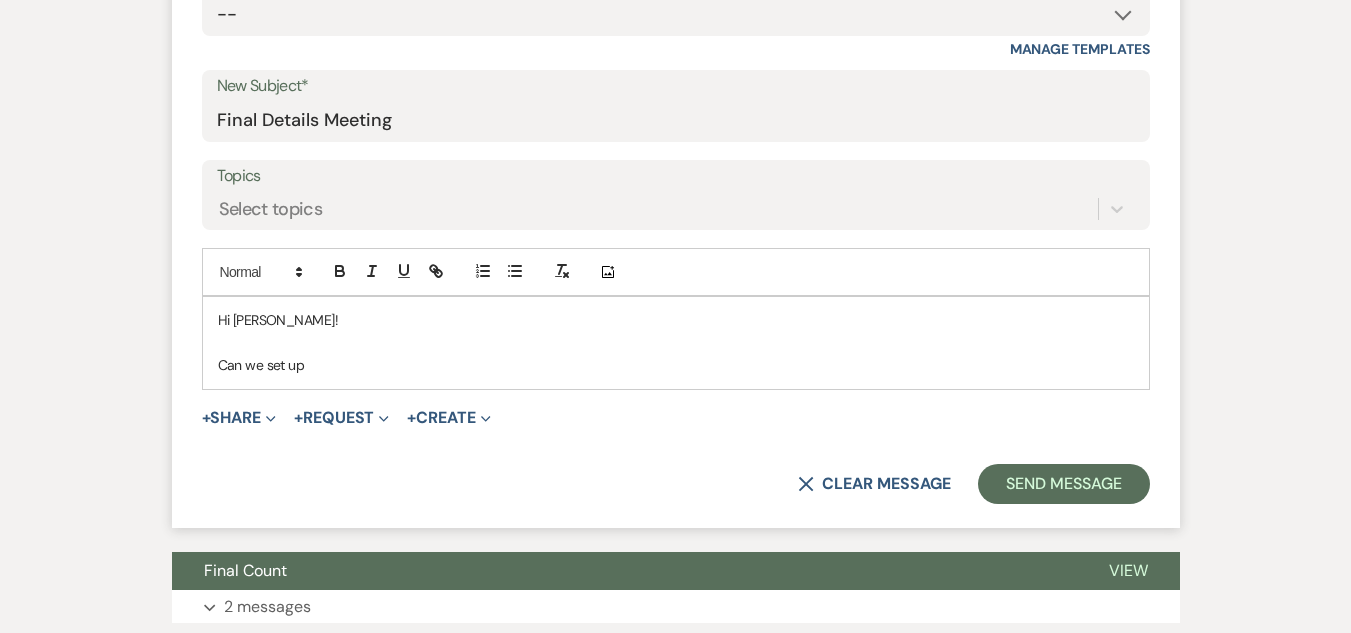 scroll, scrollTop: 802, scrollLeft: 0, axis: vertical 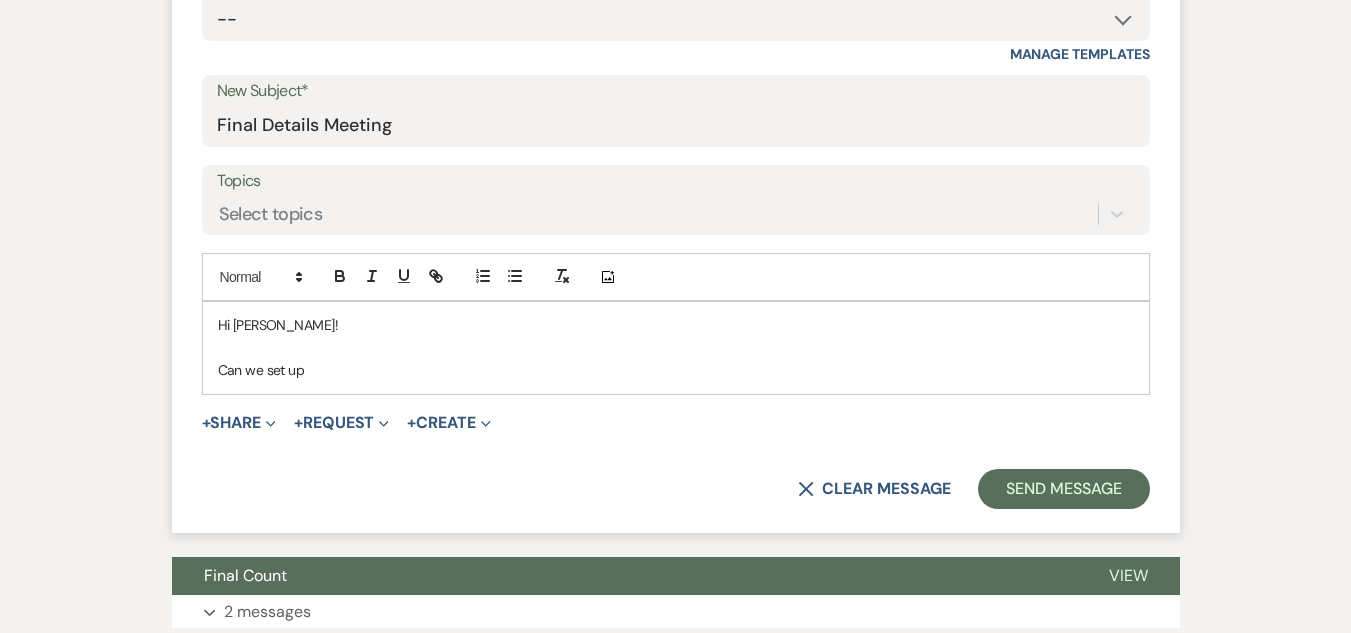 click on "Hi Alexa! Can we set up" at bounding box center [676, 347] 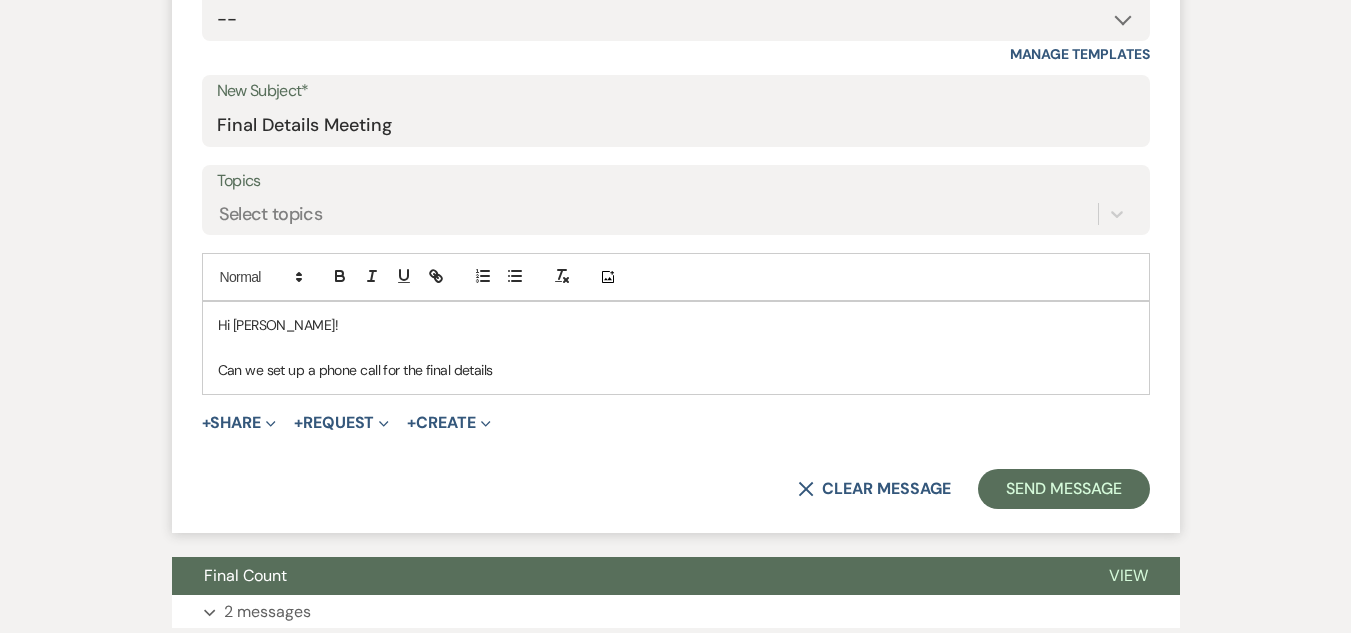 click on "Can we set up a phone call for the final details" at bounding box center (676, 370) 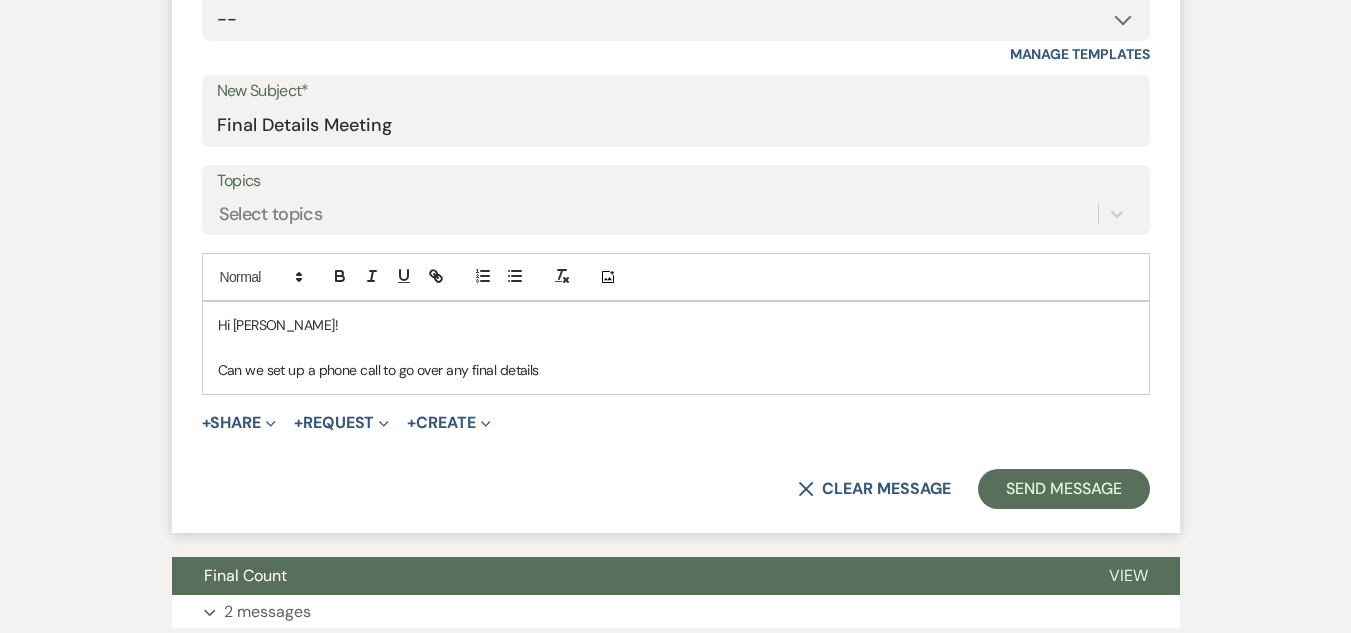 click on "Can we set up a phone call to go over any final details" at bounding box center (676, 370) 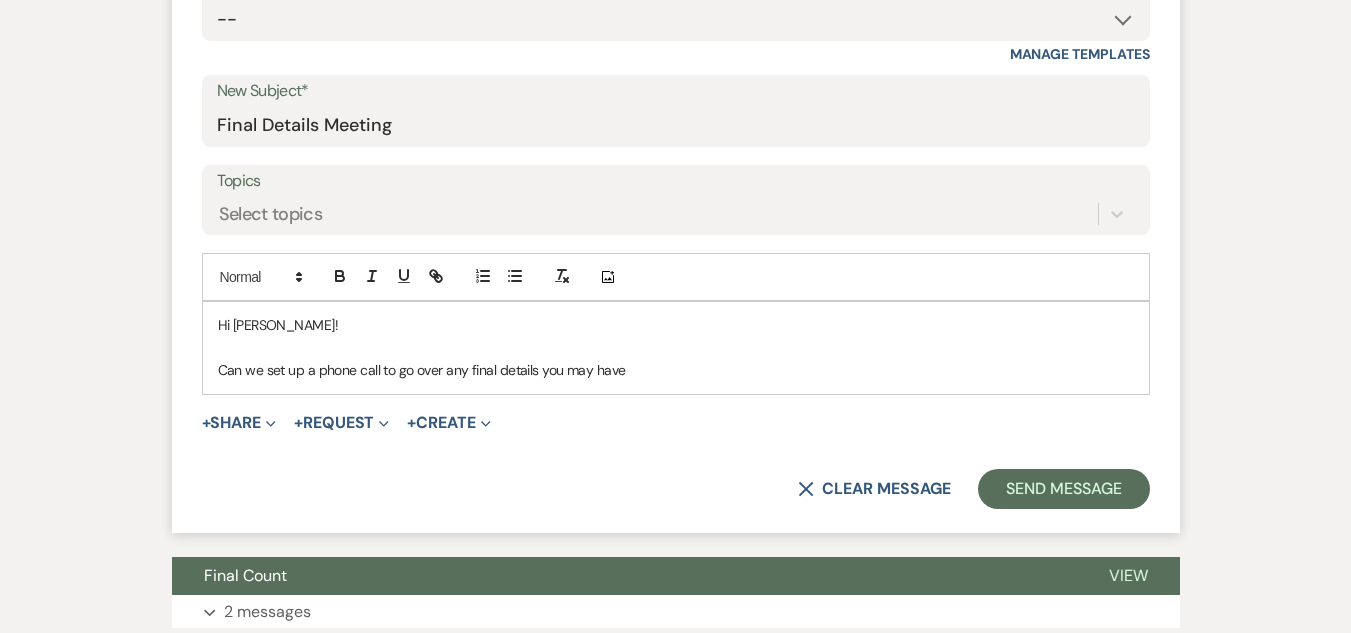 click on "Can we set up a phone call to go over any final details you may have" at bounding box center [676, 370] 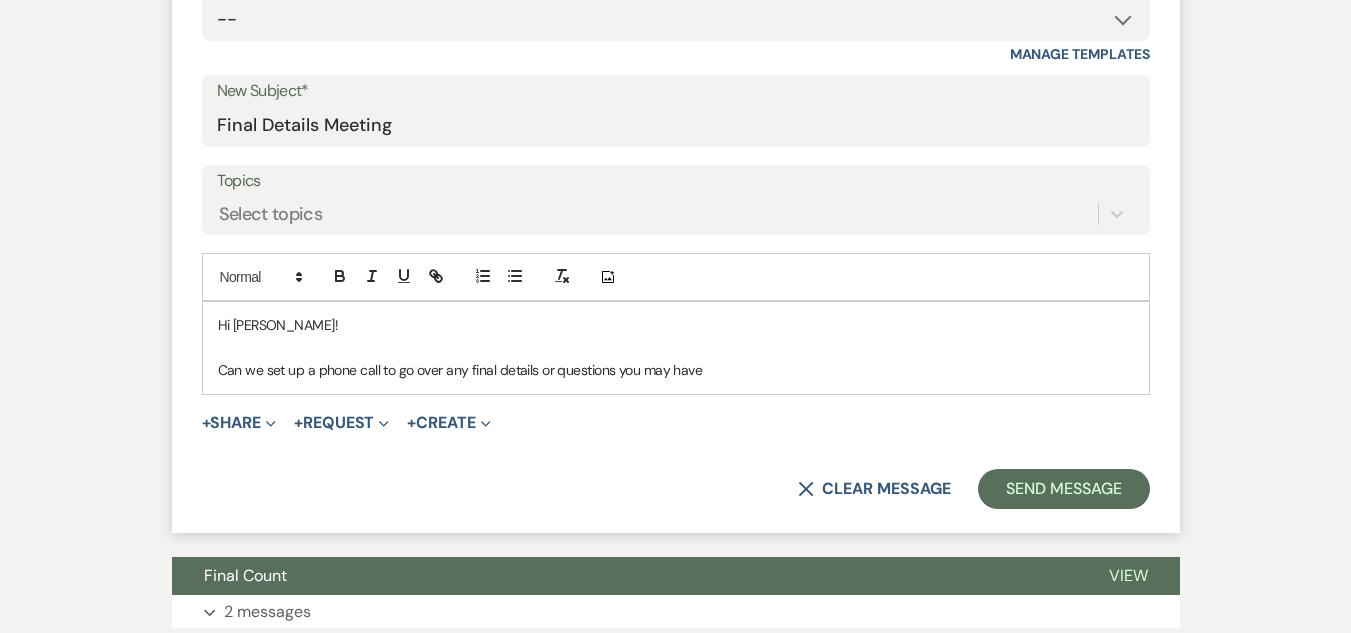 click on "Can we set up a phone call to go over any final details or questions you may have" at bounding box center (676, 370) 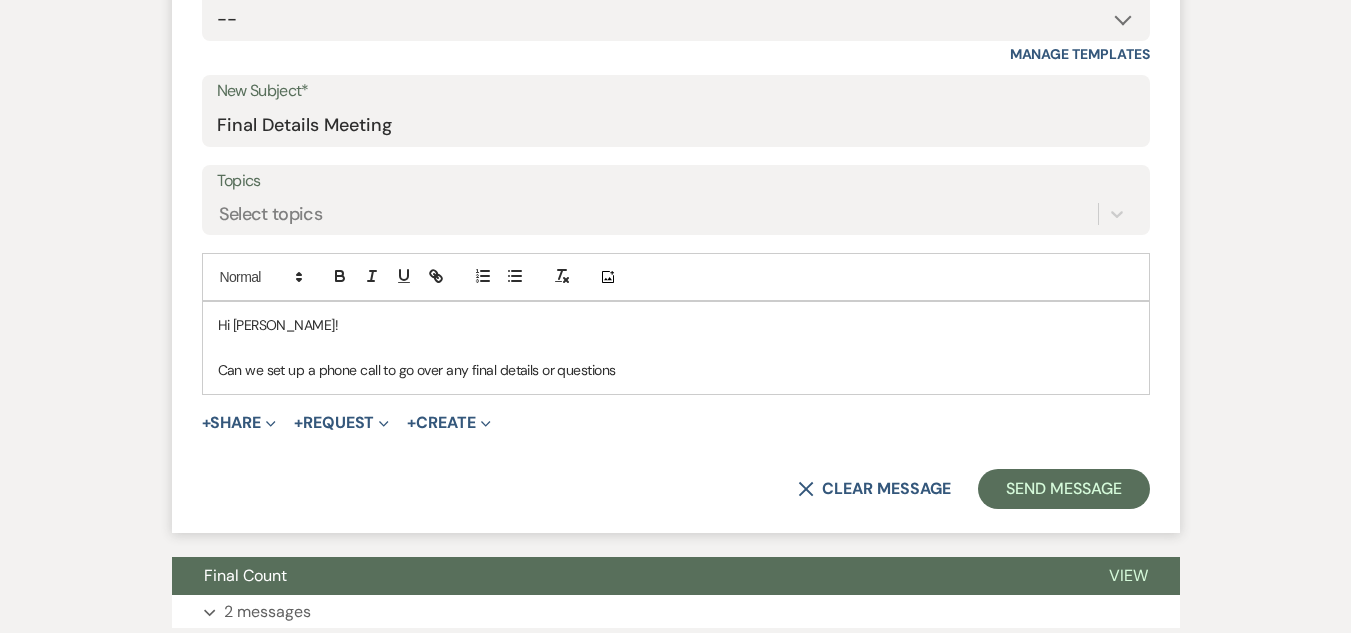 click on "Can we set up a phone call to go over any final details or questions" at bounding box center (676, 370) 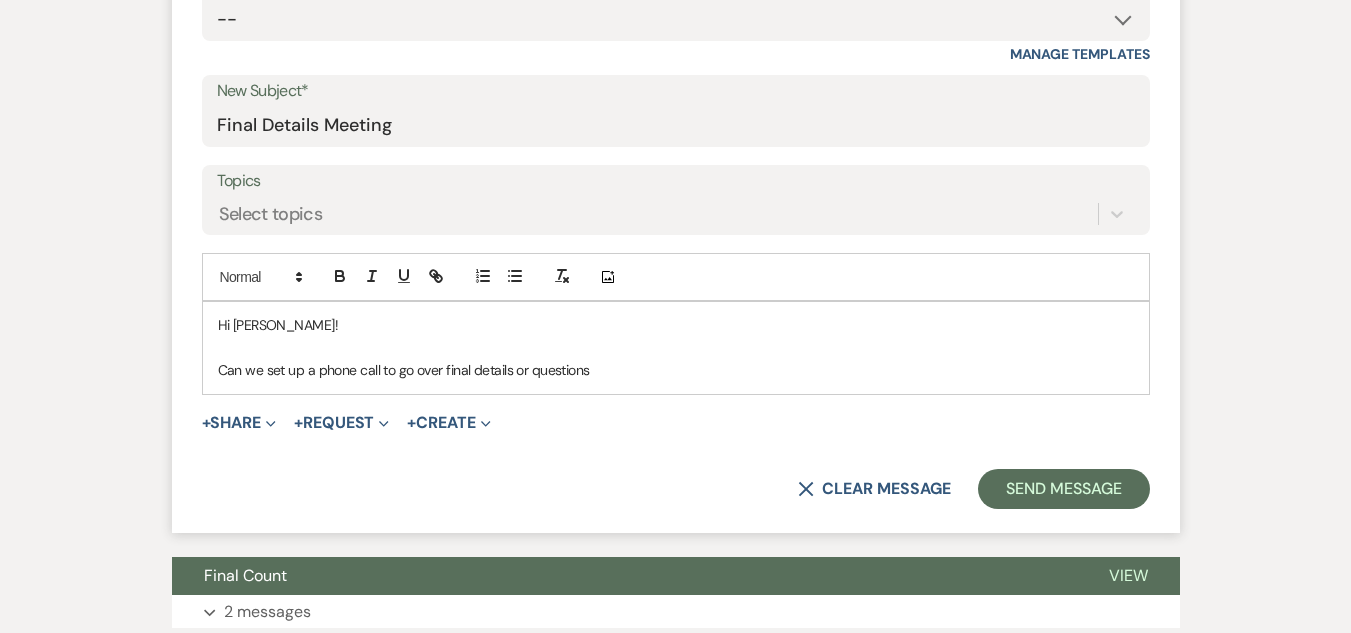 click at bounding box center (676, 348) 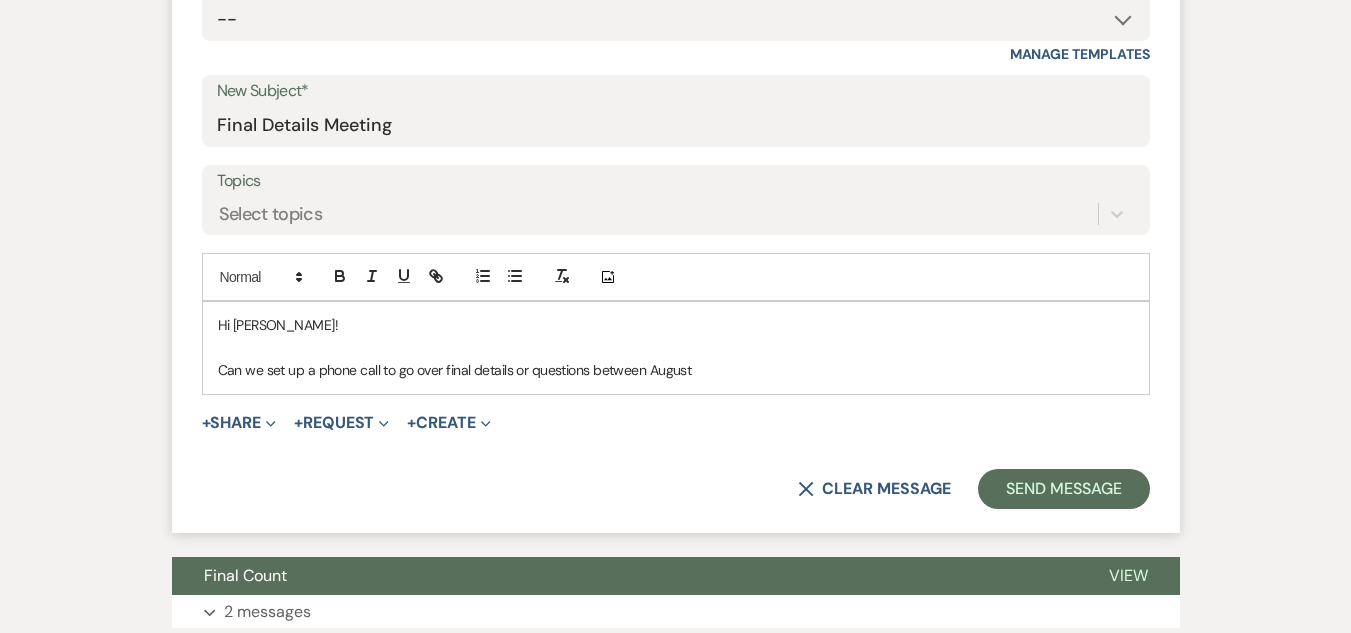 click on "Can we set up a phone call to go over final details or questions between August" at bounding box center (676, 370) 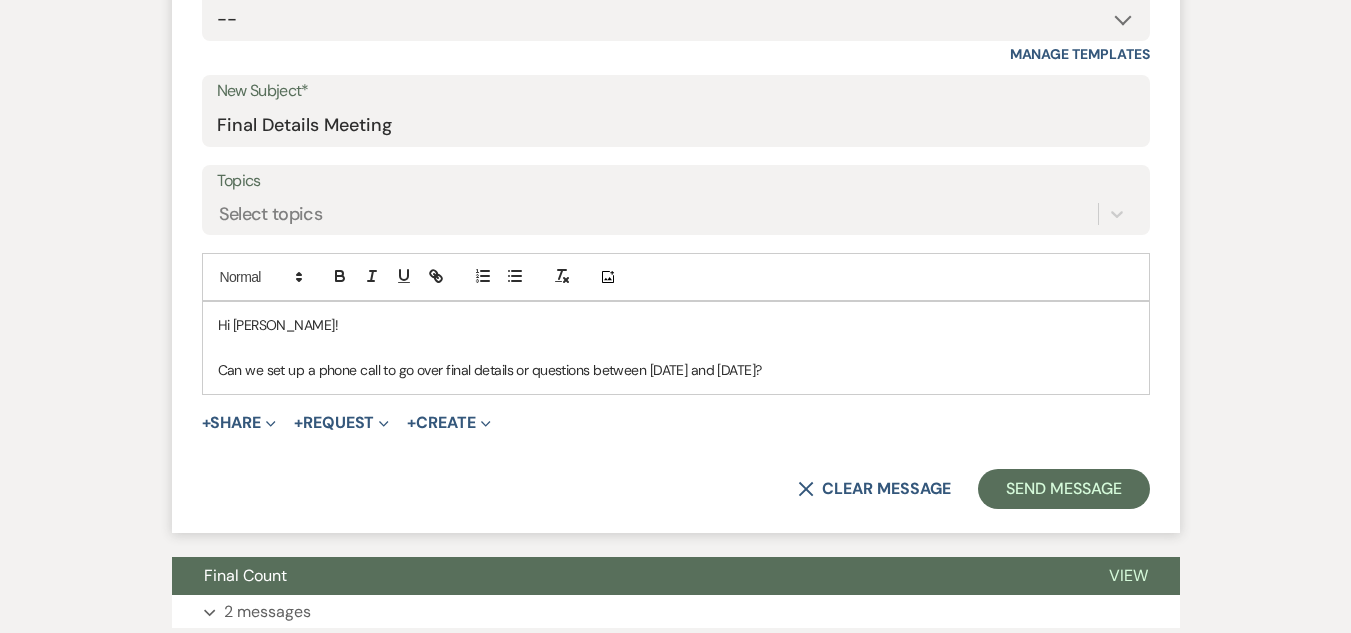 drag, startPoint x: 590, startPoint y: 370, endPoint x: 812, endPoint y: 374, distance: 222.03603 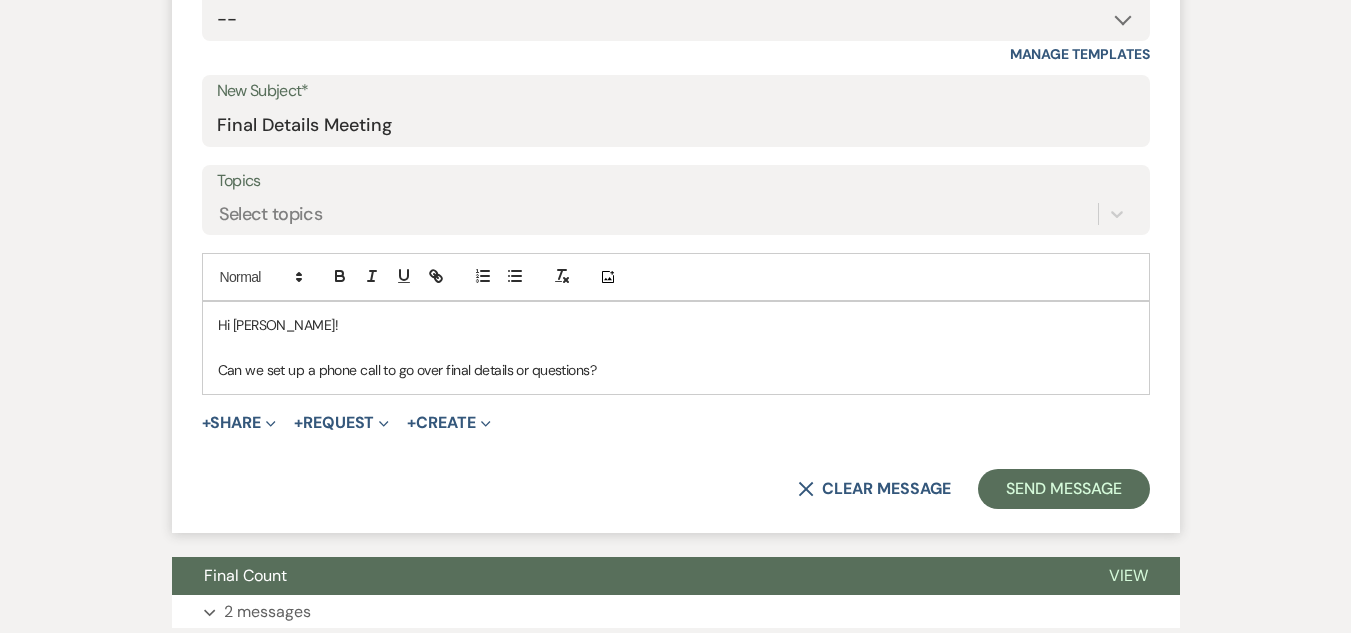 click on "Can we set up a phone call to go over final details or questions?" at bounding box center (676, 370) 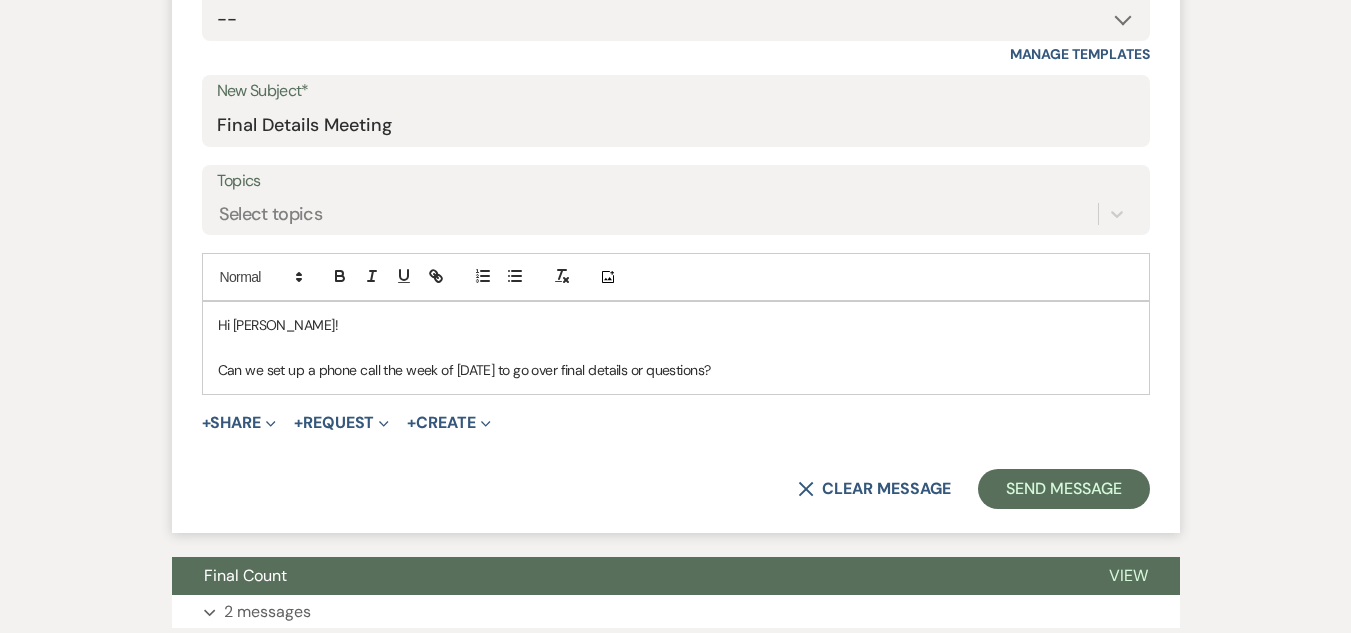 click on "Can we set up a phone call the week of August 4th to go over final details or questions?" at bounding box center (676, 370) 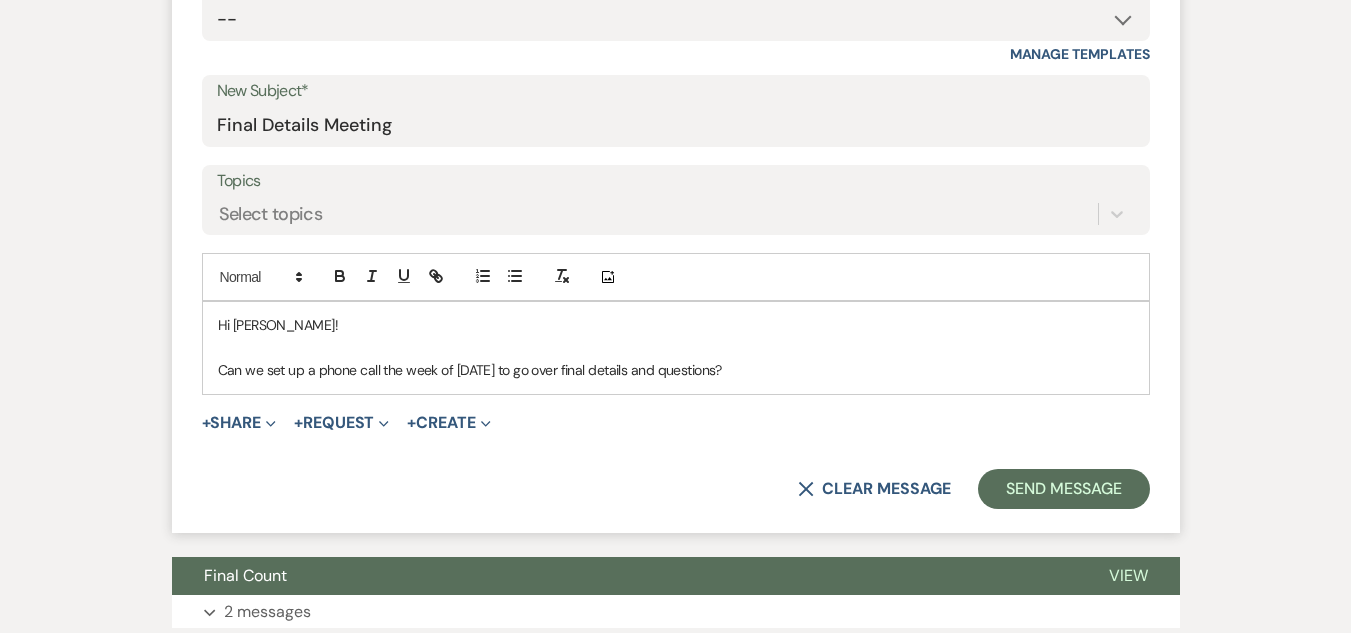 click on "Can we set up a phone call the week of August 4th to go over final details and questions?" at bounding box center [676, 370] 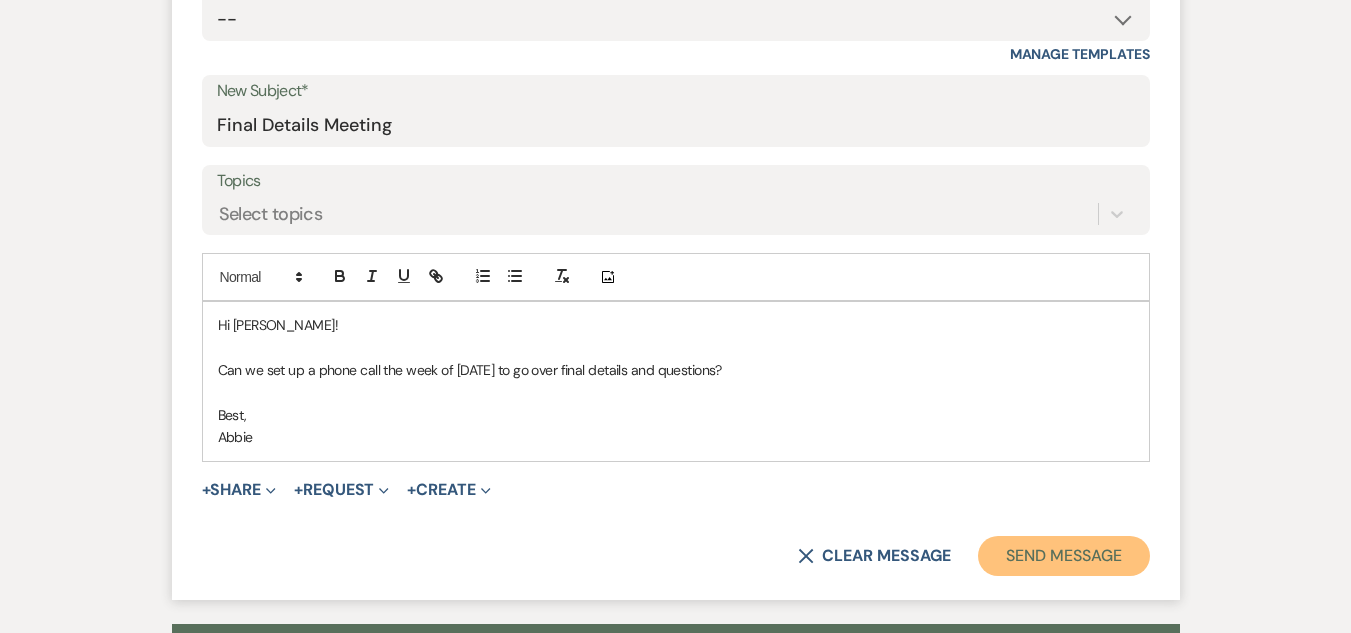 click on "Send Message" at bounding box center (1063, 556) 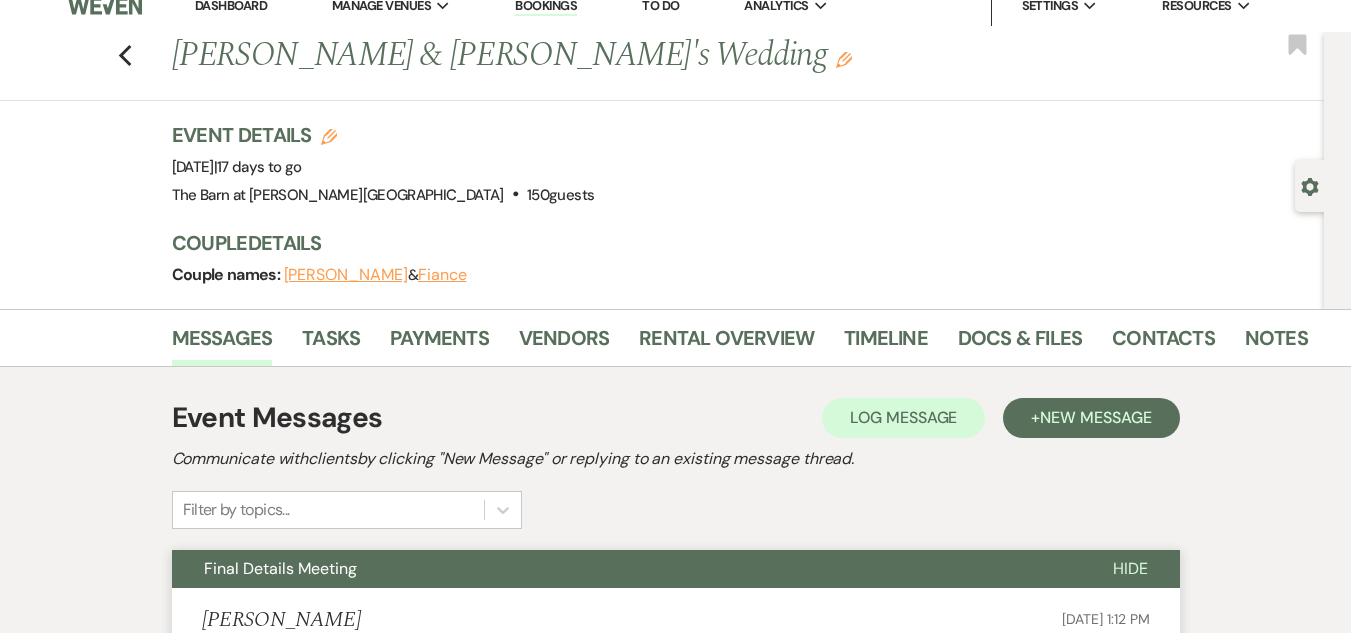 scroll, scrollTop: 0, scrollLeft: 0, axis: both 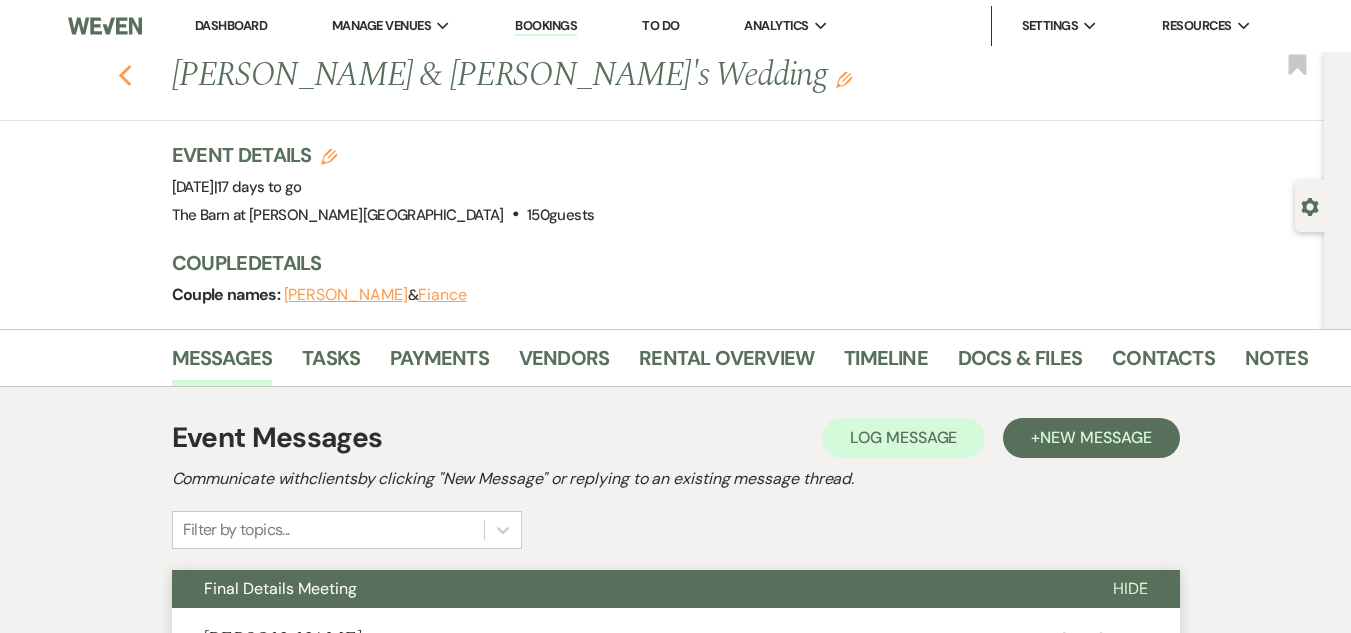 click on "Previous Alexa Steighner & Fiance's Wedding Edit Bookmark" at bounding box center [657, 86] 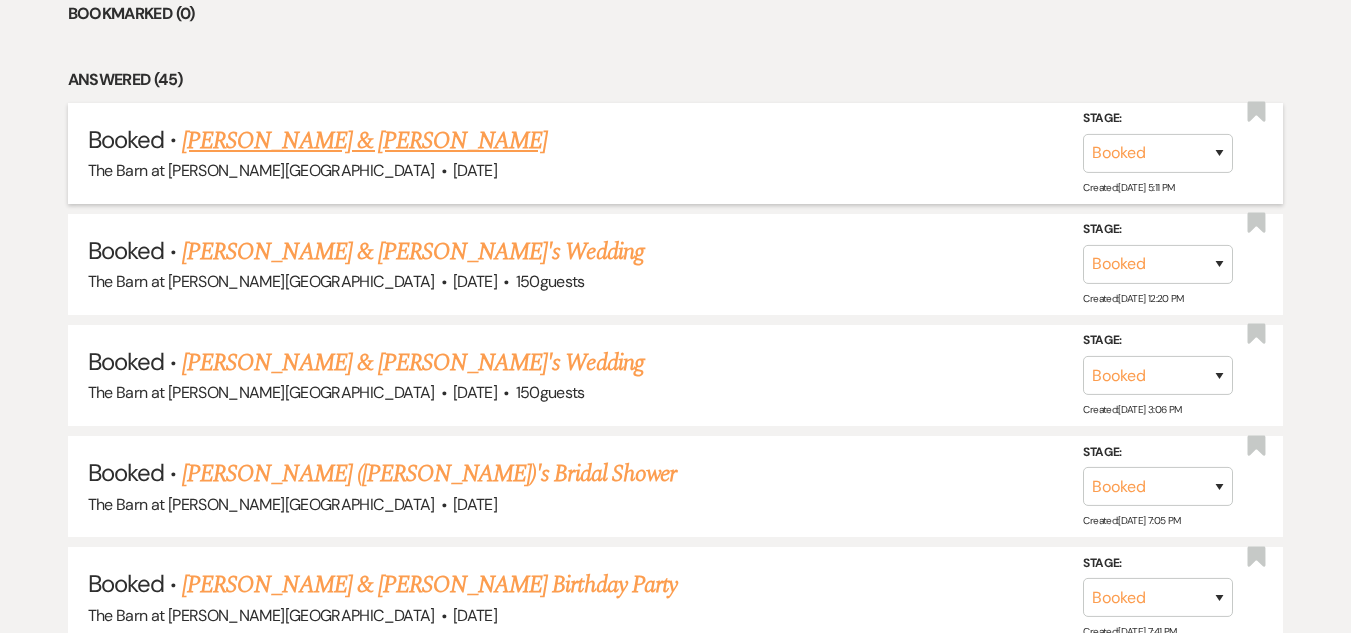 scroll, scrollTop: 1000, scrollLeft: 0, axis: vertical 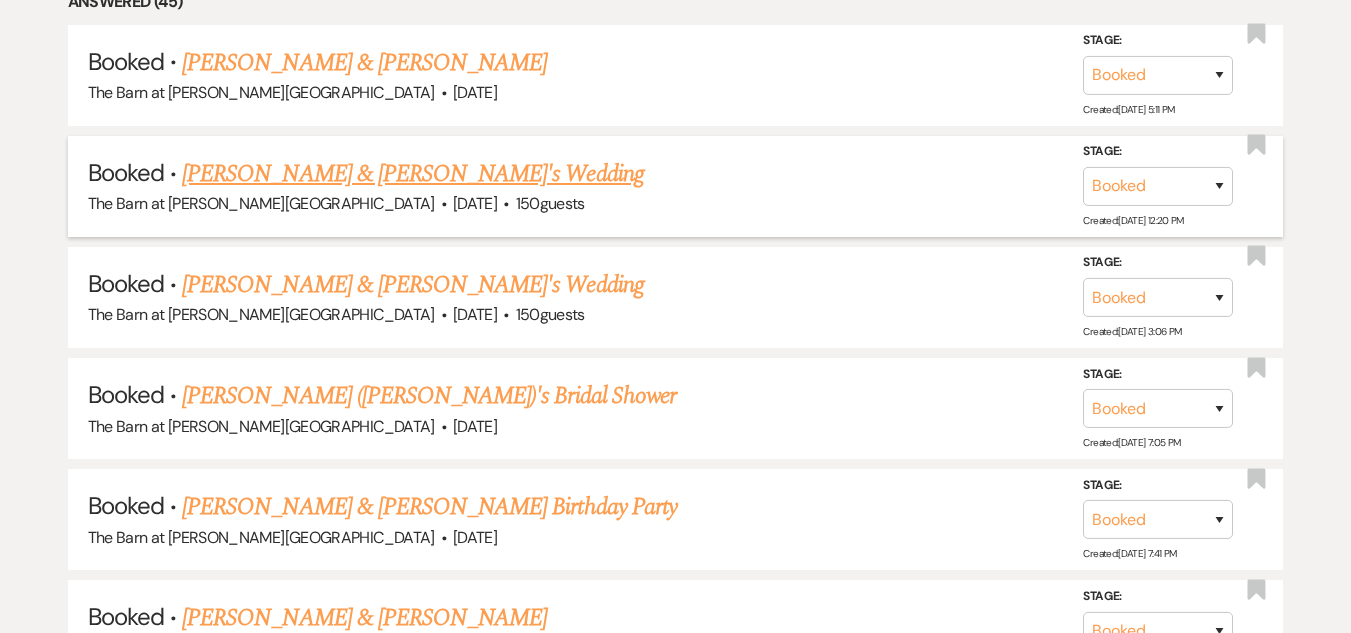click on "[PERSON_NAME] & [PERSON_NAME]'s Wedding" at bounding box center [413, 174] 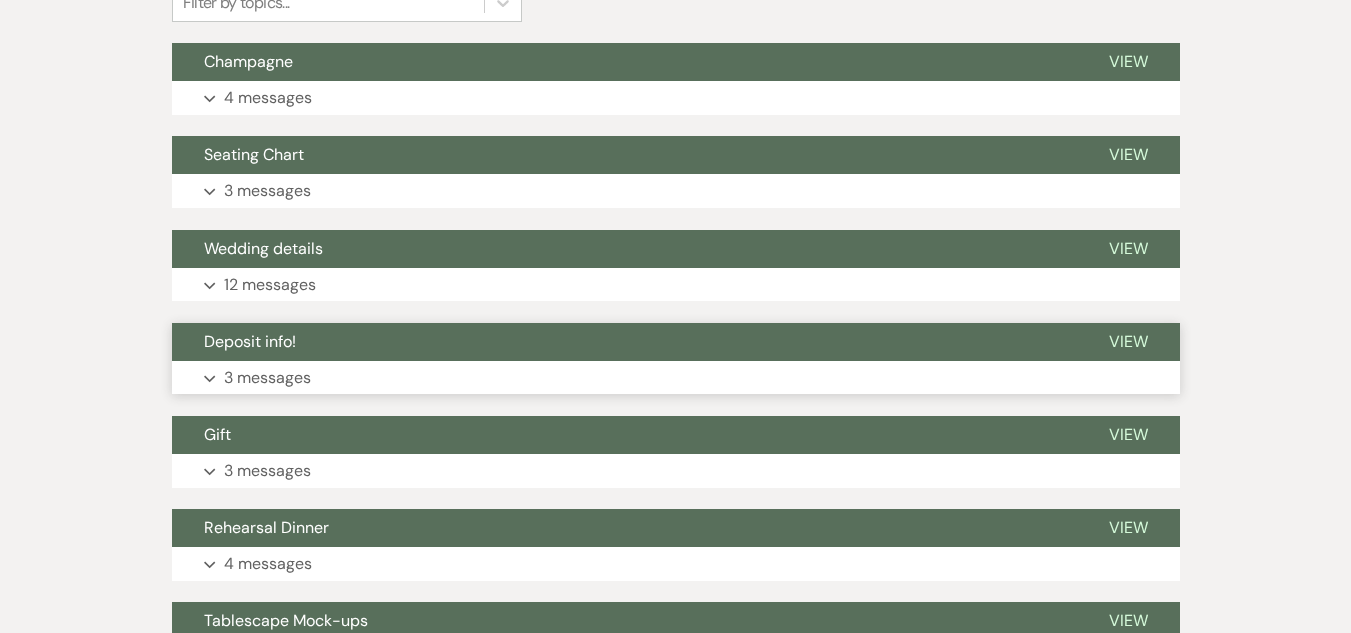 scroll, scrollTop: 600, scrollLeft: 0, axis: vertical 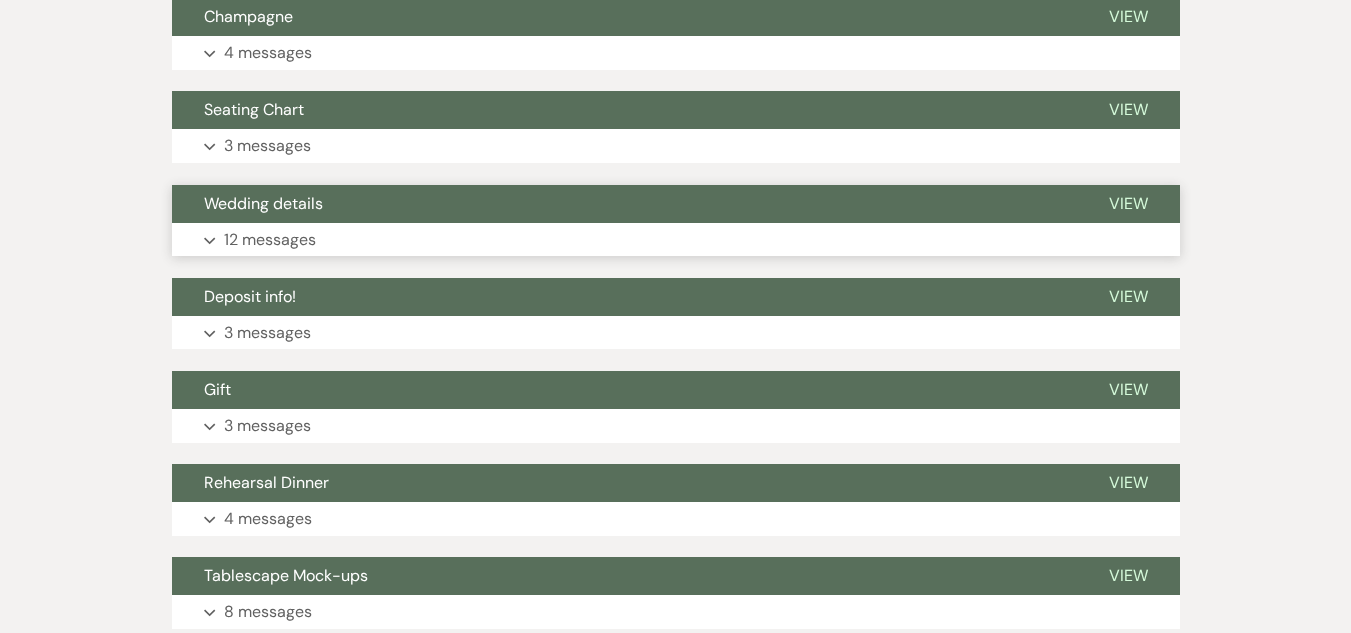 click on "Expand 12 messages" at bounding box center (676, 240) 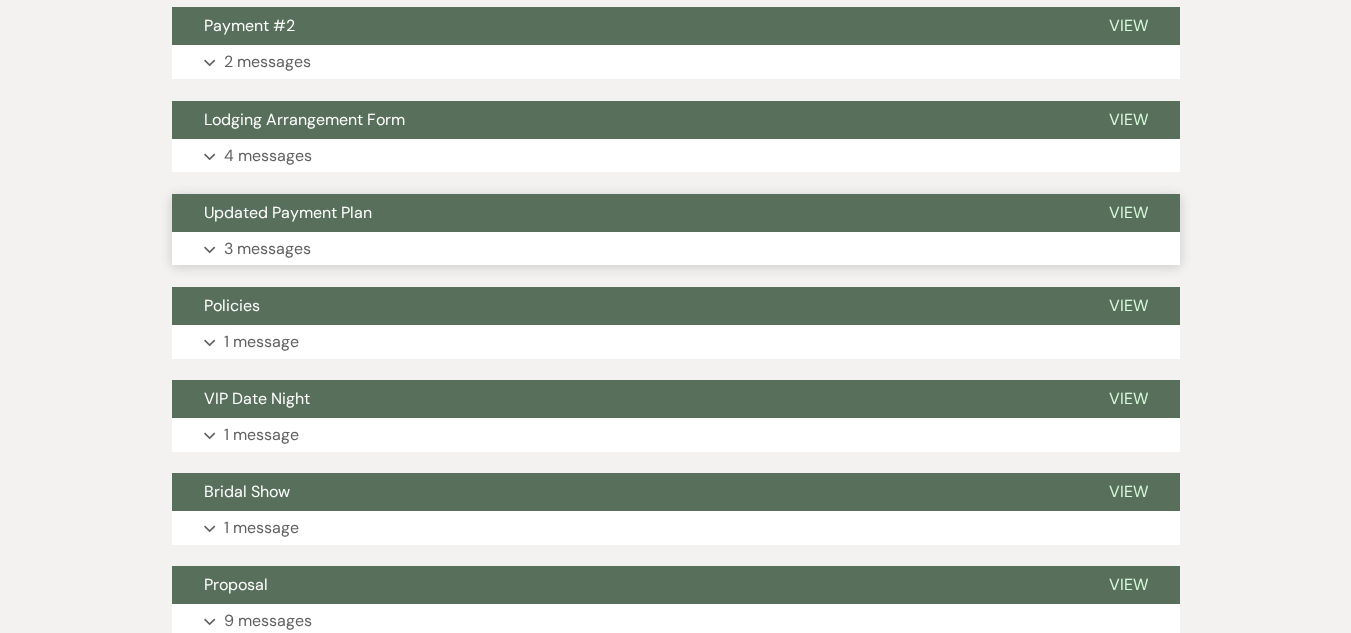 scroll, scrollTop: 3300, scrollLeft: 0, axis: vertical 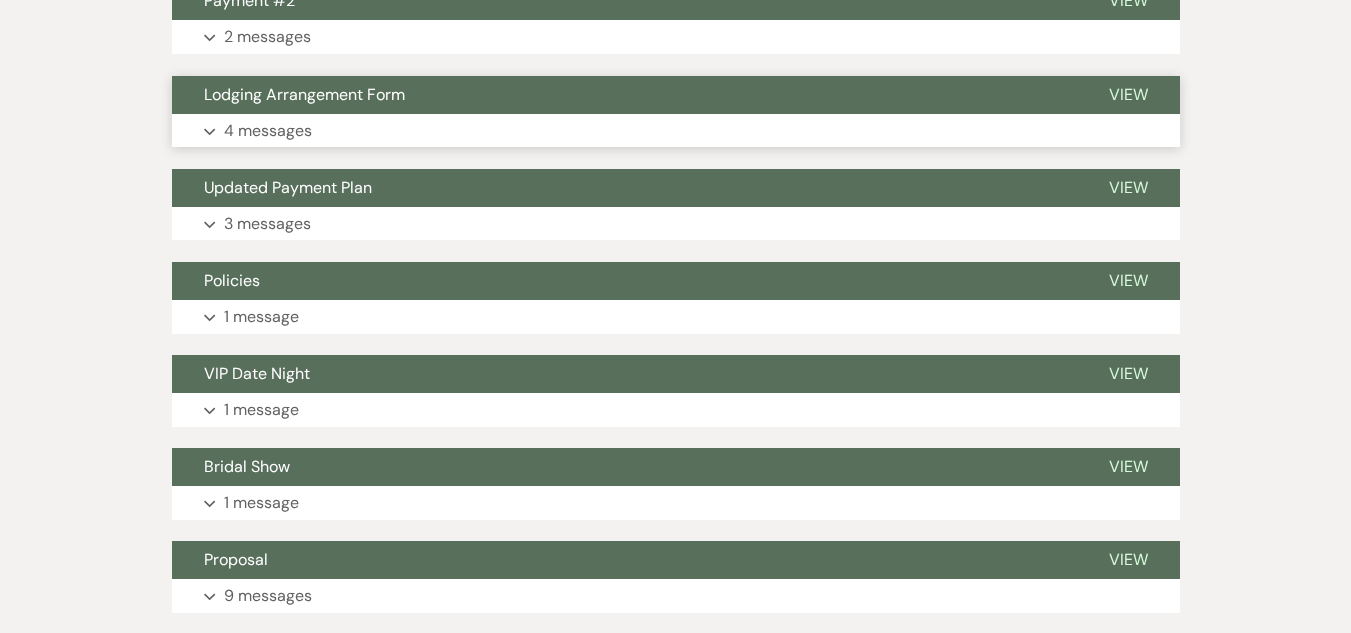 click on "Expand 4 messages" at bounding box center (676, 131) 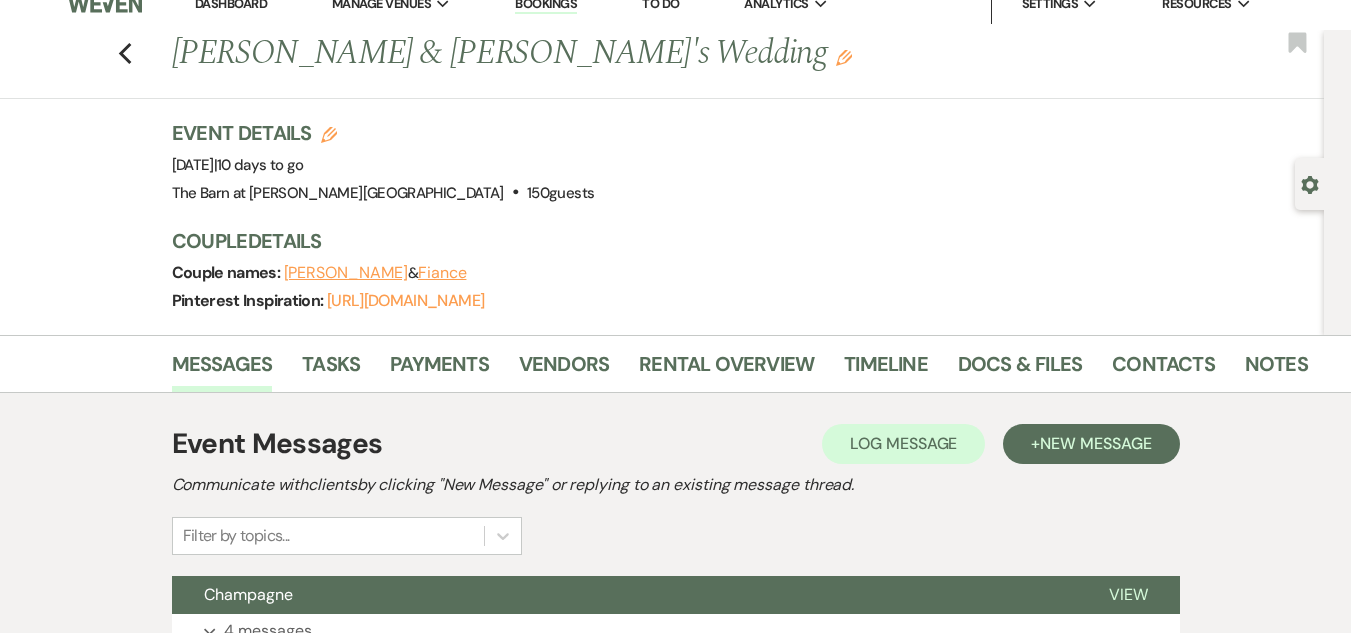 scroll, scrollTop: 0, scrollLeft: 0, axis: both 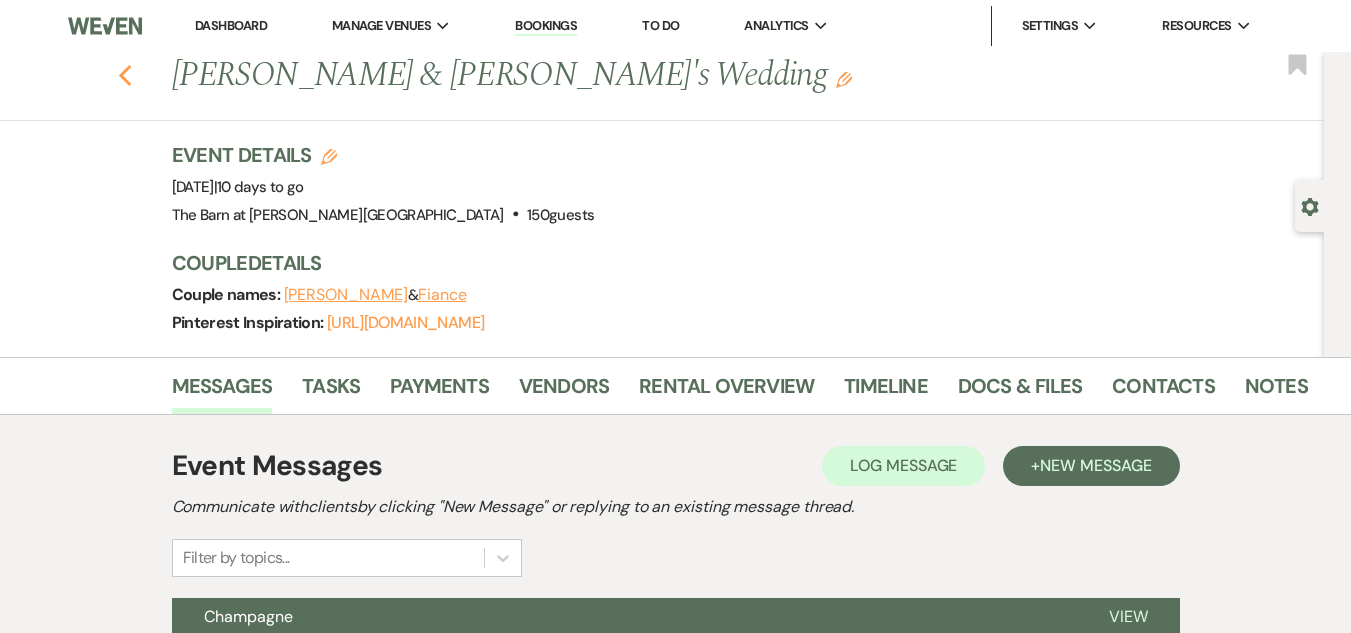click 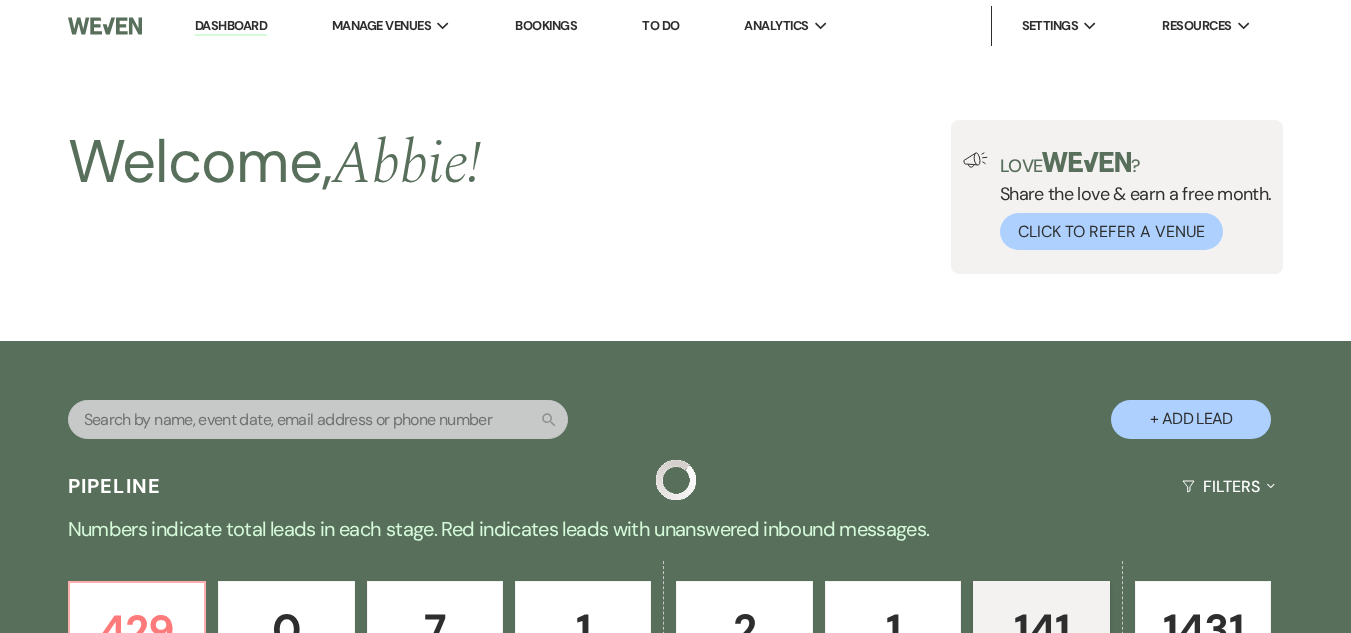 scroll, scrollTop: 1000, scrollLeft: 0, axis: vertical 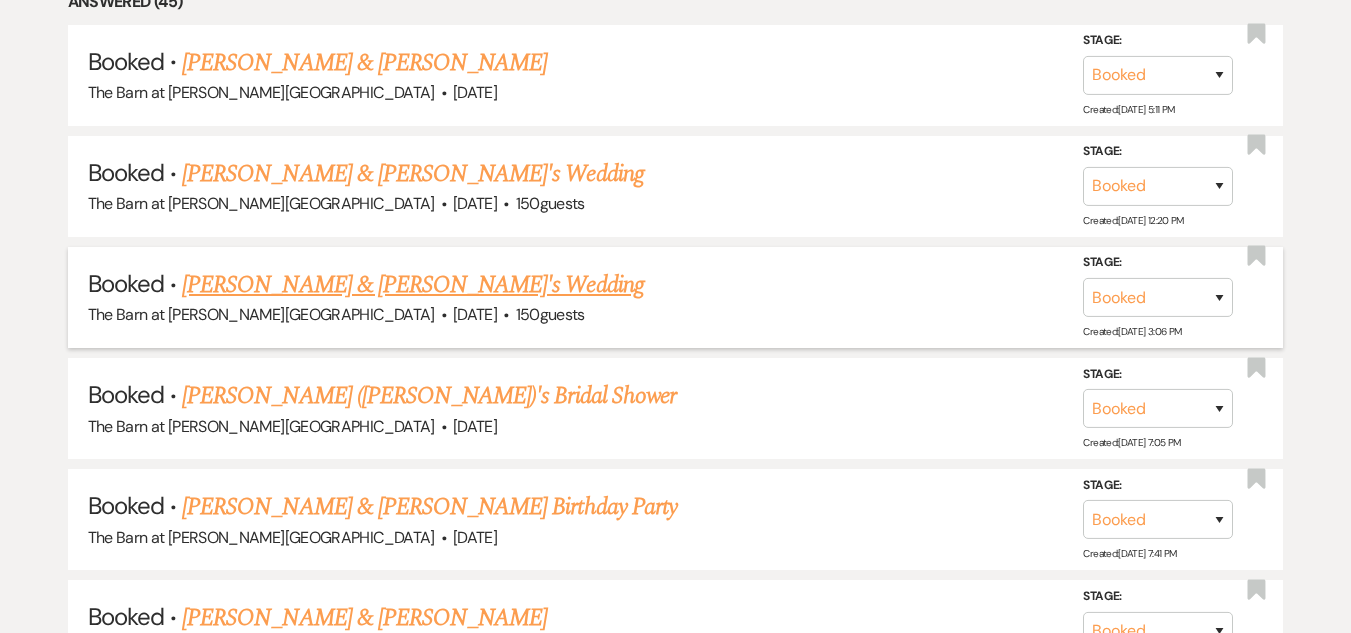 click on "[PERSON_NAME] & [PERSON_NAME]'s Wedding" at bounding box center (413, 285) 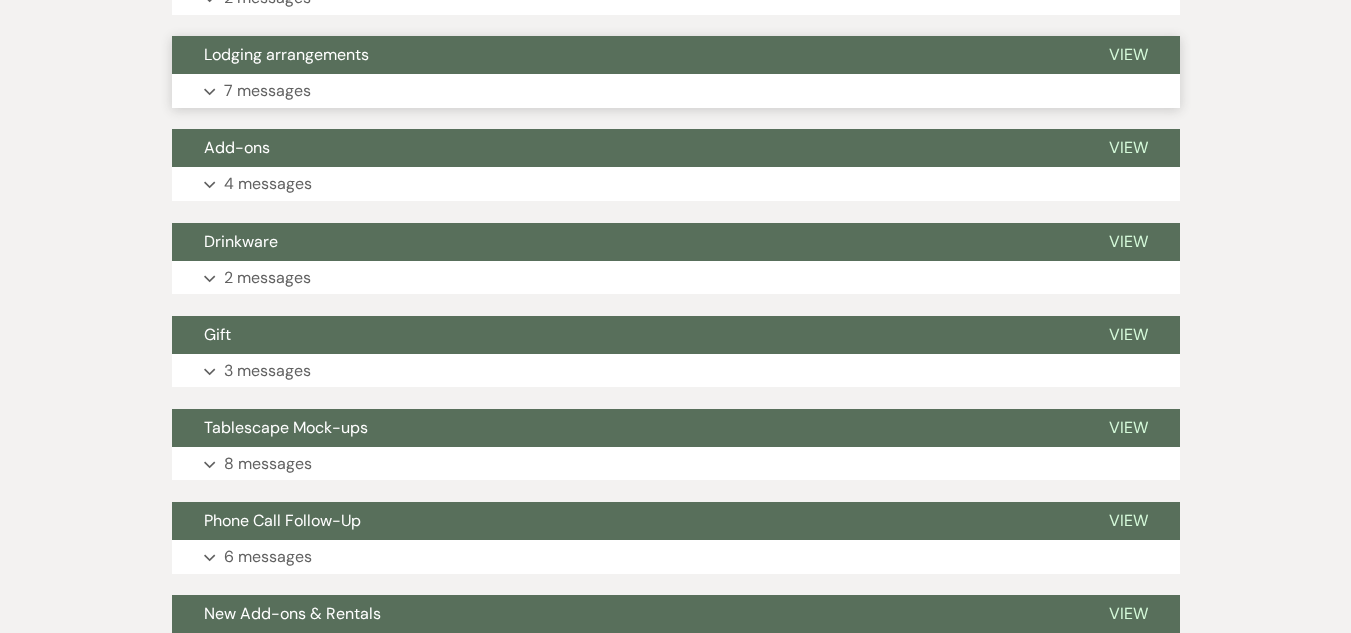 click on "Expand 7 messages" at bounding box center (676, 91) 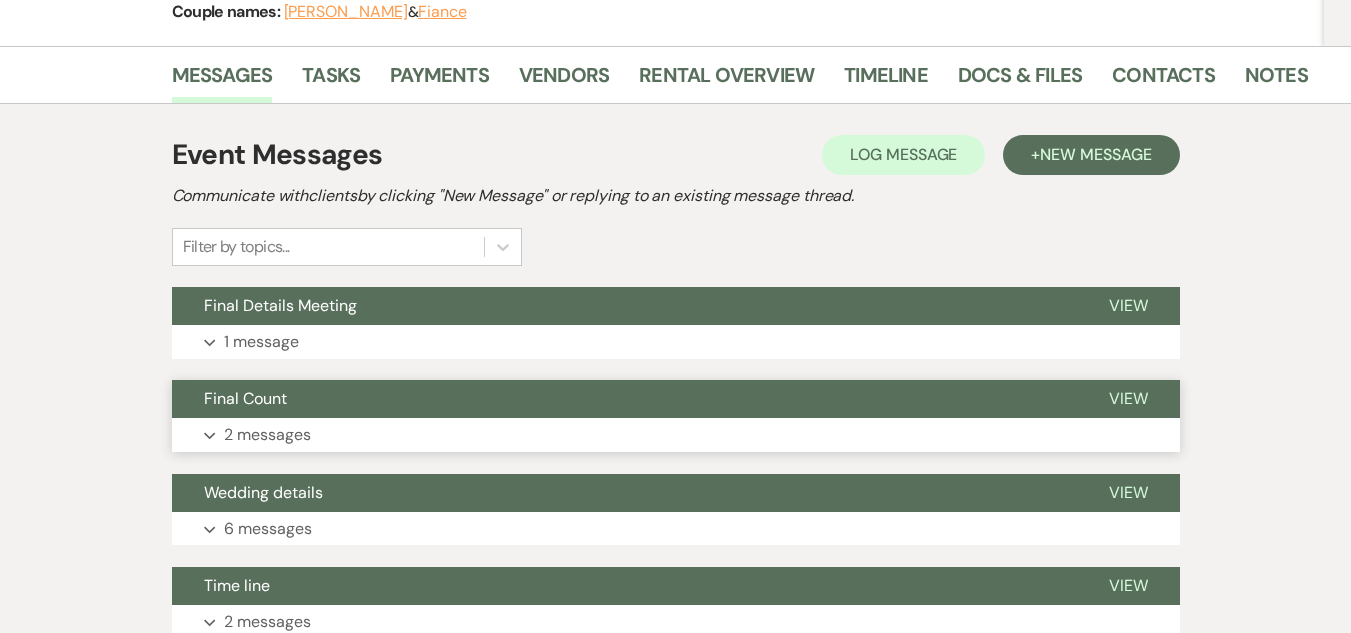 scroll, scrollTop: 400, scrollLeft: 0, axis: vertical 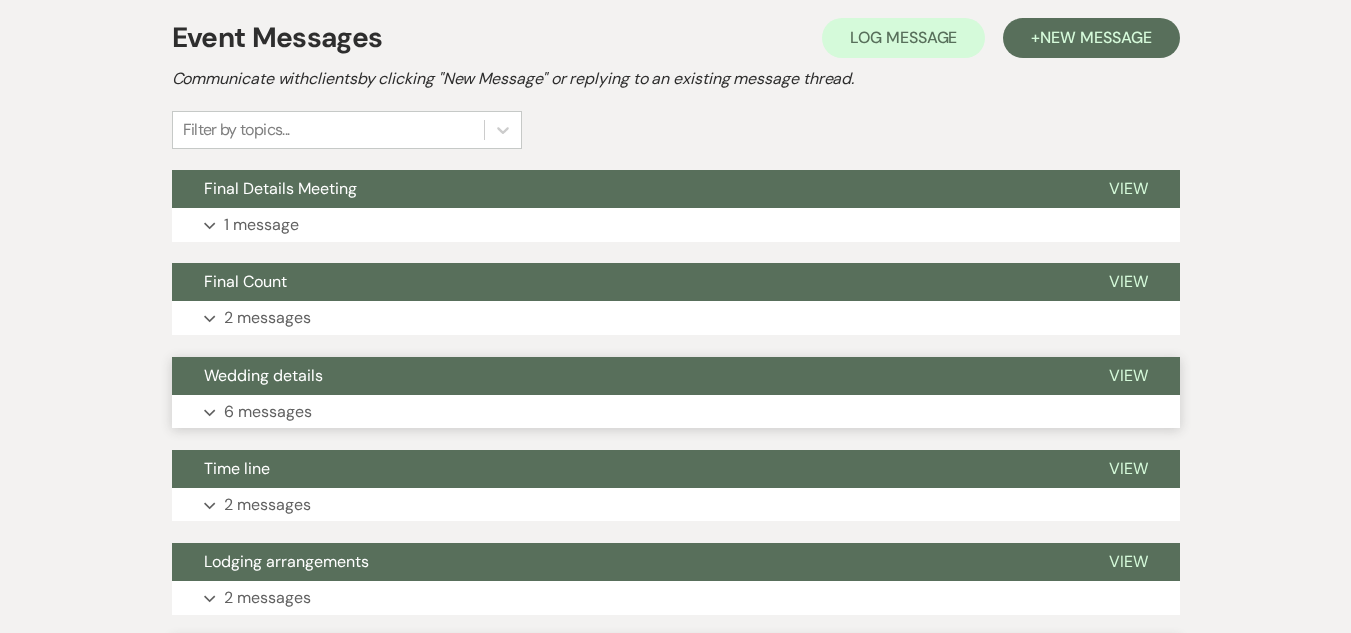 click on "Expand 6 messages" at bounding box center [676, 412] 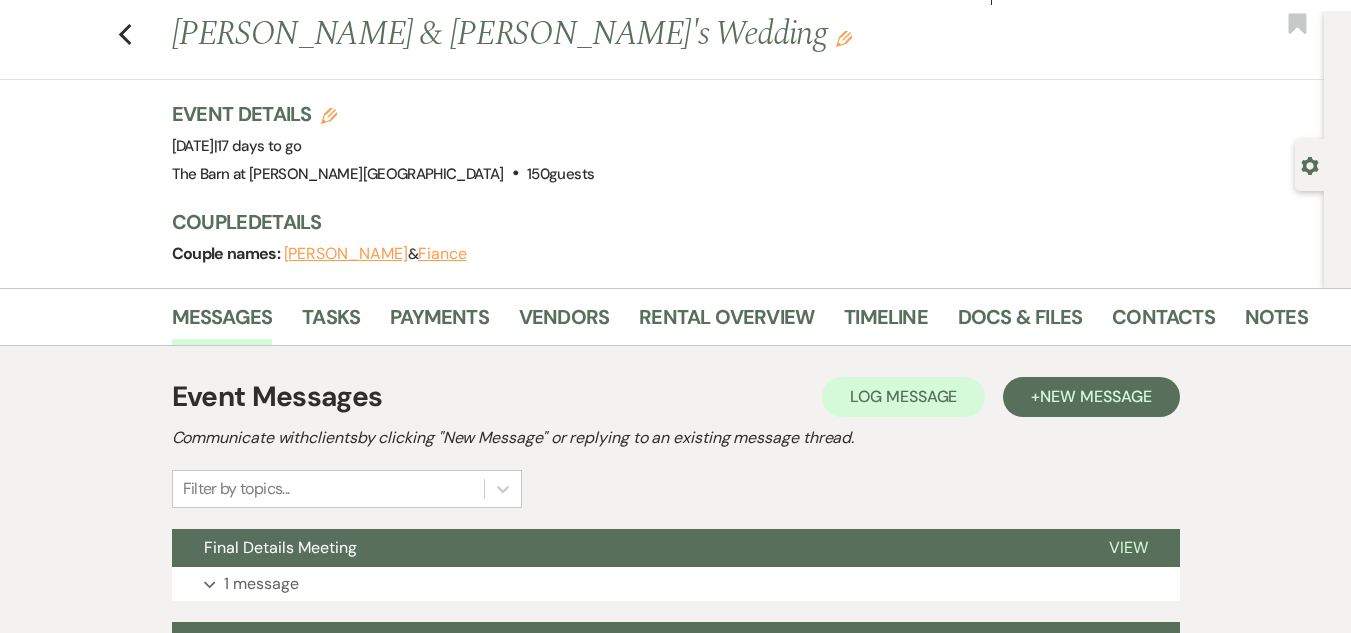 scroll, scrollTop: 0, scrollLeft: 0, axis: both 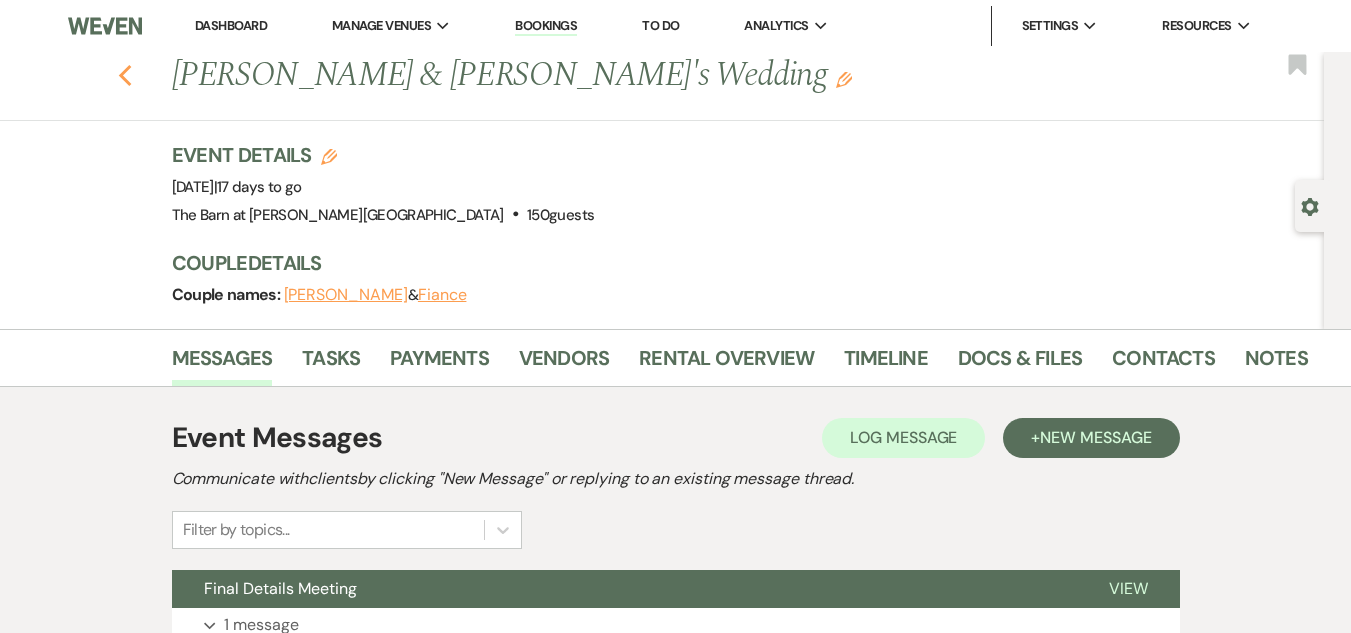 click on "Previous" 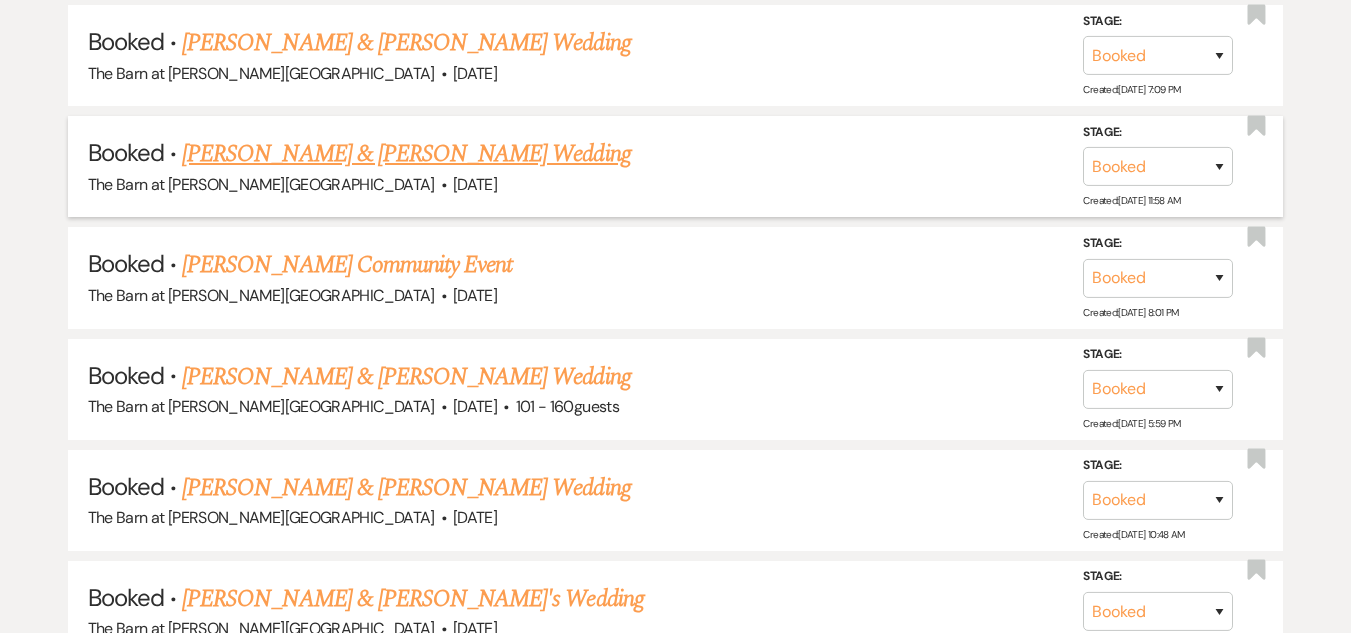 scroll, scrollTop: 2500, scrollLeft: 0, axis: vertical 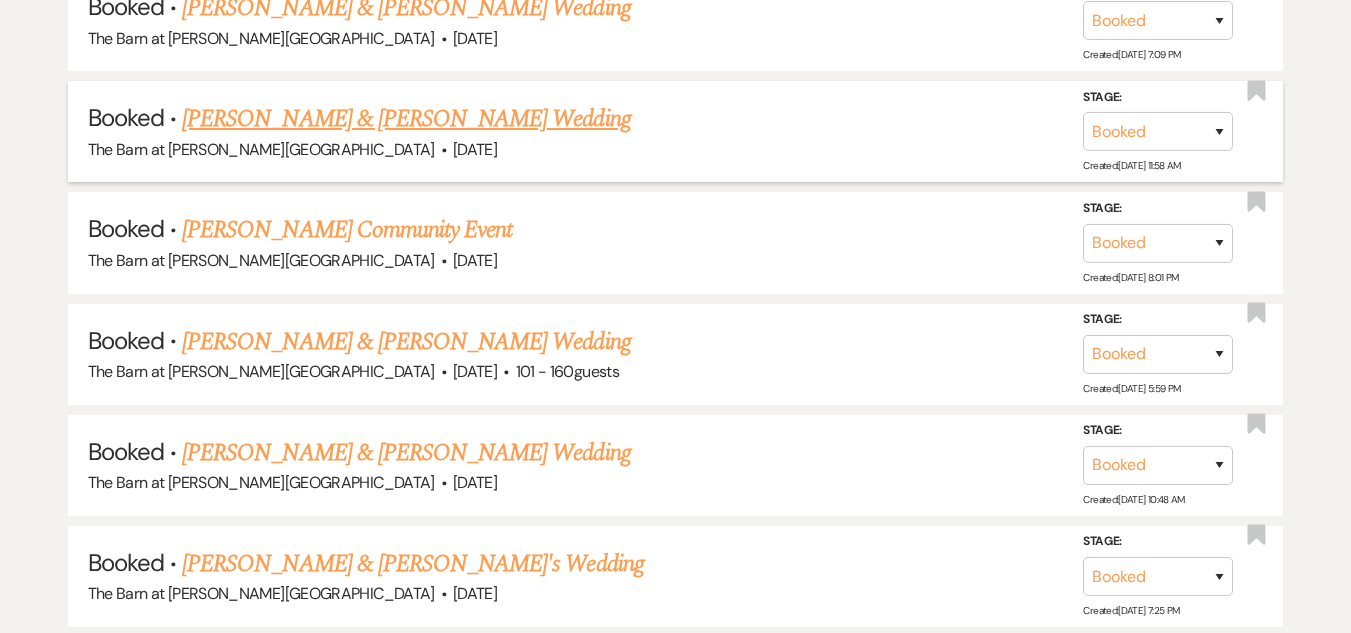 click on "[PERSON_NAME] & [PERSON_NAME] Wedding" at bounding box center (406, 119) 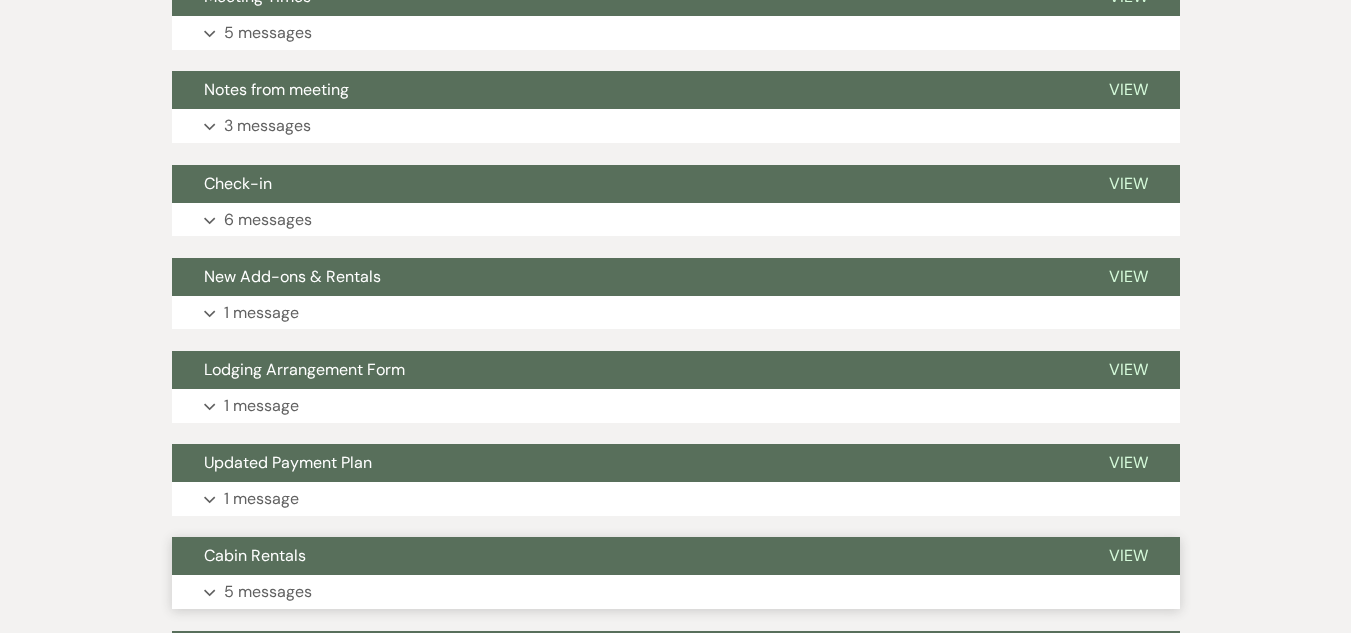 scroll, scrollTop: 459, scrollLeft: 0, axis: vertical 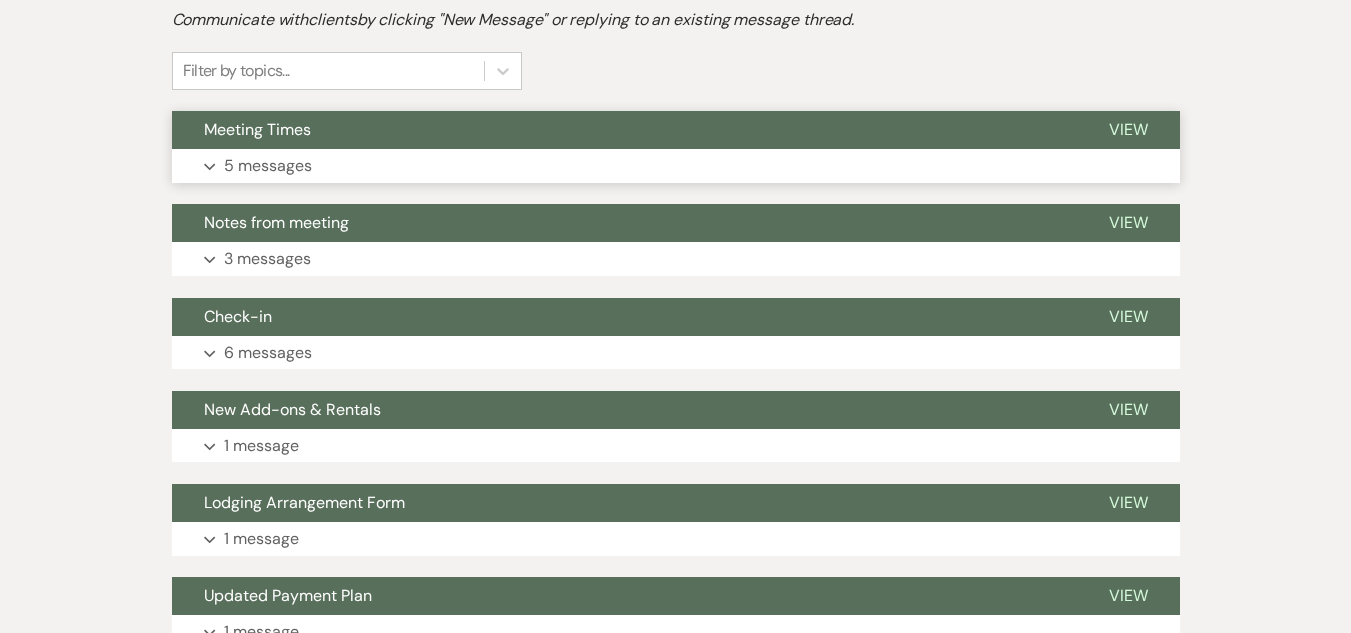click on "Expand 5 messages" at bounding box center (676, 166) 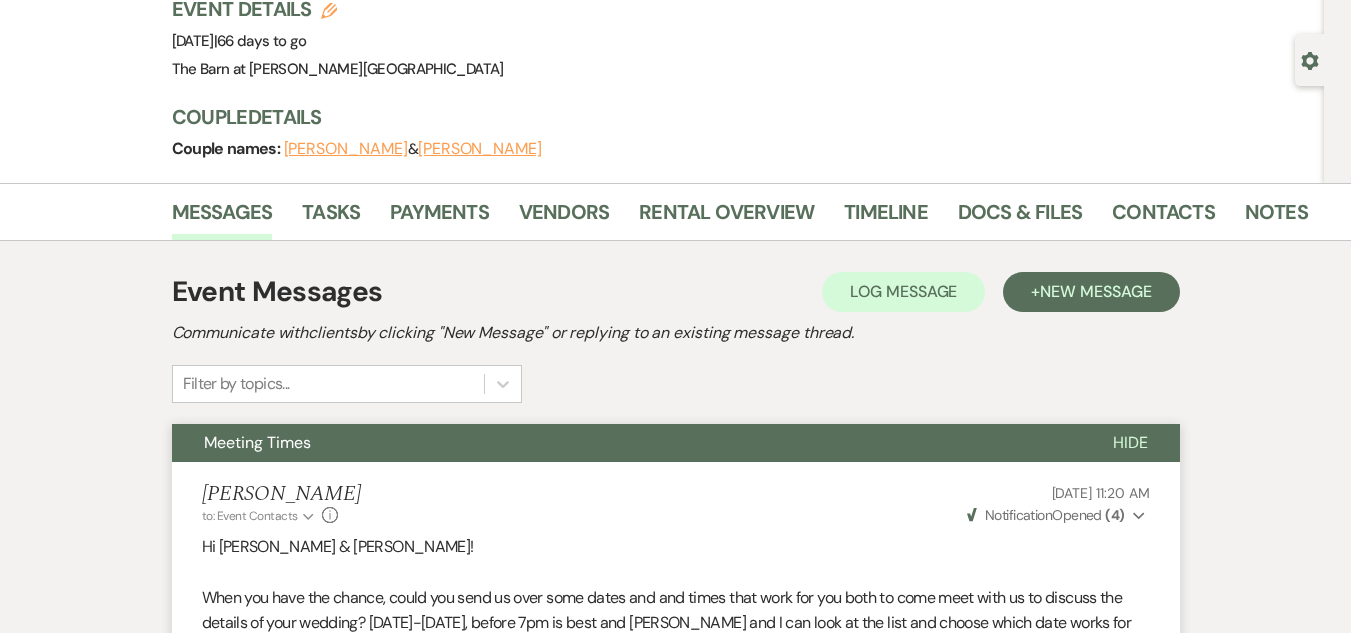 scroll, scrollTop: 0, scrollLeft: 0, axis: both 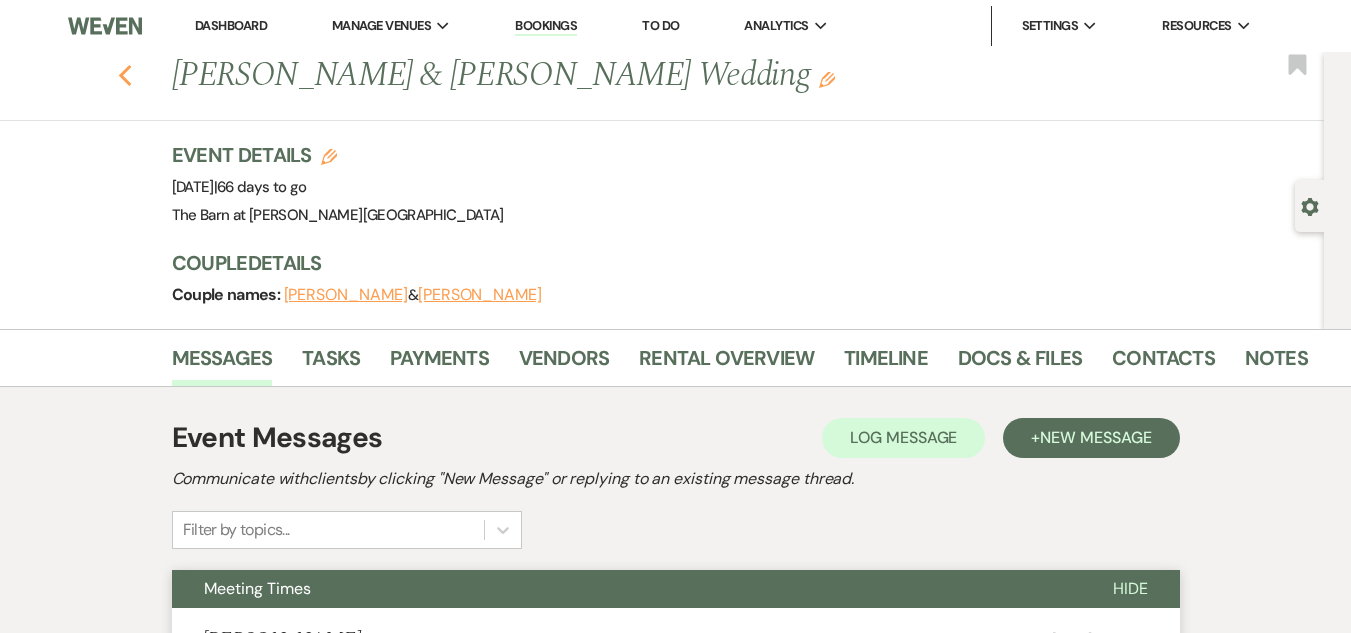 click on "Previous" 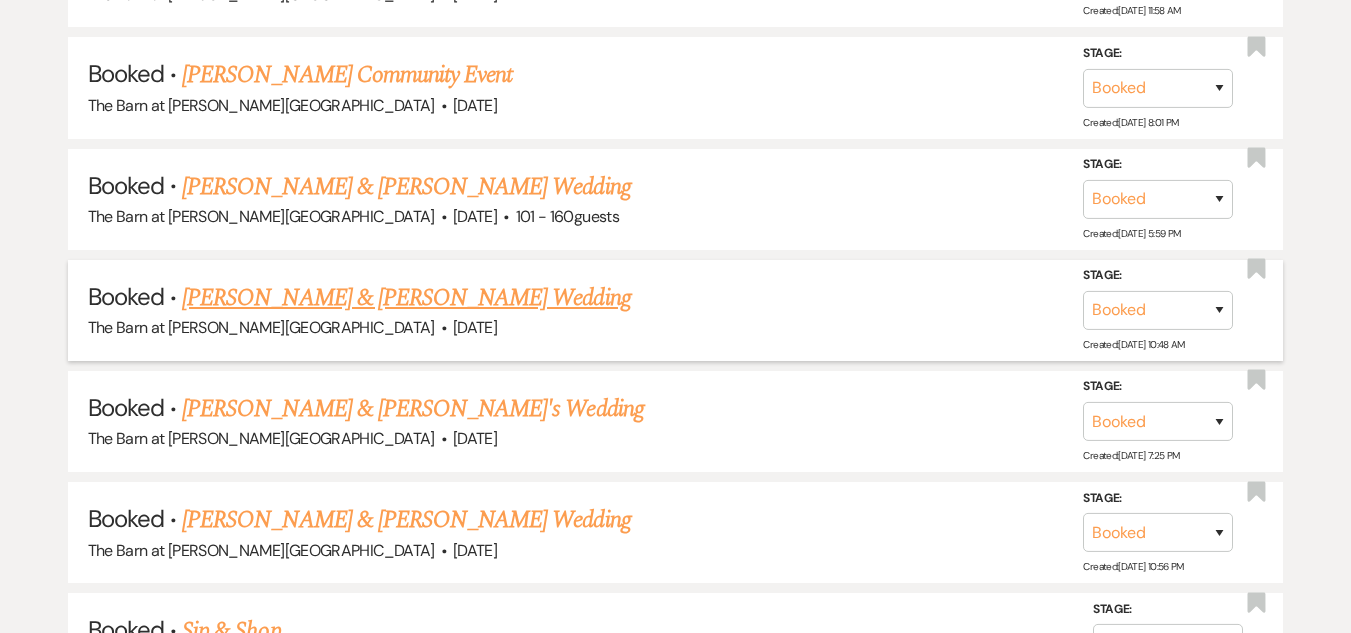 scroll, scrollTop: 2700, scrollLeft: 0, axis: vertical 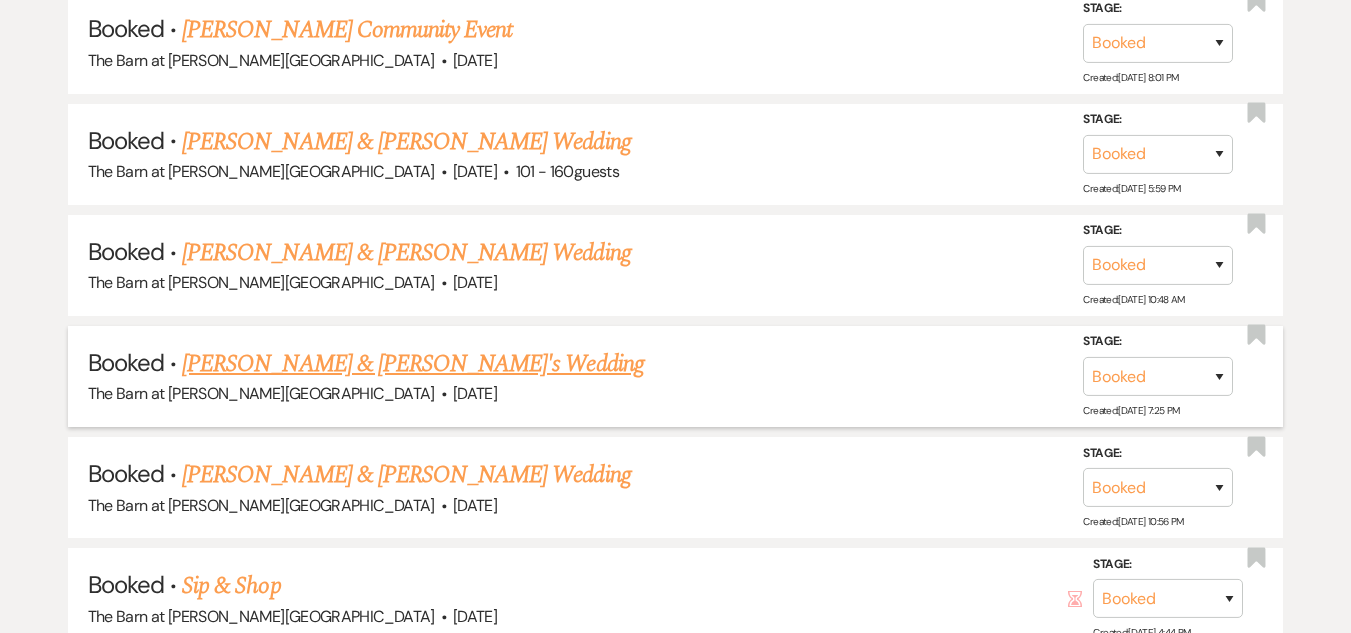 click on "[PERSON_NAME] & [PERSON_NAME]'s Wedding" at bounding box center (413, 364) 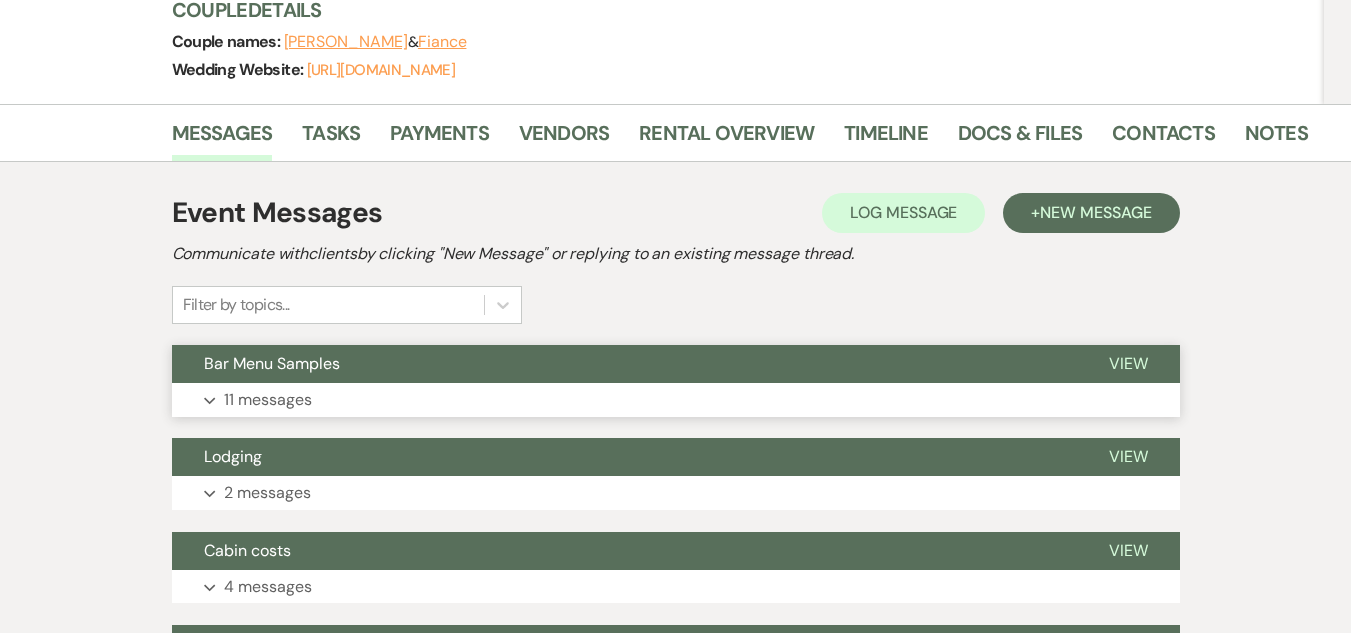 scroll, scrollTop: 300, scrollLeft: 0, axis: vertical 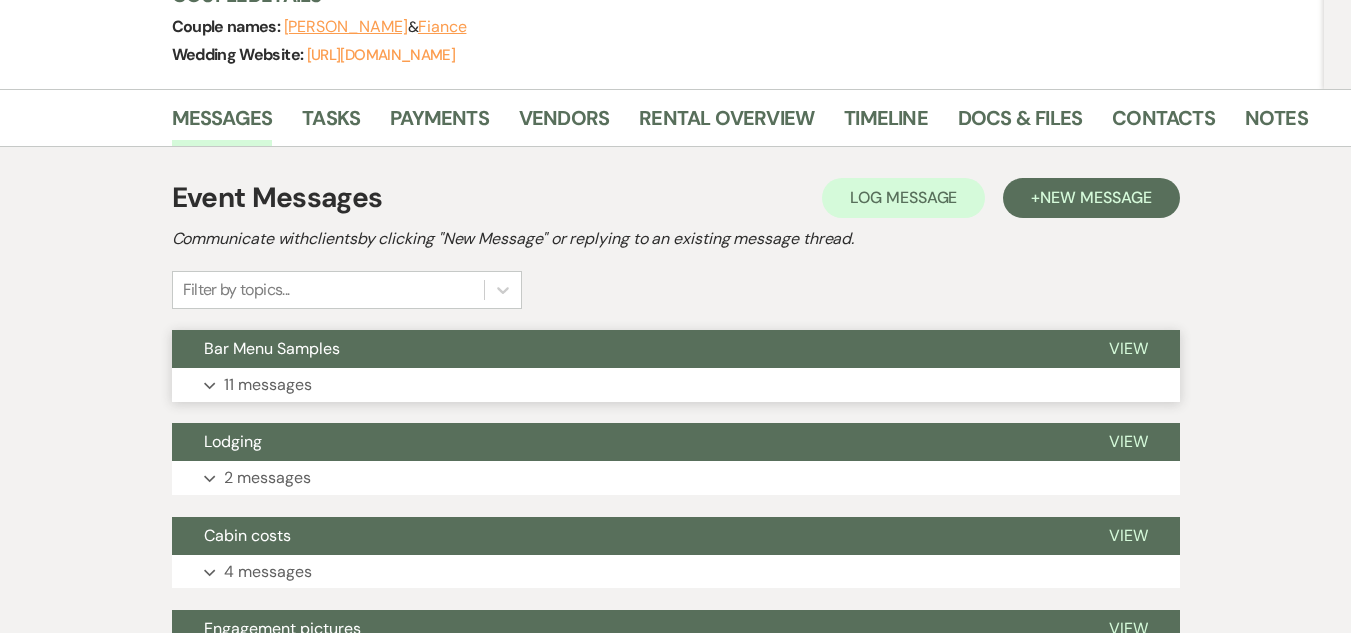 click on "Expand 11 messages" at bounding box center [676, 385] 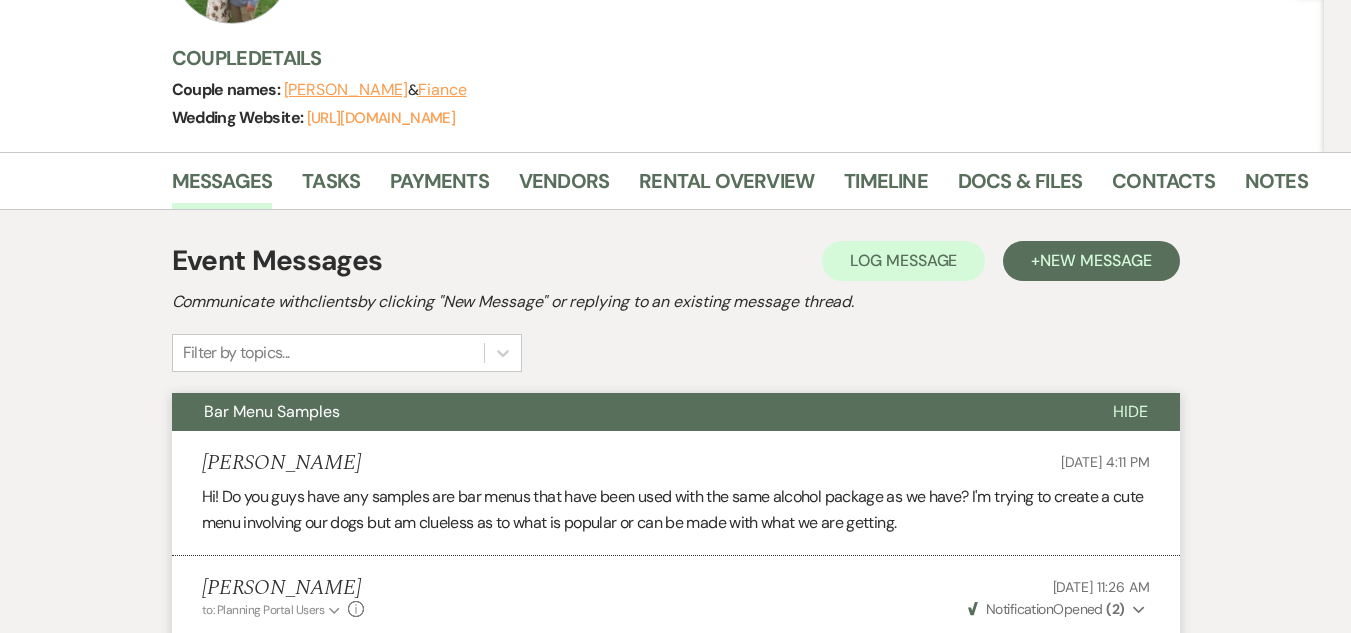 scroll, scrollTop: 0, scrollLeft: 0, axis: both 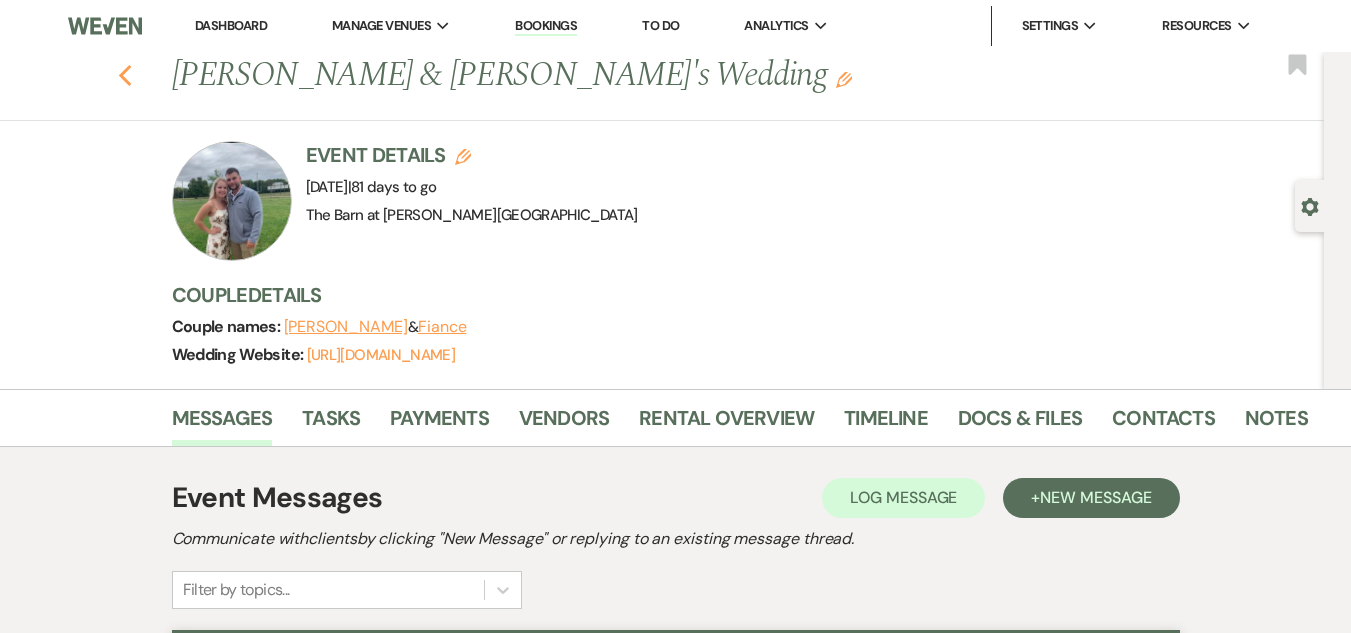 click on "Previous" 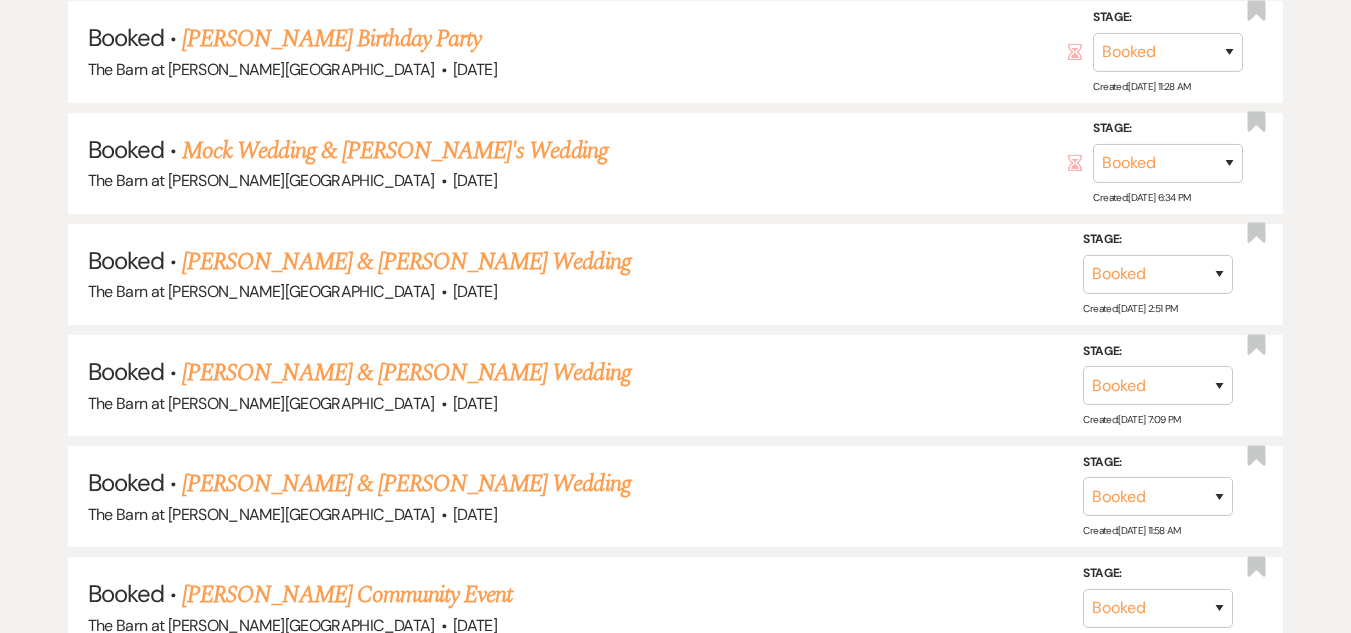 scroll, scrollTop: 2100, scrollLeft: 0, axis: vertical 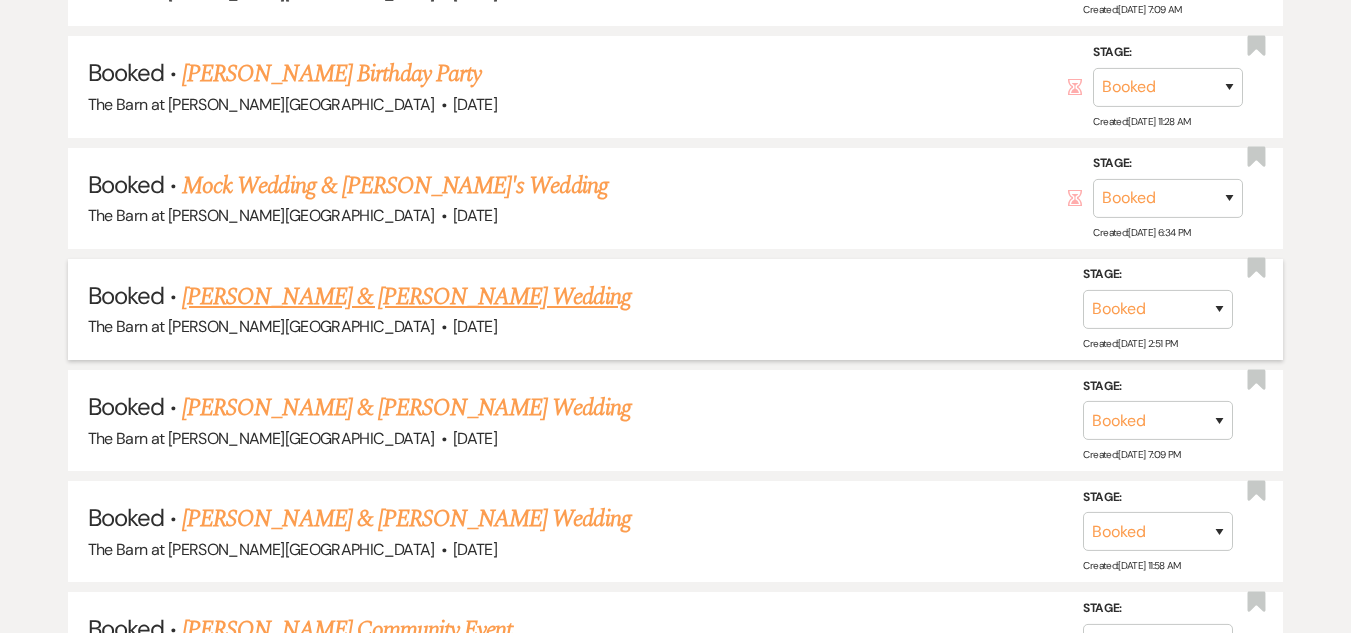 click on "[PERSON_NAME] & [PERSON_NAME] Wedding" at bounding box center [406, 297] 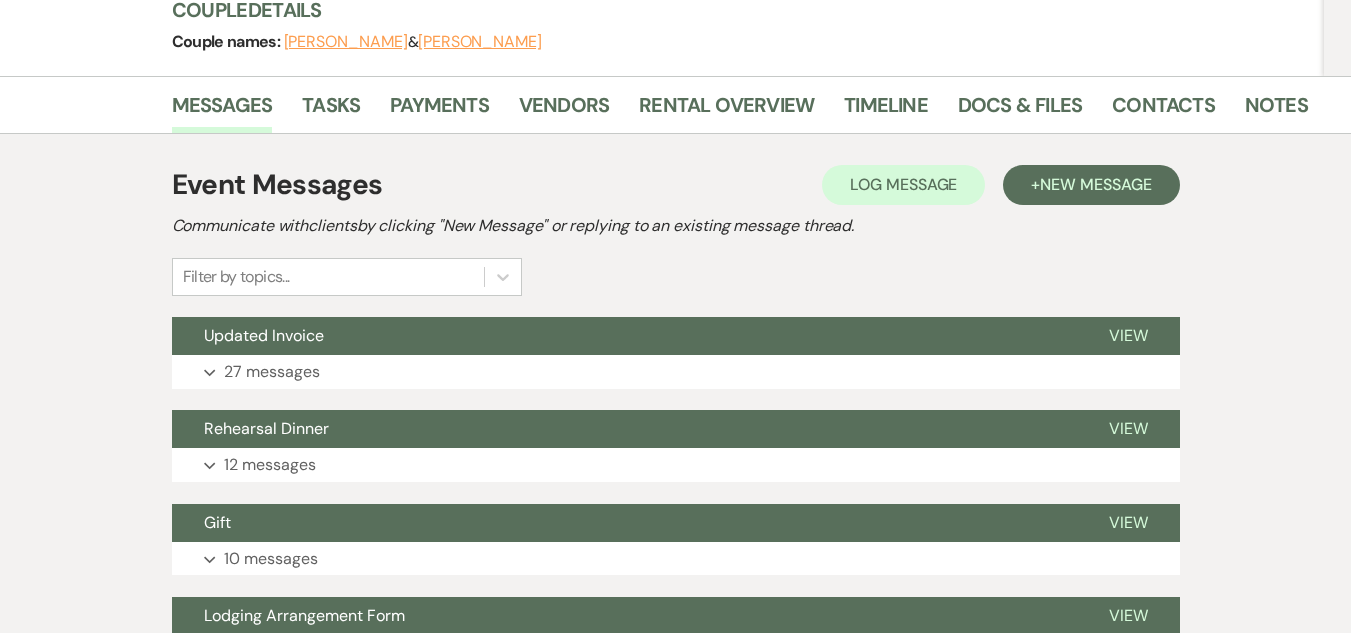 scroll, scrollTop: 300, scrollLeft: 0, axis: vertical 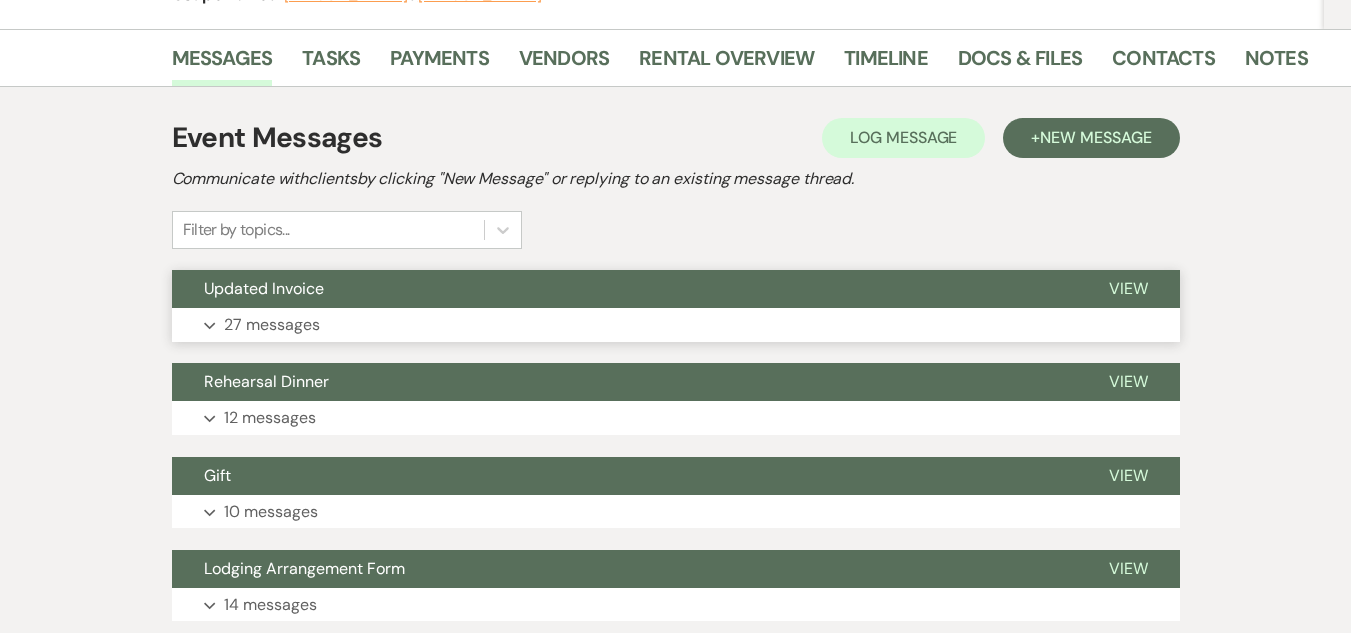 click on "Expand 27 messages" at bounding box center [676, 325] 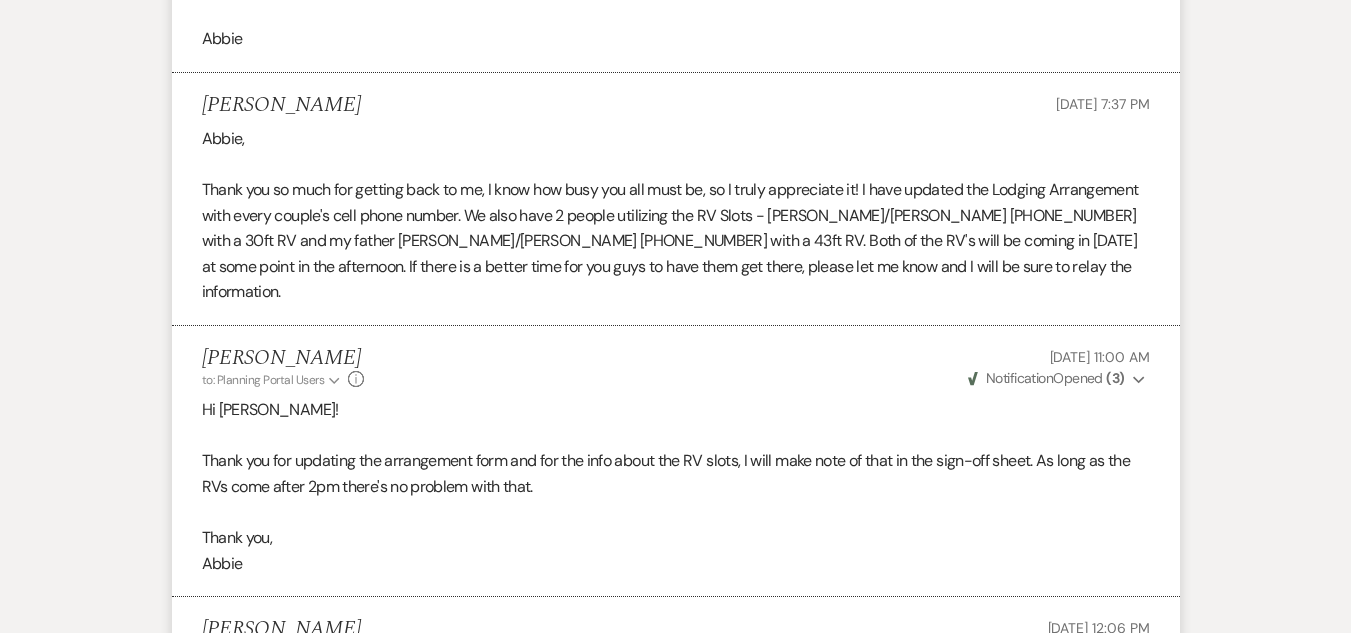 scroll, scrollTop: 6401, scrollLeft: 0, axis: vertical 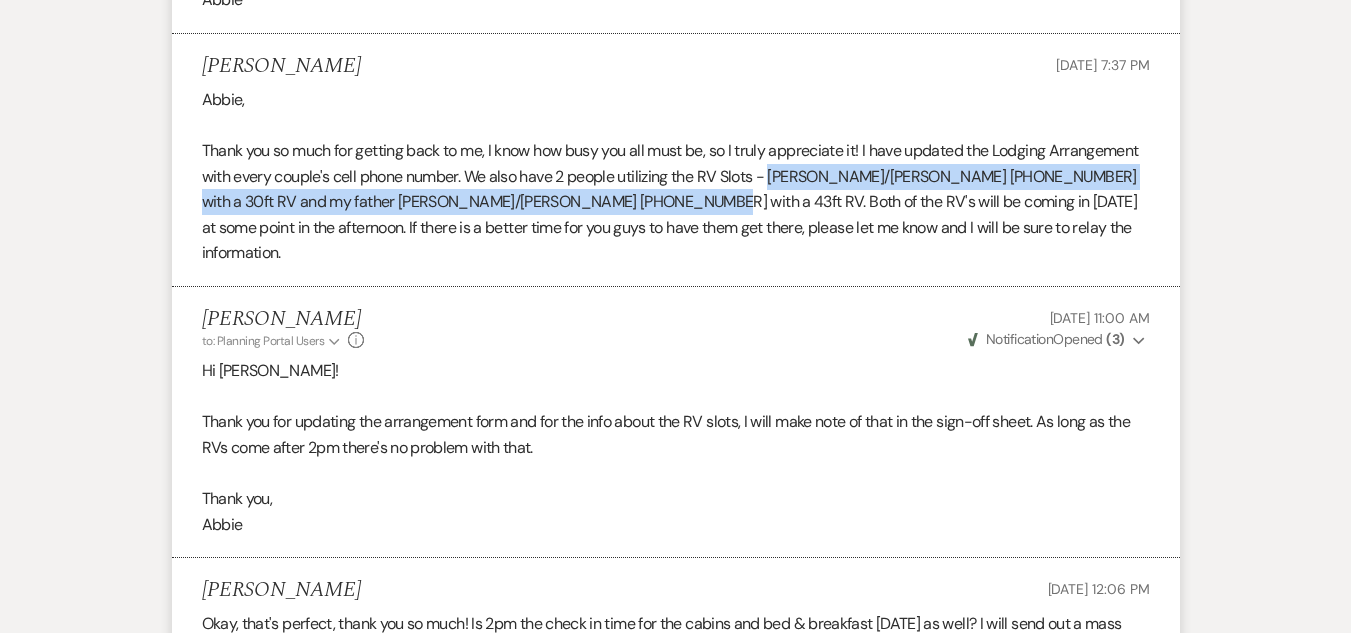 drag, startPoint x: 775, startPoint y: 177, endPoint x: 642, endPoint y: 203, distance: 135.51753 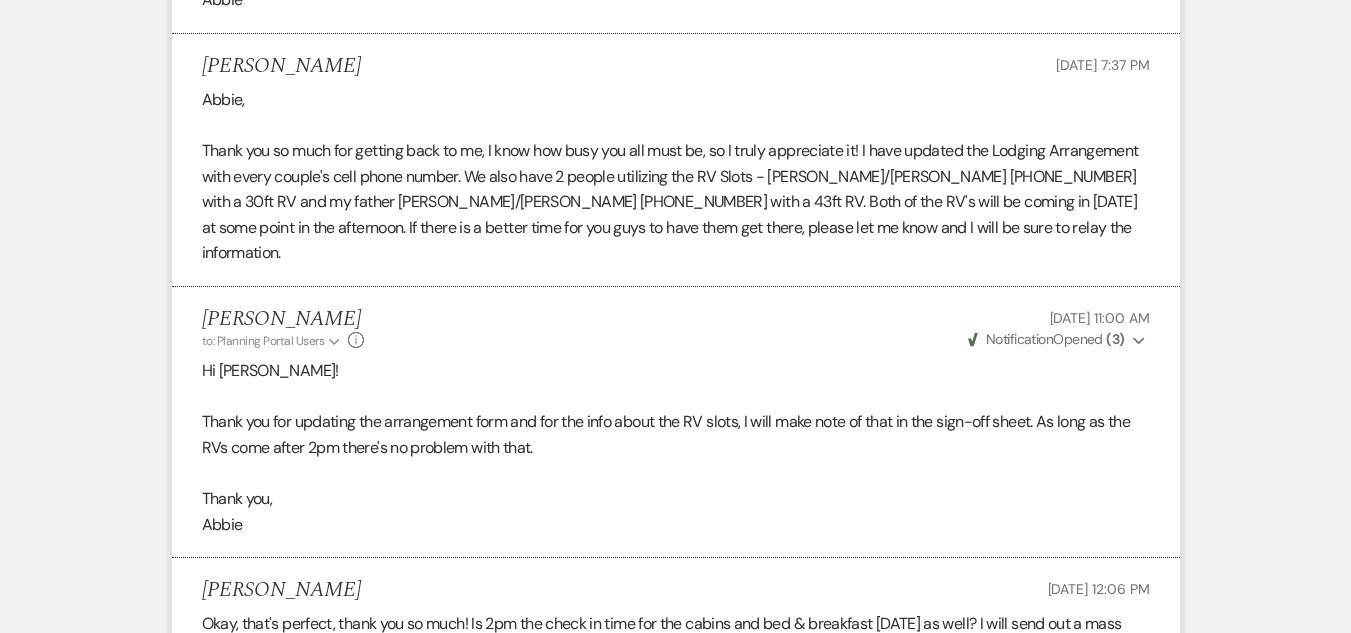 click on "Abbie Richerson to: Planning Portal Users Expand Info Jul 22, 2025, 11:00 AM Weven Check Notification  Opened   ( 3 ) Expand" at bounding box center (676, 328) 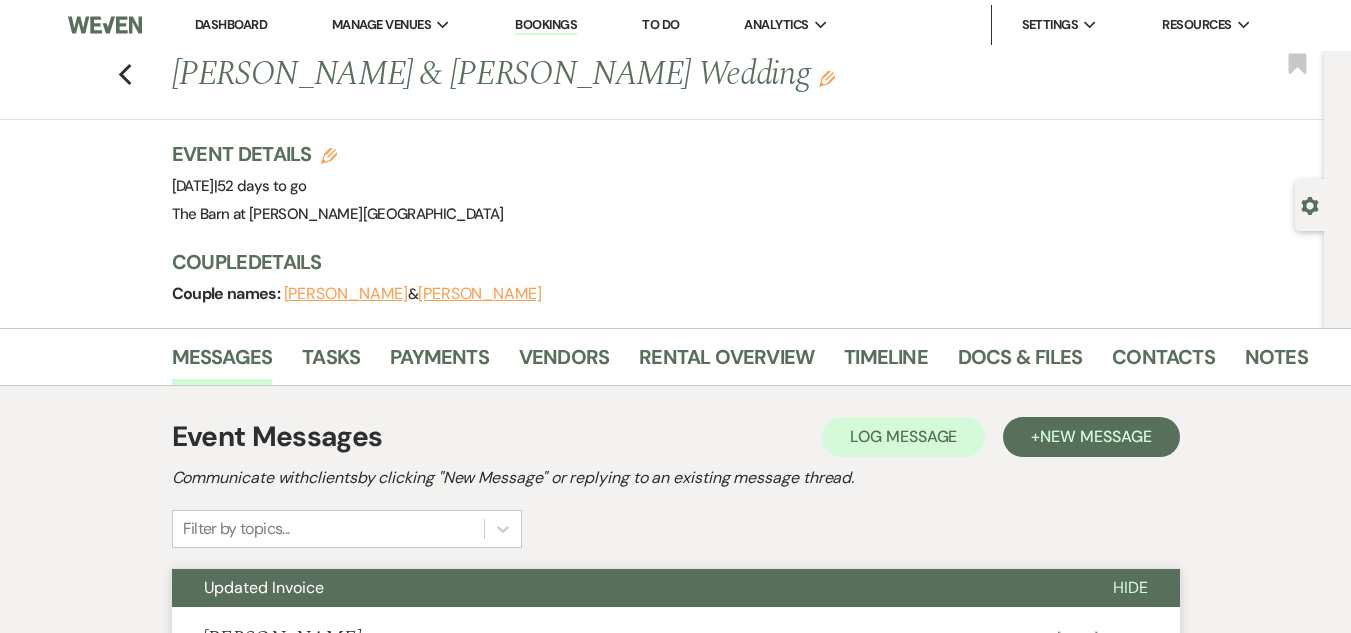 scroll, scrollTop: 0, scrollLeft: 0, axis: both 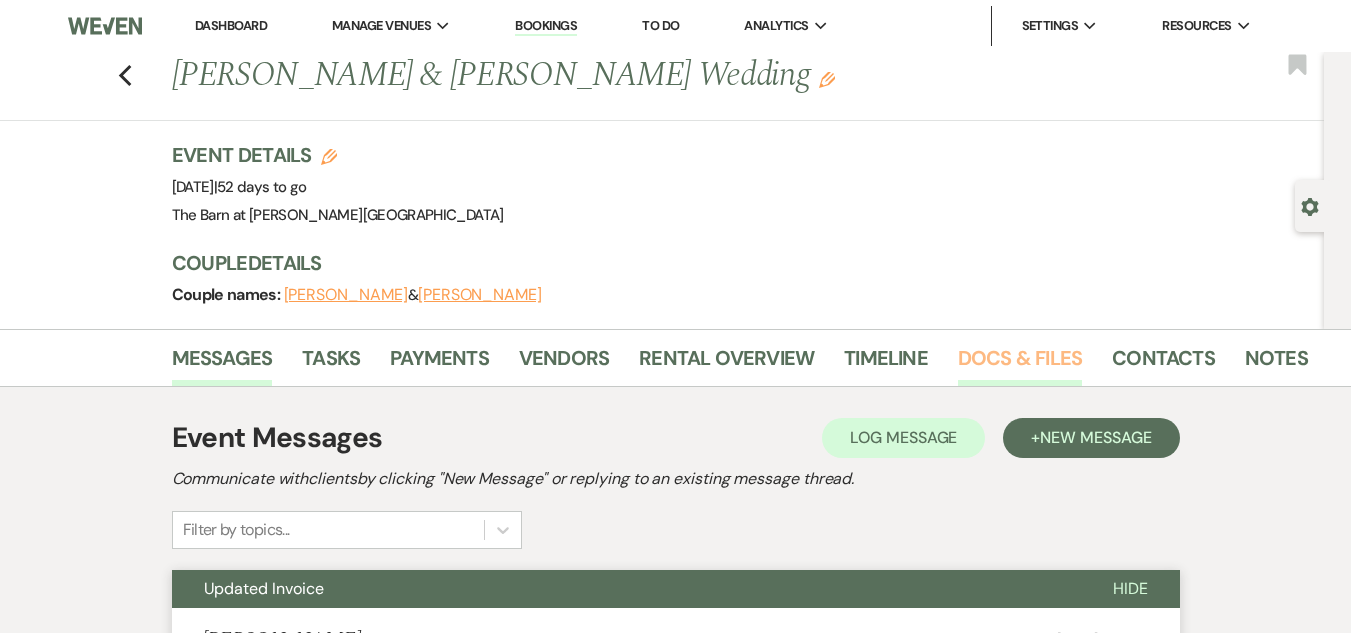 click on "Docs & Files" at bounding box center [1020, 364] 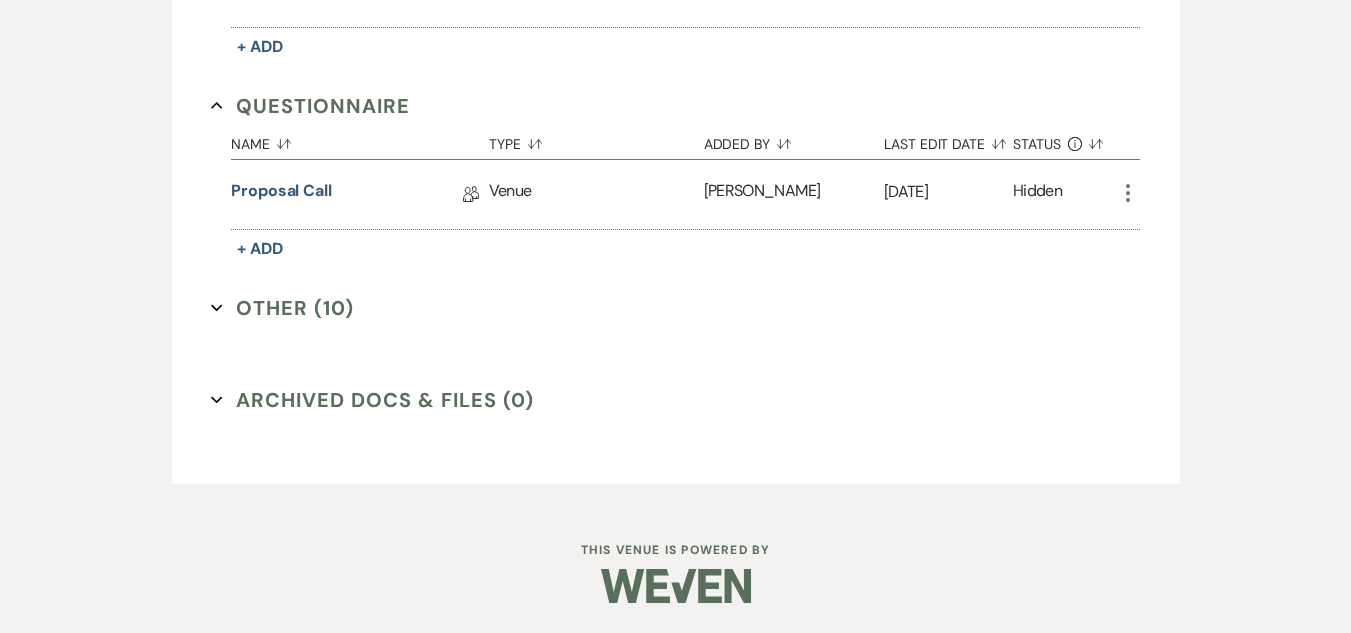 click on "Other (10) Expand" at bounding box center [282, 308] 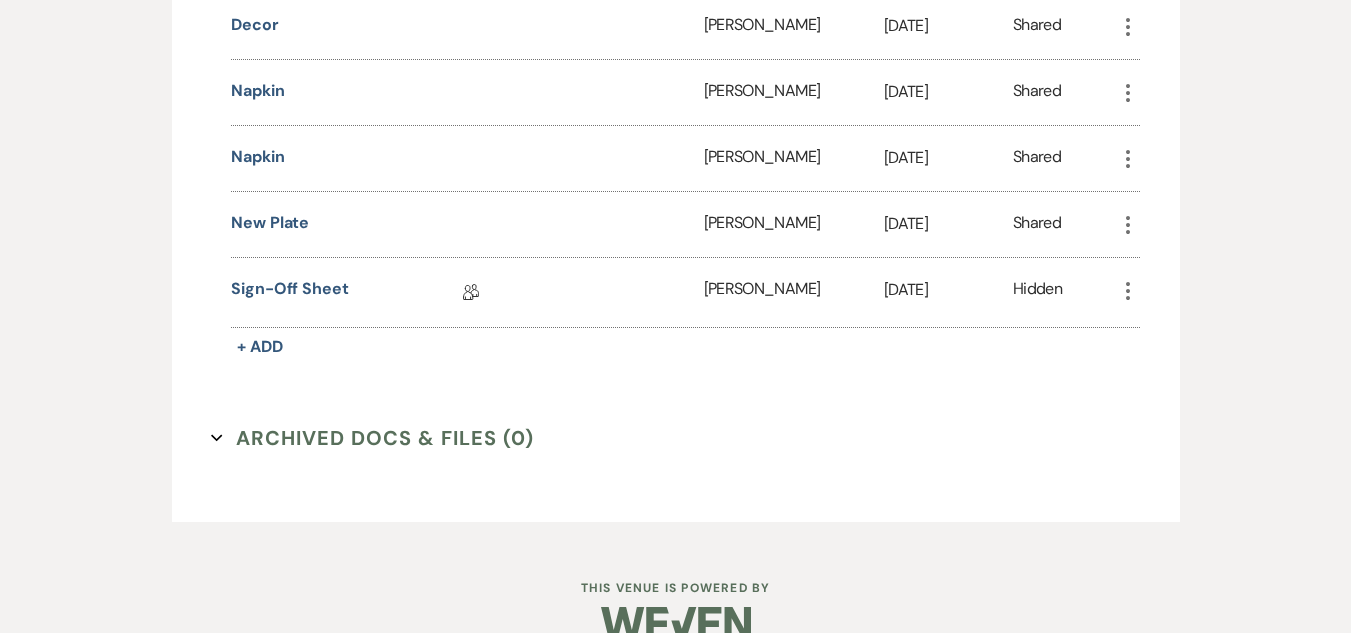 scroll, scrollTop: 3003, scrollLeft: 0, axis: vertical 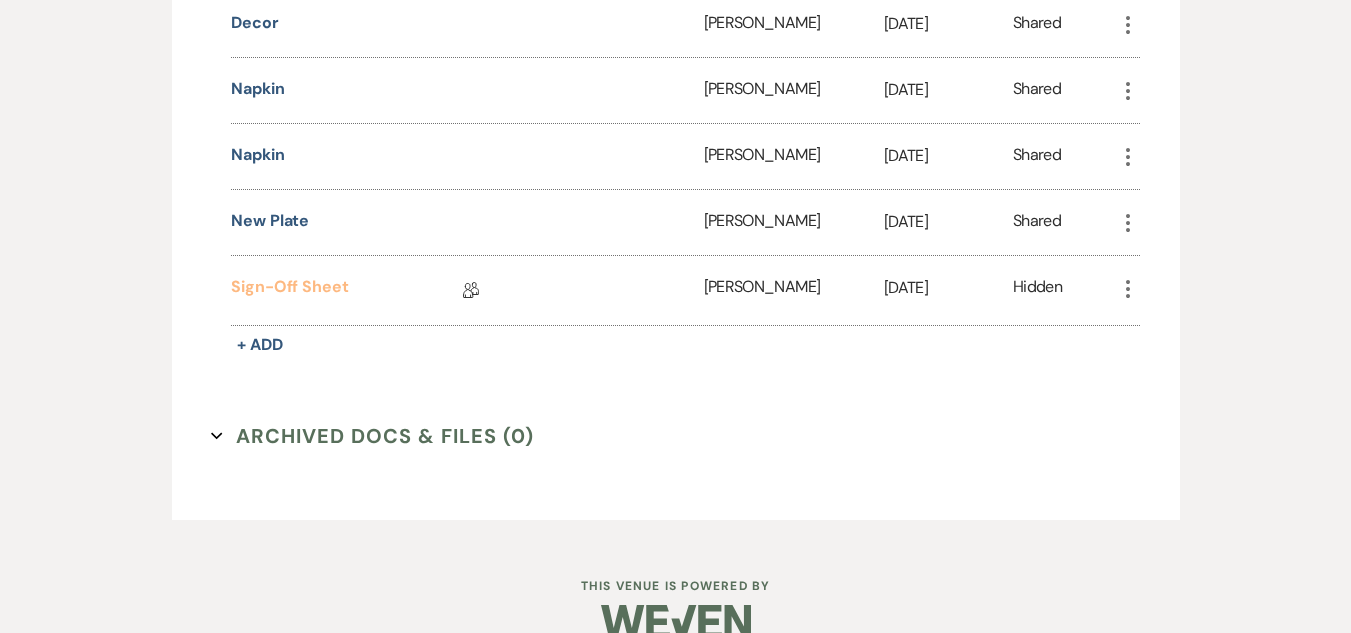 click on "Sign-off Sheet" at bounding box center [290, 290] 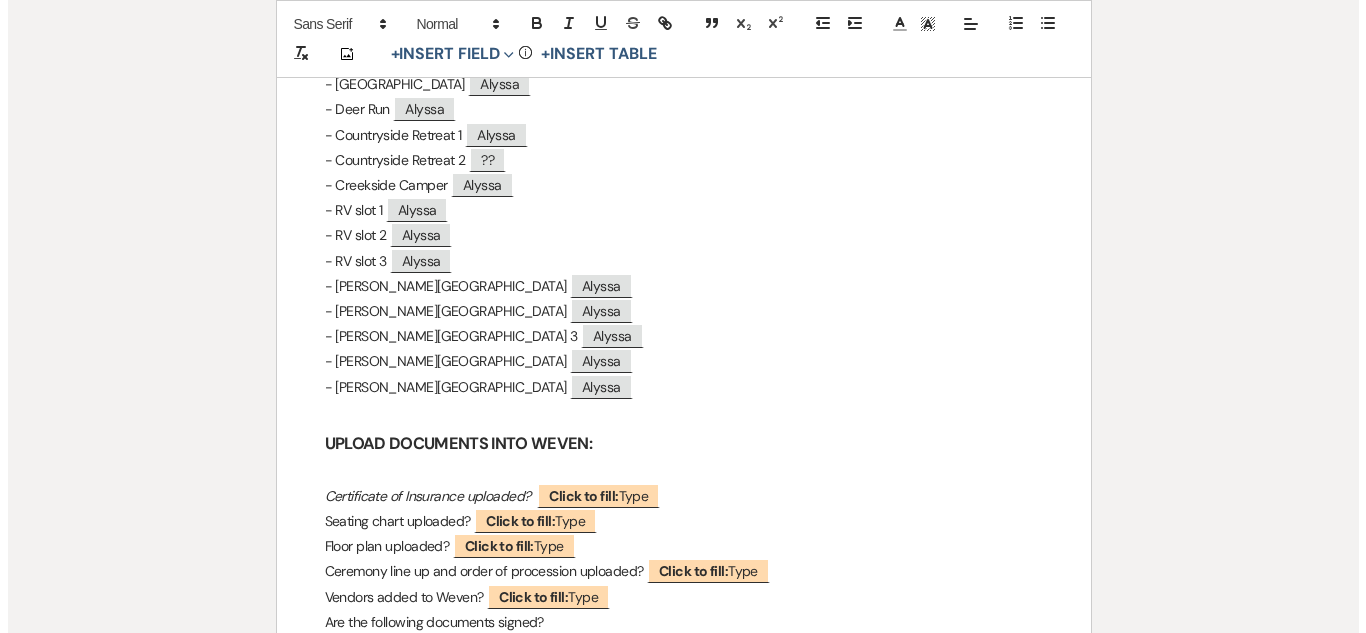 scroll, scrollTop: 2800, scrollLeft: 0, axis: vertical 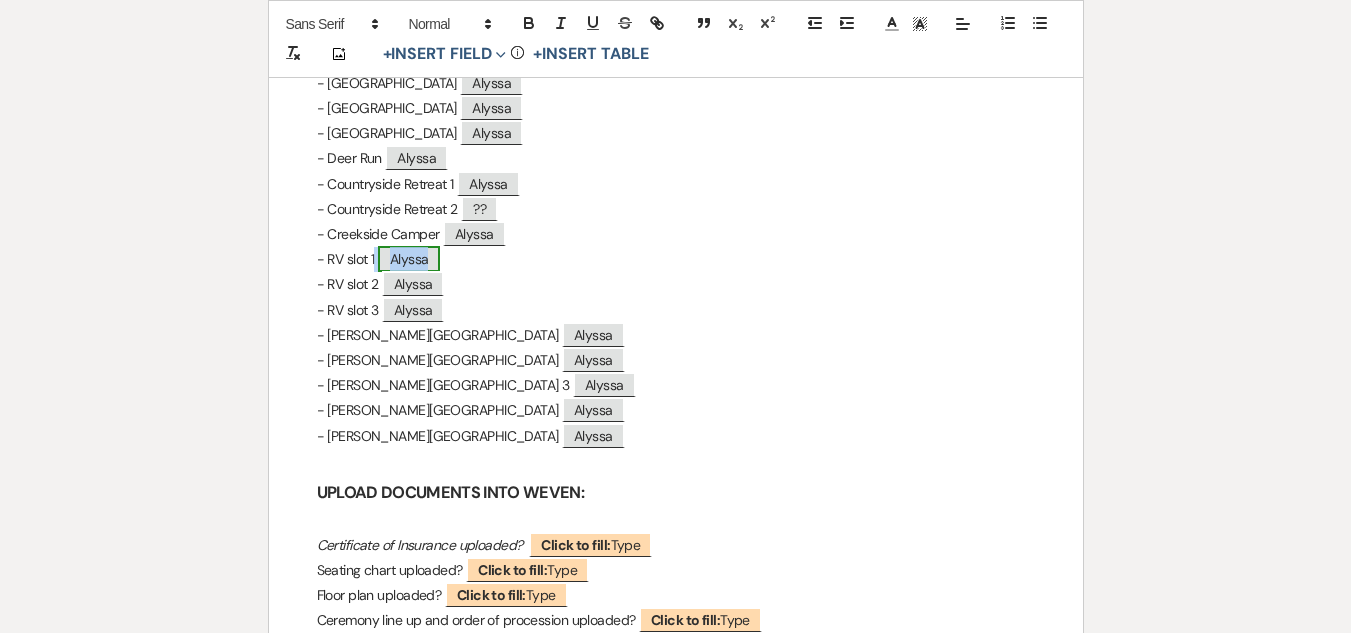 click on "Alyssa" at bounding box center [409, 259] 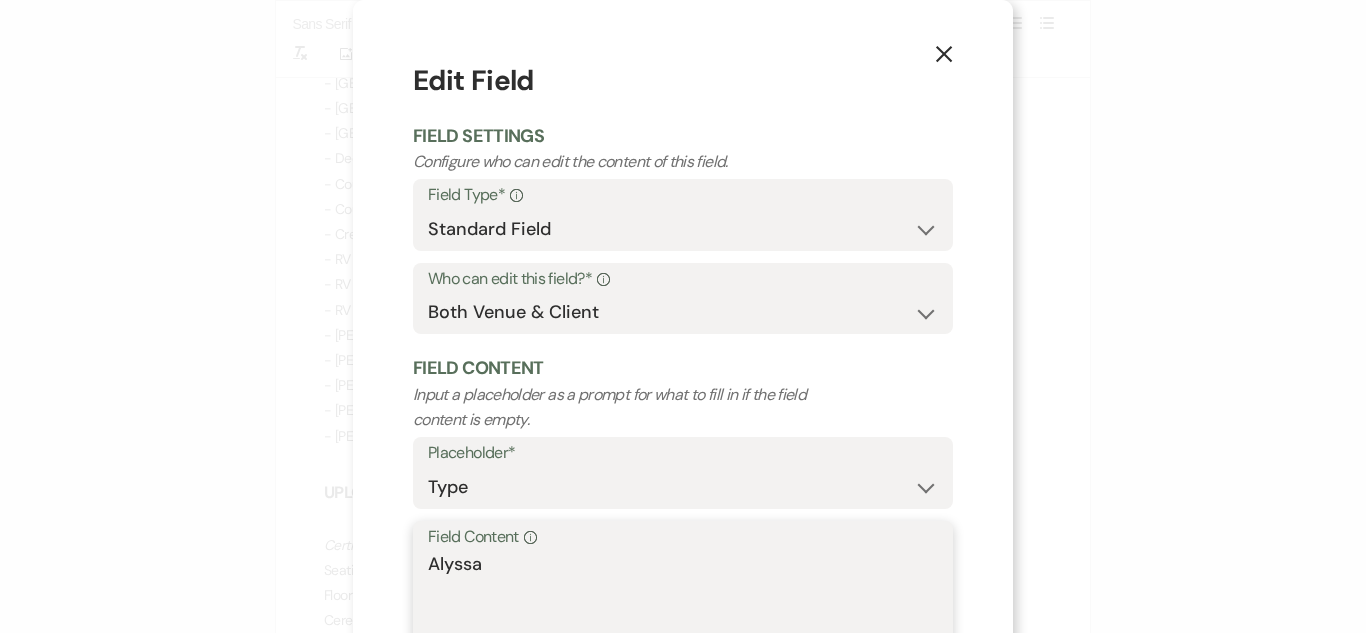 click on "Alyssa" at bounding box center (683, 601) 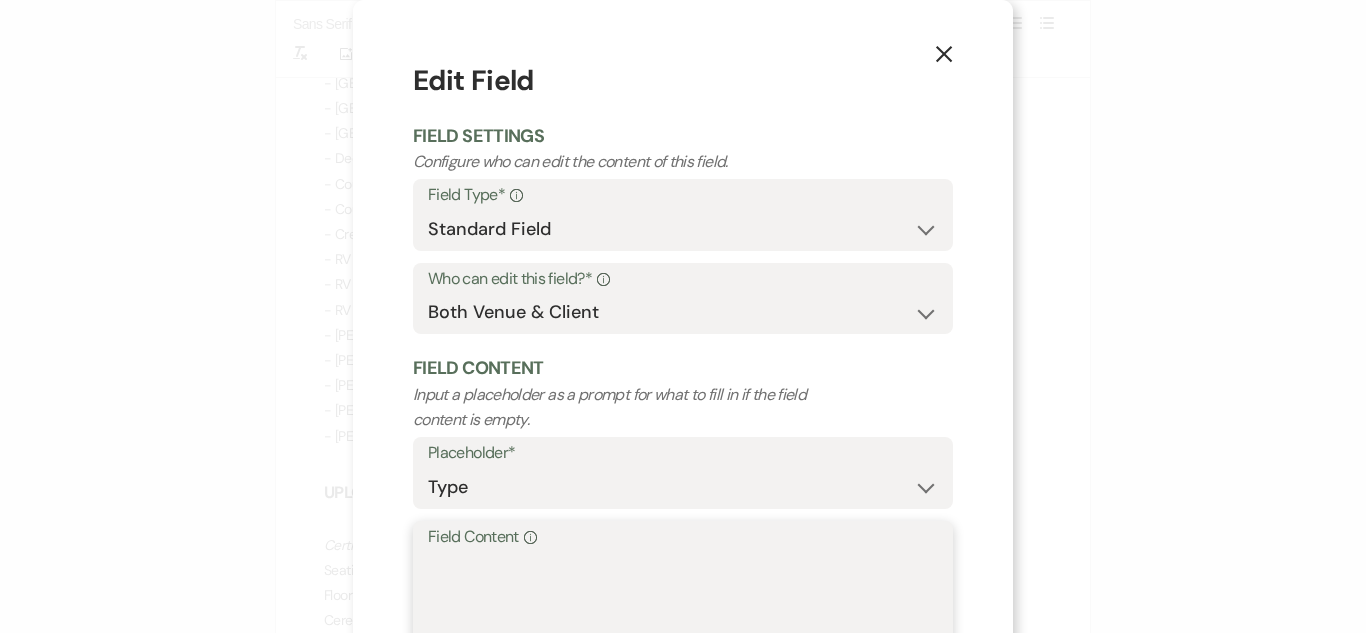 paste on "Dan/Kari Peron 734-904-3566 with a 30ft RV and my father Mike Peron/Sandy Lindamin 716-799-4054 with a 43ft RV." 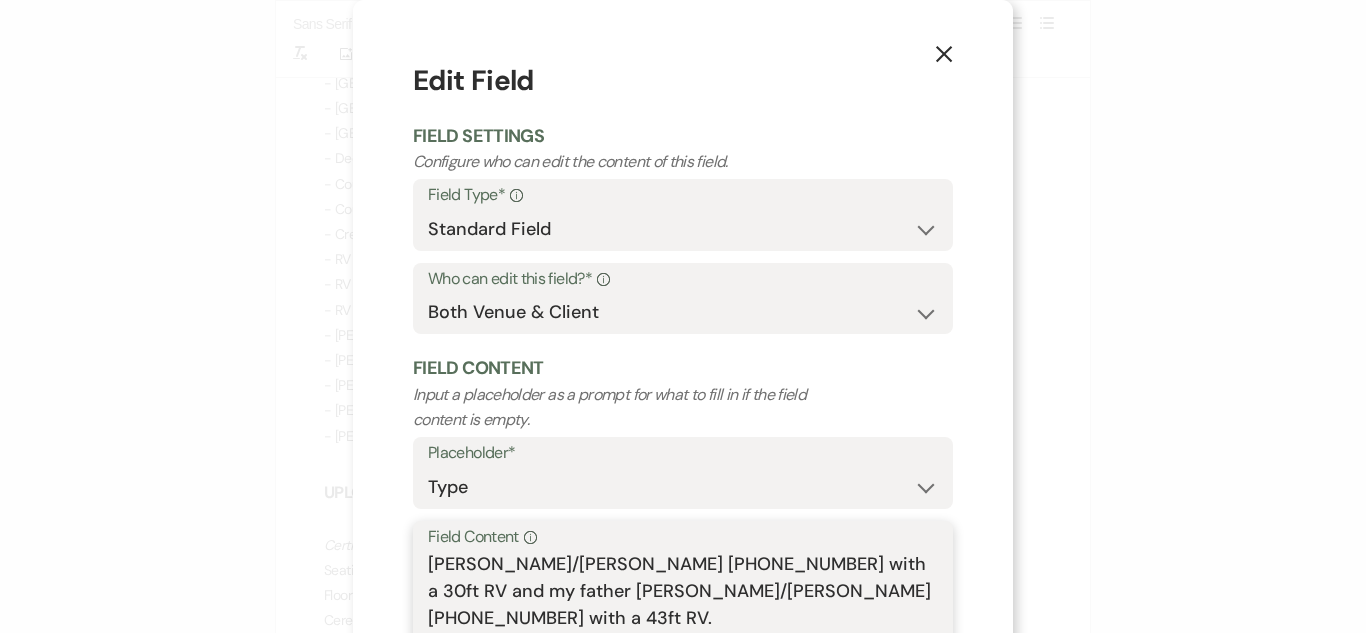 drag, startPoint x: 814, startPoint y: 569, endPoint x: 916, endPoint y: 602, distance: 107.205414 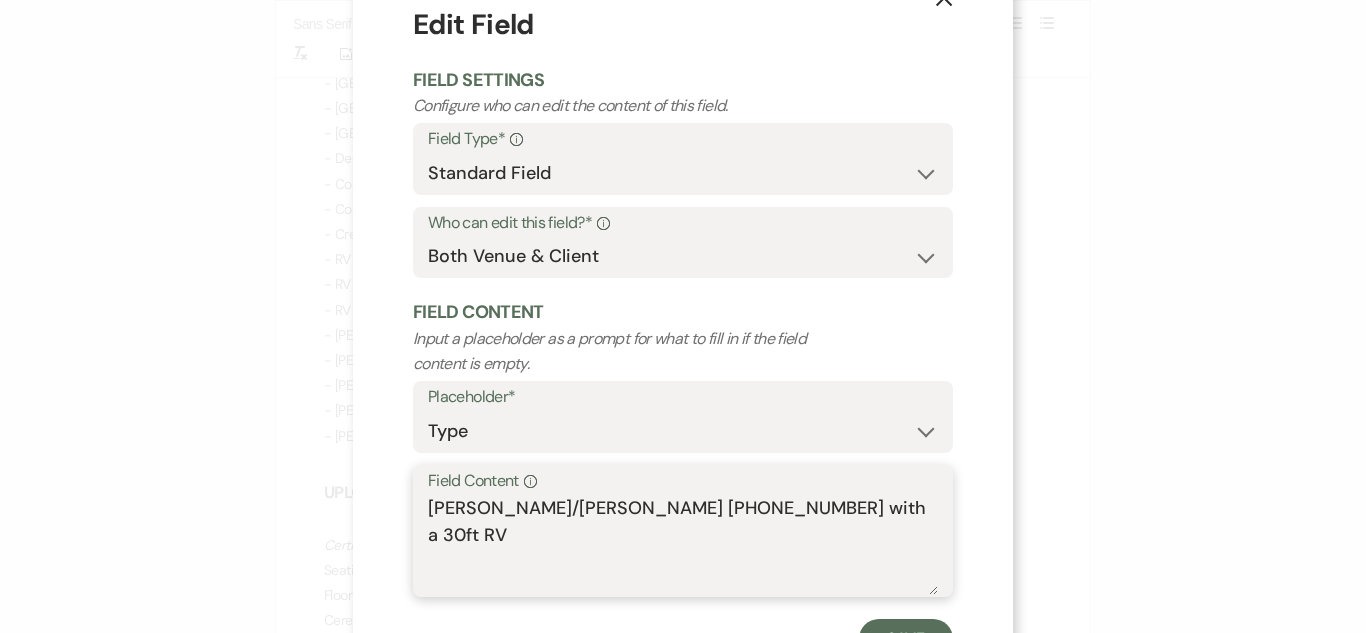 scroll, scrollTop: 142, scrollLeft: 0, axis: vertical 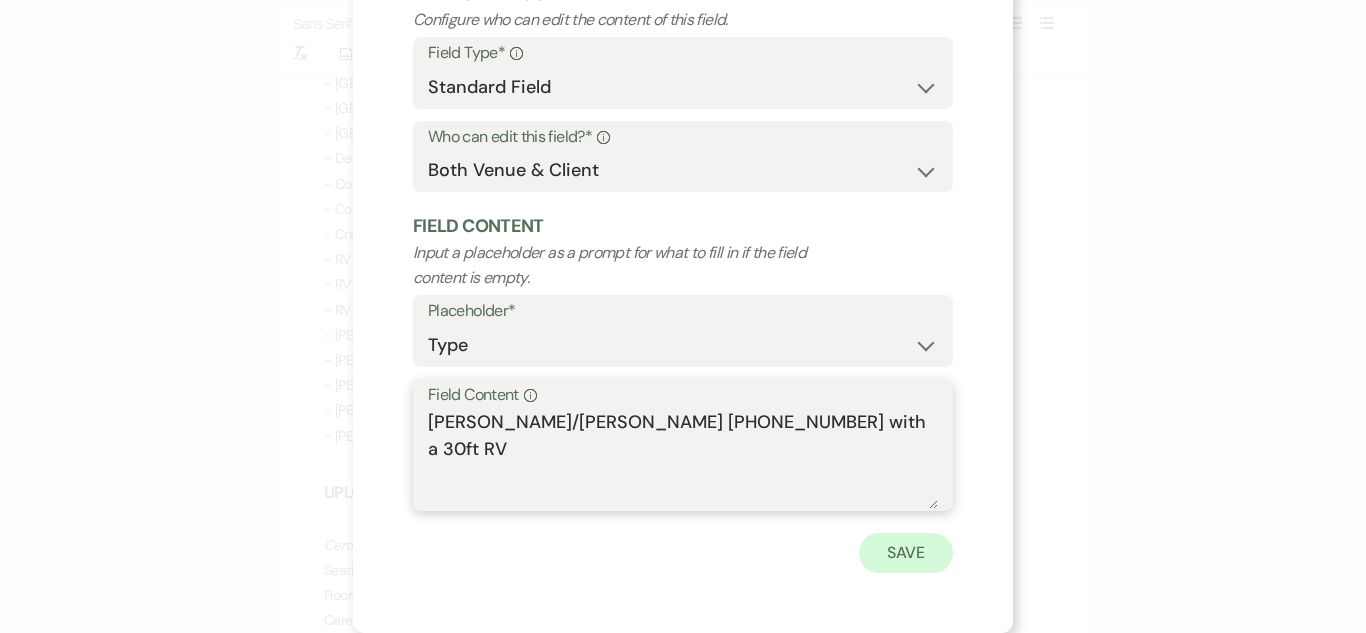 type on "Dan/Kari Peron 734-904-3566 with a 30ft RV" 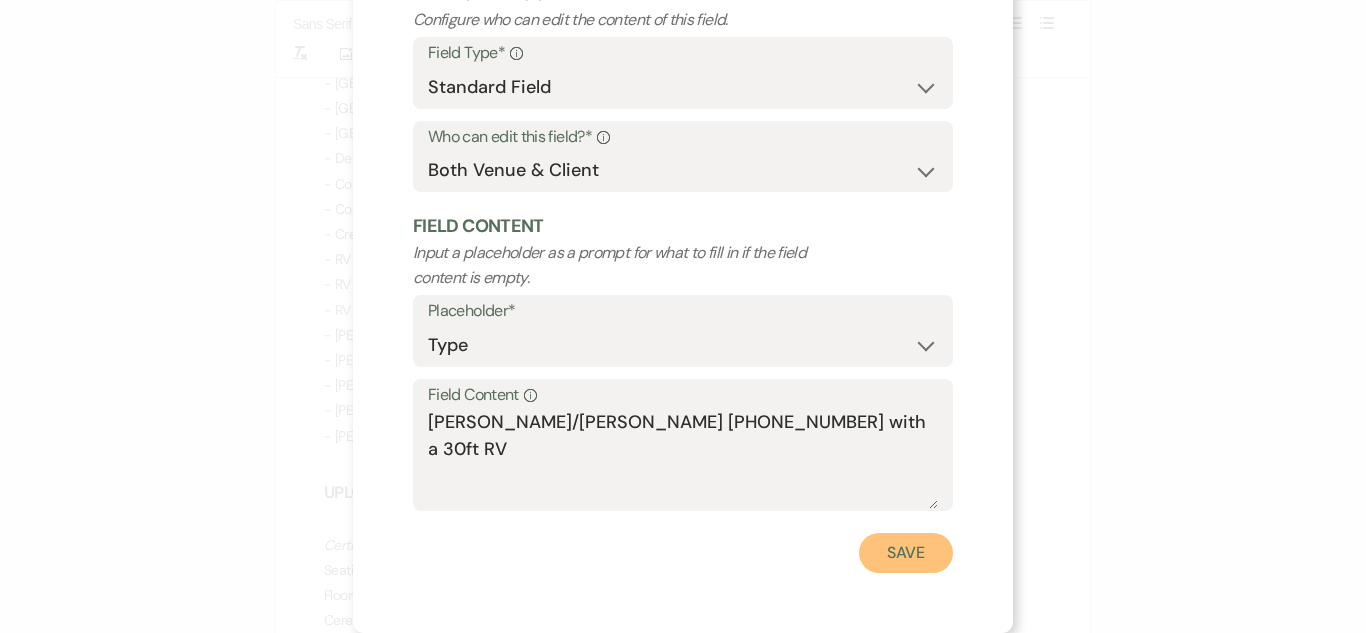 click on "Save" at bounding box center (906, 553) 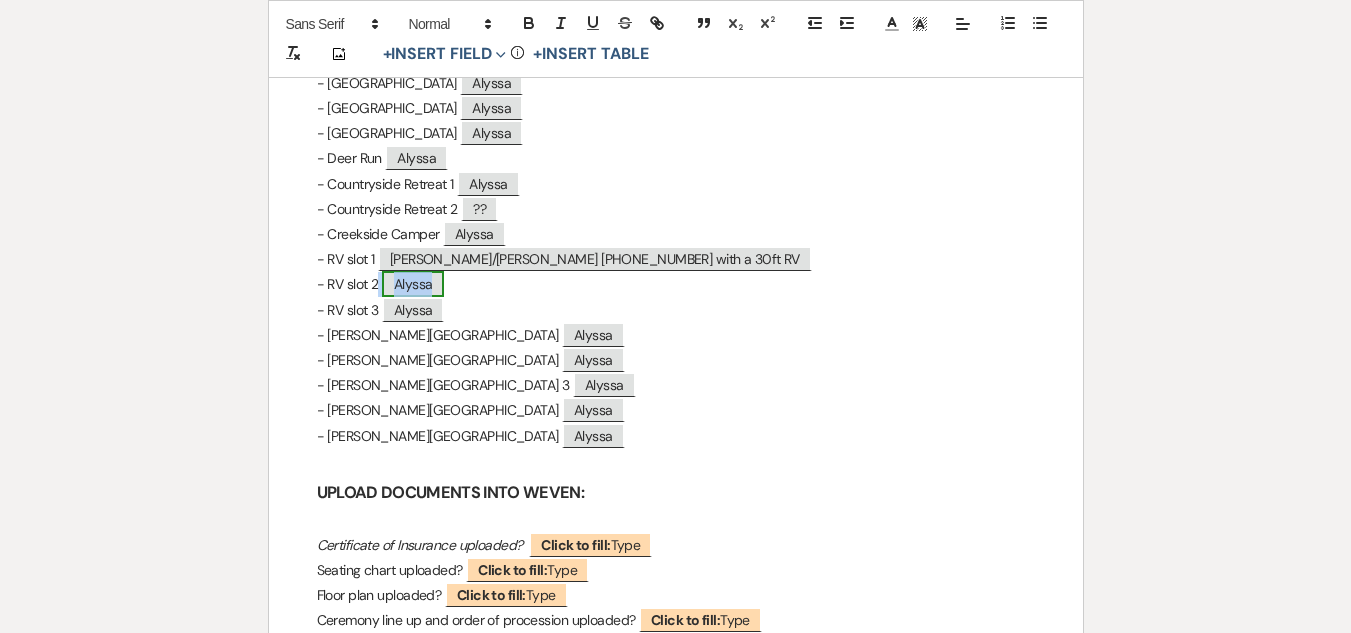 click on "Alyssa" at bounding box center (413, 284) 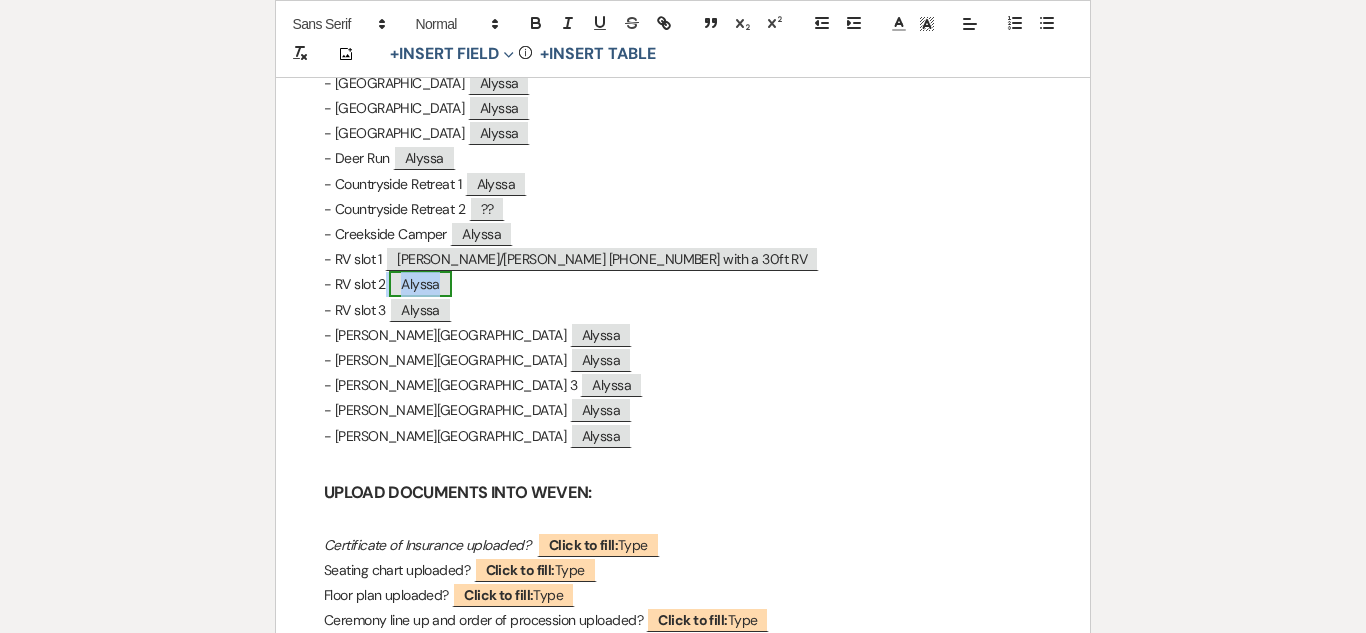 select on "Type" 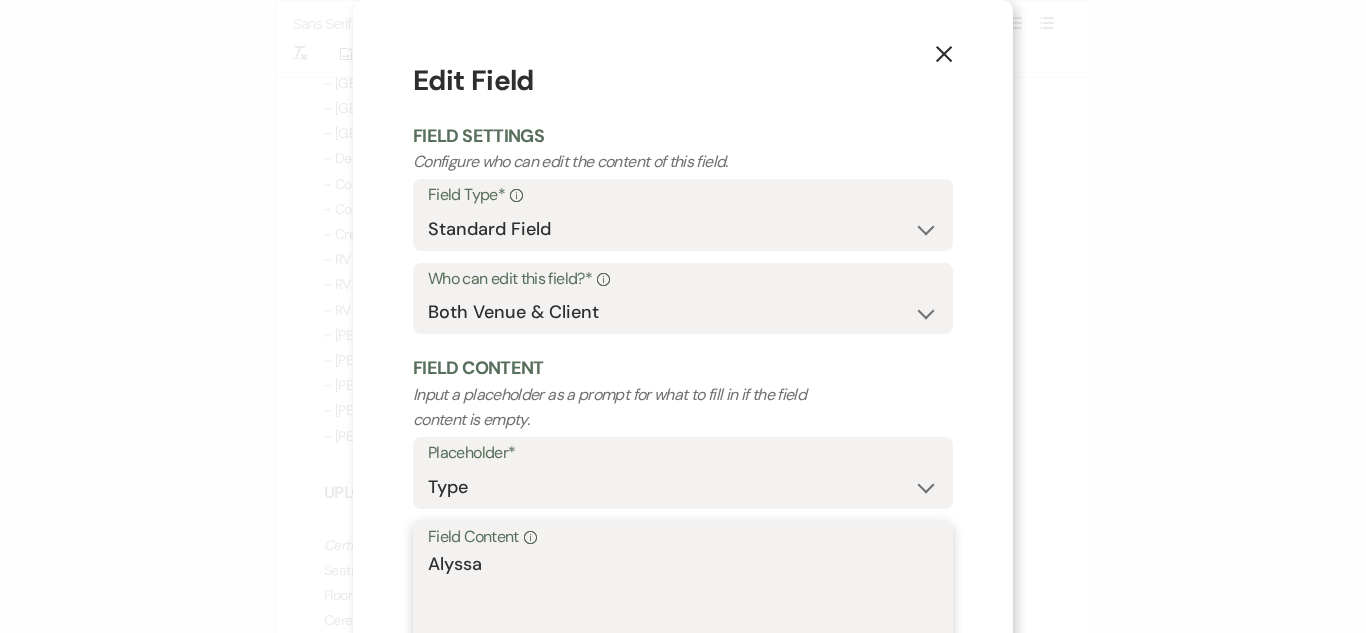 click on "Alyssa" at bounding box center [683, 601] 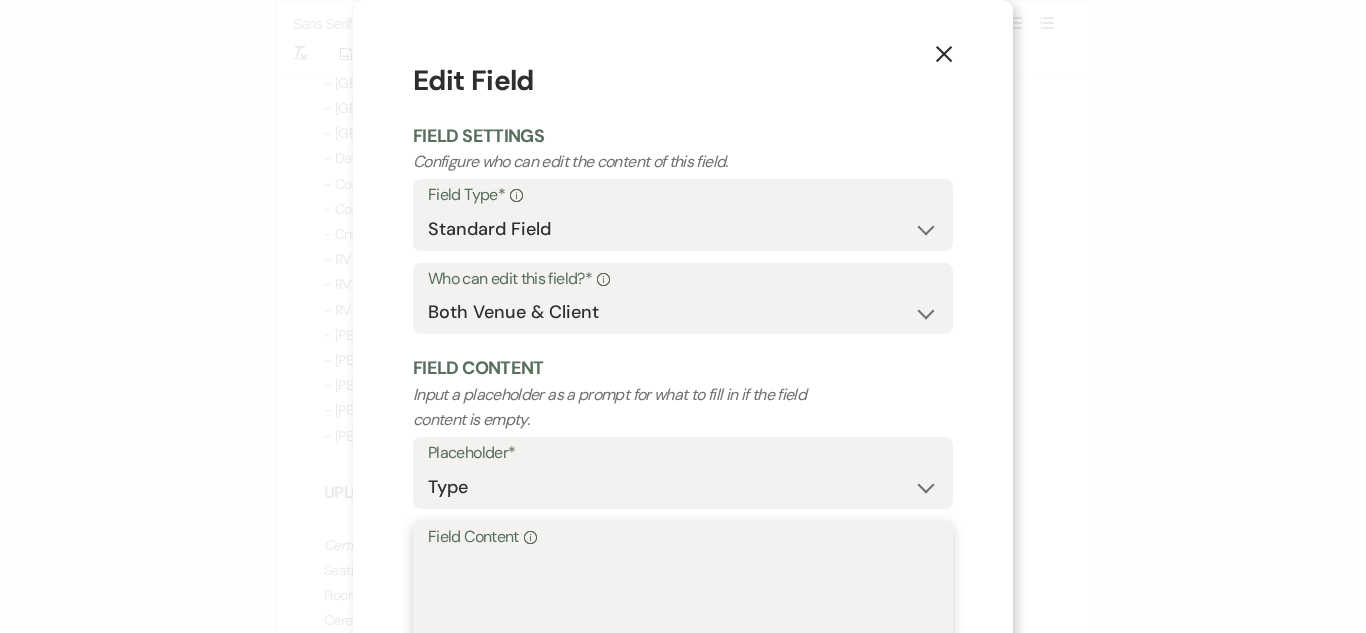 paste on "and my father Mike Peron/Sandy Lindamin 716-799-4054 with a 43ft RV." 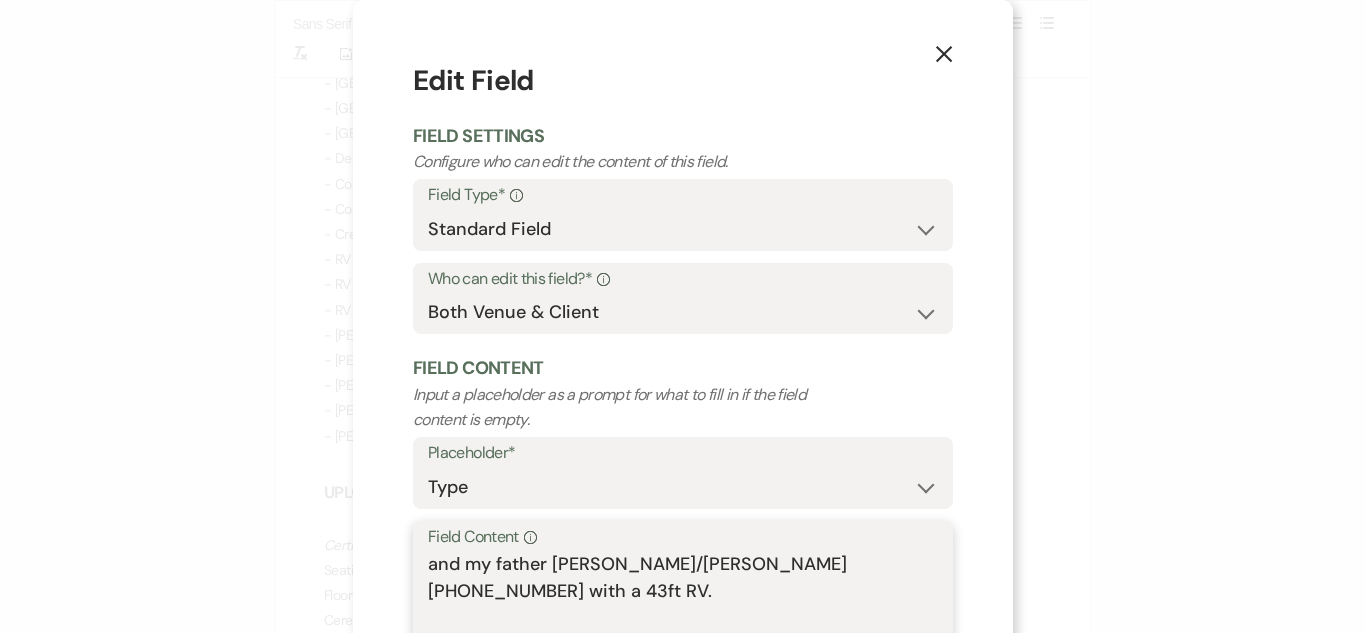 drag, startPoint x: 550, startPoint y: 565, endPoint x: 417, endPoint y: 560, distance: 133.09395 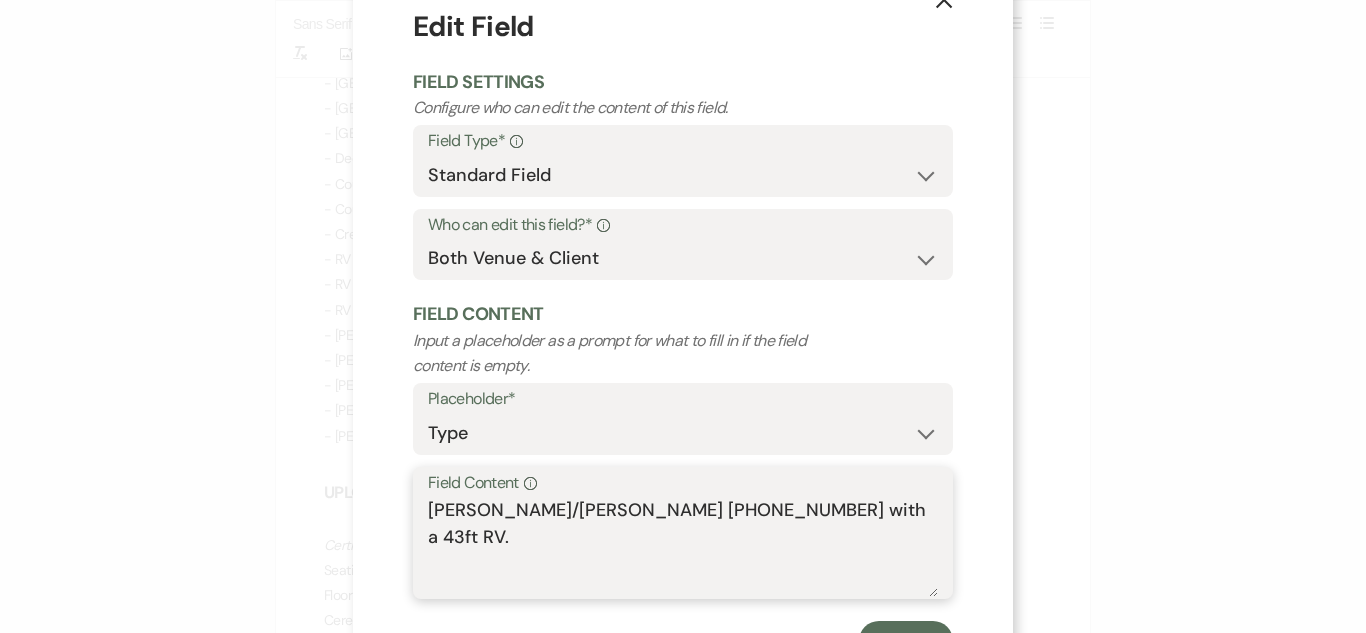 scroll, scrollTop: 100, scrollLeft: 0, axis: vertical 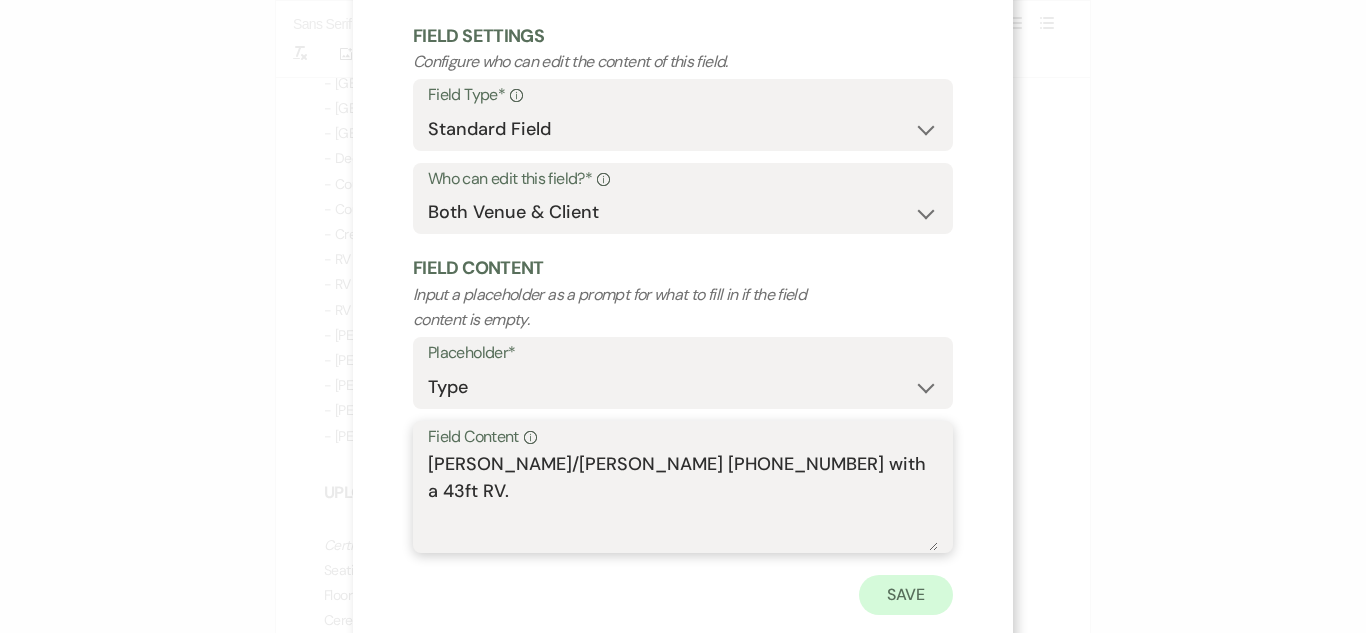 type on "Mike Peron/Sandy Lindamin 716-799-4054 with a 43ft RV." 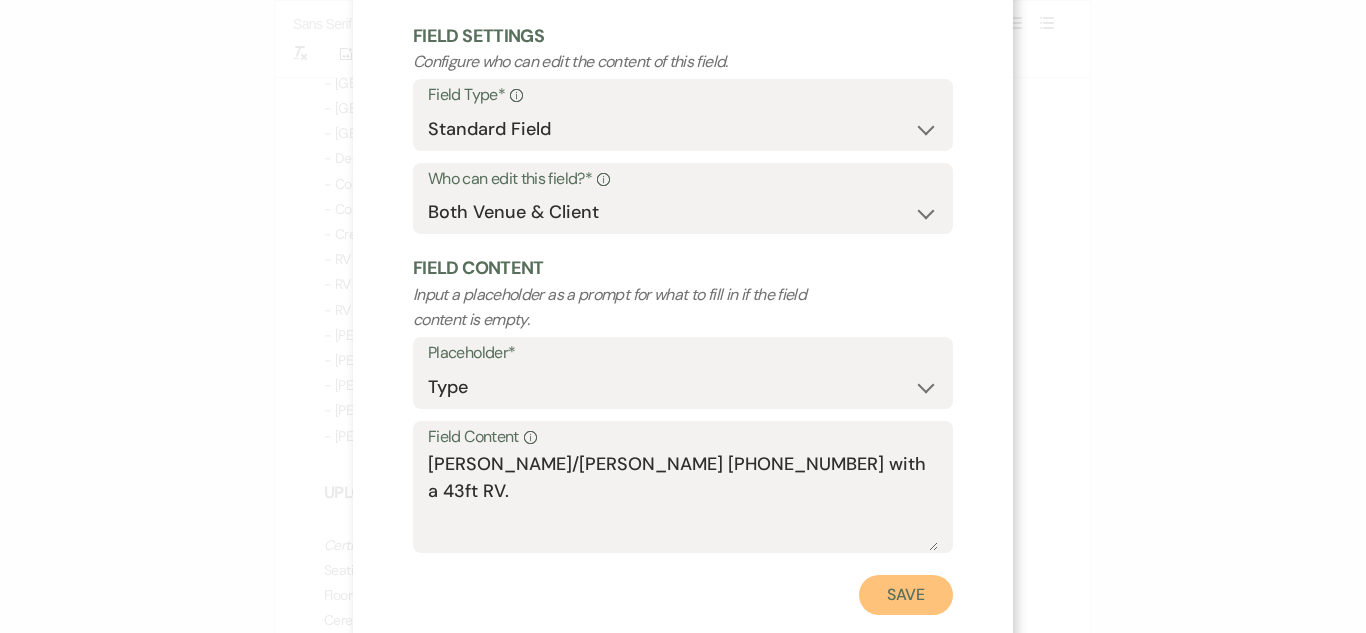 click on "Save" at bounding box center (906, 595) 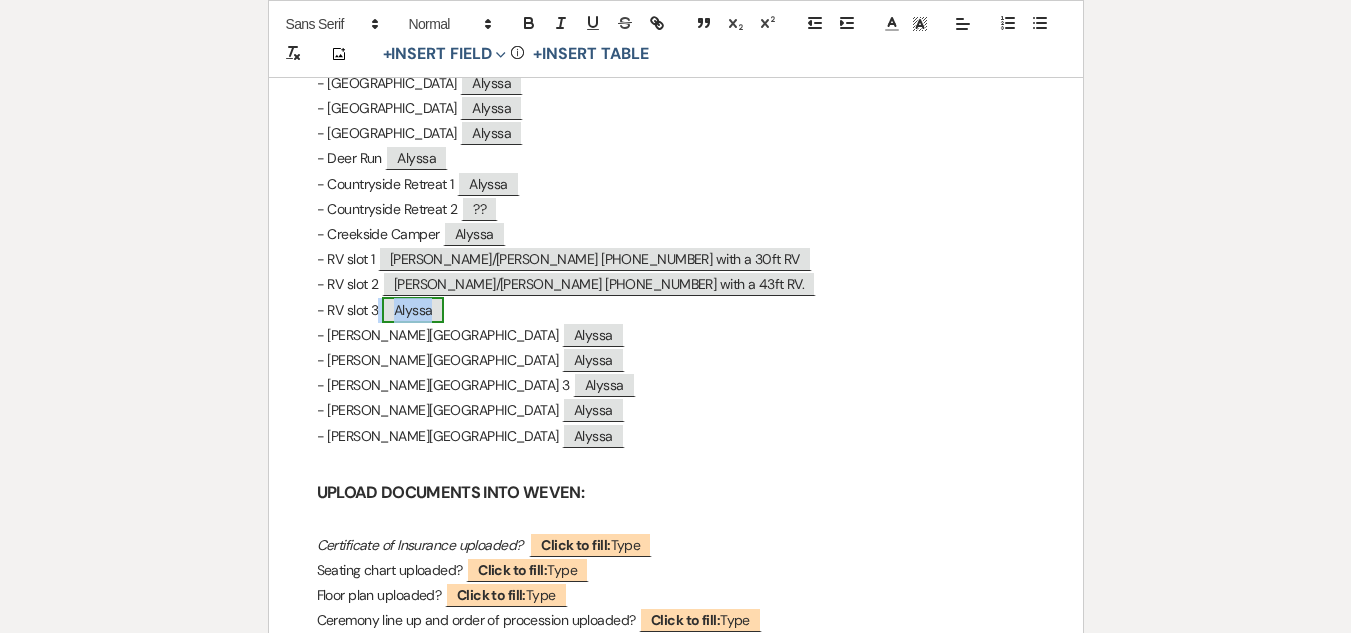 click on "Alyssa" at bounding box center [413, 310] 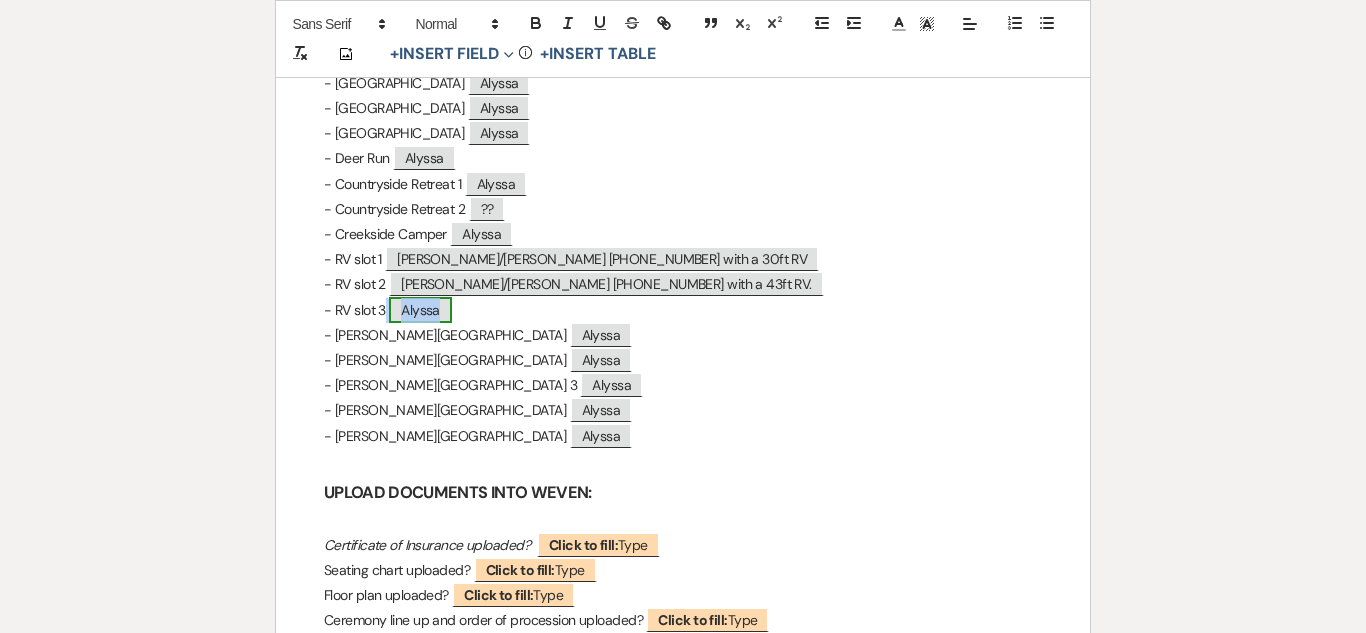 select on "Type" 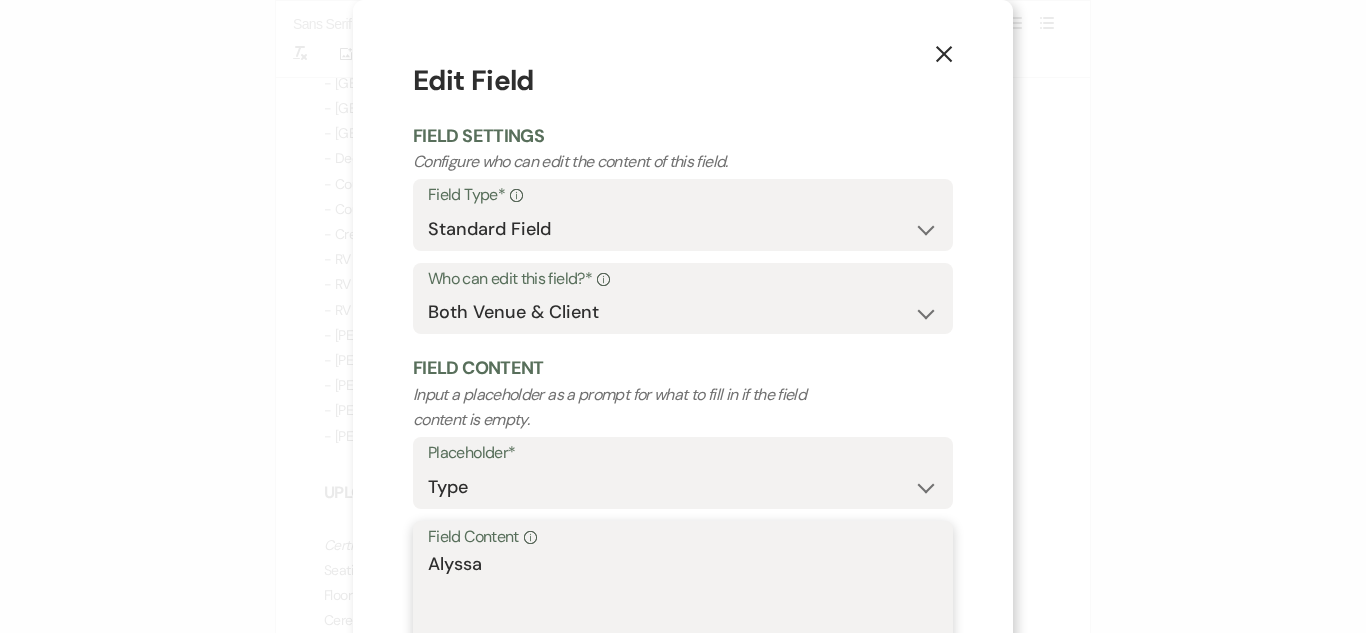 click on "Alyssa" at bounding box center (683, 601) 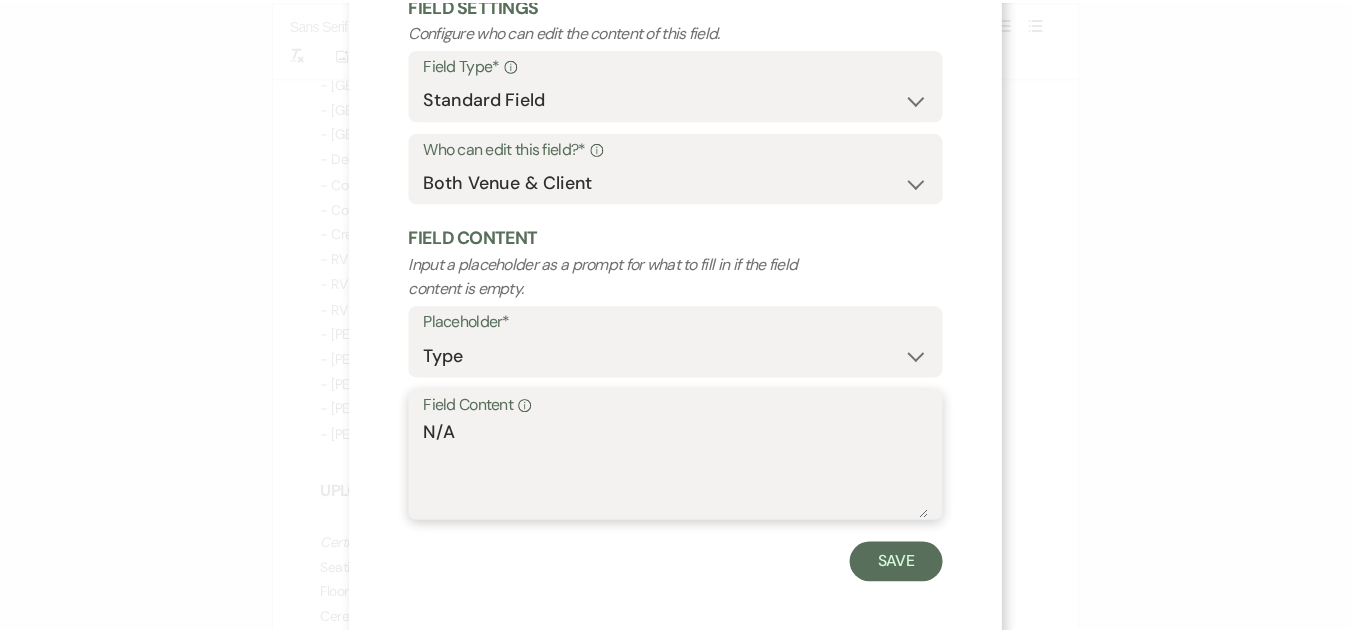 scroll, scrollTop: 142, scrollLeft: 0, axis: vertical 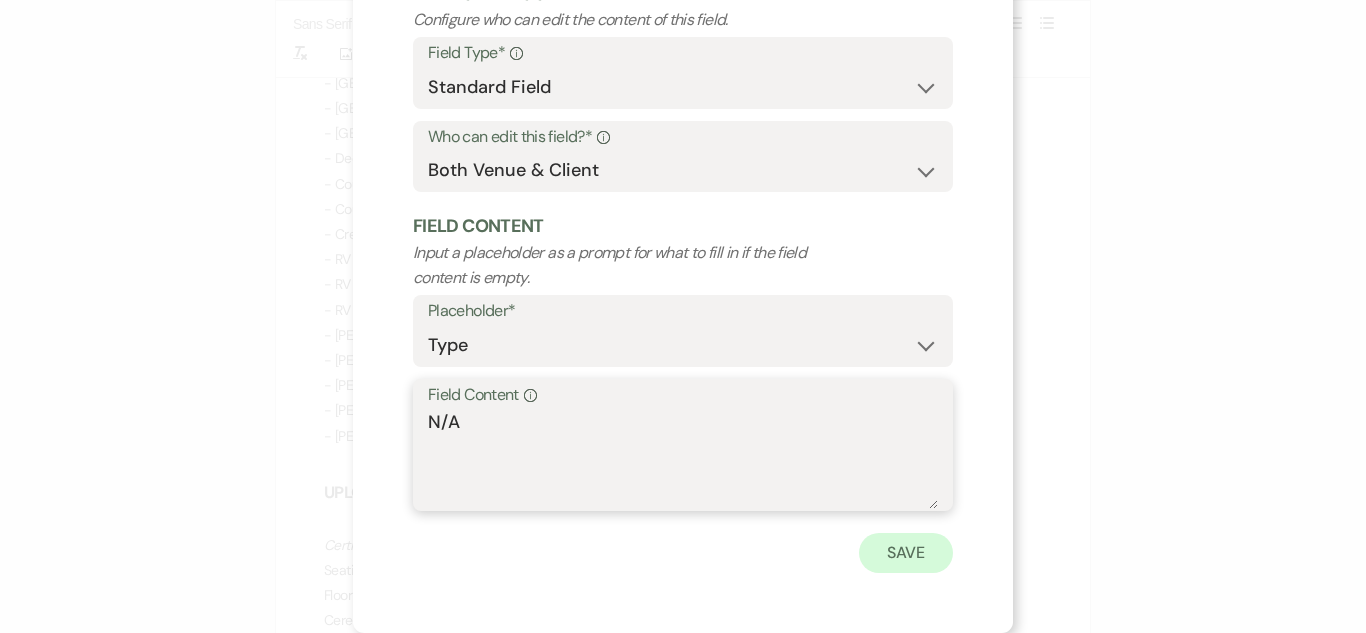 type on "N/A" 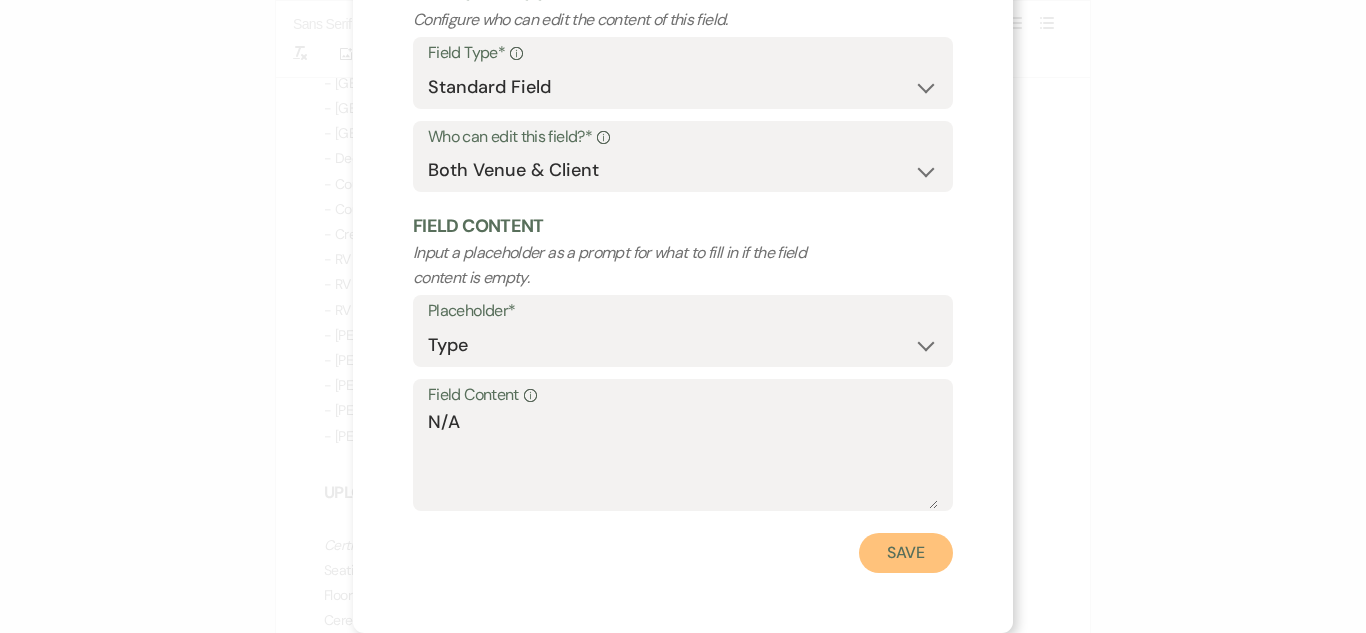 click on "Save" at bounding box center (906, 553) 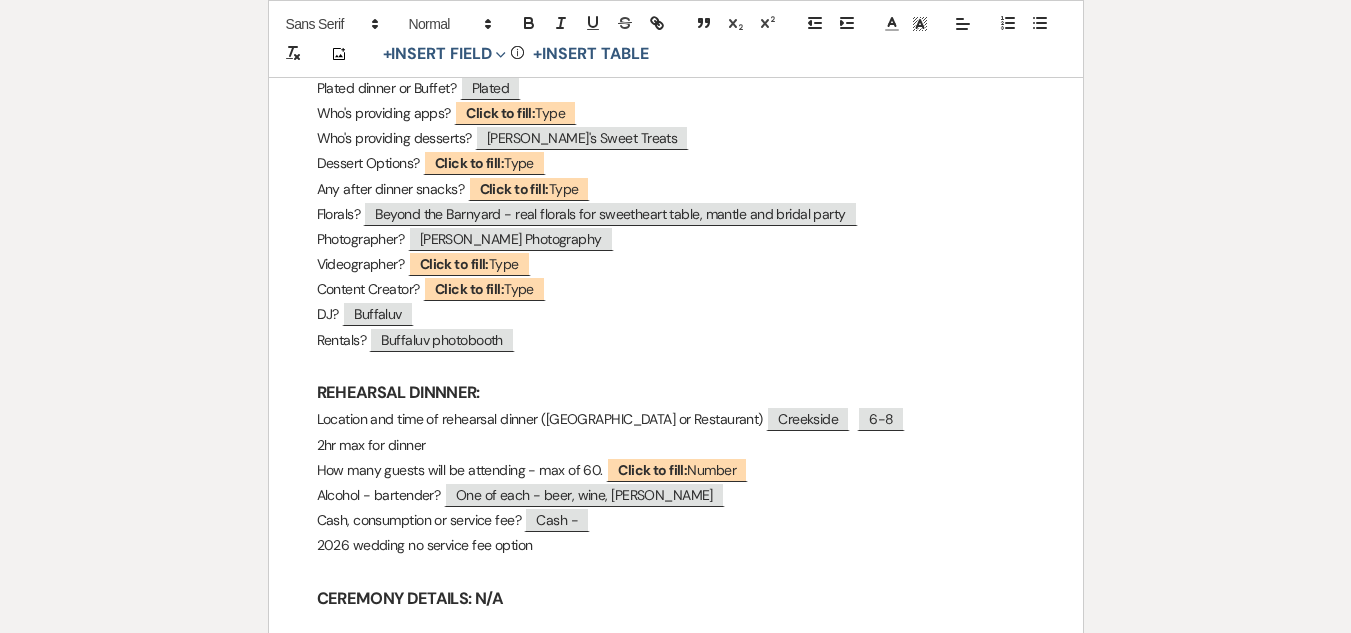 scroll, scrollTop: 0, scrollLeft: 0, axis: both 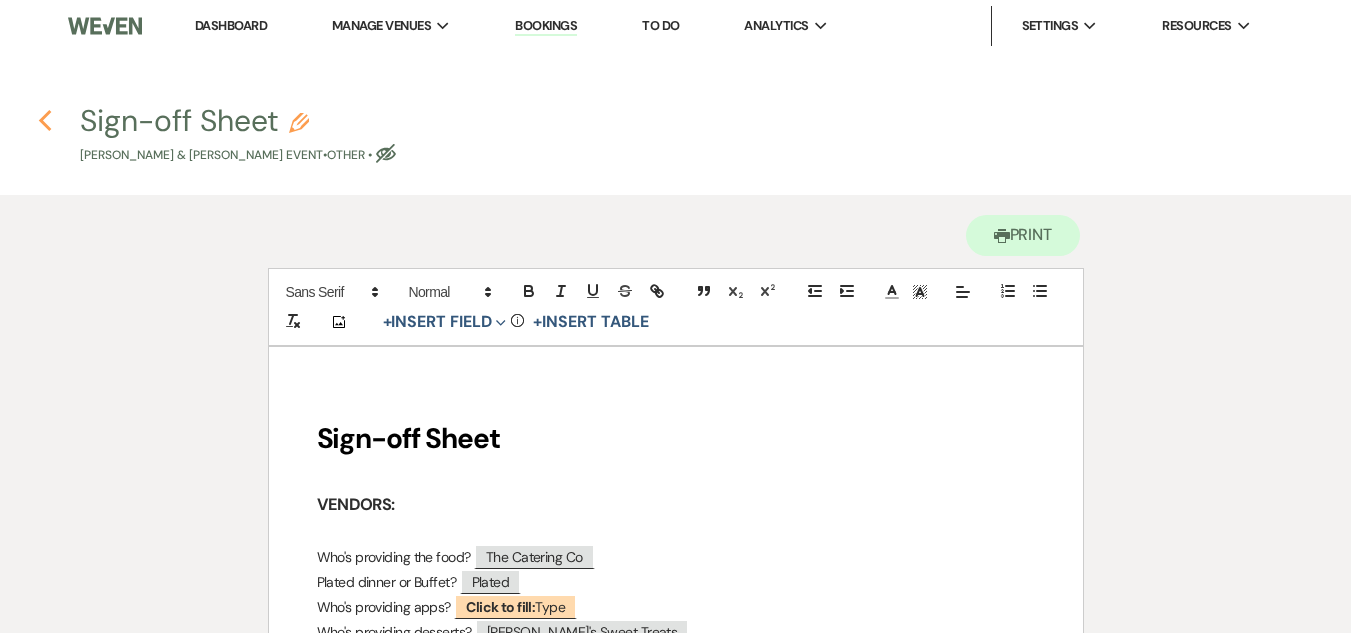 click on "Previous" 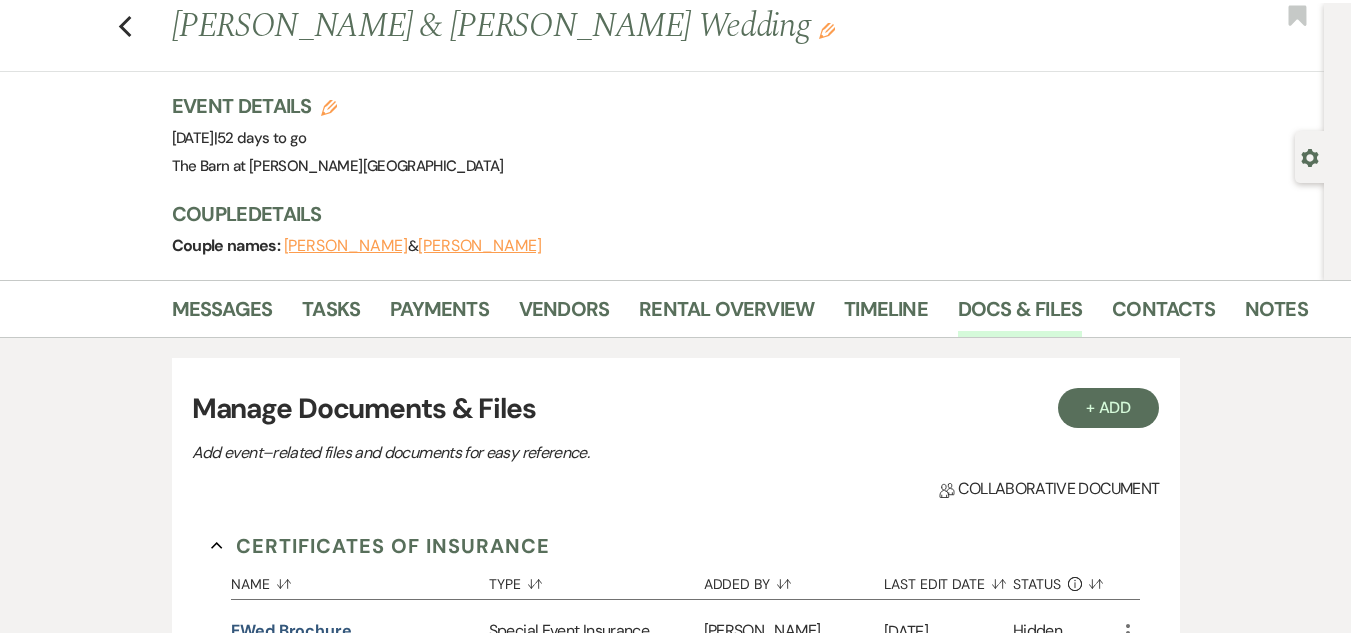 scroll, scrollTop: 0, scrollLeft: 0, axis: both 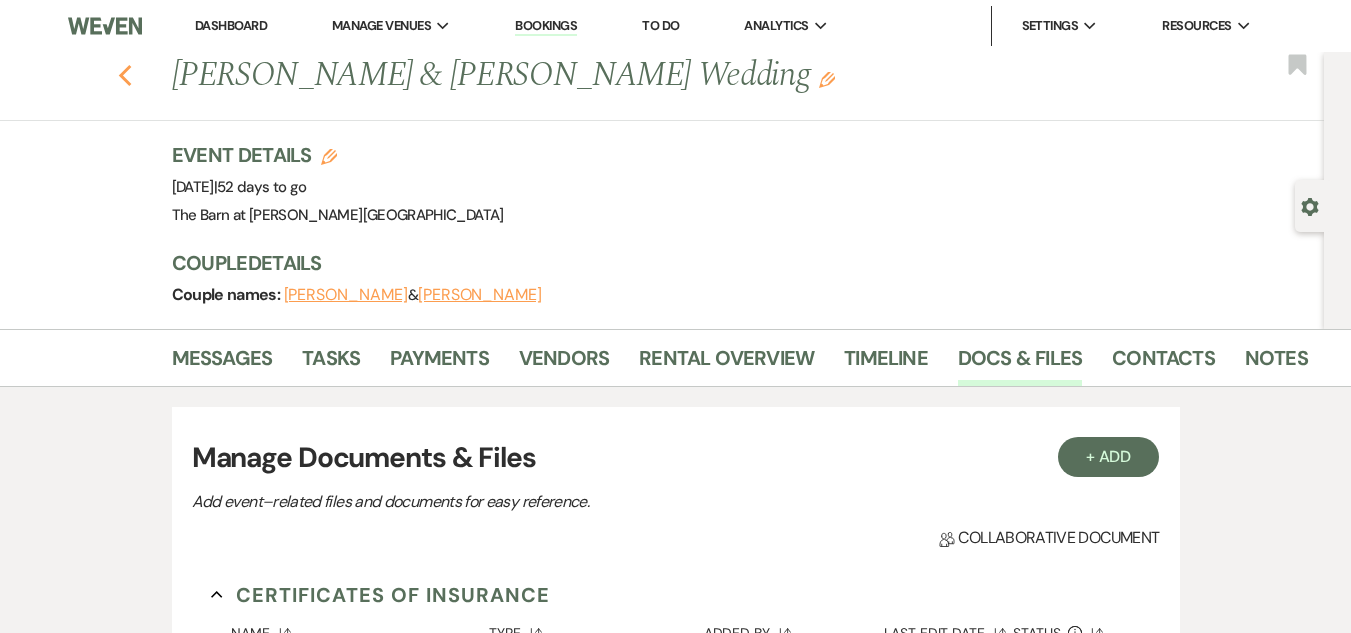 click on "Previous" 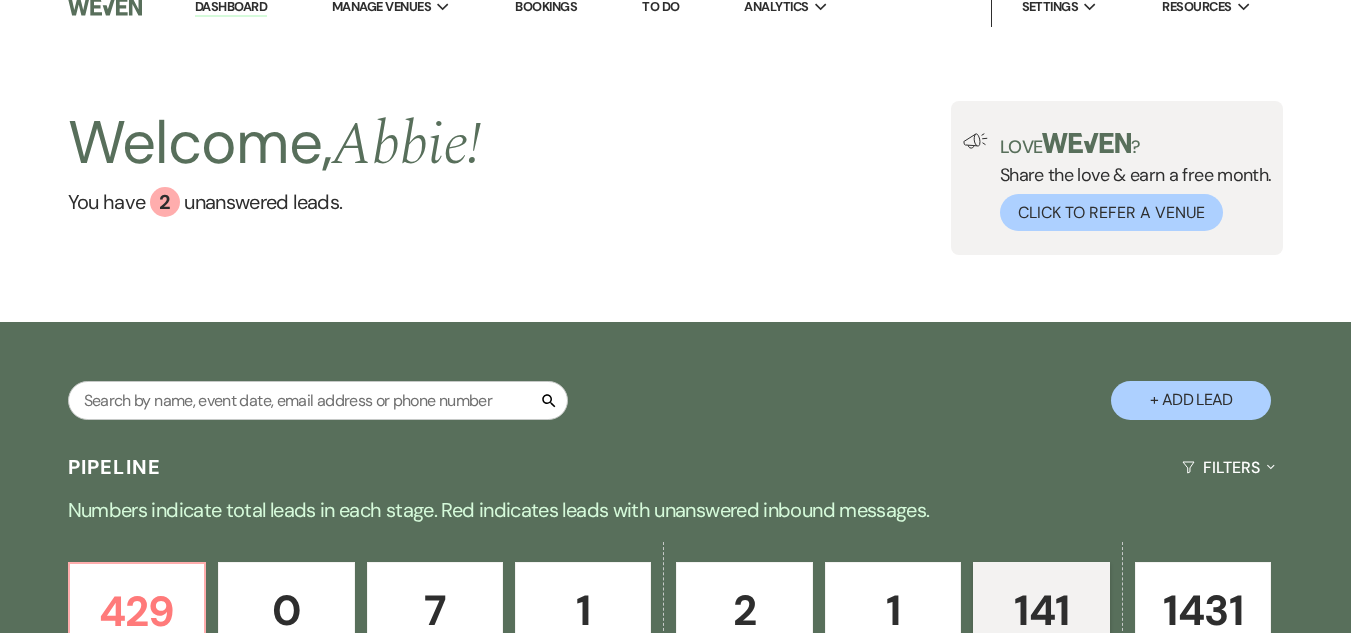 scroll, scrollTop: 0, scrollLeft: 0, axis: both 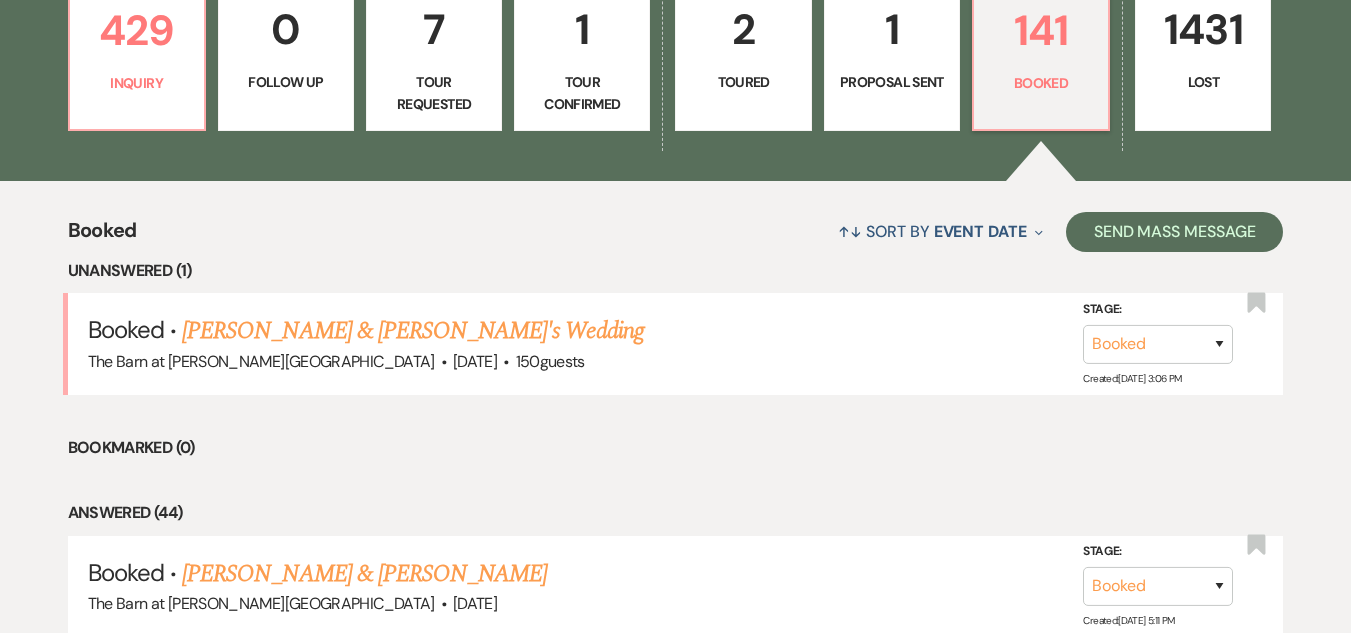 drag, startPoint x: 345, startPoint y: 332, endPoint x: 314, endPoint y: 311, distance: 37.44329 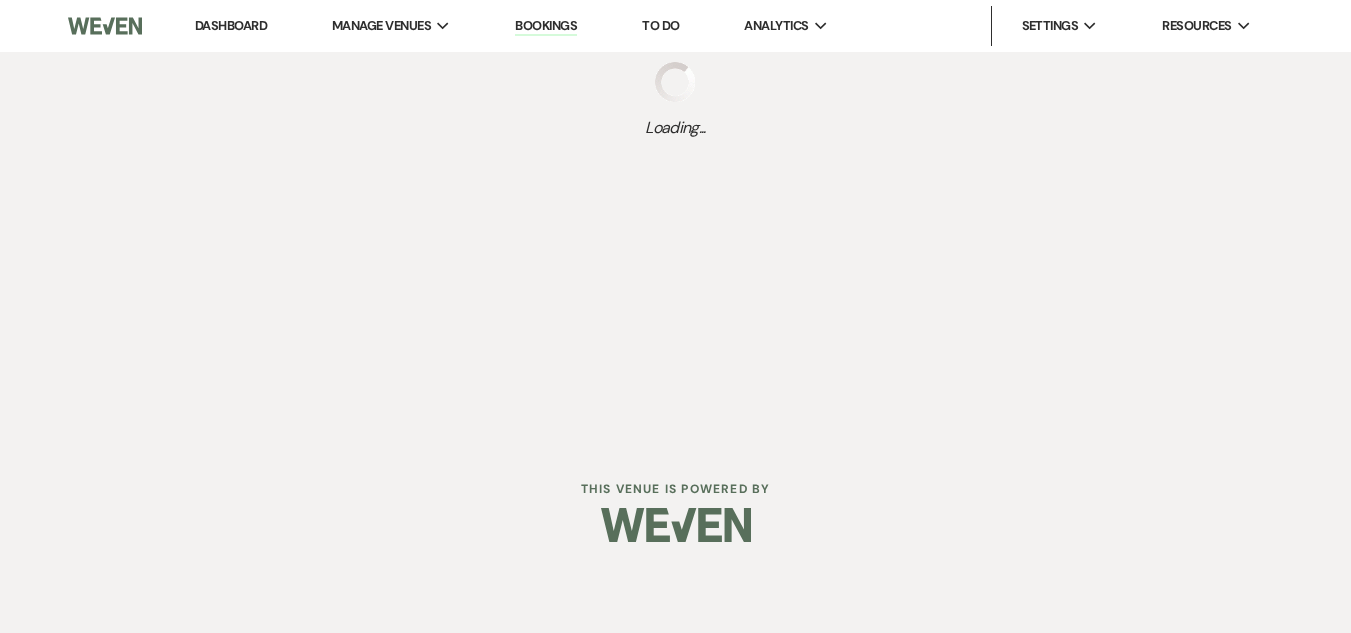 scroll, scrollTop: 0, scrollLeft: 0, axis: both 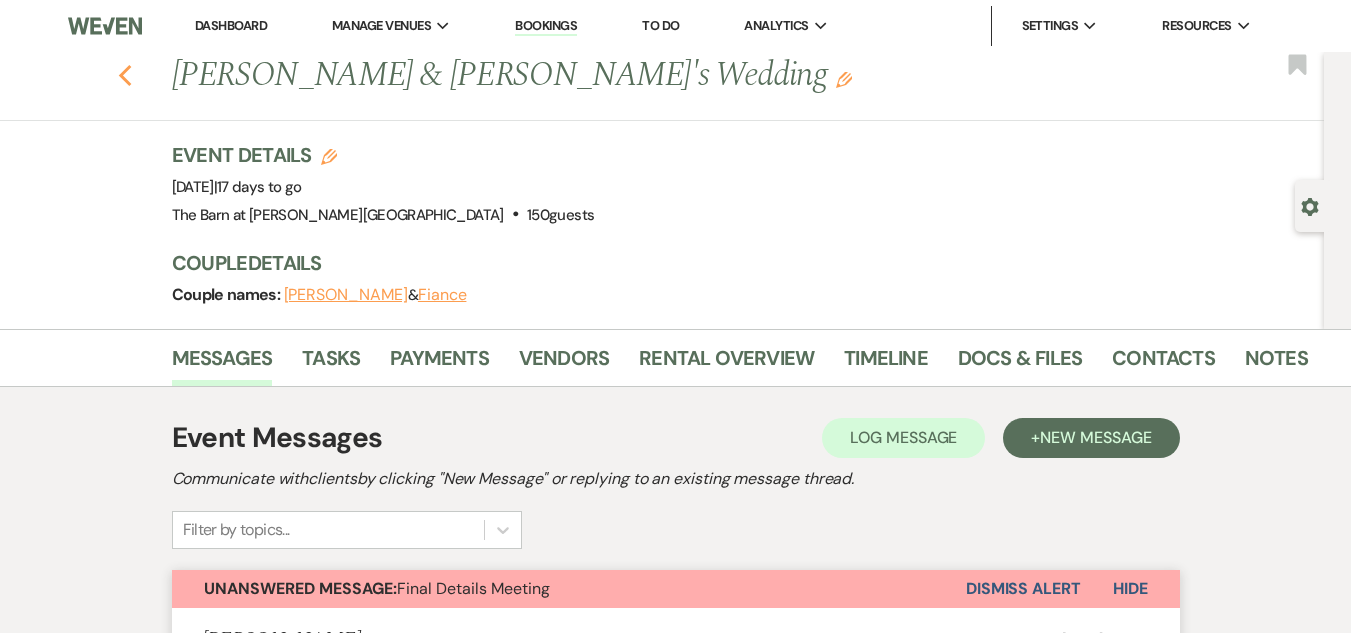 click 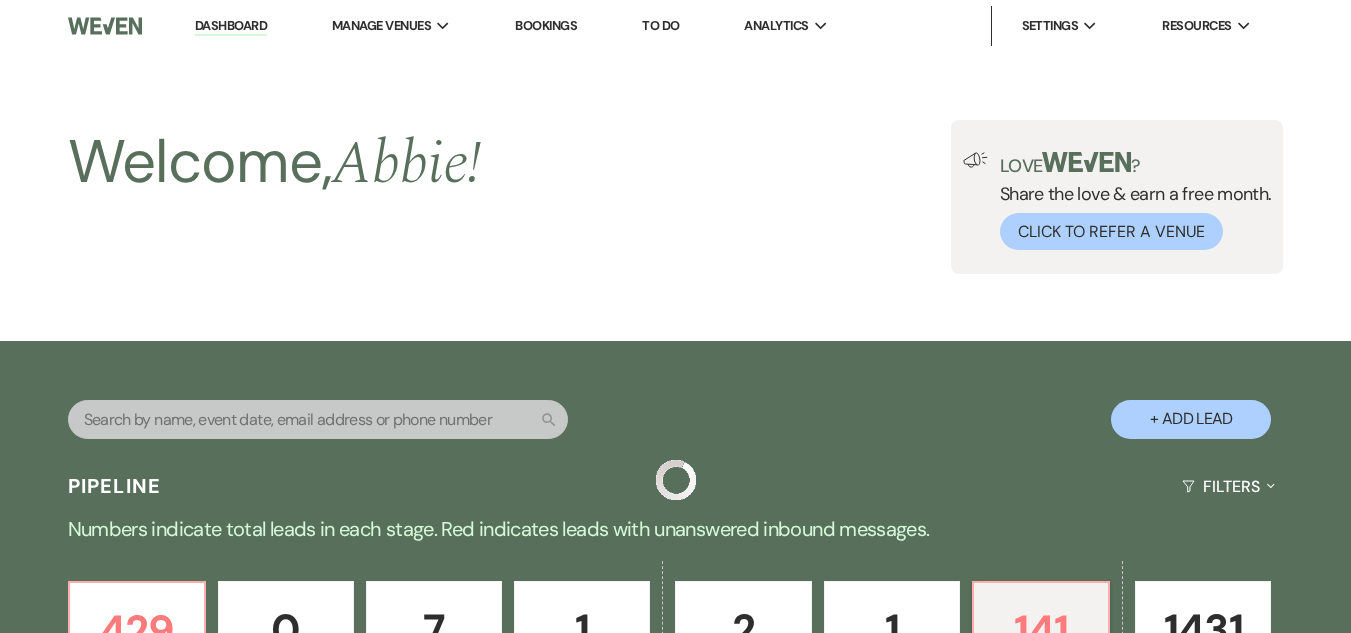 scroll, scrollTop: 600, scrollLeft: 0, axis: vertical 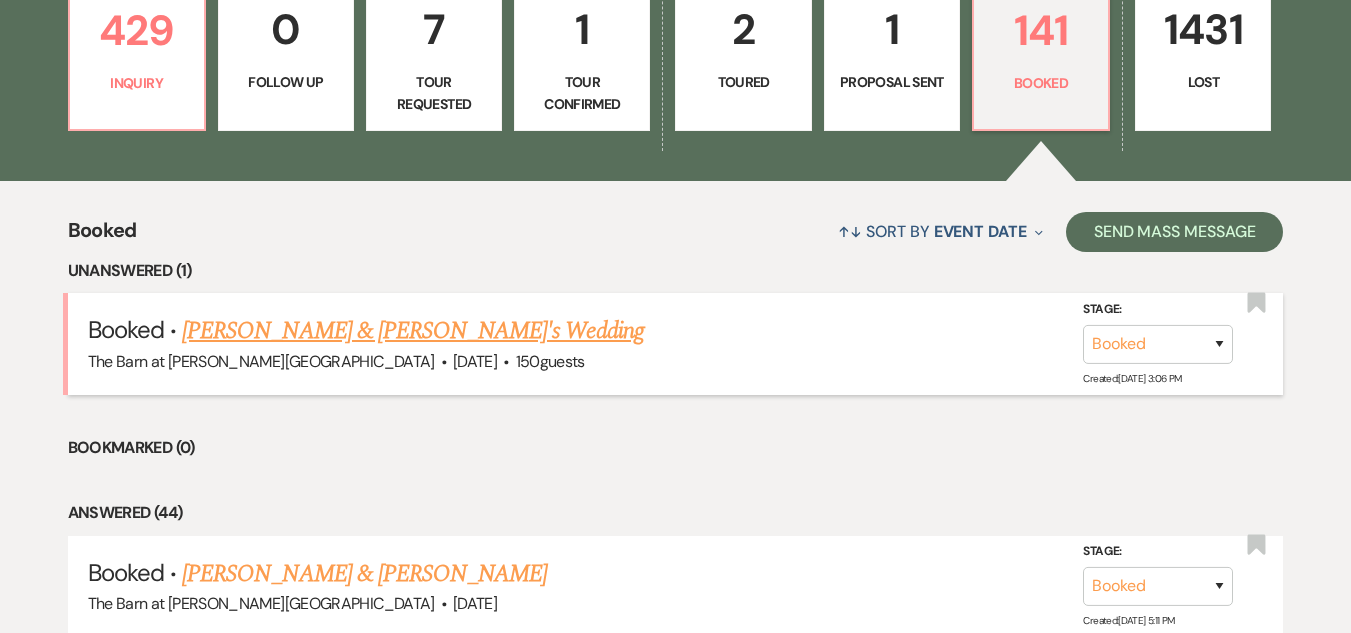 click on "[PERSON_NAME] & [PERSON_NAME]'s Wedding" at bounding box center [413, 331] 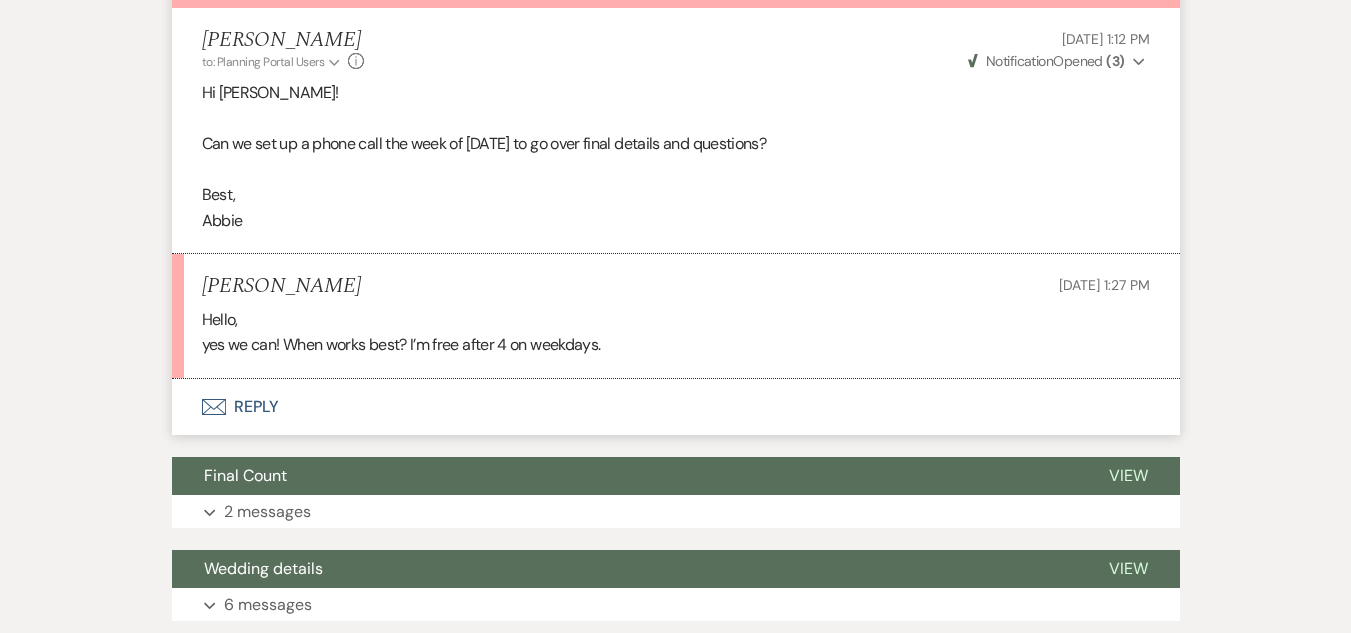 click on "Envelope Reply" at bounding box center (676, 407) 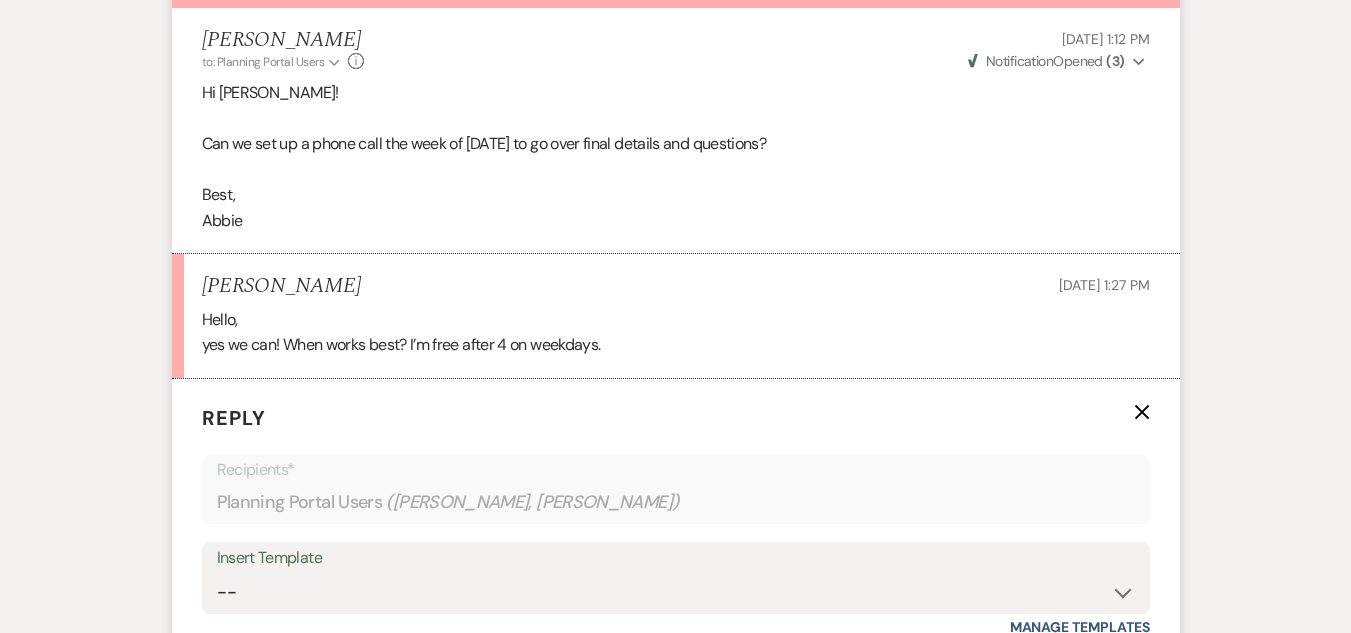 scroll, scrollTop: 869, scrollLeft: 0, axis: vertical 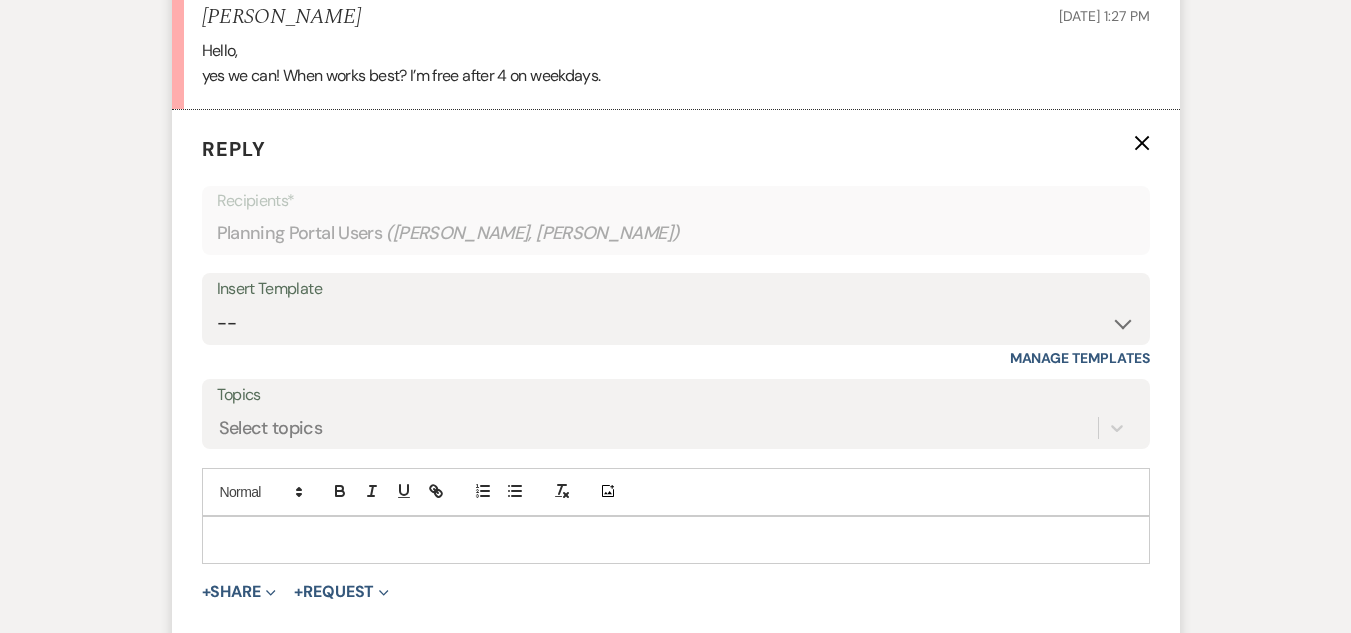 click at bounding box center (676, 540) 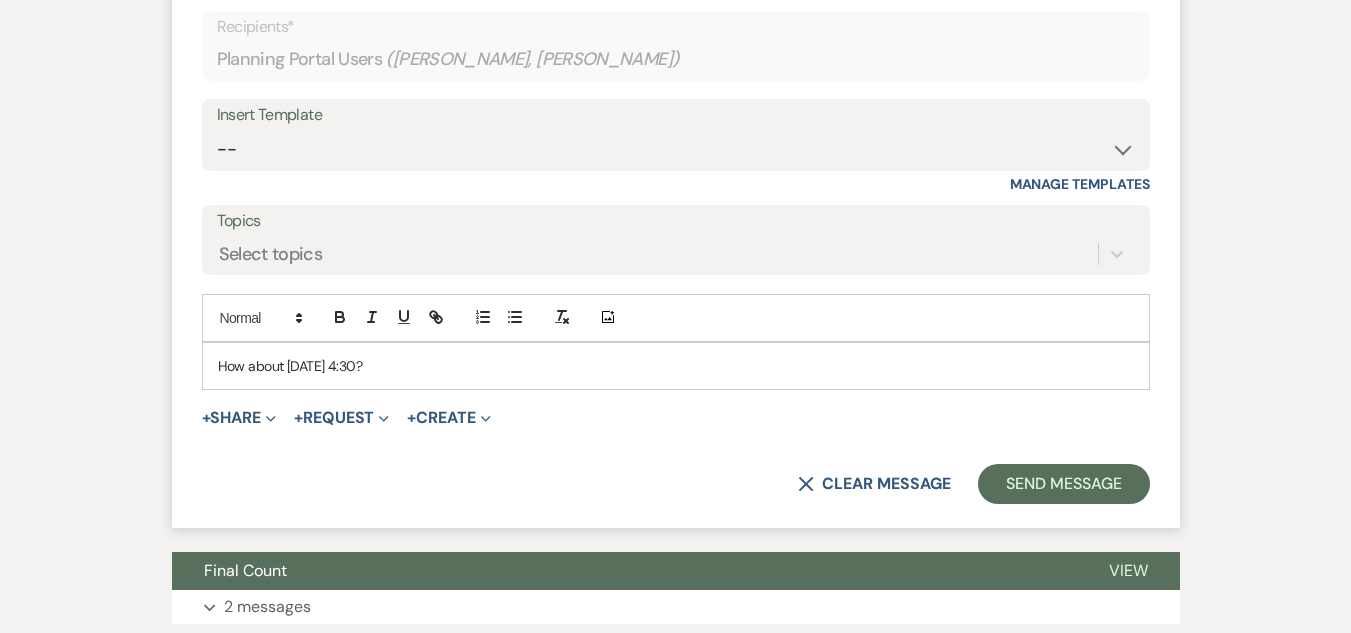 scroll, scrollTop: 1069, scrollLeft: 0, axis: vertical 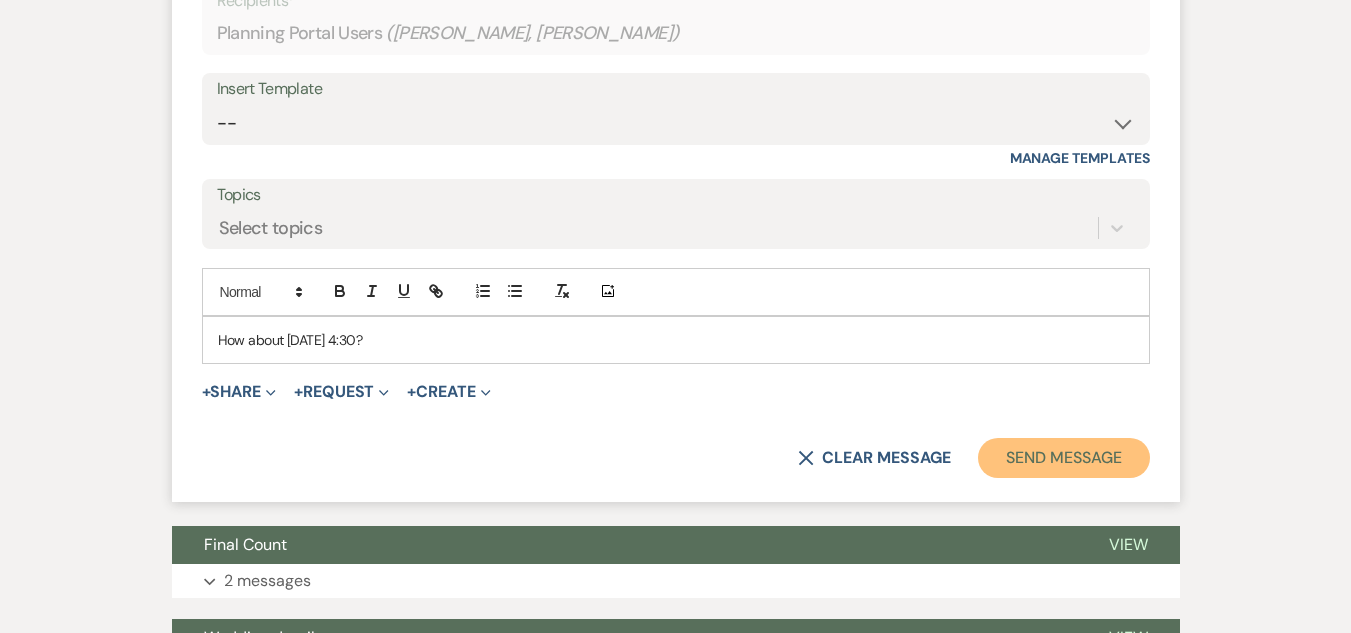 click on "Send Message" at bounding box center (1063, 458) 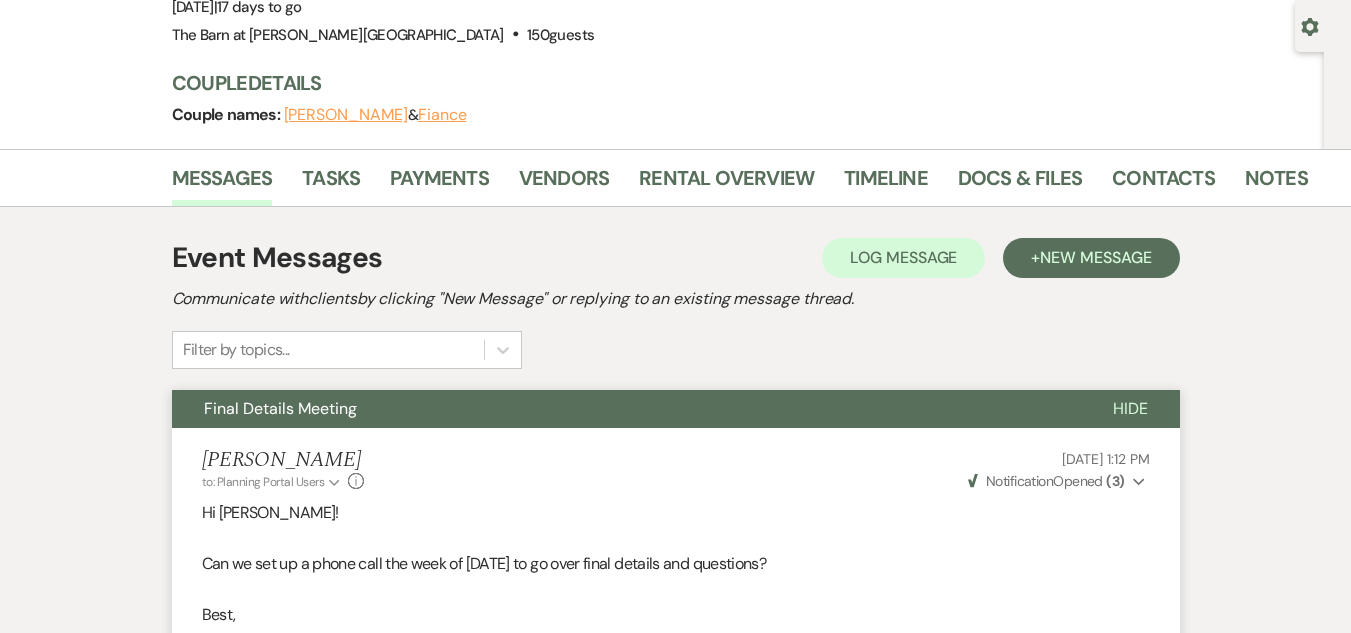 scroll, scrollTop: 0, scrollLeft: 0, axis: both 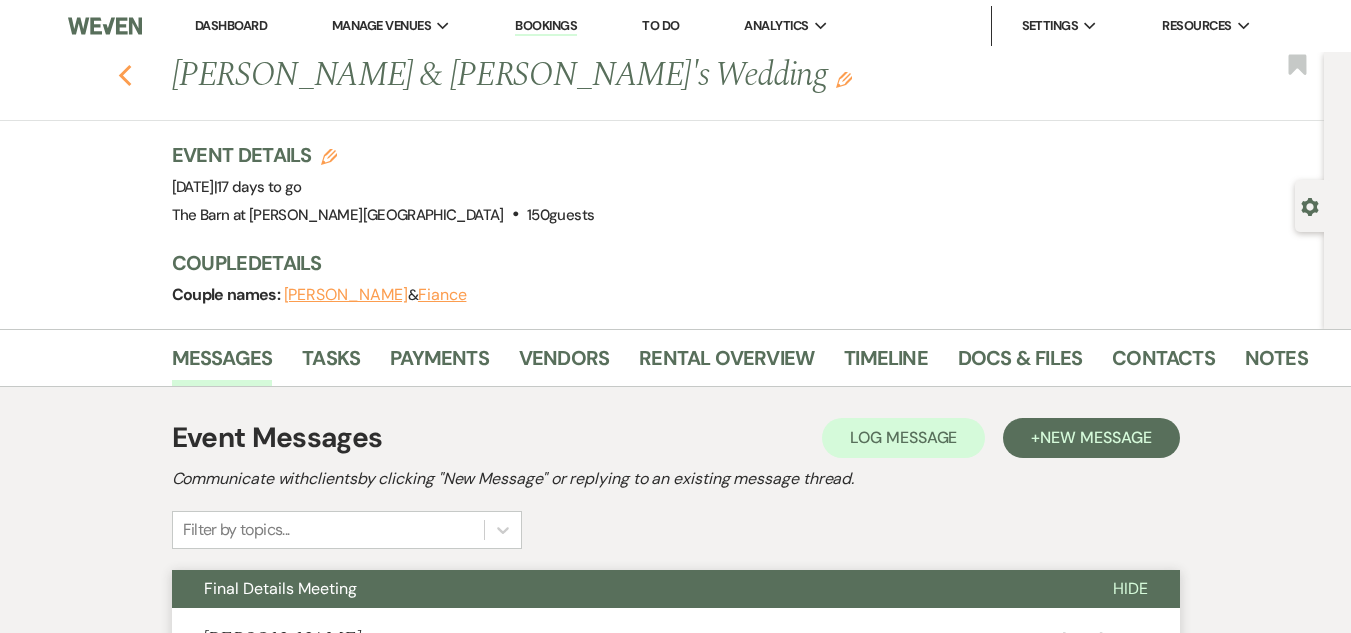 click on "Previous" 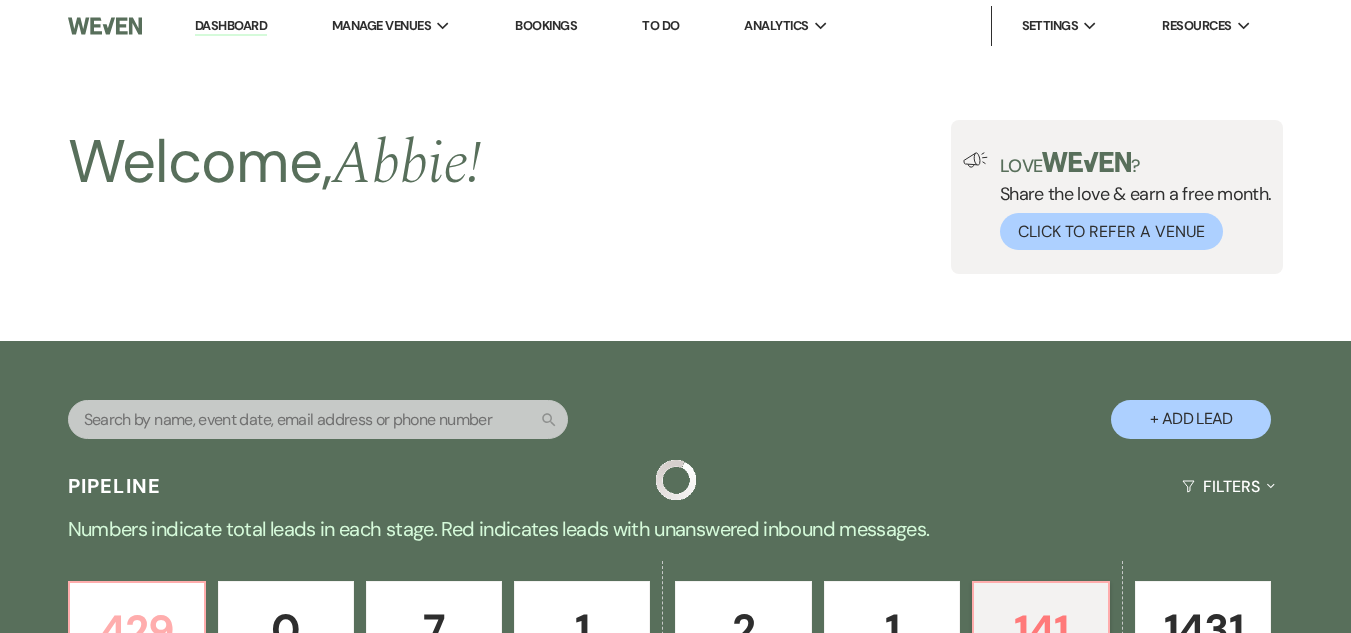 scroll, scrollTop: 600, scrollLeft: 0, axis: vertical 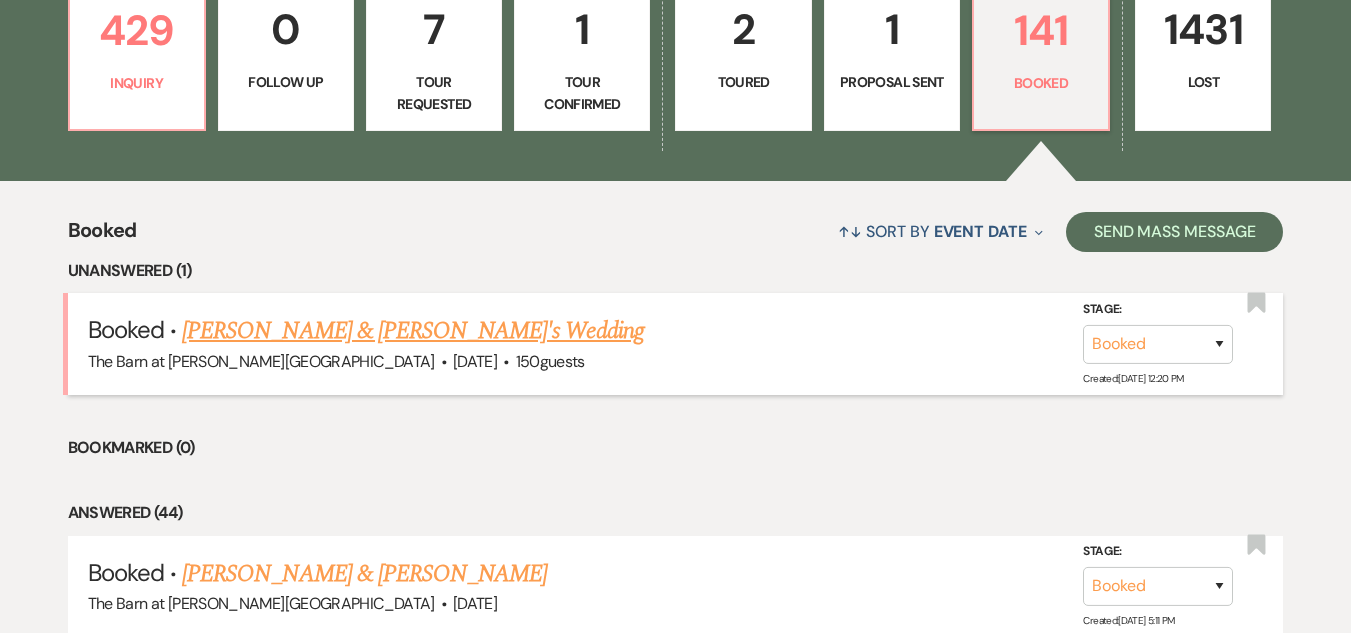 click on "[PERSON_NAME] & [PERSON_NAME]'s Wedding" at bounding box center [413, 331] 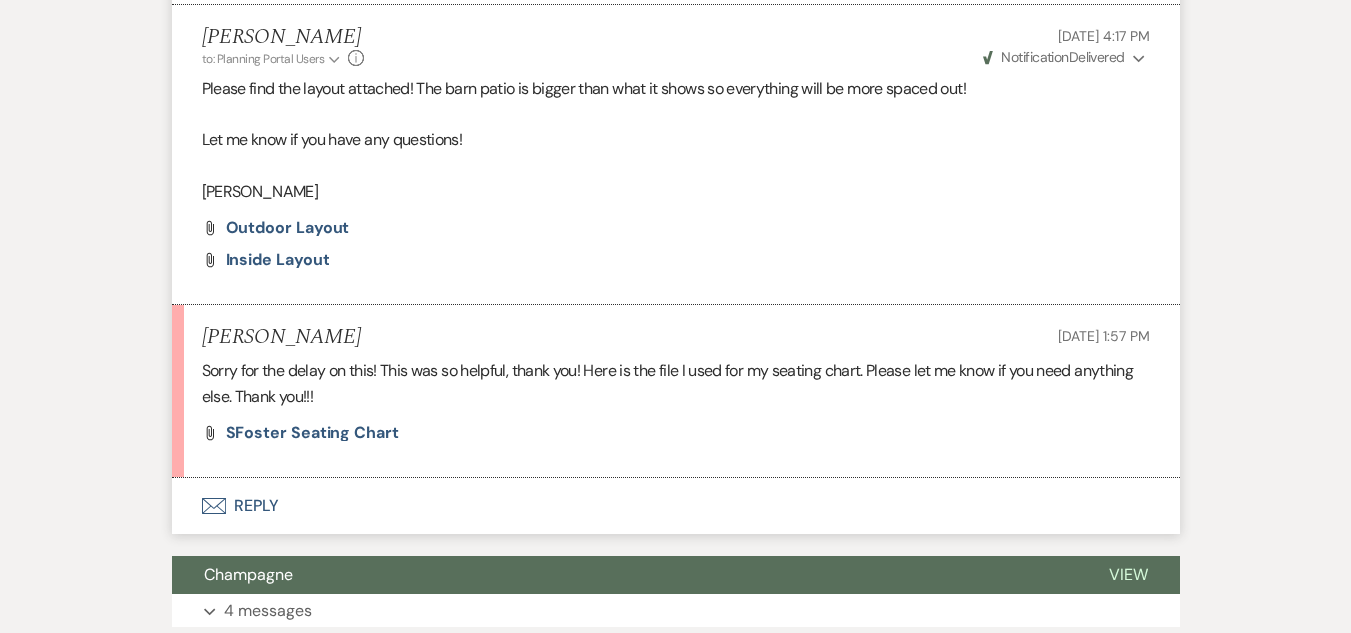 scroll, scrollTop: 1200, scrollLeft: 0, axis: vertical 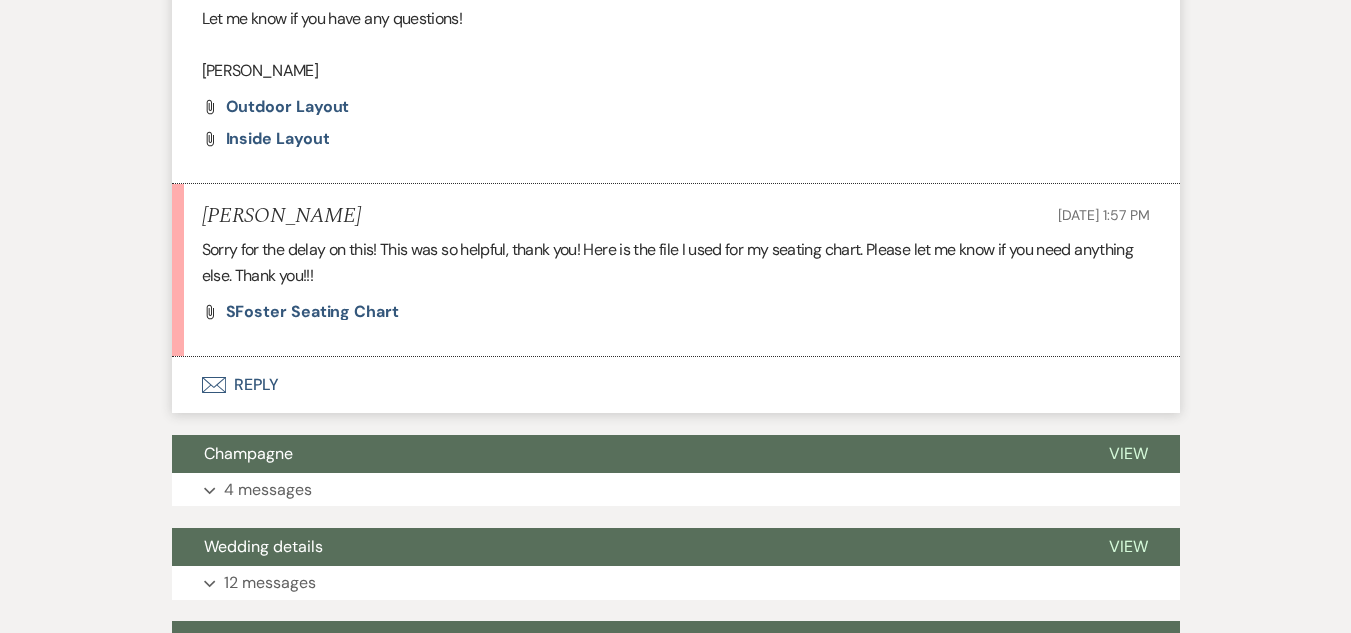 click on "Envelope Reply" at bounding box center [676, 385] 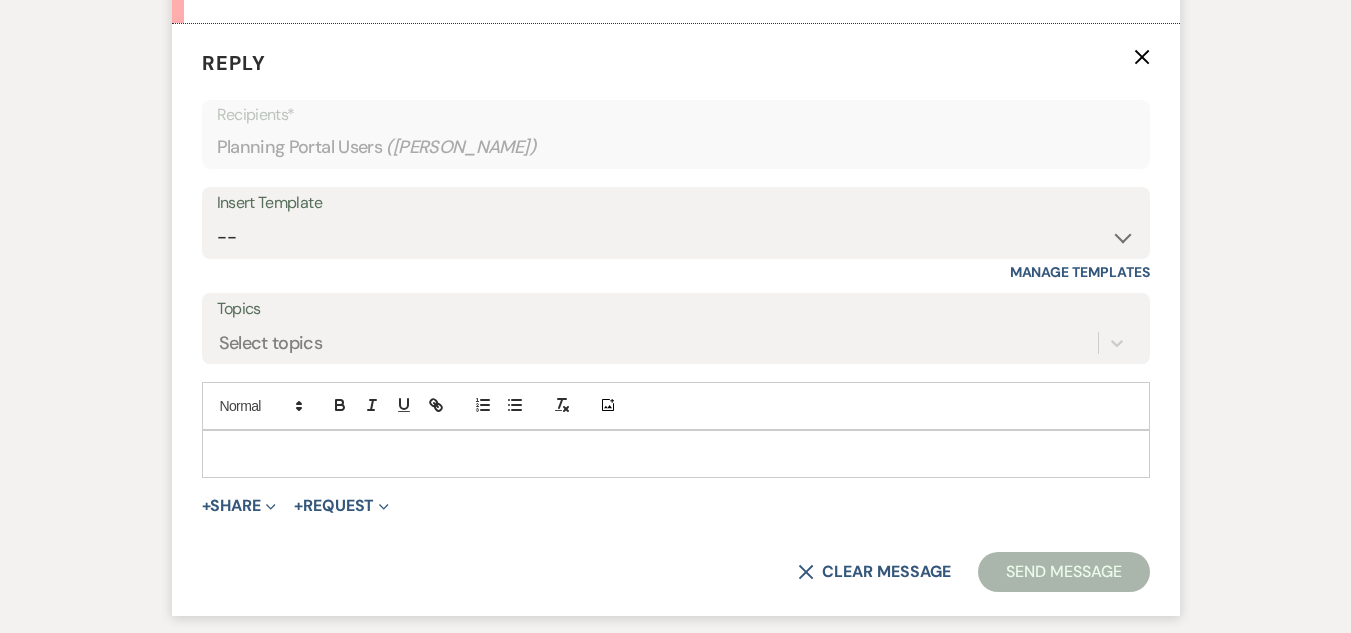 scroll, scrollTop: 1537, scrollLeft: 0, axis: vertical 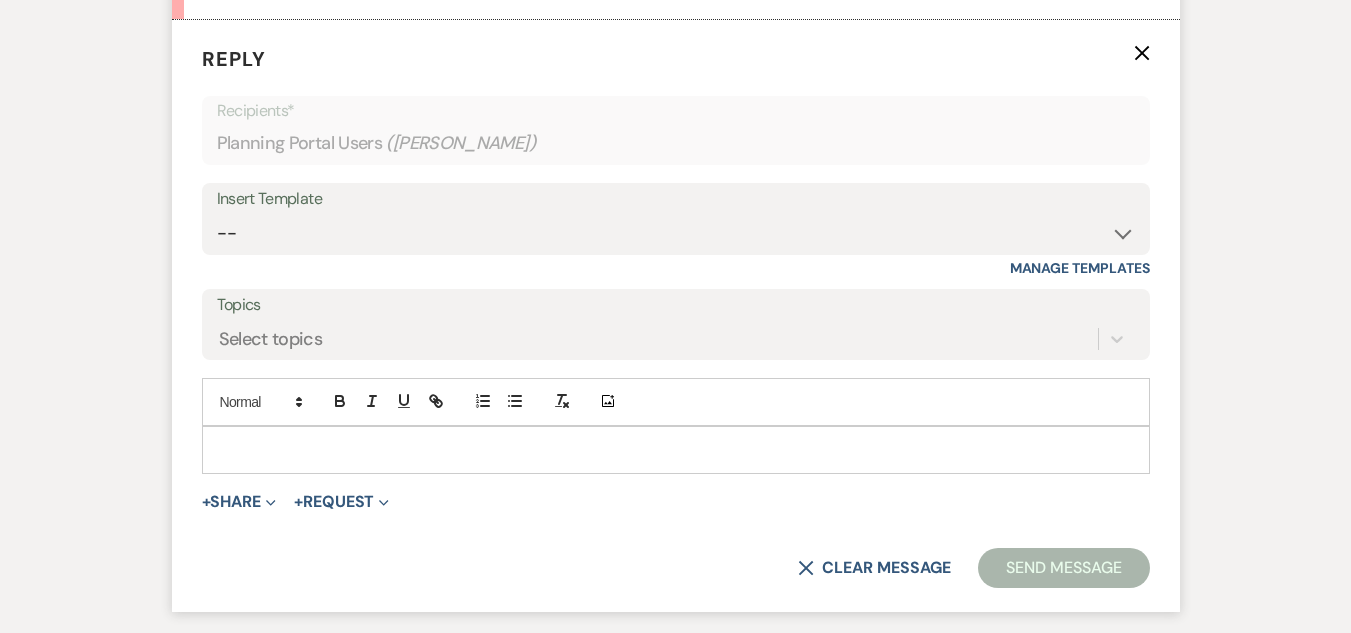 click at bounding box center [676, 450] 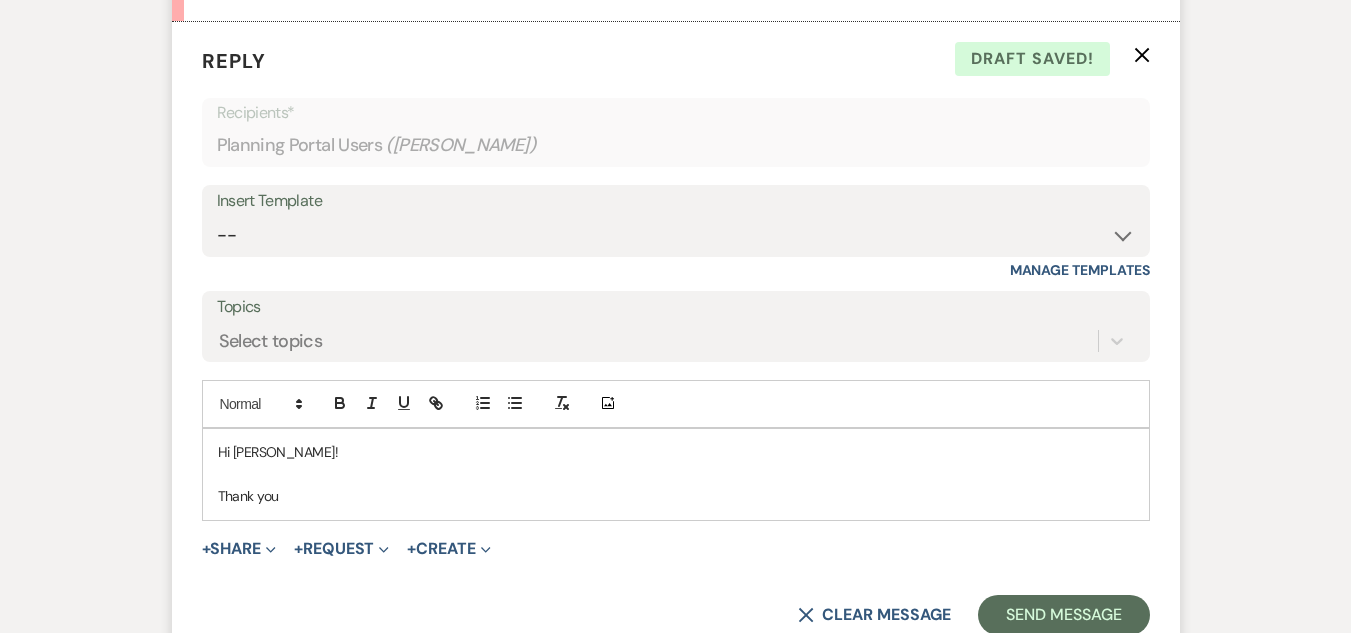 scroll, scrollTop: 1537, scrollLeft: 0, axis: vertical 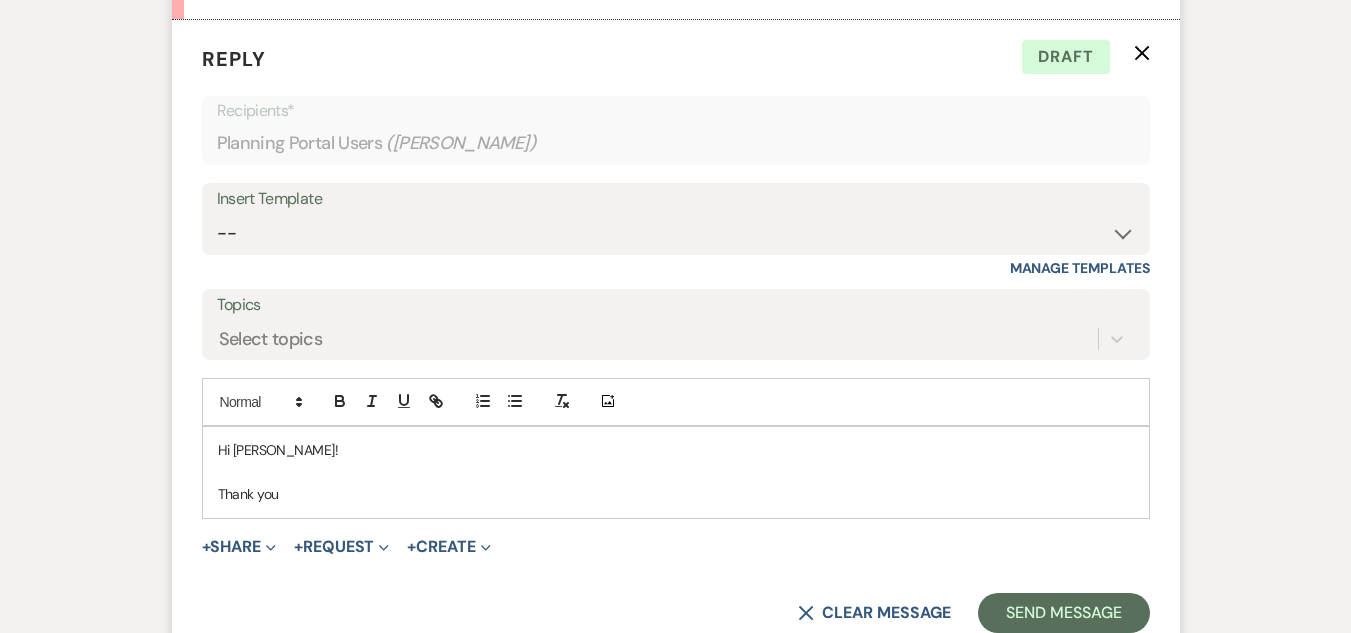 drag, startPoint x: 294, startPoint y: 501, endPoint x: 221, endPoint y: 499, distance: 73.02739 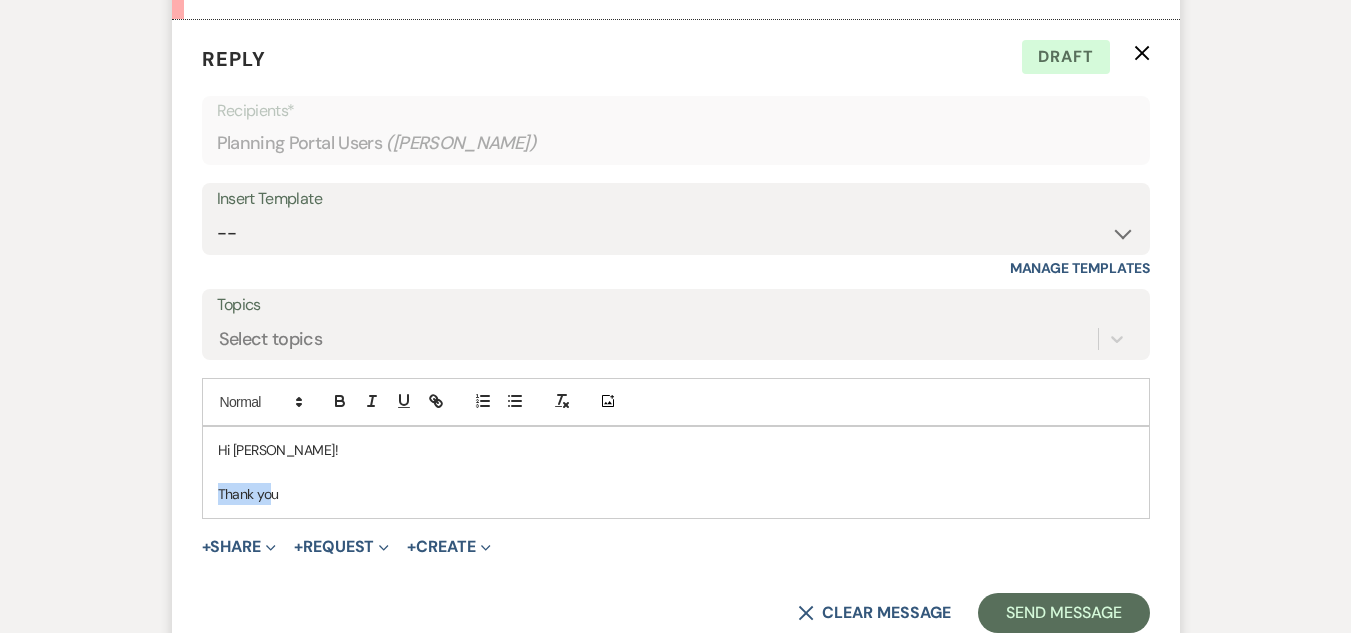 drag, startPoint x: 221, startPoint y: 499, endPoint x: 210, endPoint y: 499, distance: 11 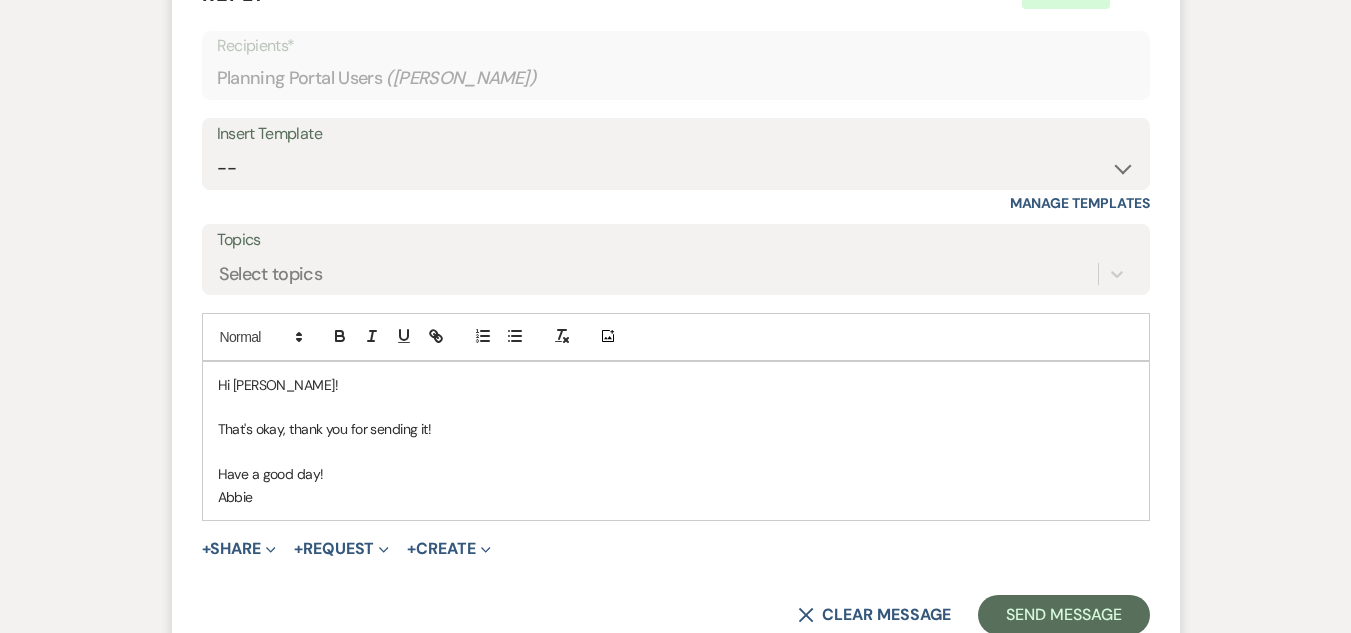 scroll, scrollTop: 1637, scrollLeft: 0, axis: vertical 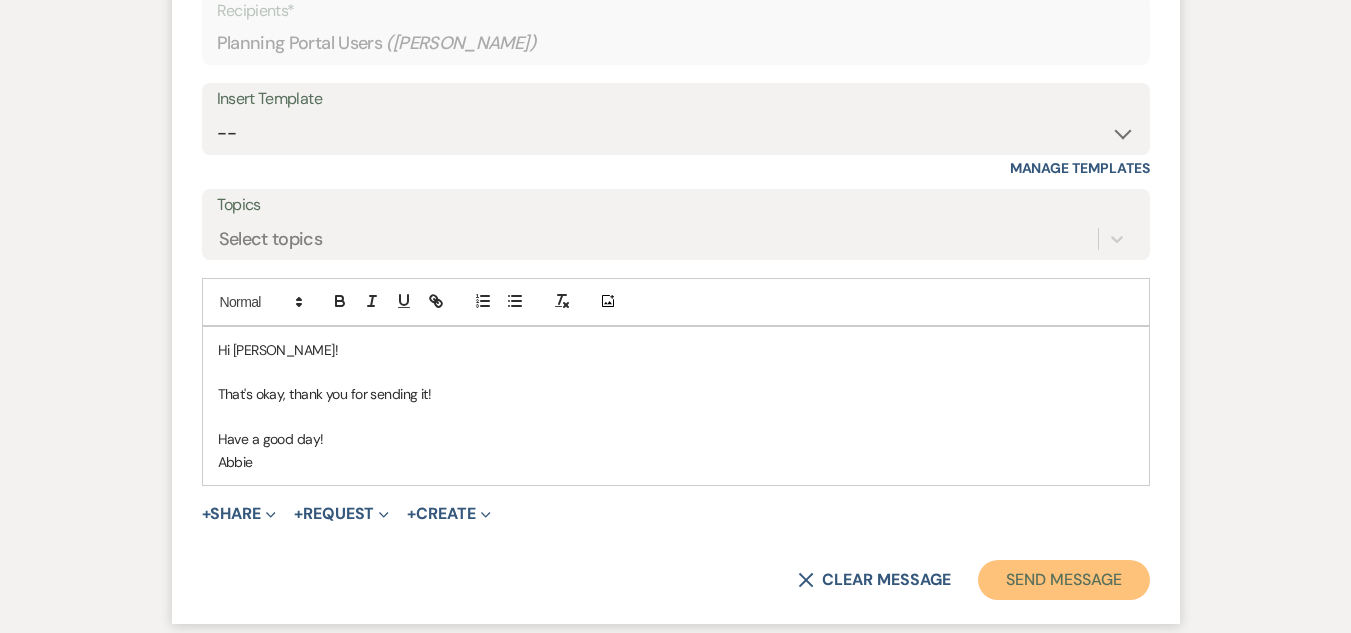click on "Send Message" at bounding box center [1063, 580] 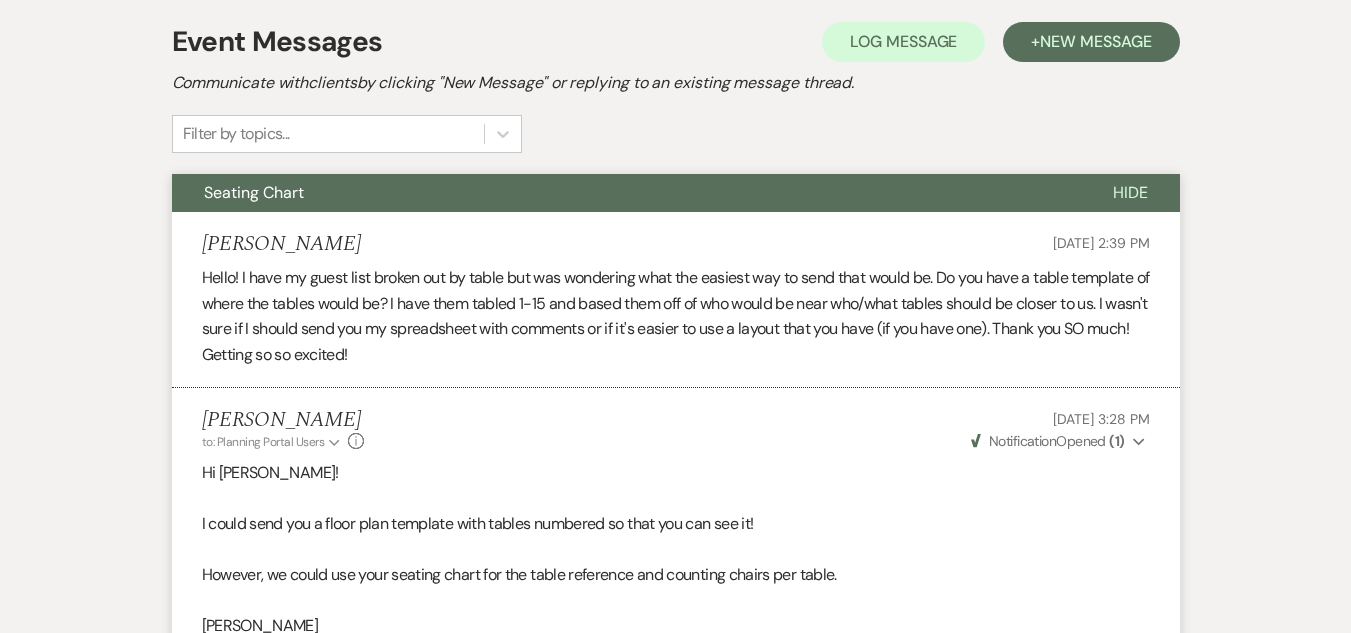 scroll, scrollTop: 0, scrollLeft: 0, axis: both 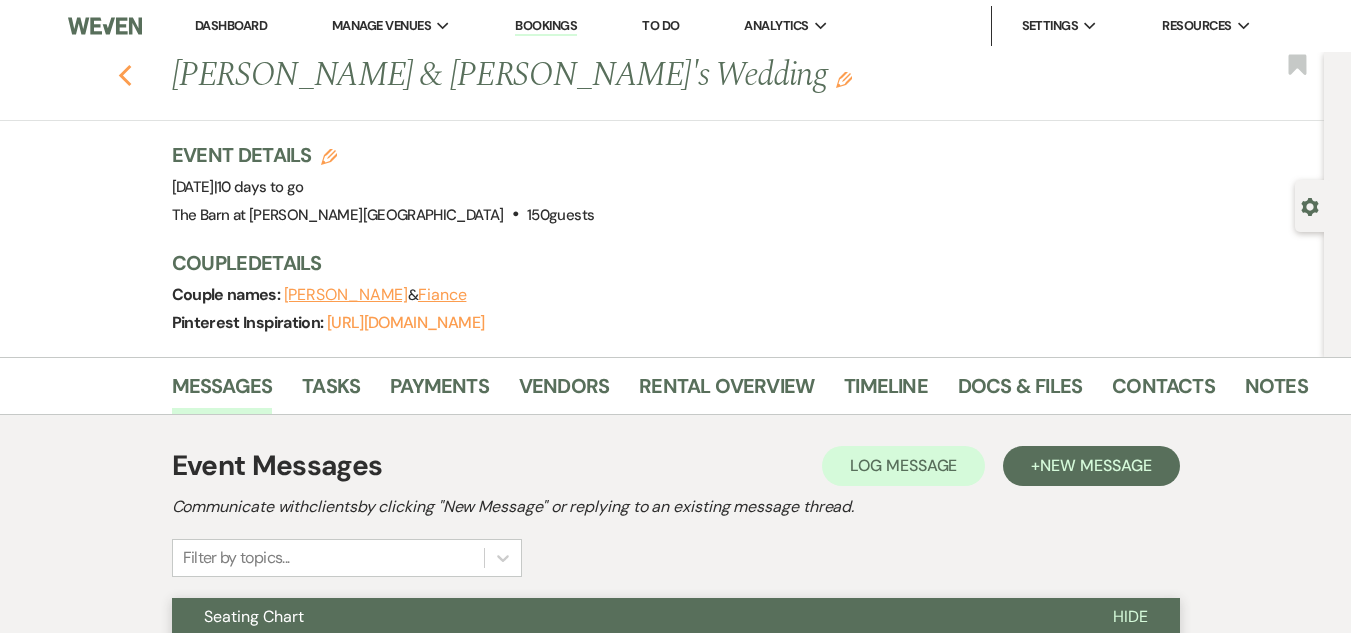 click 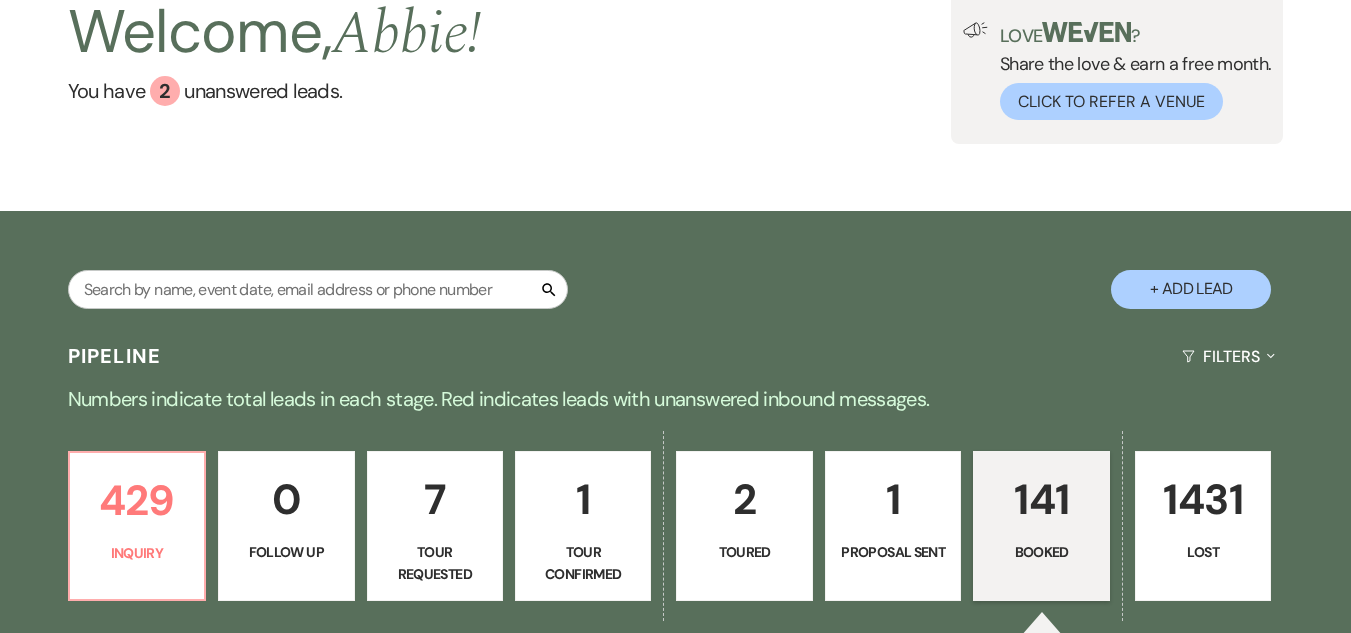scroll, scrollTop: 400, scrollLeft: 0, axis: vertical 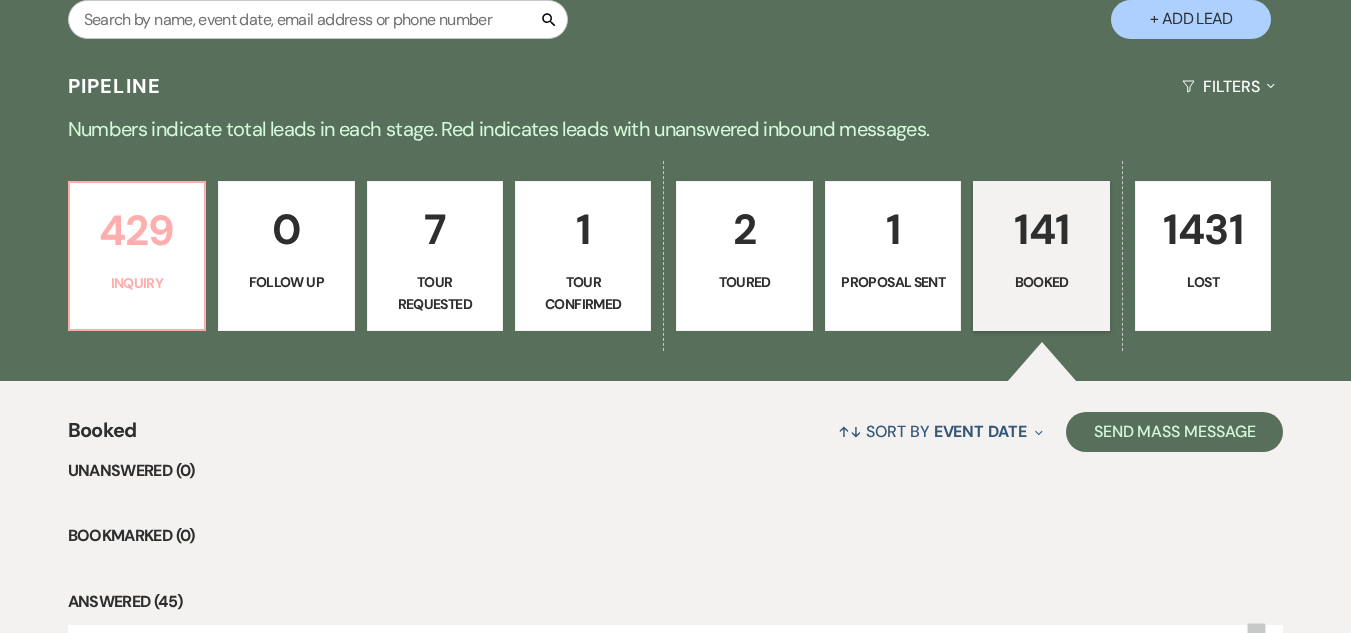 click on "429" at bounding box center (137, 230) 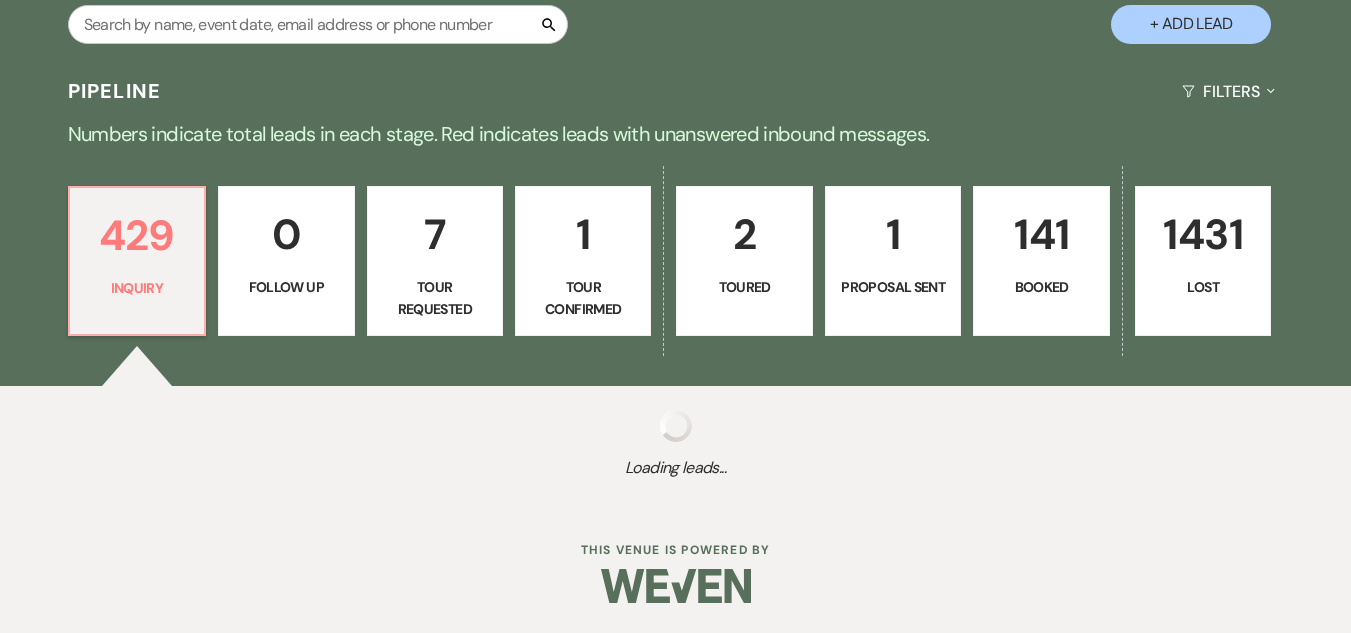 scroll, scrollTop: 395, scrollLeft: 0, axis: vertical 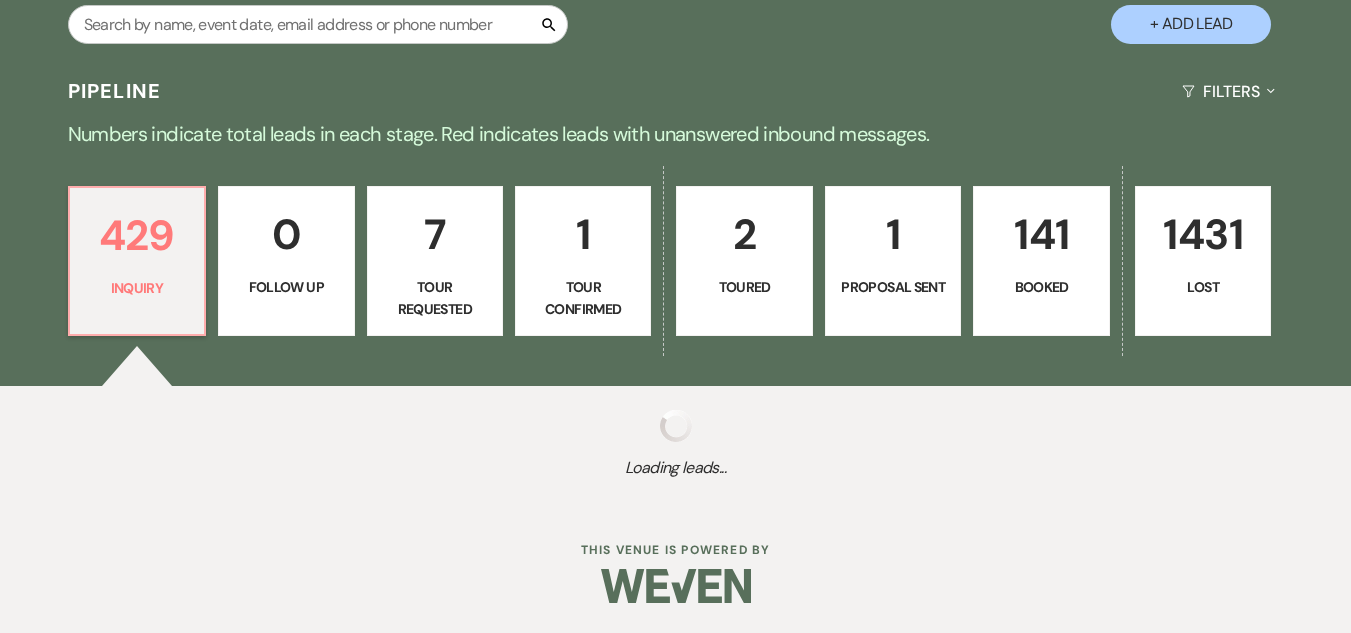 click on "141" at bounding box center (1041, 234) 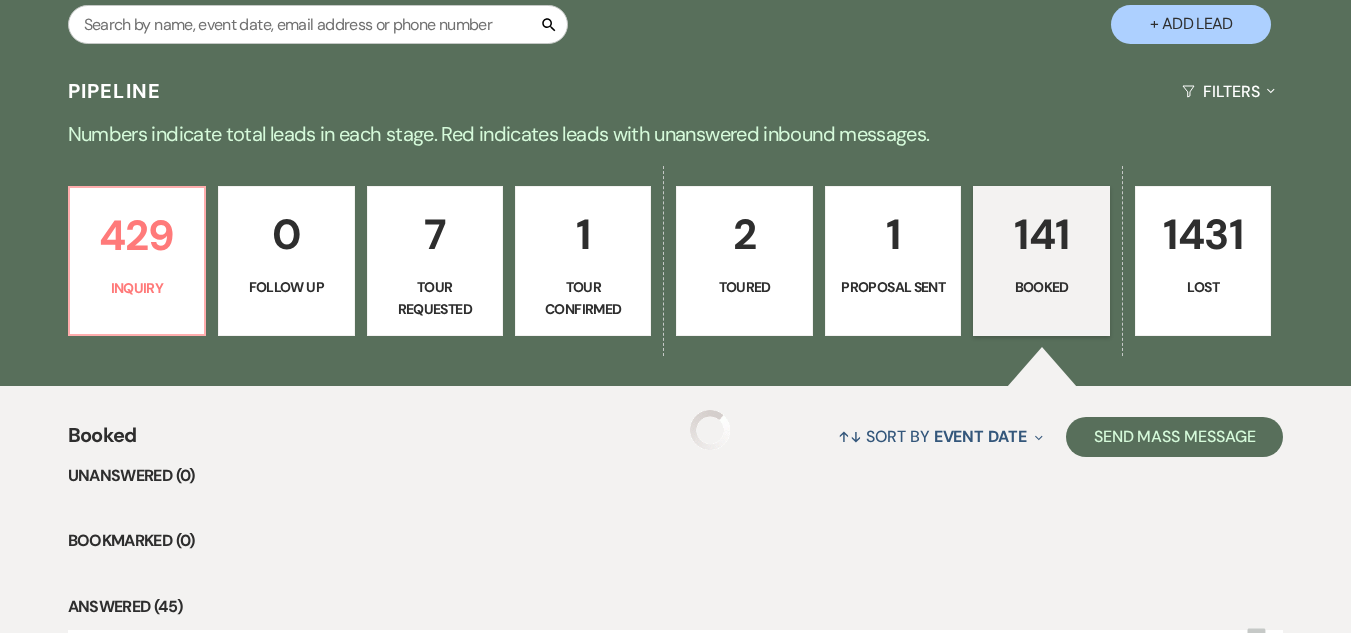 click on "141" at bounding box center [1041, 234] 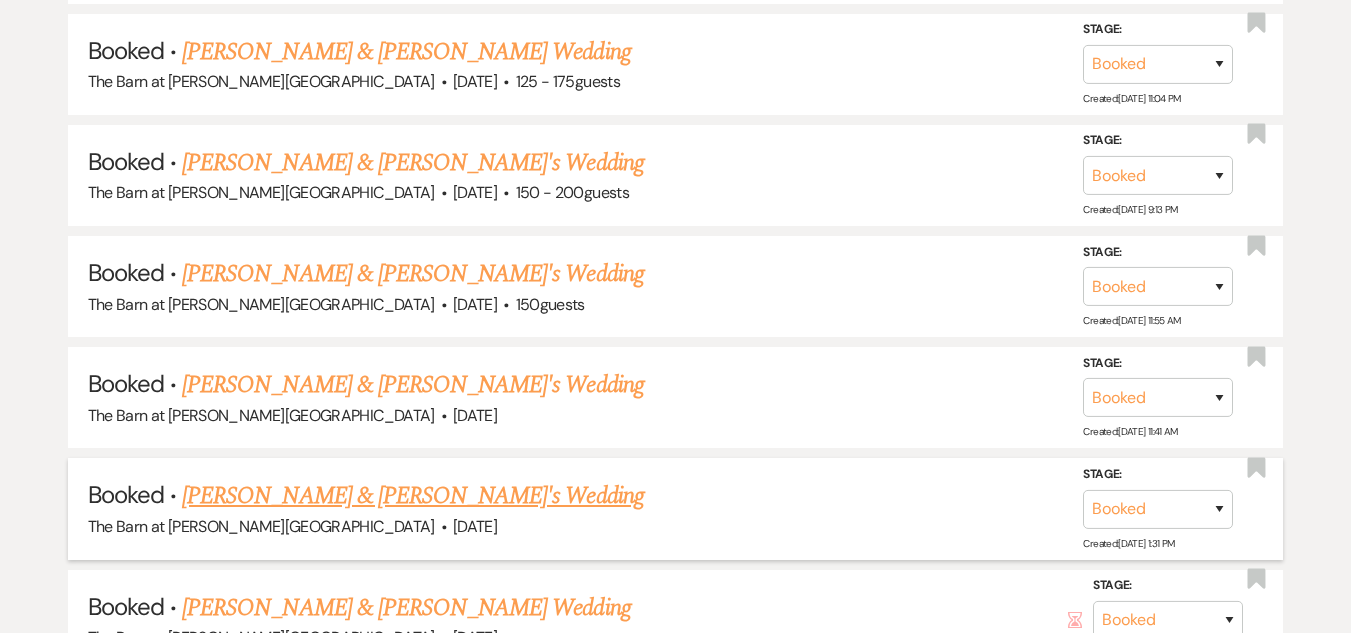 scroll, scrollTop: 5200, scrollLeft: 0, axis: vertical 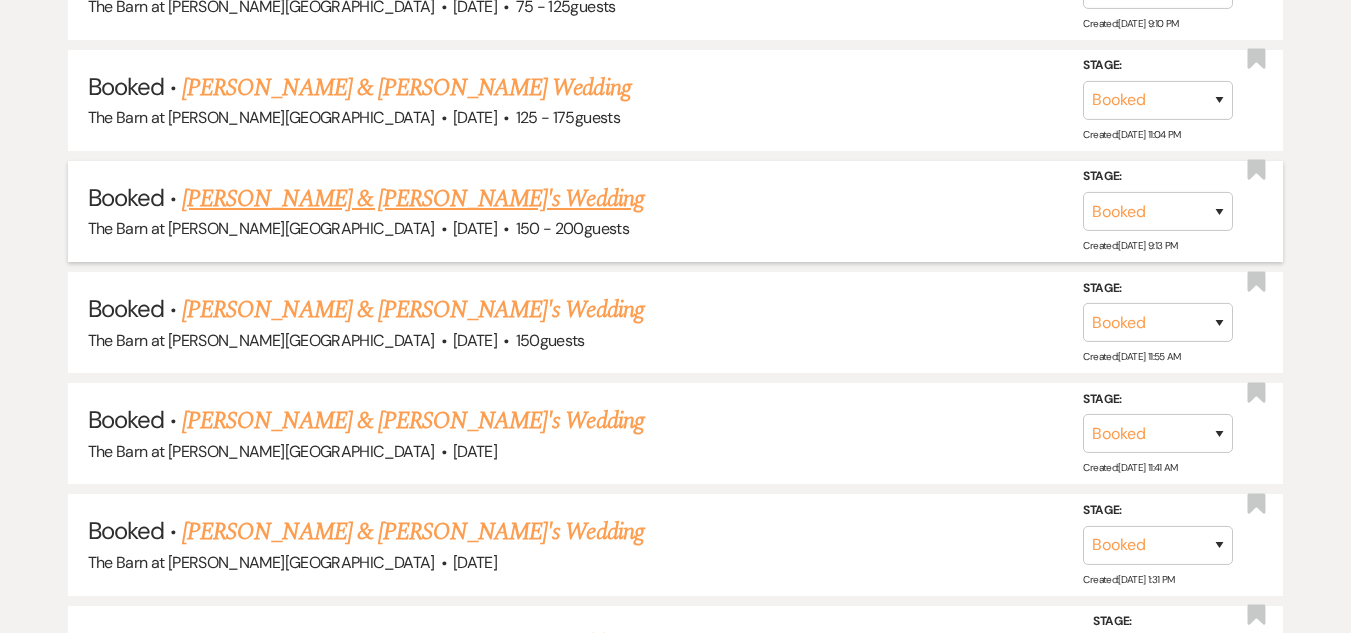 click on "[PERSON_NAME] & [PERSON_NAME]'s Wedding" at bounding box center [413, 199] 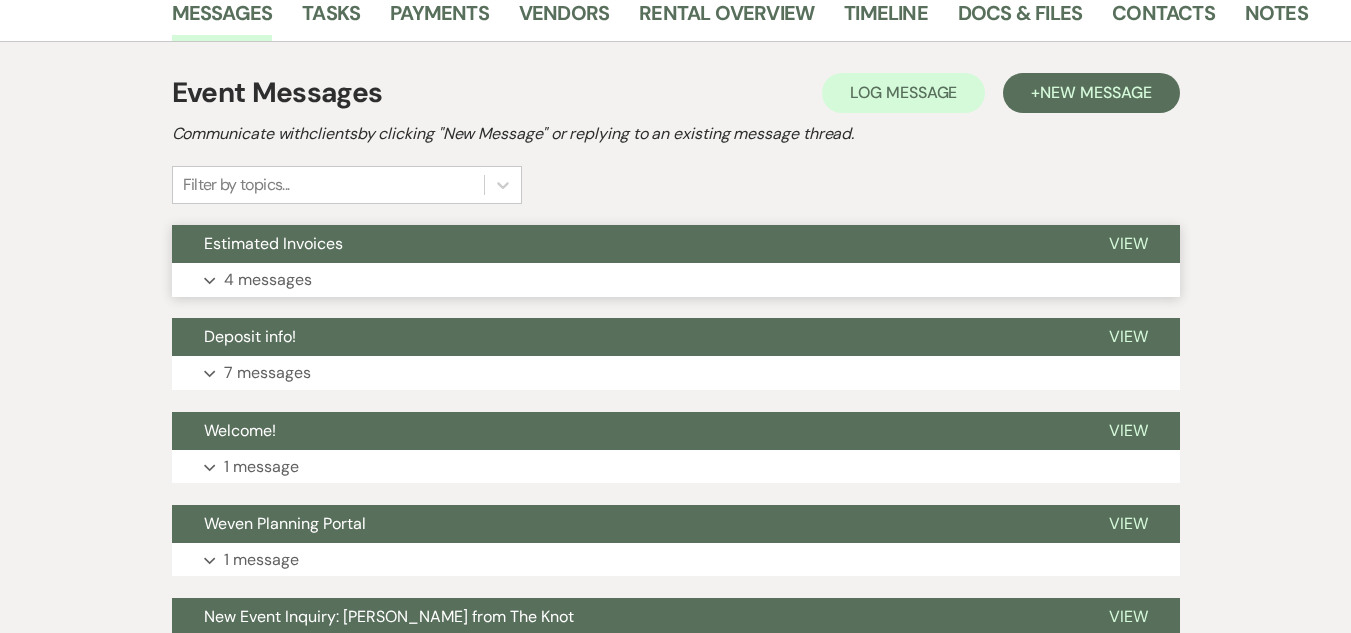 scroll, scrollTop: 400, scrollLeft: 0, axis: vertical 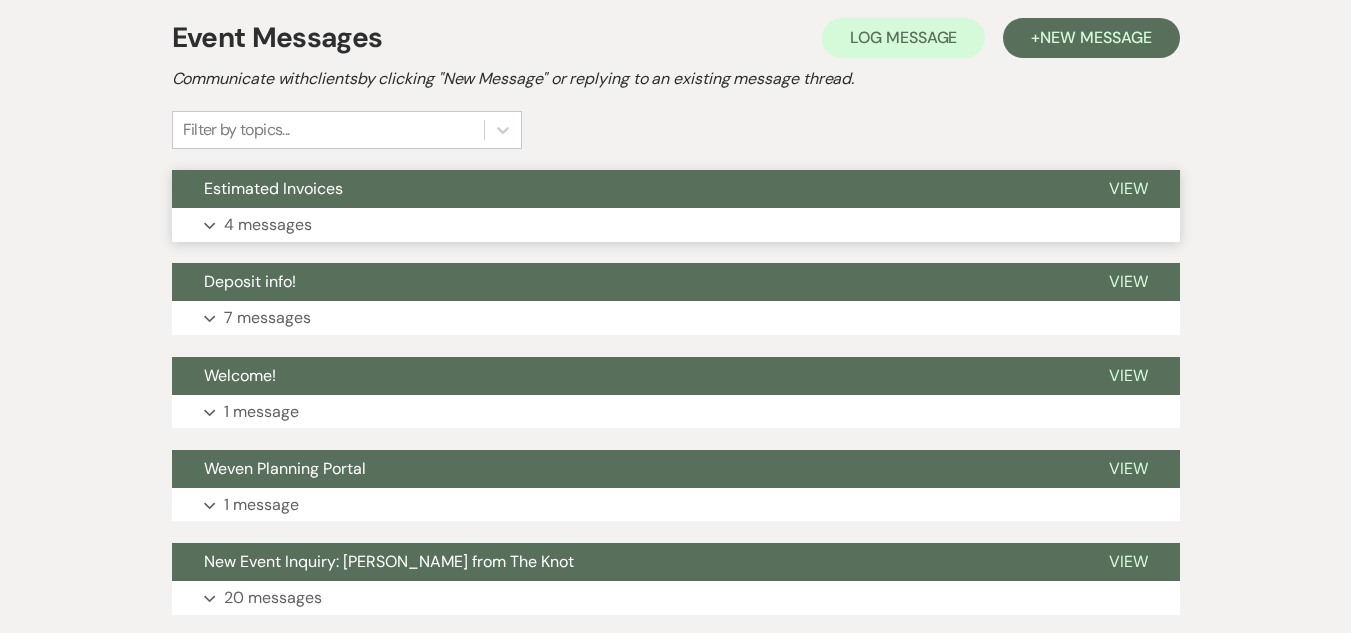 click on "Expand 4 messages" at bounding box center (676, 225) 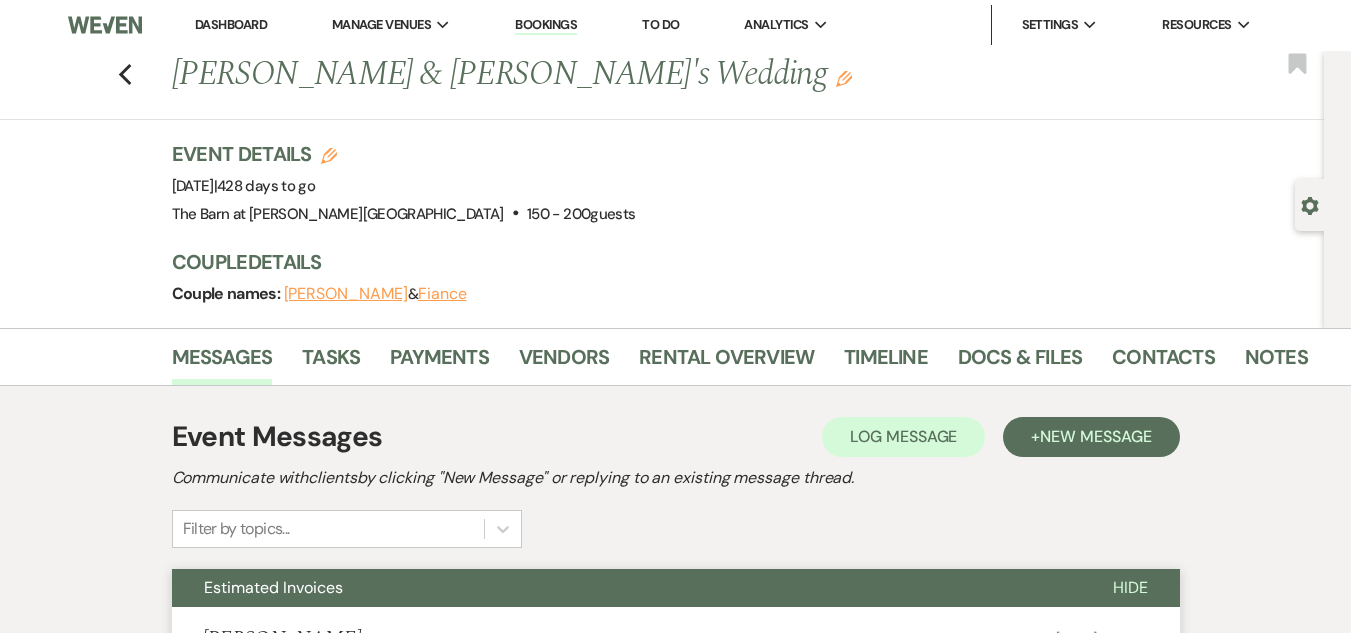scroll, scrollTop: 0, scrollLeft: 0, axis: both 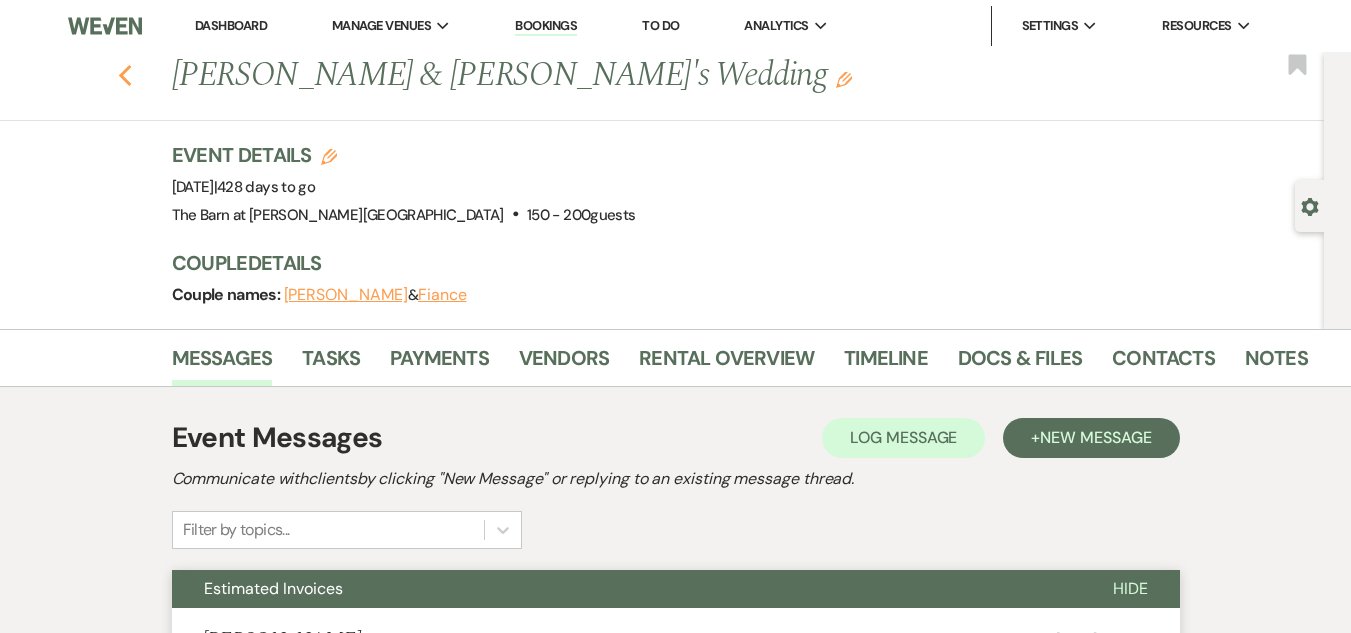 click on "Previous" 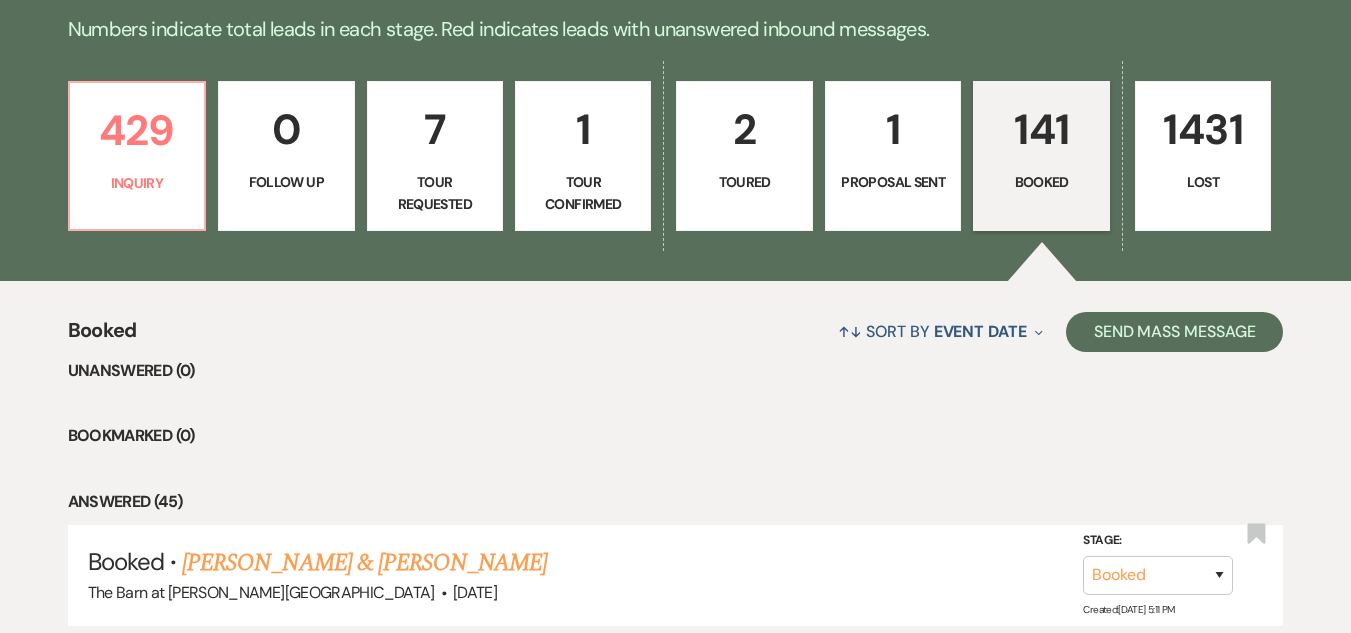 scroll, scrollTop: 0, scrollLeft: 0, axis: both 